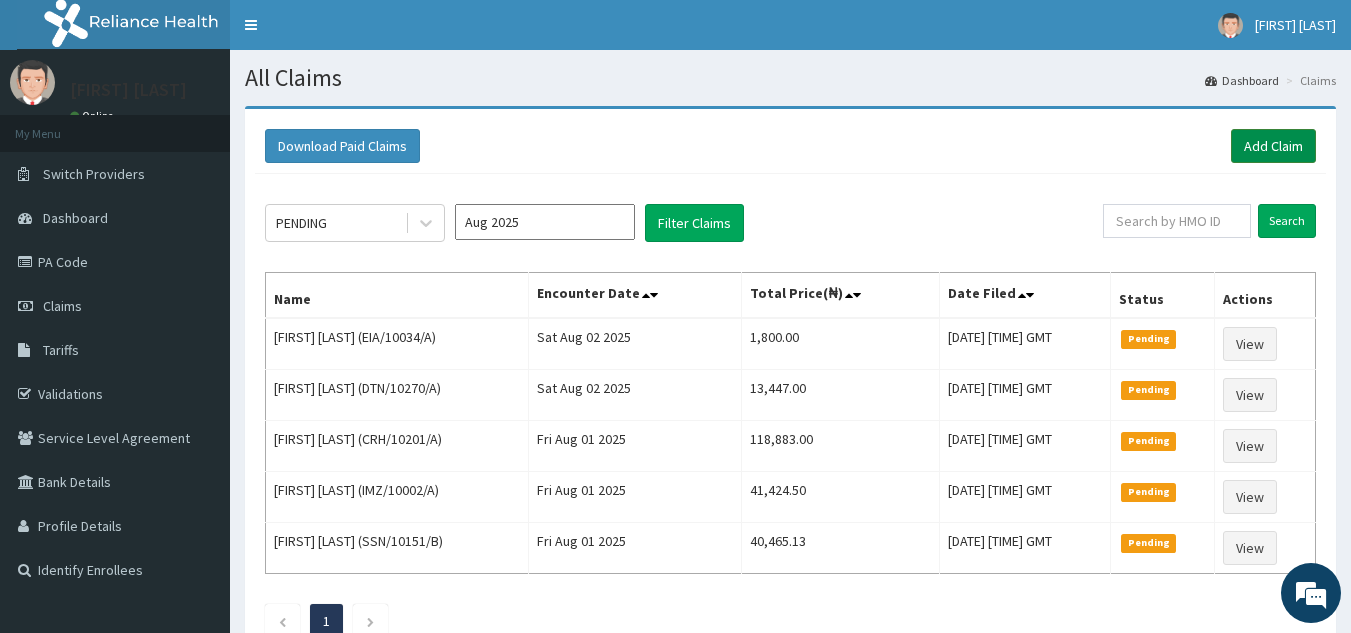 scroll, scrollTop: 0, scrollLeft: 0, axis: both 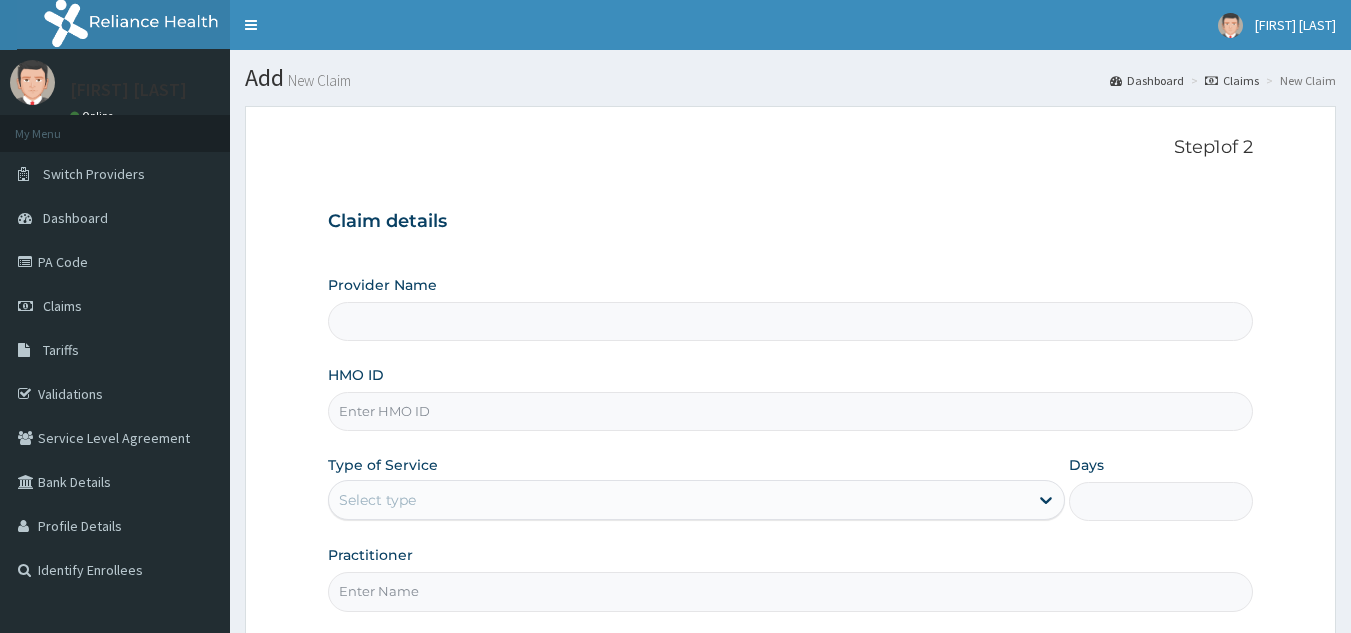 click on "HMO ID" at bounding box center (791, 411) 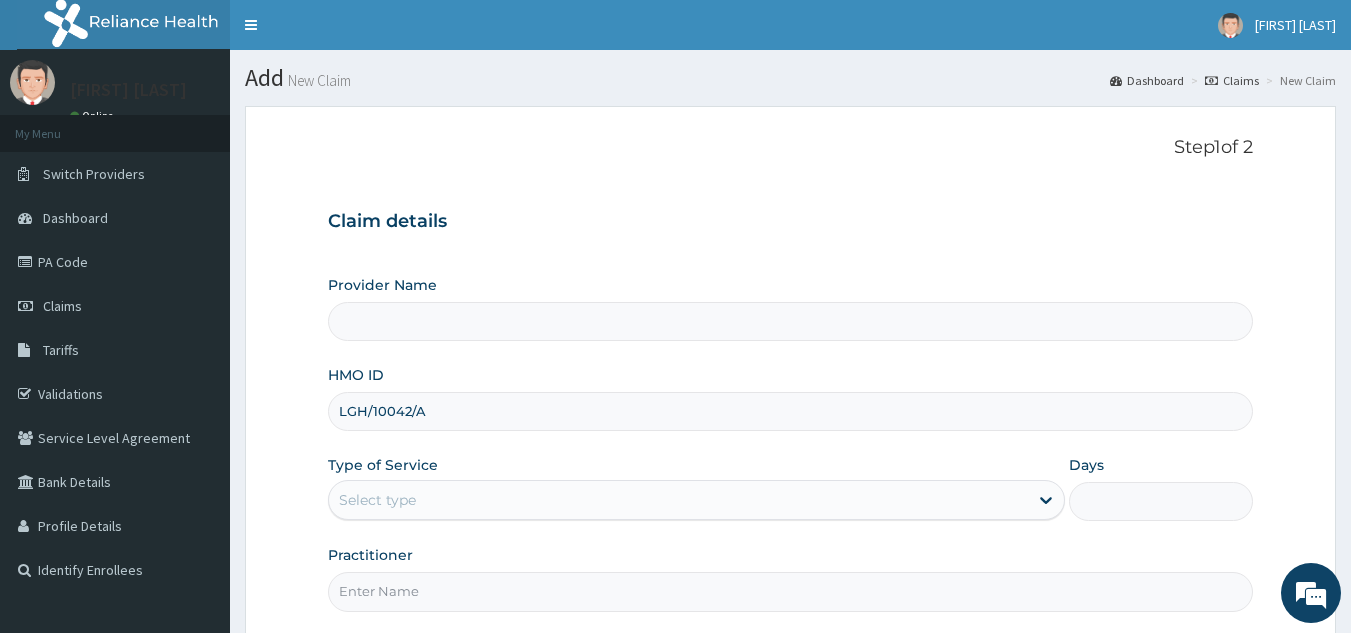 type on "Reliance Family Clinics (RFC) - Lekki" 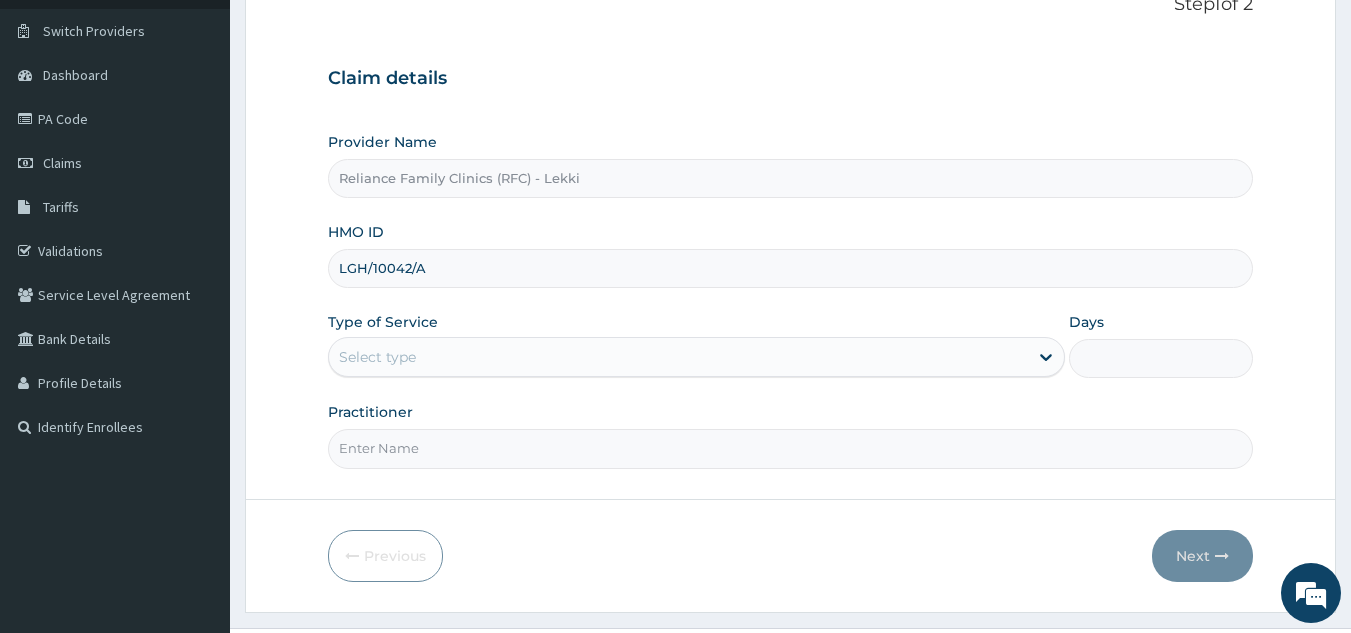 scroll, scrollTop: 144, scrollLeft: 0, axis: vertical 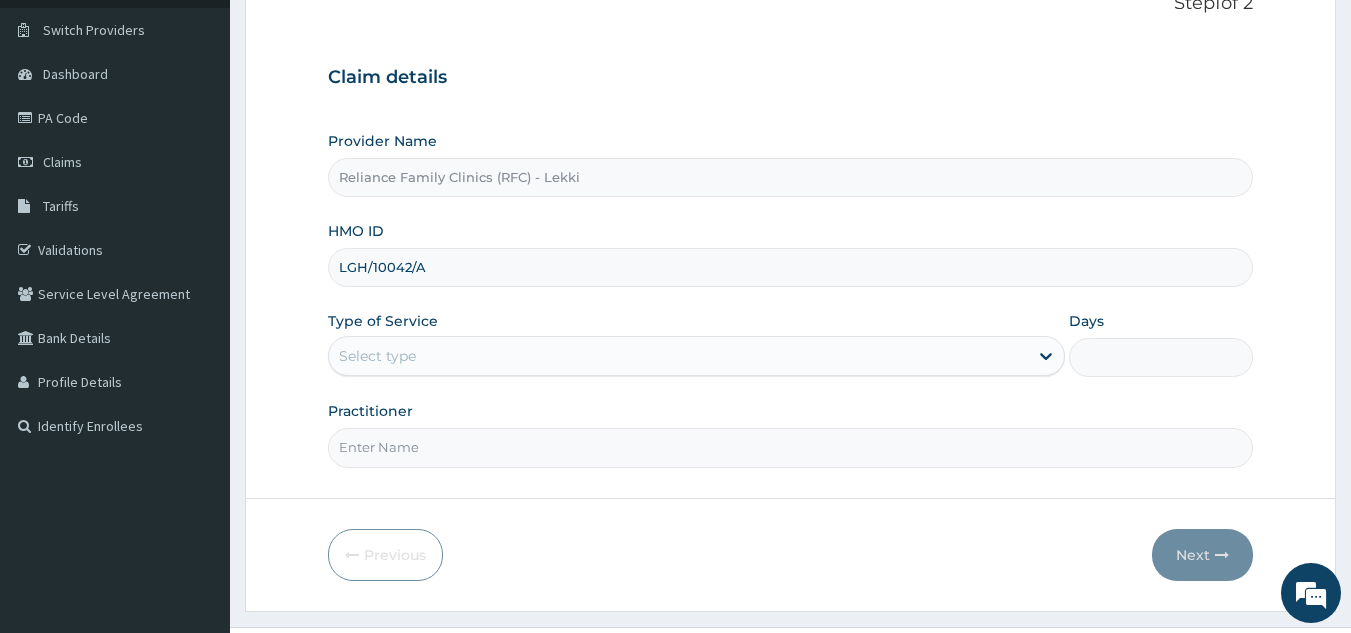 type on "LGH/10042/A" 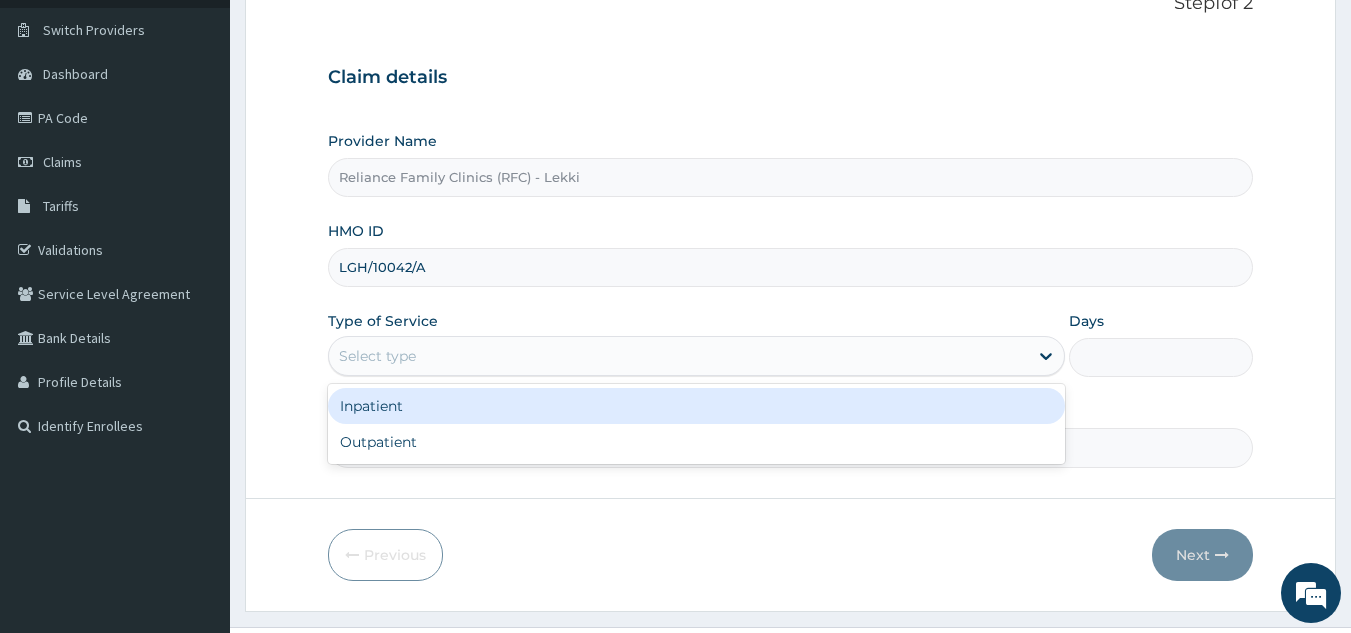 click on "Select type" at bounding box center [678, 356] 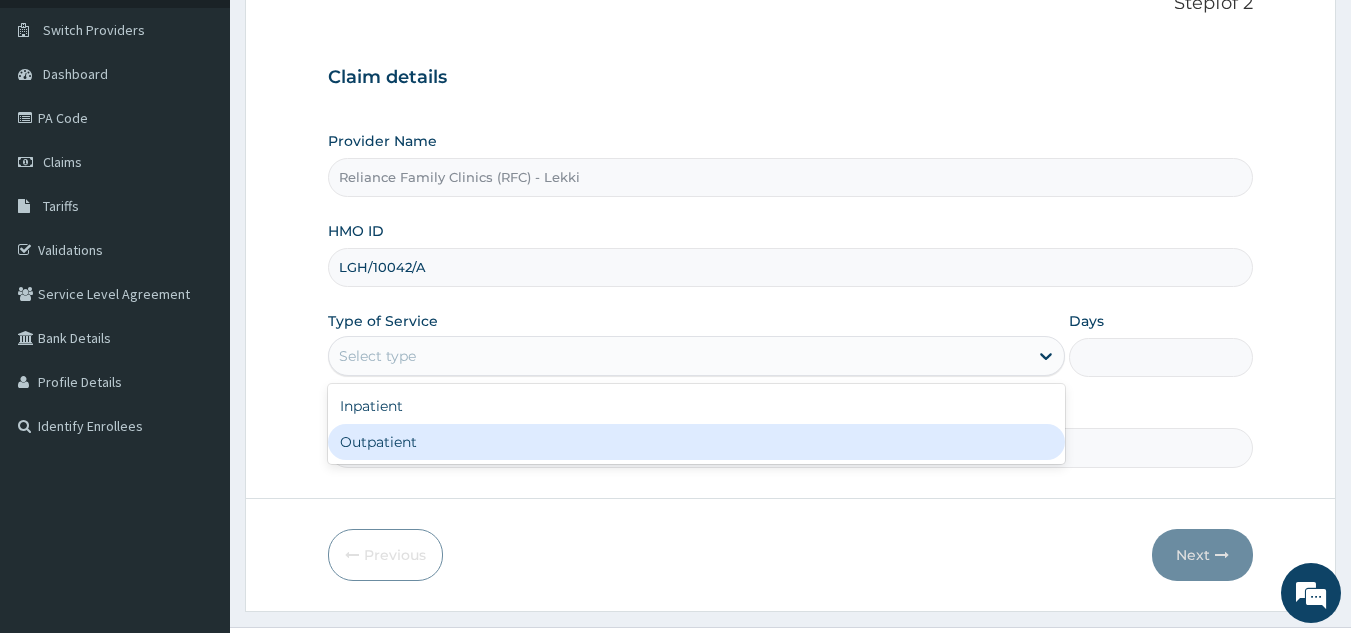 click on "Outpatient" at bounding box center (696, 442) 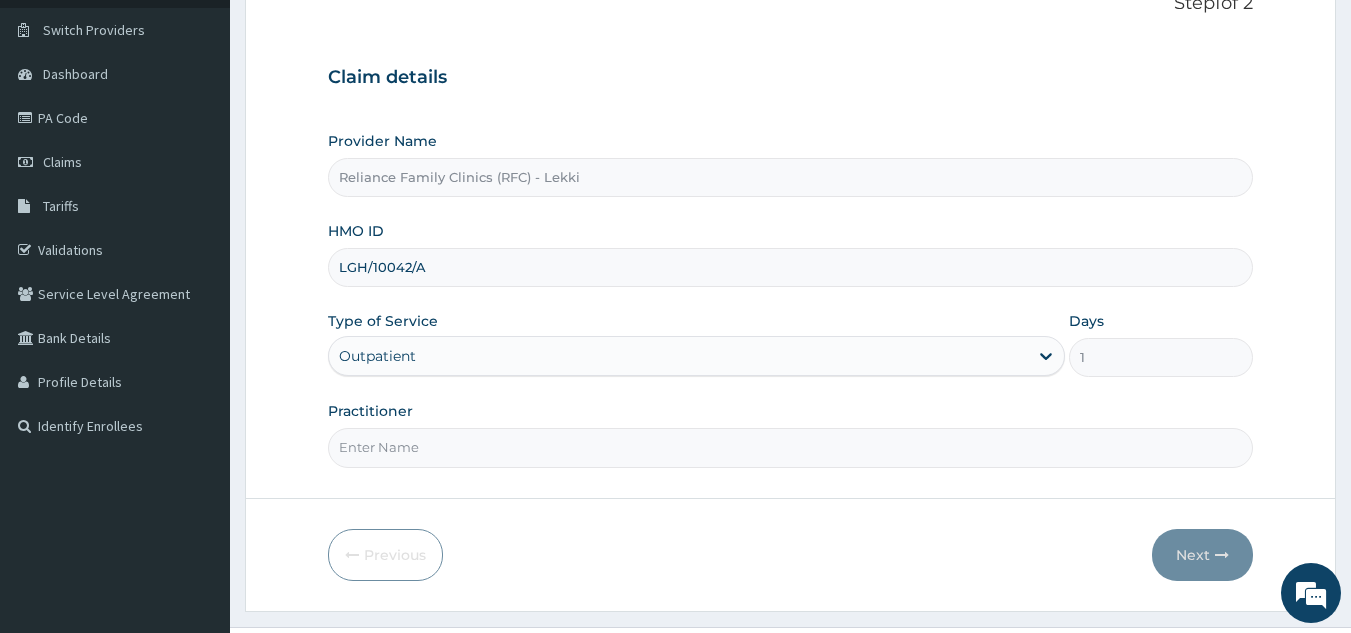 click on "Practitioner" at bounding box center [791, 447] 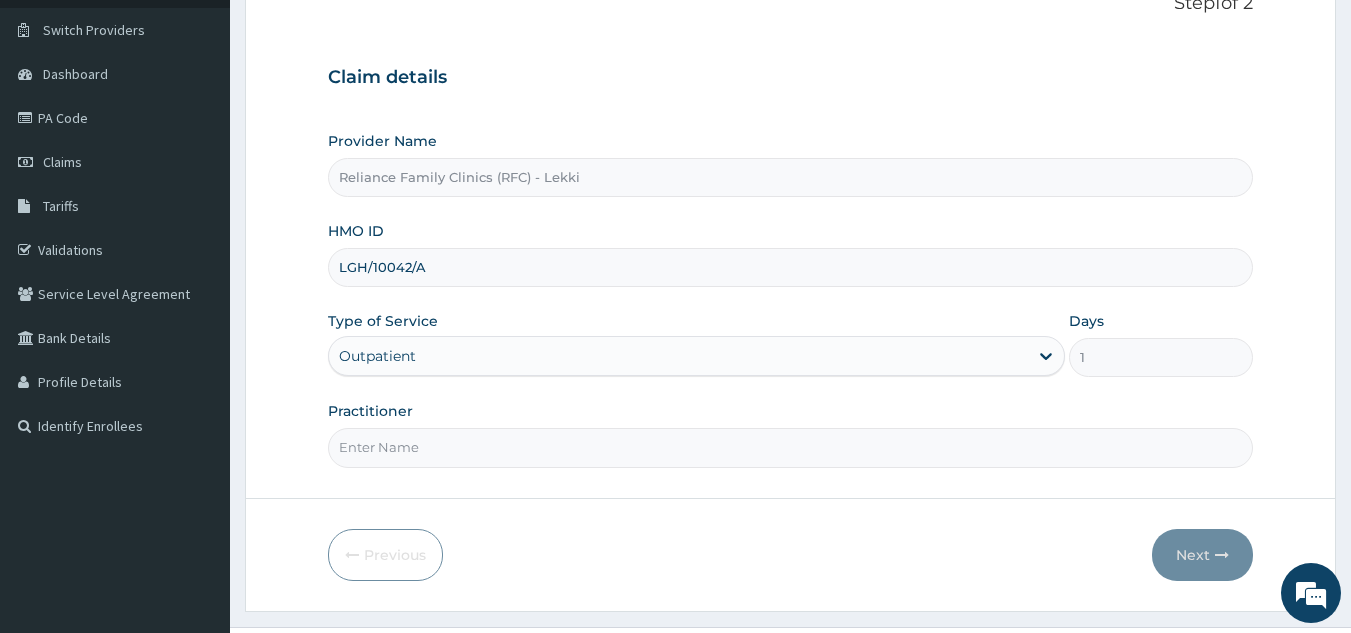 type on "Locum" 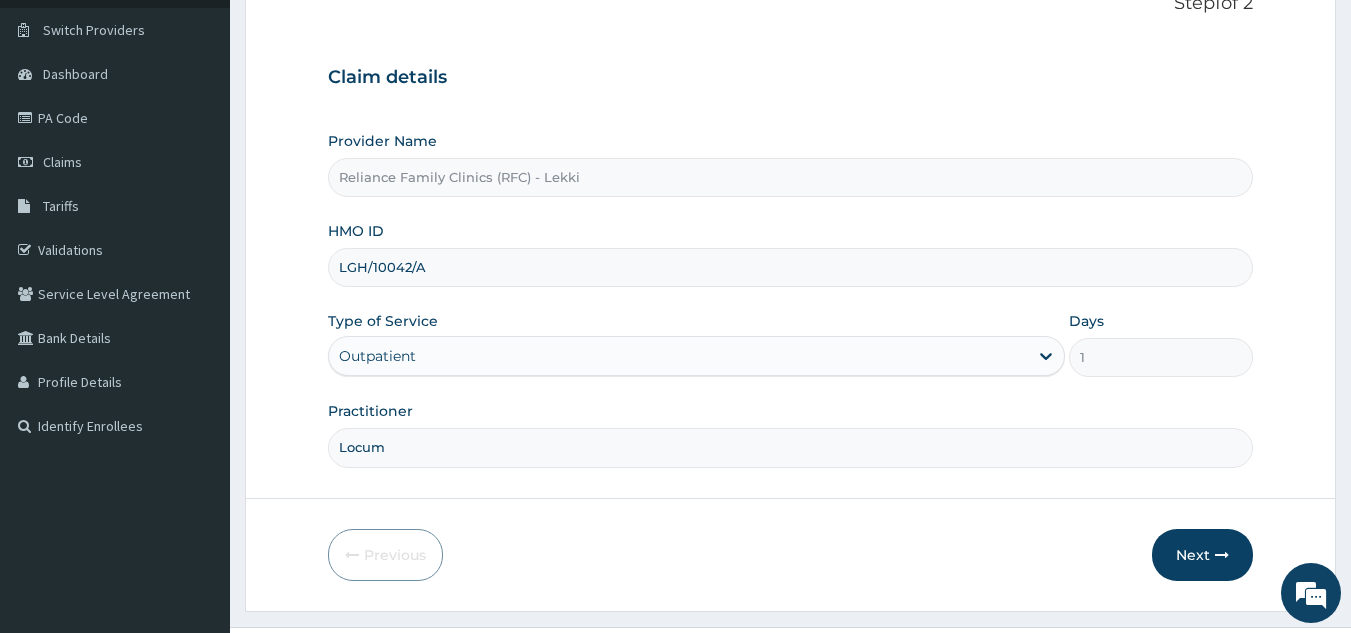 scroll, scrollTop: 189, scrollLeft: 0, axis: vertical 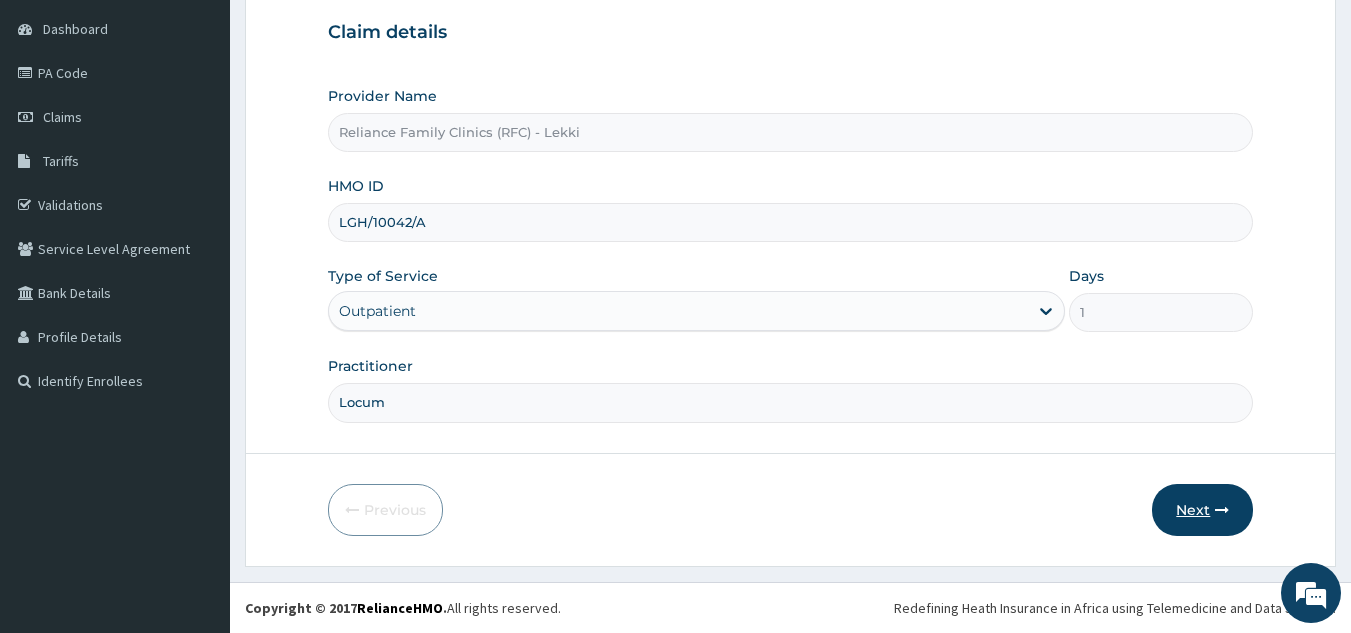click on "Next" at bounding box center (1202, 510) 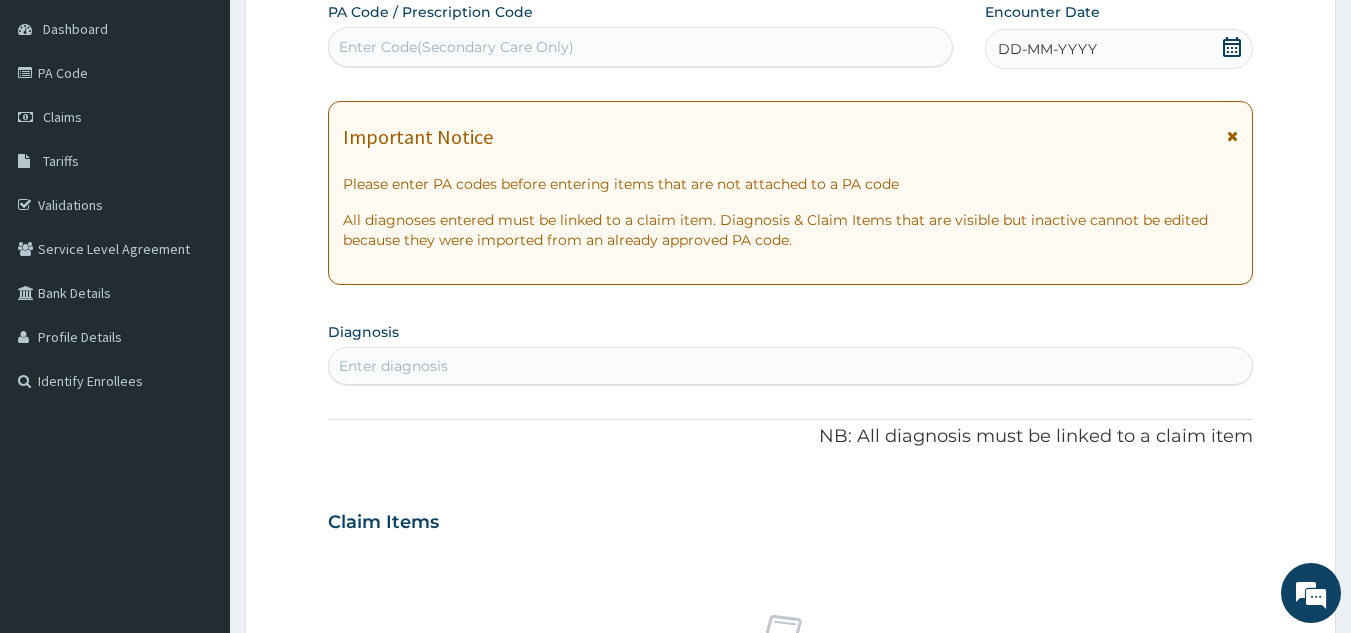 scroll, scrollTop: 0, scrollLeft: 0, axis: both 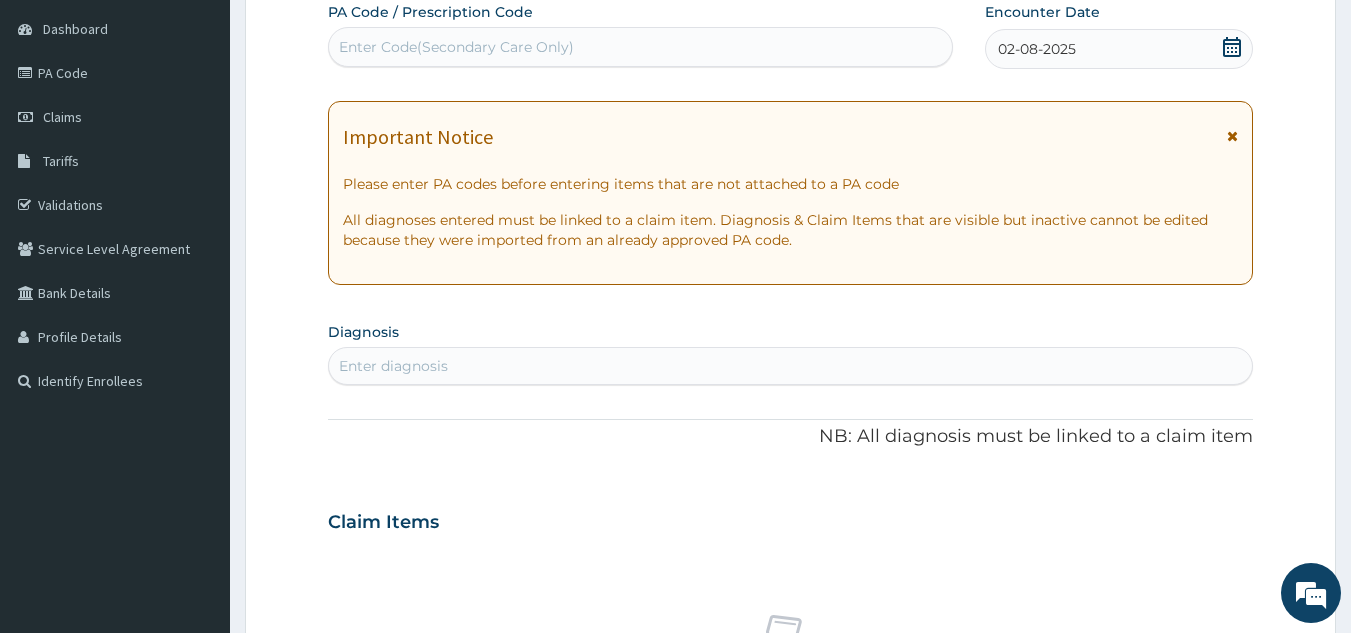 click on "Enter diagnosis" at bounding box center [791, 366] 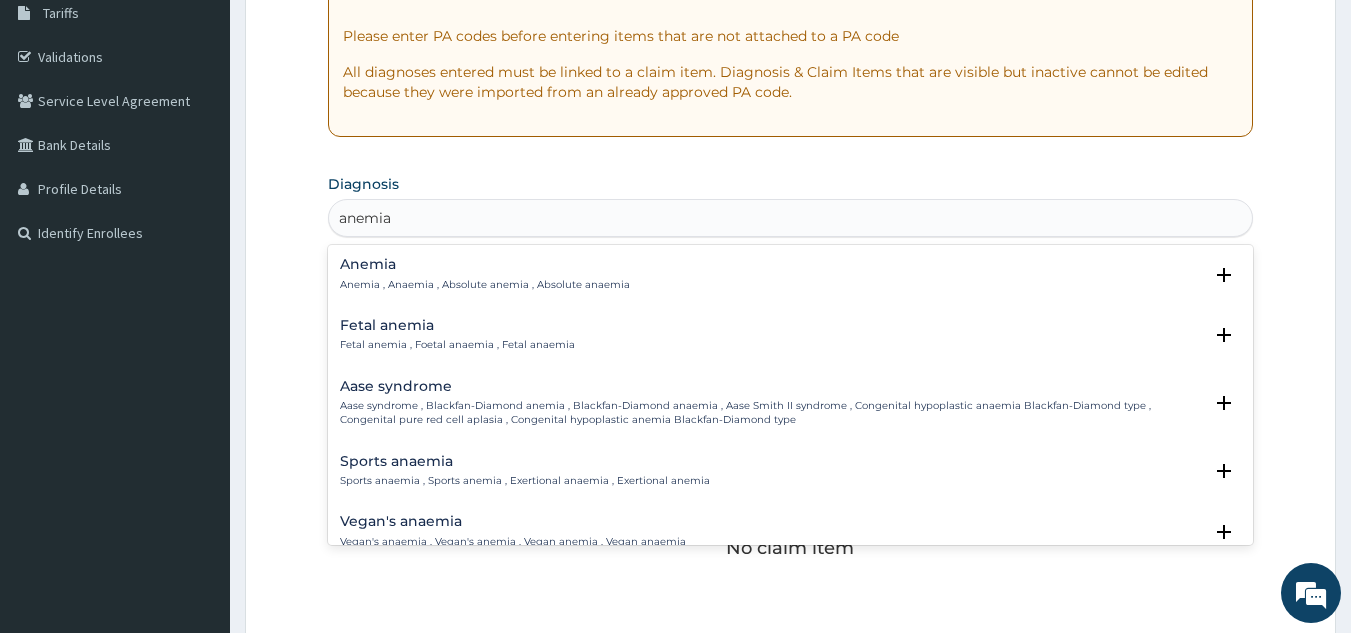 scroll, scrollTop: 338, scrollLeft: 0, axis: vertical 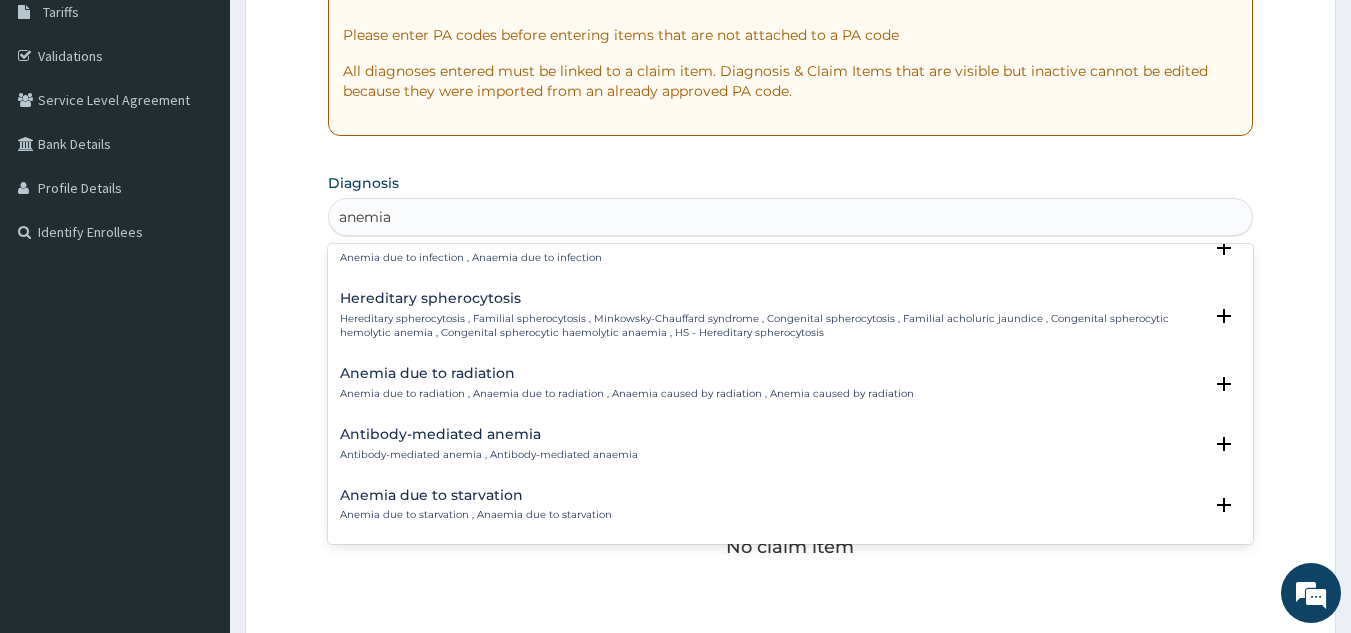 type on "anemia" 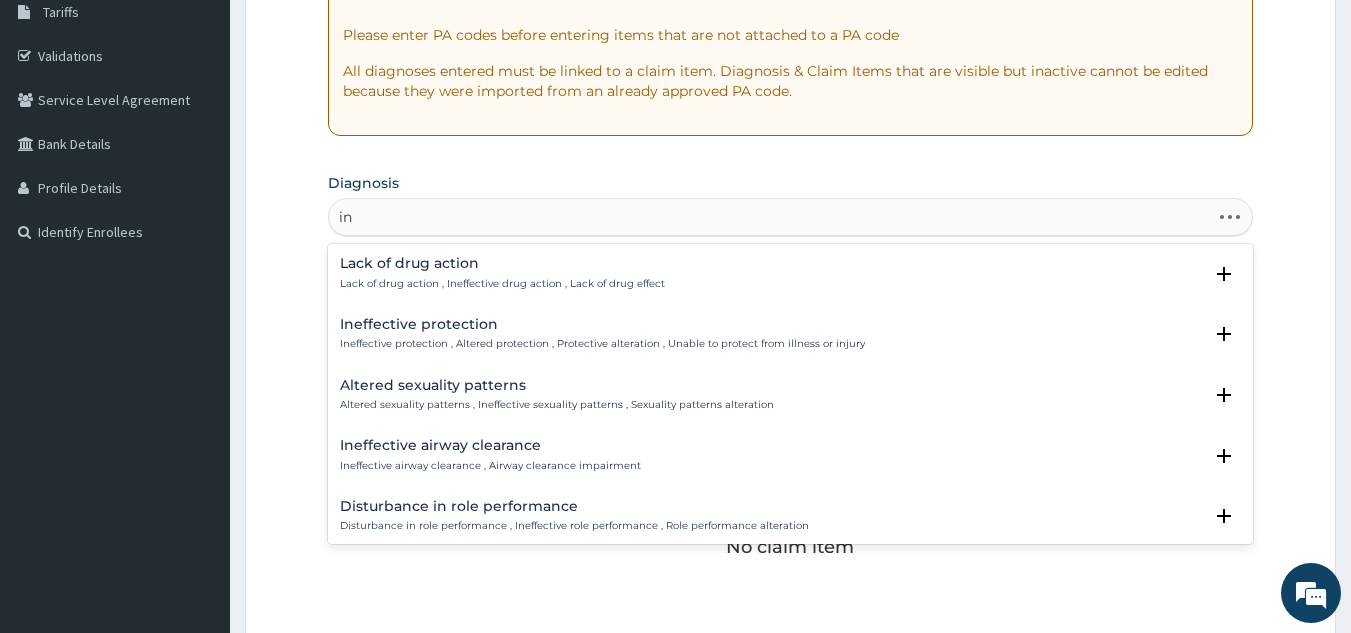 type on "i" 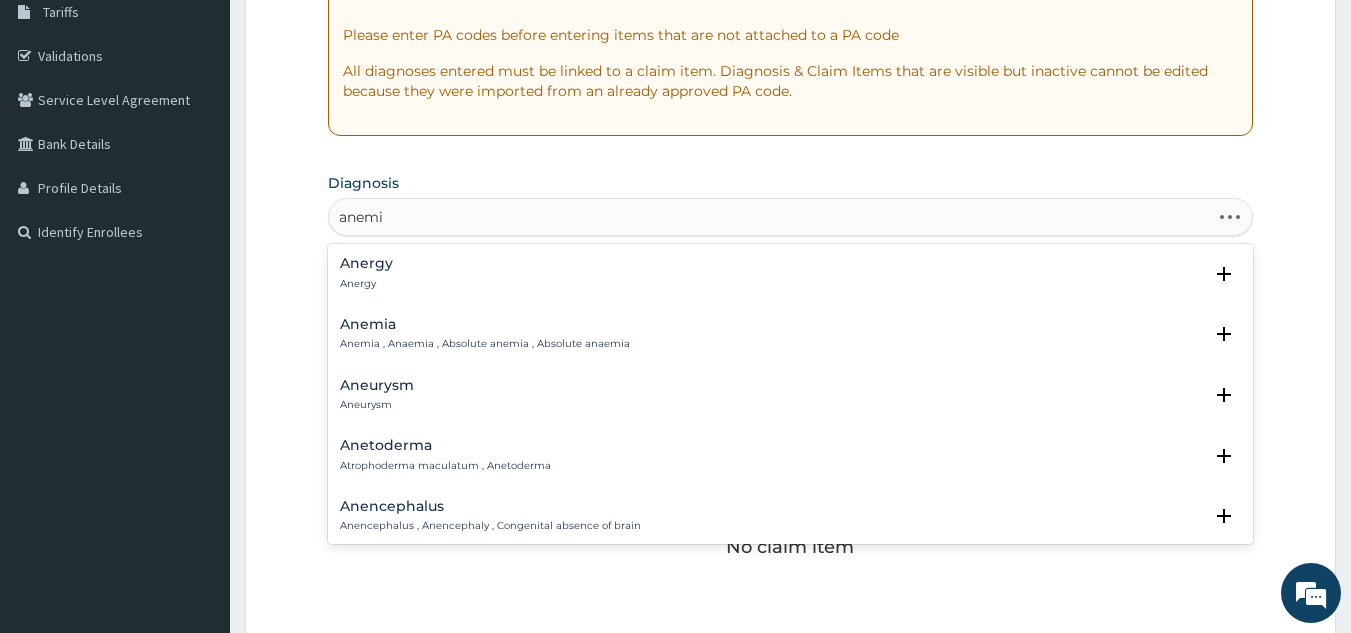 type on "anemia" 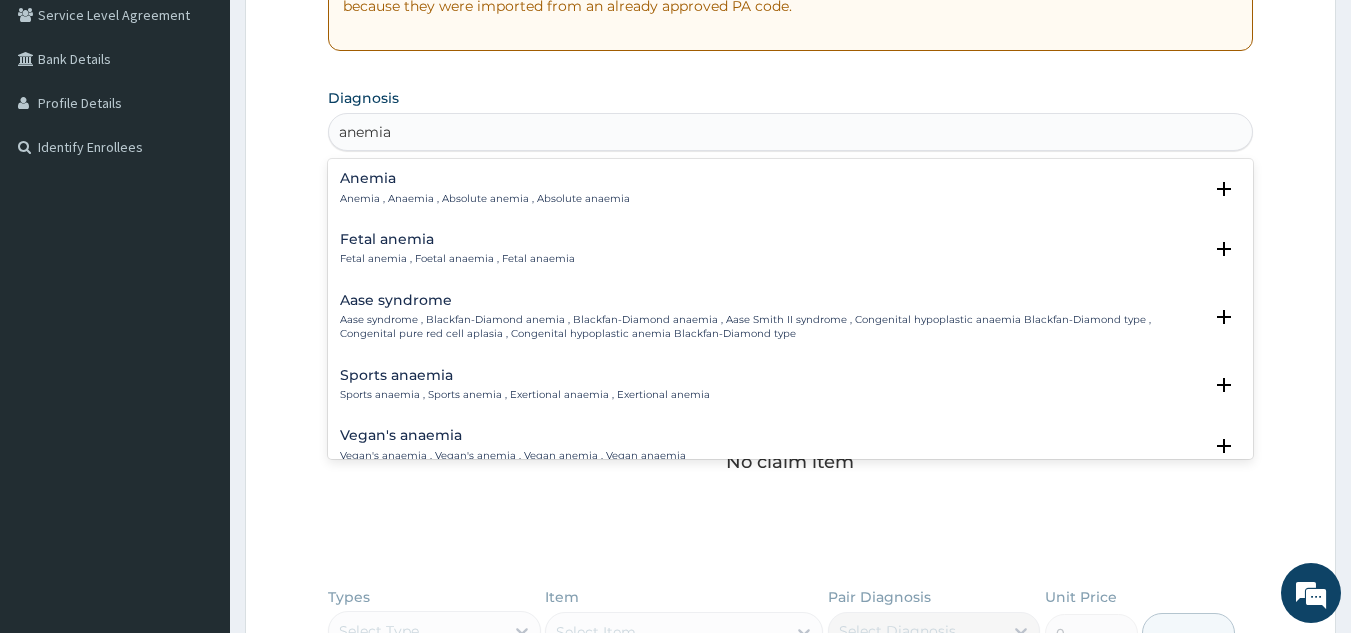 scroll, scrollTop: 424, scrollLeft: 0, axis: vertical 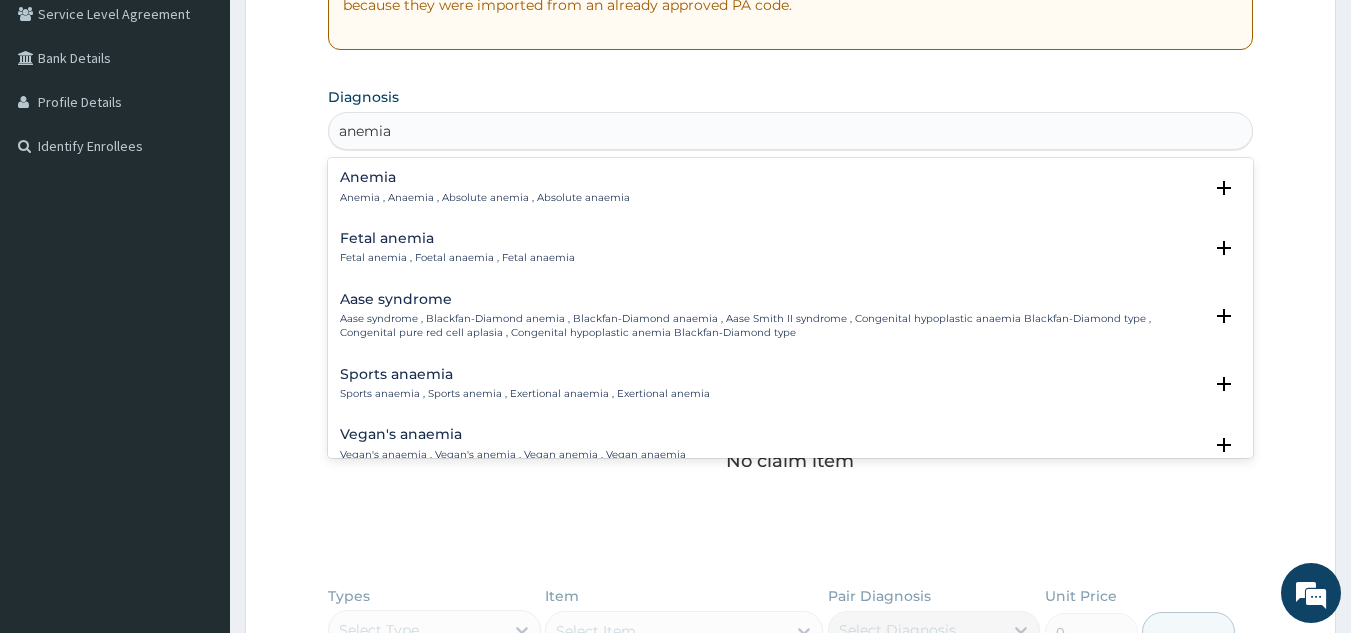 click on "Anemia Anemia , Anaemia , Absolute anemia , Absolute anaemia" at bounding box center [485, 187] 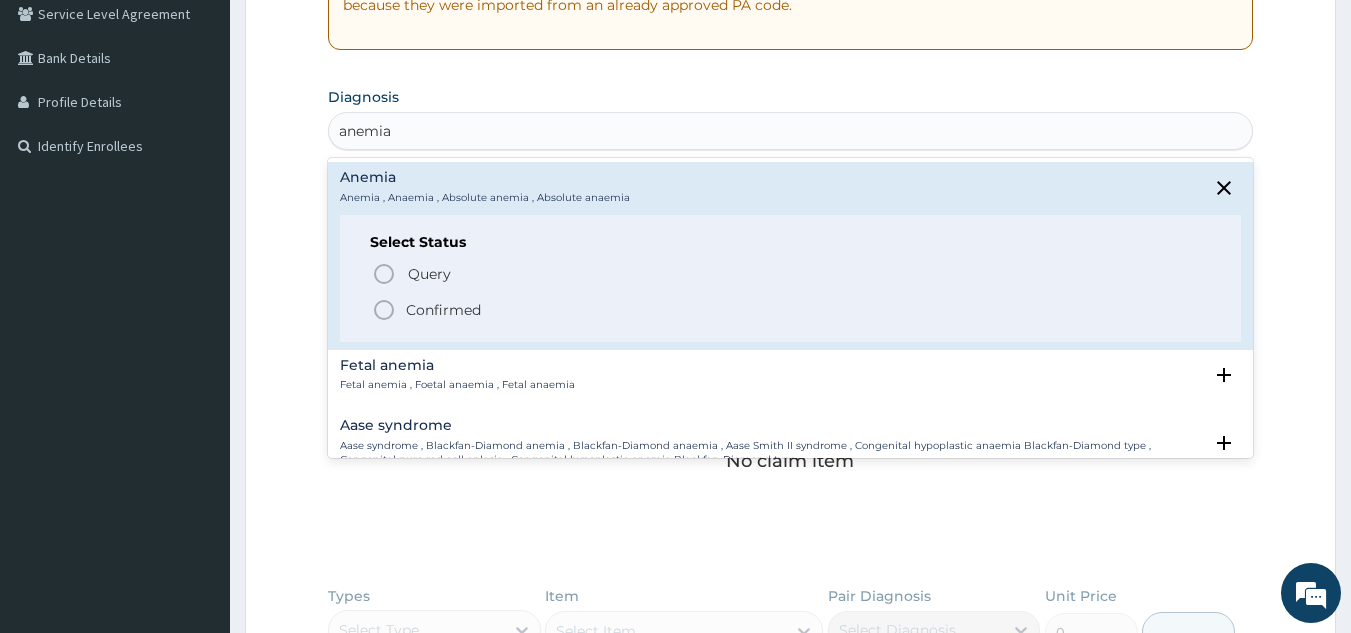 click 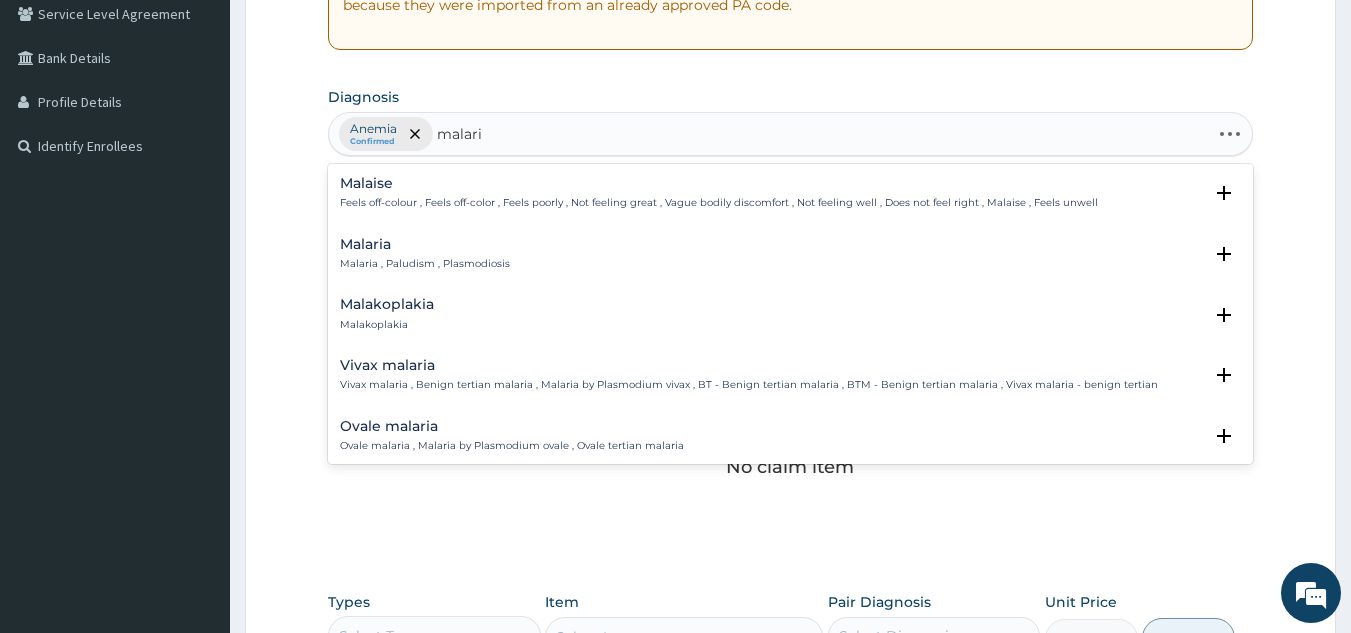 type on "malaria" 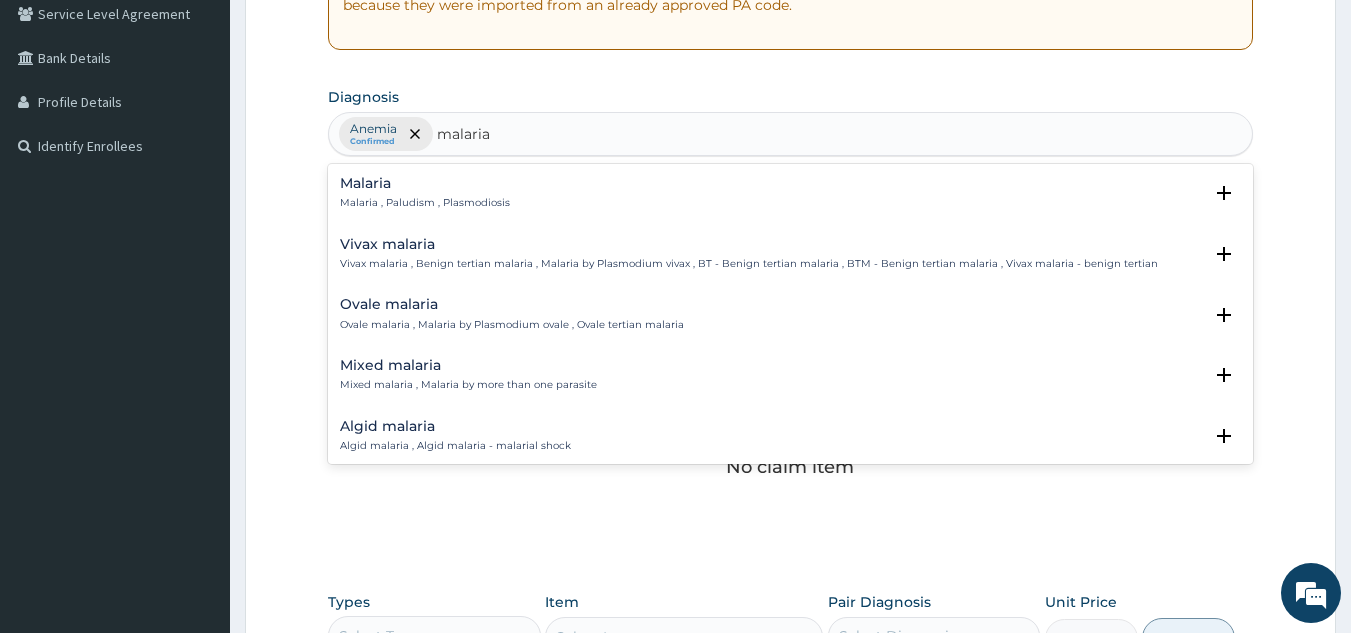 click on "Malaria Malaria , Paludism , Plasmodiosis" at bounding box center (425, 193) 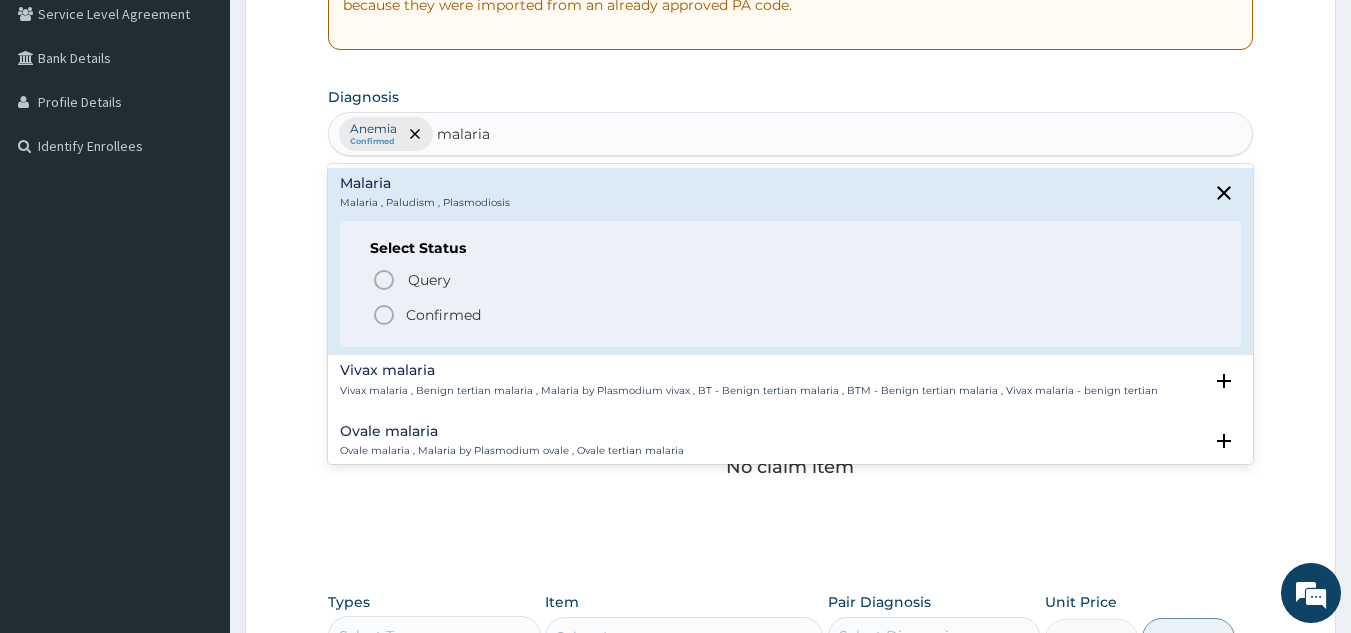 click 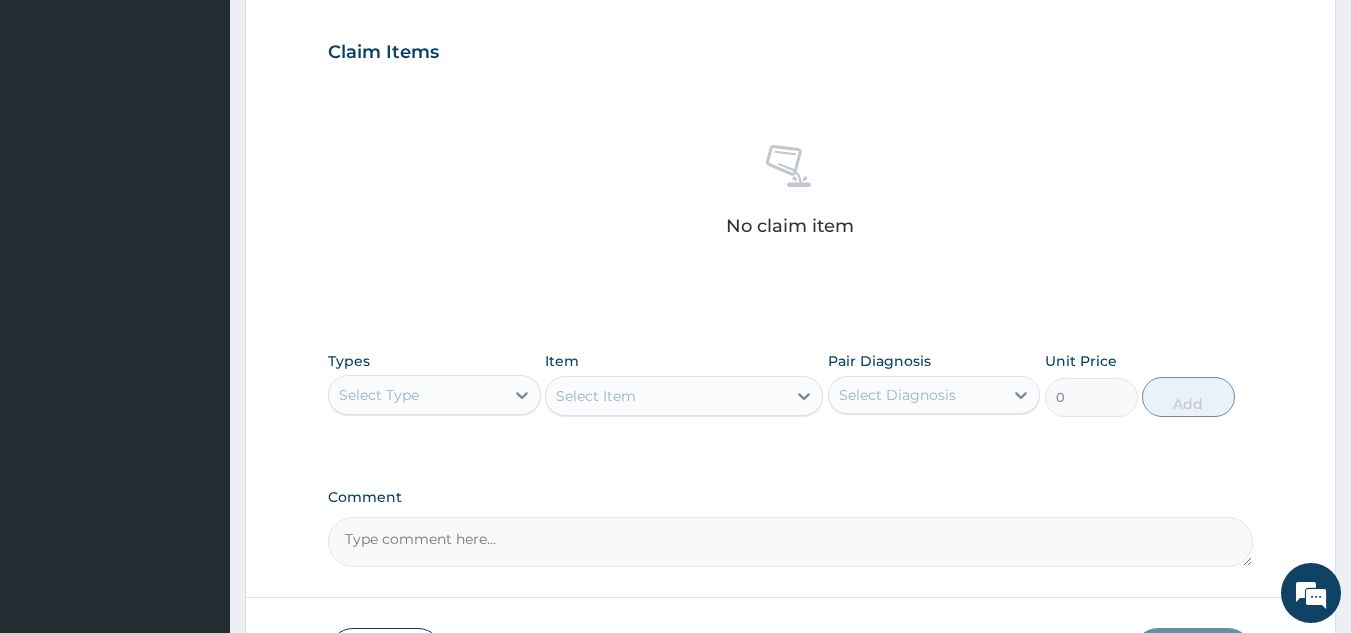 click on "Select Type" at bounding box center (416, 395) 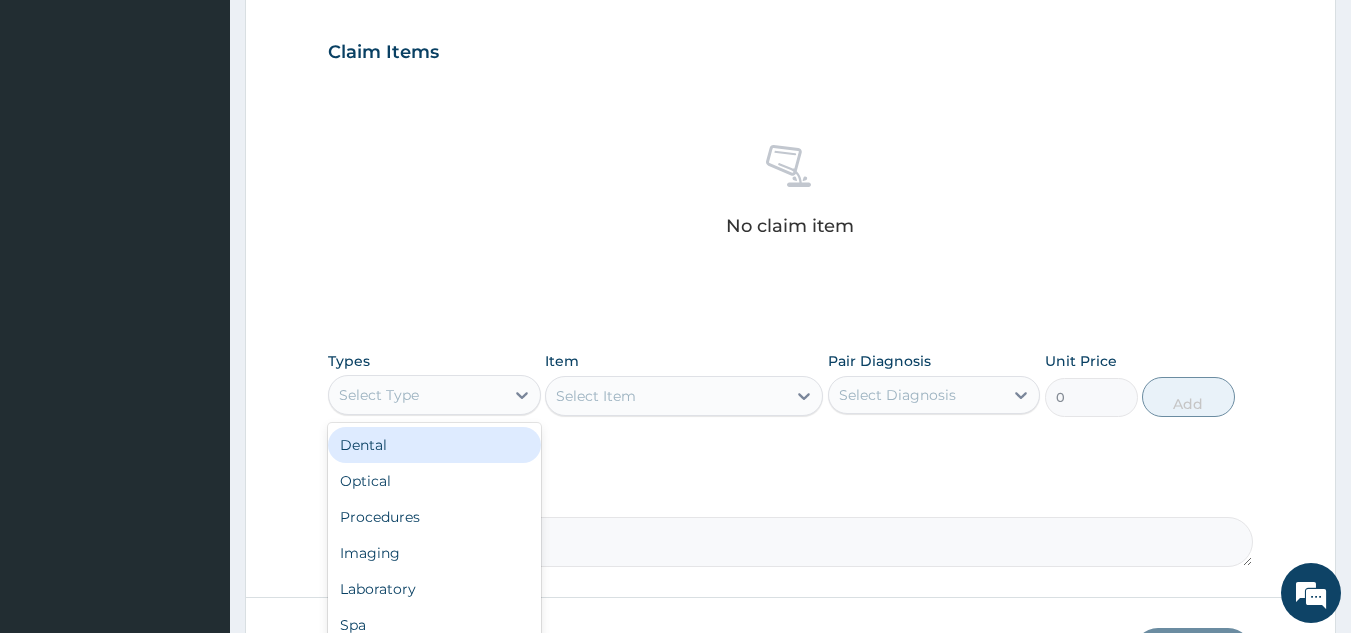 scroll, scrollTop: 809, scrollLeft: 0, axis: vertical 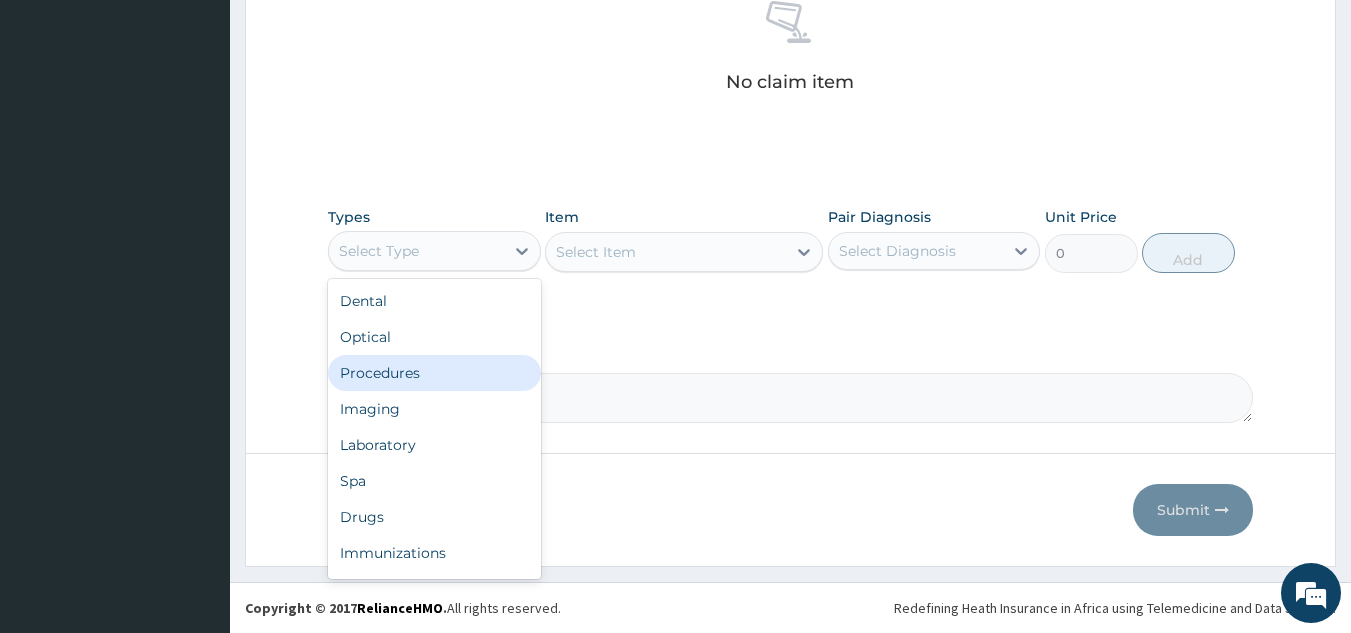 click on "Procedures" at bounding box center (434, 373) 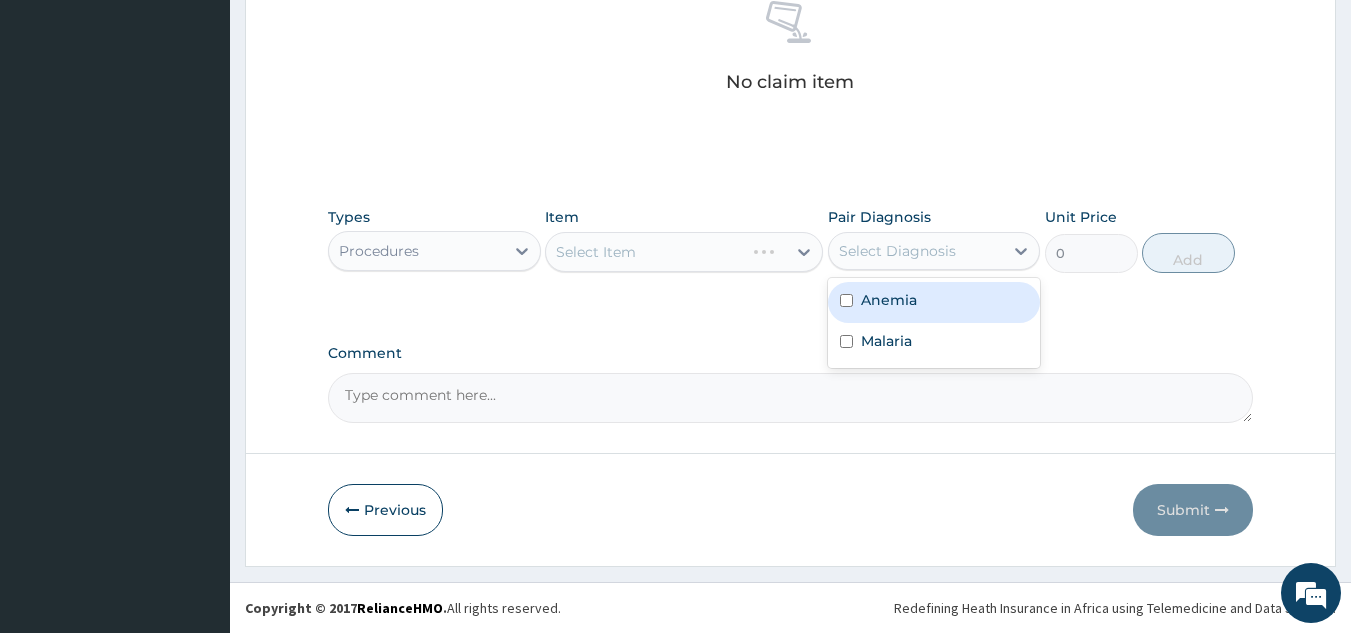click on "Select Diagnosis" at bounding box center (916, 251) 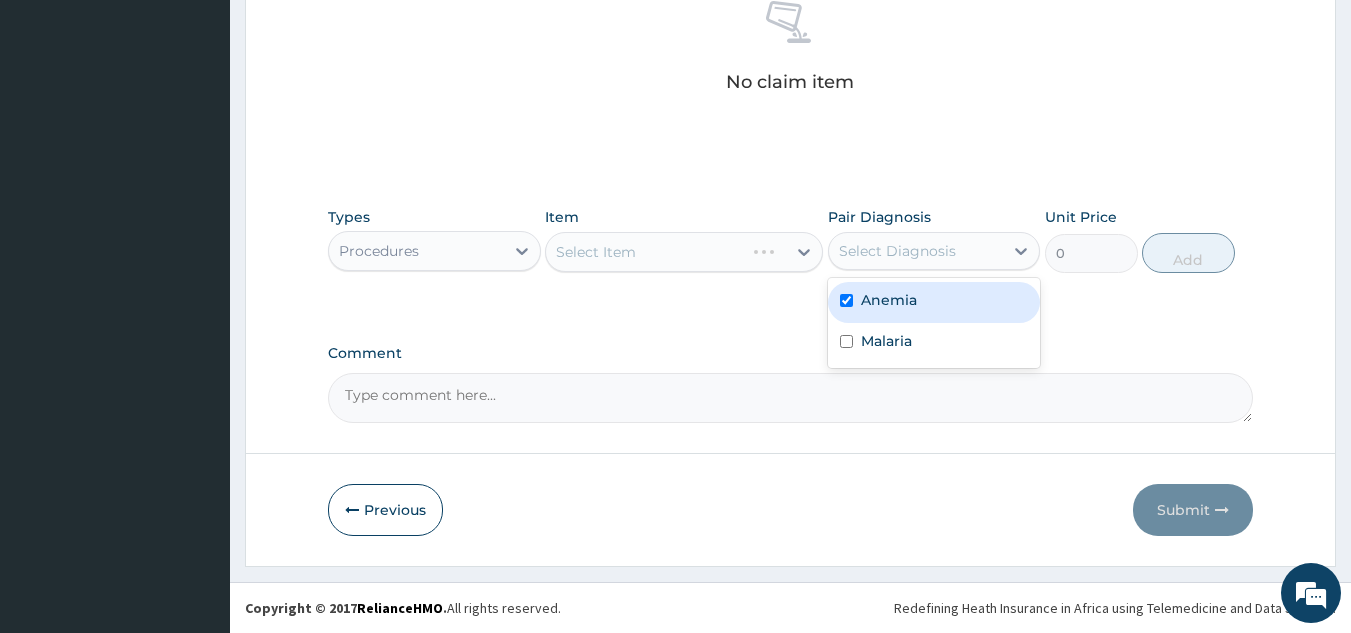 checkbox on "true" 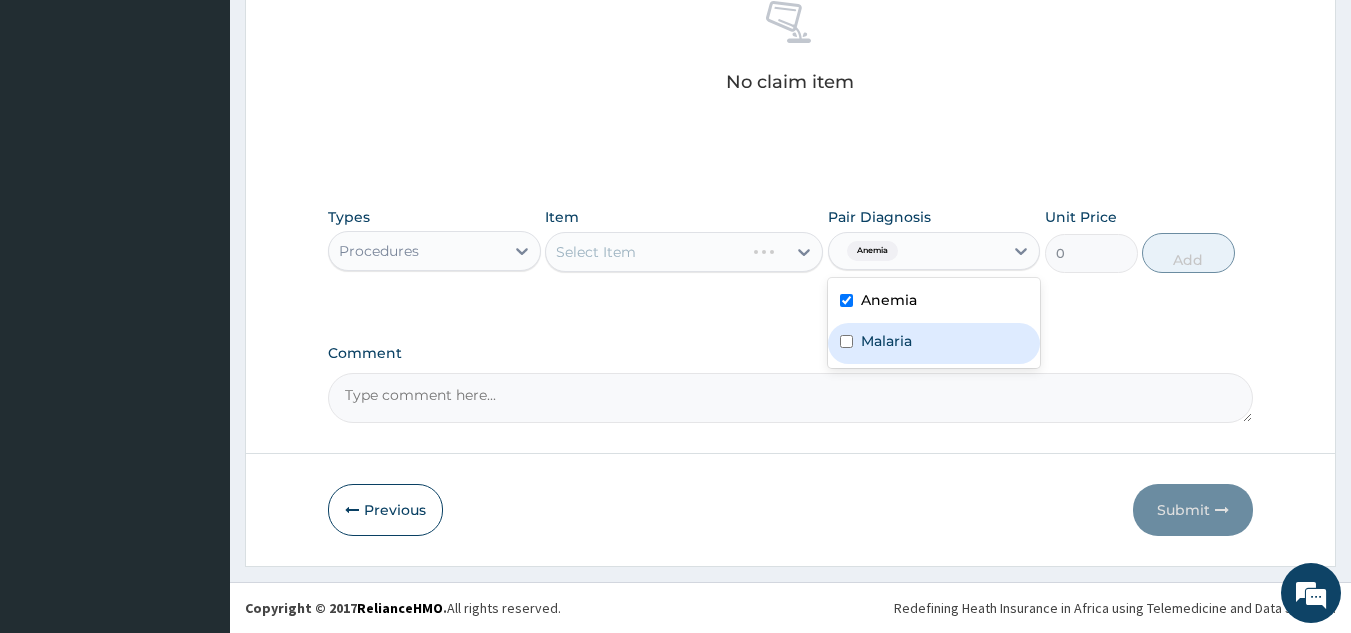 drag, startPoint x: 890, startPoint y: 321, endPoint x: 880, endPoint y: 345, distance: 26 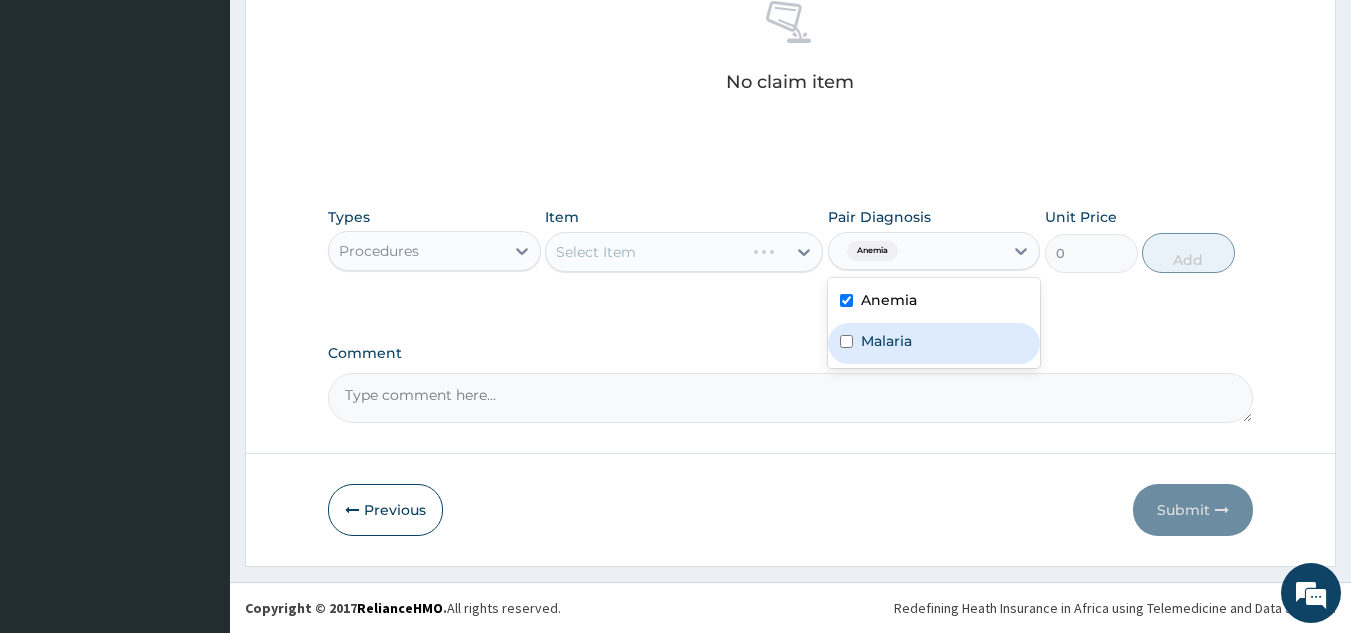 click on "Anemia Malaria" at bounding box center [934, 323] 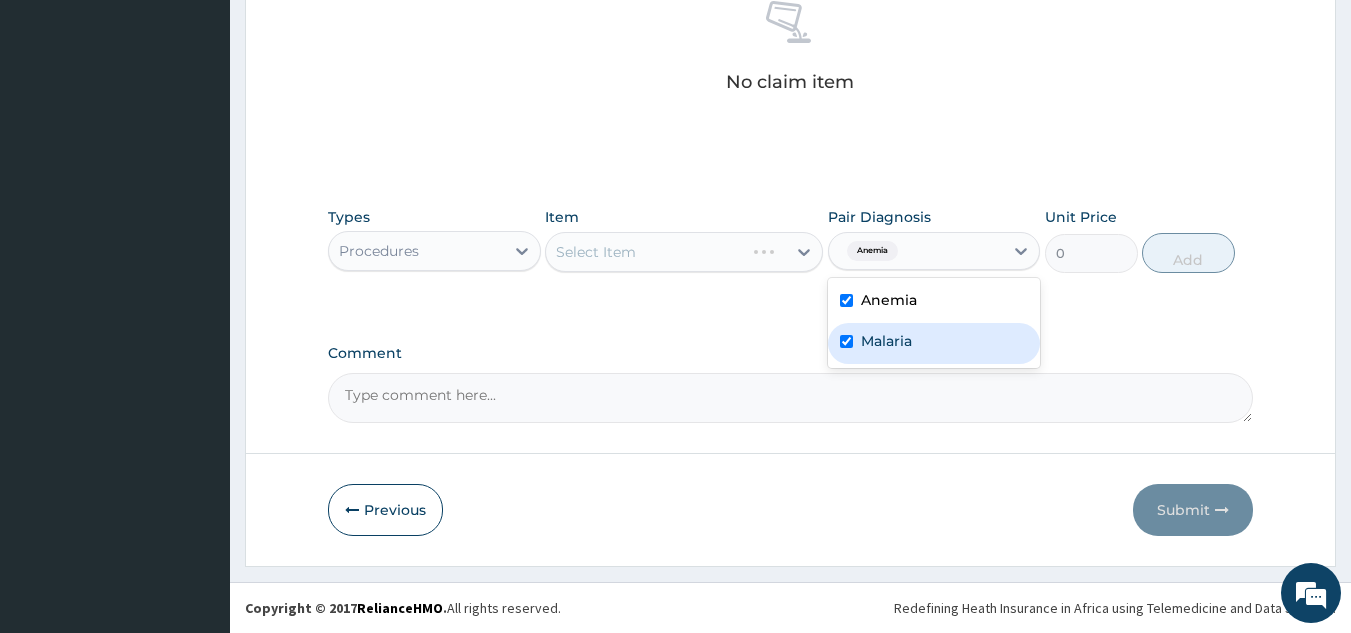 checkbox on "true" 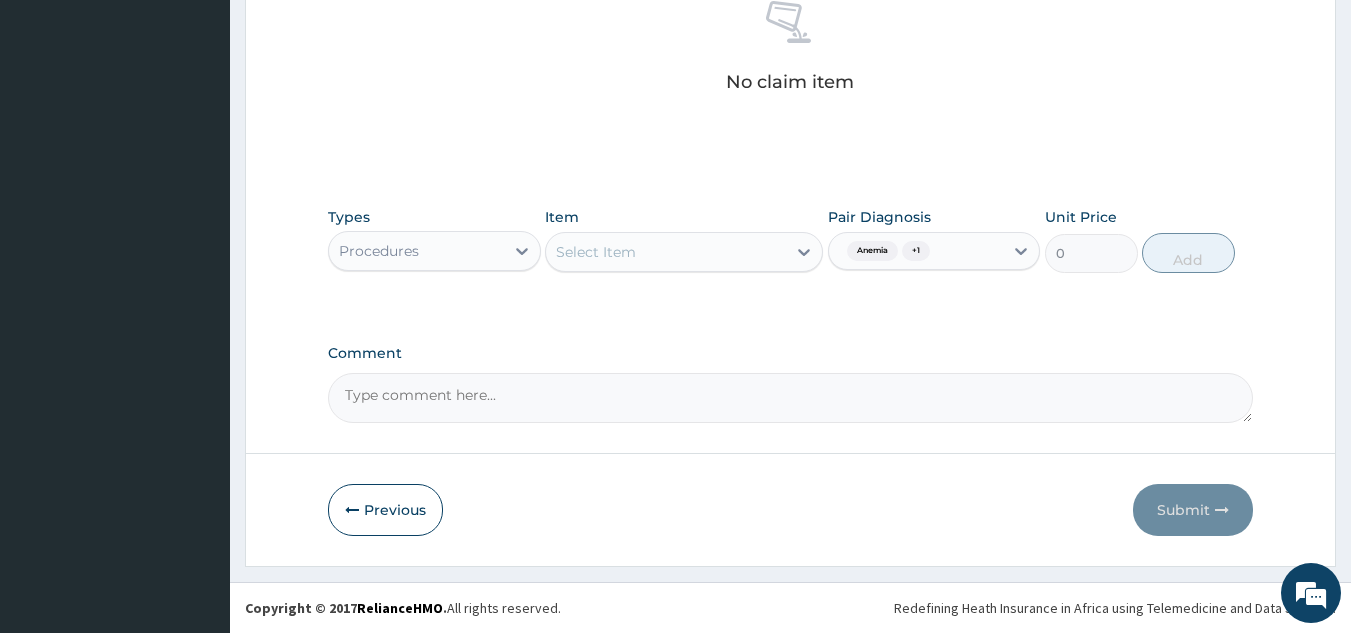 click on "PA Code / Prescription Code Enter Code(Secondary Care Only) Encounter Date 02-08-2025 Important Notice Please enter PA codes before entering items that are not attached to a PA code   All diagnoses entered must be linked to a claim item. Diagnosis & Claim Items that are visible but inactive cannot be edited because they were imported from an already approved PA code. Diagnosis Anemia Confirmed Malaria Confirmed NB: All diagnosis must be linked to a claim item Claim Items No claim item Types Procedures Item Select Item Pair Diagnosis Anemia  + 1 Unit Price 0 Add Comment" at bounding box center [791, -98] 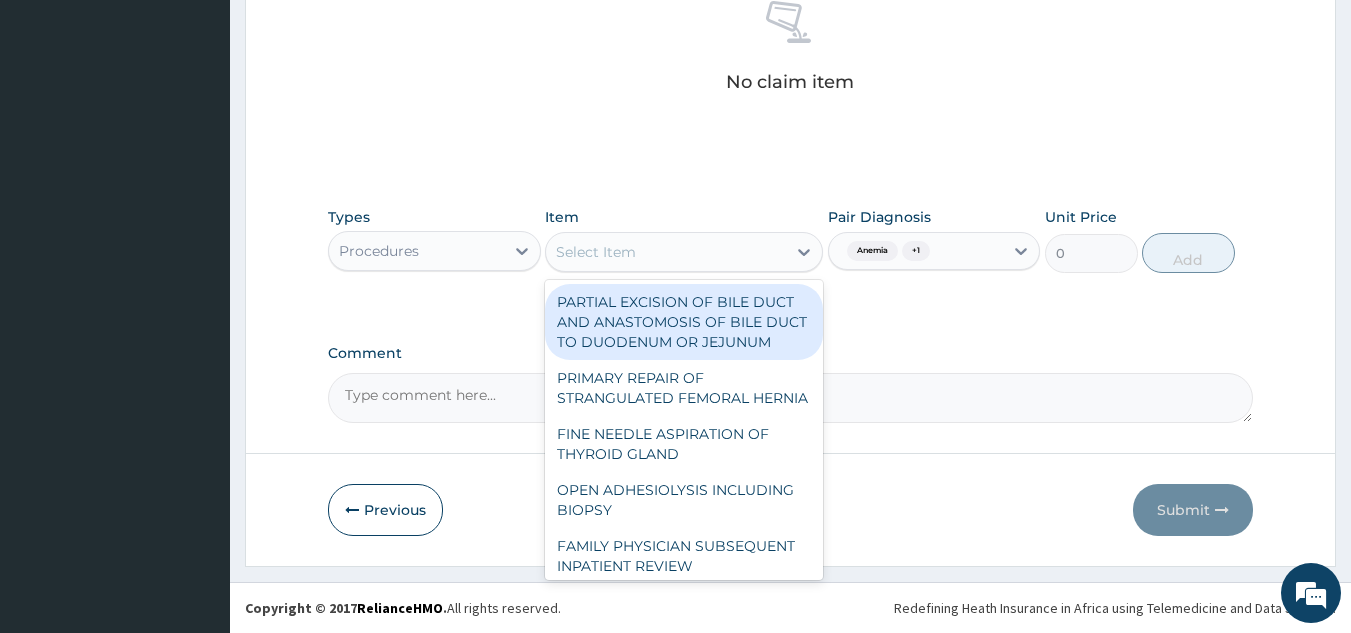 click on "Select Item" at bounding box center (666, 252) 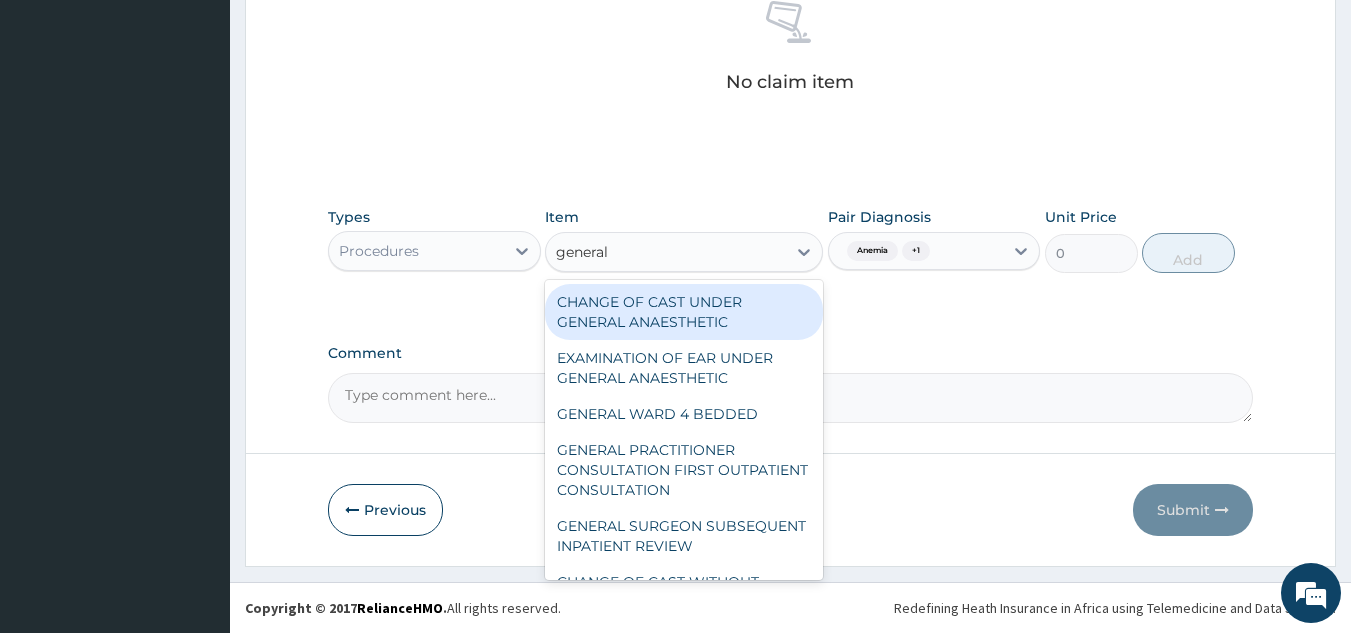 type on "general p" 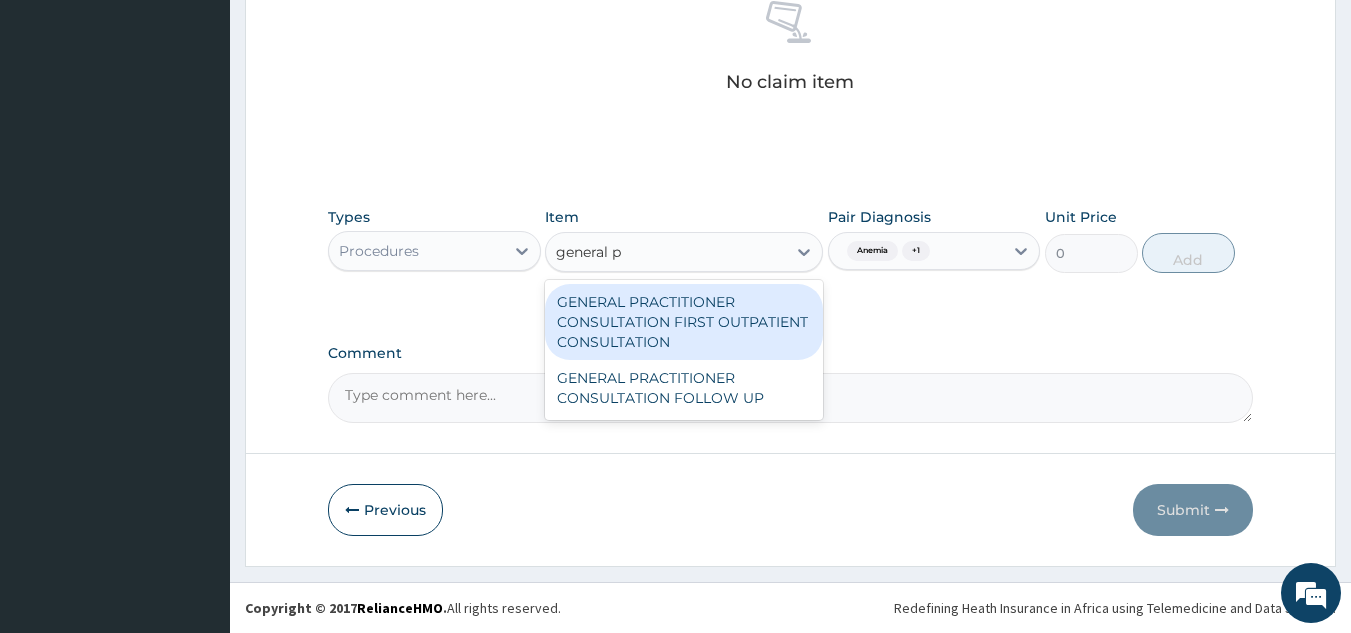 type 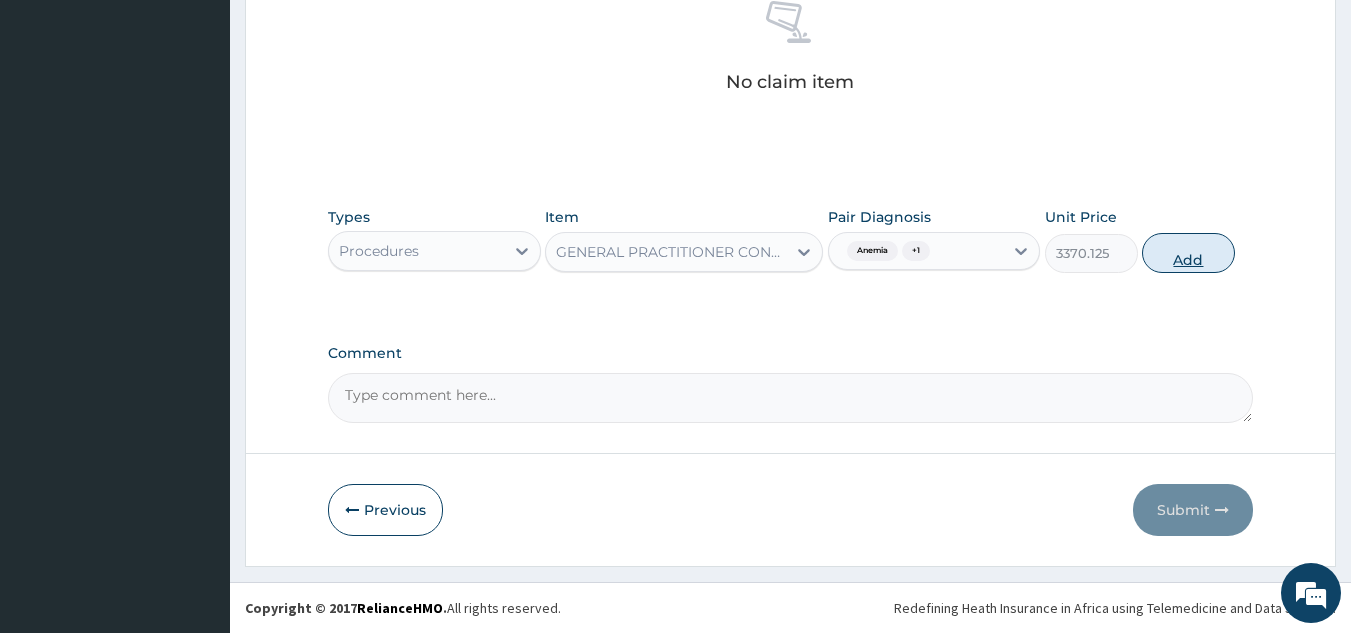 click on "Add" at bounding box center [1188, 253] 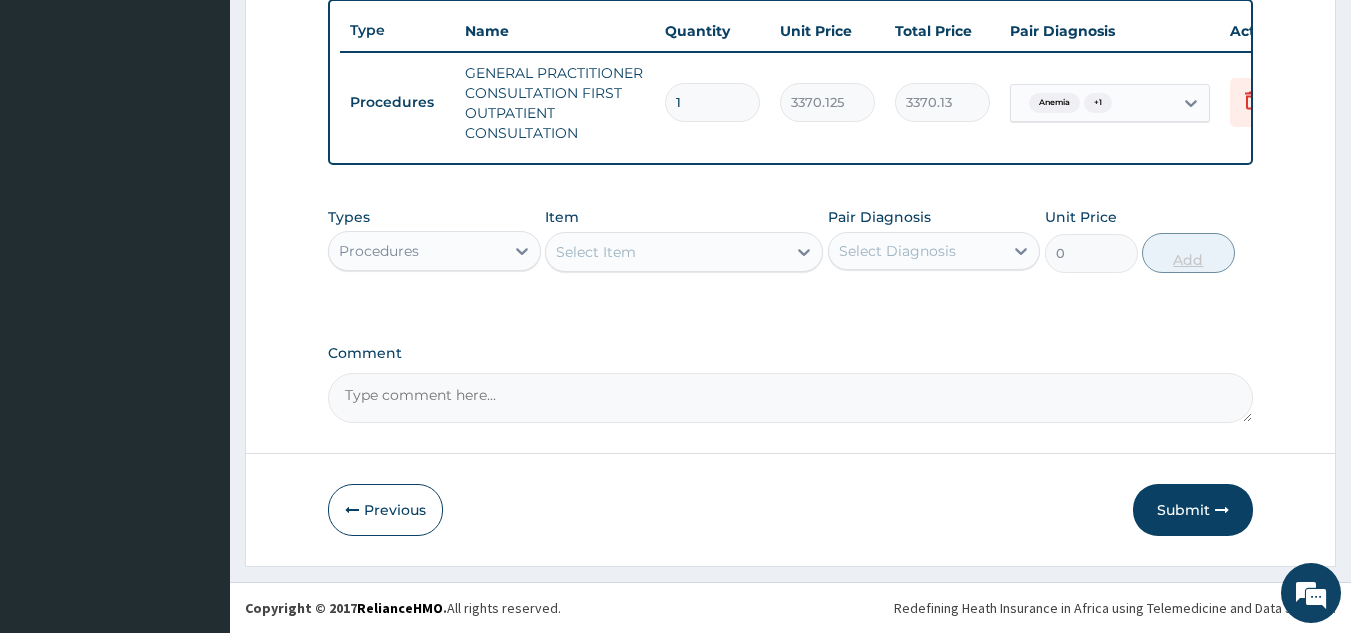 scroll, scrollTop: 760, scrollLeft: 0, axis: vertical 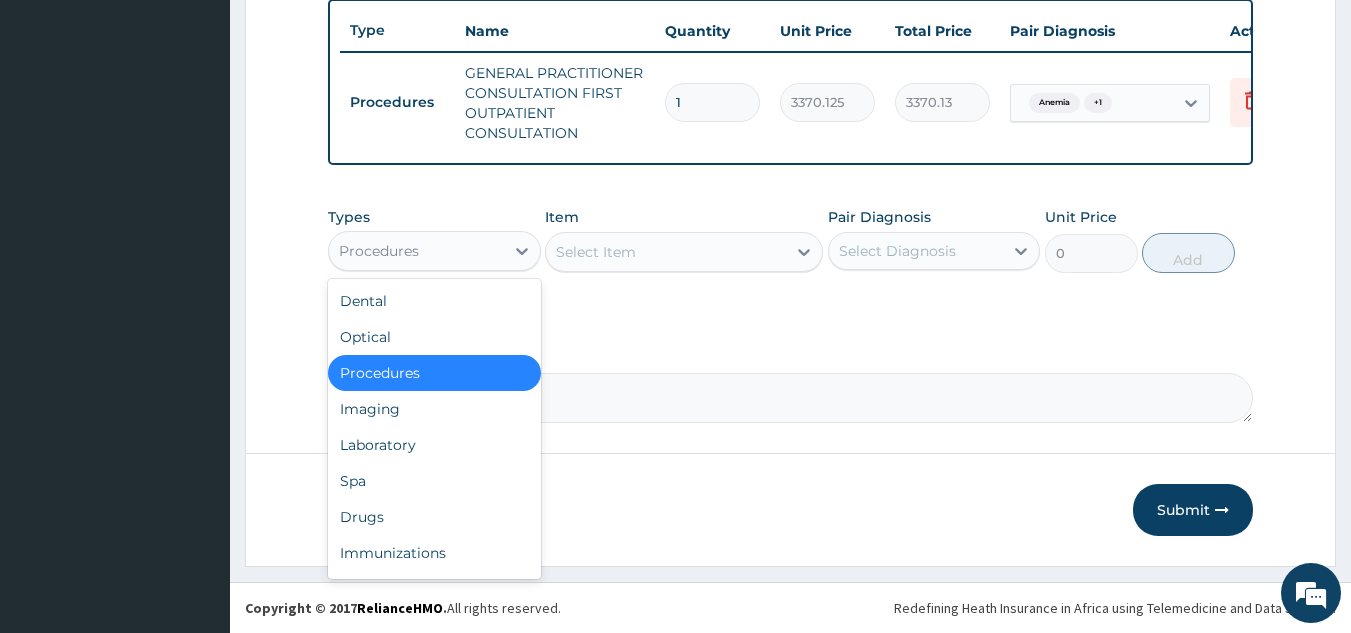 click on "Procedures" at bounding box center (416, 251) 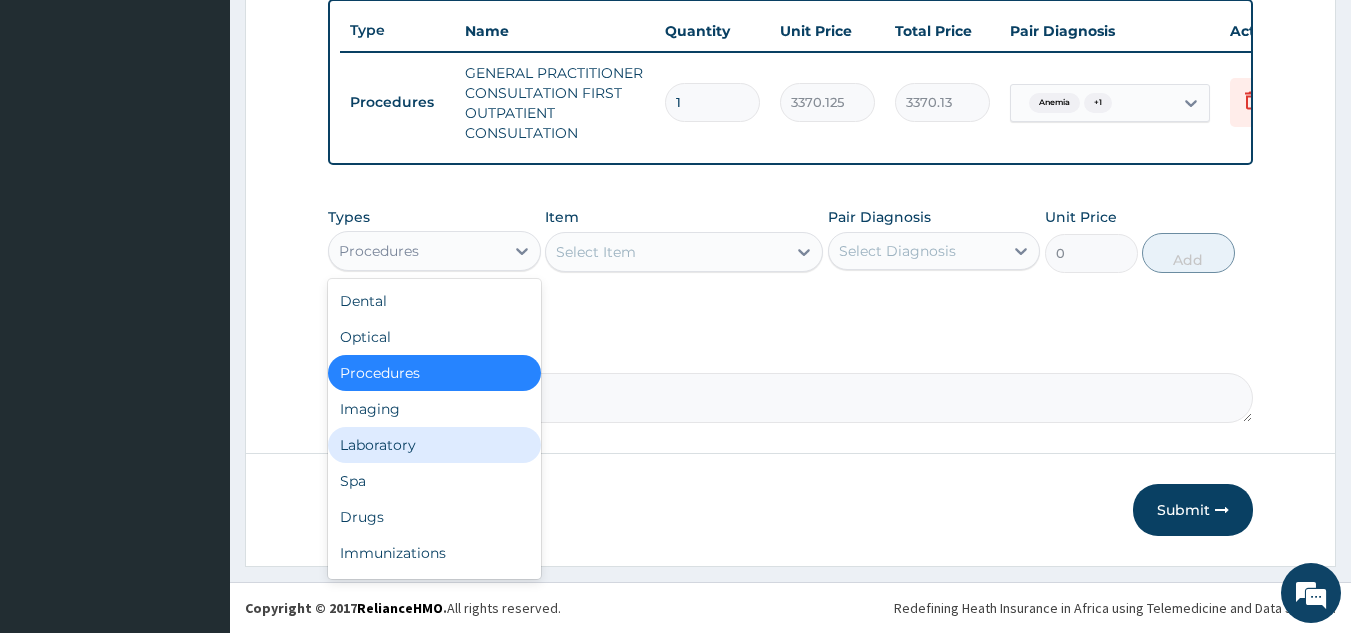 click on "Laboratory" at bounding box center [434, 445] 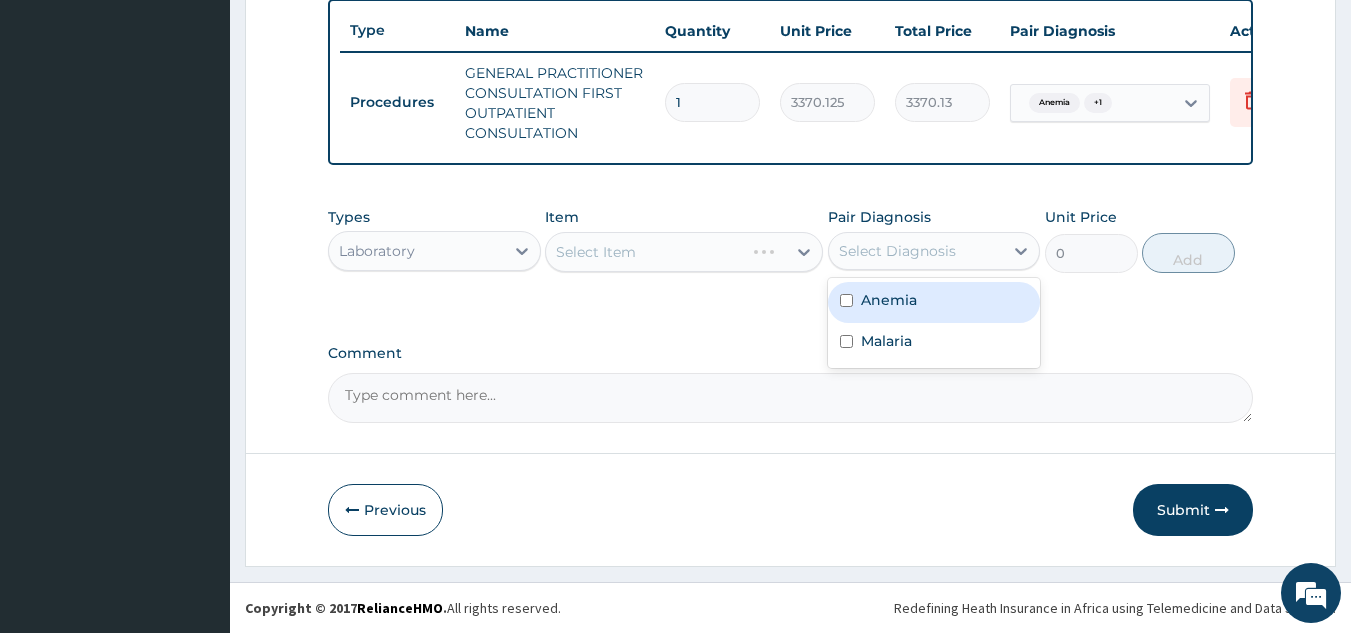 click on "Select Diagnosis" at bounding box center (897, 251) 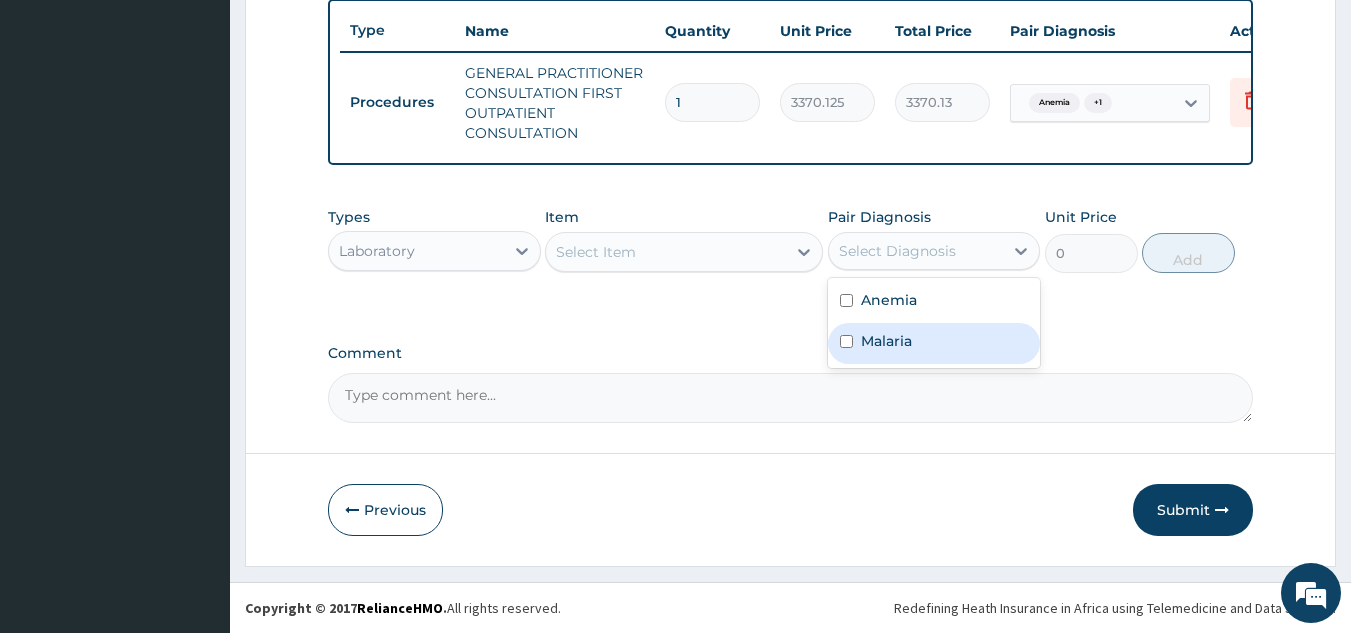 click on "Malaria" at bounding box center (934, 343) 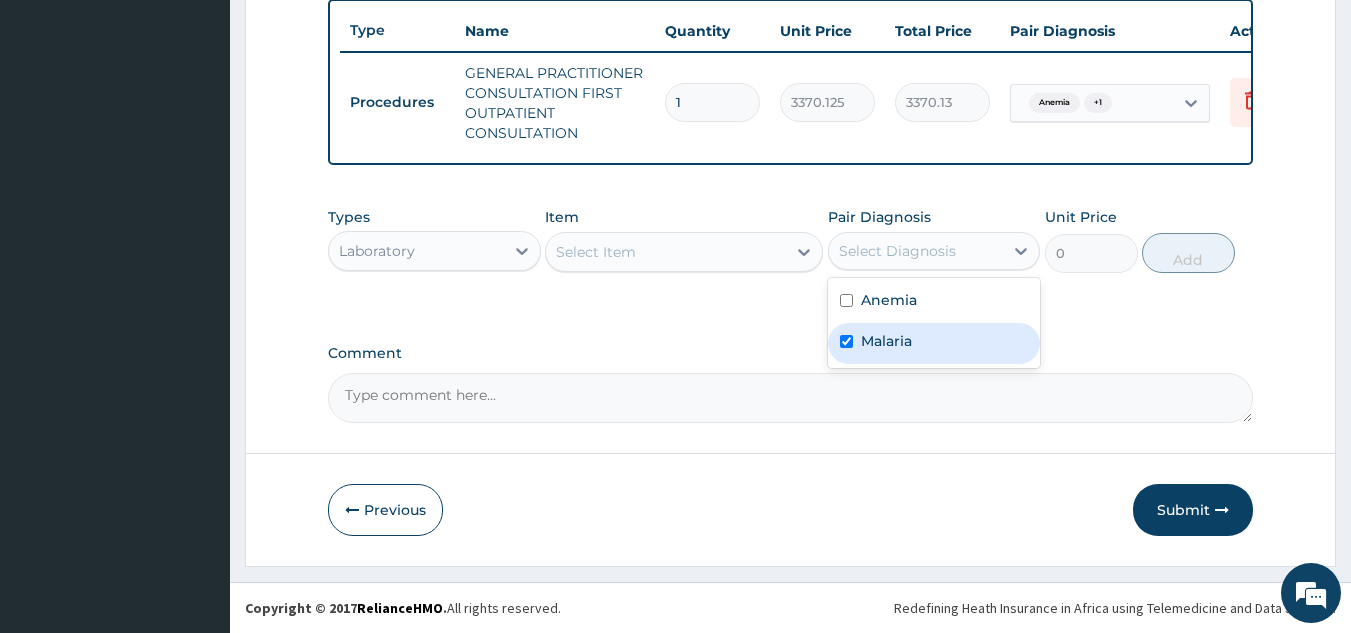 checkbox on "true" 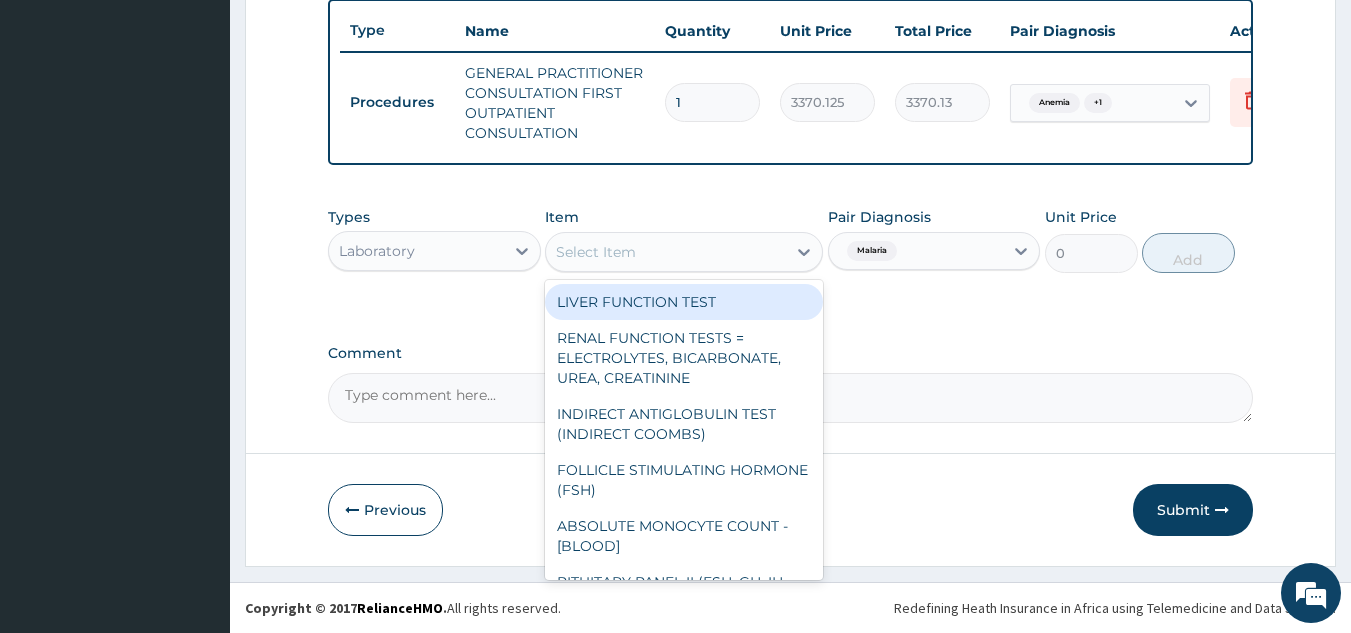 click on "Select Item" at bounding box center [666, 252] 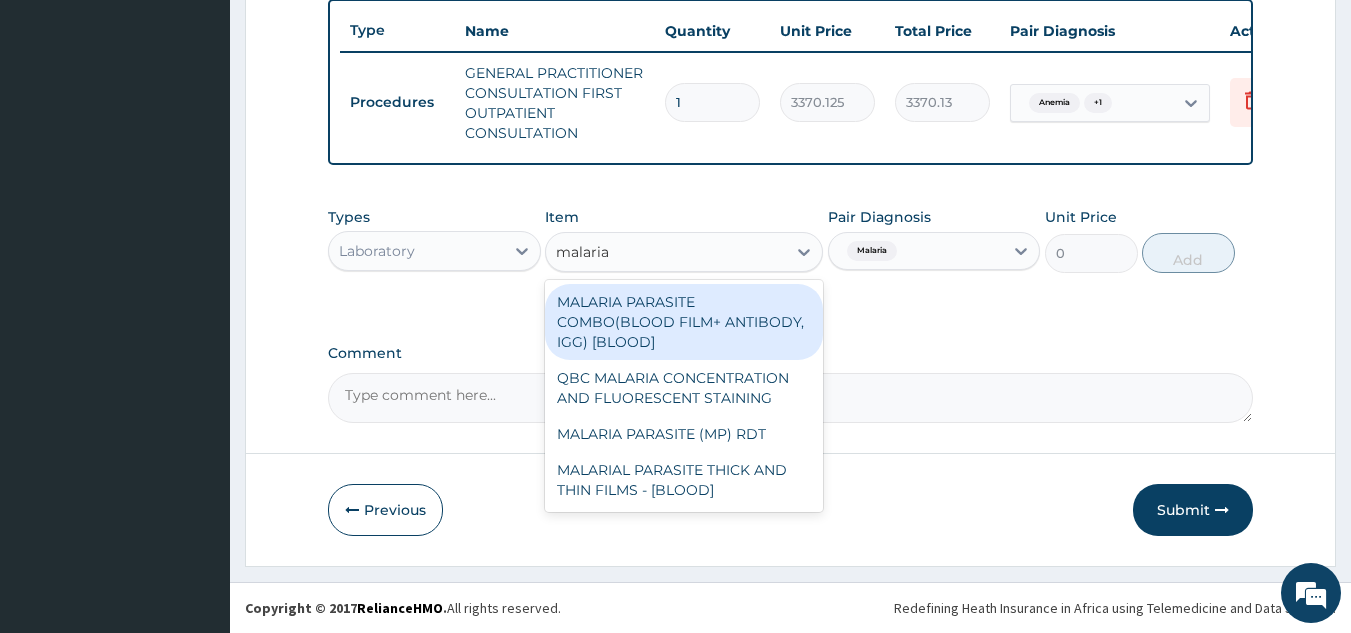 type on "malaria" 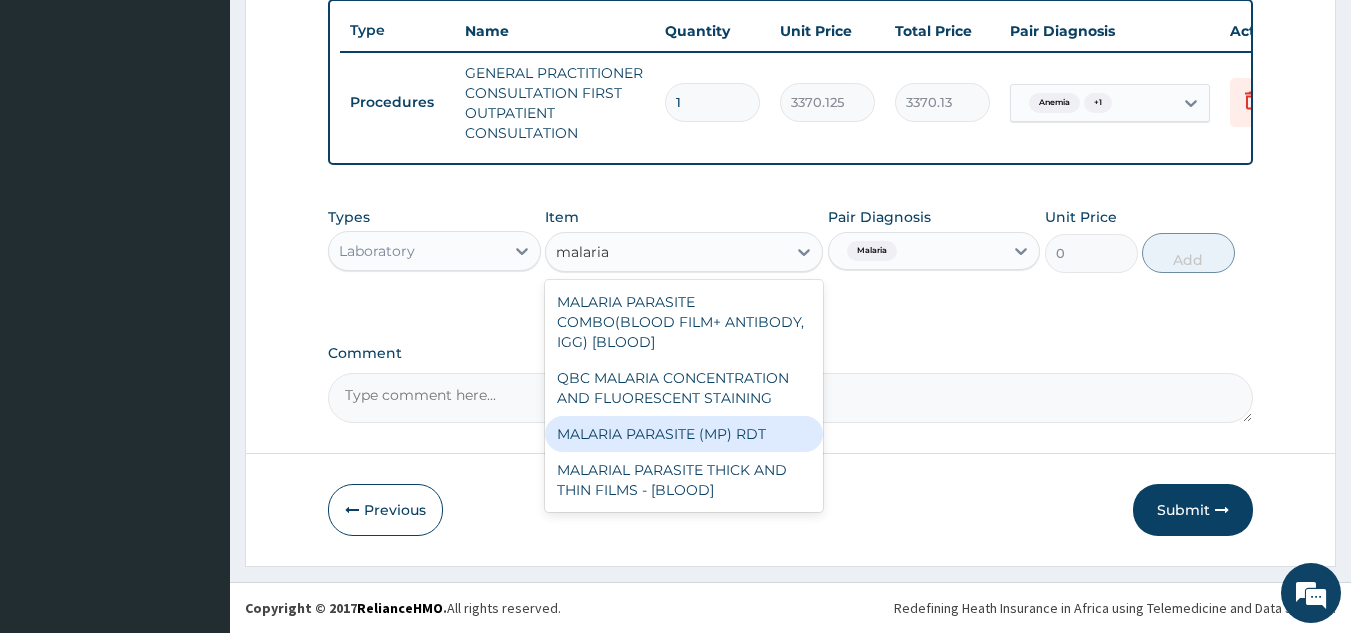type 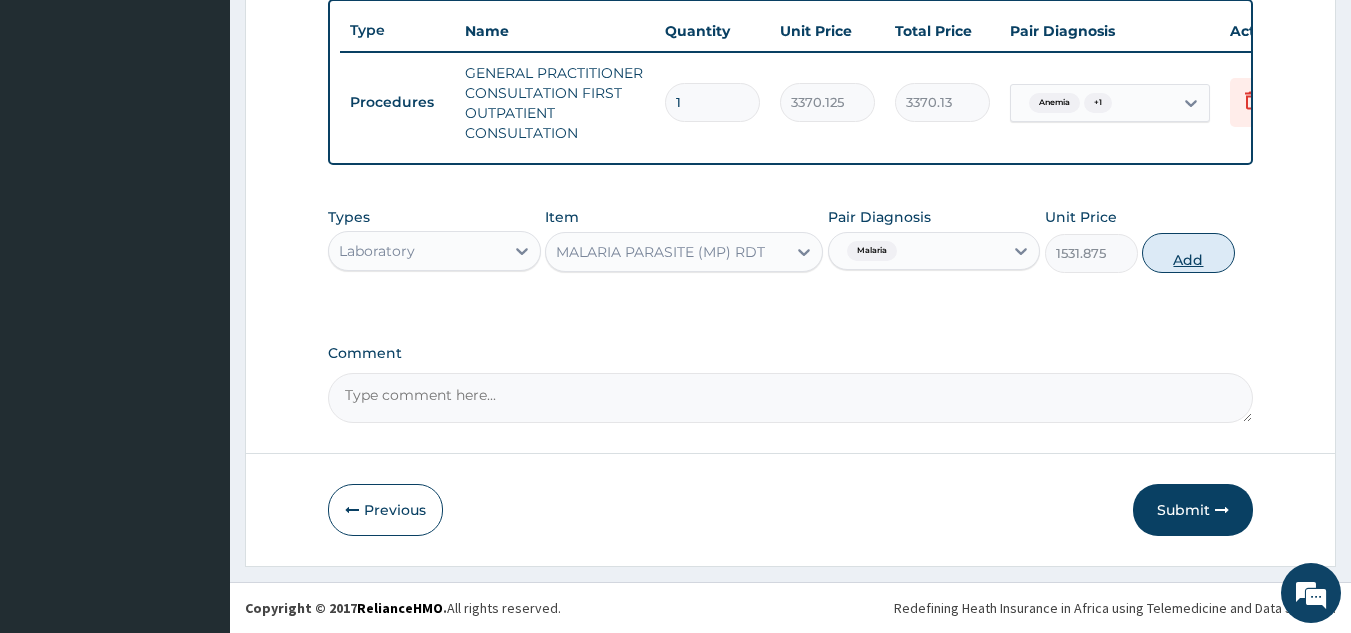 click on "Add" at bounding box center [1188, 253] 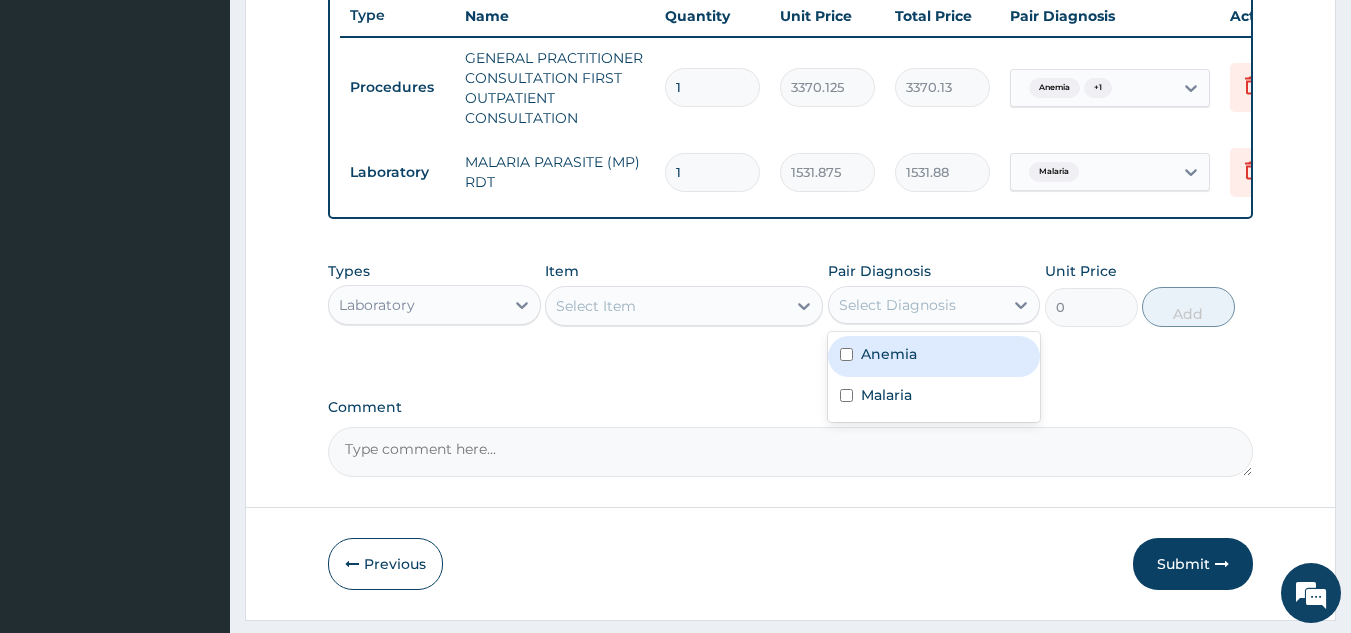 click on "Select Diagnosis" at bounding box center [916, 305] 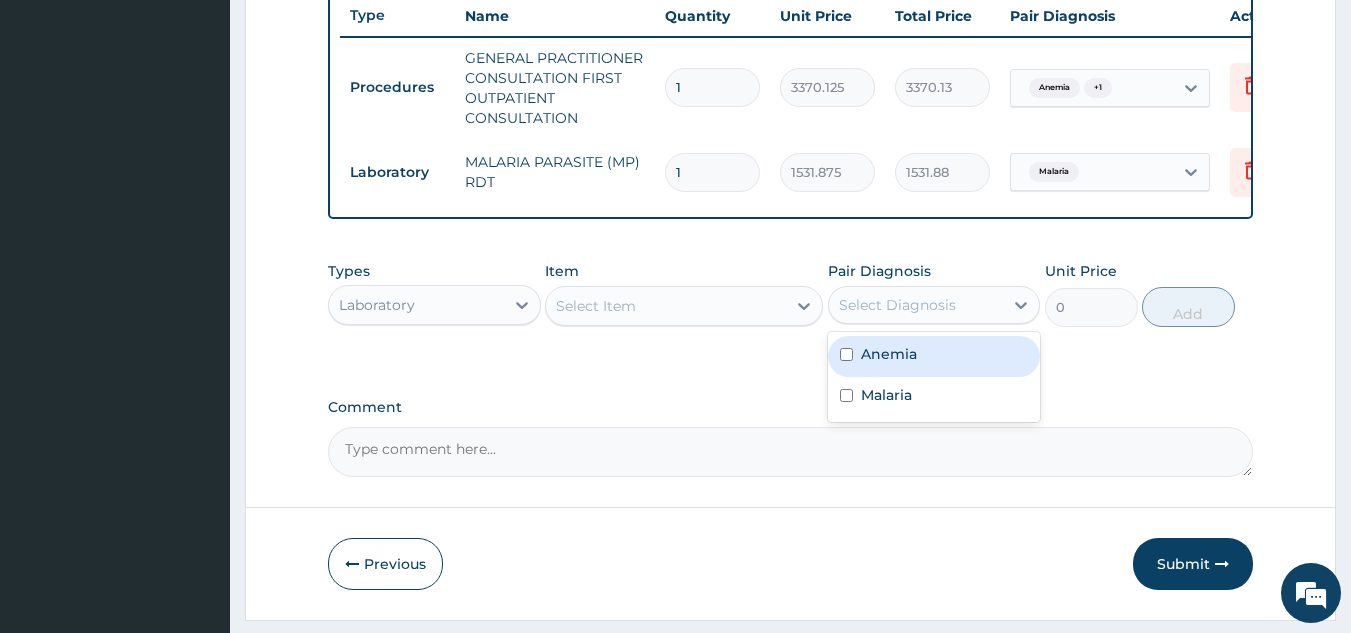 click on "Anemia" at bounding box center [889, 354] 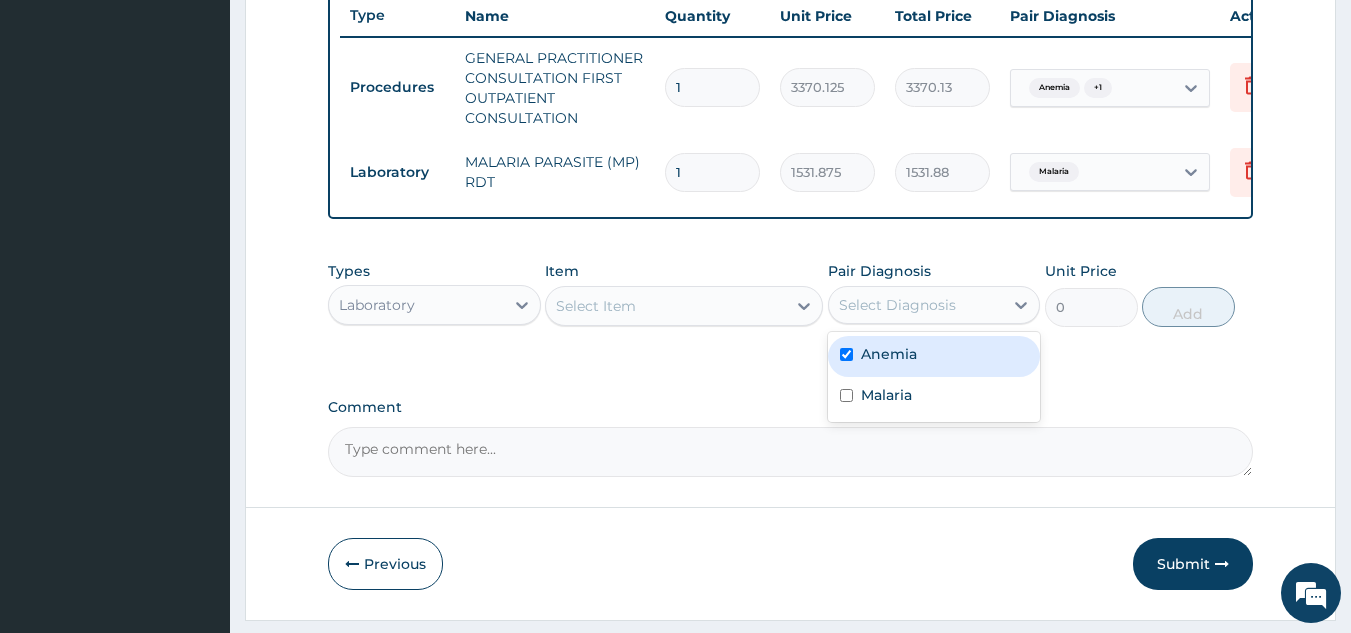 checkbox on "true" 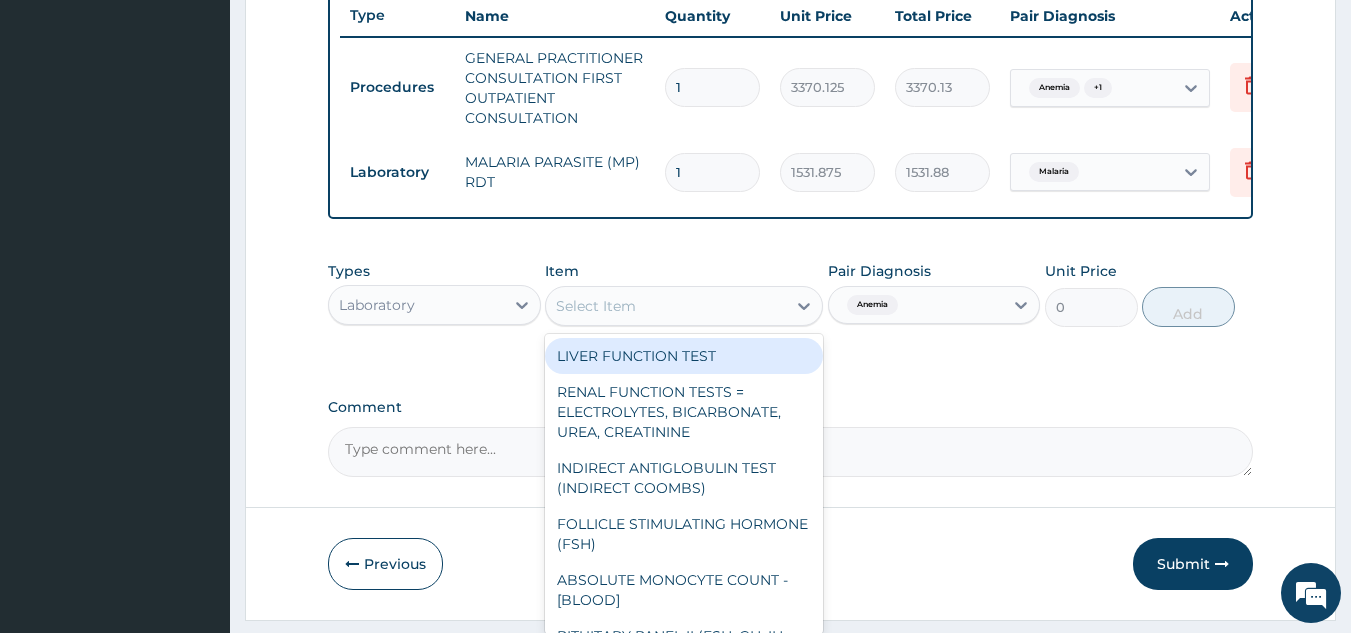 click on "Select Item" at bounding box center [666, 306] 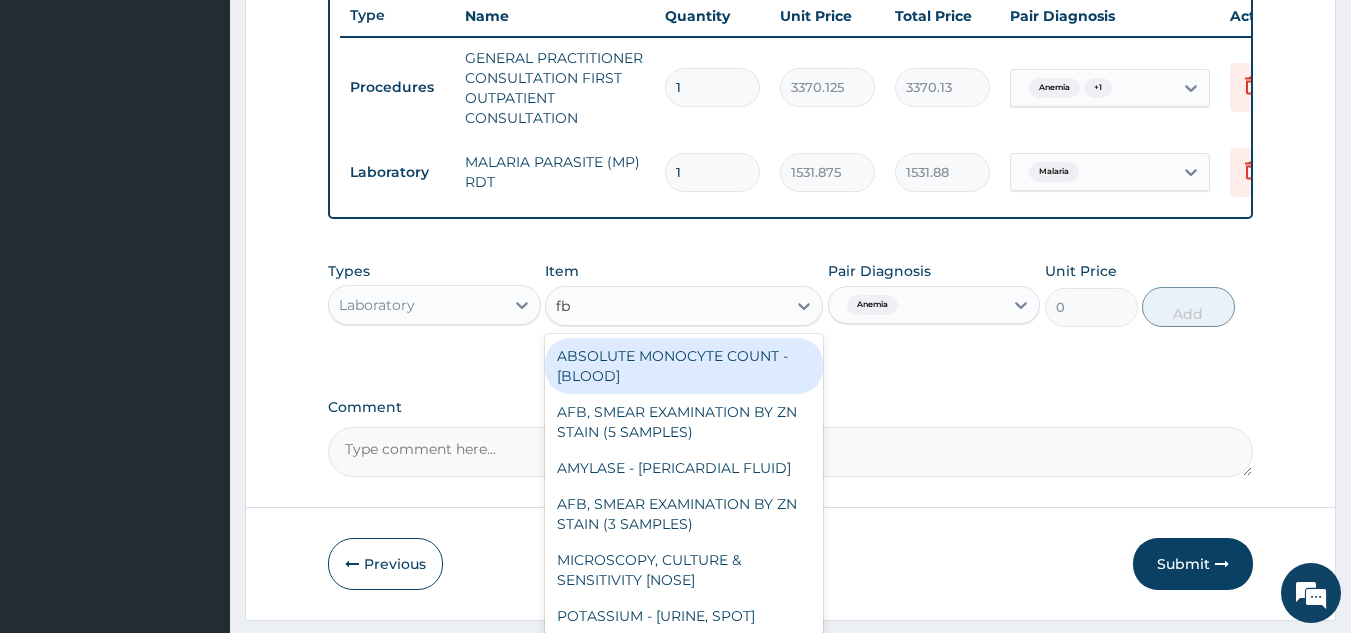 type on "fbc" 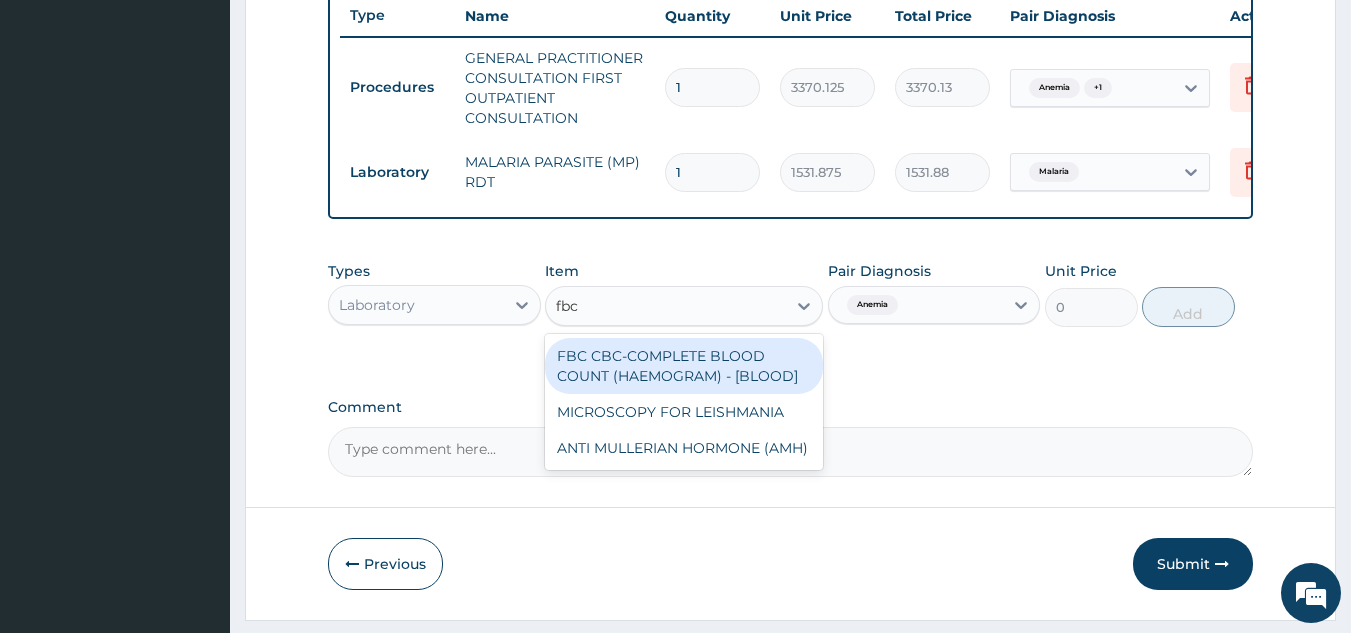 type 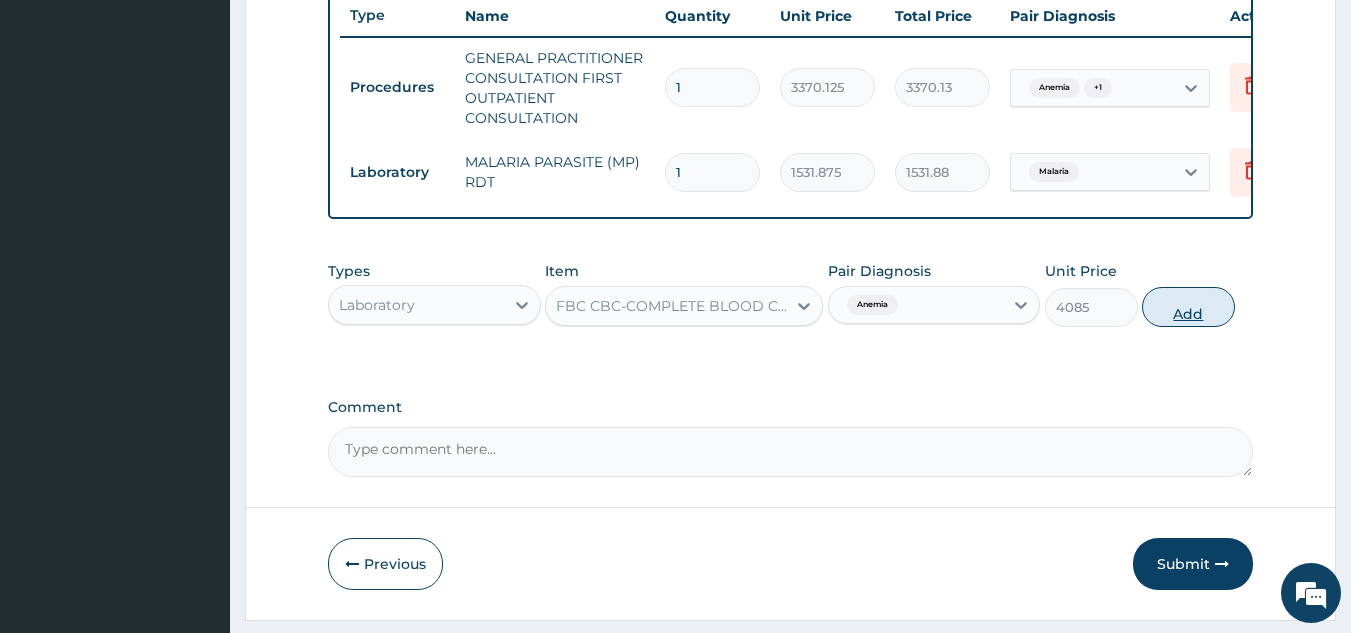 click on "Add" at bounding box center (1188, 307) 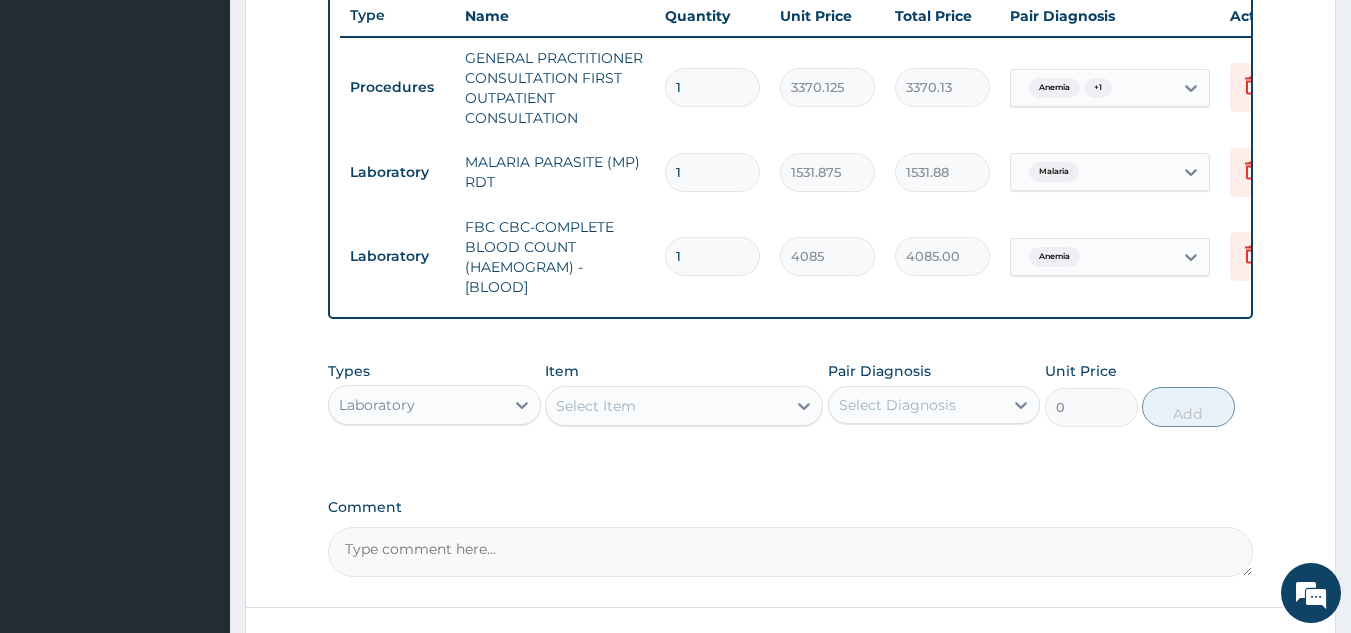 scroll, scrollTop: 929, scrollLeft: 0, axis: vertical 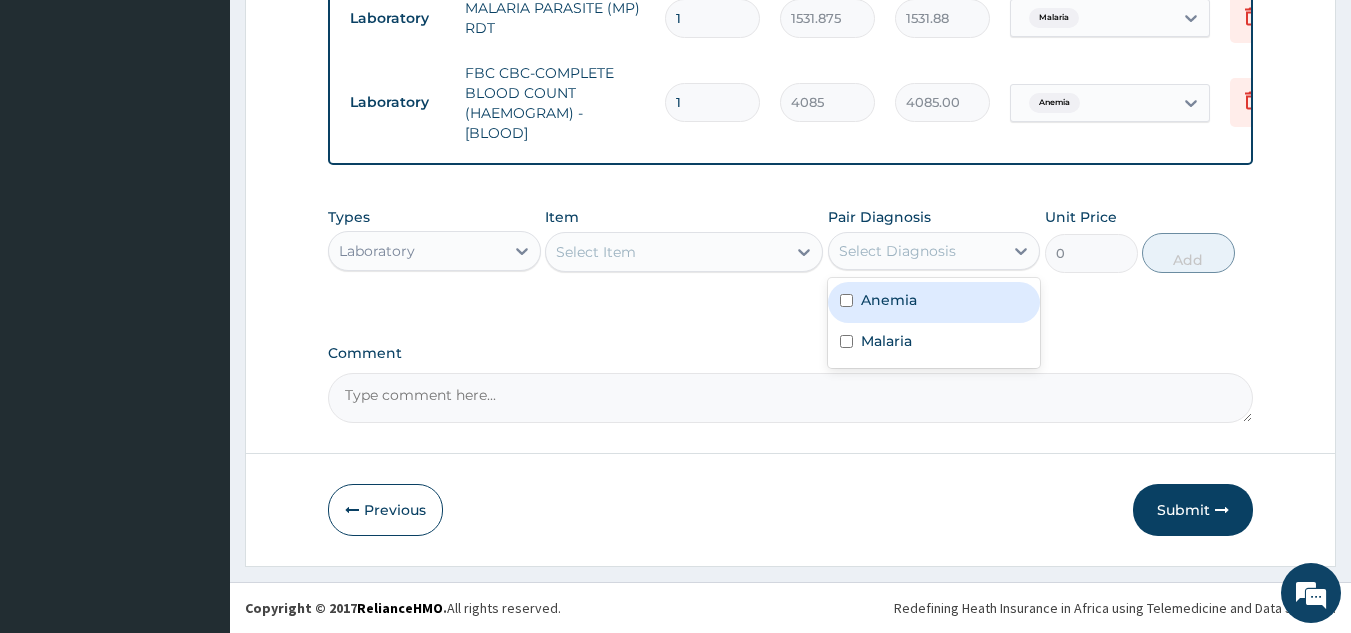 click on "Select Diagnosis" at bounding box center (916, 251) 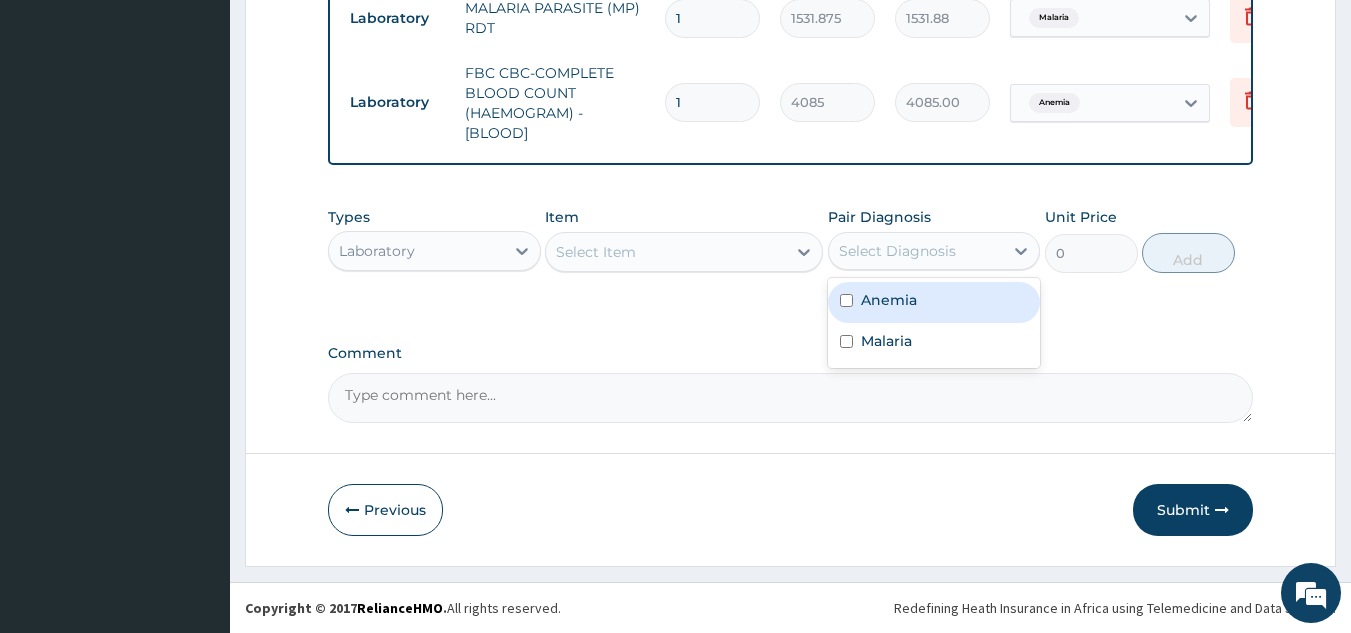 click on "Anemia" at bounding box center (889, 300) 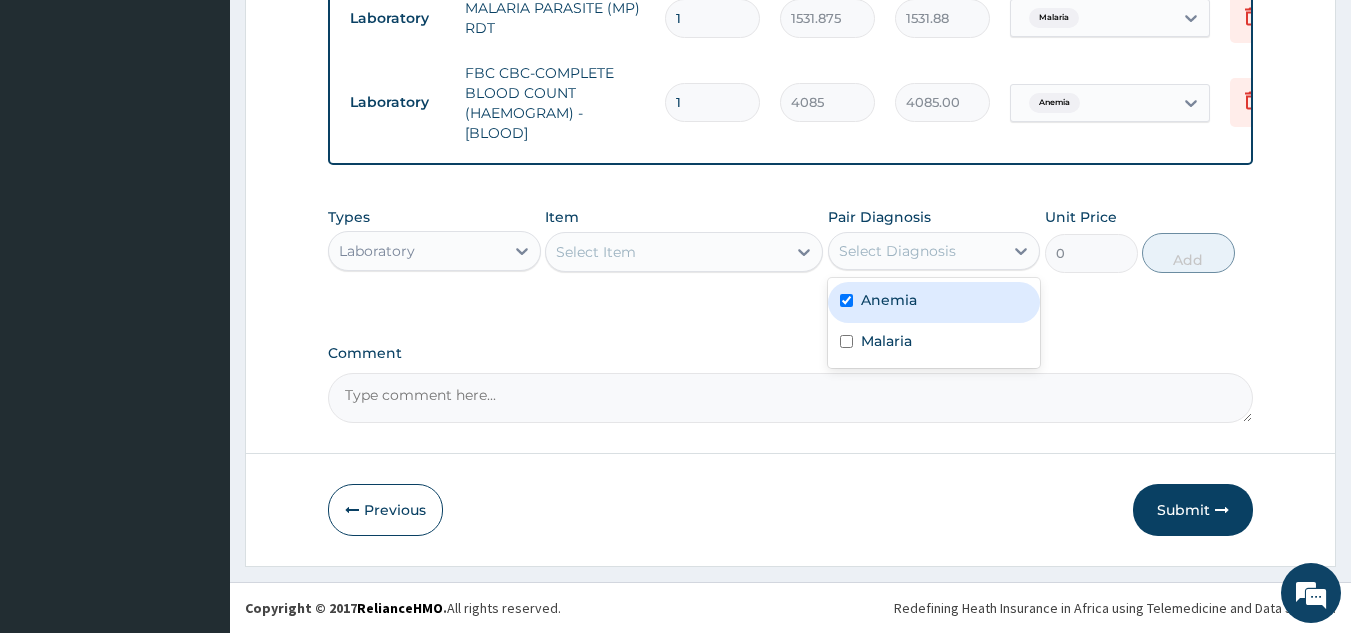 checkbox on "true" 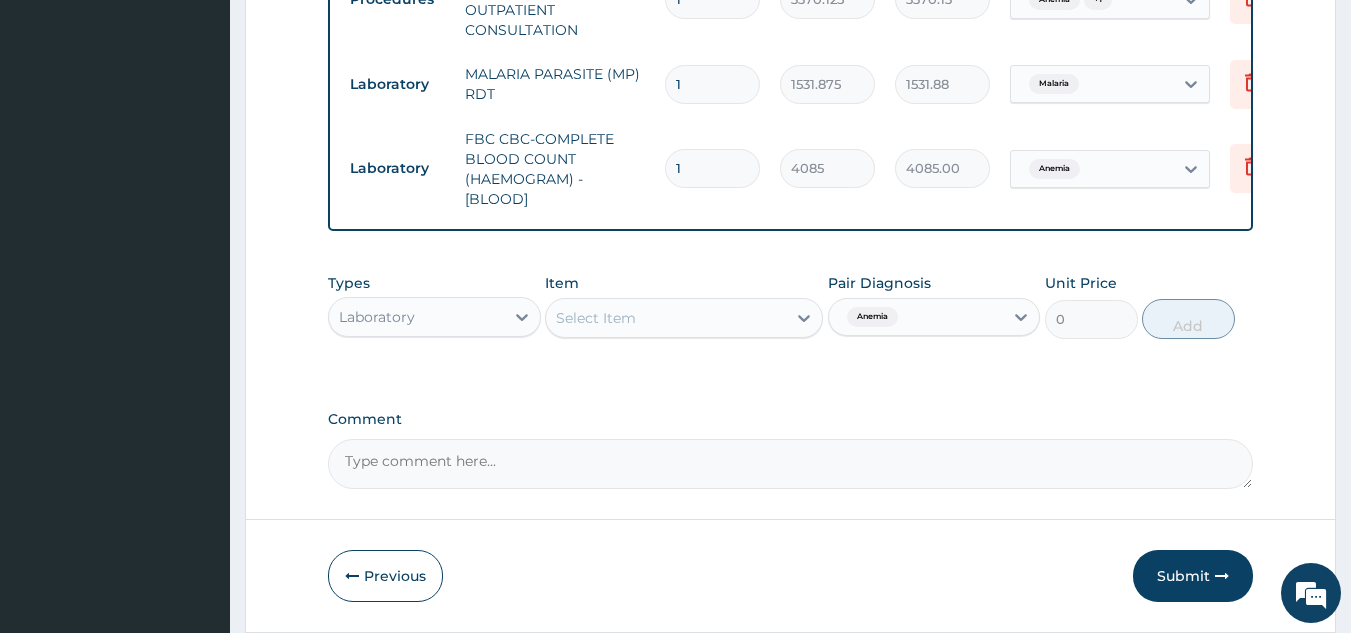 scroll, scrollTop: 845, scrollLeft: 0, axis: vertical 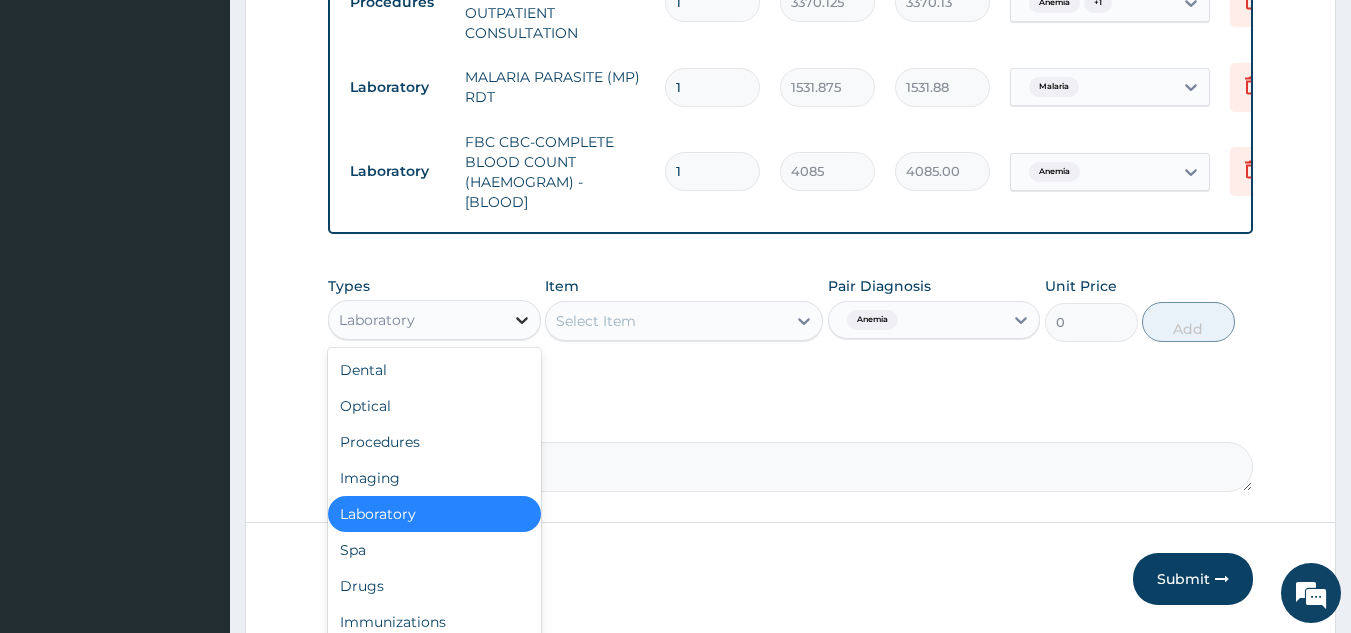 click 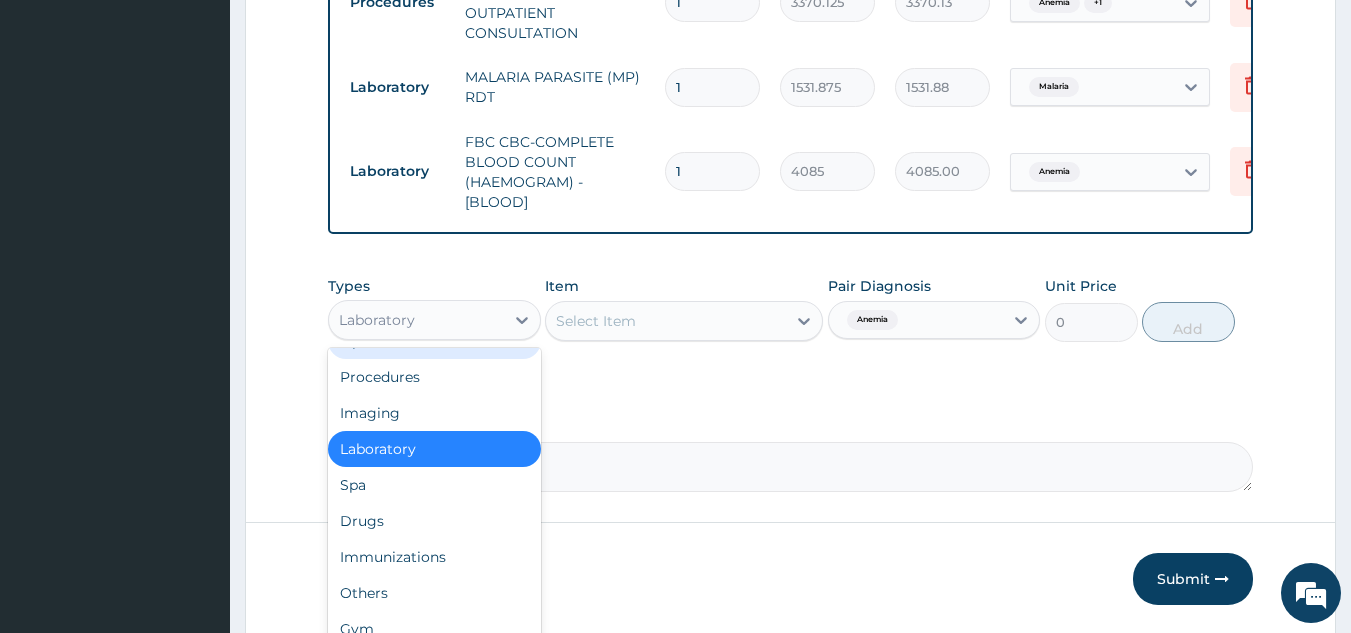scroll, scrollTop: 68, scrollLeft: 0, axis: vertical 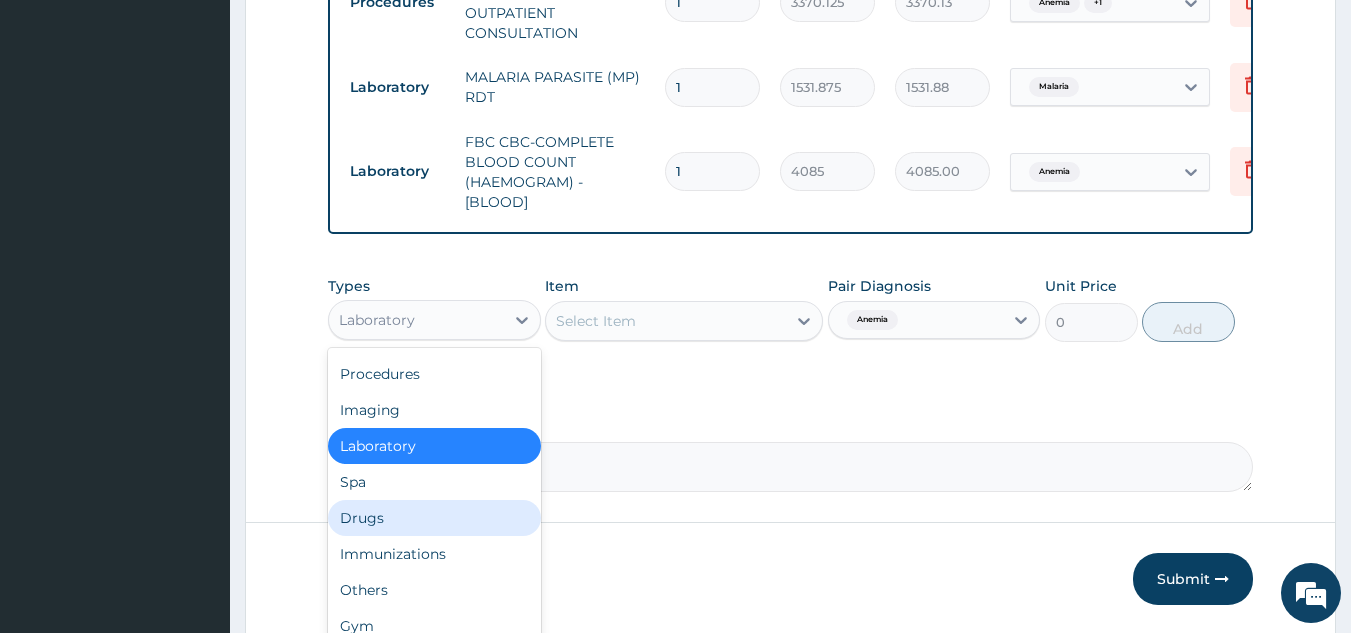 click on "Drugs" at bounding box center (434, 518) 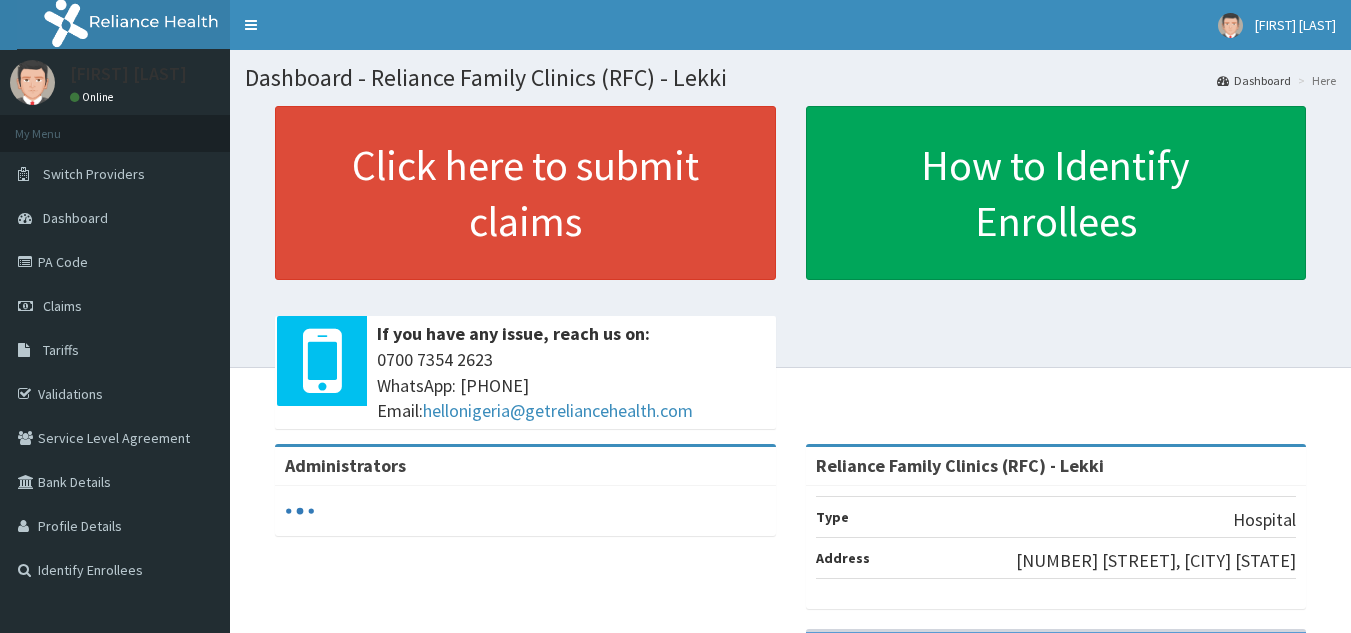 scroll, scrollTop: 0, scrollLeft: 0, axis: both 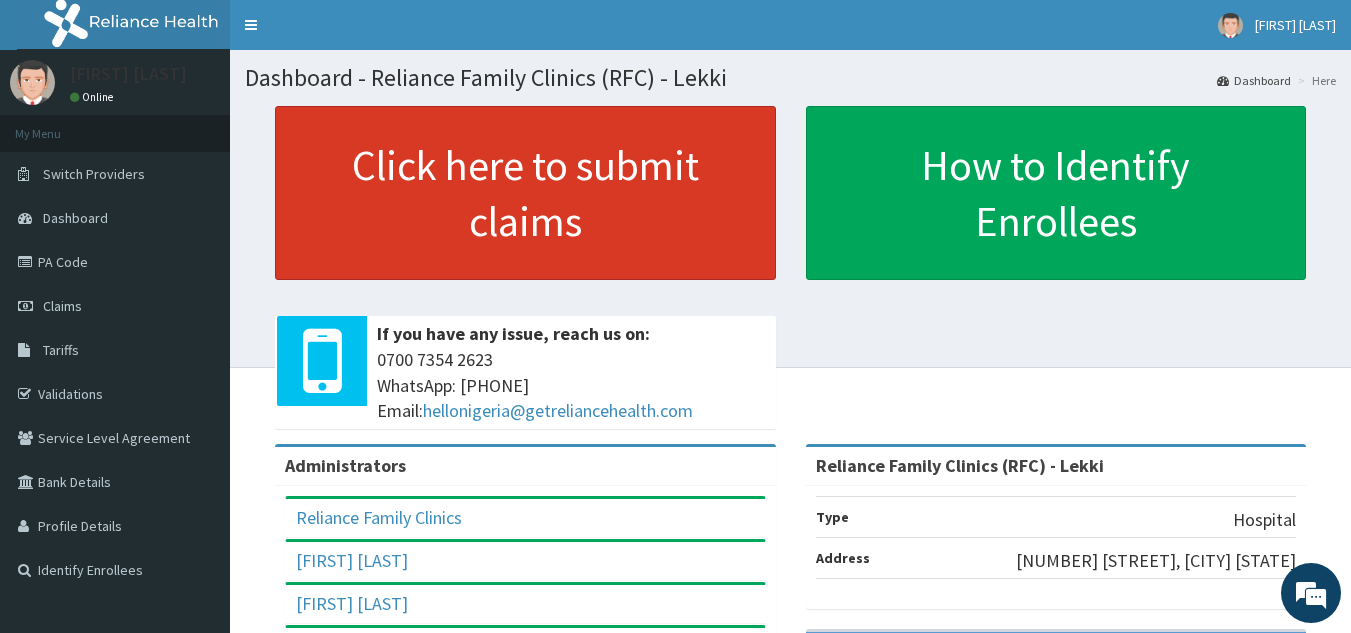 click on "Click here to submit claims" at bounding box center (525, 193) 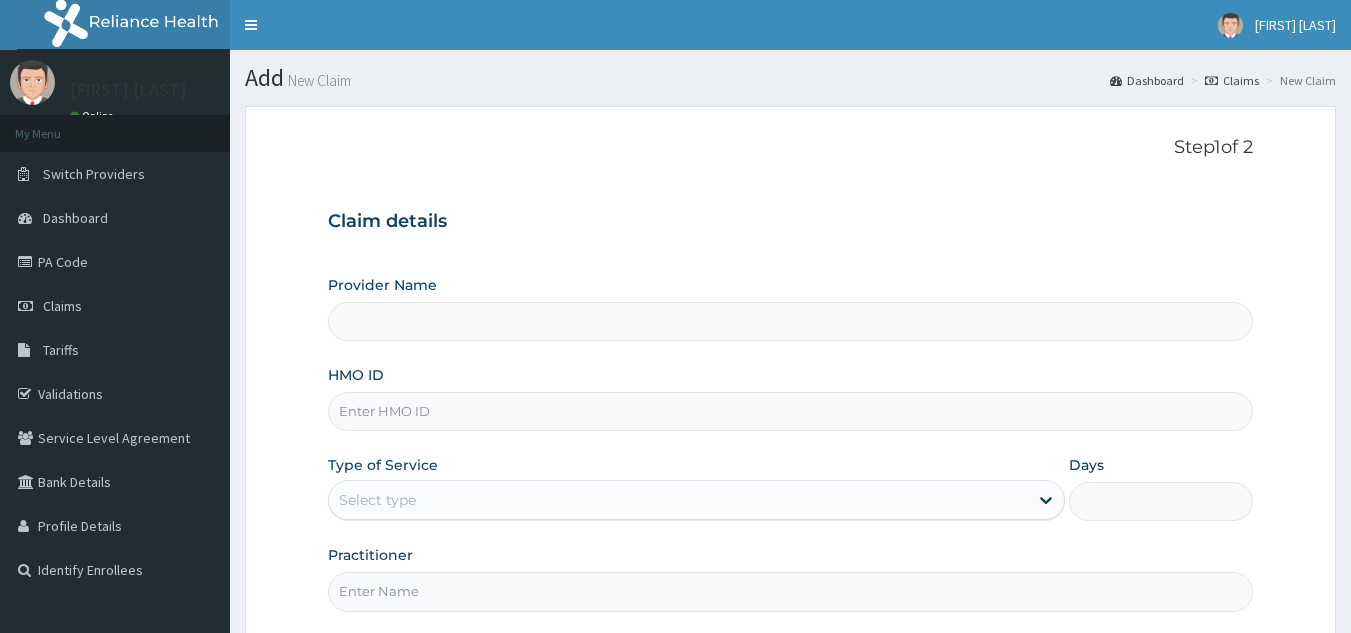 scroll, scrollTop: 0, scrollLeft: 0, axis: both 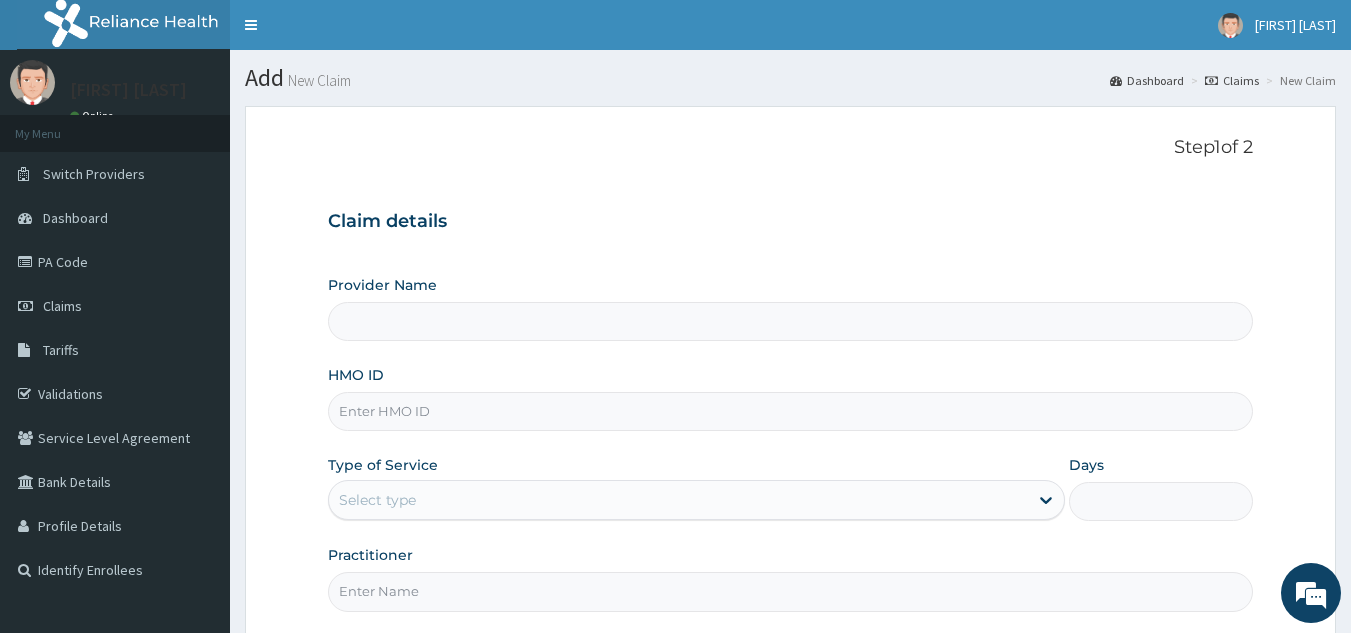 type on "Reliance Family Clinics (RFC) - Lekki" 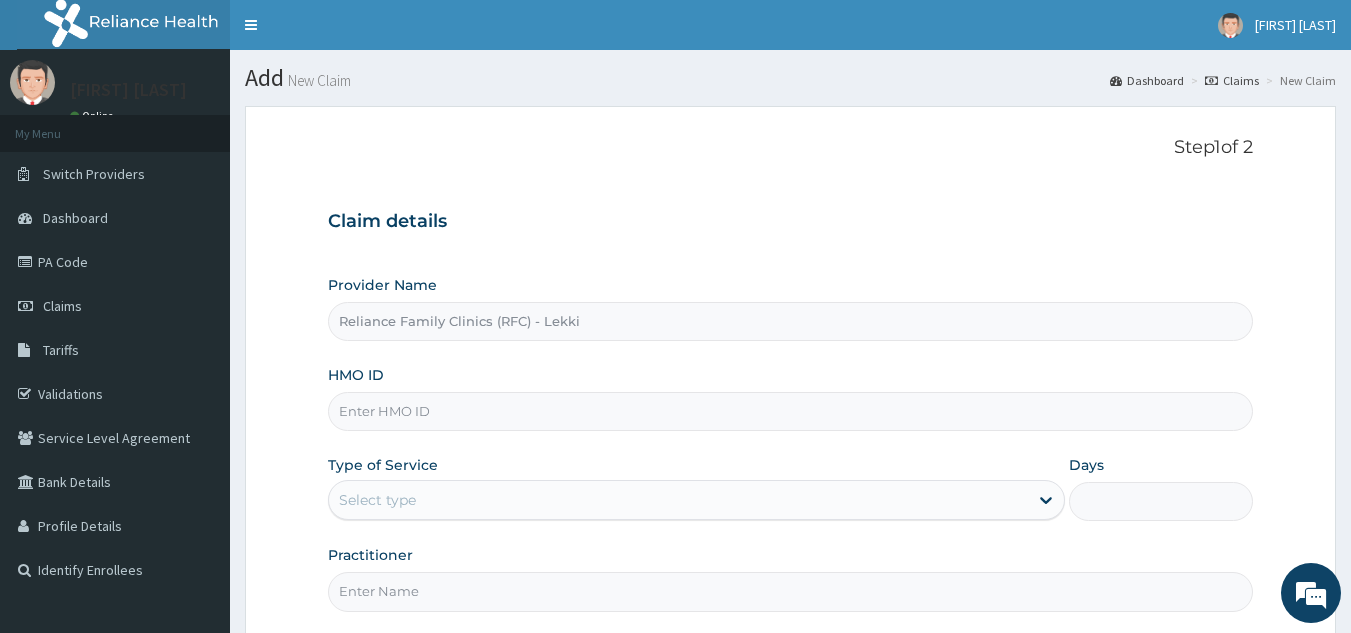 click on "HMO ID" at bounding box center (791, 411) 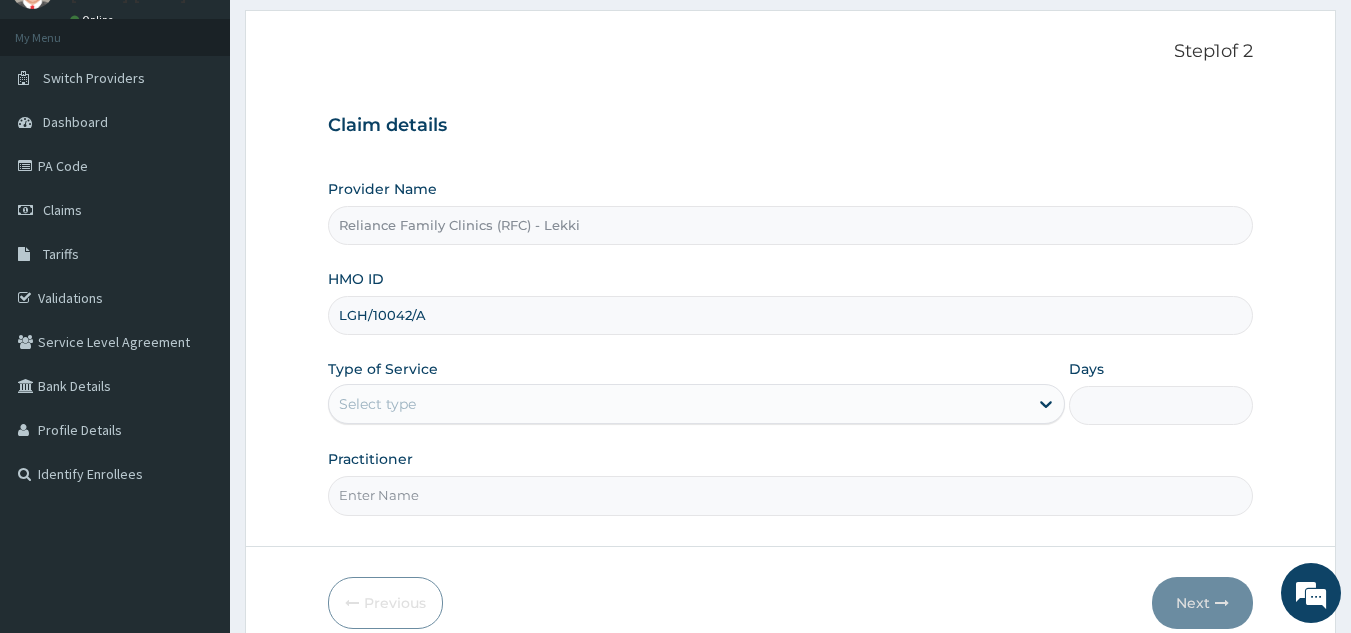 scroll, scrollTop: 98, scrollLeft: 0, axis: vertical 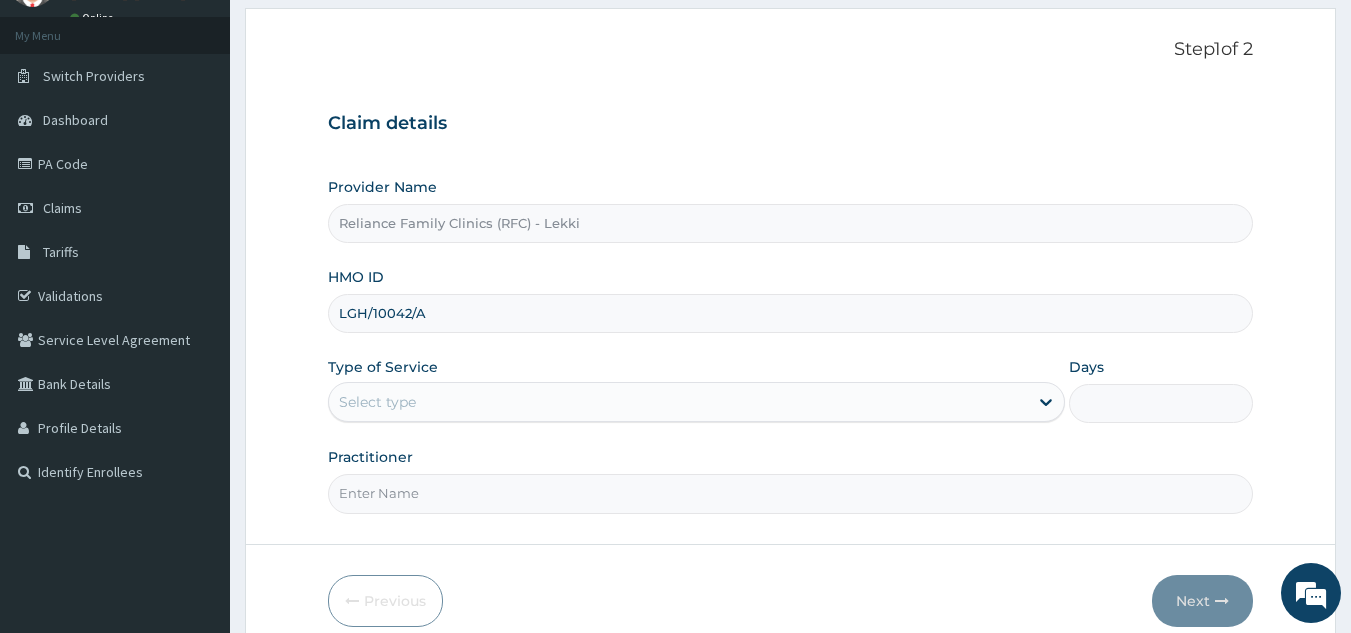 type on "LGH/10042/A" 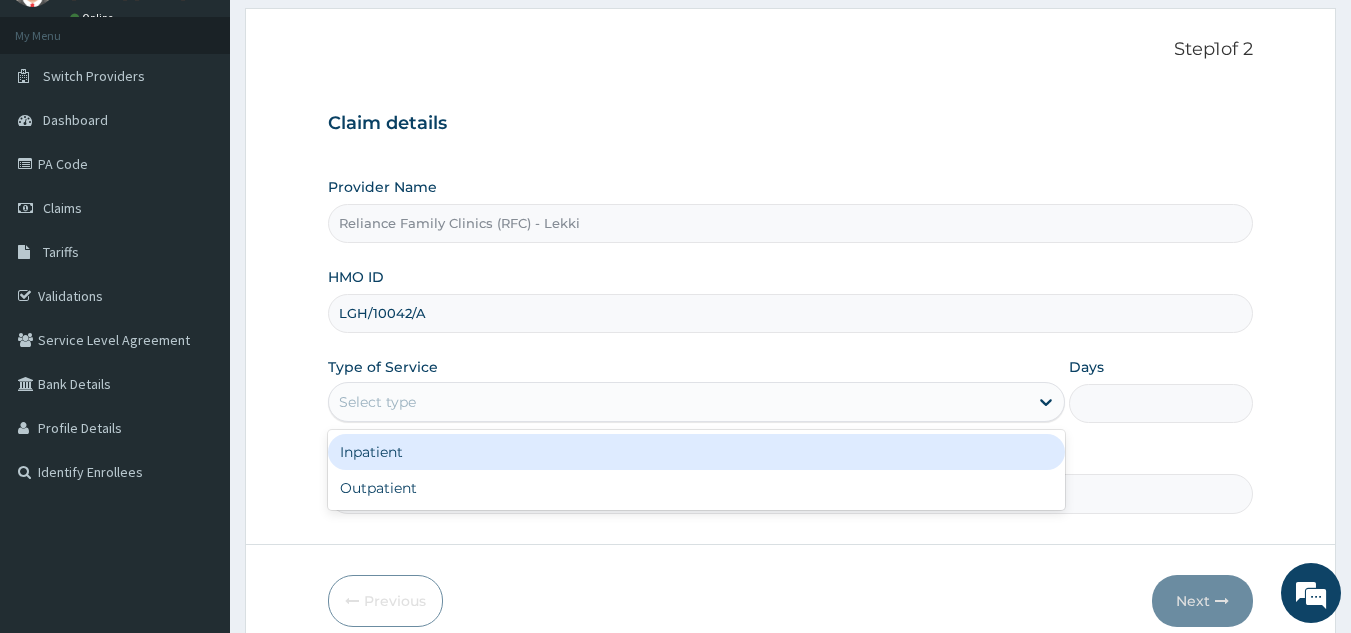 click on "Select type" at bounding box center (678, 402) 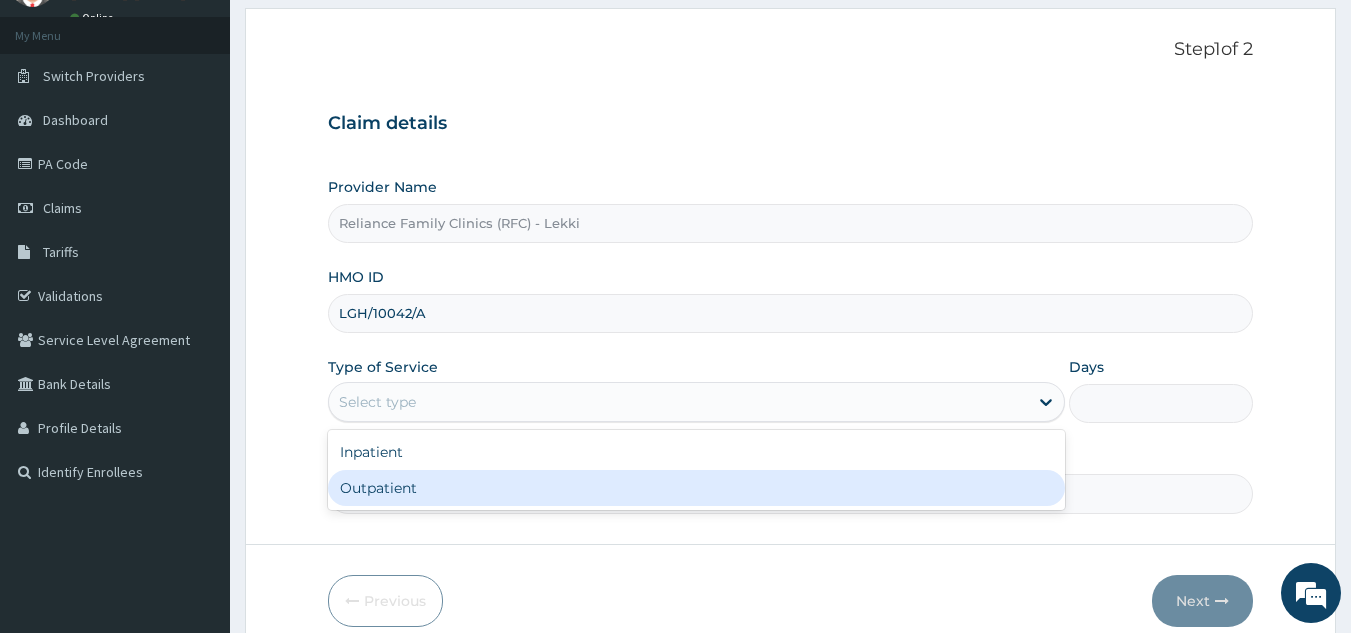 click on "Outpatient" at bounding box center [696, 488] 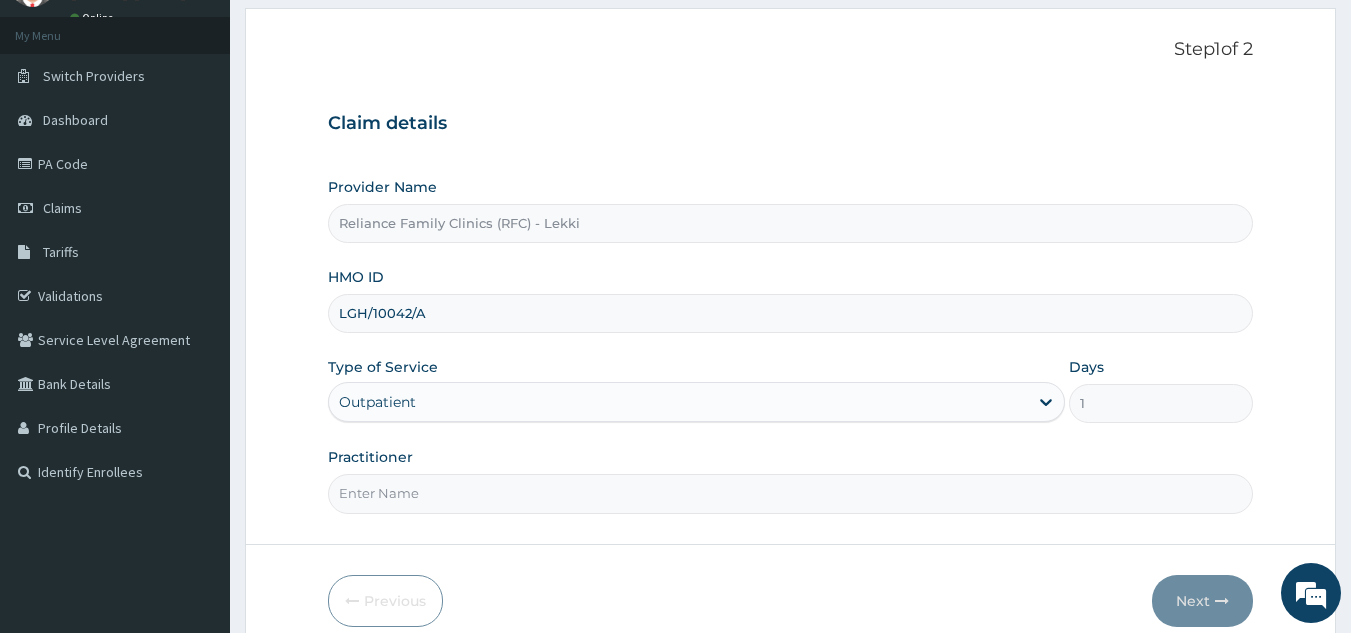 click on "Practitioner" at bounding box center (791, 493) 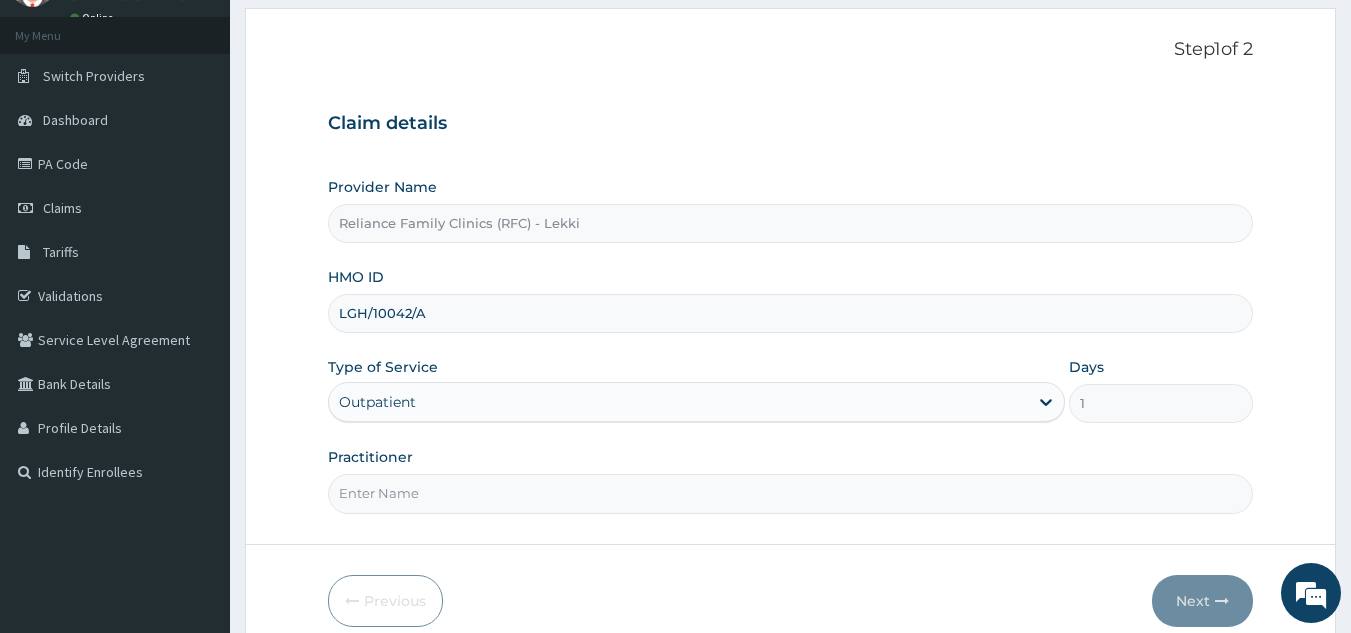 type on "Locum" 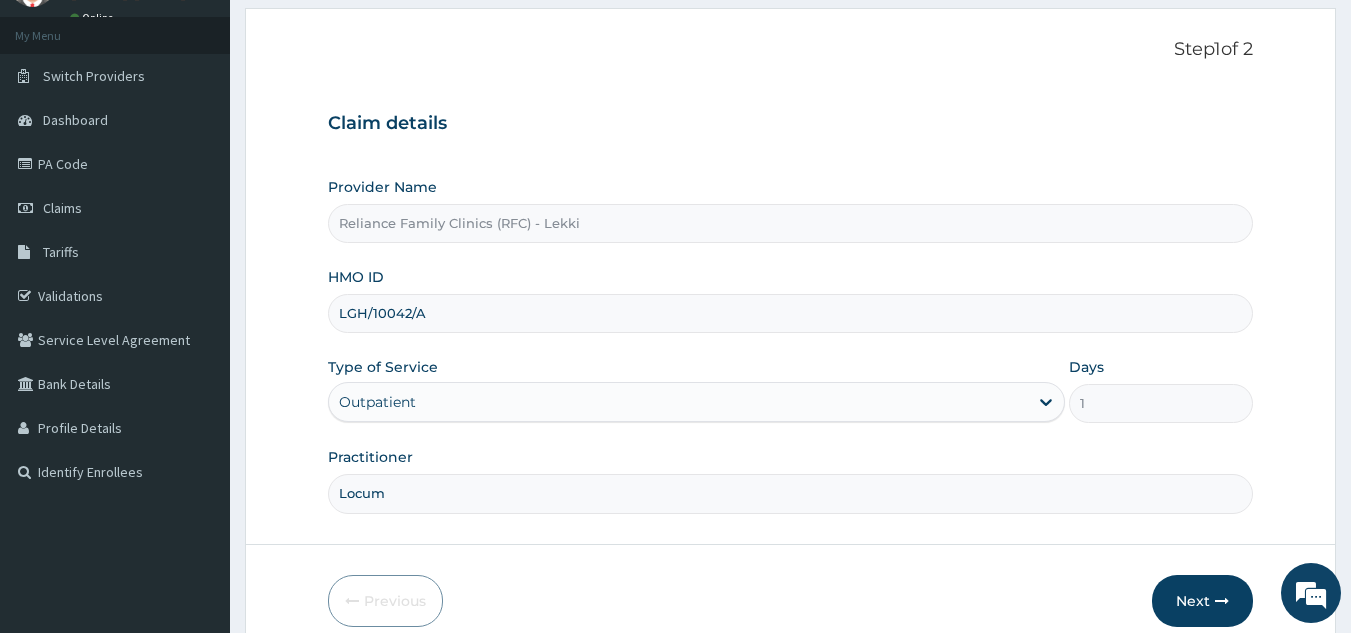 scroll, scrollTop: 189, scrollLeft: 0, axis: vertical 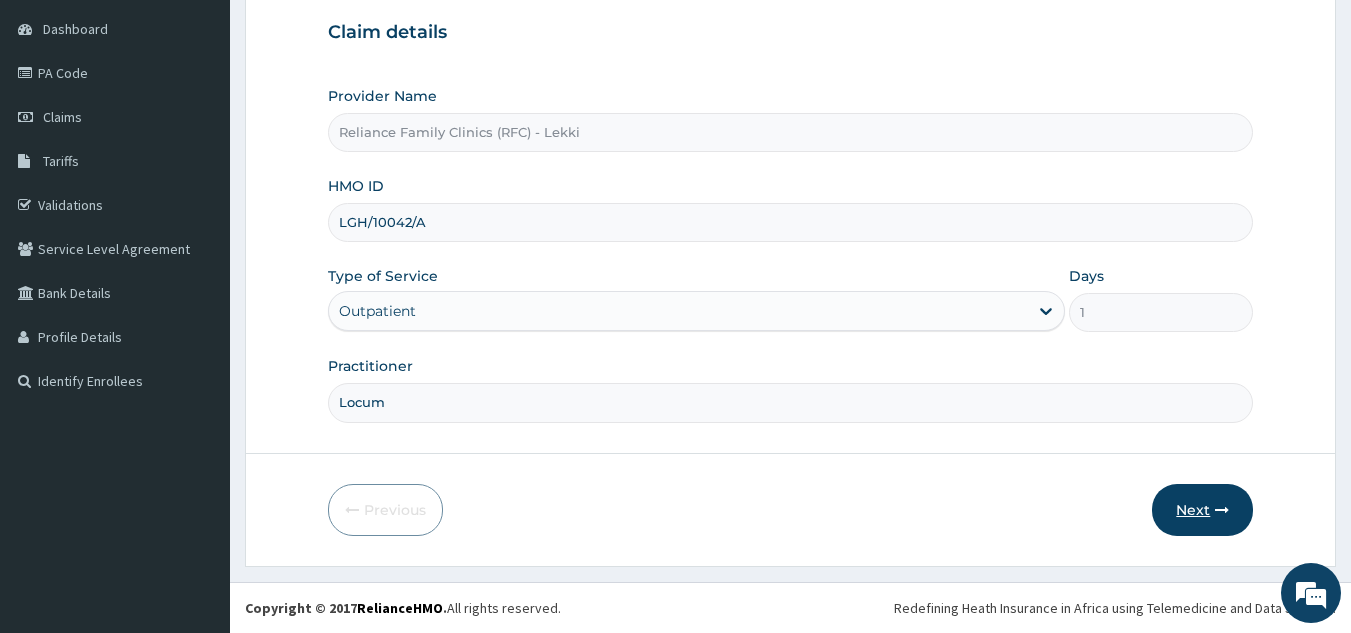 click on "Next" at bounding box center [1202, 510] 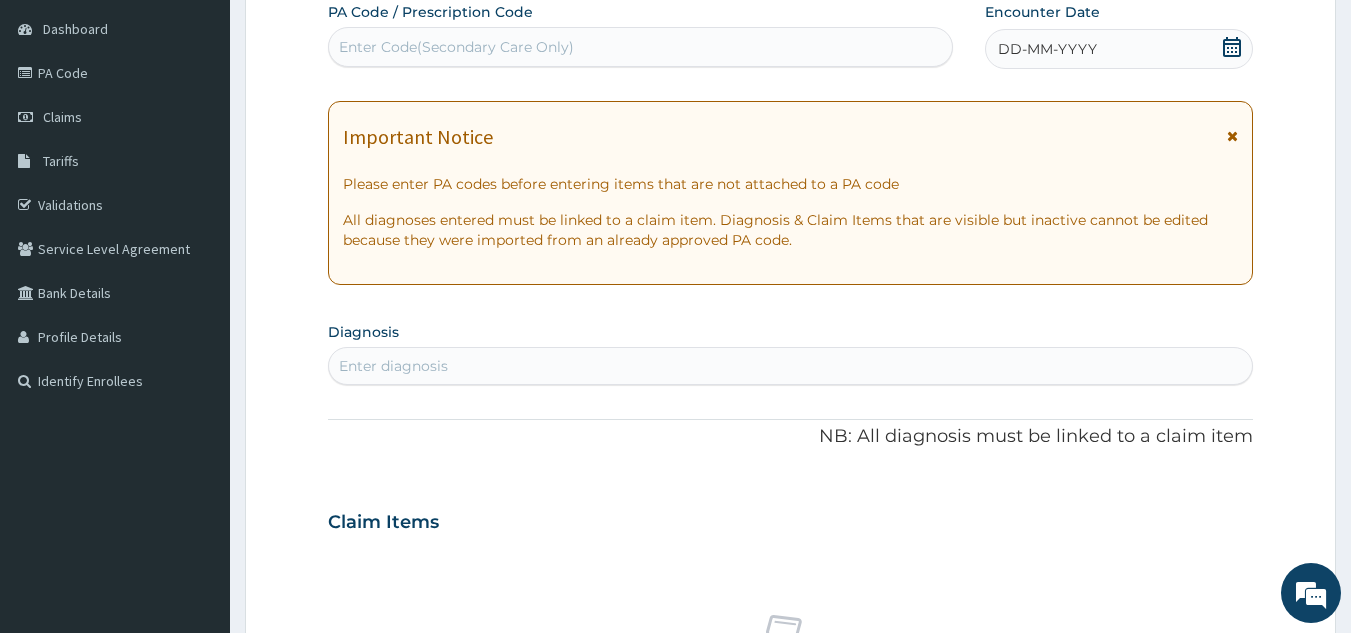 scroll, scrollTop: 0, scrollLeft: 0, axis: both 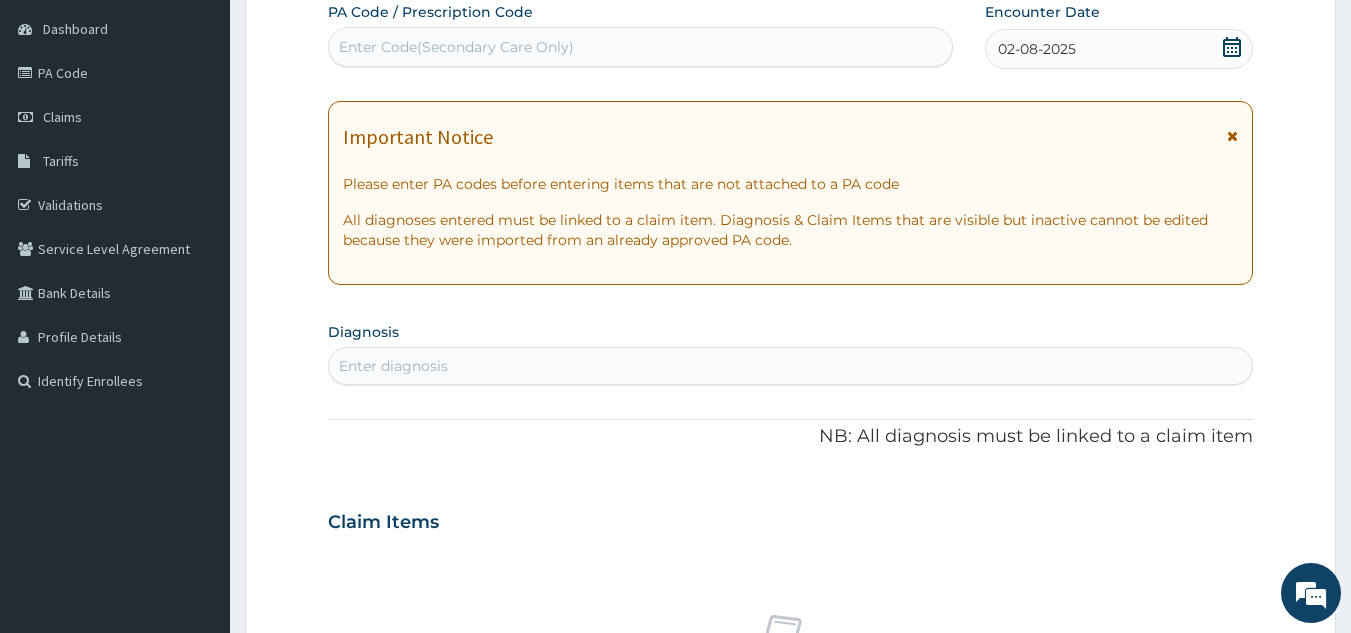 click on "Enter diagnosis" at bounding box center (791, 366) 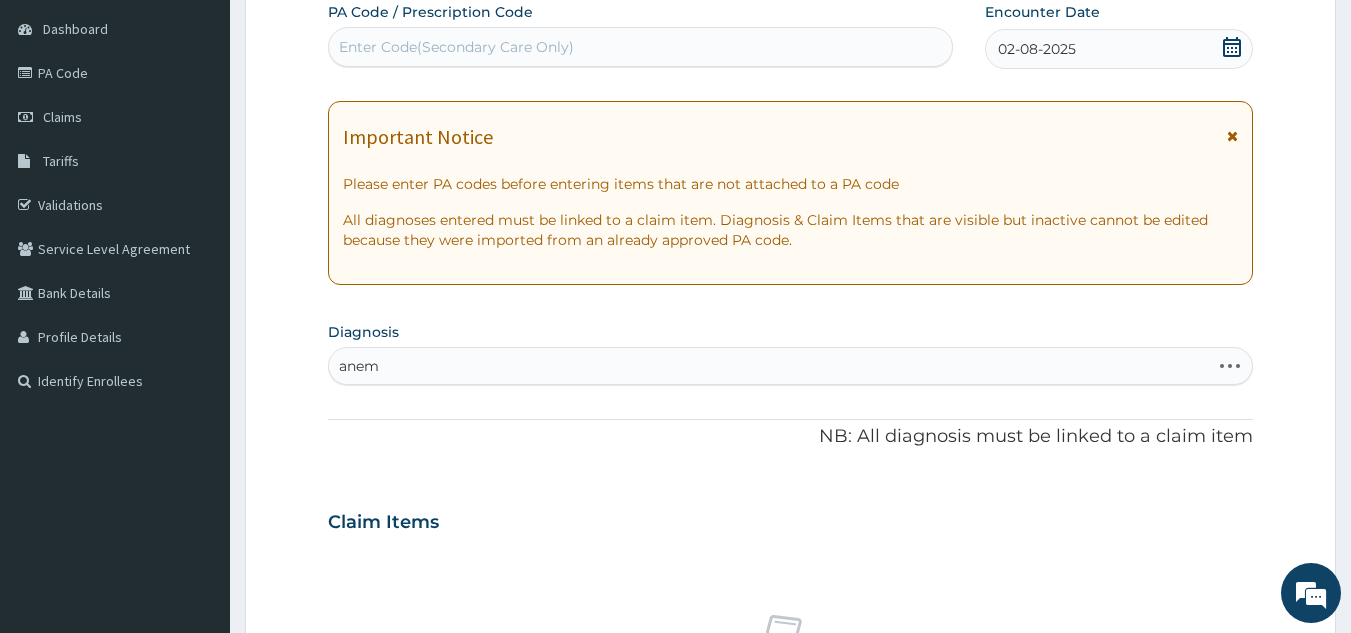 type on "anemi" 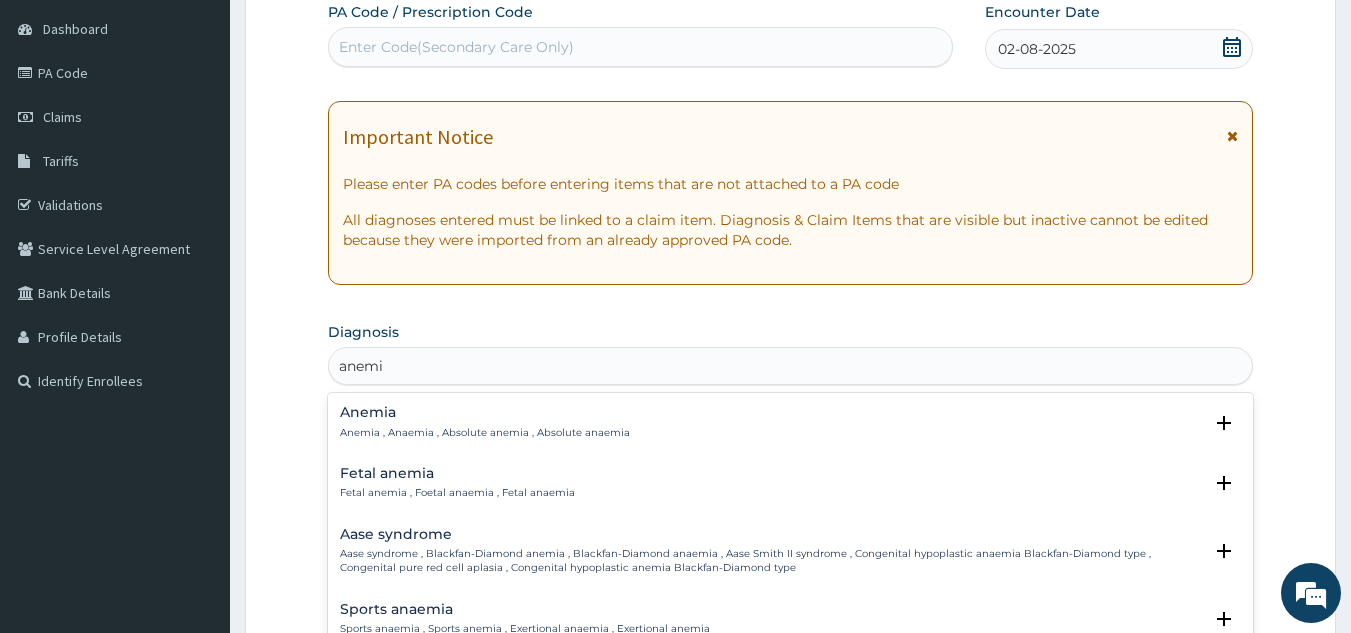 click on "Anemia , Anaemia , Absolute anemia , Absolute anaemia" at bounding box center (485, 433) 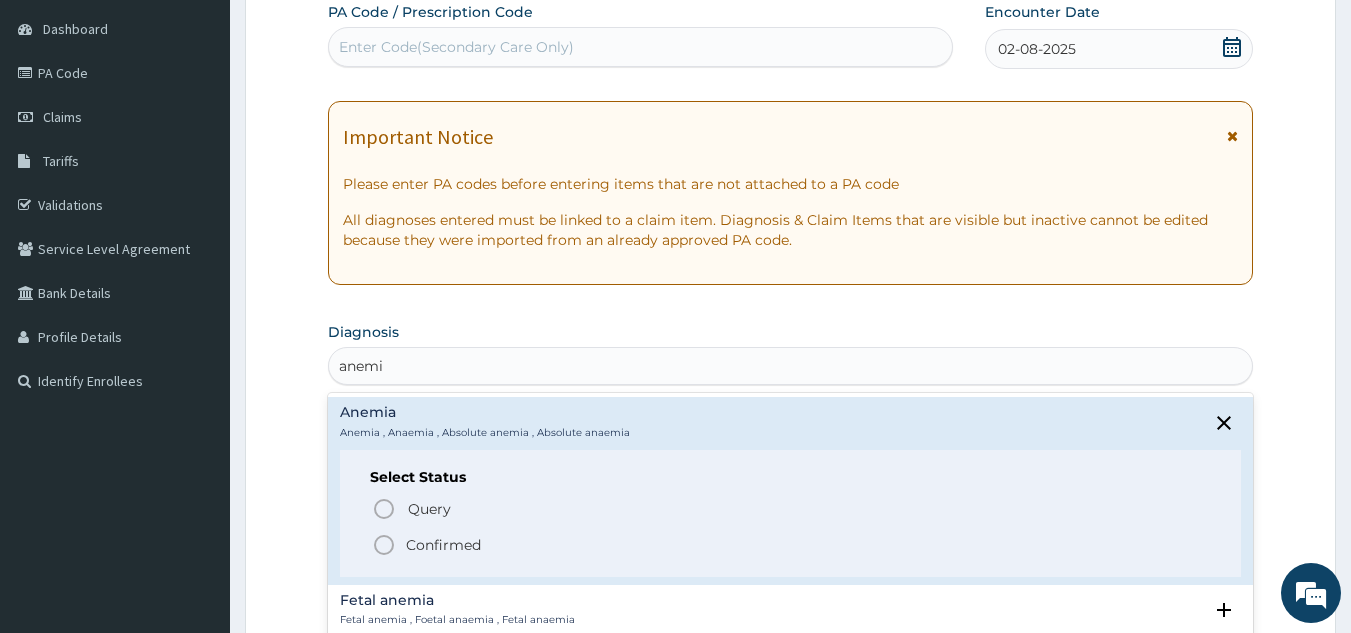 click on "Confirmed" at bounding box center [443, 545] 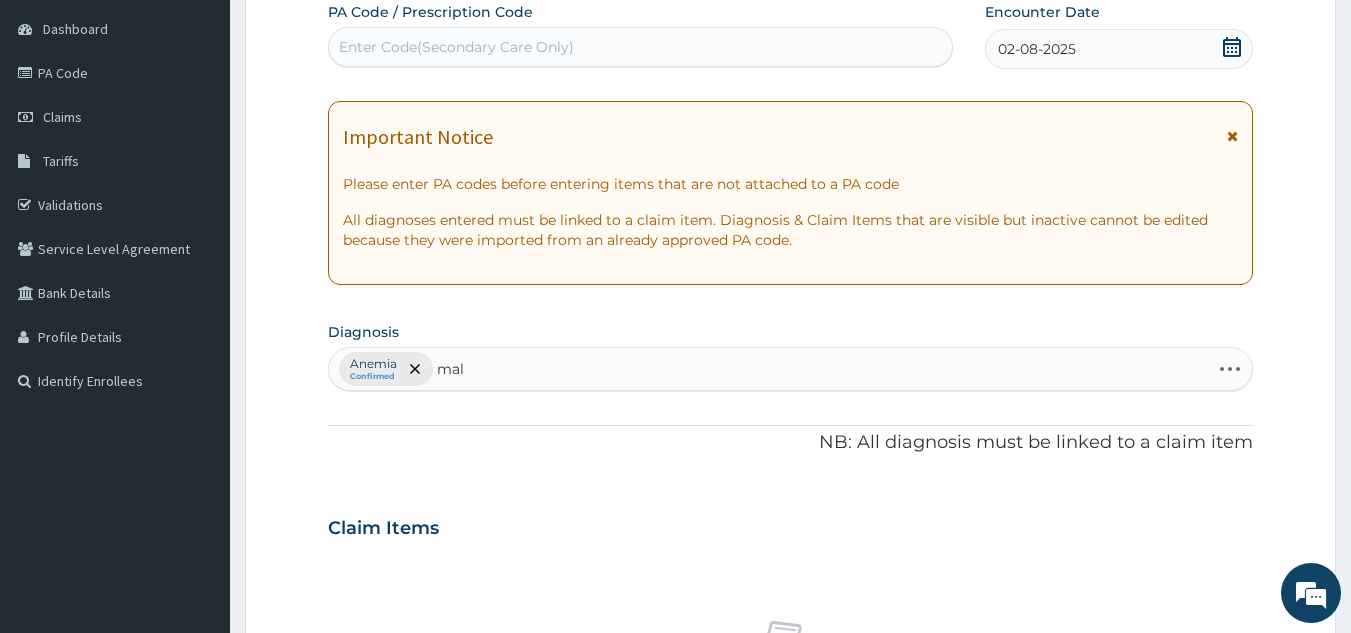 type on "mala" 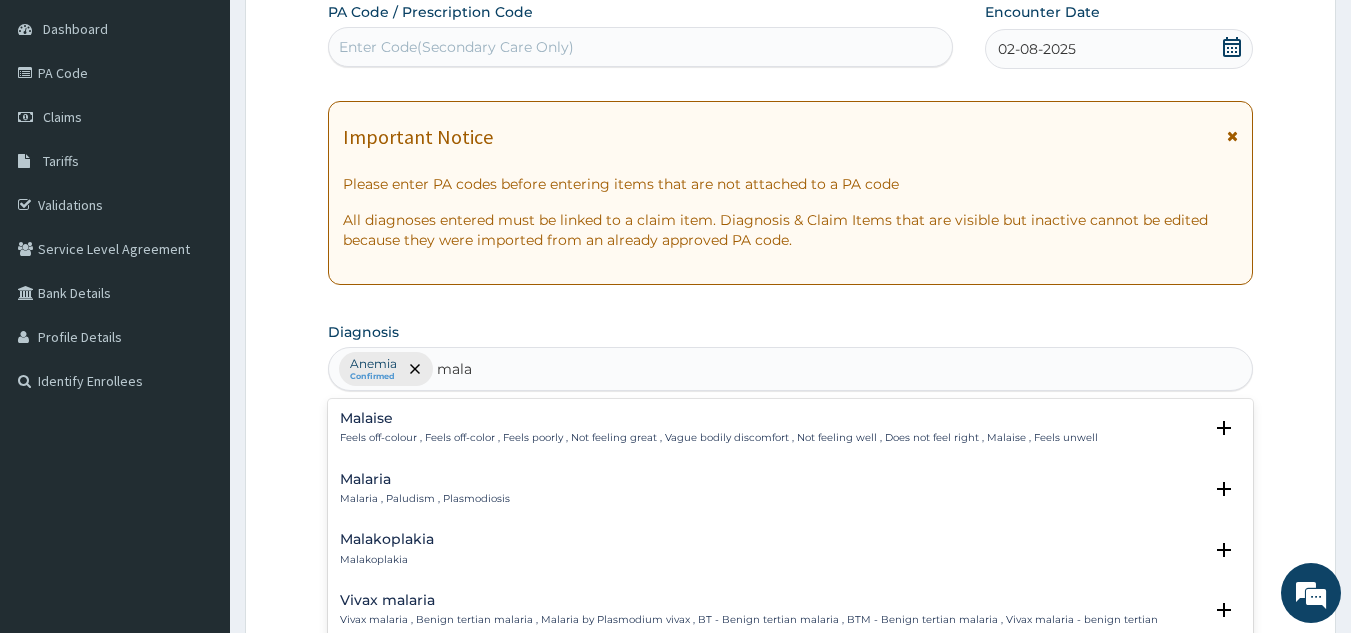 click on "Malaria Malaria , Paludism , Plasmodiosis" at bounding box center (425, 489) 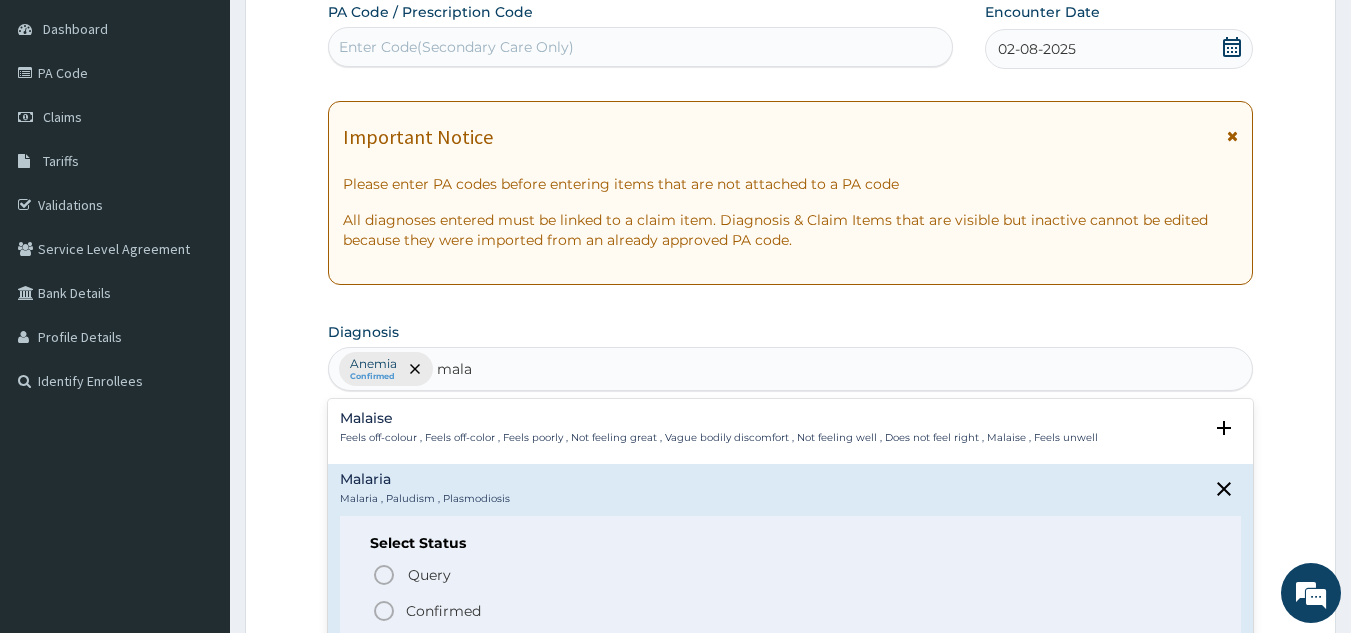 click 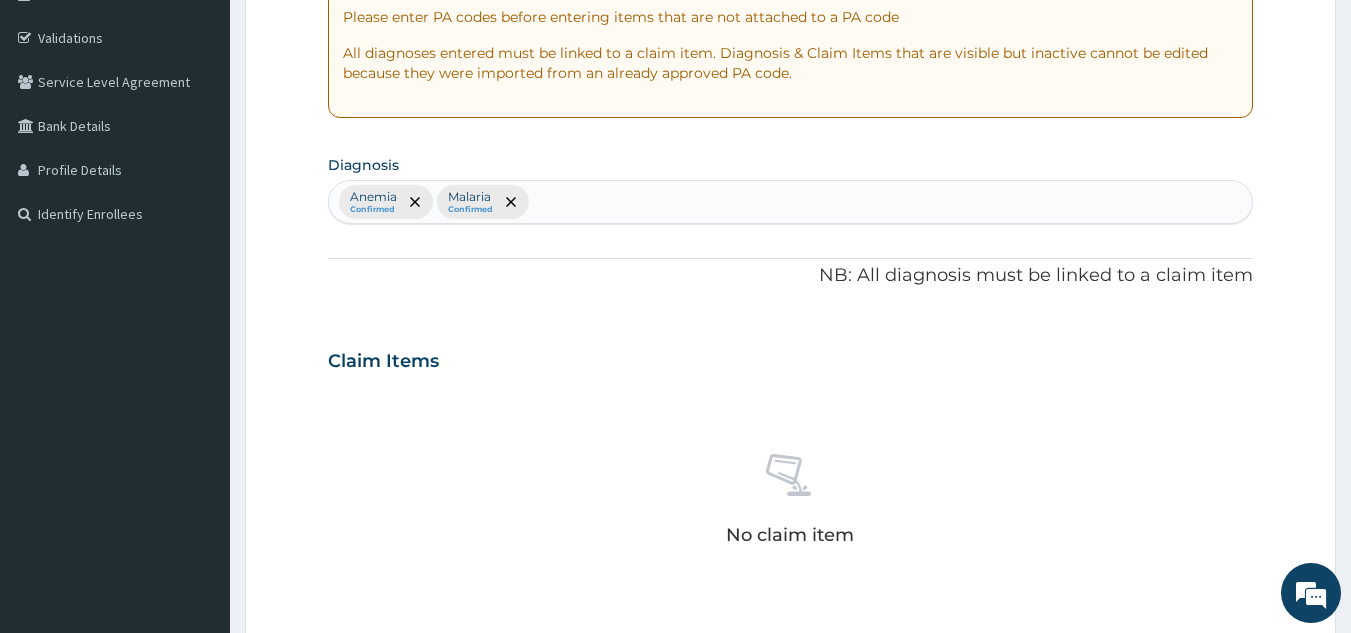 scroll, scrollTop: 357, scrollLeft: 0, axis: vertical 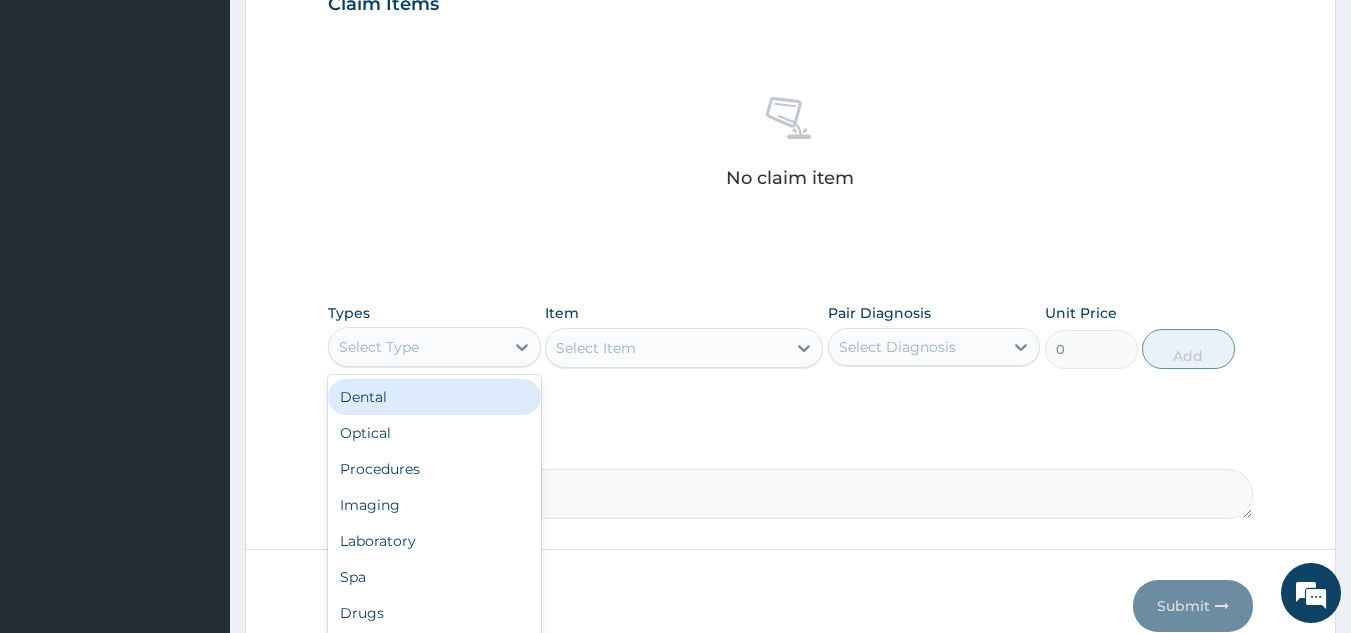 click on "Select Type" at bounding box center [416, 347] 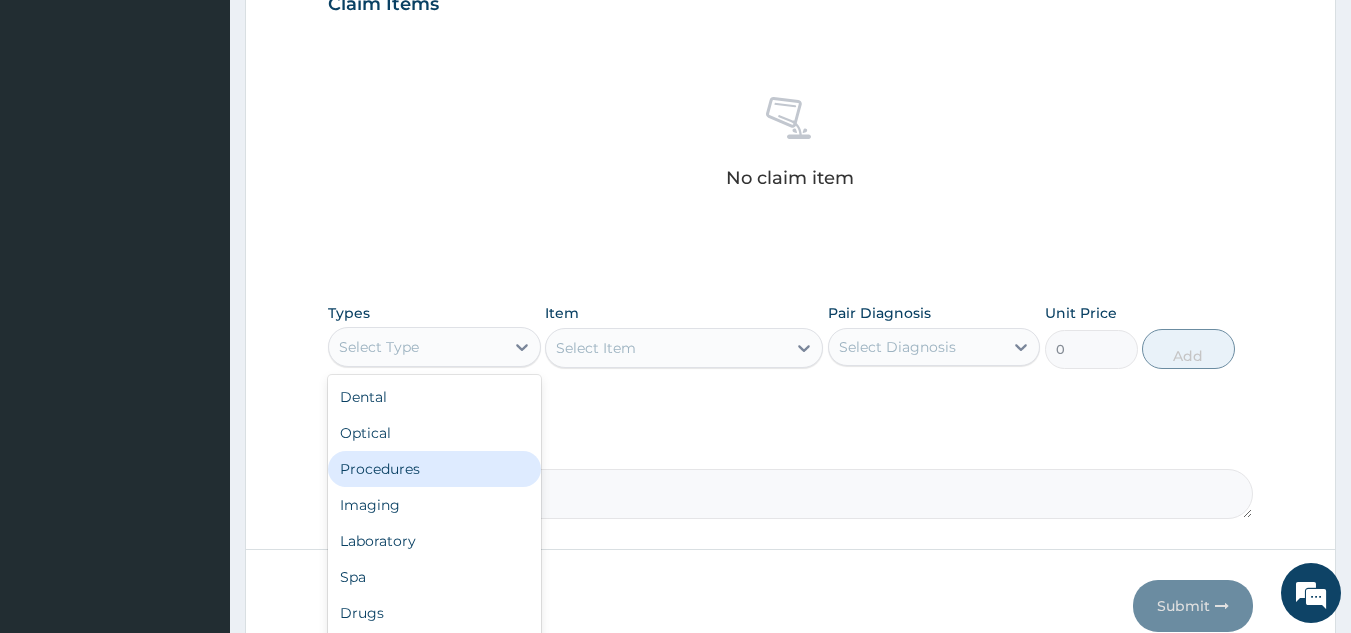 click on "Procedures" at bounding box center [434, 469] 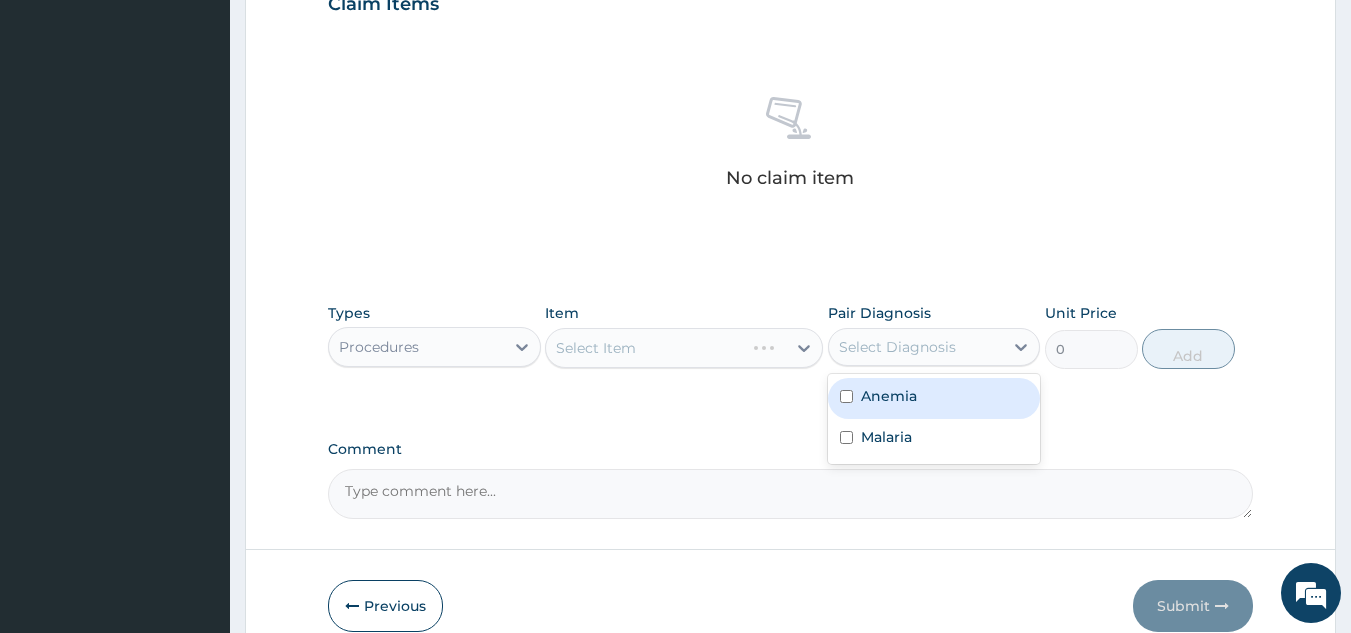 click on "Select Diagnosis" at bounding box center (916, 347) 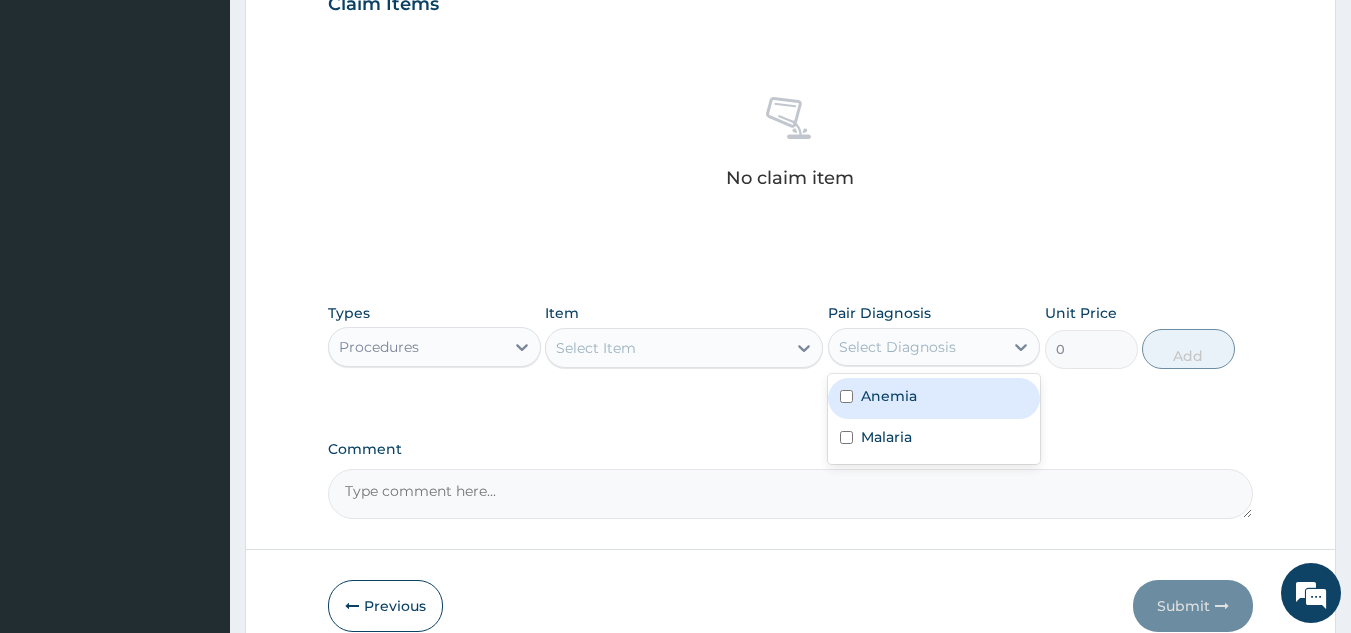 click on "Anemia" at bounding box center (934, 398) 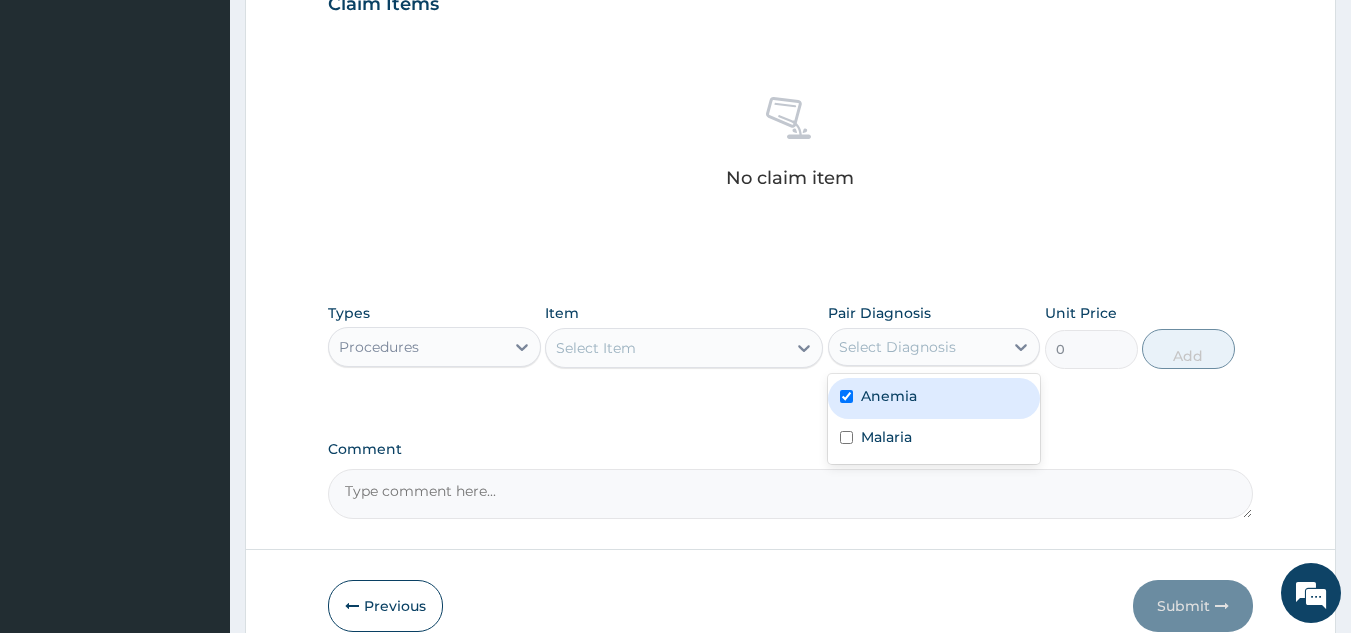 checkbox on "true" 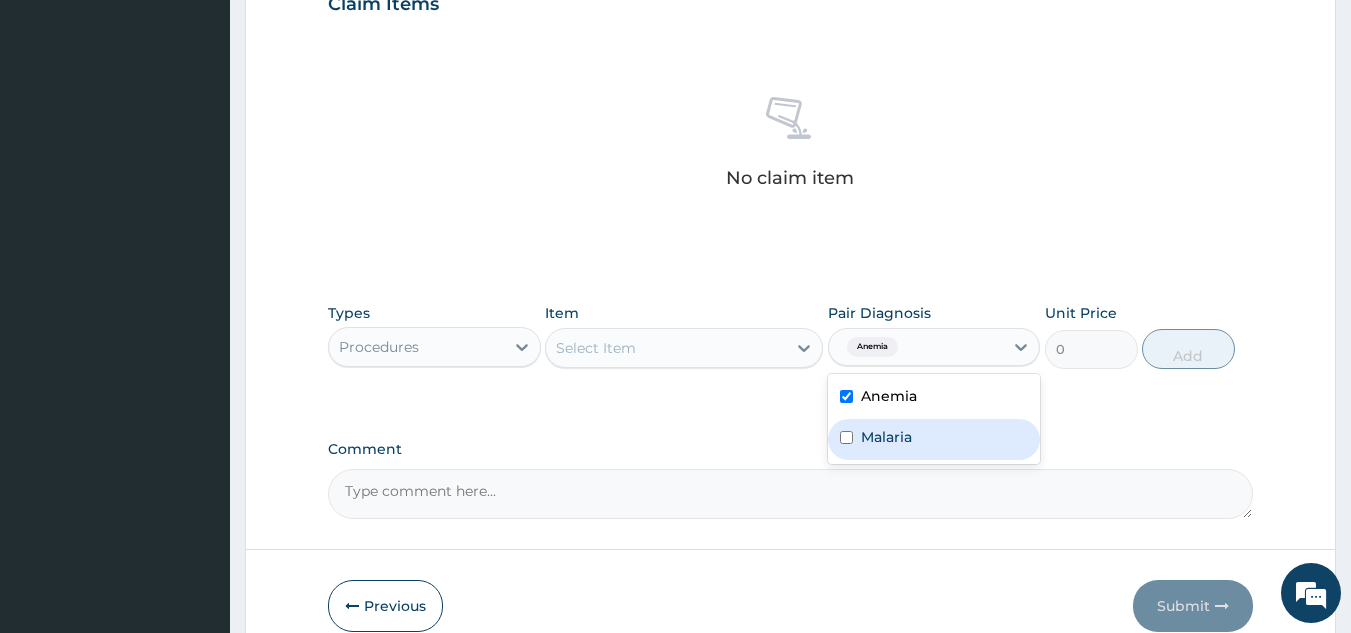 click on "Malaria" at bounding box center (886, 437) 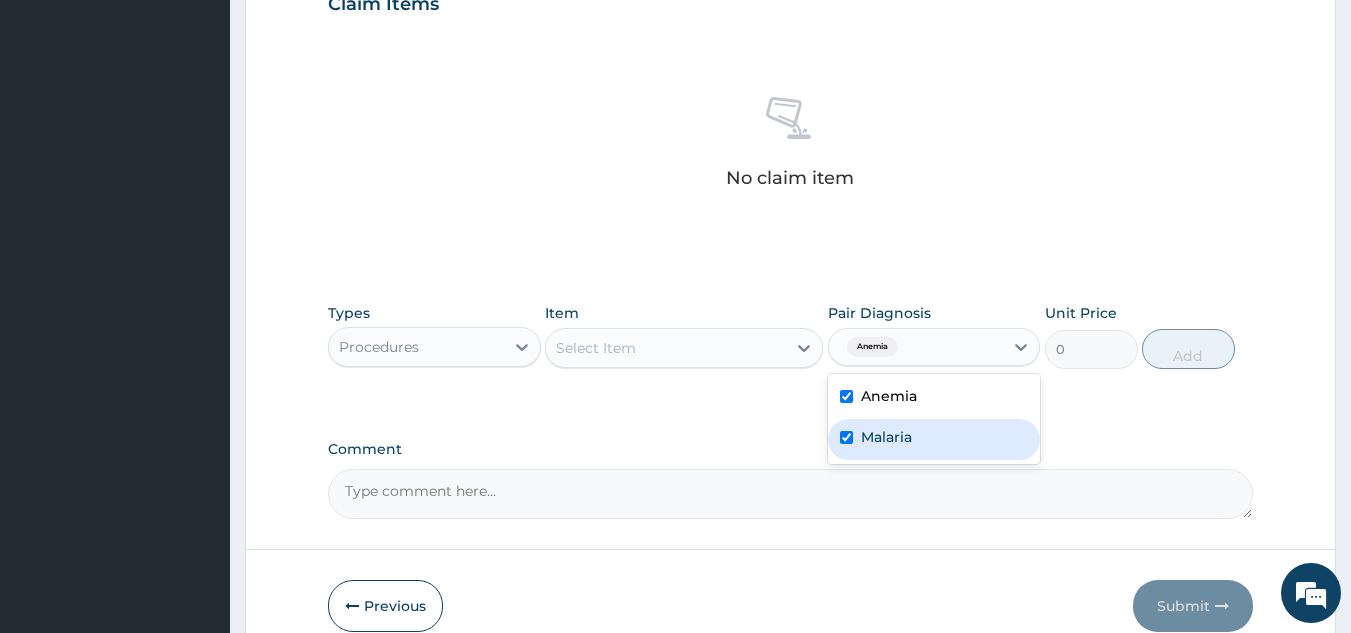 checkbox on "true" 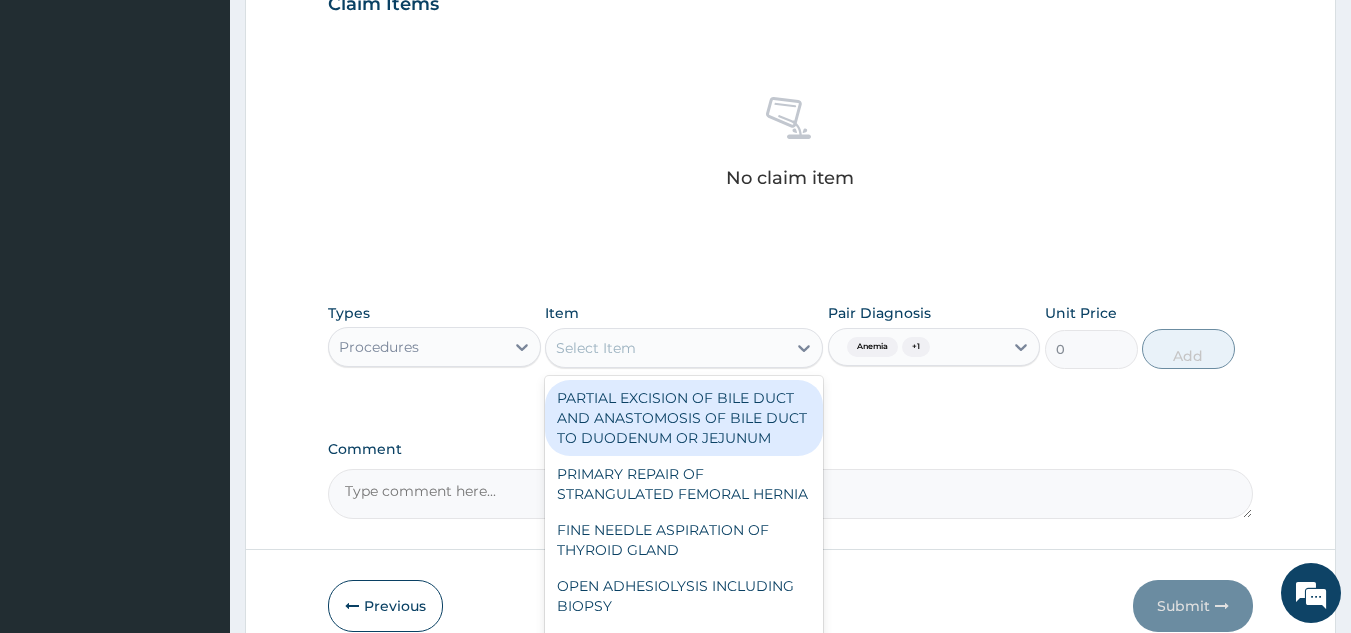 click on "Select Item" at bounding box center [666, 348] 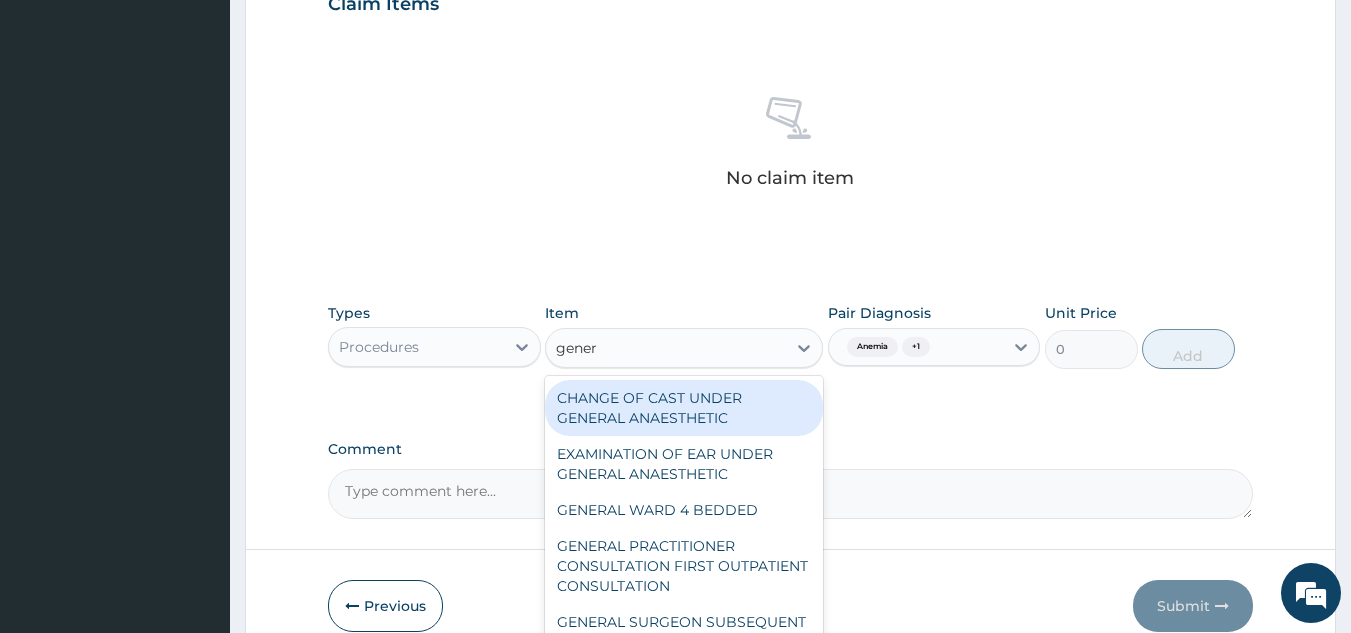 type on "genera" 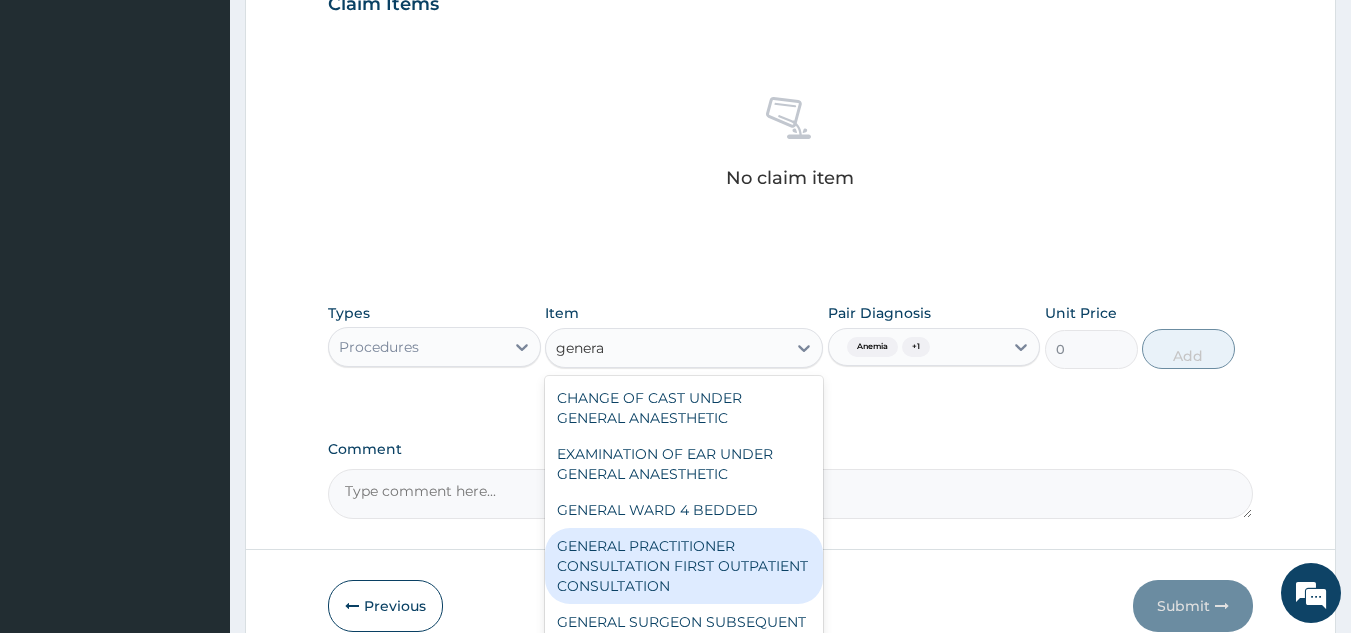 type 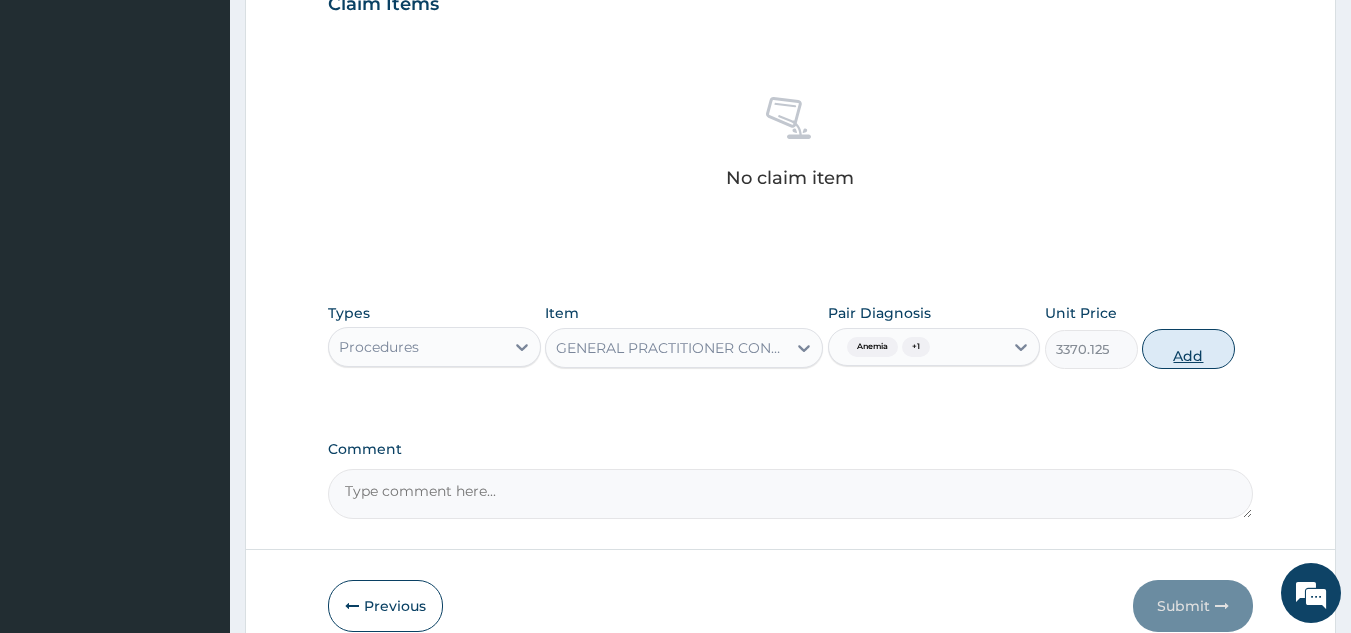 click on "Add" at bounding box center [1188, 349] 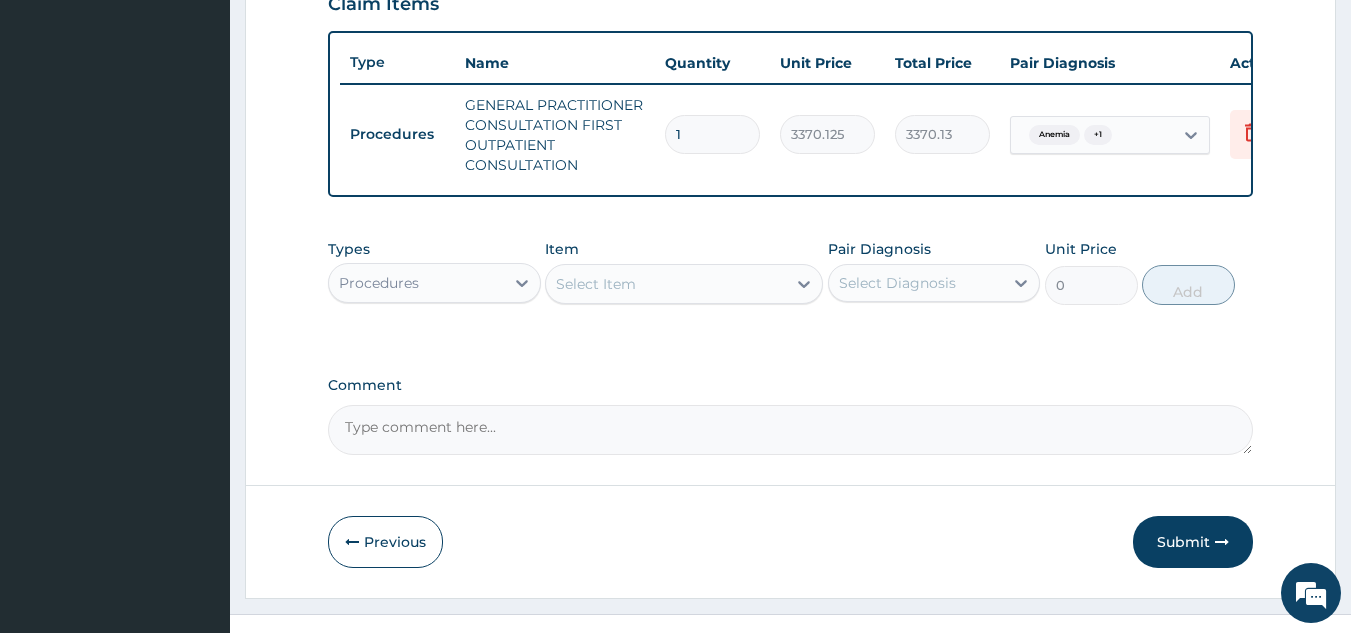 scroll, scrollTop: 760, scrollLeft: 0, axis: vertical 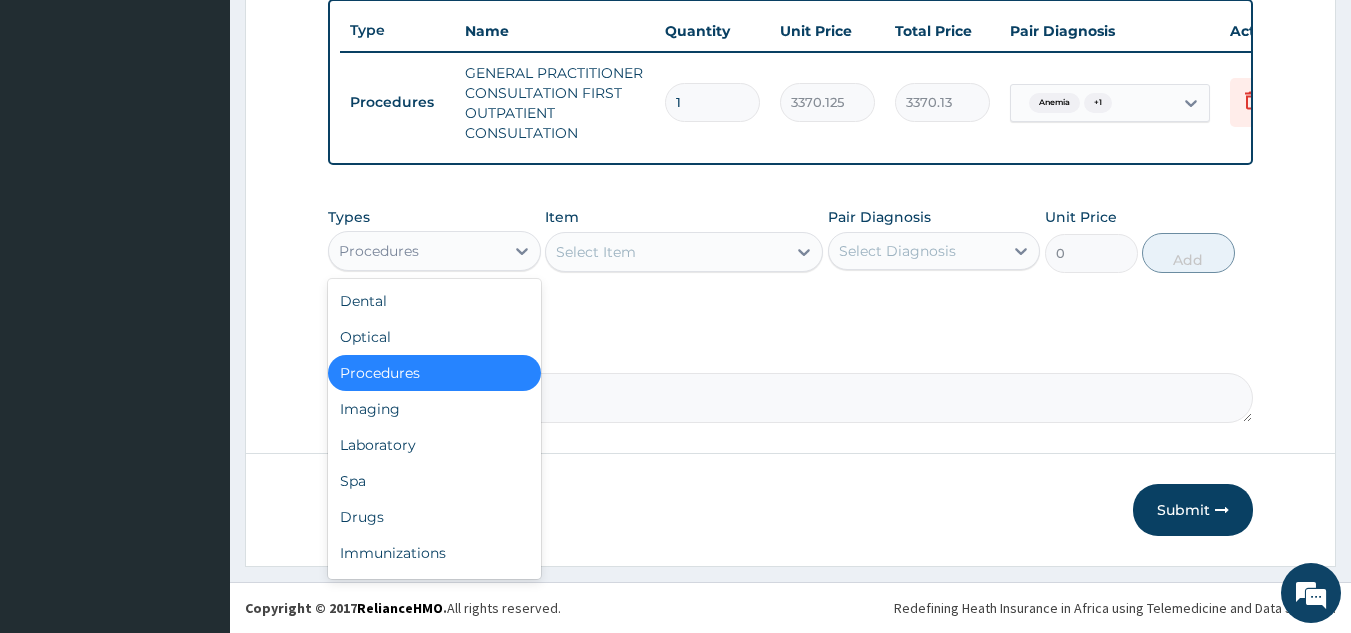 click on "Procedures" at bounding box center (416, 251) 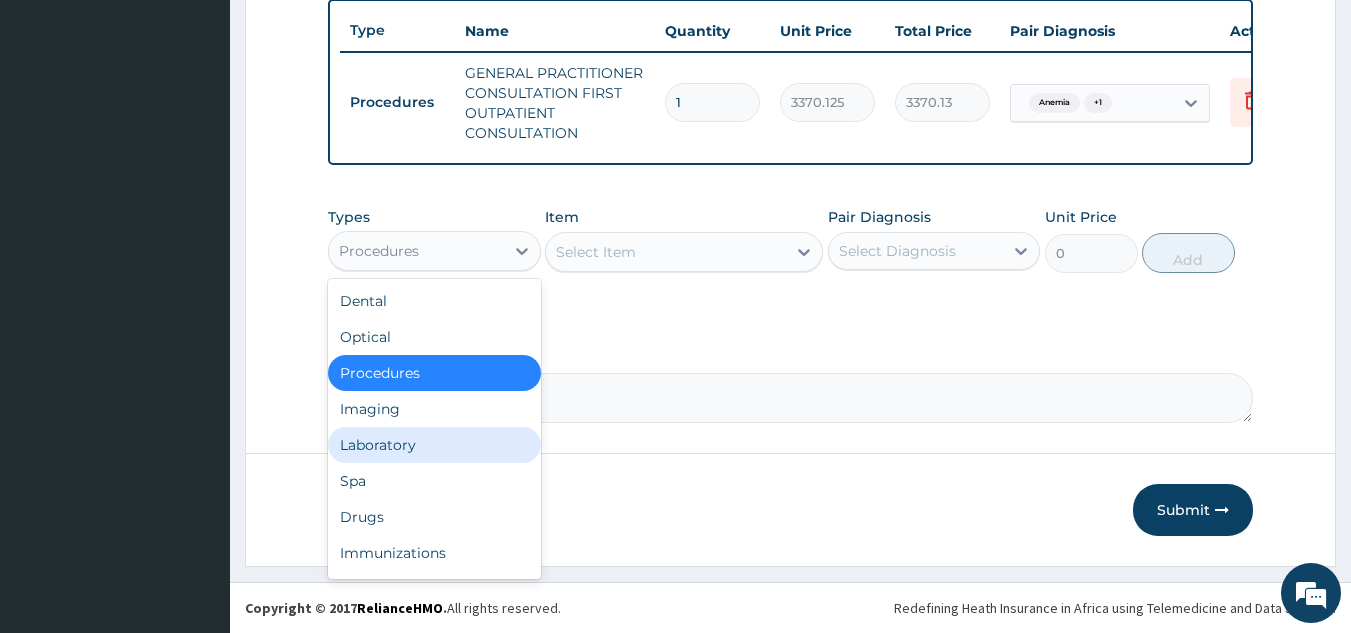 click on "Laboratory" at bounding box center (434, 445) 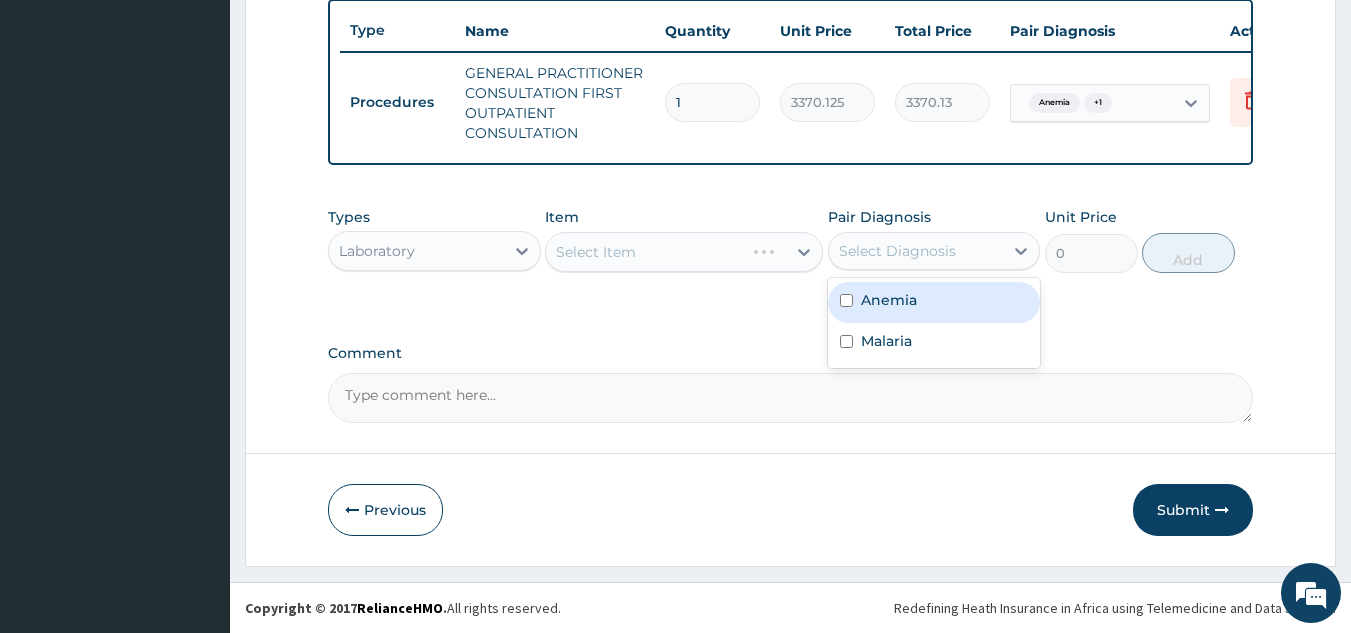 click on "Select Diagnosis" at bounding box center [897, 251] 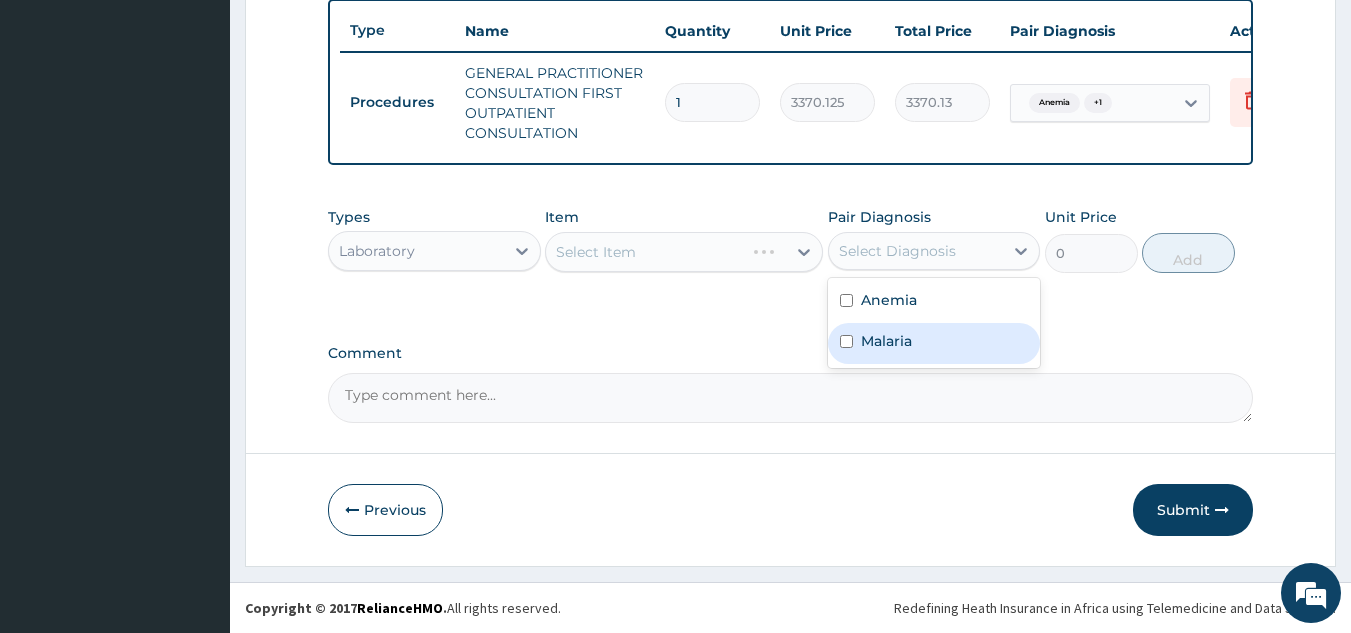 click on "Malaria" at bounding box center [934, 343] 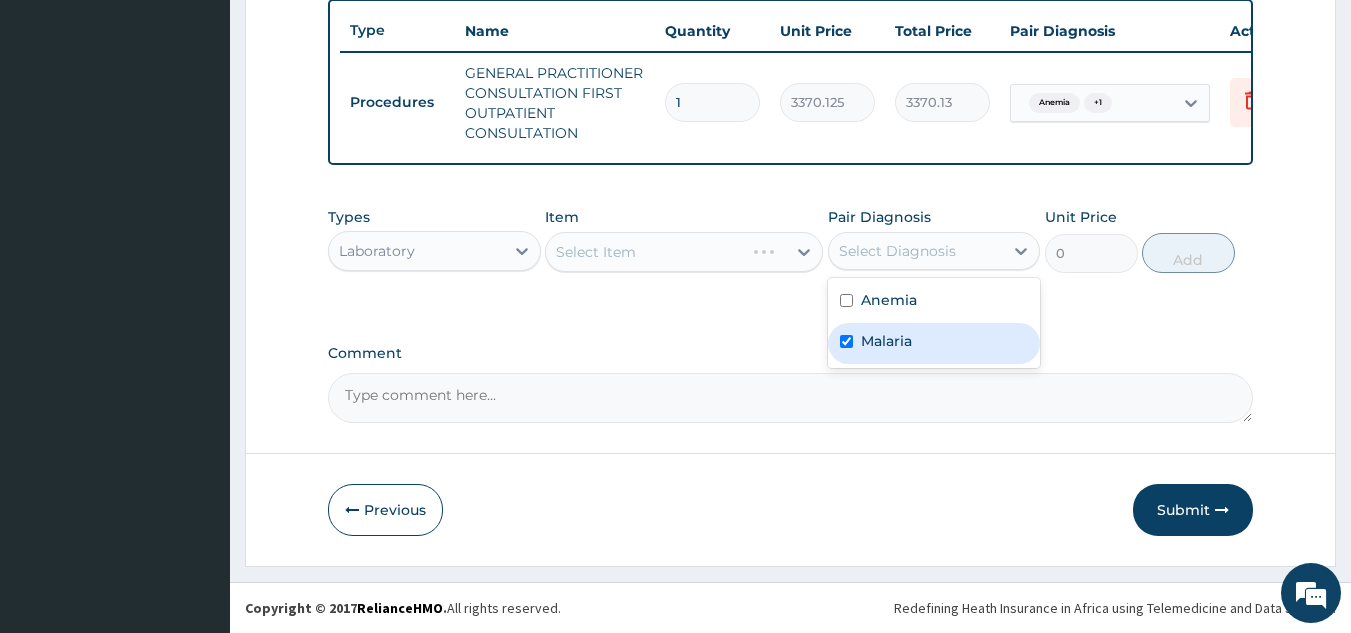 checkbox on "true" 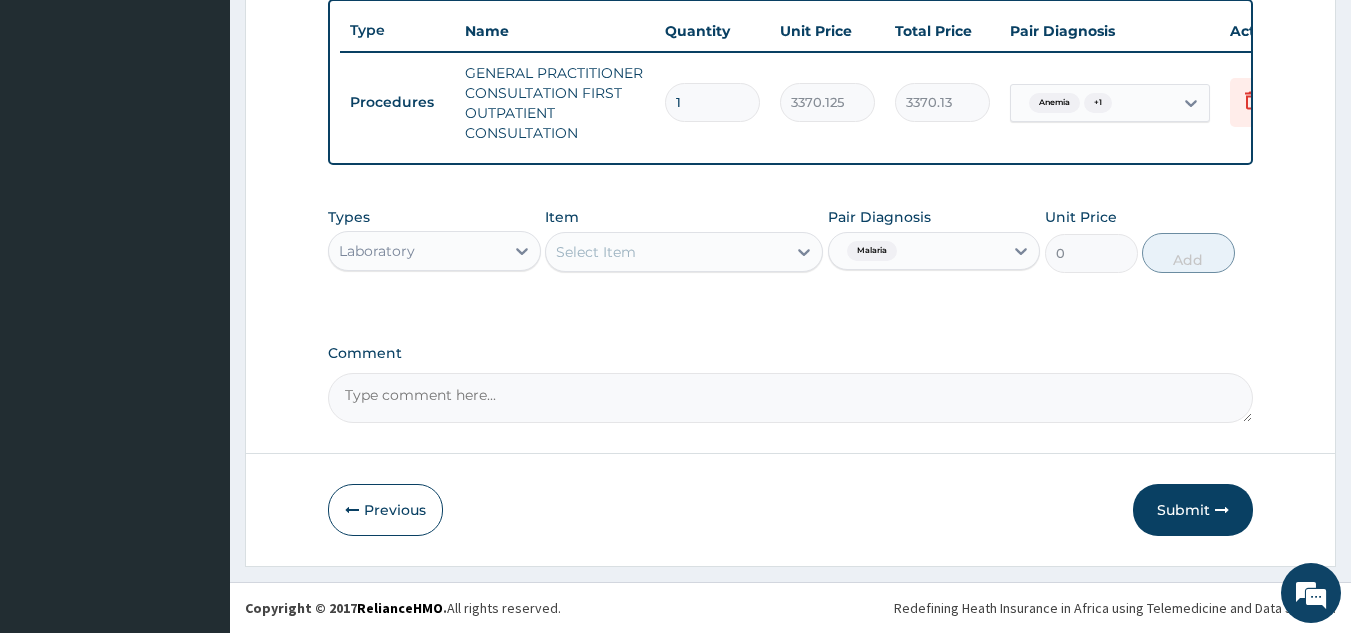 click on "Item Select Item" at bounding box center [684, 240] 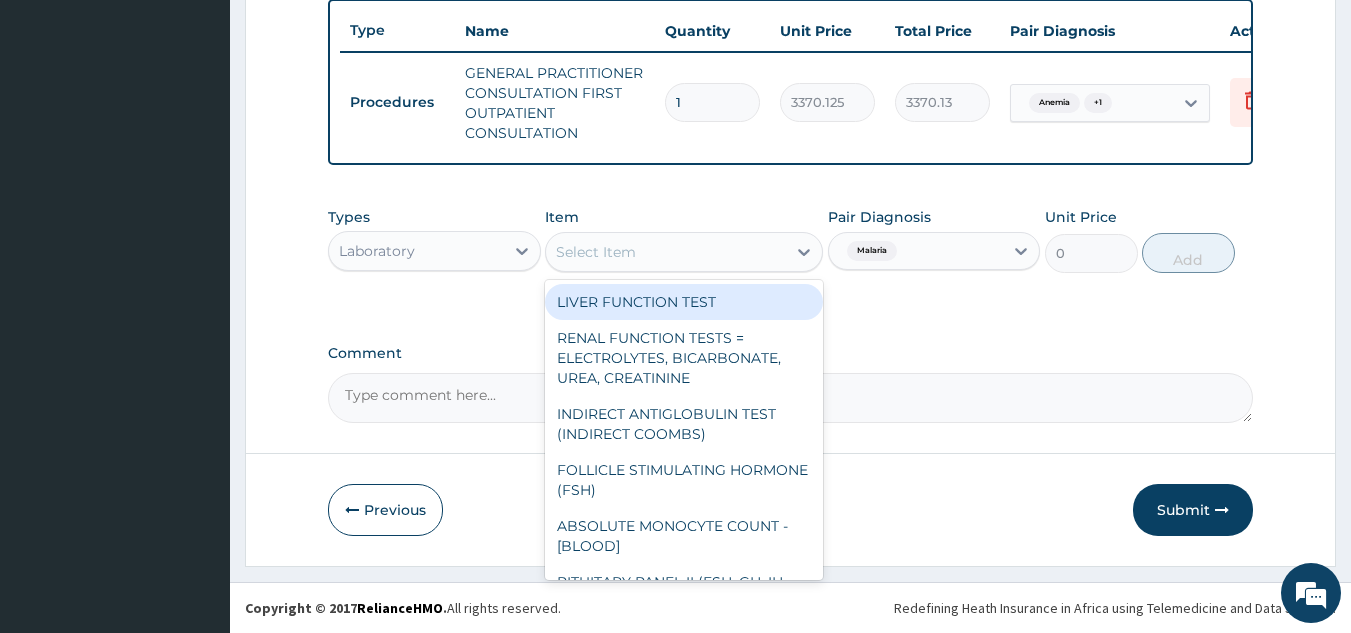 click on "Select Item" at bounding box center [666, 252] 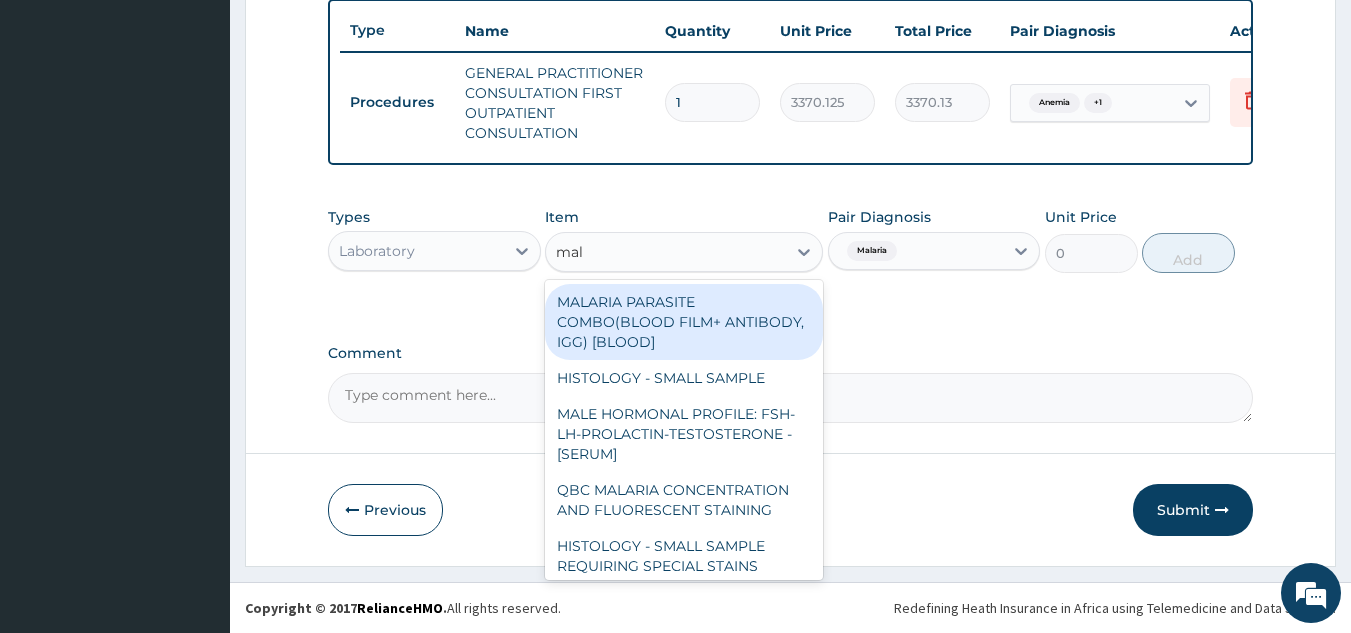 type on "mala" 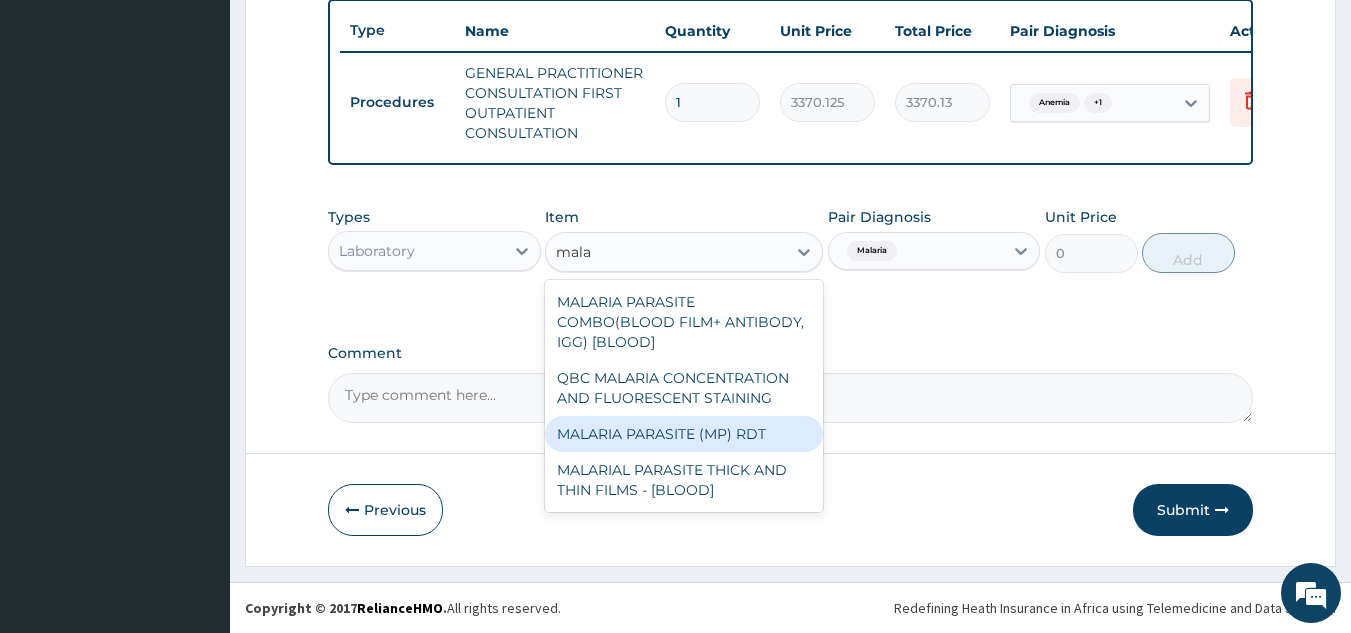 type 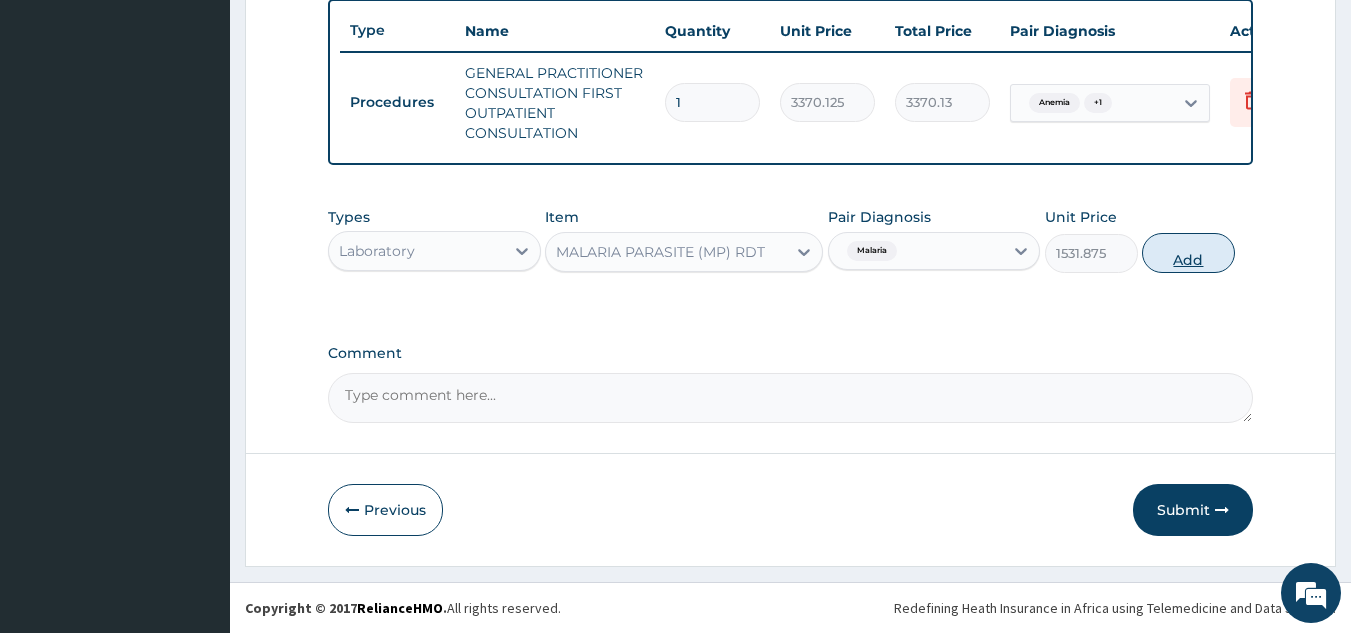 click on "Add" at bounding box center [1188, 253] 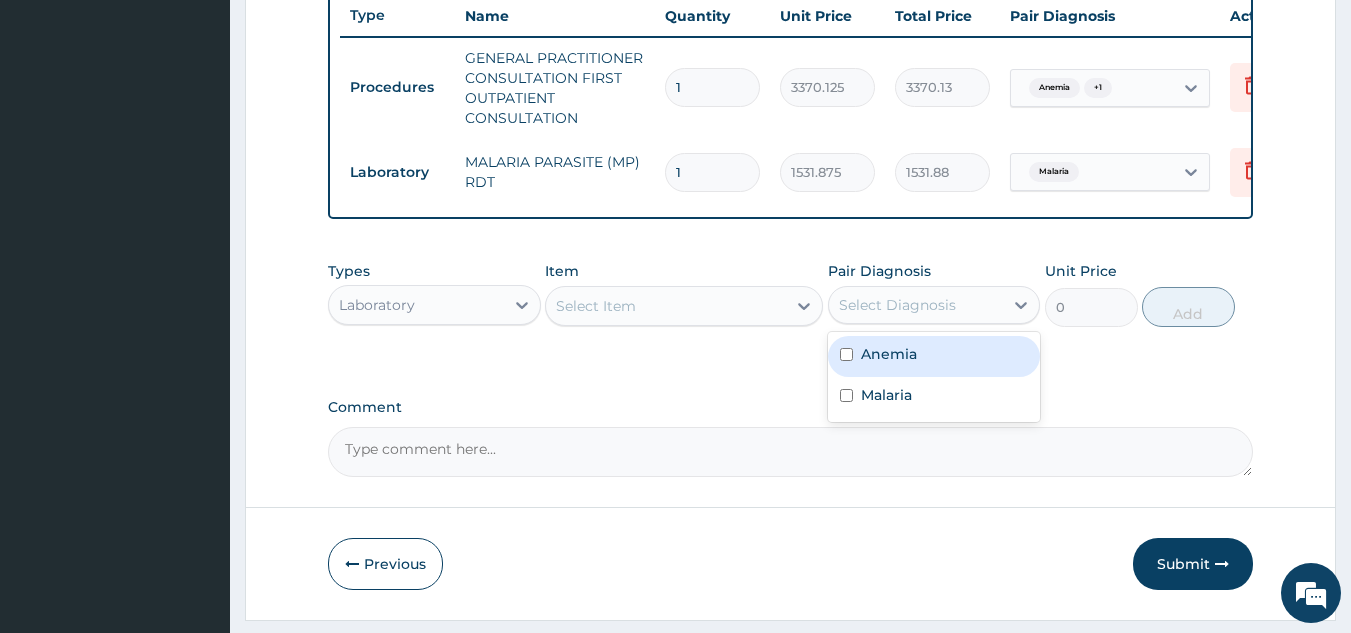 click on "Select Diagnosis" at bounding box center [897, 305] 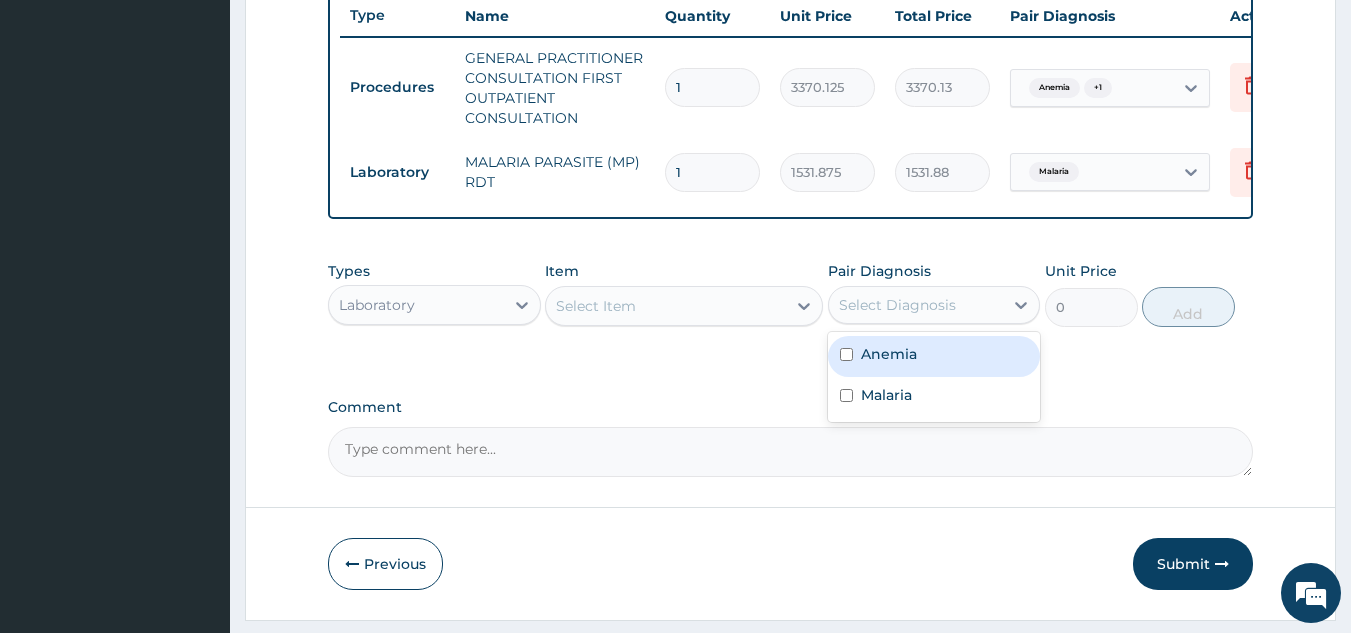 click on "Anemia" at bounding box center (889, 354) 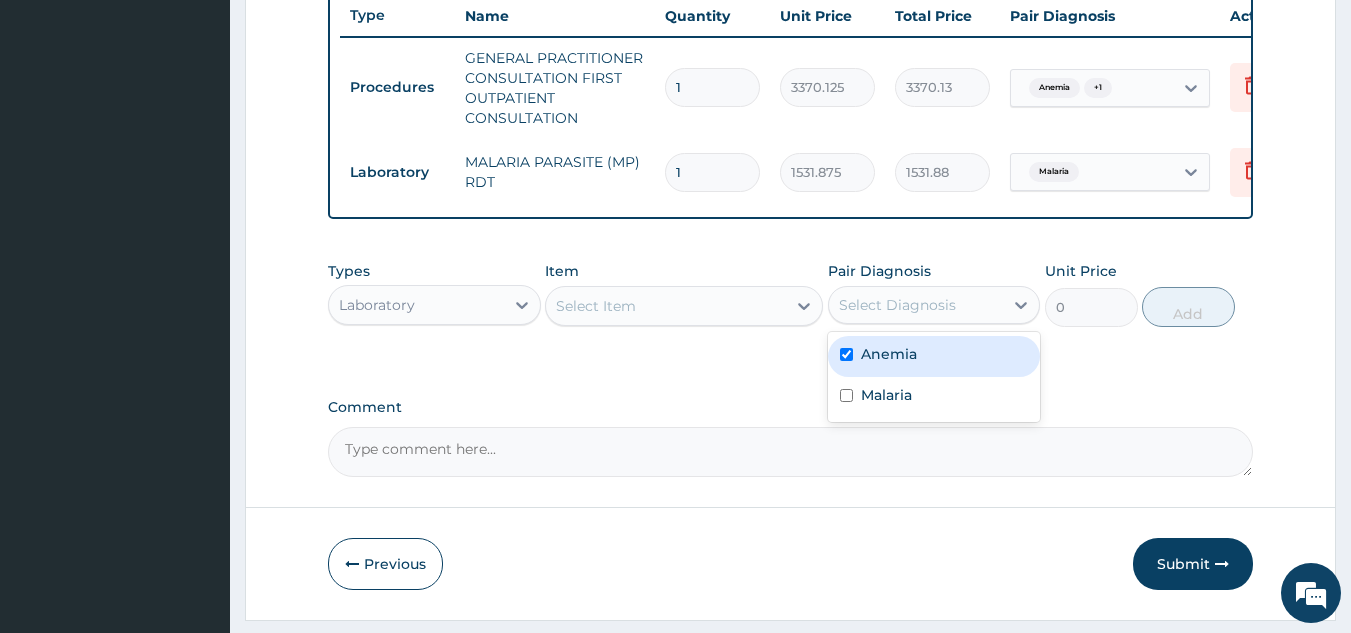 checkbox on "true" 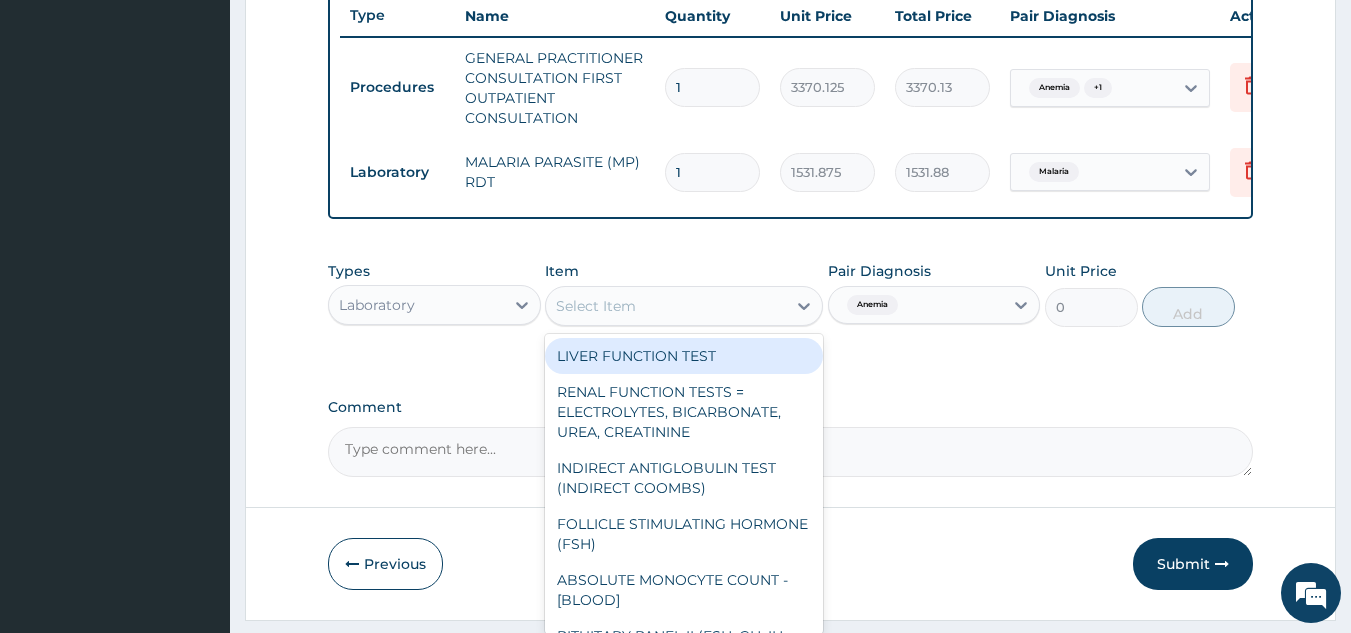 click on "Select Item" at bounding box center [666, 306] 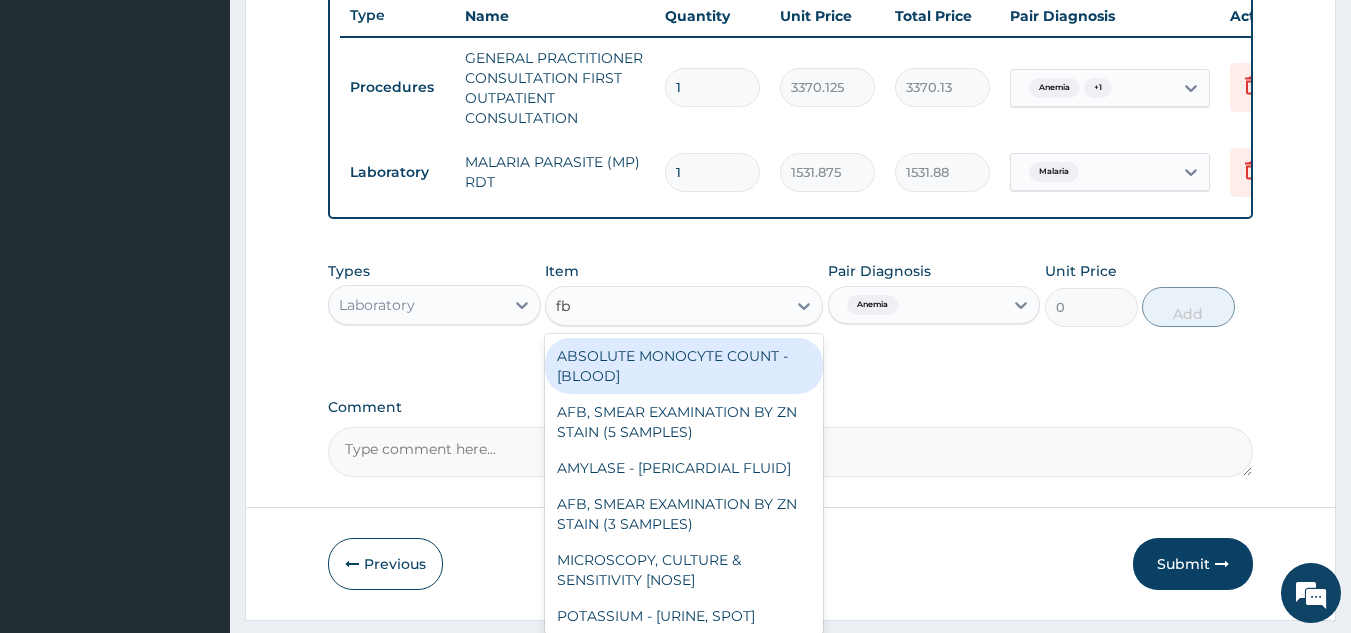 type on "fbc" 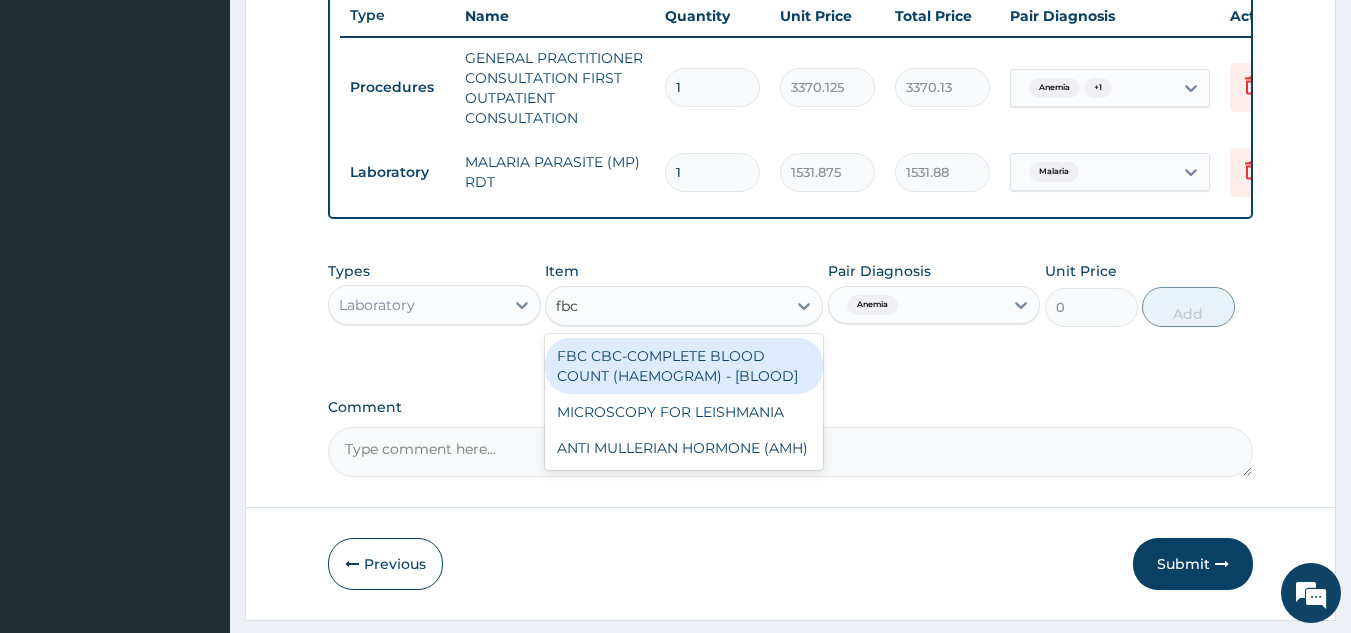 type 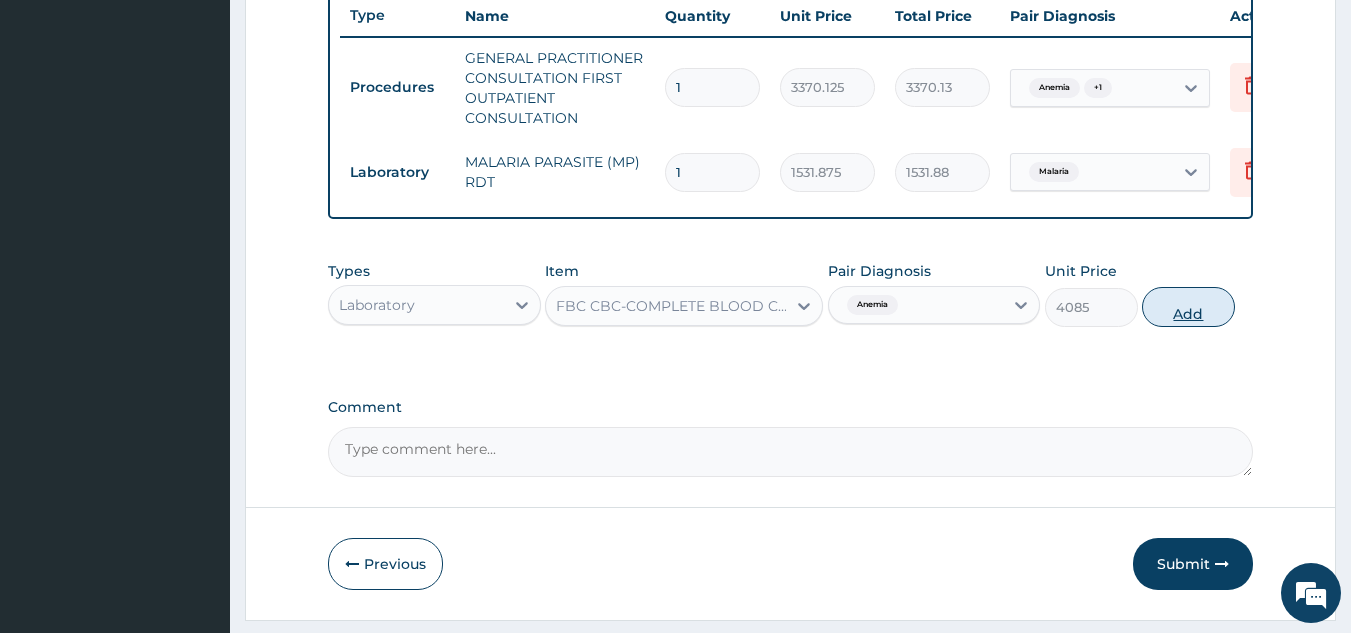 click on "Add" at bounding box center [1188, 307] 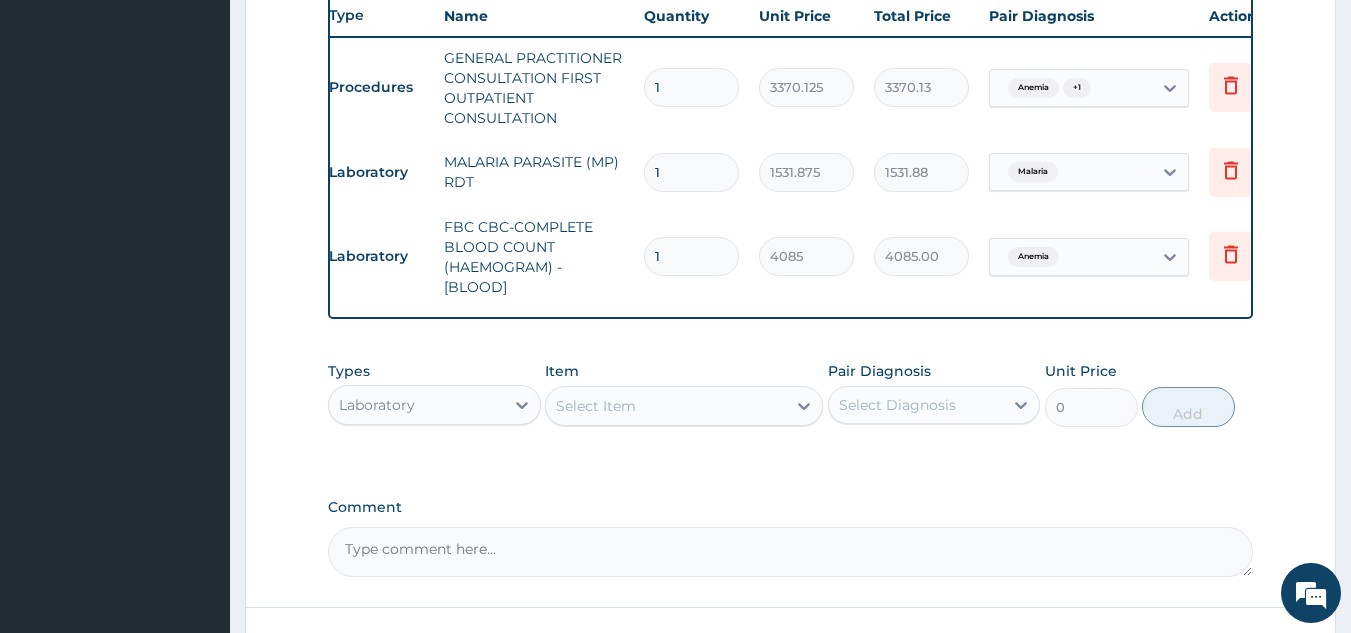 scroll, scrollTop: 0, scrollLeft: 22, axis: horizontal 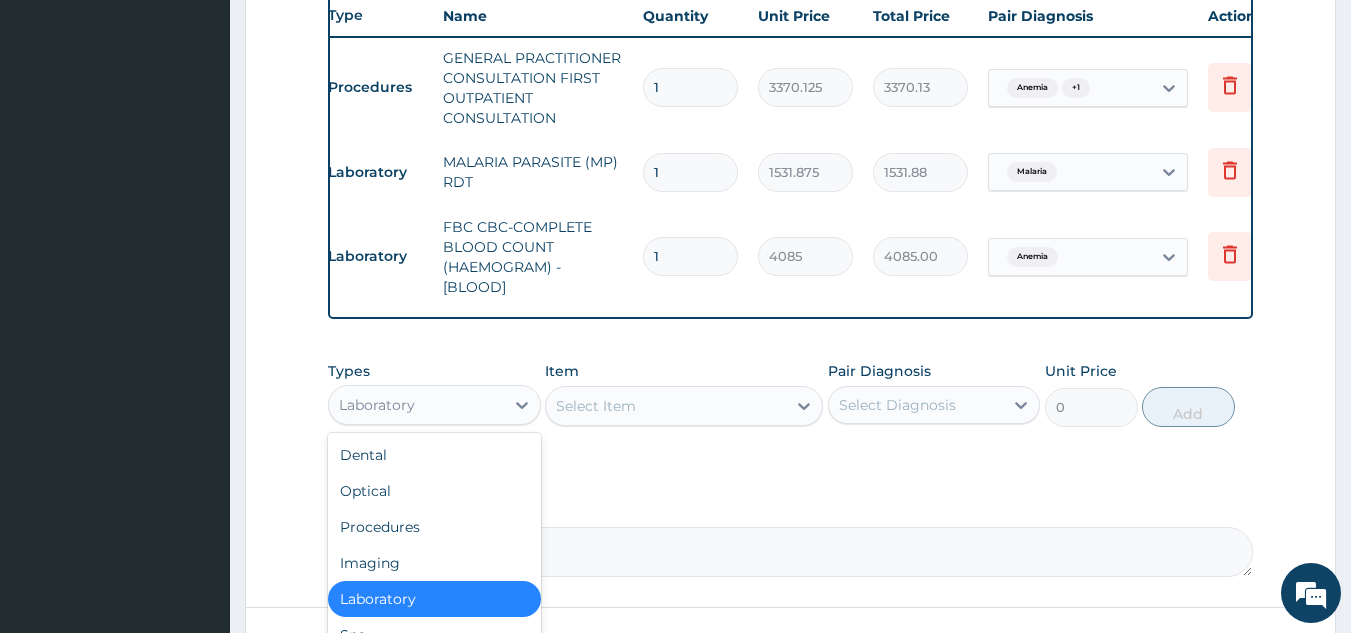 click on "Laboratory" at bounding box center [416, 405] 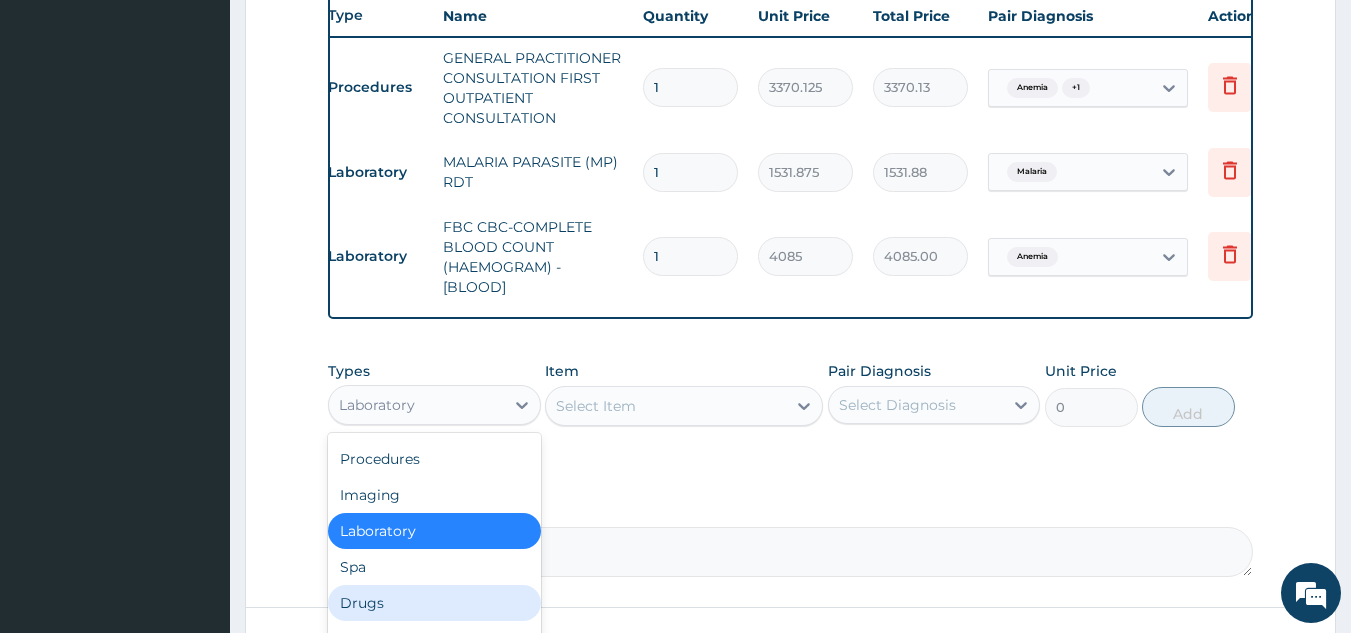 click on "Drugs" at bounding box center (434, 603) 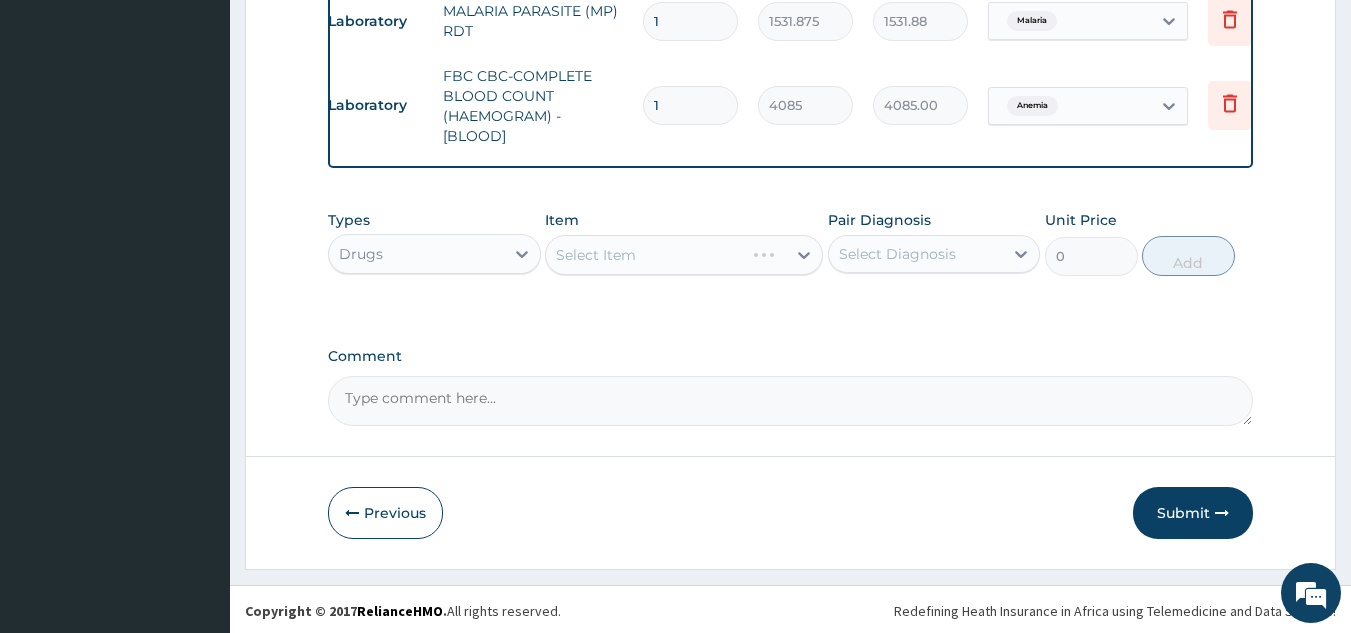 scroll, scrollTop: 929, scrollLeft: 0, axis: vertical 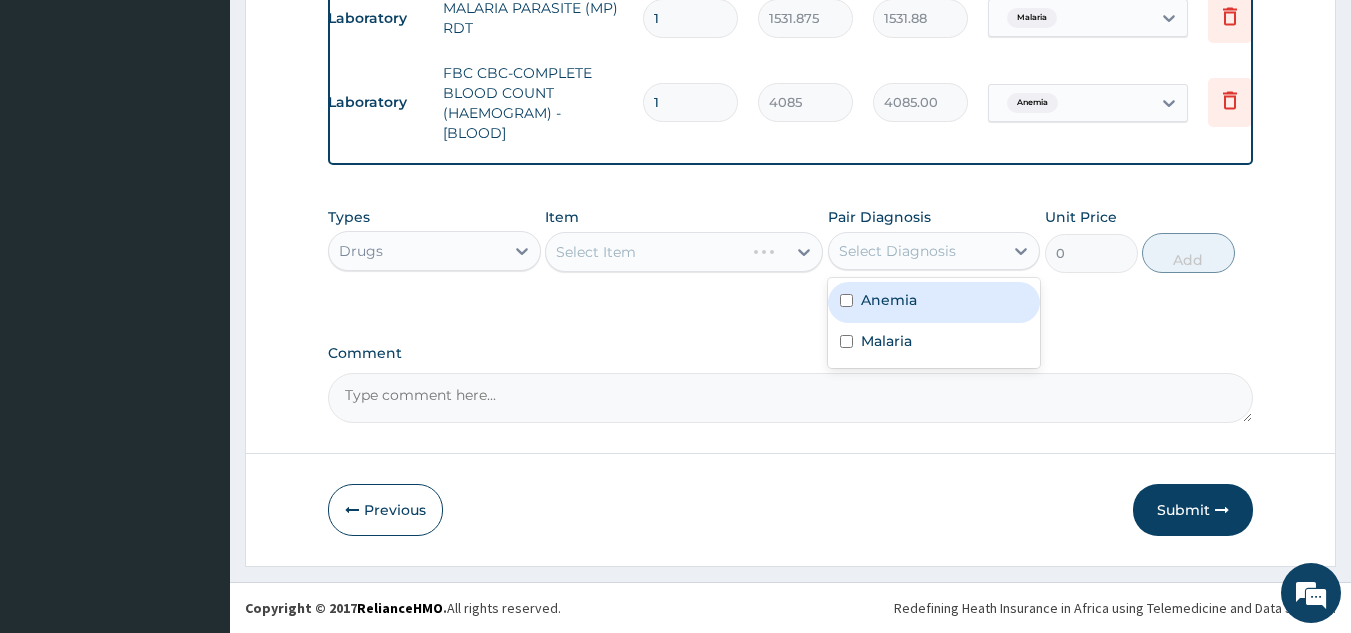 click on "Select Diagnosis" at bounding box center [934, 251] 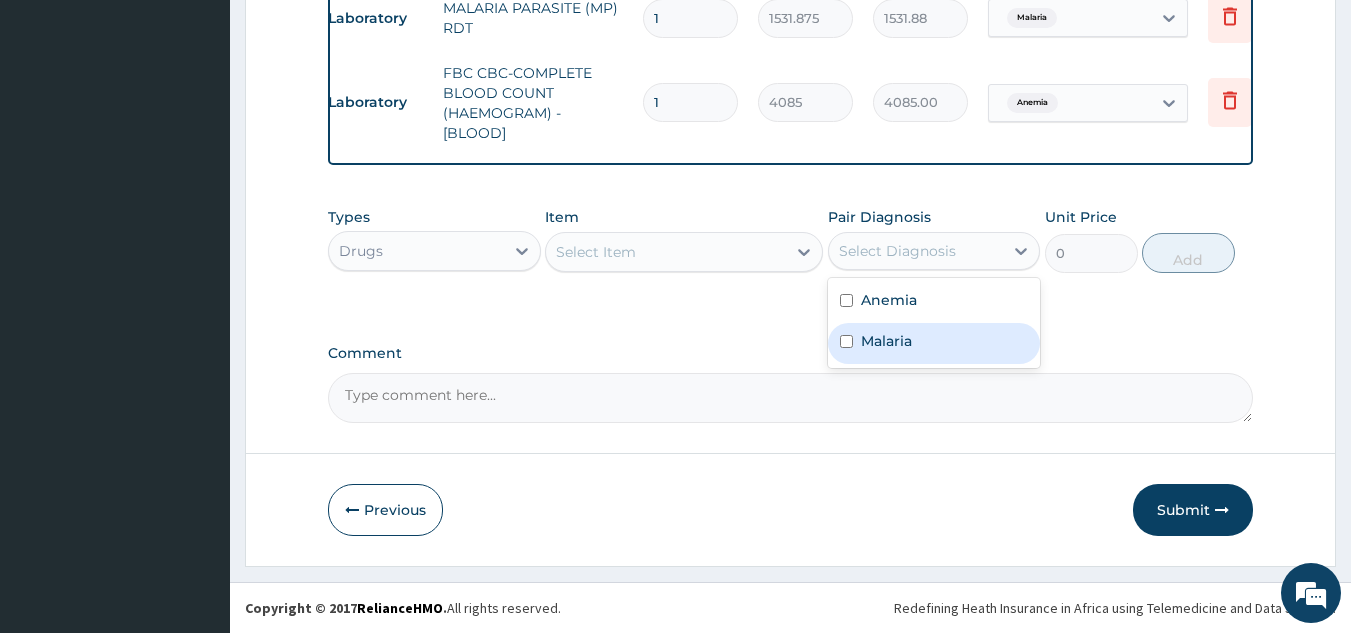 click on "Malaria" at bounding box center [886, 341] 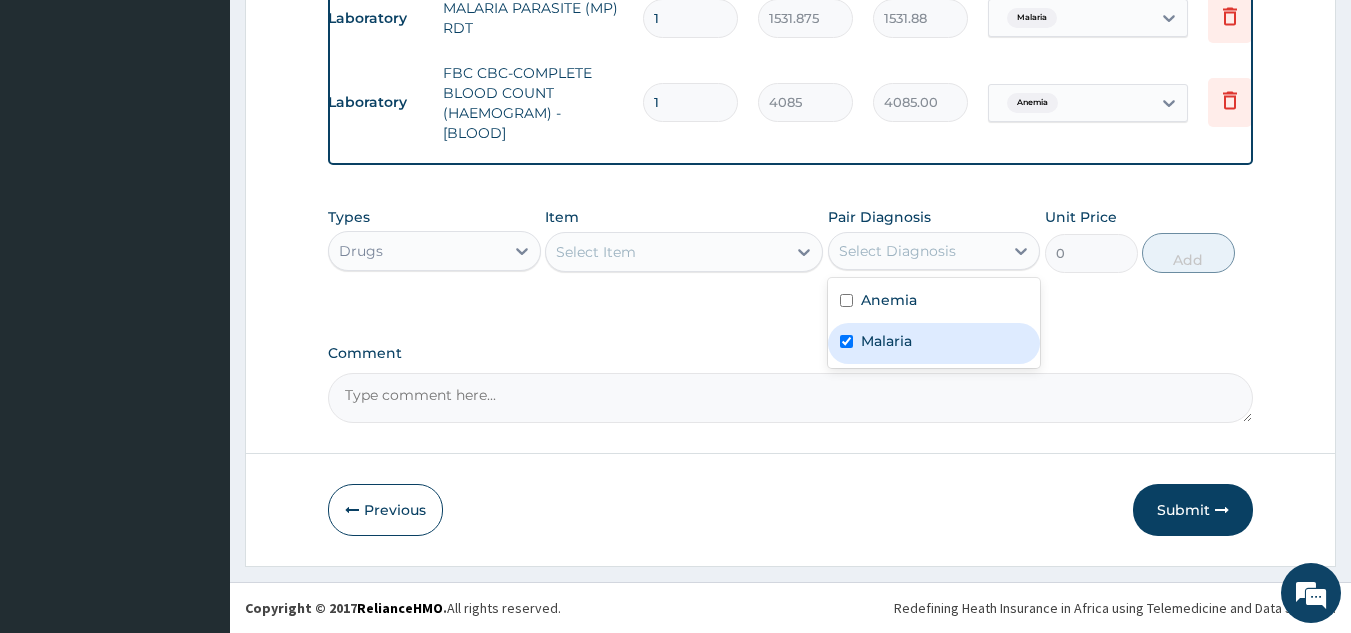 checkbox on "true" 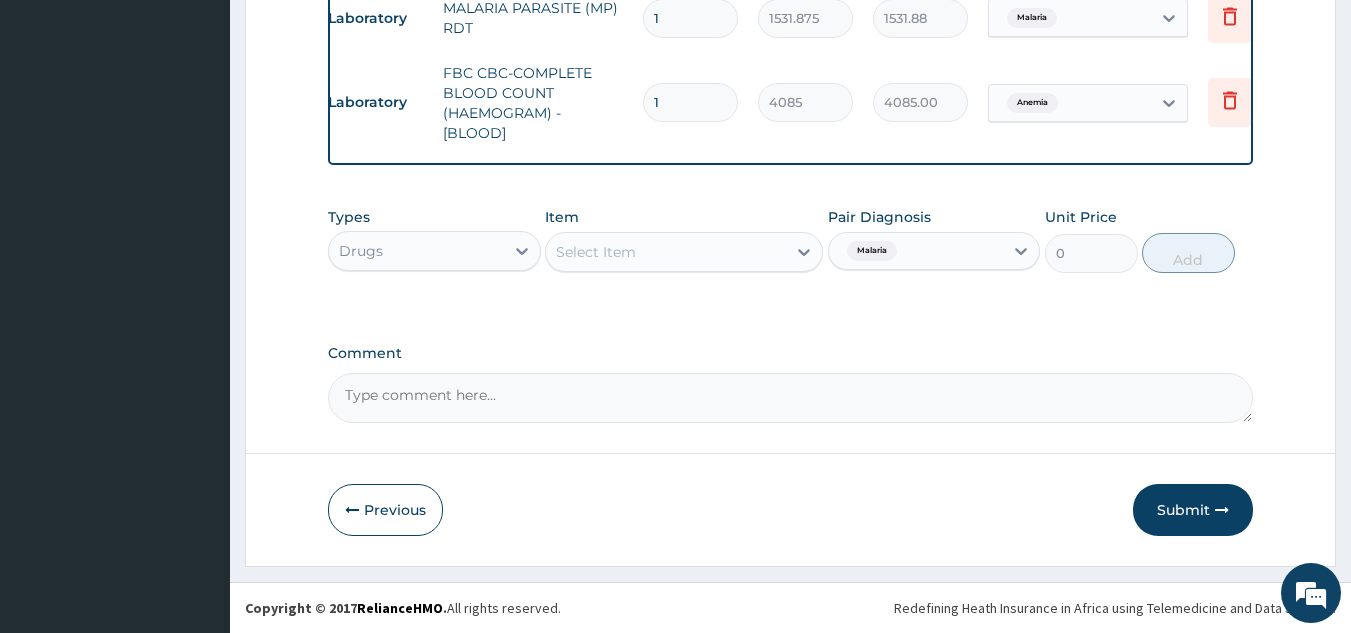 click on "Malaria" at bounding box center [916, 251] 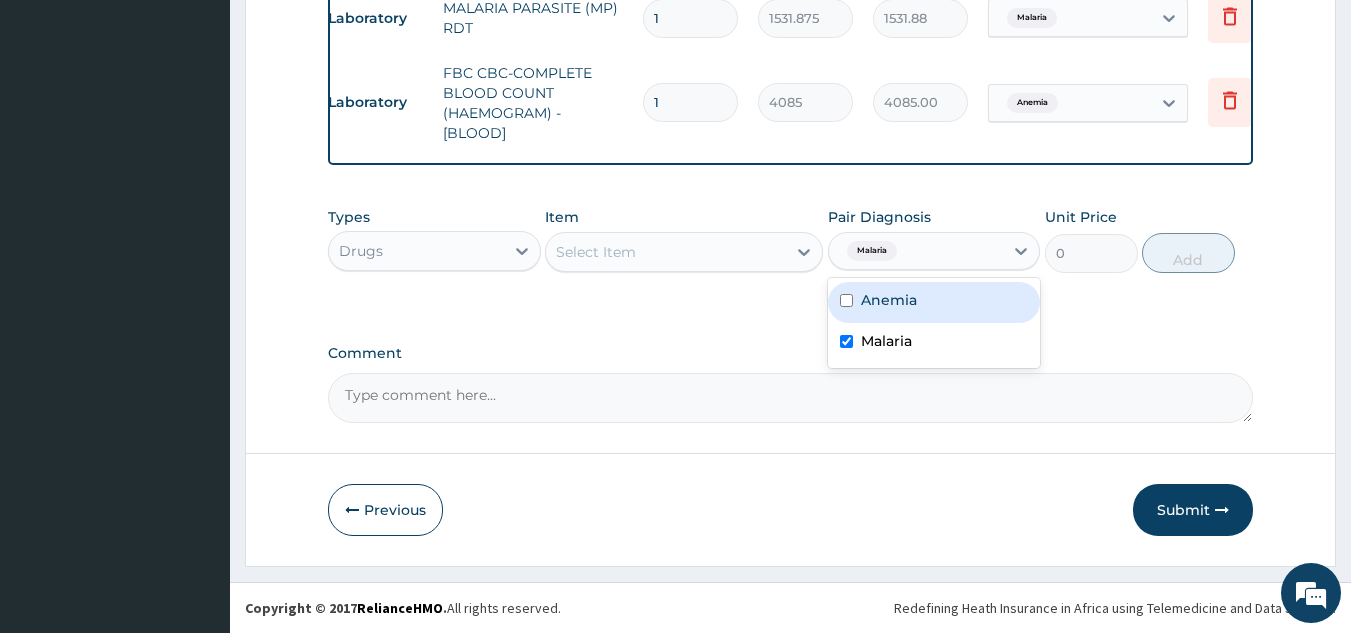 click on "Anemia" at bounding box center (934, 302) 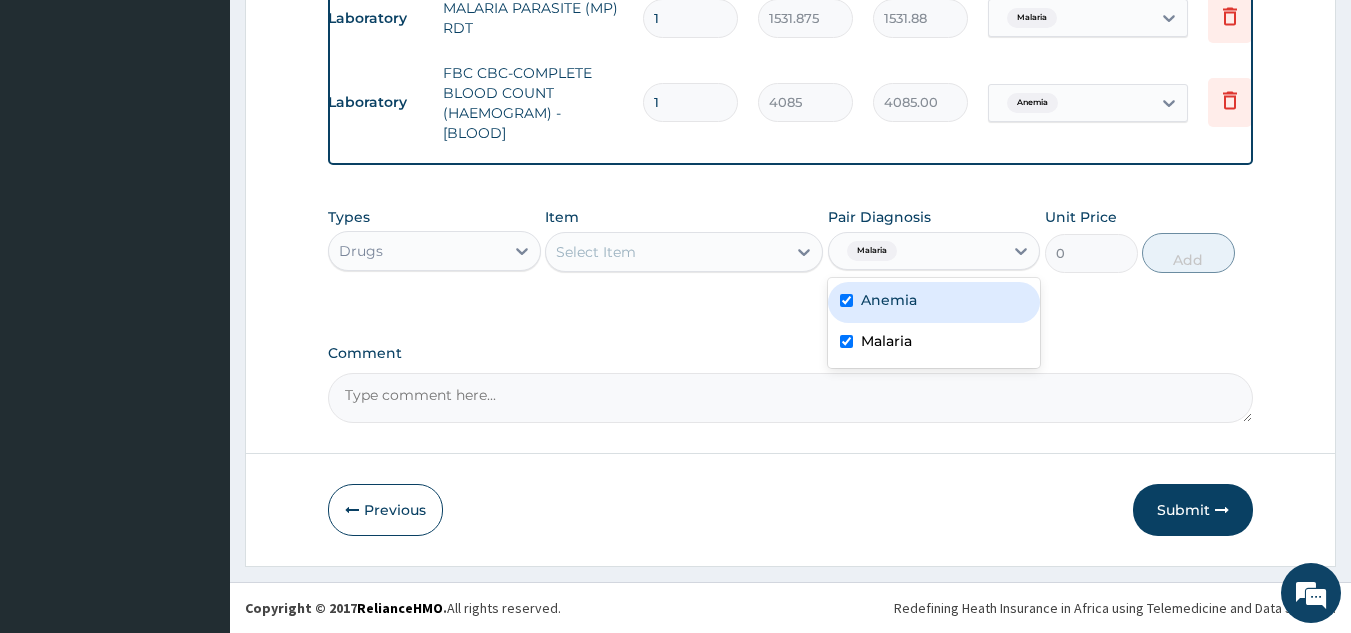 checkbox on "true" 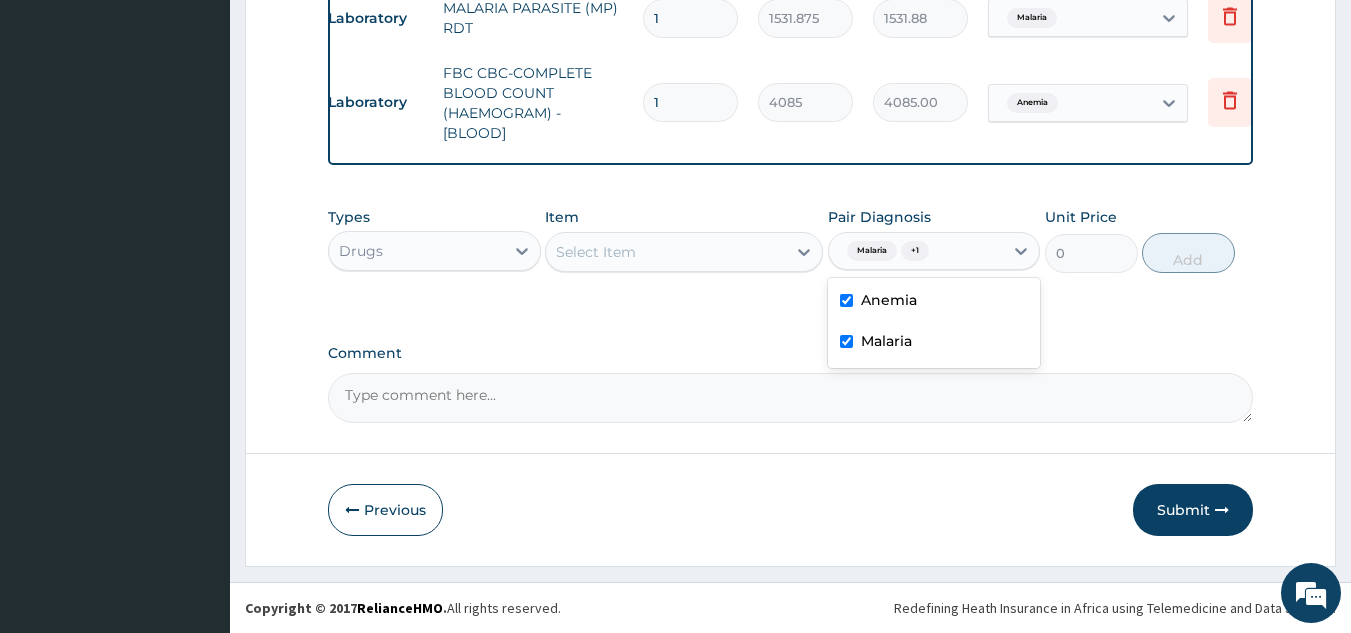 click on "Malaria" at bounding box center [886, 341] 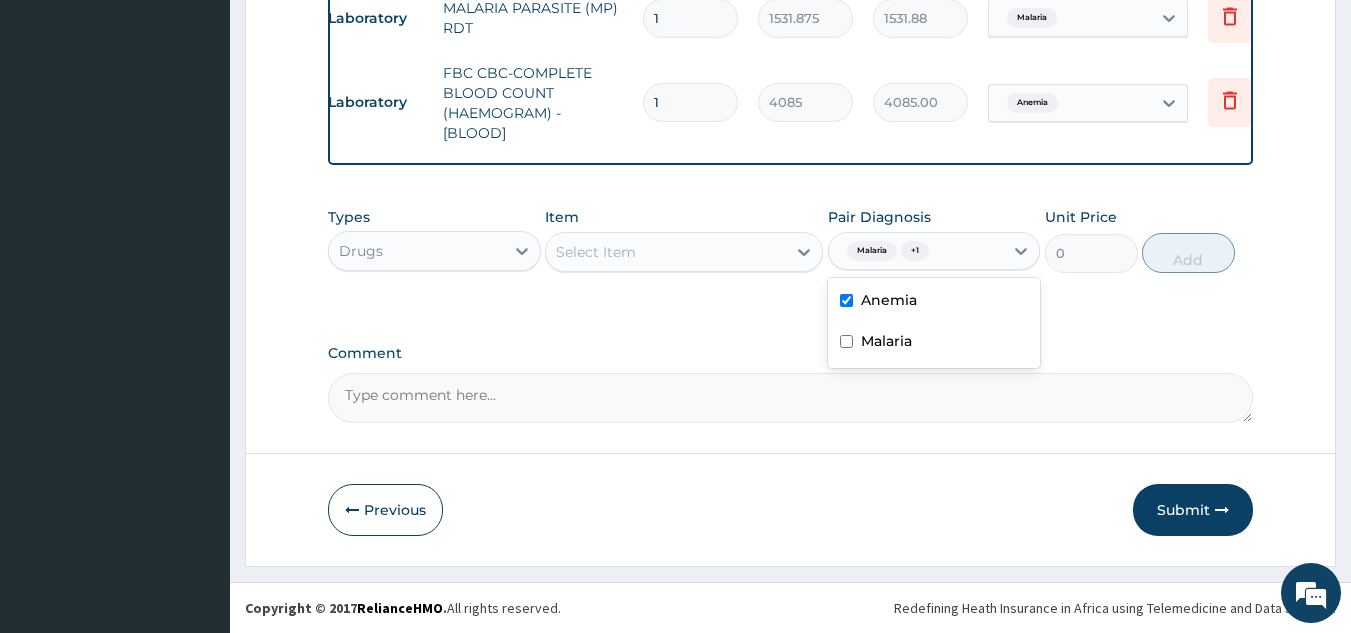 checkbox on "false" 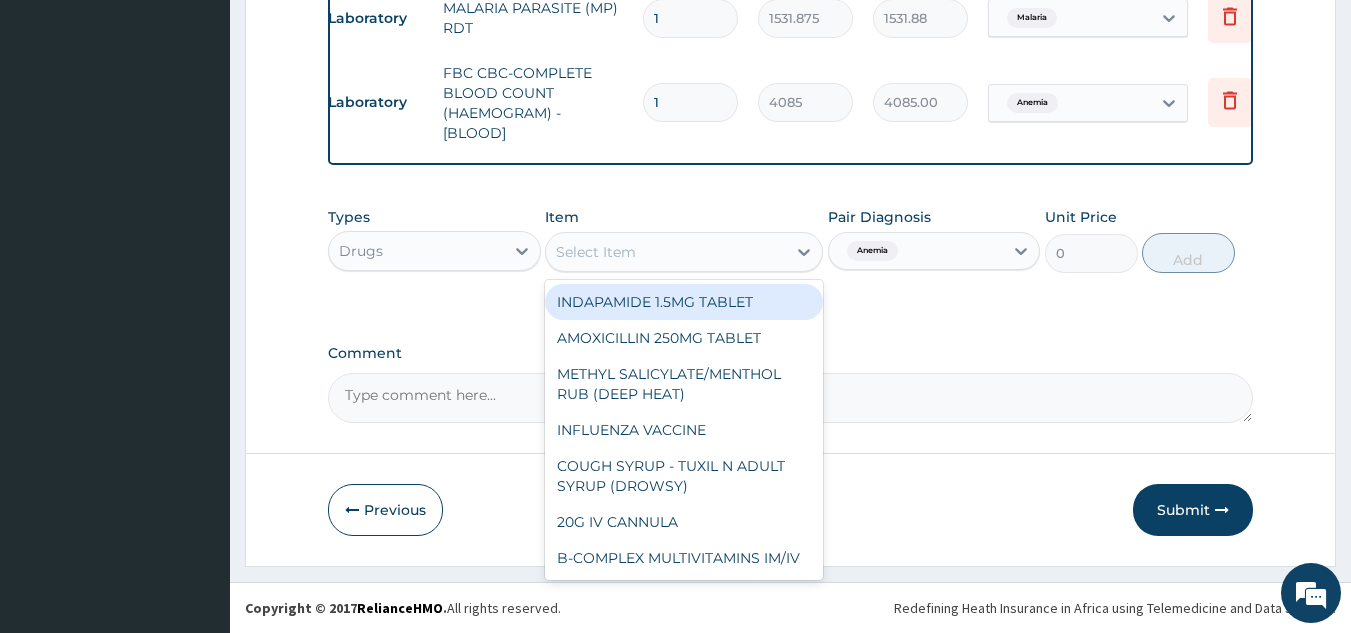 click on "Select Item" at bounding box center (666, 252) 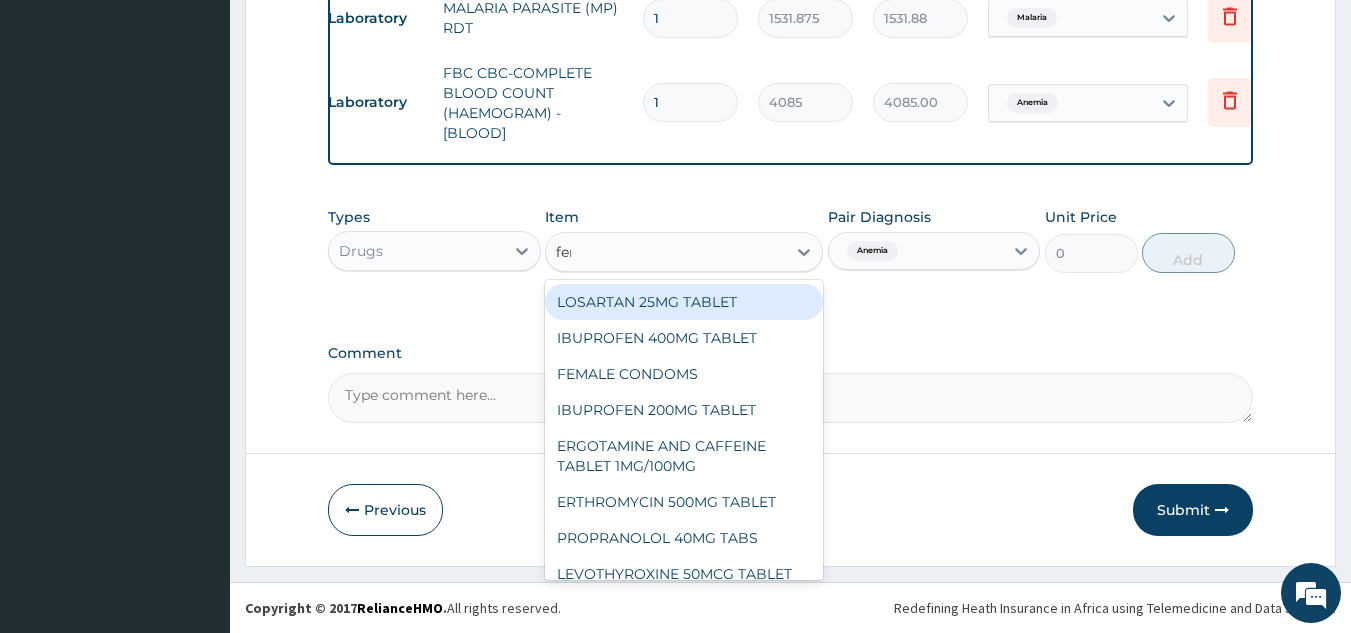 type on "ferr" 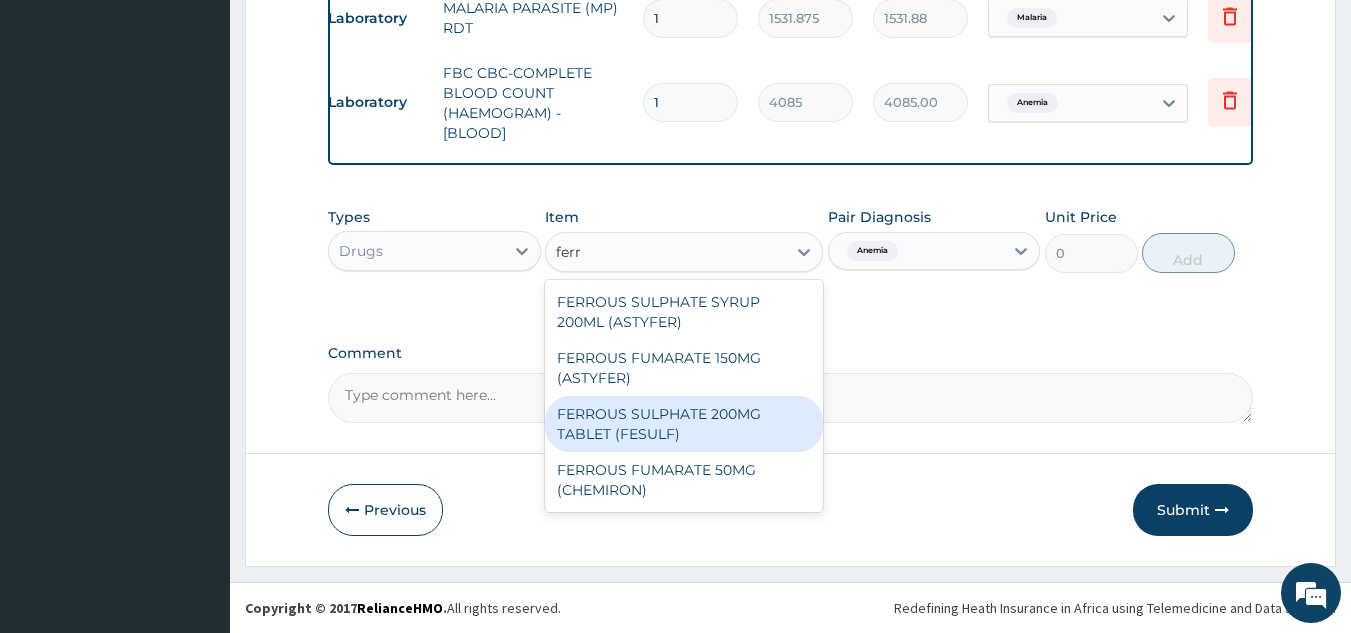 click on "FERROUS SULPHATE 200MG TABLET (FESULF)" at bounding box center (684, 424) 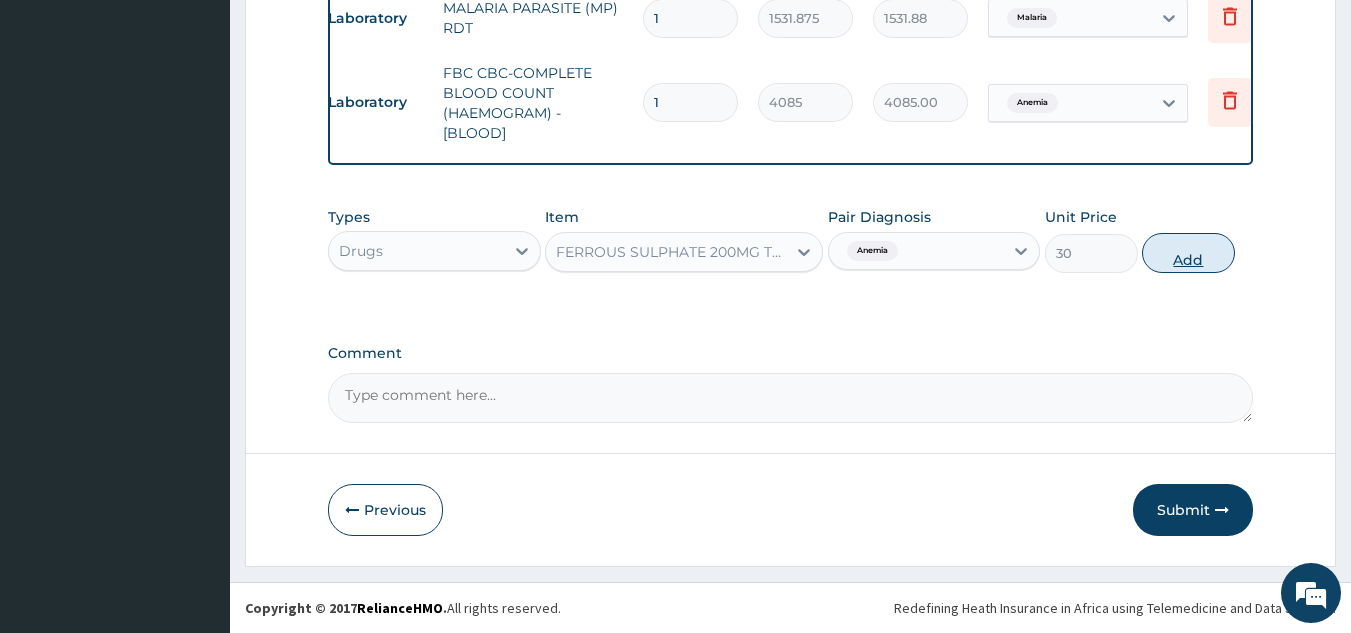 click on "Add" at bounding box center (1188, 253) 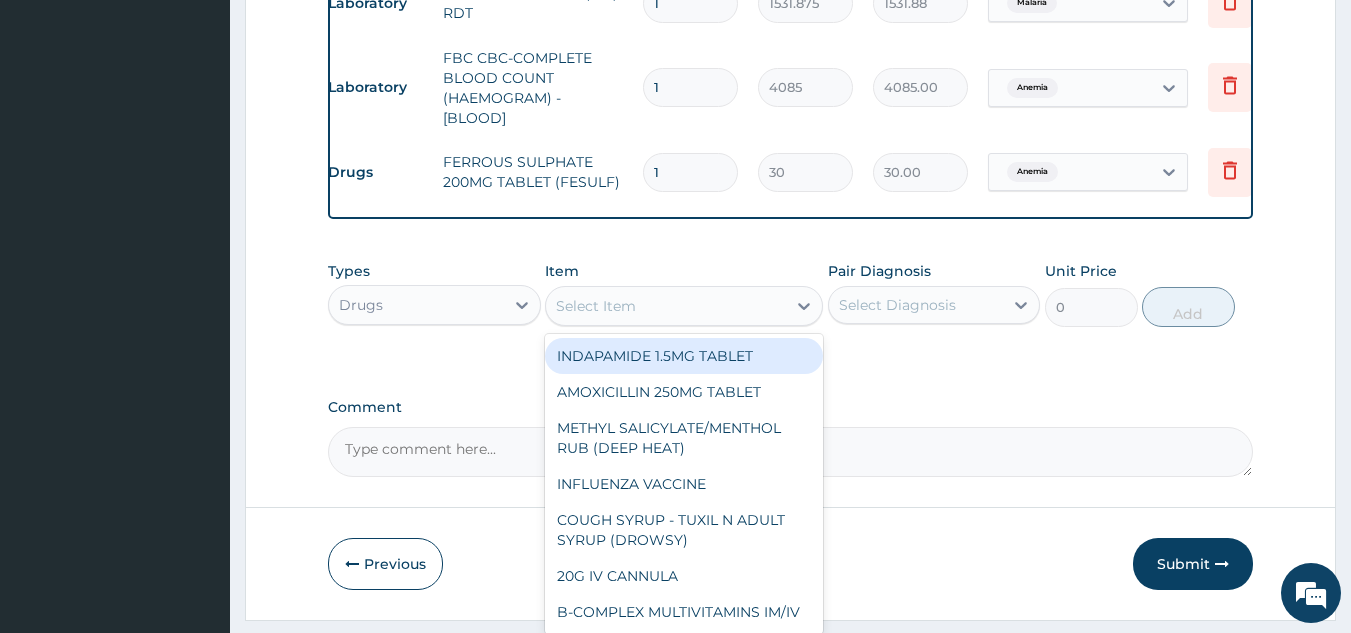 click on "Select Item" at bounding box center (666, 306) 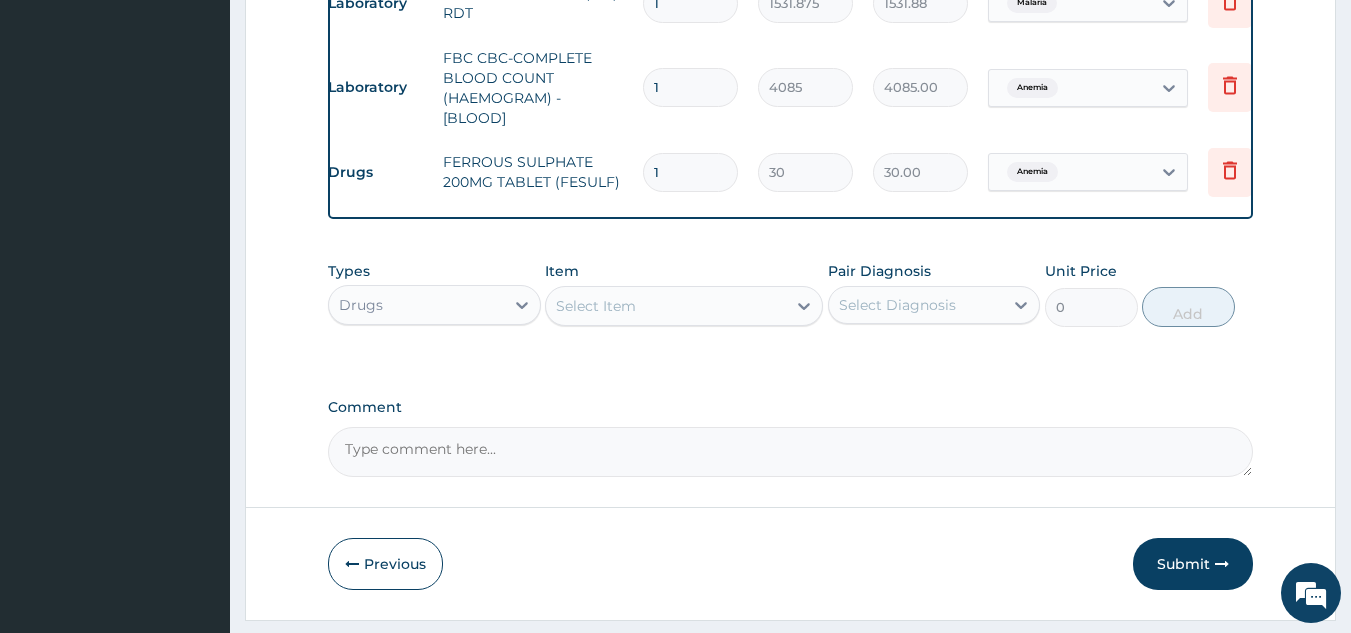 click on "Select Item" at bounding box center [666, 306] 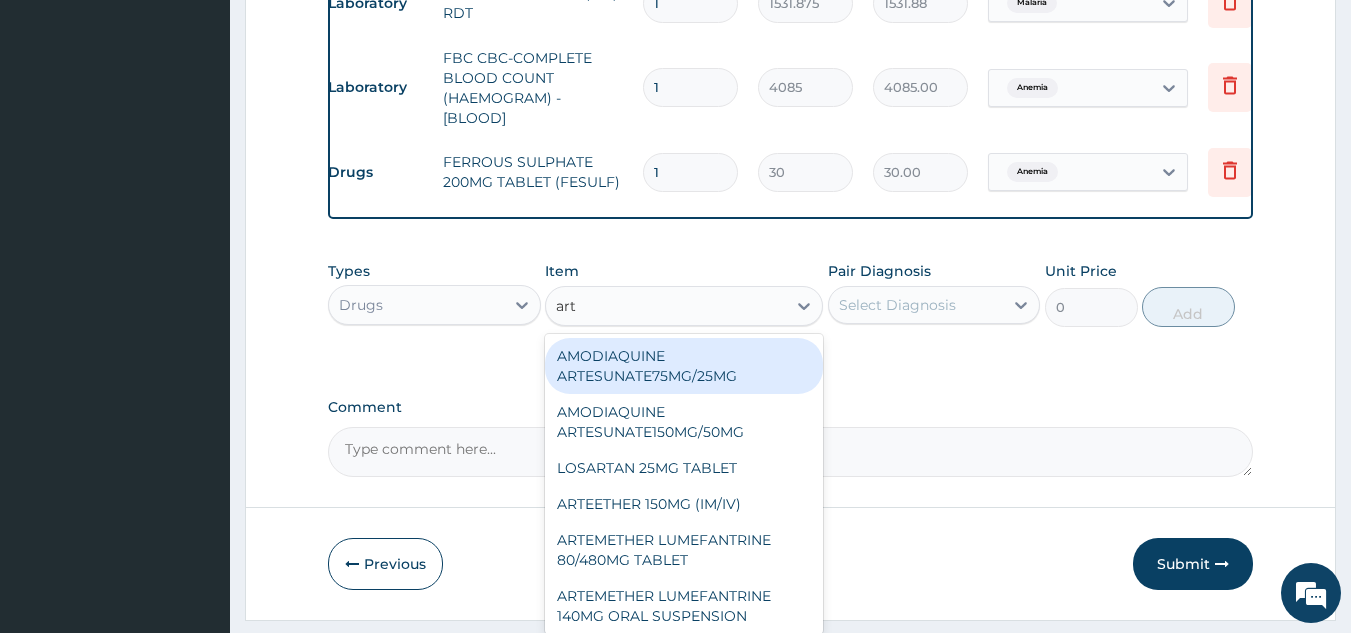 type on "arte" 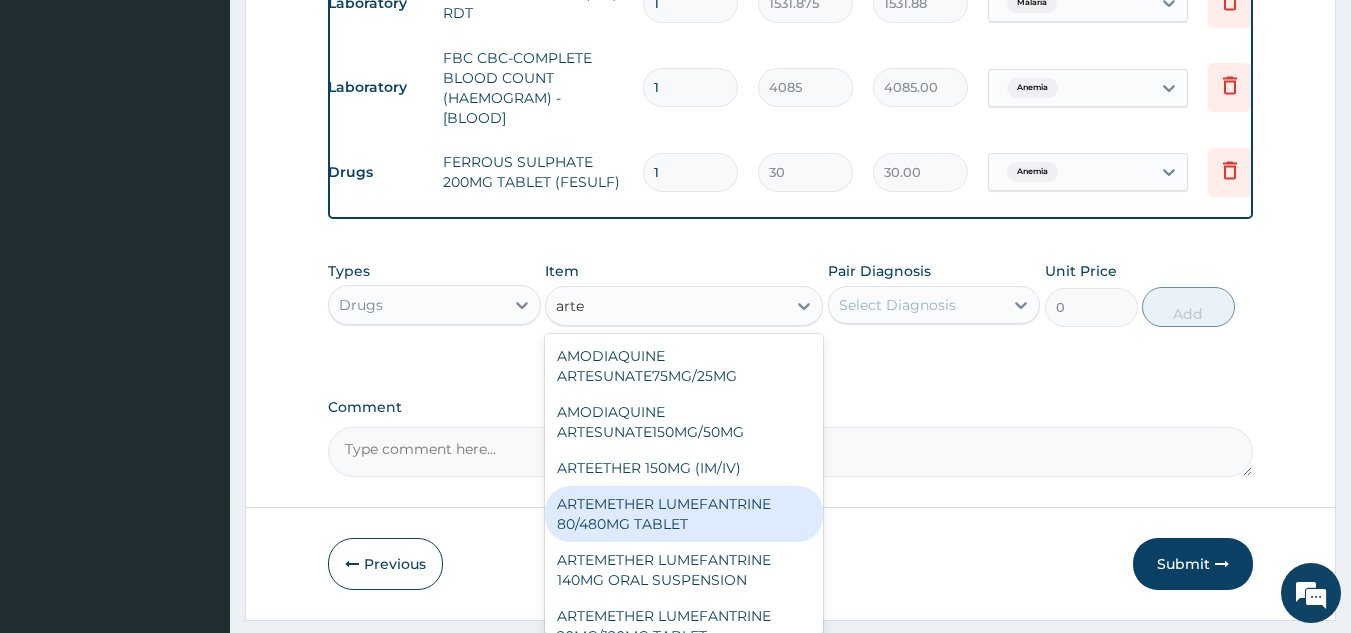 click on "ARTEMETHER LUMEFANTRINE 80/480MG TABLET" at bounding box center (684, 514) 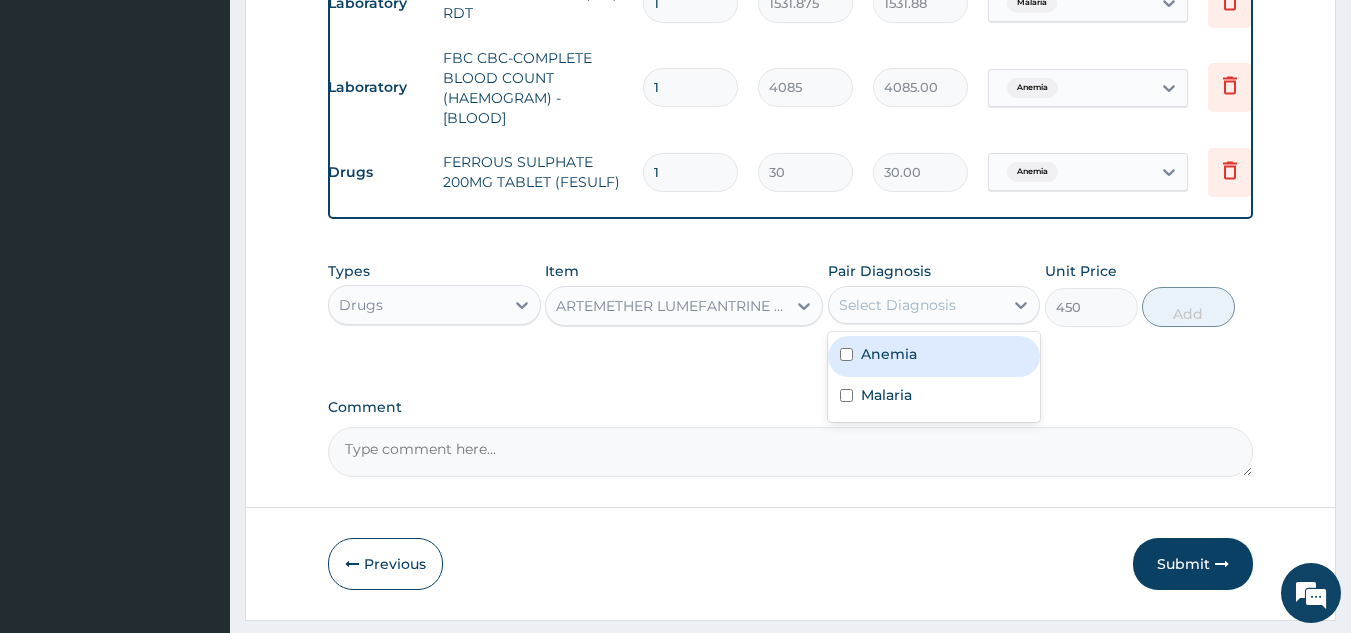 click on "Select Diagnosis" at bounding box center (916, 305) 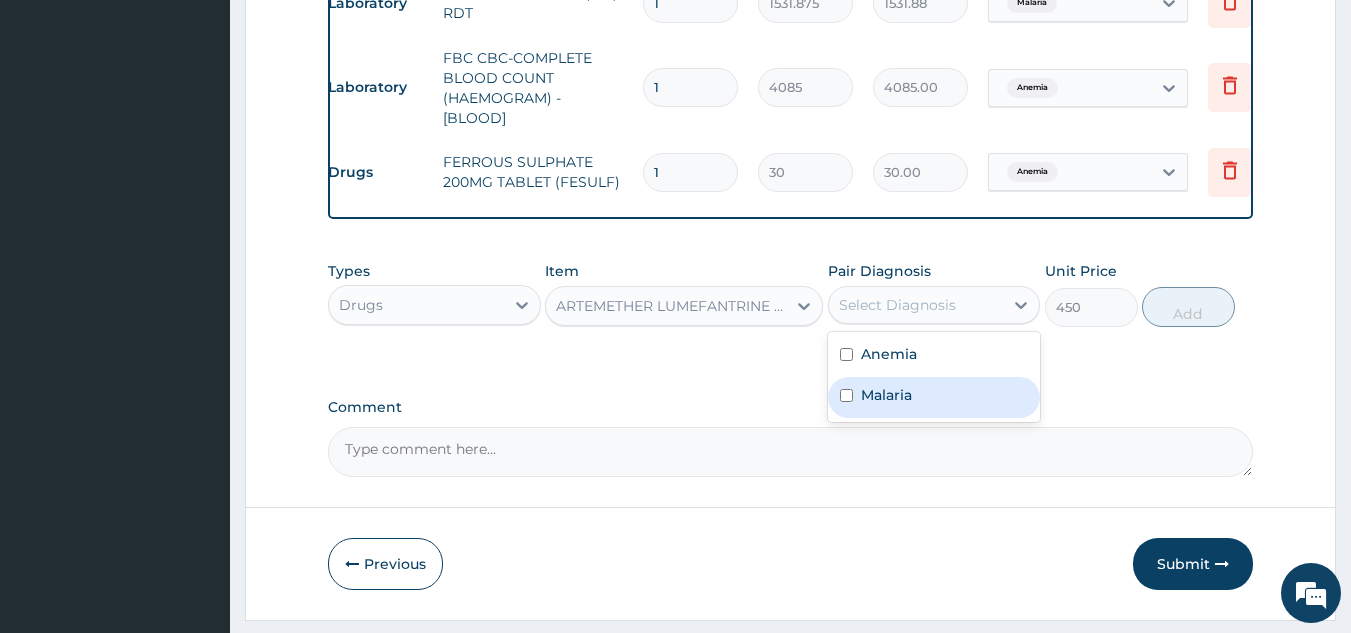 click on "Malaria" at bounding box center (886, 395) 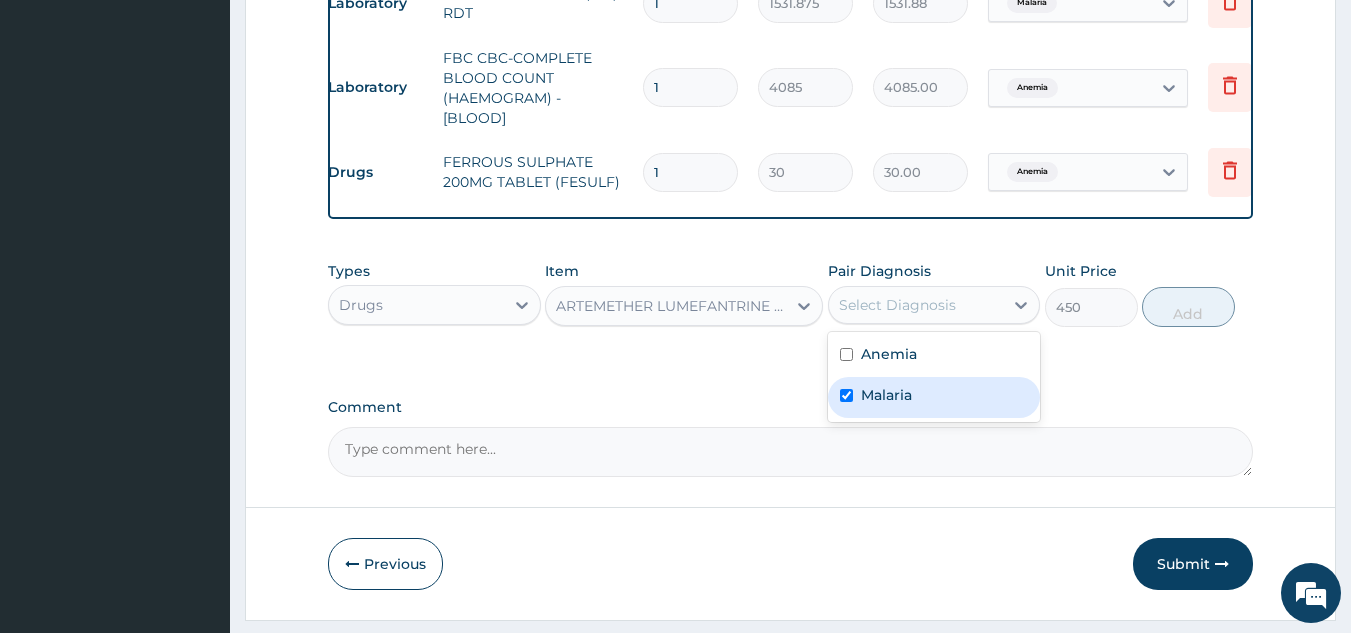 checkbox on "true" 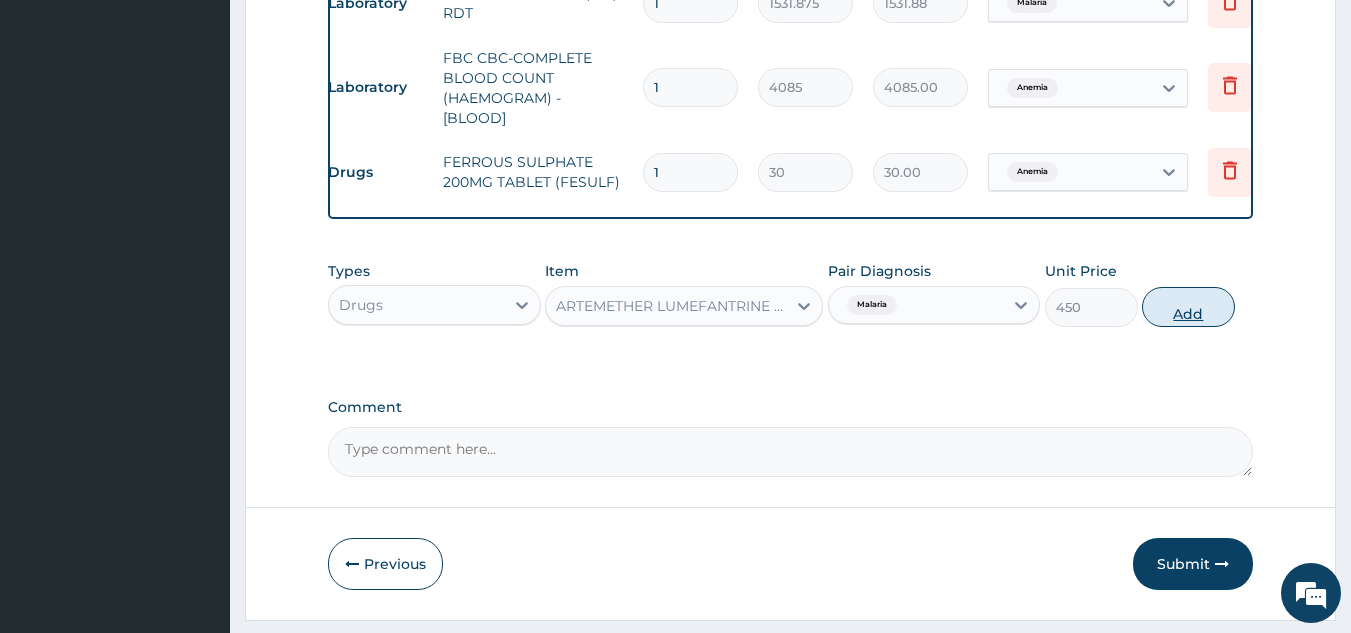 click on "Add" at bounding box center (1188, 307) 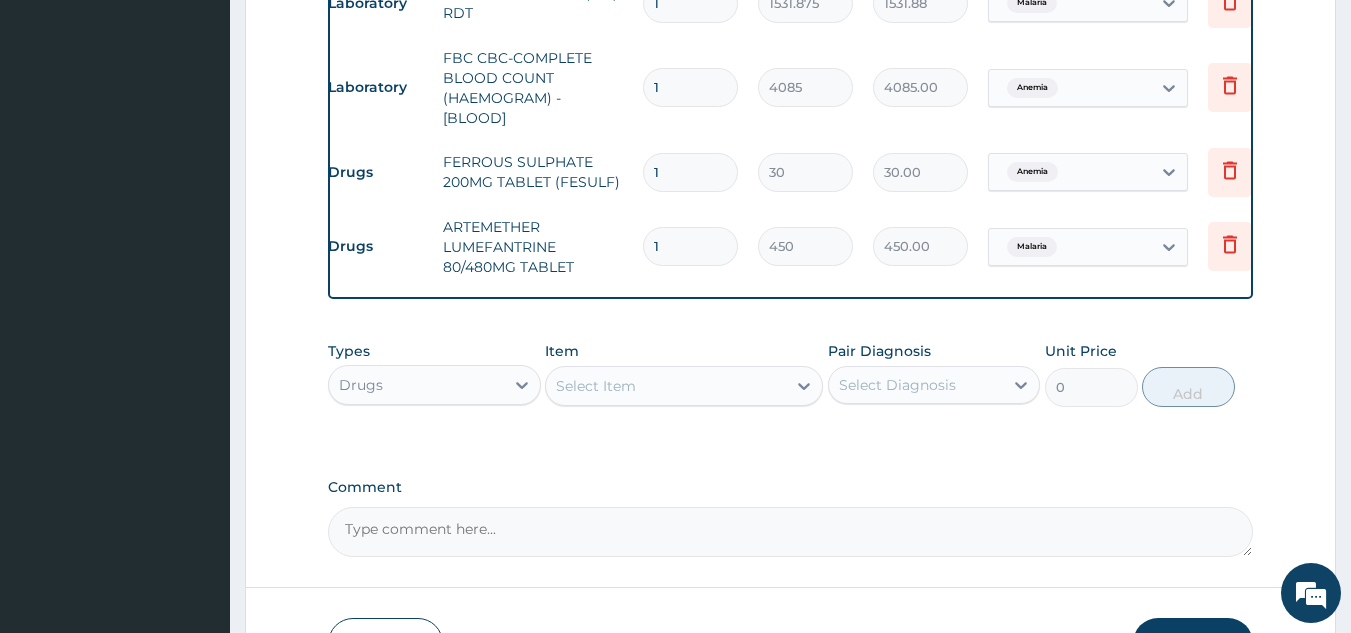 scroll, scrollTop: 1078, scrollLeft: 0, axis: vertical 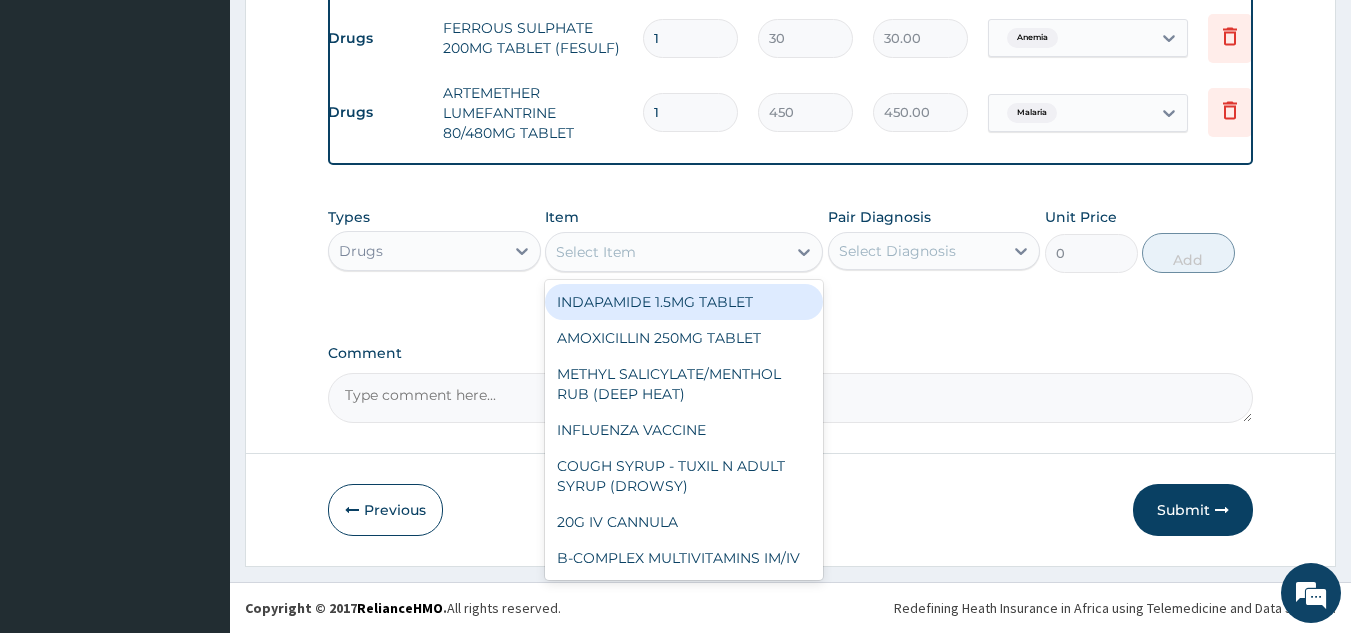 click on "Select Item" at bounding box center [596, 252] 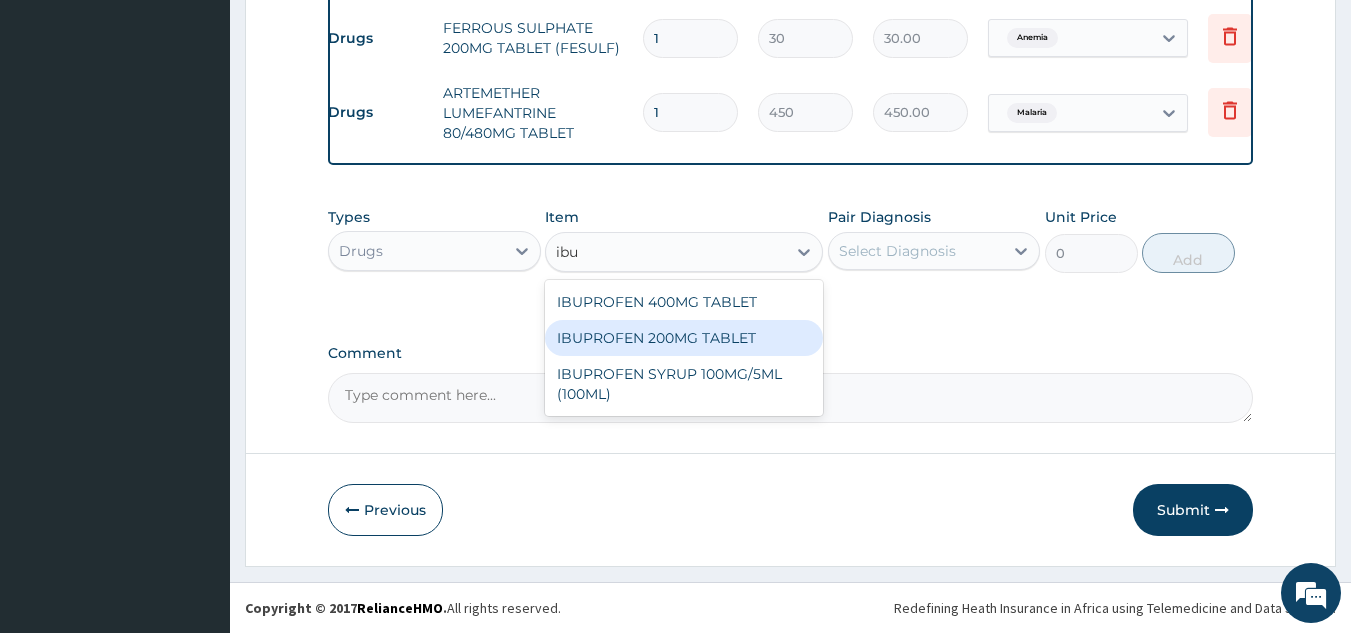 type on "ibu" 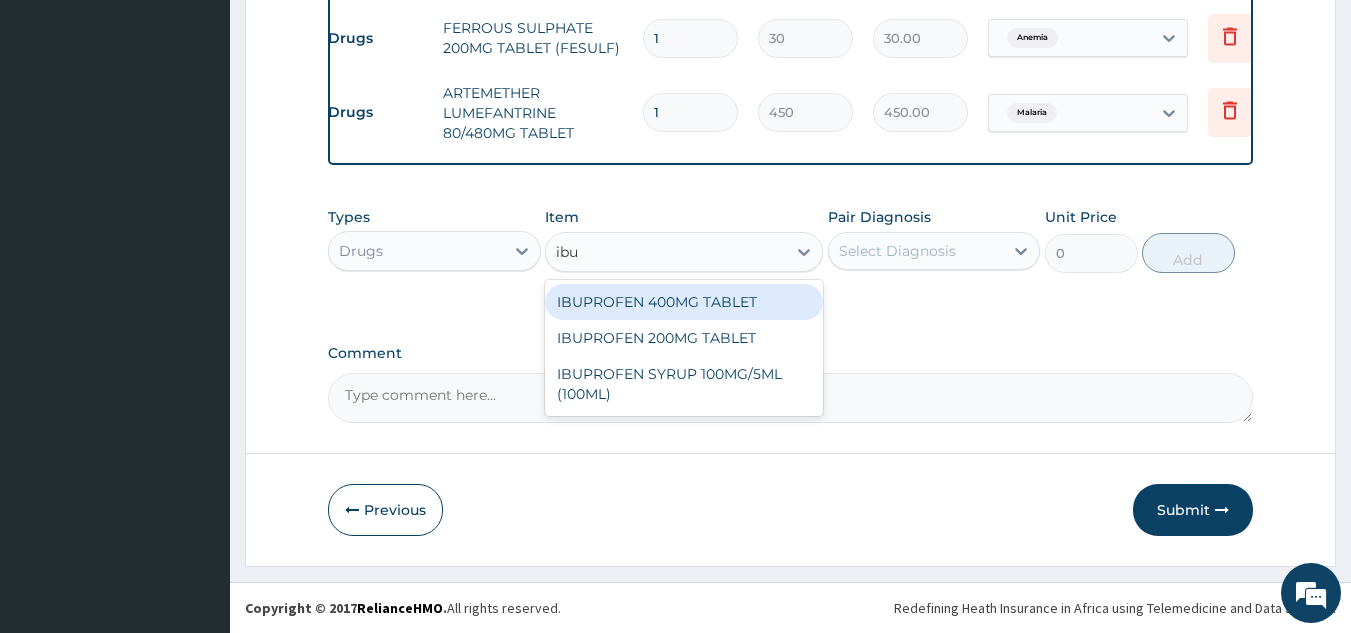 type on "ibu" 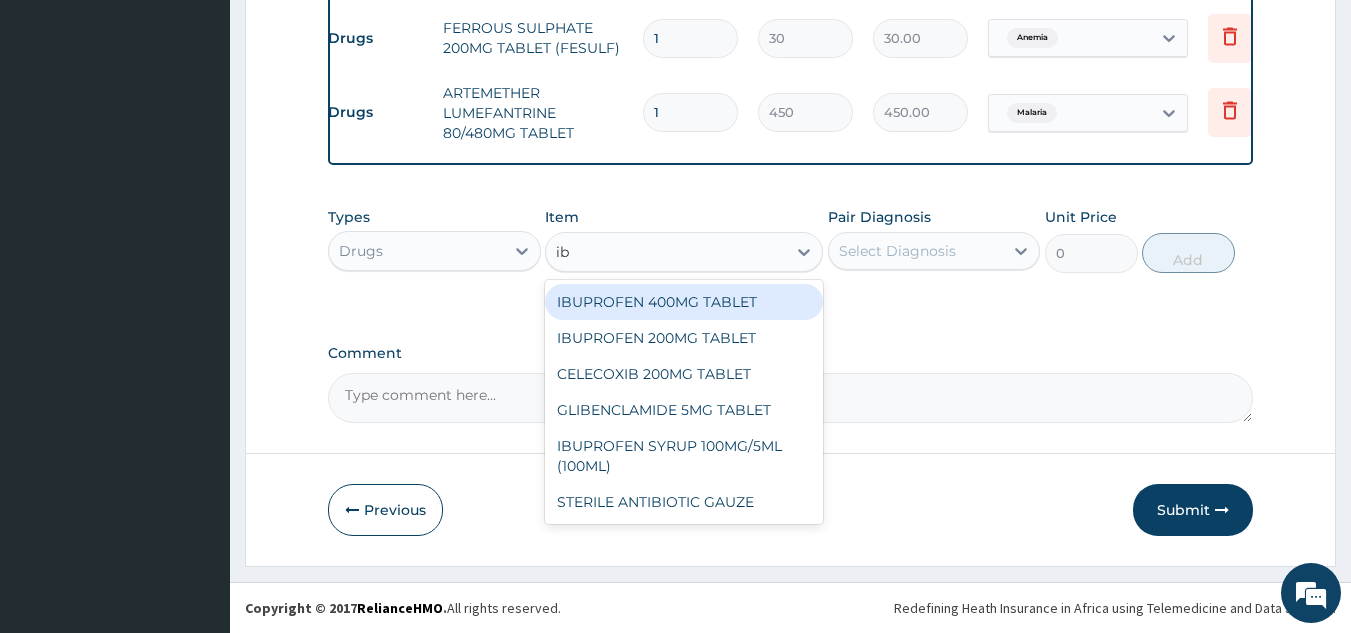type on "ibu" 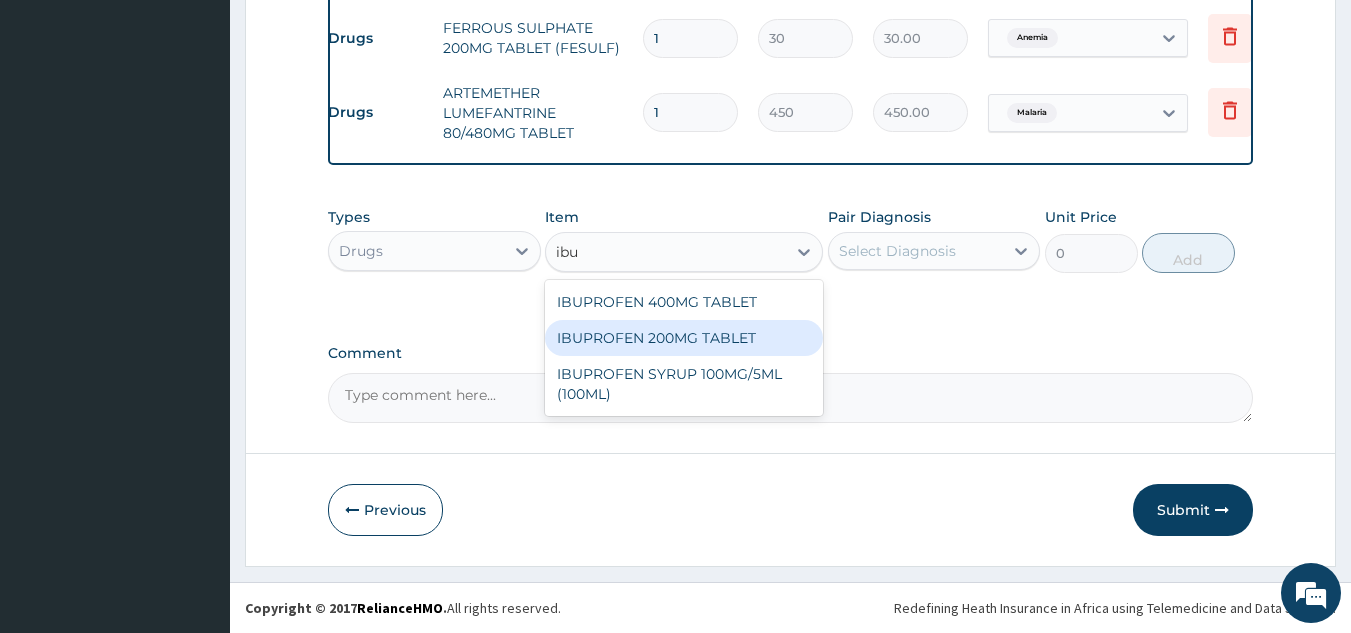 type 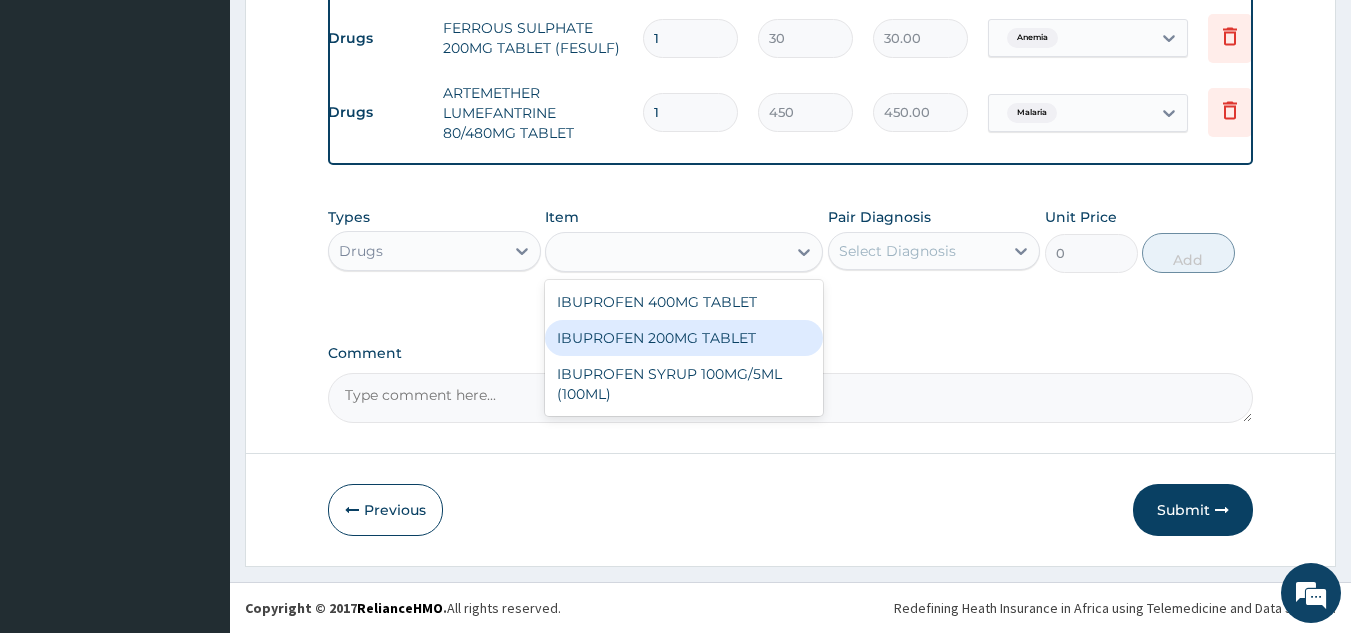 type on "149.5" 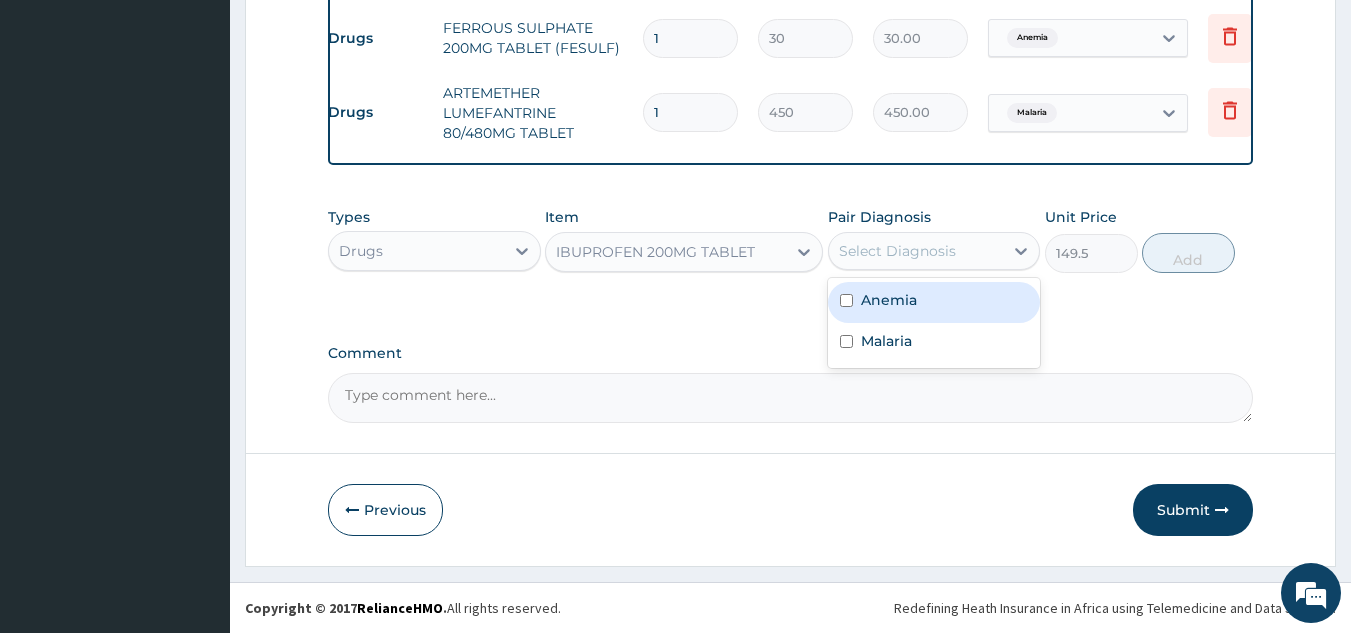 click on "Select Diagnosis" at bounding box center (897, 251) 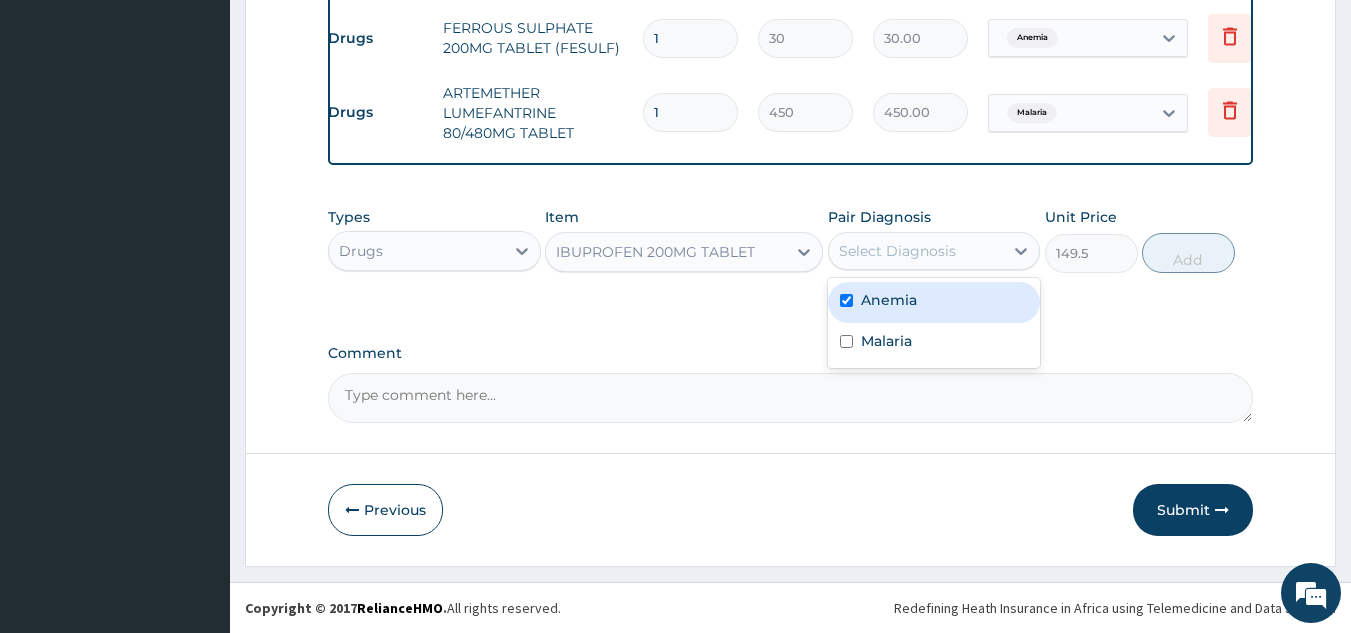 checkbox on "true" 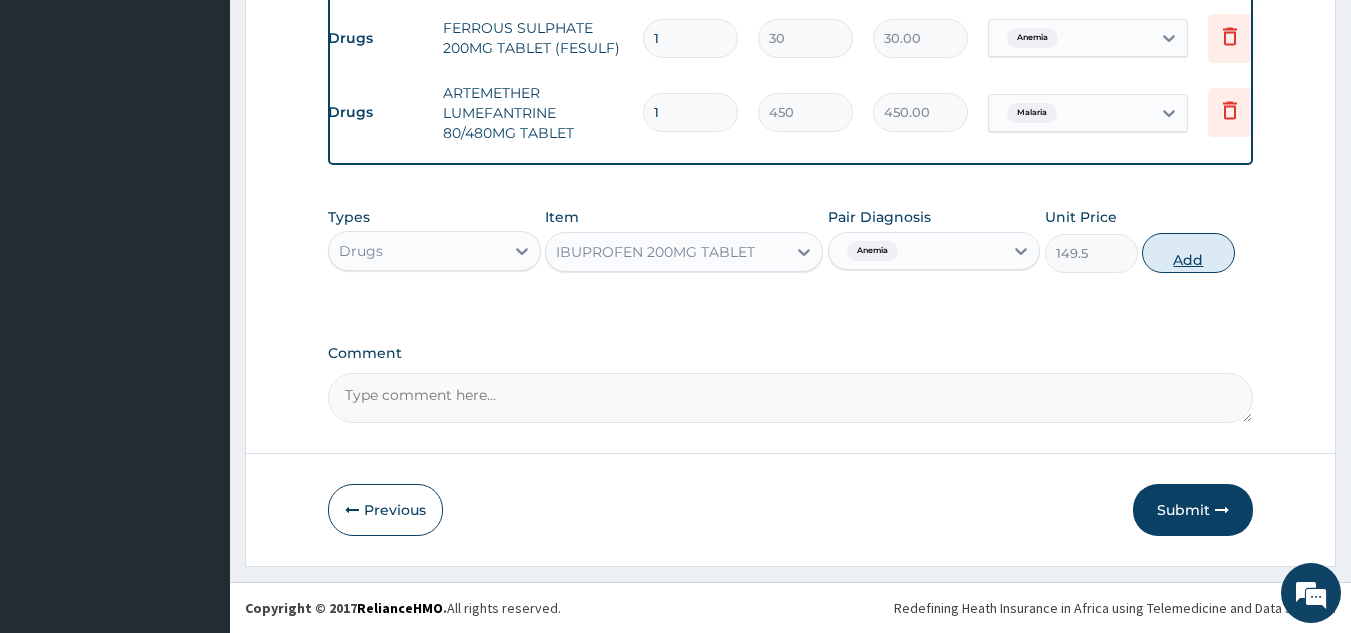 click on "Add" at bounding box center (1188, 253) 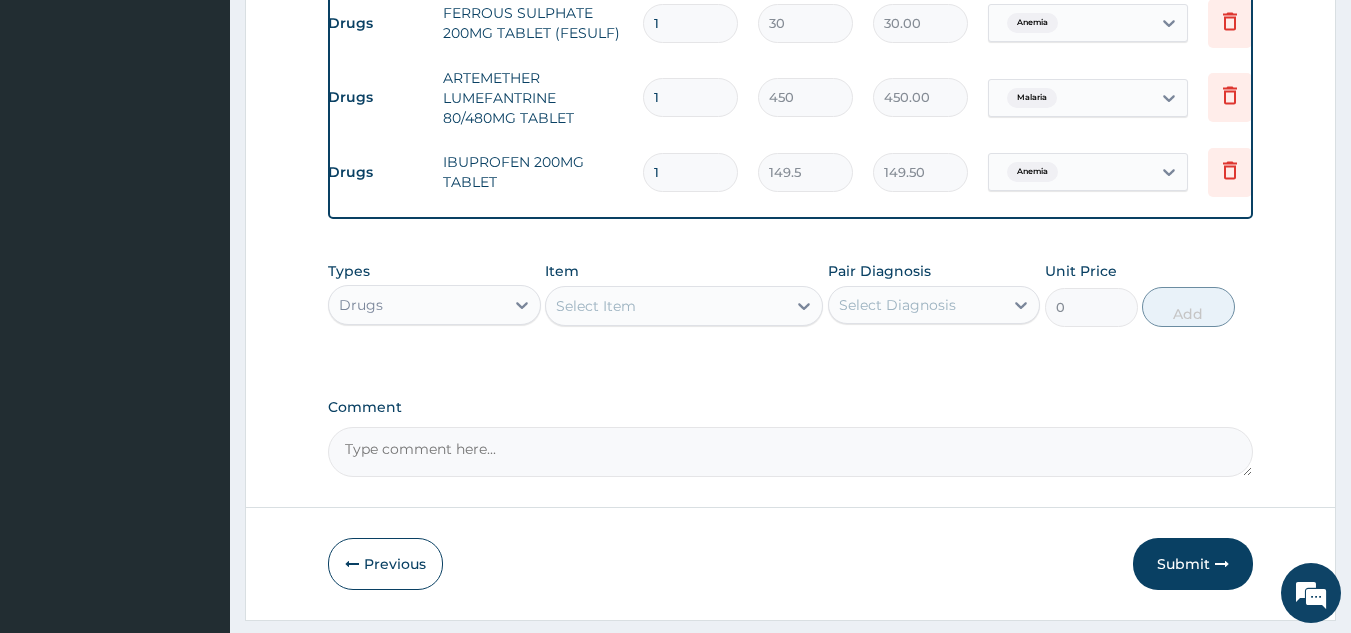 type 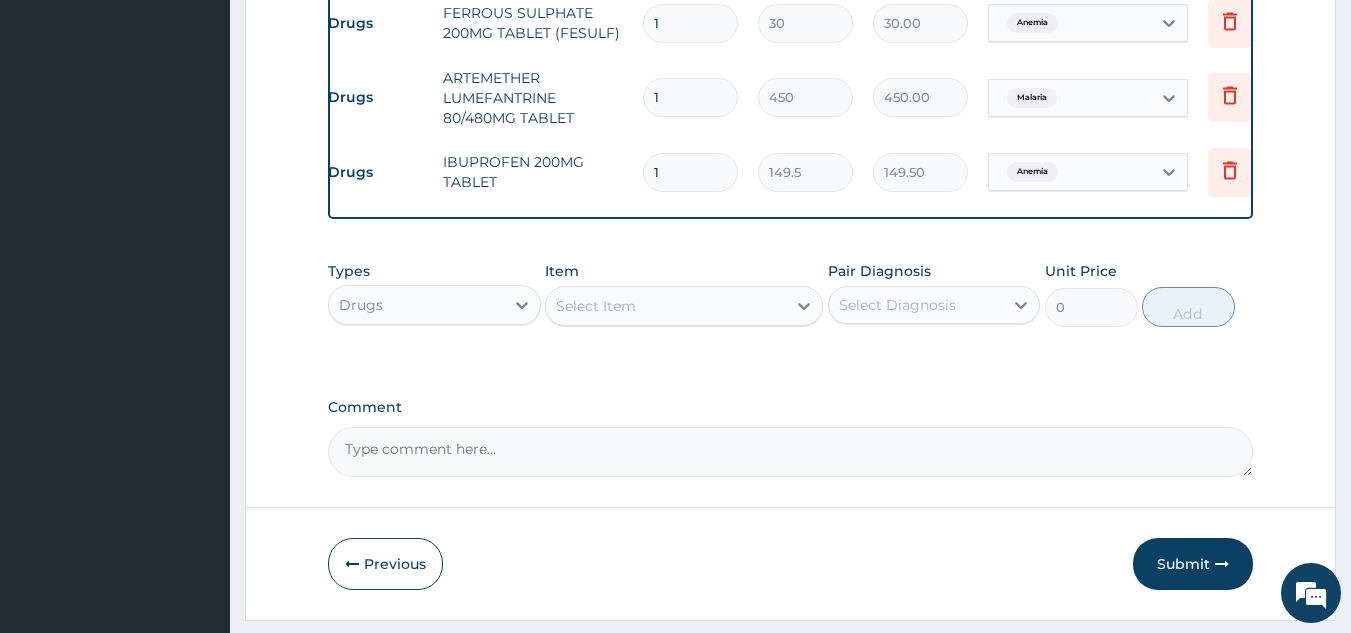 type on "0.00" 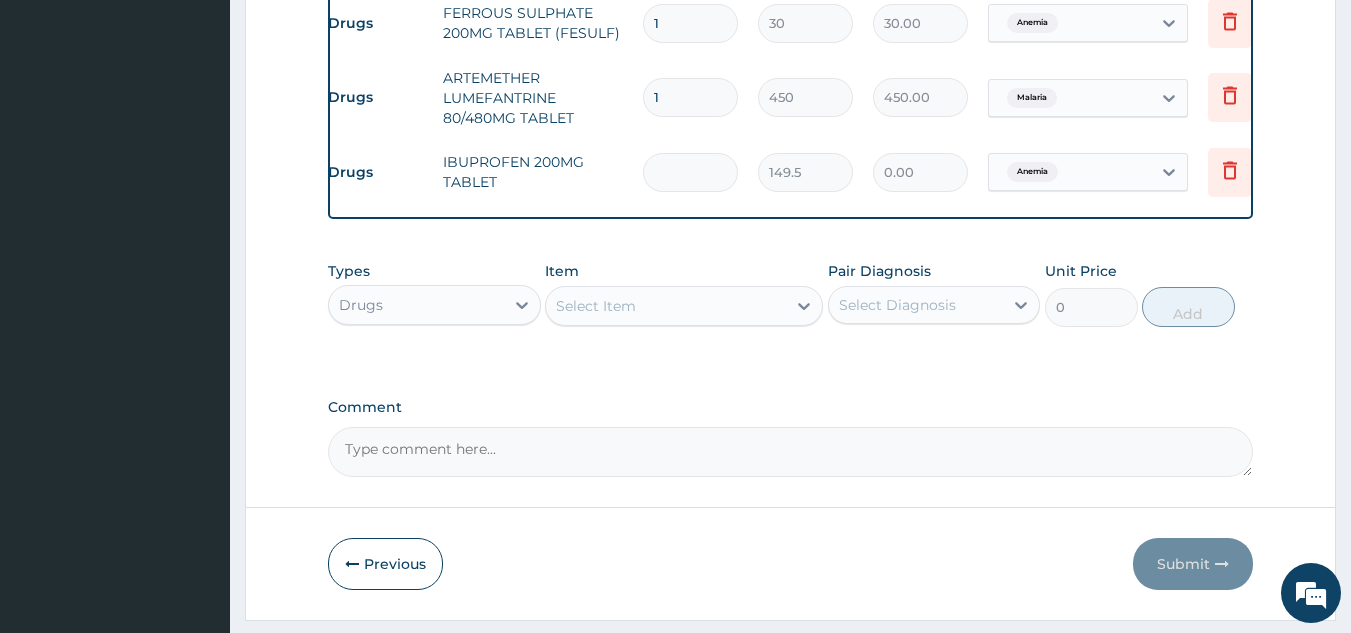 type on "3" 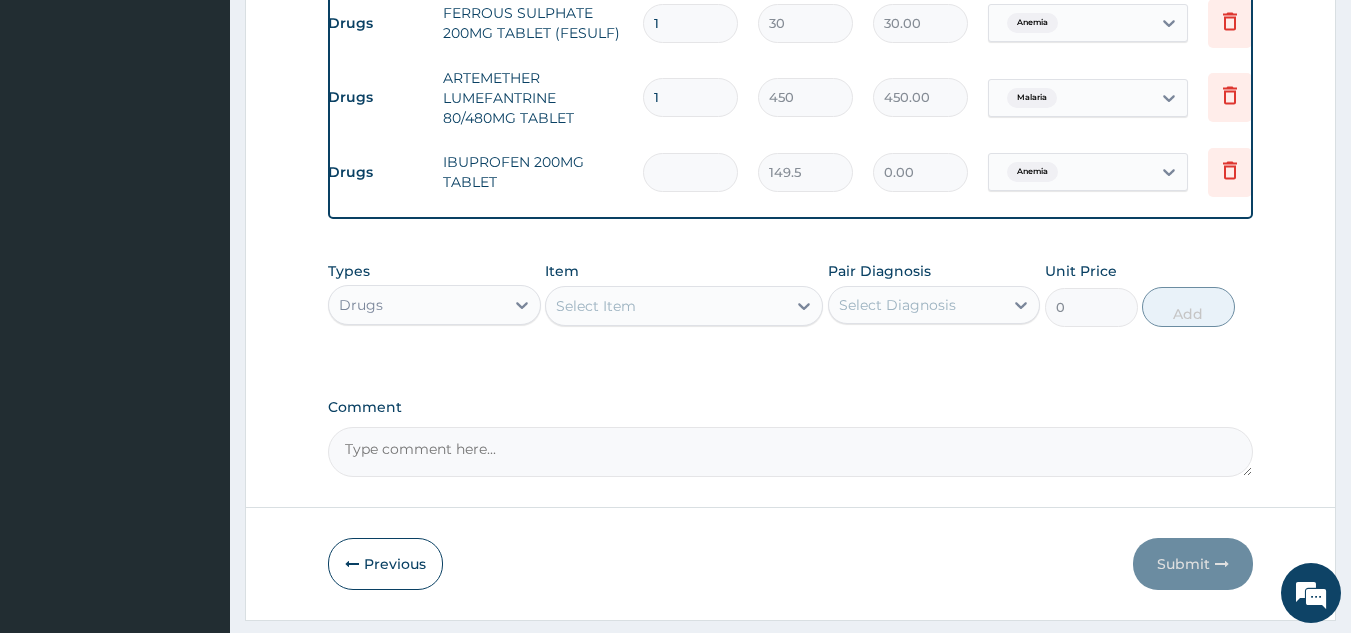type on "448.50" 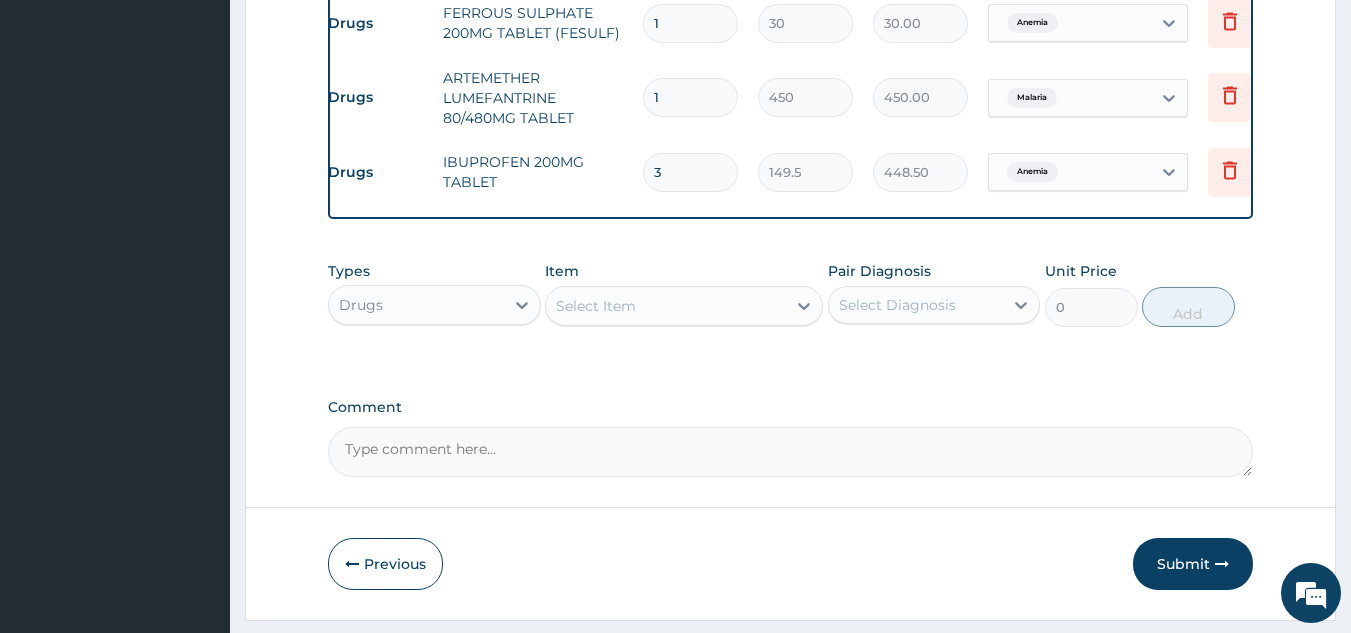 type on "3" 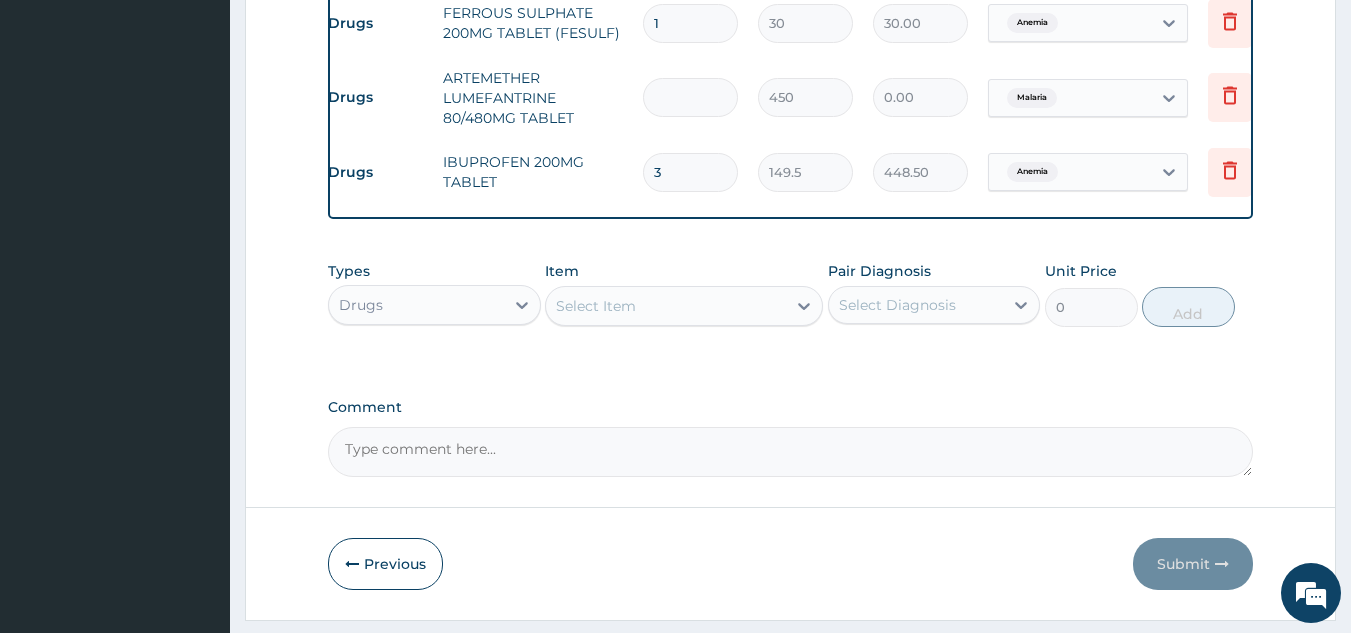 type on "6" 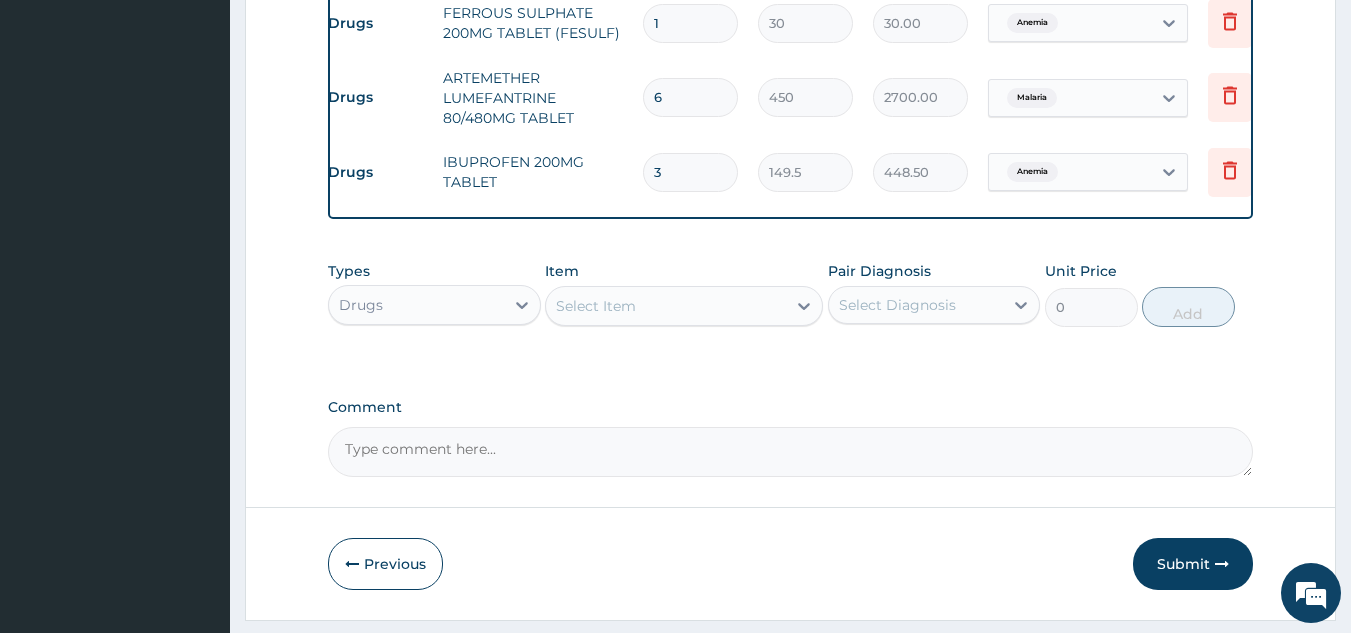 type on "6" 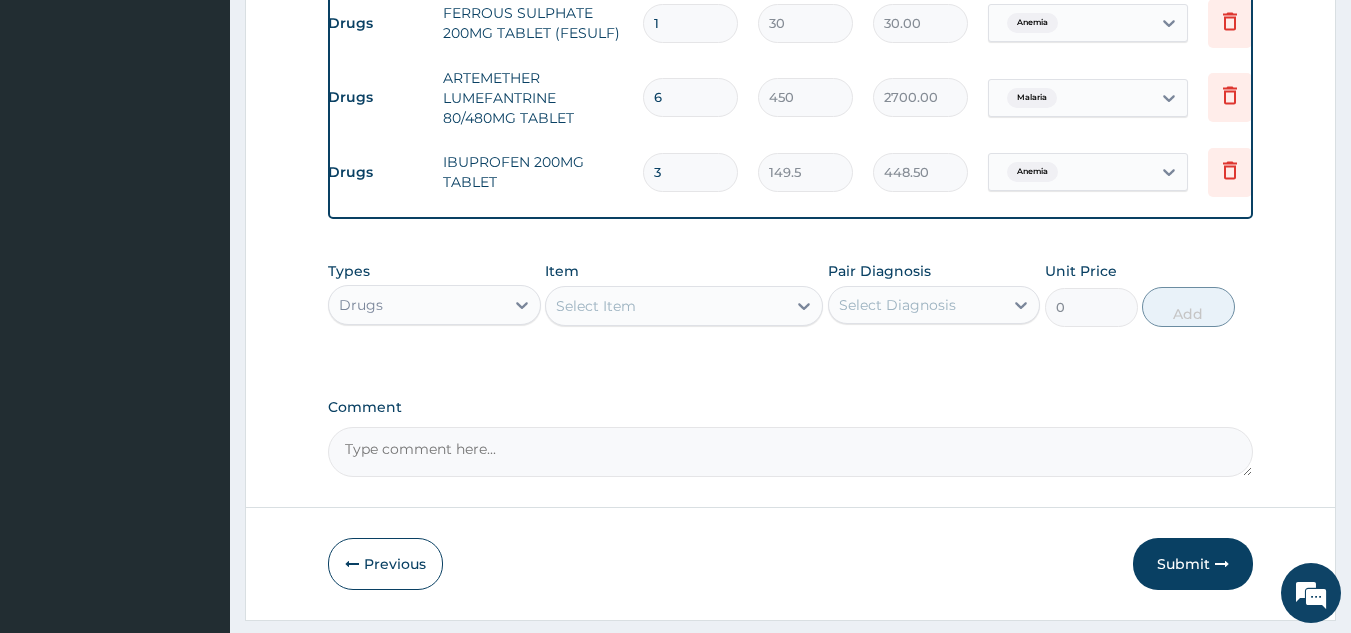 type 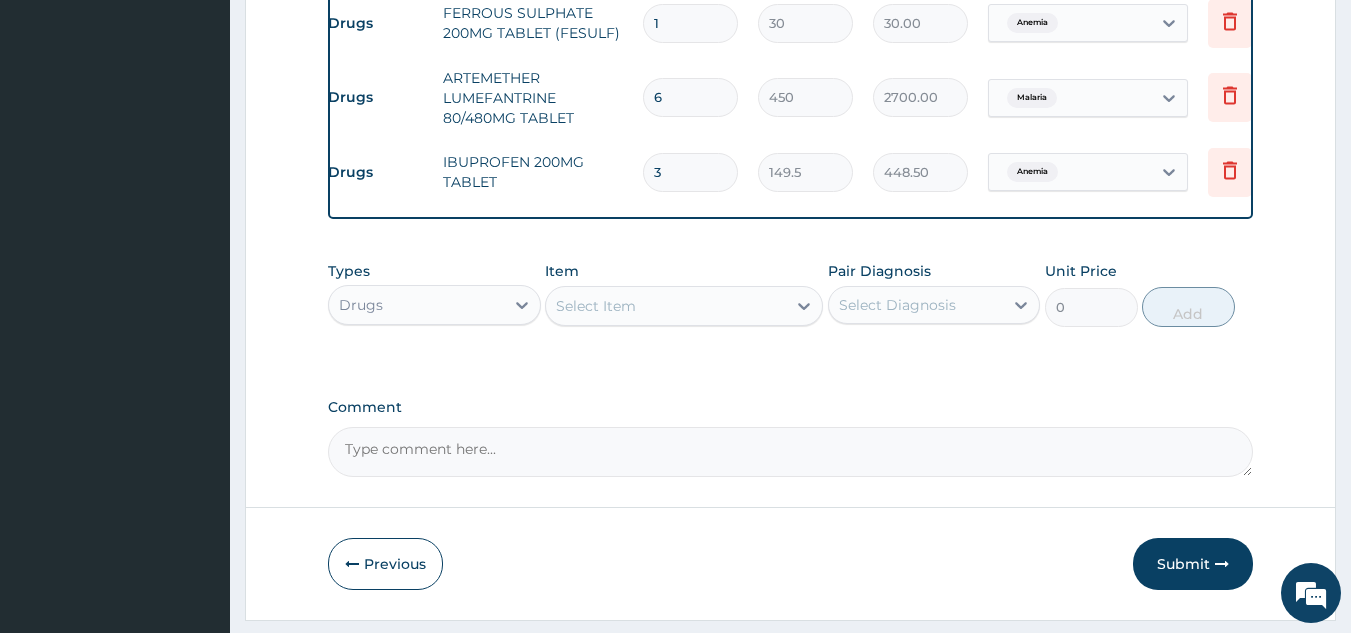 type on "0.00" 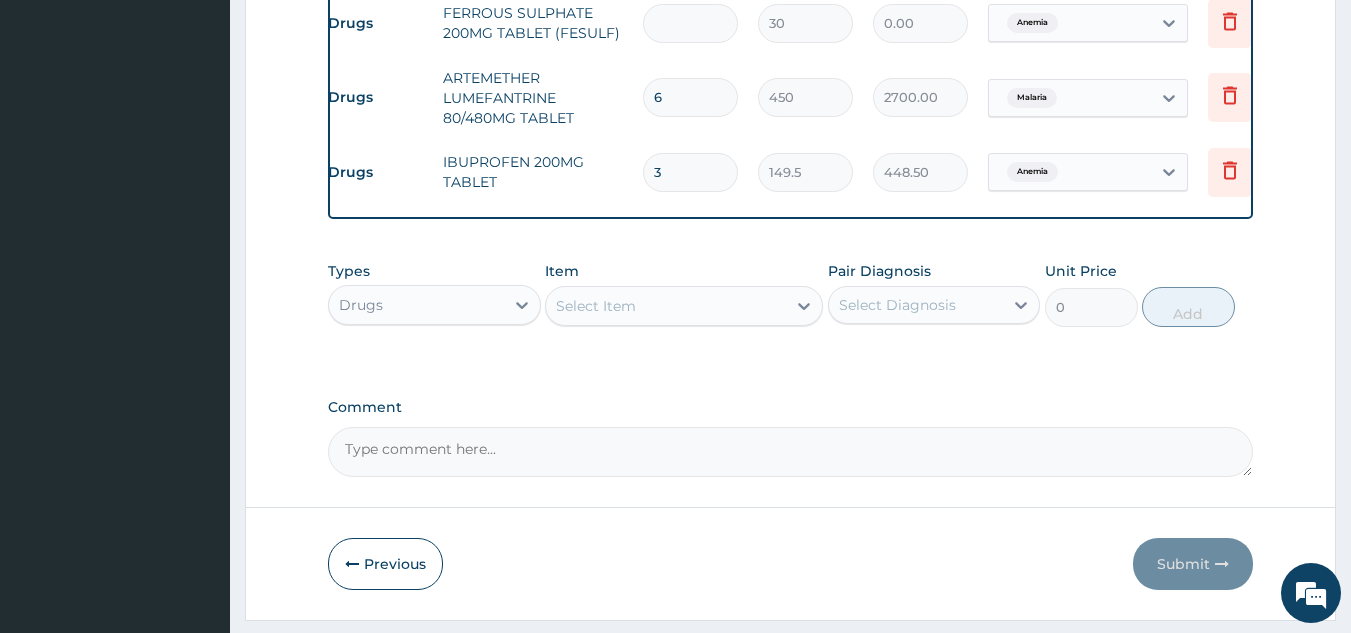 type on "2" 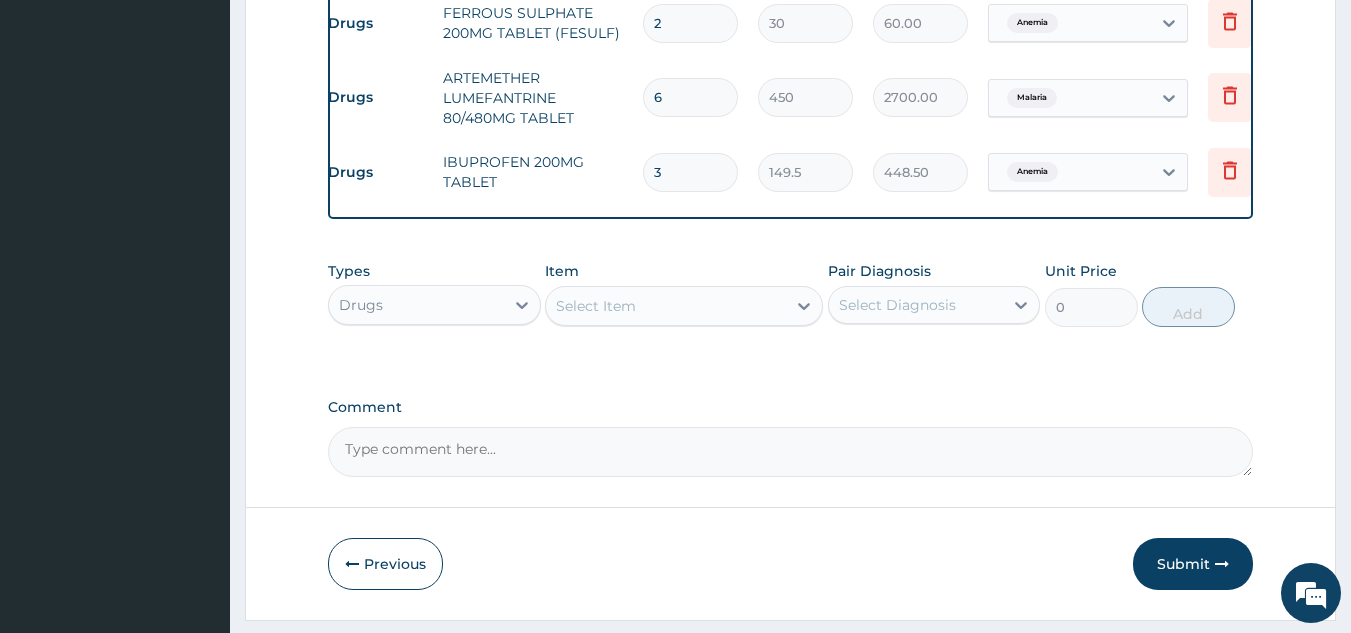 type on "28" 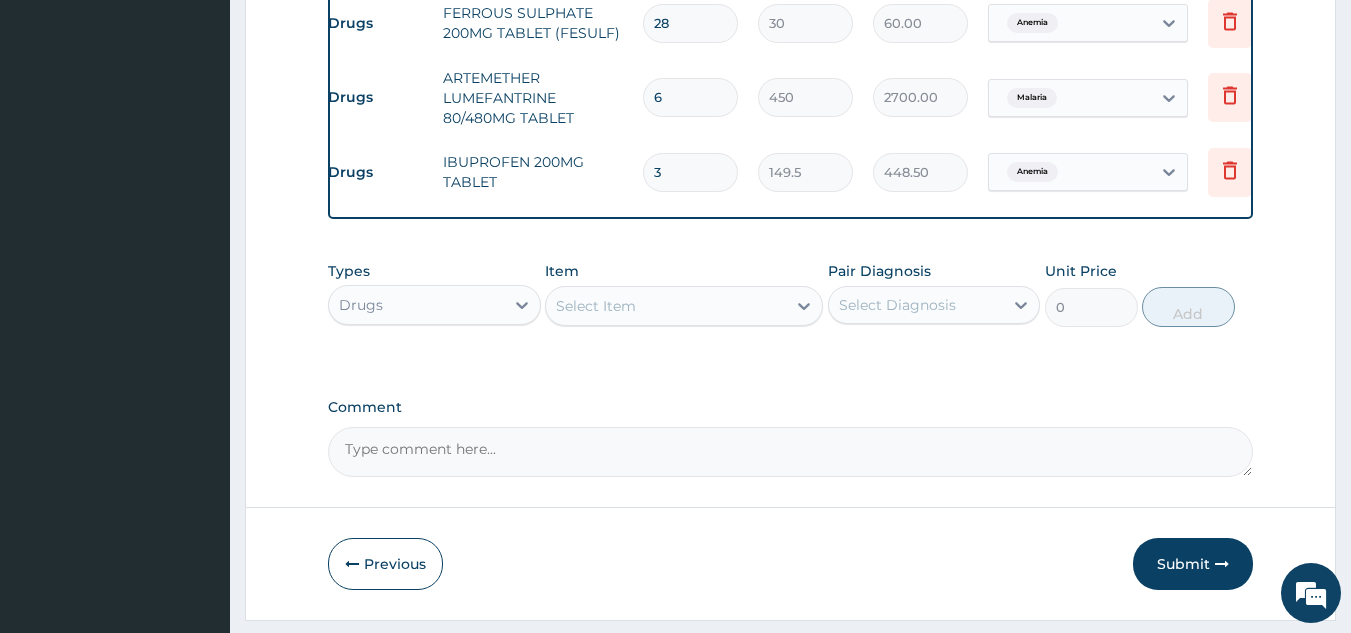 type on "840.00" 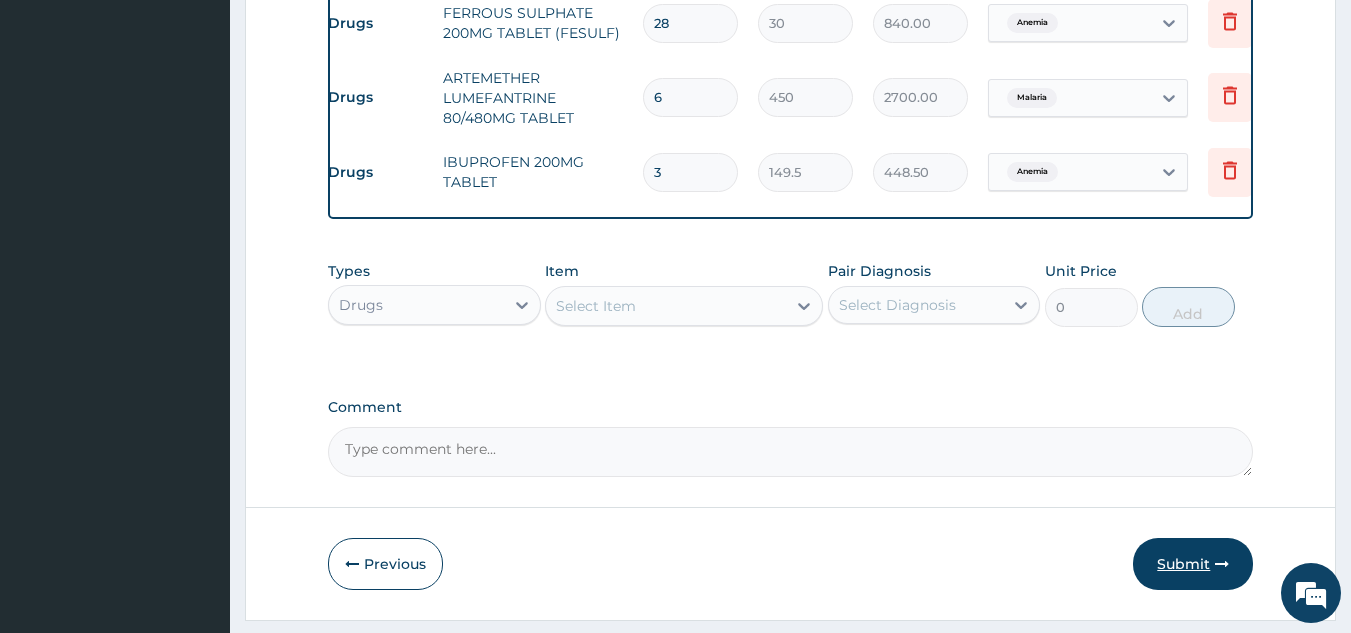 type on "28" 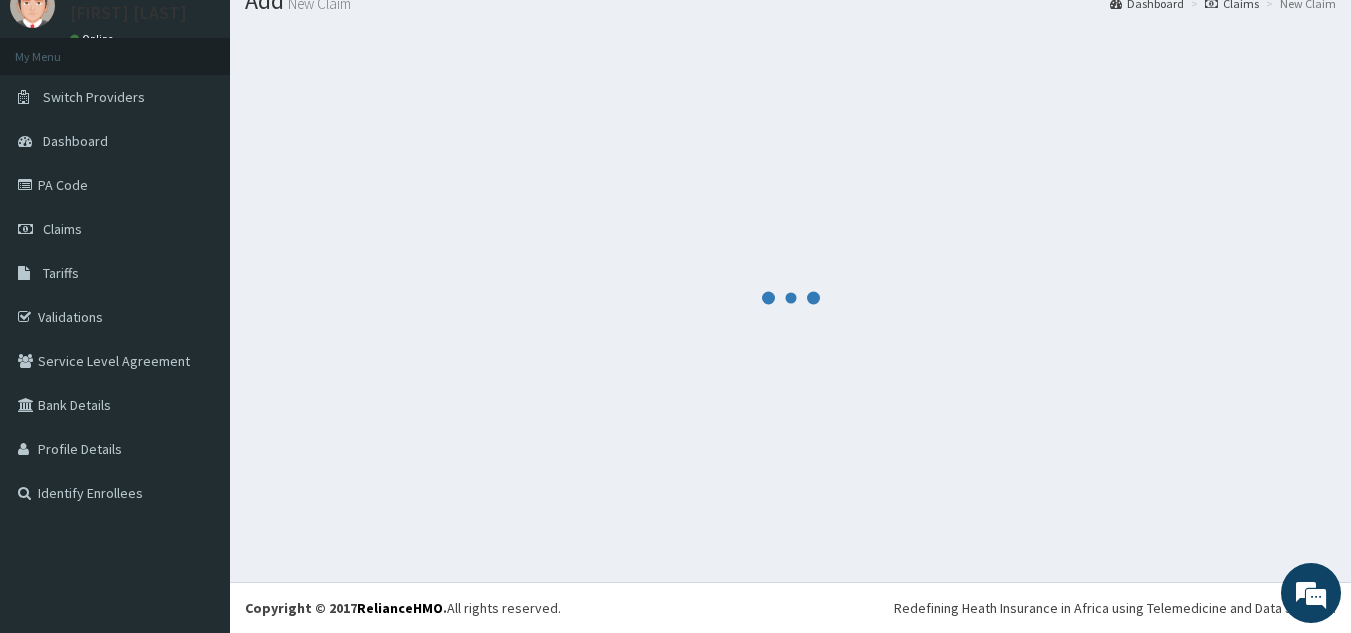 scroll, scrollTop: 0, scrollLeft: 0, axis: both 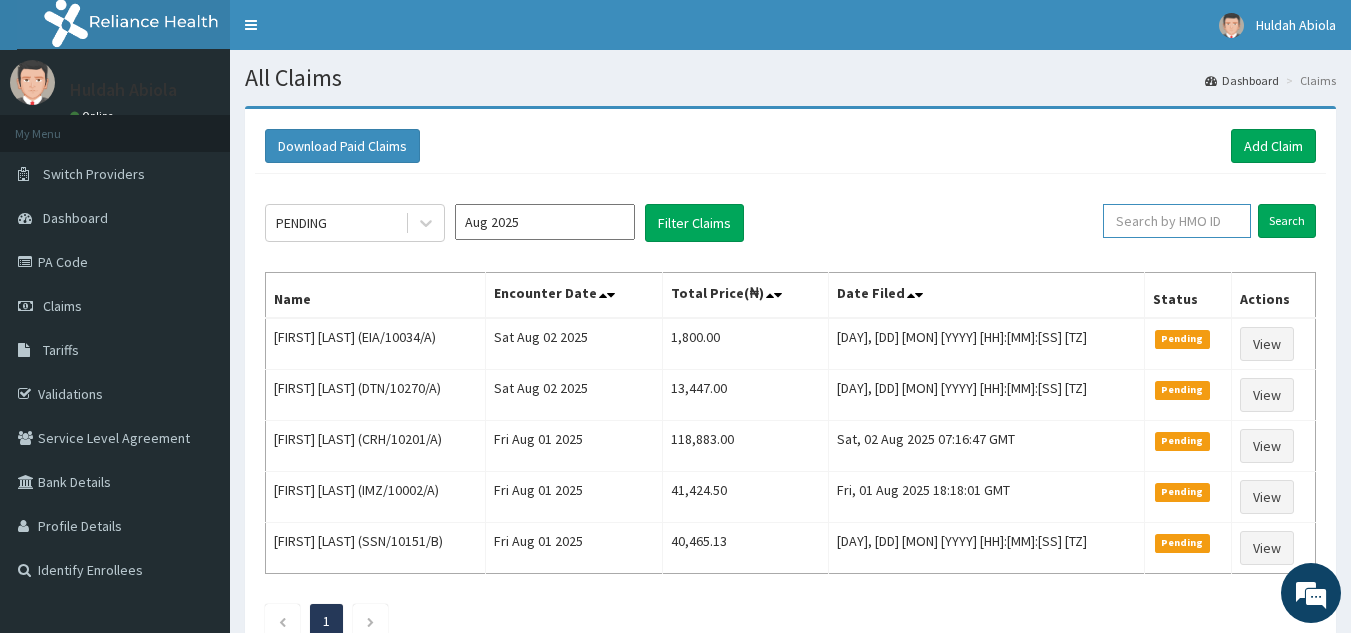 click at bounding box center (1177, 221) 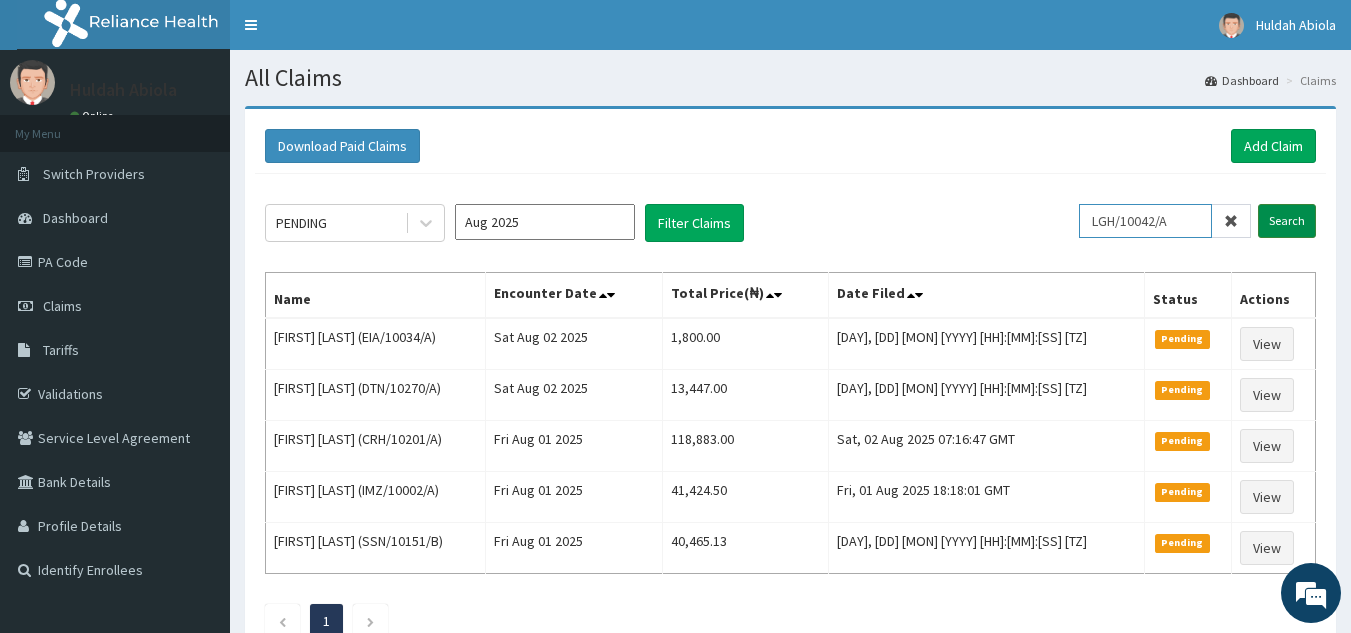 type on "LGH/10042/A" 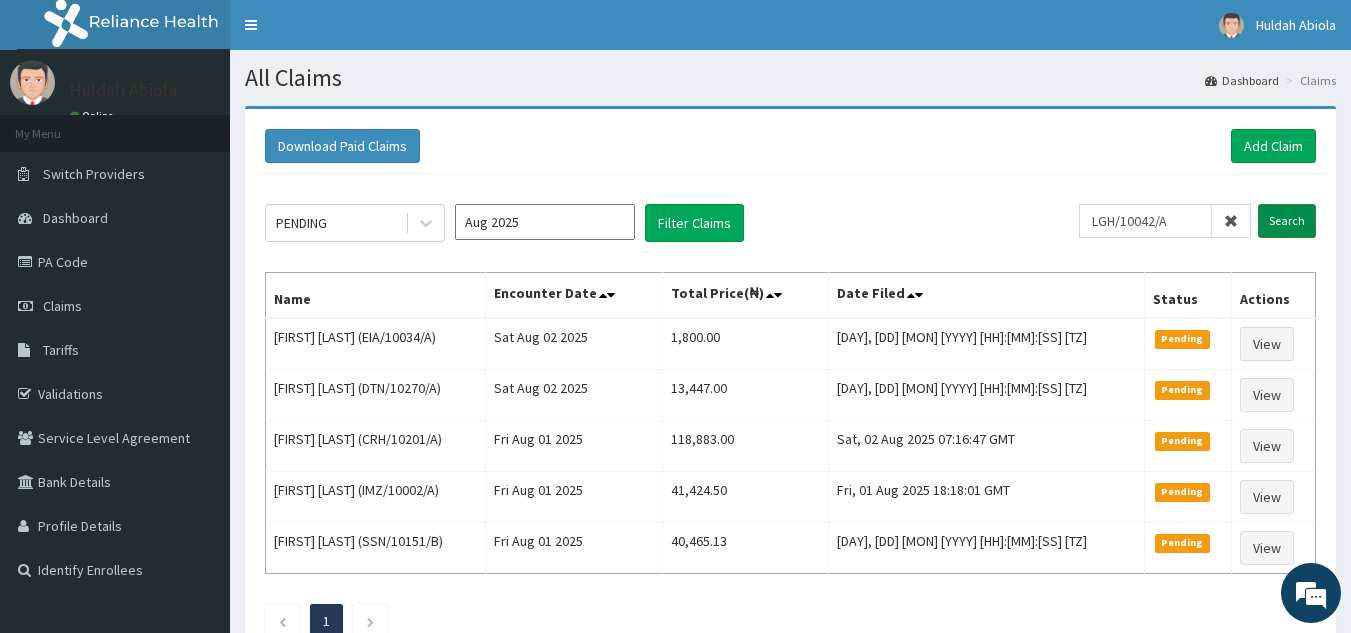 click on "Search" at bounding box center (1287, 221) 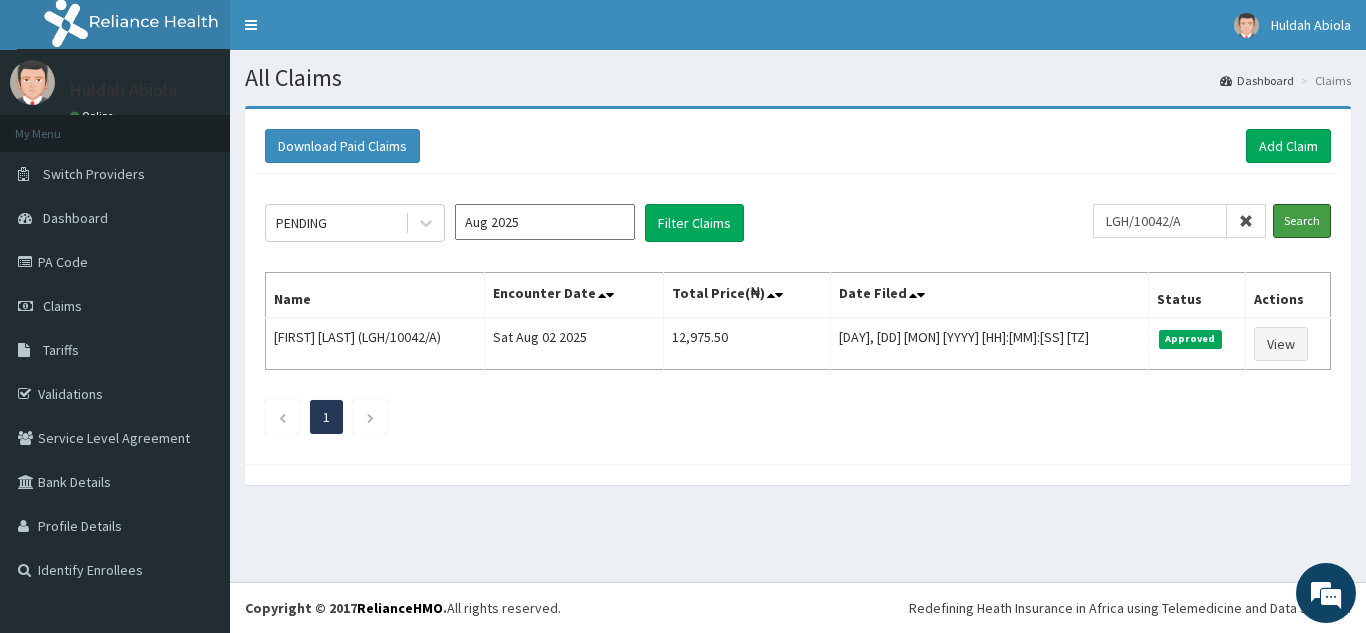 scroll, scrollTop: 0, scrollLeft: 0, axis: both 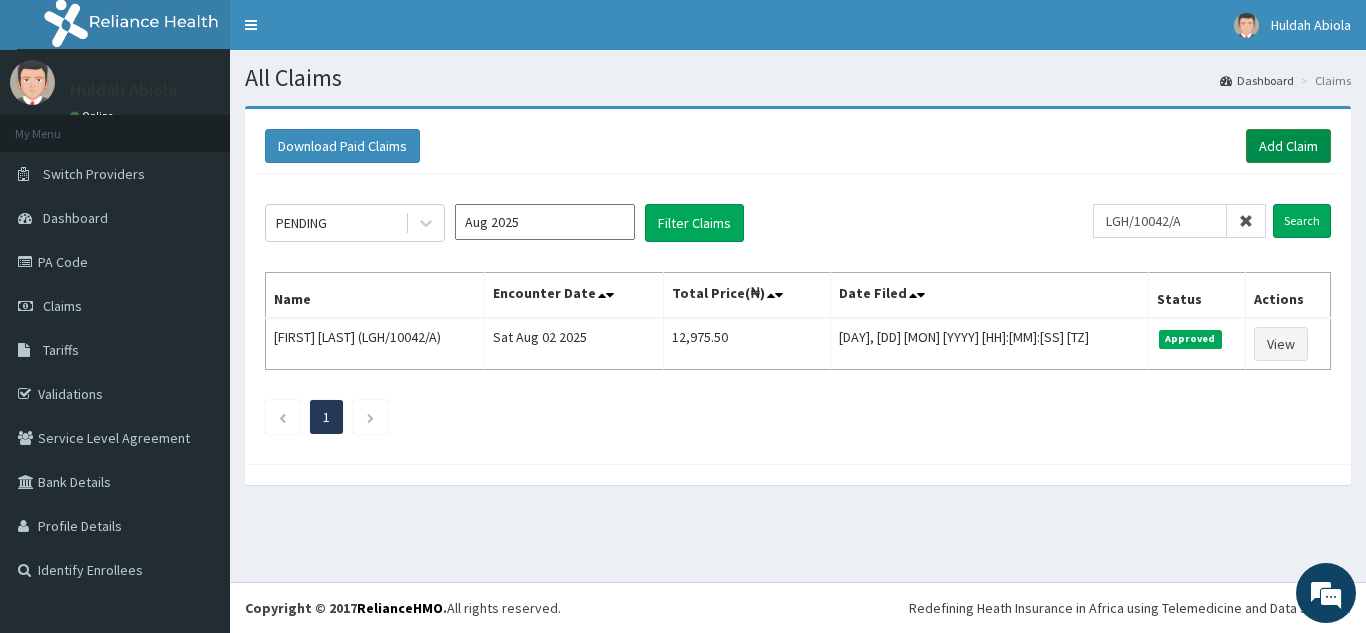 click on "Add Claim" at bounding box center [1288, 146] 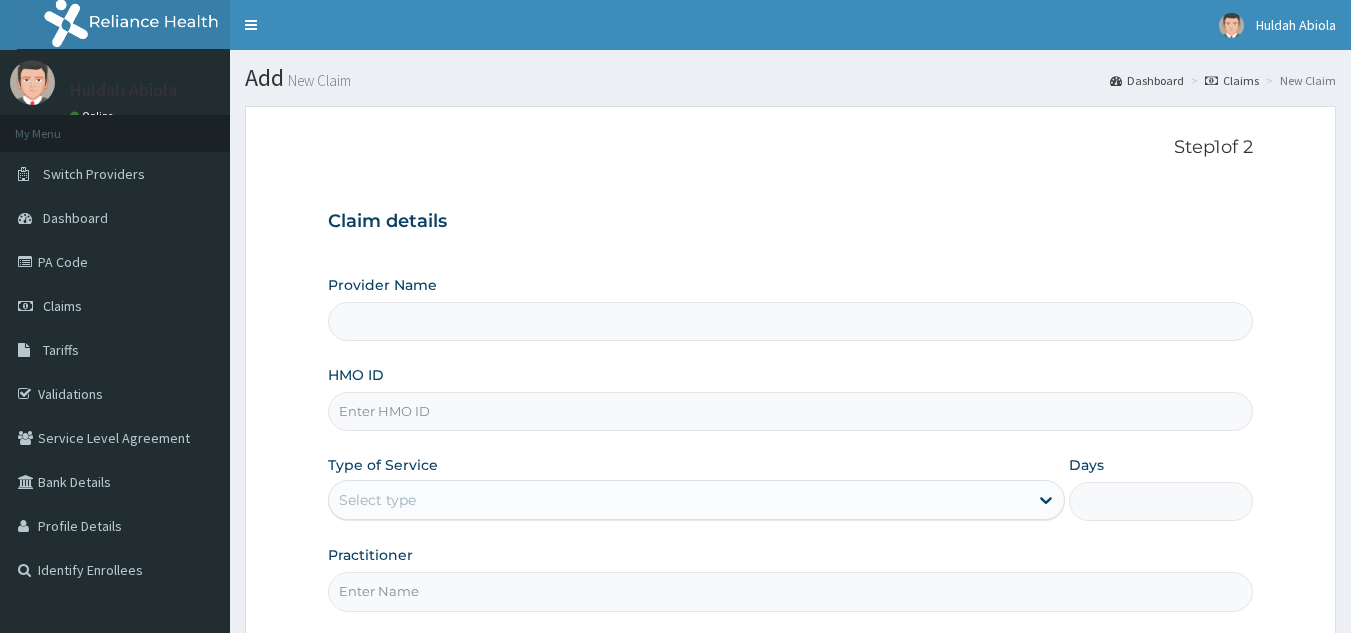 scroll, scrollTop: 121, scrollLeft: 0, axis: vertical 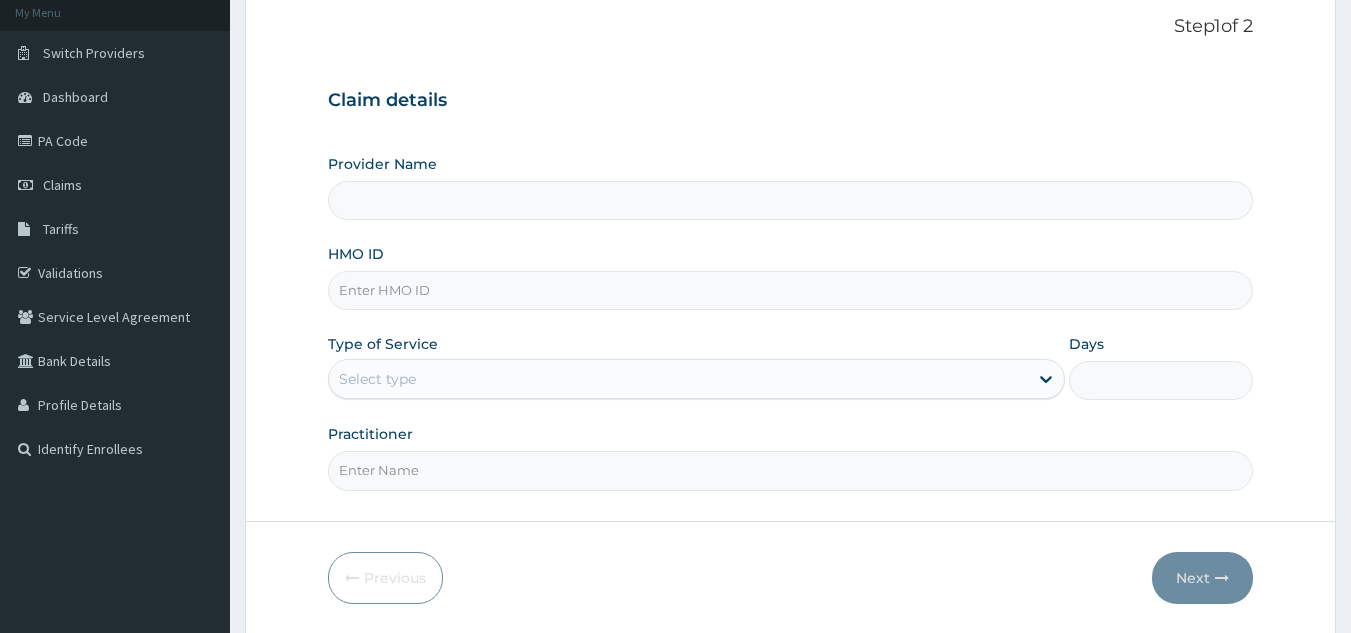 click on "HMO ID" at bounding box center [791, 290] 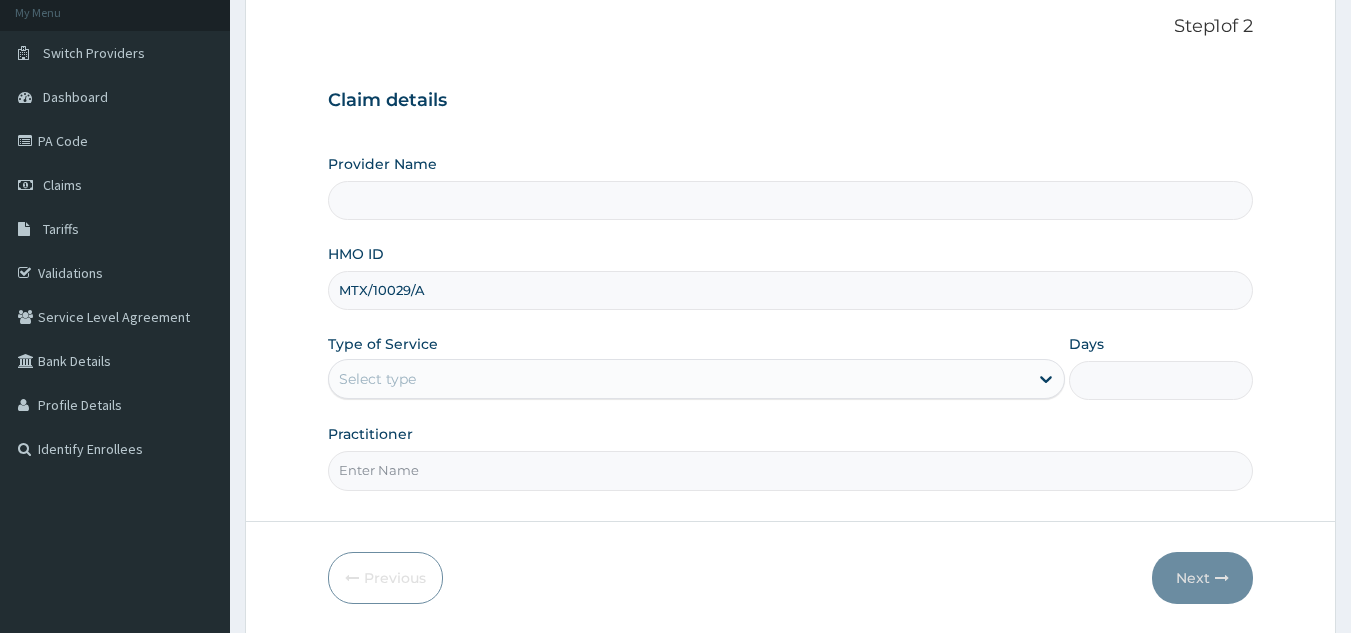 type on "Reliance Family Clinics (RFC) - Lekki" 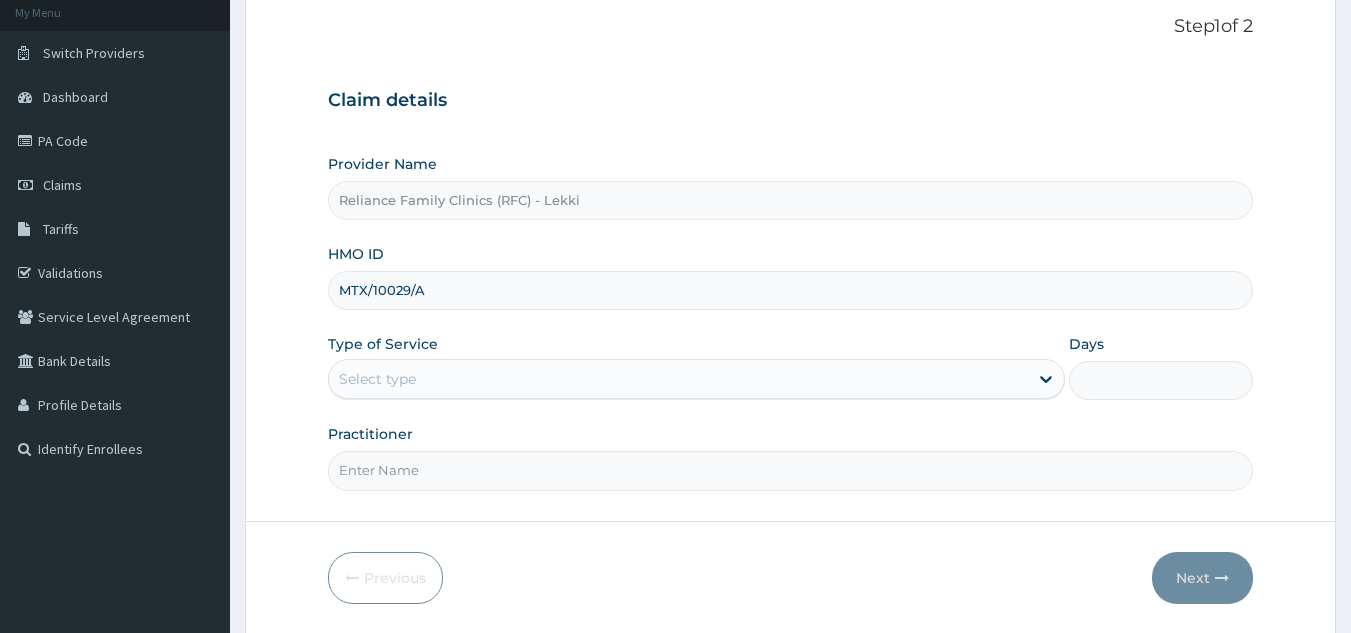 type on "MTX/10029/A" 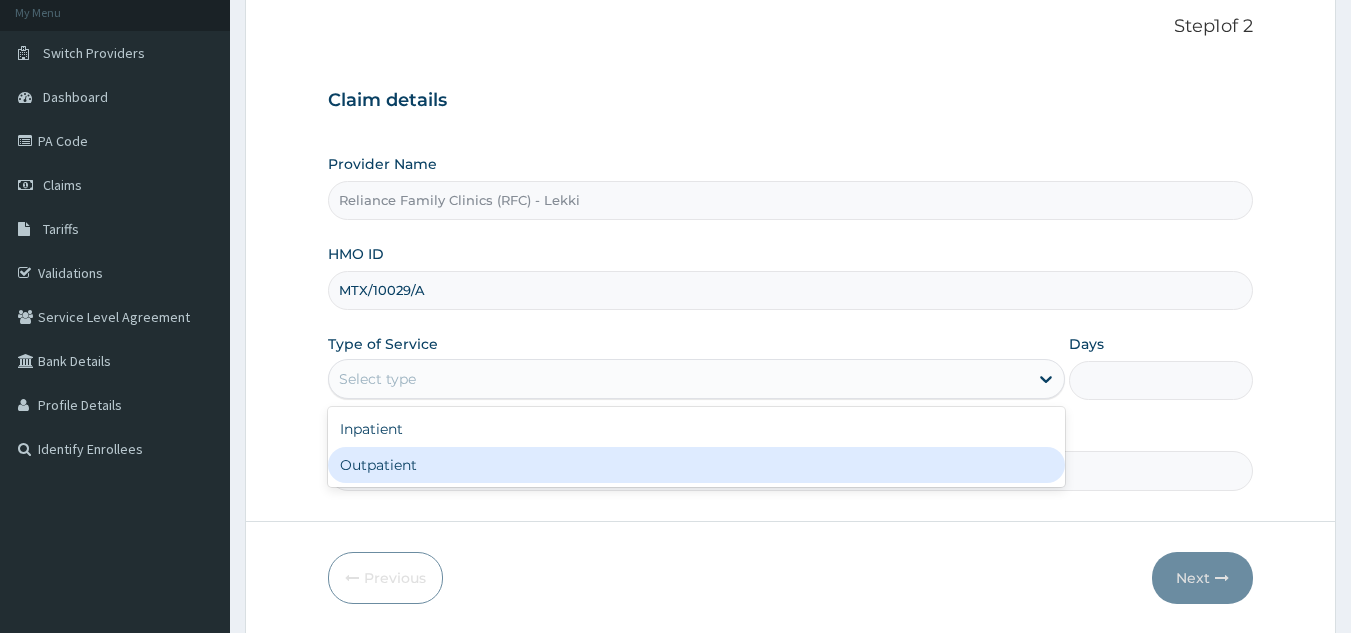 click on "Outpatient" at bounding box center (696, 465) 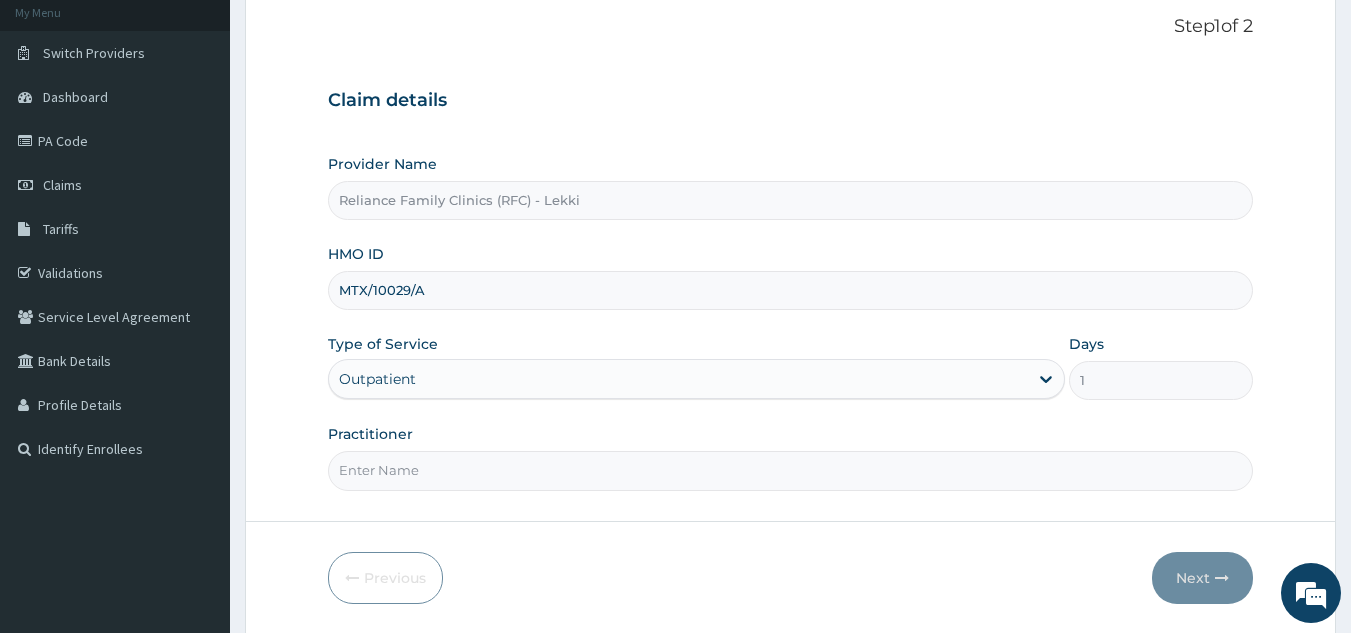 click on "Practitioner" at bounding box center [791, 470] 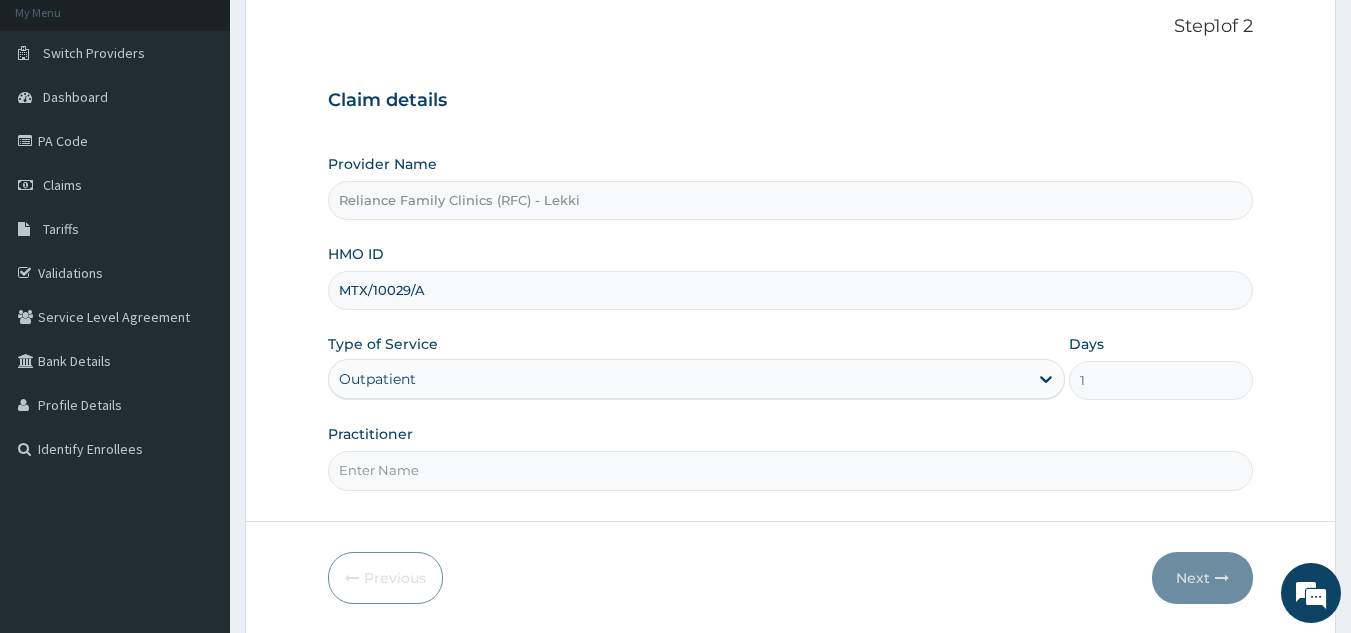 type on "Locum" 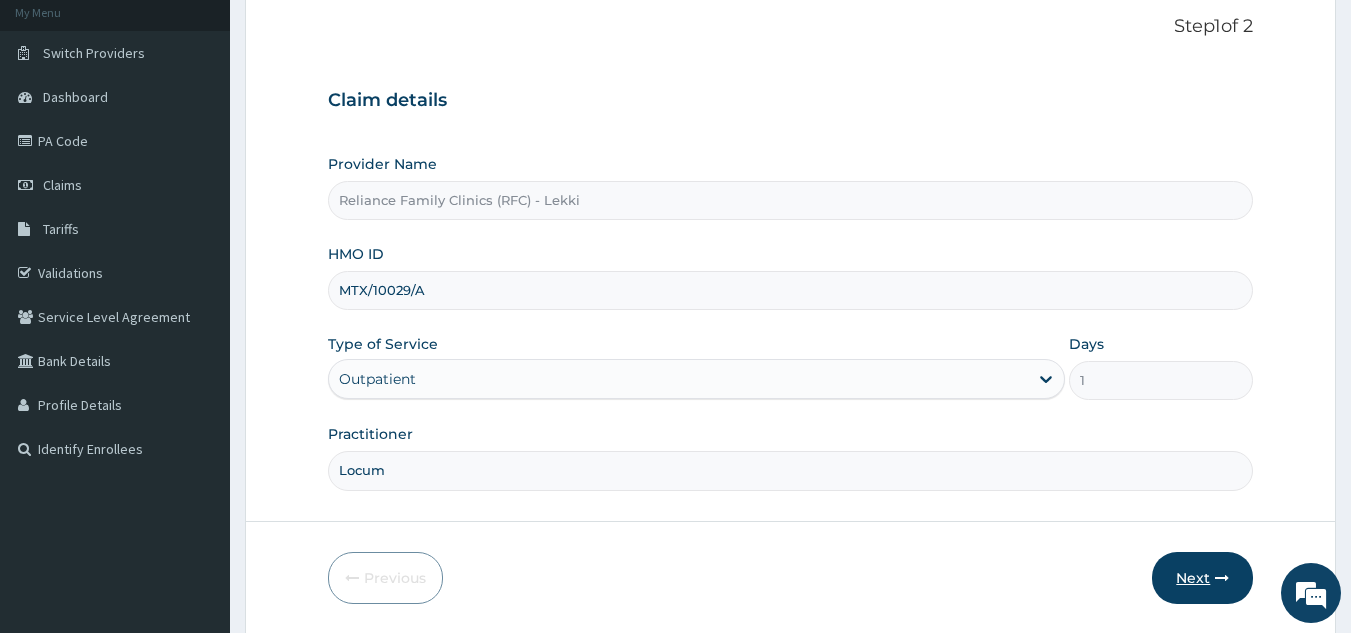 click on "Next" at bounding box center (1202, 578) 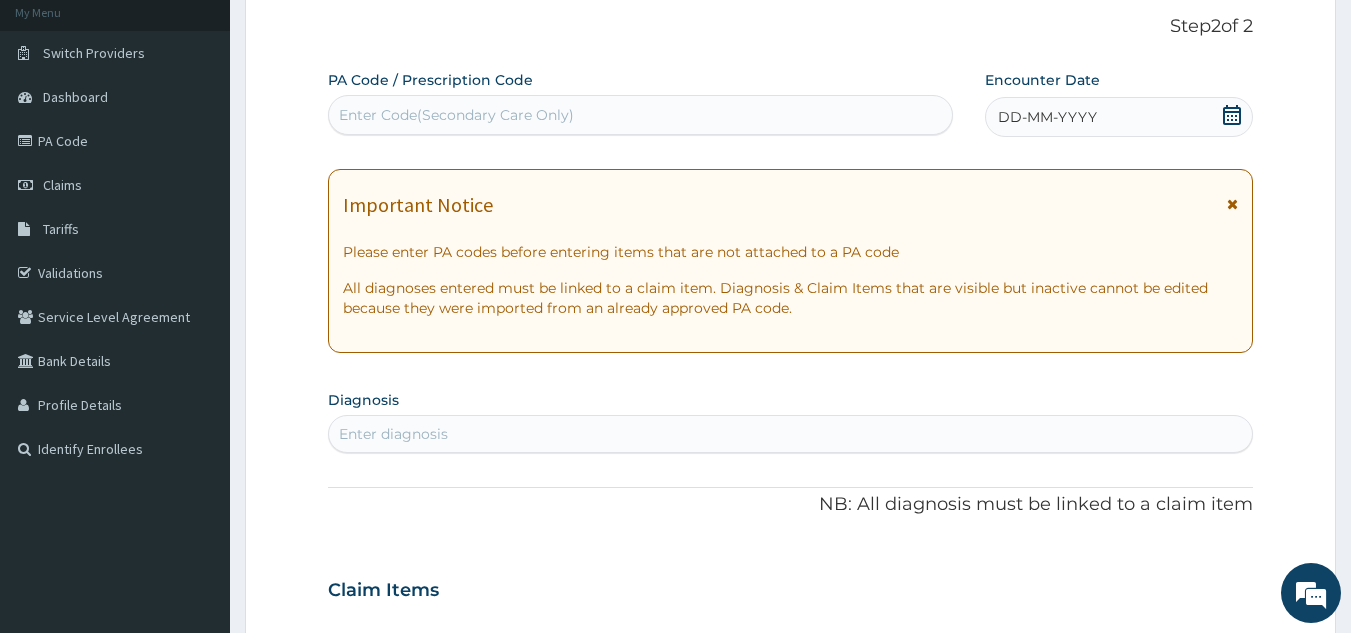 click on "DD-MM-YYYY" at bounding box center [1119, 117] 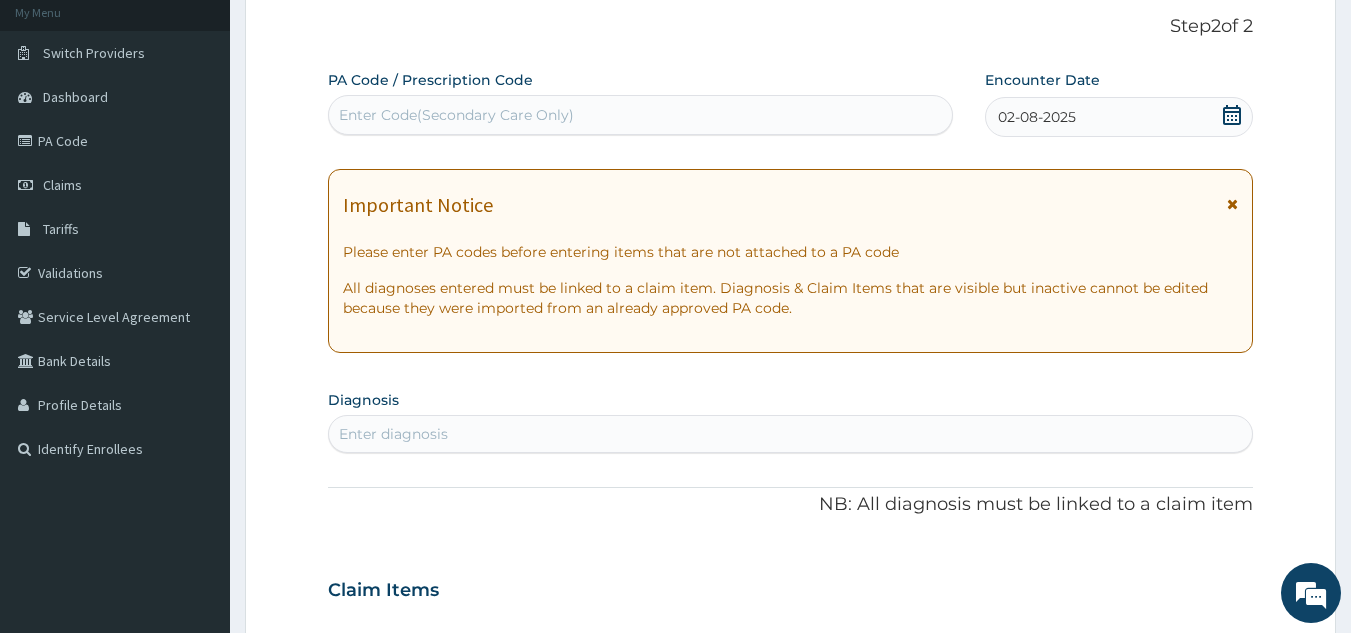 scroll, scrollTop: 0, scrollLeft: 0, axis: both 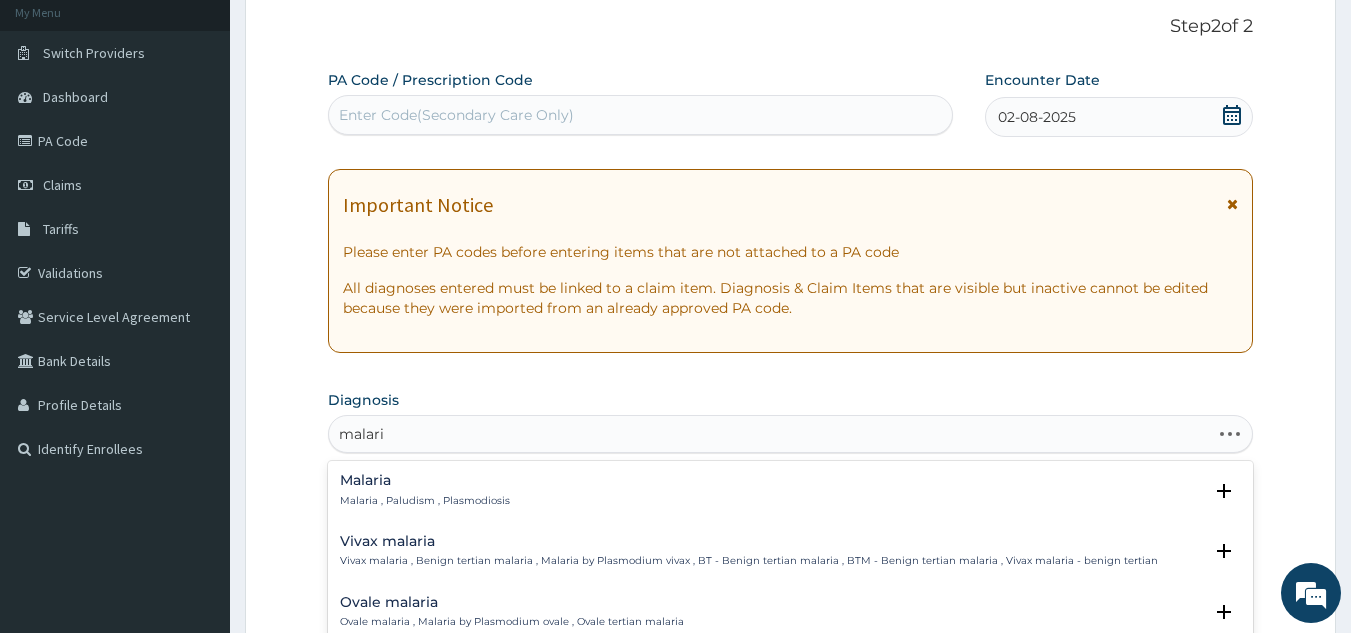 type on "malaria" 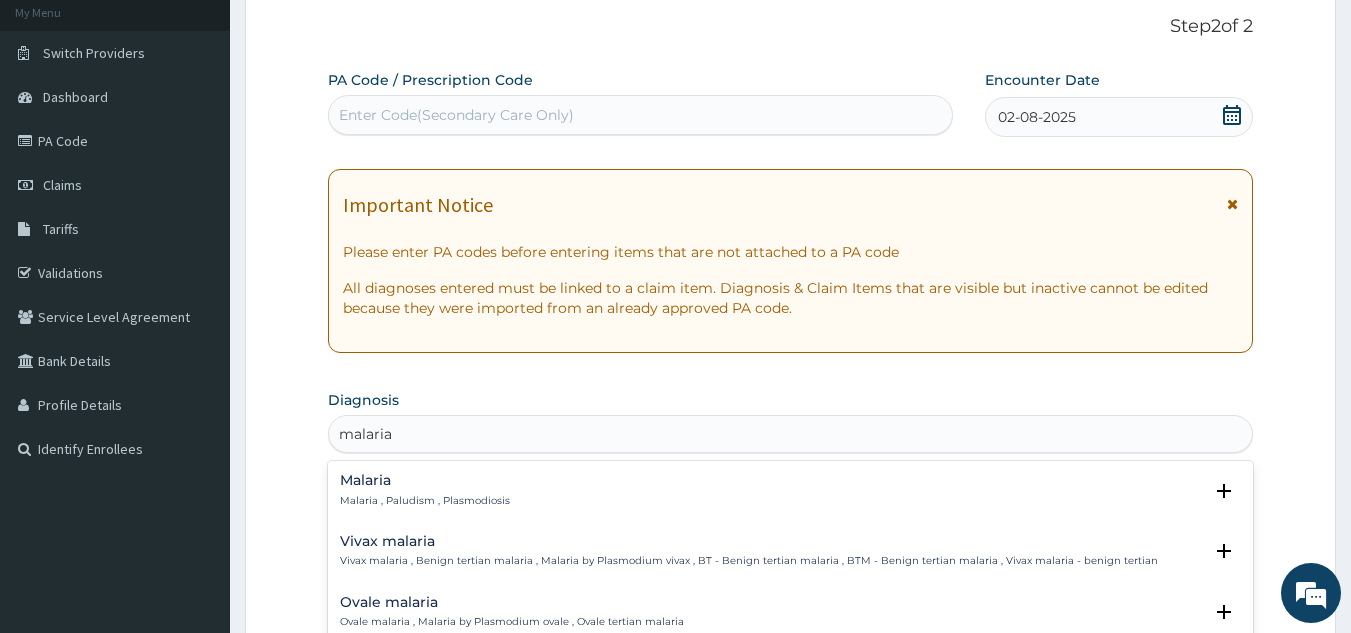 click on "Malaria" at bounding box center (425, 480) 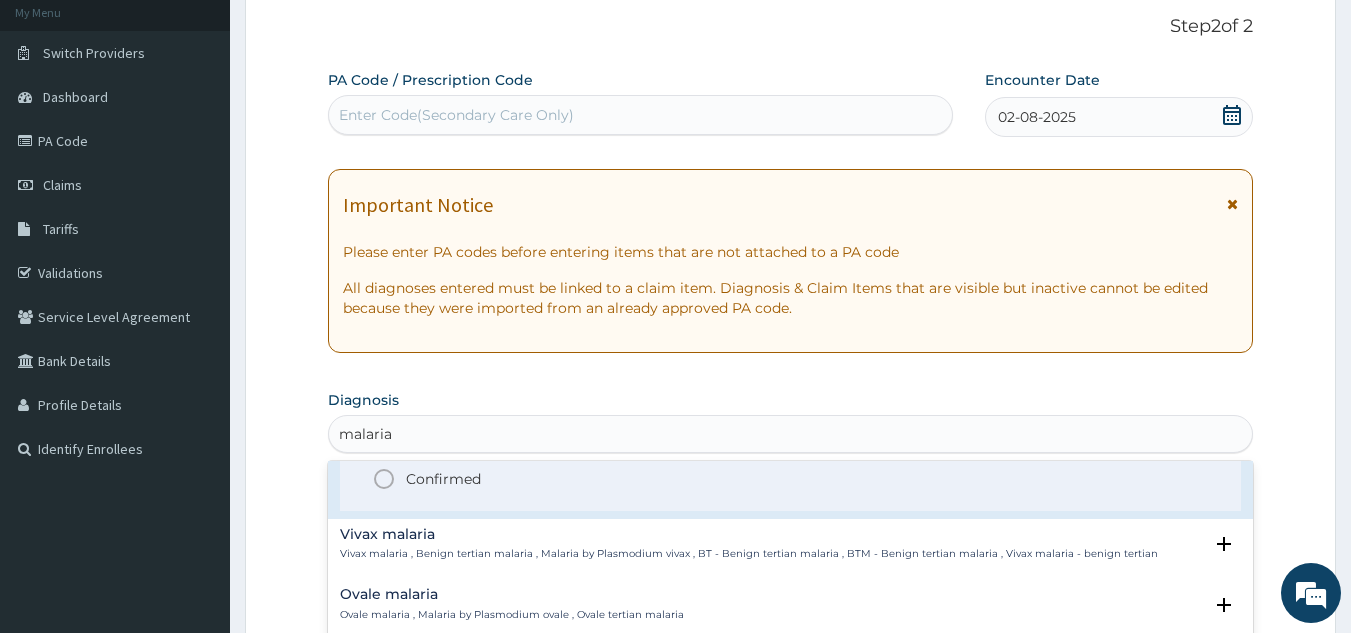 scroll, scrollTop: 133, scrollLeft: 0, axis: vertical 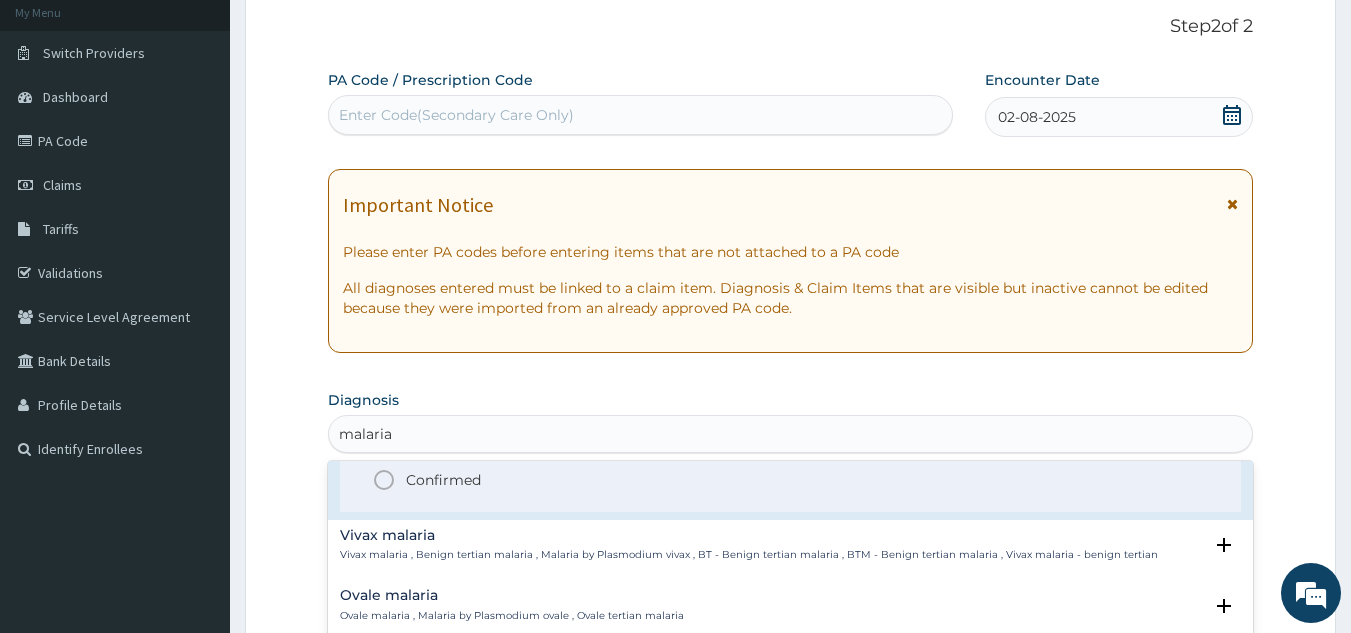 click 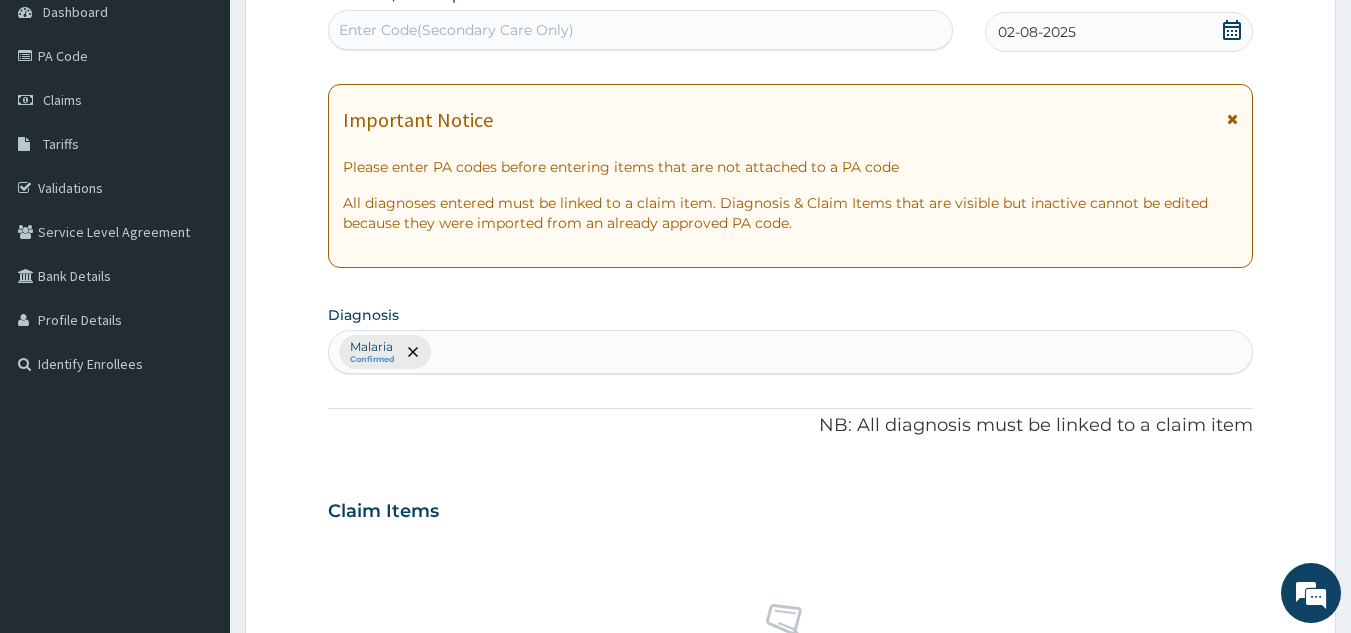 scroll, scrollTop: 209, scrollLeft: 0, axis: vertical 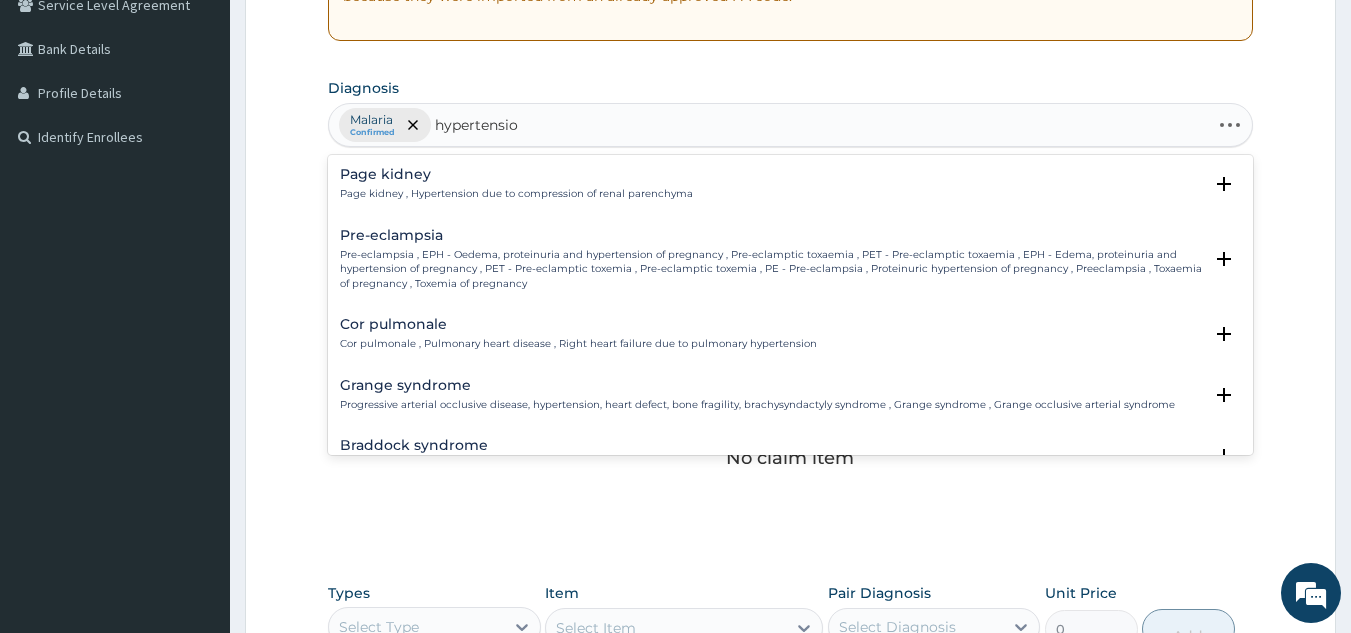type on "hypertension" 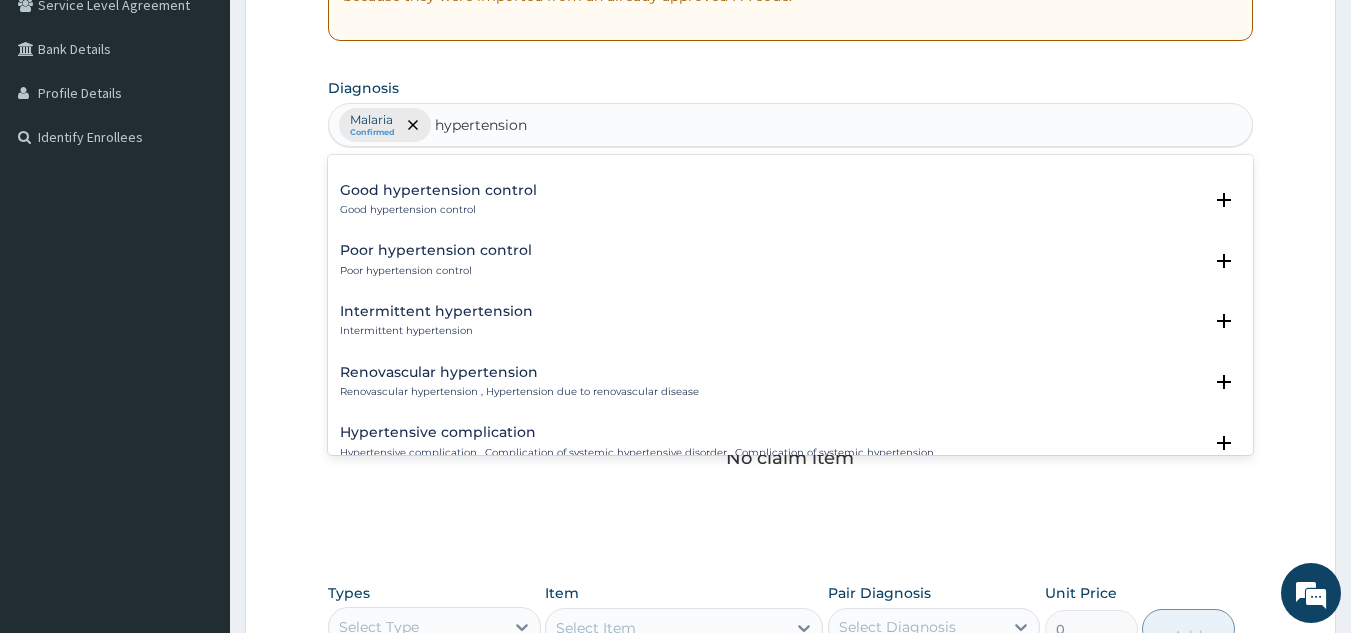 scroll, scrollTop: 1953, scrollLeft: 0, axis: vertical 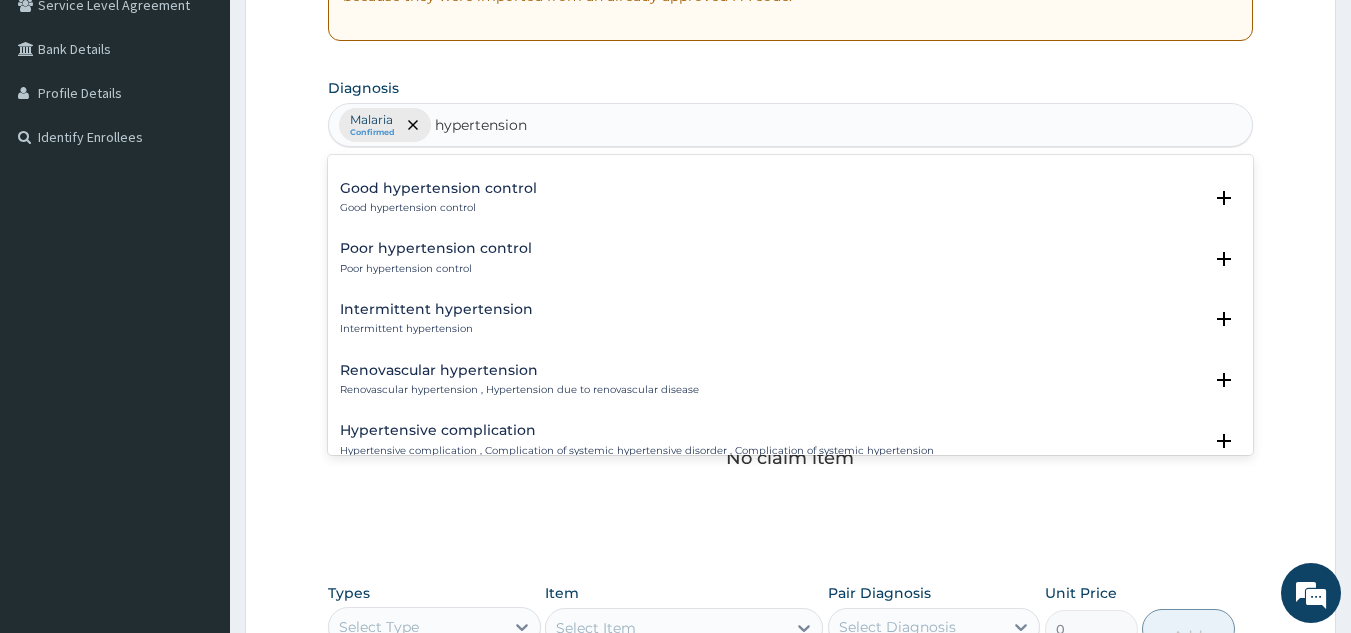 click on "Good hypertension control" at bounding box center [438, 188] 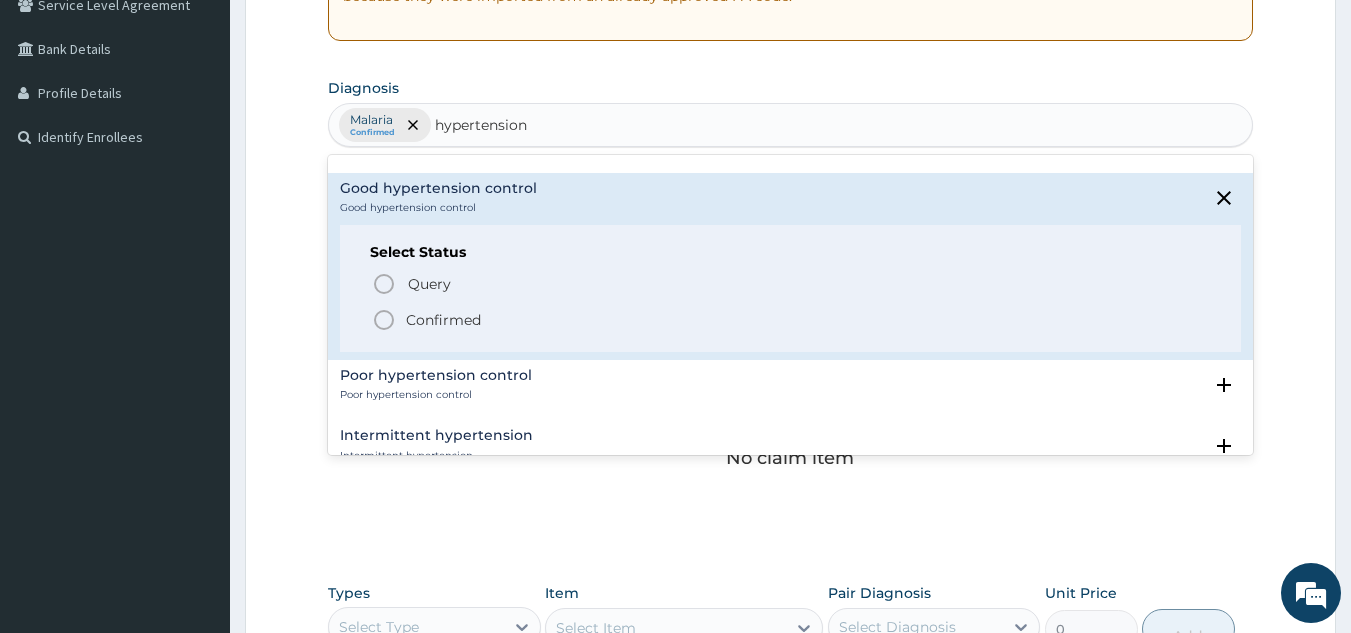 click 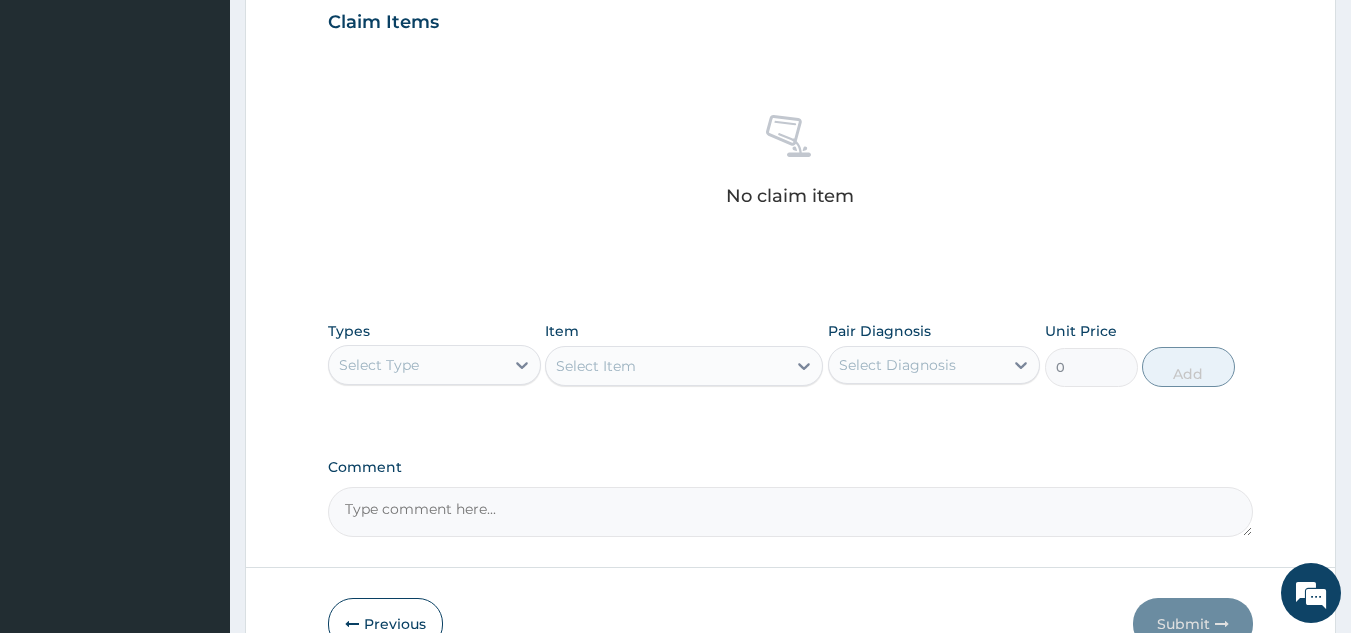 scroll, scrollTop: 696, scrollLeft: 0, axis: vertical 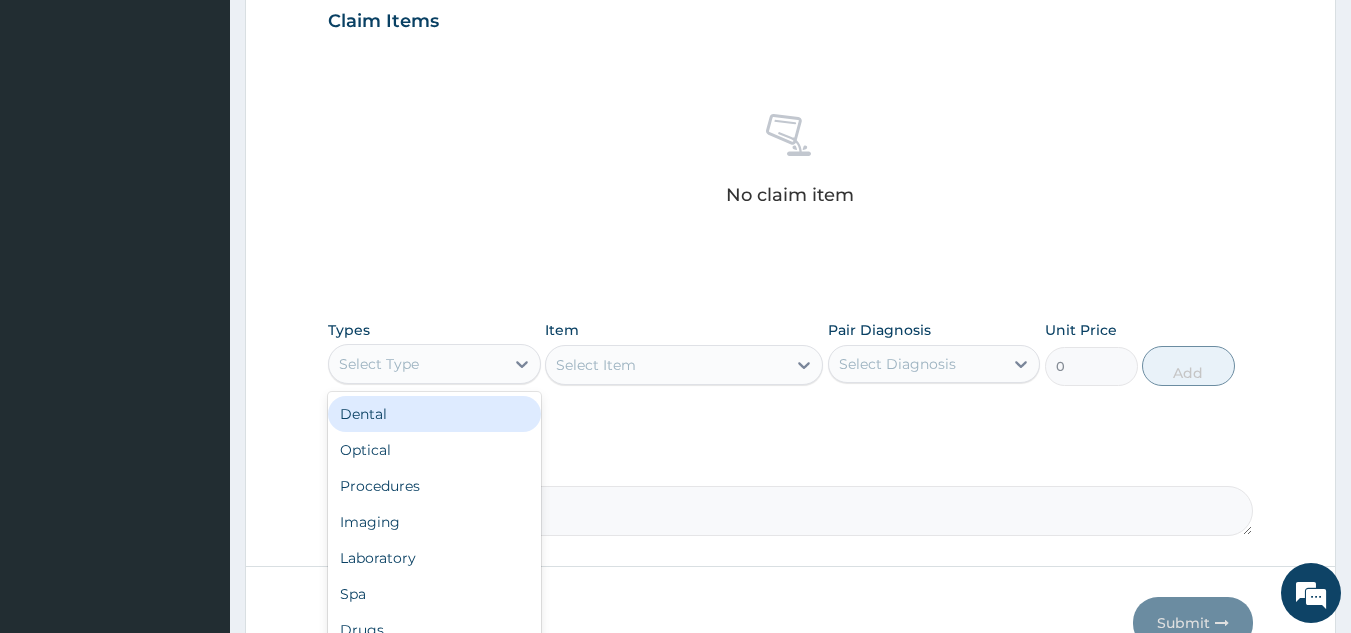 click on "Select Type" at bounding box center [416, 364] 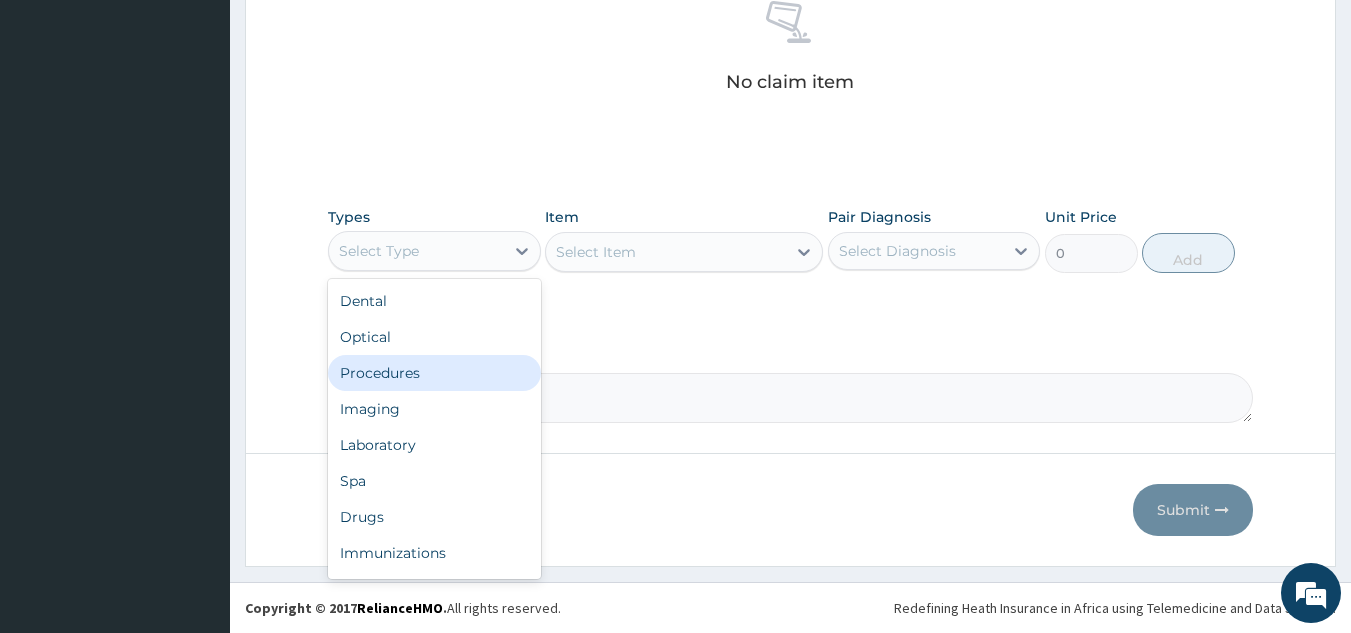 click on "Procedures" at bounding box center (434, 373) 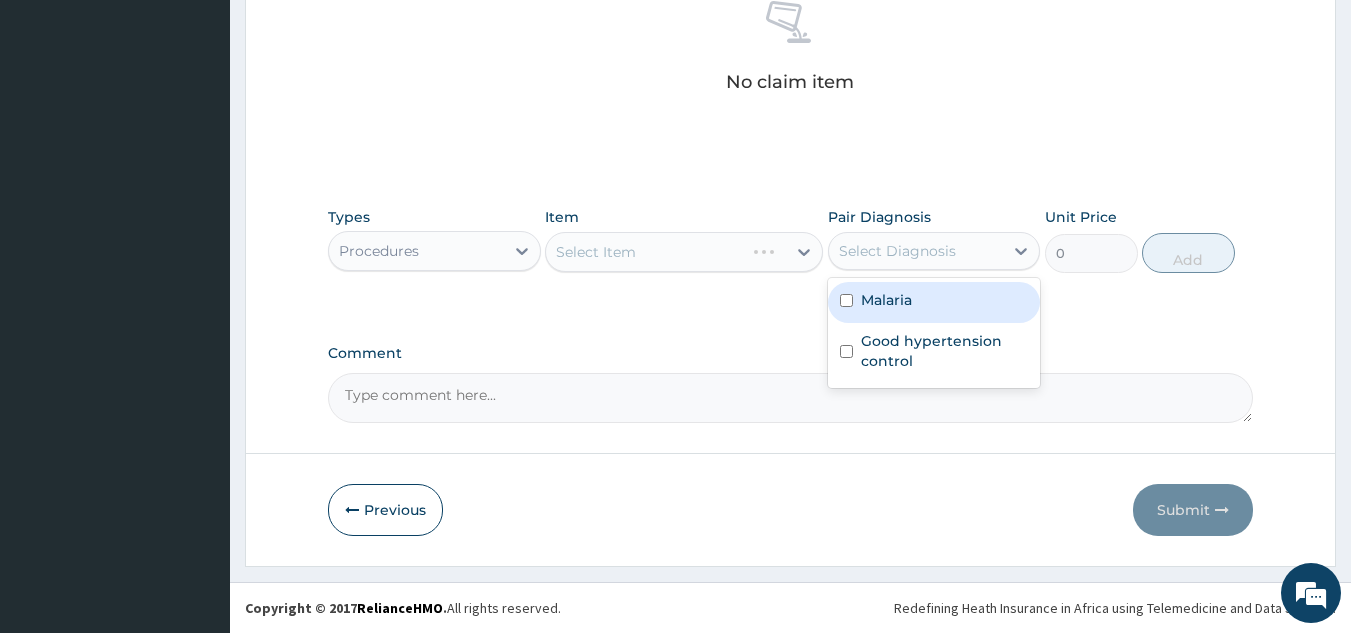 click on "Select Diagnosis" at bounding box center [916, 251] 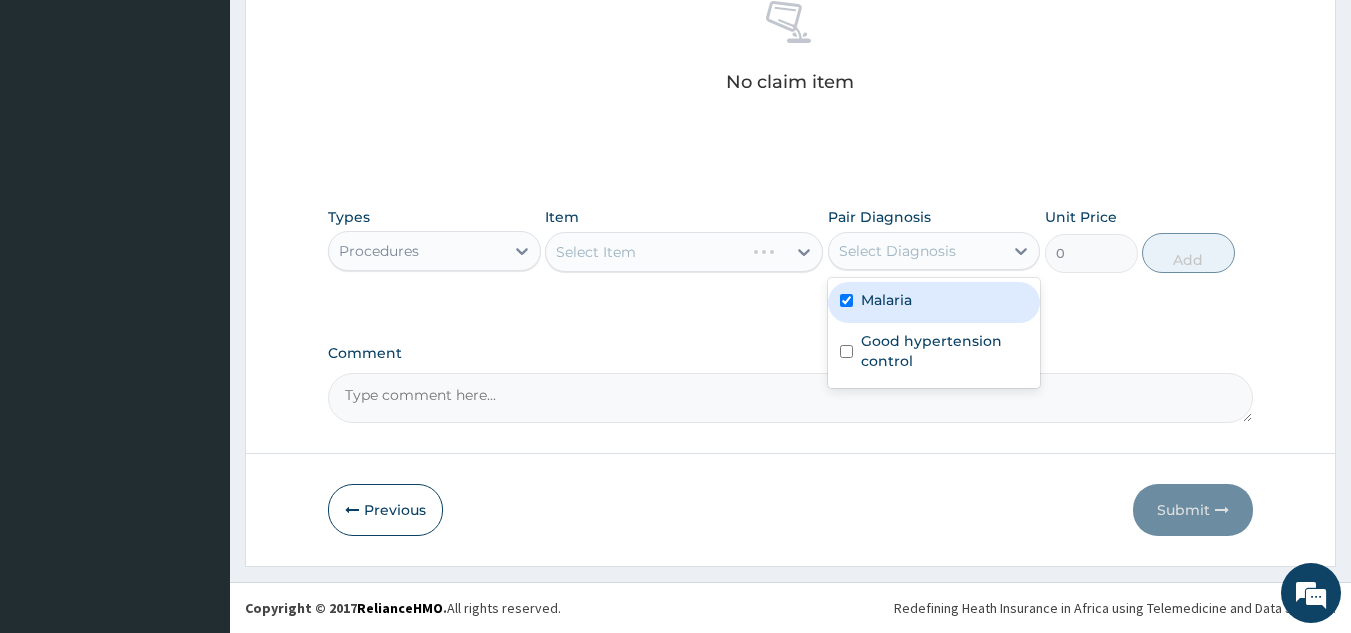 checkbox on "true" 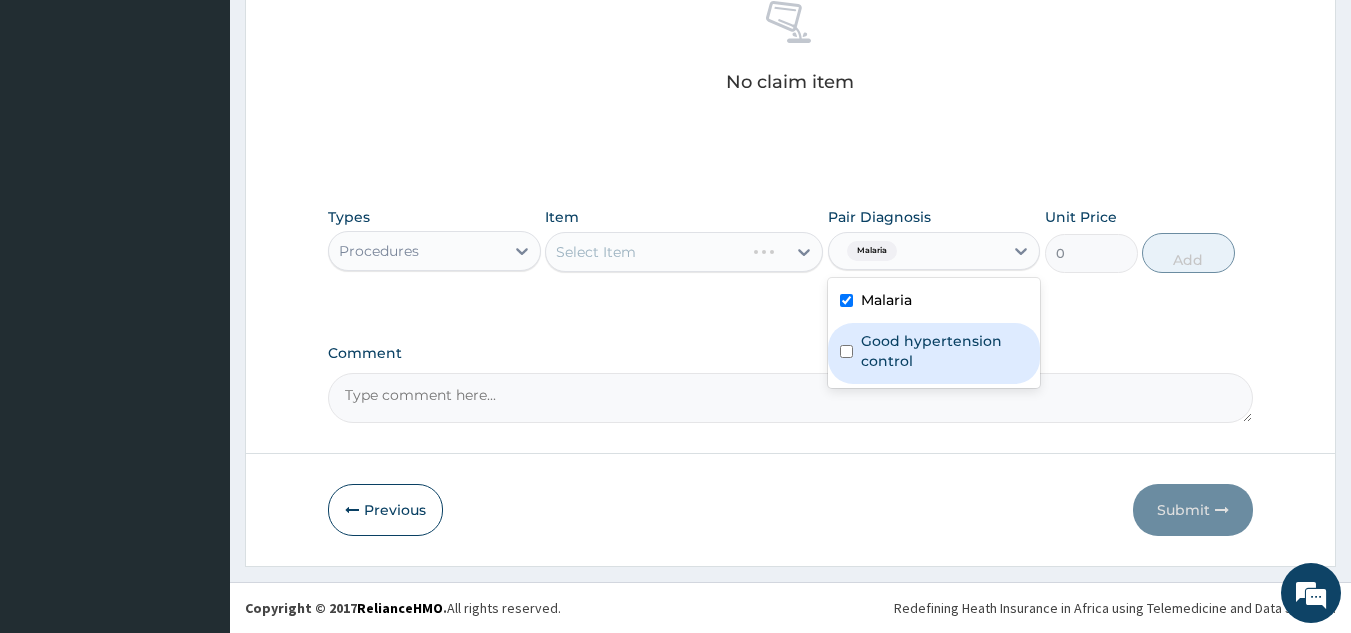 click on "Good hypertension control" at bounding box center [945, 351] 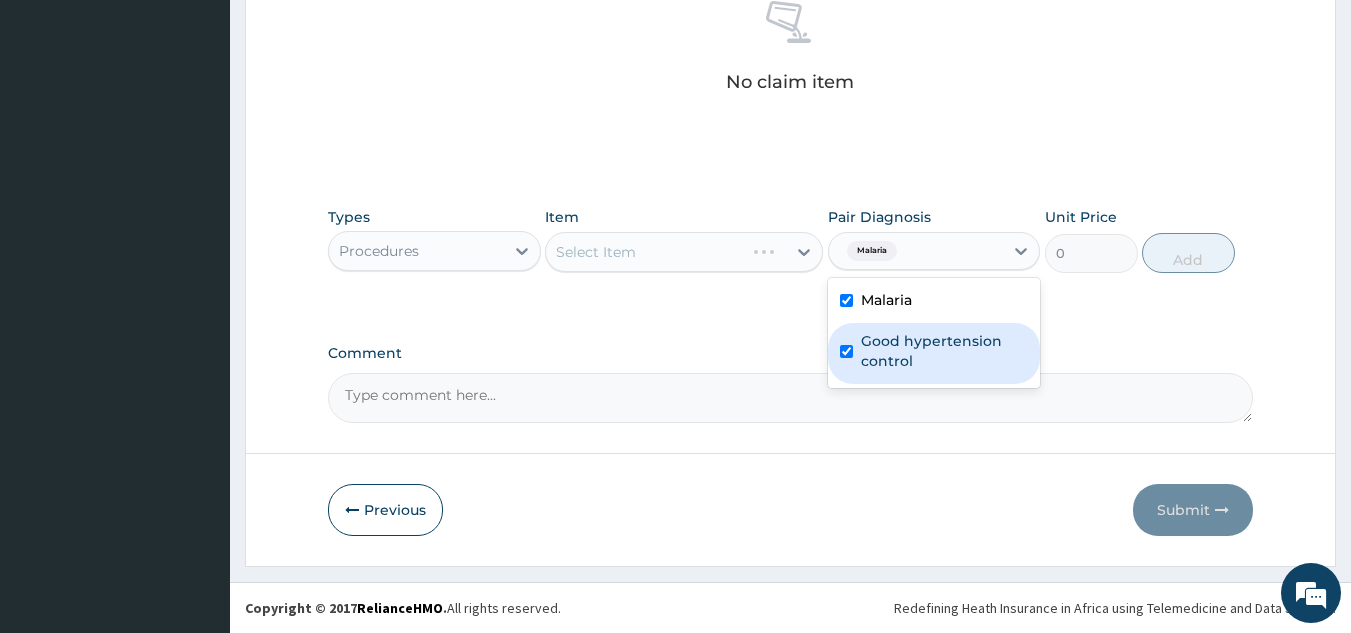 checkbox on "true" 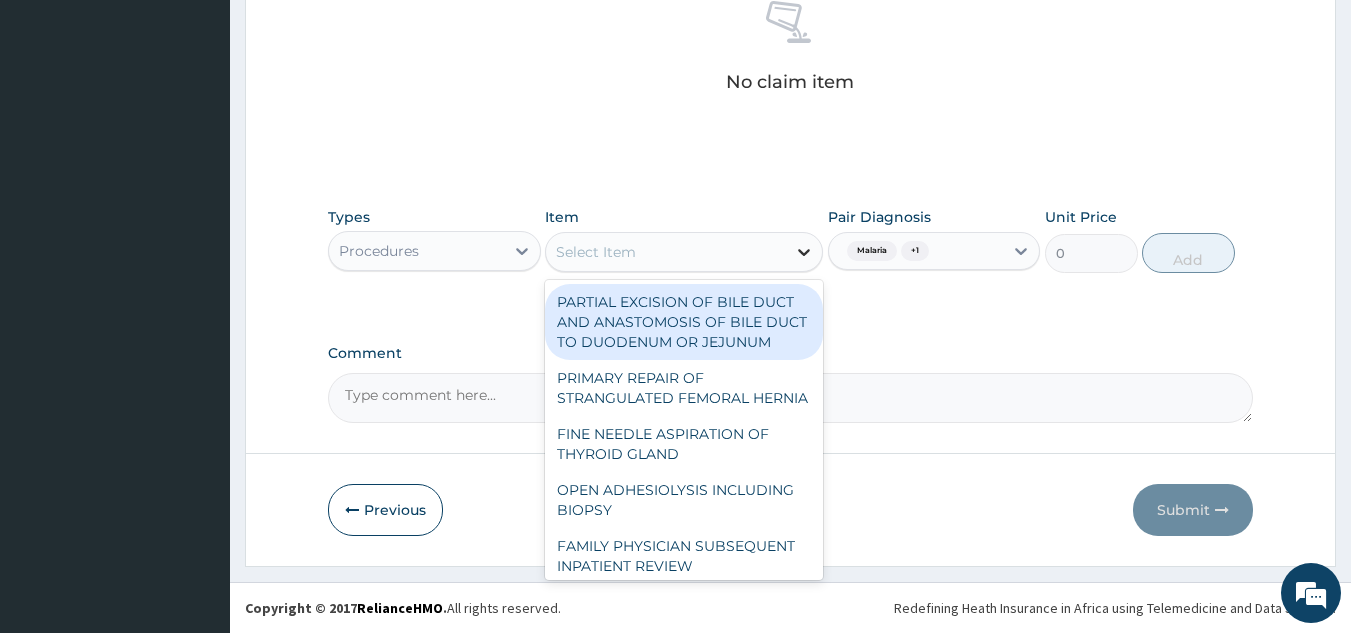 click at bounding box center [804, 252] 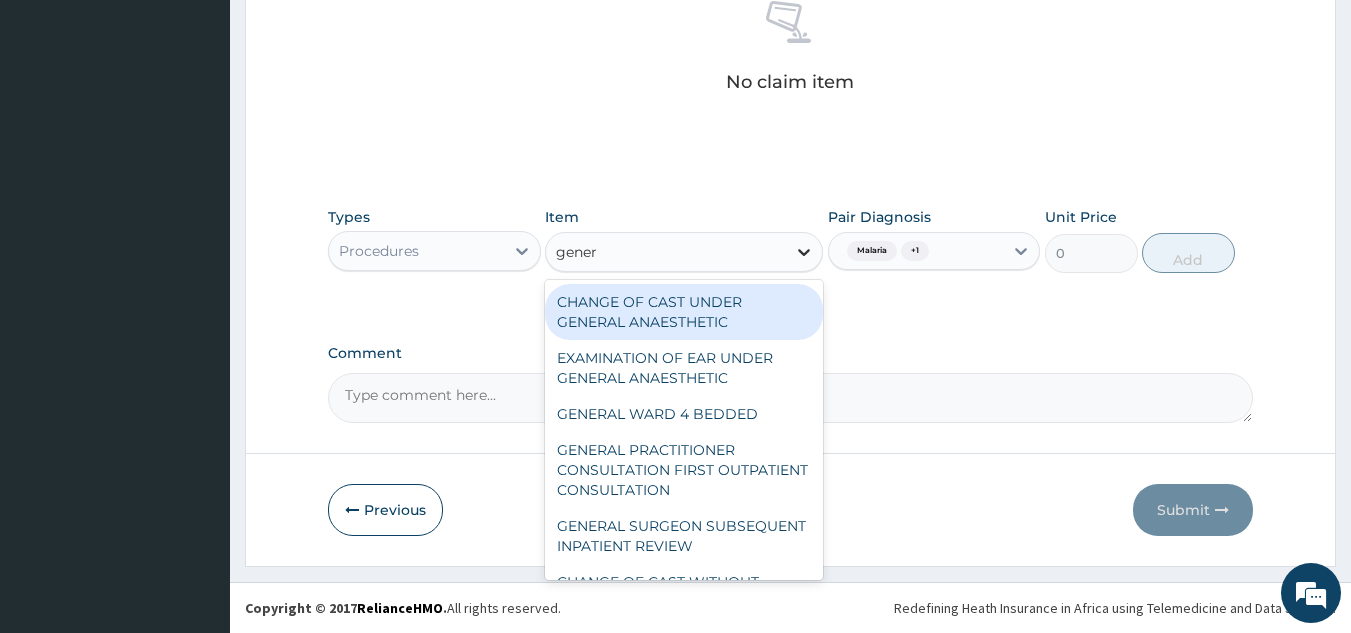 type on "genera" 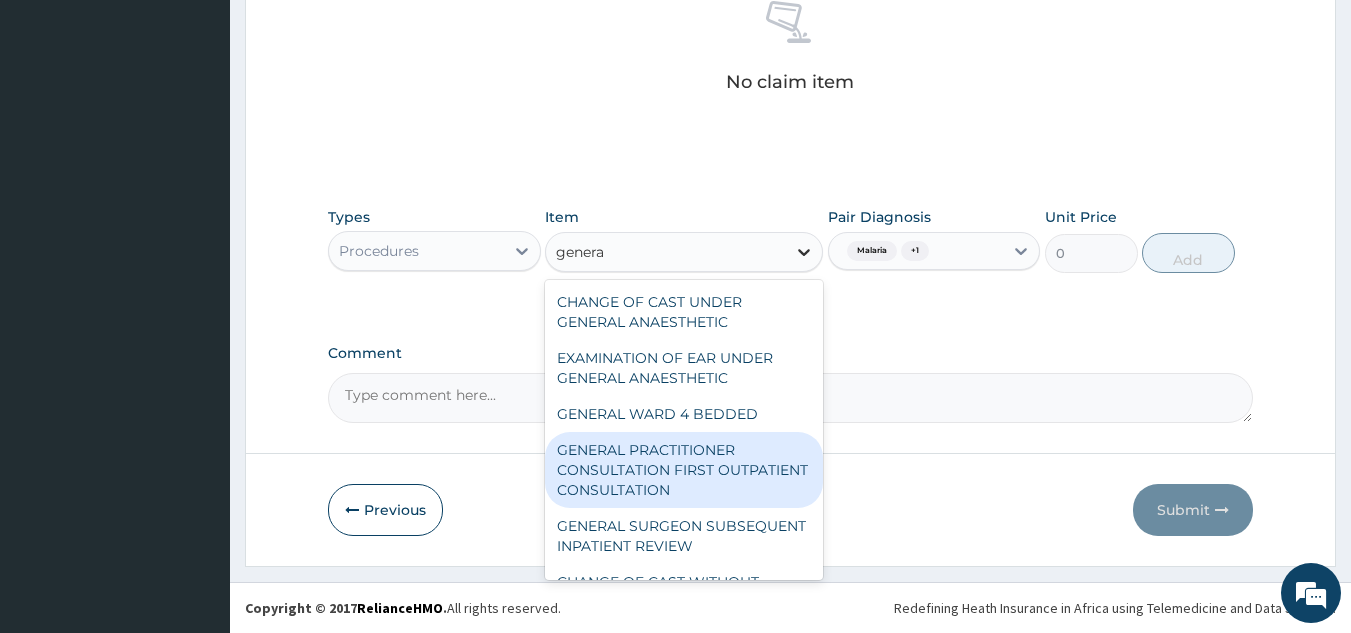 type 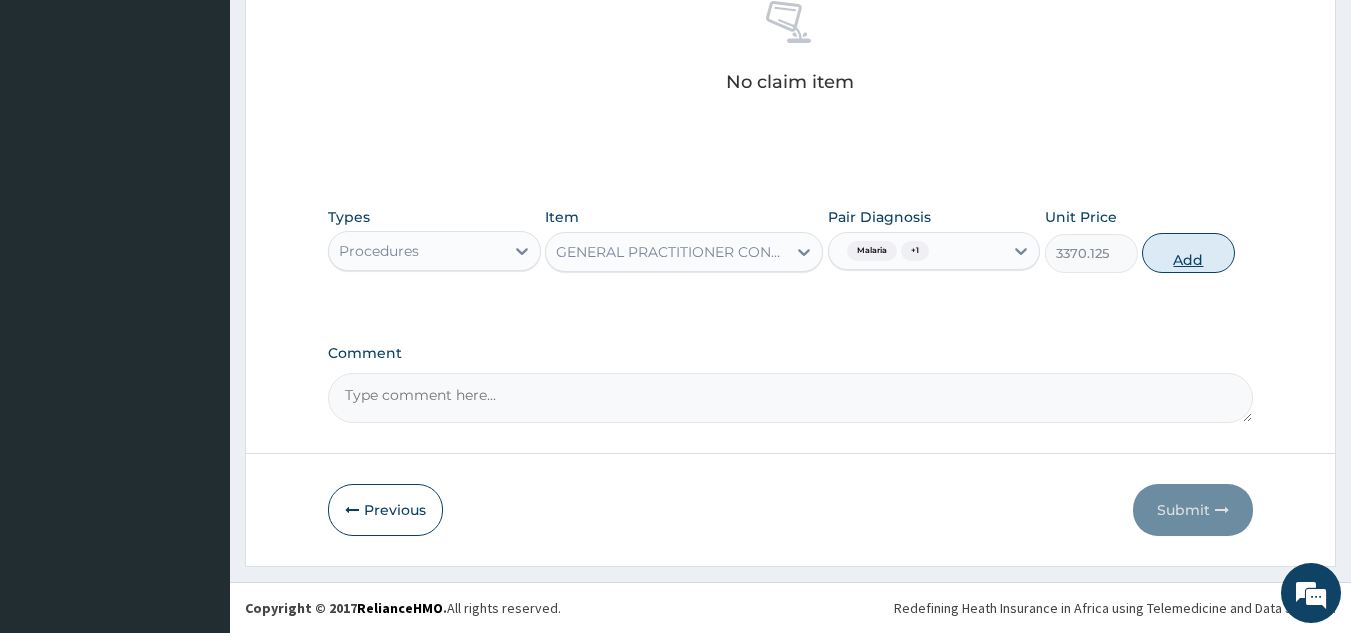 click on "Add" at bounding box center (1188, 253) 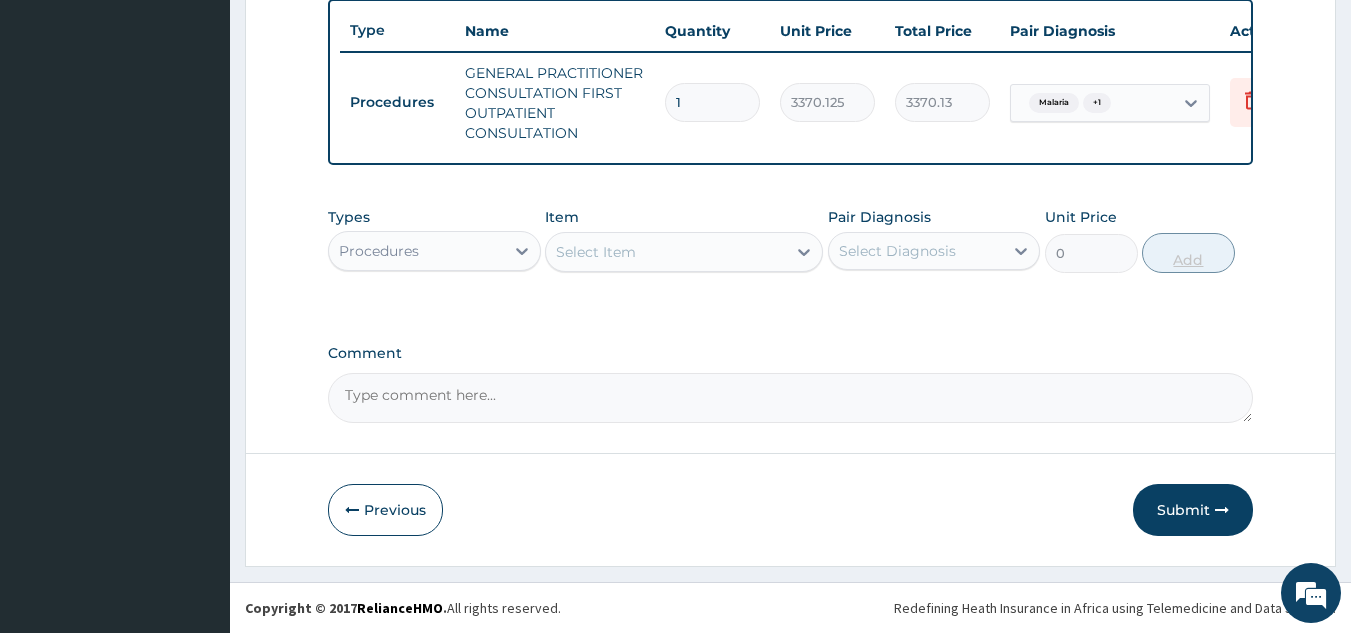 scroll, scrollTop: 760, scrollLeft: 0, axis: vertical 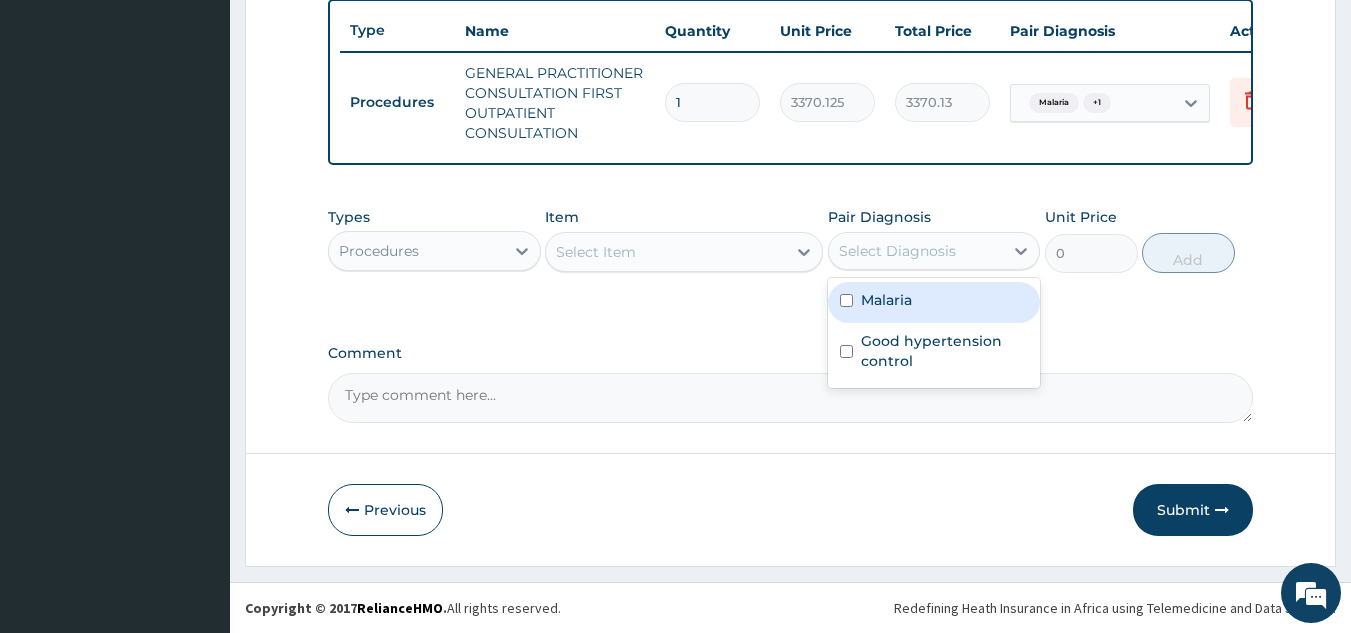 click on "Select Diagnosis" at bounding box center [916, 251] 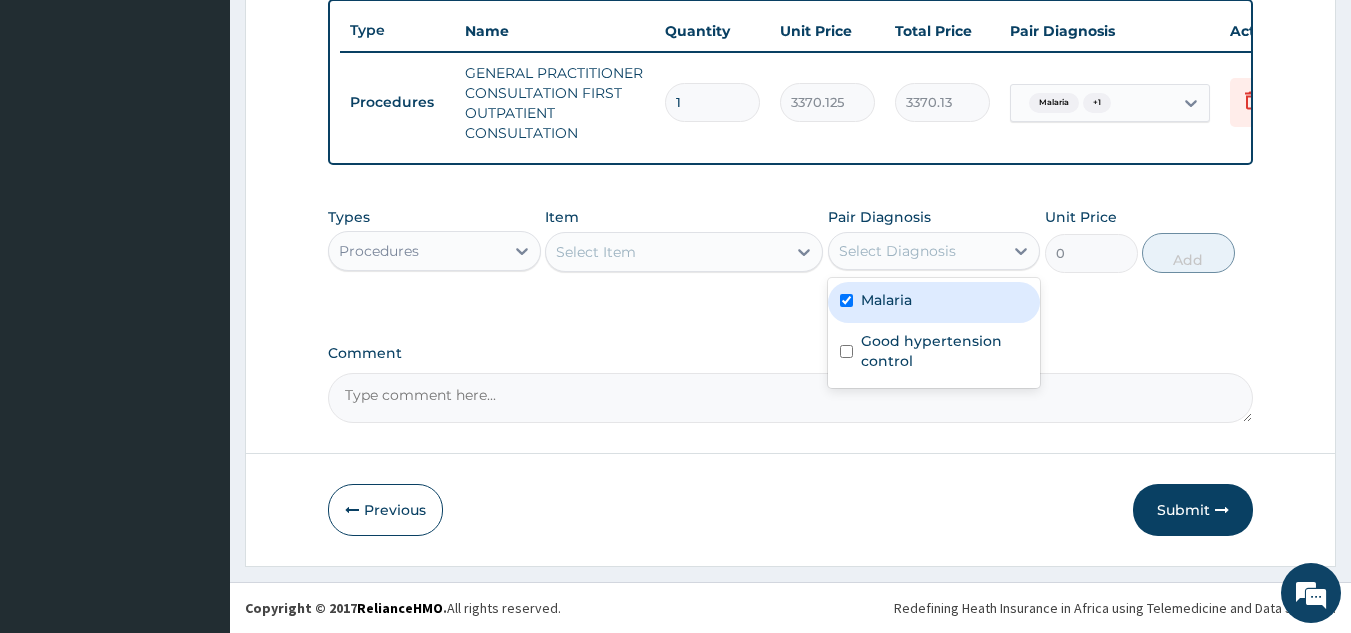 checkbox on "true" 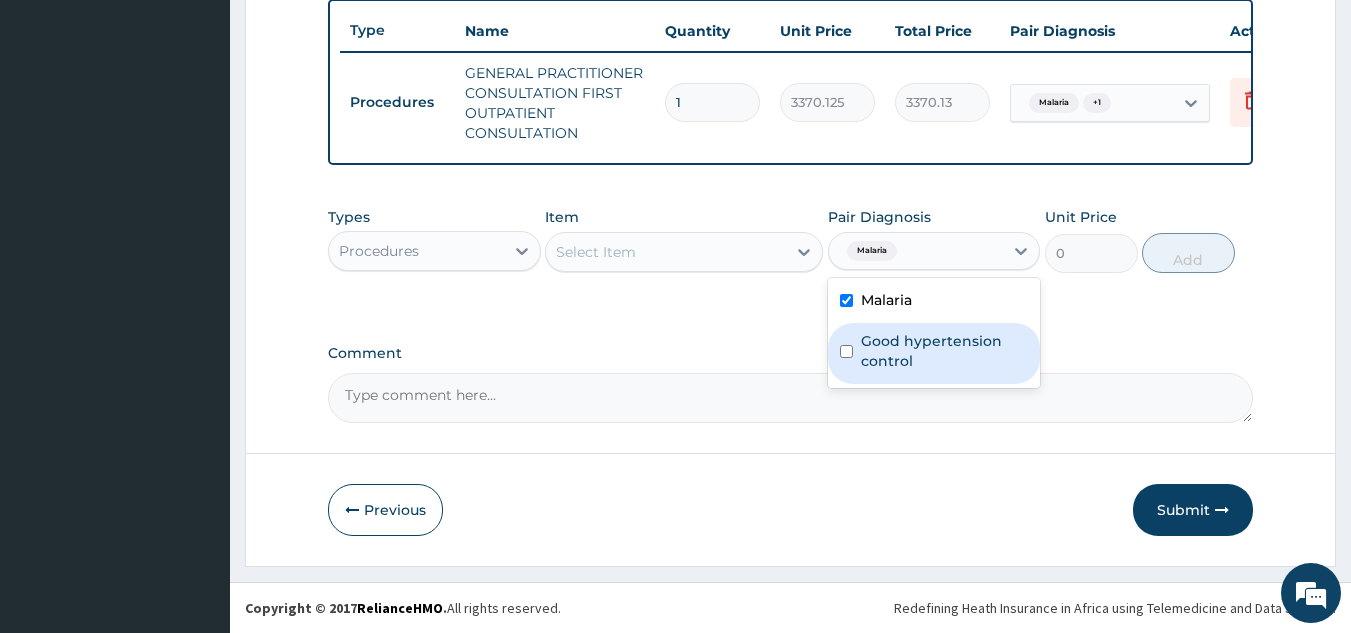 click on "Good hypertension control" at bounding box center [945, 351] 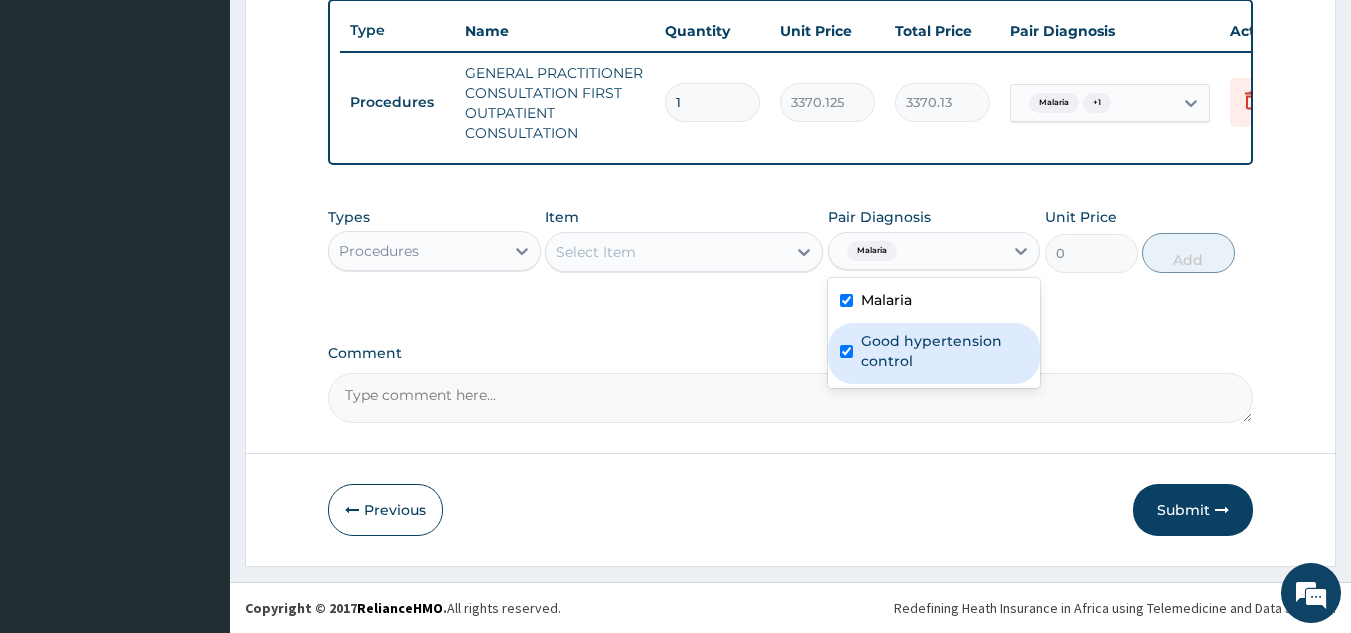 checkbox on "true" 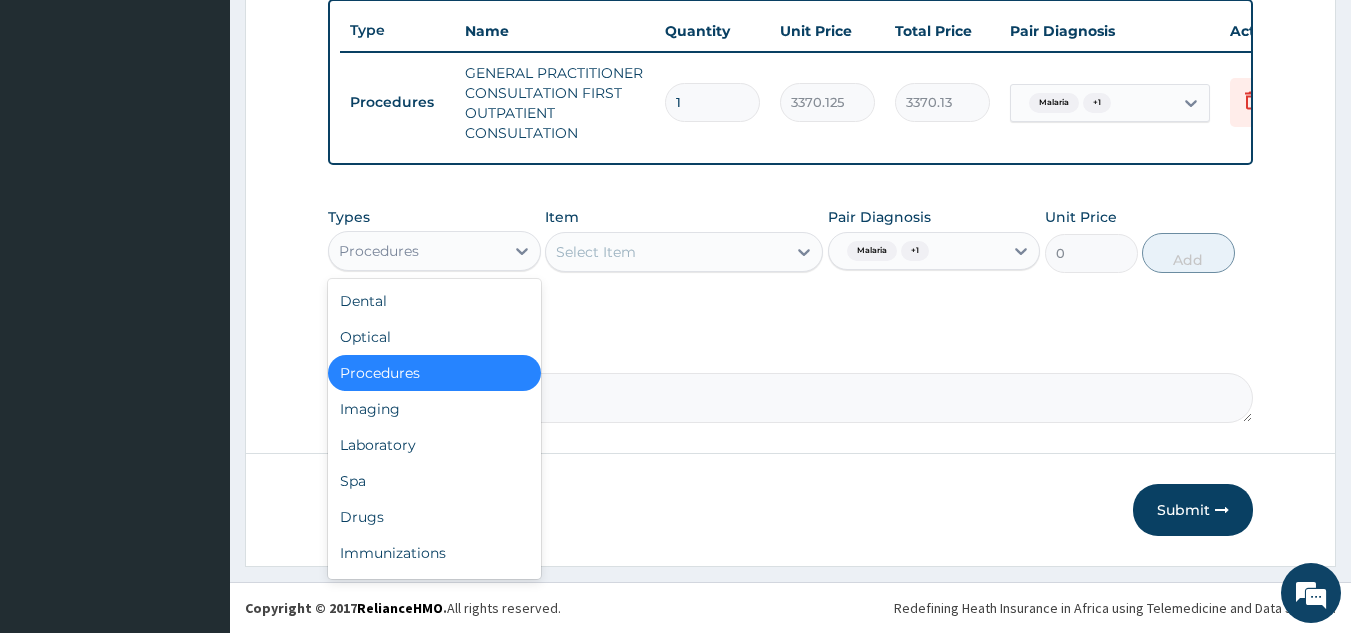 click on "Procedures" at bounding box center (416, 251) 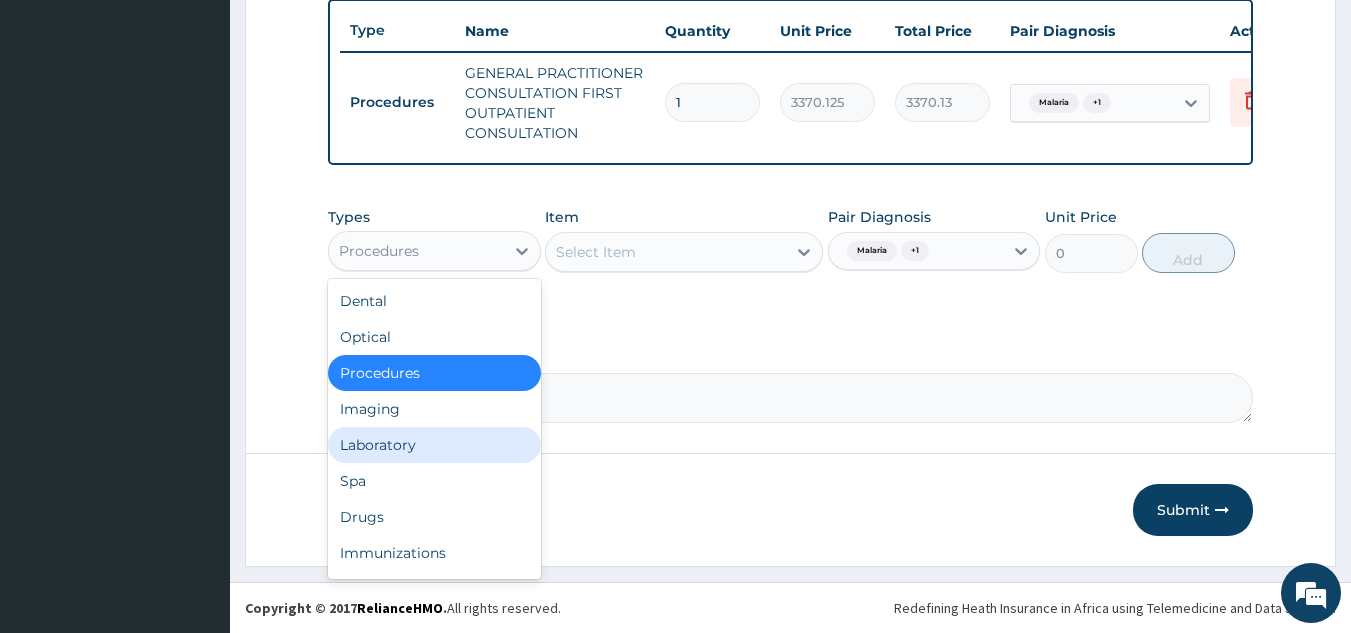 click on "Laboratory" at bounding box center (434, 445) 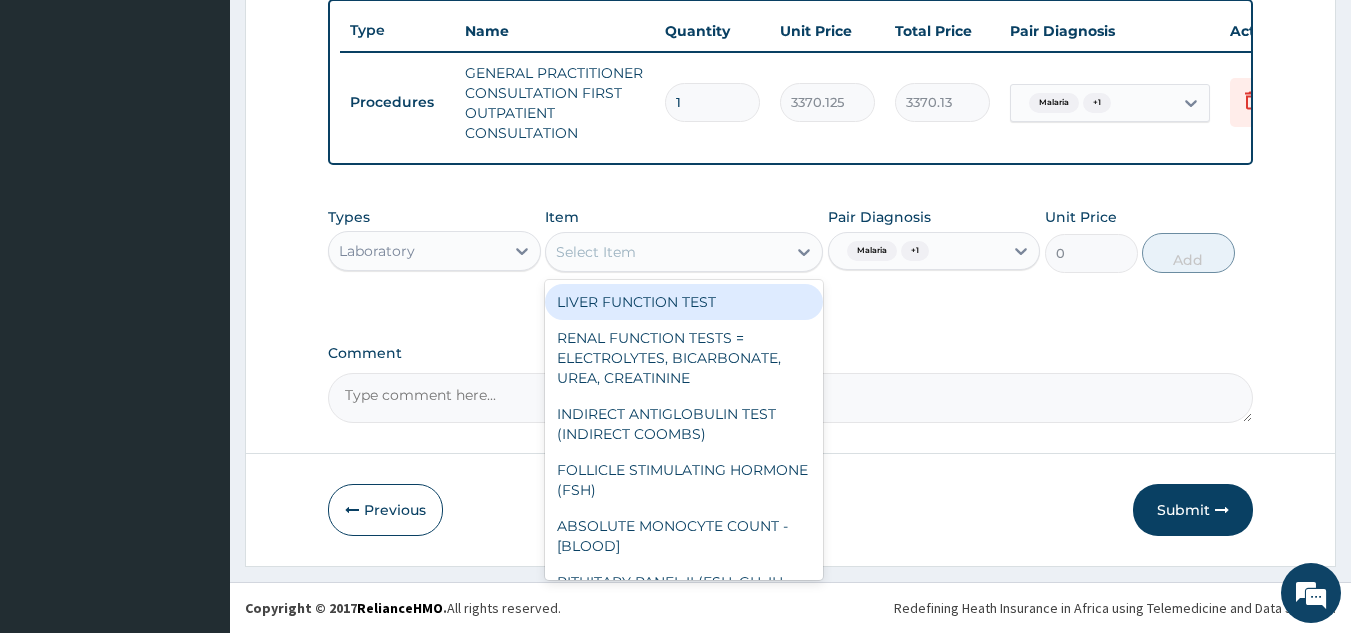 click on "Select Item" at bounding box center [666, 252] 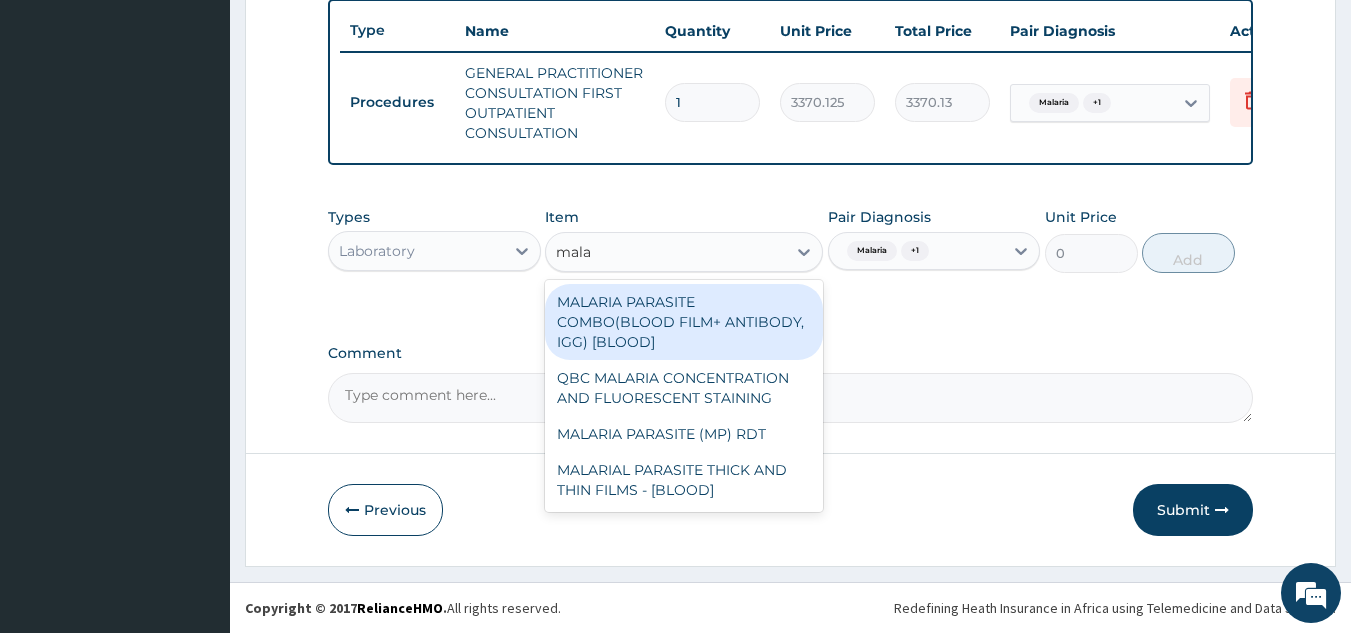 type on "malar" 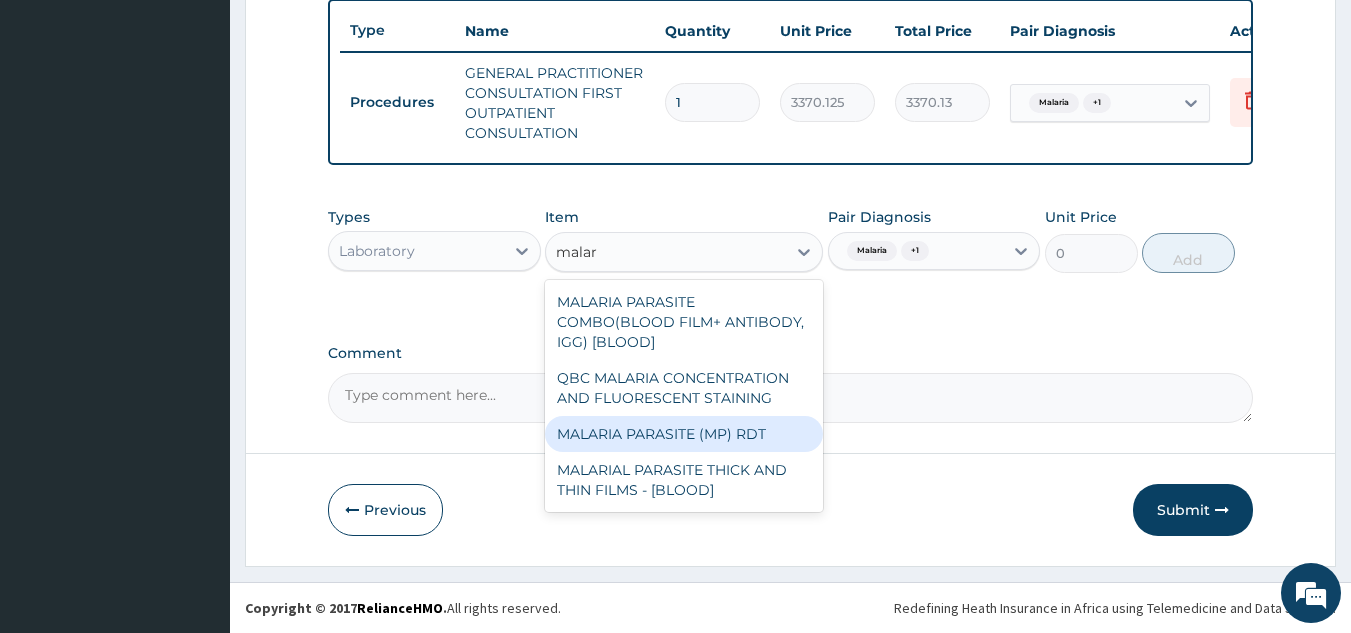 type 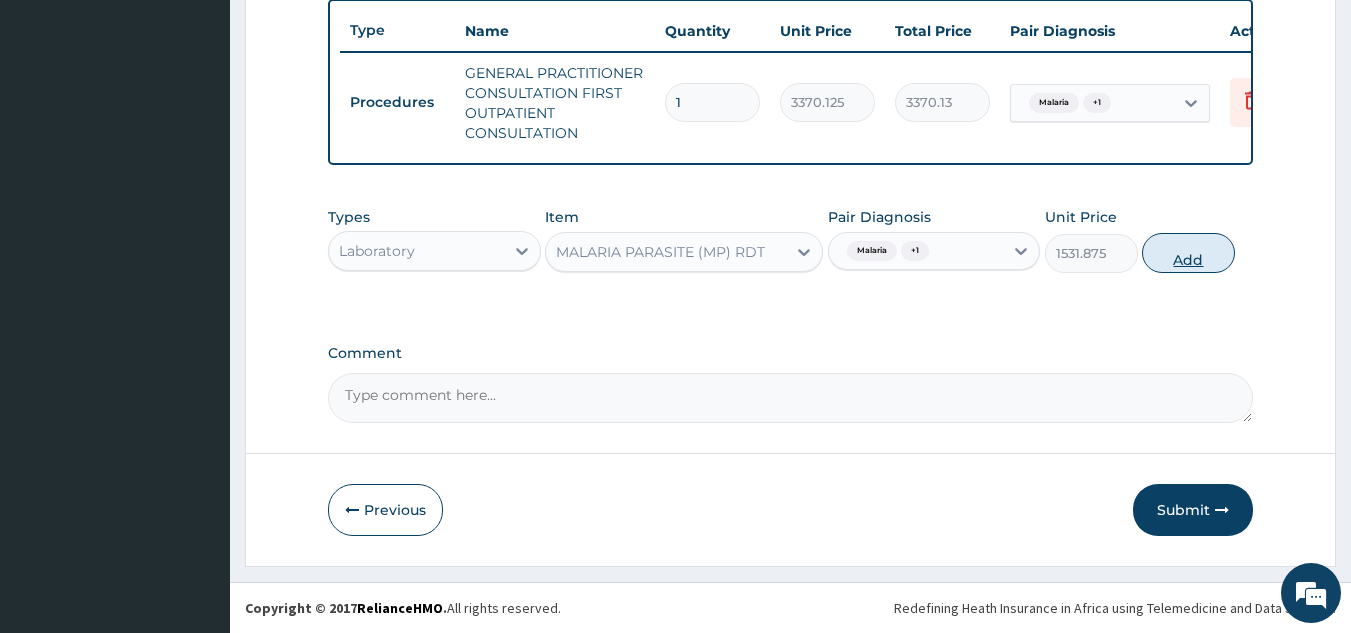 click on "Add" at bounding box center [1188, 253] 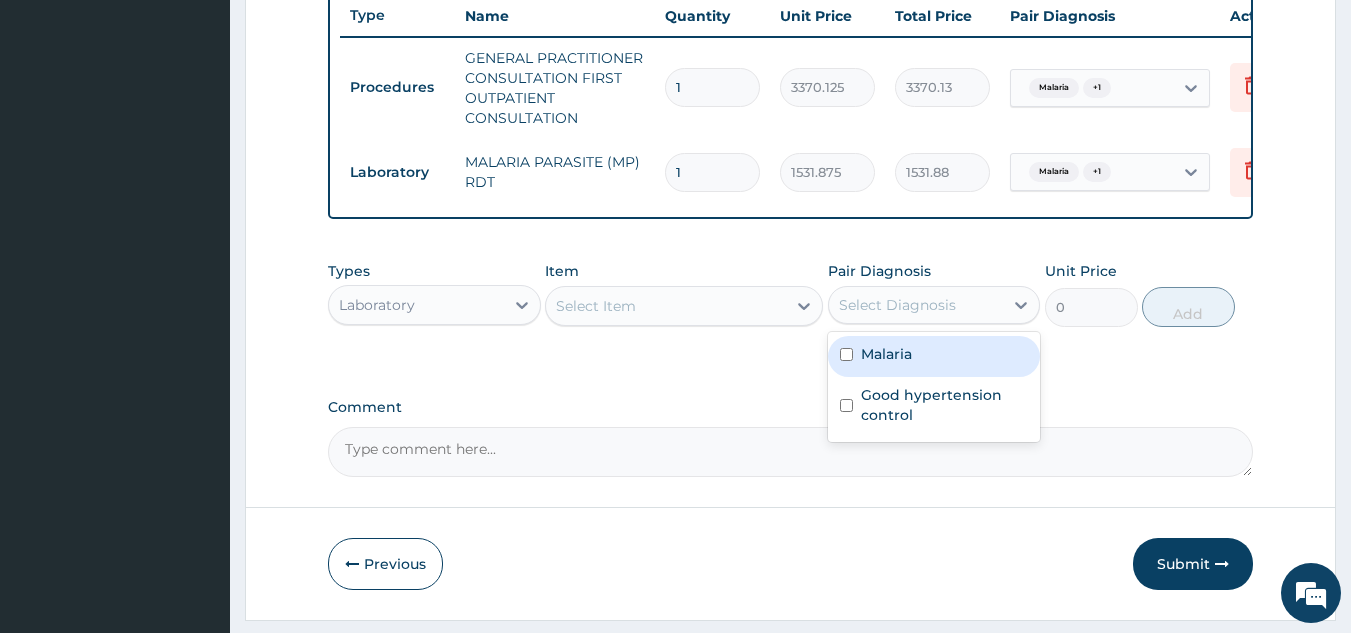click on "Select Diagnosis" at bounding box center (916, 305) 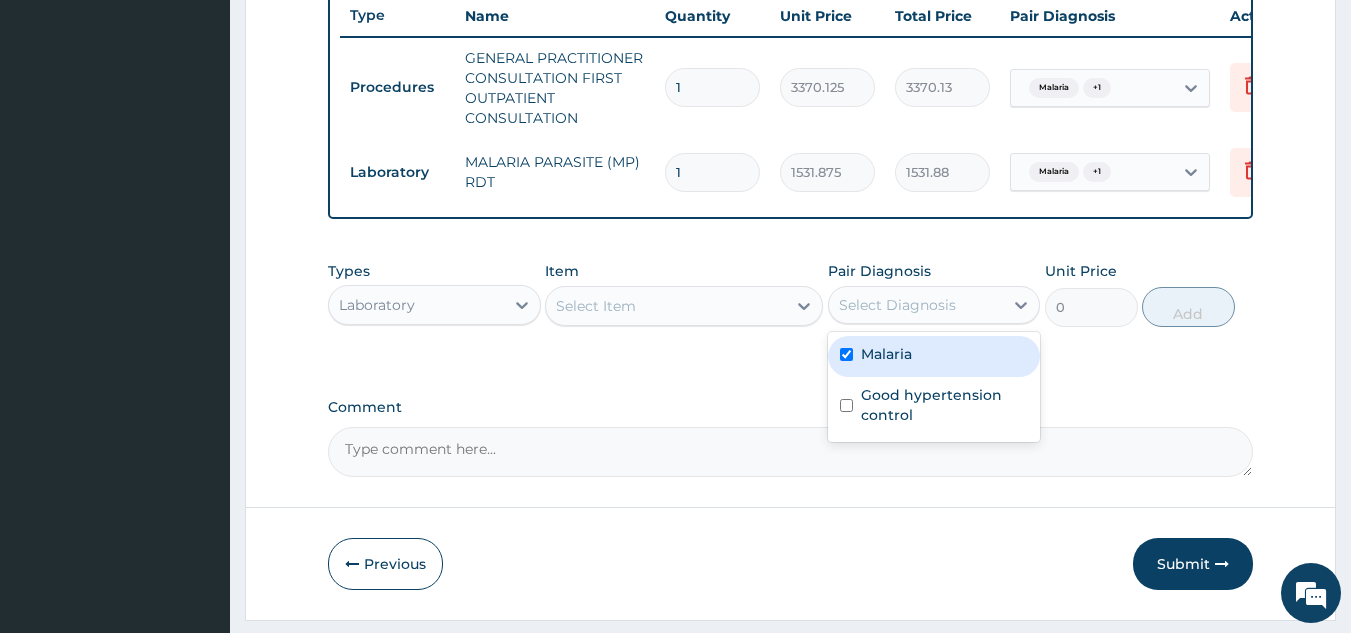 checkbox on "true" 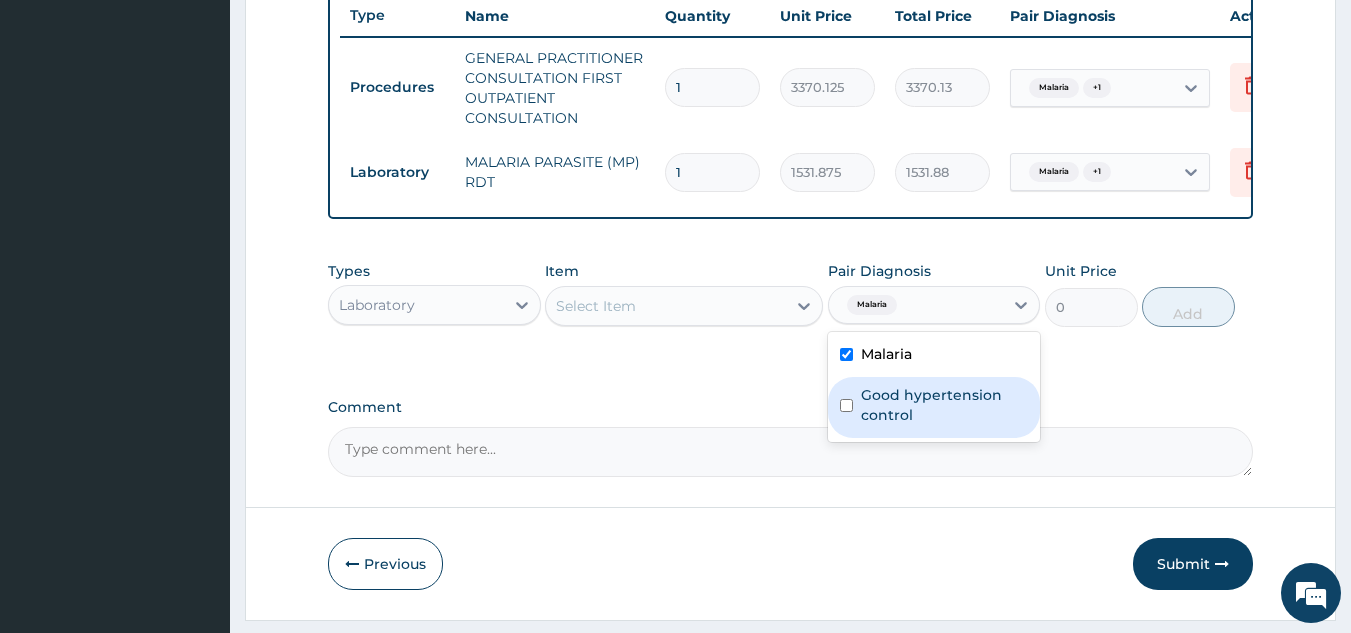 click on "Good hypertension control" at bounding box center [934, 407] 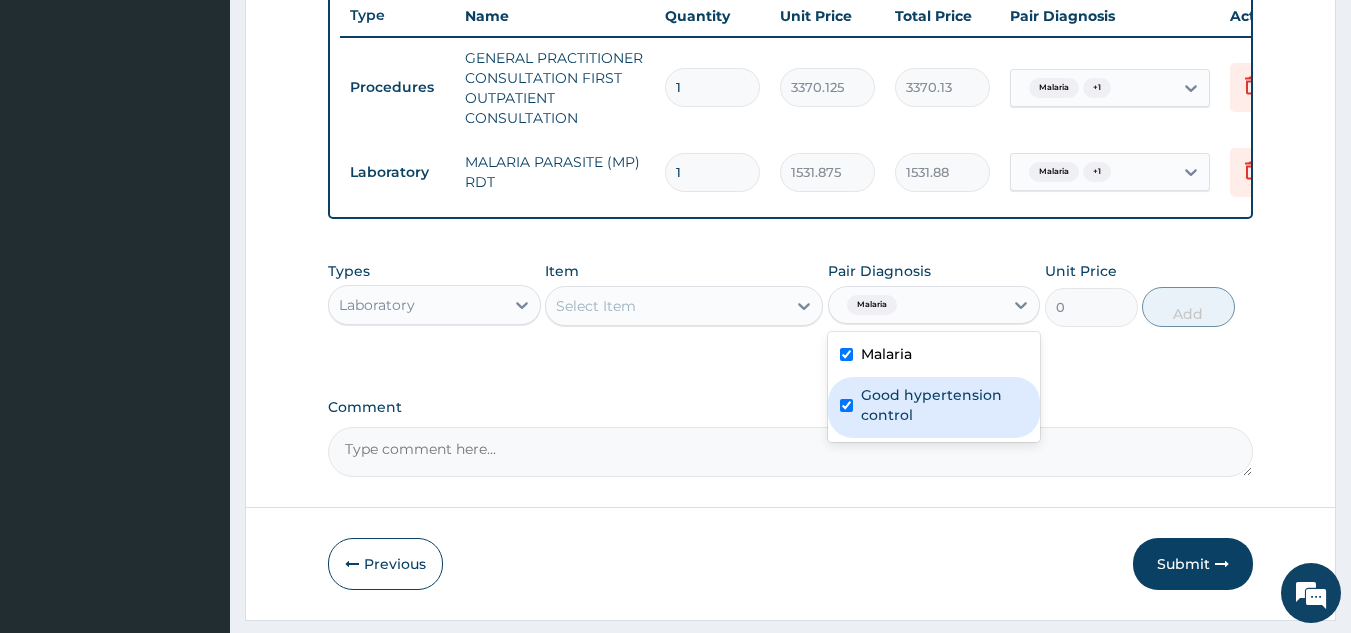 checkbox on "true" 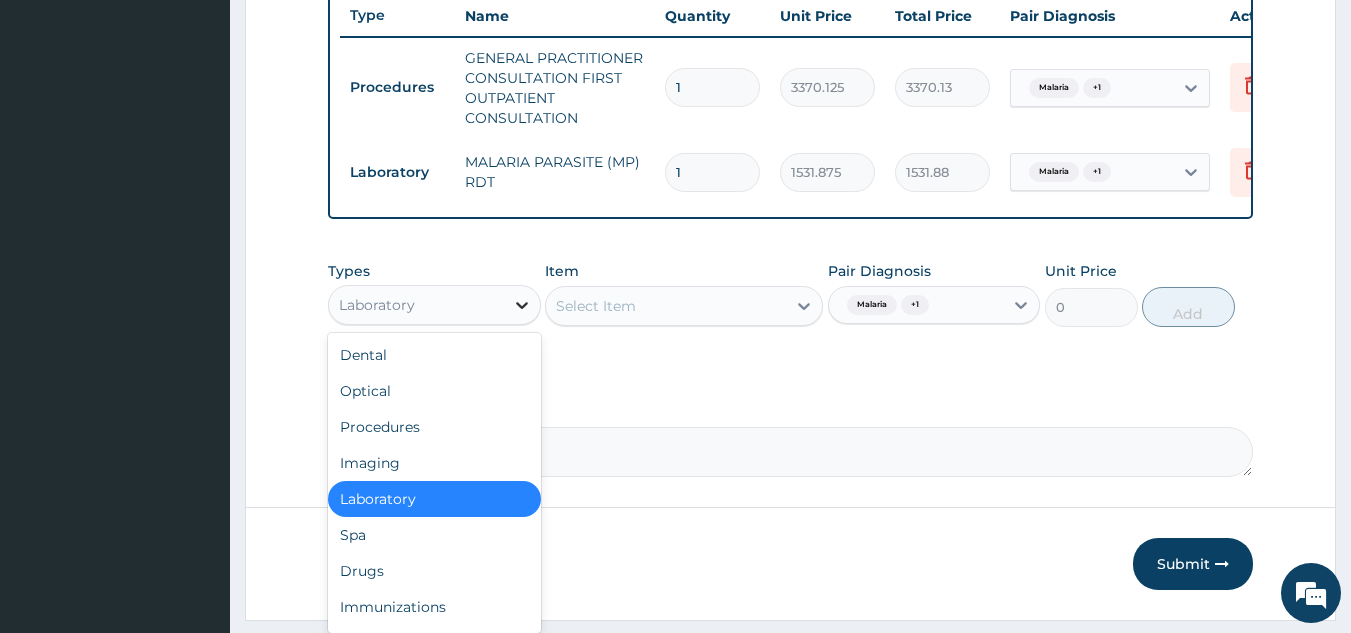 click at bounding box center [522, 305] 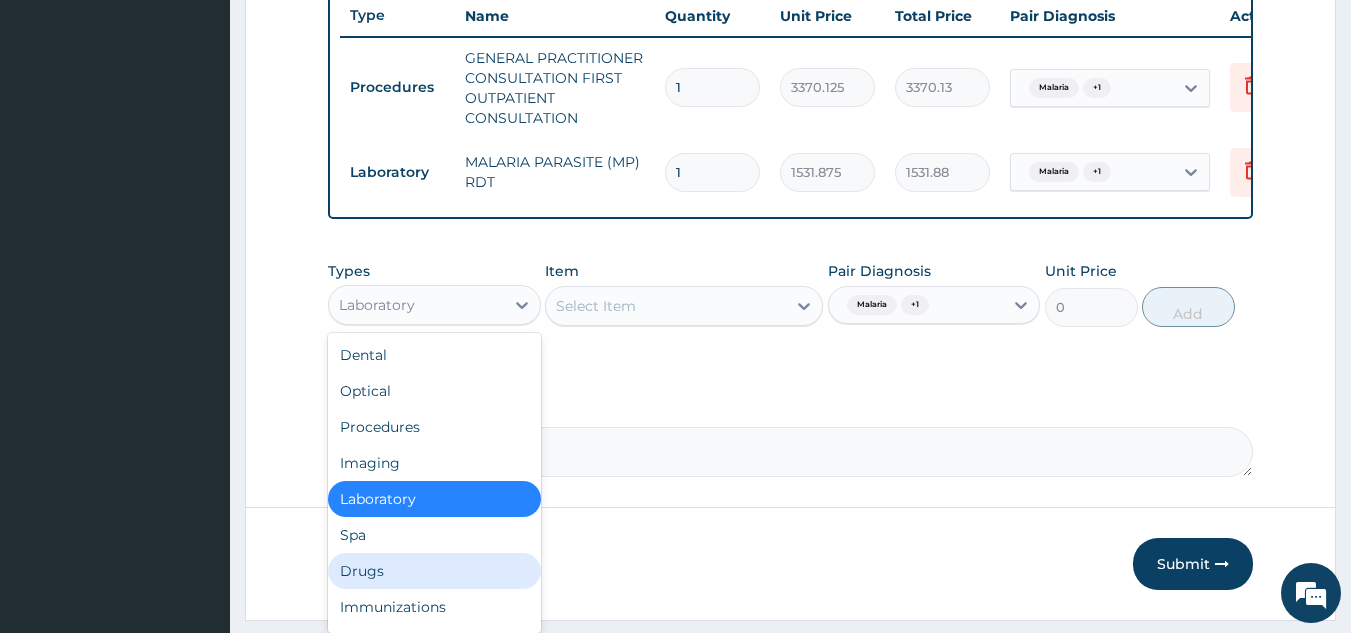 click on "Drugs" at bounding box center (434, 571) 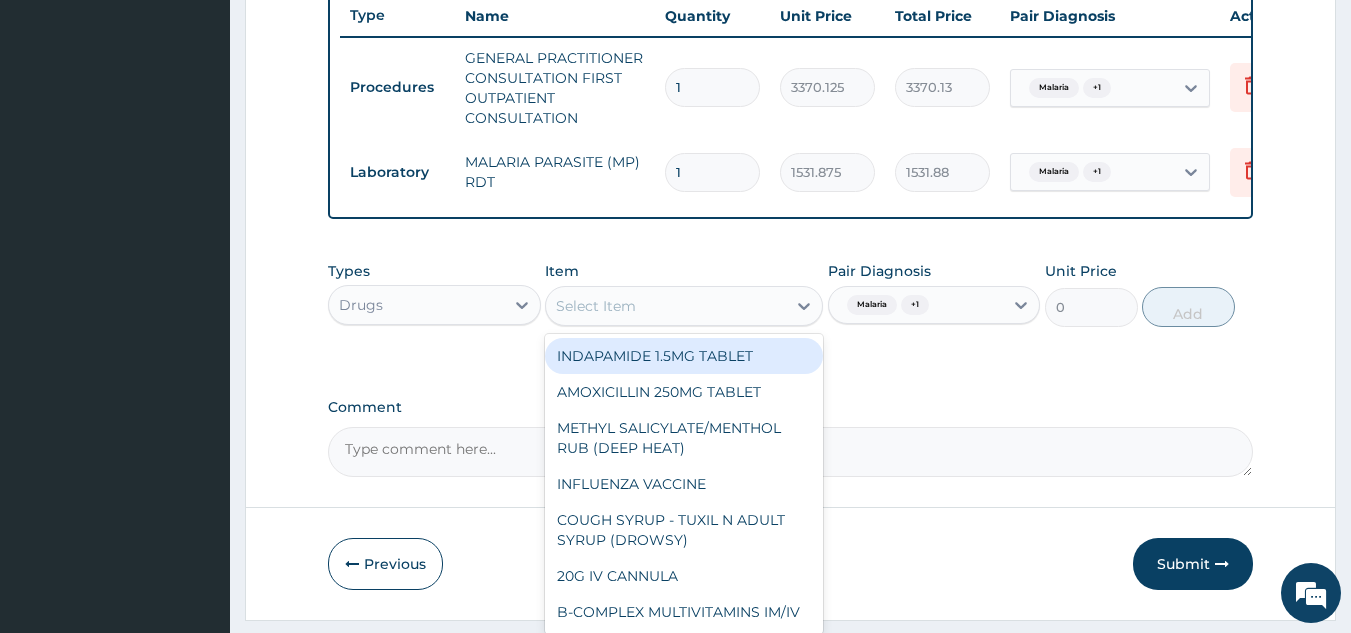 click on "Select Item" at bounding box center [596, 306] 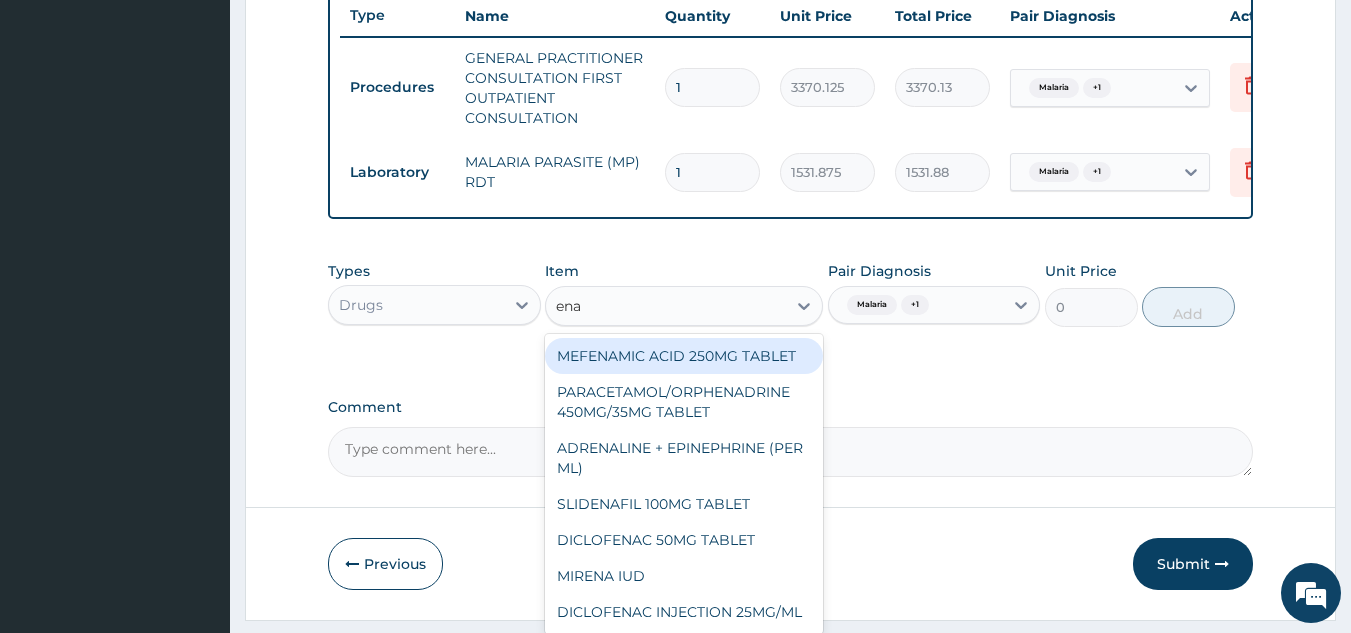 type on "enal" 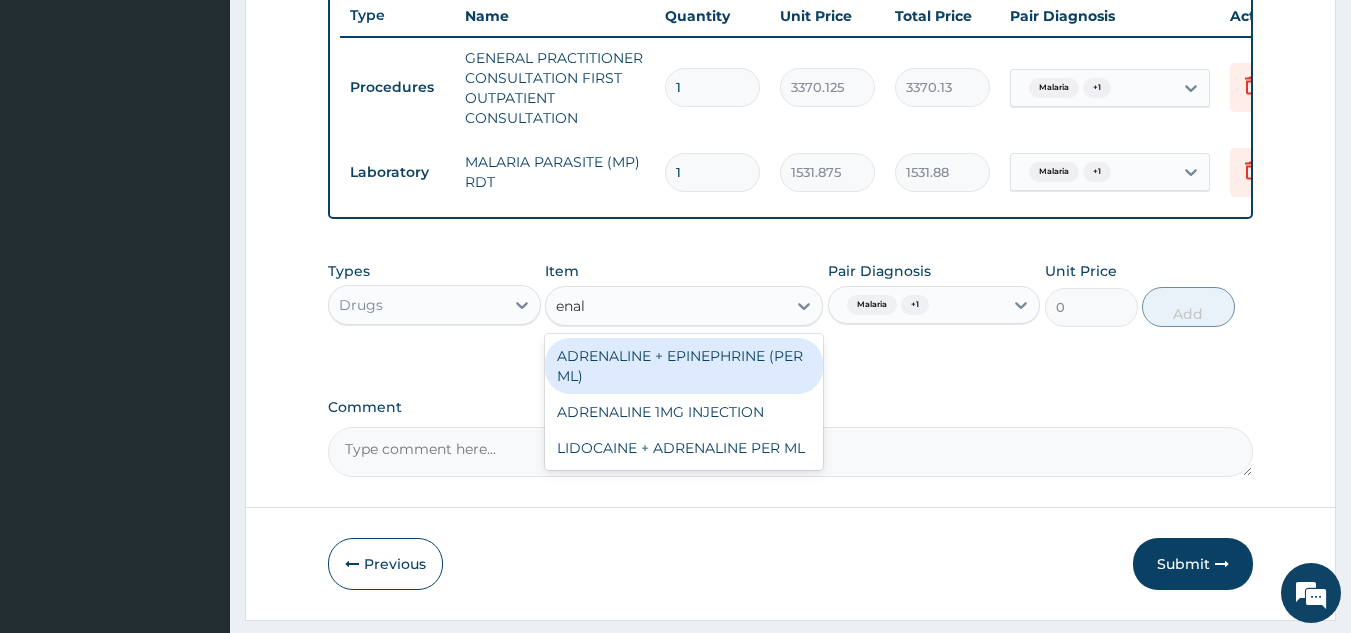 click on "ADRENALINE + EPINEPHRINE (PER ML)" at bounding box center [684, 366] 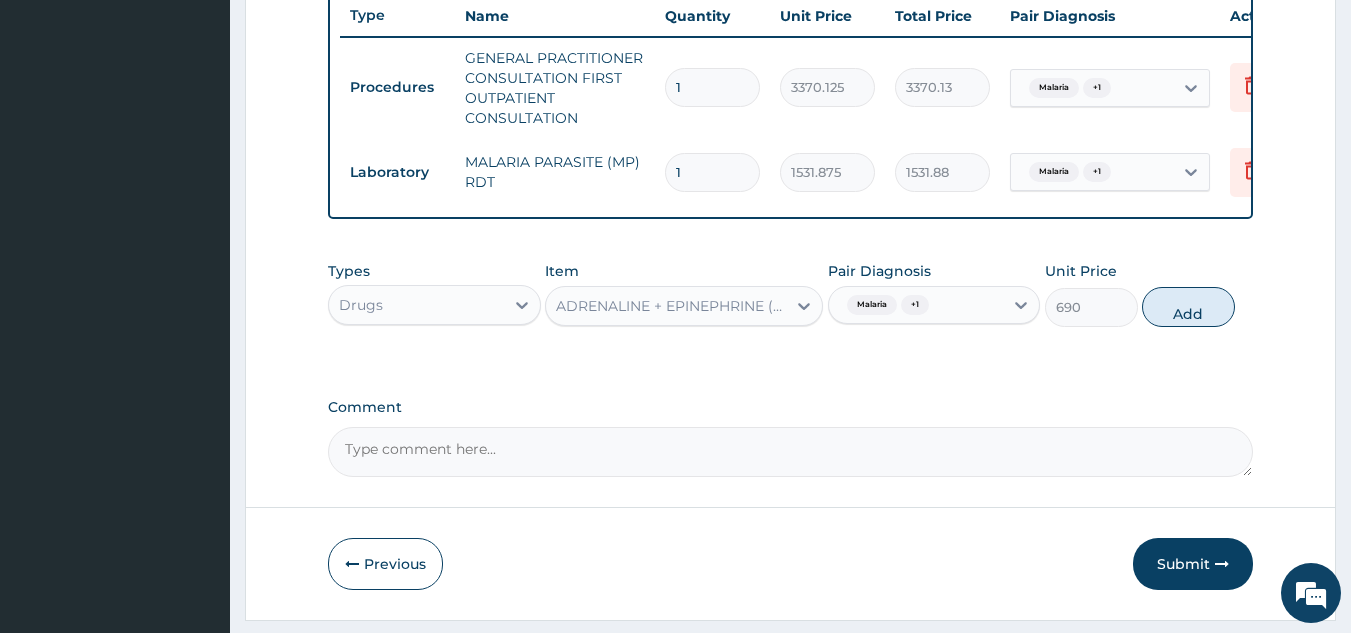 paste on "Hydrochlorothiazide" 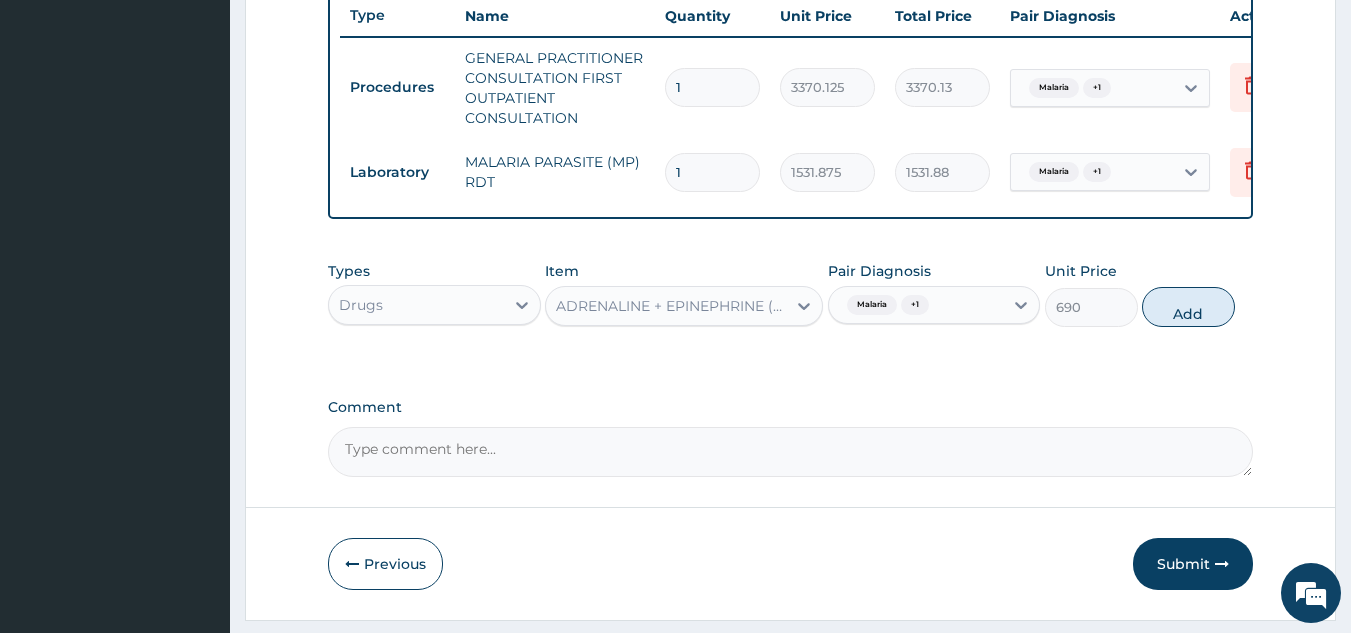 type on "Hydrochlorothiazide" 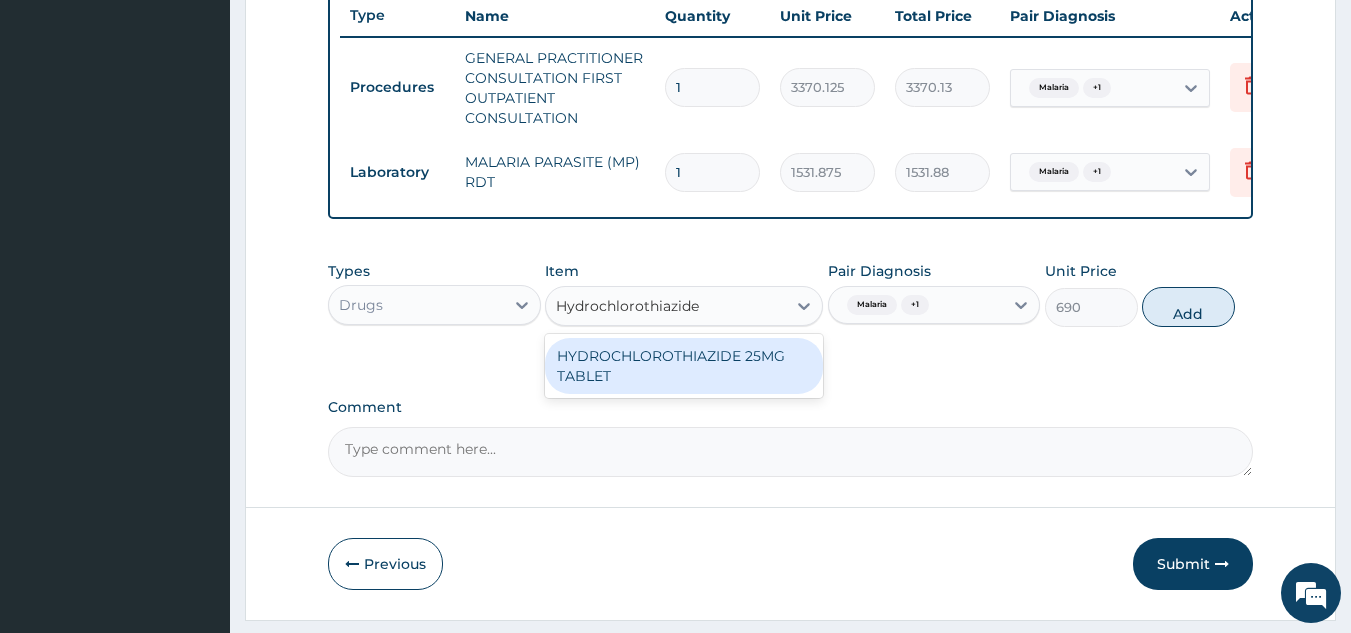 type 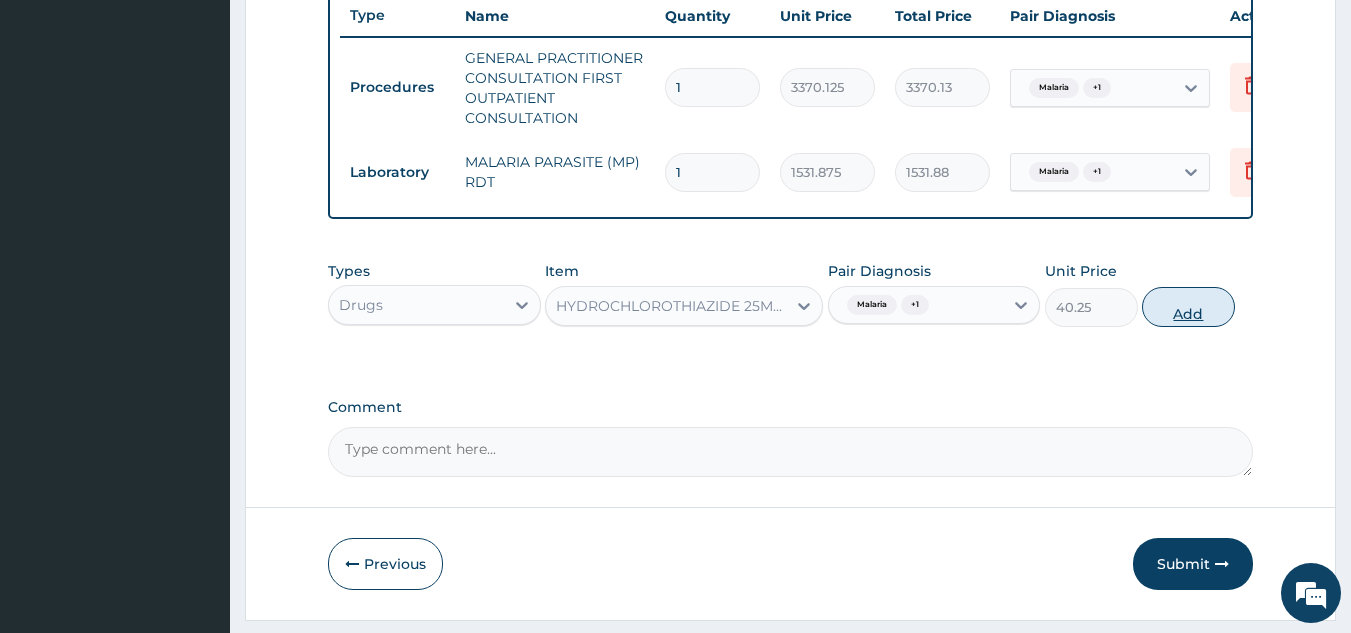 click on "Add" at bounding box center (1188, 307) 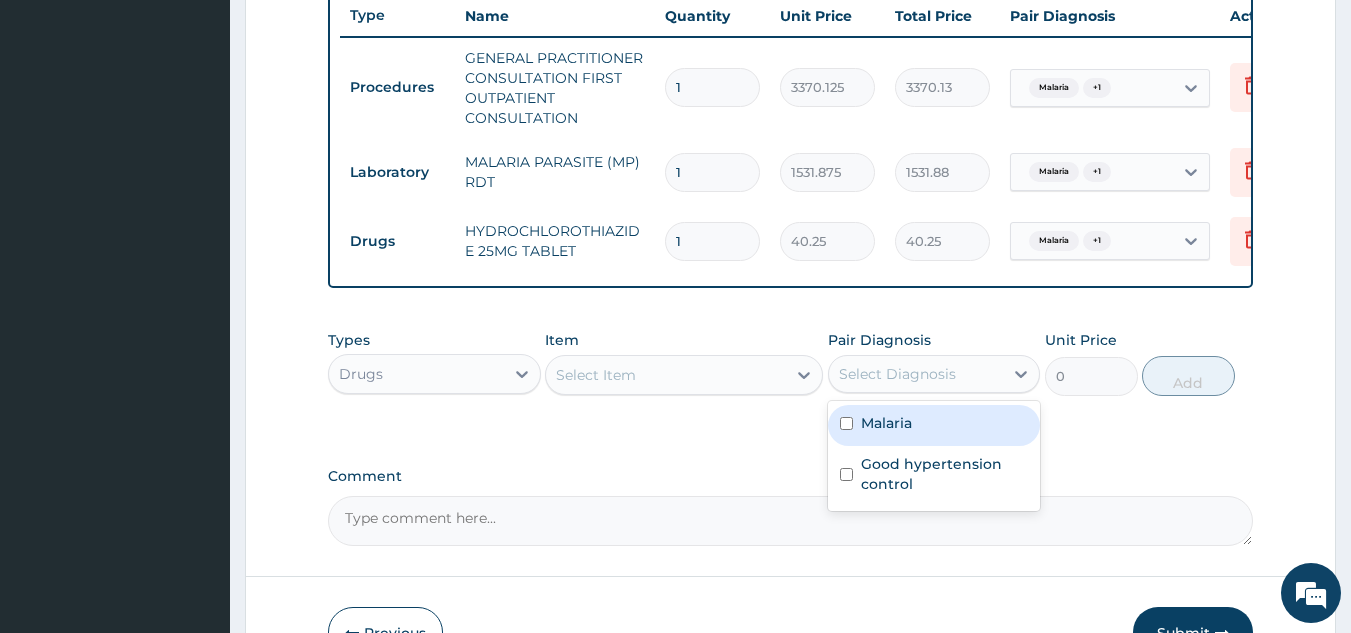 click on "Select Diagnosis" at bounding box center [897, 374] 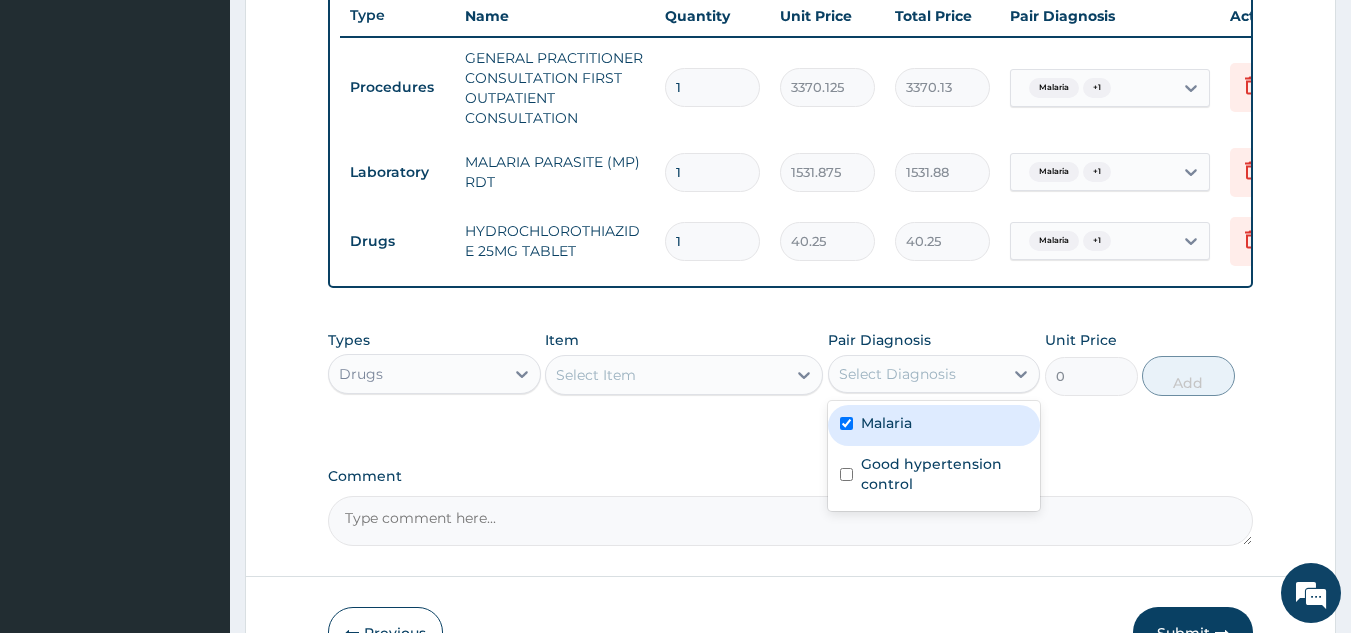 checkbox on "true" 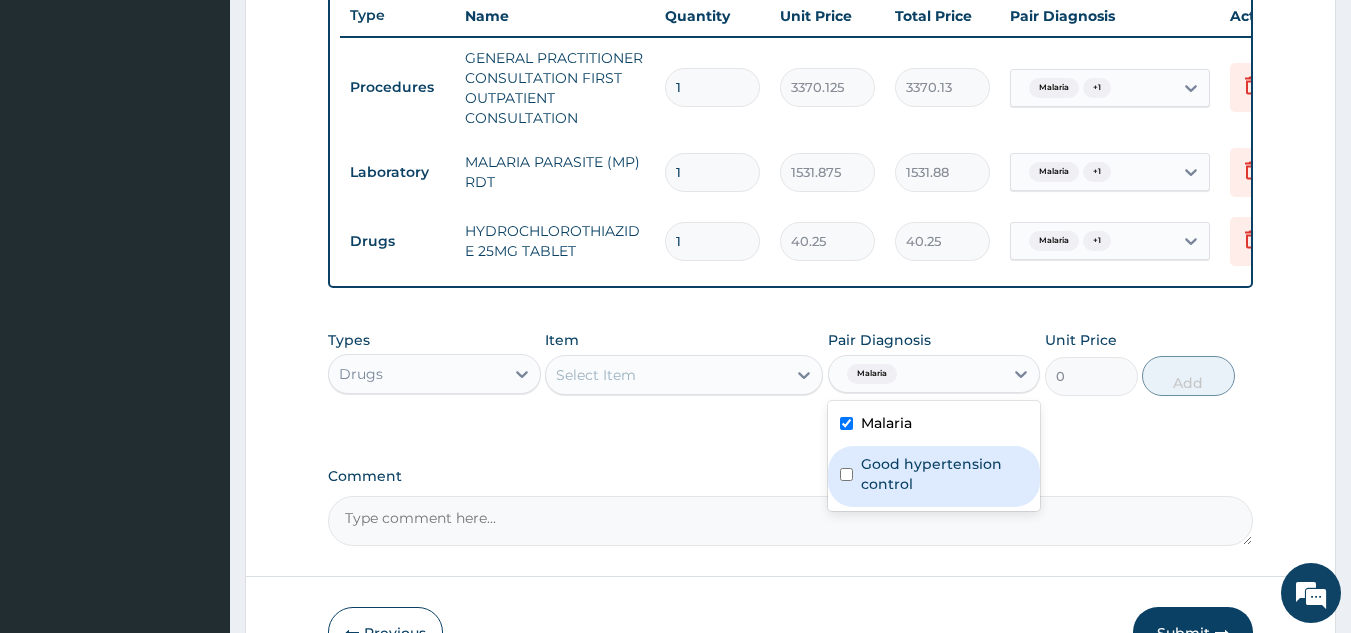 click on "Good hypertension control" at bounding box center [945, 474] 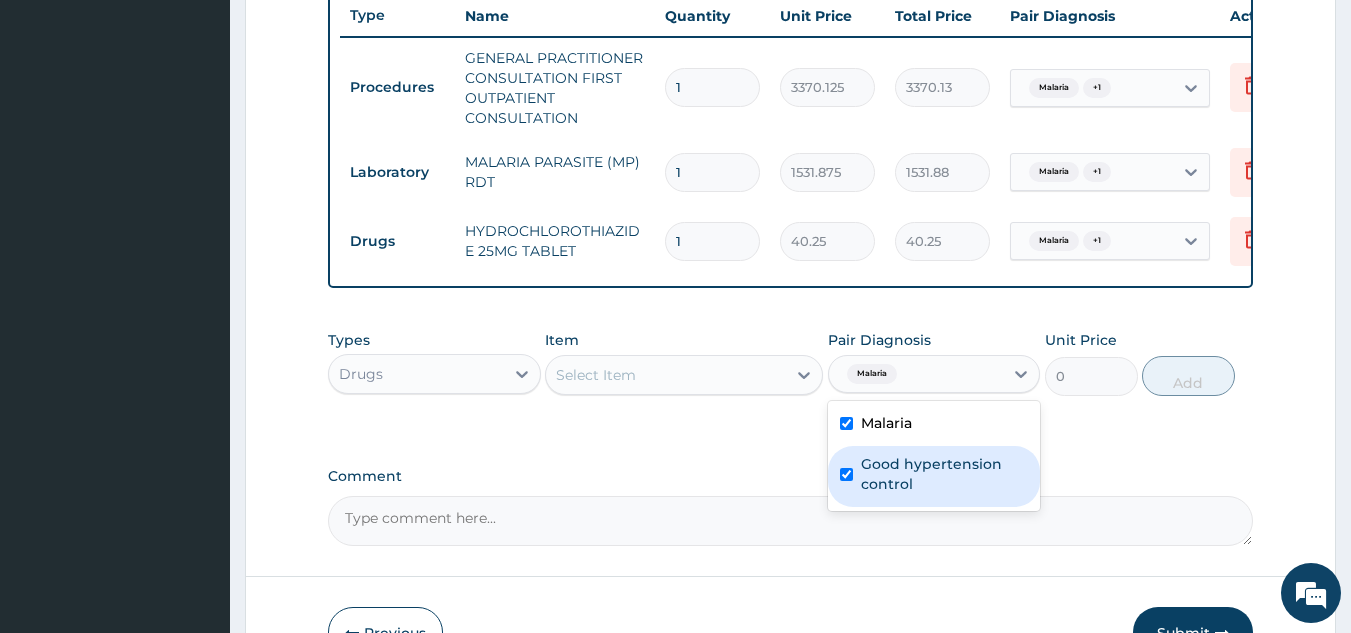 checkbox on "true" 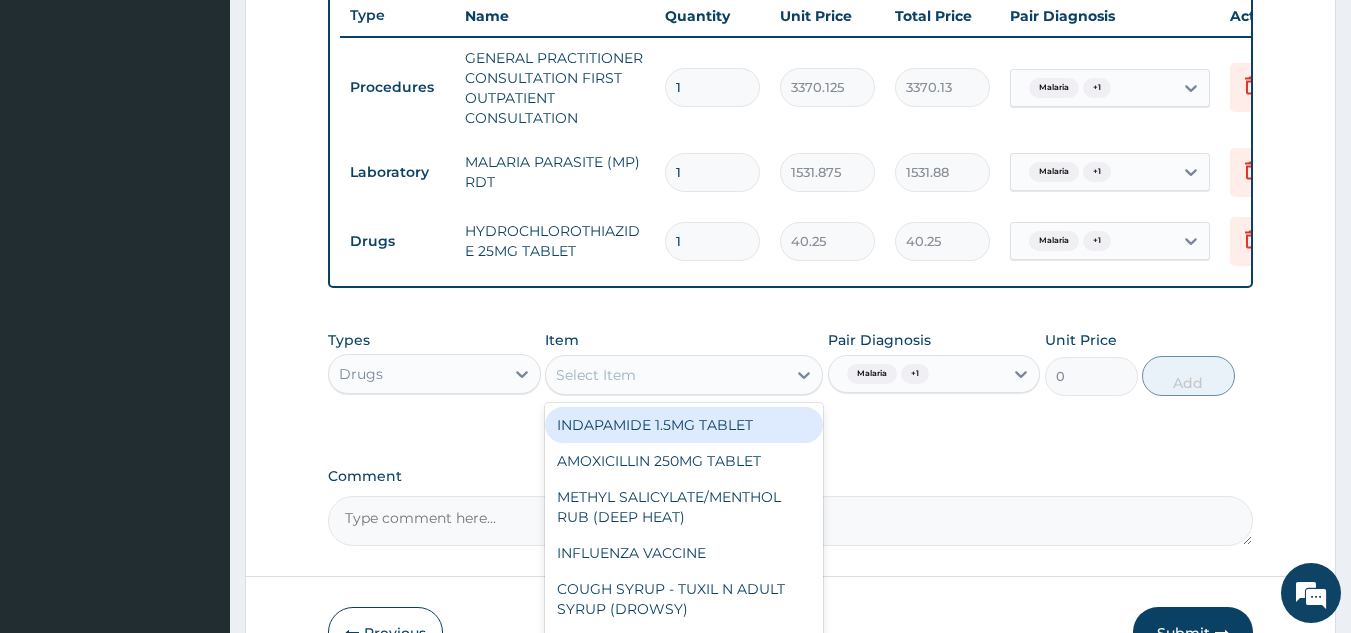 click on "Select Item" at bounding box center (596, 375) 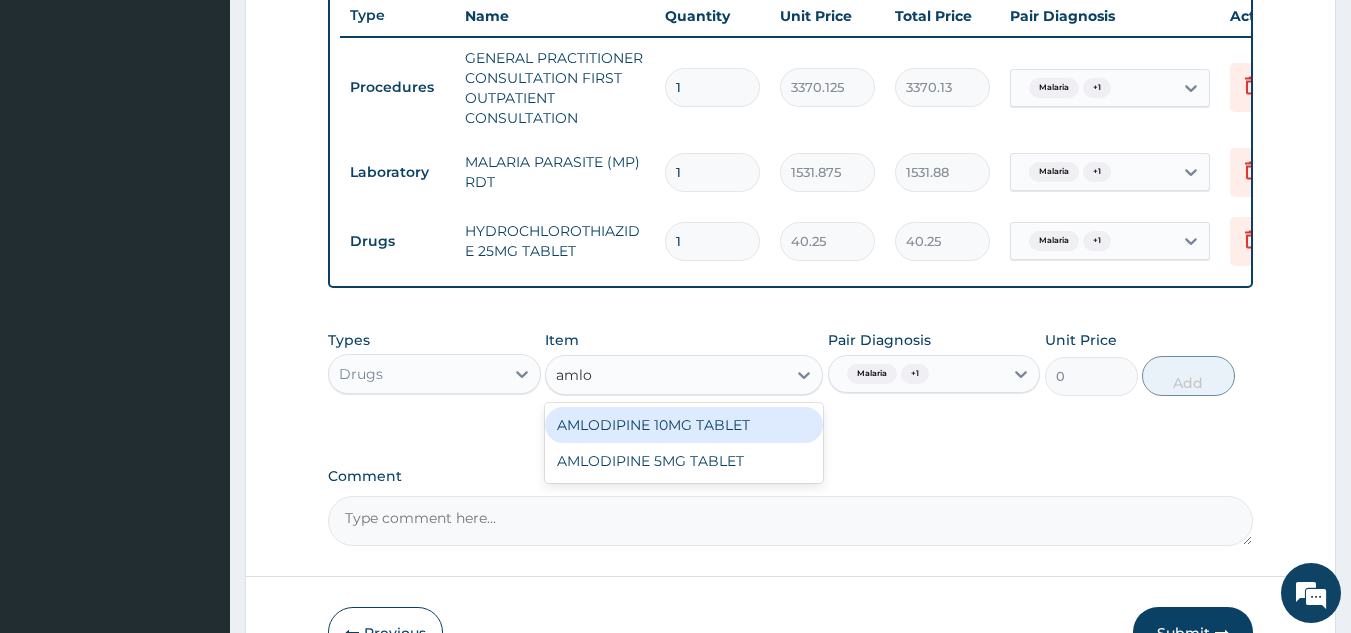 type on "amlo" 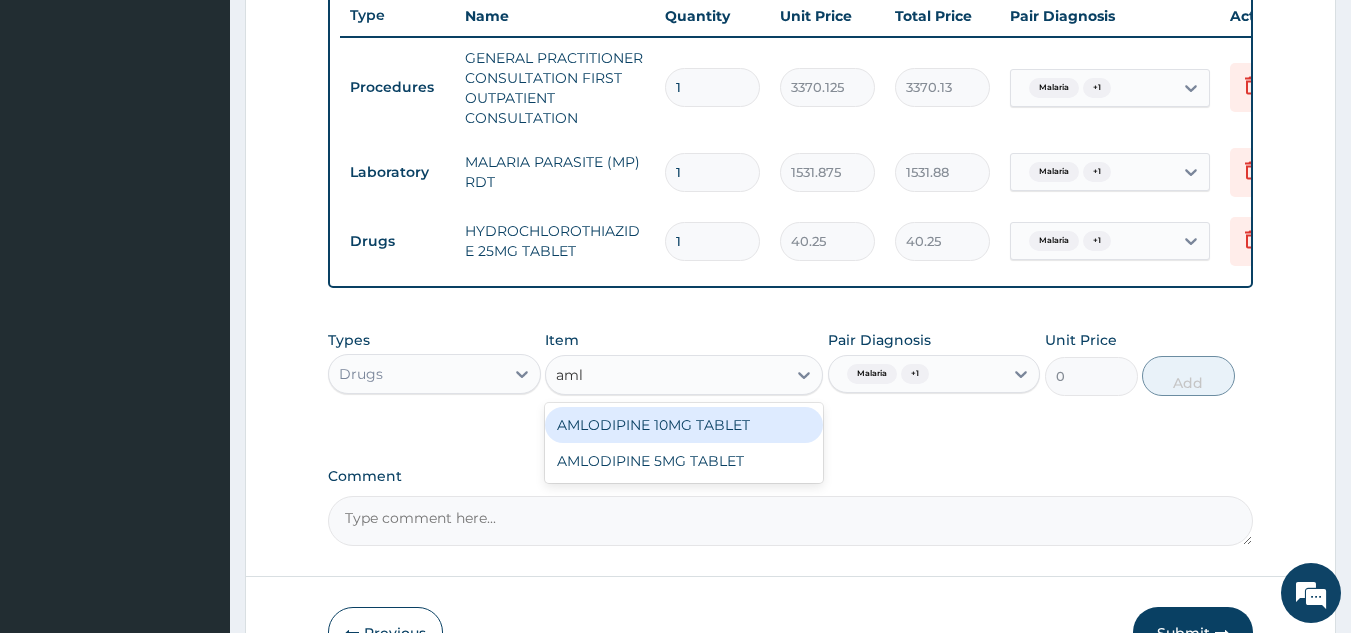 type on "amlo" 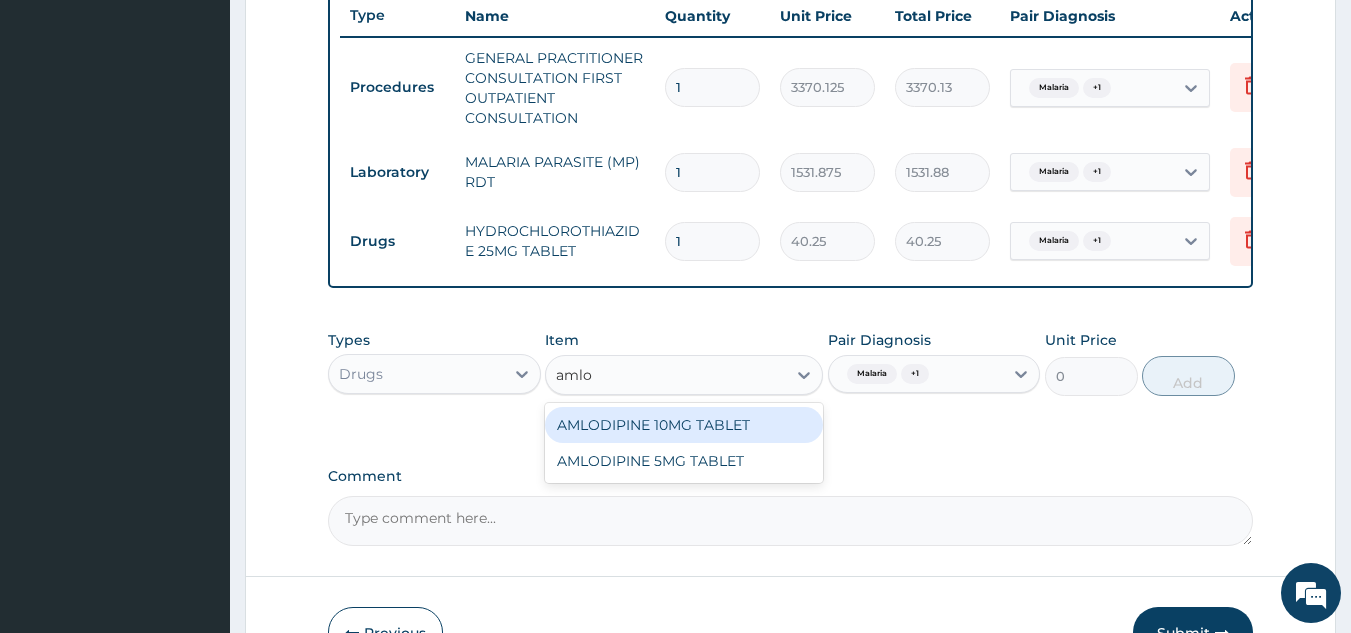 type 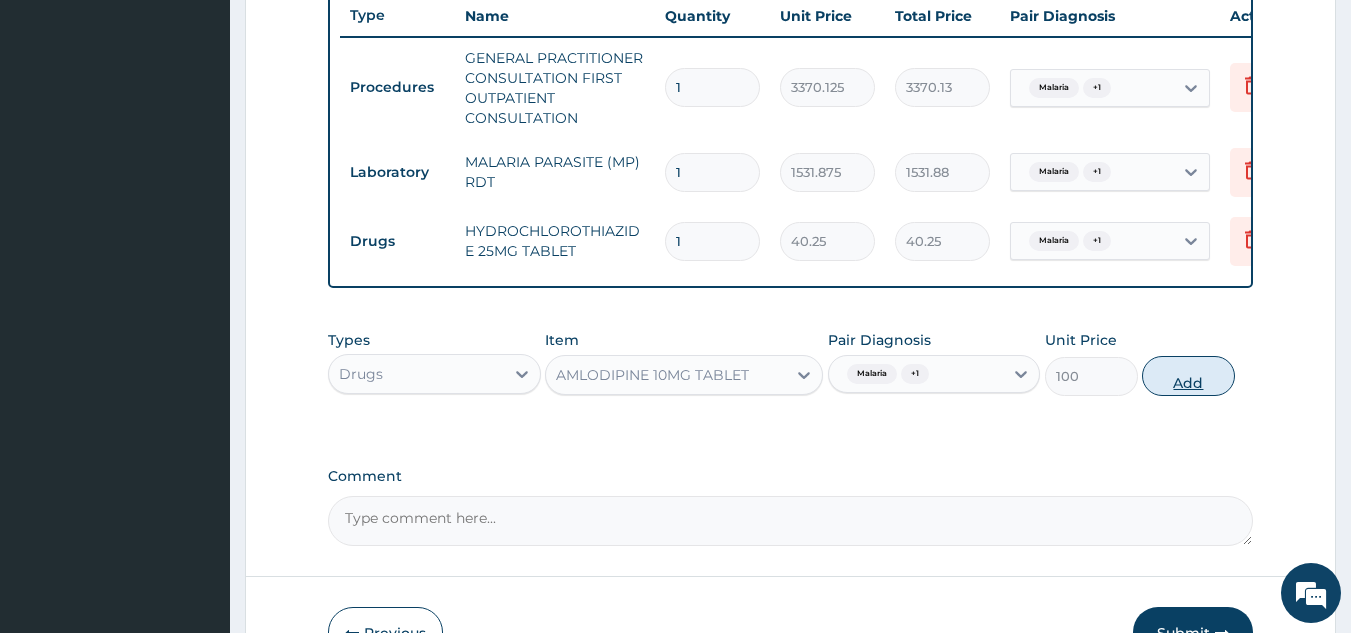 click on "Add" at bounding box center [1188, 376] 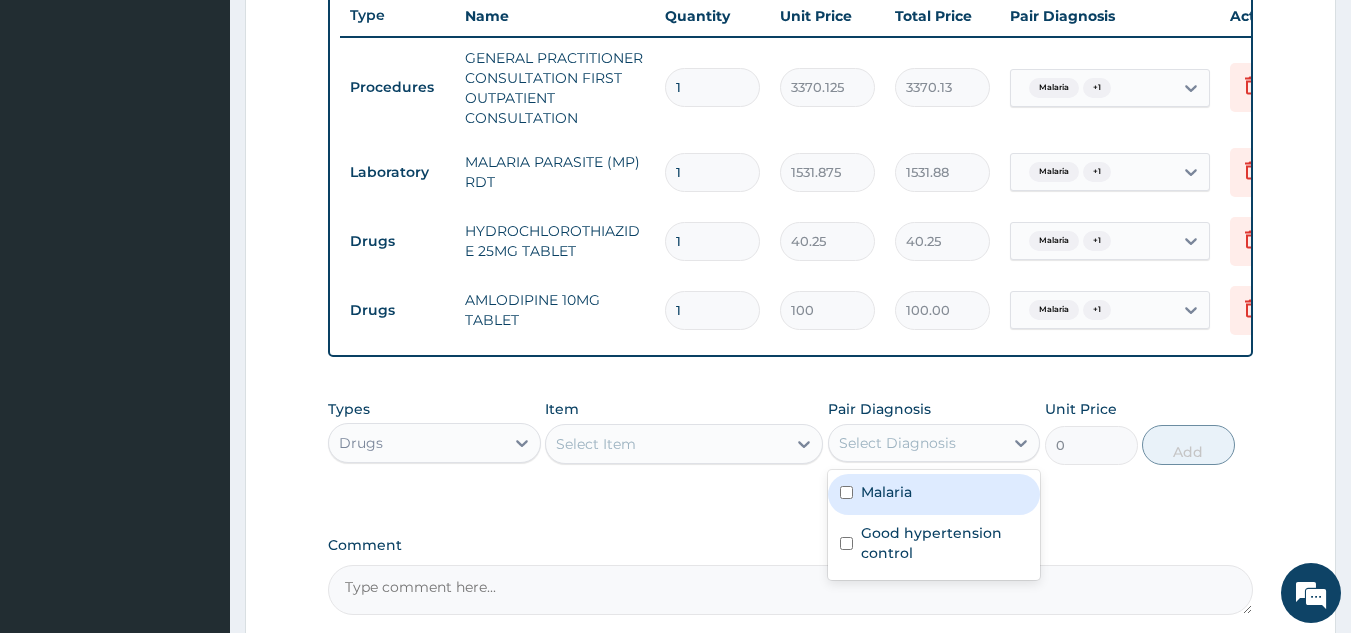 click on "Select Diagnosis" at bounding box center [897, 443] 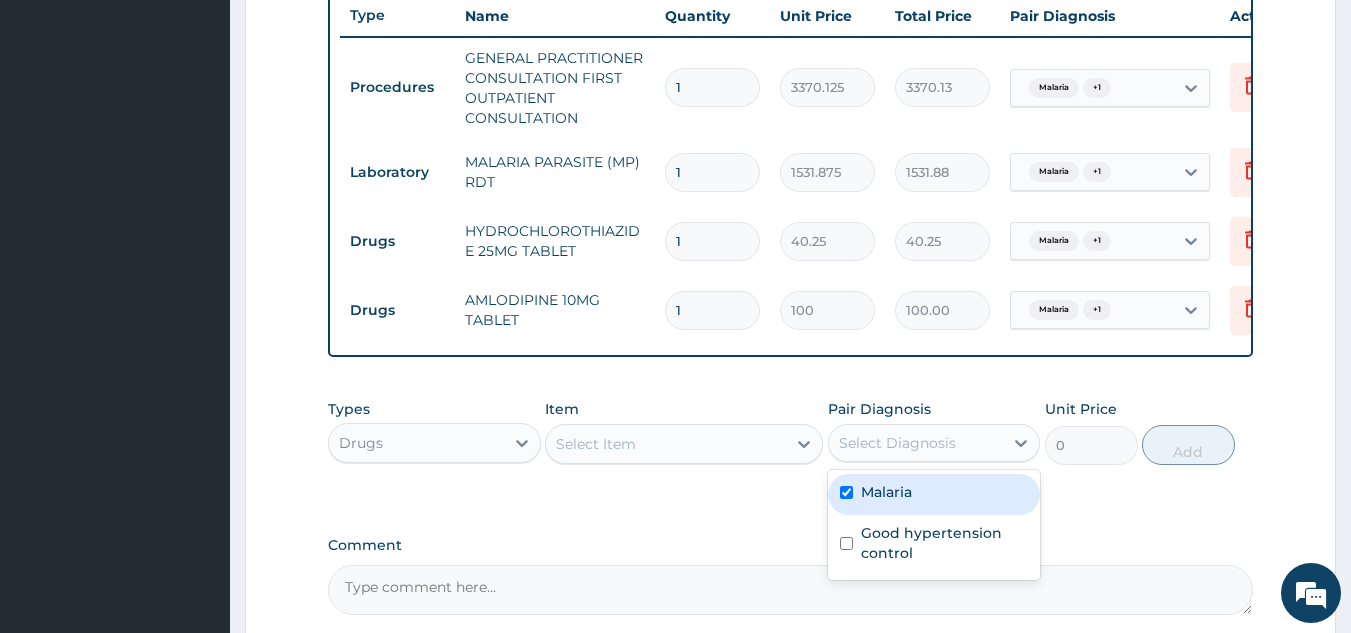 checkbox on "true" 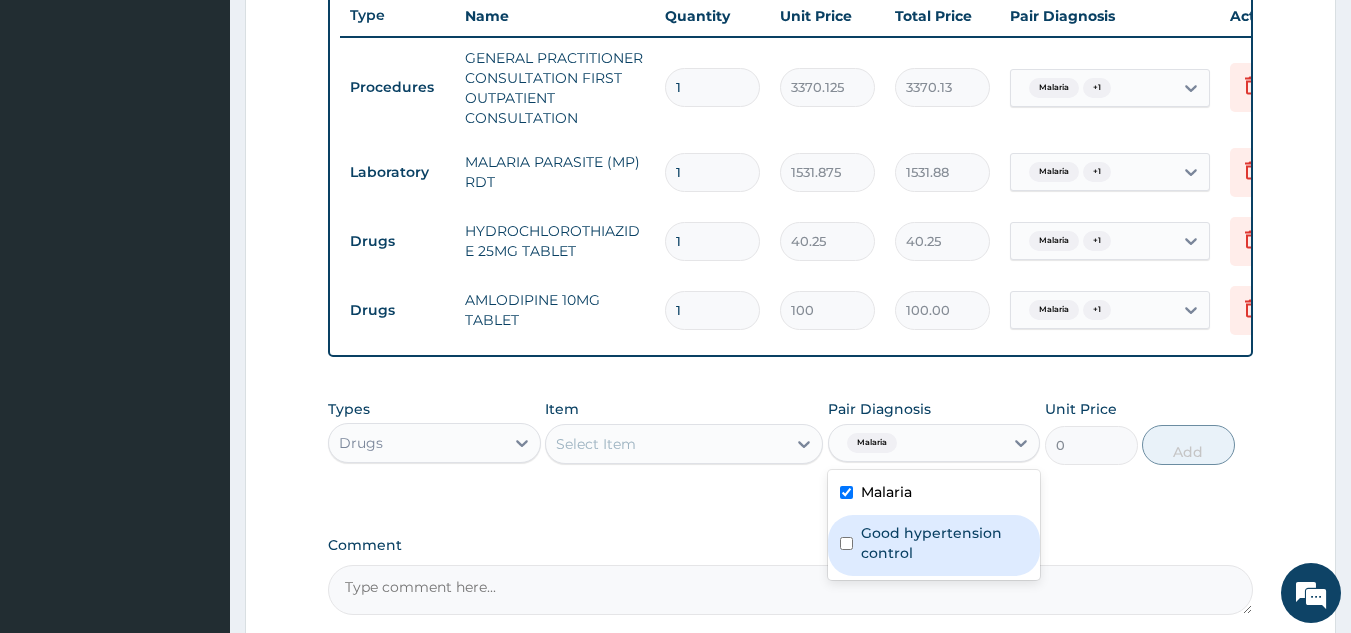 click on "Good hypertension control" at bounding box center (945, 543) 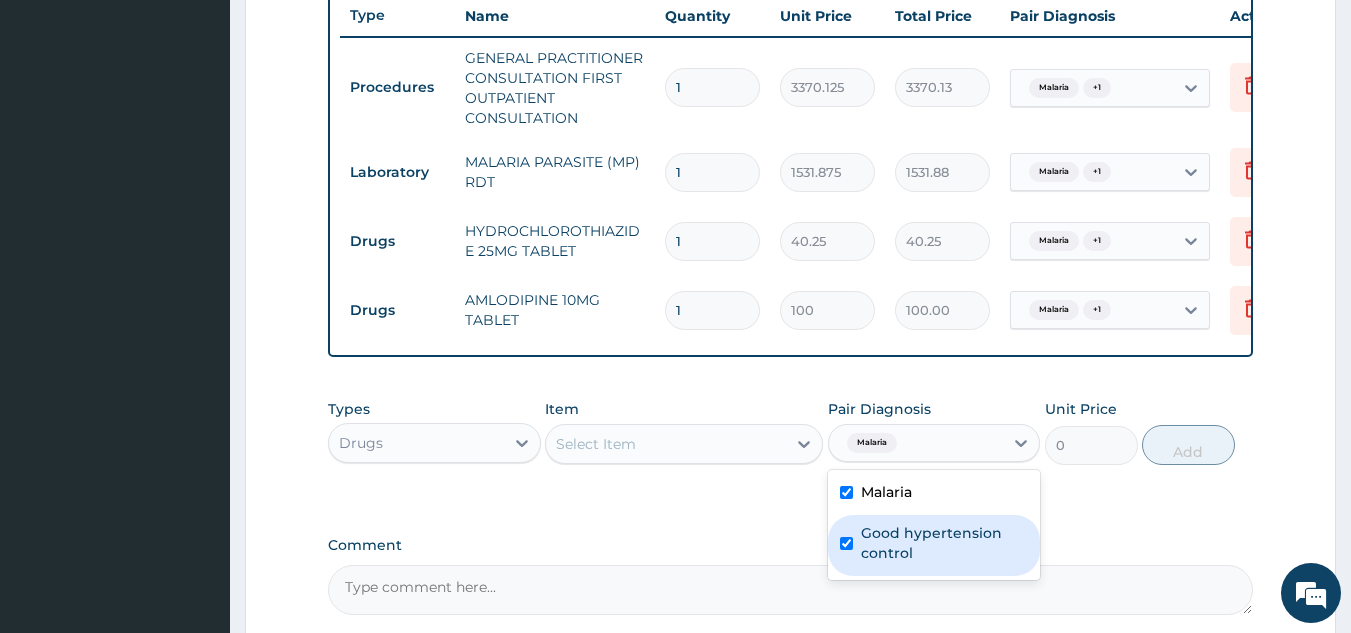 checkbox on "true" 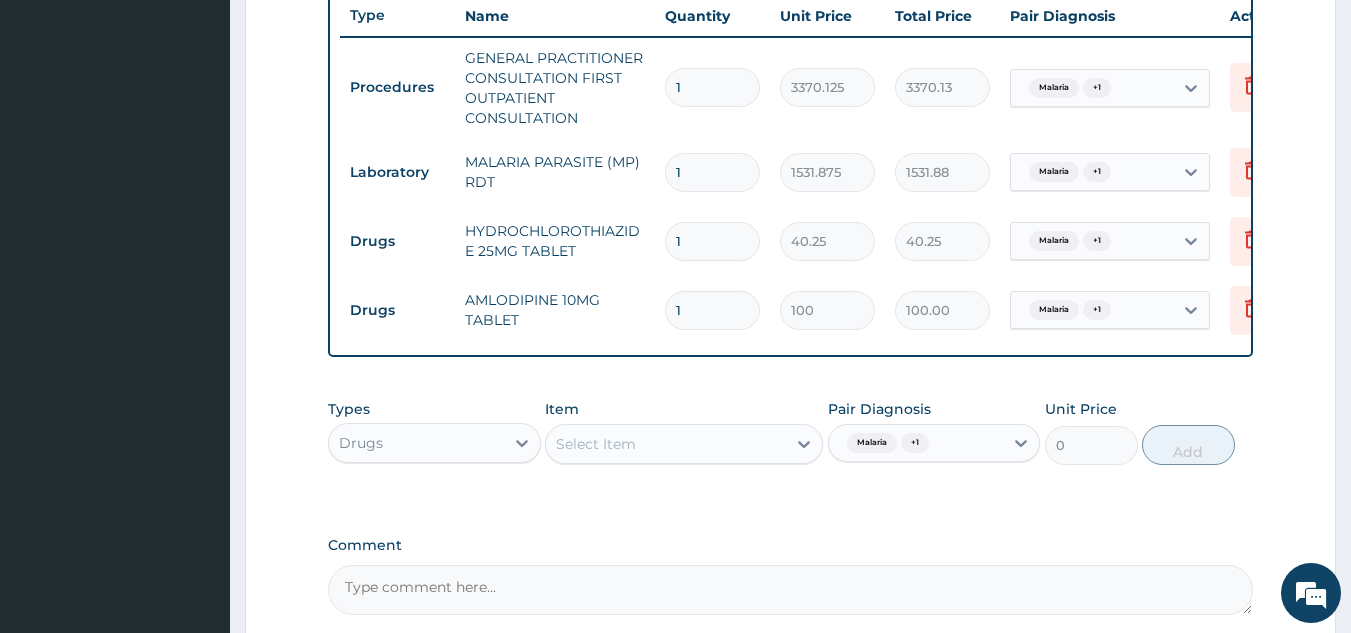 click on "Item Select Item" at bounding box center [684, 432] 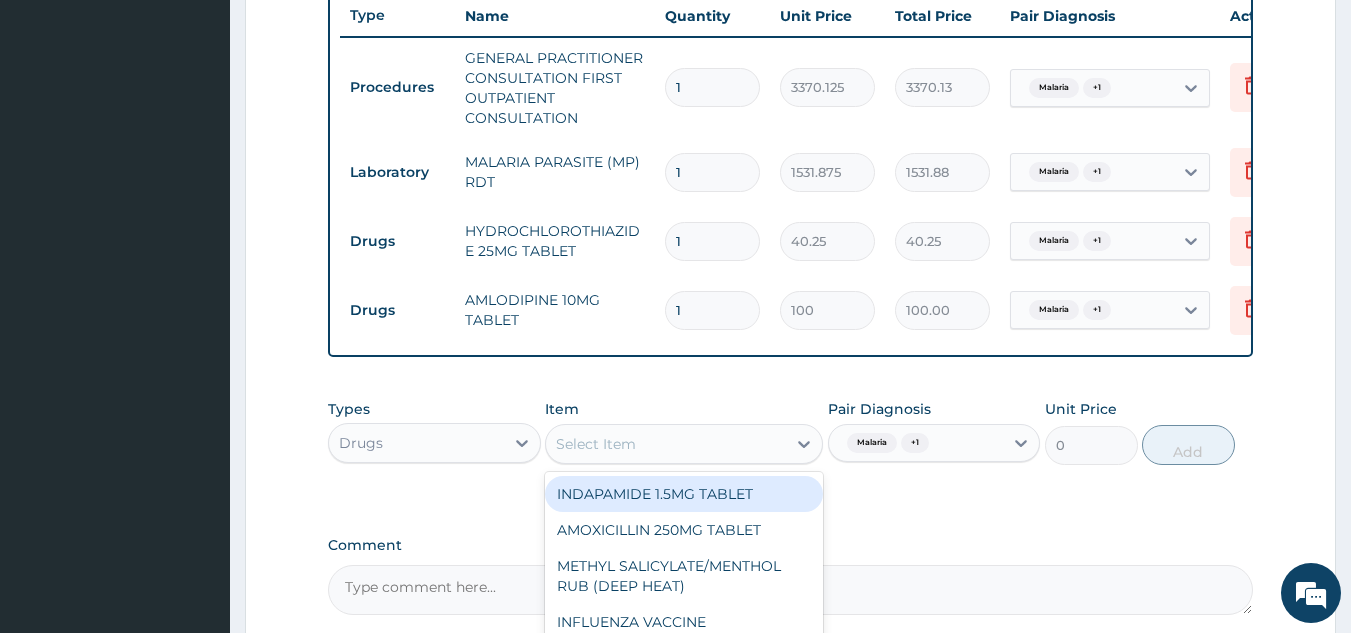 click on "Select Item" at bounding box center (666, 444) 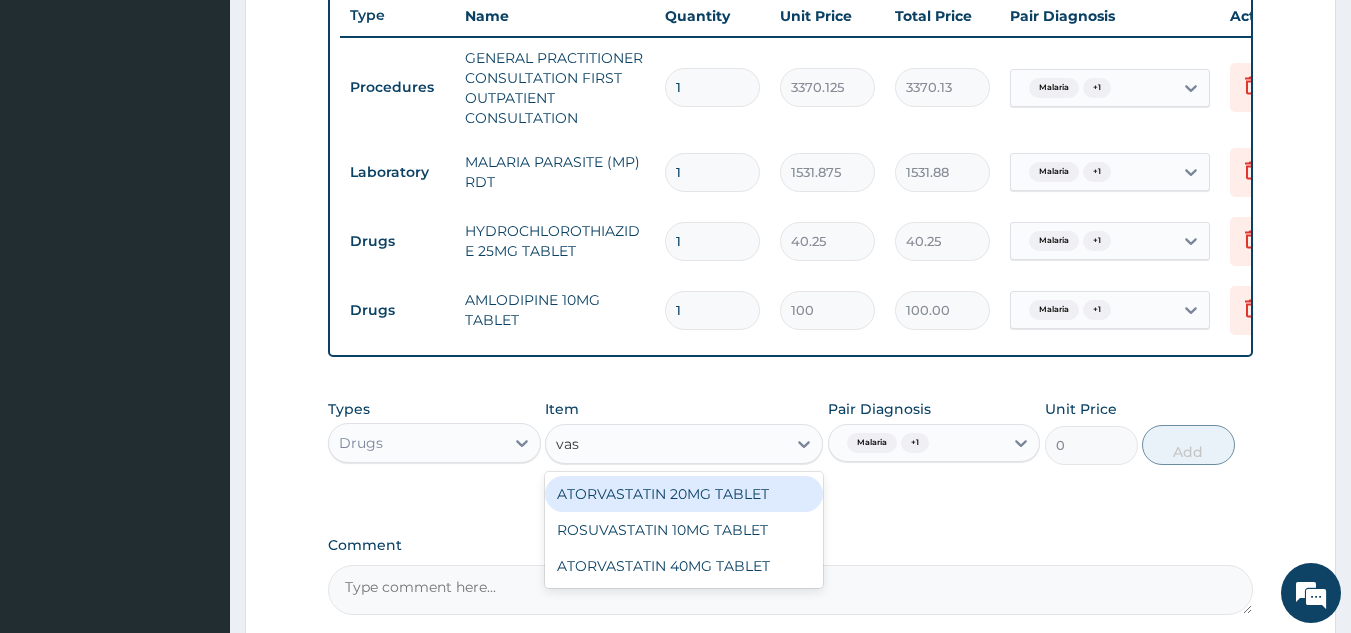 type on "vas" 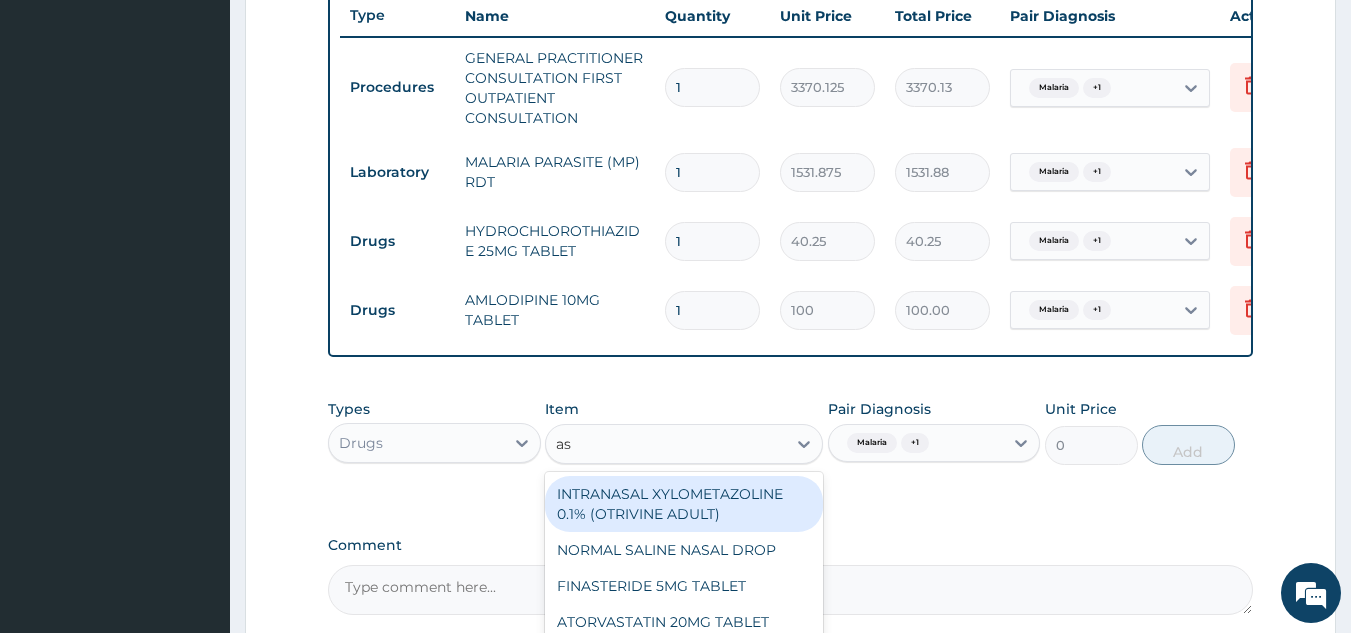 type on "asp" 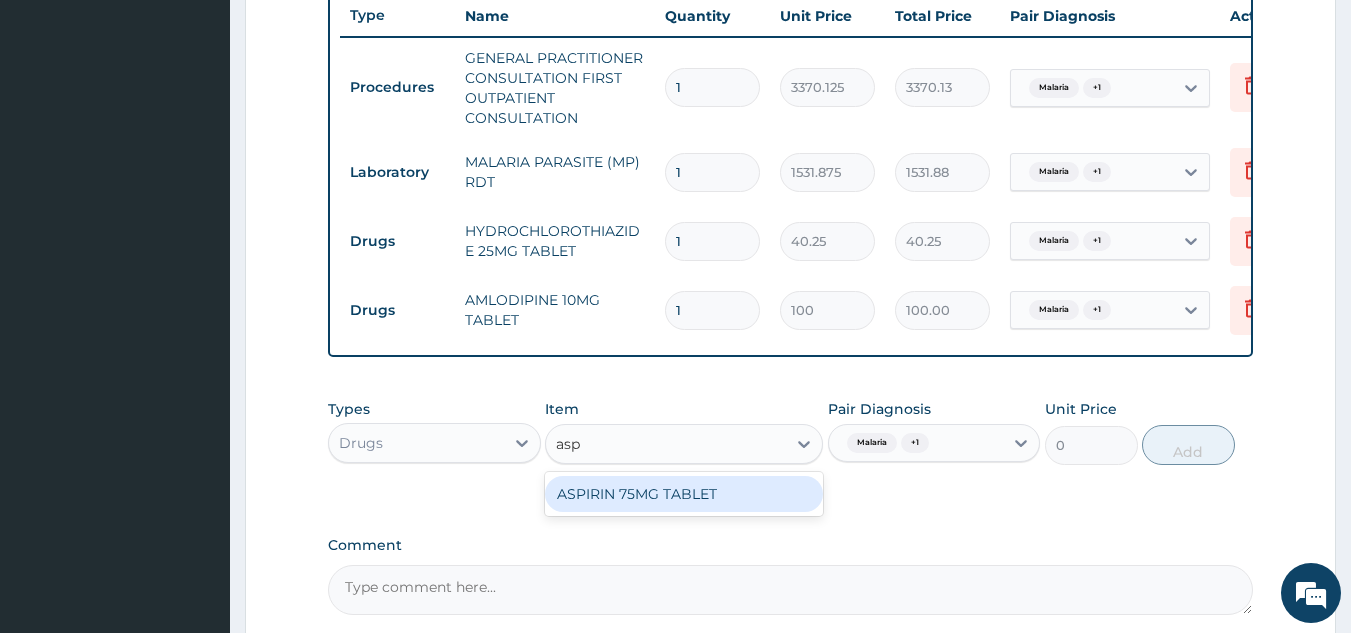 type 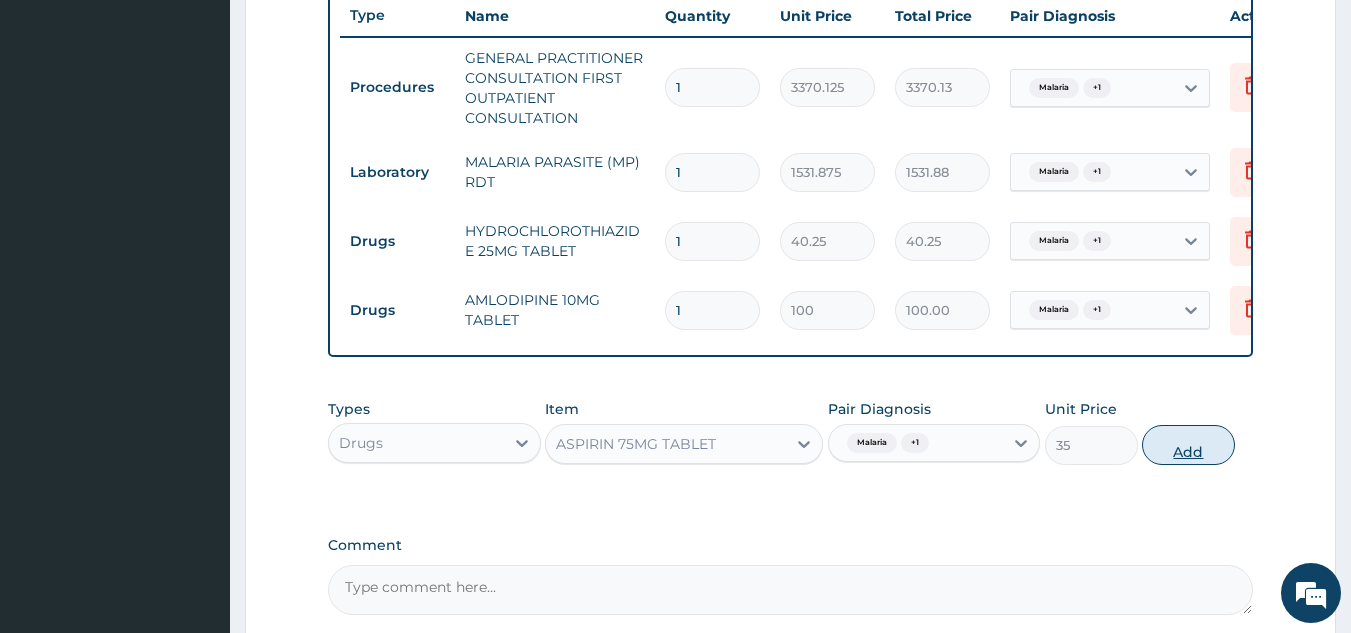 click on "Add" at bounding box center [1188, 445] 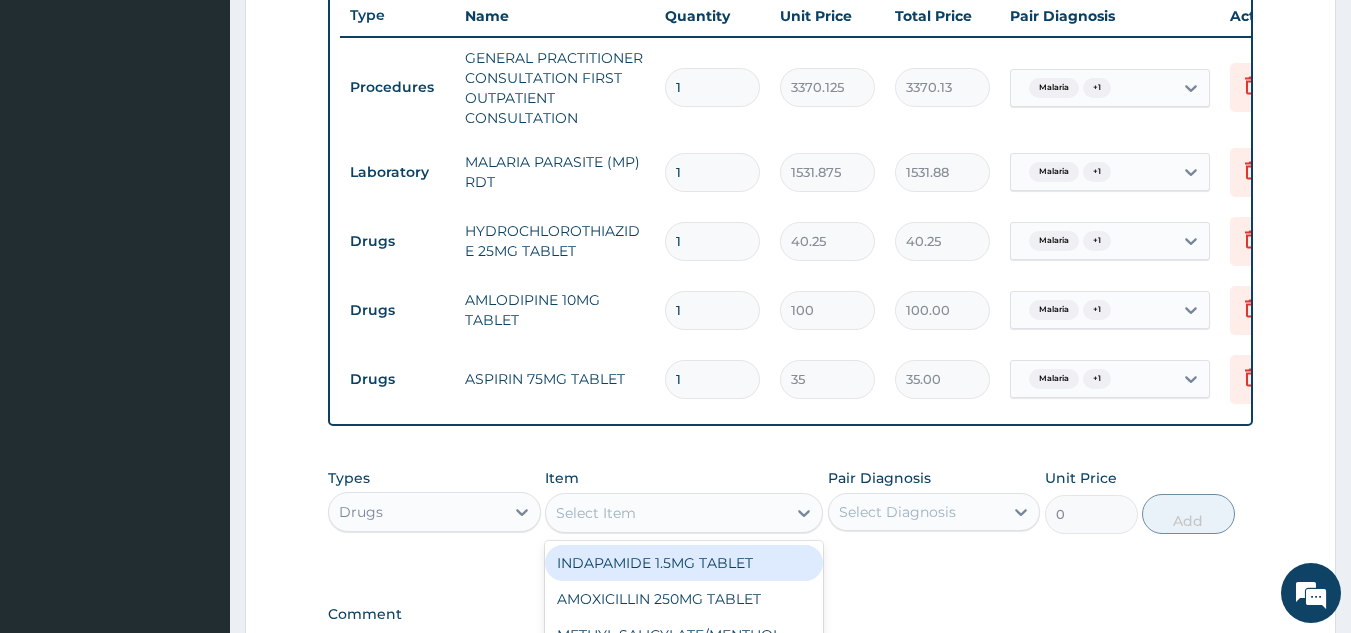 click on "Select Item" at bounding box center [596, 513] 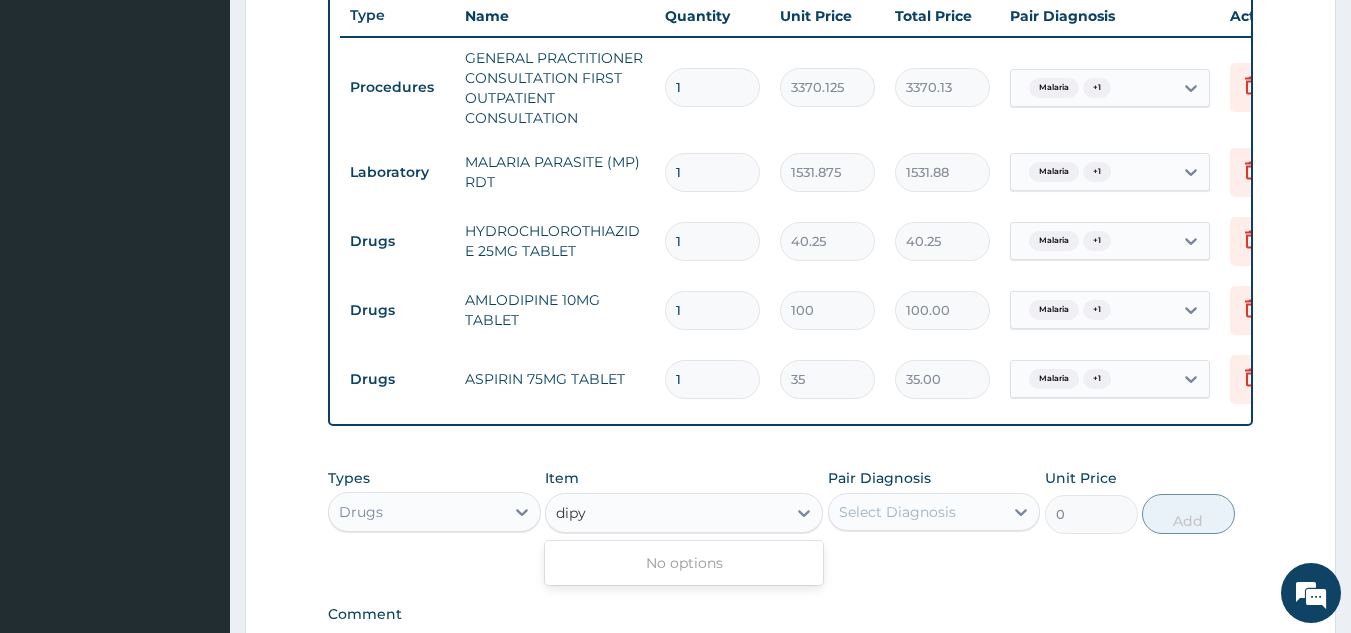 type on "dipy" 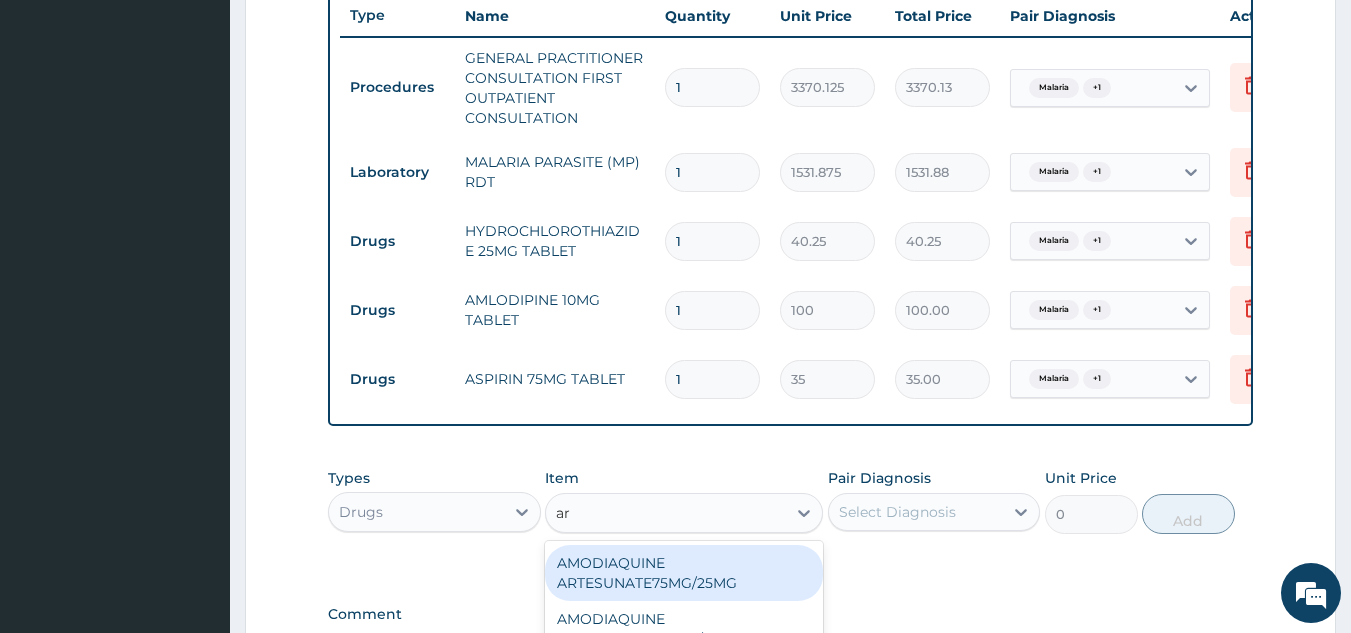 type on "art" 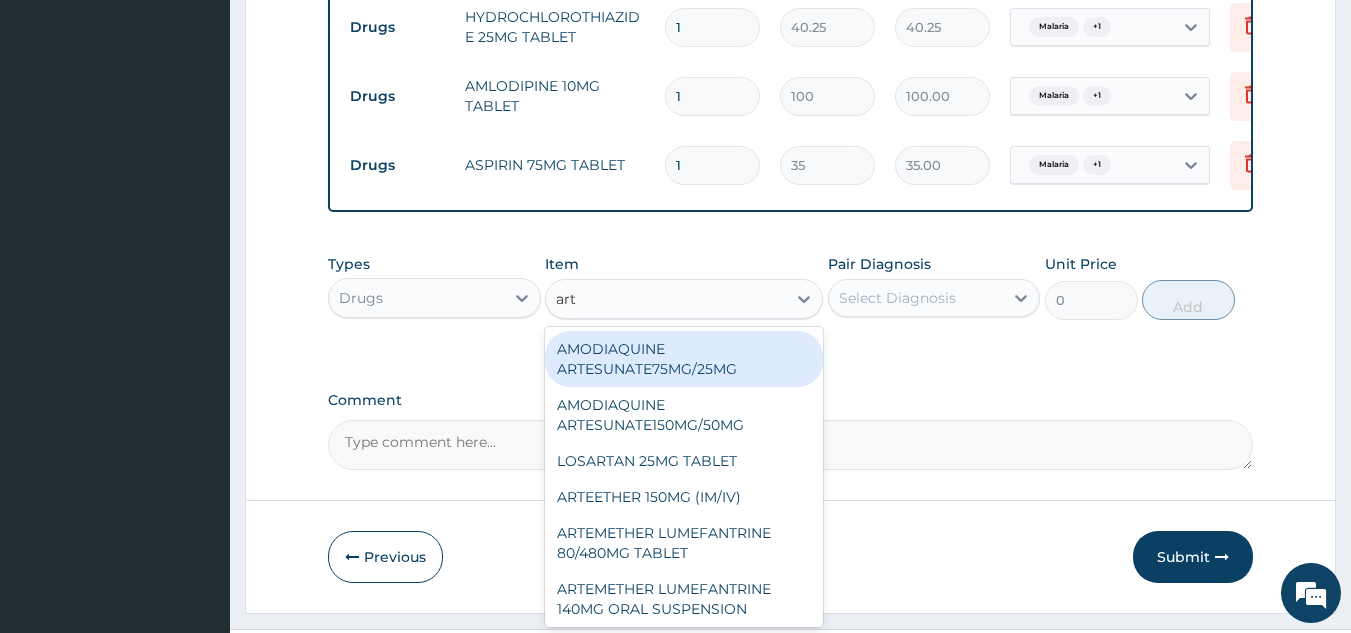scroll, scrollTop: 1012, scrollLeft: 0, axis: vertical 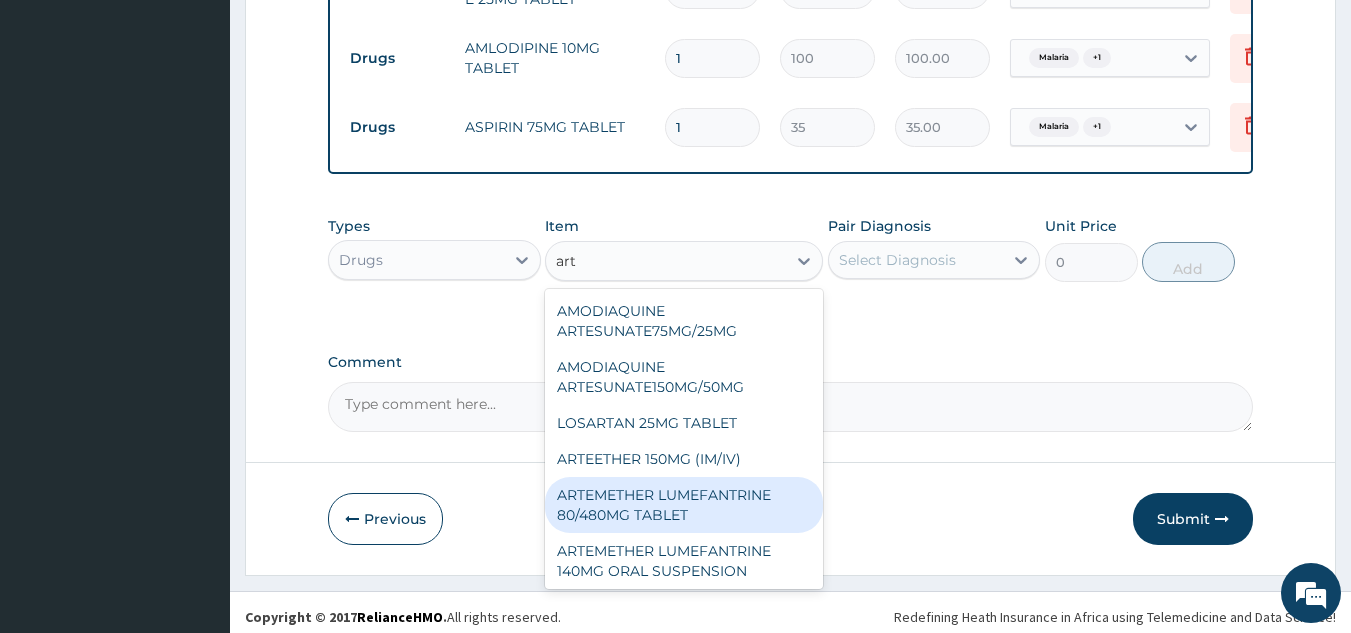 click on "ARTEMETHER LUMEFANTRINE 80/480MG TABLET" at bounding box center [684, 505] 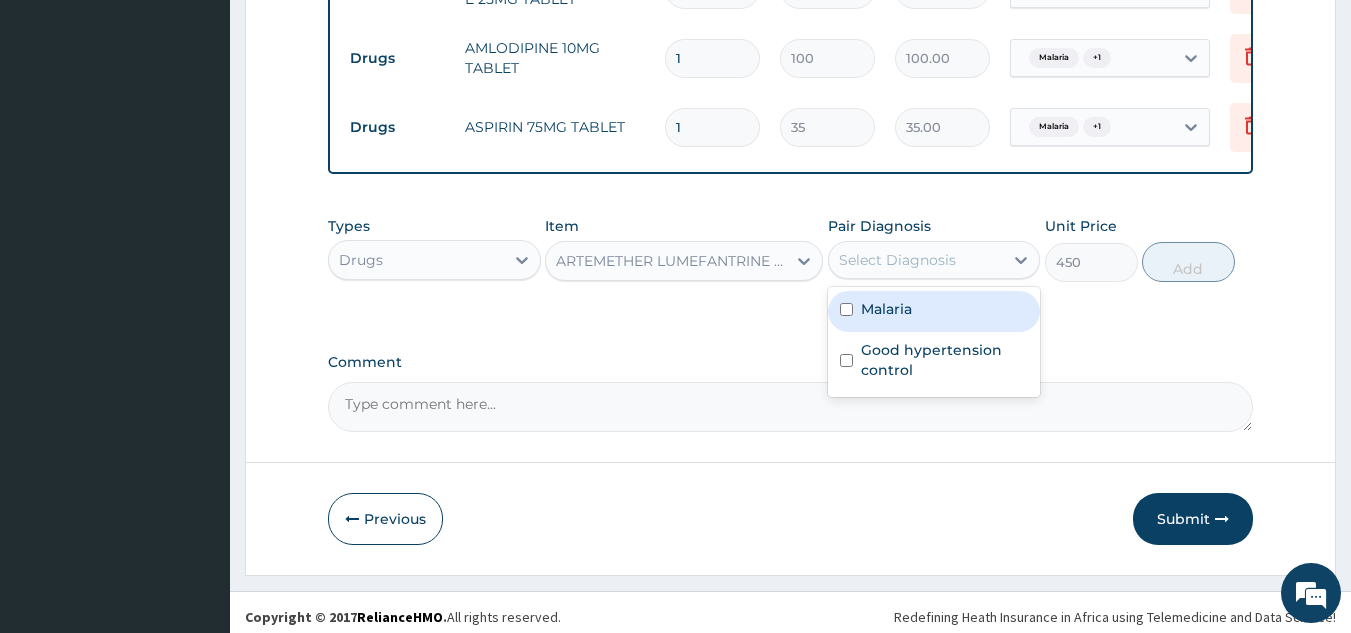 click on "Select Diagnosis" at bounding box center (916, 260) 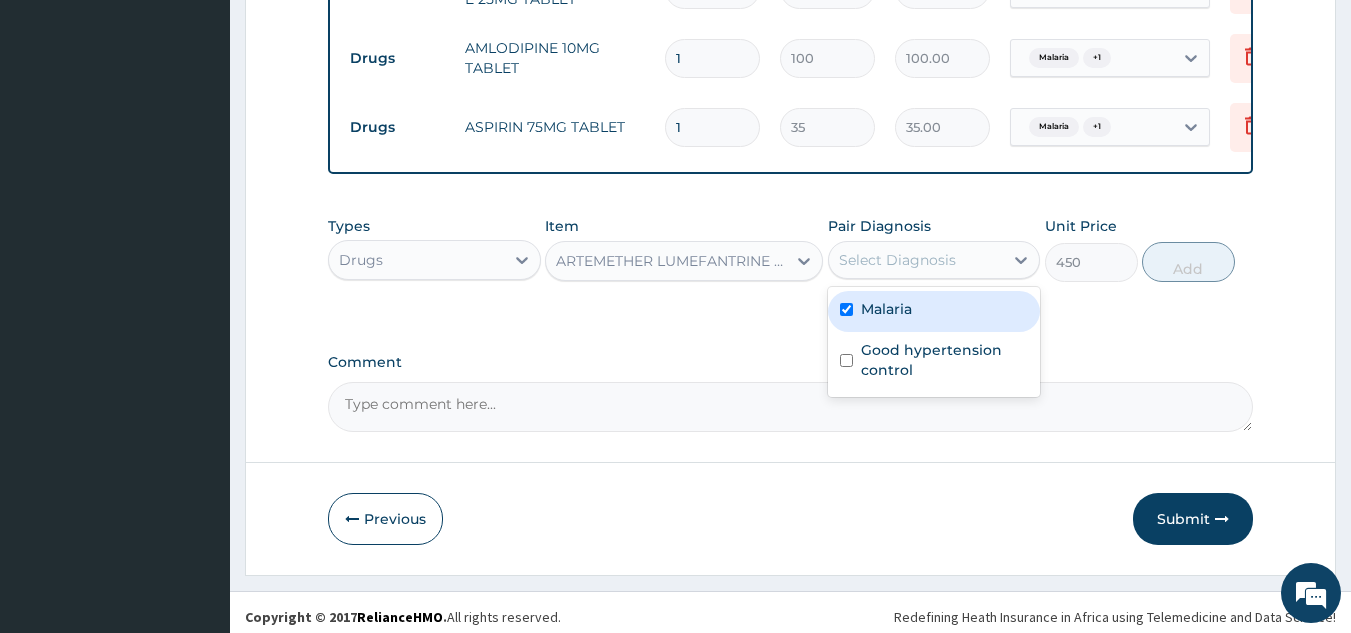 checkbox on "true" 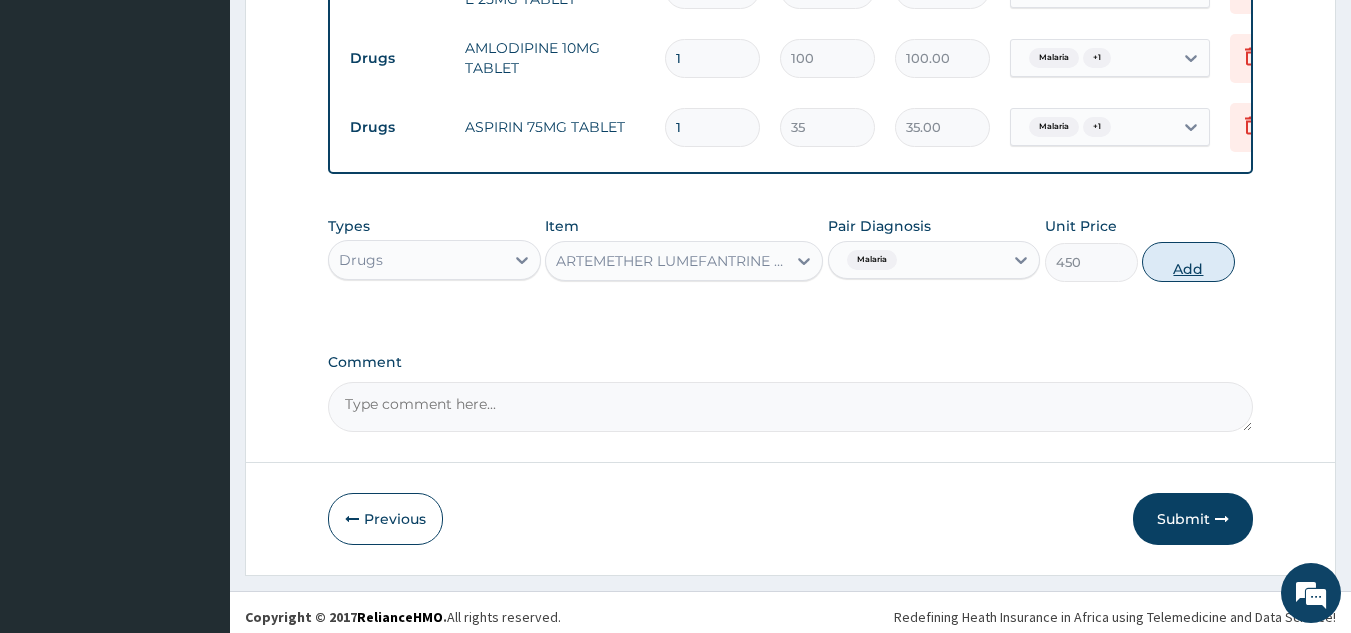 click on "Add" at bounding box center [1188, 262] 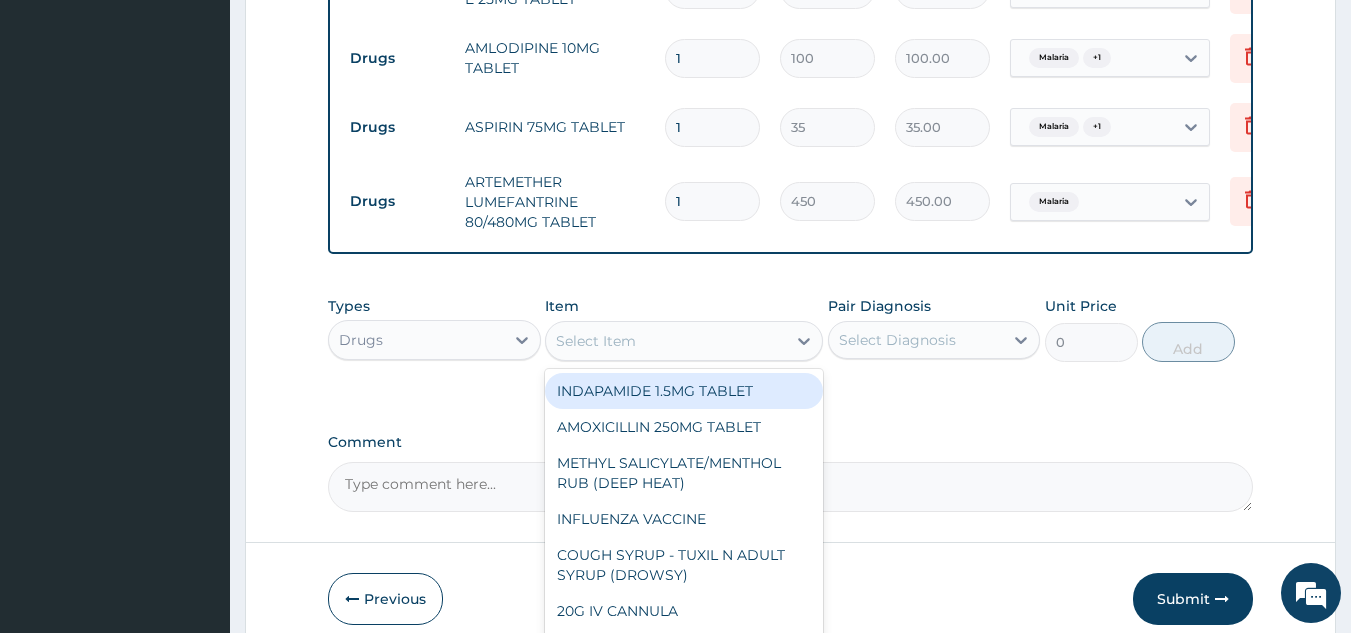 click on "Select Item" at bounding box center (666, 341) 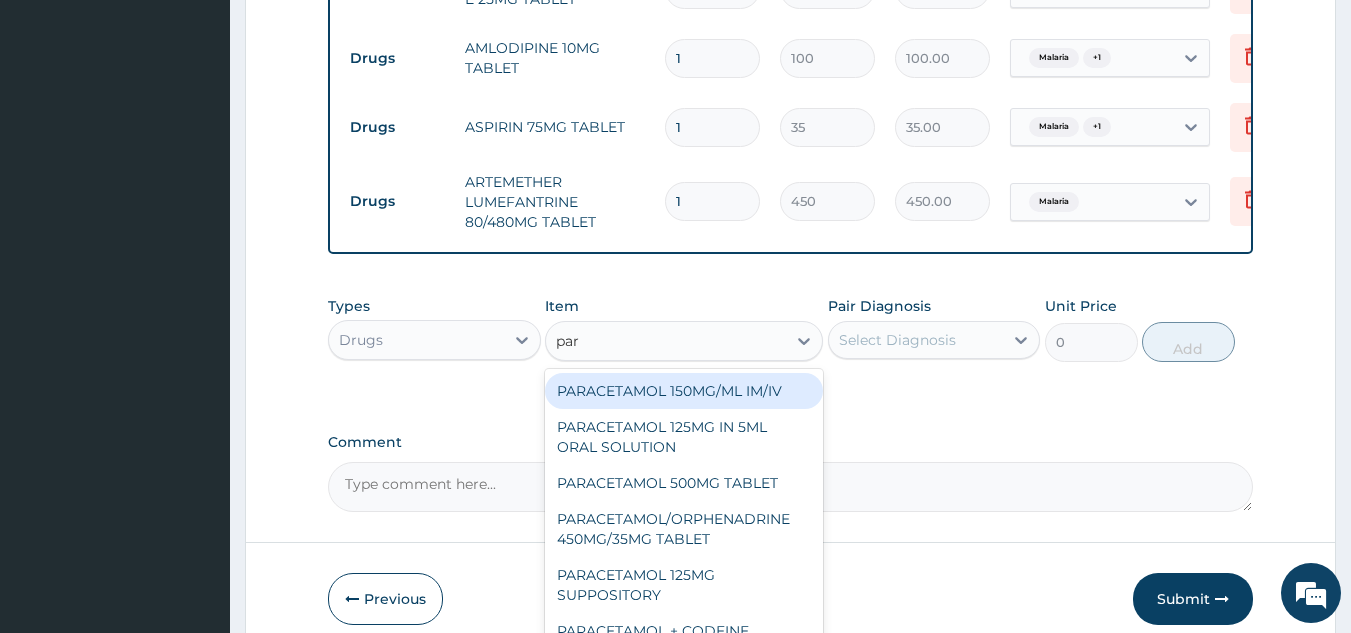 type on "para" 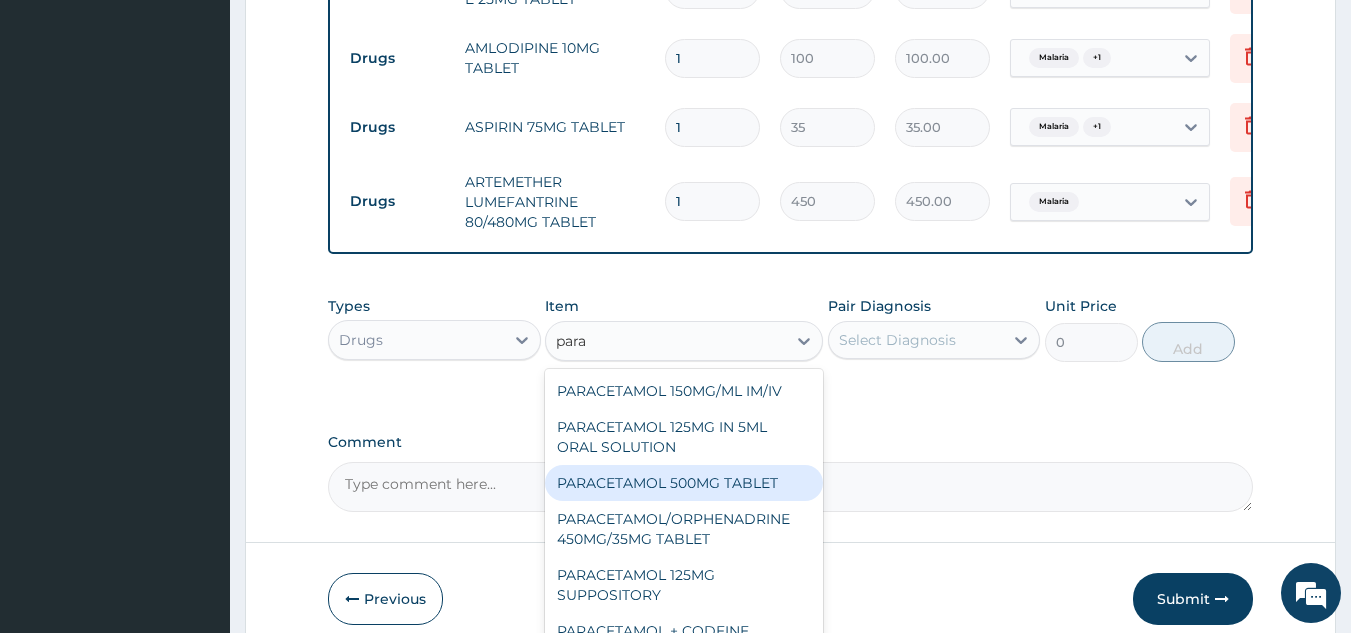 click on "PARACETAMOL 500MG TABLET" at bounding box center (684, 483) 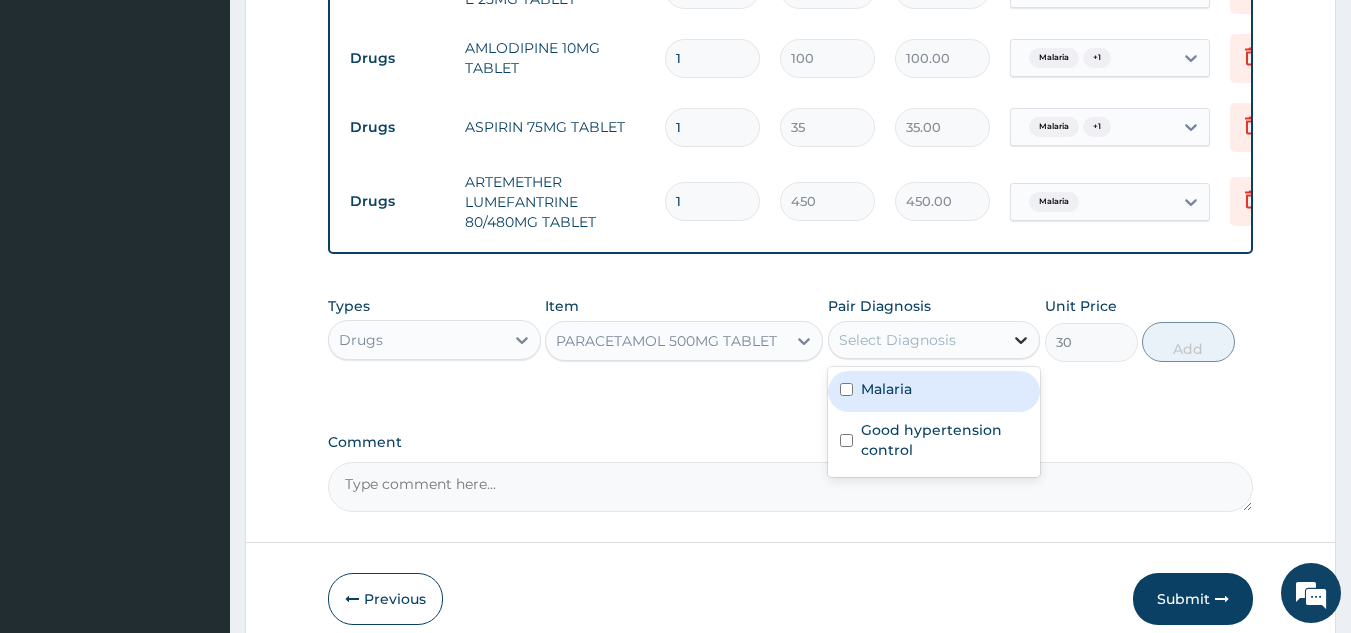 click at bounding box center [1021, 340] 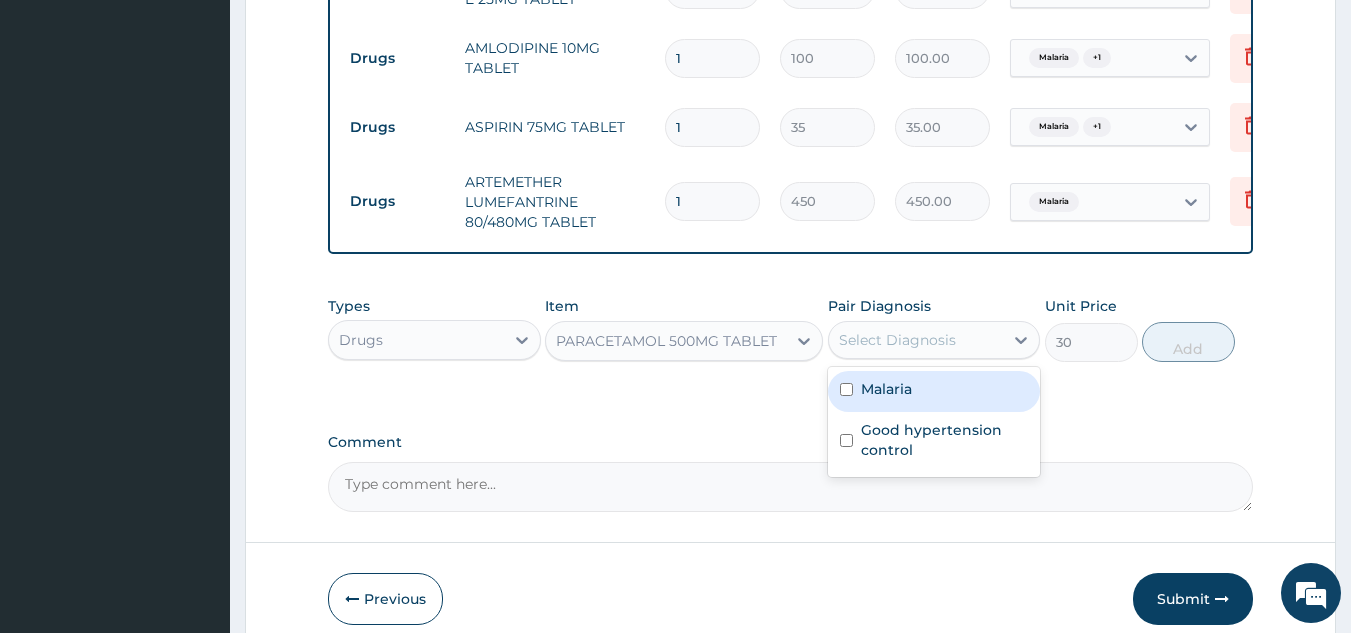 click on "Malaria" at bounding box center (934, 391) 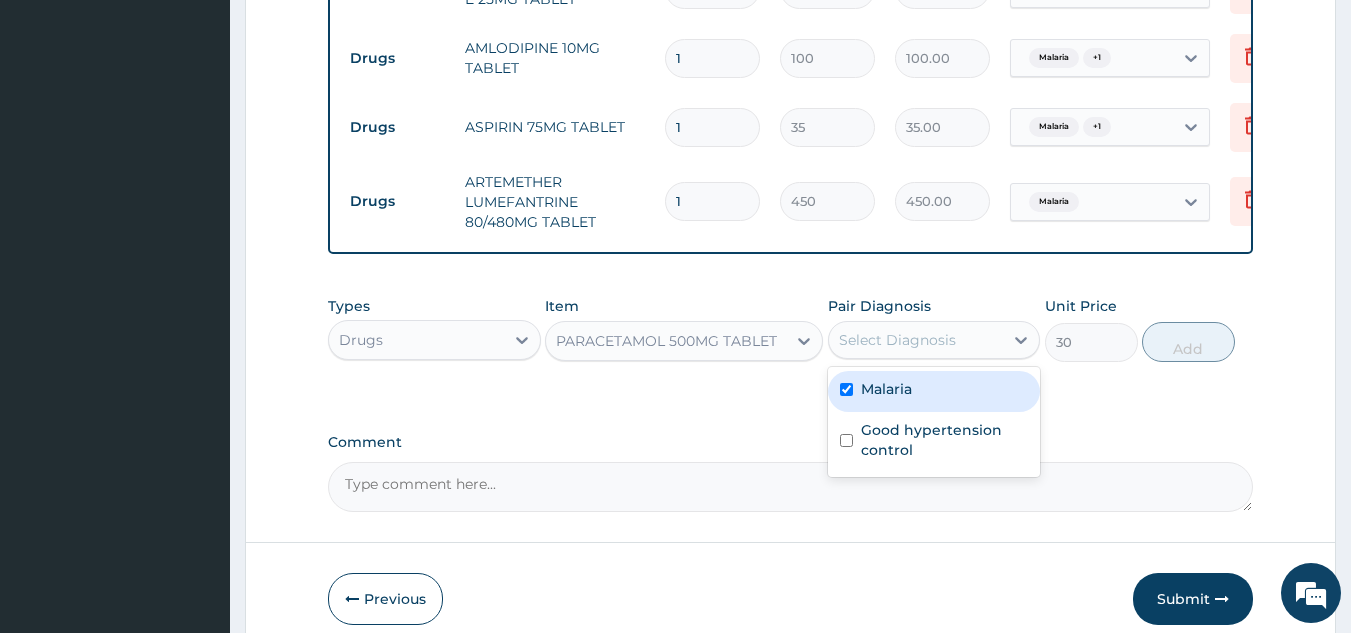 checkbox on "true" 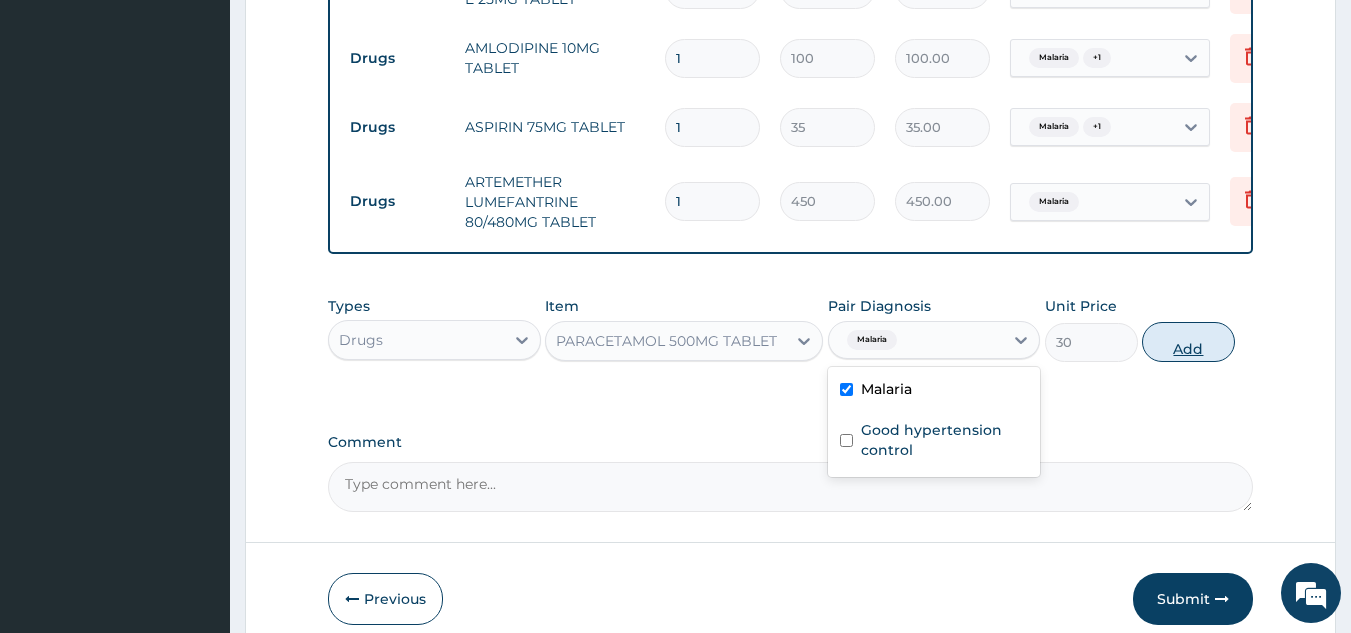 click on "Add" at bounding box center [1188, 342] 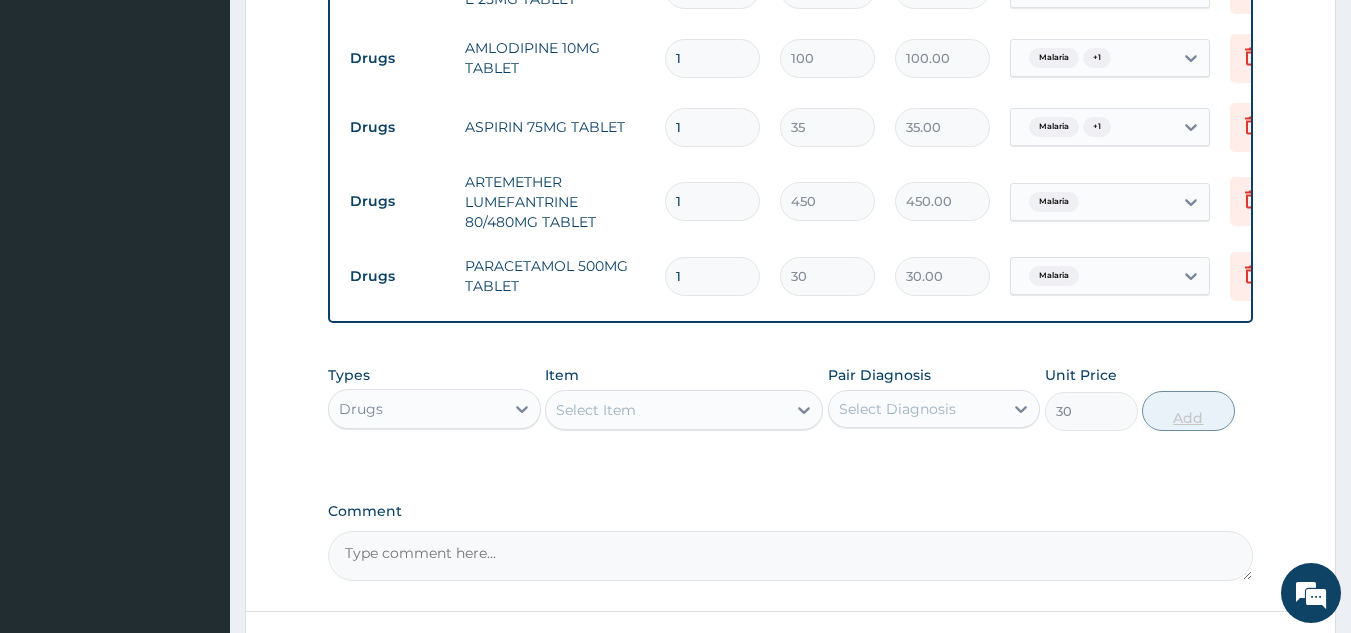 type on "0" 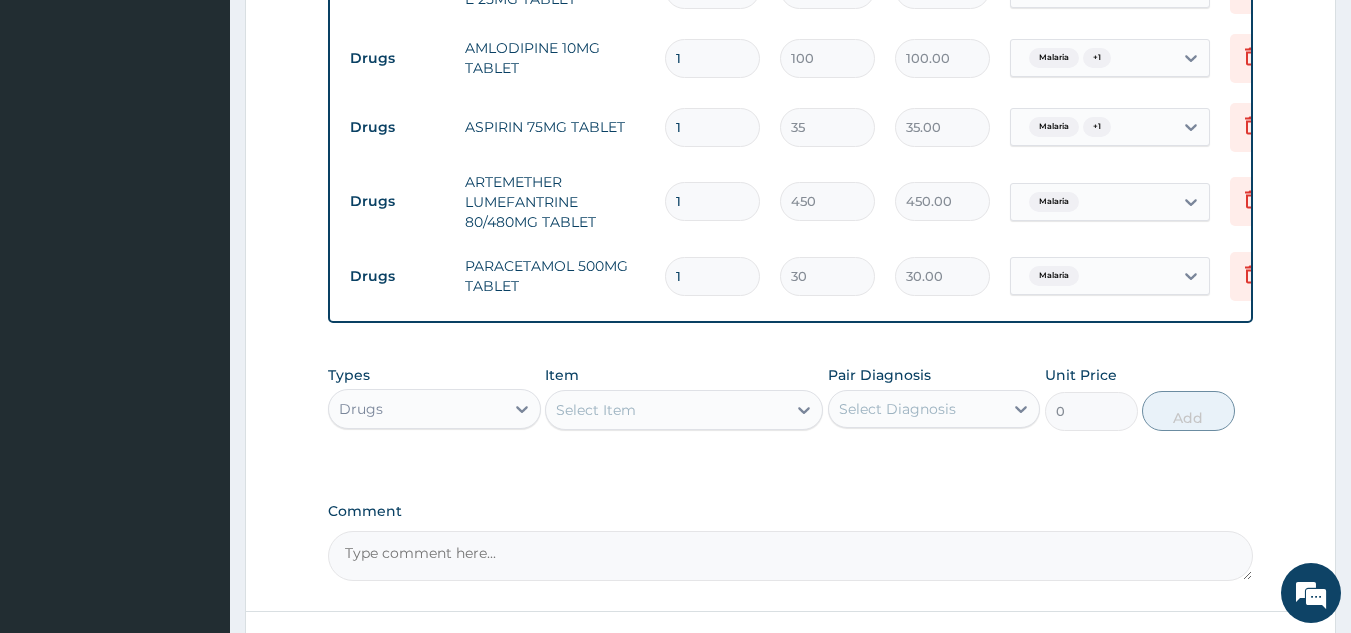 type on "18" 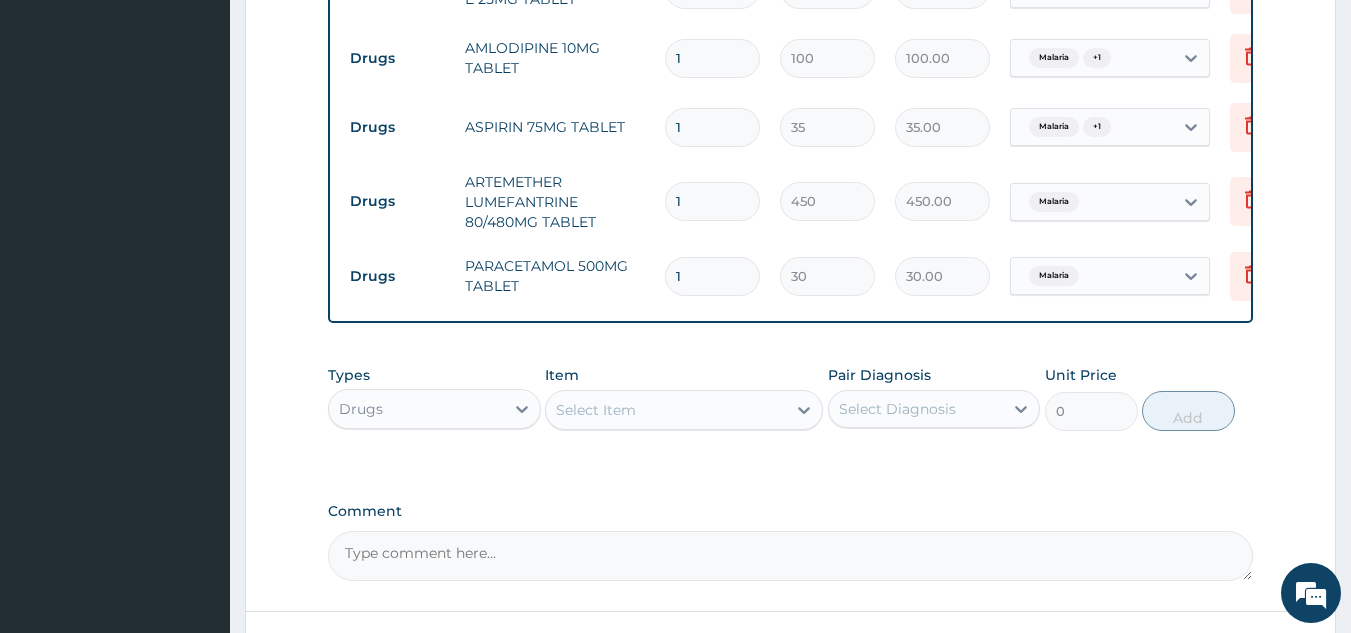 type on "540.00" 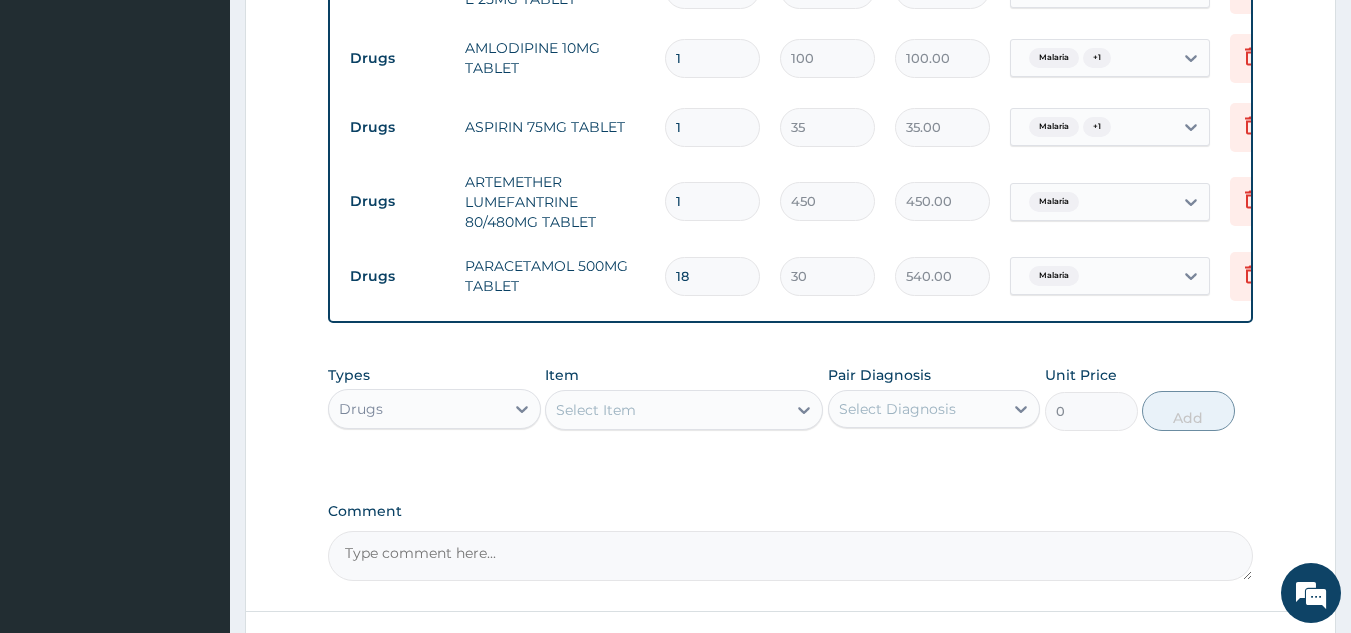 type on "18" 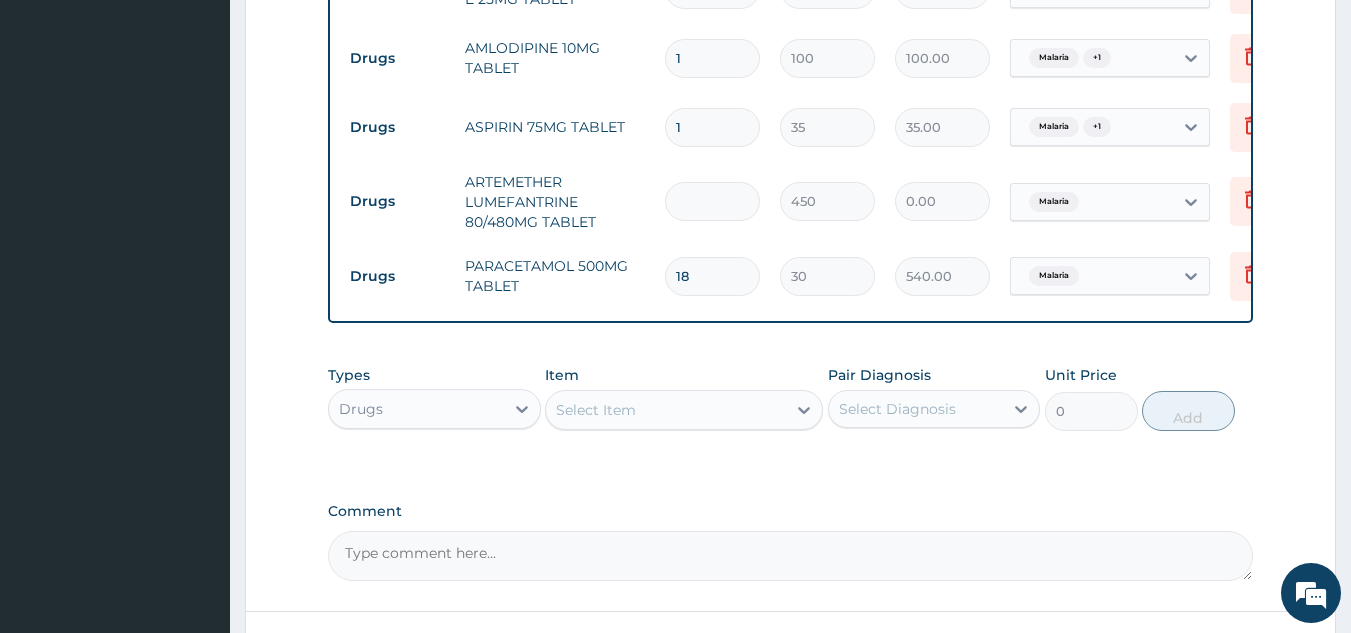 type on "6" 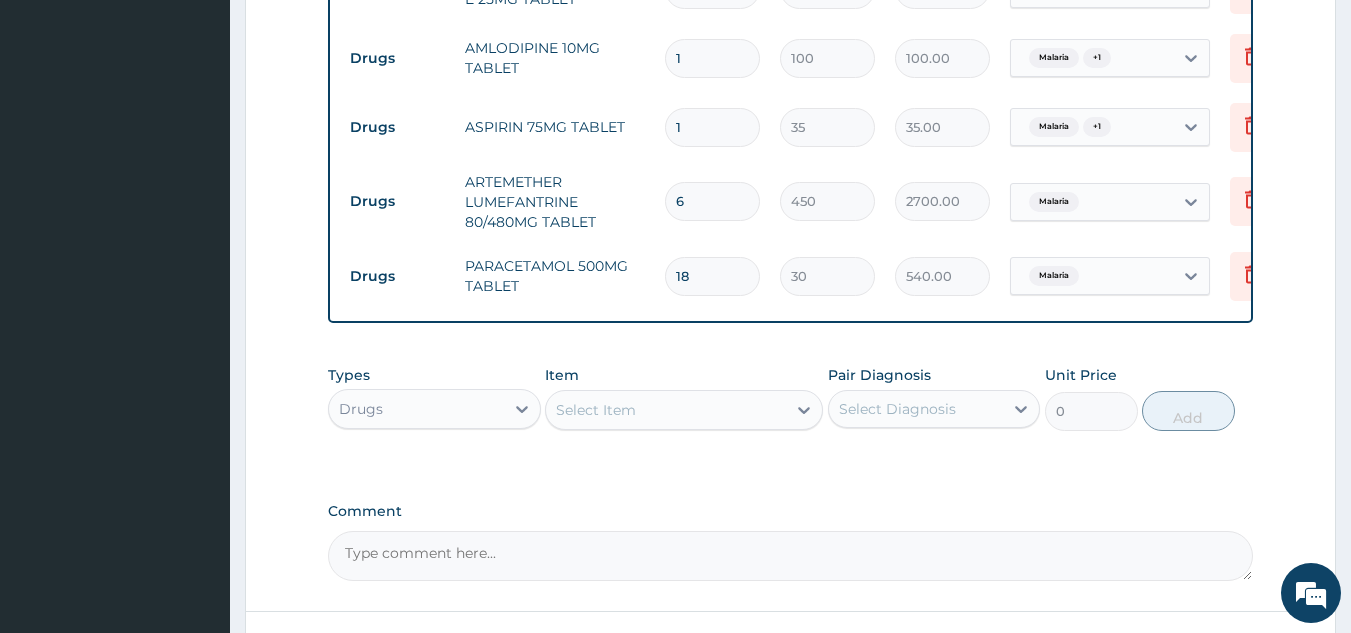 type on "6" 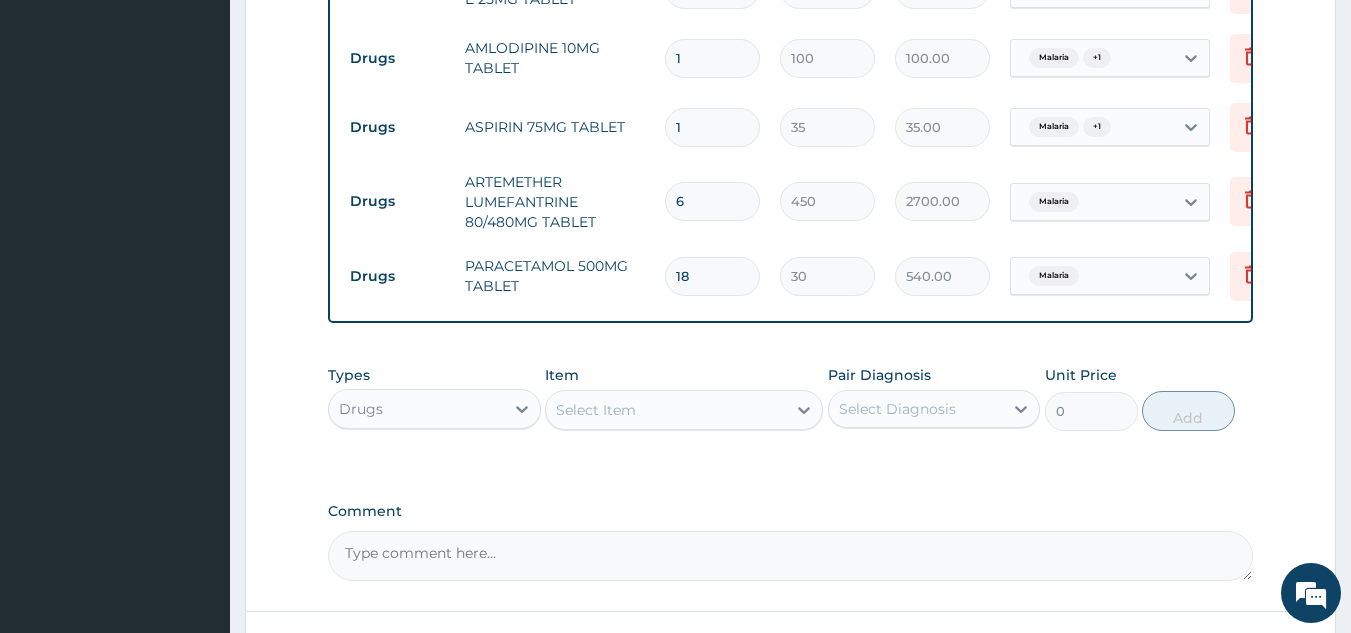 click on "1" at bounding box center (712, 127) 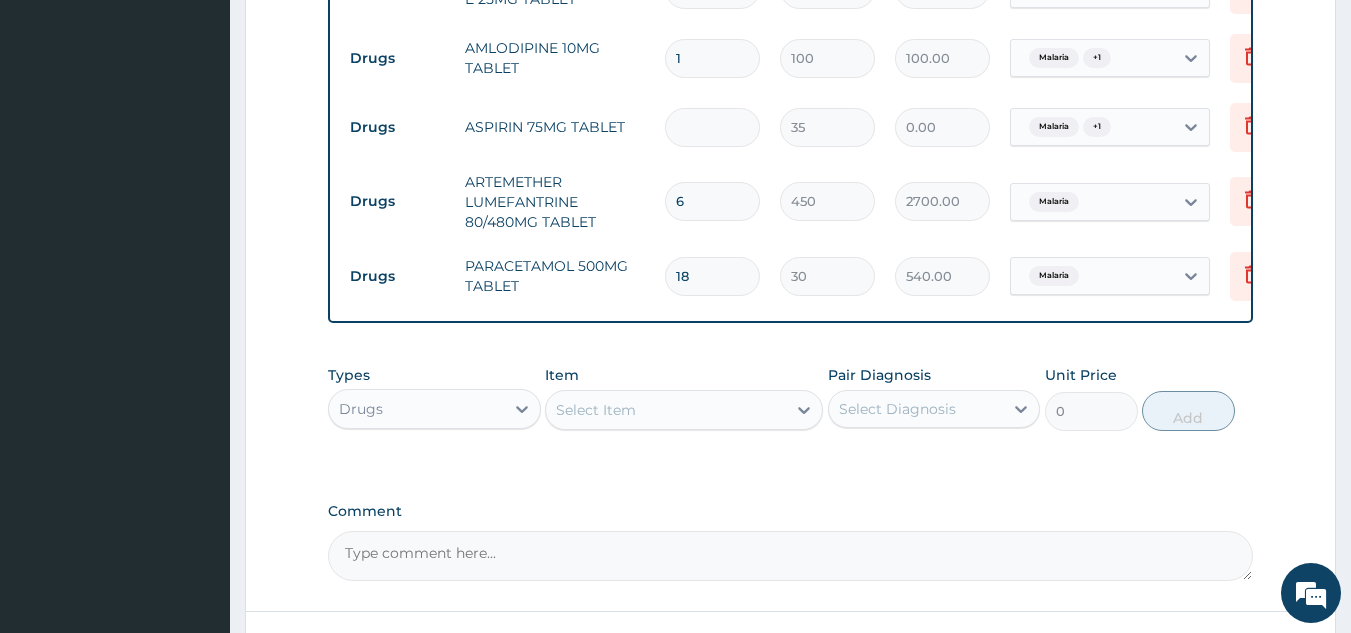 type on "3" 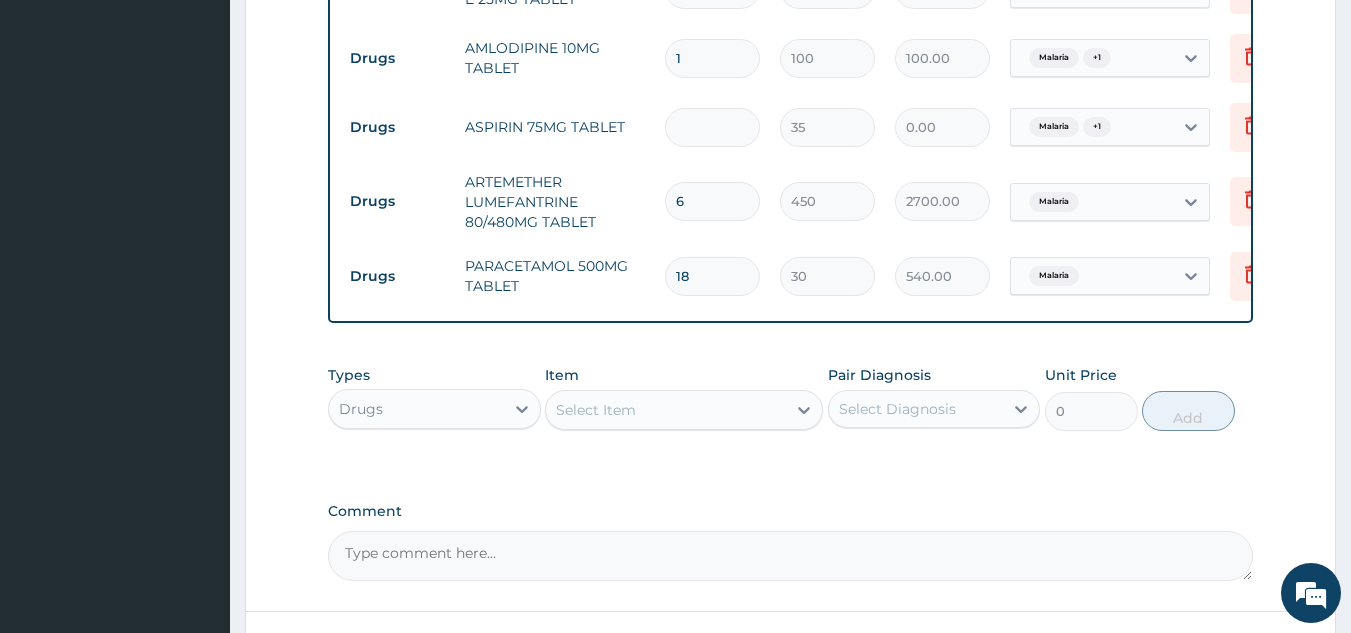 type on "105.00" 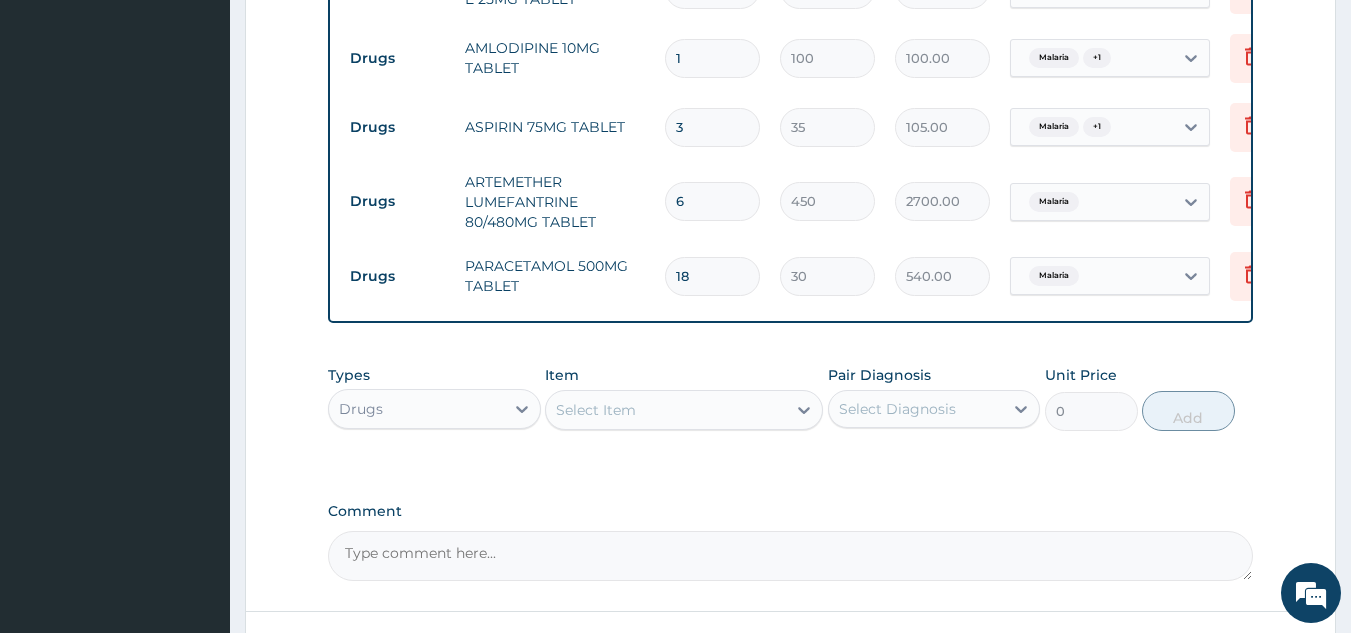 type on "30" 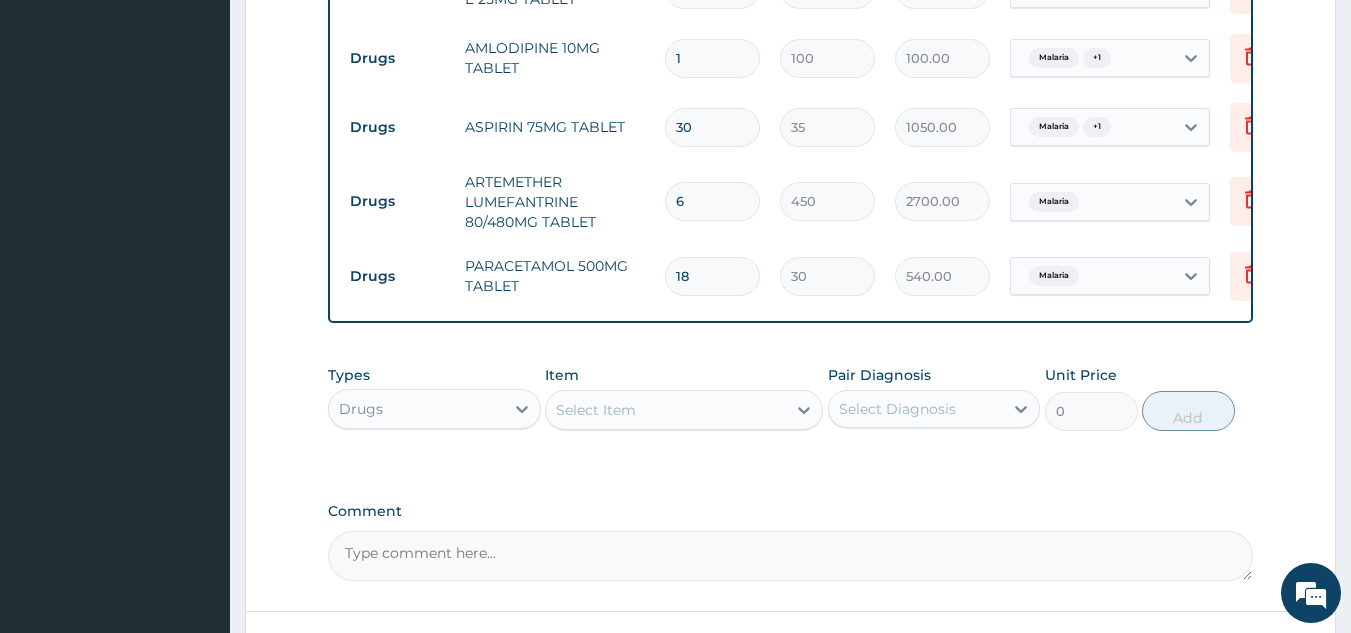 type on "30" 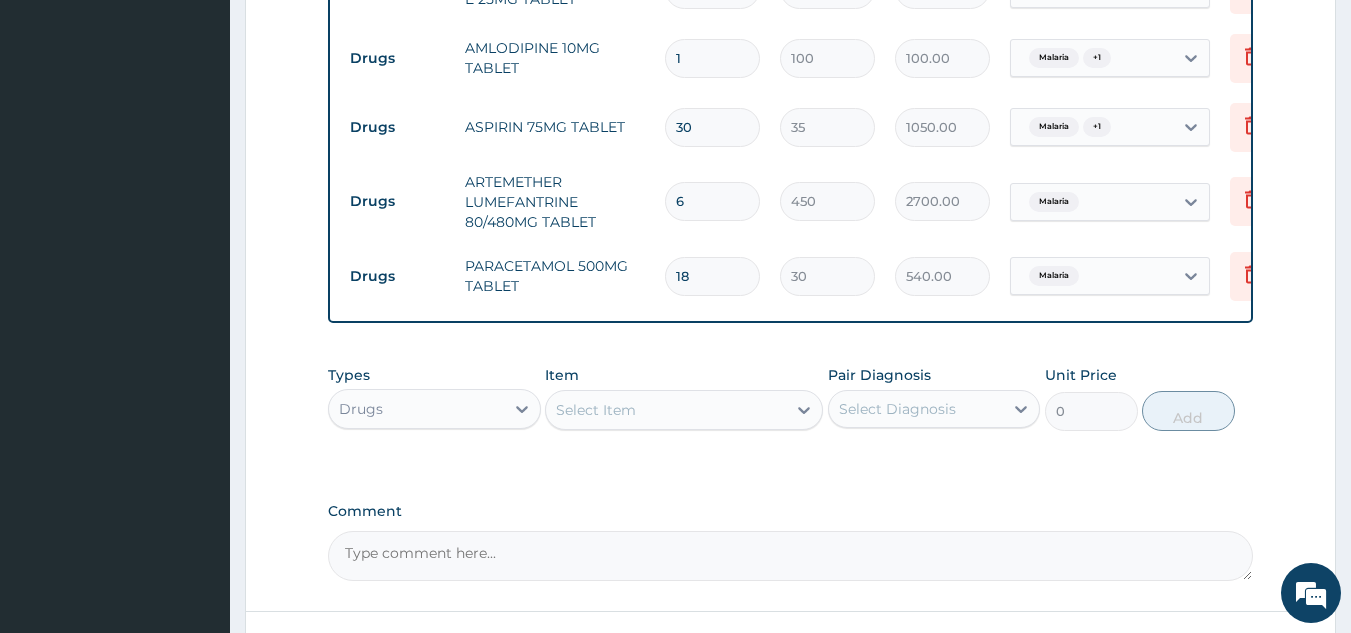 type on "31" 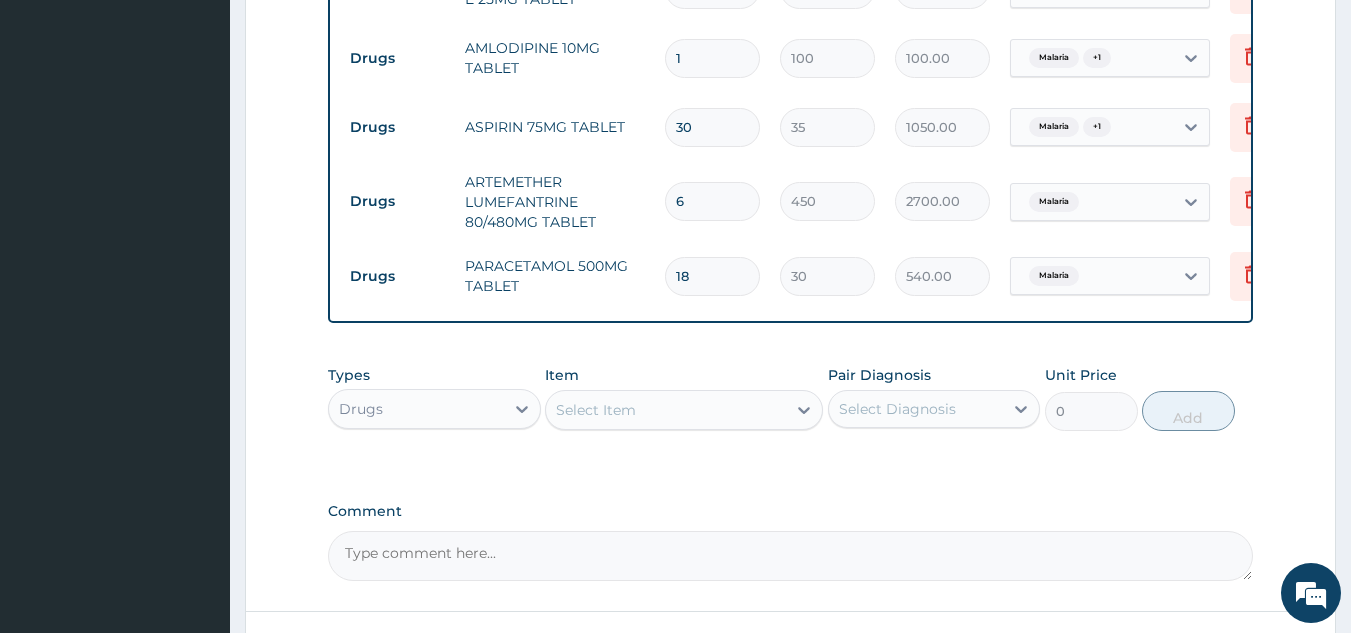 type on "3100.00" 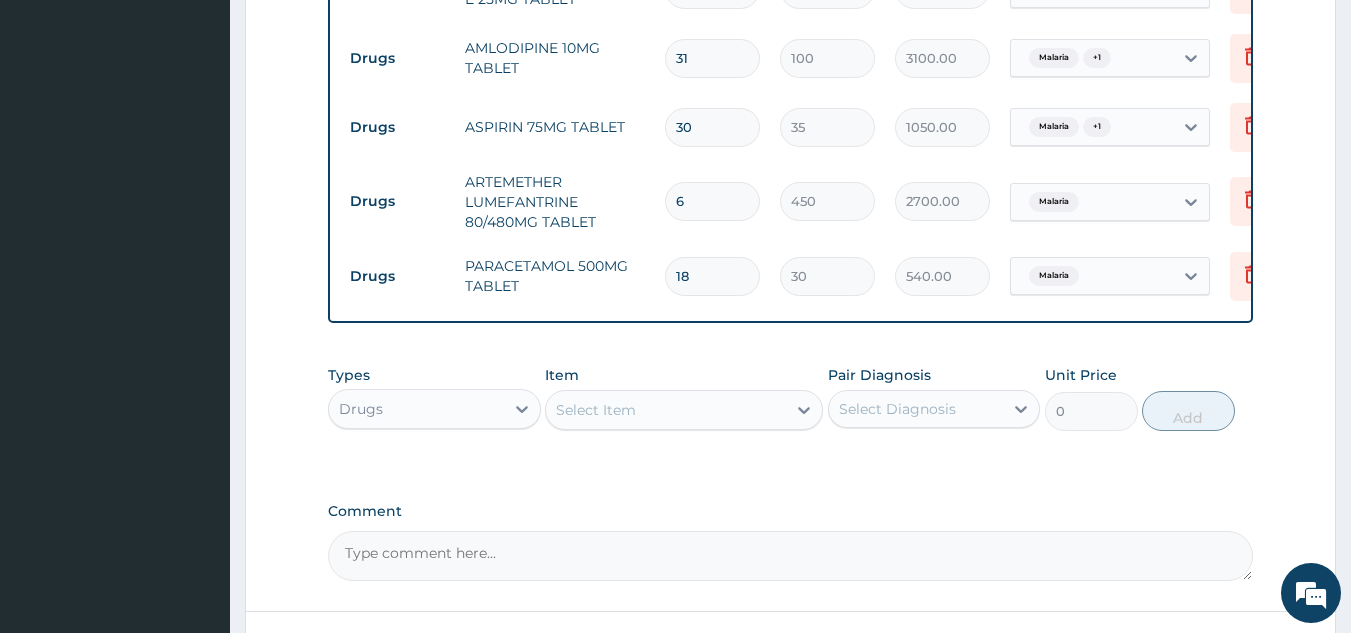 type on "3" 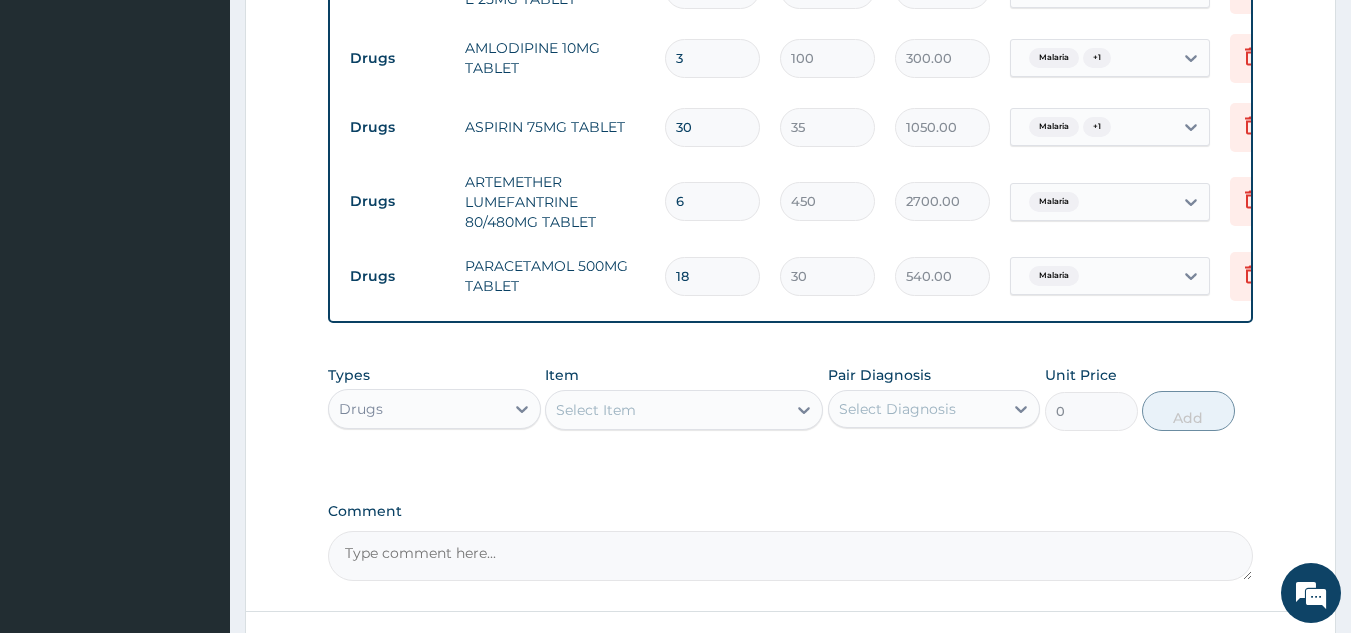type on "30" 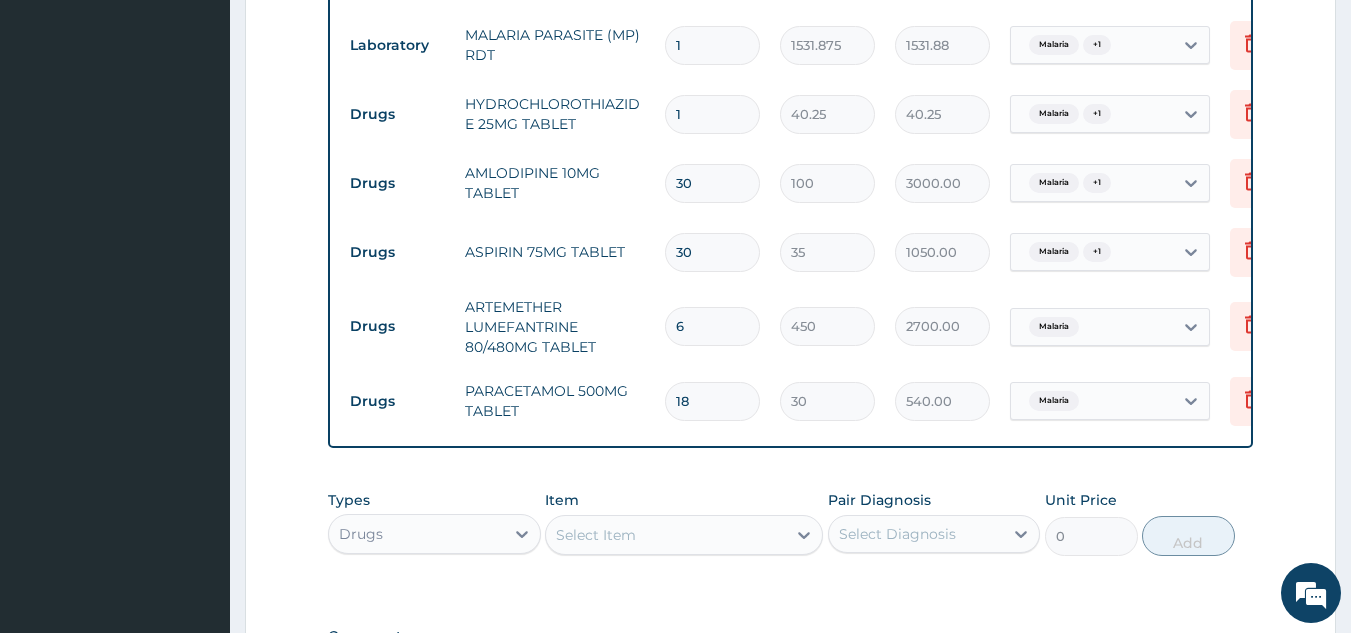 scroll, scrollTop: 886, scrollLeft: 0, axis: vertical 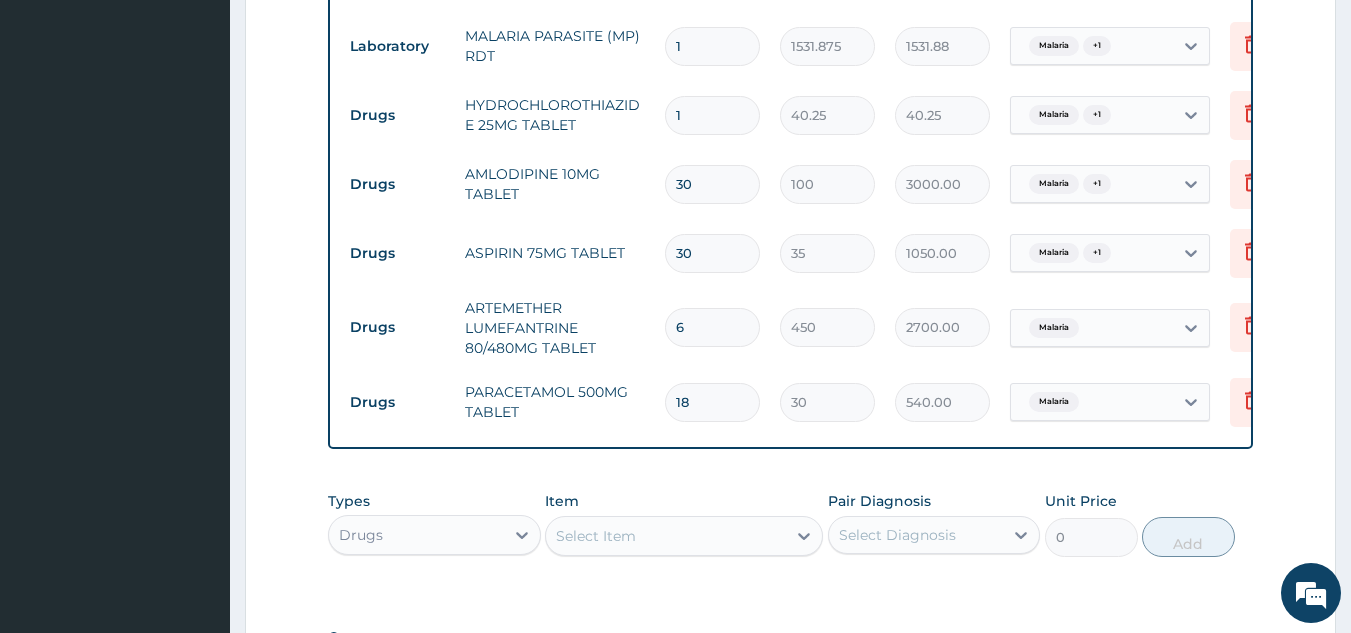 type on "30" 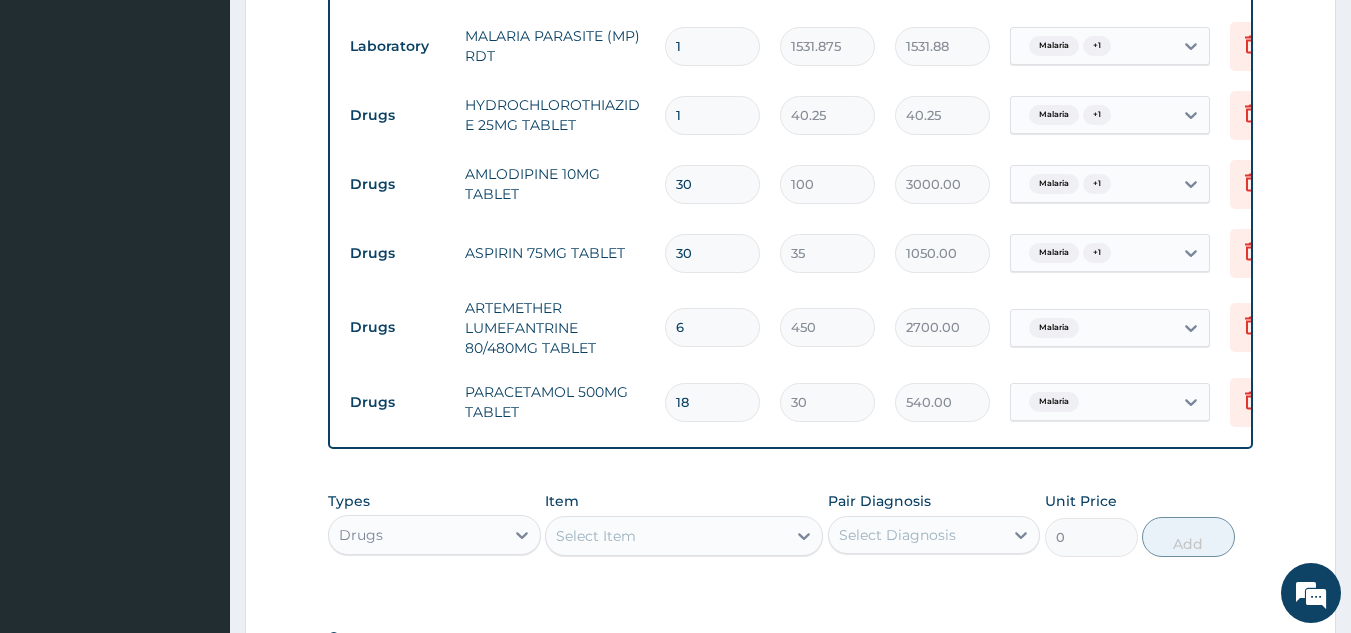 type 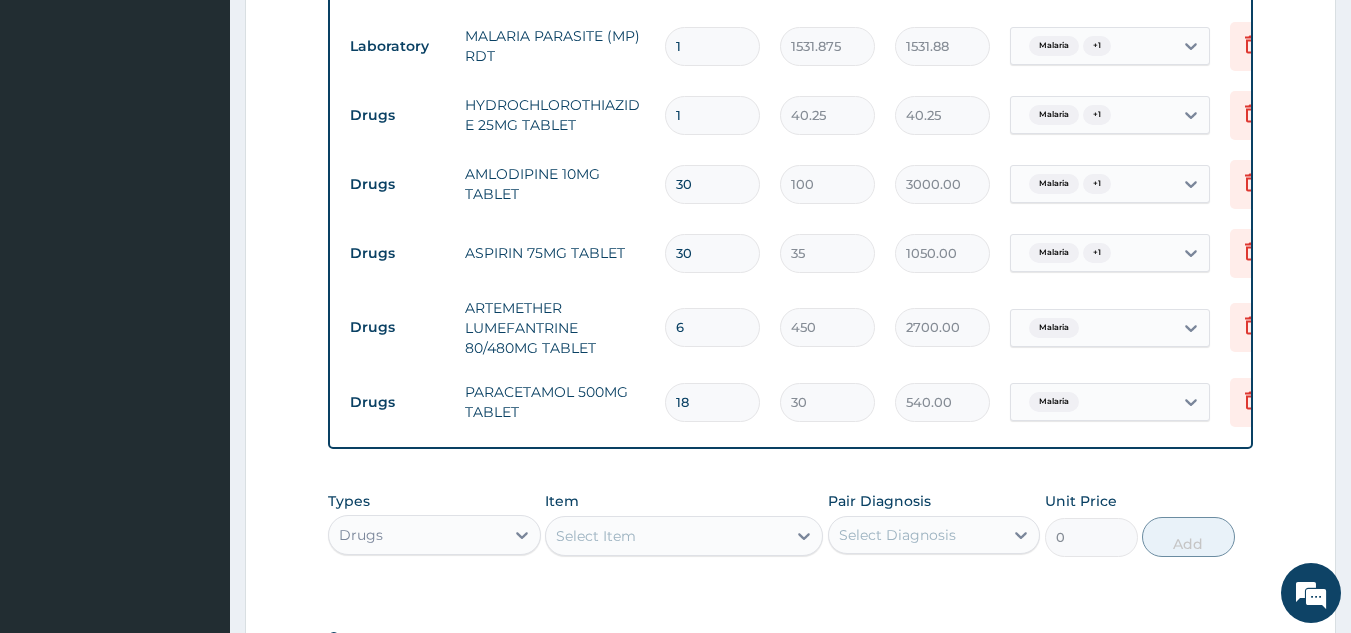 type on "0.00" 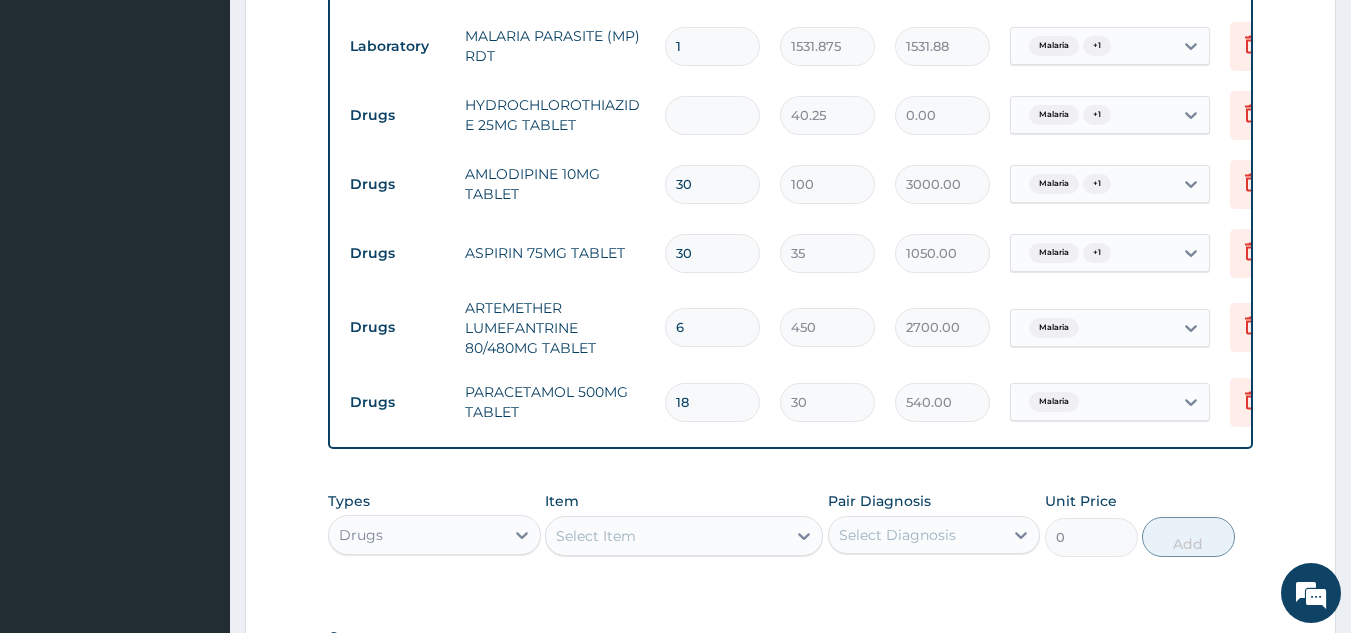 type on "3" 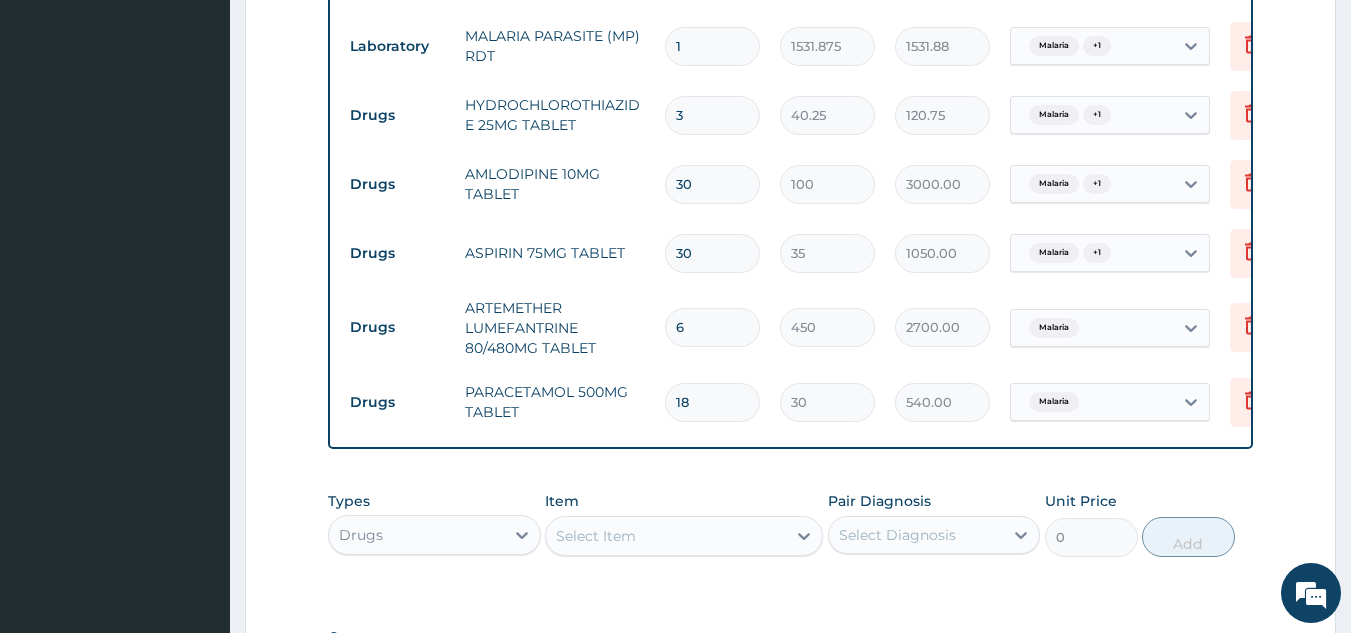 type on "30" 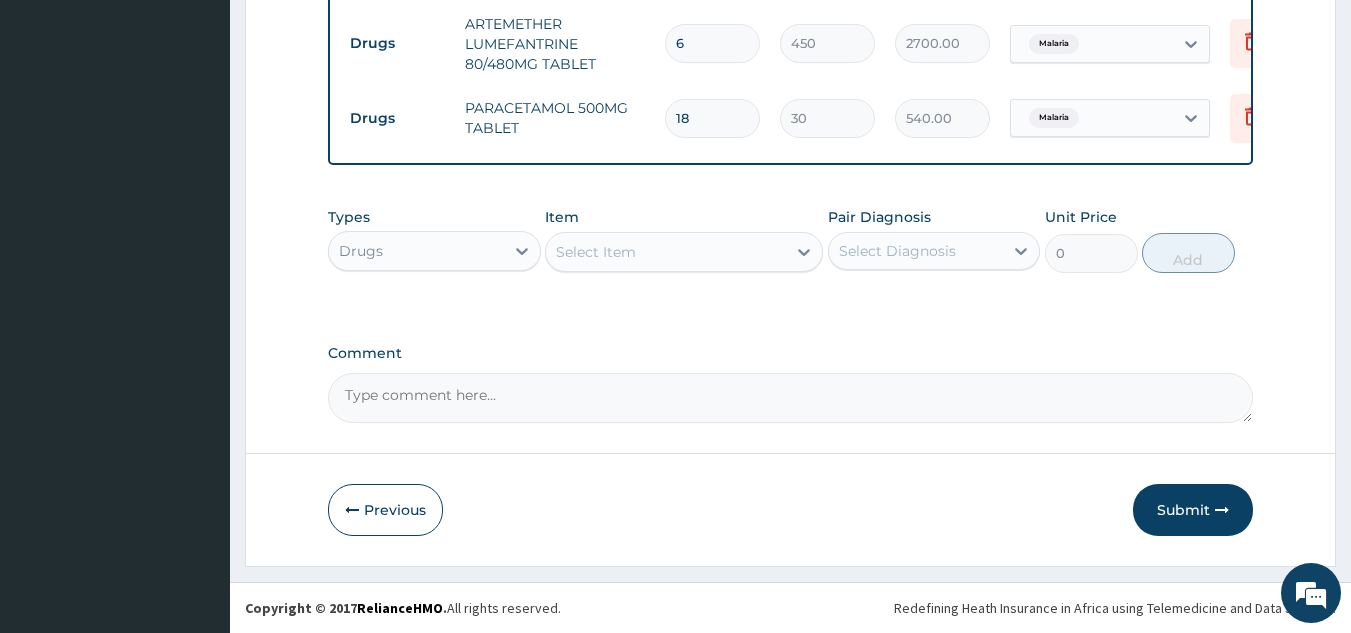 scroll, scrollTop: 1185, scrollLeft: 0, axis: vertical 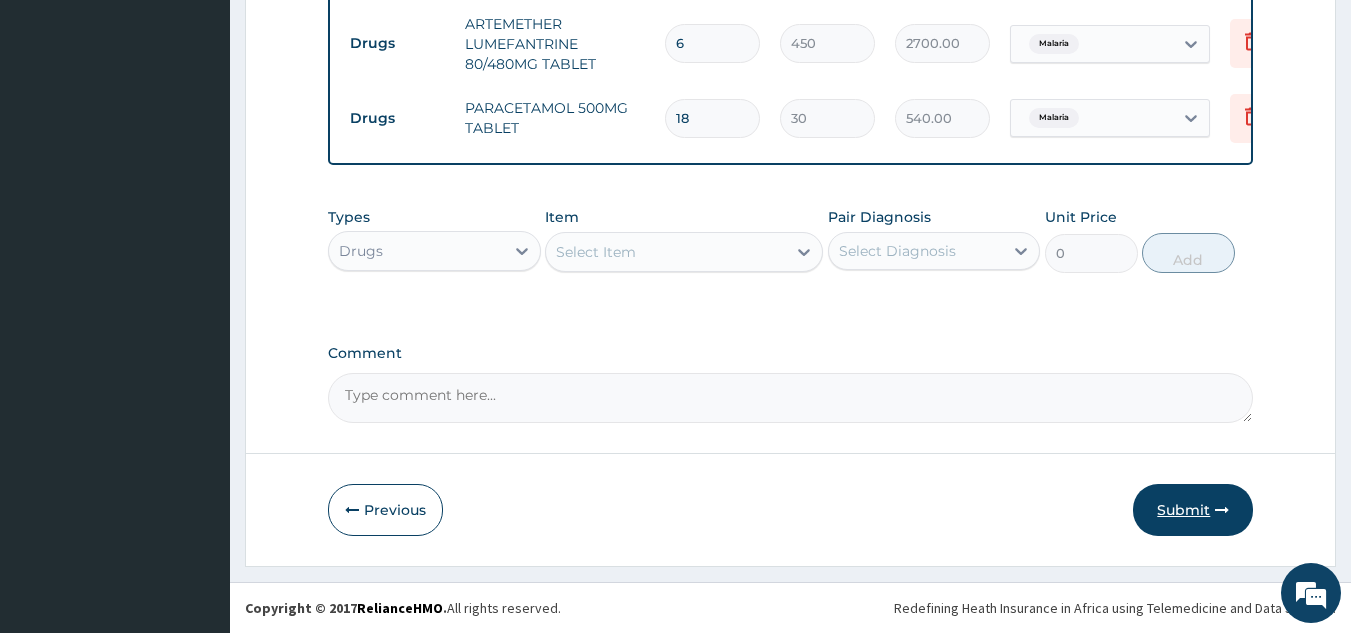 type on "30" 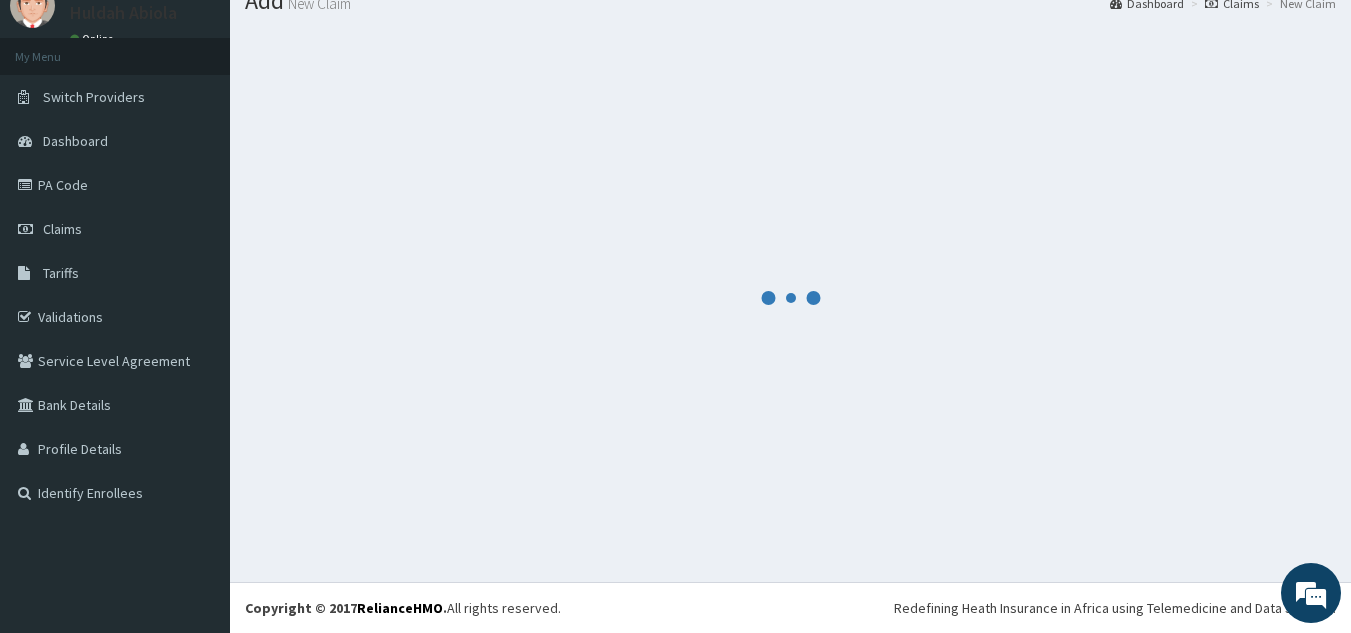 scroll, scrollTop: 77, scrollLeft: 0, axis: vertical 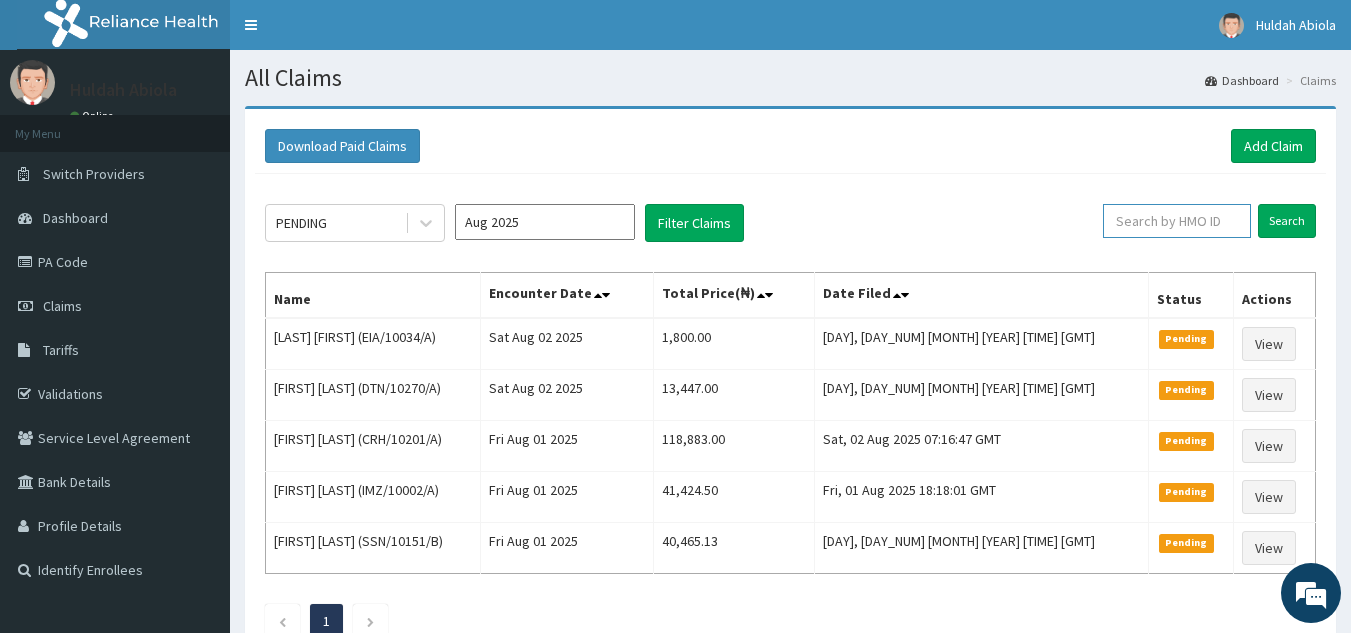 click at bounding box center [1177, 221] 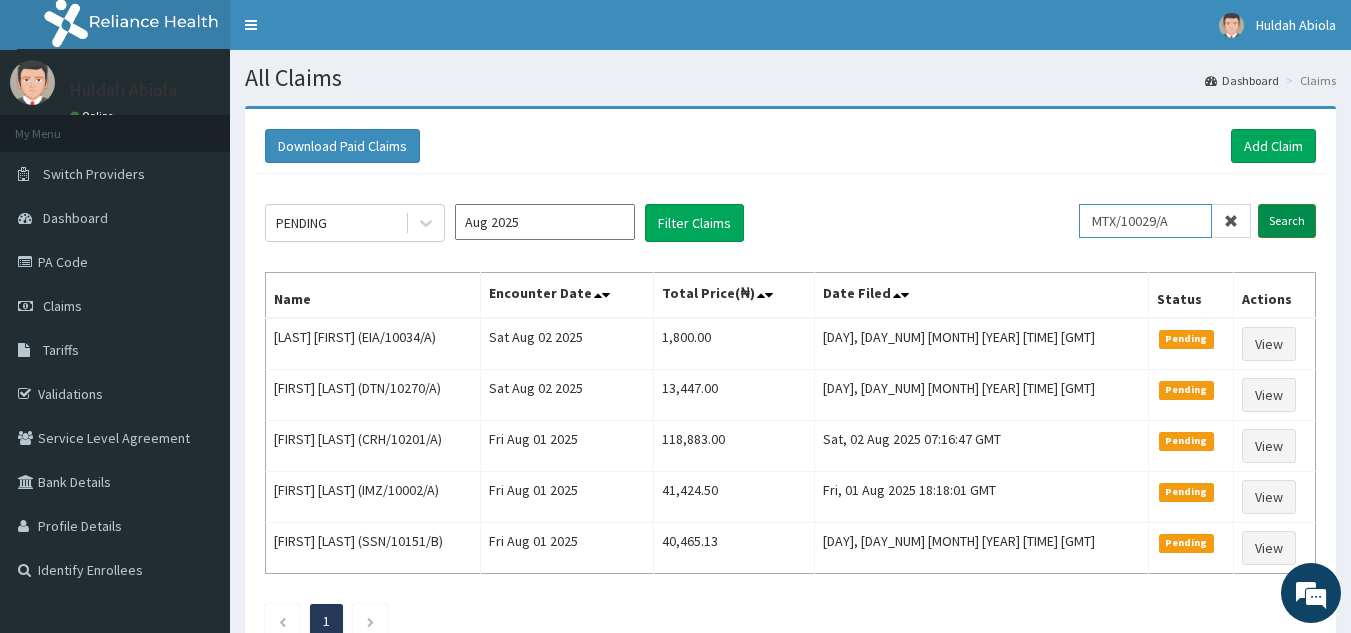 type on "MTX/10029/A" 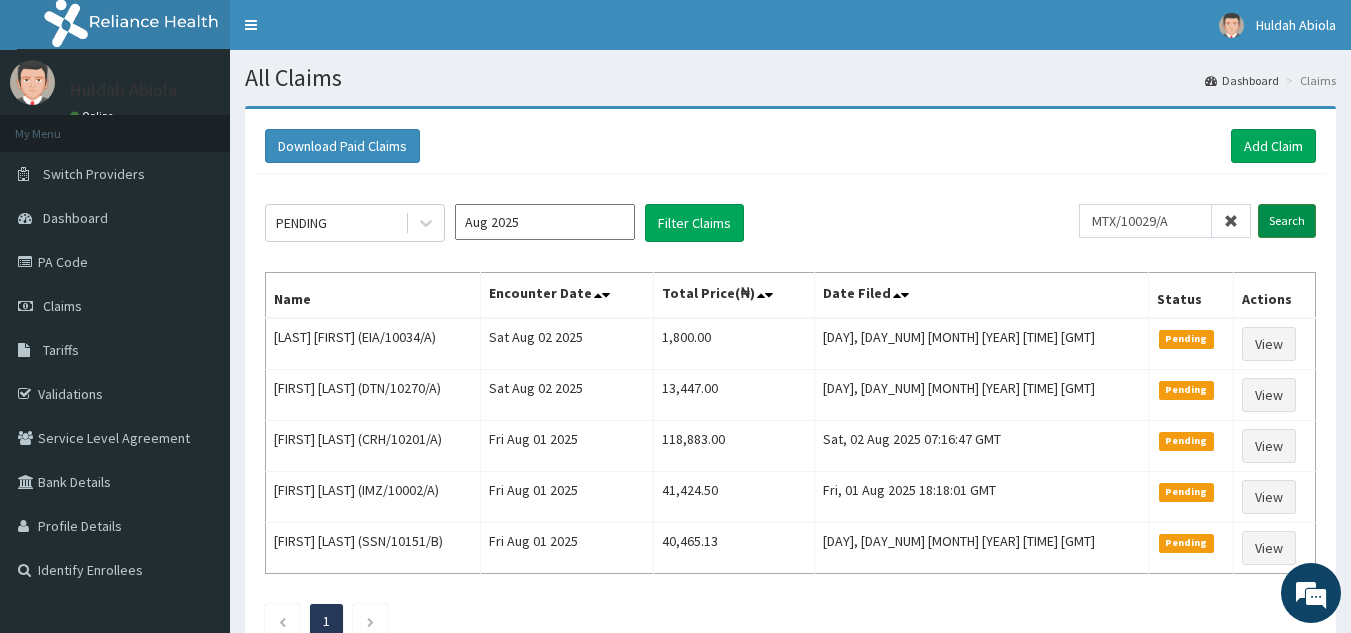 click on "Search" at bounding box center [1287, 221] 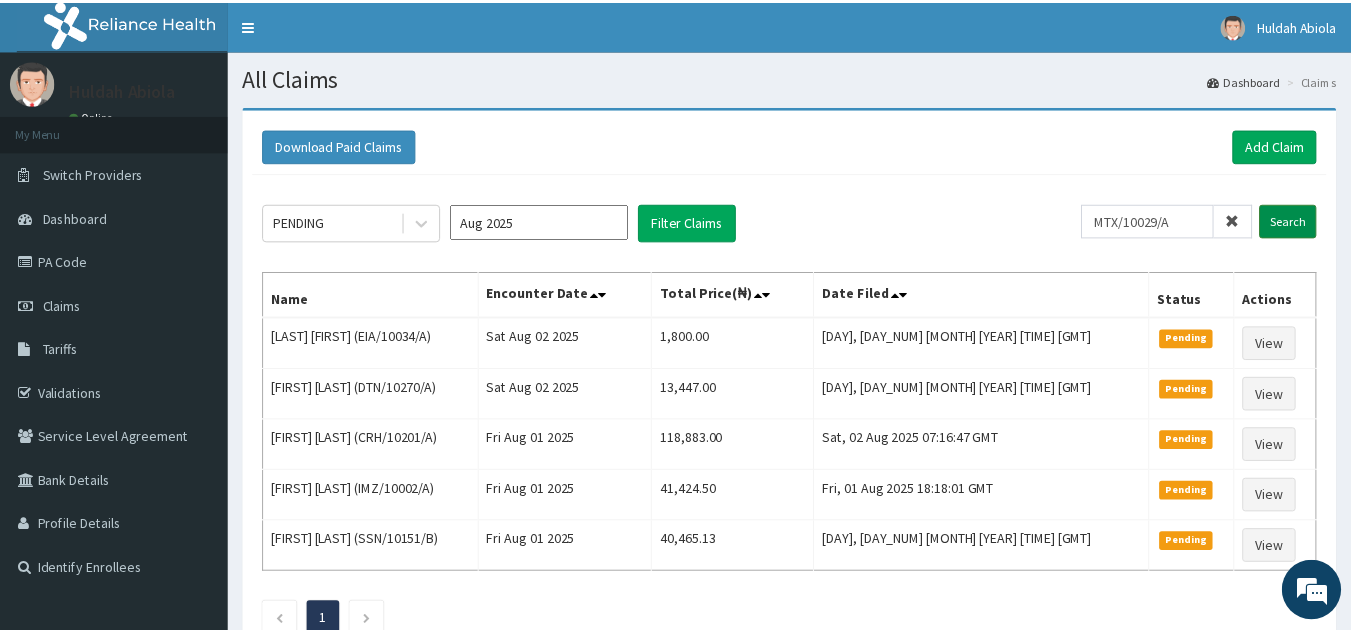 scroll, scrollTop: 0, scrollLeft: 0, axis: both 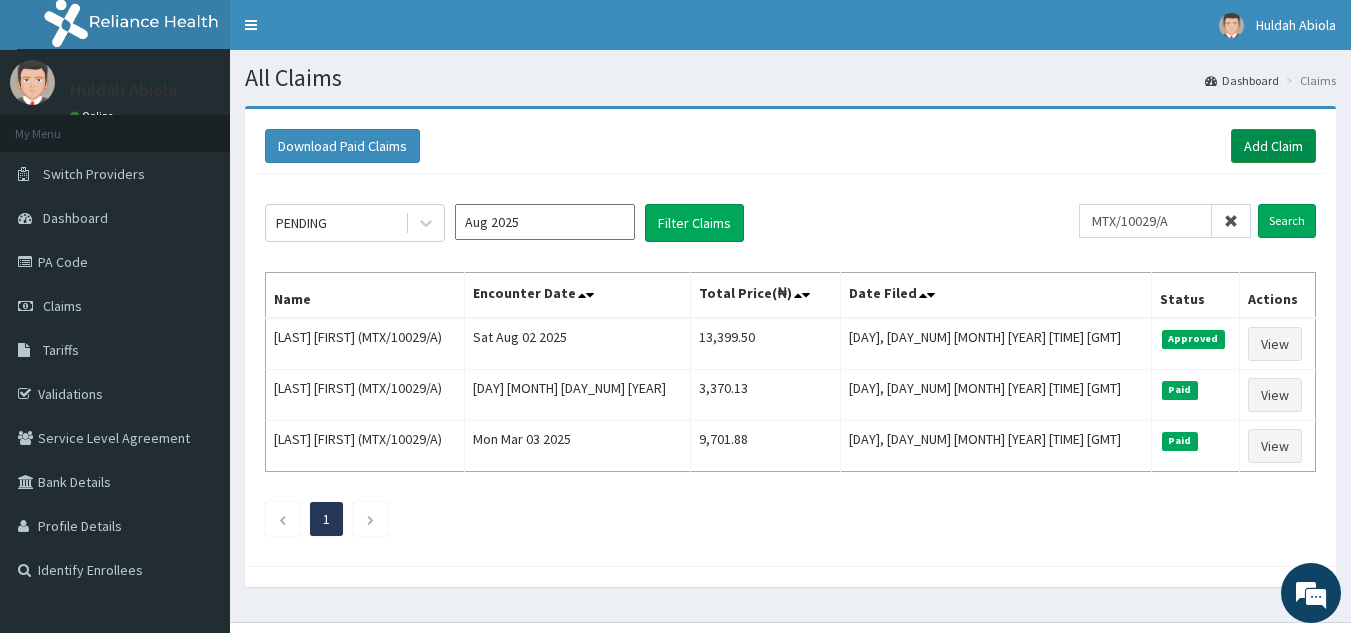 click on "Add Claim" at bounding box center (1273, 146) 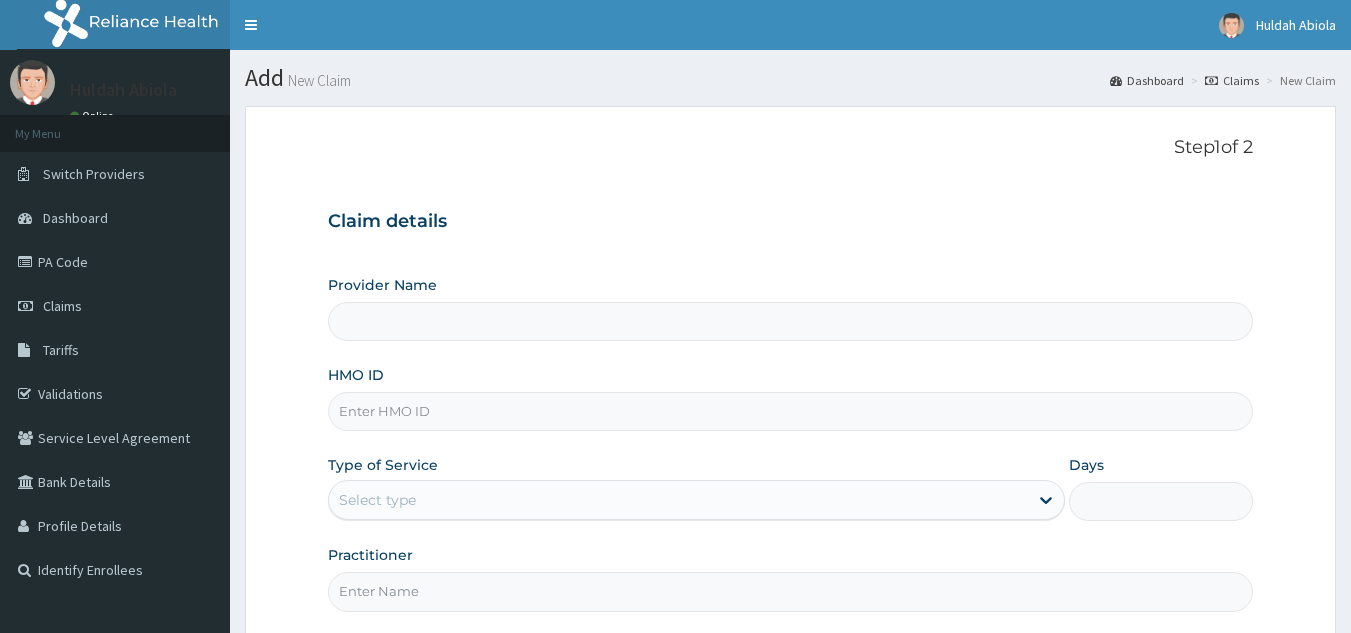 scroll, scrollTop: 0, scrollLeft: 0, axis: both 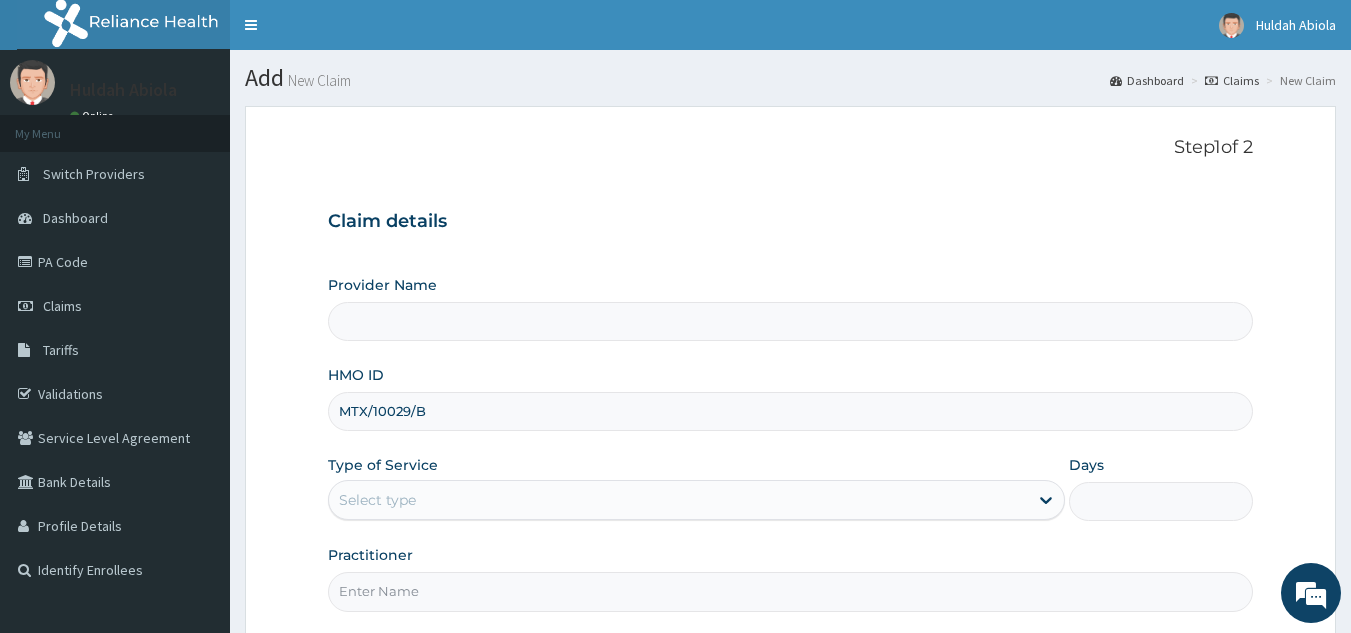 type on "Reliance Family Clinics (RFC) - Lekki" 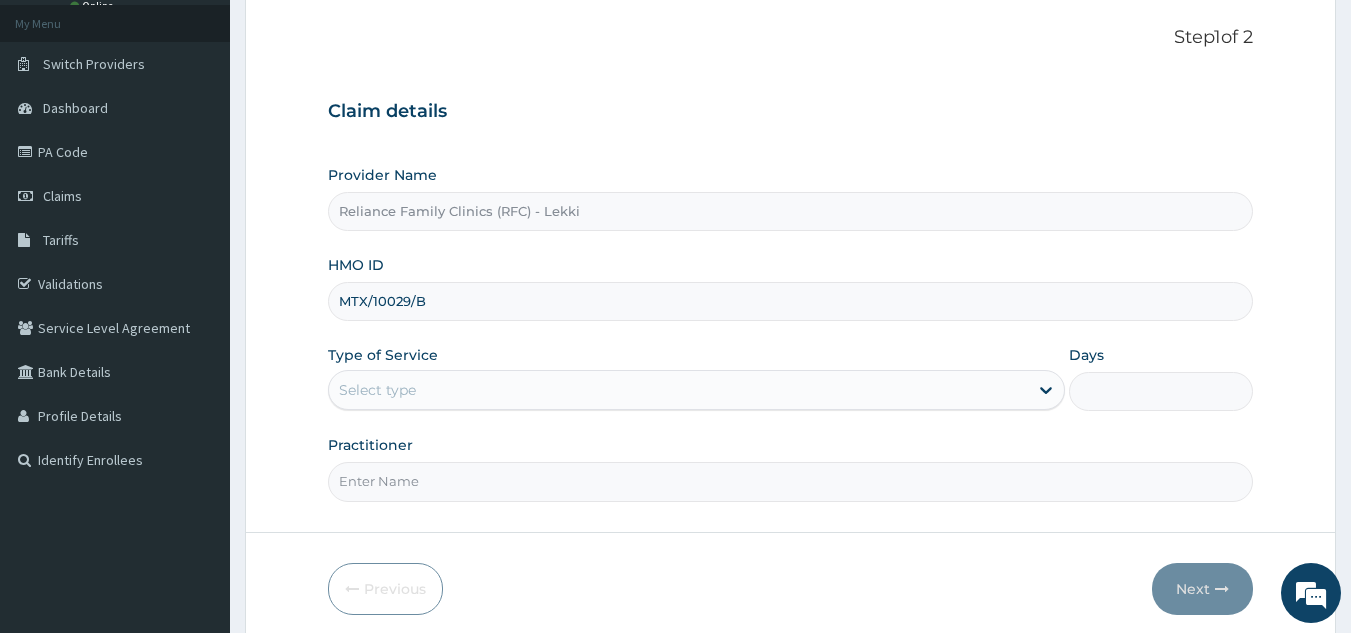 scroll, scrollTop: 111, scrollLeft: 0, axis: vertical 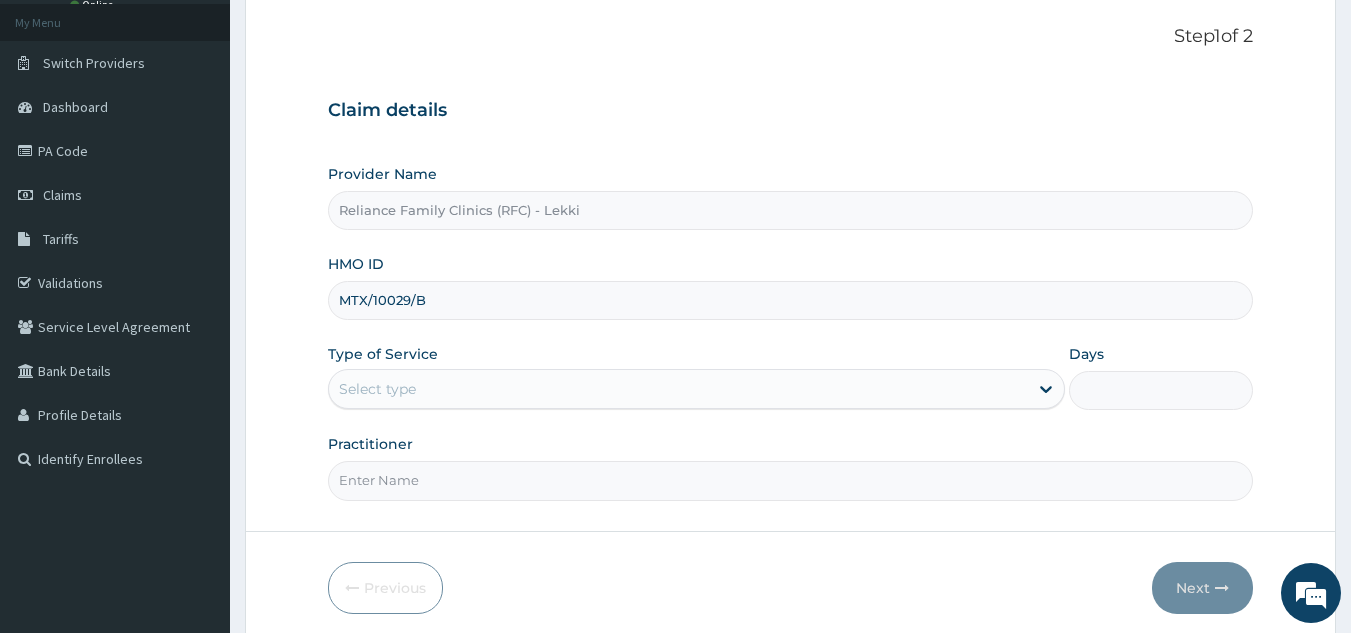 type on "MTX/10029/B" 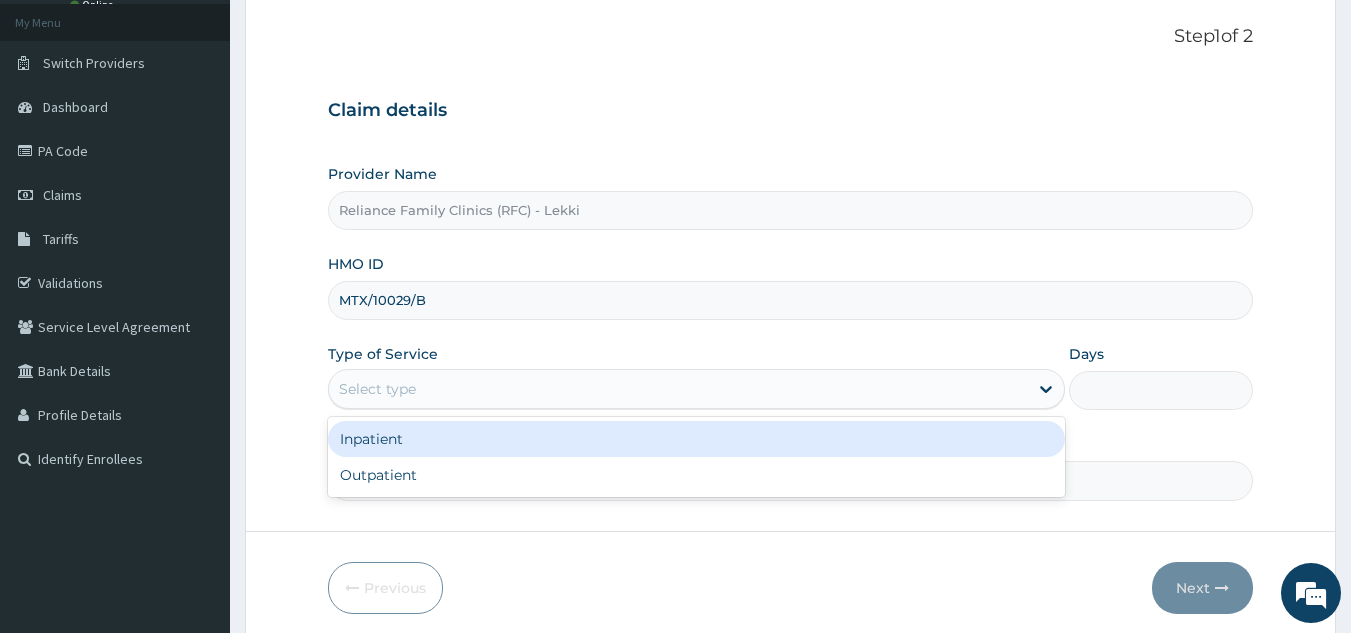 click on "Select type" at bounding box center [678, 389] 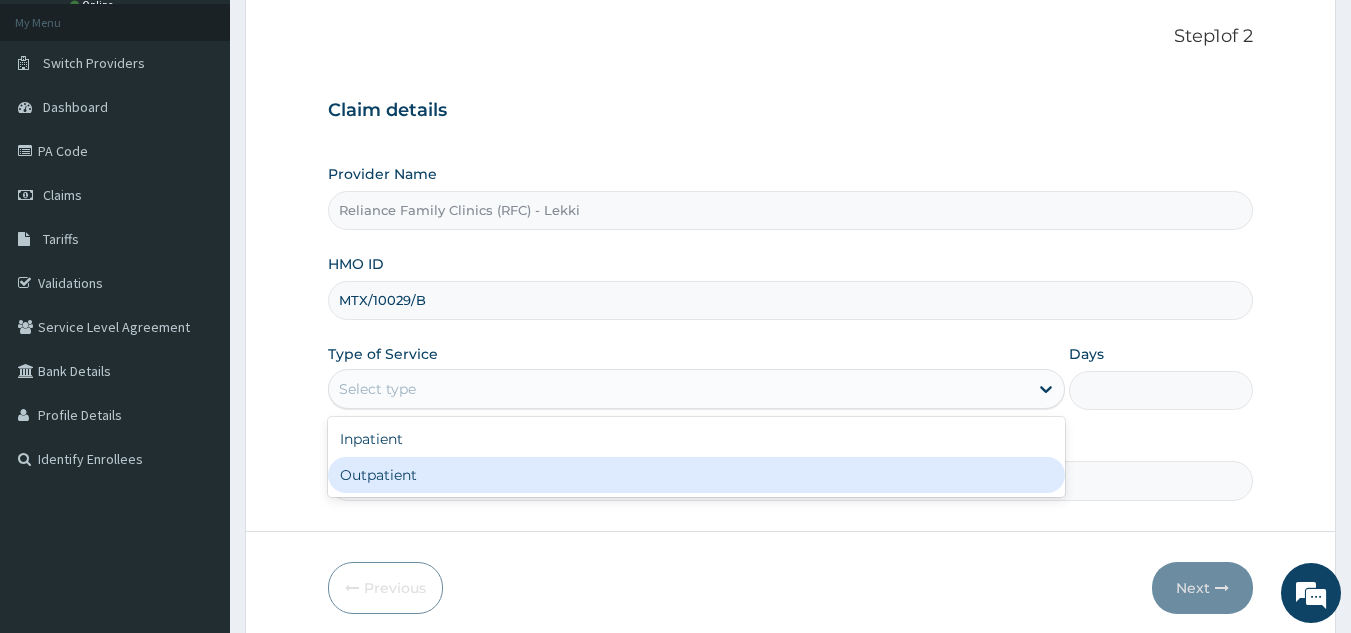 click on "Outpatient" at bounding box center (696, 475) 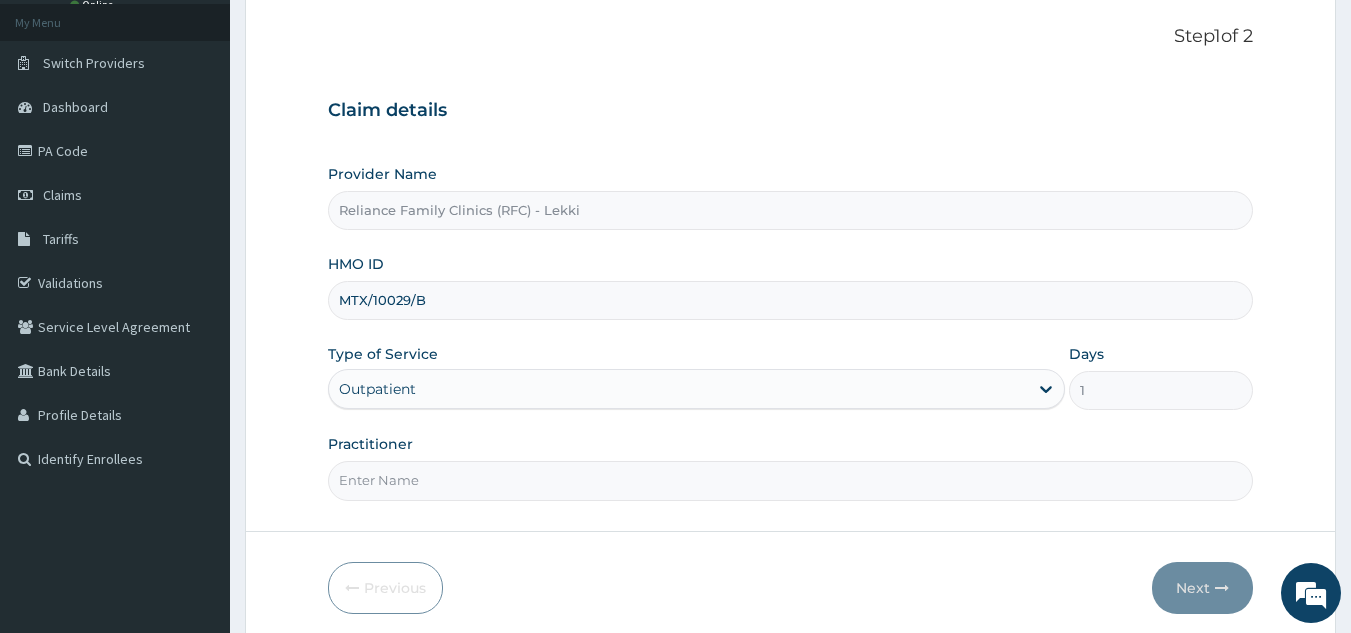 click on "Practitioner" at bounding box center [791, 467] 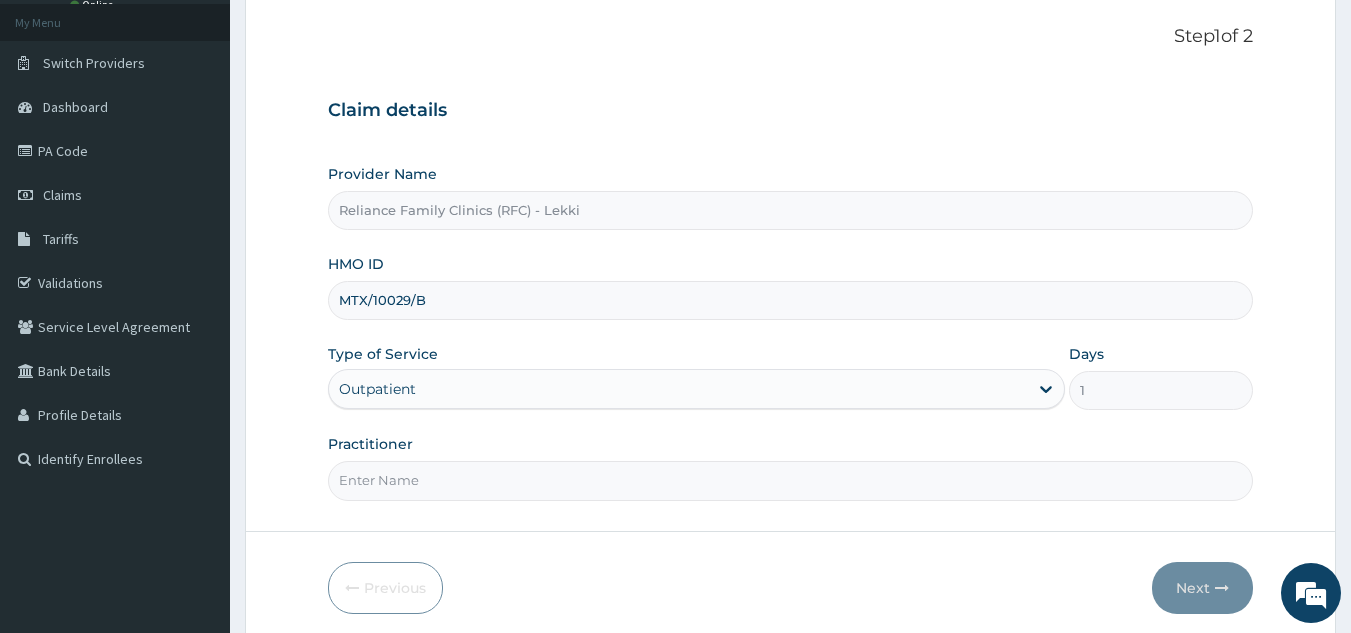 type on "Locum" 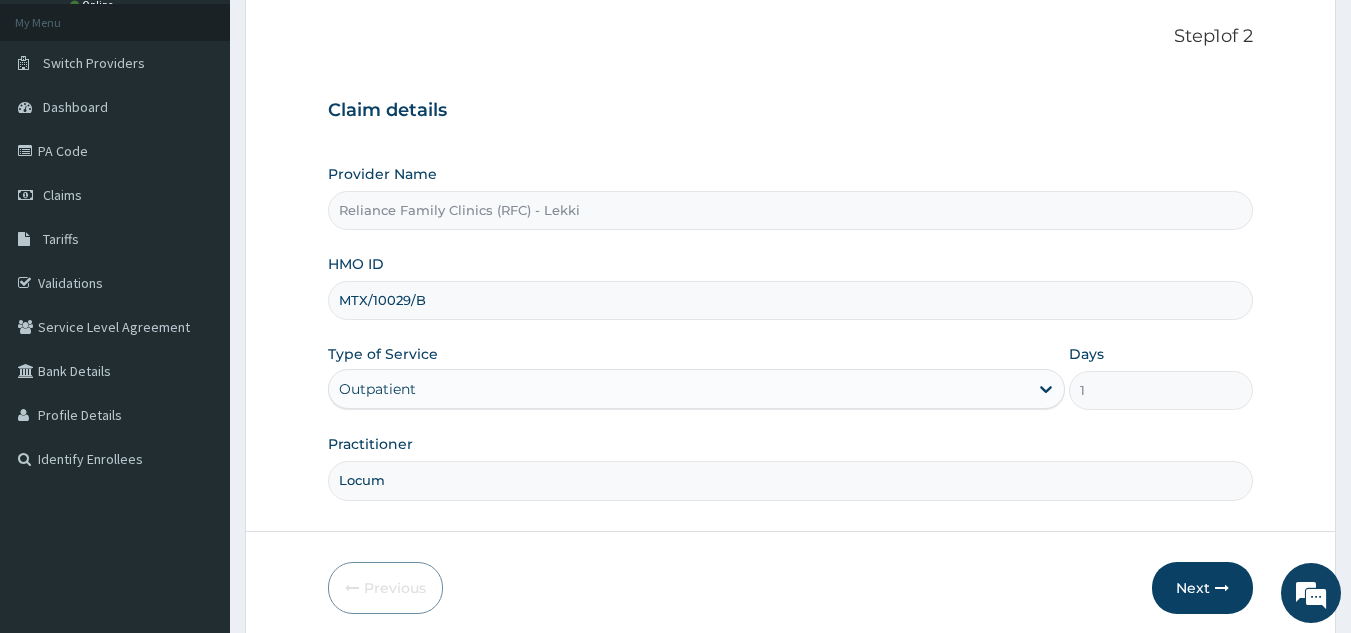 scroll, scrollTop: 189, scrollLeft: 0, axis: vertical 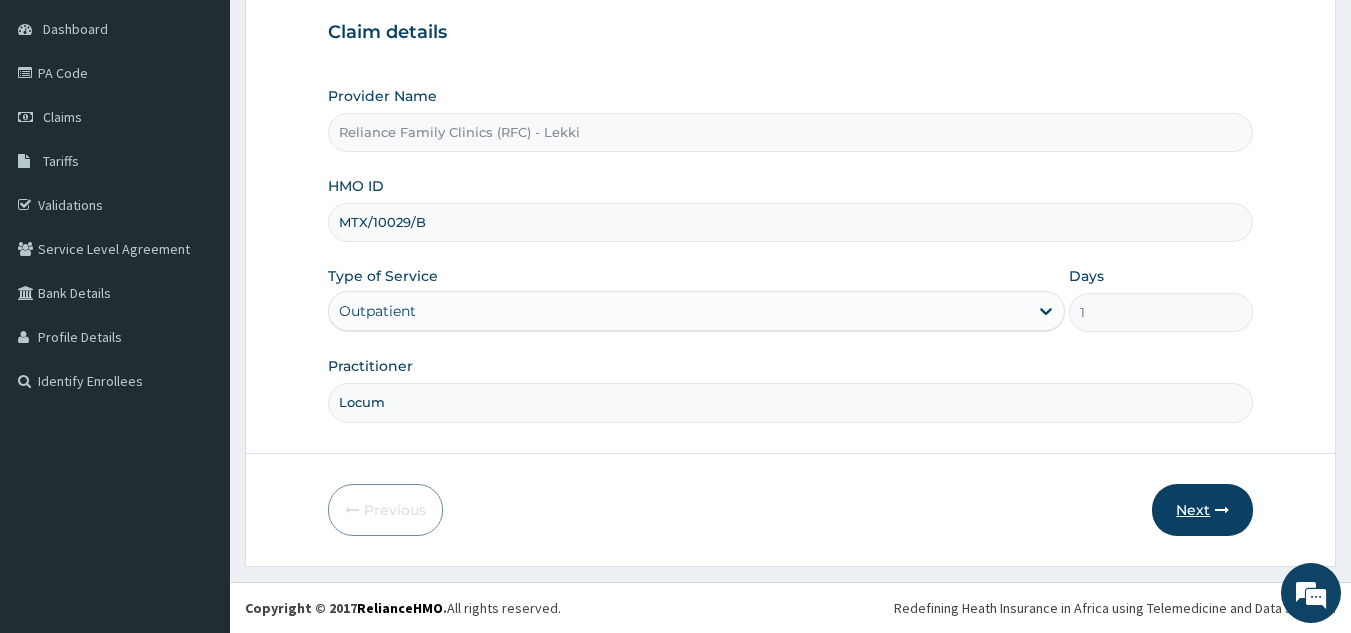 click on "Next" at bounding box center [1202, 510] 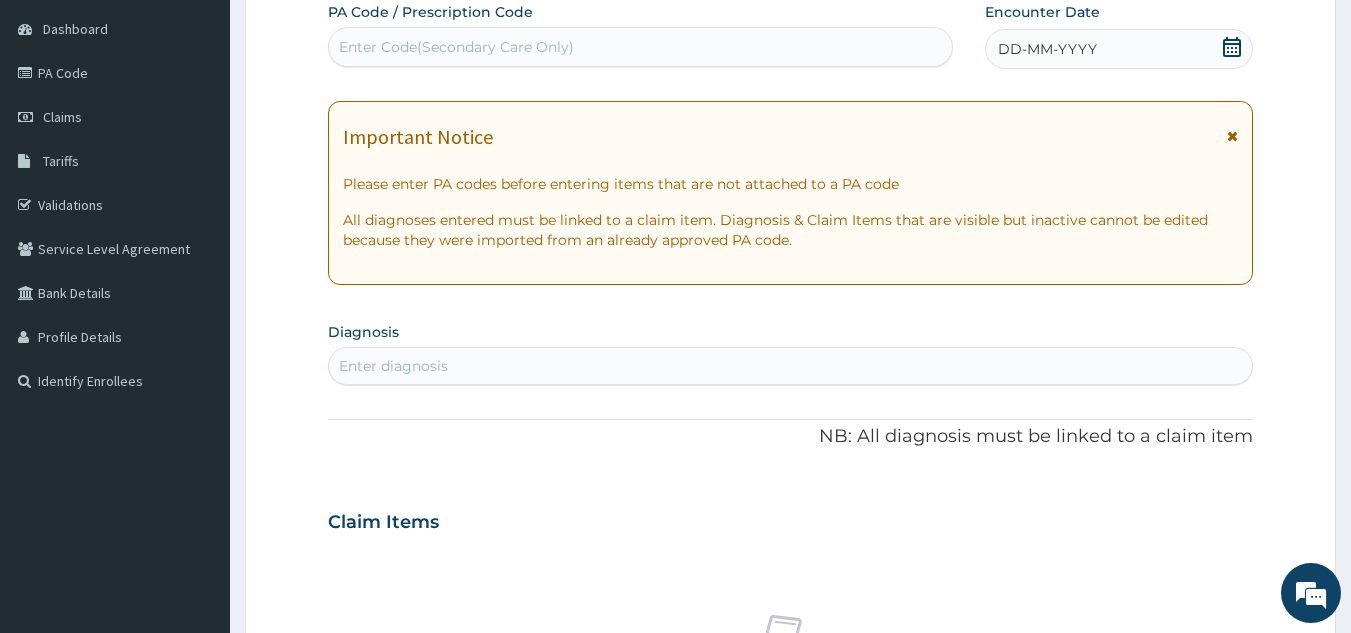 click on "DD-MM-YYYY" at bounding box center [1119, 49] 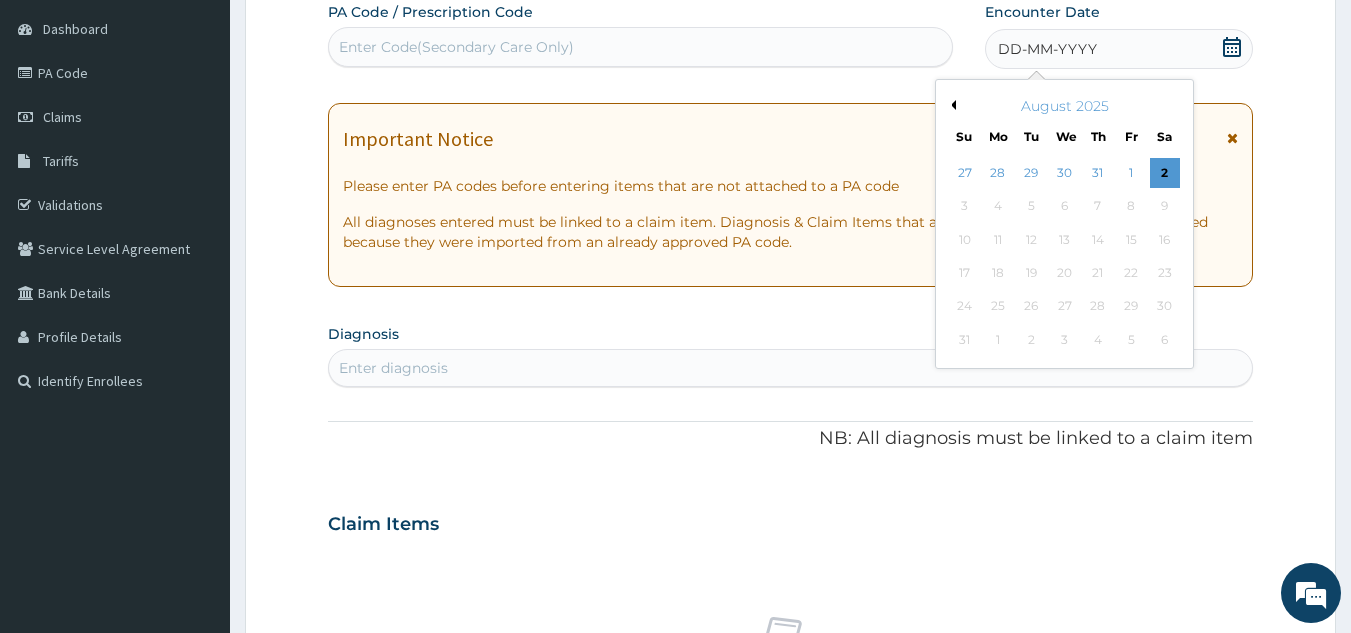 scroll, scrollTop: 0, scrollLeft: 0, axis: both 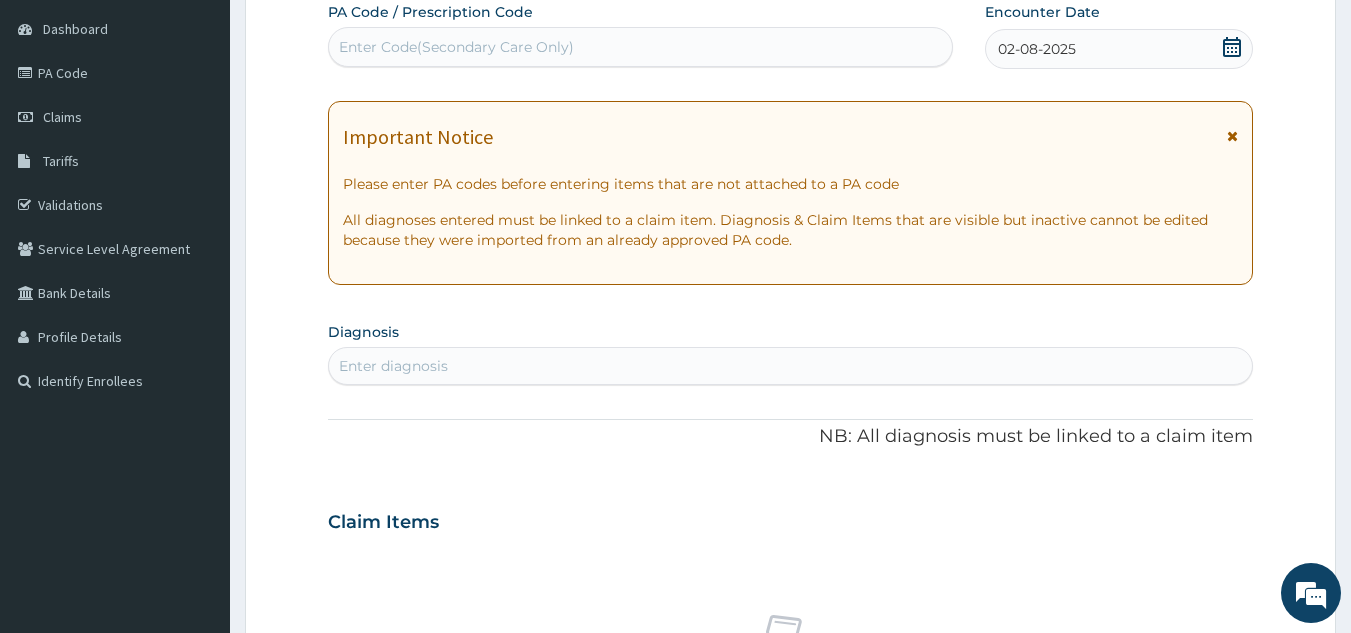 click on "Enter diagnosis" at bounding box center (791, 366) 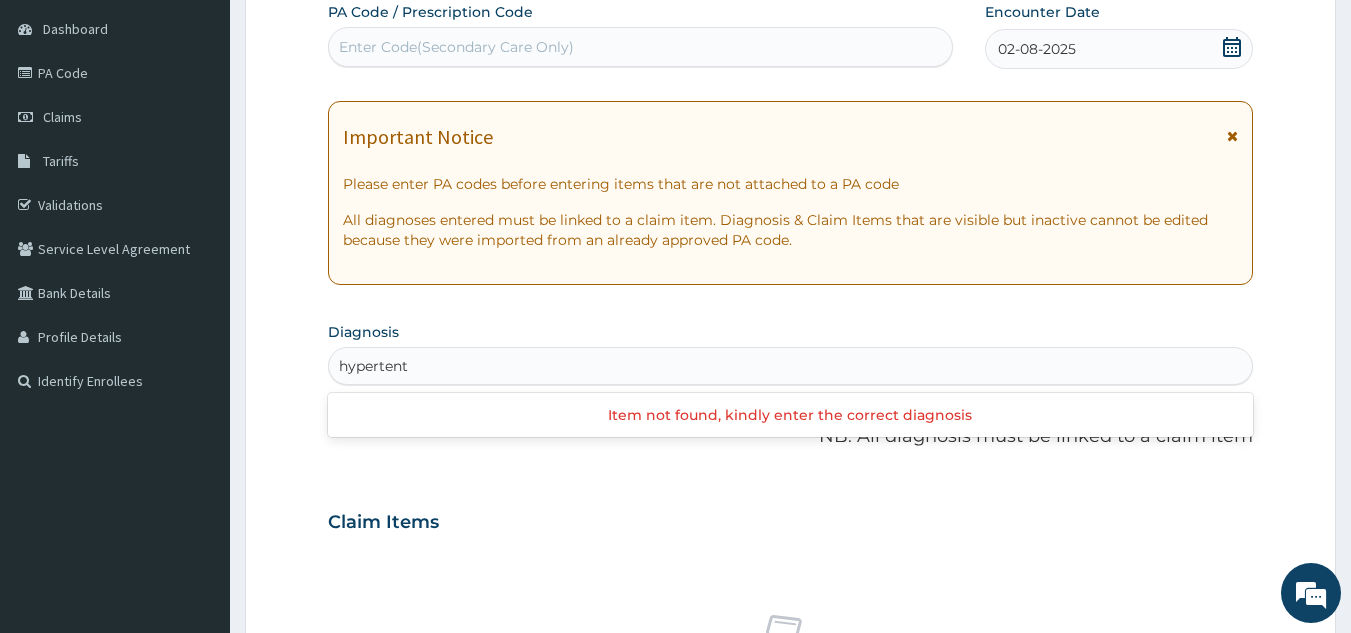 type on "hyperten" 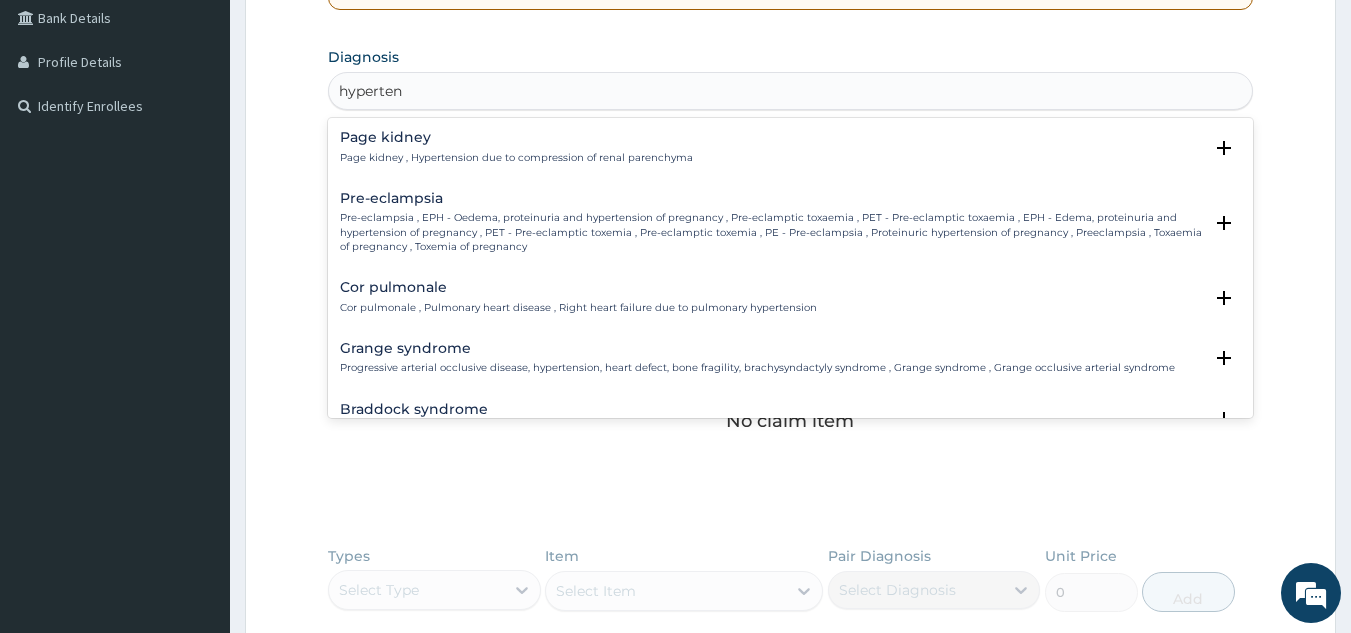 scroll, scrollTop: 478, scrollLeft: 0, axis: vertical 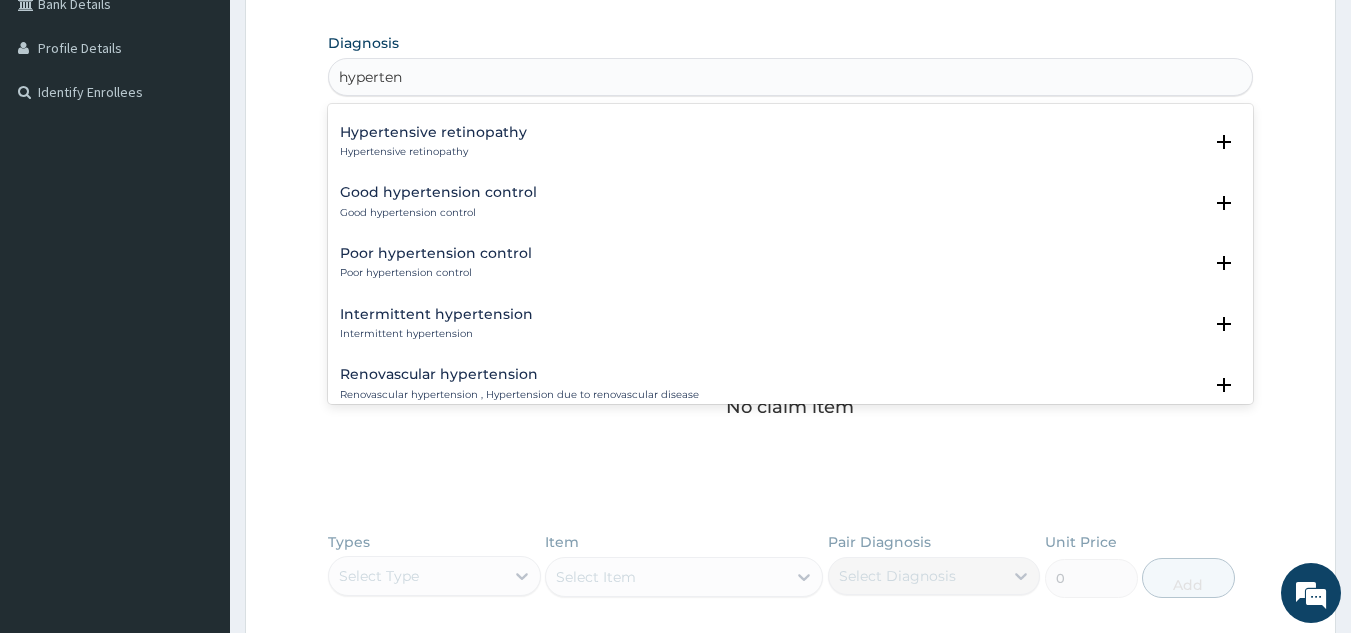 click on "Poor hypertension control" at bounding box center (436, 253) 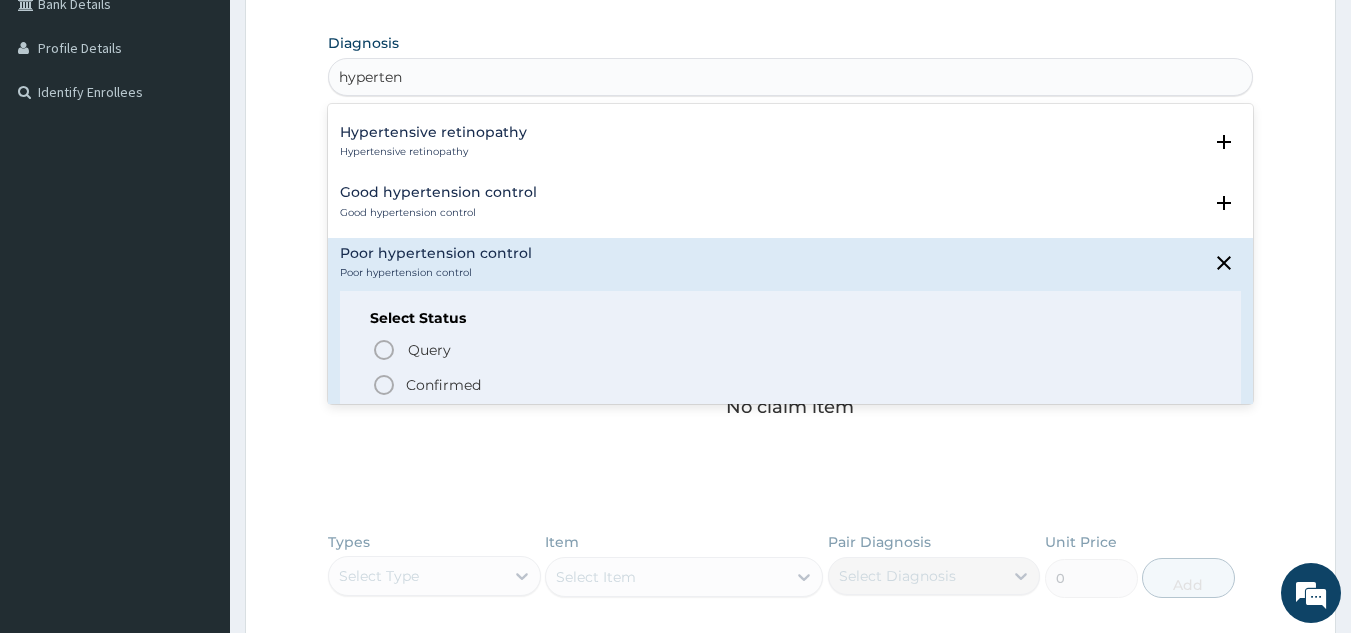 click 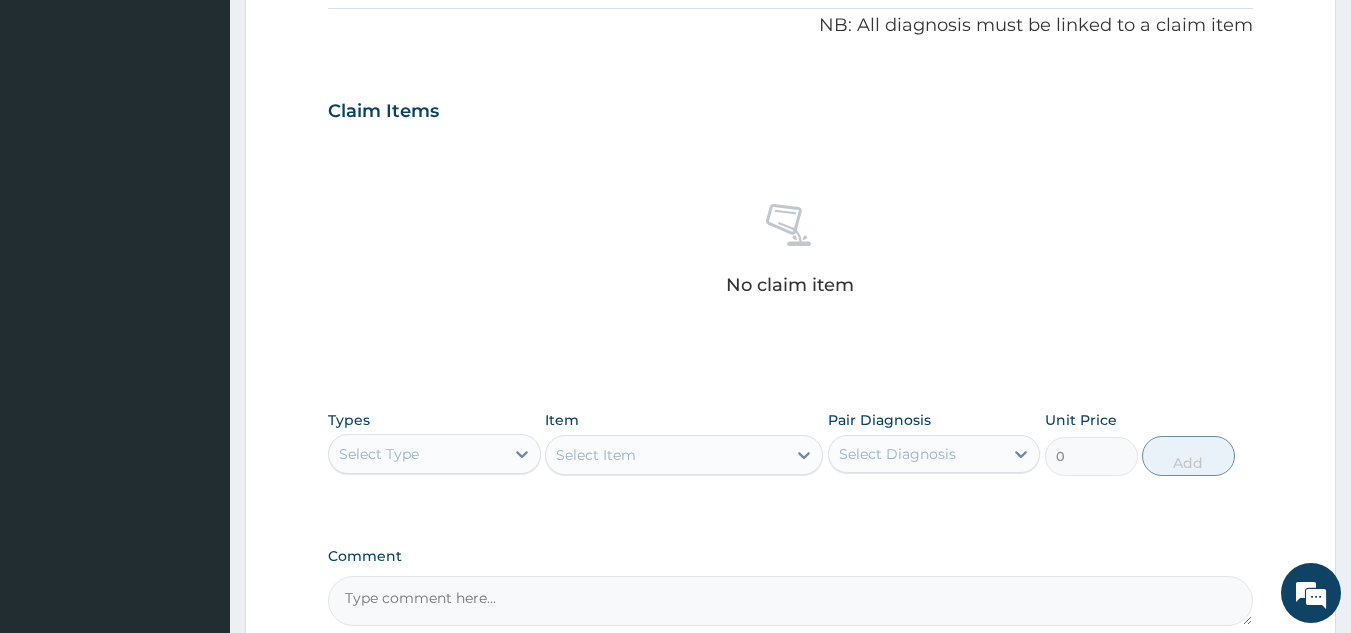 scroll, scrollTop: 607, scrollLeft: 0, axis: vertical 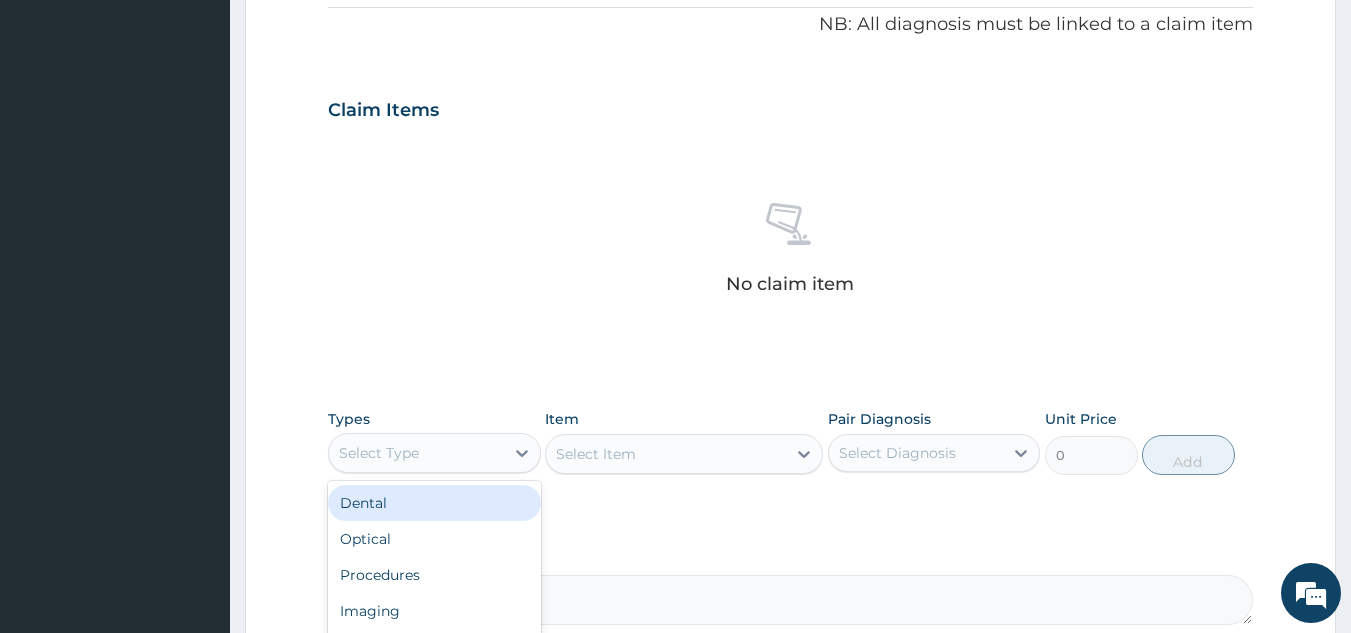 click on "Select Type" at bounding box center [379, 453] 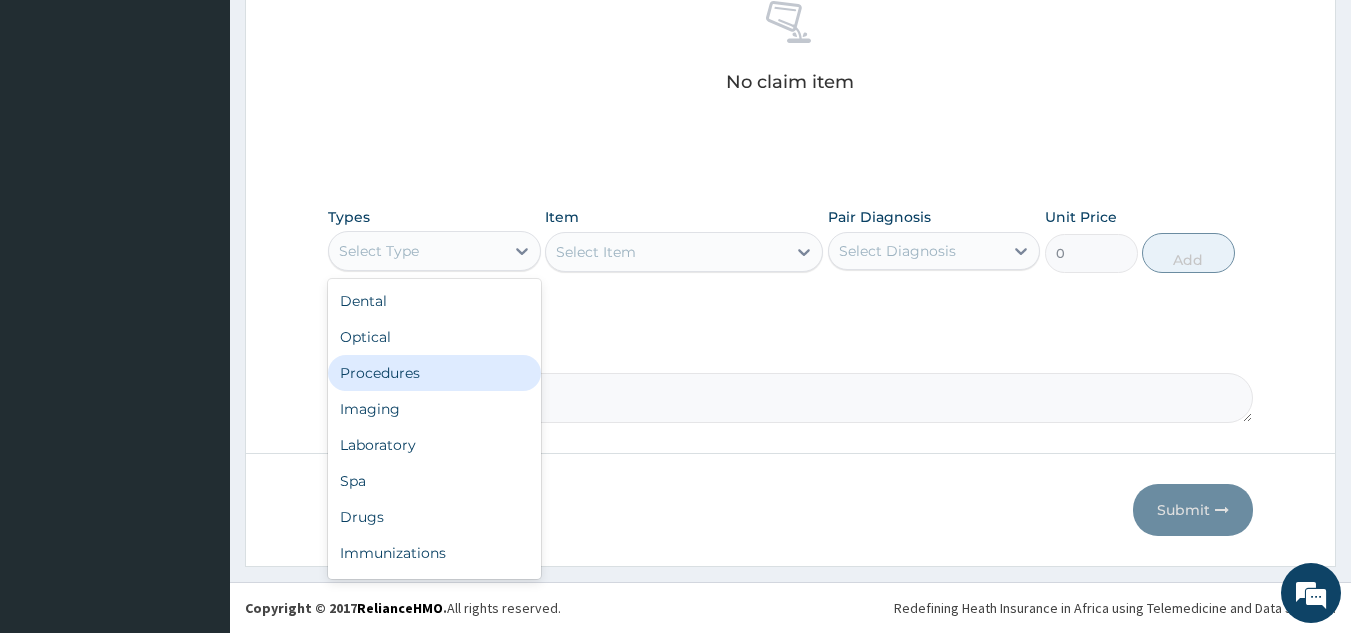 click on "Procedures" at bounding box center (434, 373) 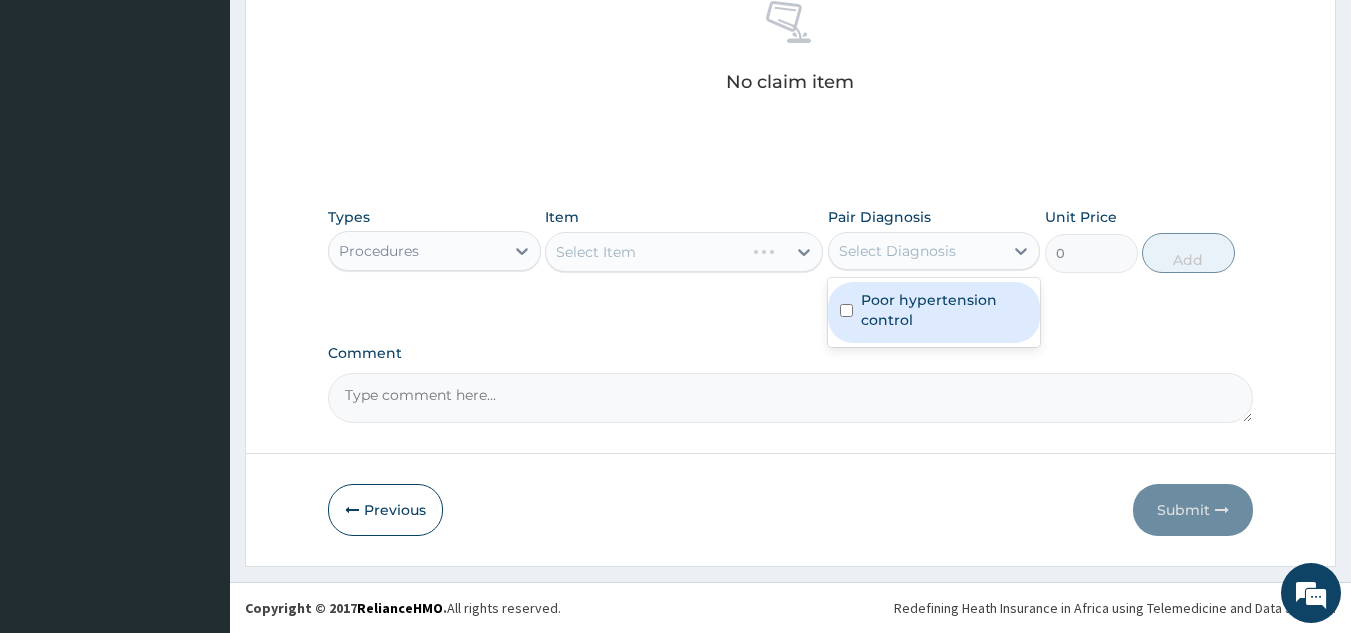 click on "Select Diagnosis" at bounding box center [916, 251] 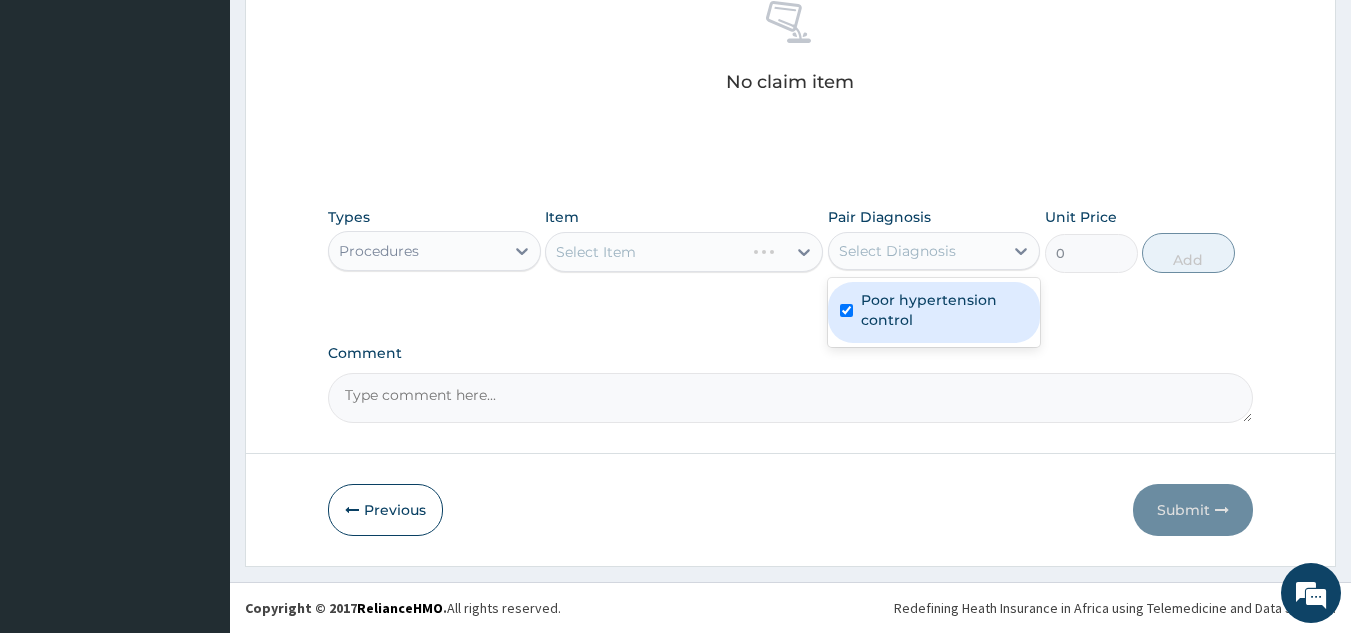 checkbox on "true" 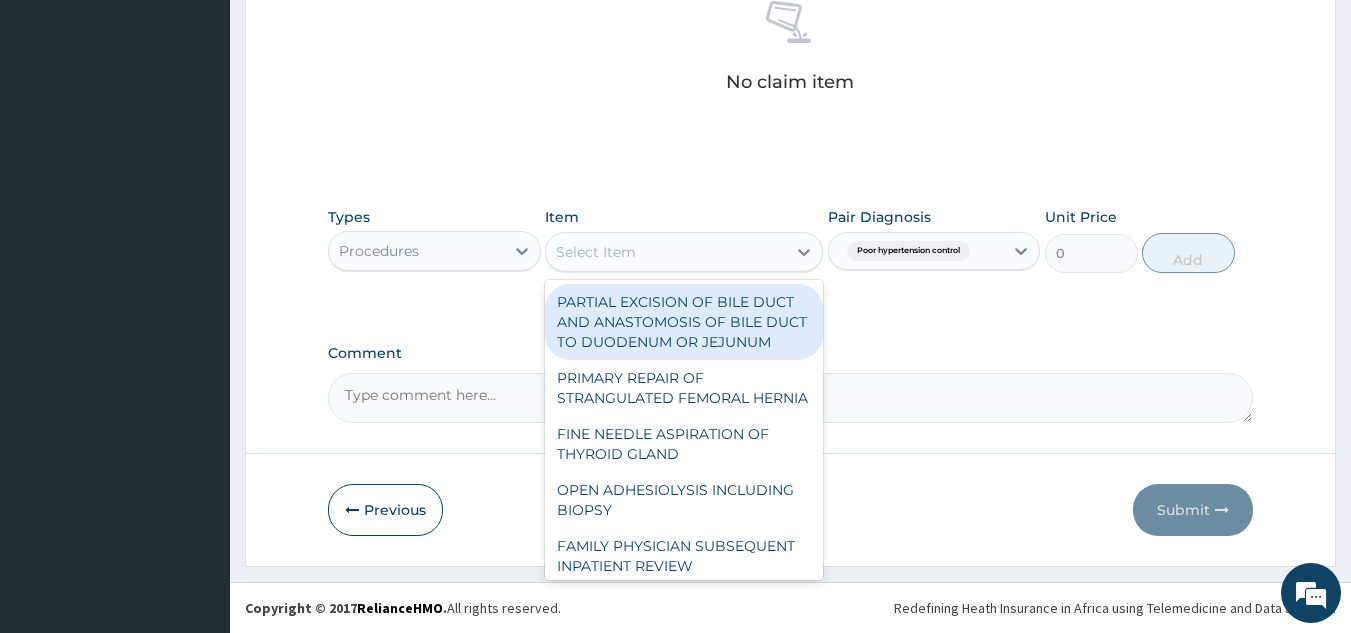 click on "Select Item" at bounding box center (666, 252) 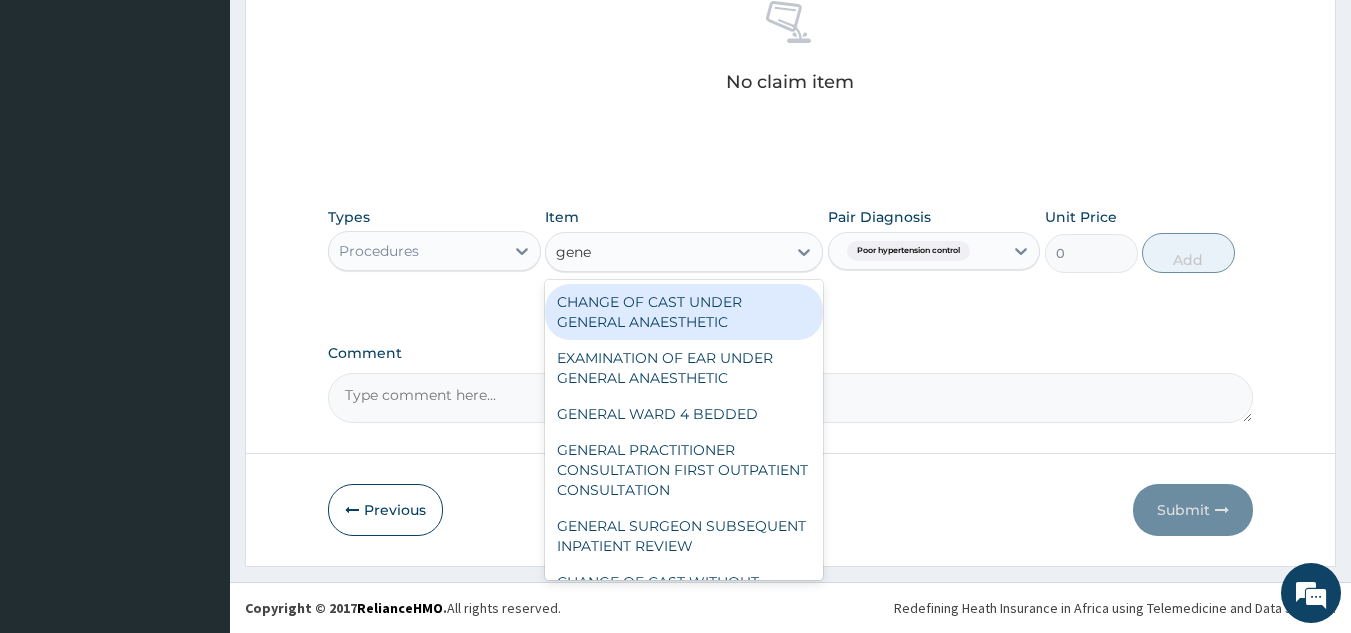 type on "gener" 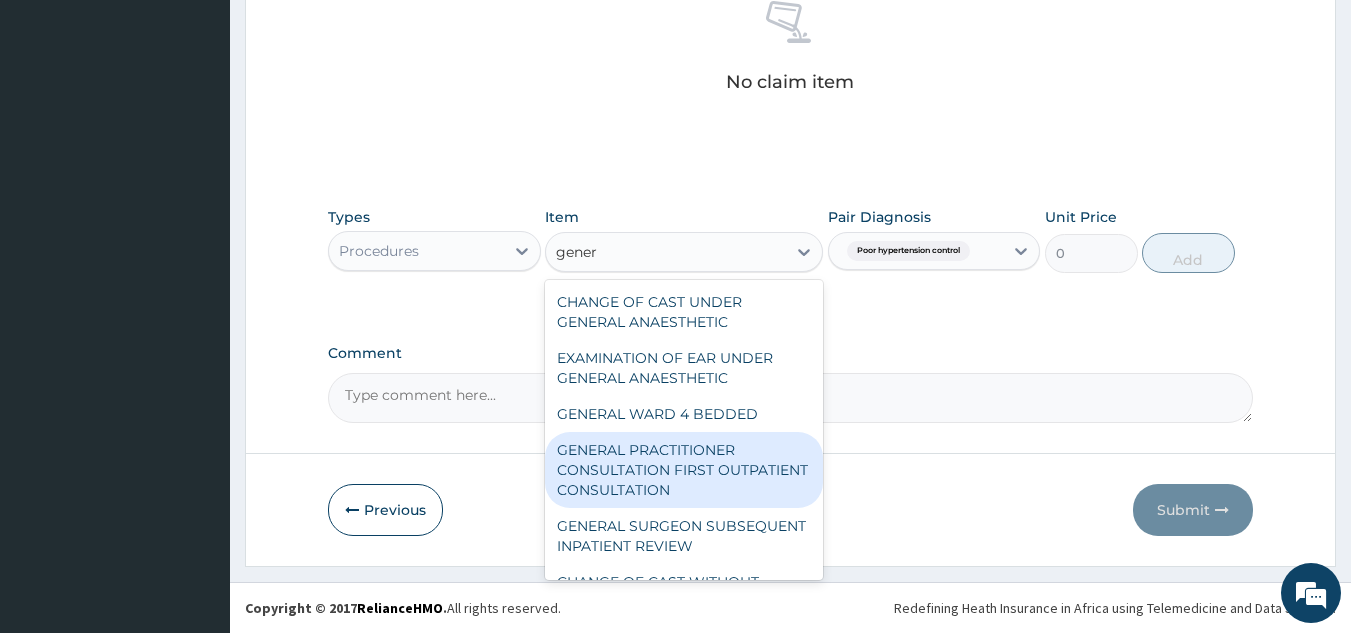 type 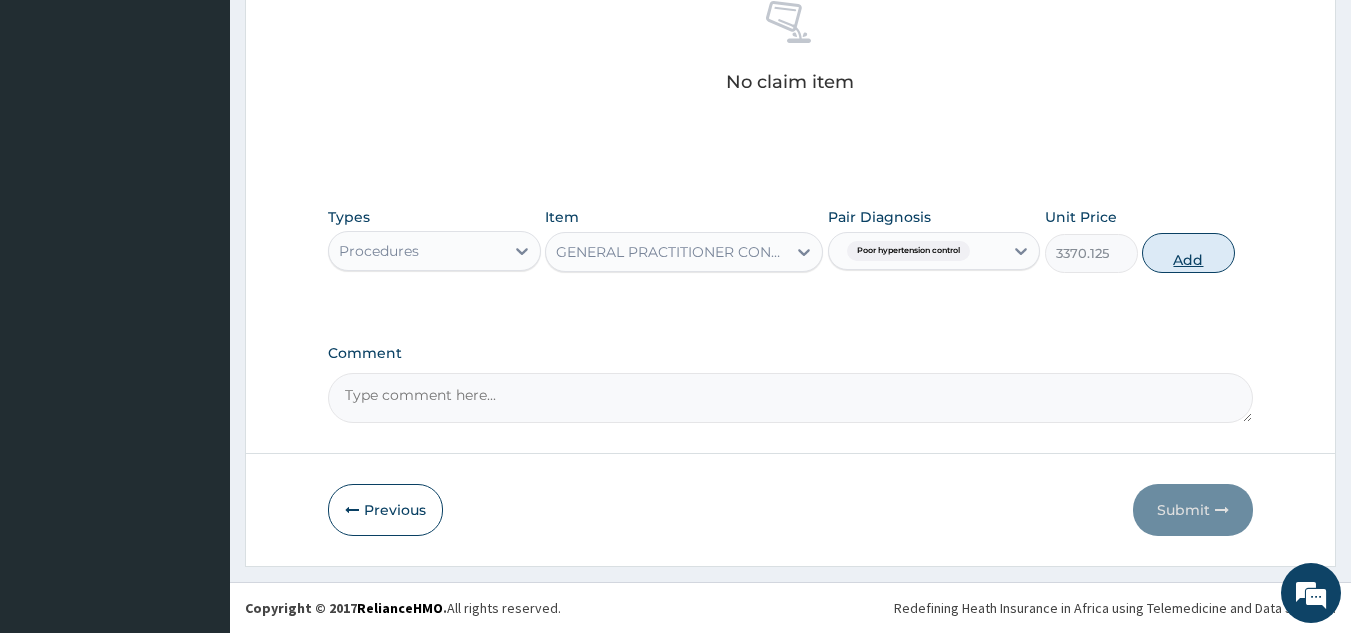 click on "Add" at bounding box center [1188, 253] 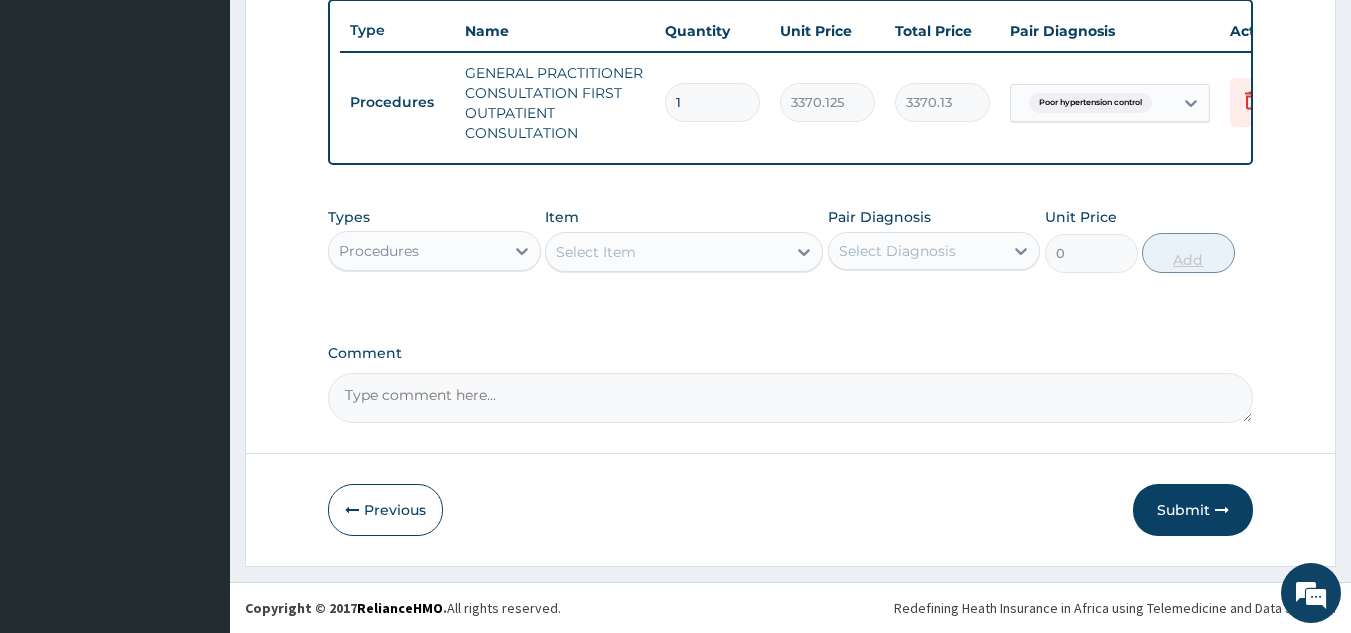 scroll, scrollTop: 760, scrollLeft: 0, axis: vertical 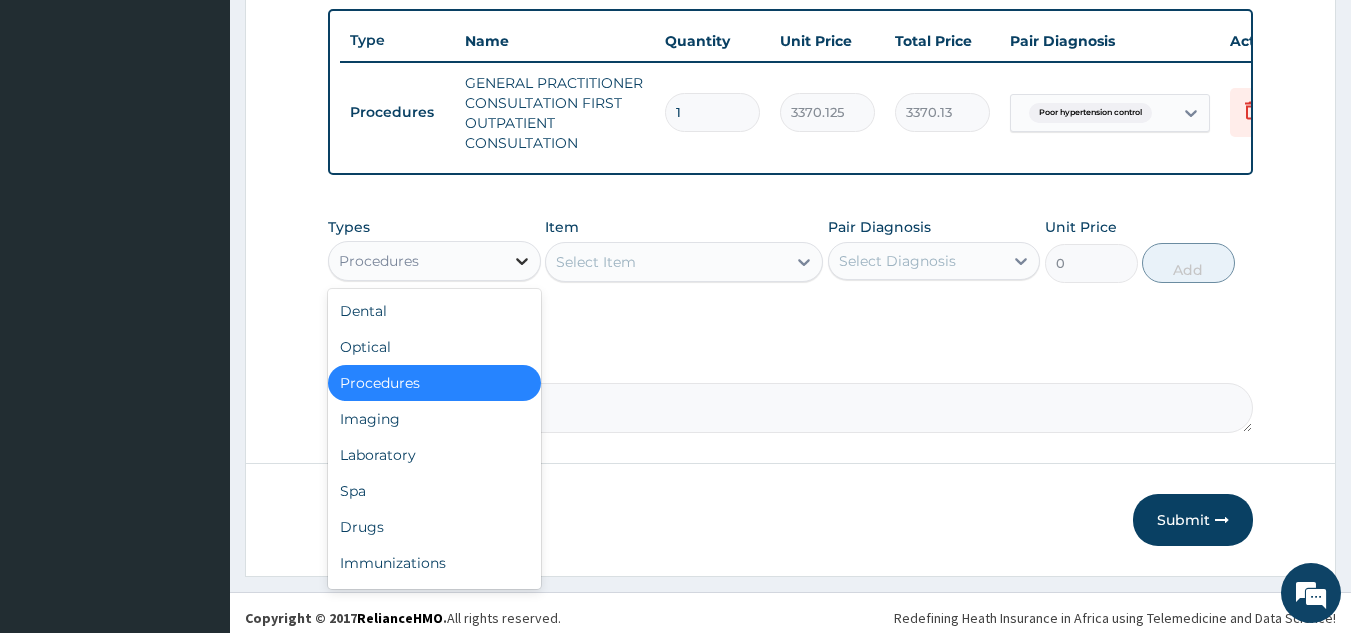 click 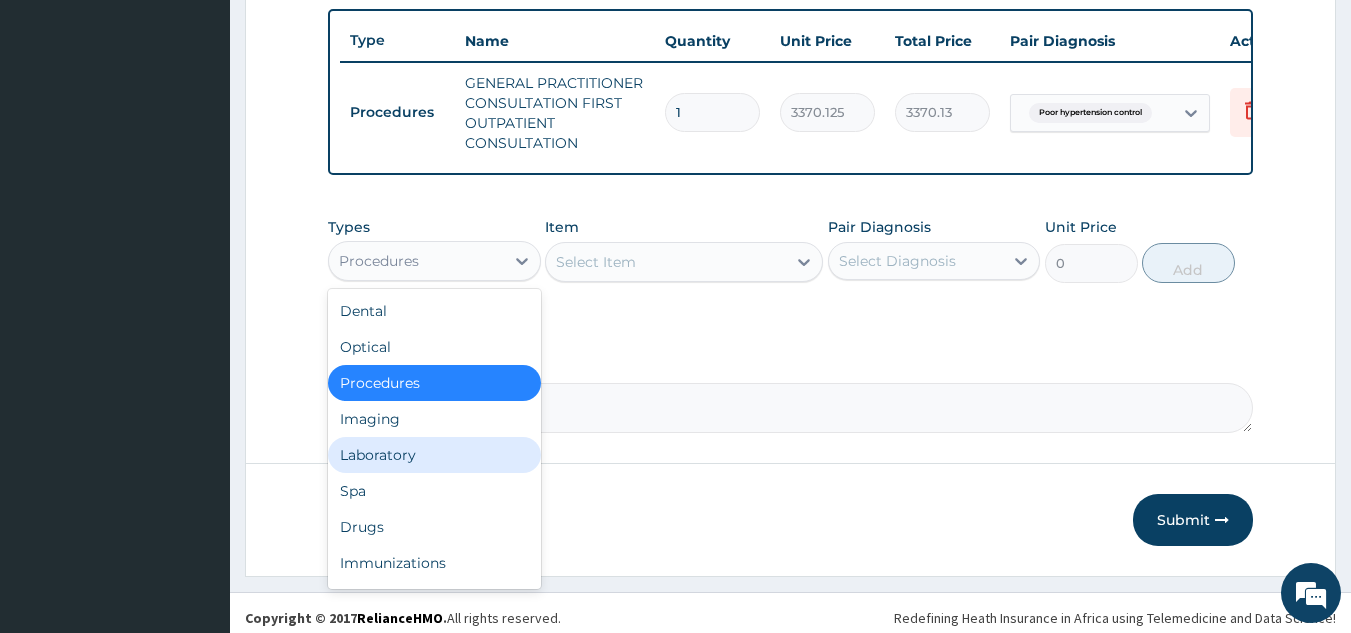 click on "Laboratory" at bounding box center (434, 455) 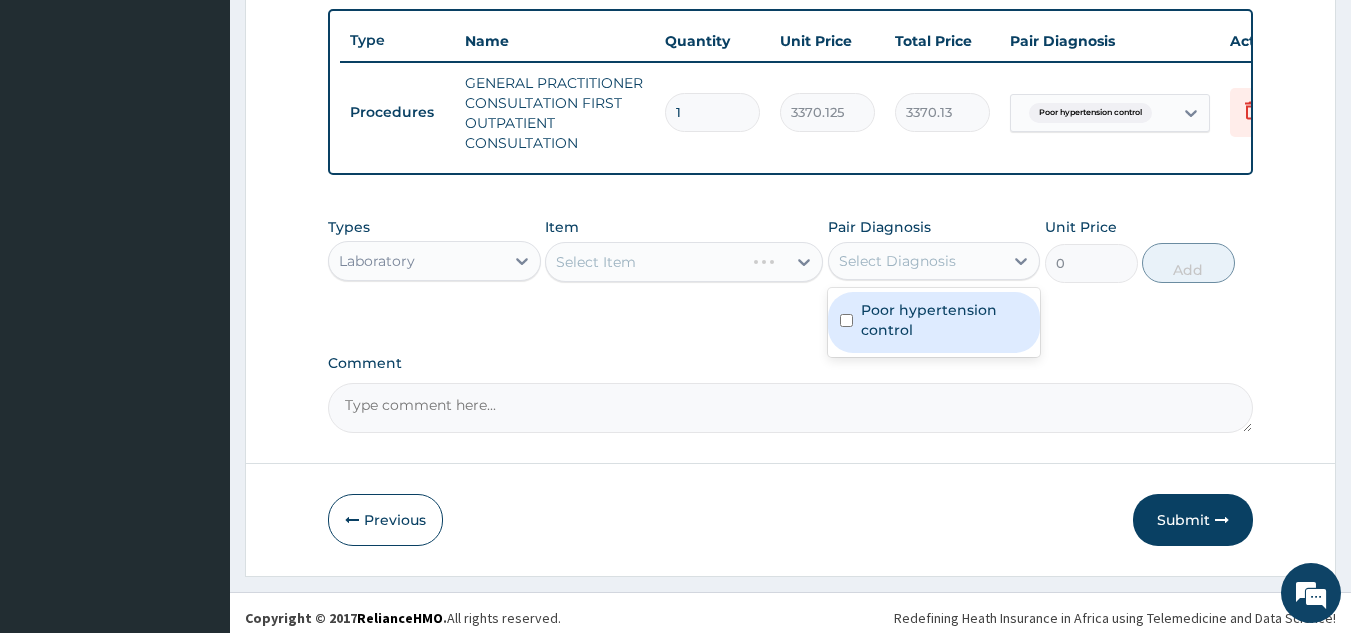 click on "Select Diagnosis" at bounding box center (916, 261) 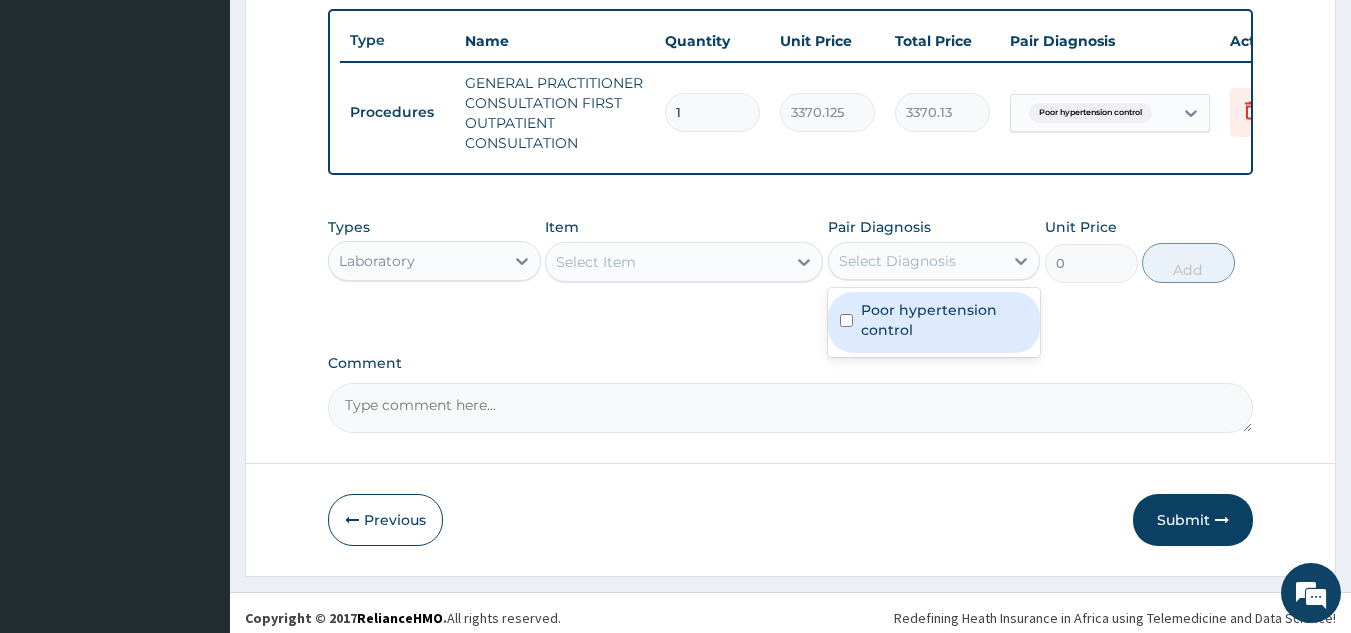 click on "Poor hypertension control" at bounding box center (934, 322) 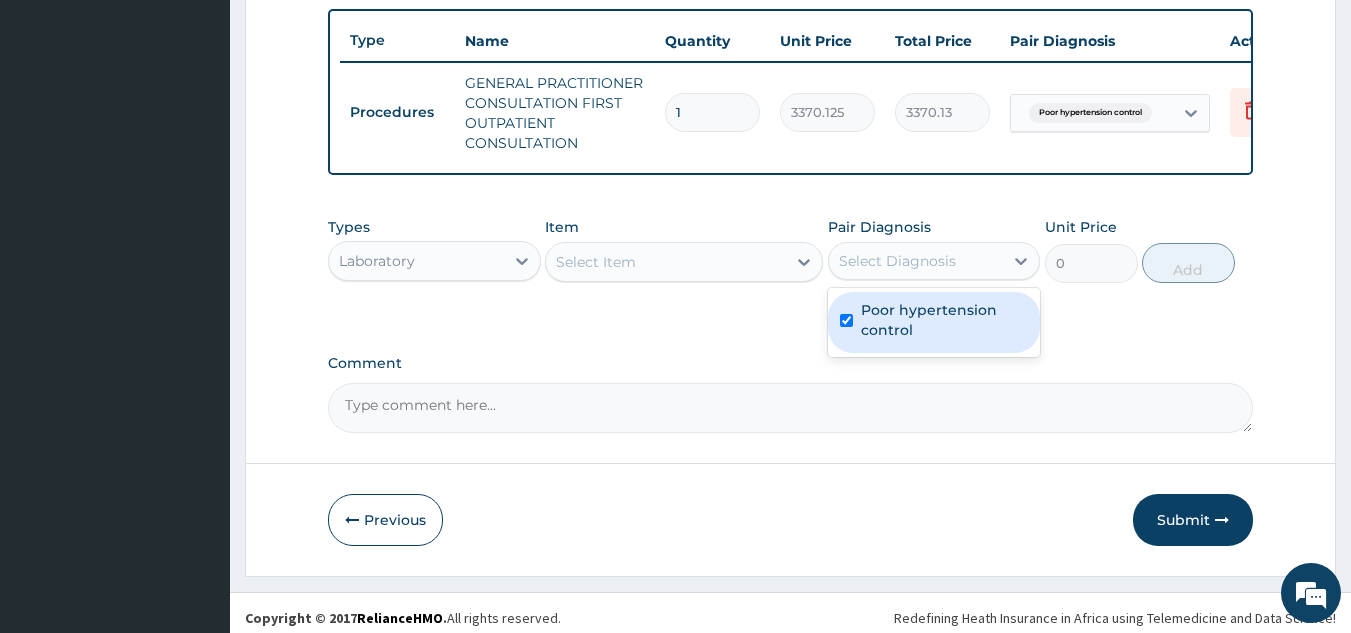 checkbox on "true" 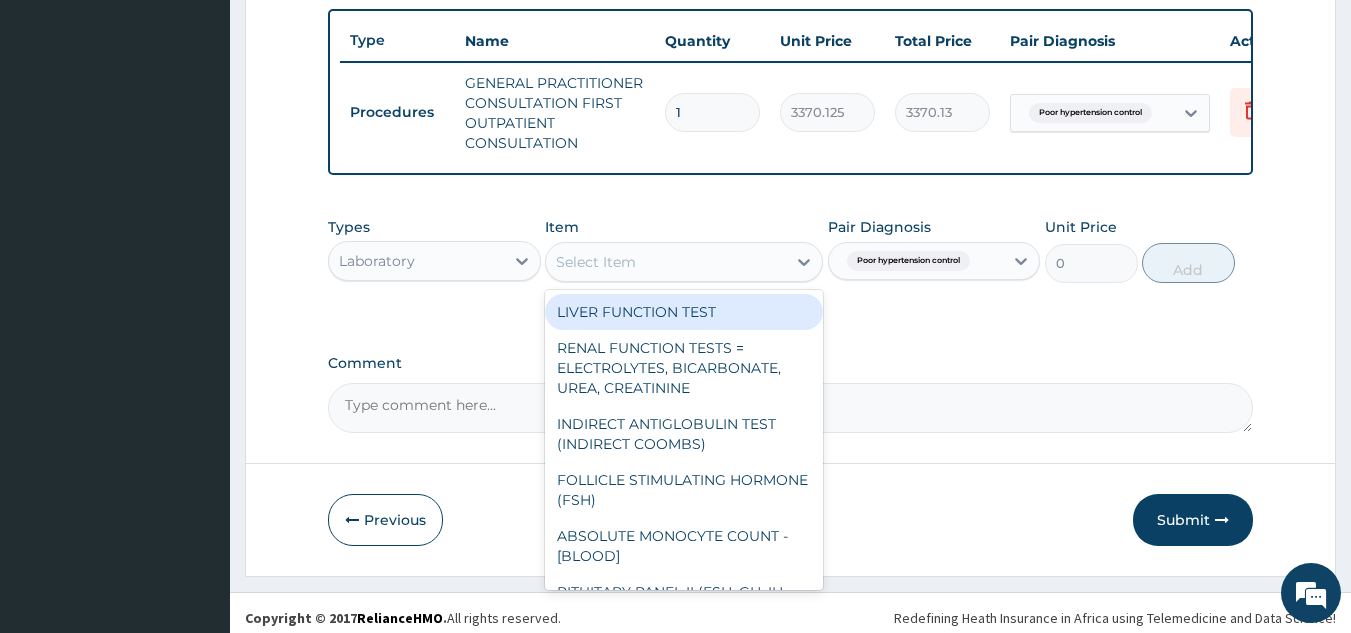 click on "Select Item" at bounding box center (666, 262) 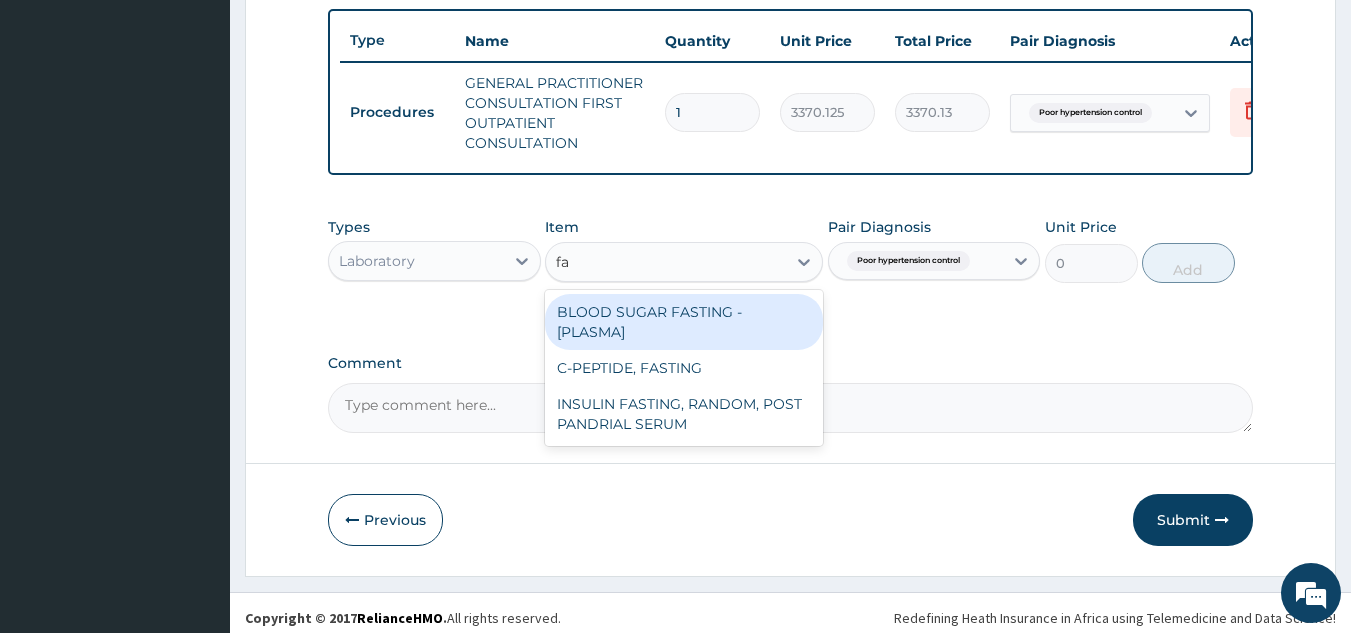 type on "f" 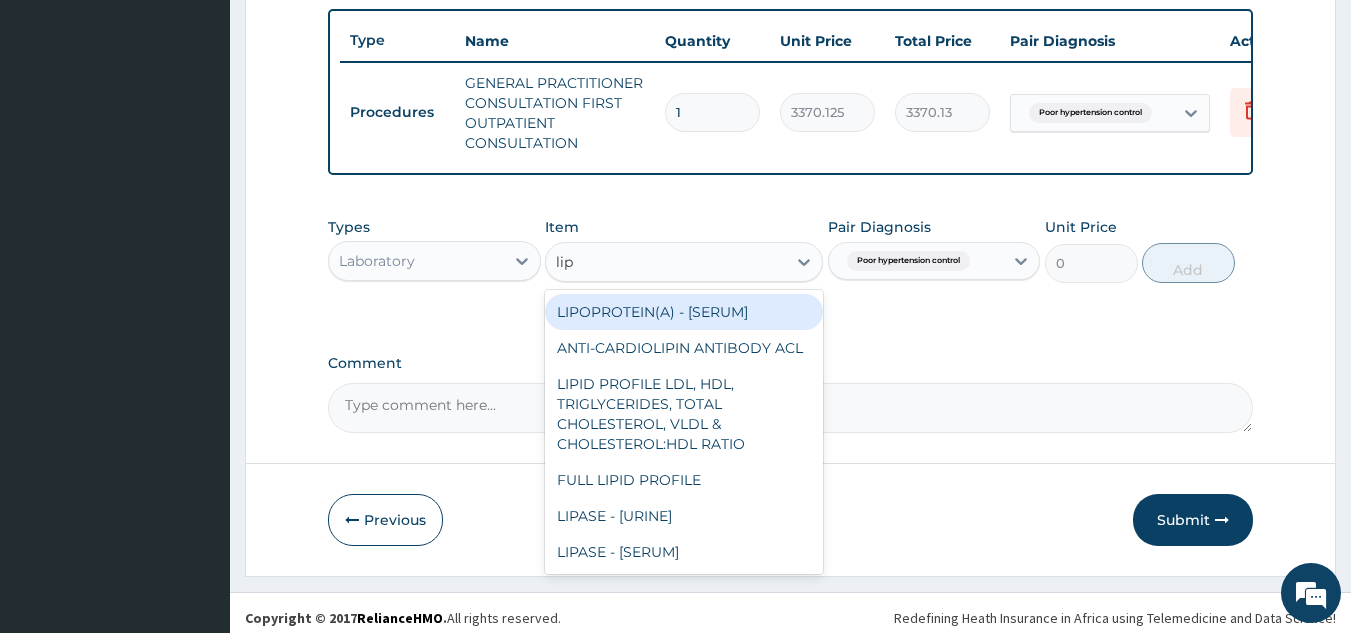 type on "lipi" 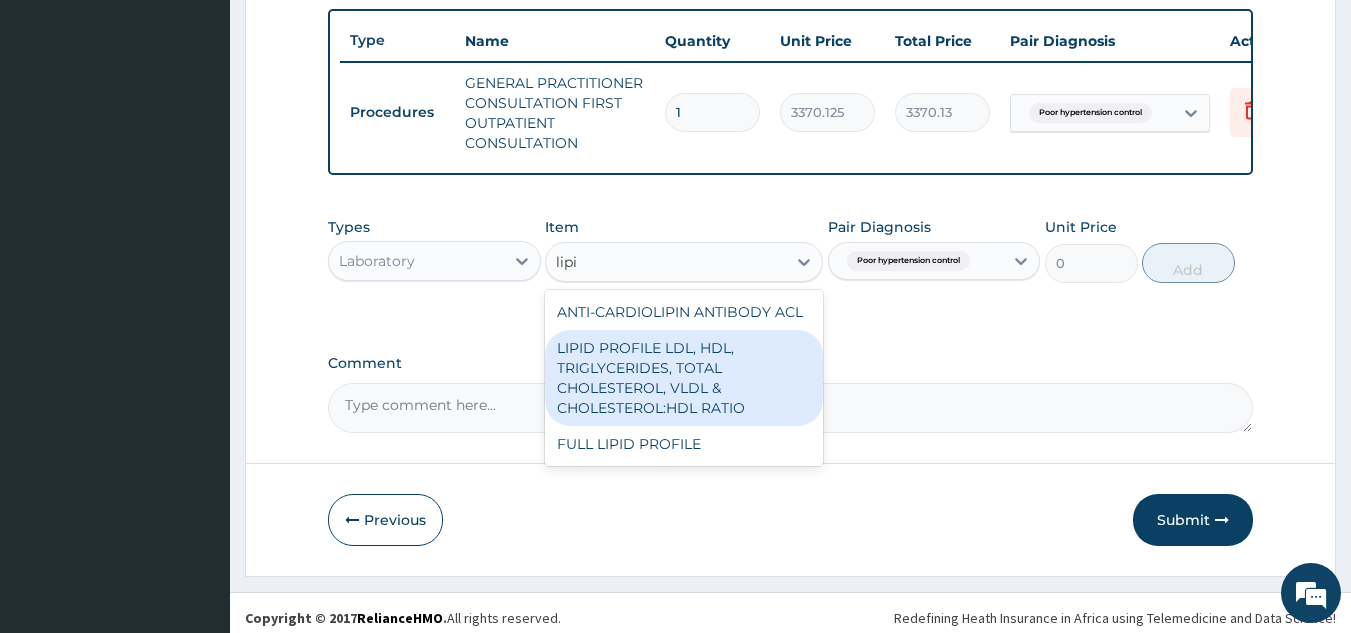 click on "LIPID PROFILE LDL, HDL, TRIGLYCERIDES, TOTAL CHOLESTEROL, VLDL & CHOLESTEROL:HDL RATIO" at bounding box center (684, 378) 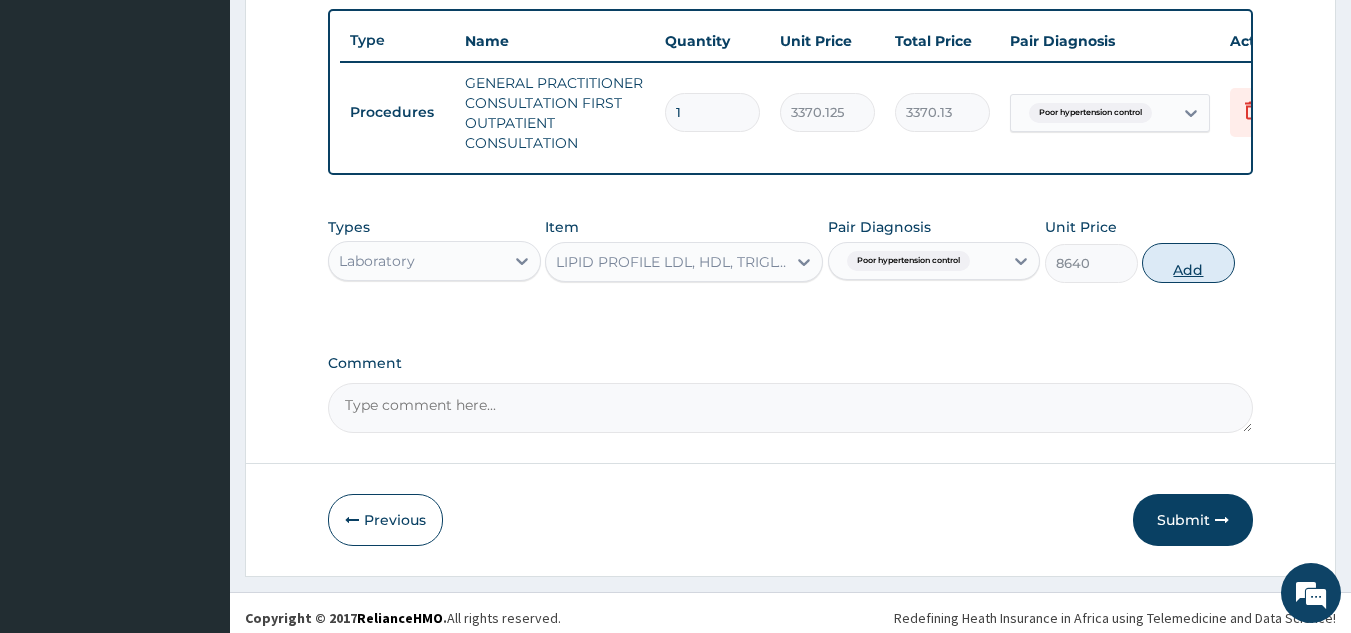 click on "Add" at bounding box center [1188, 263] 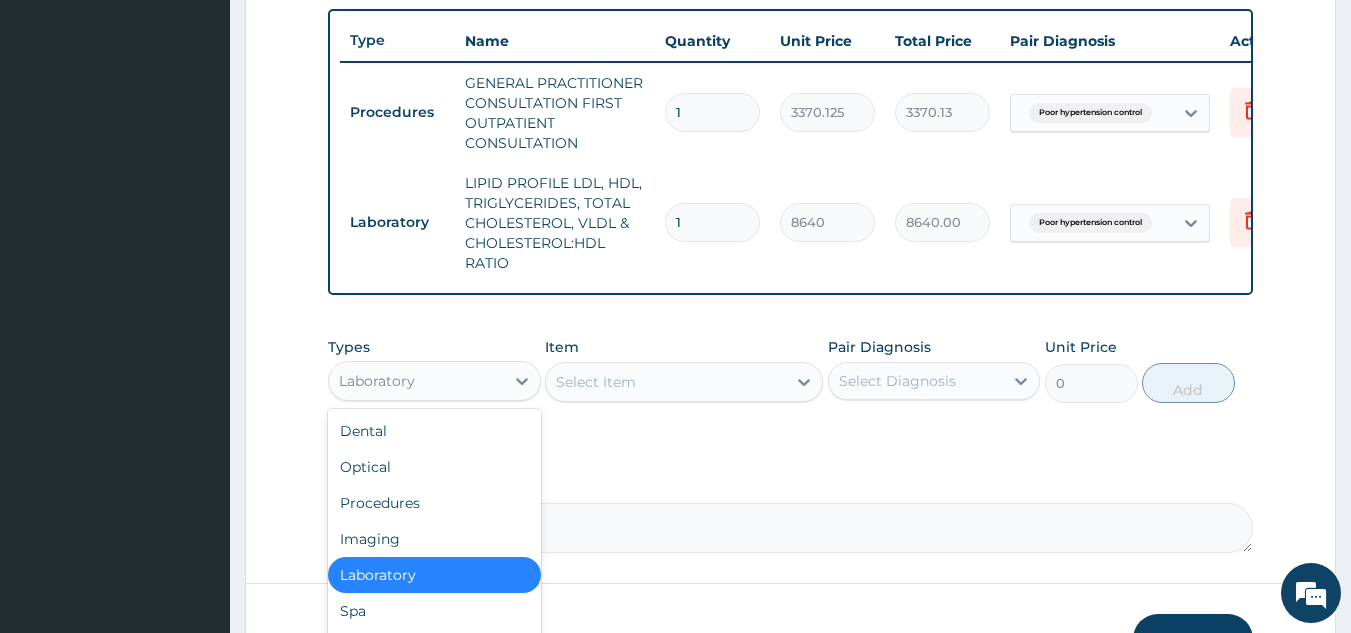 click on "Laboratory" at bounding box center [416, 381] 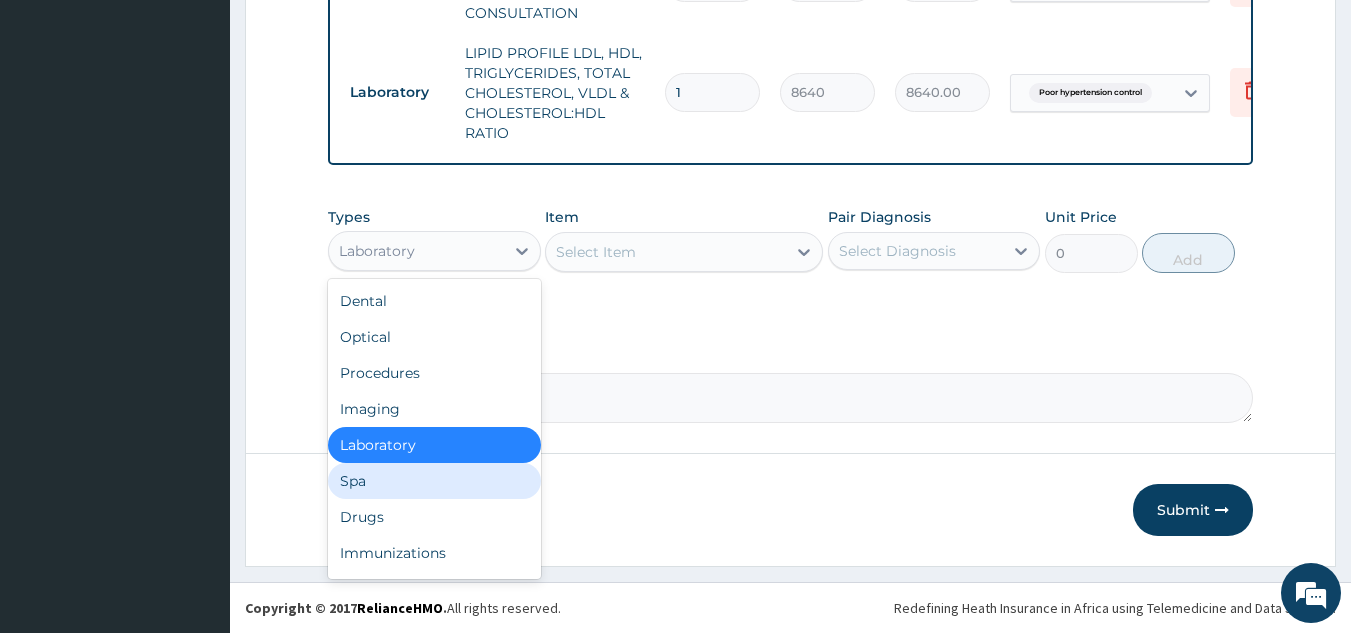 scroll, scrollTop: 68, scrollLeft: 0, axis: vertical 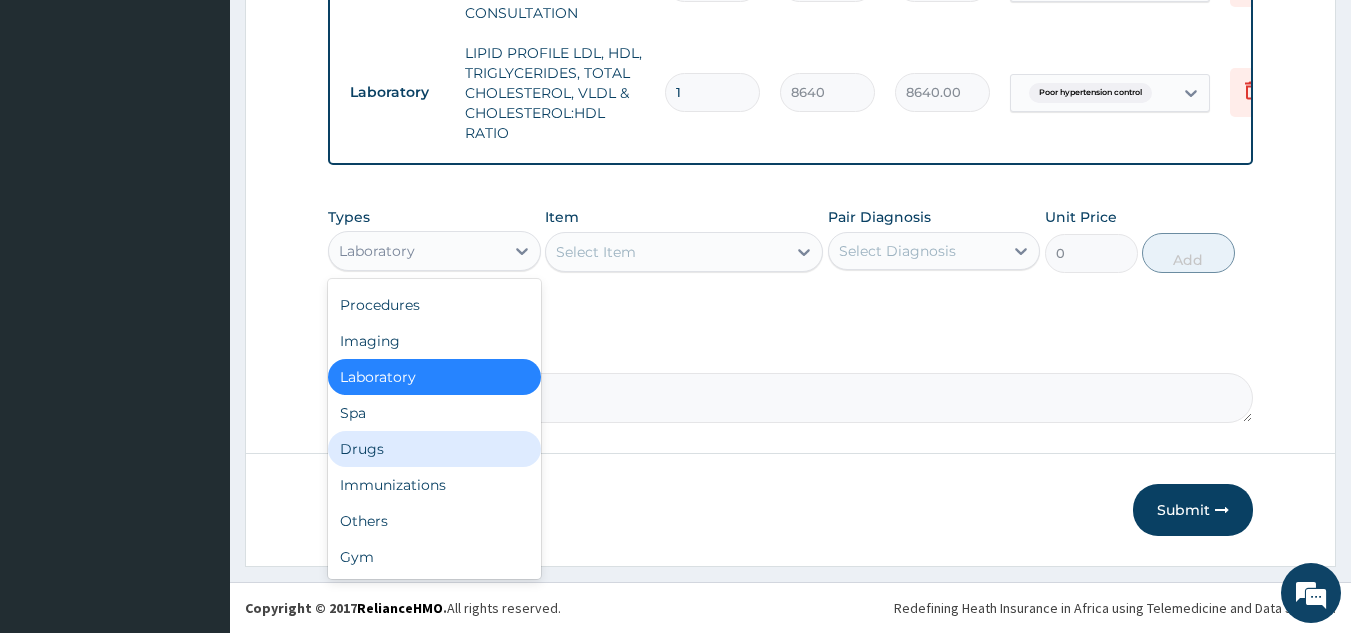 click on "Drugs" at bounding box center [434, 449] 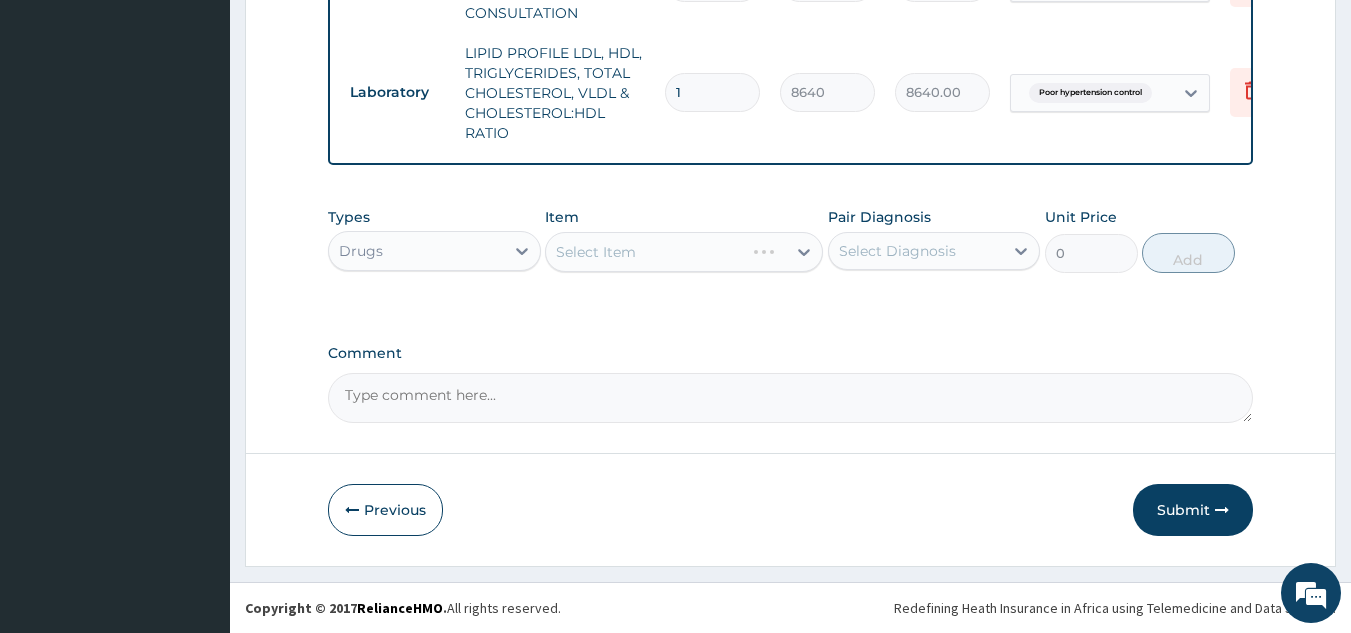 click on "Pair Diagnosis Select Diagnosis" at bounding box center (934, 240) 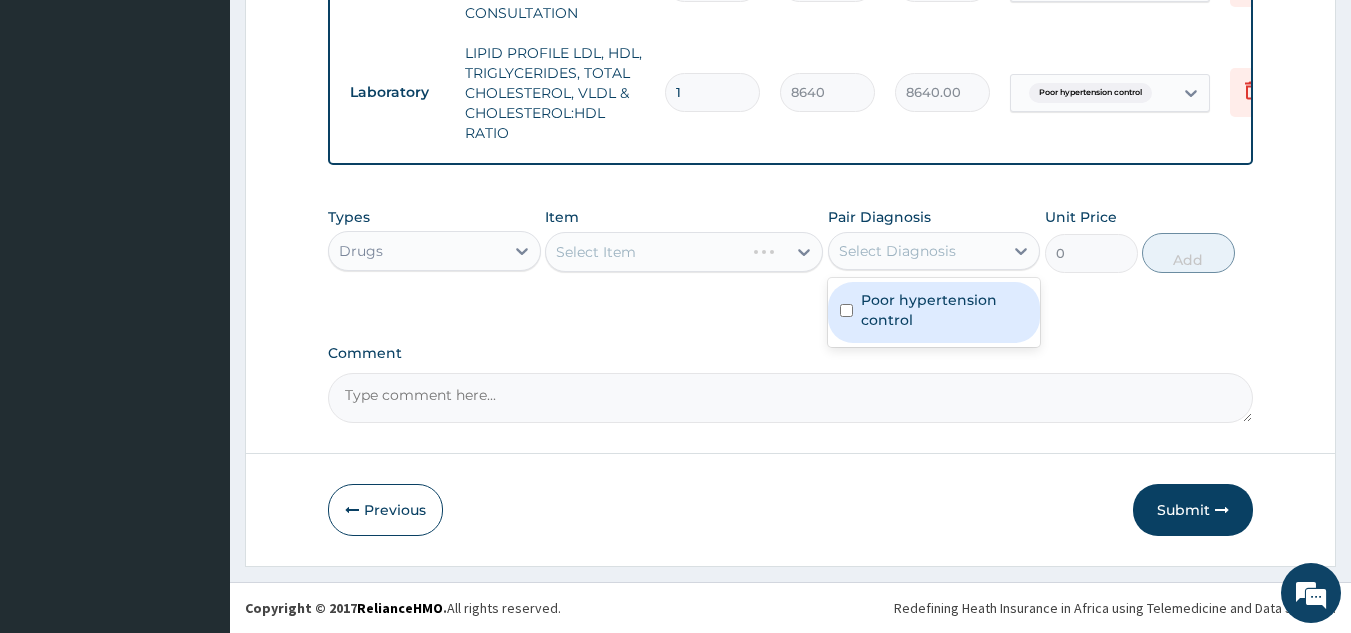 click on "Select Diagnosis" at bounding box center [897, 251] 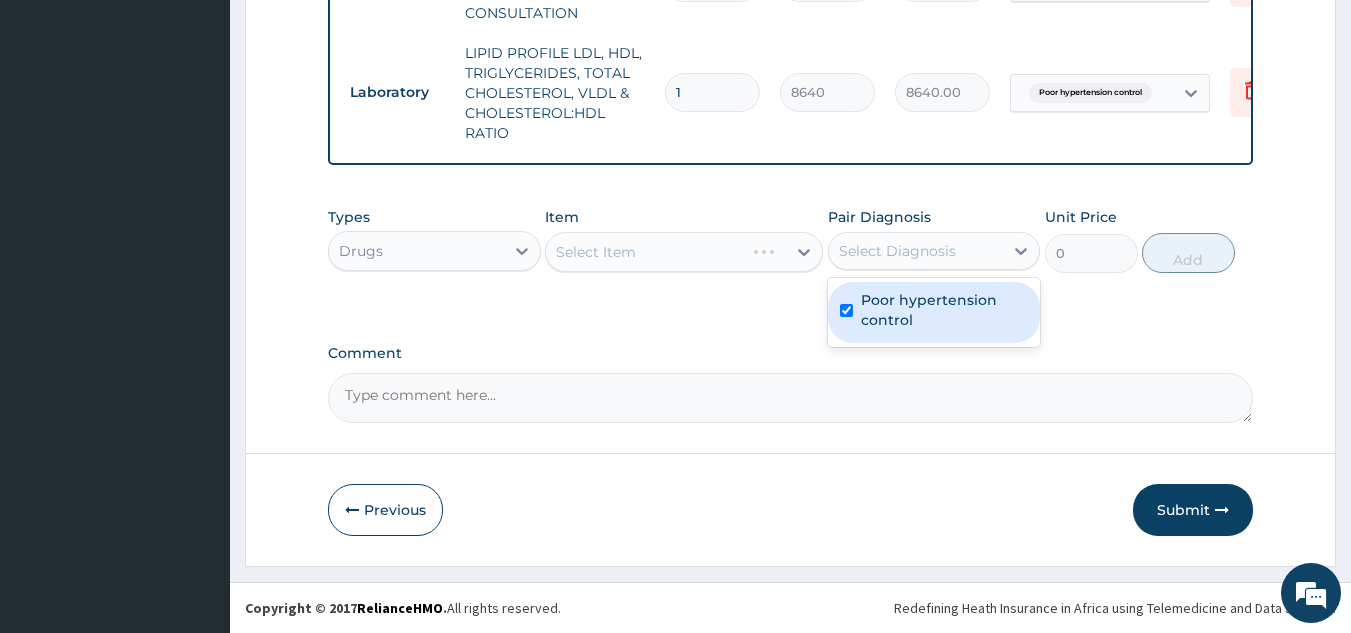 checkbox on "true" 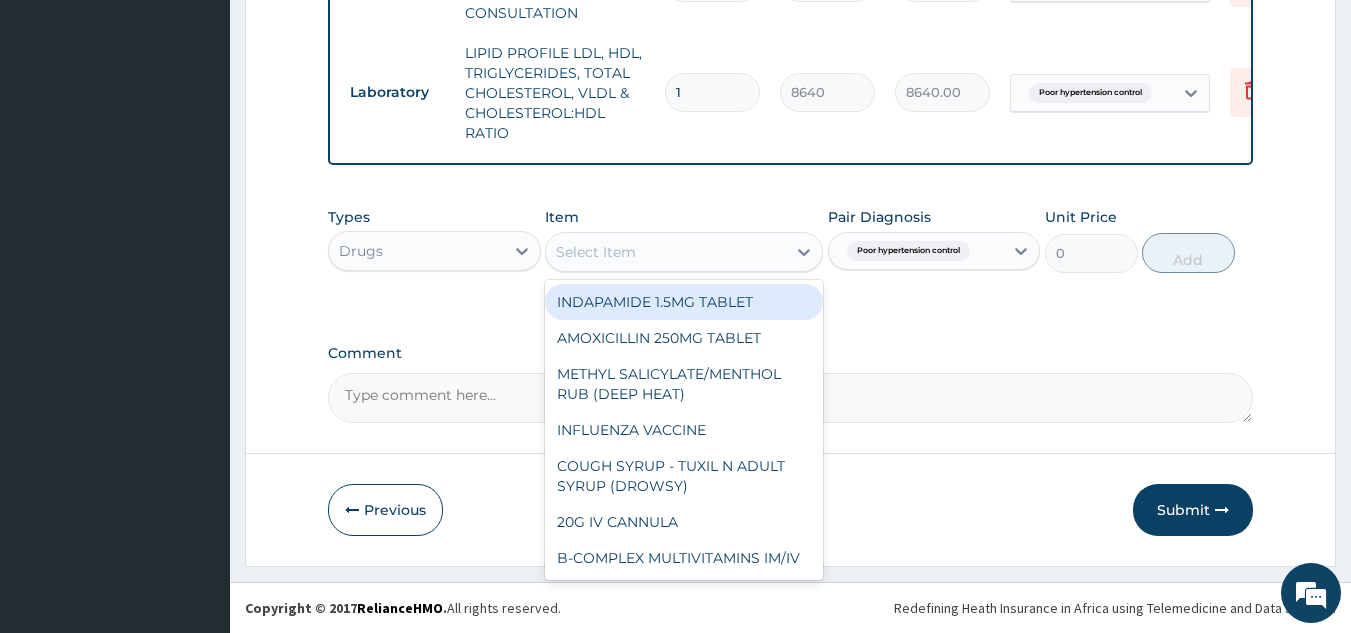 click on "Select Item" at bounding box center [666, 252] 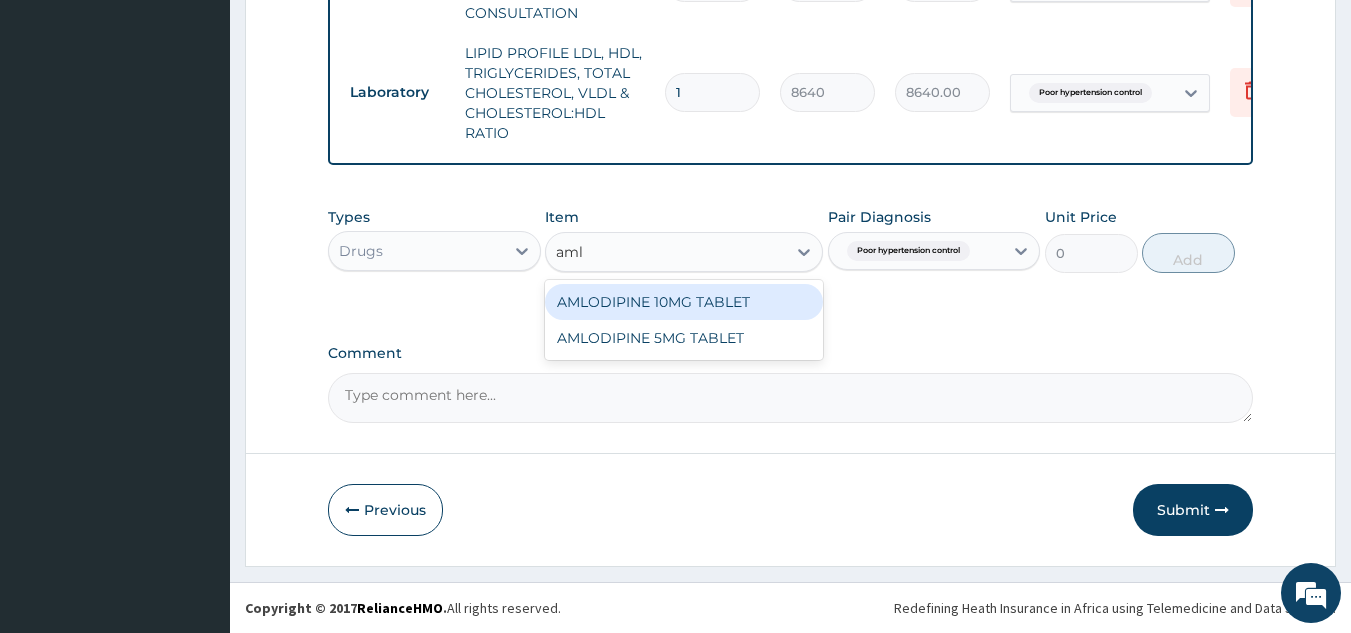 type on "amlo" 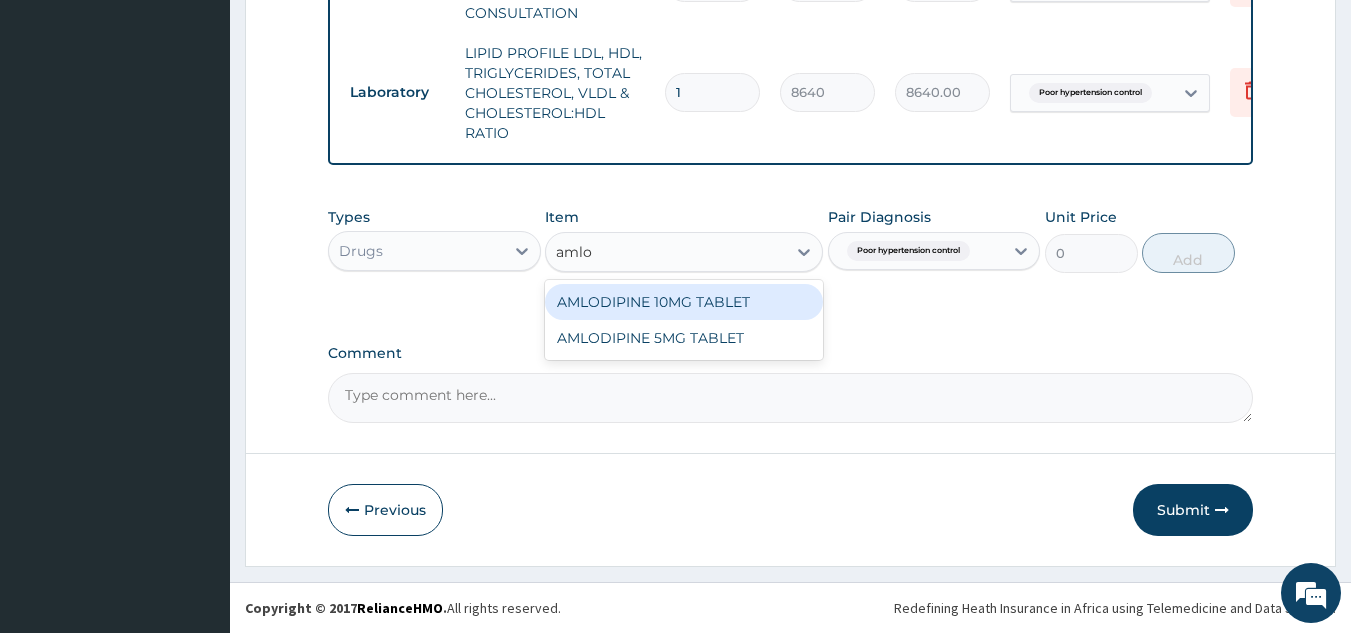 type 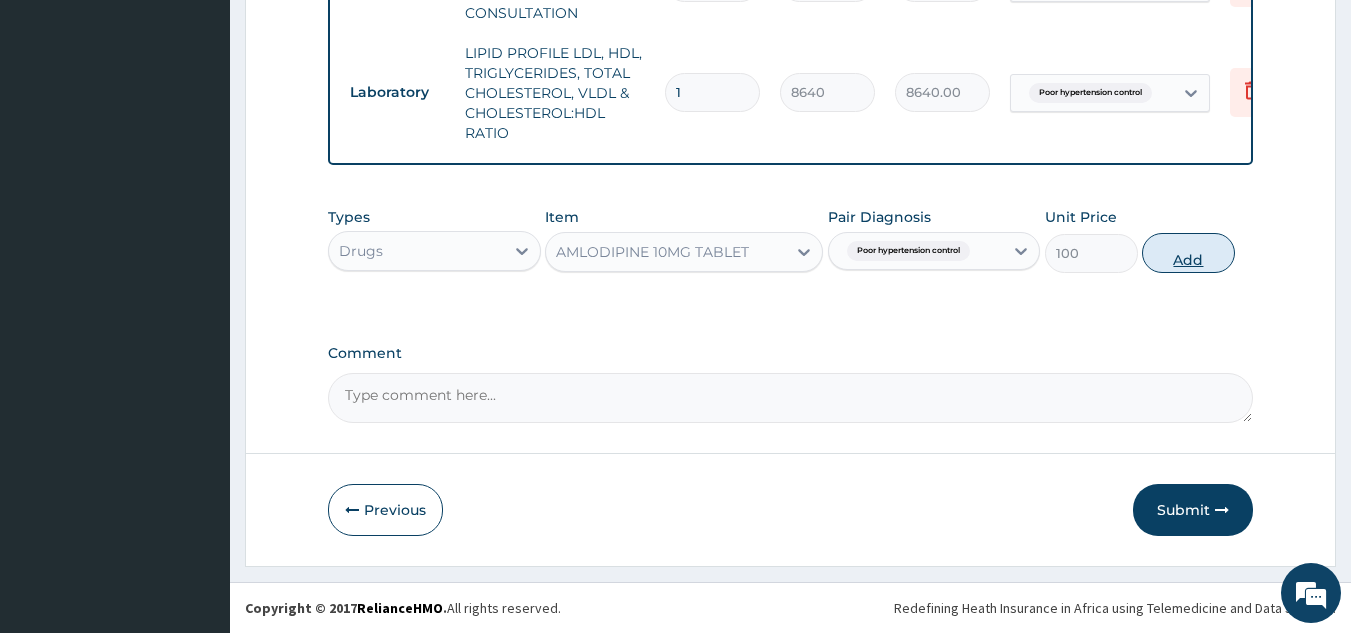 click on "Add" at bounding box center [1188, 253] 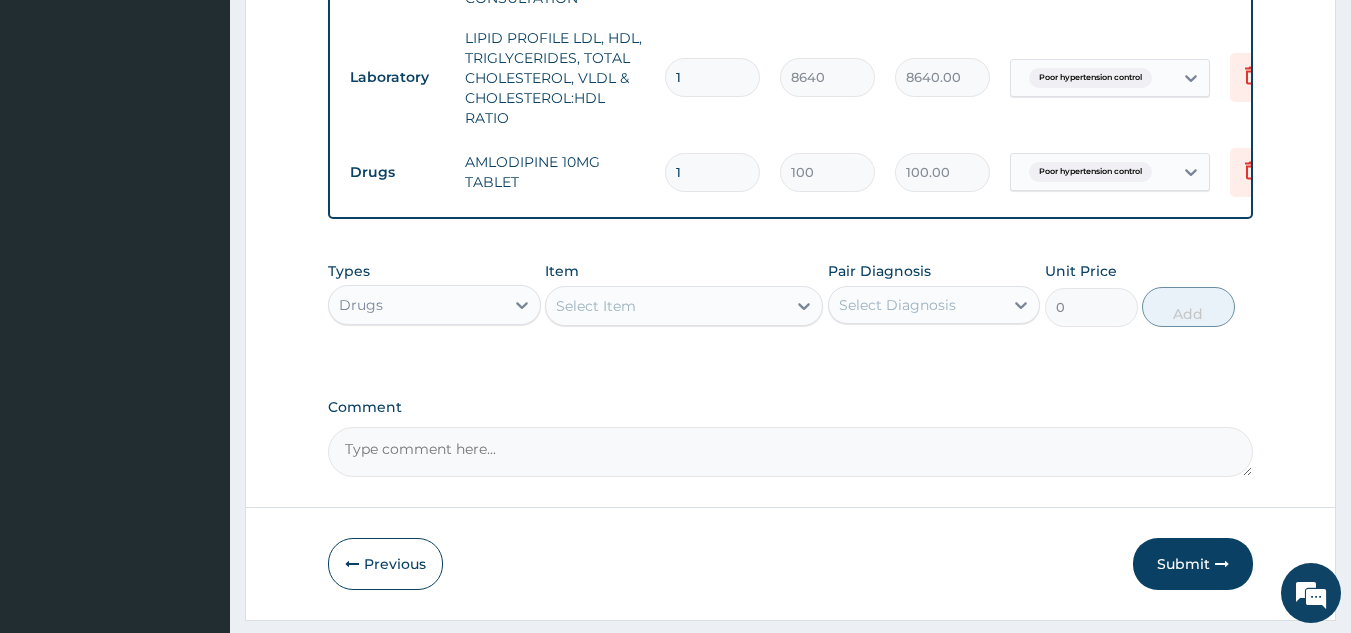click on "Select Item" at bounding box center (596, 306) 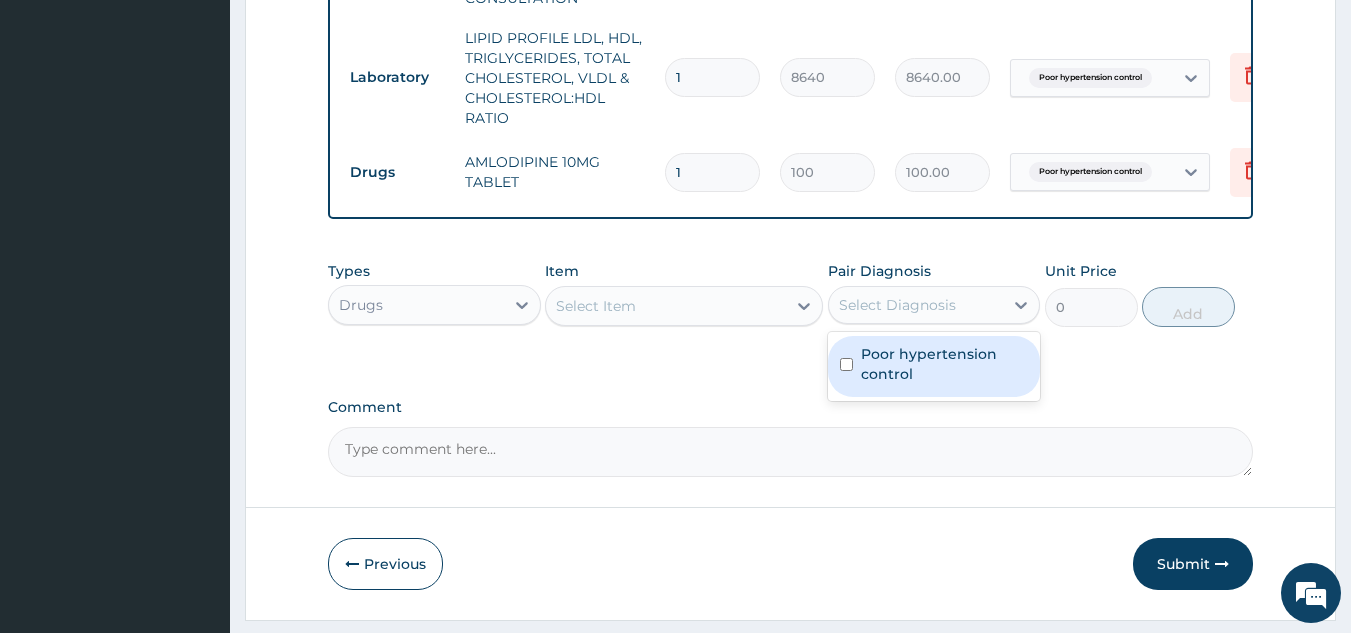 click on "Select Diagnosis" at bounding box center [897, 305] 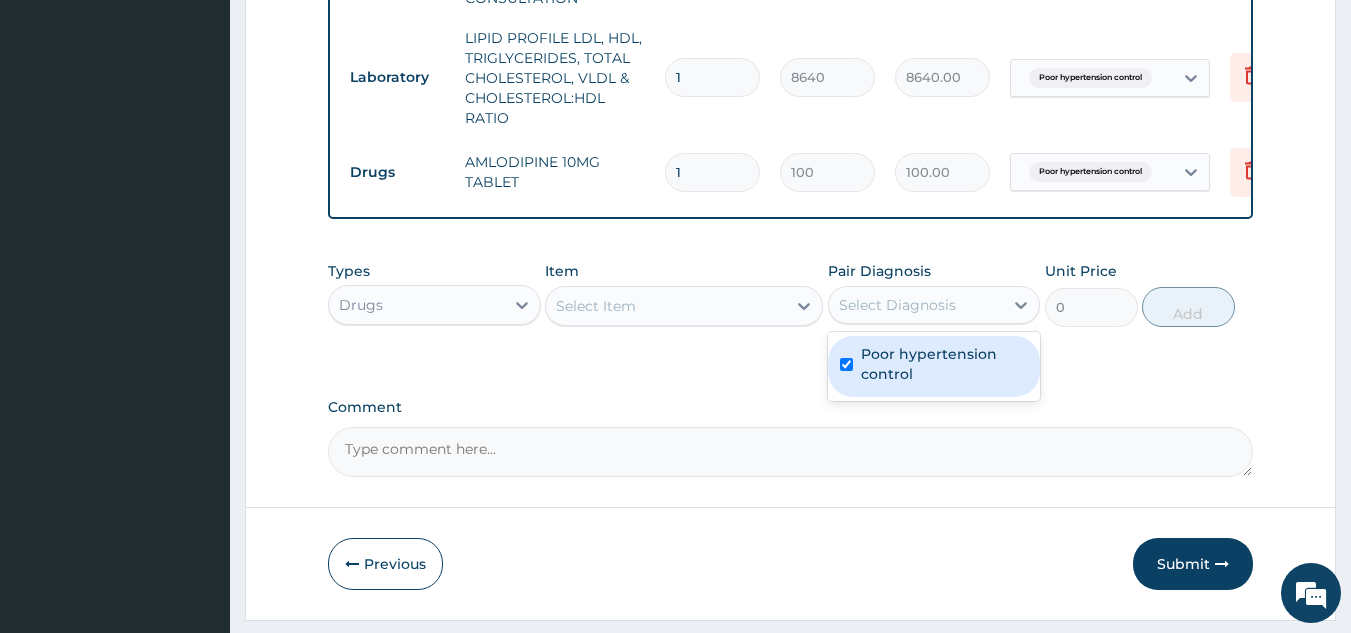 checkbox on "true" 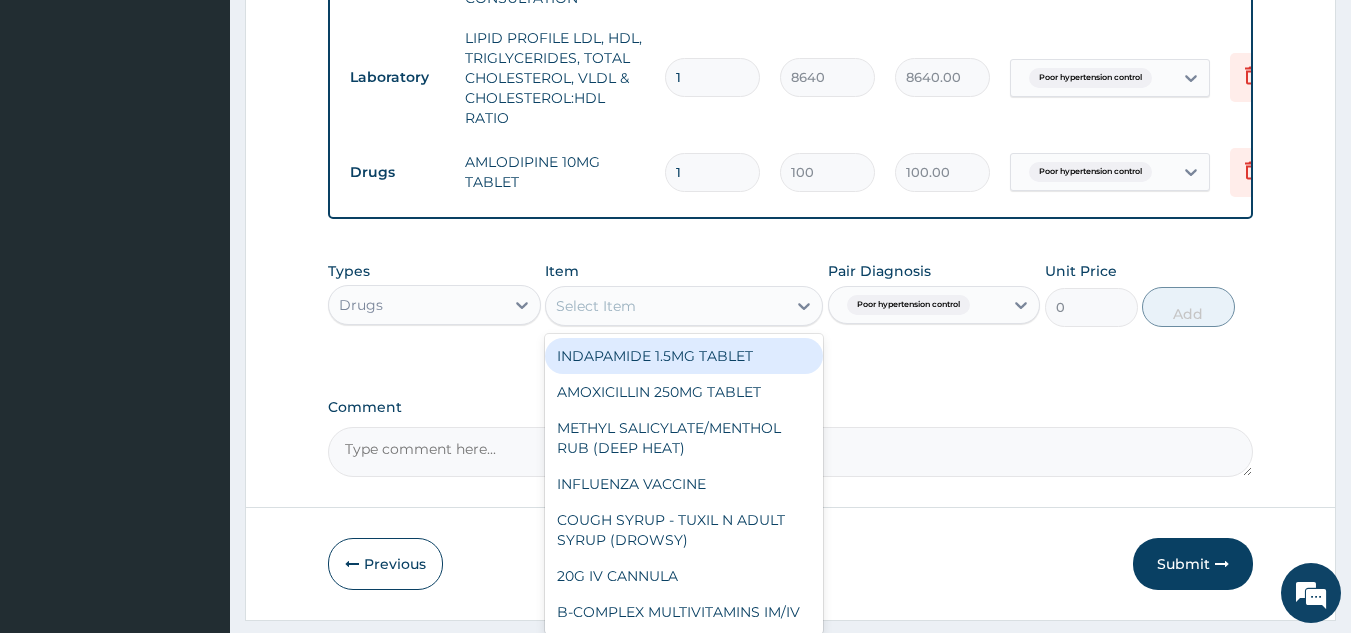 click on "Select Item" at bounding box center [666, 306] 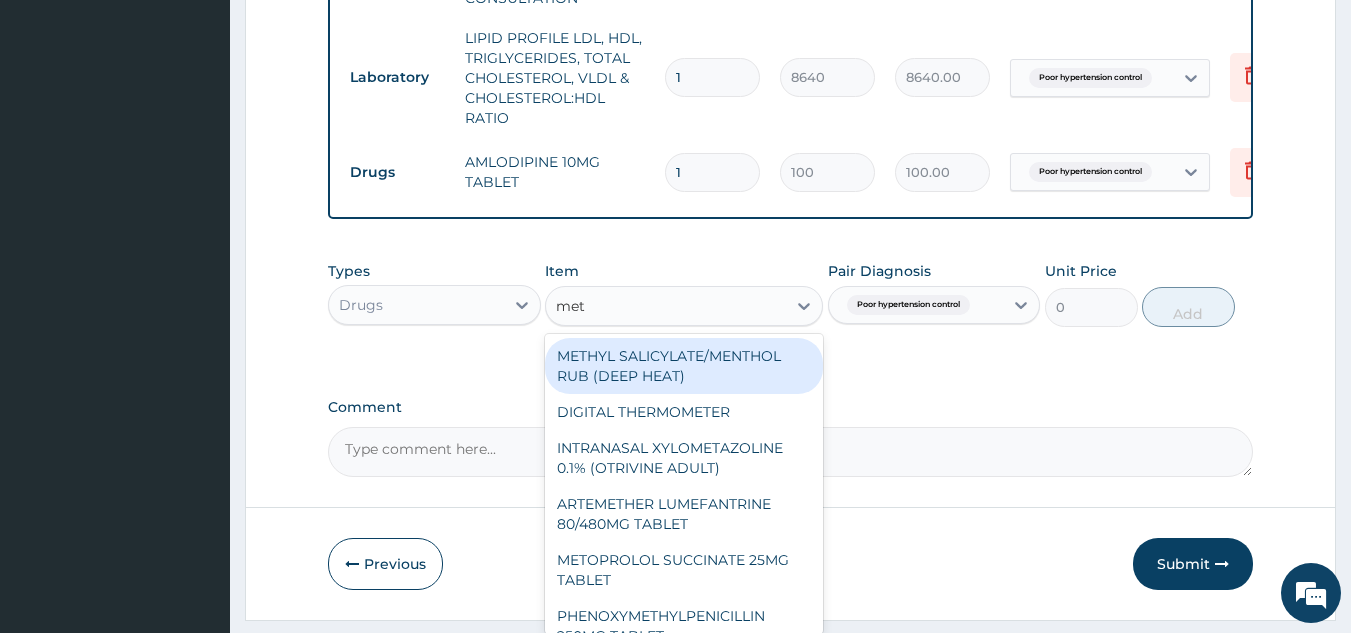 type on "metf" 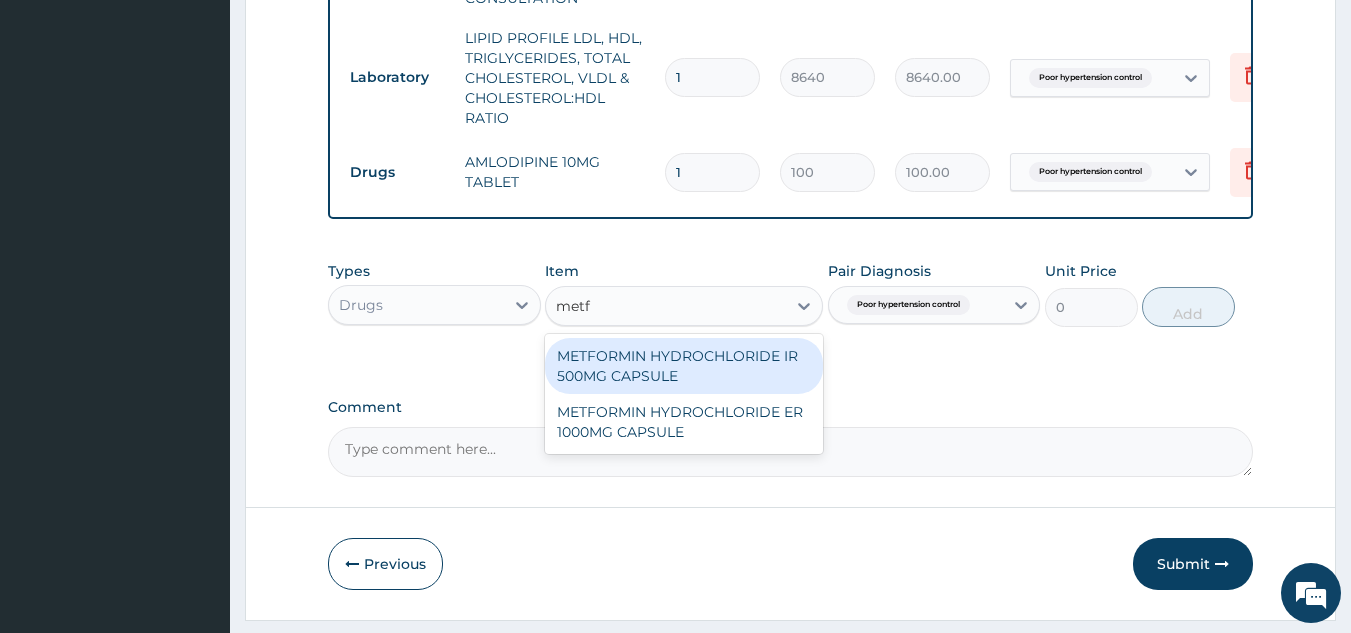 type 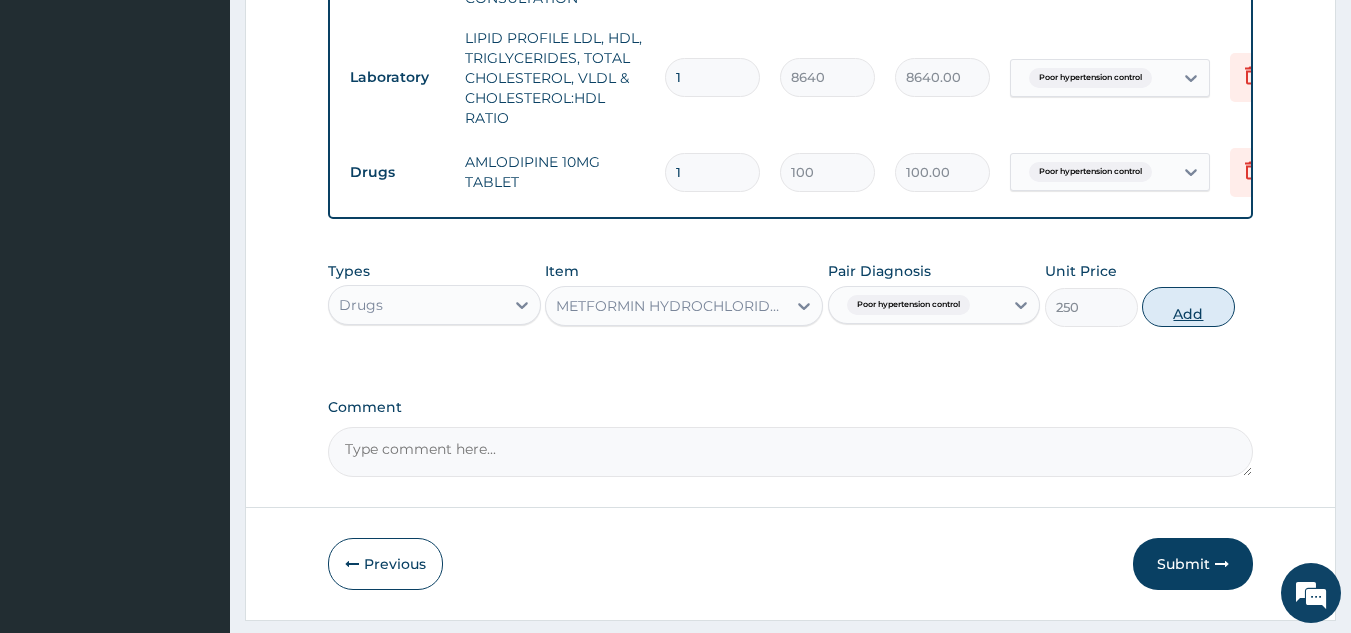 click on "Add" at bounding box center [1188, 307] 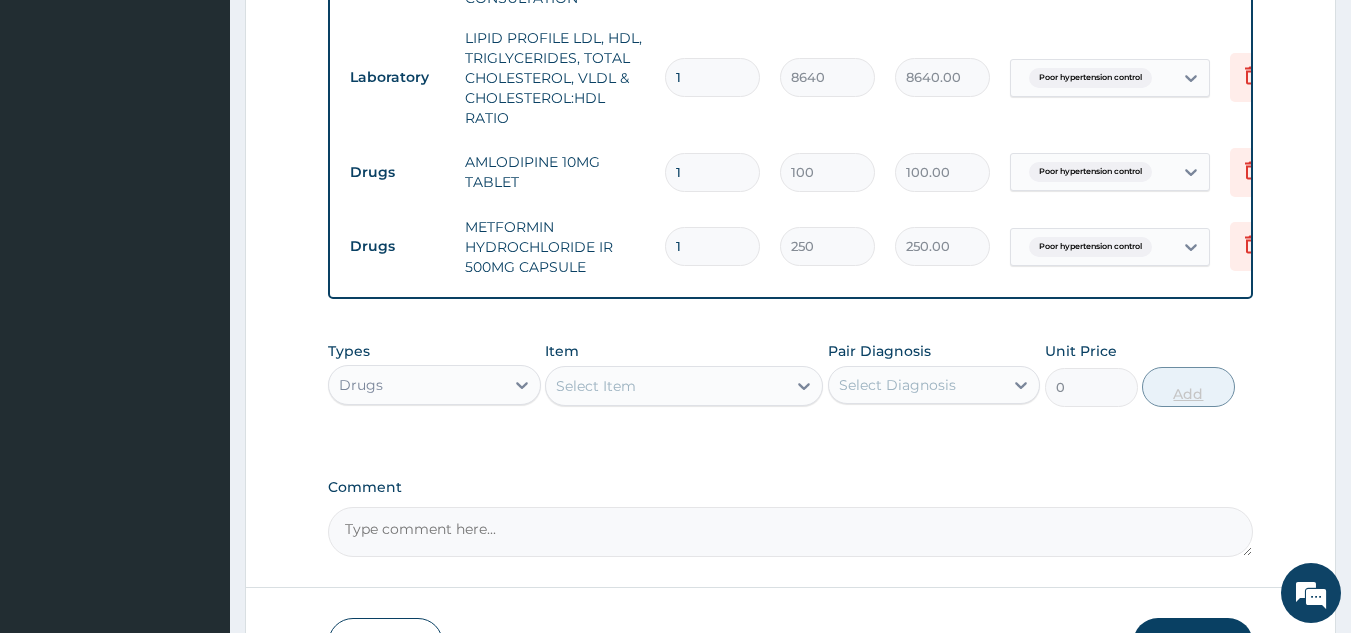 scroll, scrollTop: 1029, scrollLeft: 0, axis: vertical 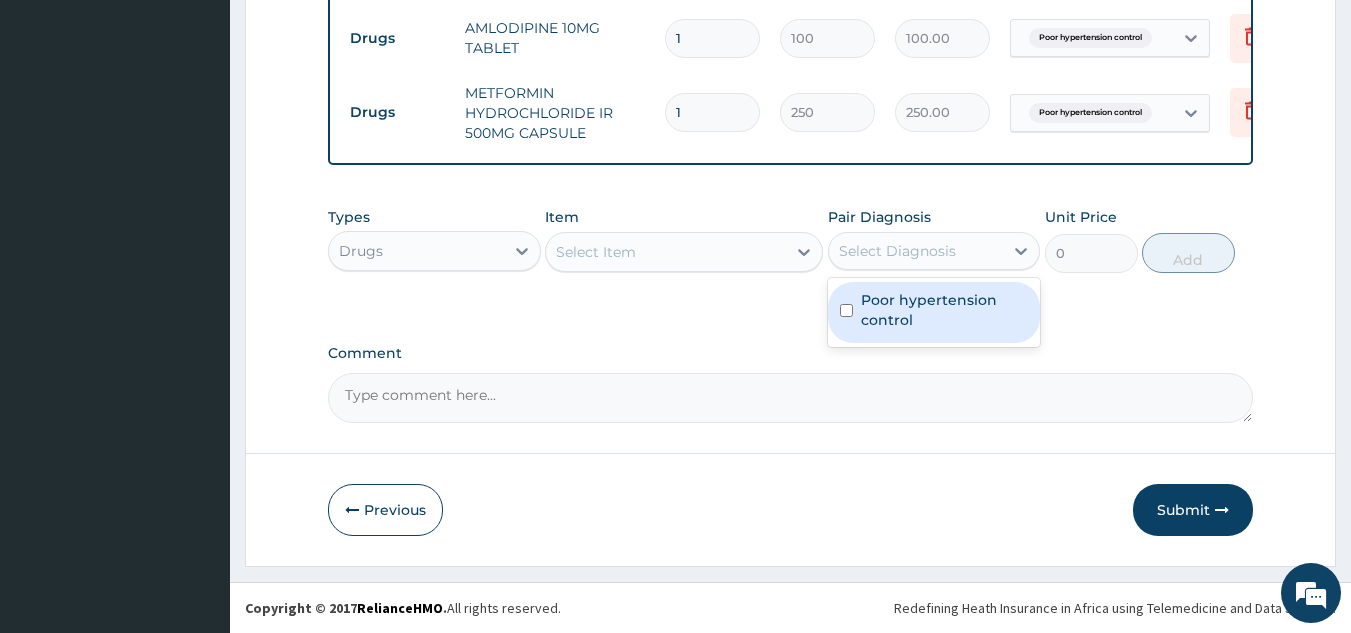 click on "Select Diagnosis" at bounding box center (897, 251) 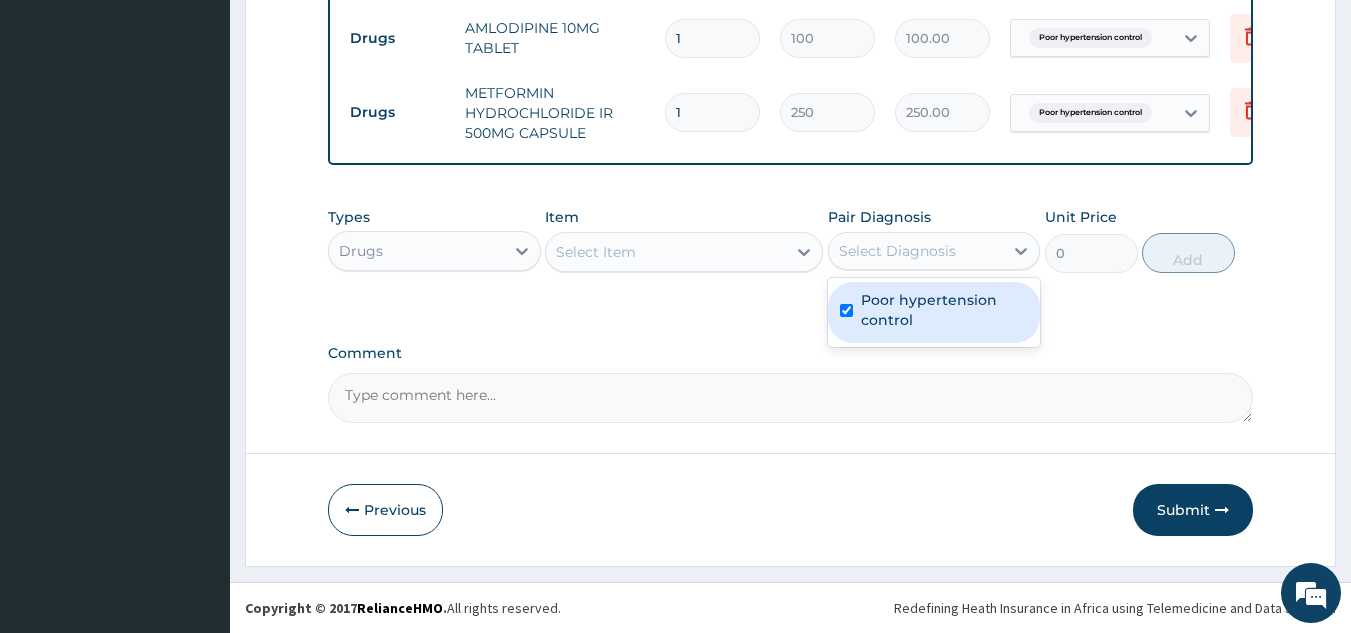 checkbox on "true" 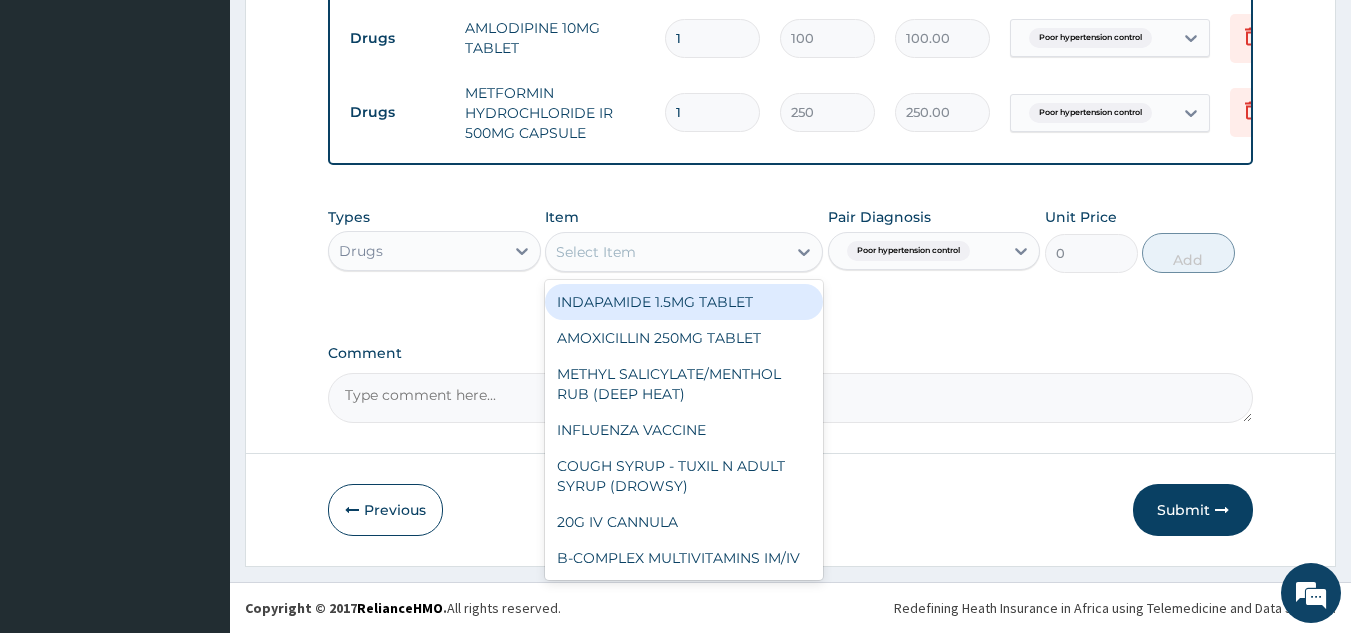 click on "Select Item" at bounding box center [666, 252] 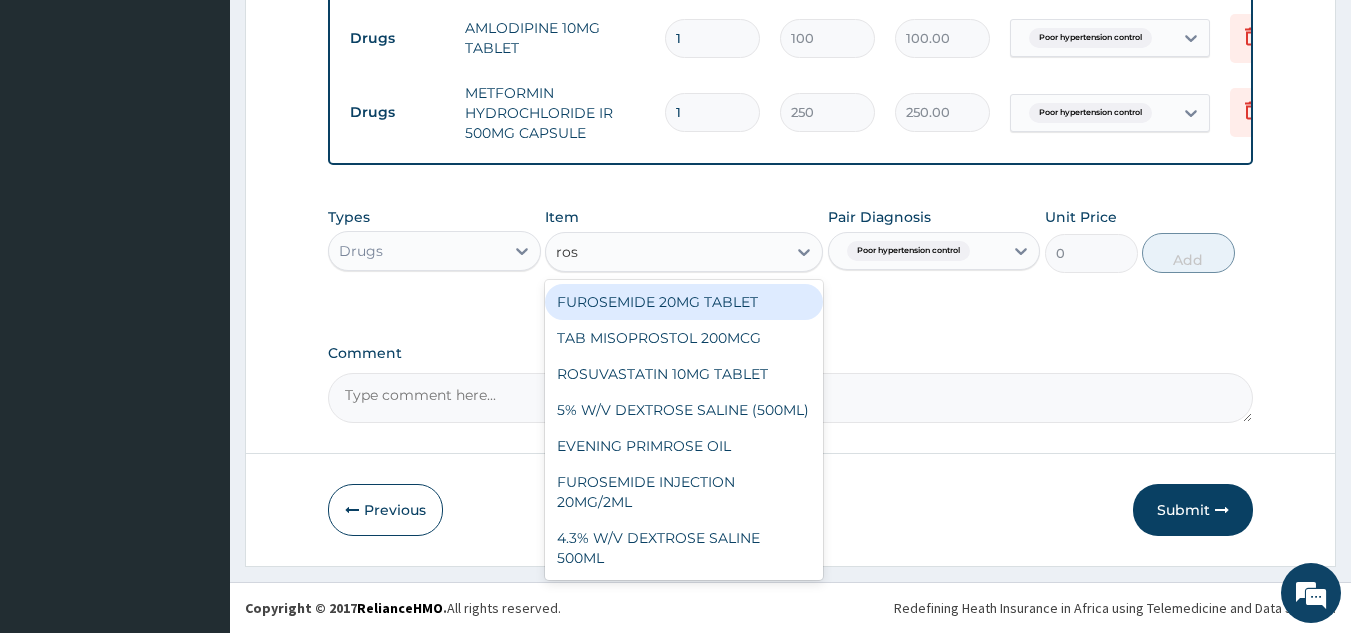 type on "rosu" 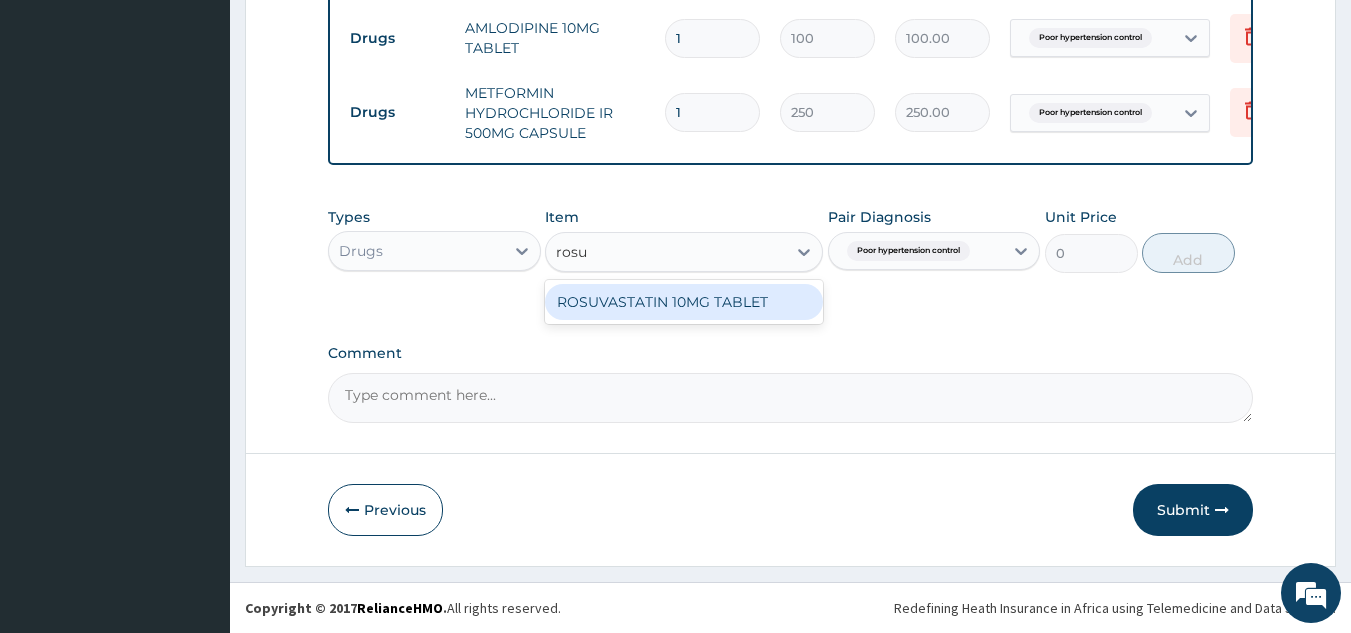 type 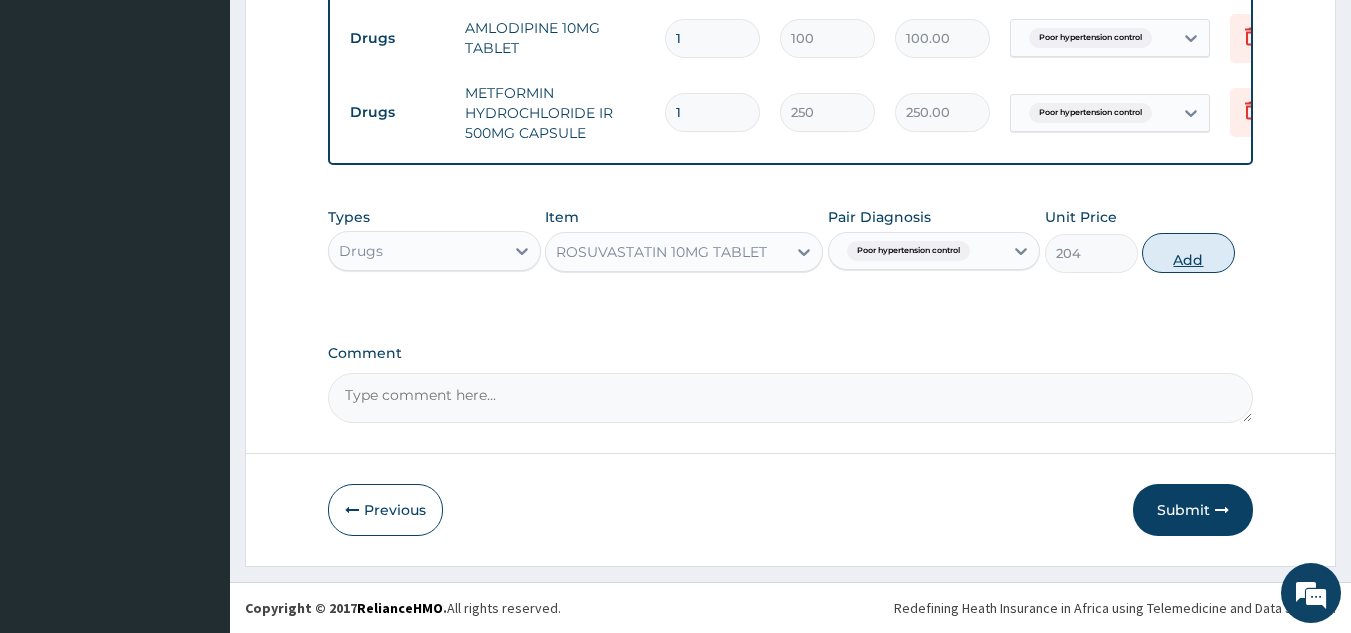 click on "Add" at bounding box center (1188, 253) 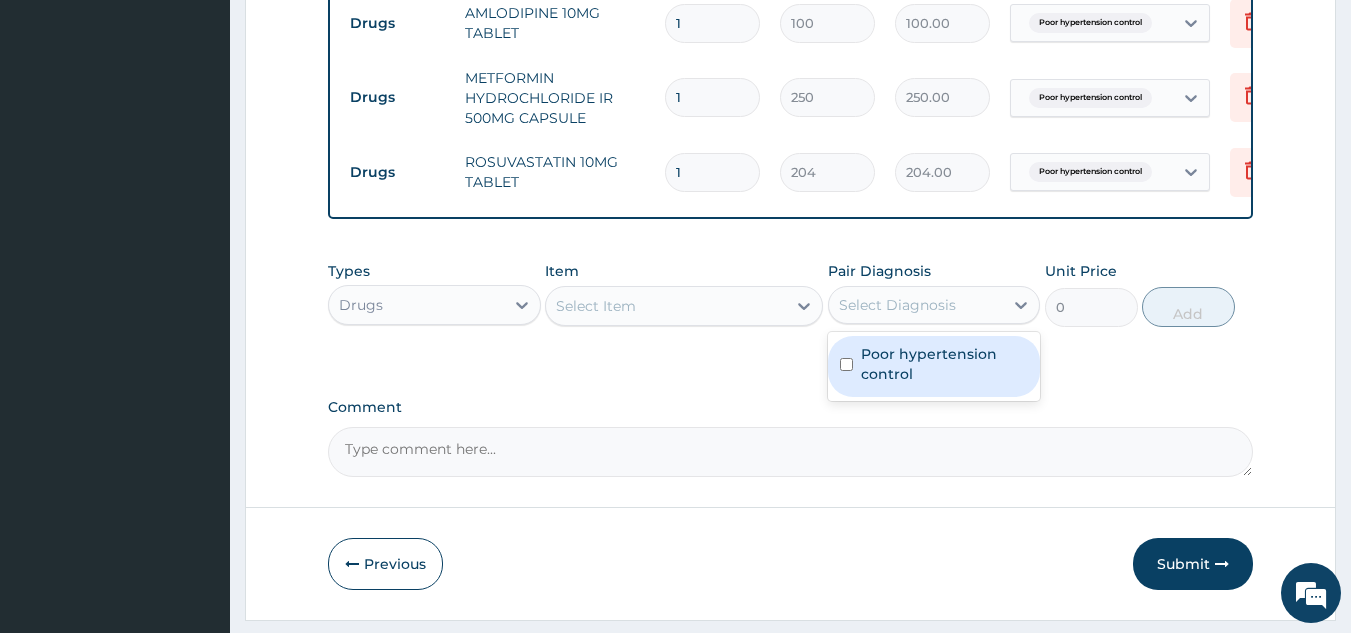 click on "Select Diagnosis" at bounding box center (897, 305) 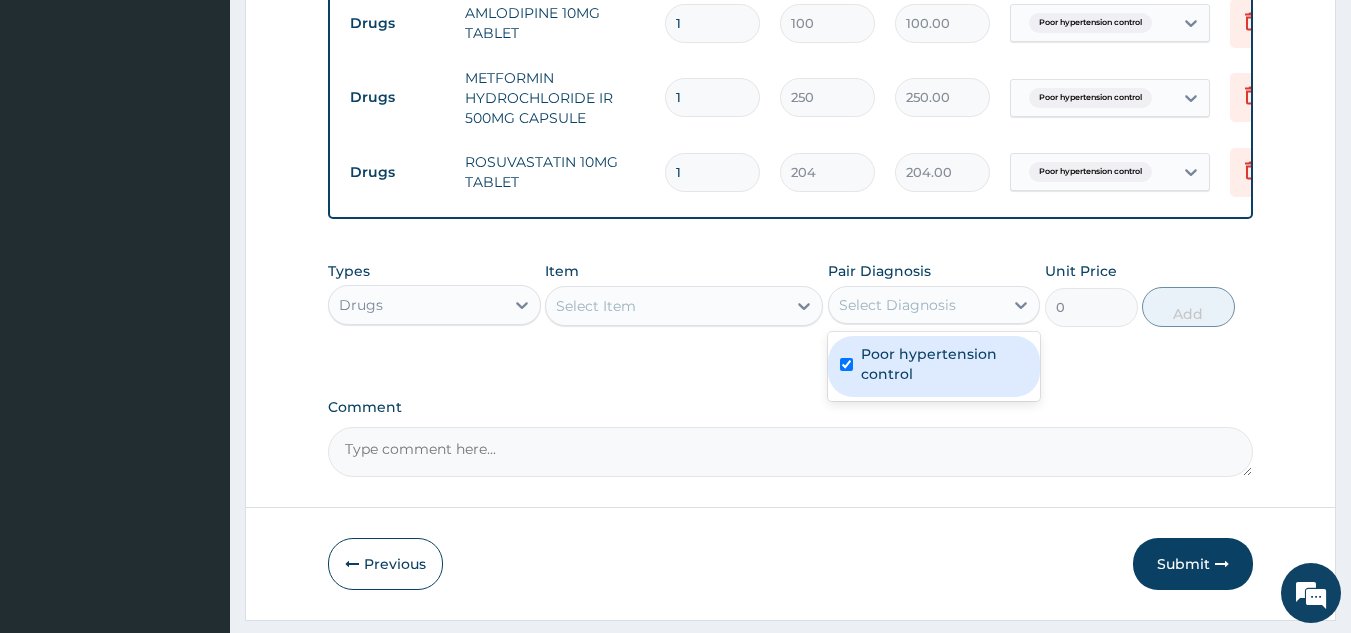 checkbox on "true" 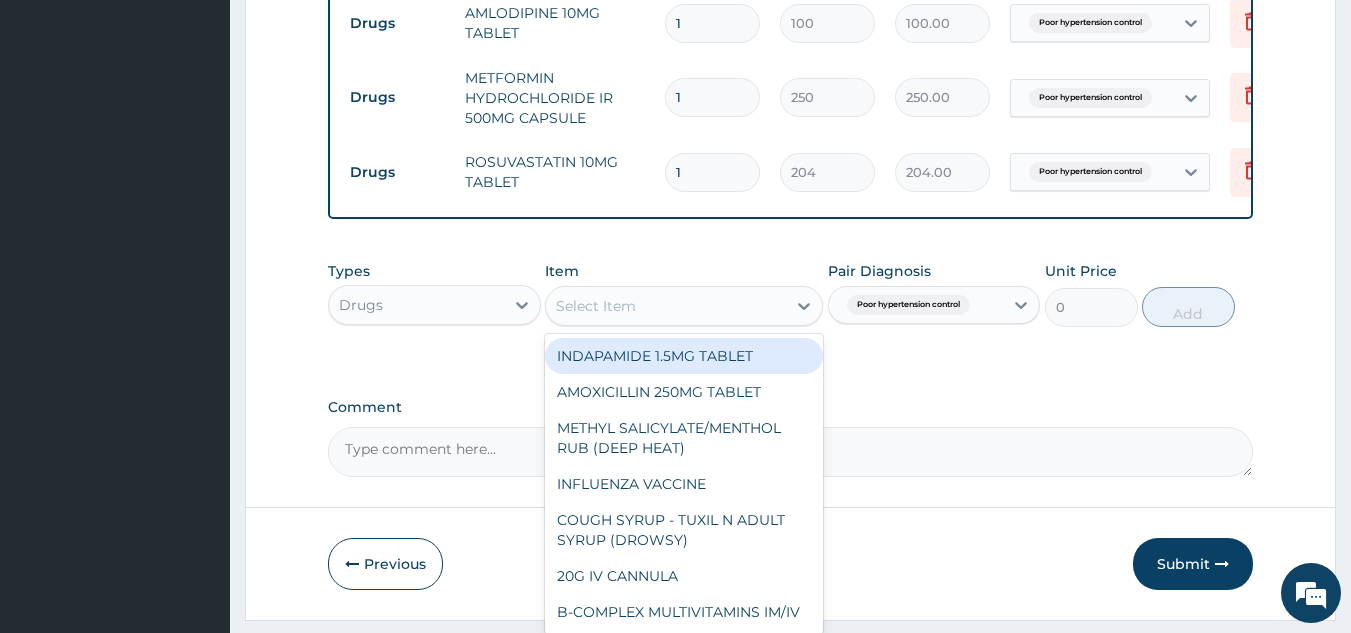 click on "Select Item" at bounding box center [596, 306] 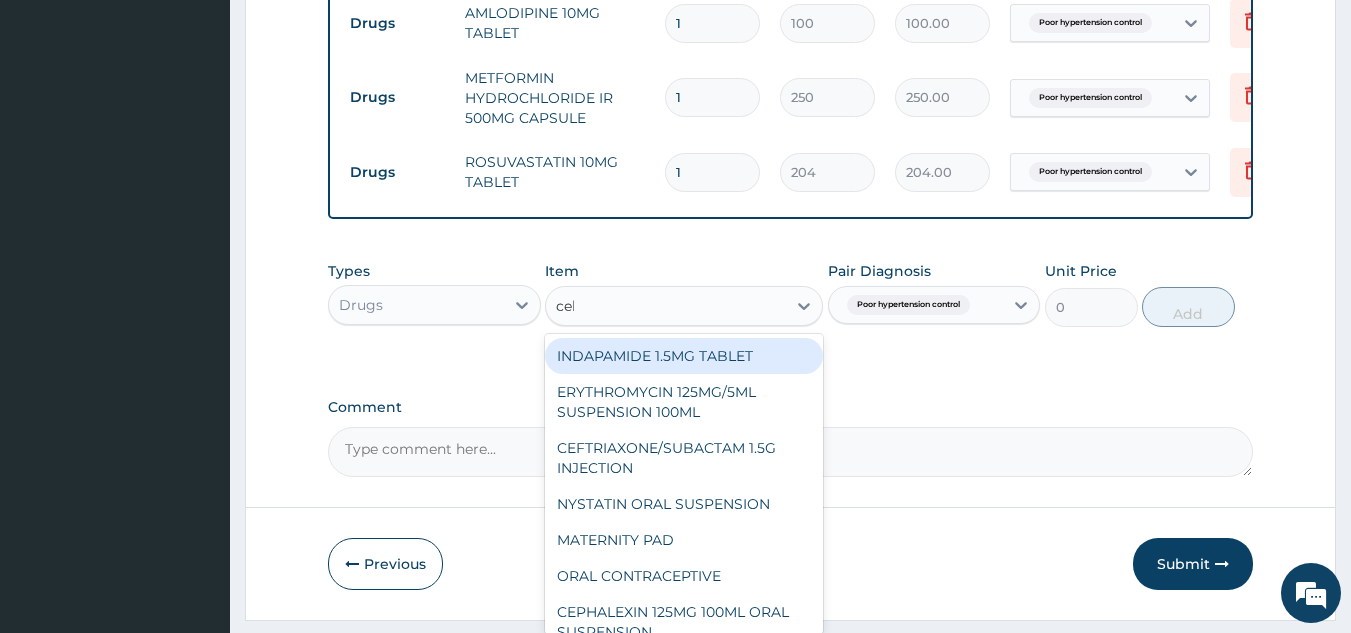 type on "cele" 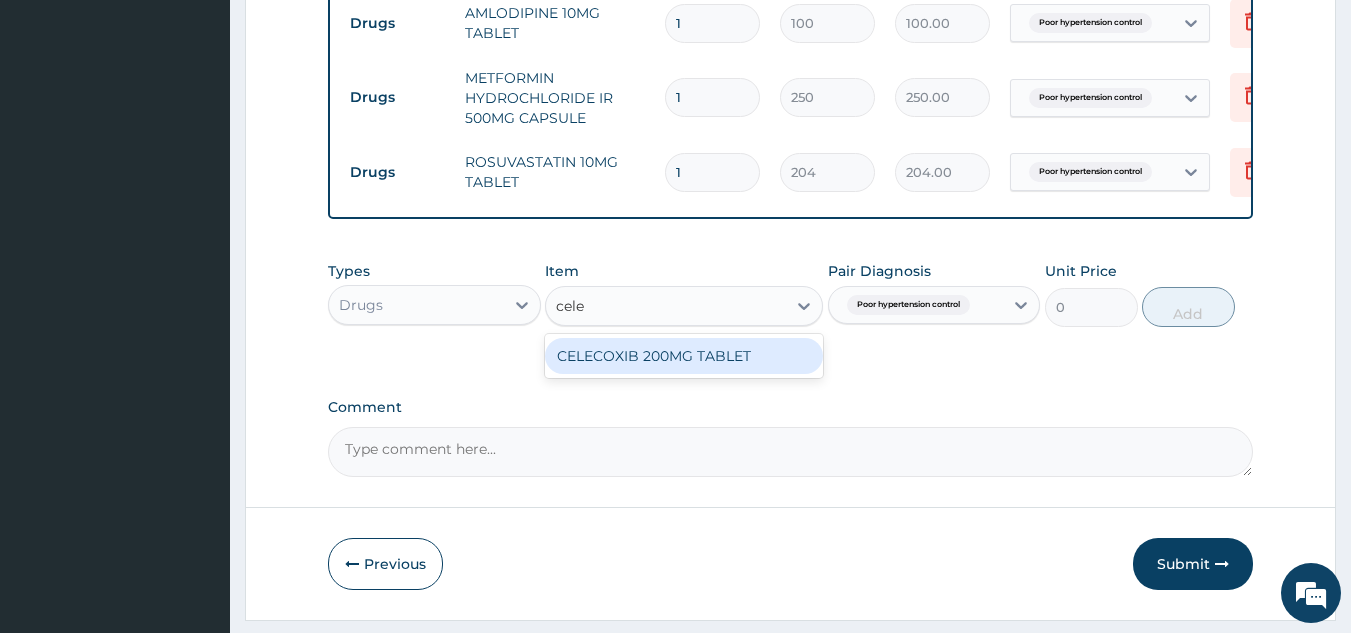 type 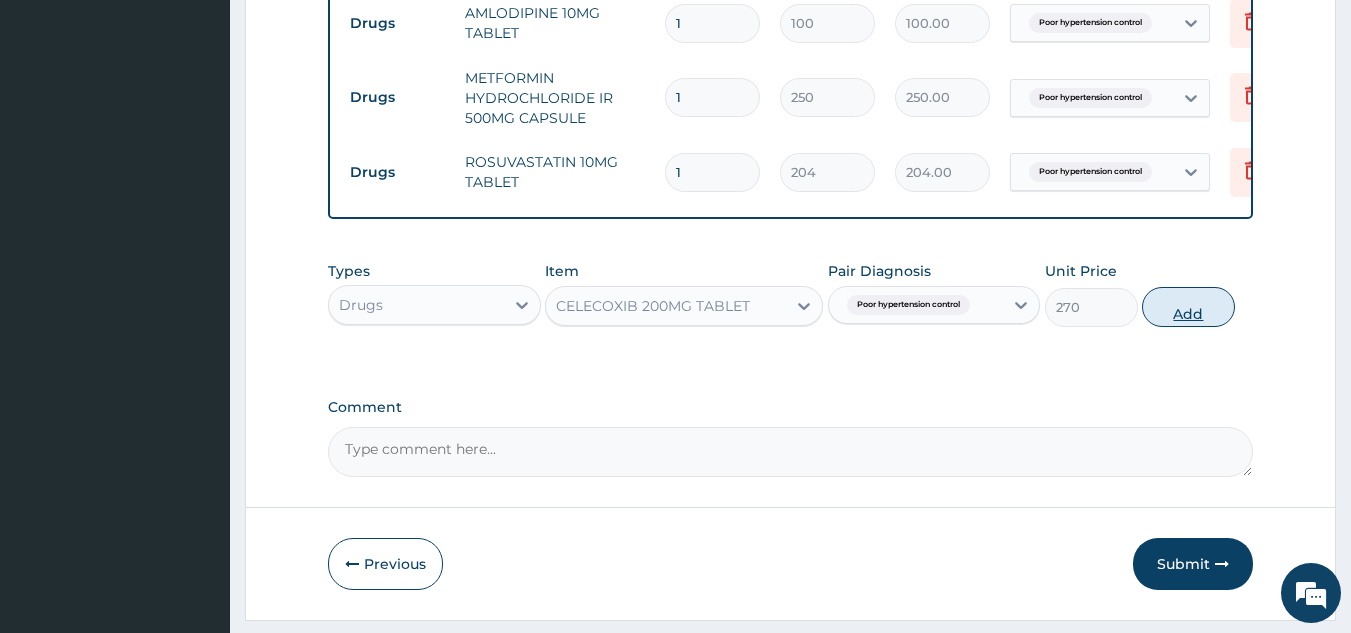 click on "Add" at bounding box center (1188, 307) 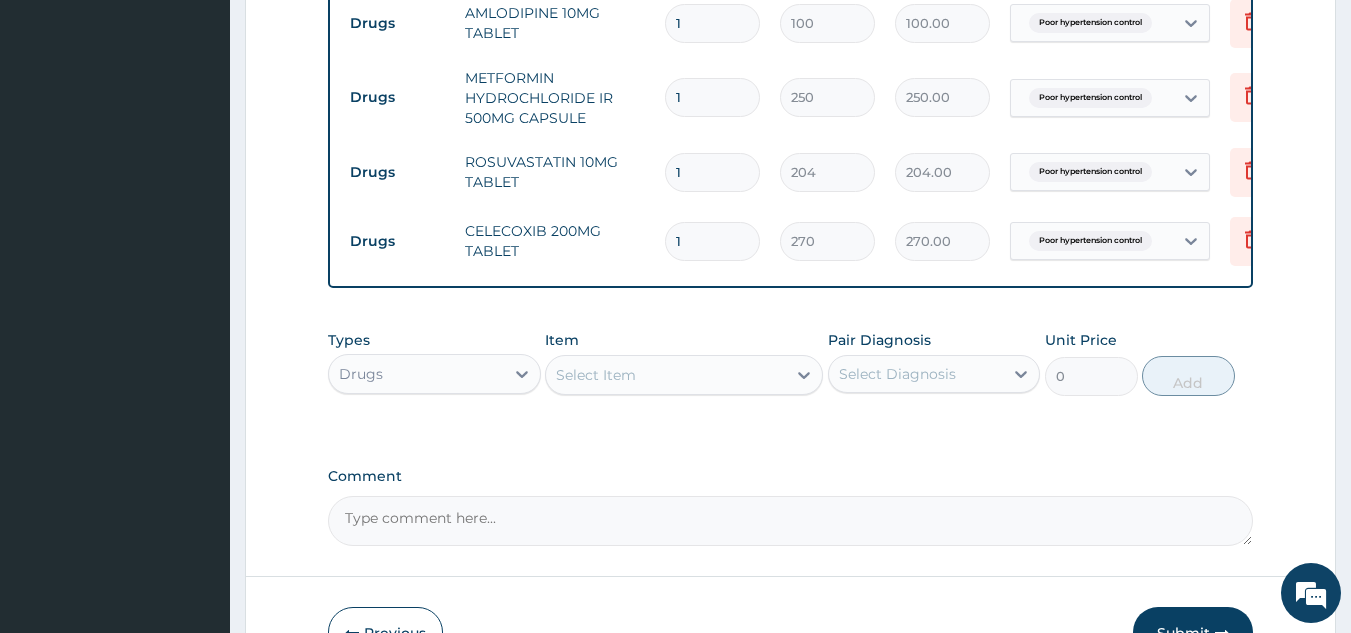 scroll, scrollTop: 1167, scrollLeft: 0, axis: vertical 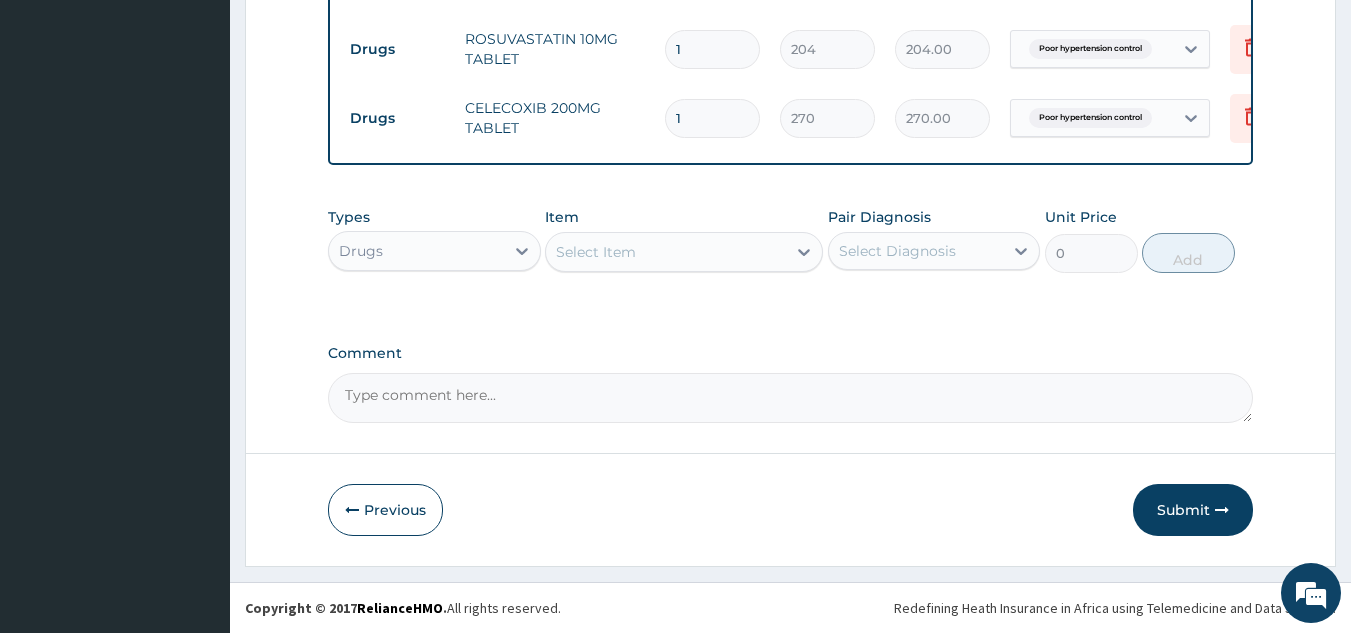 click on "Select Diagnosis" at bounding box center (897, 251) 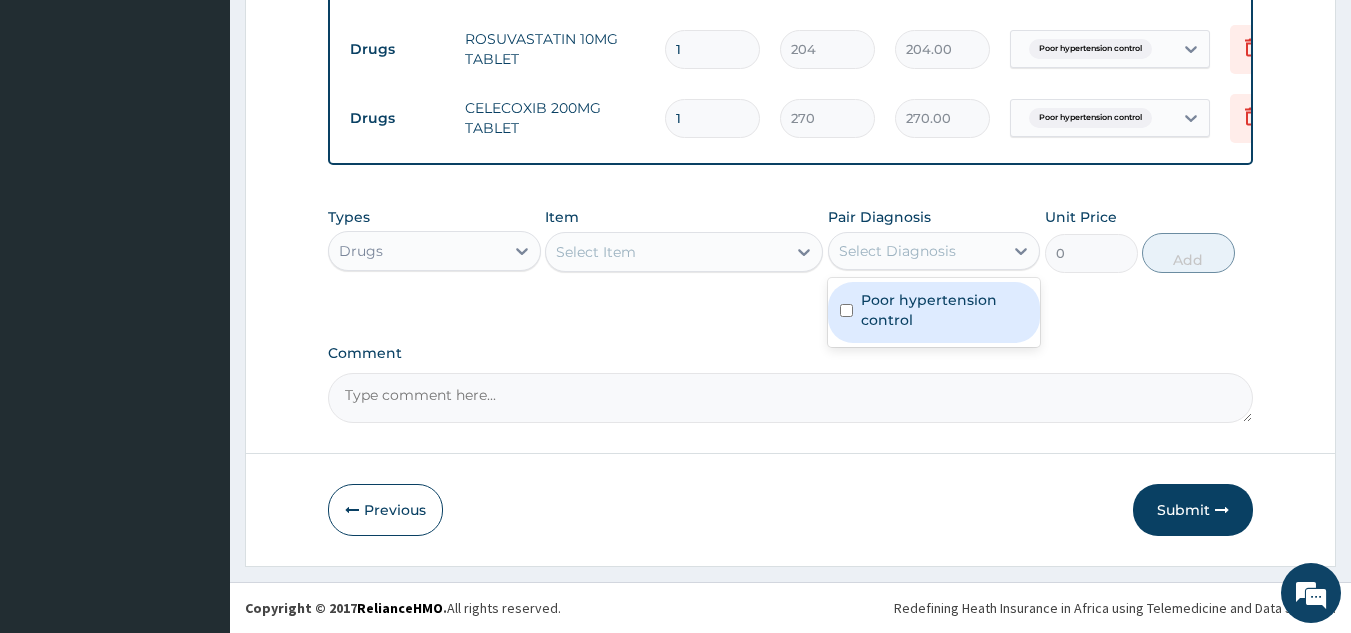 click on "Poor hypertension control" at bounding box center [934, 312] 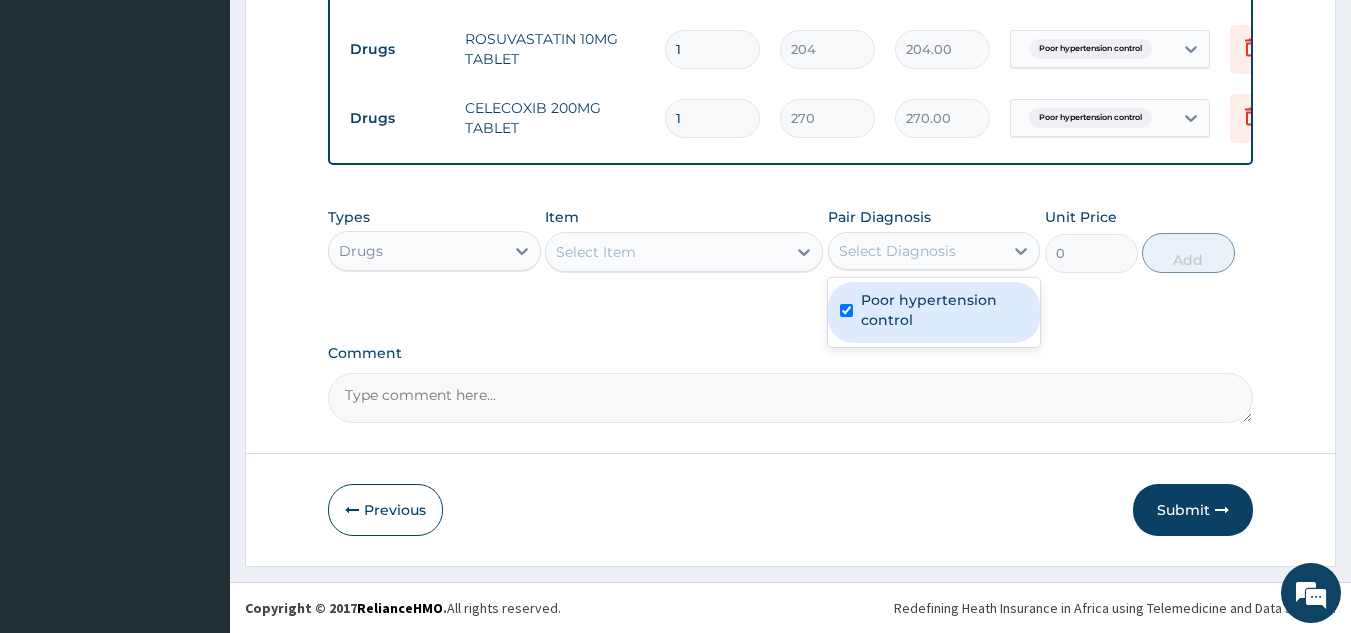 checkbox on "true" 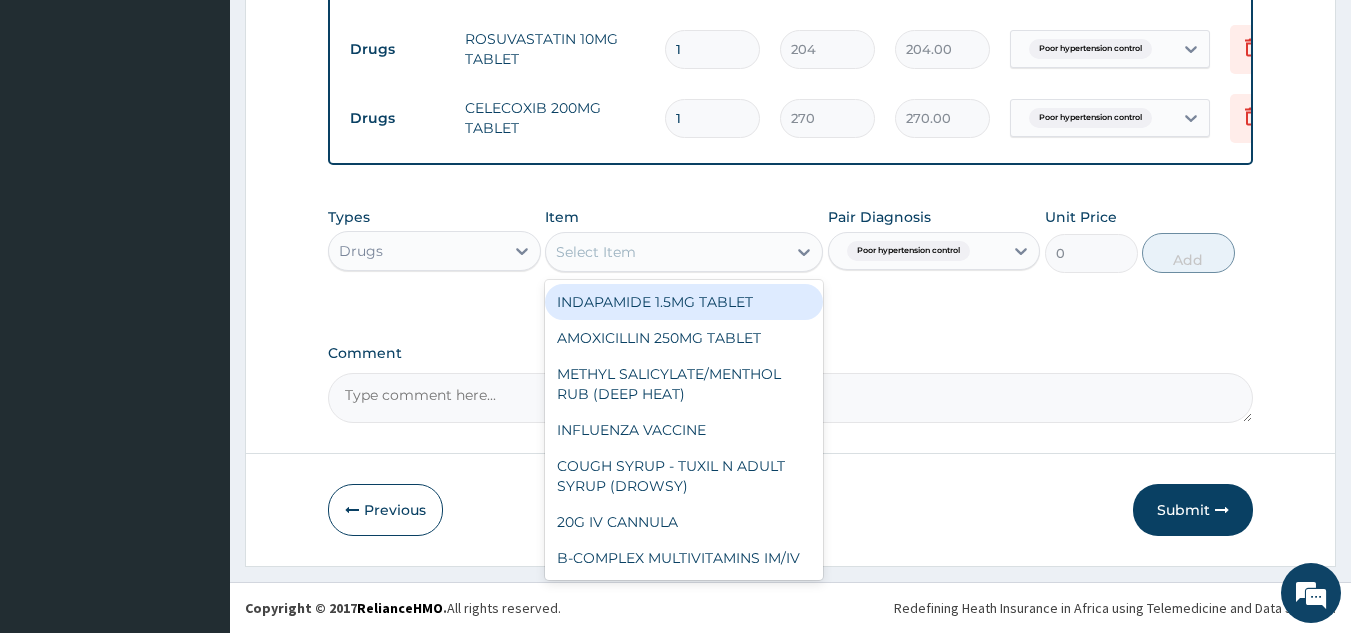 click on "Select Item" at bounding box center [666, 252] 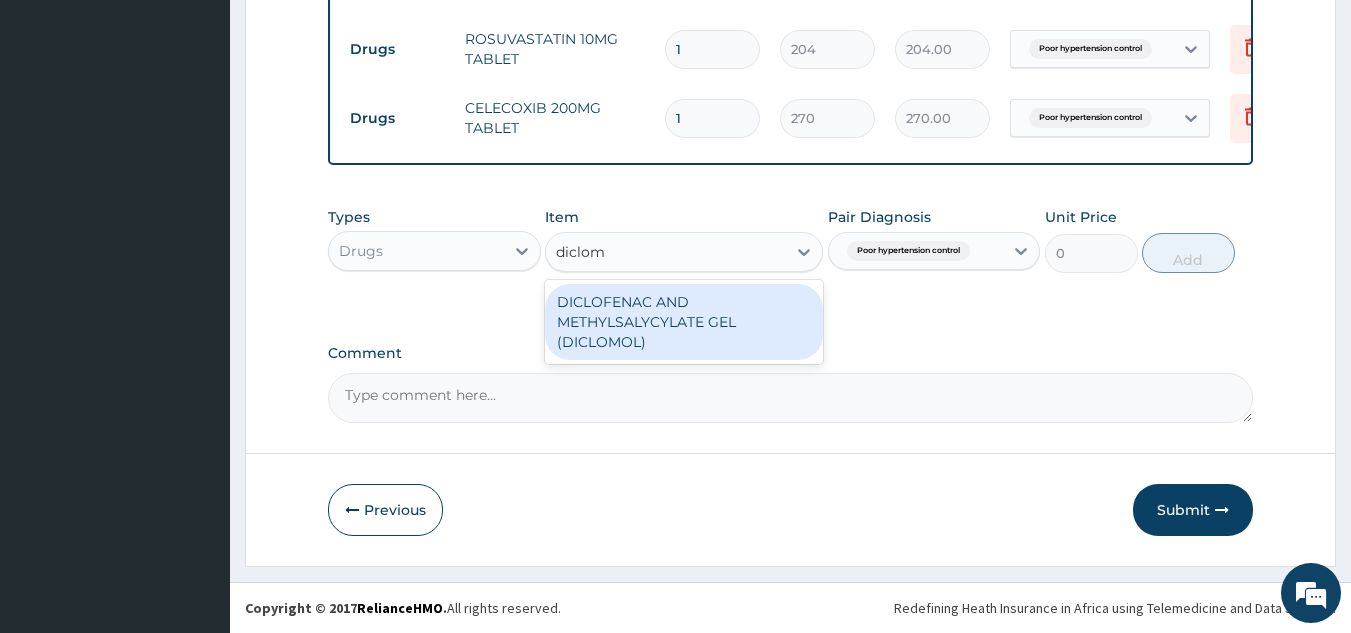type on "diclomo" 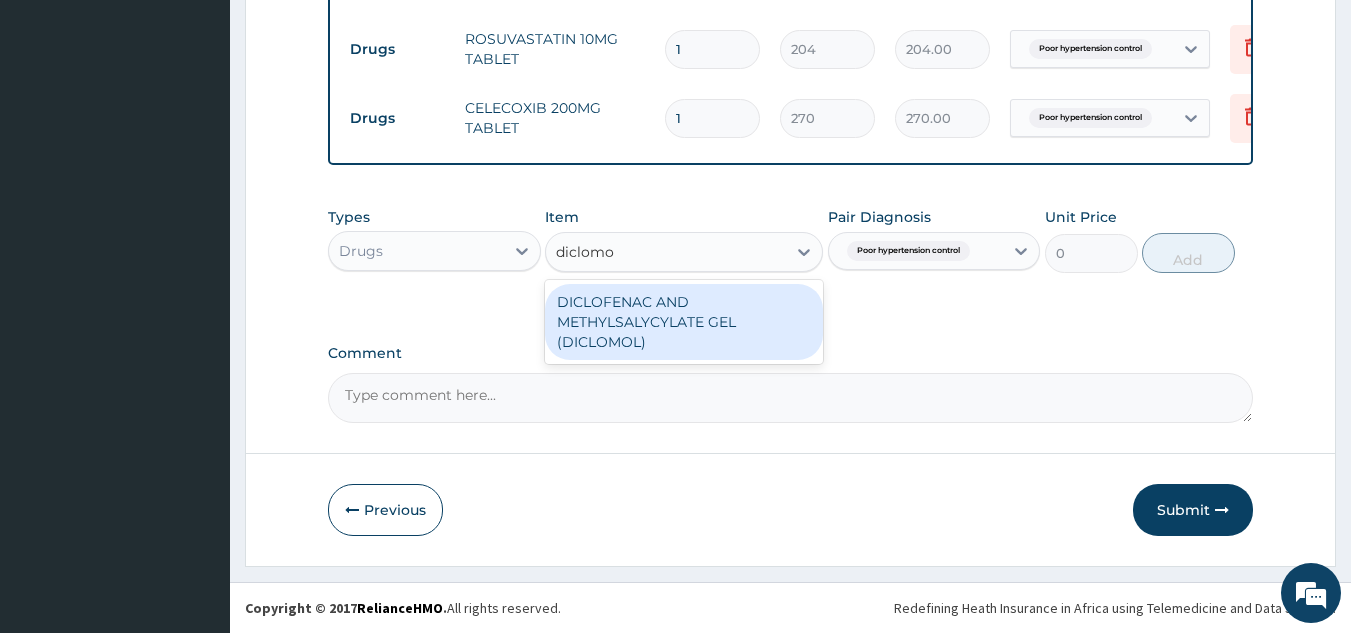 type 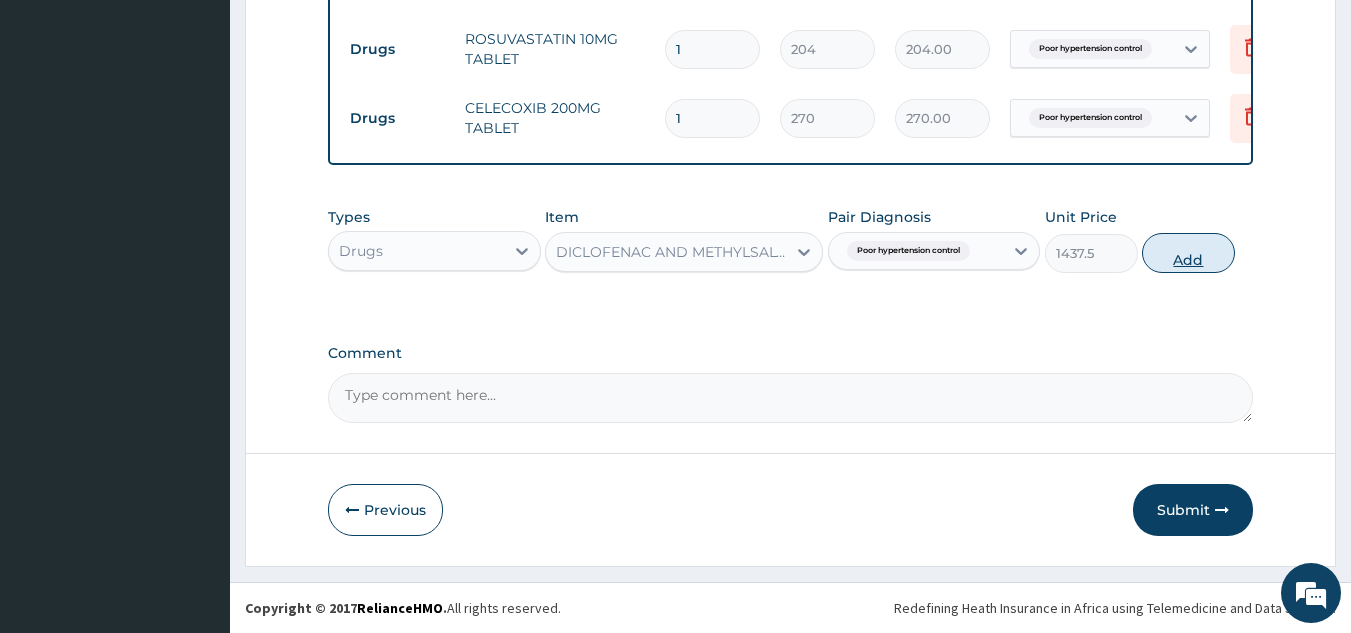 click on "Add" at bounding box center (1188, 253) 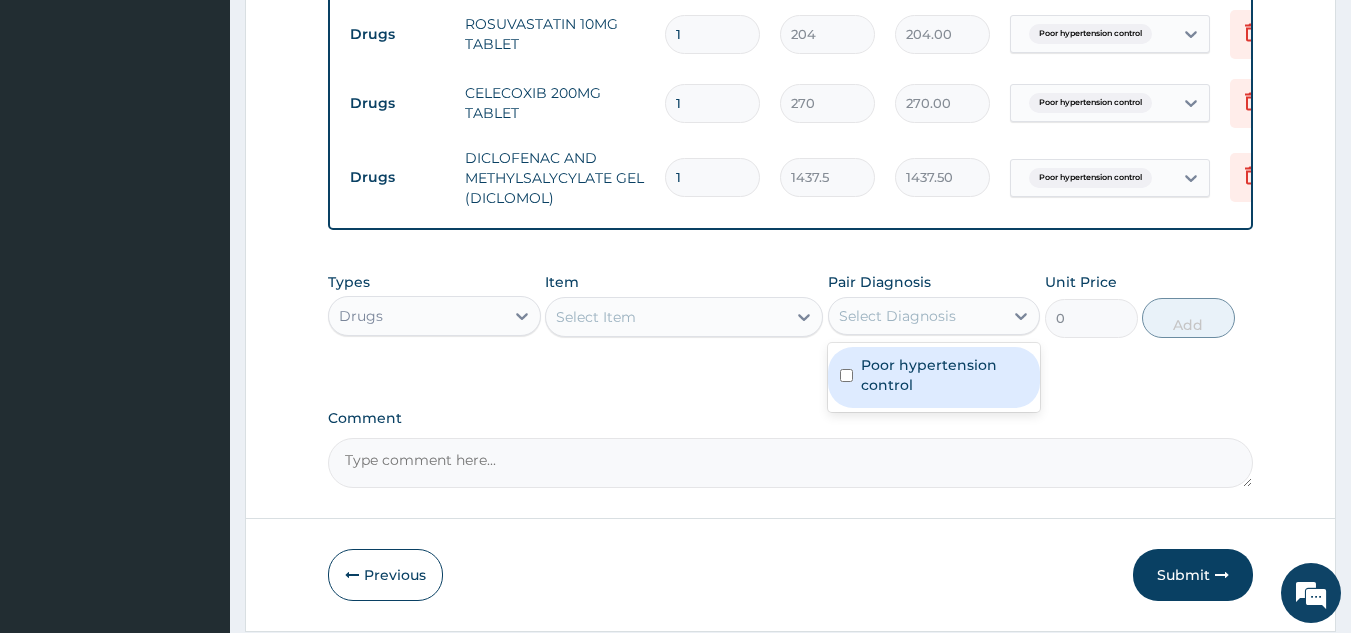 click on "Select Diagnosis" at bounding box center (897, 316) 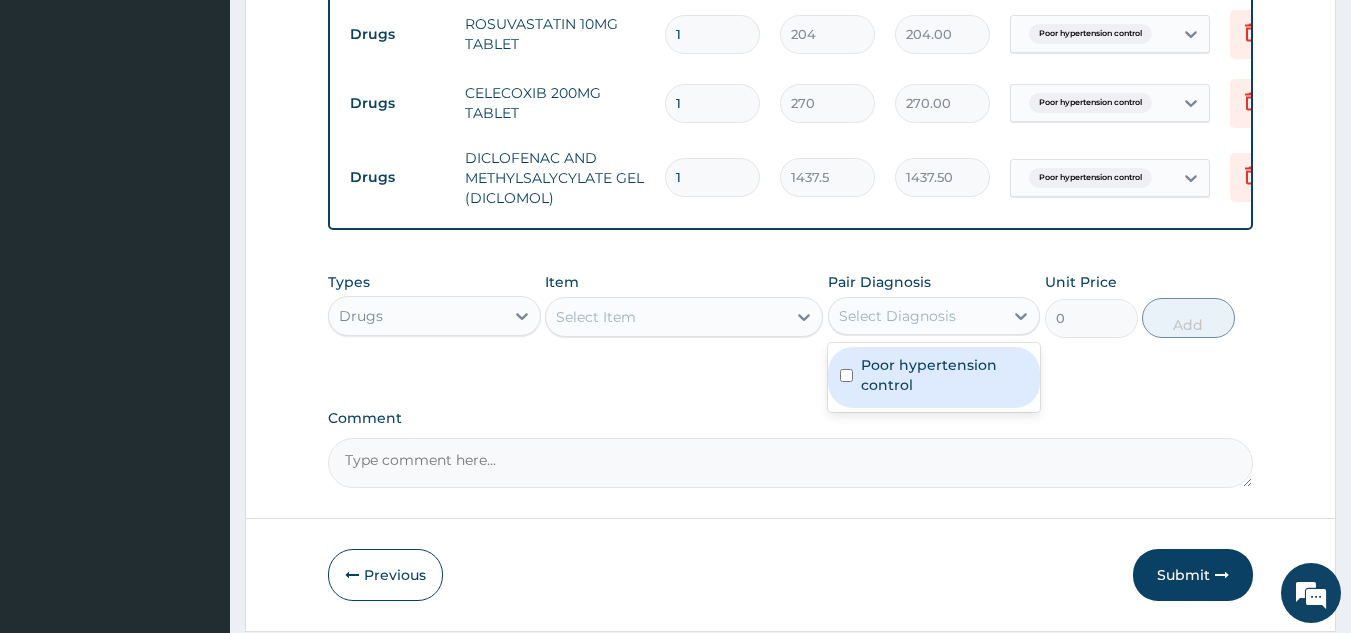 click on "Poor hypertension control" at bounding box center [945, 375] 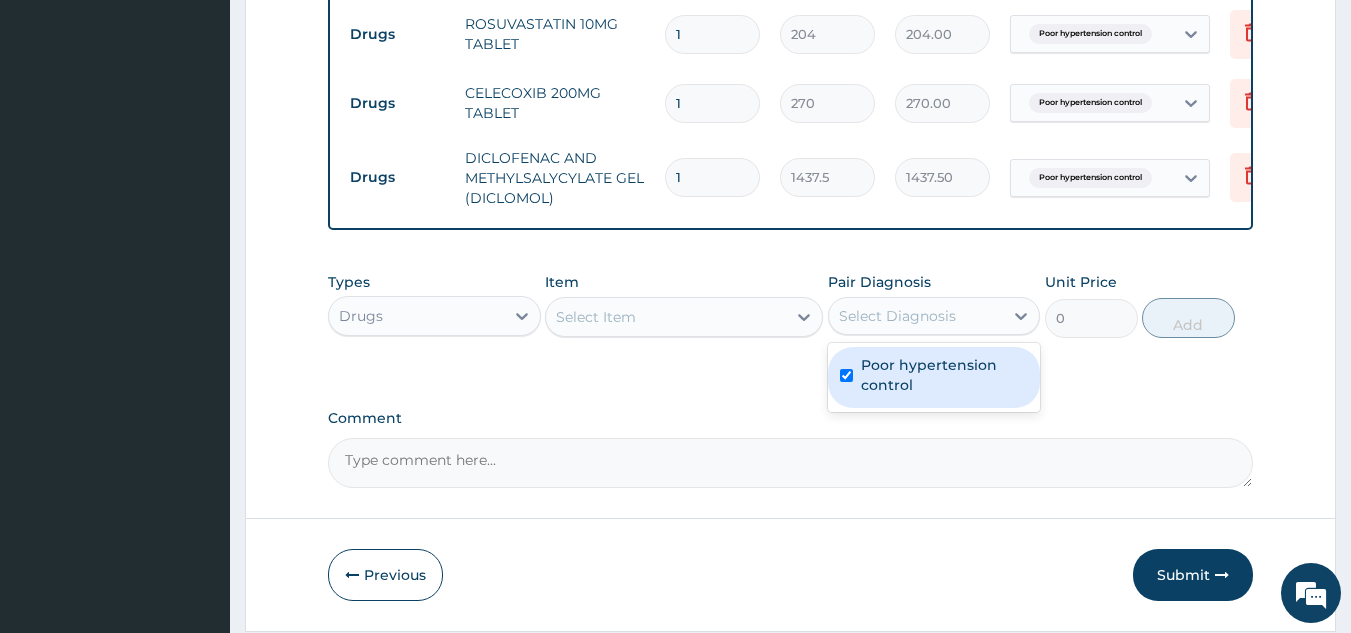 checkbox on "true" 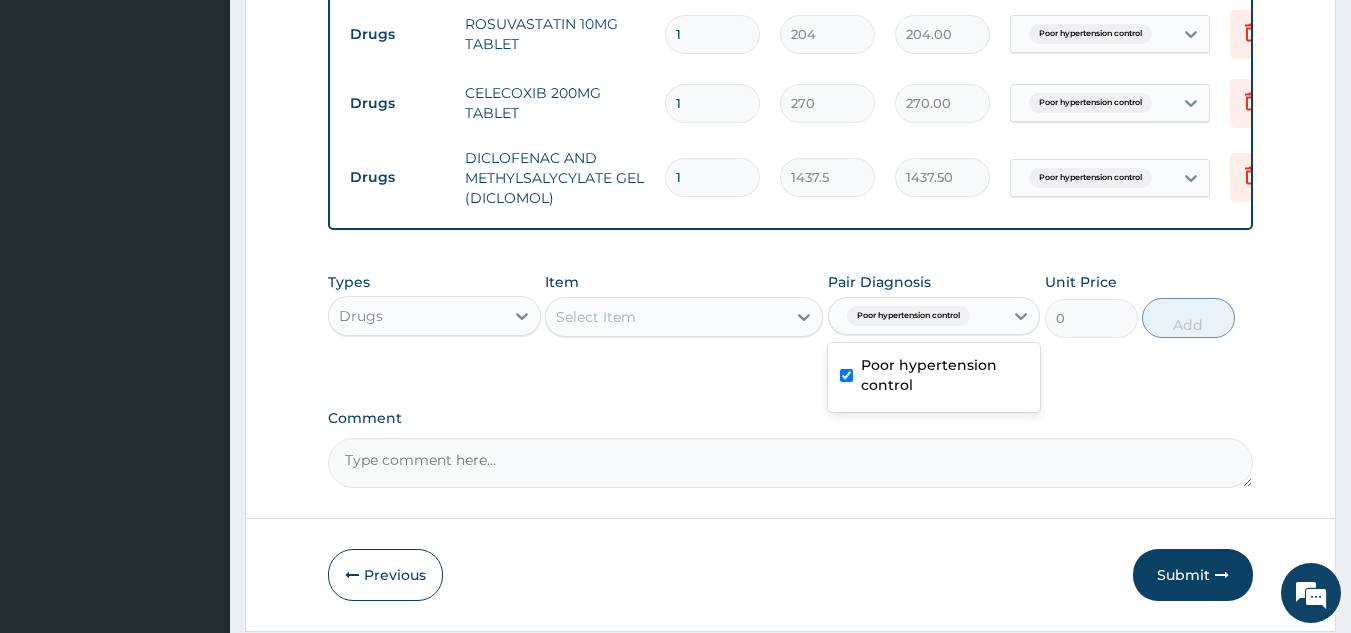 scroll, scrollTop: 1247, scrollLeft: 0, axis: vertical 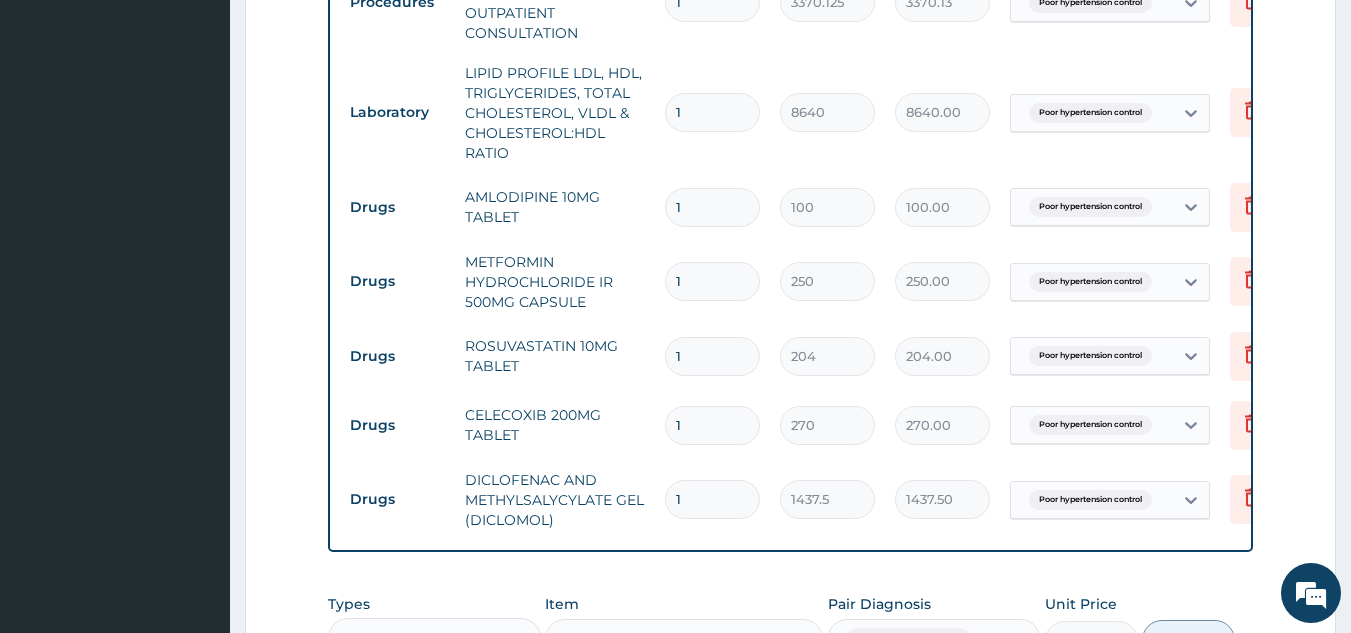 click on "1" at bounding box center [712, 207] 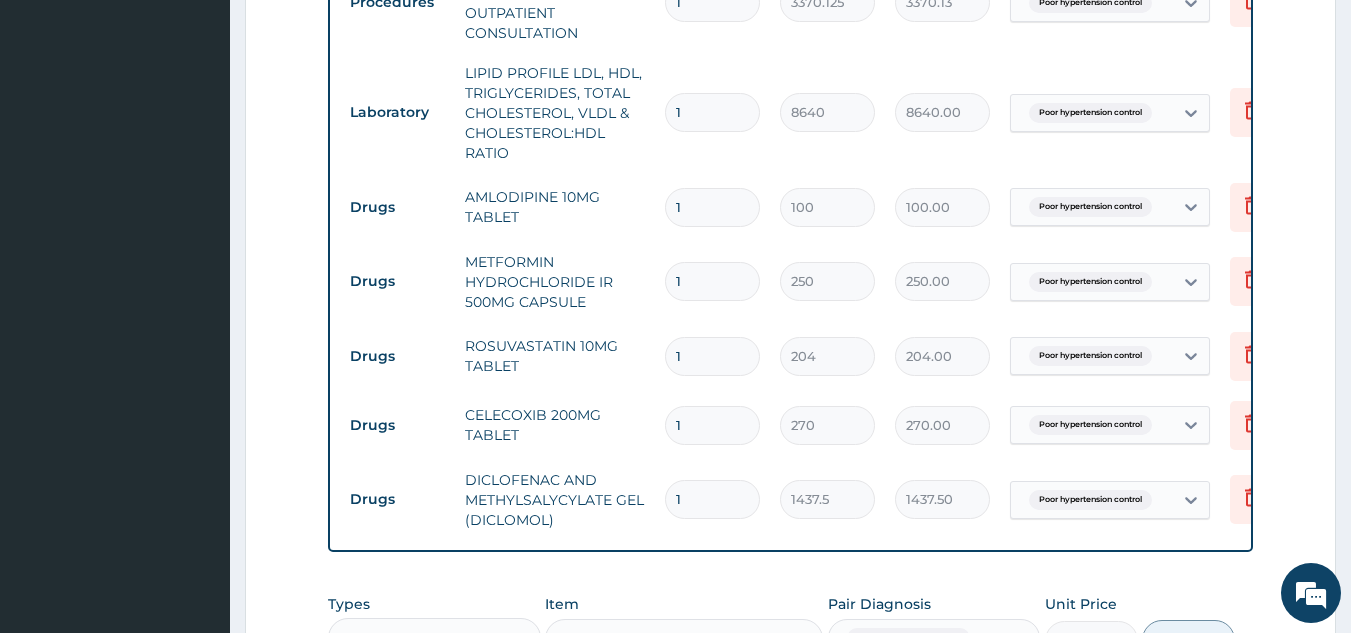 type 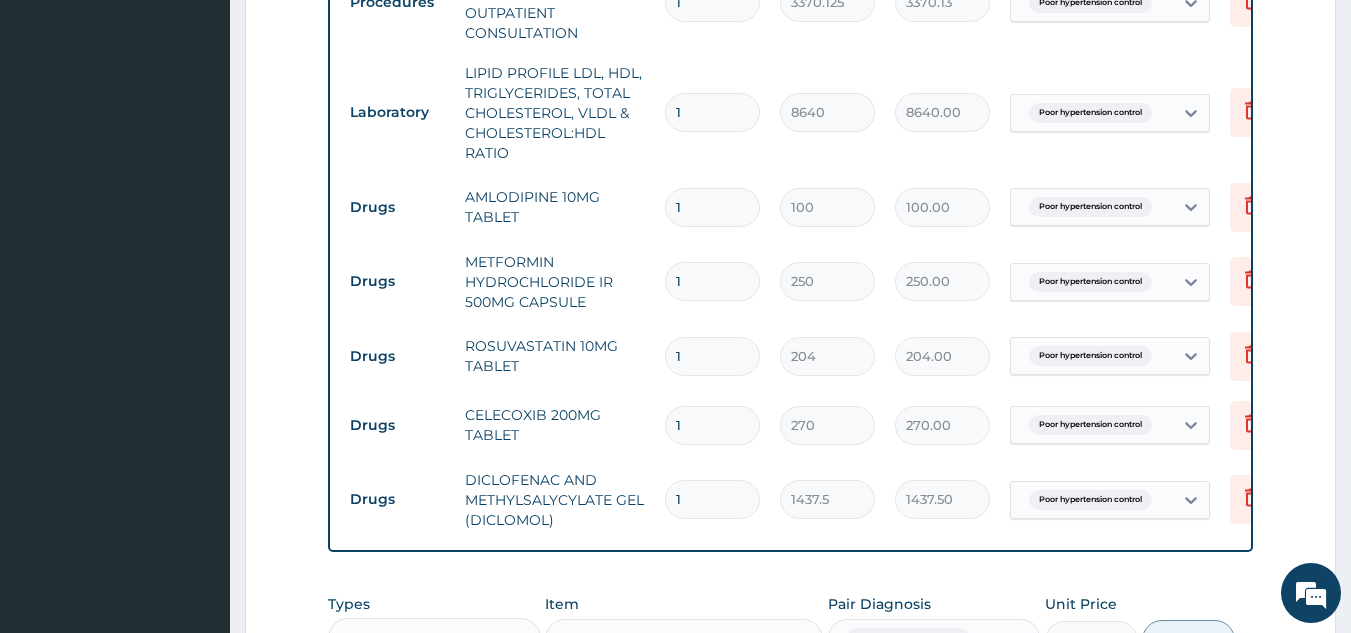 type on "0.00" 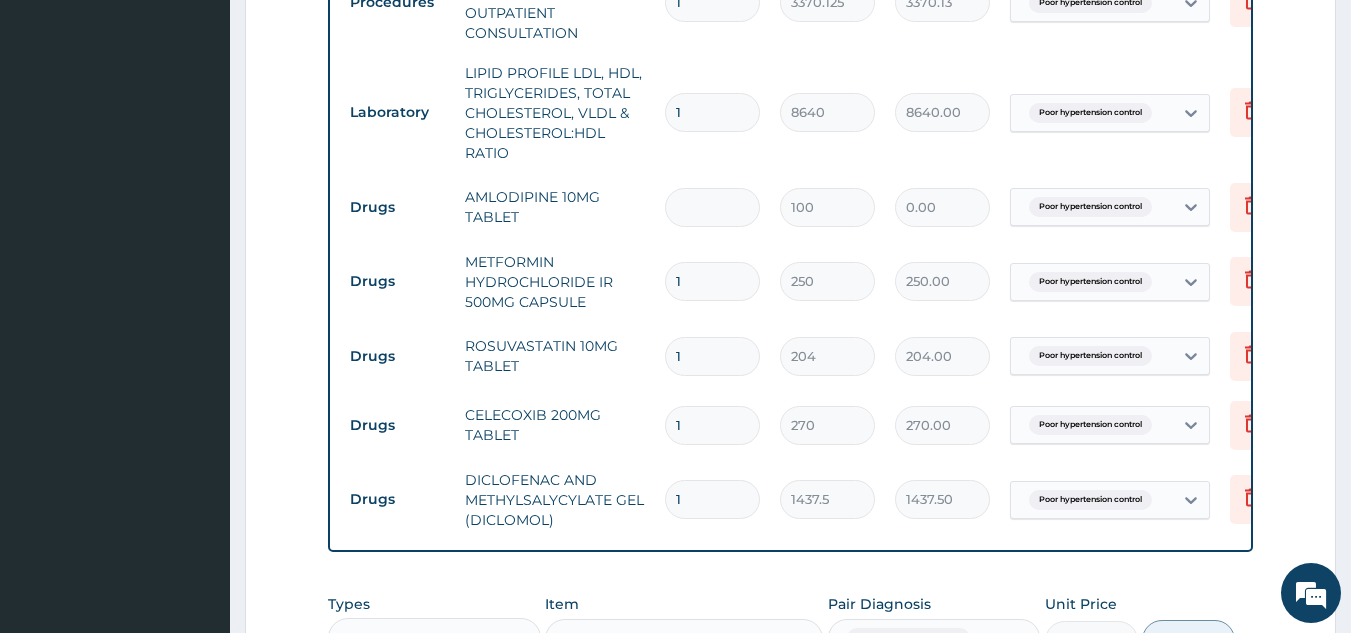 type on "3" 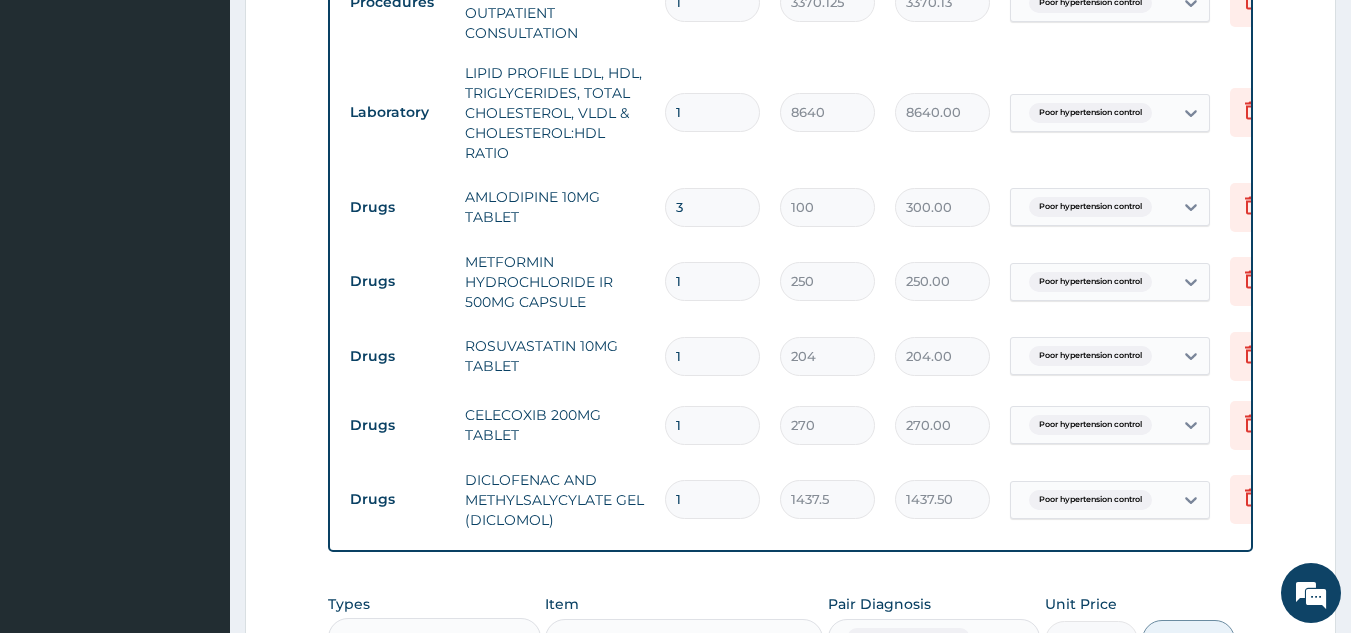 type on "30" 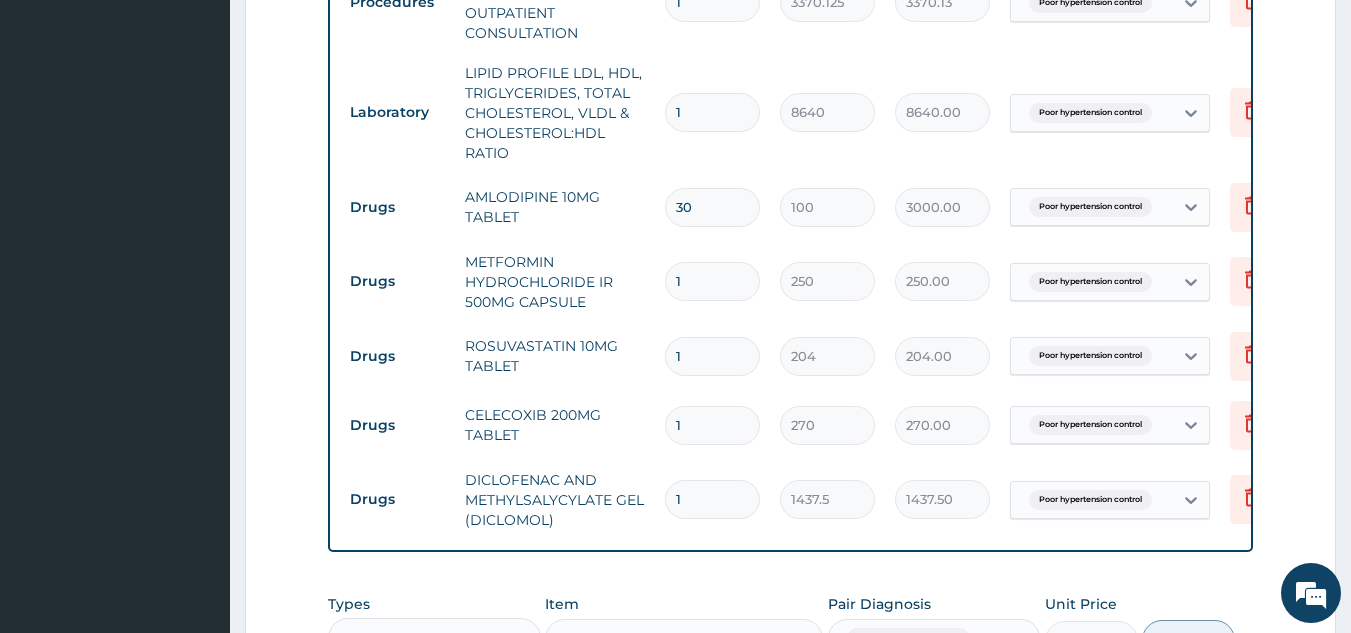 type on "30" 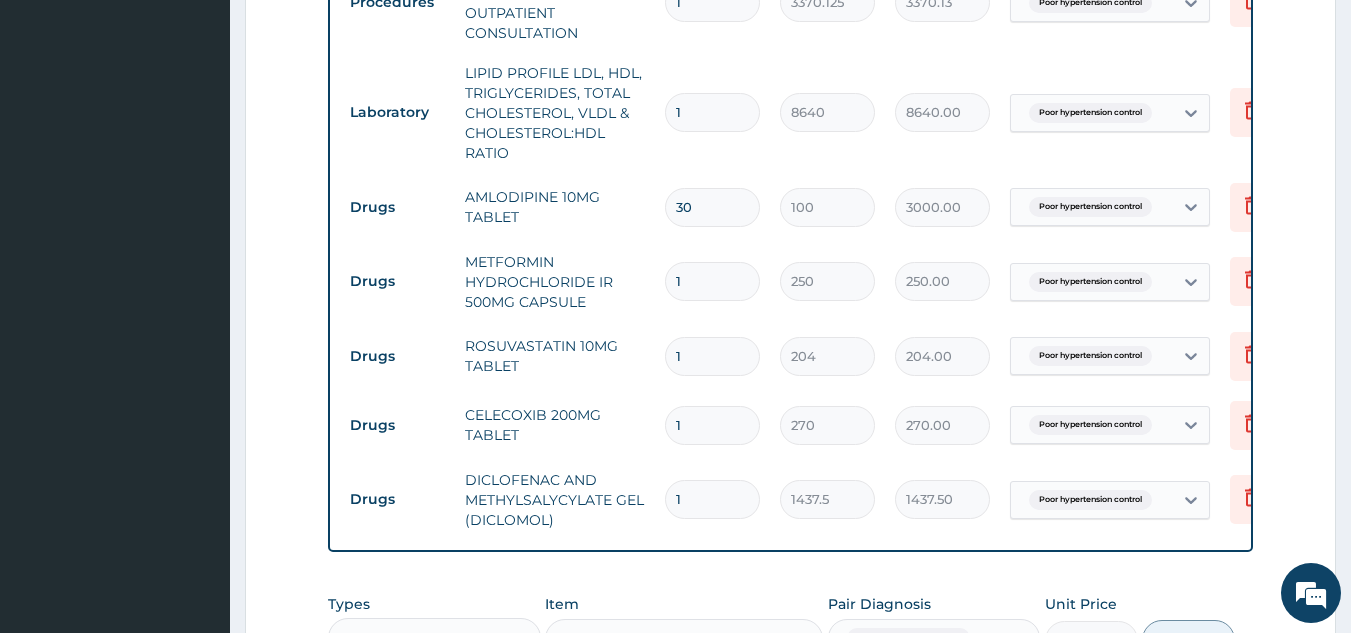 type 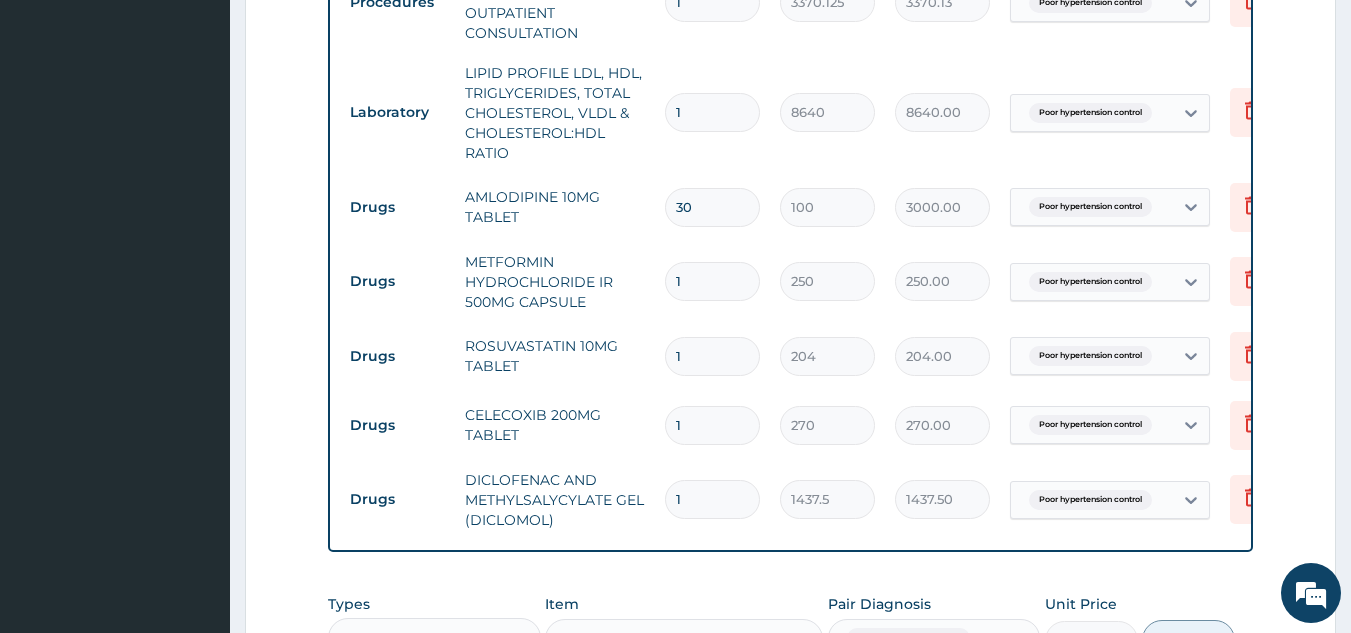type on "0.00" 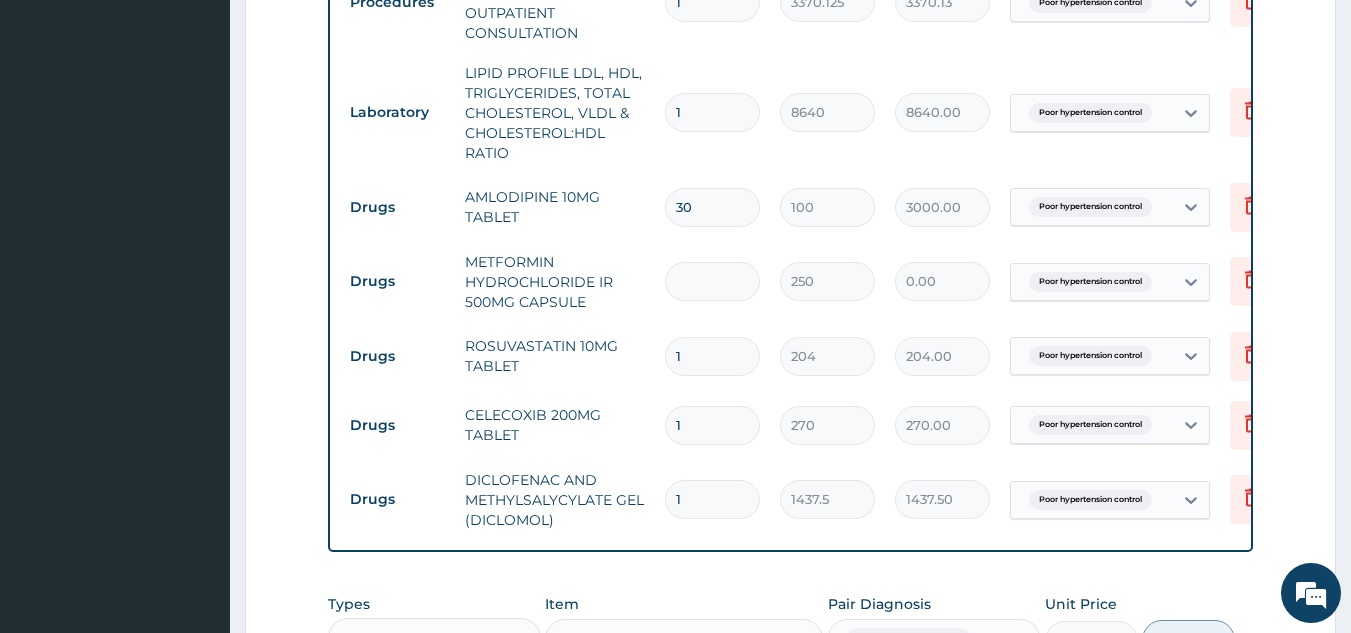 type on "3" 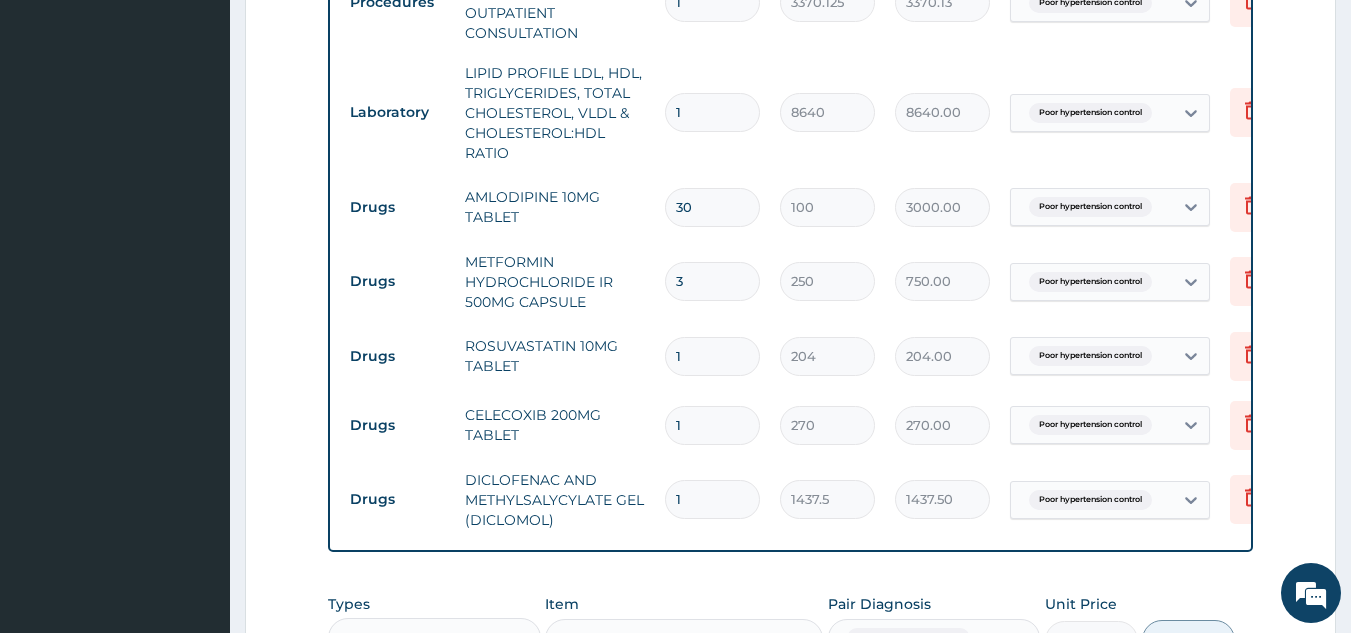 type on "30" 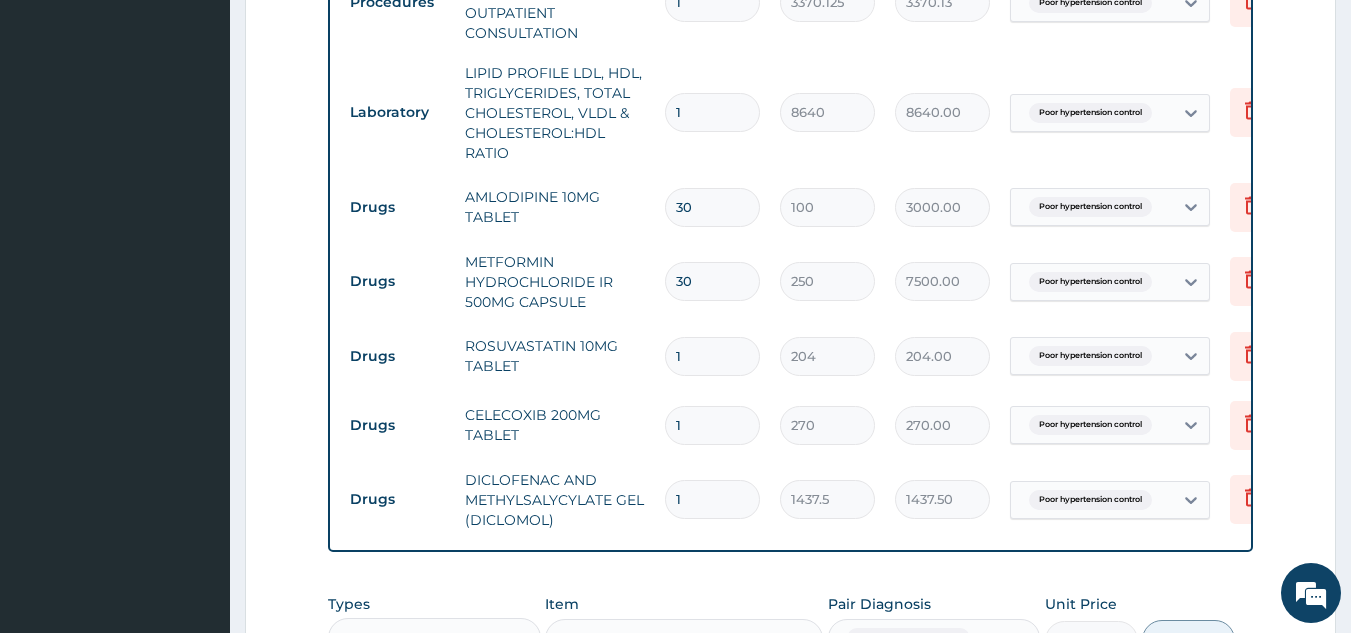 type on "30" 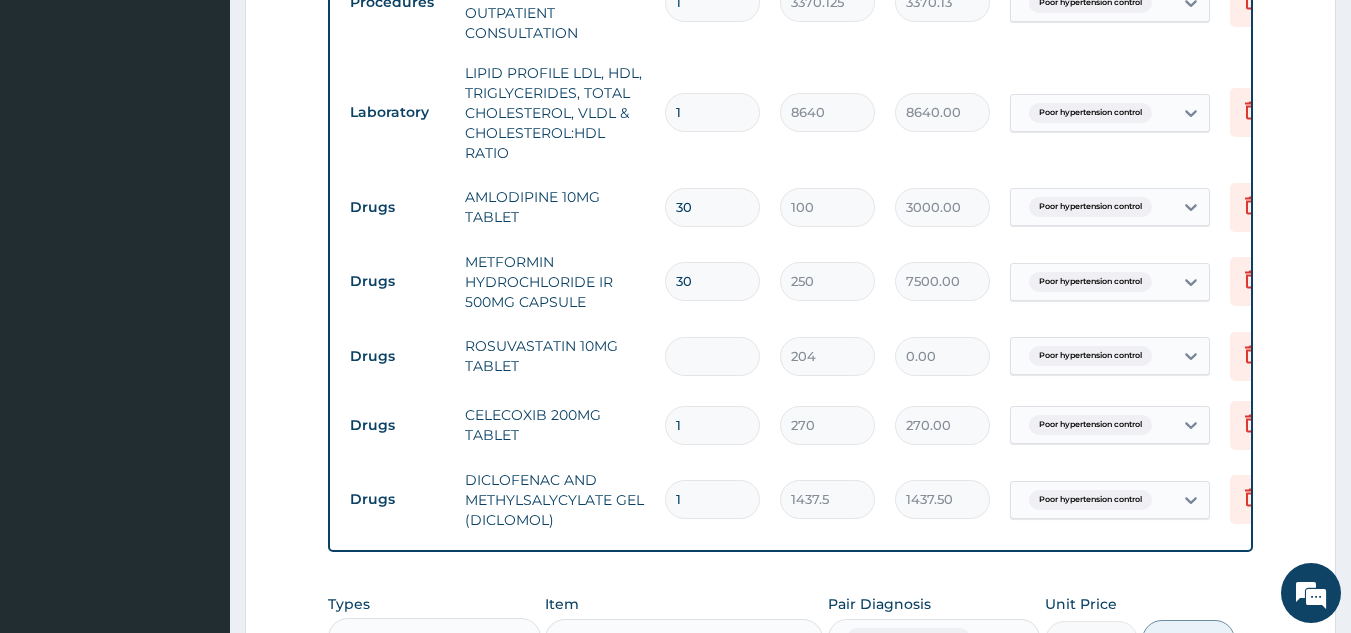 type on "3" 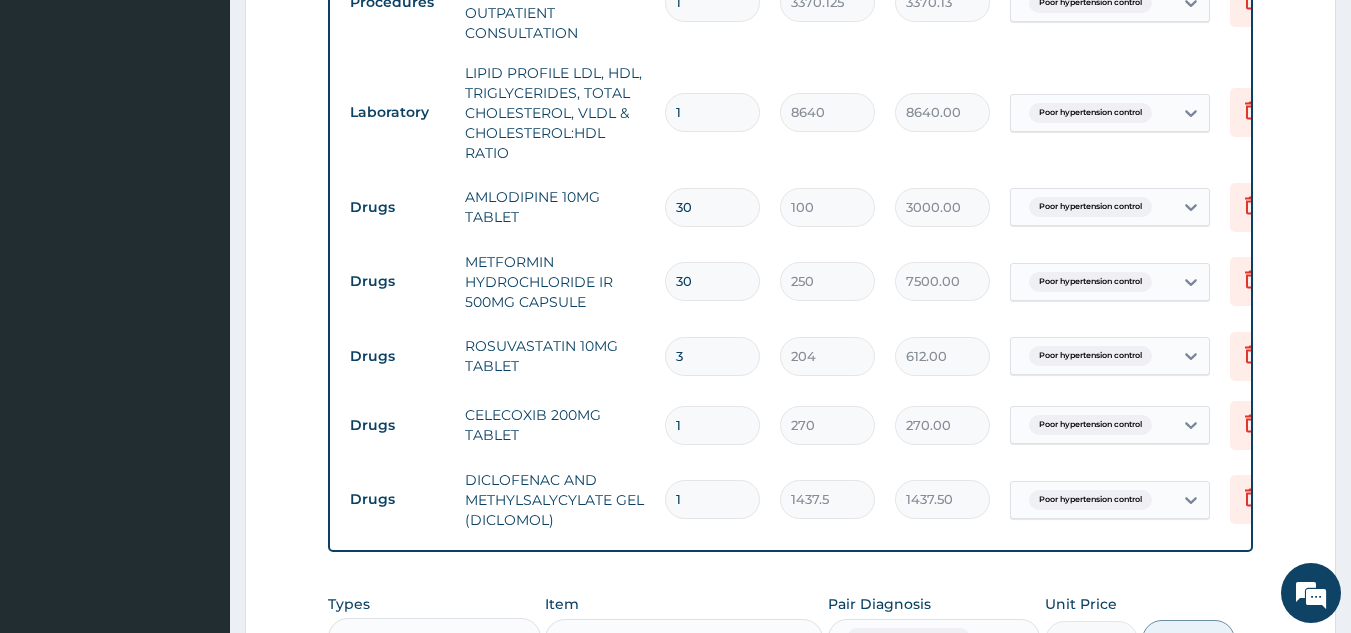 type on "30" 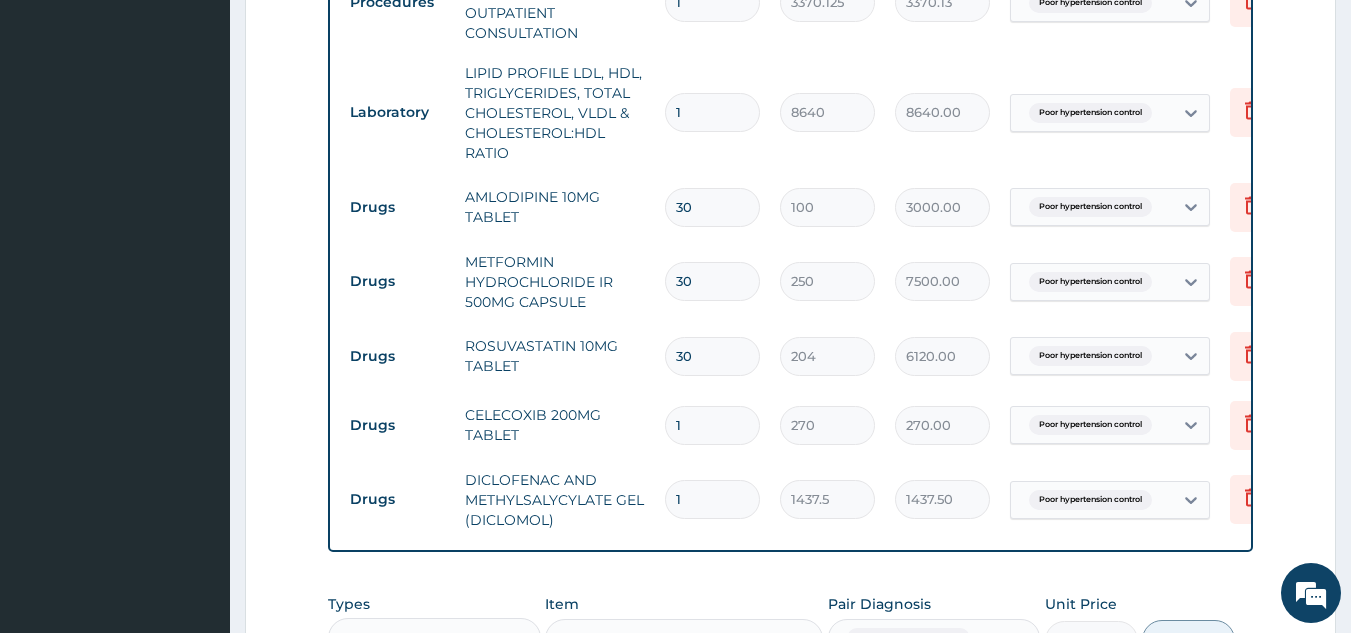 type on "30" 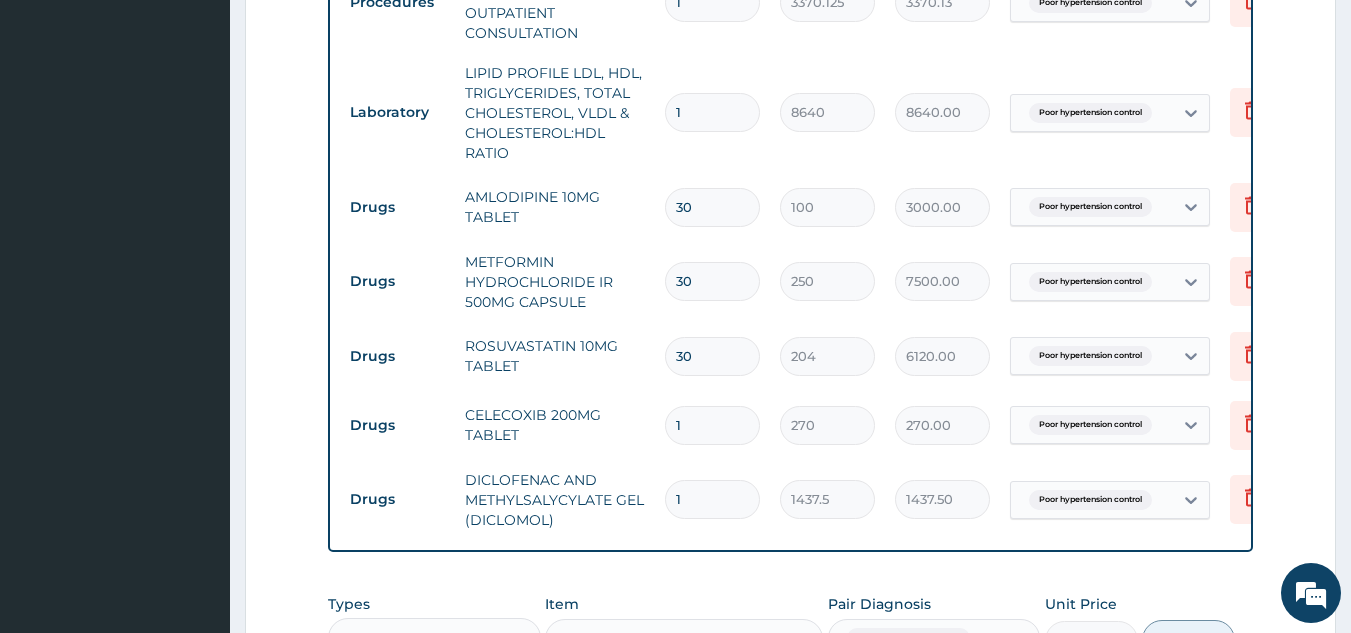 type 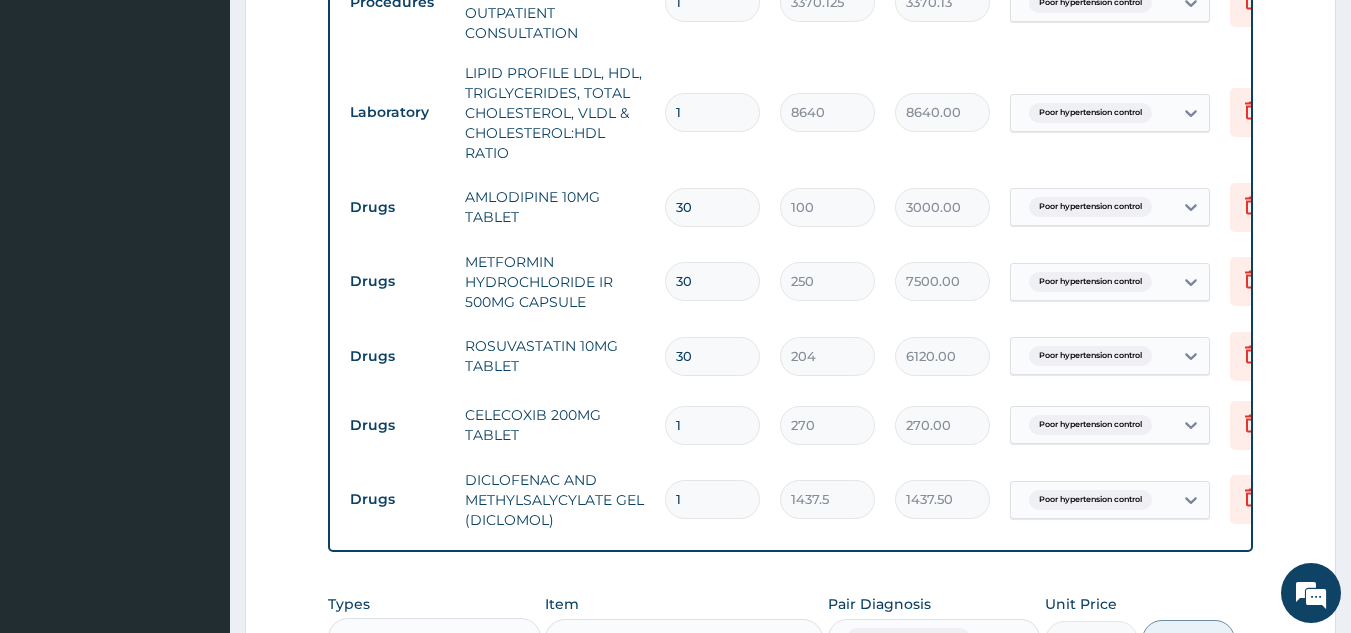 type on "0.00" 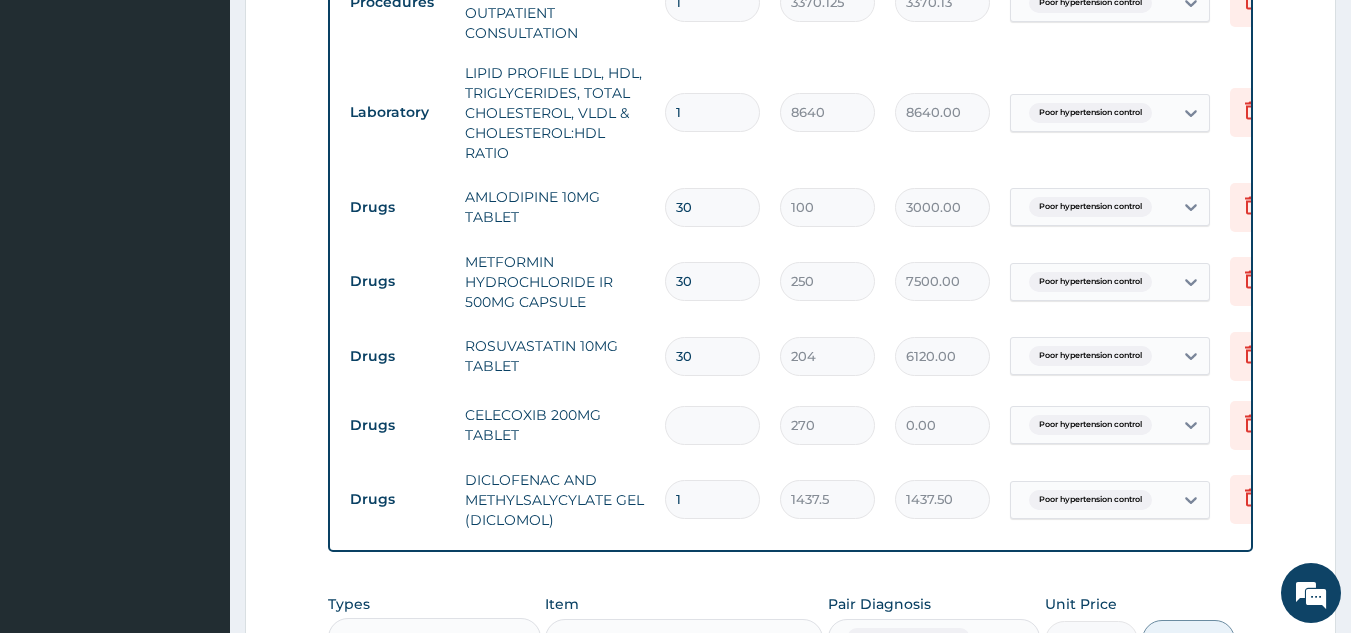 type on "5" 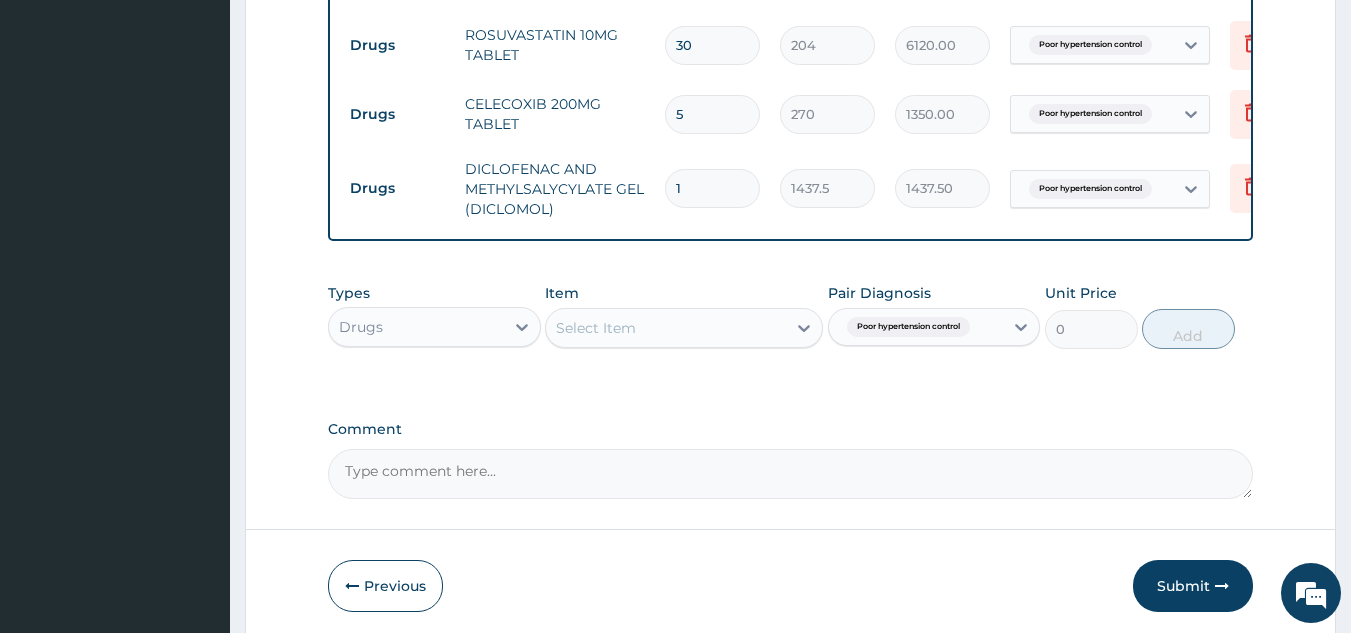 scroll, scrollTop: 1247, scrollLeft: 0, axis: vertical 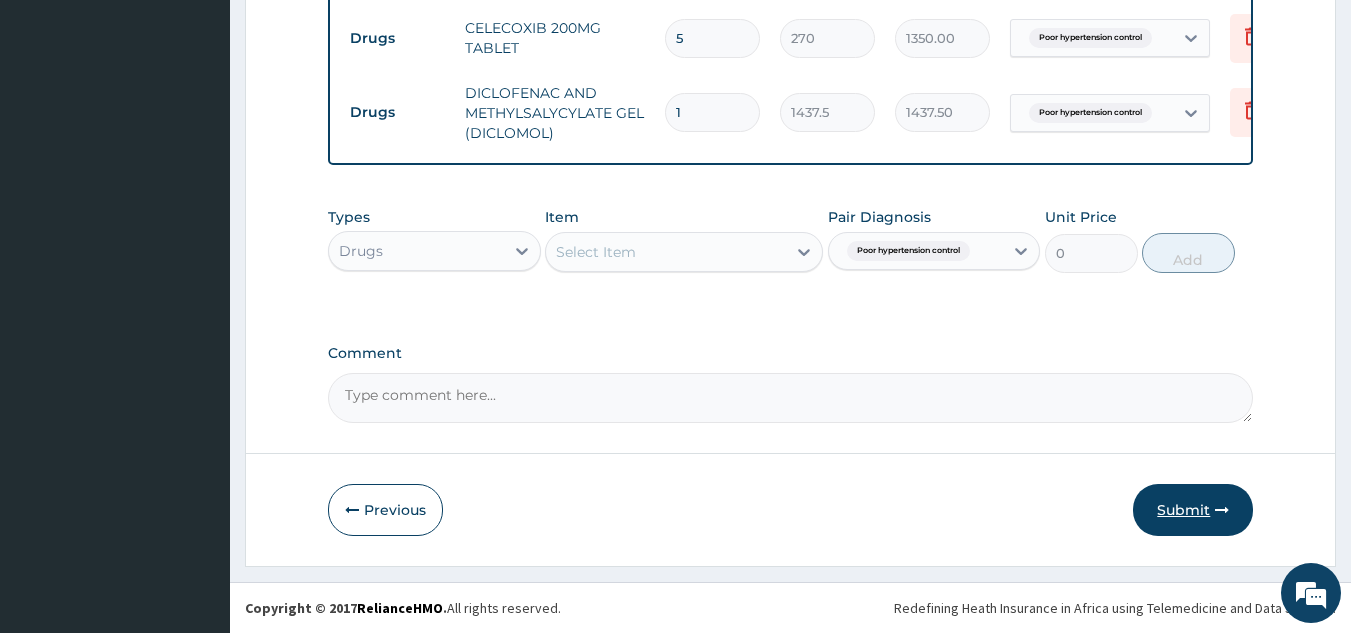 type on "5" 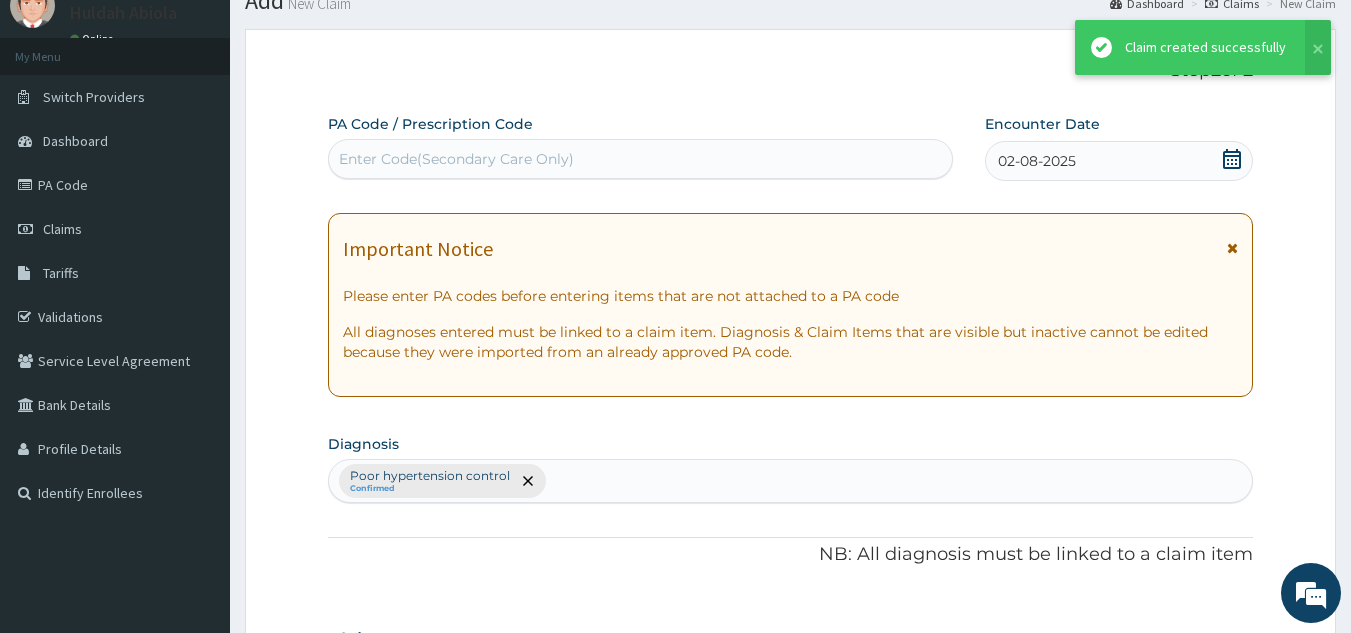 scroll, scrollTop: 1247, scrollLeft: 0, axis: vertical 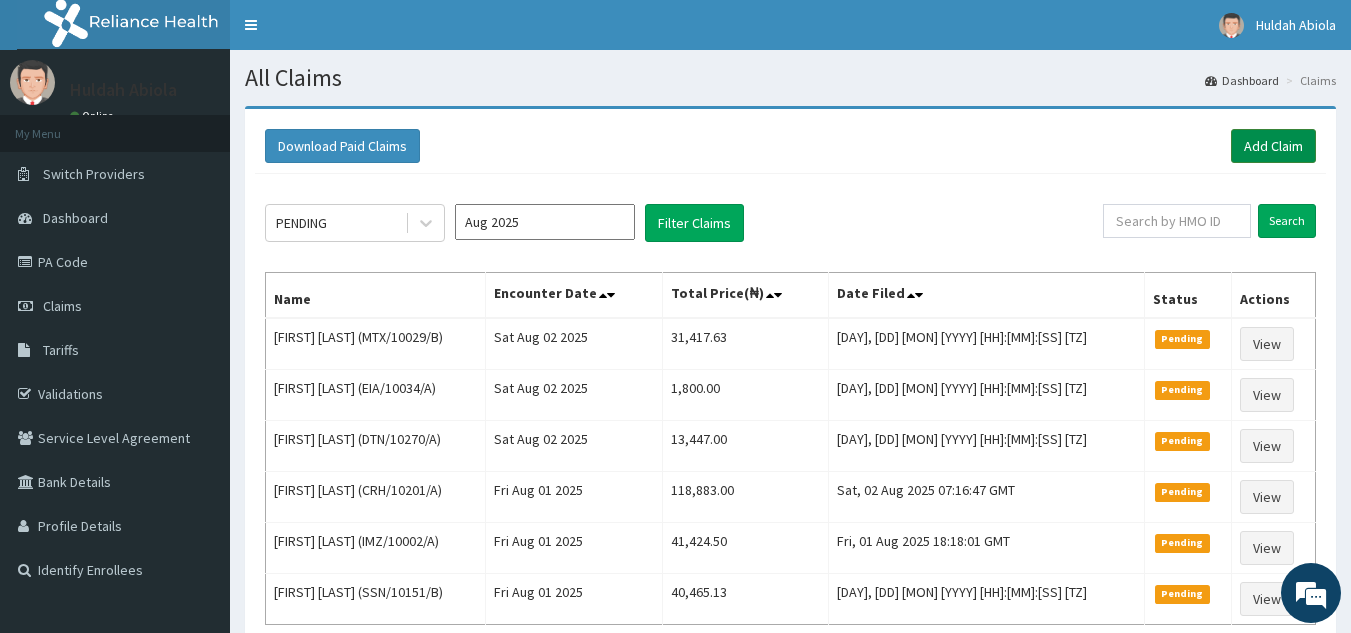 click on "Add Claim" at bounding box center [1273, 146] 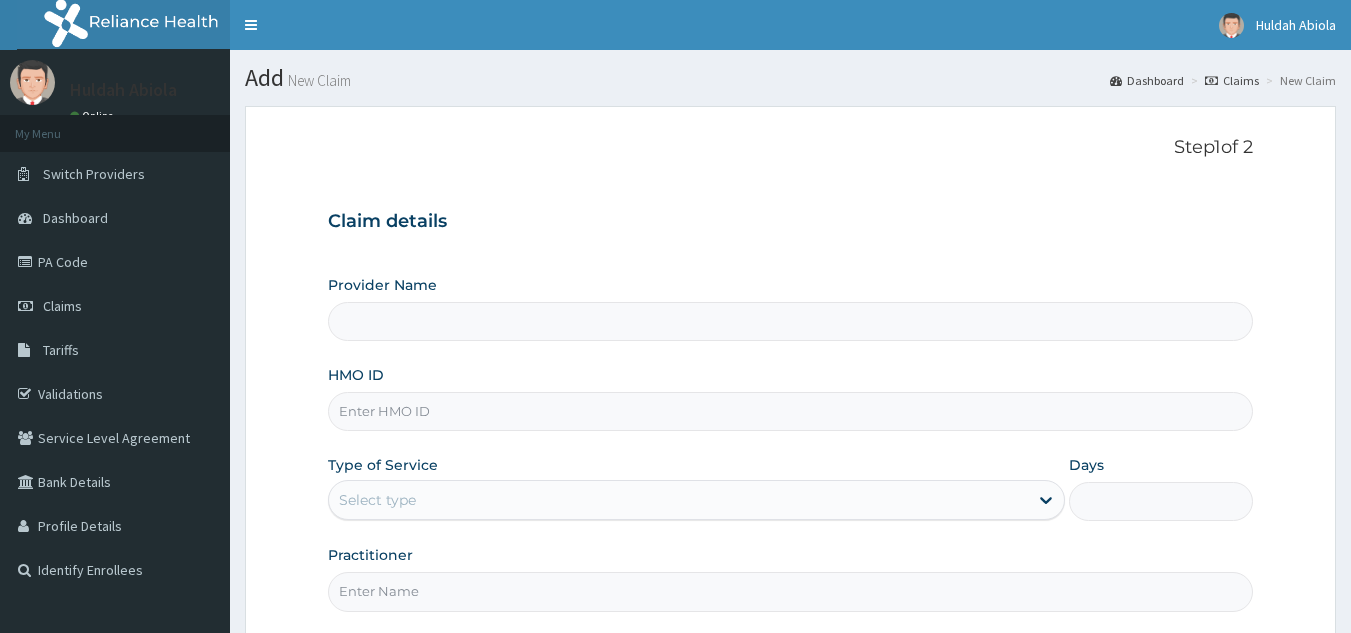 scroll, scrollTop: 0, scrollLeft: 0, axis: both 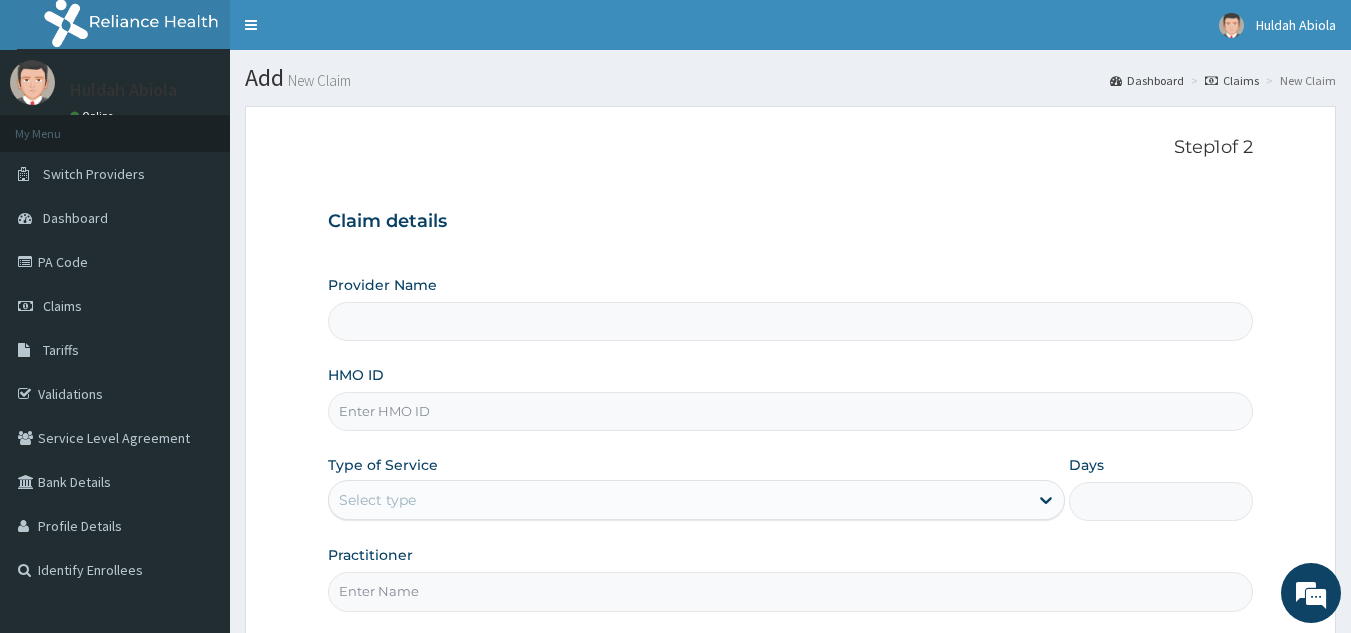 click on "HMO ID" at bounding box center [791, 411] 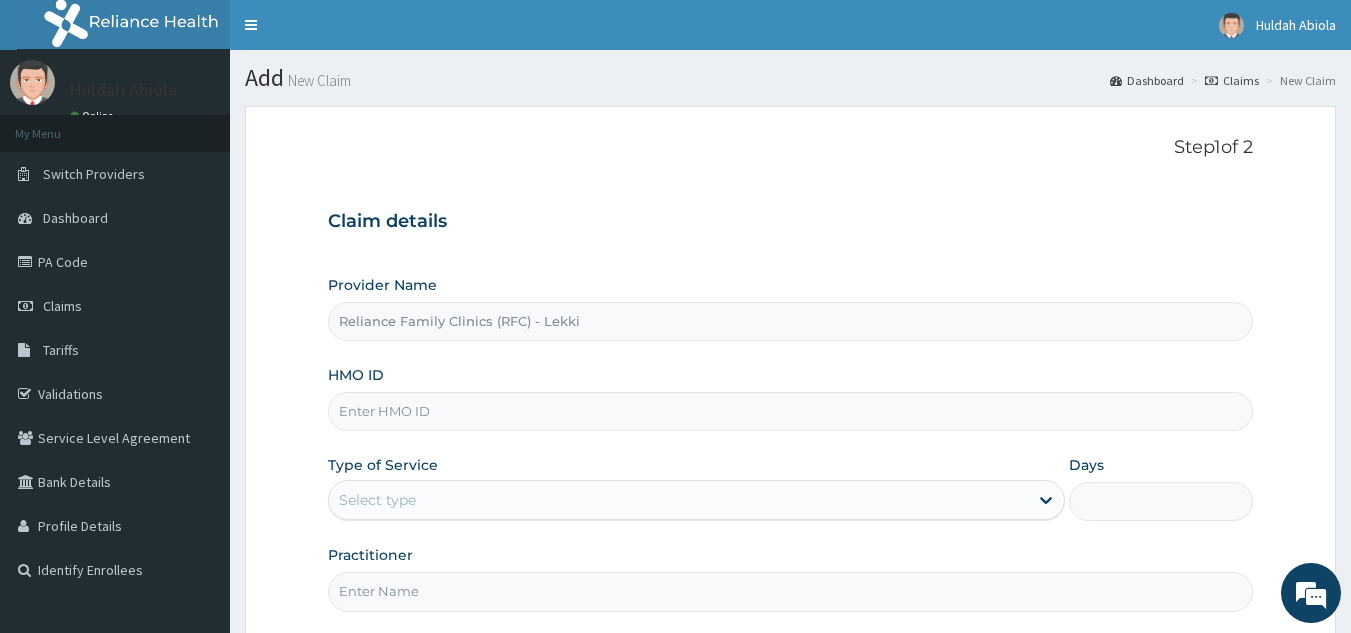 type on "Reliance Family Clinics (RFC) - Lekki" 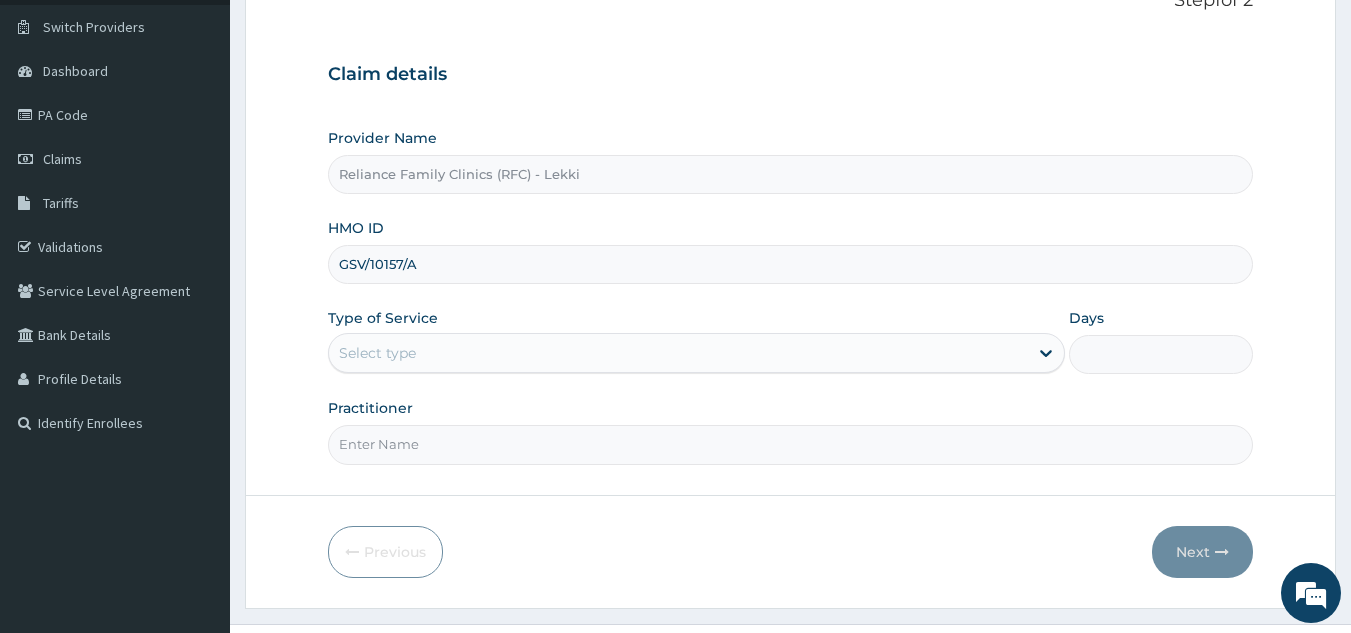 scroll, scrollTop: 150, scrollLeft: 0, axis: vertical 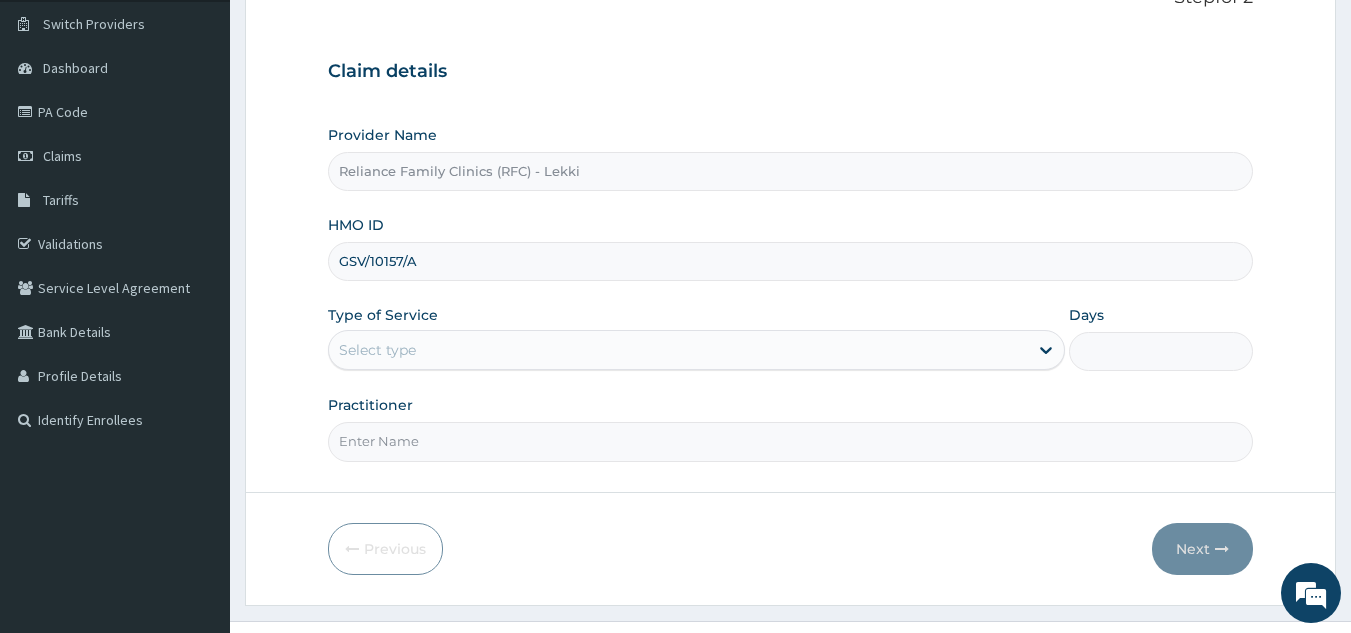 type on "GSV/10157/A" 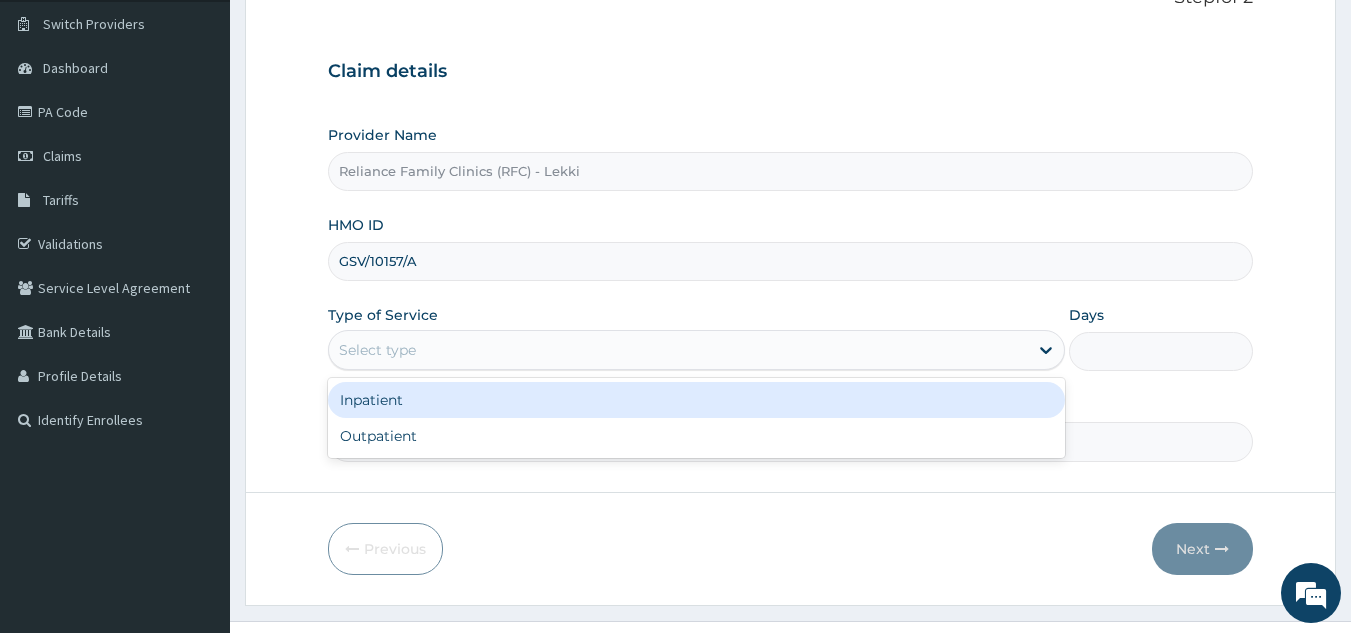 click on "Select type" at bounding box center (678, 350) 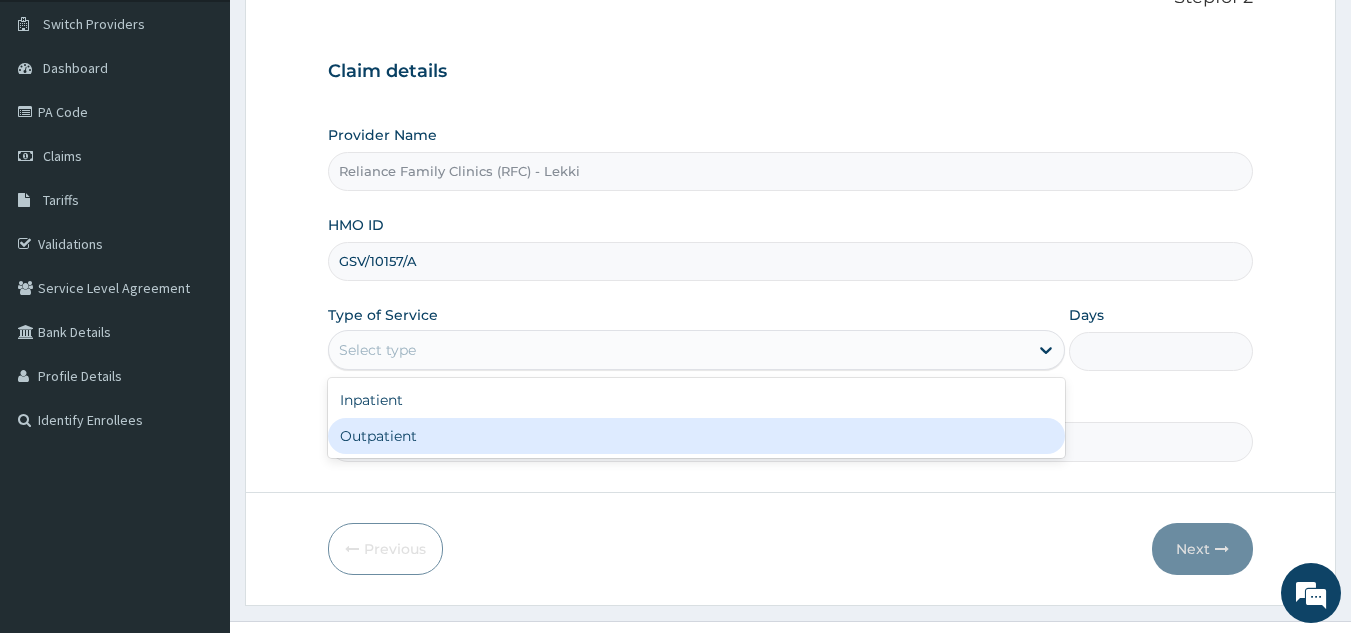 click on "Outpatient" at bounding box center [696, 436] 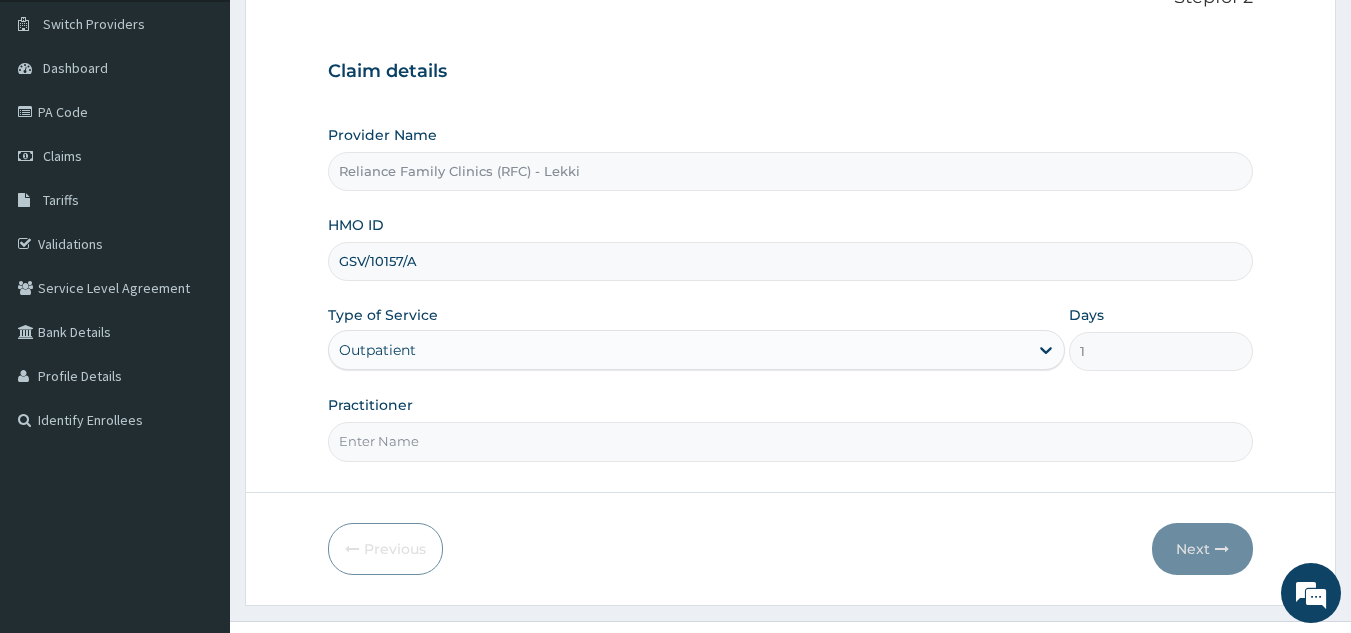 click on "Practitioner" at bounding box center (791, 441) 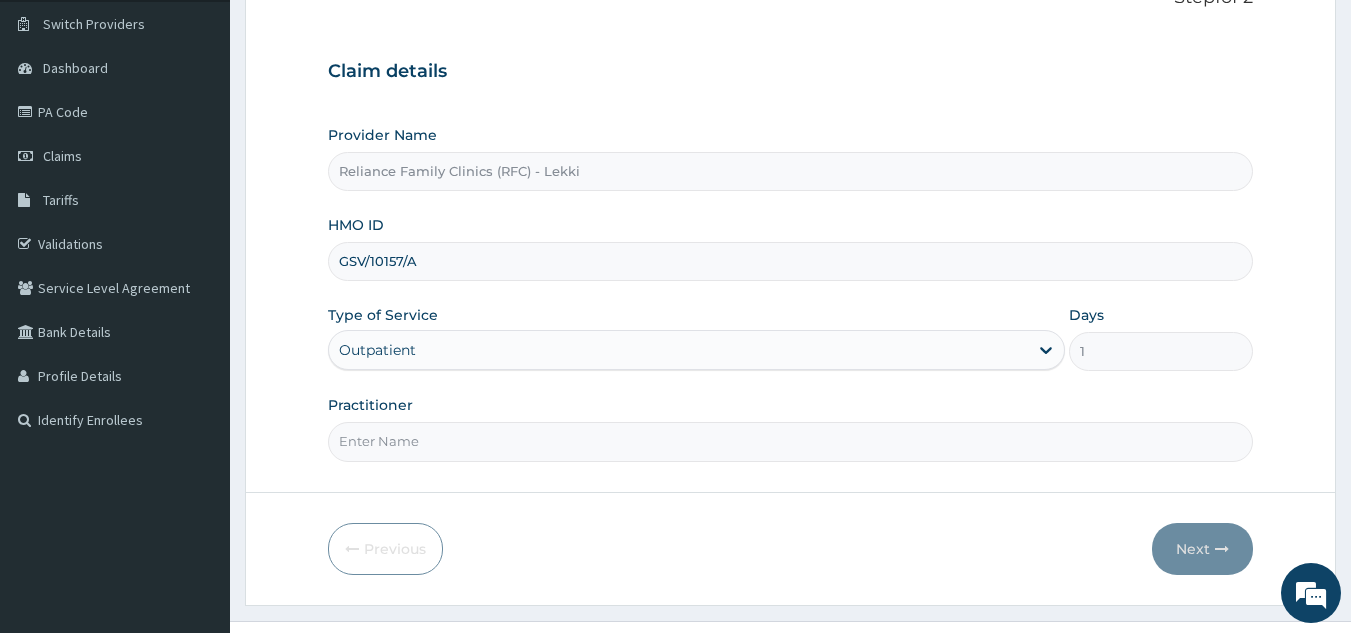 type on "Locum" 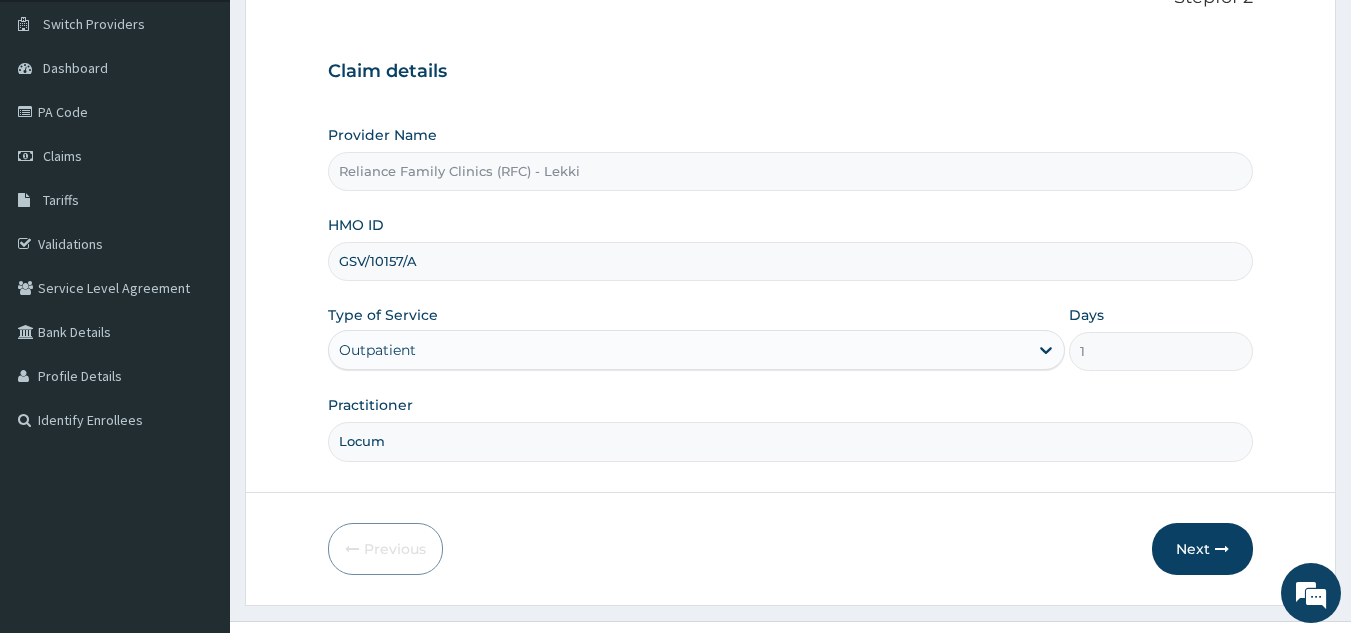 scroll, scrollTop: 189, scrollLeft: 0, axis: vertical 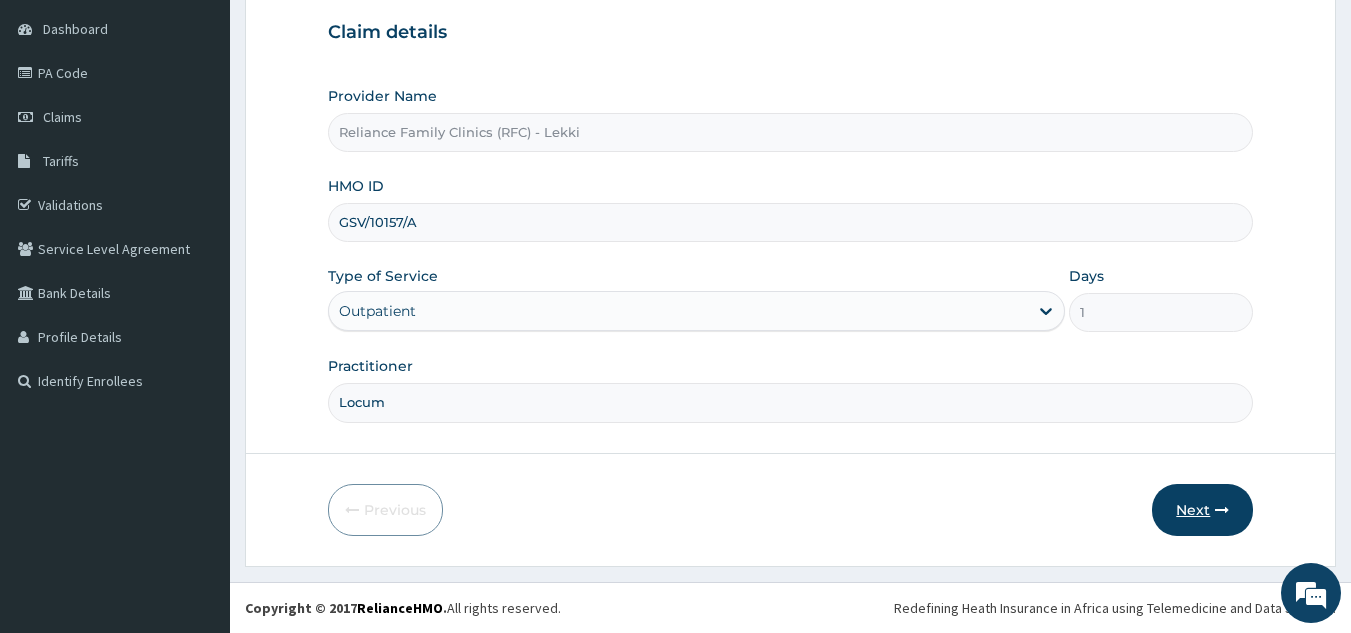 click on "Next" at bounding box center [1202, 510] 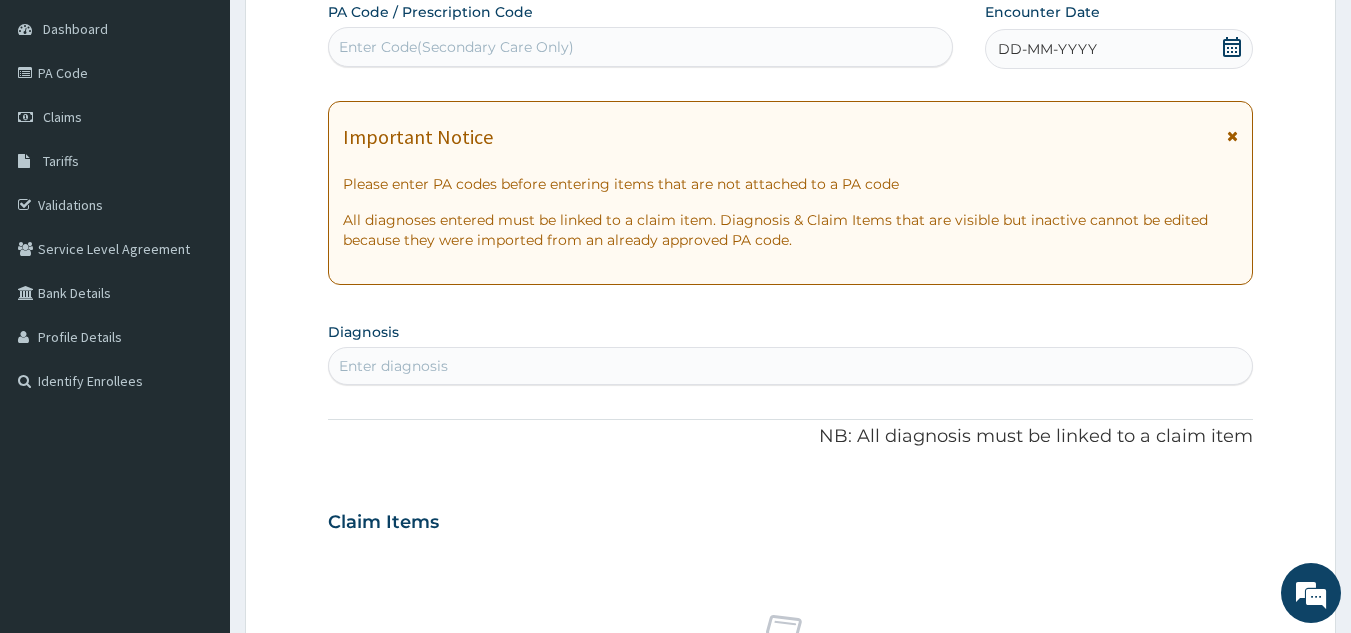 scroll, scrollTop: 0, scrollLeft: 0, axis: both 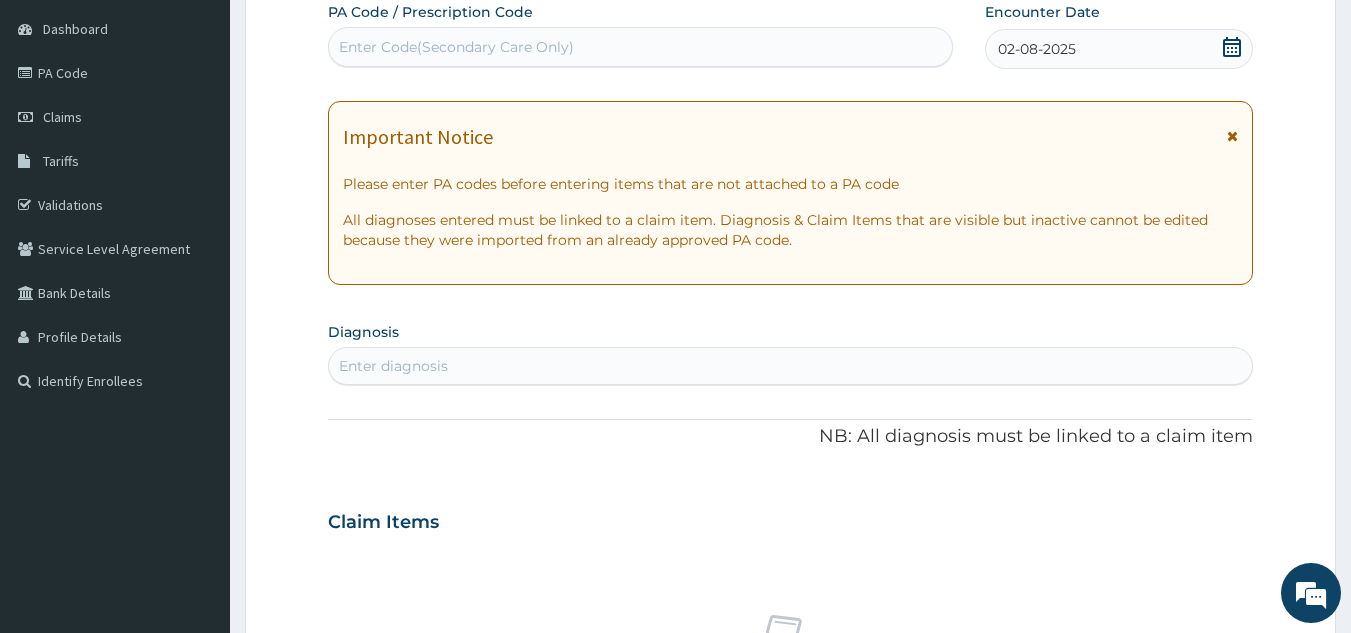 click on "Enter diagnosis" at bounding box center [791, 366] 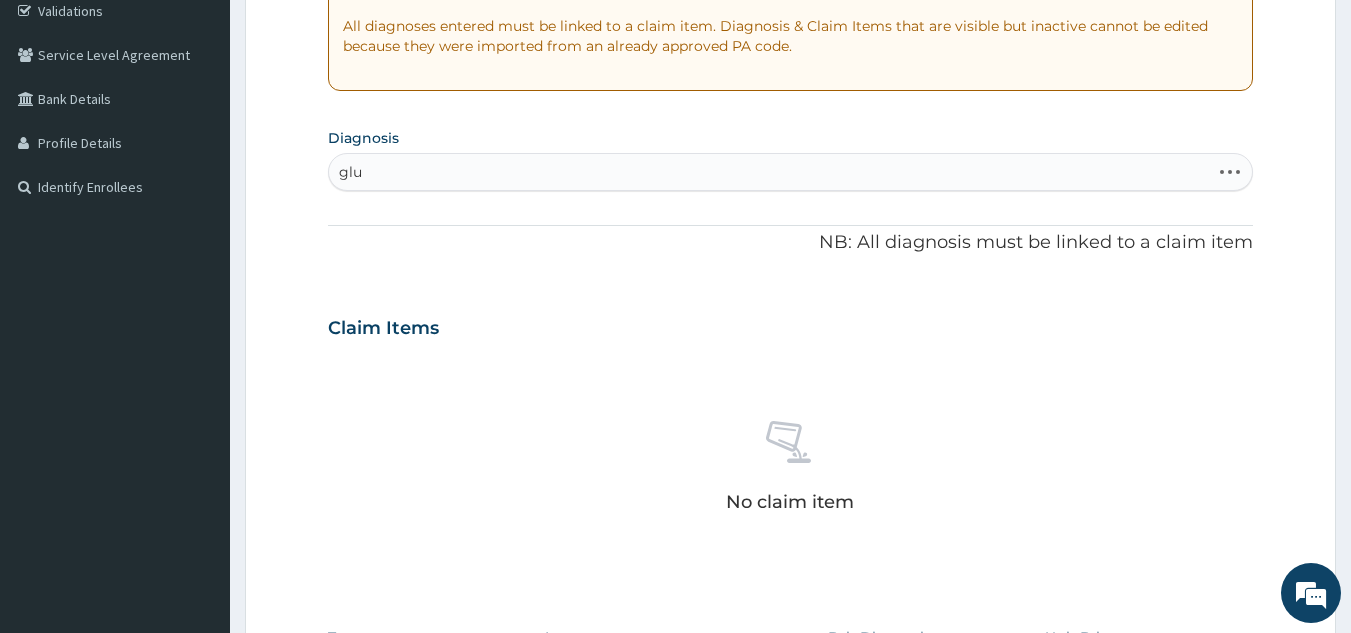scroll, scrollTop: 387, scrollLeft: 0, axis: vertical 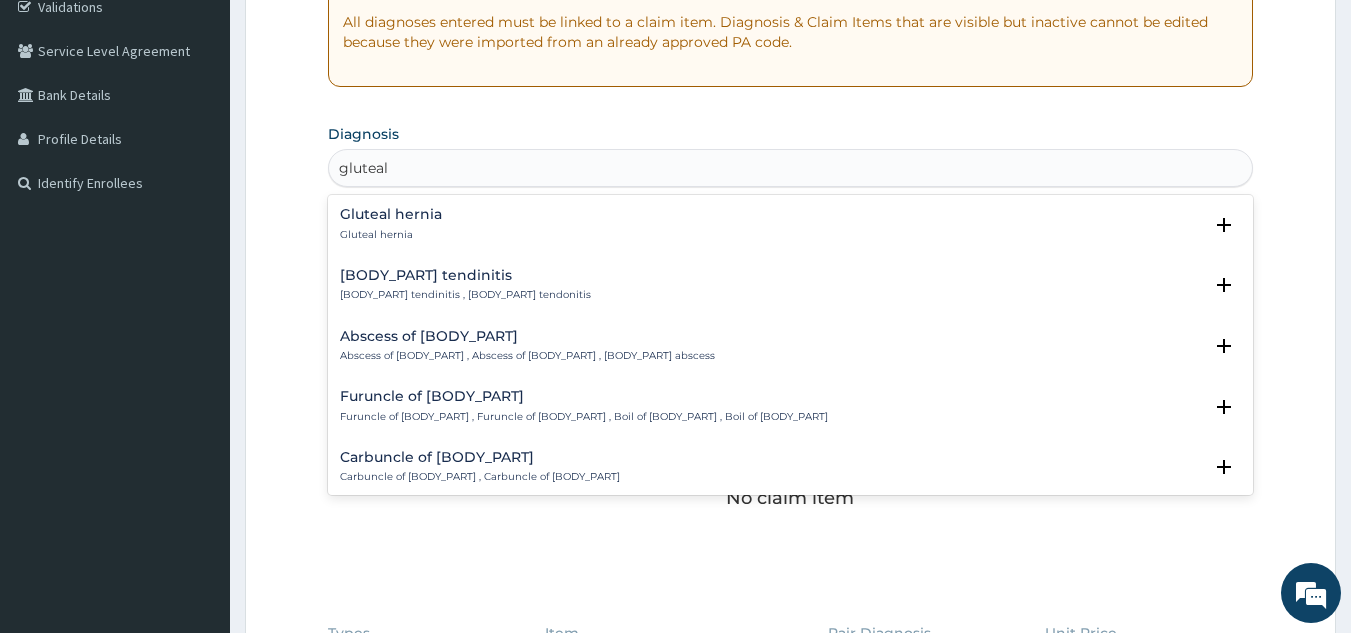 type on "gluteal" 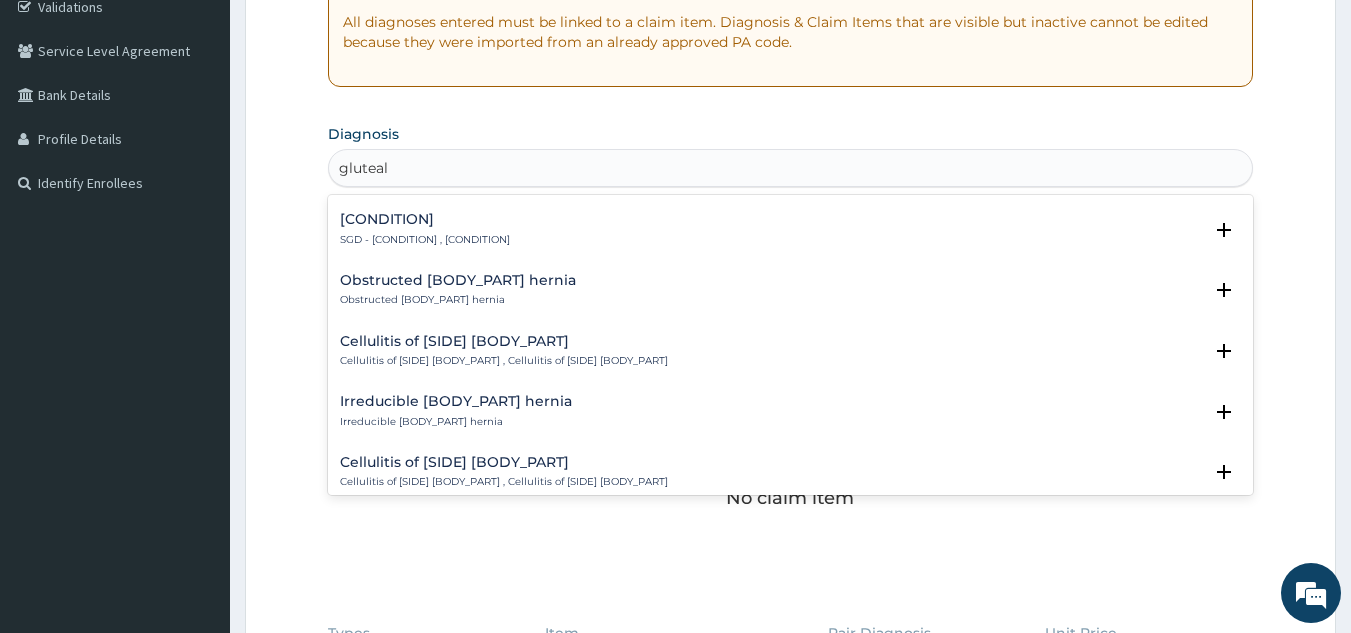 scroll, scrollTop: 0, scrollLeft: 0, axis: both 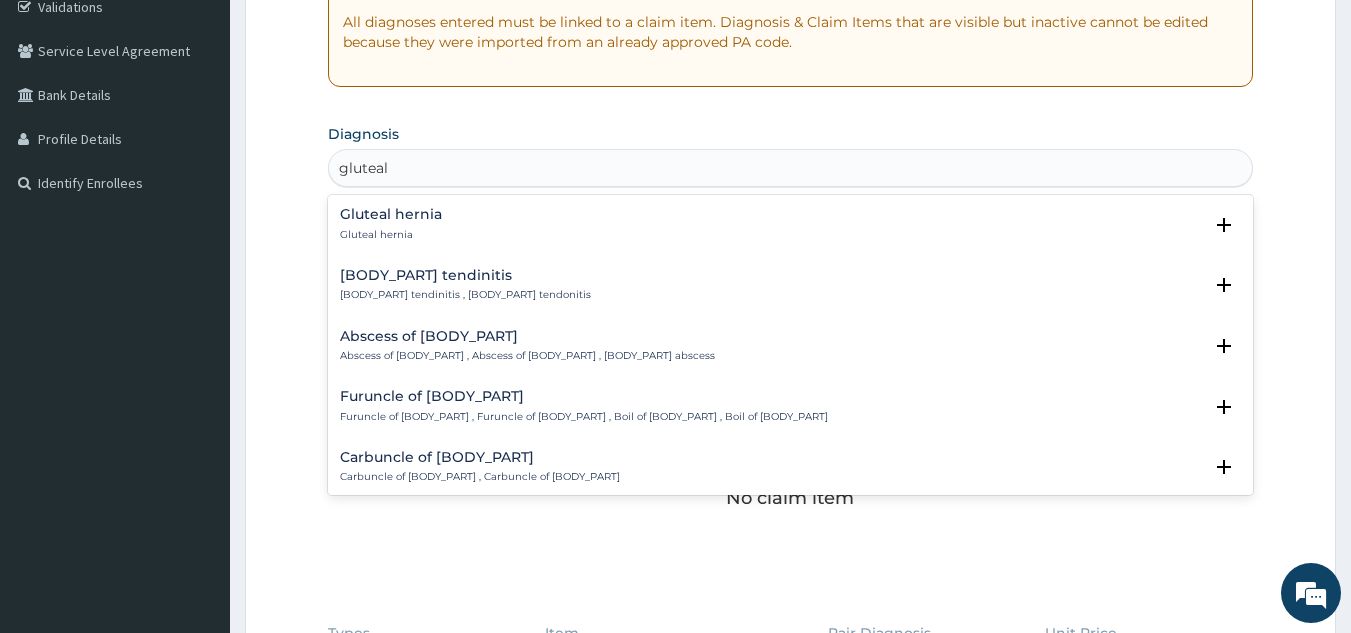 click on "Gluteal hernia" at bounding box center [391, 214] 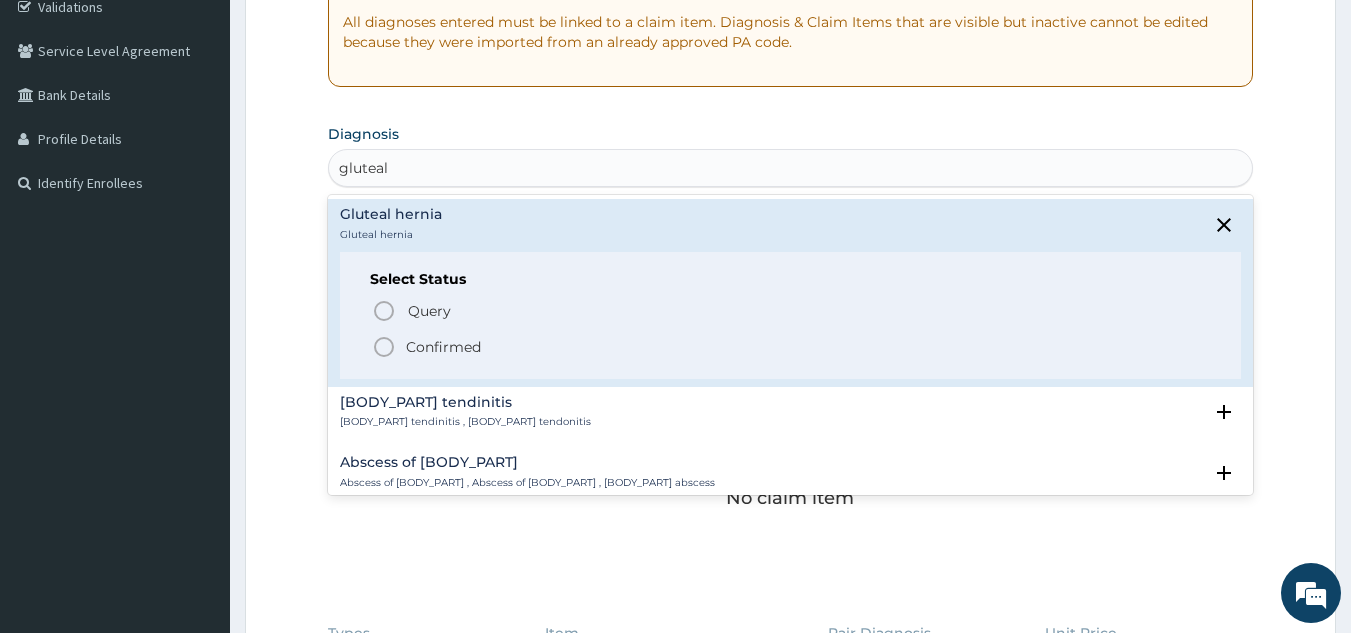 click on "Confirmed" at bounding box center [792, 347] 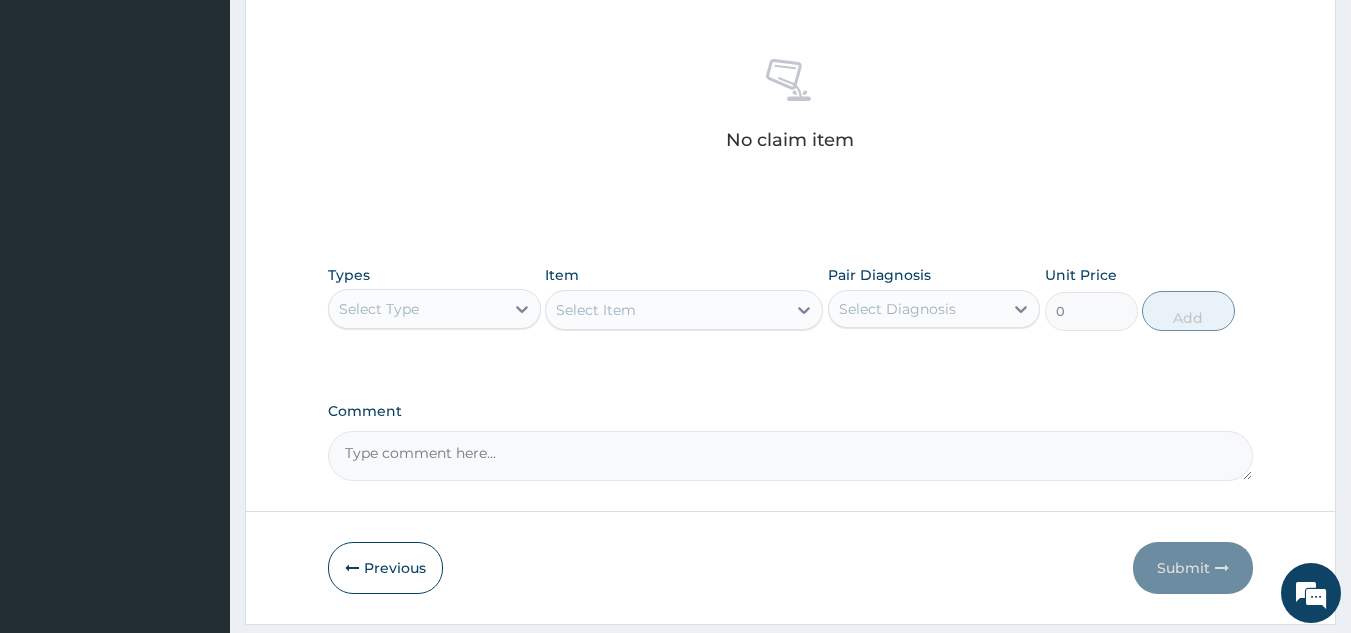 scroll, scrollTop: 771, scrollLeft: 0, axis: vertical 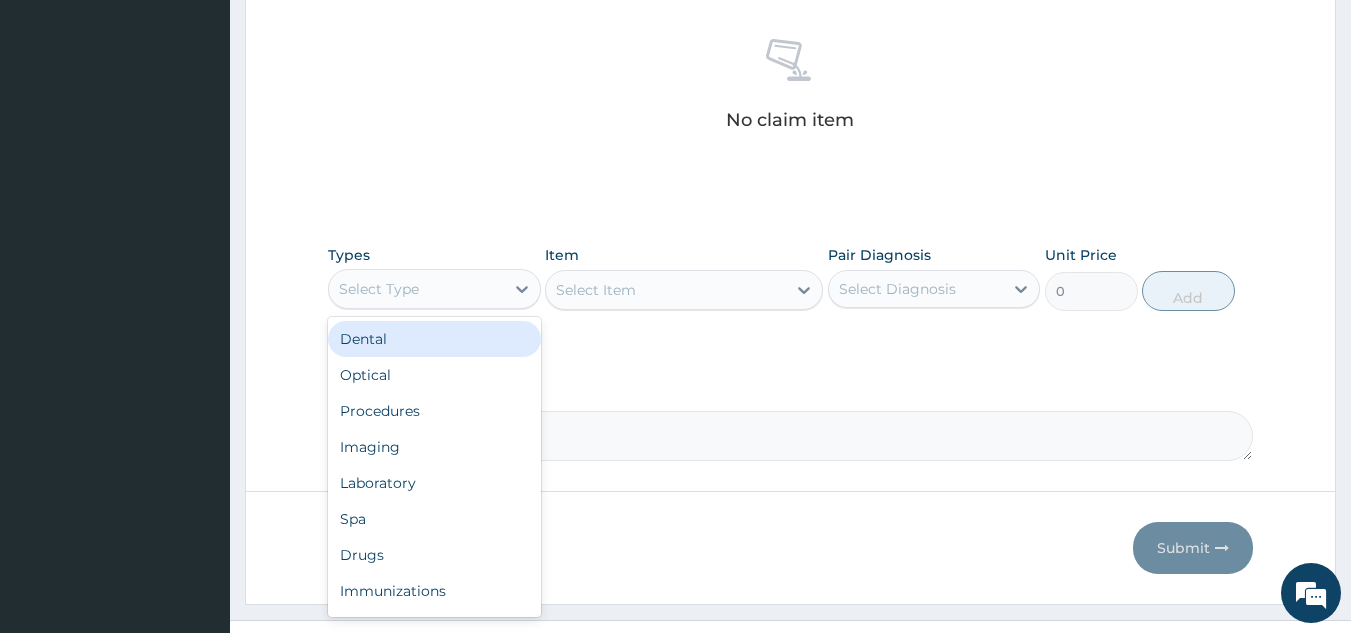 click on "Select Type" at bounding box center (416, 289) 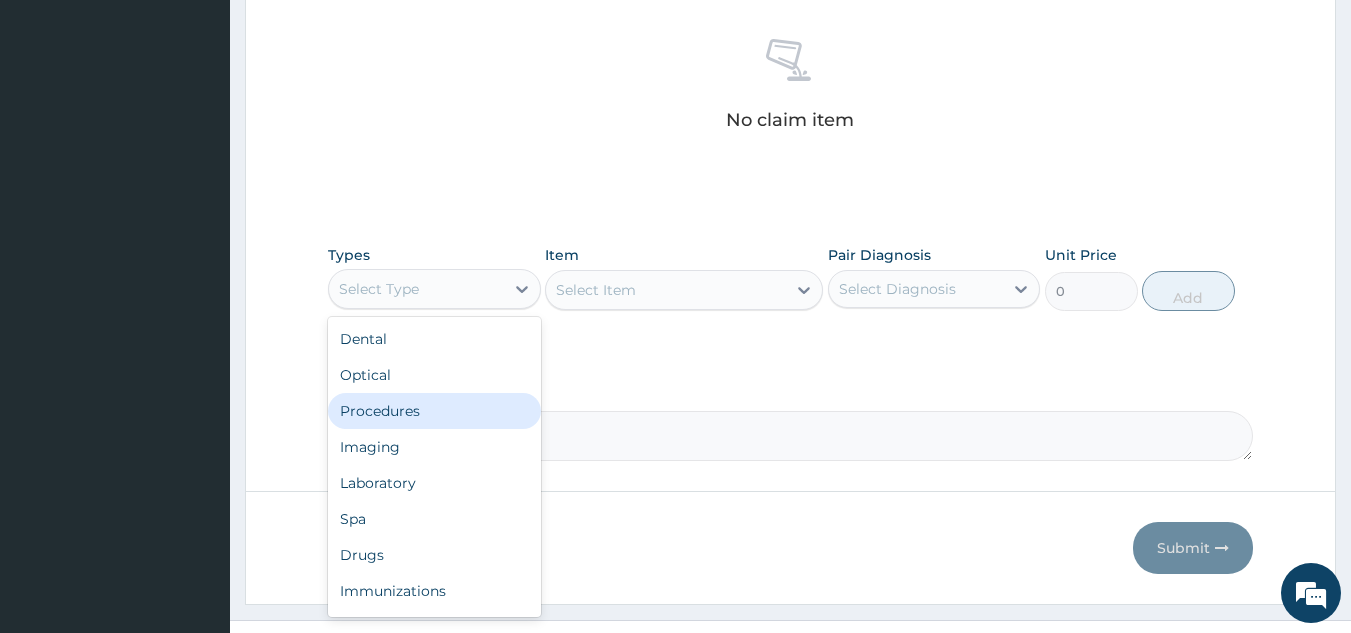 click on "Procedures" at bounding box center (434, 411) 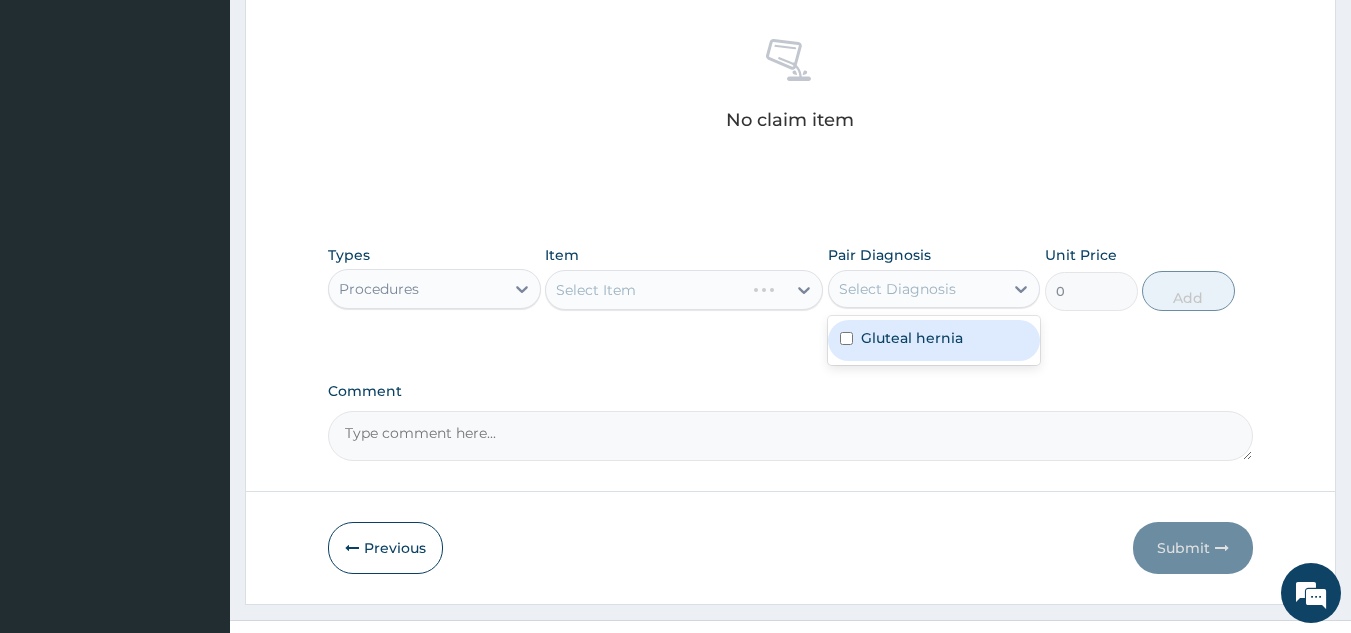 click on "Select Diagnosis" at bounding box center [897, 289] 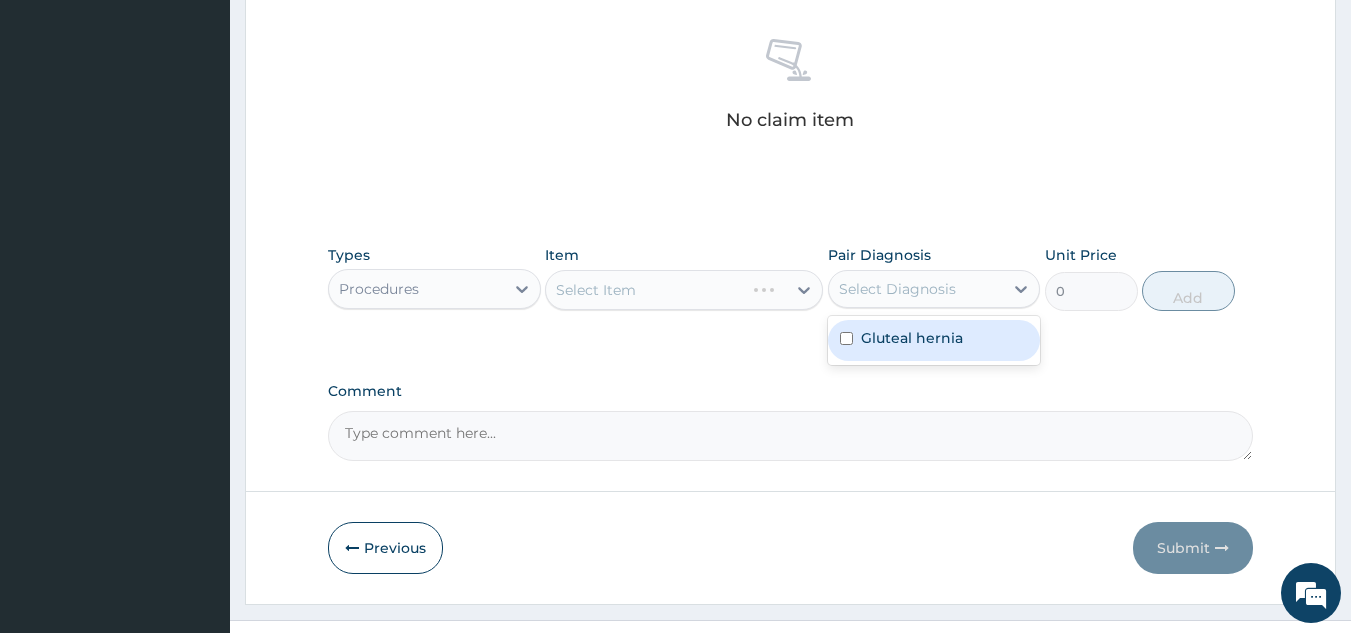 click on "Gluteal hernia" at bounding box center (934, 340) 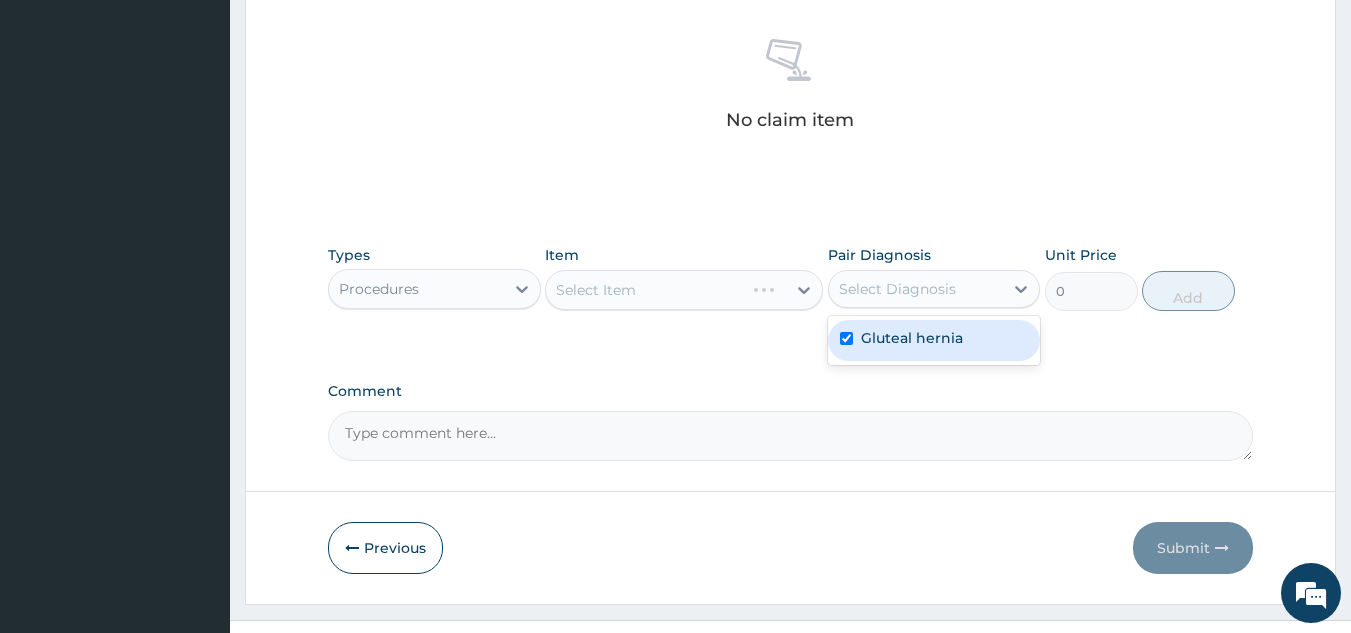 checkbox on "true" 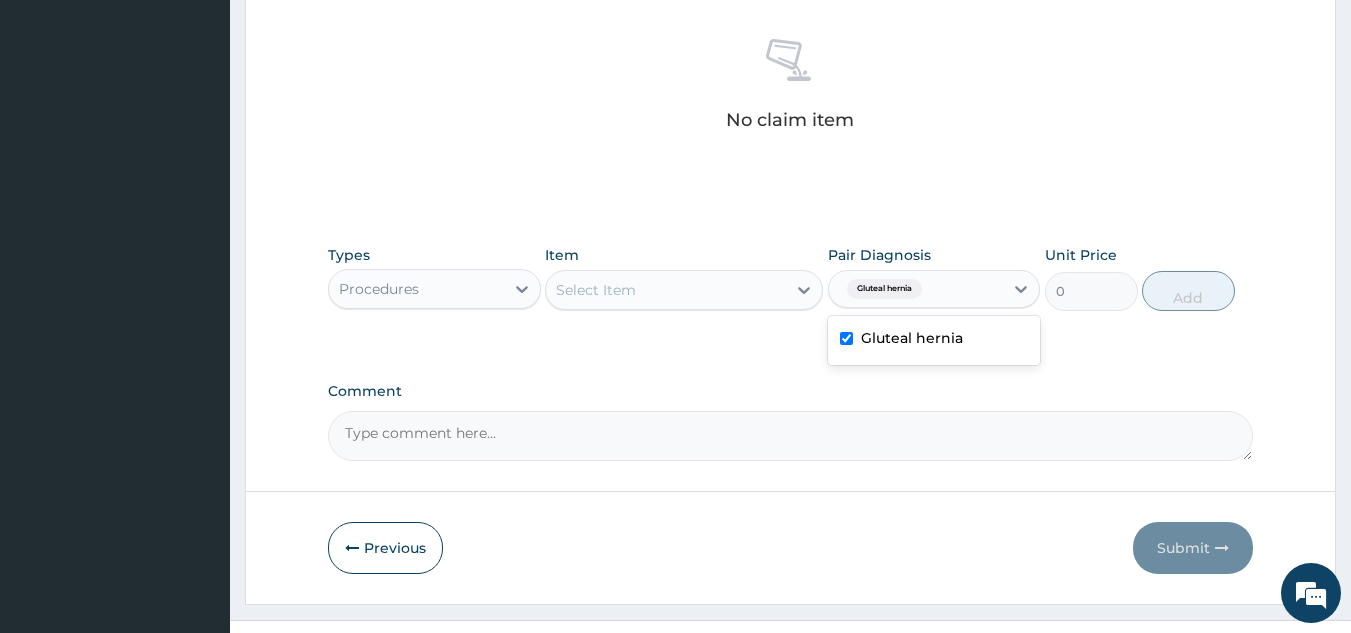click on "Select Item" at bounding box center (666, 290) 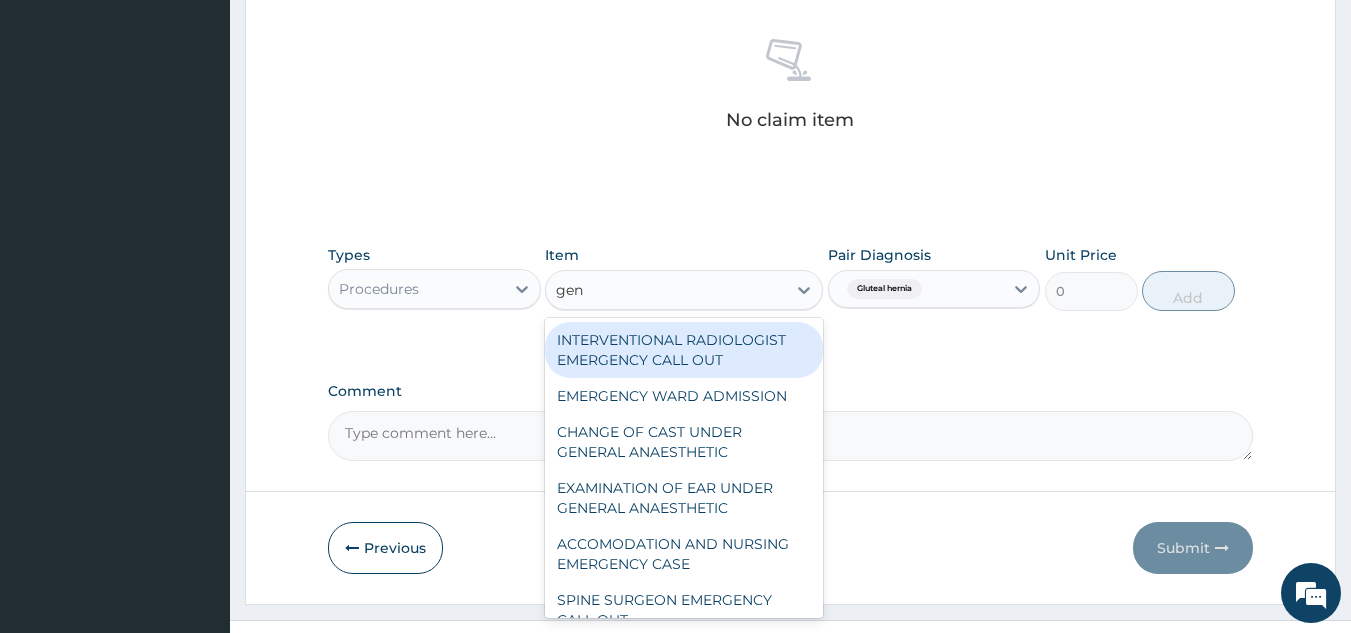 type on "gene" 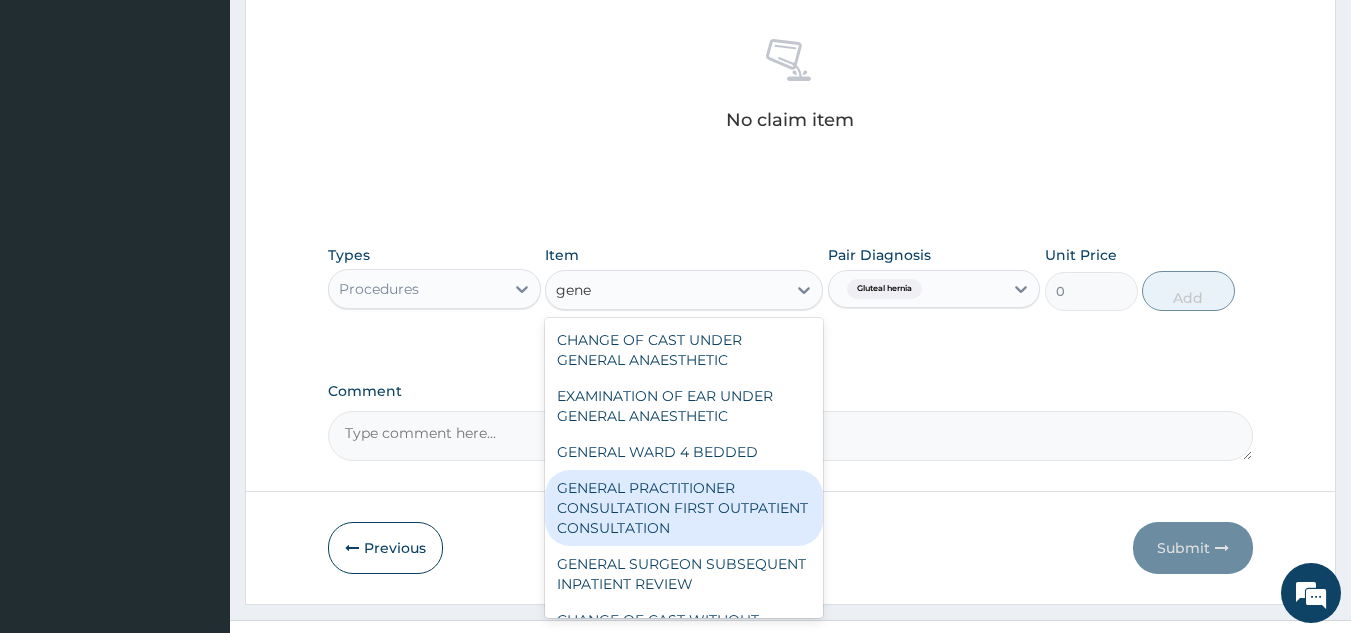 type 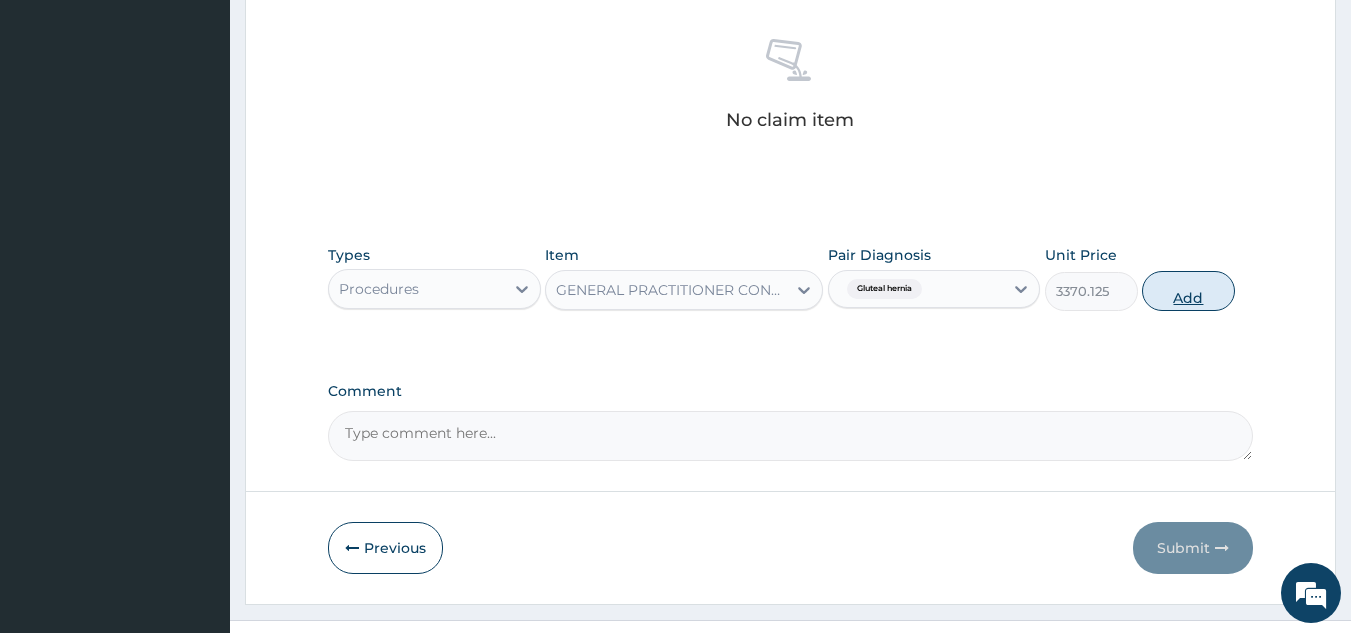click on "Add" at bounding box center (1188, 291) 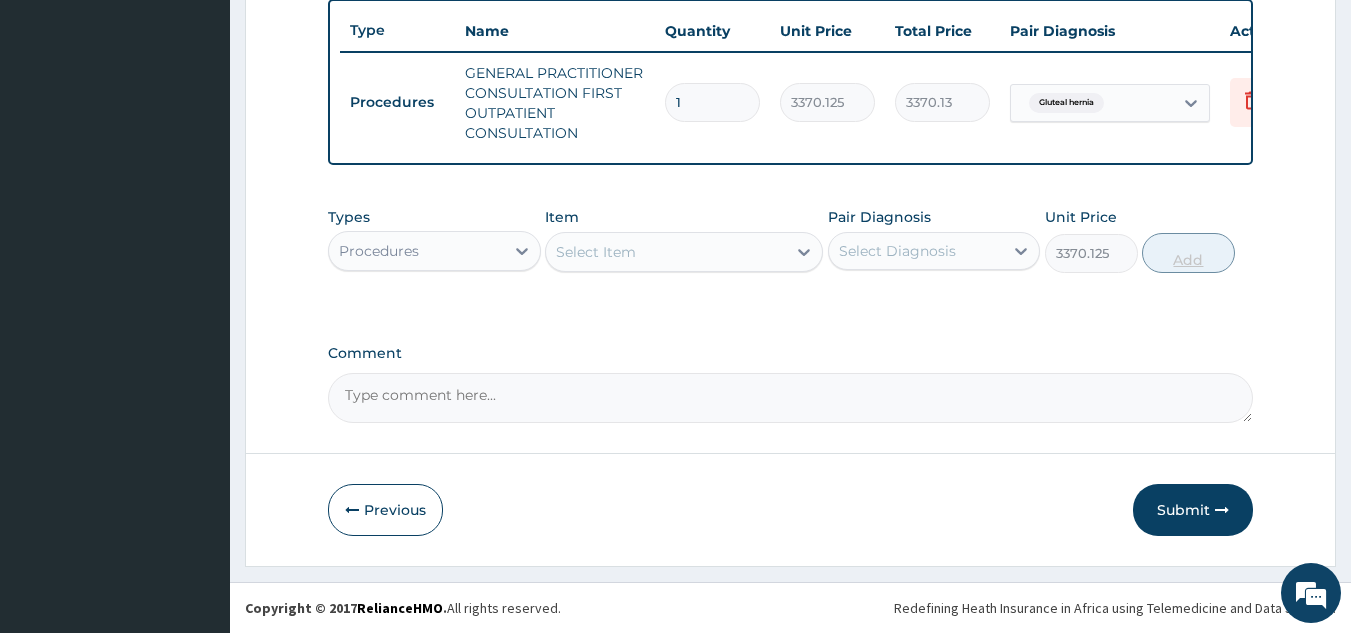 type on "0" 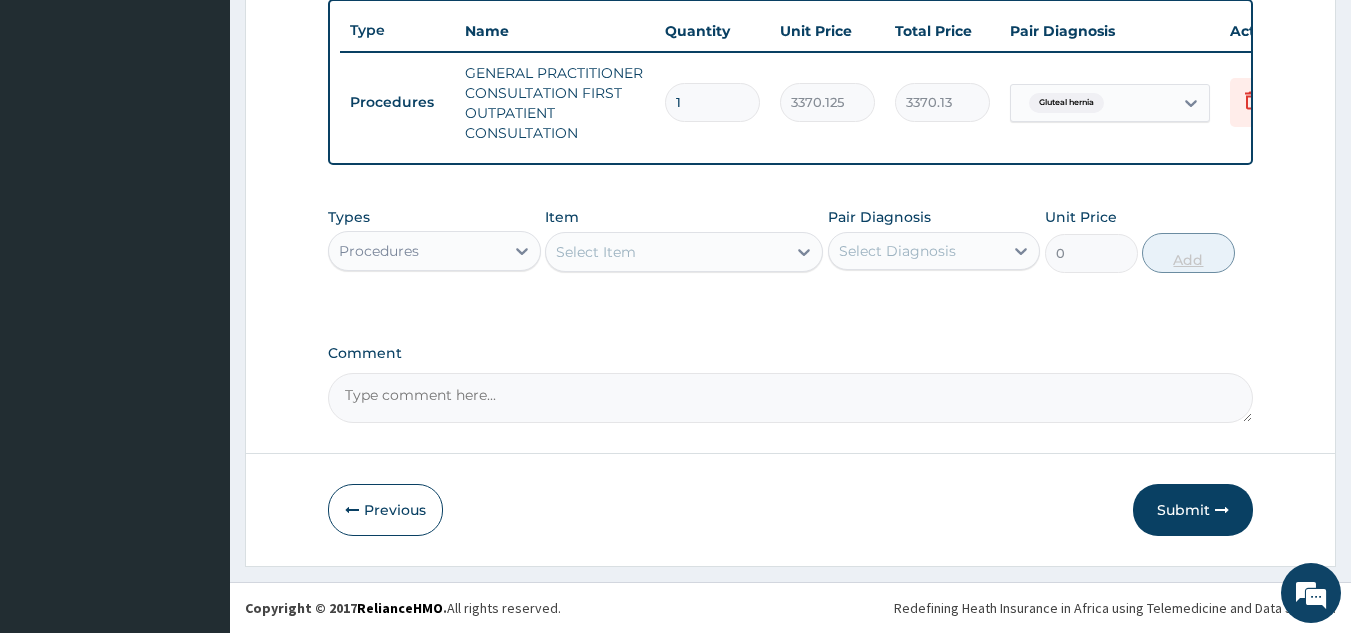 scroll, scrollTop: 760, scrollLeft: 0, axis: vertical 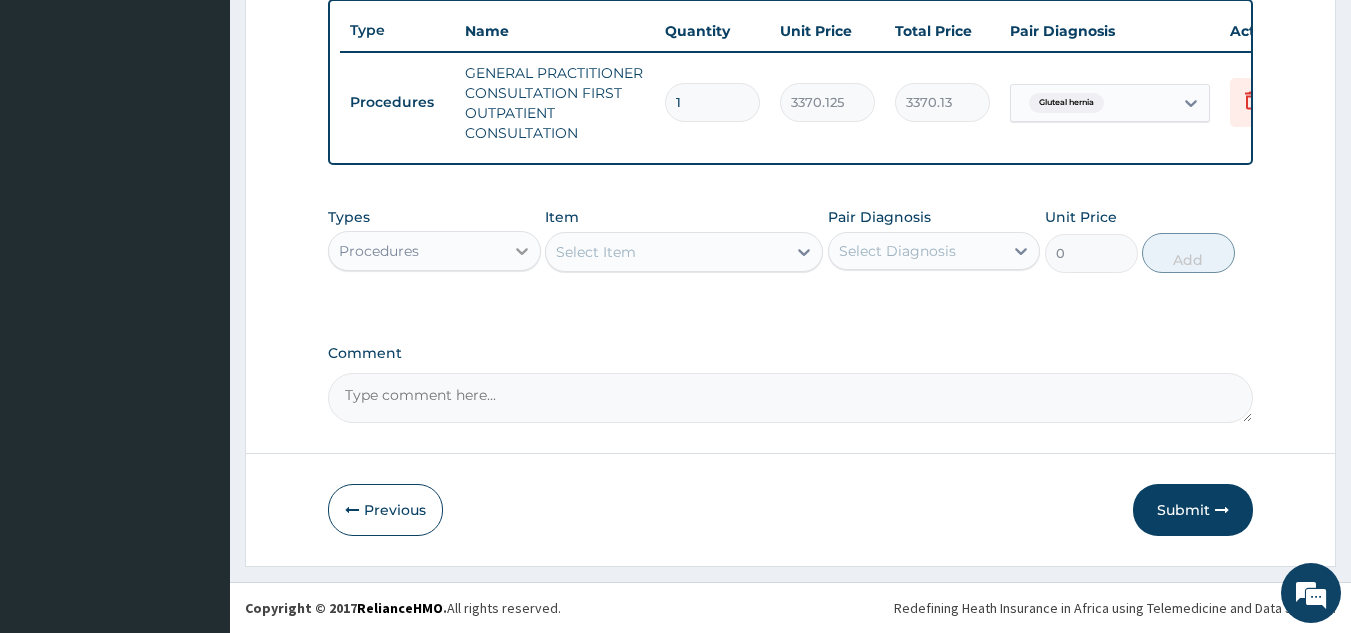 click at bounding box center (522, 251) 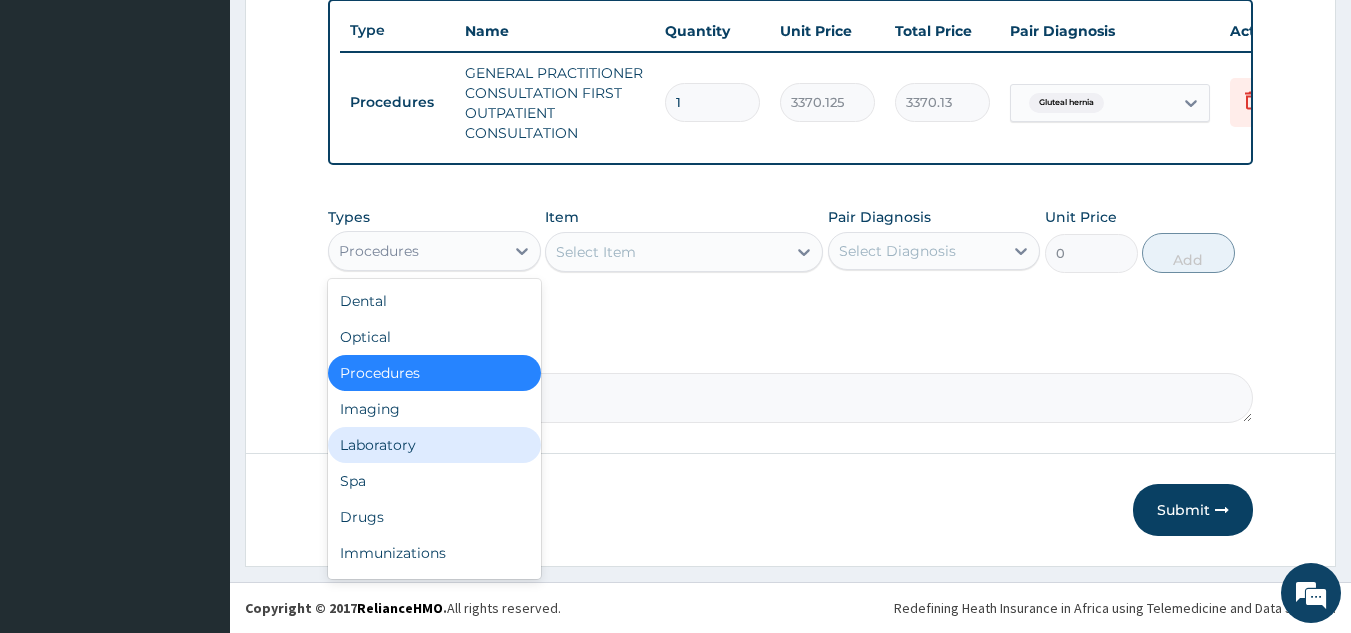 click on "Laboratory" at bounding box center (434, 445) 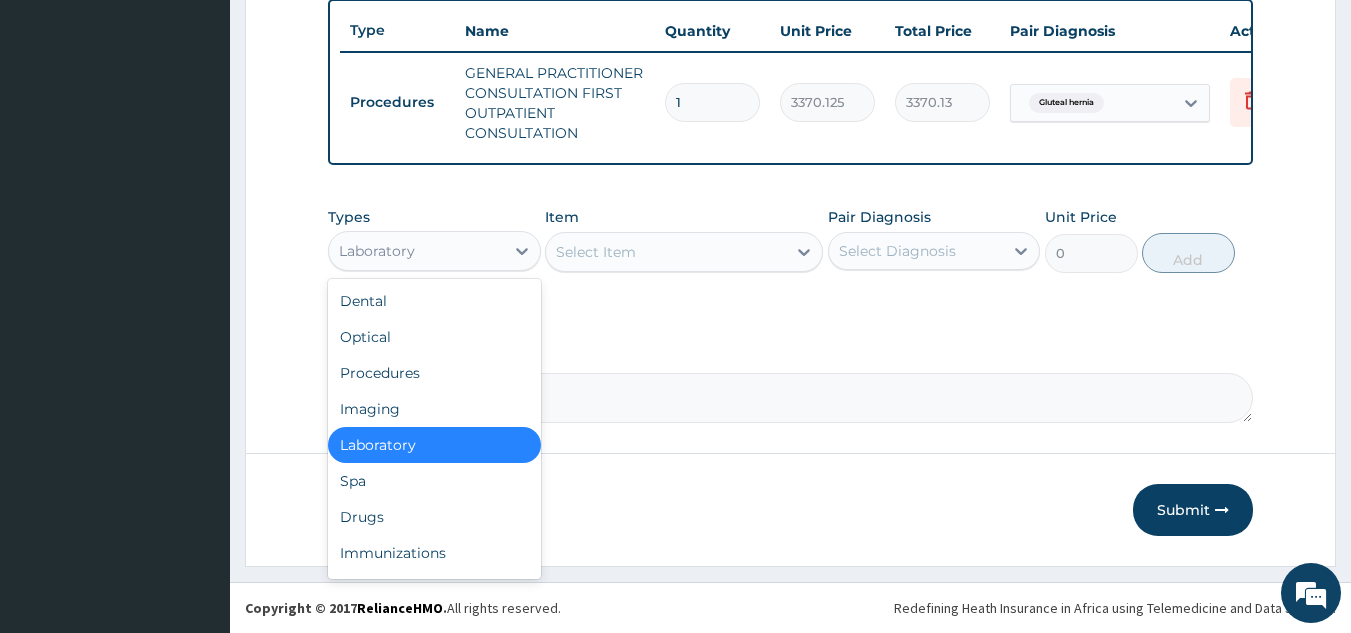 click on "Laboratory" at bounding box center (434, 251) 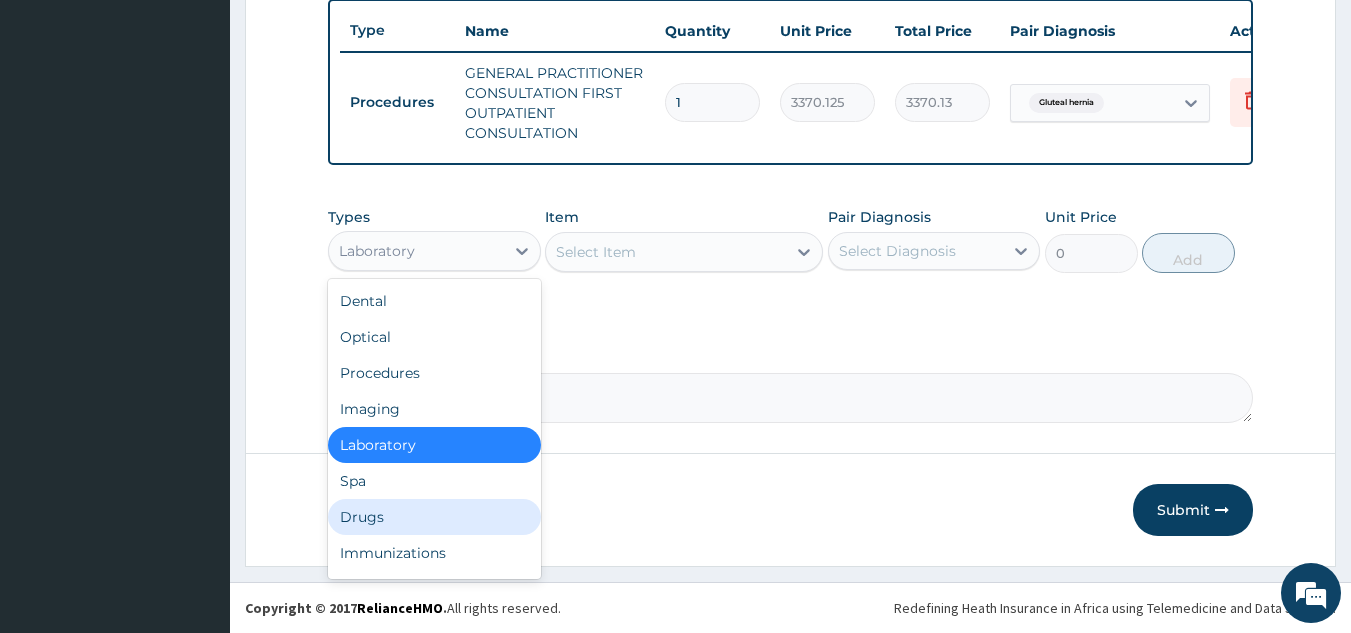 click on "Drugs" at bounding box center [434, 517] 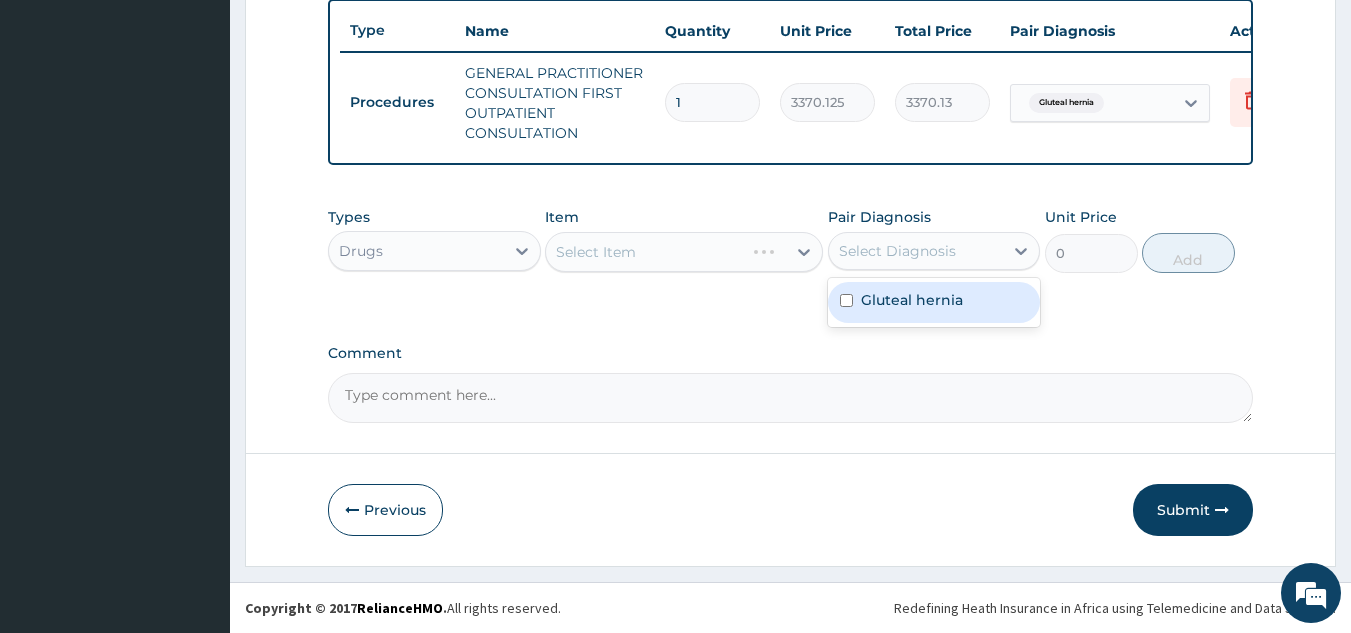 click on "Select Diagnosis" at bounding box center [897, 251] 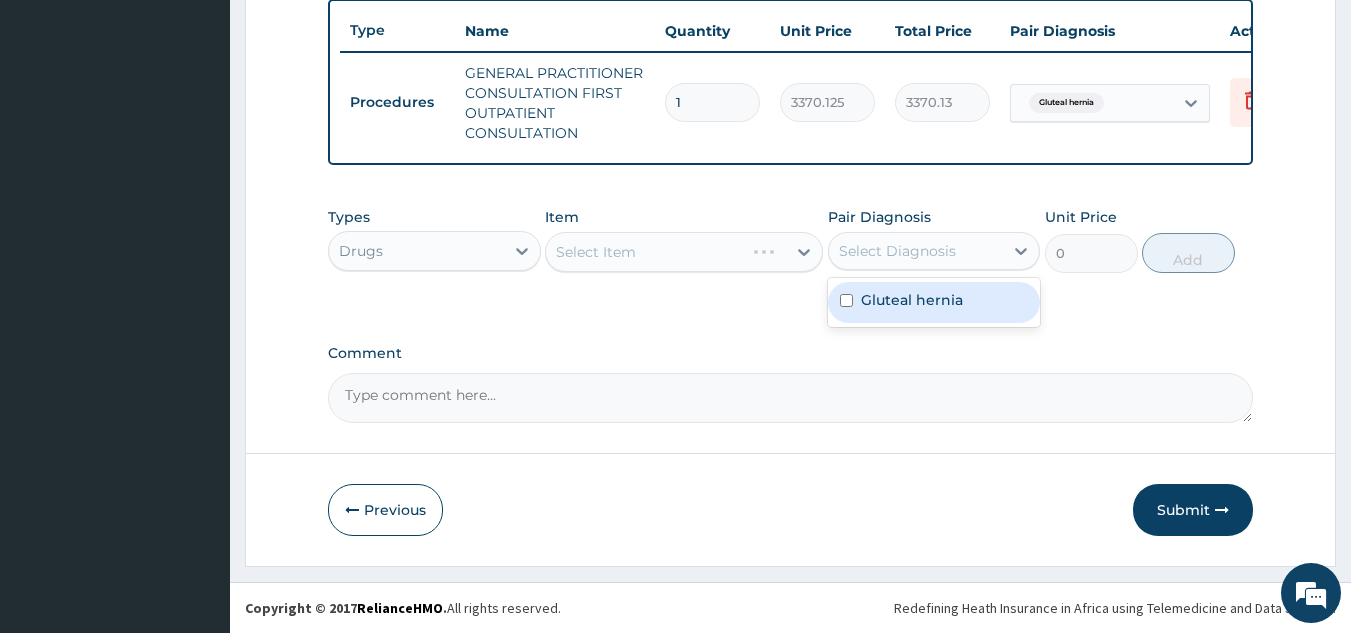 click on "Gluteal hernia" at bounding box center (912, 300) 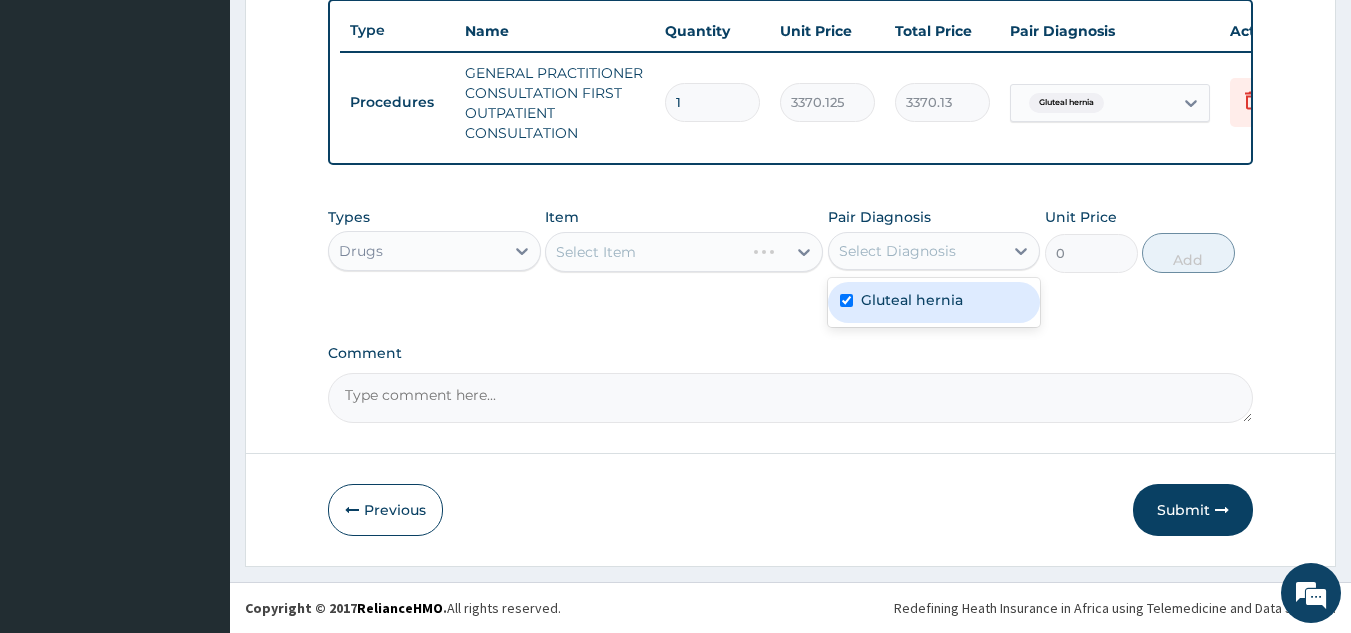 checkbox on "true" 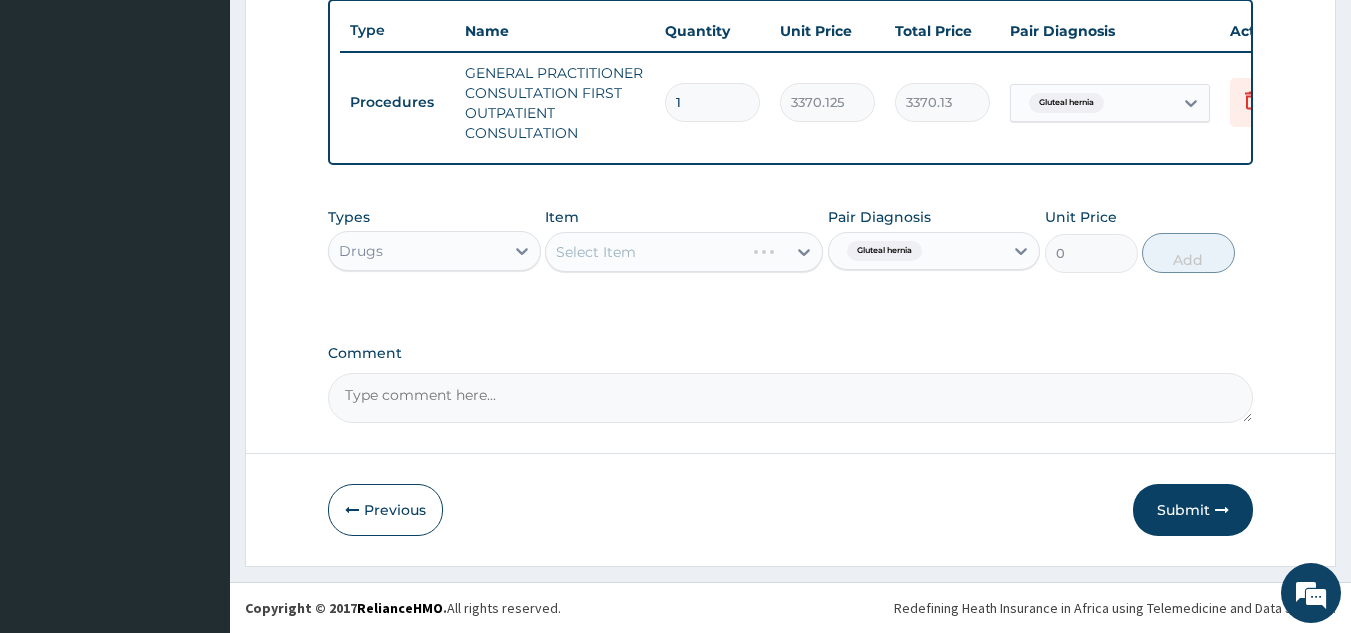click on "Types Drugs Item Select Item Pair Diagnosis Gluteal hernia Unit Price 0 Add" at bounding box center [791, 240] 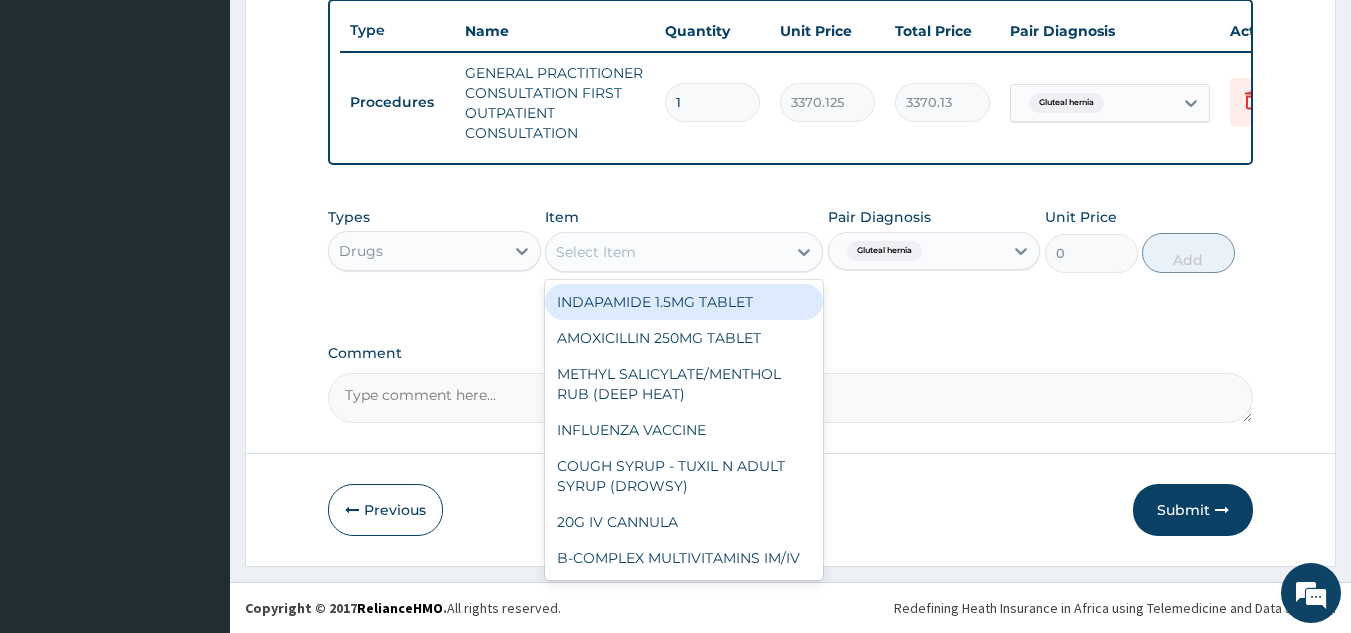 click on "Select Item" at bounding box center (666, 252) 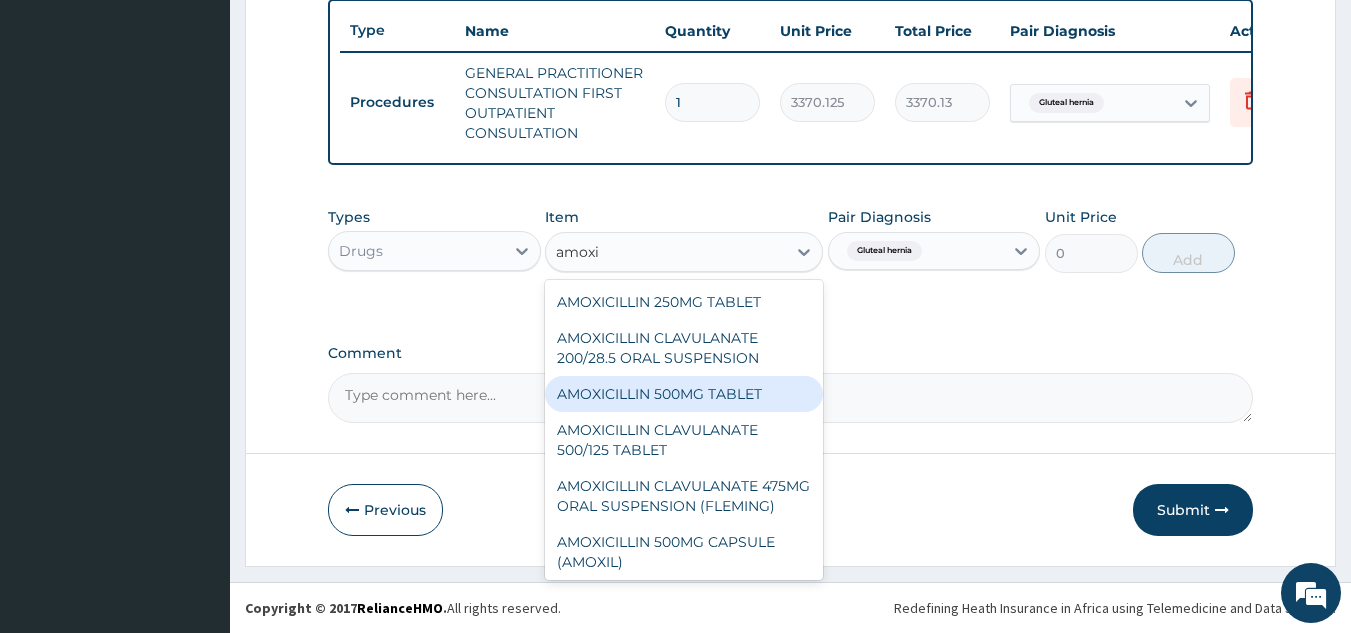 type on "amoxi" 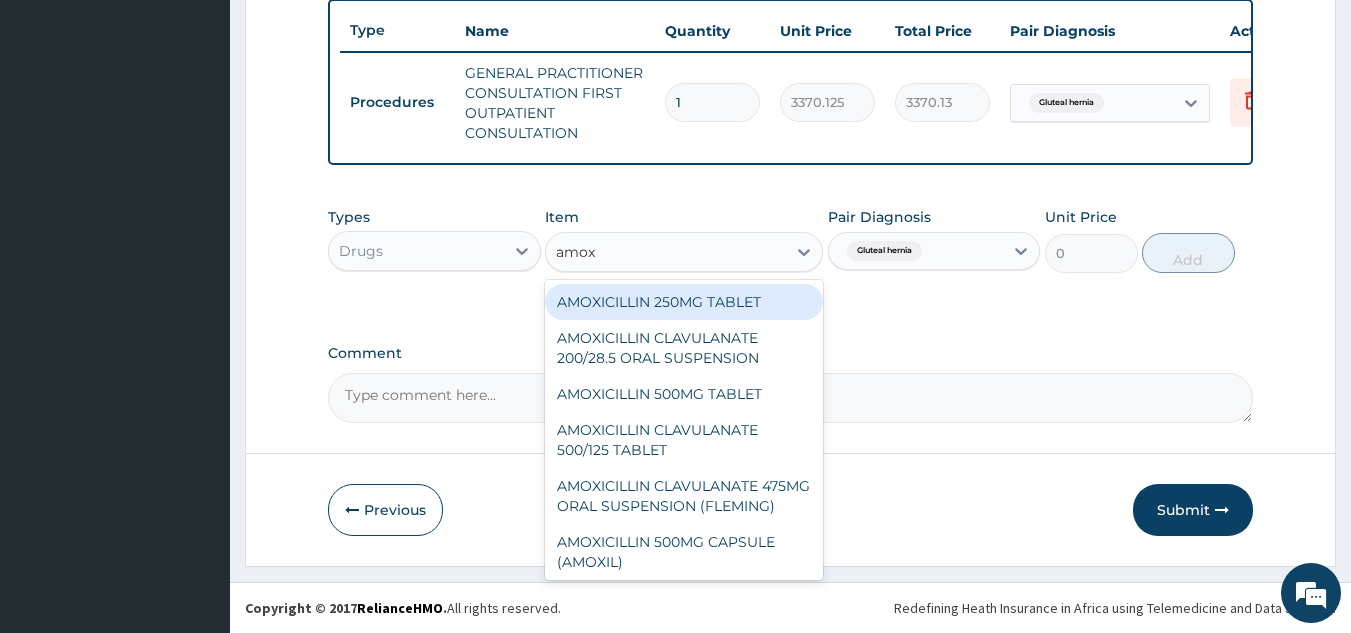 type on "amoxi" 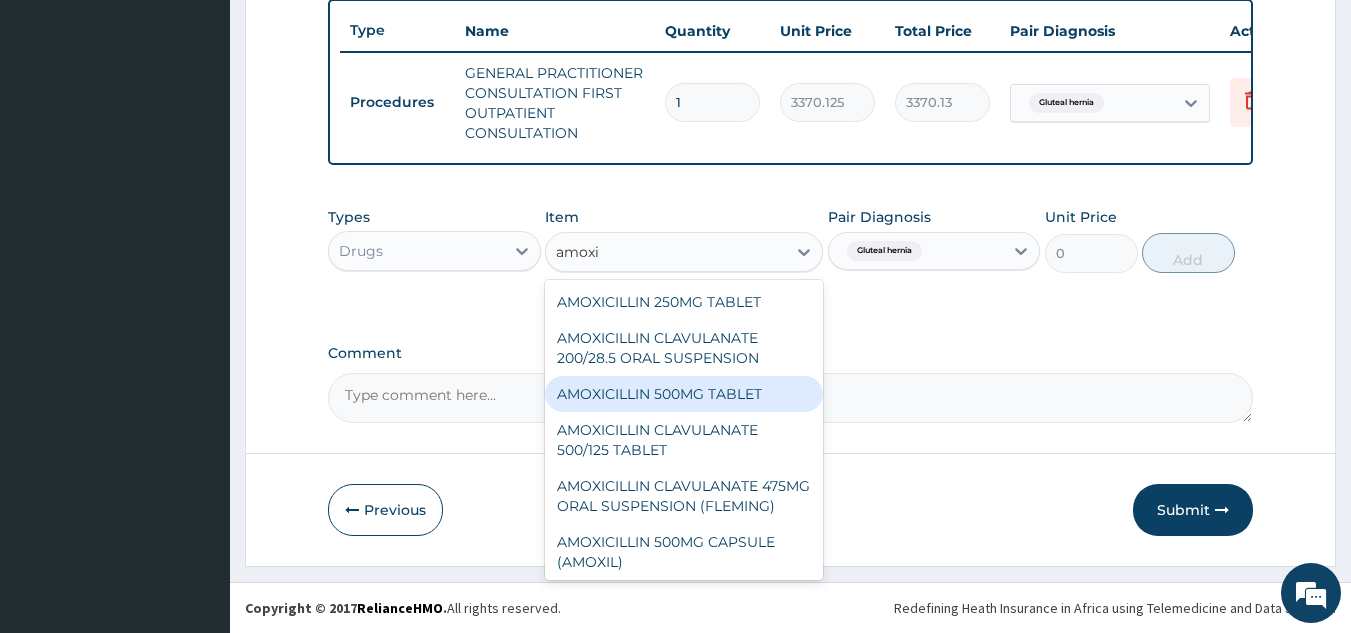 type 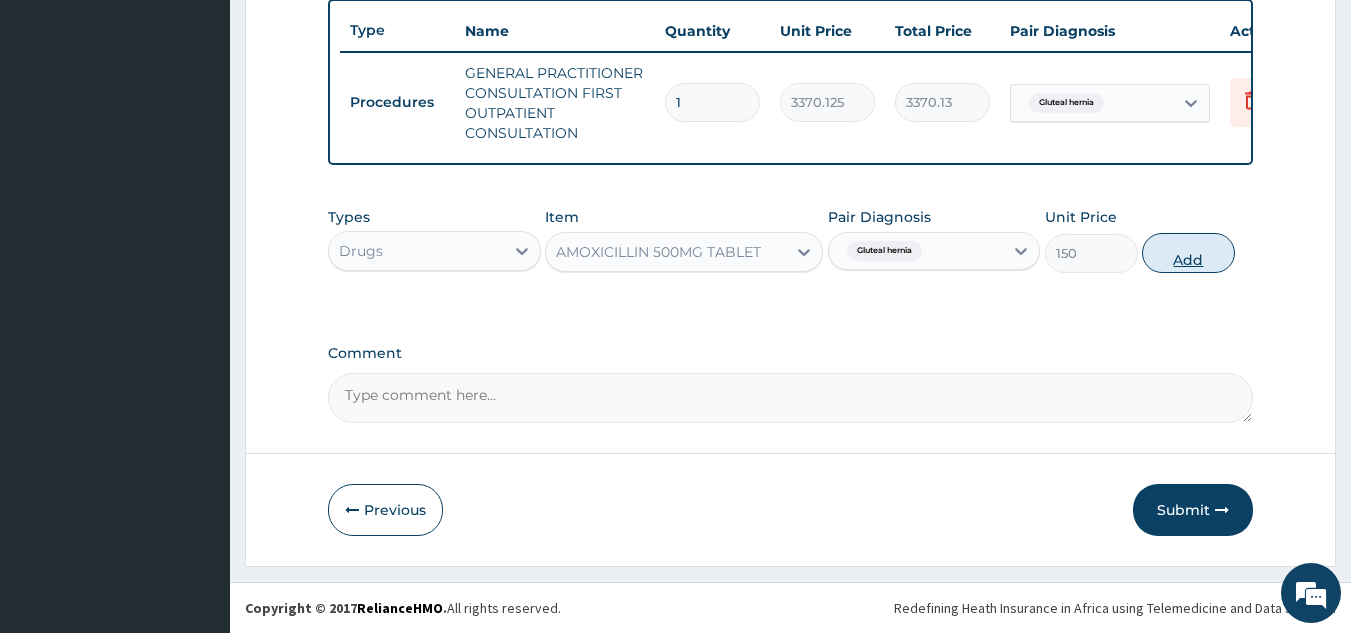 click on "Add" at bounding box center [1188, 253] 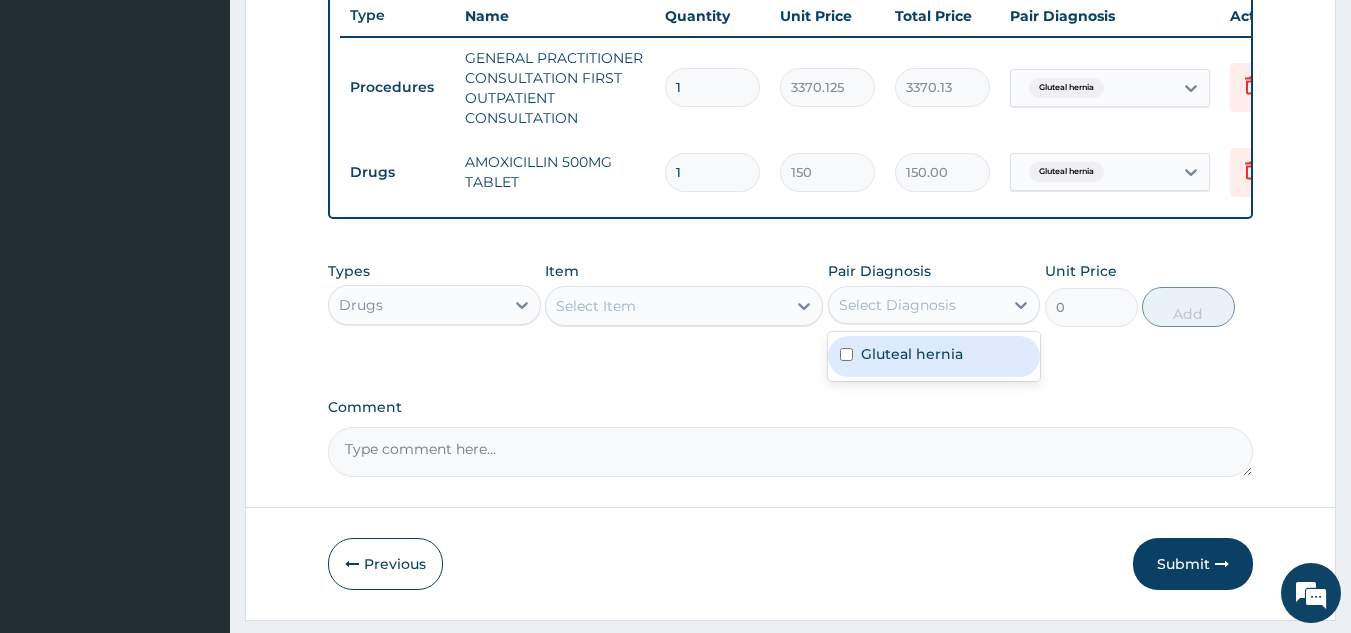 click on "Select Diagnosis" at bounding box center (916, 305) 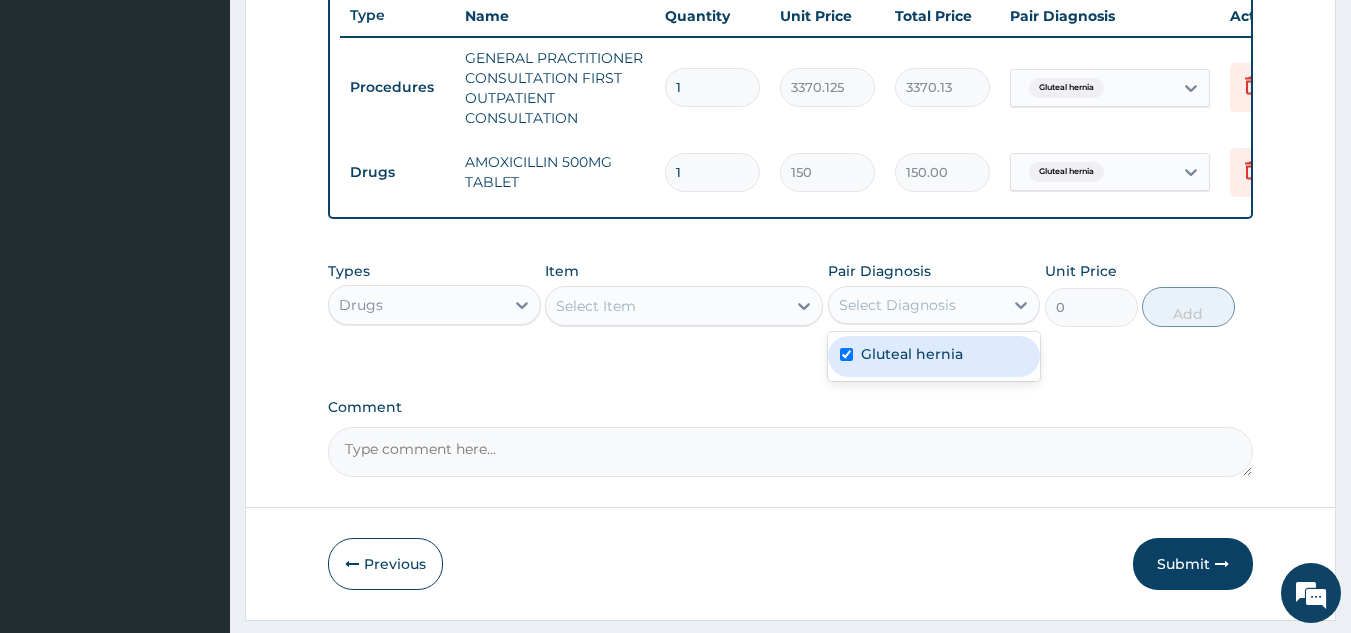 checkbox on "true" 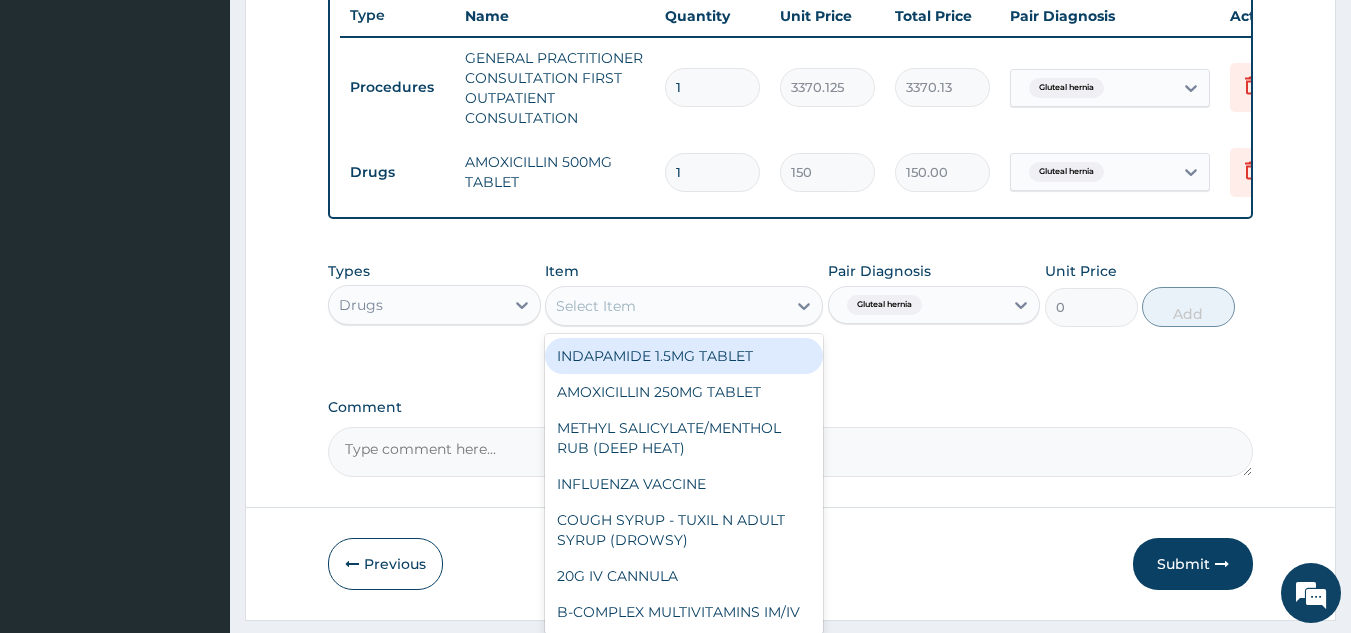 click on "Select Item" at bounding box center [666, 306] 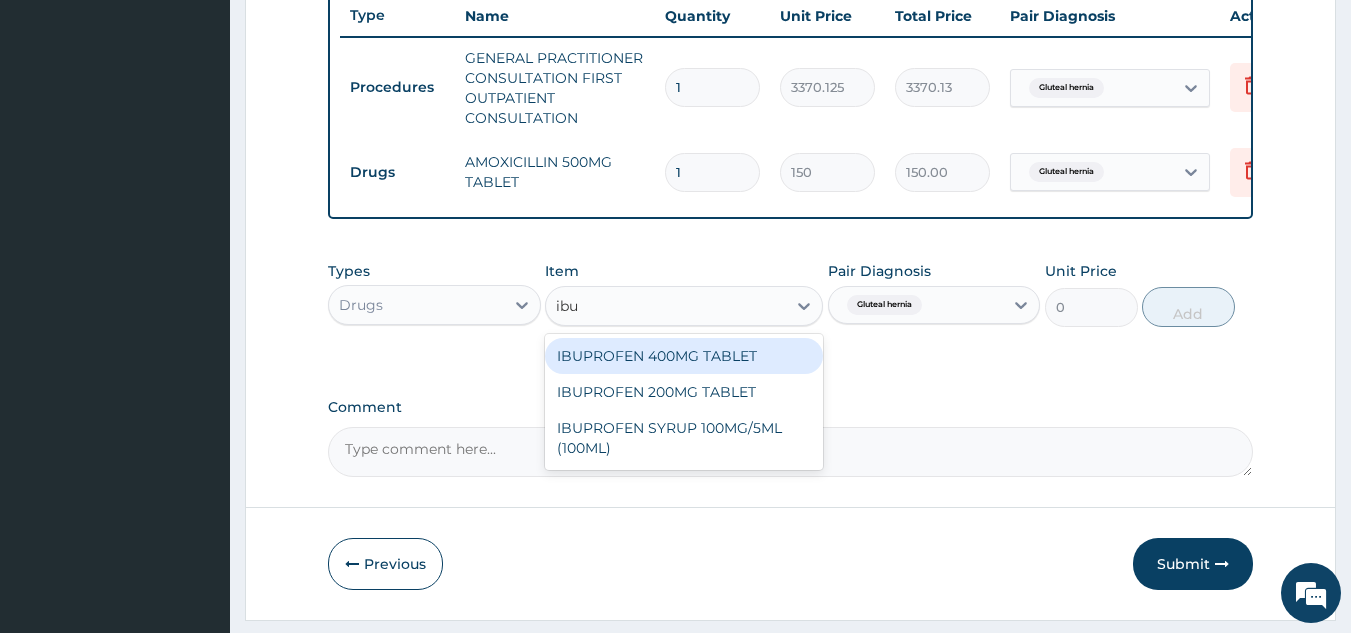 type on "ibu" 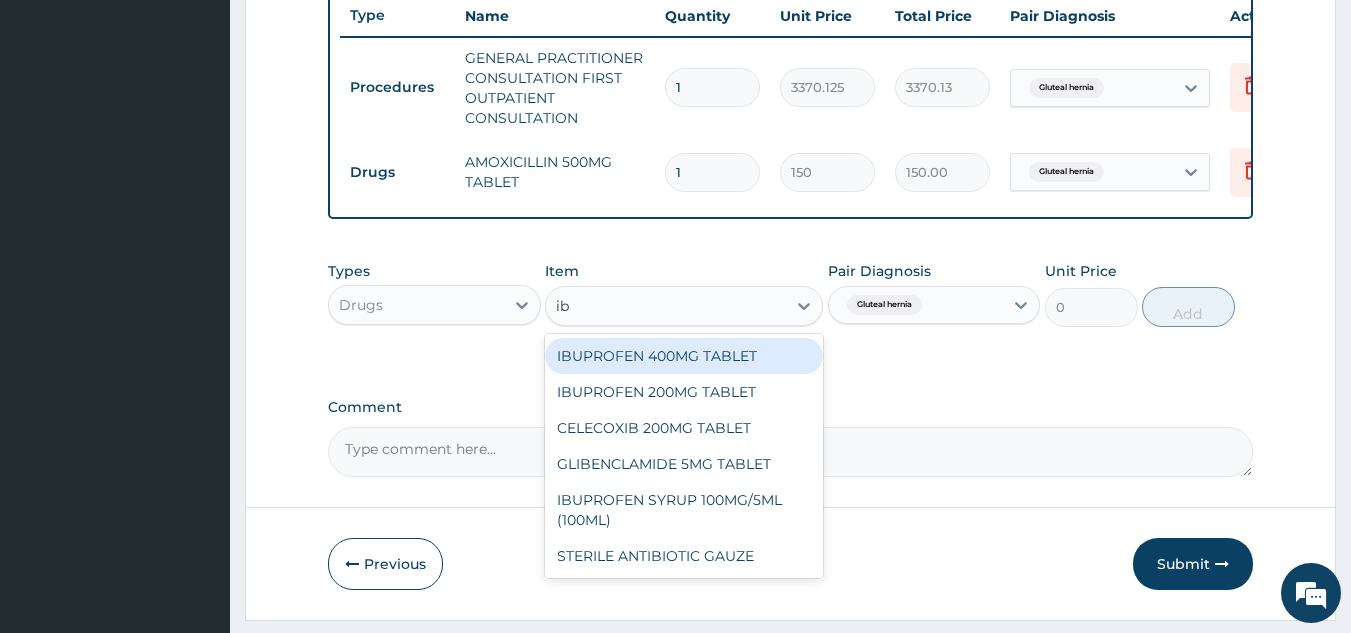 type on "ibu" 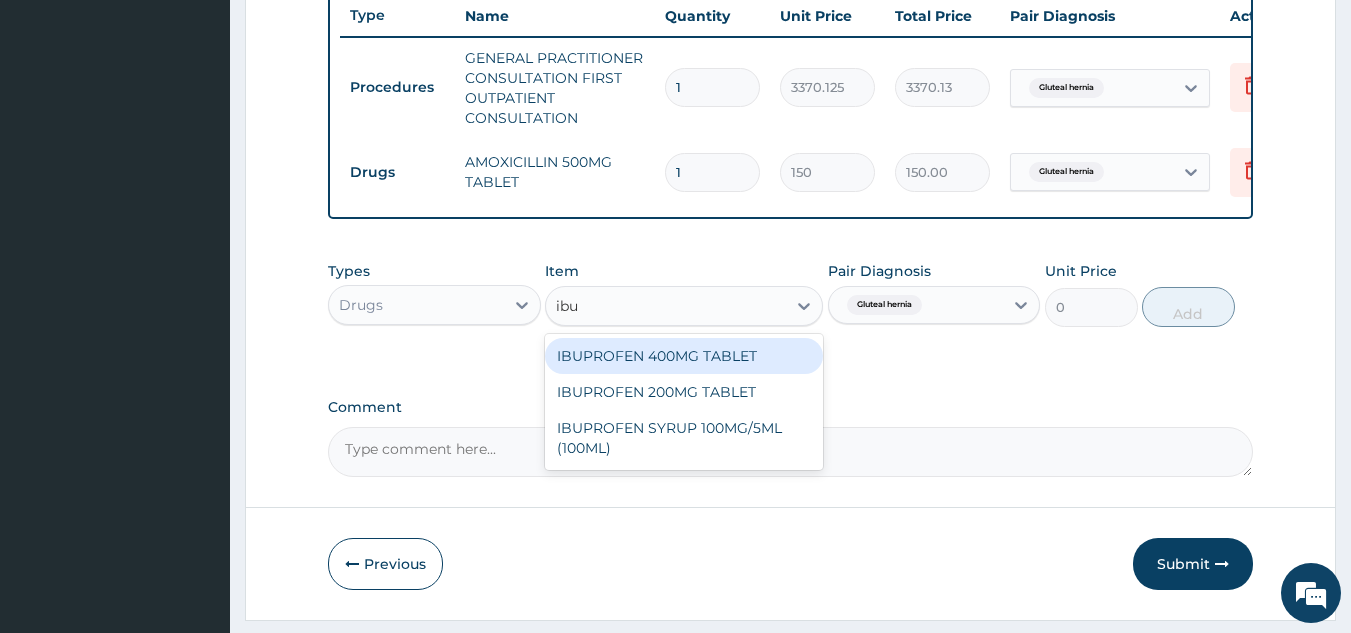 type 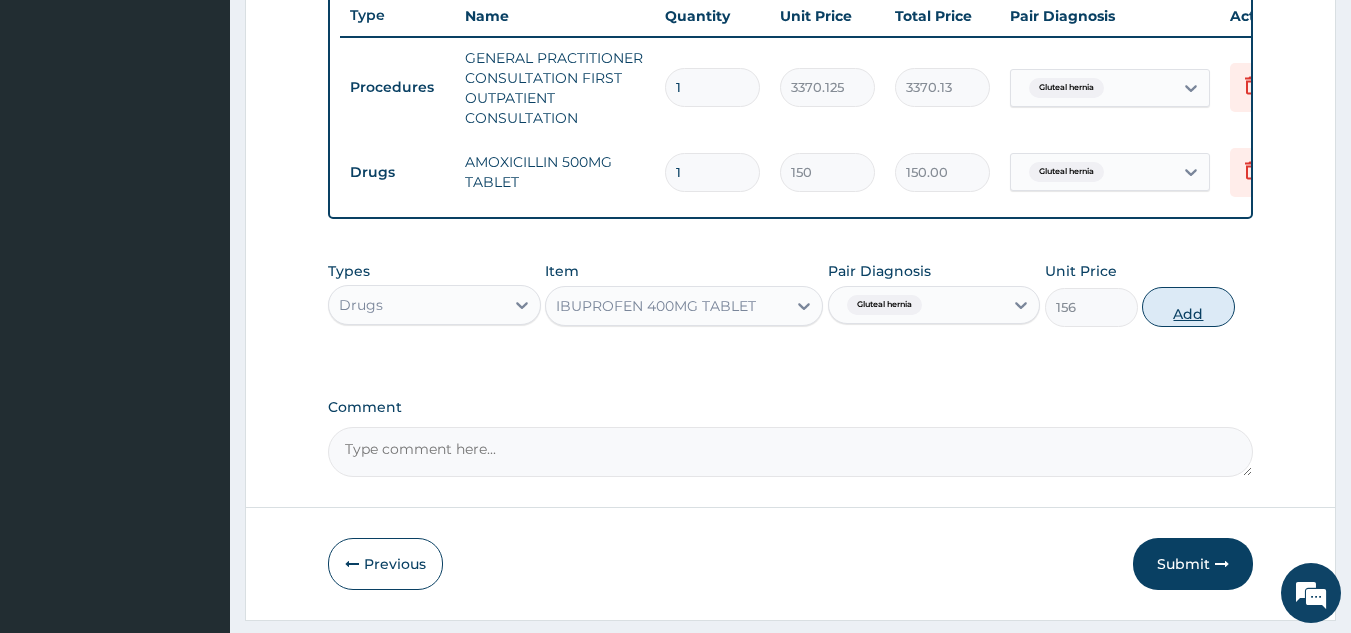 click on "Add" at bounding box center [1188, 307] 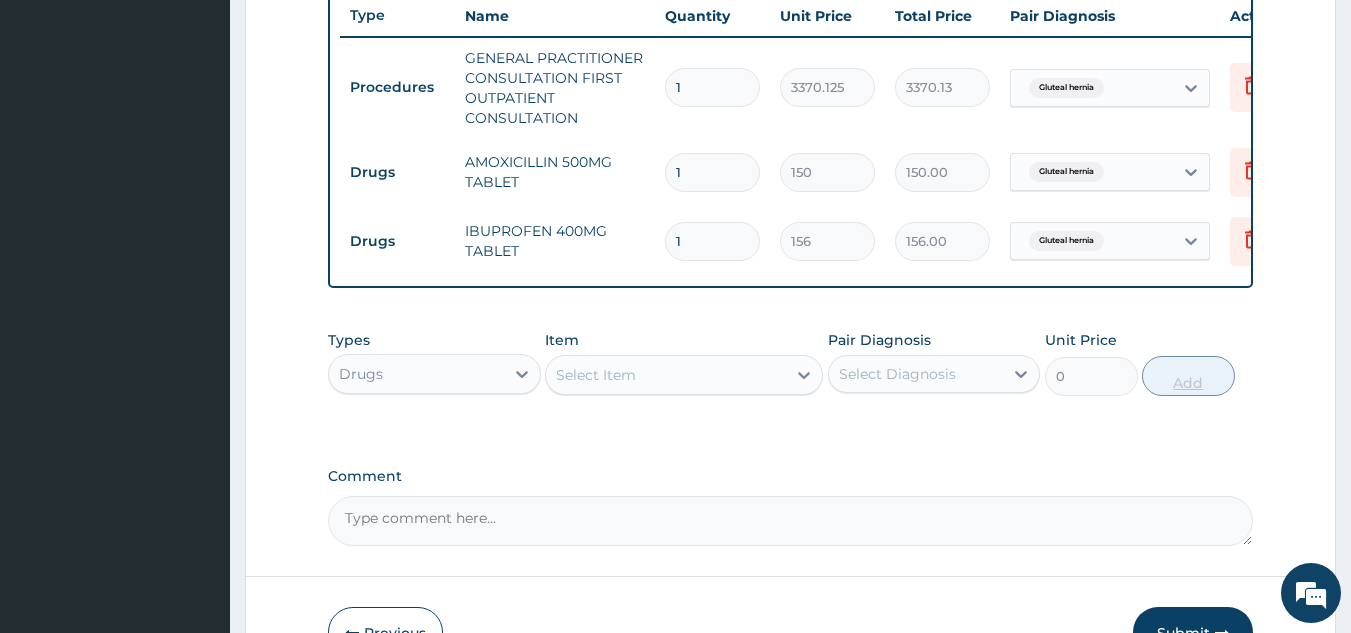 scroll, scrollTop: 866, scrollLeft: 0, axis: vertical 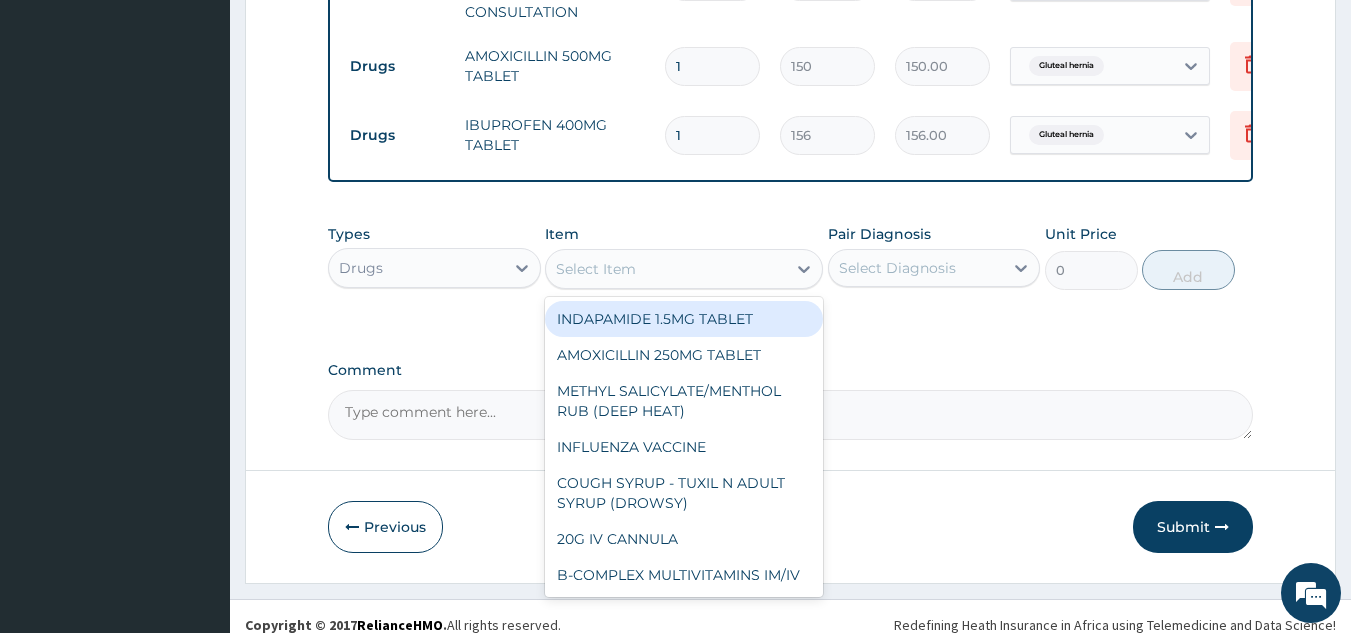 click on "Select Item" at bounding box center (666, 269) 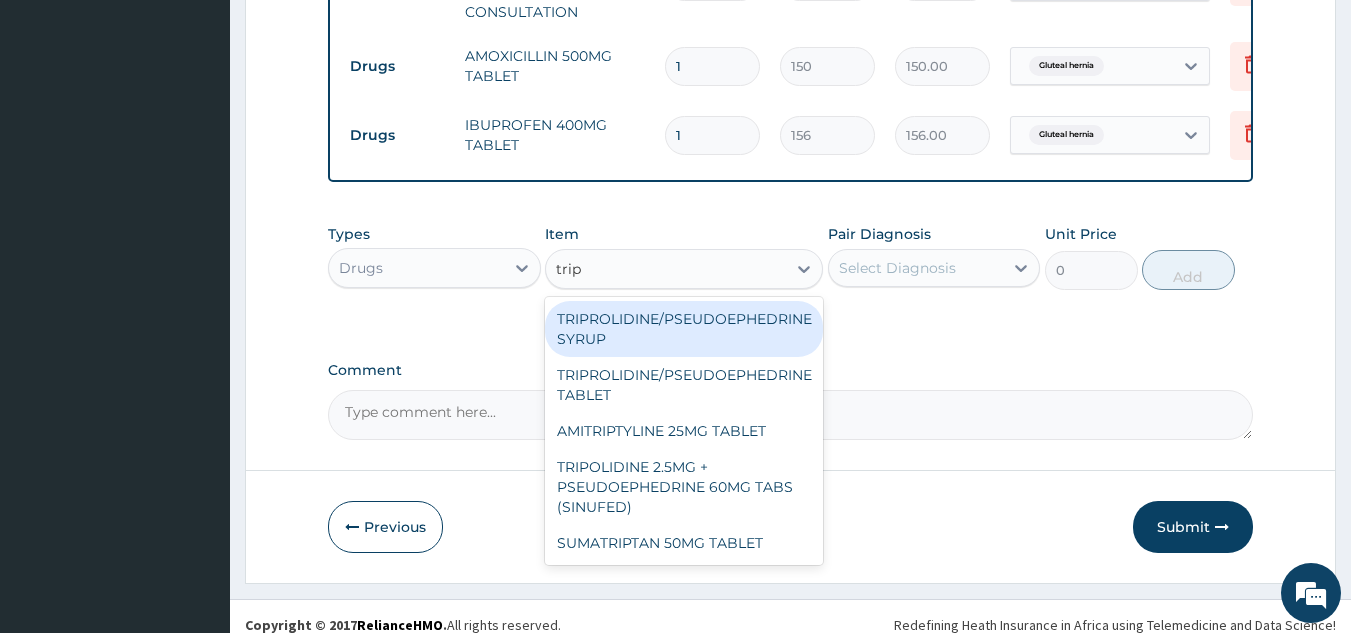 type on "trip" 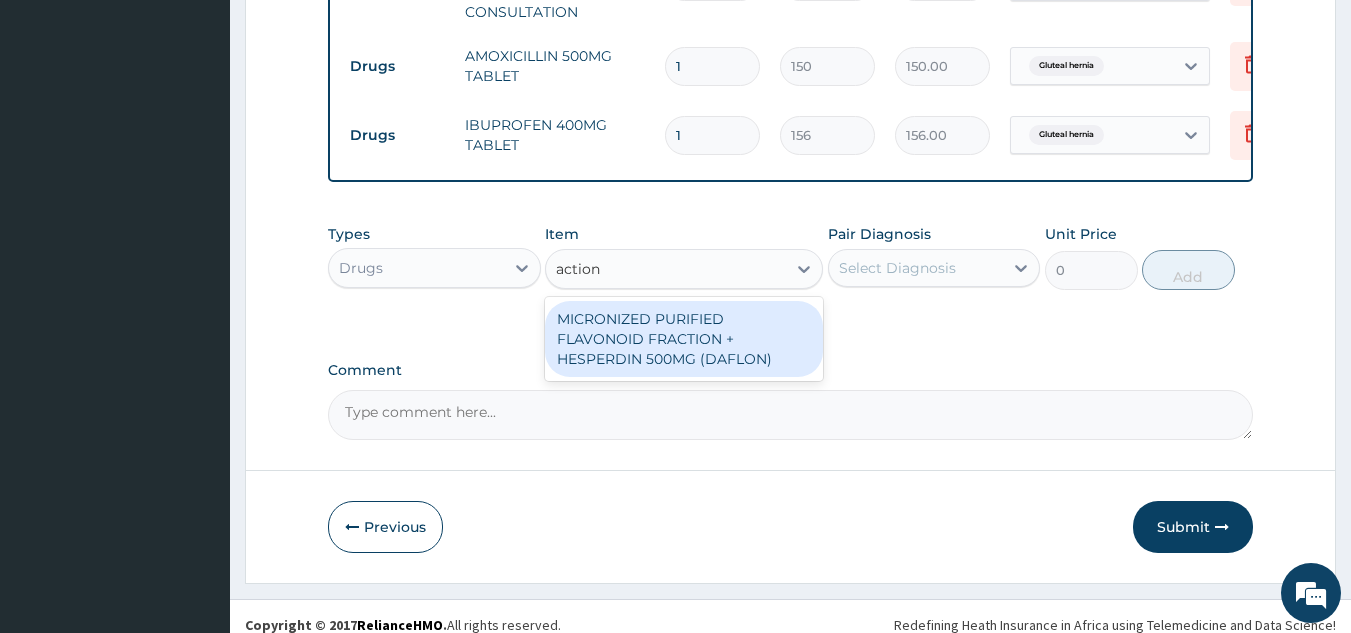 type on "action" 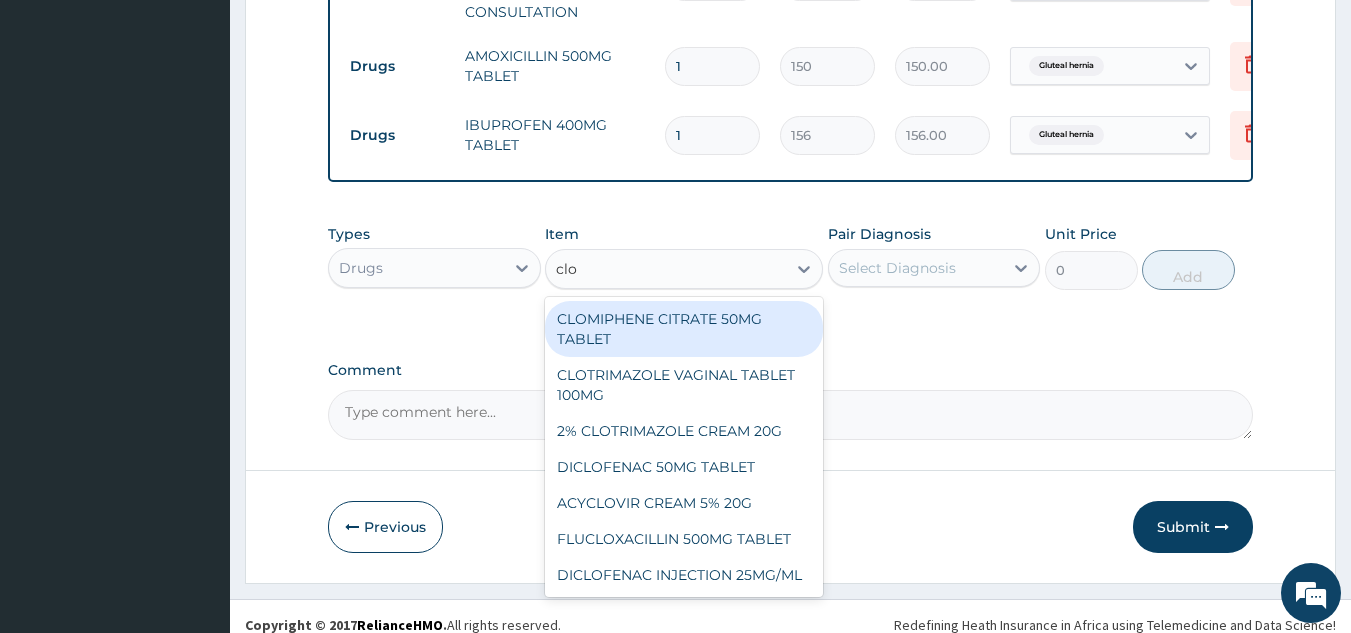 type on "clot" 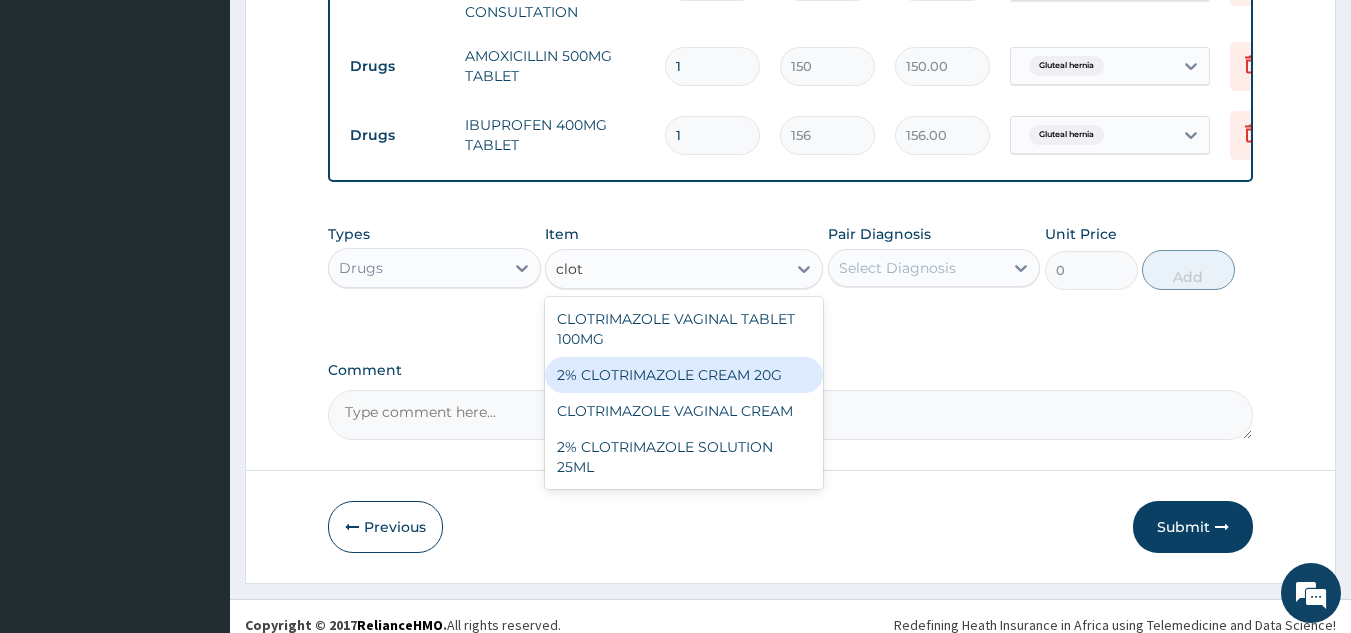 click on "2% CLOTRIMAZOLE CREAM 20G" at bounding box center [684, 375] 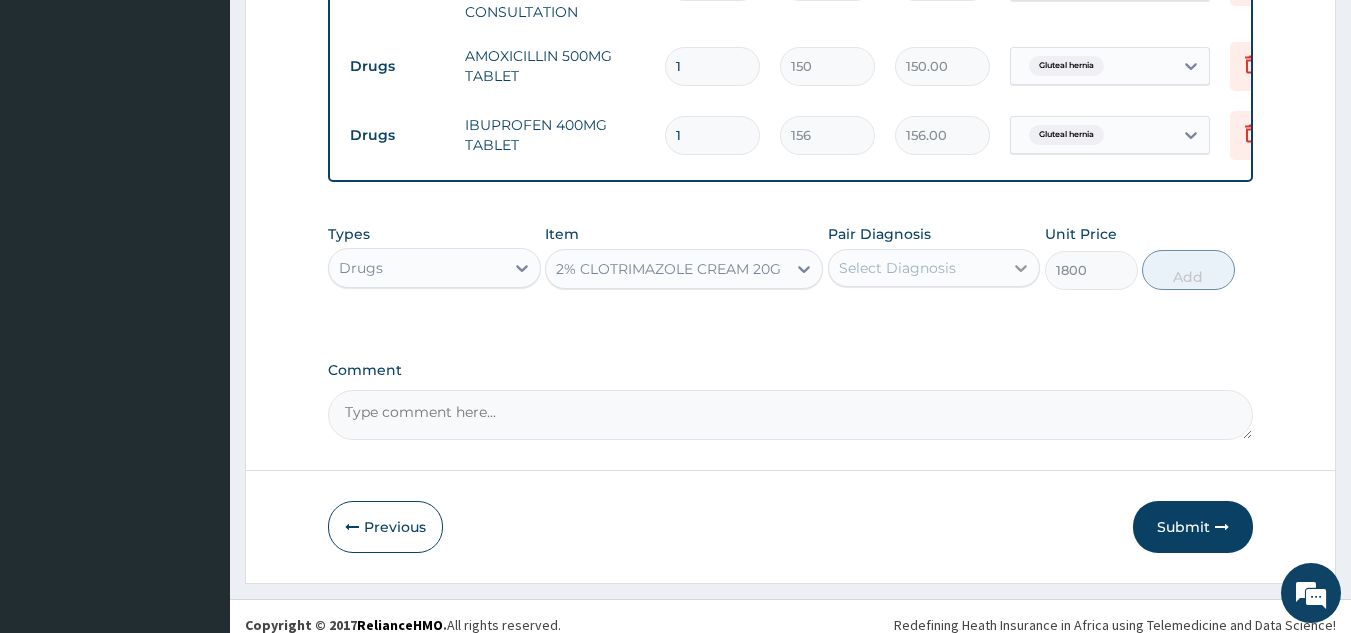 click at bounding box center (1021, 268) 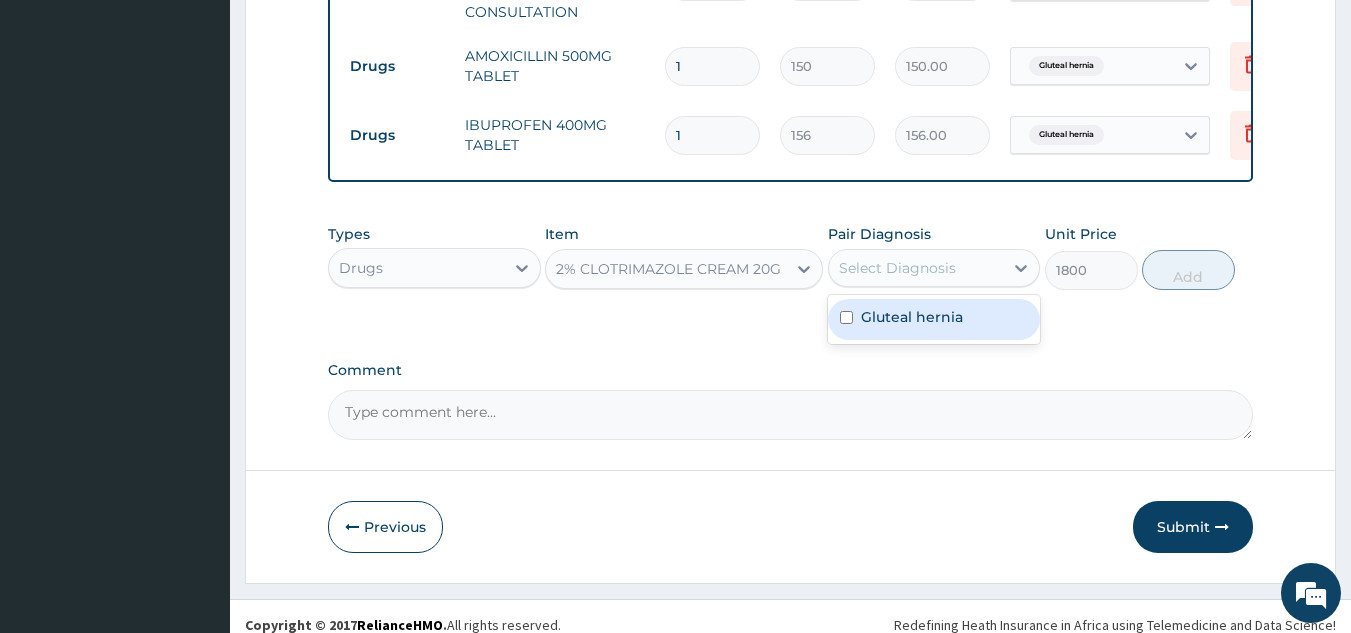 click on "Gluteal hernia" at bounding box center (934, 319) 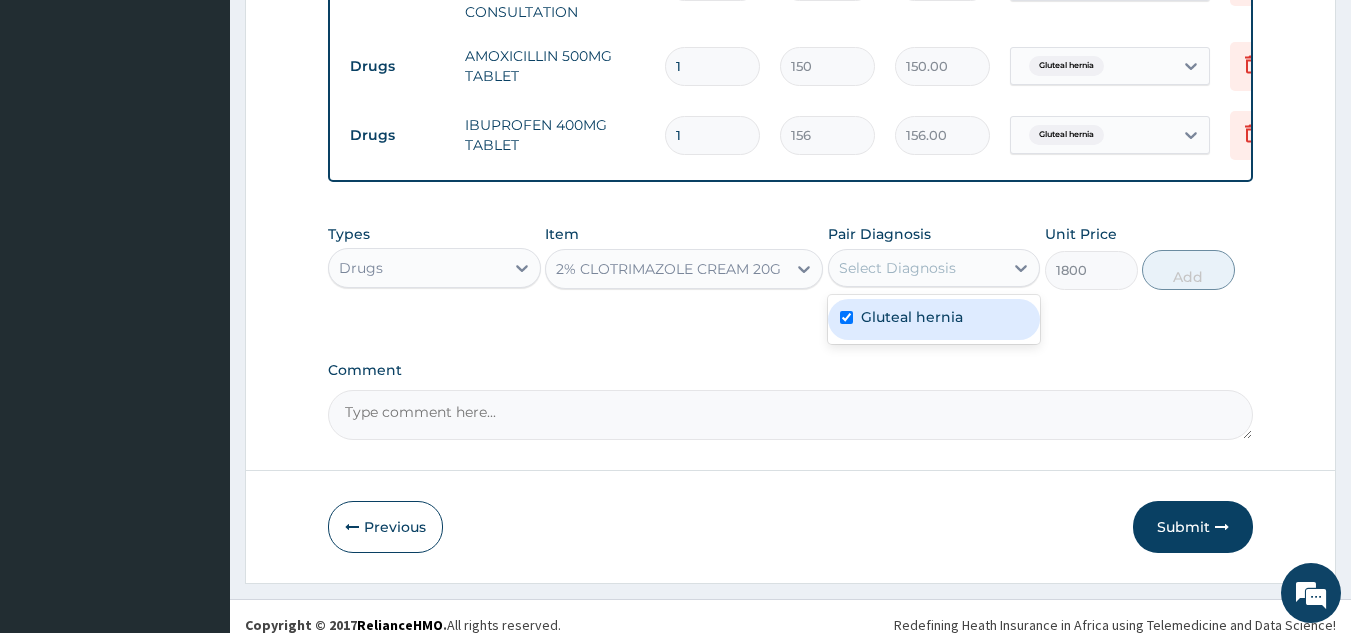 checkbox on "true" 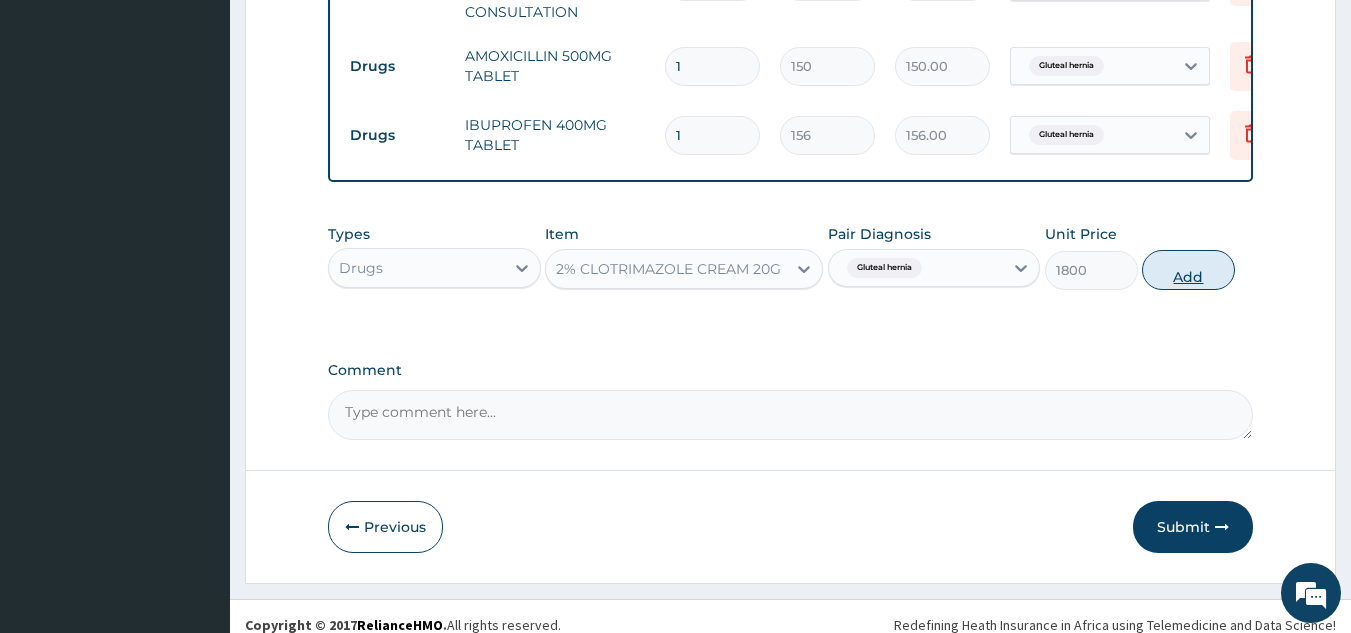 click on "Add" at bounding box center (1188, 270) 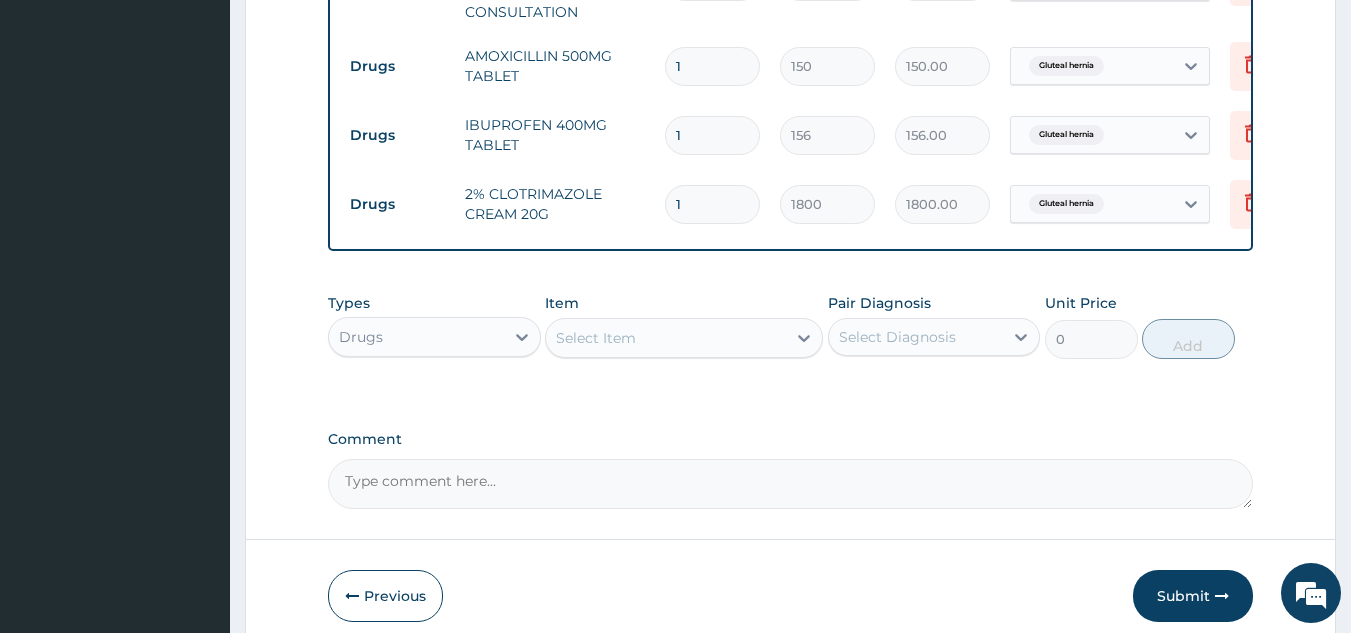 click on "1" at bounding box center [712, 135] 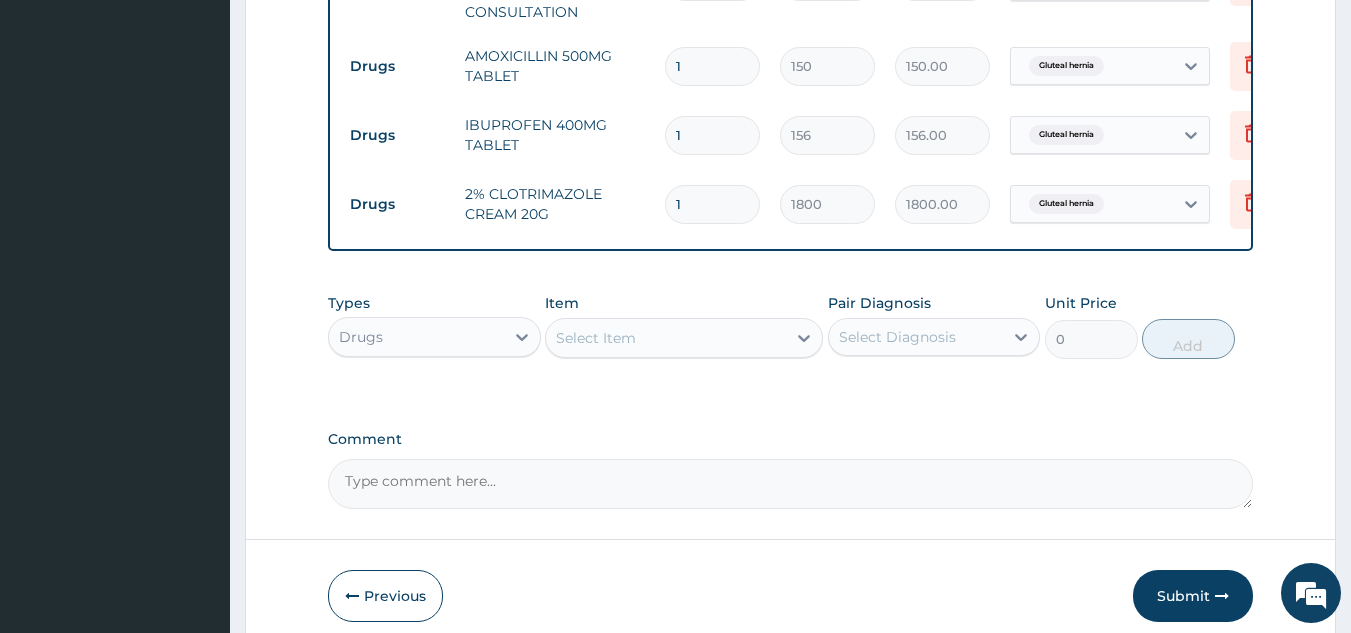 type 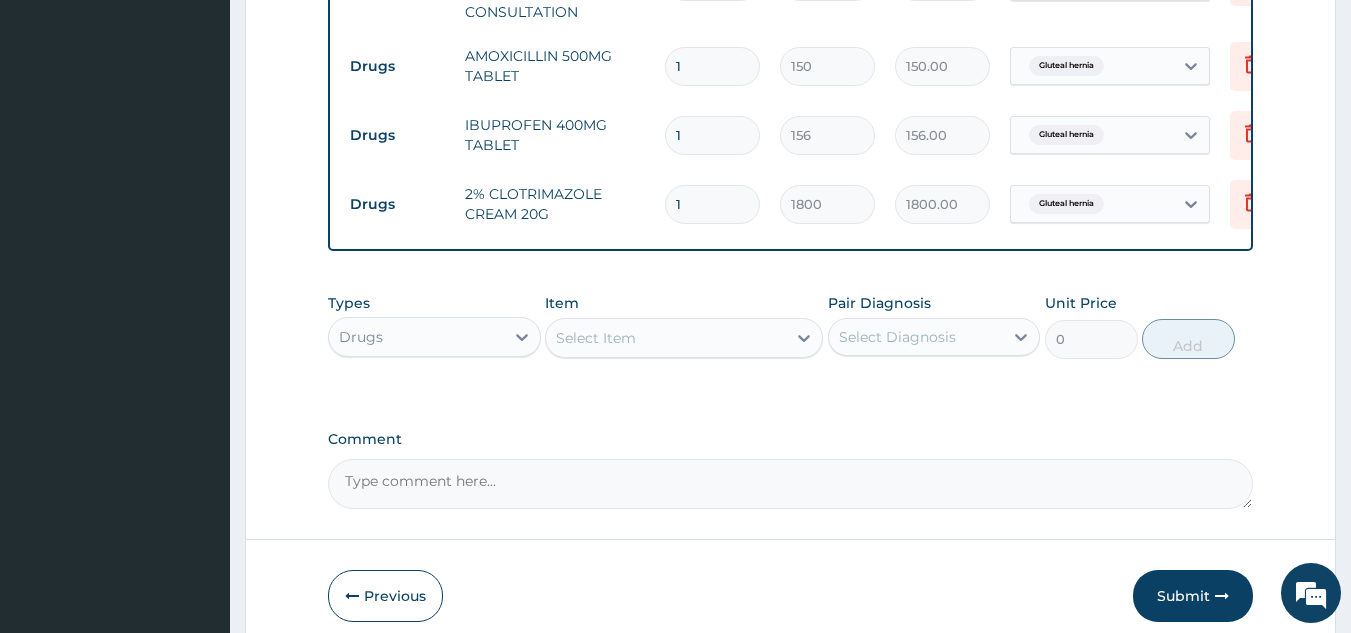 type on "0.00" 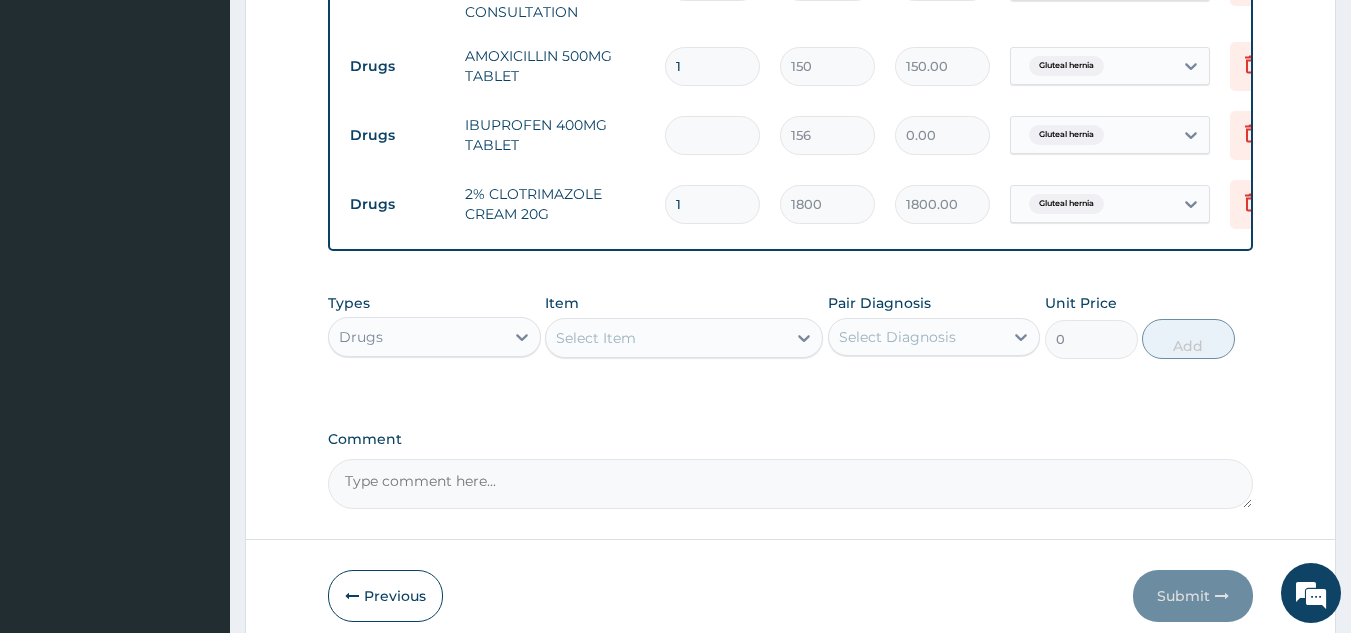 type on "9" 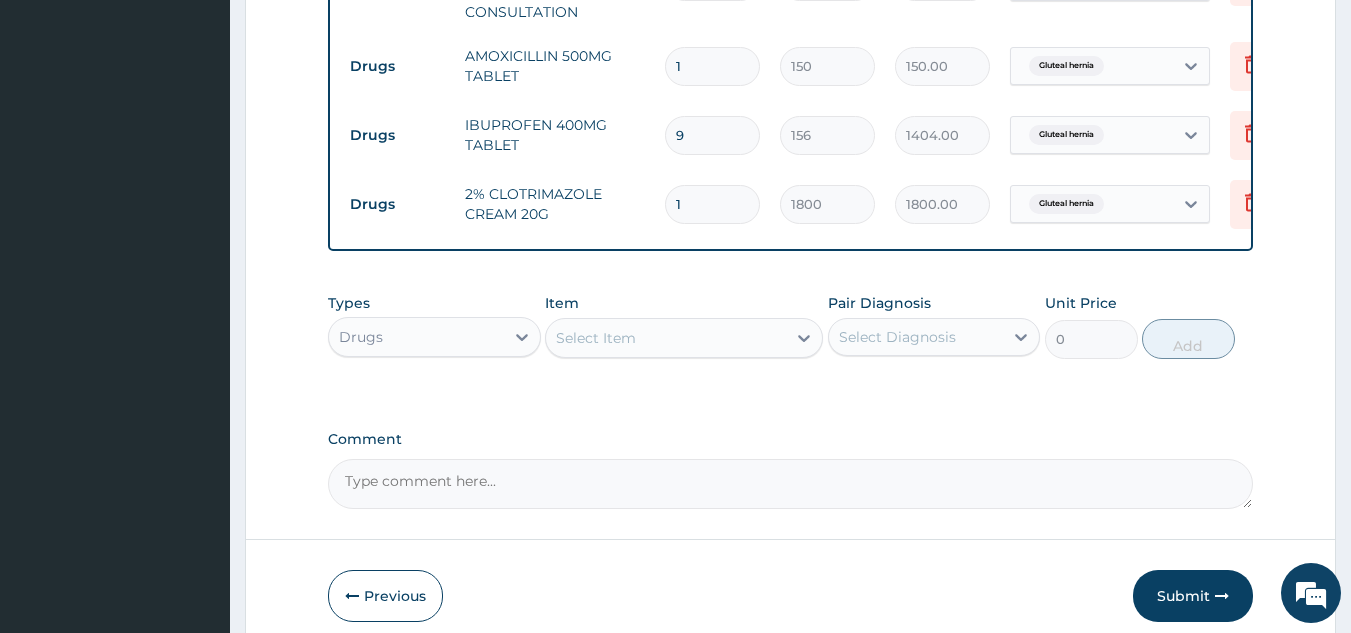 type on "9" 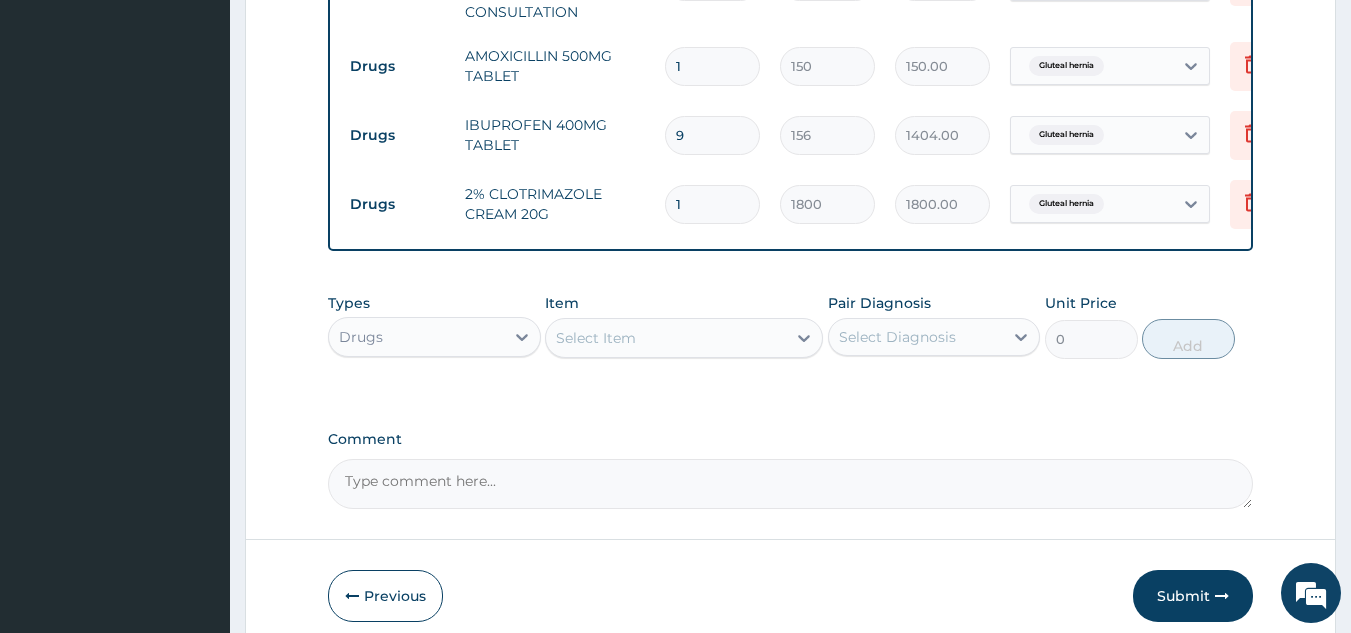type 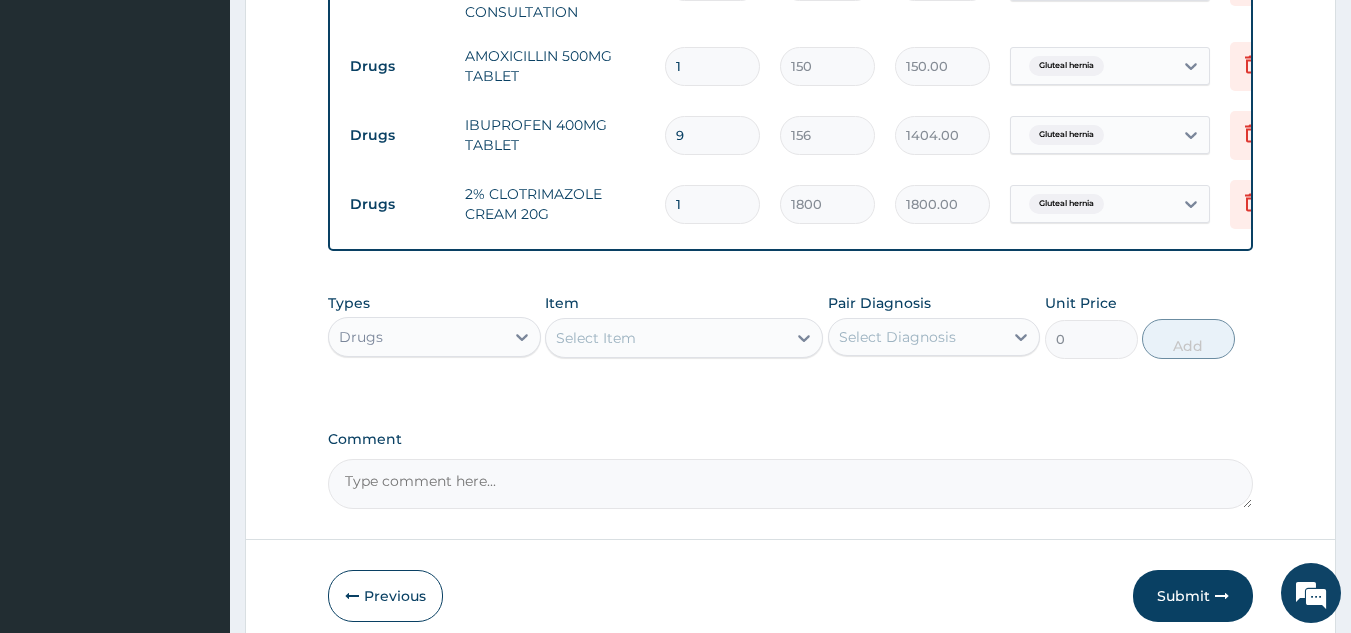 type on "0.00" 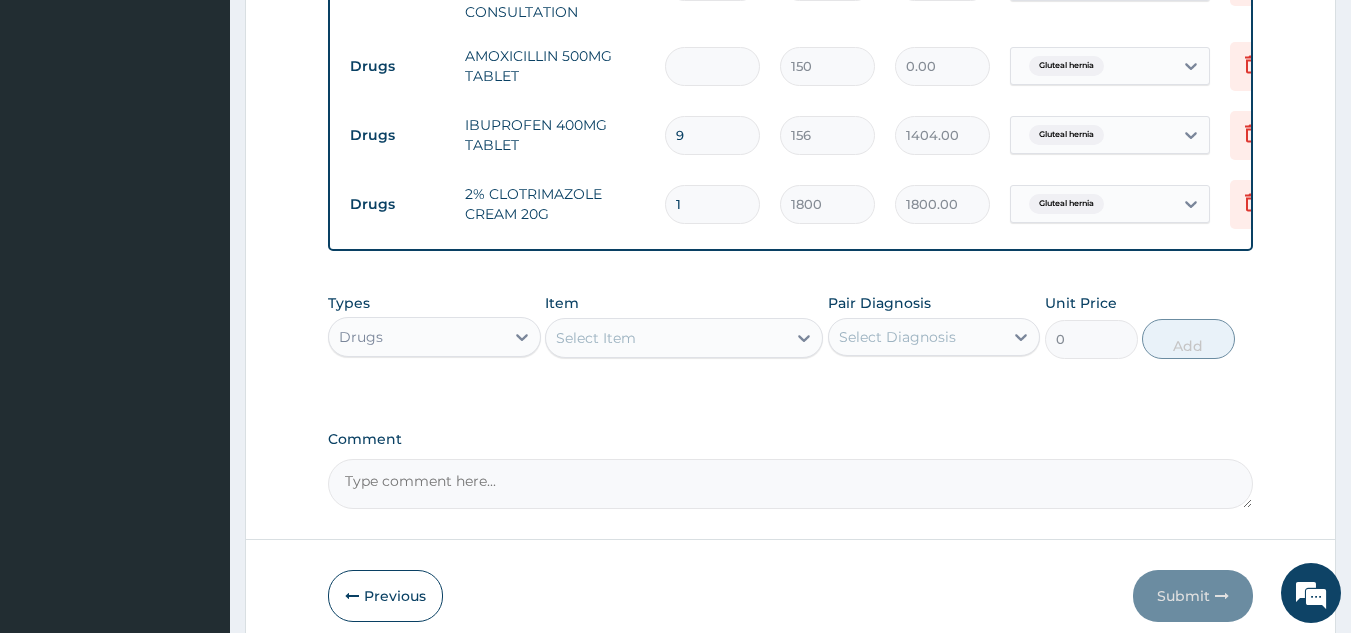 type on "6" 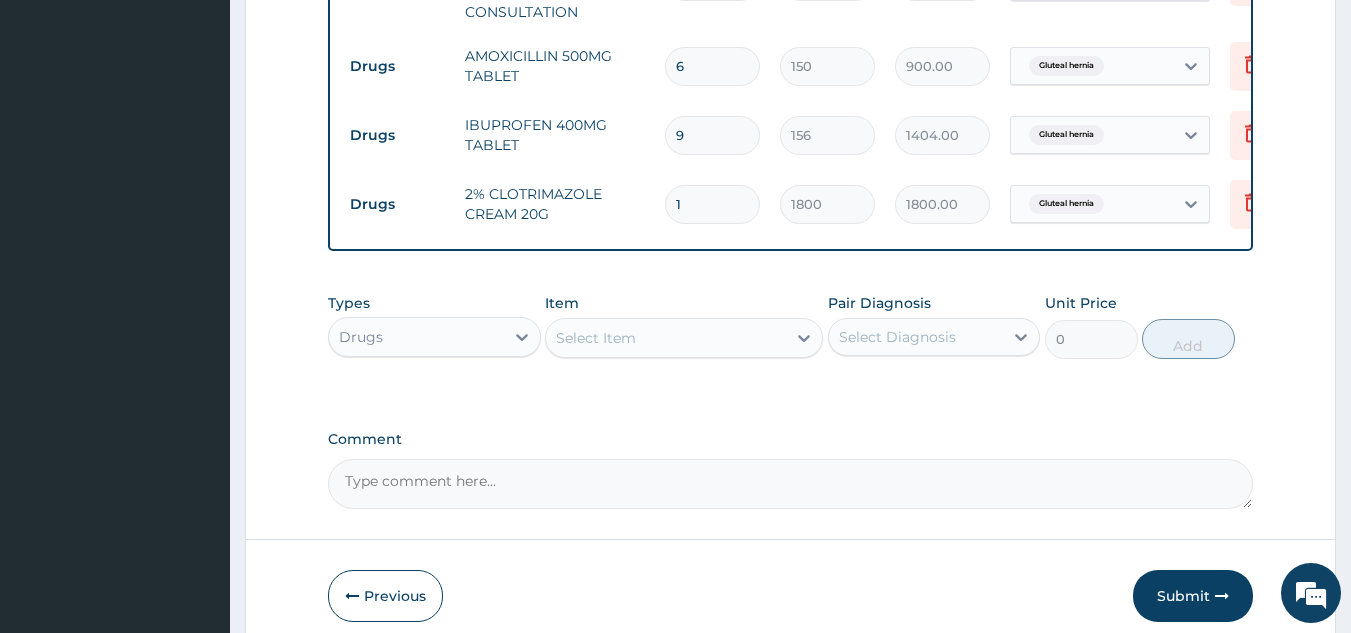type on "60" 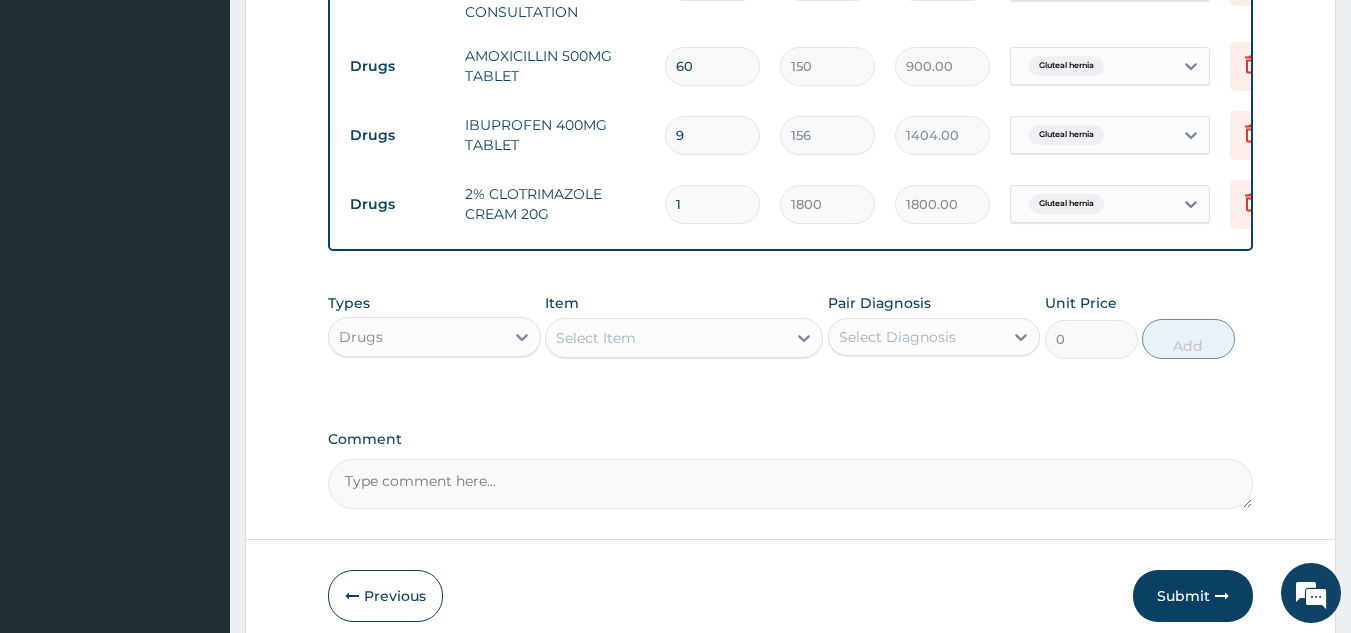 type on "9000.00" 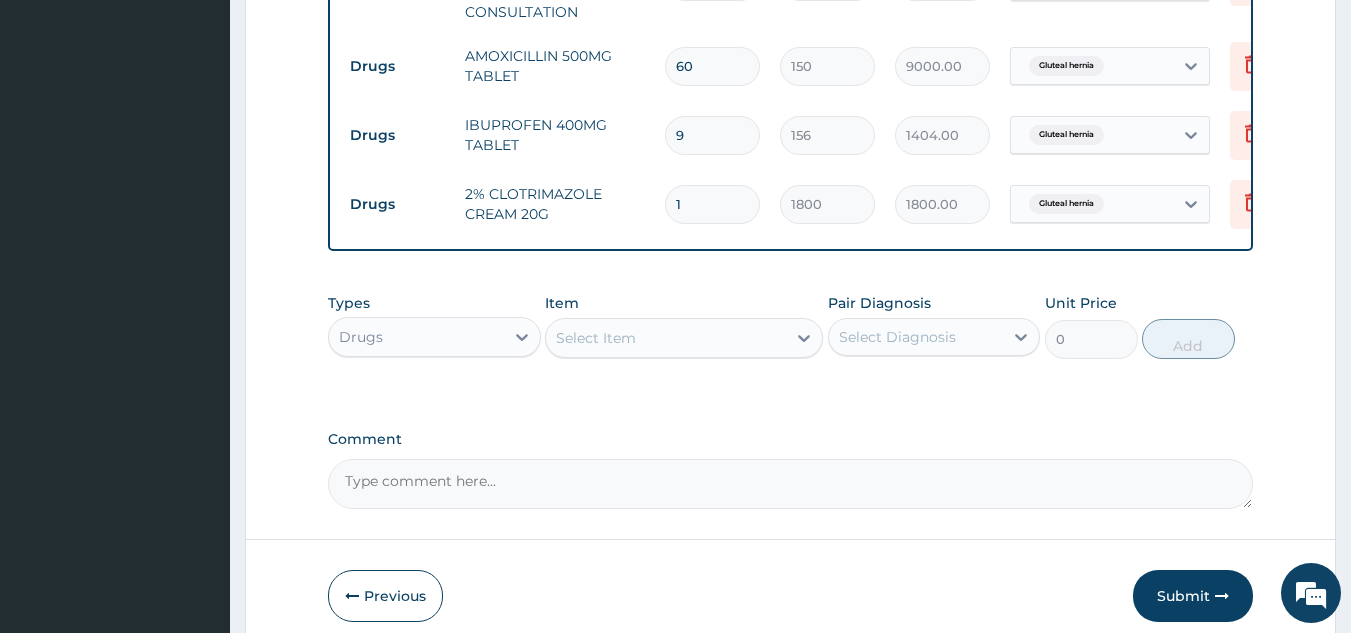 scroll, scrollTop: 967, scrollLeft: 0, axis: vertical 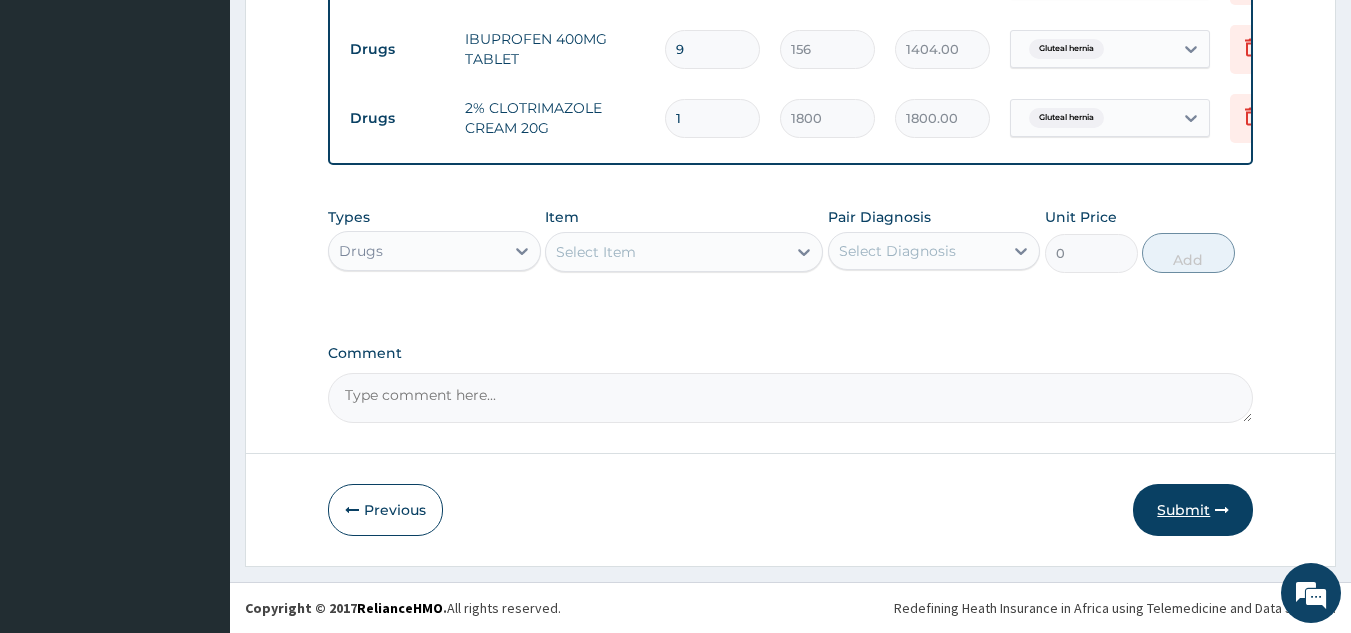 type on "60" 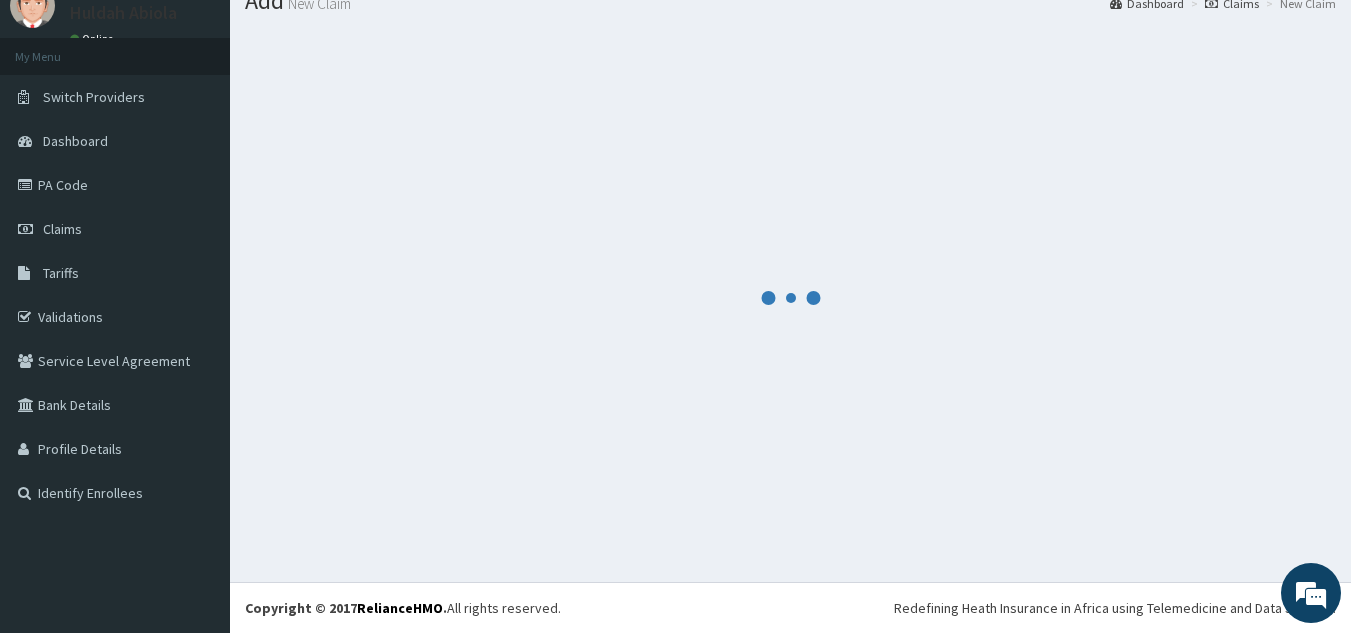 scroll, scrollTop: 967, scrollLeft: 0, axis: vertical 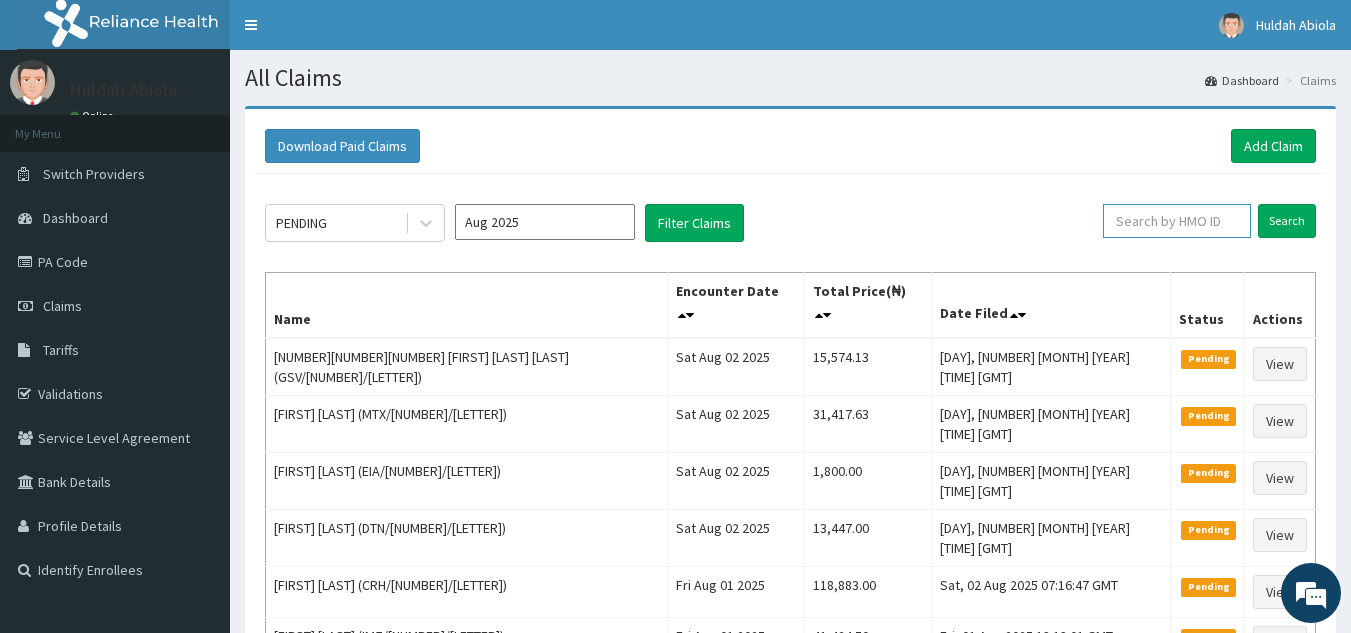 click at bounding box center [1177, 221] 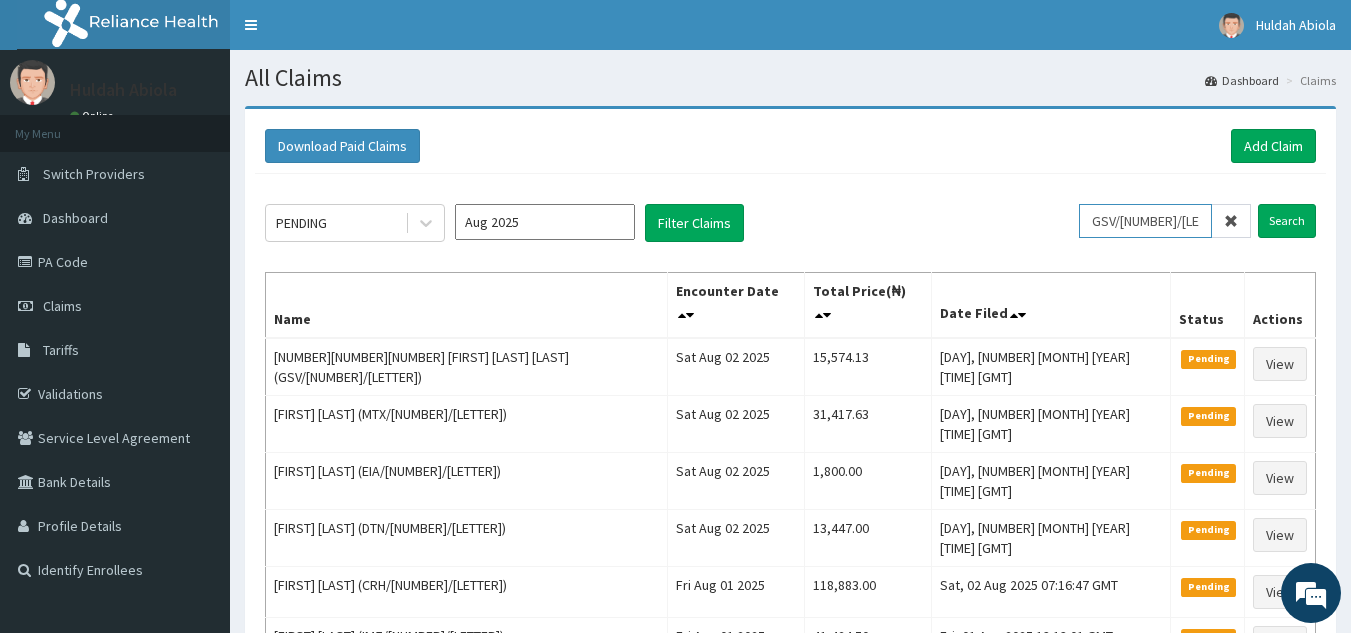 type on "GSV/10157/A" 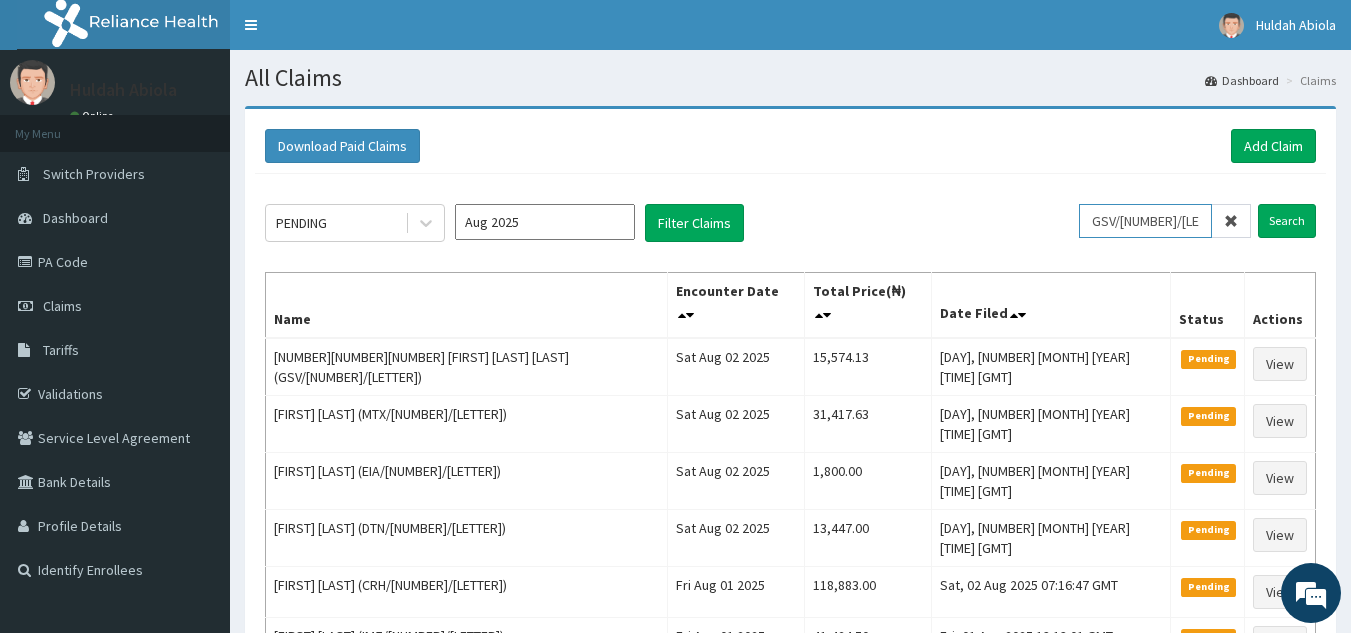scroll, scrollTop: 0, scrollLeft: 0, axis: both 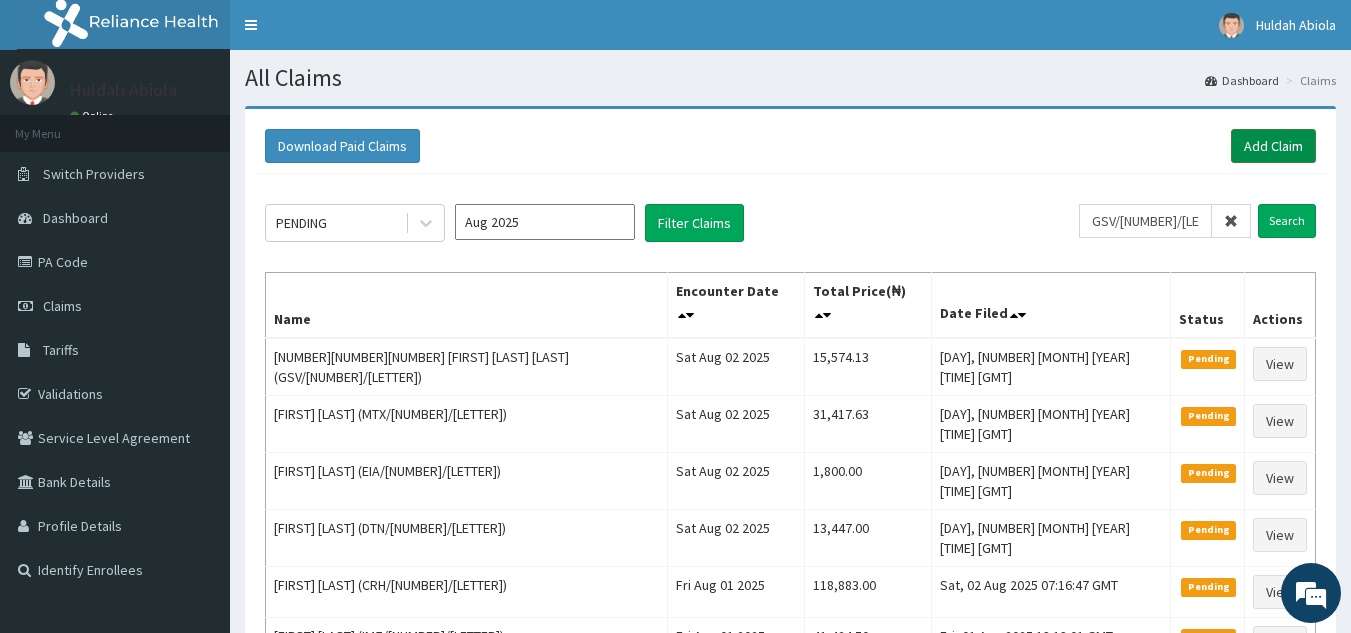 click on "Add Claim" at bounding box center (1273, 146) 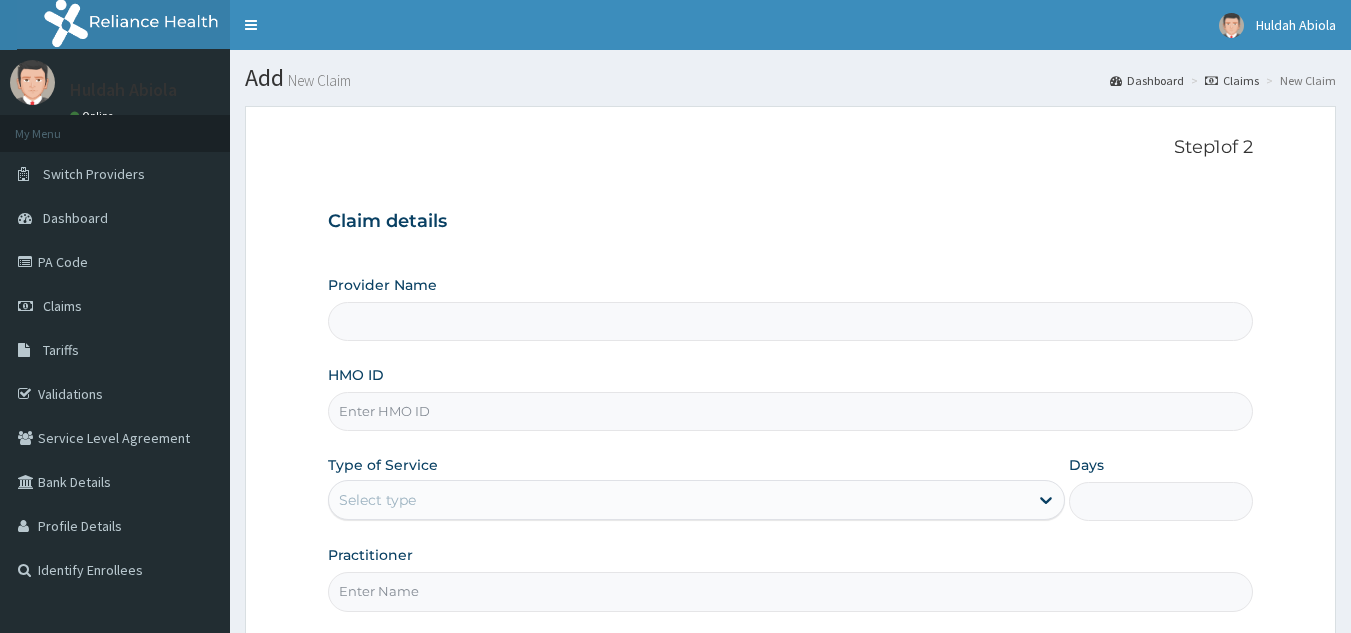 scroll, scrollTop: 0, scrollLeft: 0, axis: both 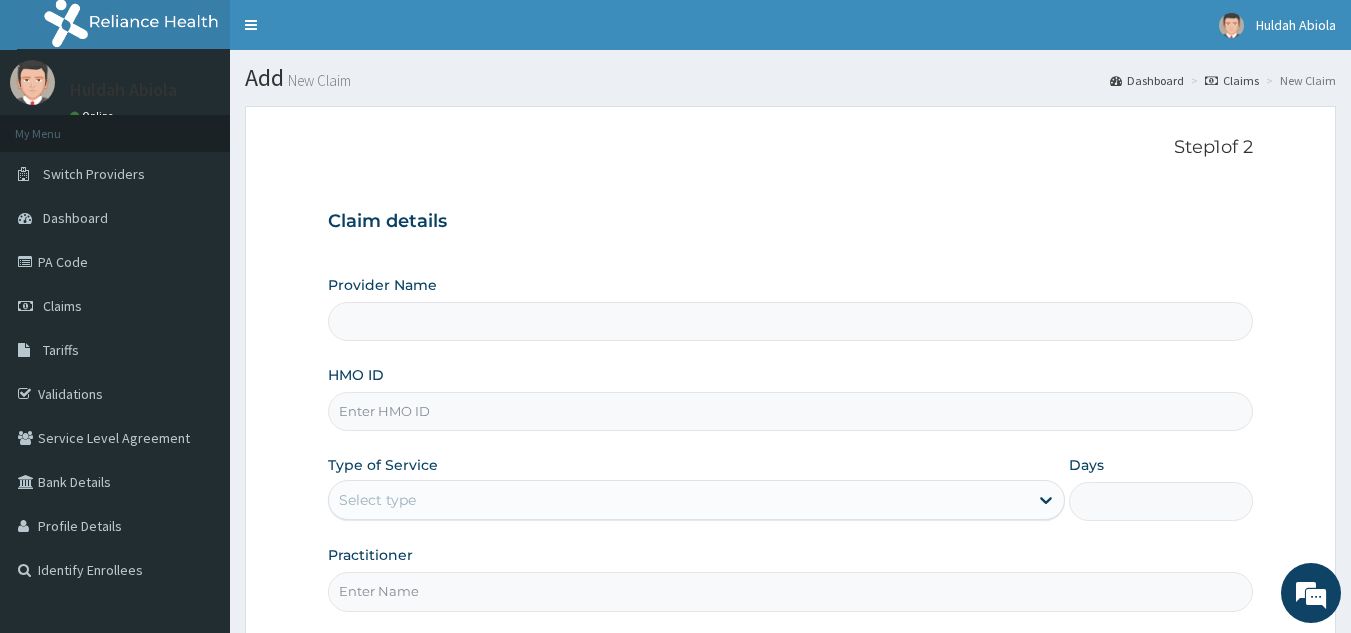 click on "HMO ID" at bounding box center [791, 411] 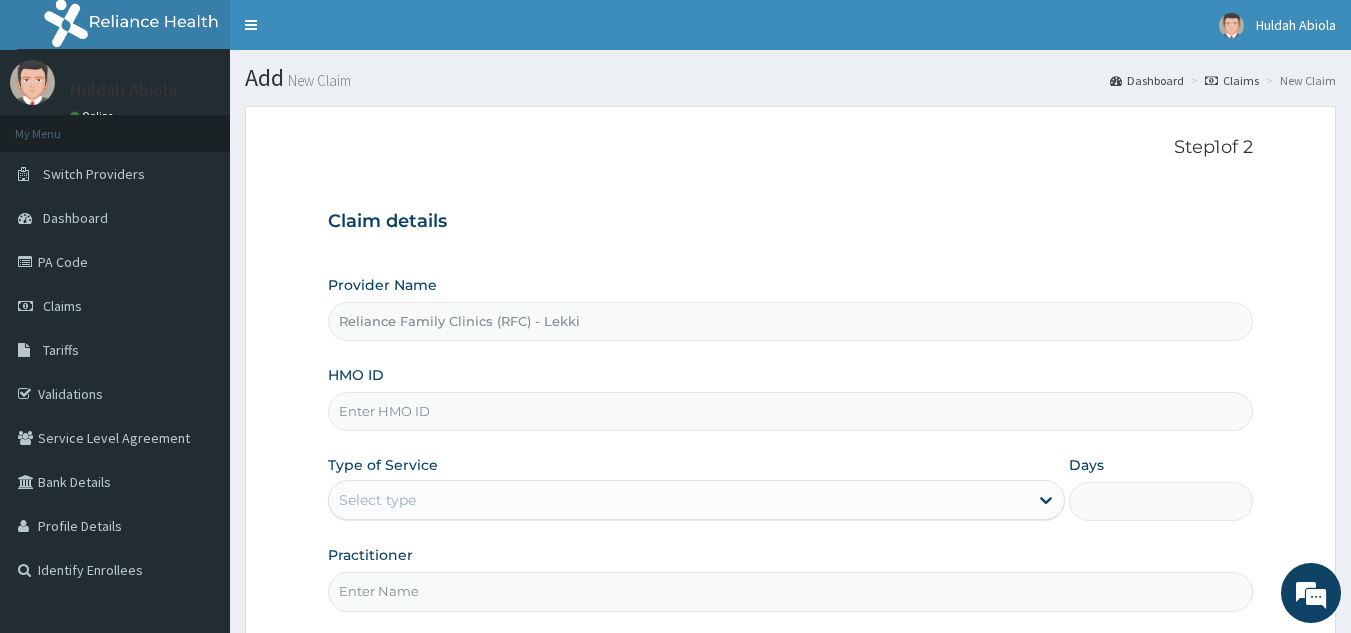 paste on "BUP/10012/A" 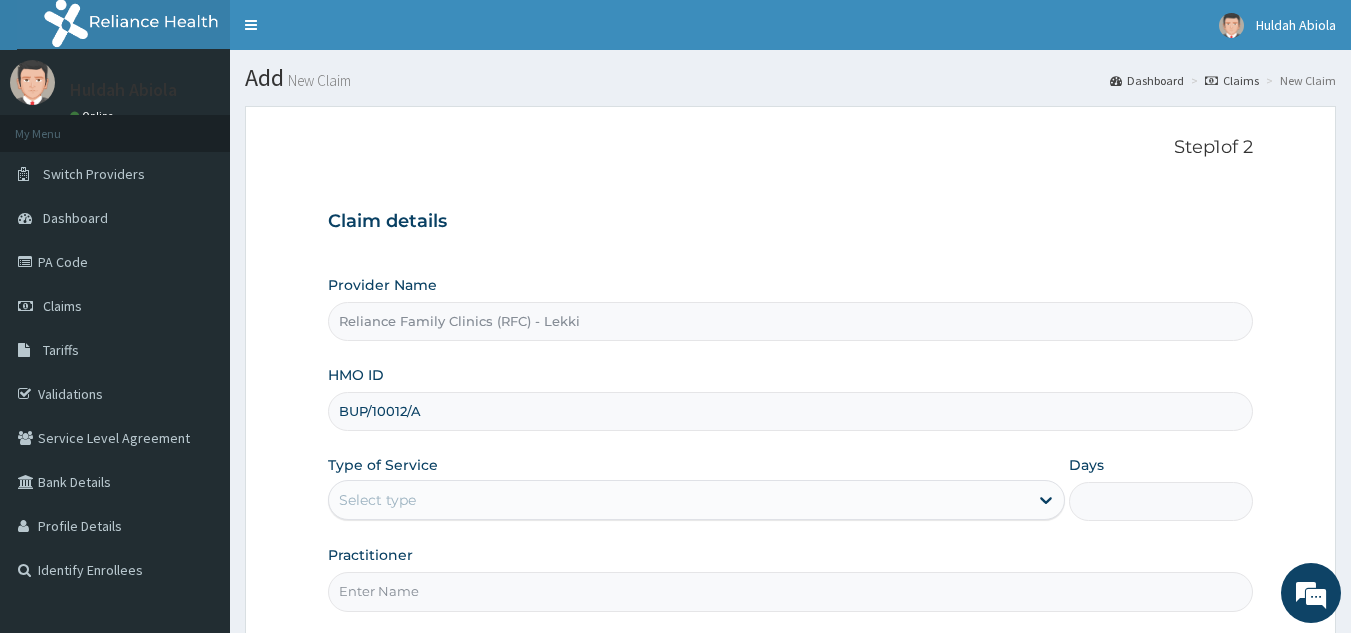 scroll, scrollTop: 154, scrollLeft: 0, axis: vertical 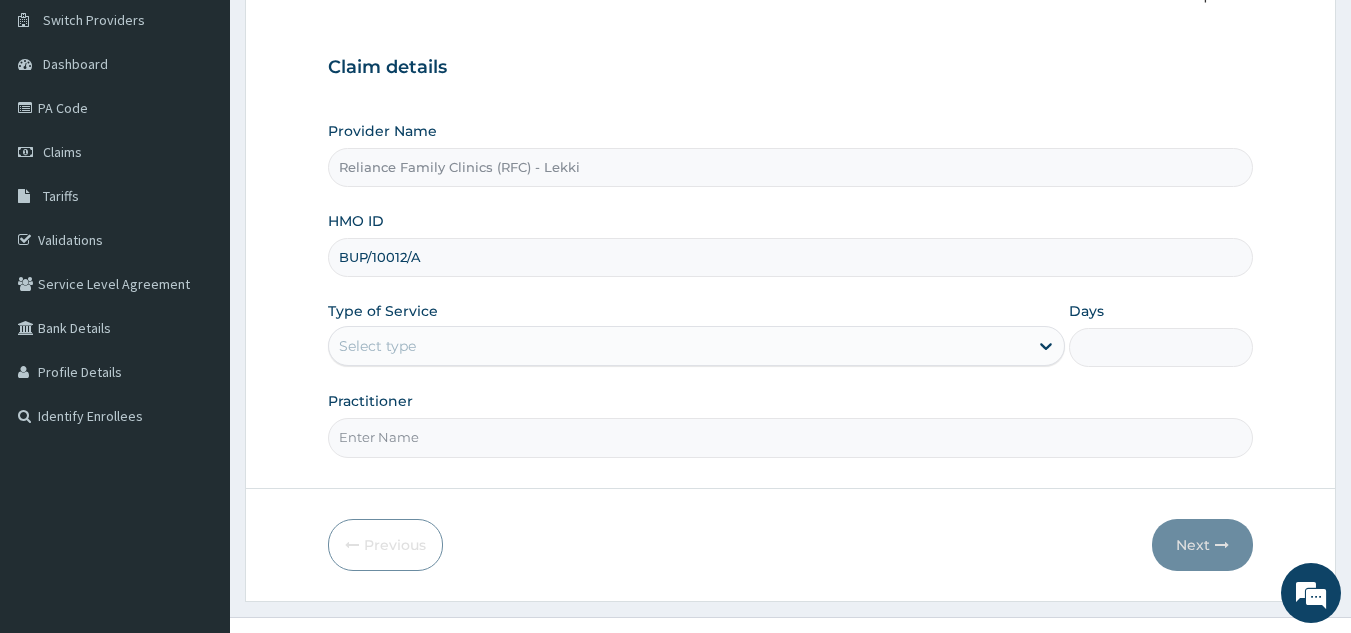 type on "BUP/10012/A" 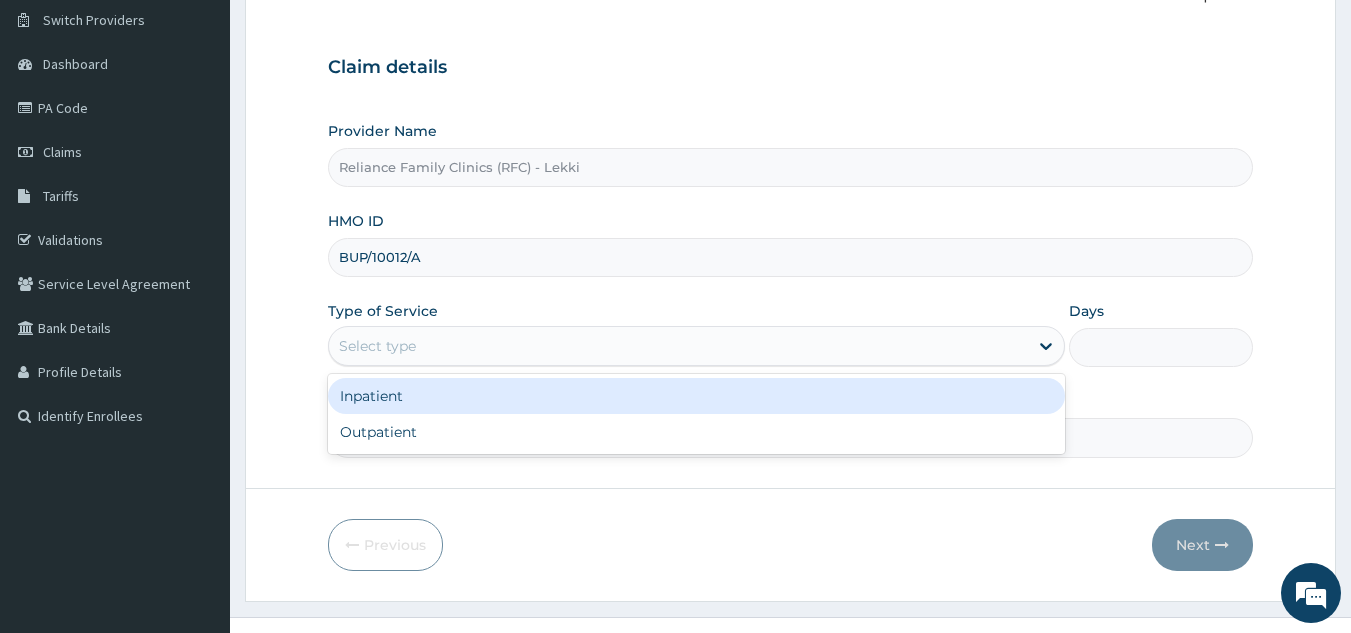click on "Select type" at bounding box center (678, 346) 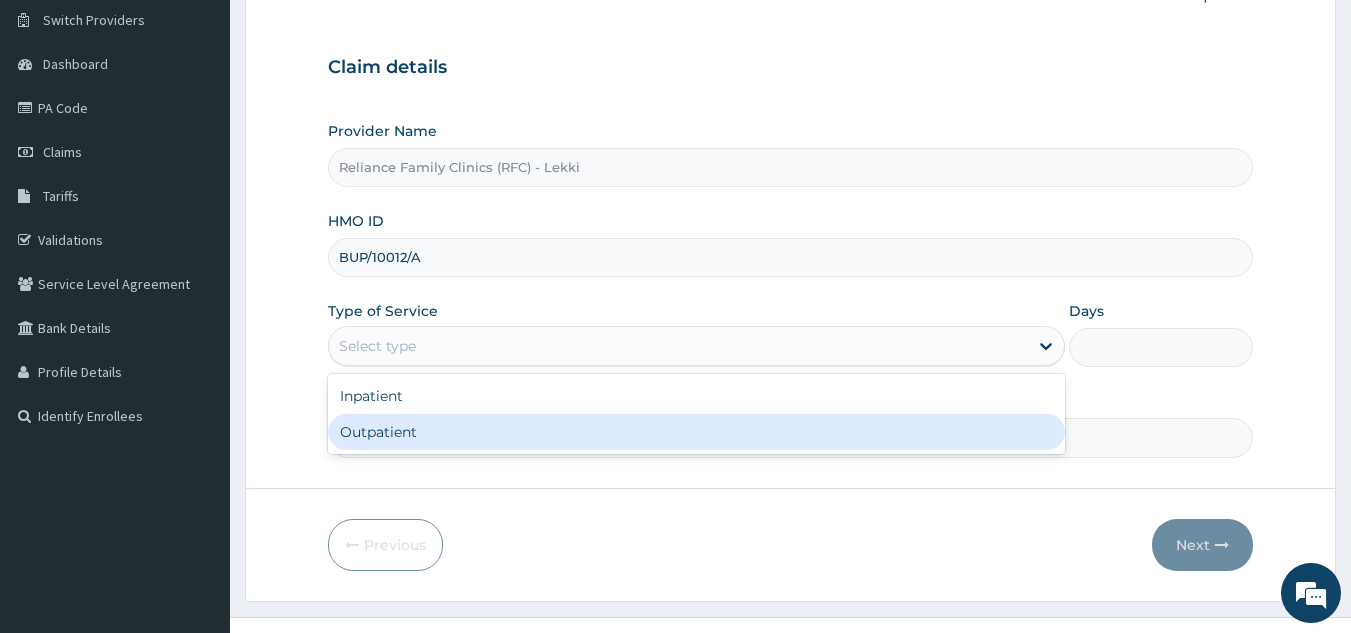 click on "Outpatient" at bounding box center [696, 432] 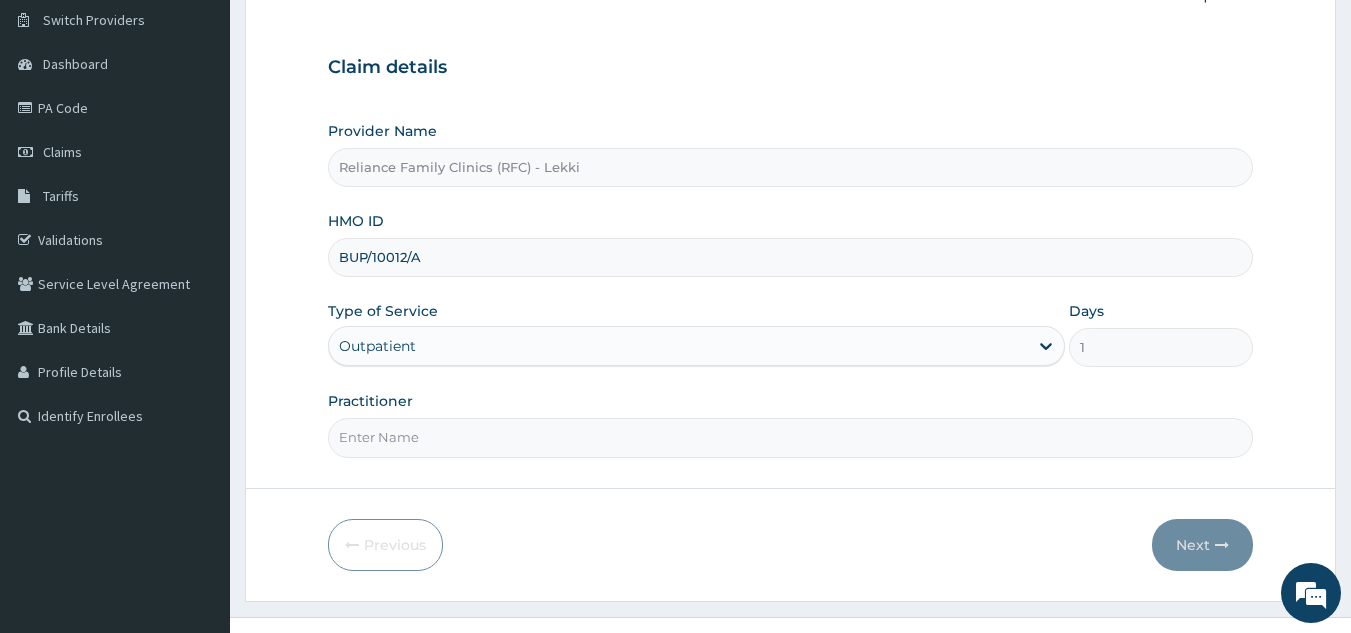 click on "Practitioner" at bounding box center (791, 437) 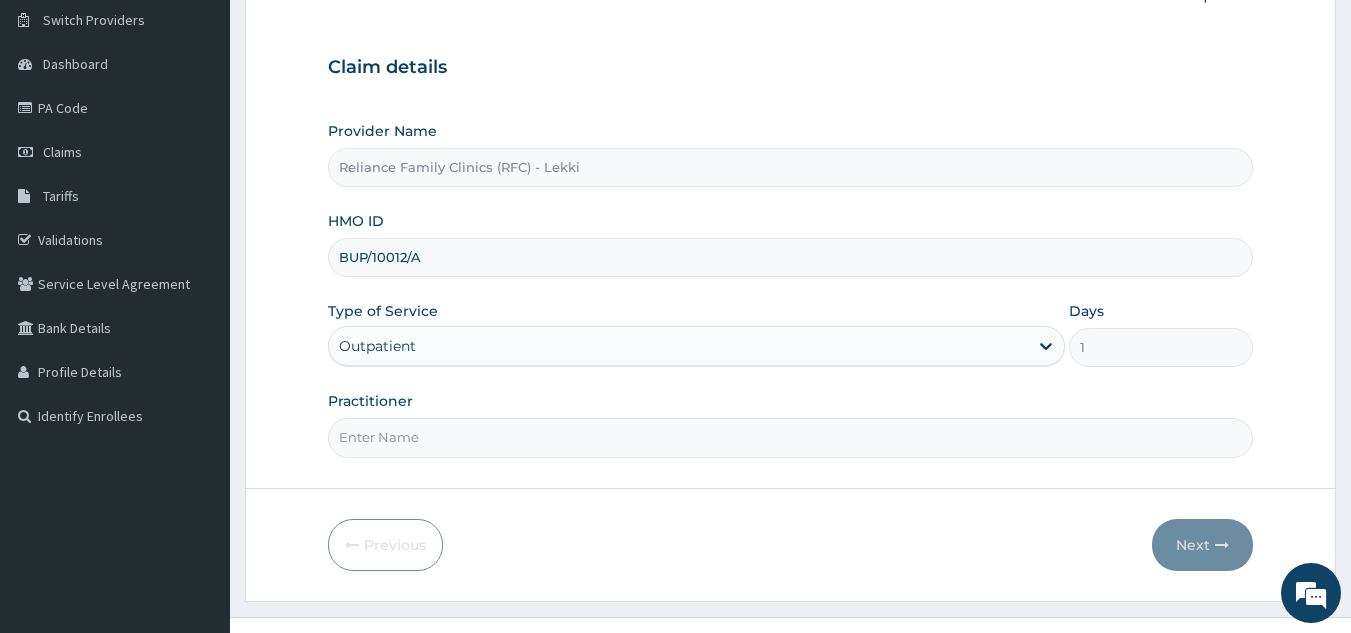 type on "Locum" 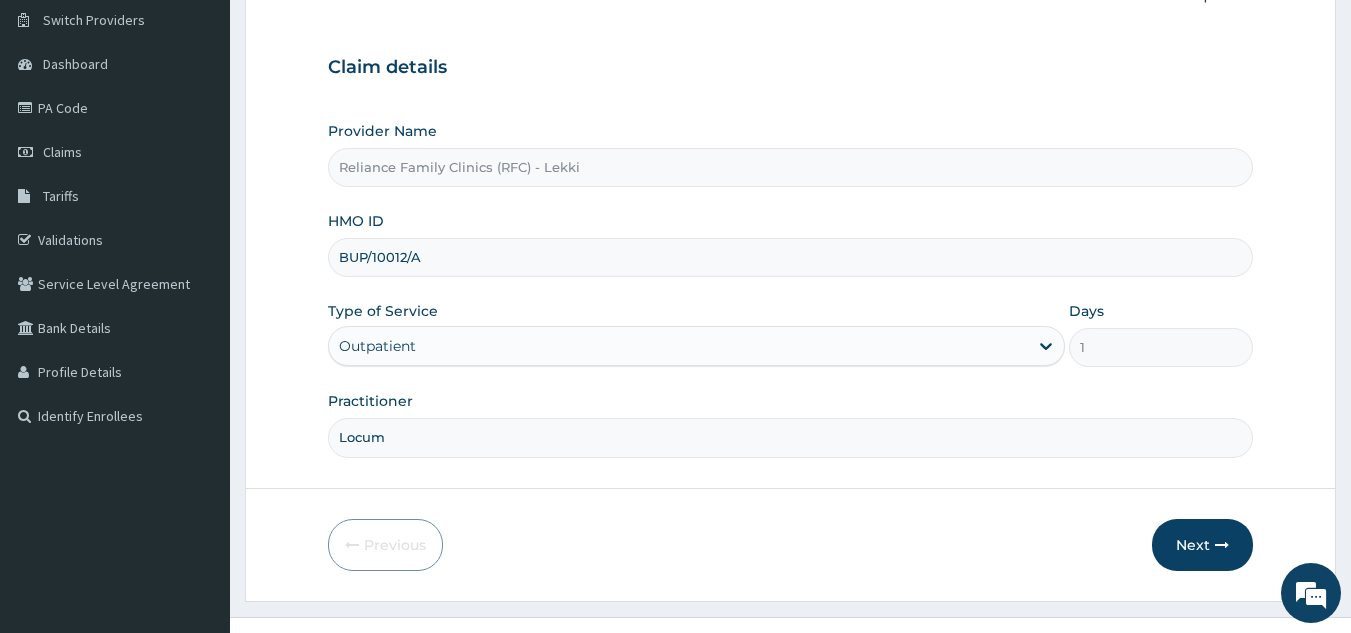 scroll, scrollTop: 0, scrollLeft: 0, axis: both 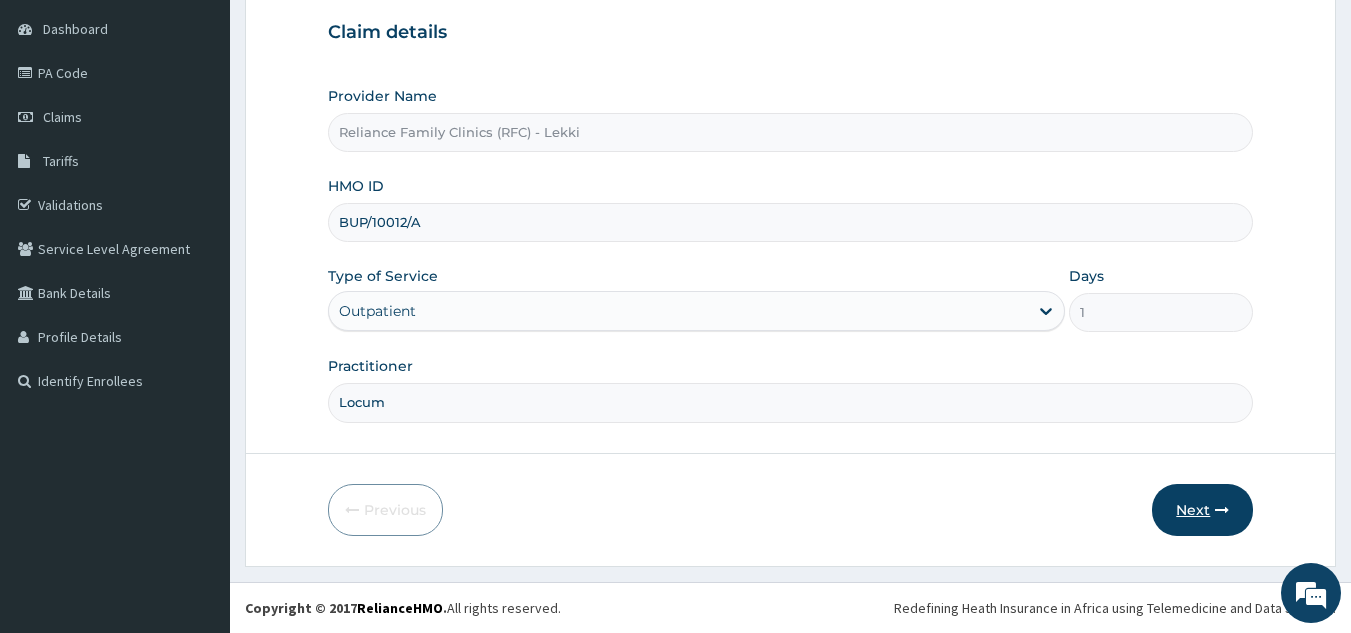 click on "Next" at bounding box center [1202, 510] 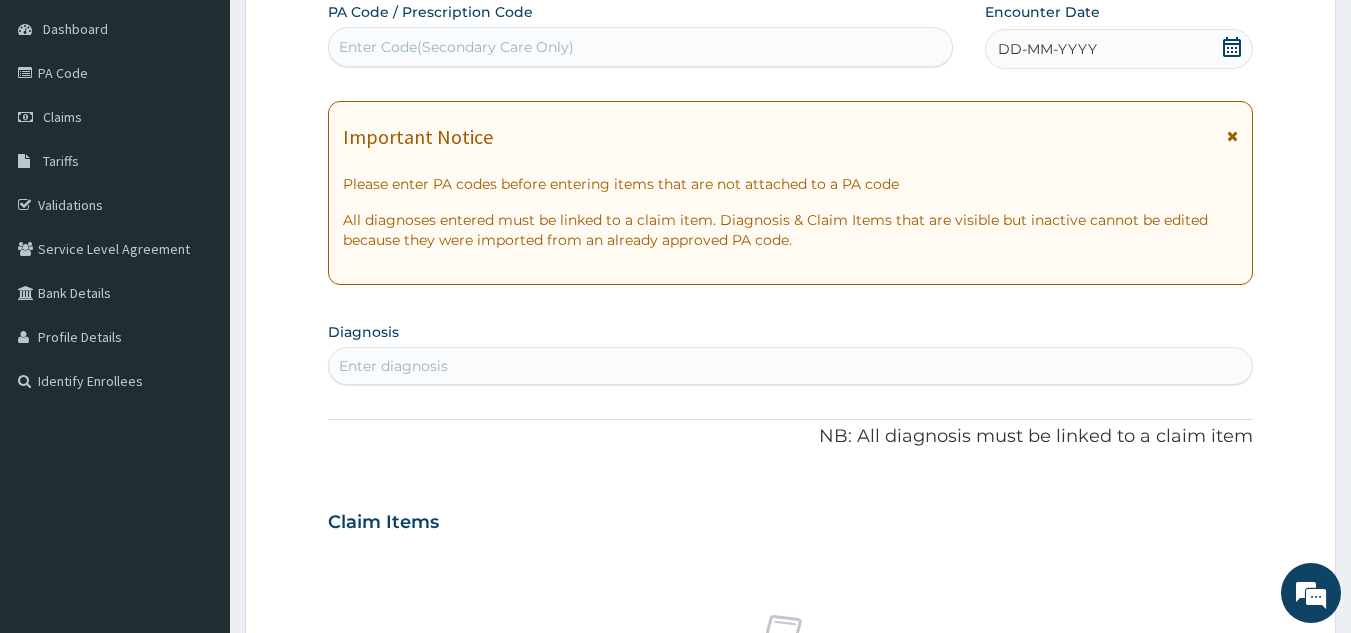 click on "DD-MM-YYYY" at bounding box center [1119, 49] 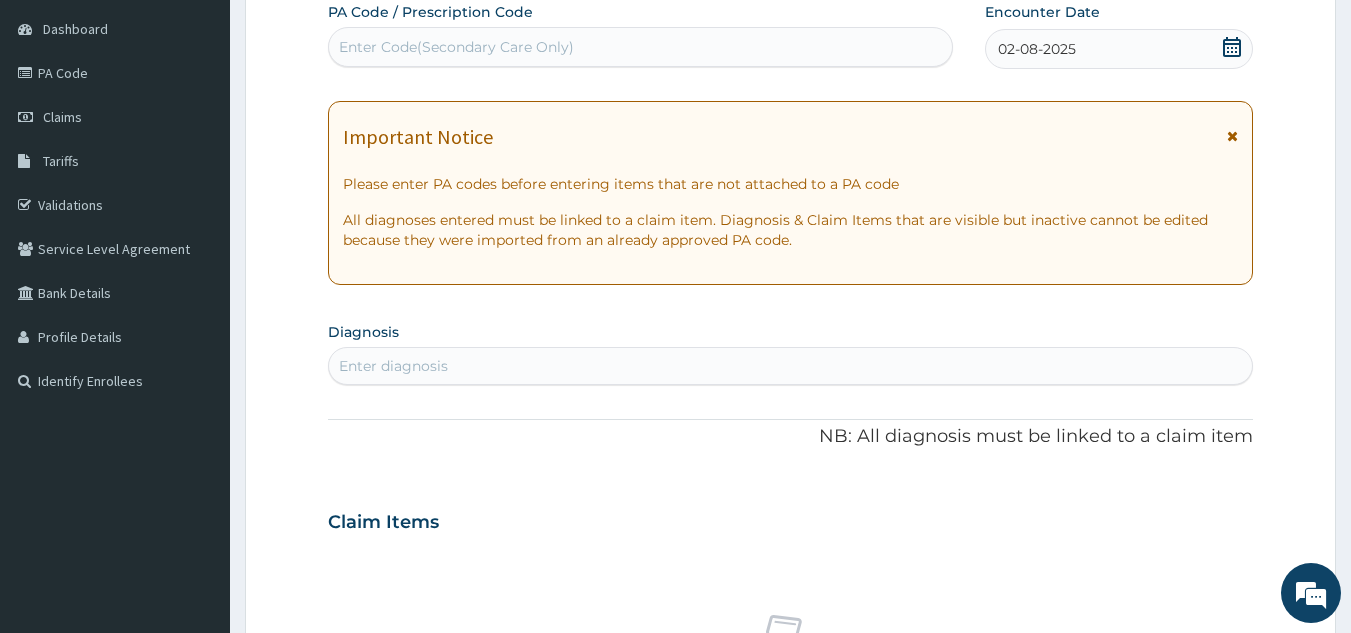 click on "Enter diagnosis" at bounding box center [791, 366] 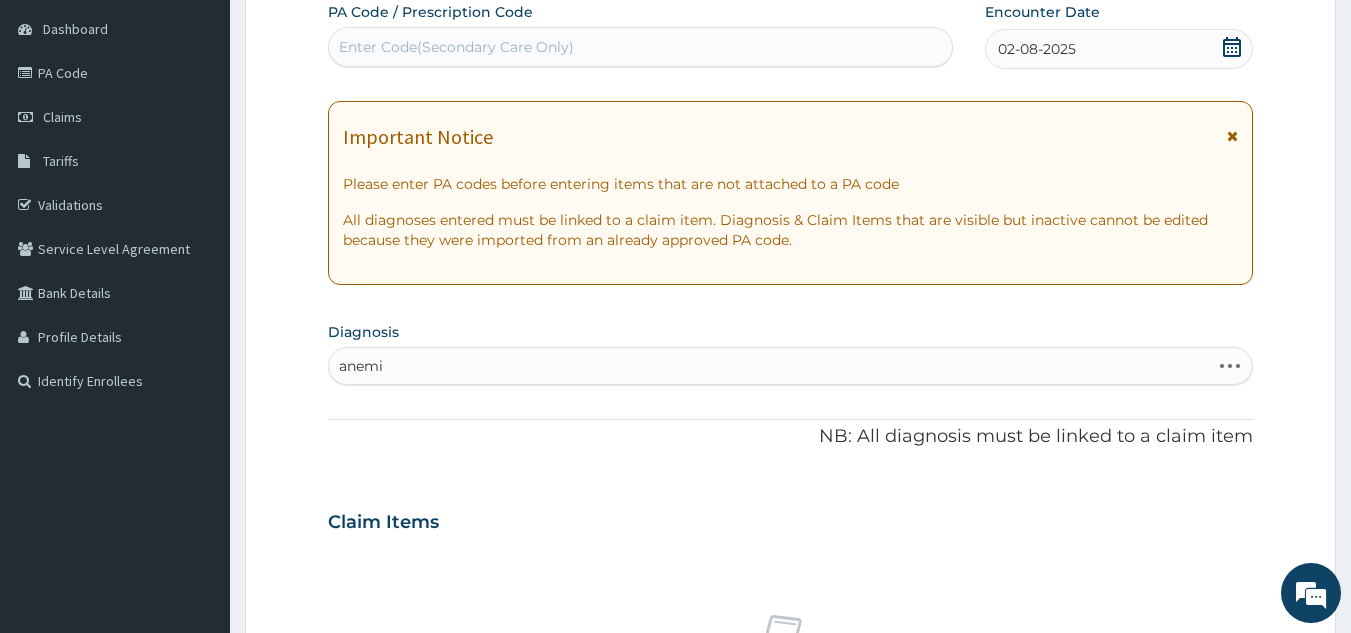 type on "anemia" 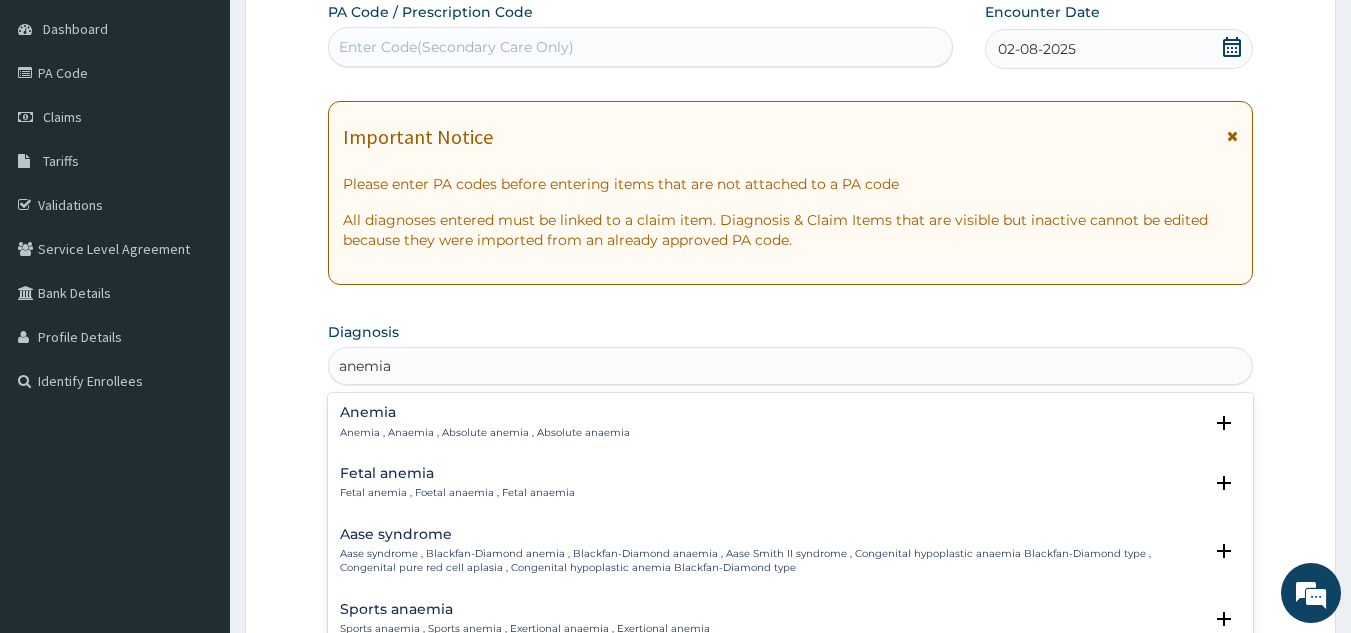 click on "Anemia" at bounding box center (485, 412) 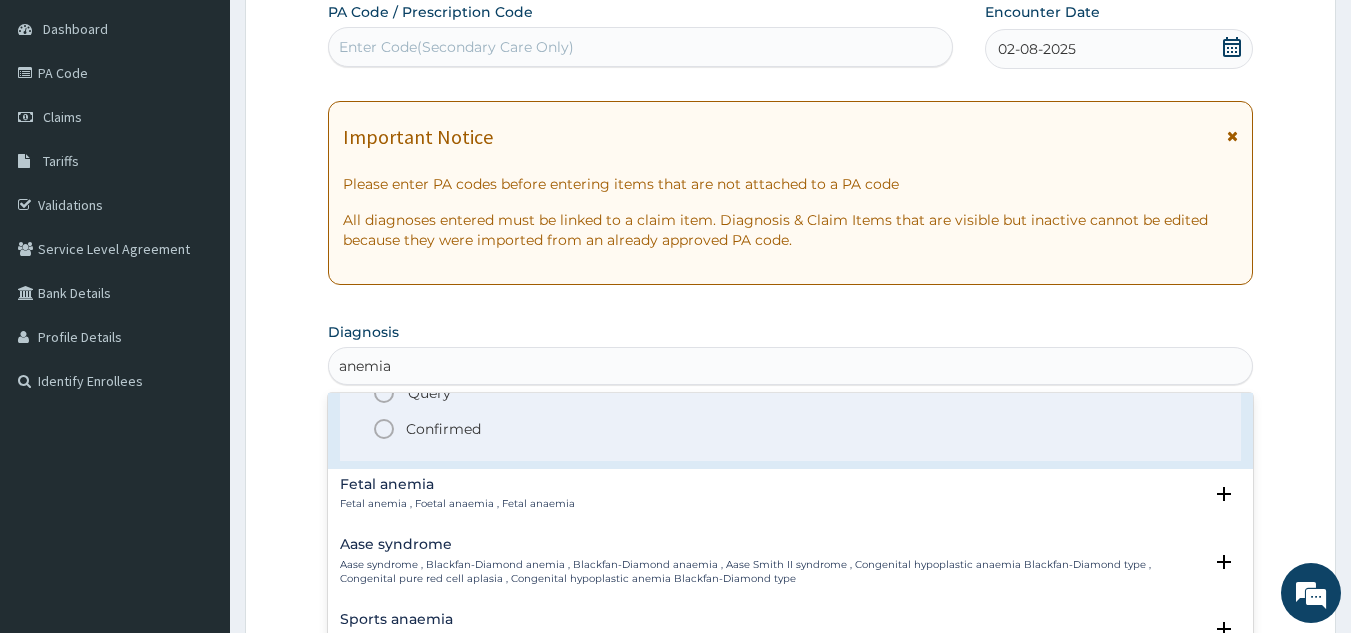 scroll, scrollTop: 117, scrollLeft: 0, axis: vertical 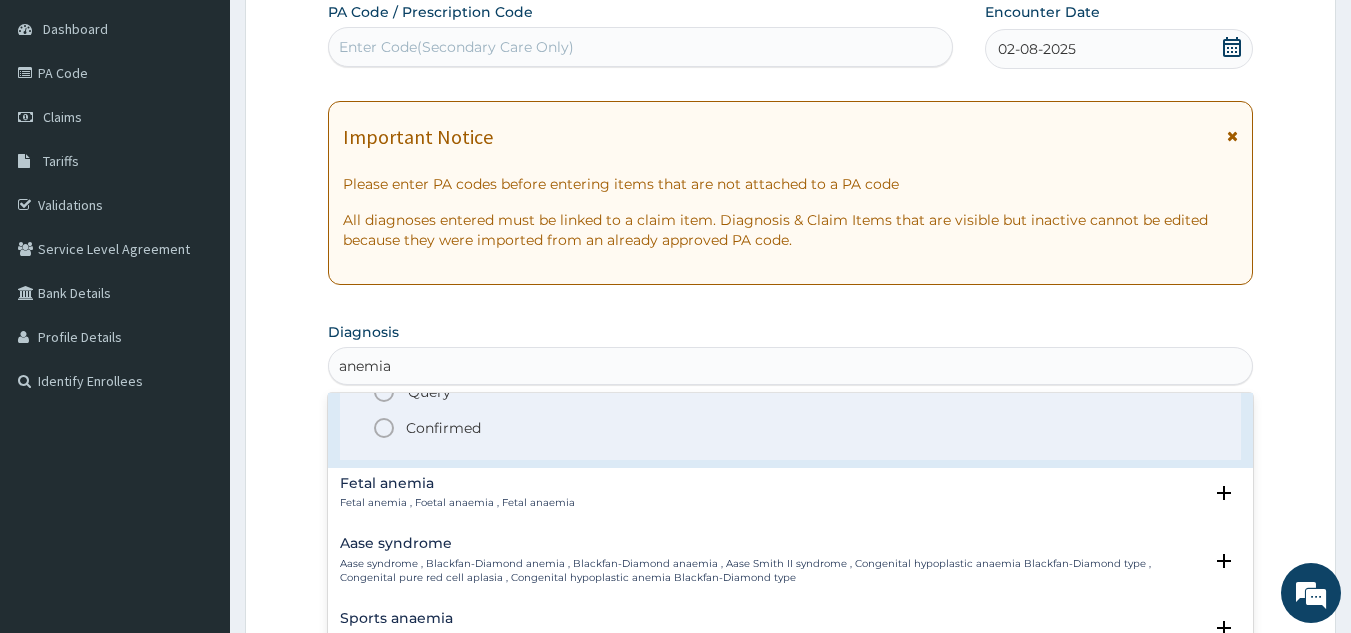 click 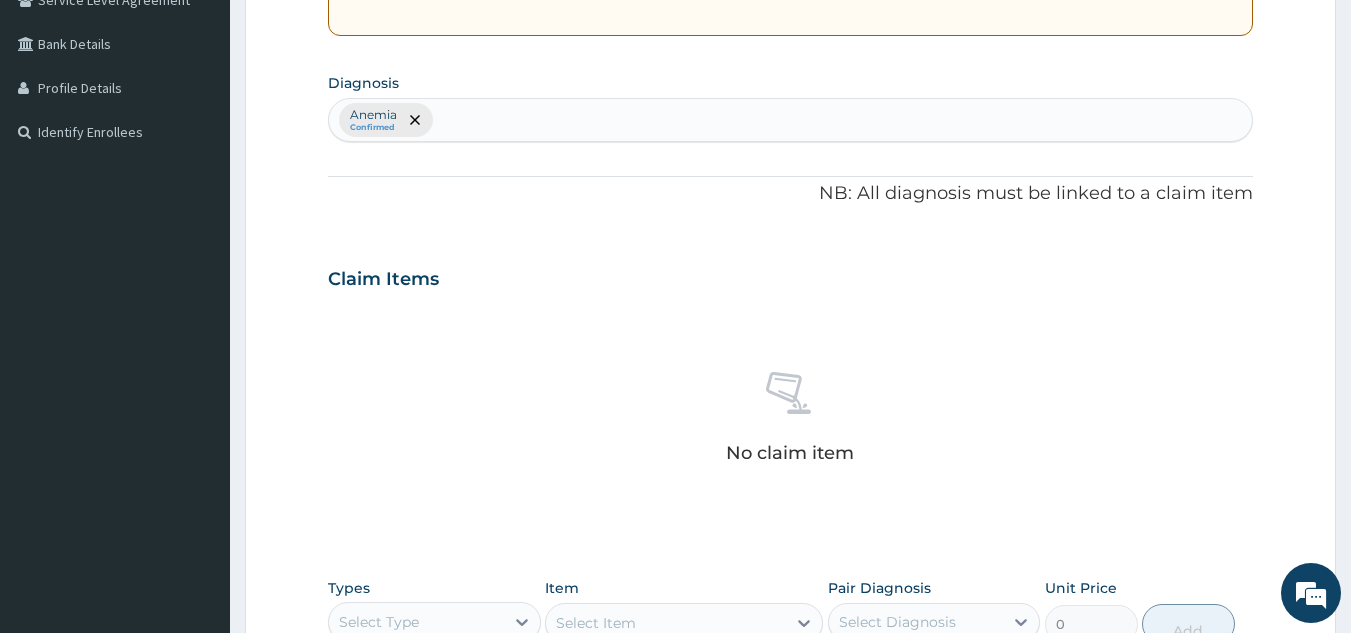 scroll, scrollTop: 440, scrollLeft: 0, axis: vertical 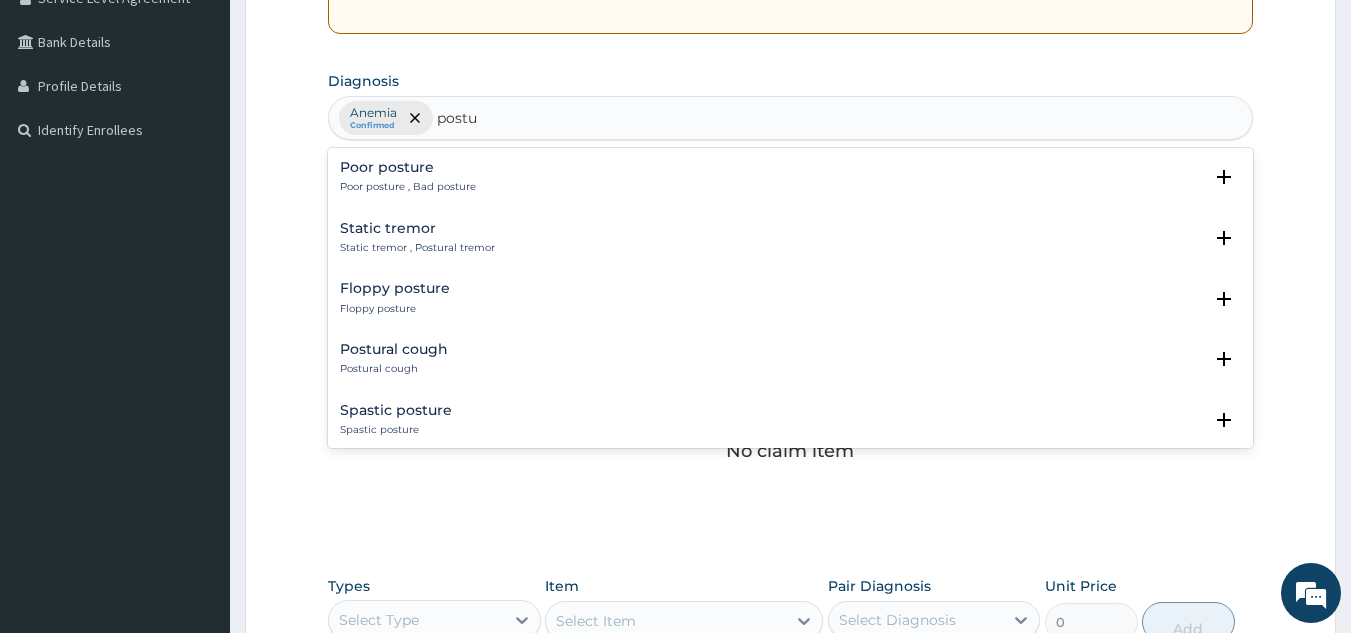 type on "postu" 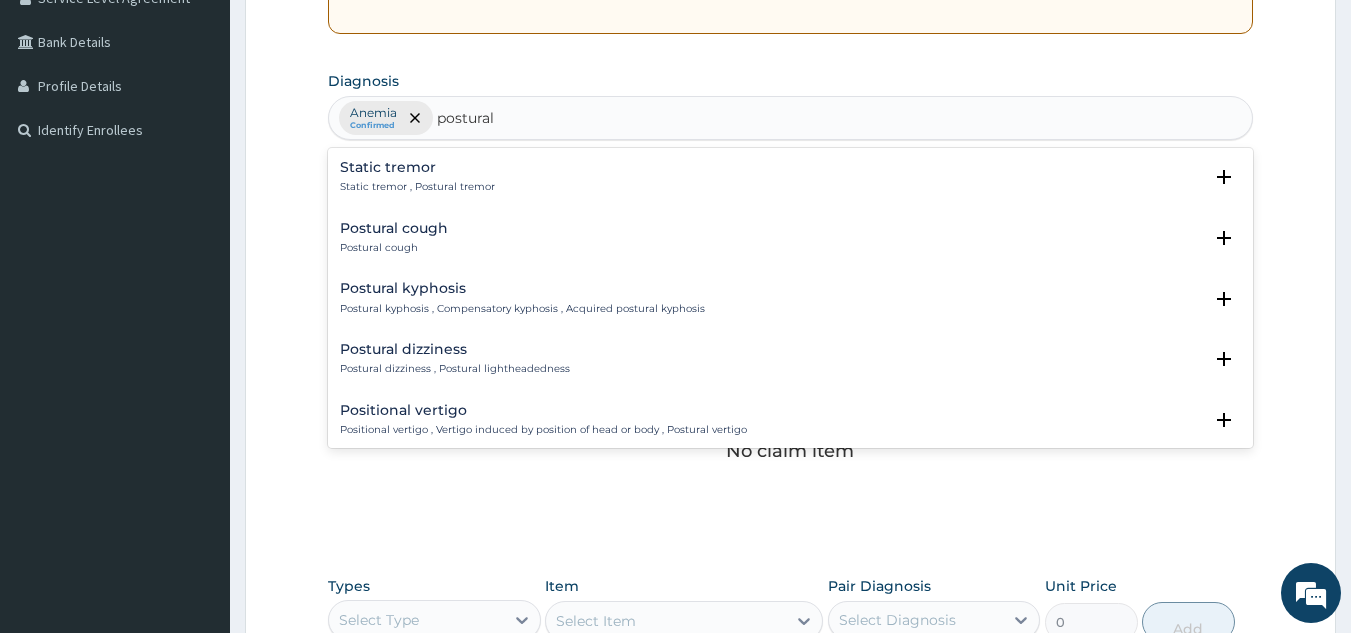 type on "postural" 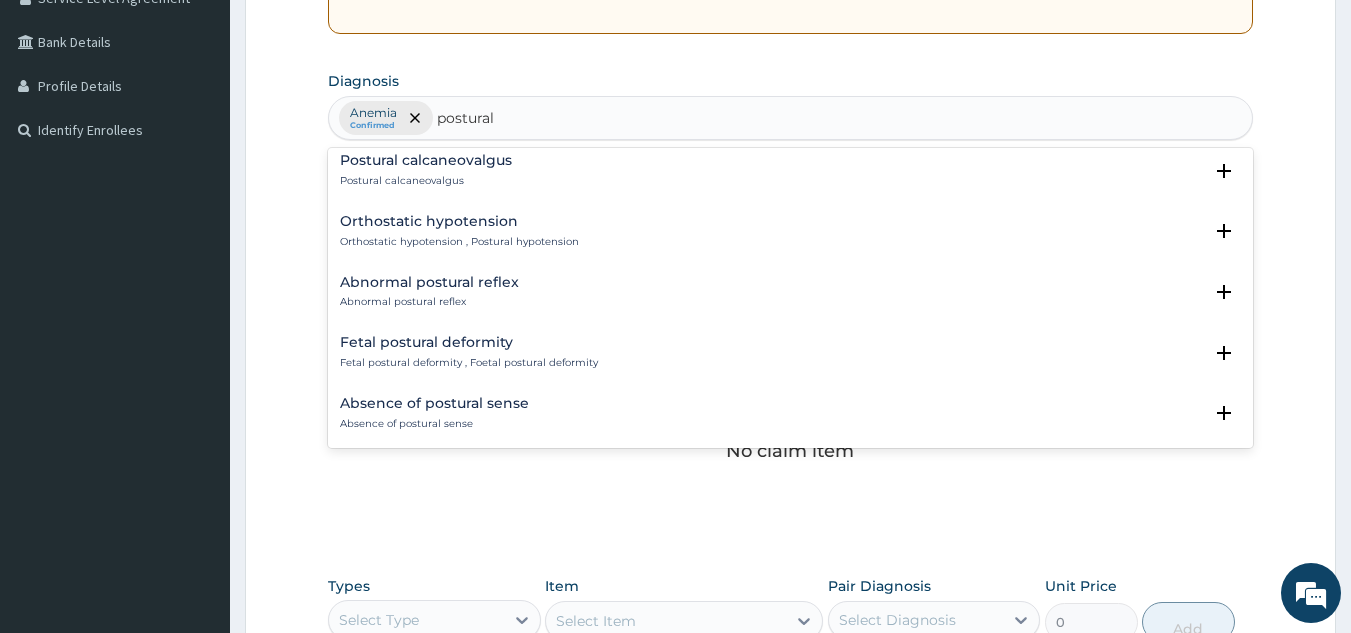 scroll, scrollTop: 678, scrollLeft: 0, axis: vertical 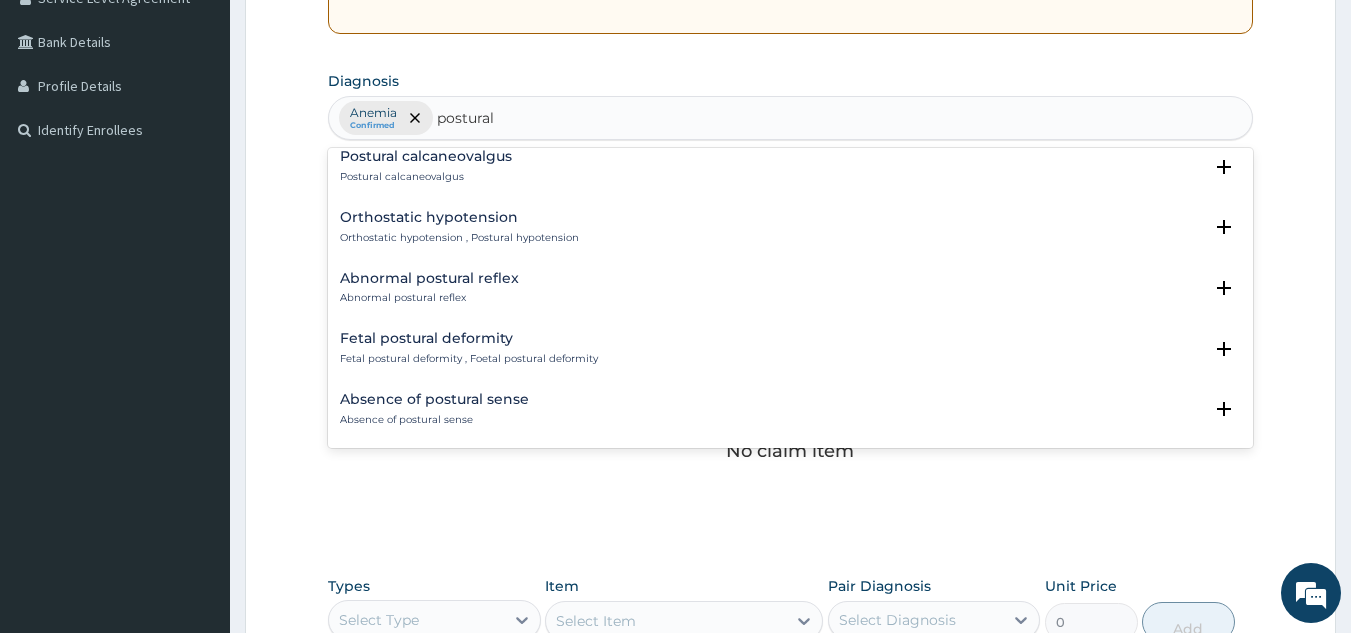 click on "Orthostatic hypotension" at bounding box center [459, 217] 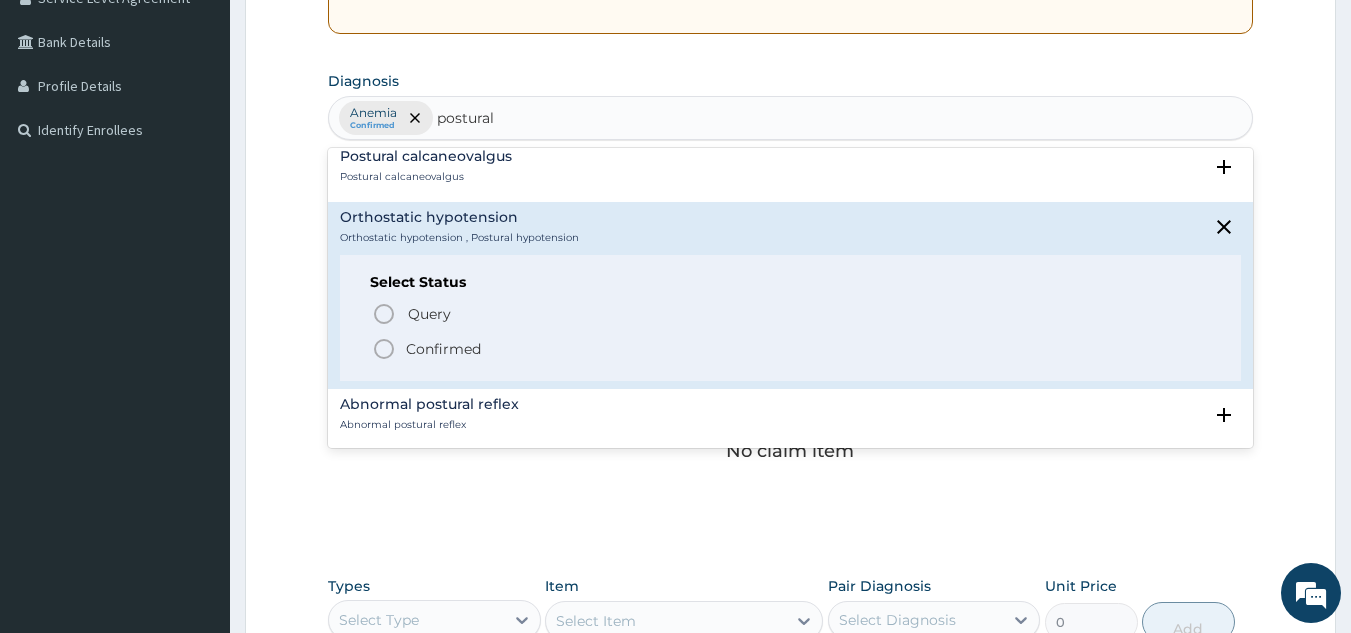click 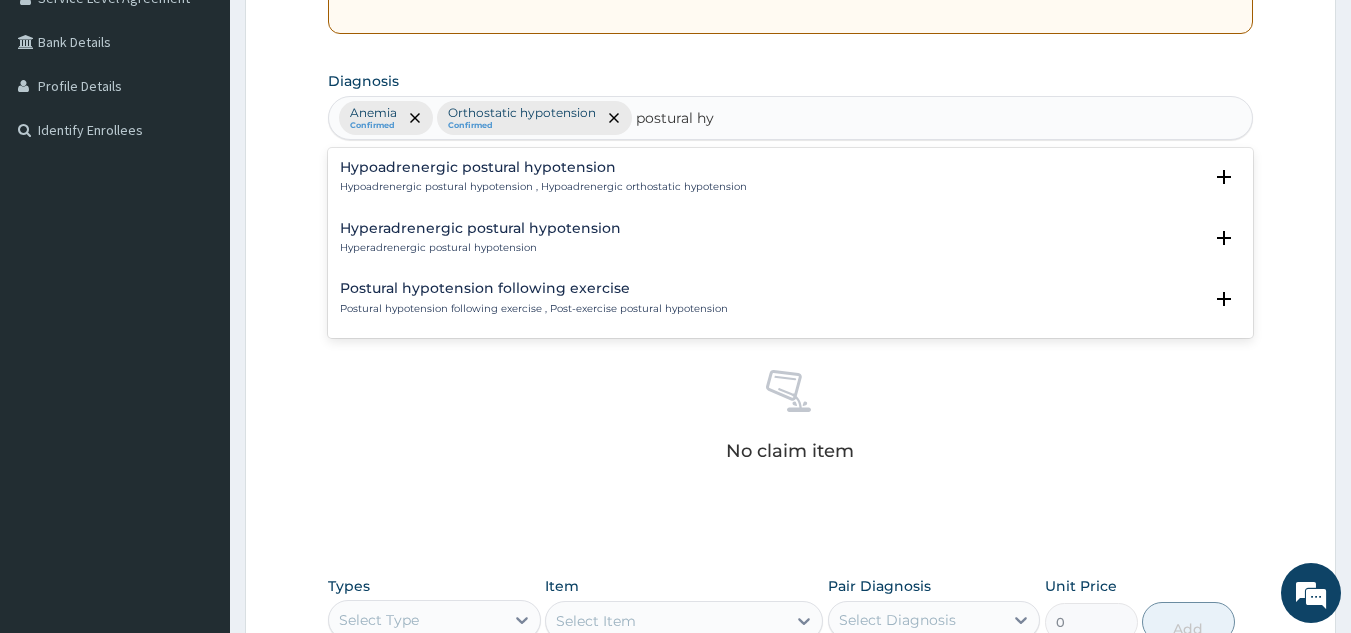 click on "Postural hypotension following exercise , Post-exercise postural hypotension" at bounding box center [534, 309] 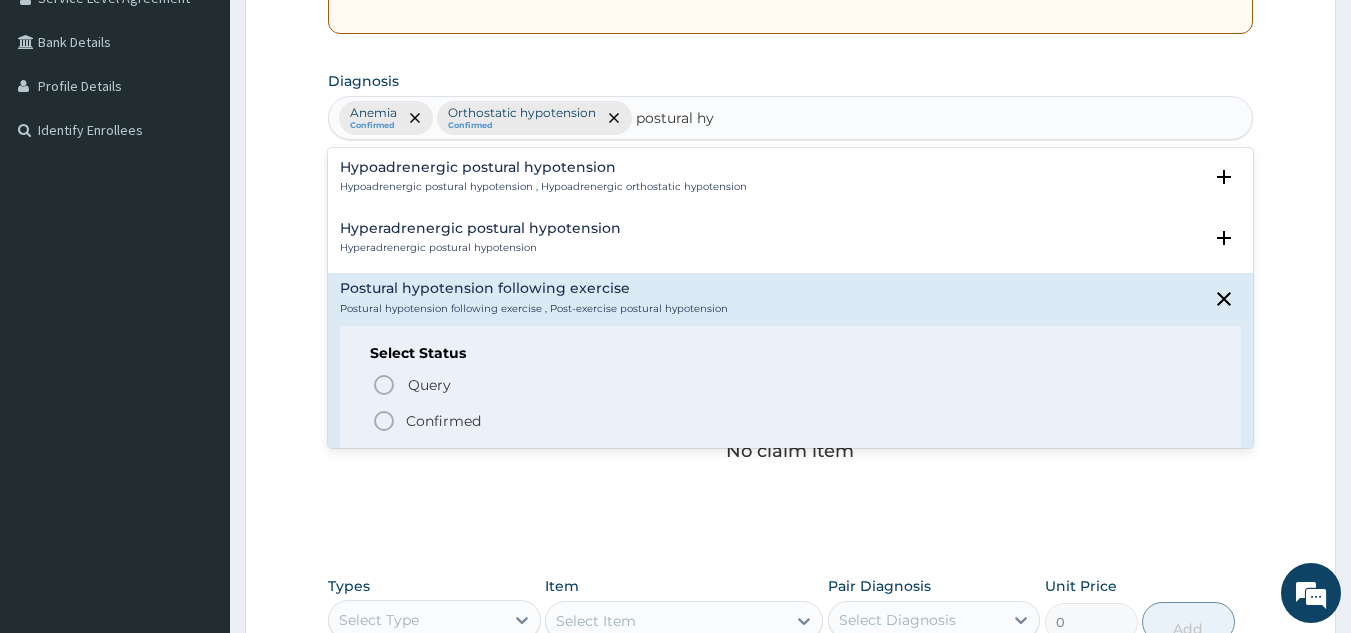 type on "postural hy" 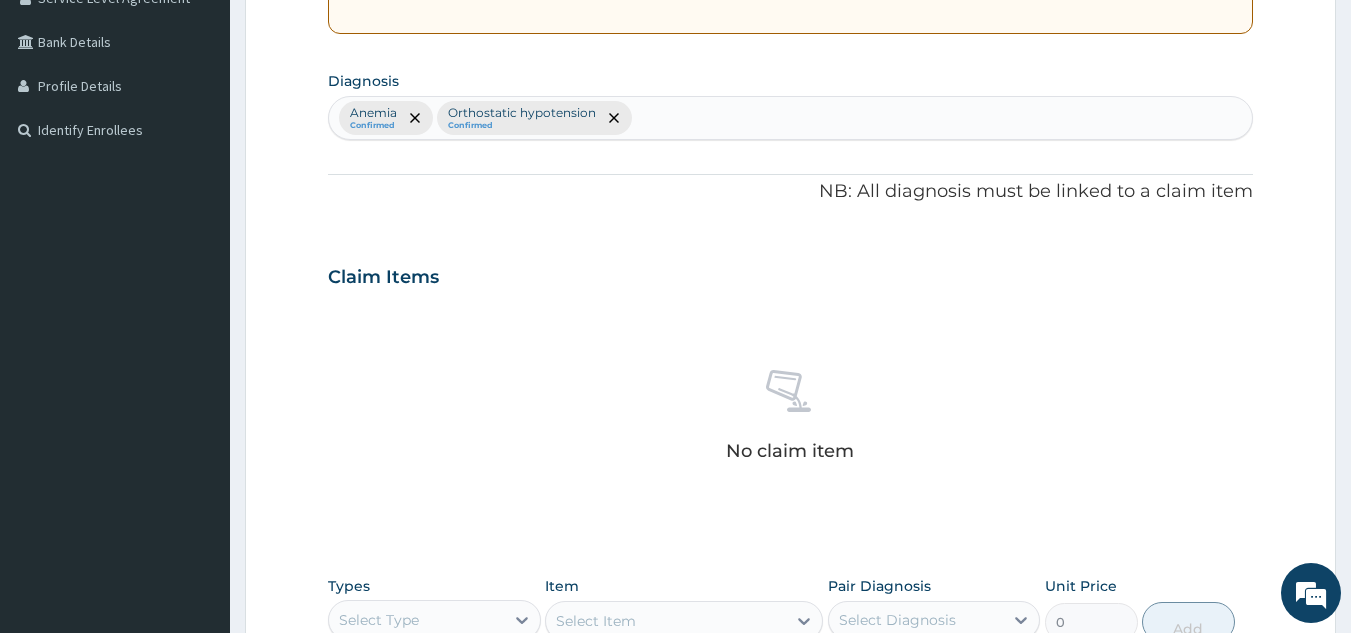 click on "PA Code / Prescription Code Enter Code(Secondary Care Only) Encounter Date 02-08-2025 Important Notice Please enter PA codes before entering items that are not attached to a PA code   All diagnoses entered must be linked to a claim item. Diagnosis & Claim Items that are visible but inactive cannot be edited because they were imported from an already approved PA code. Diagnosis Anemia Confirmed Orthostatic hypotension Confirmed NB: All diagnosis must be linked to a claim item Claim Items No claim item Types Select Type Item Select Item Pair Diagnosis Select Diagnosis Unit Price 0 Add Comment" at bounding box center [791, 271] 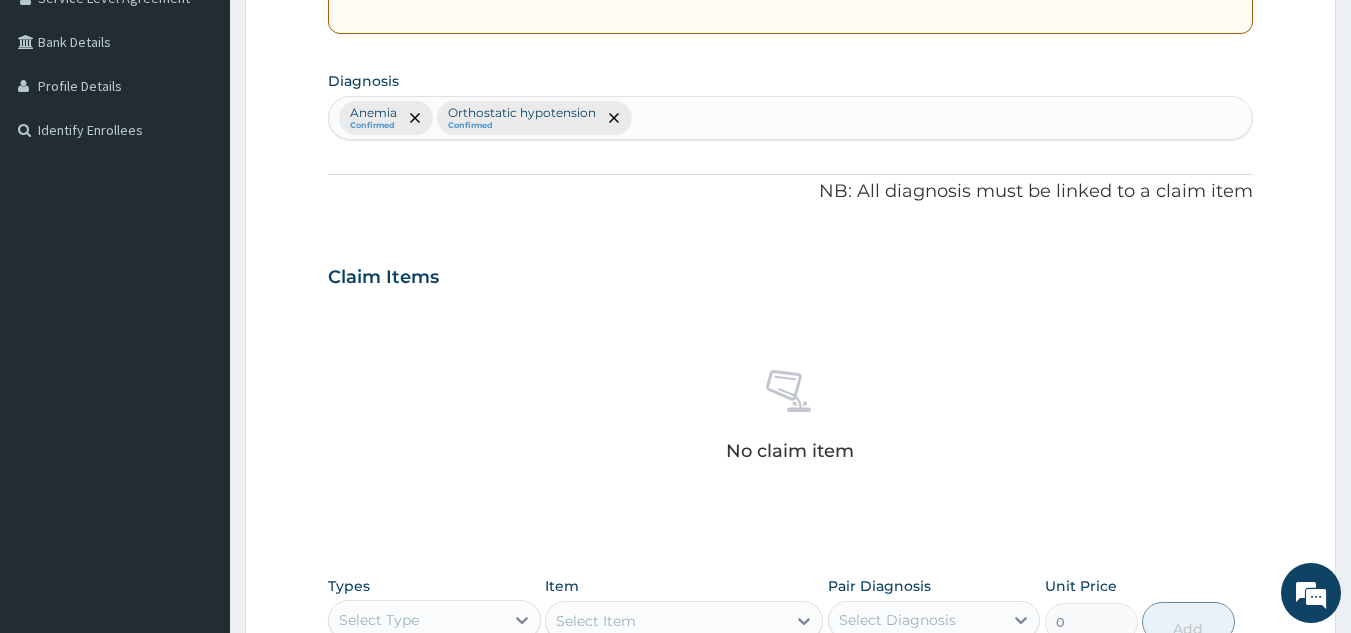 click on "Anemia Confirmed Orthostatic hypotension Confirmed" at bounding box center (791, 118) 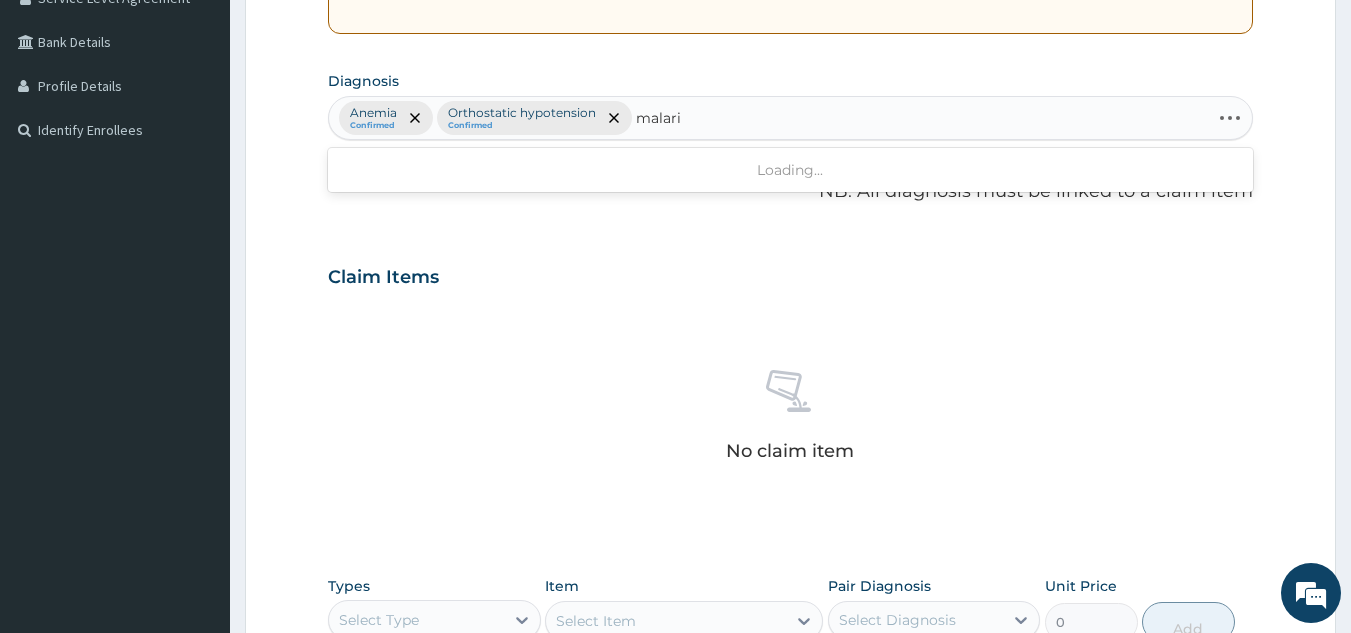 type on "malaria" 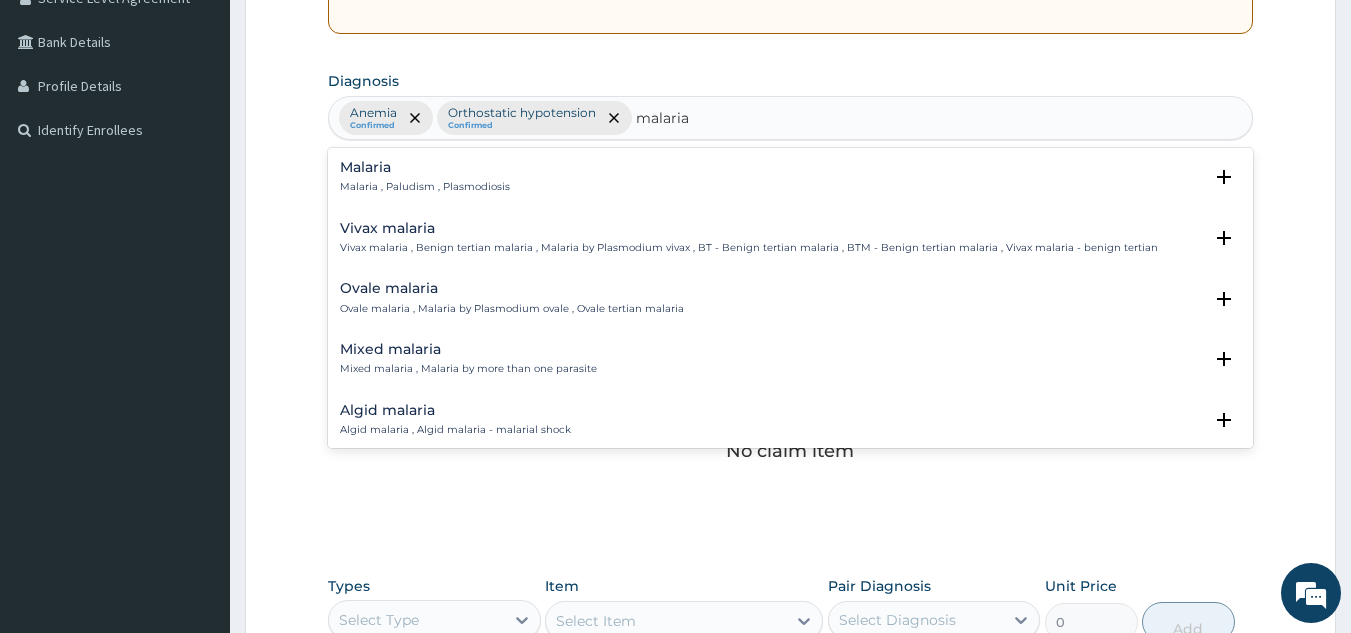 click on "Malaria Malaria , Paludism , Plasmodiosis" at bounding box center [425, 177] 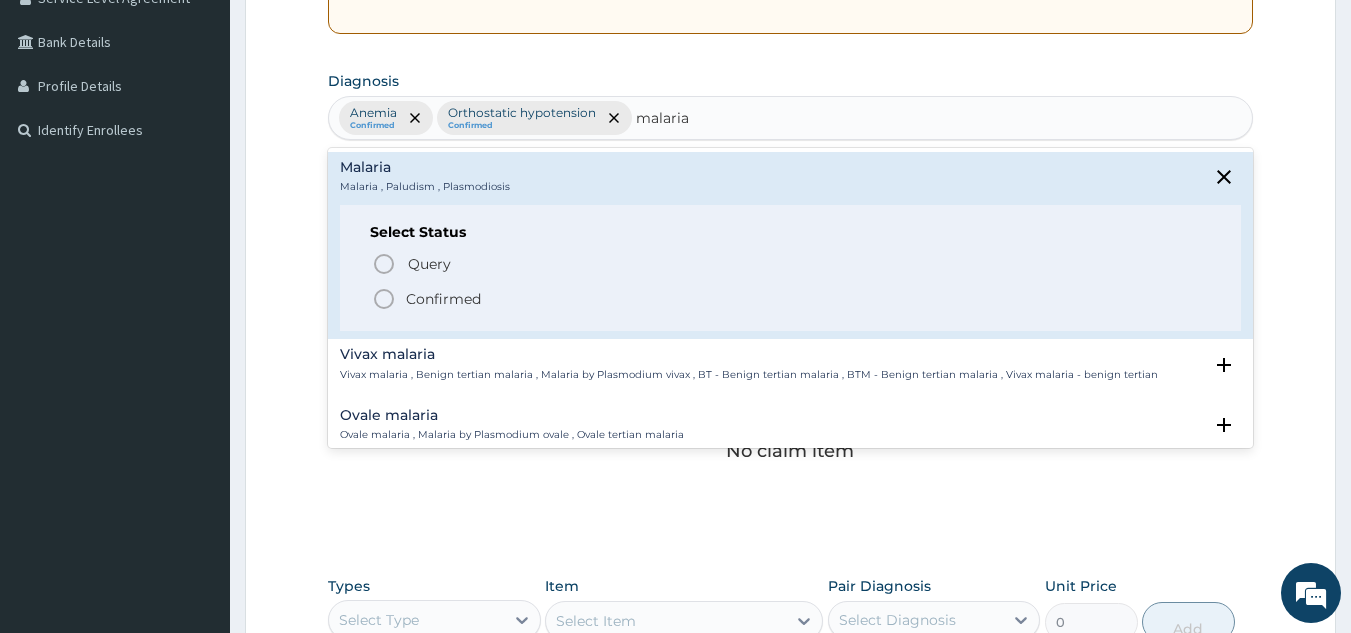 click 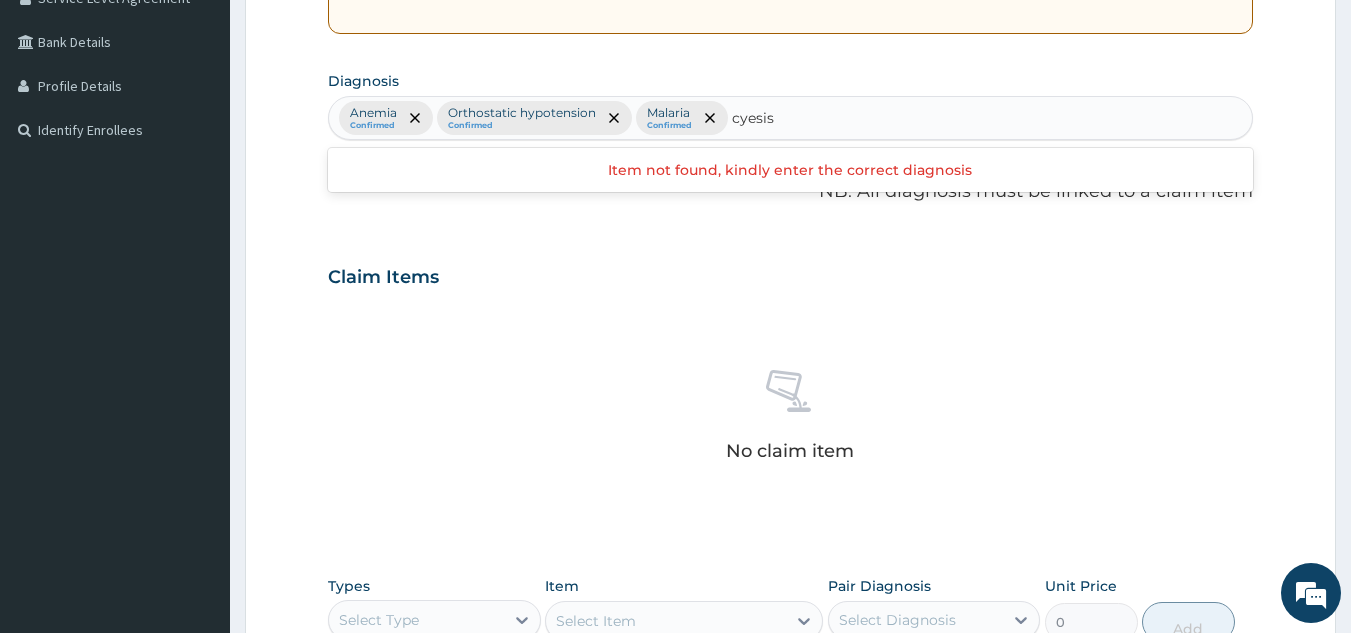 type on "cyesis" 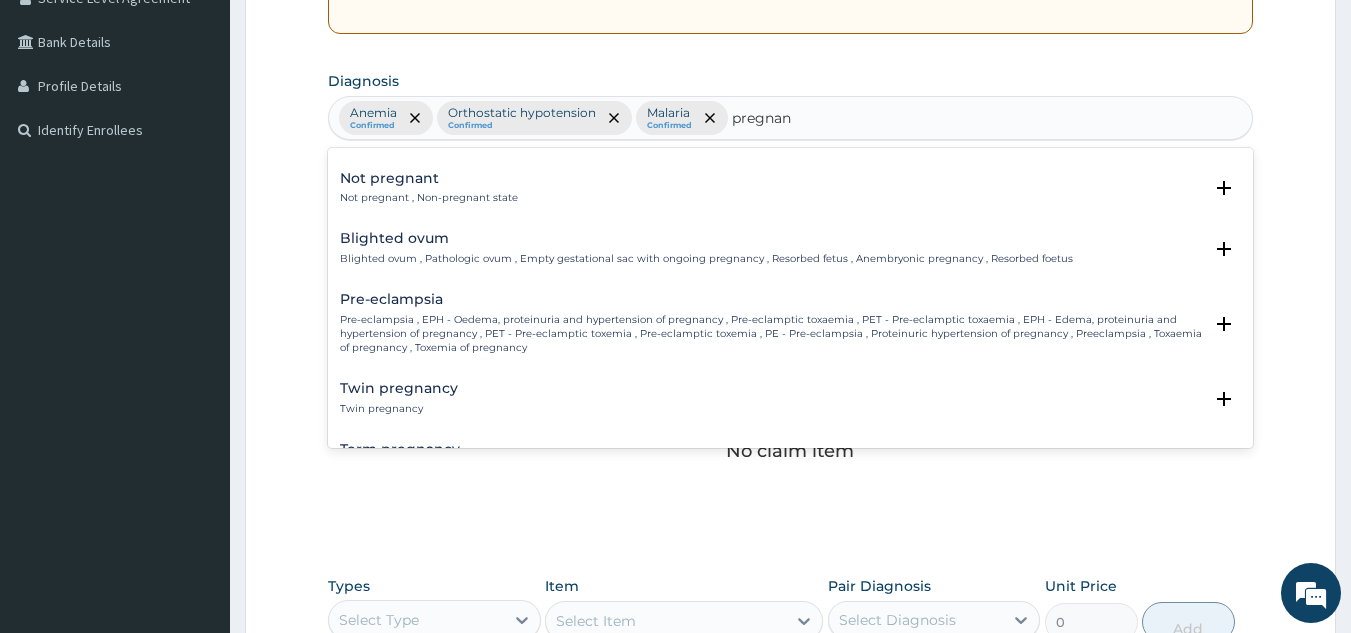 scroll, scrollTop: 777, scrollLeft: 0, axis: vertical 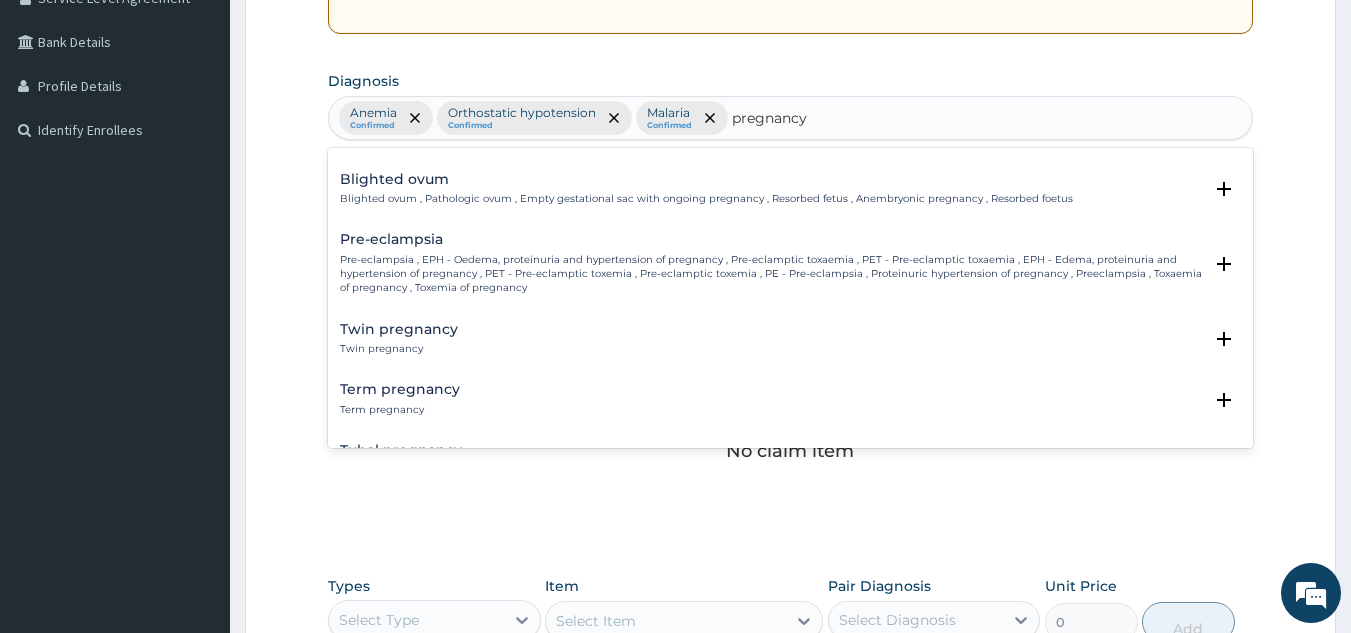 click on "pregnancy" at bounding box center (772, 118) 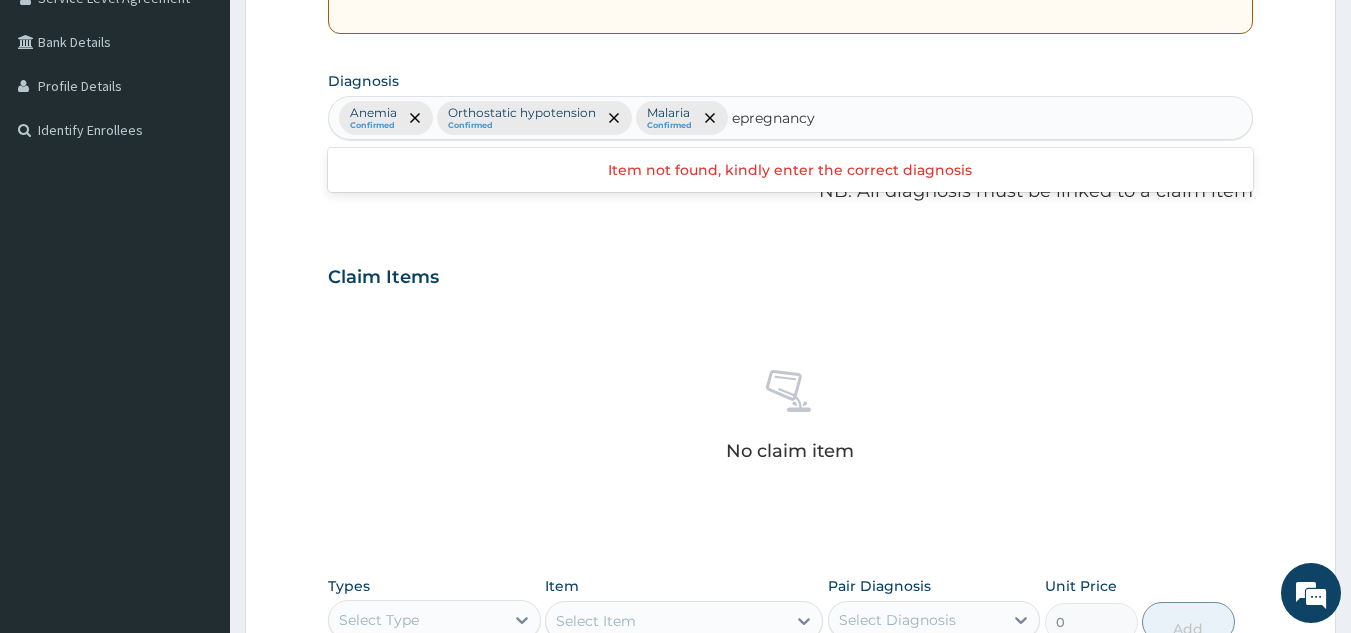 scroll, scrollTop: 0, scrollLeft: 0, axis: both 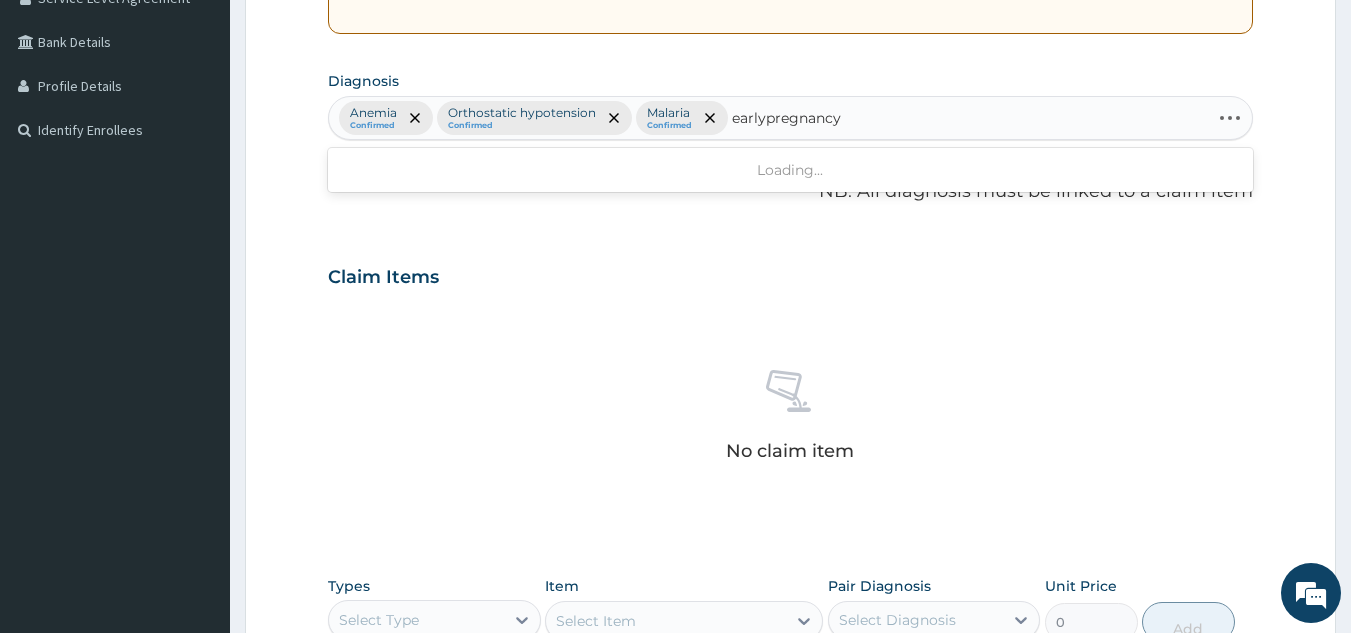 type on "early pregnancy" 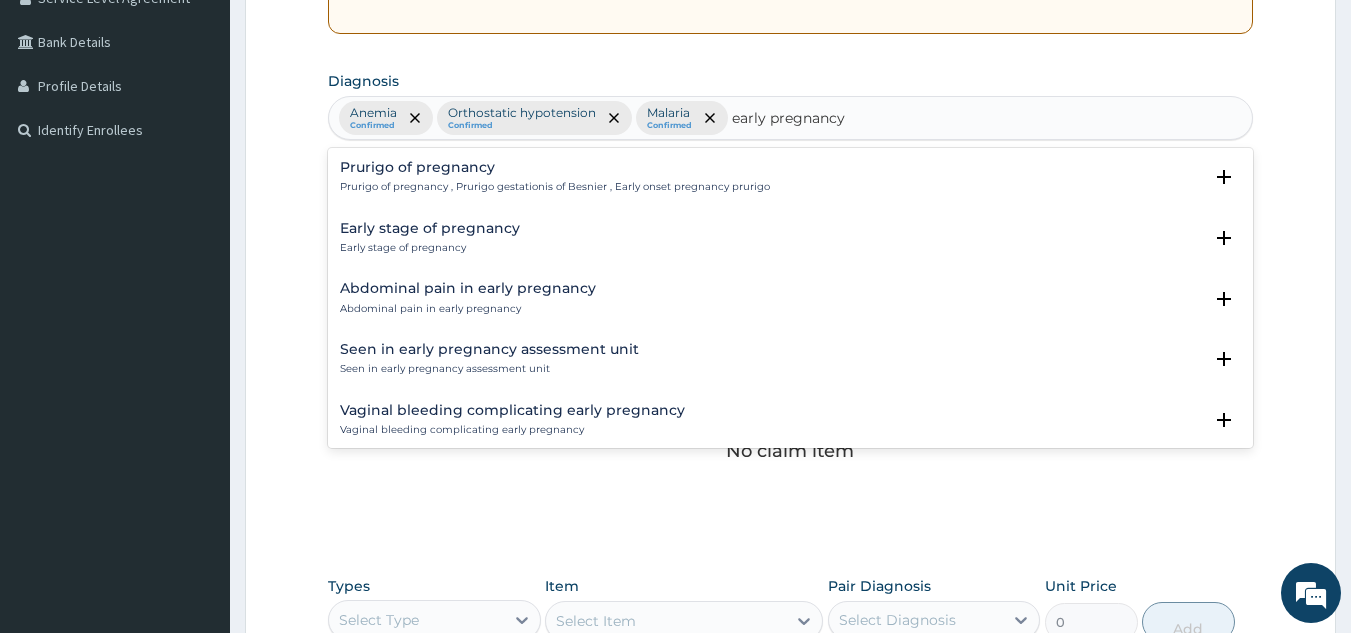 click on "Early stage of pregnancy" at bounding box center (430, 228) 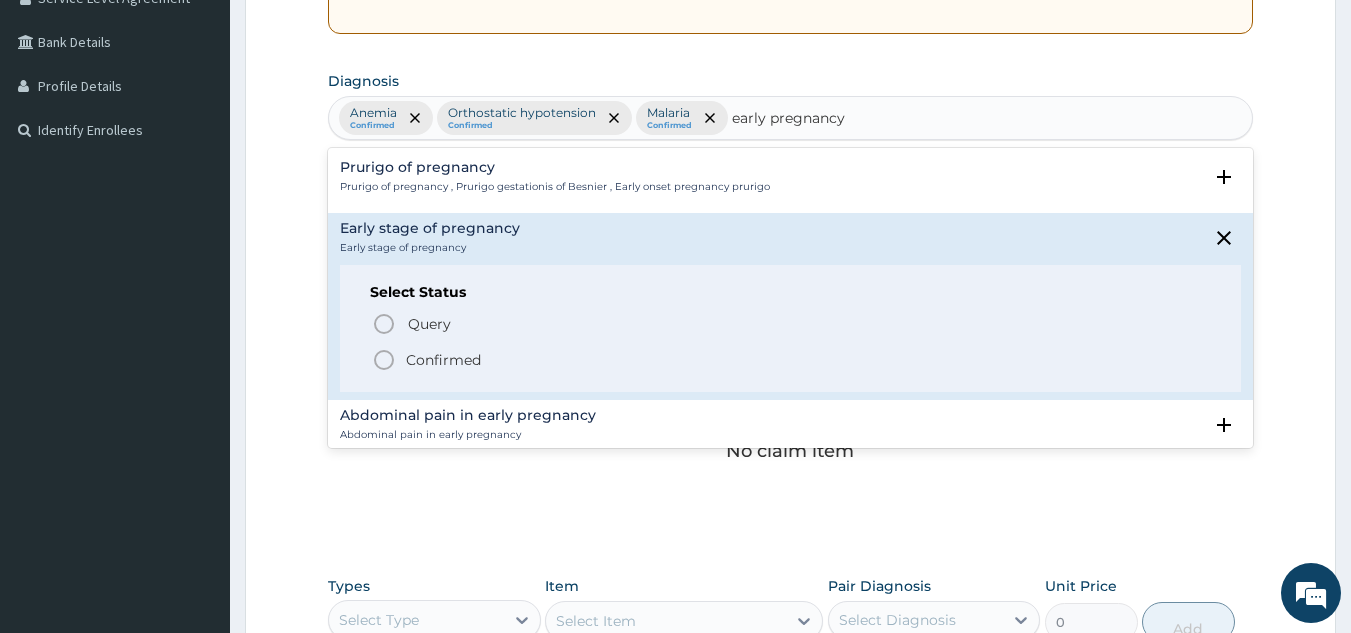 click 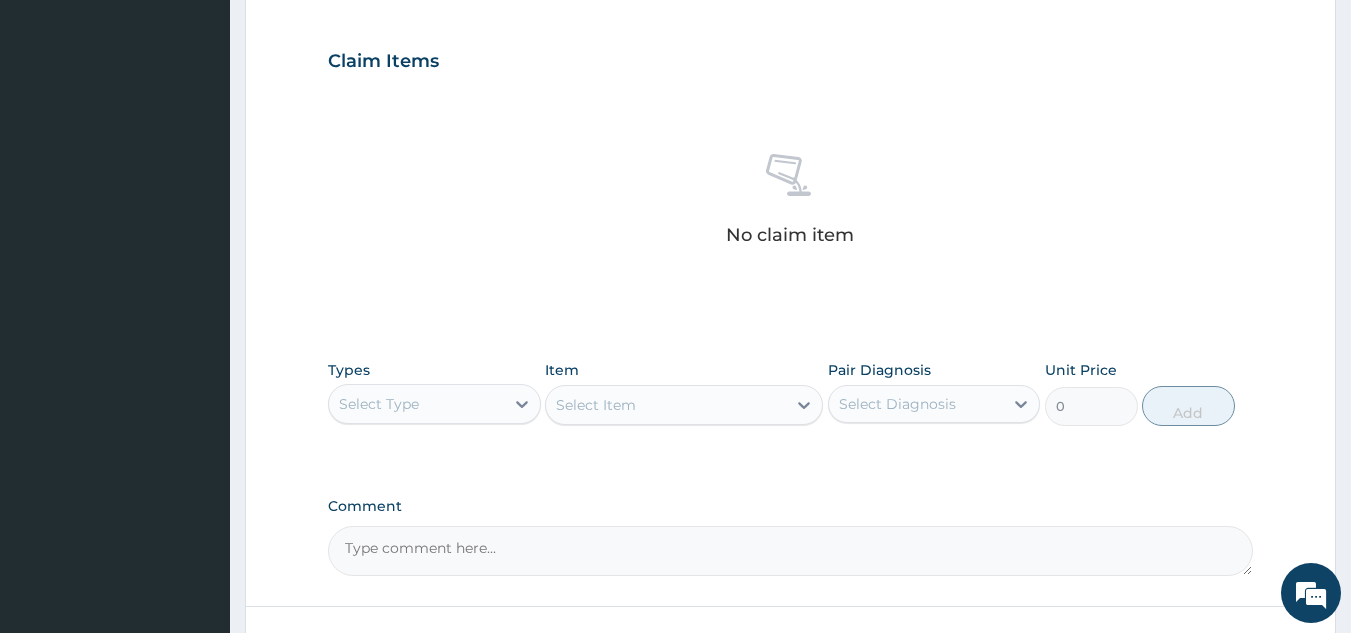 scroll, scrollTop: 666, scrollLeft: 0, axis: vertical 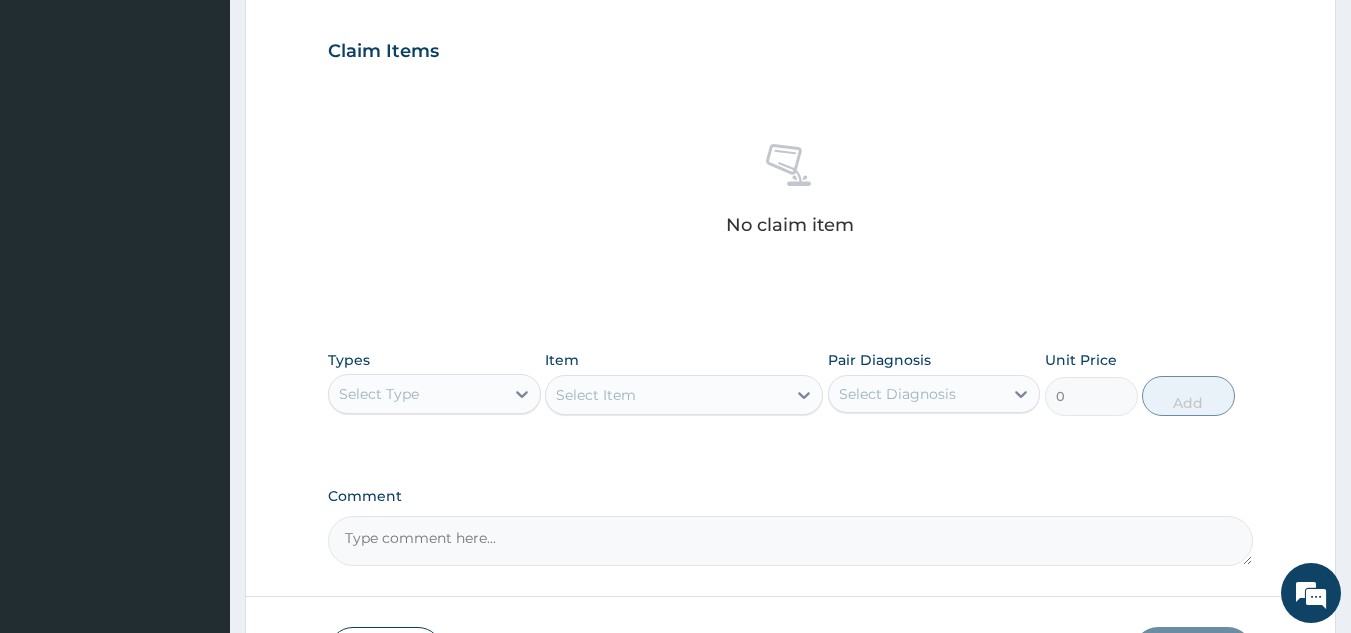 click on "Select Type" at bounding box center (379, 394) 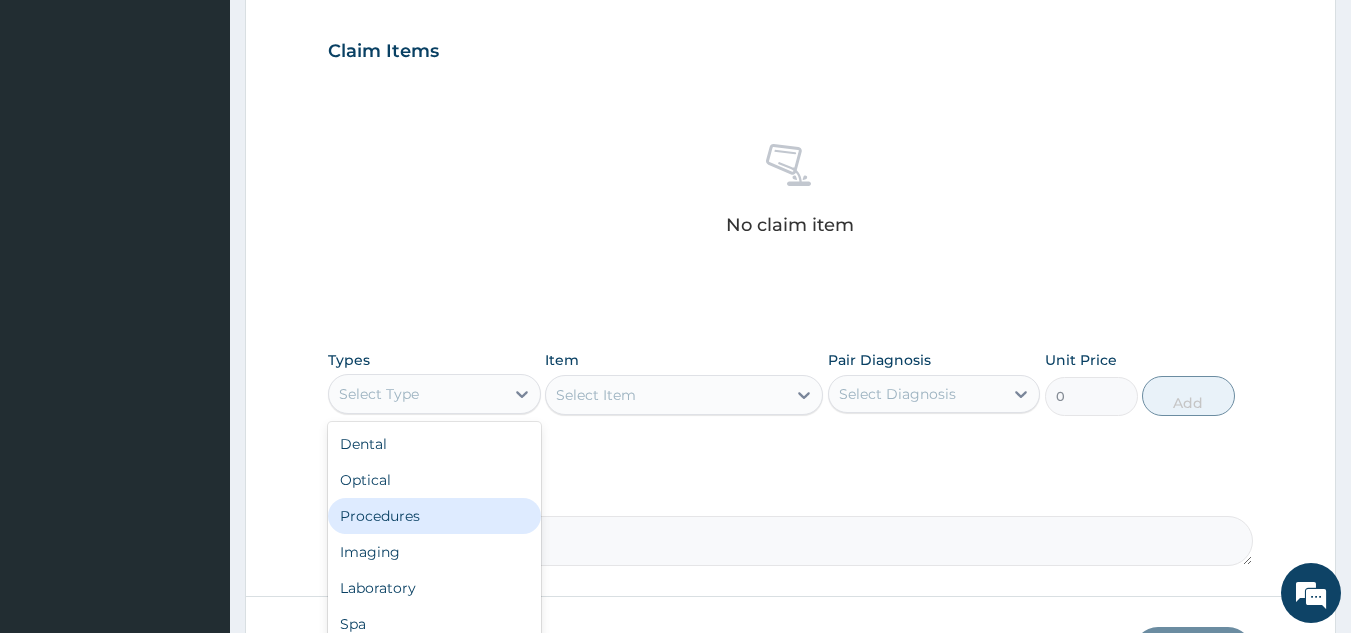 click on "Procedures" at bounding box center [434, 516] 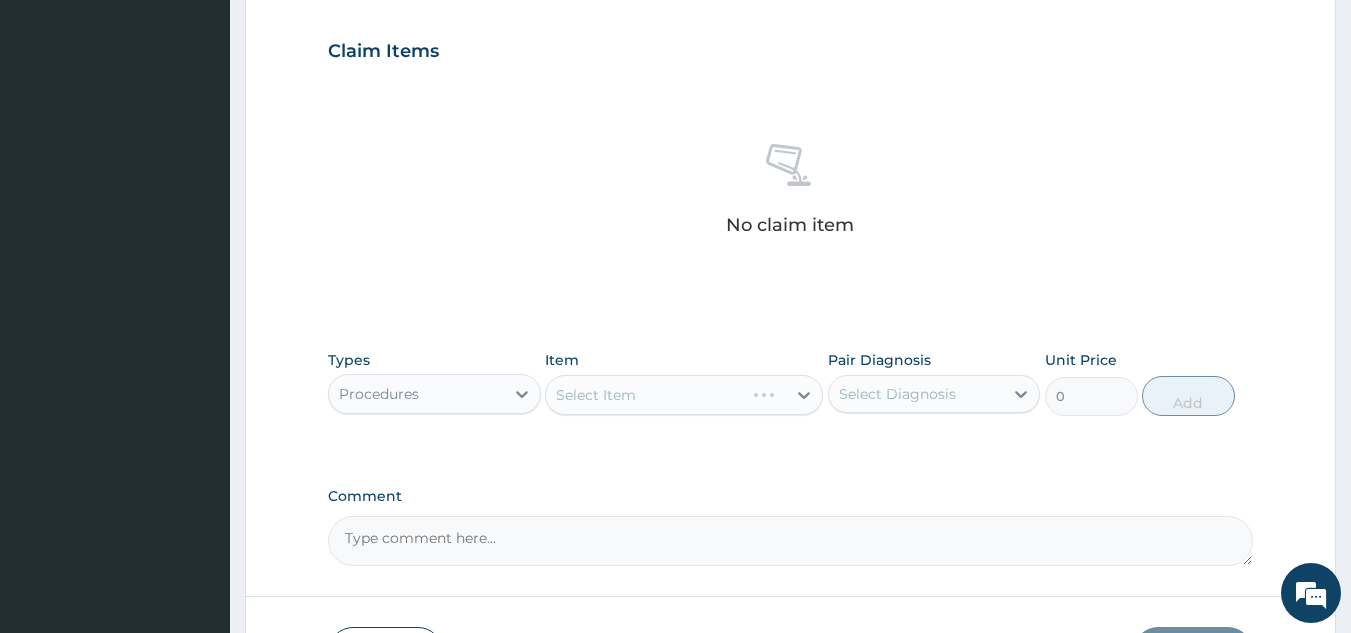 scroll, scrollTop: 809, scrollLeft: 0, axis: vertical 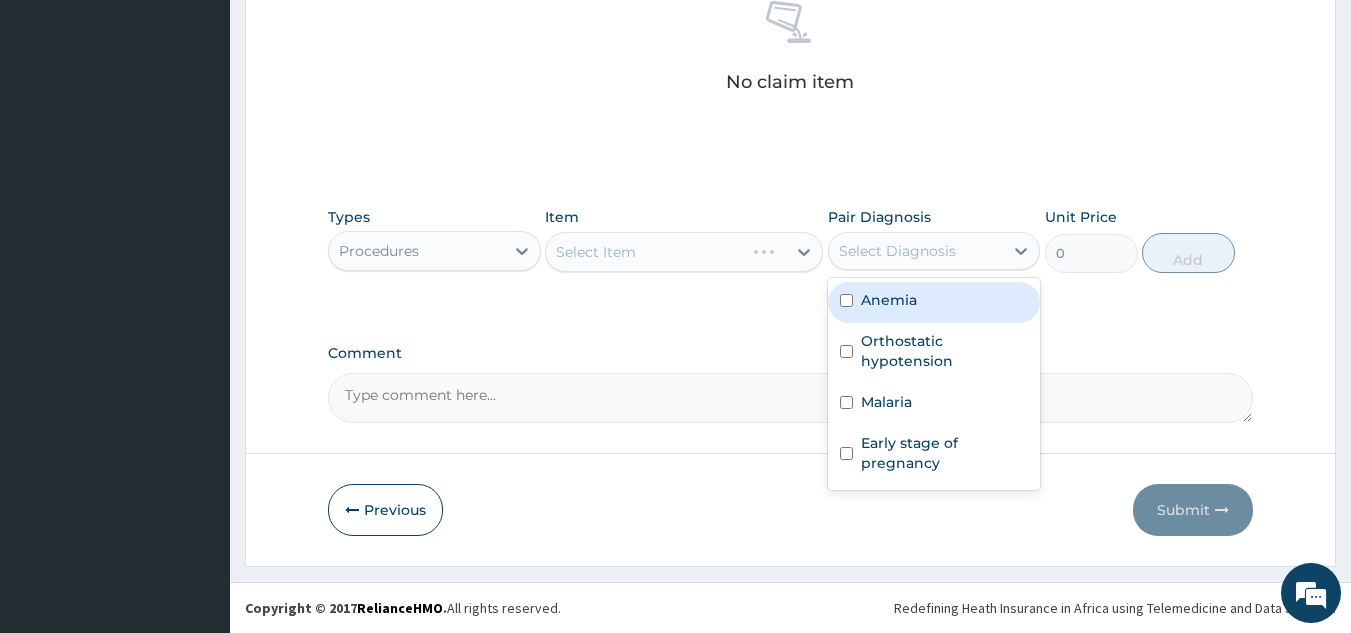 click on "Select Diagnosis" at bounding box center [897, 251] 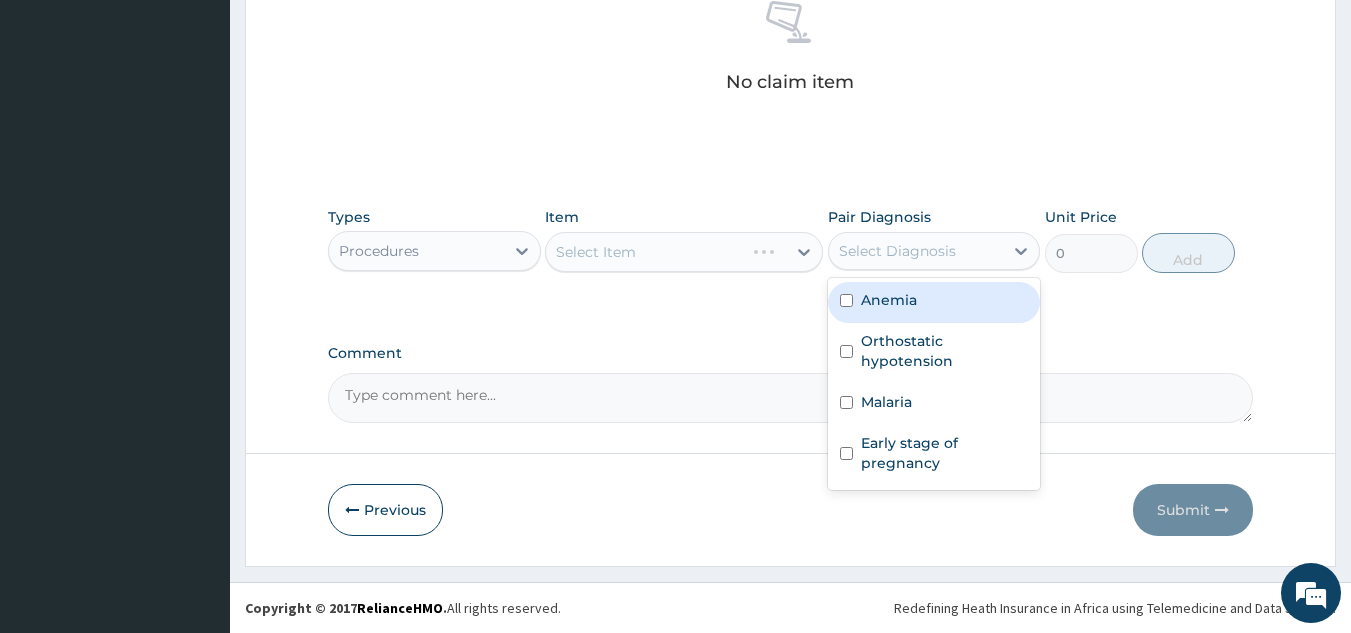 click on "Anemia" at bounding box center (934, 302) 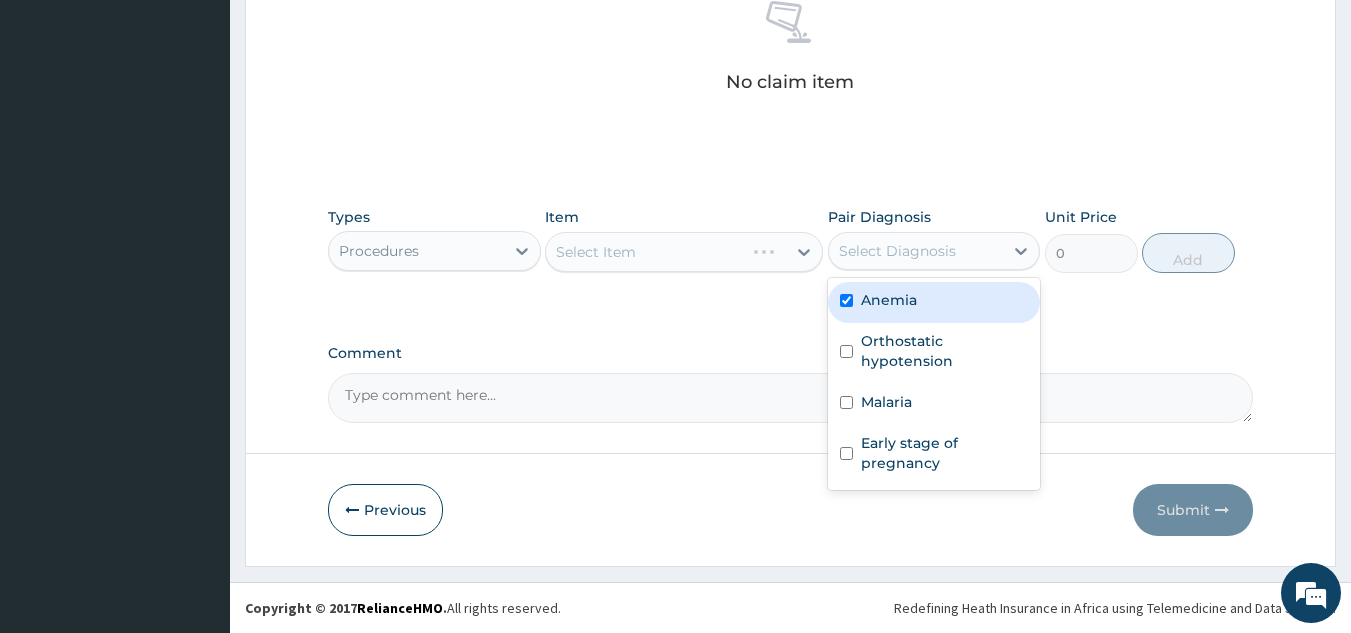 checkbox on "true" 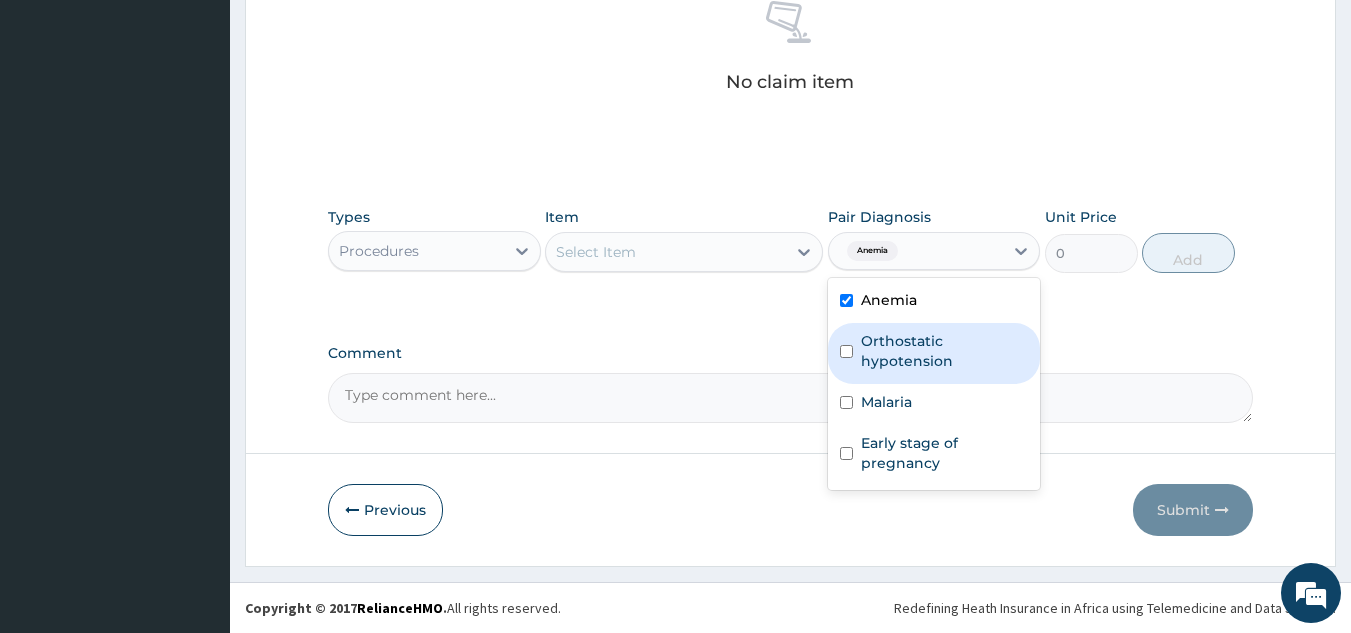 click on "Orthostatic hypotension" at bounding box center (934, 353) 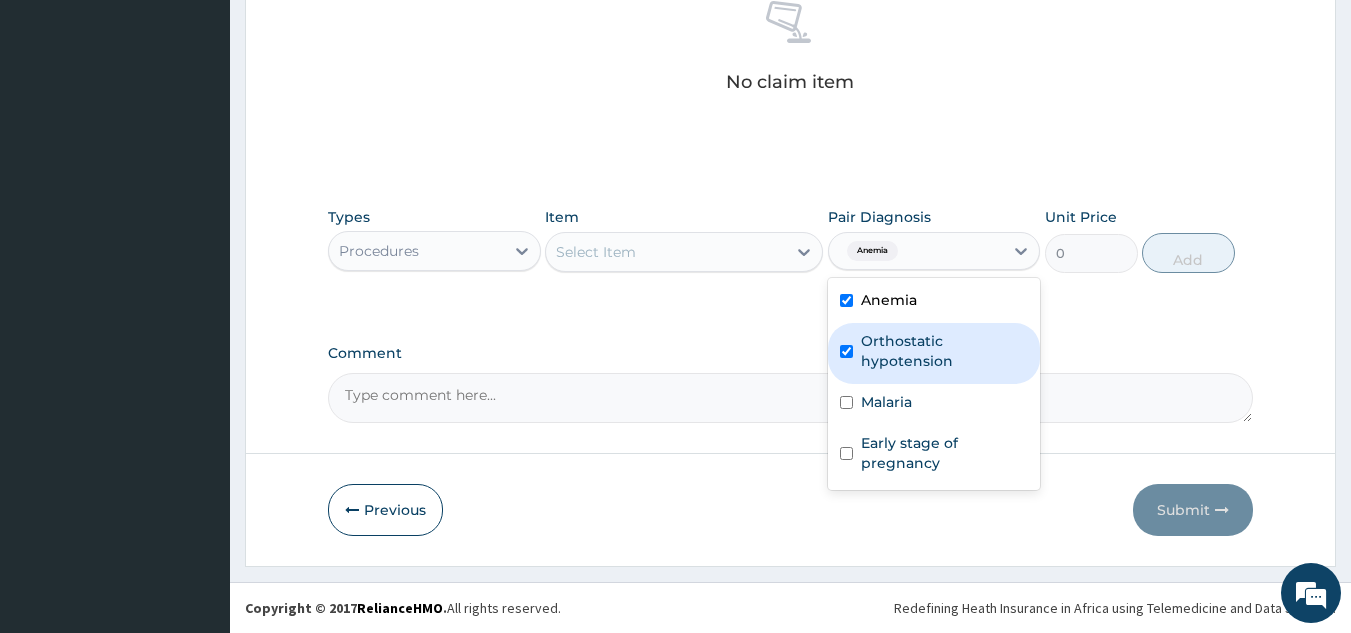 checkbox on "true" 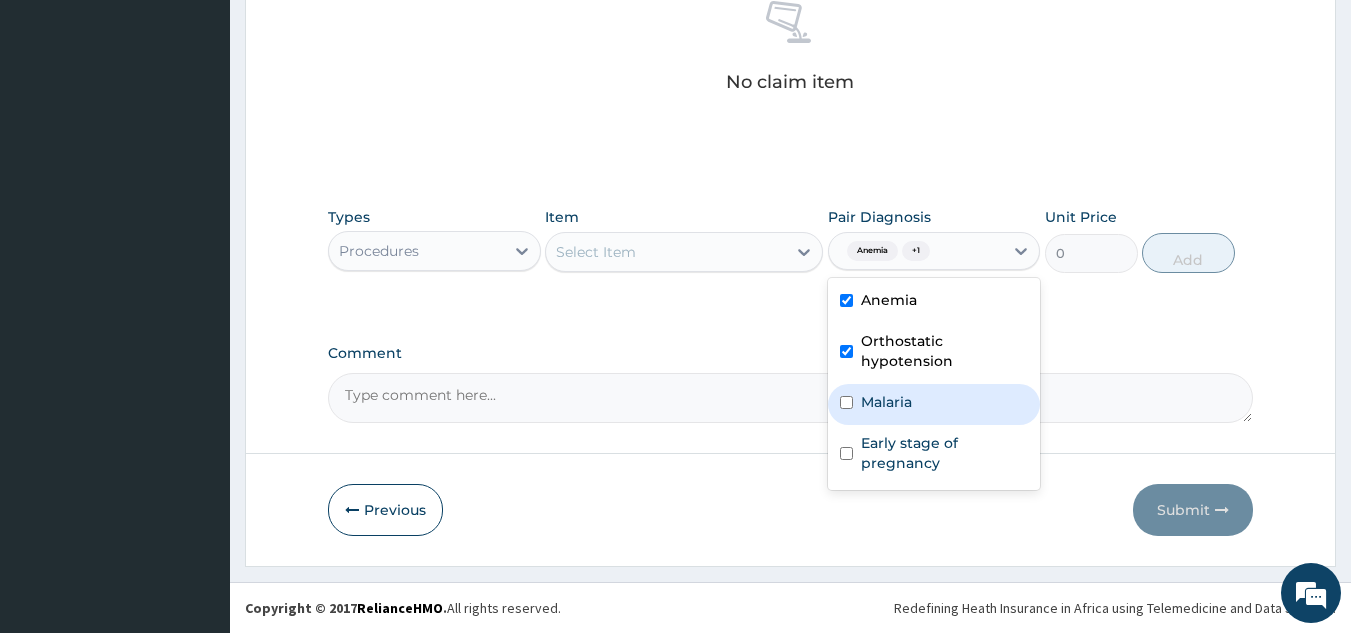 click on "Malaria" at bounding box center [934, 404] 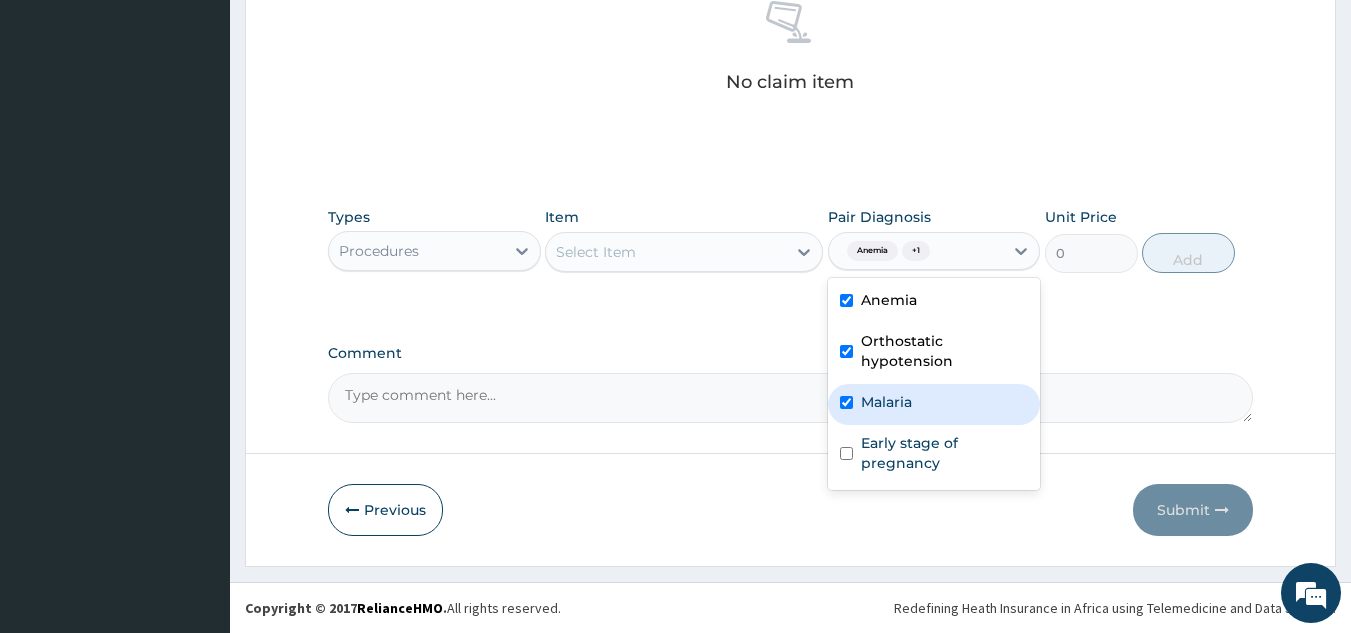 checkbox on "true" 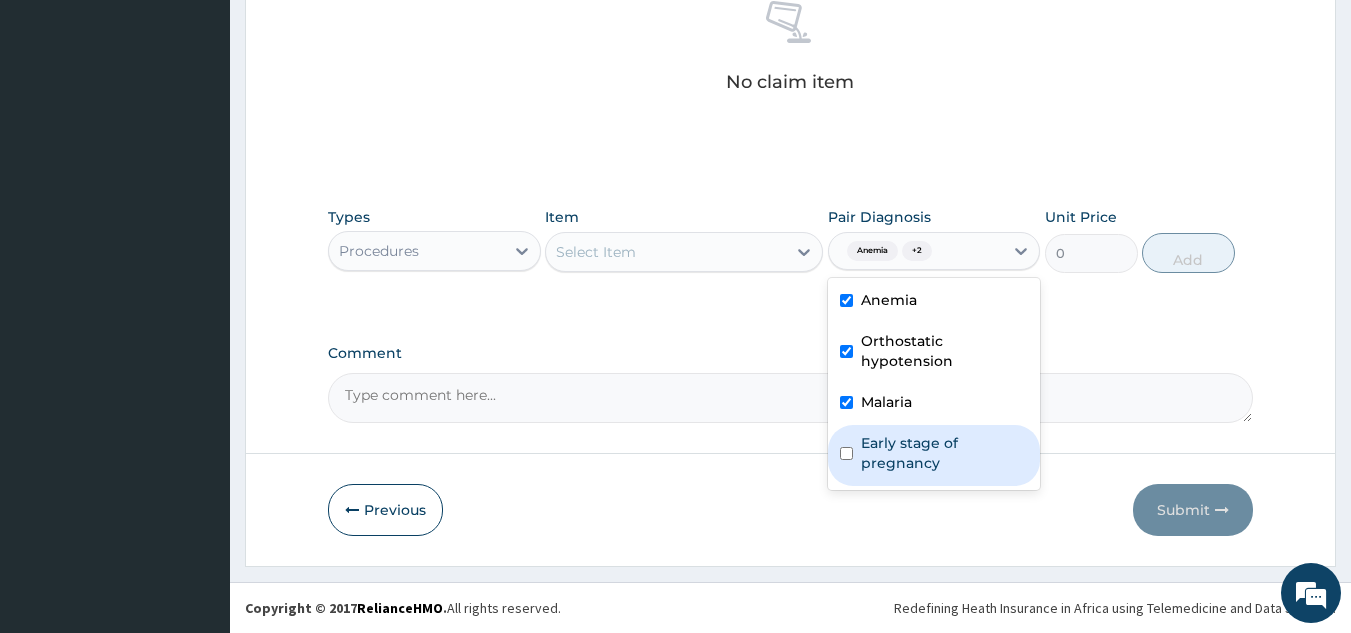 click on "Early stage of pregnancy" at bounding box center [945, 453] 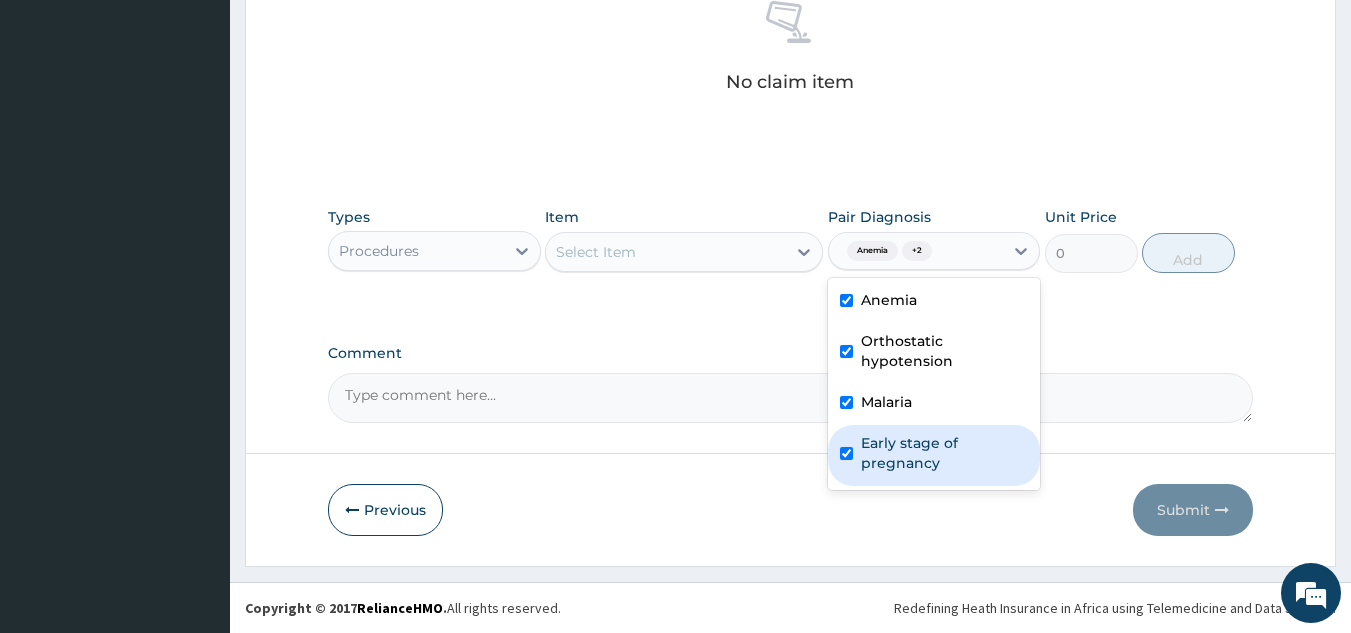 checkbox on "true" 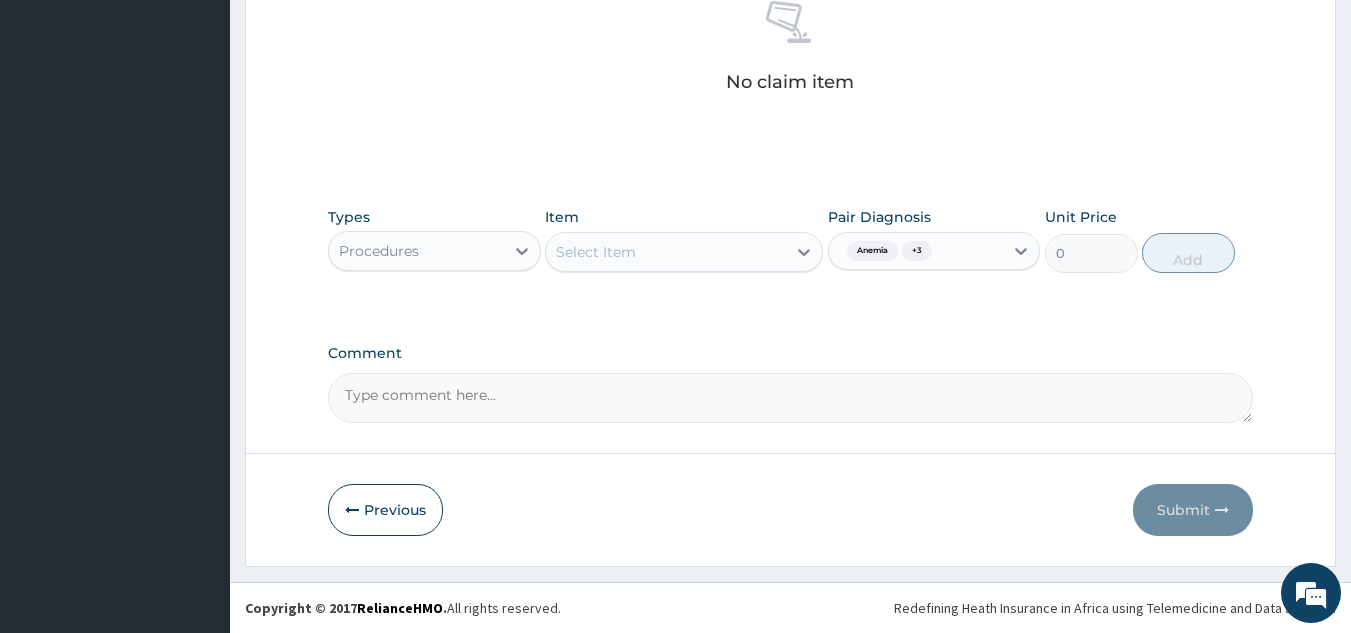 click on "Item Select Item" at bounding box center (684, 240) 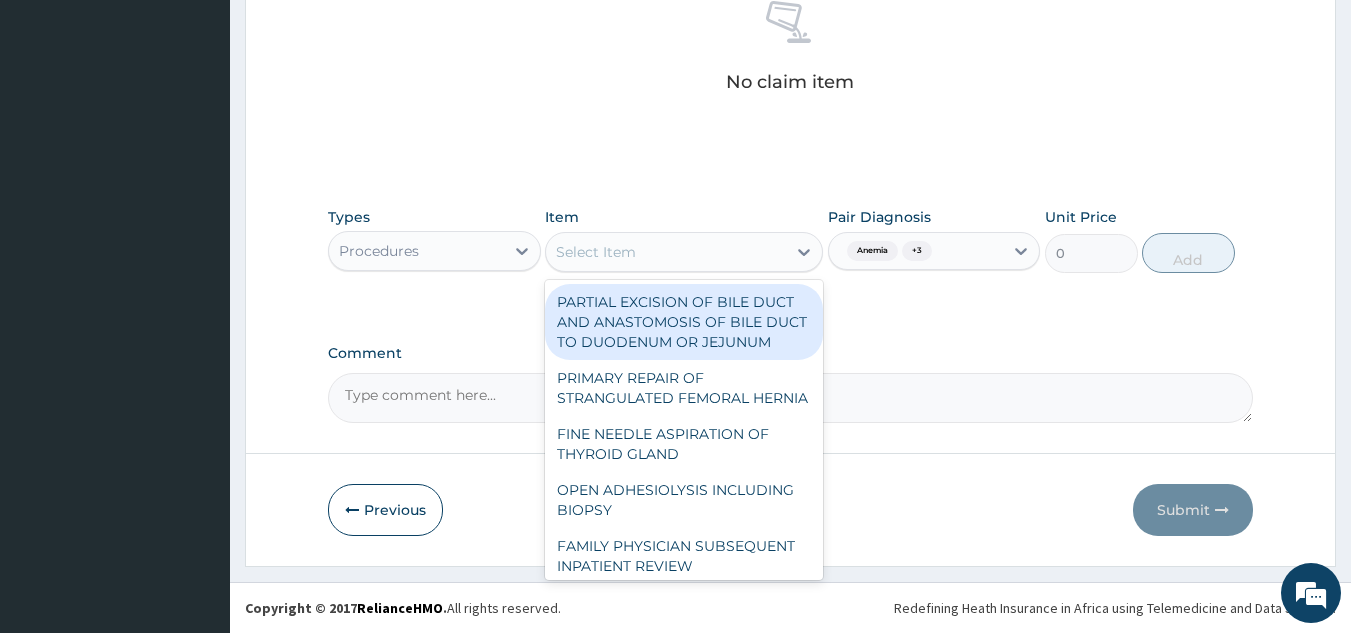 click on "Select Item" at bounding box center (666, 252) 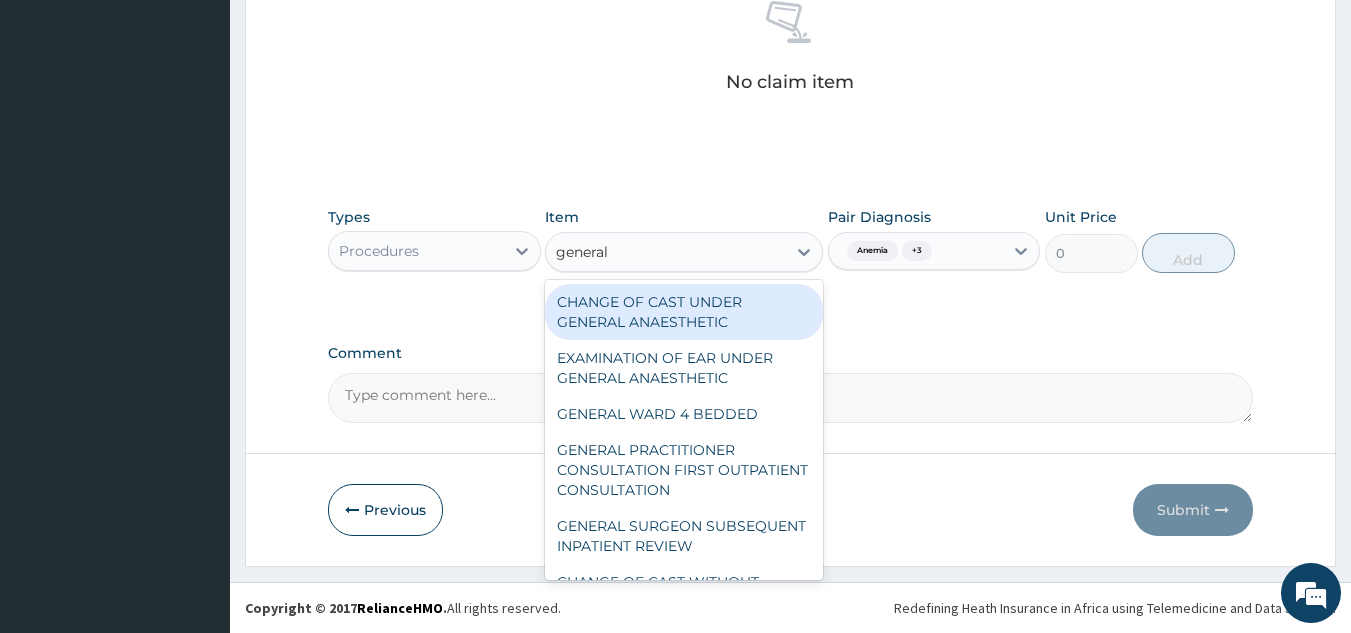 type on "general" 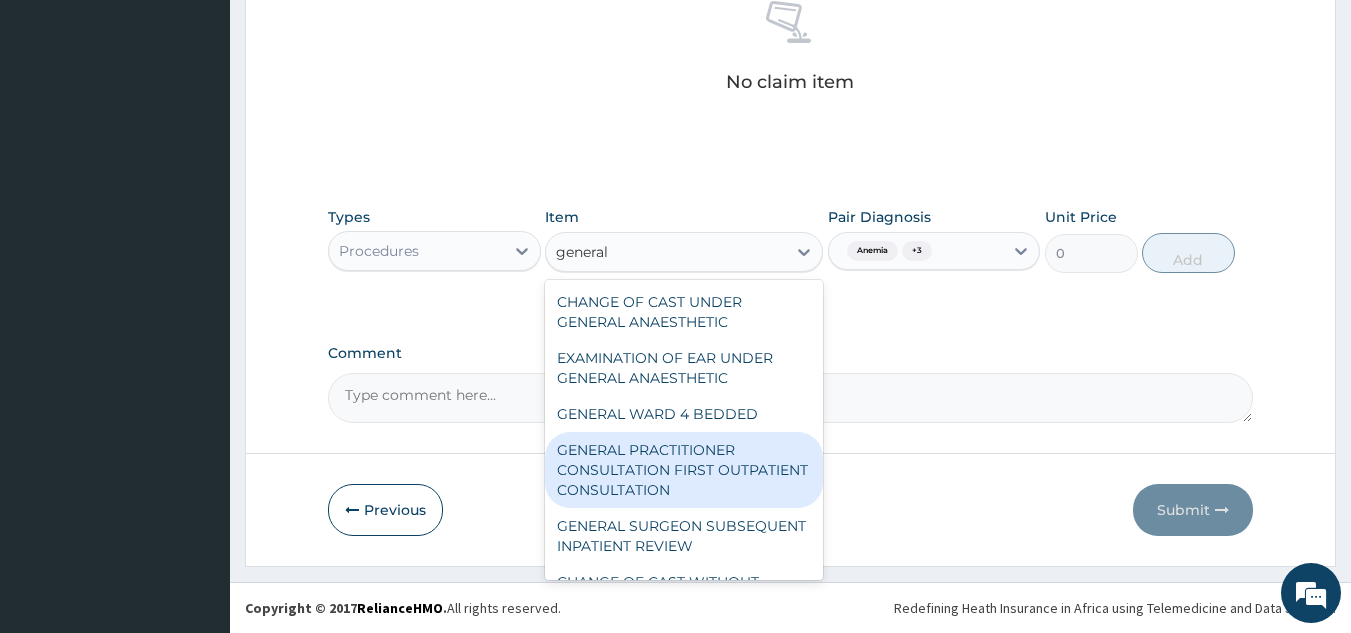 type 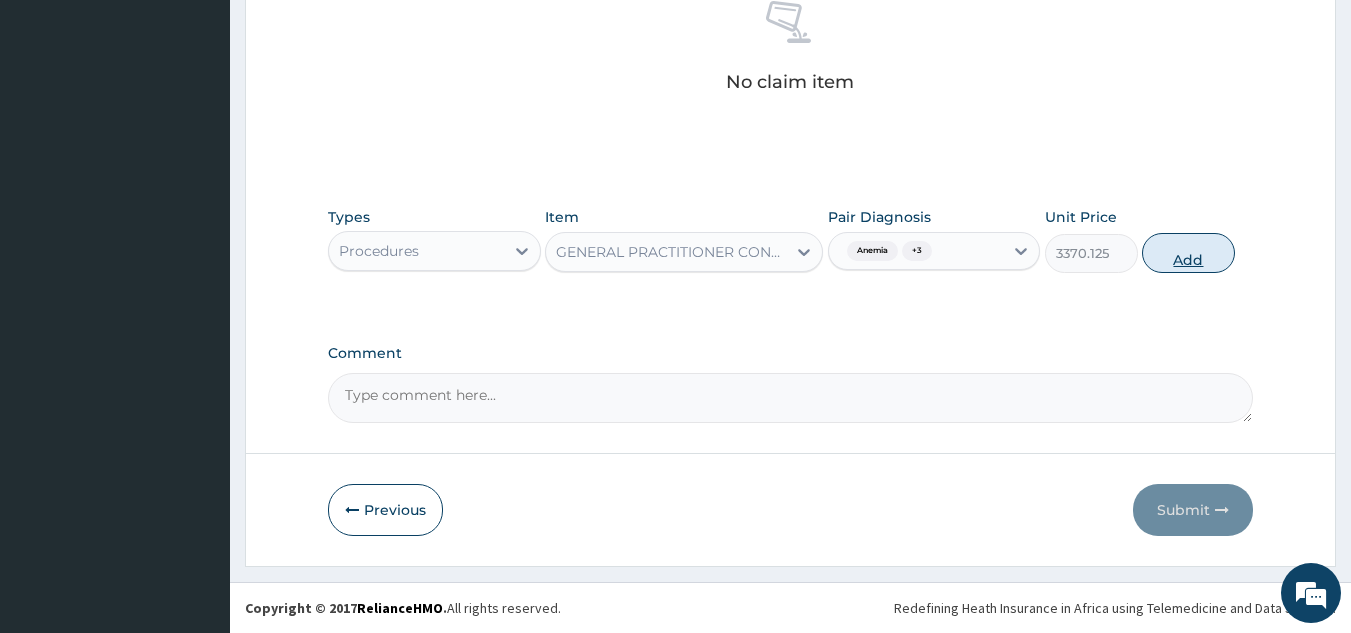 click on "Add" at bounding box center (1188, 253) 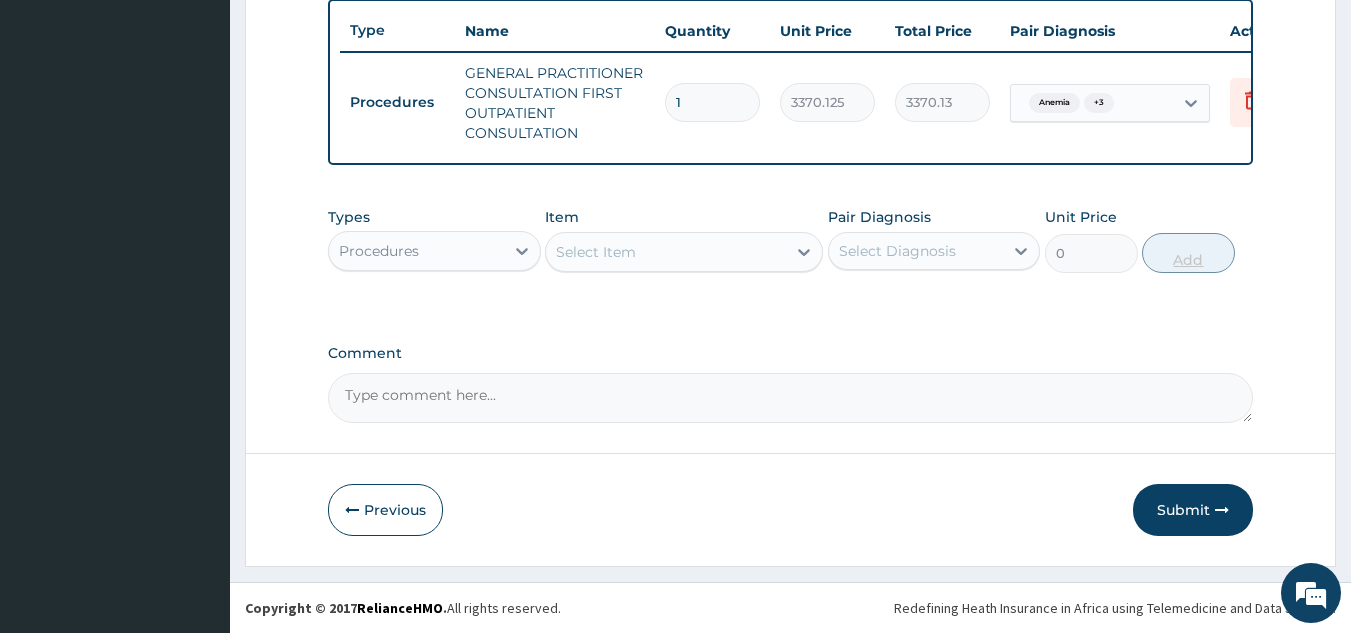 scroll, scrollTop: 760, scrollLeft: 0, axis: vertical 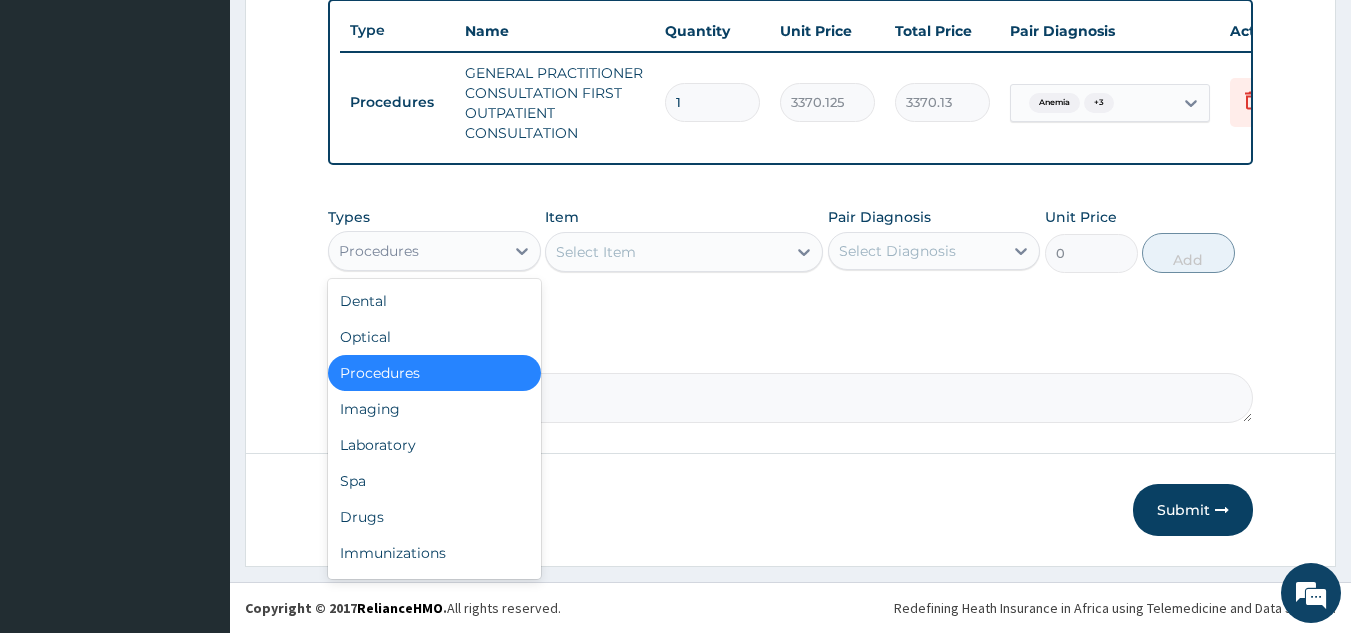 click on "Procedures" at bounding box center (416, 251) 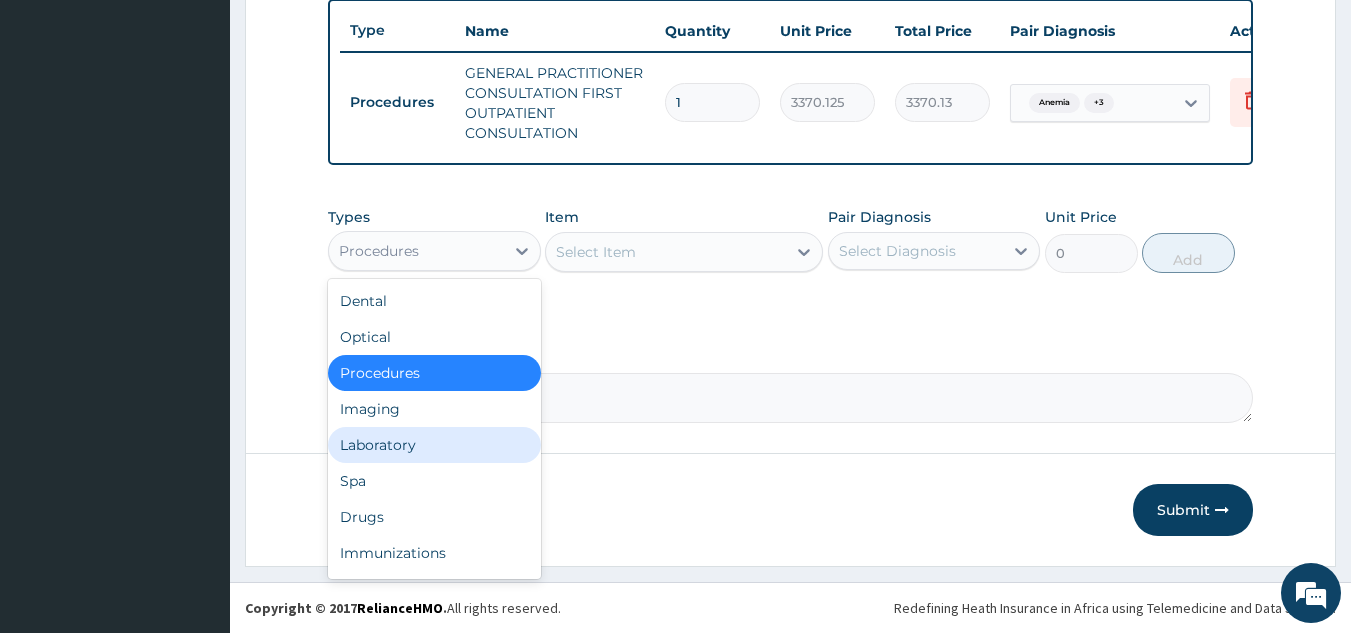 click on "Laboratory" at bounding box center [434, 445] 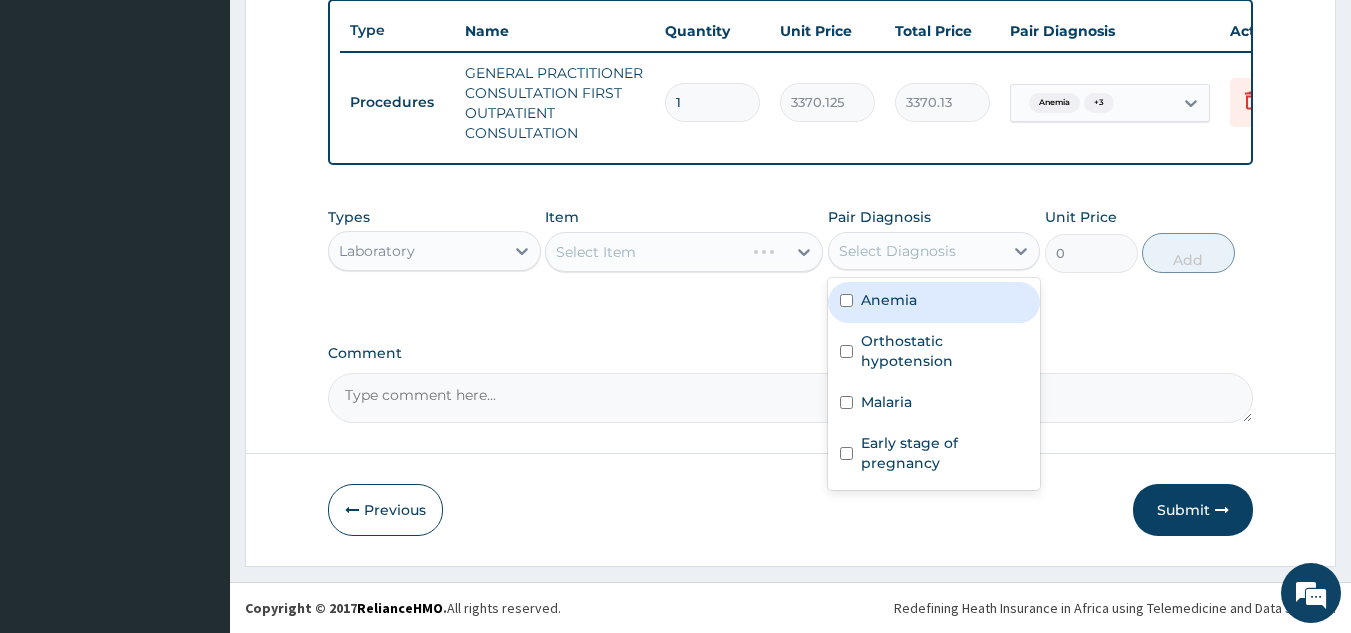 click on "Select Diagnosis" at bounding box center [897, 251] 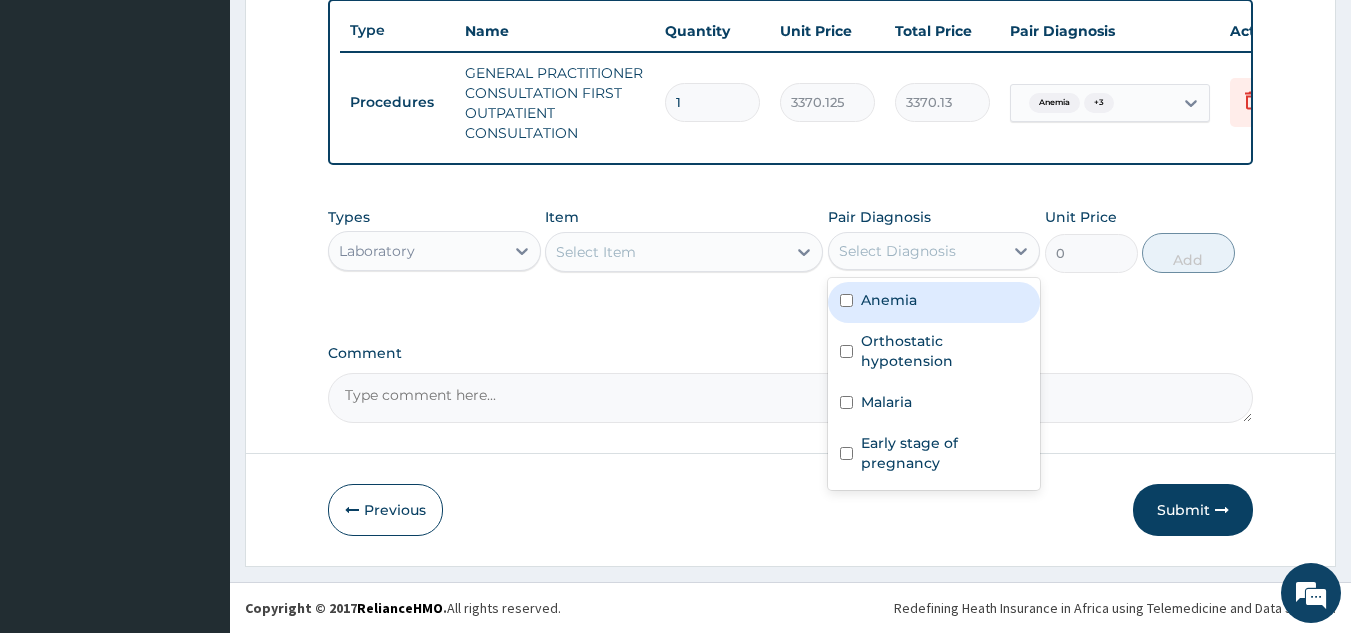 click on "Anemia" at bounding box center [889, 300] 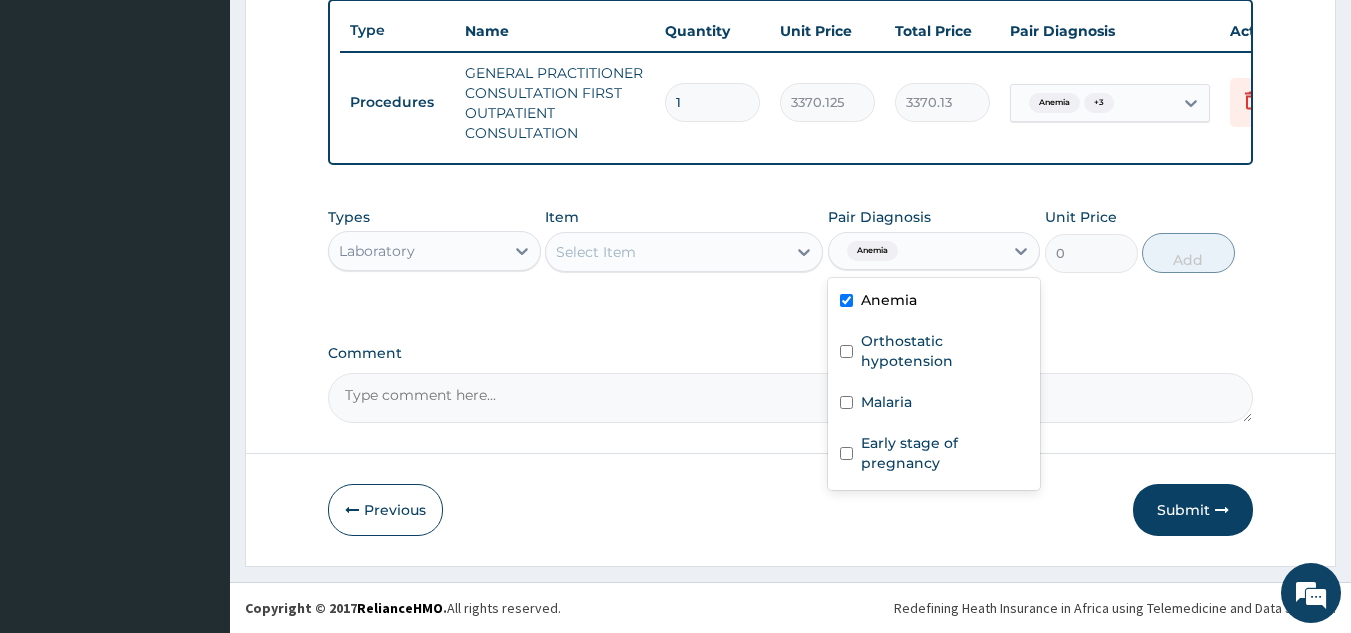 click on "Anemia" at bounding box center [934, 302] 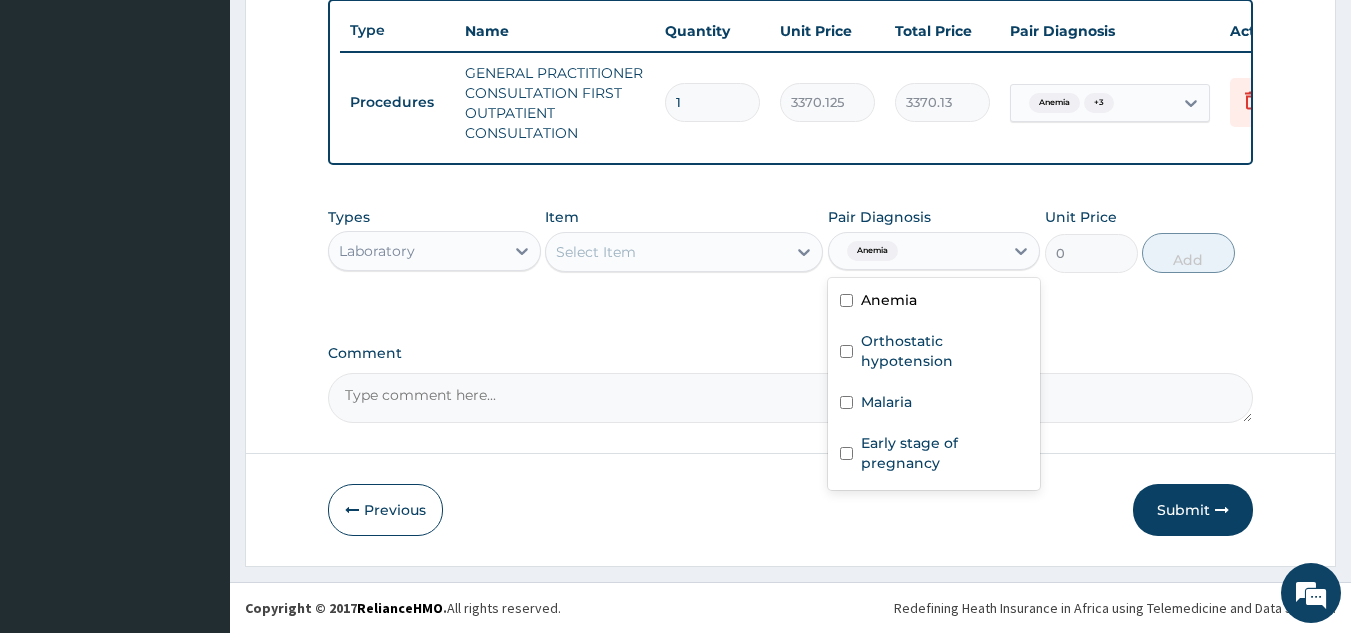 checkbox on "false" 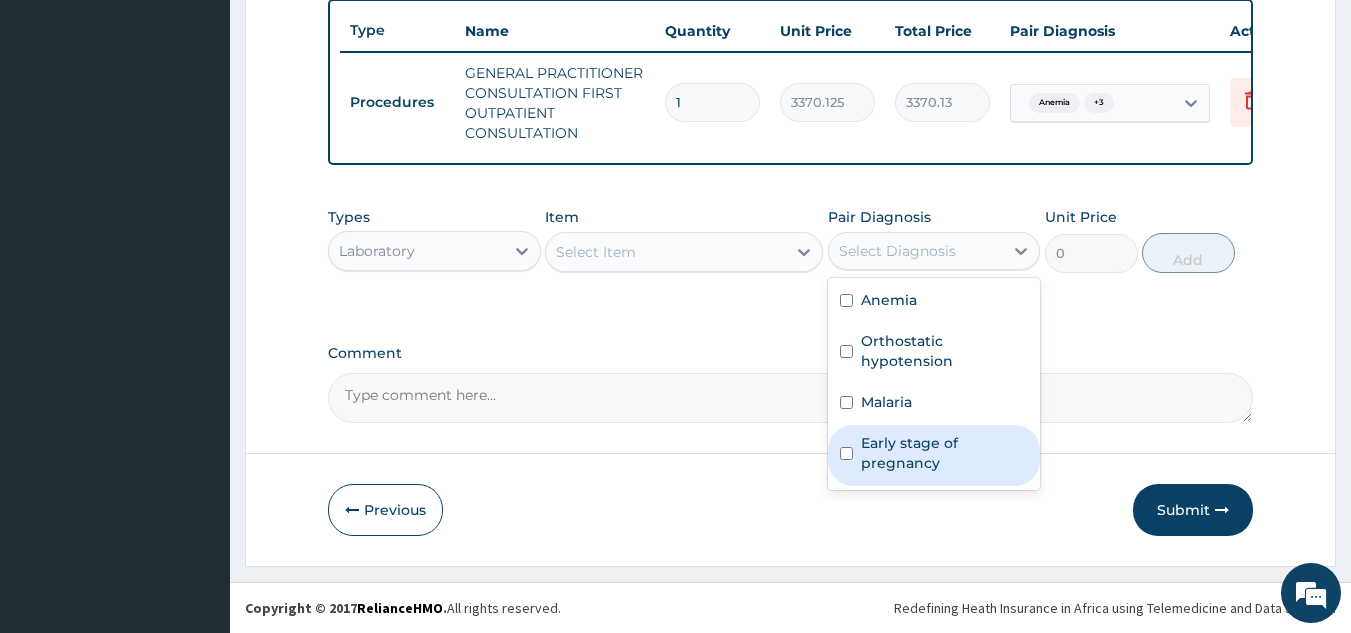 click on "Early stage of pregnancy" at bounding box center (945, 453) 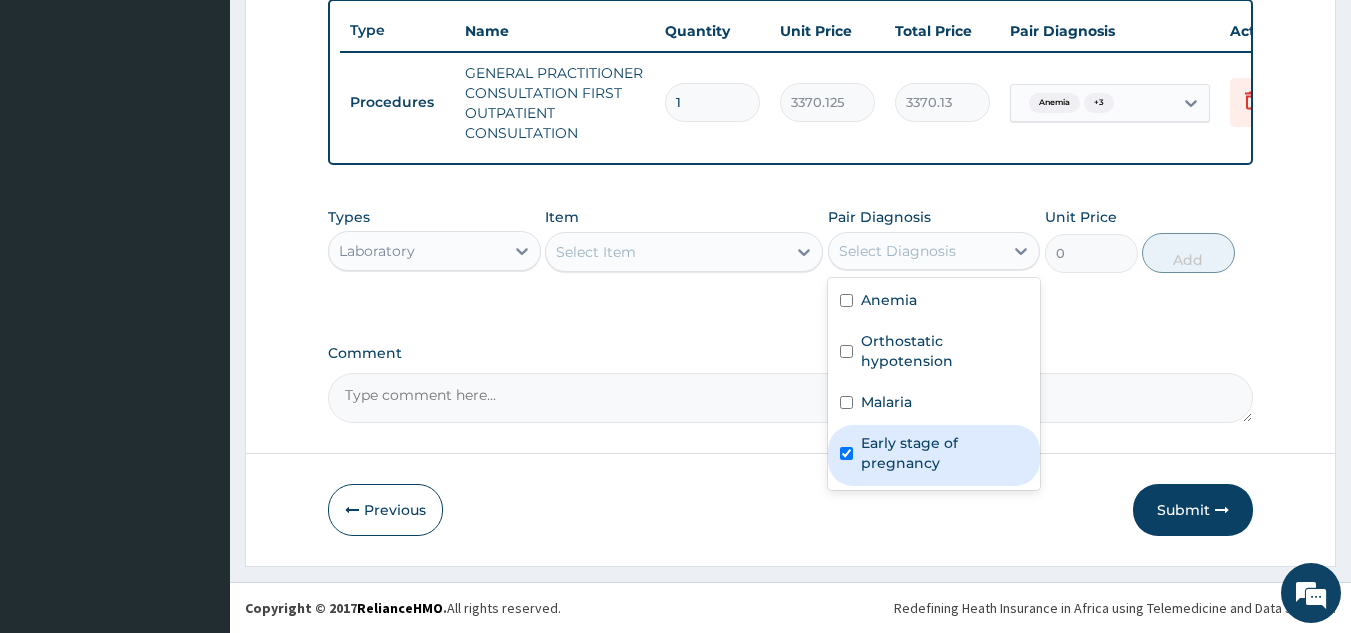 checkbox on "true" 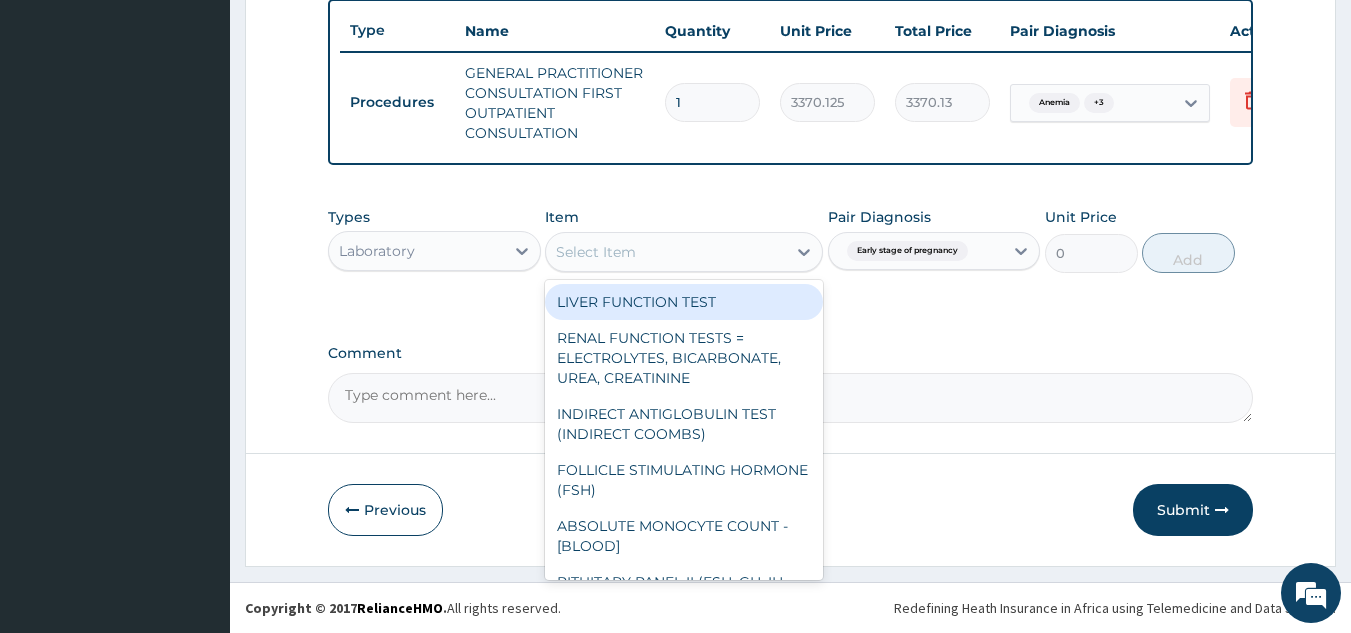click on "Select Item" at bounding box center [666, 252] 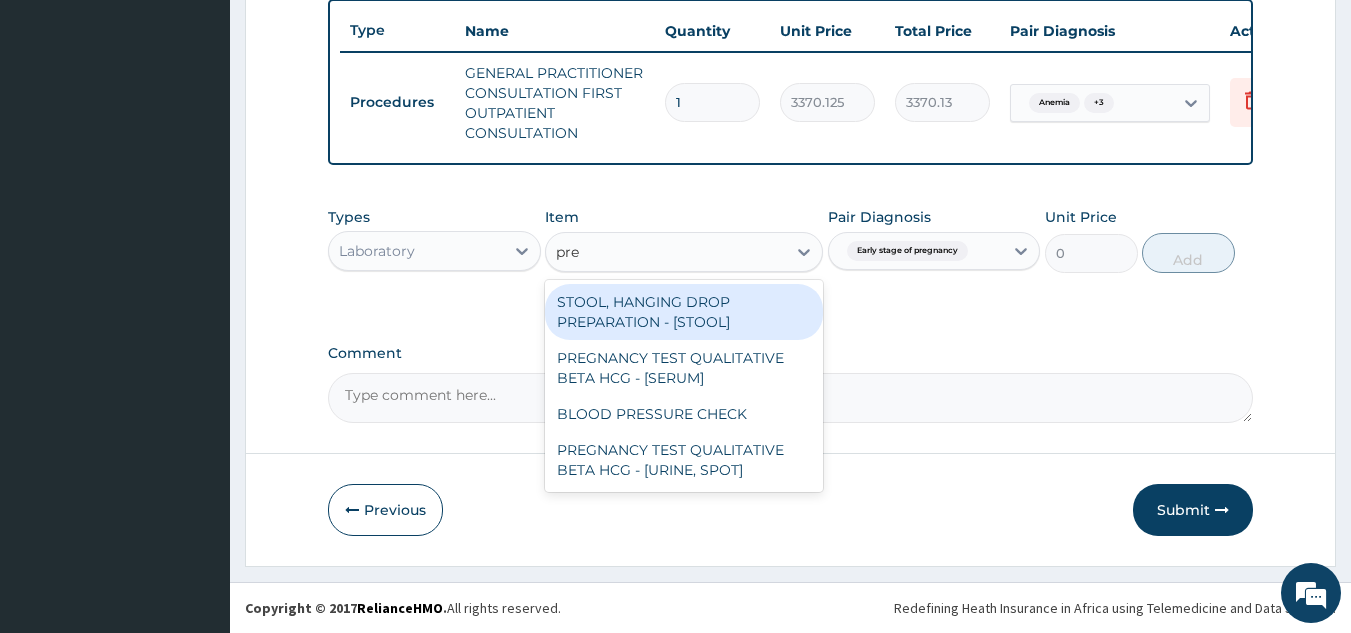 type on "preg" 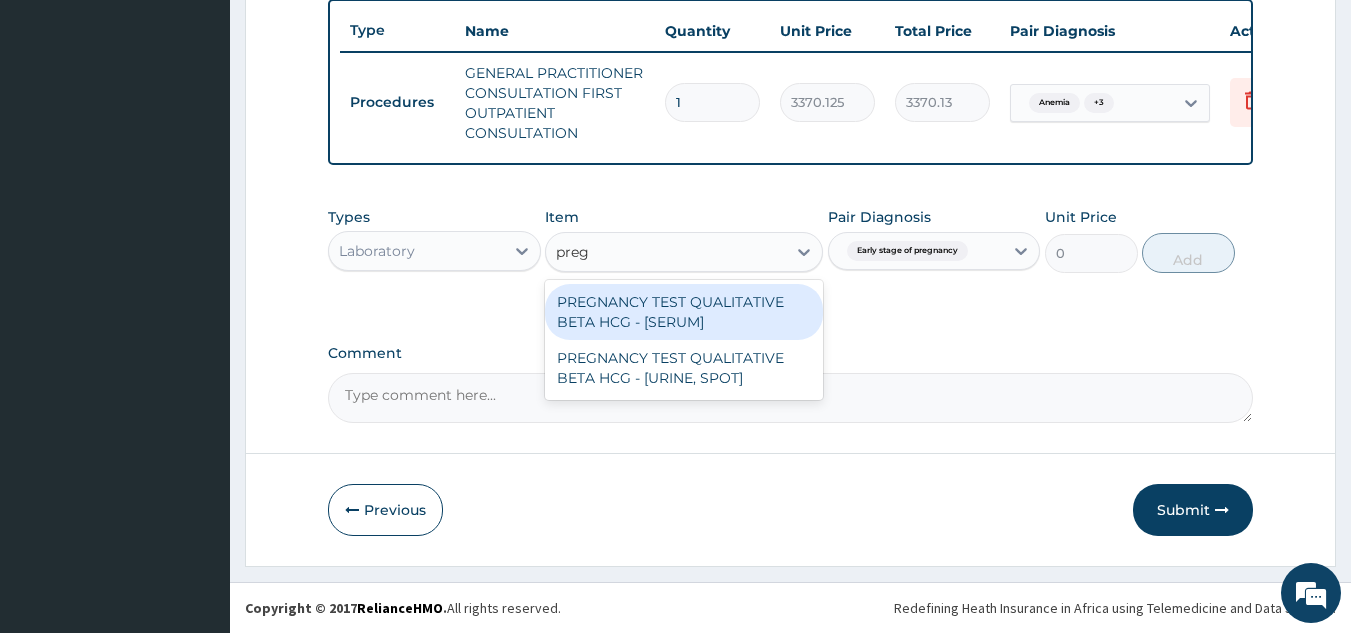 type 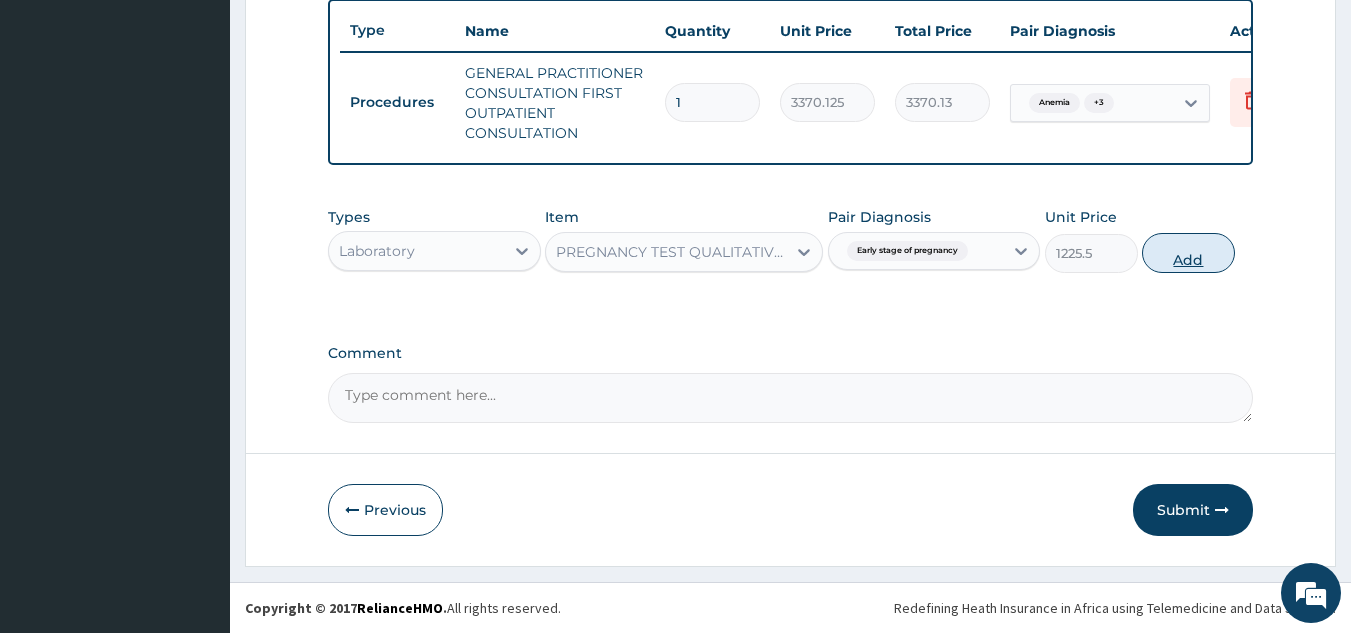 click on "Add" at bounding box center [1188, 253] 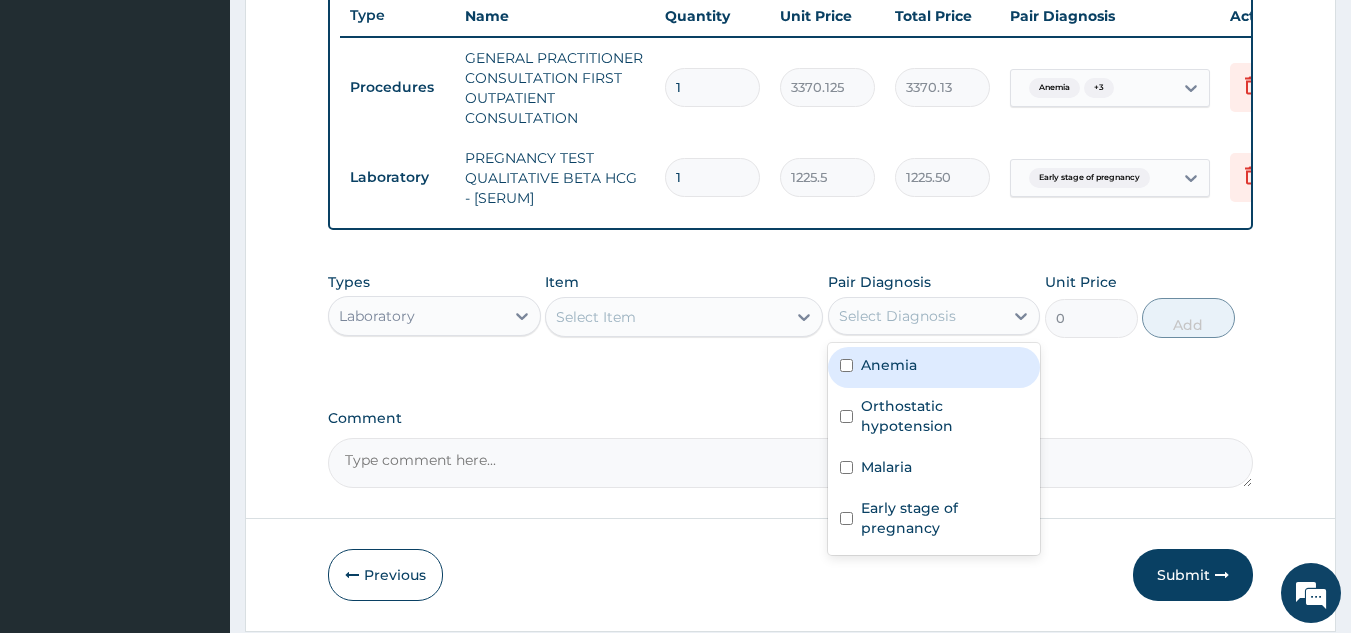 click on "Select Diagnosis" at bounding box center (916, 316) 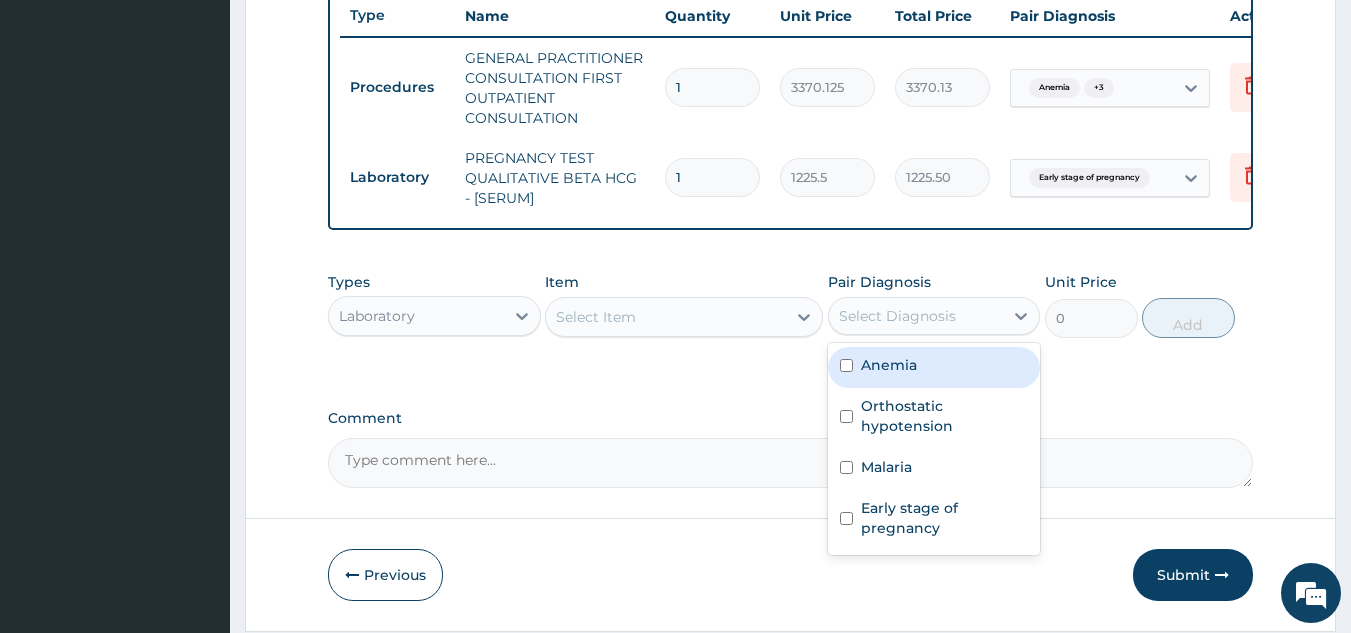 click on "Select Diagnosis" at bounding box center [916, 316] 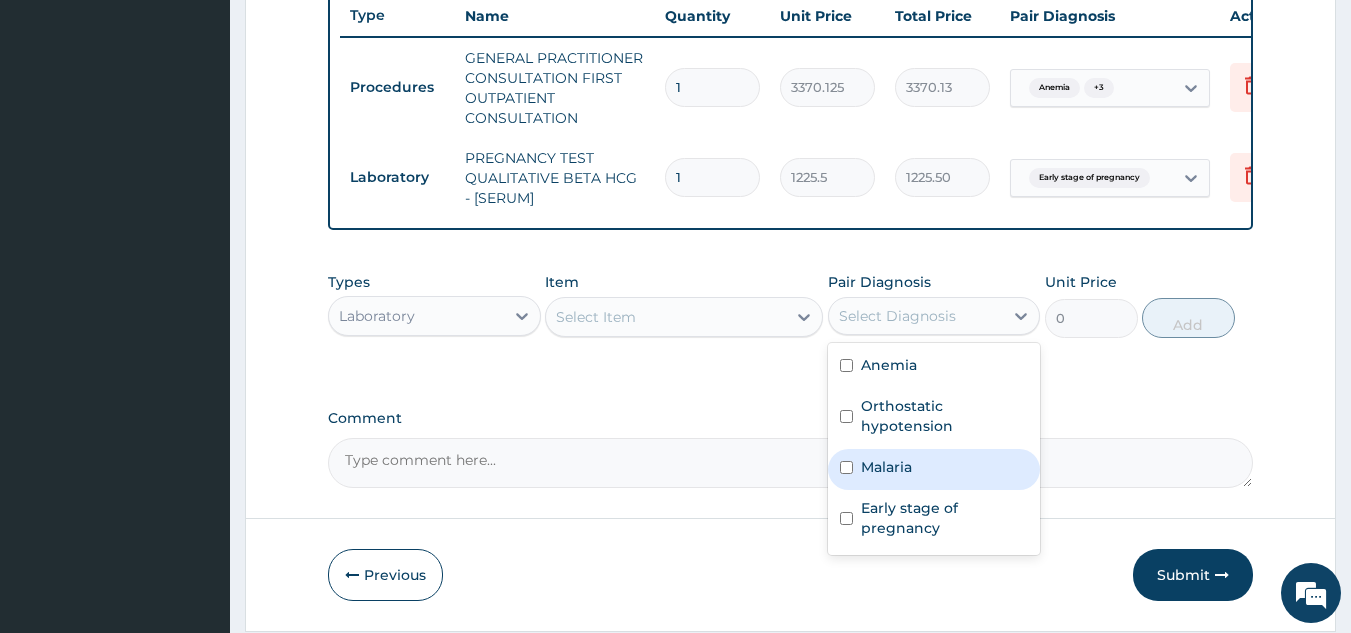 click on "Malaria" at bounding box center (886, 467) 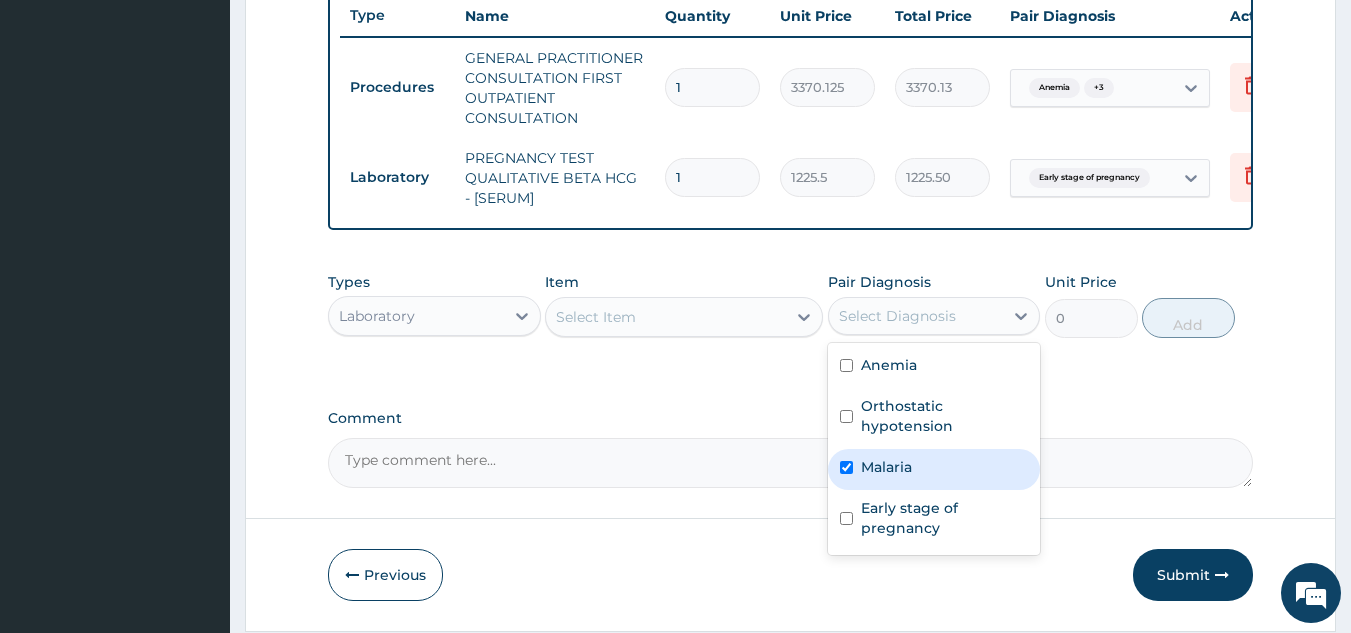 checkbox on "true" 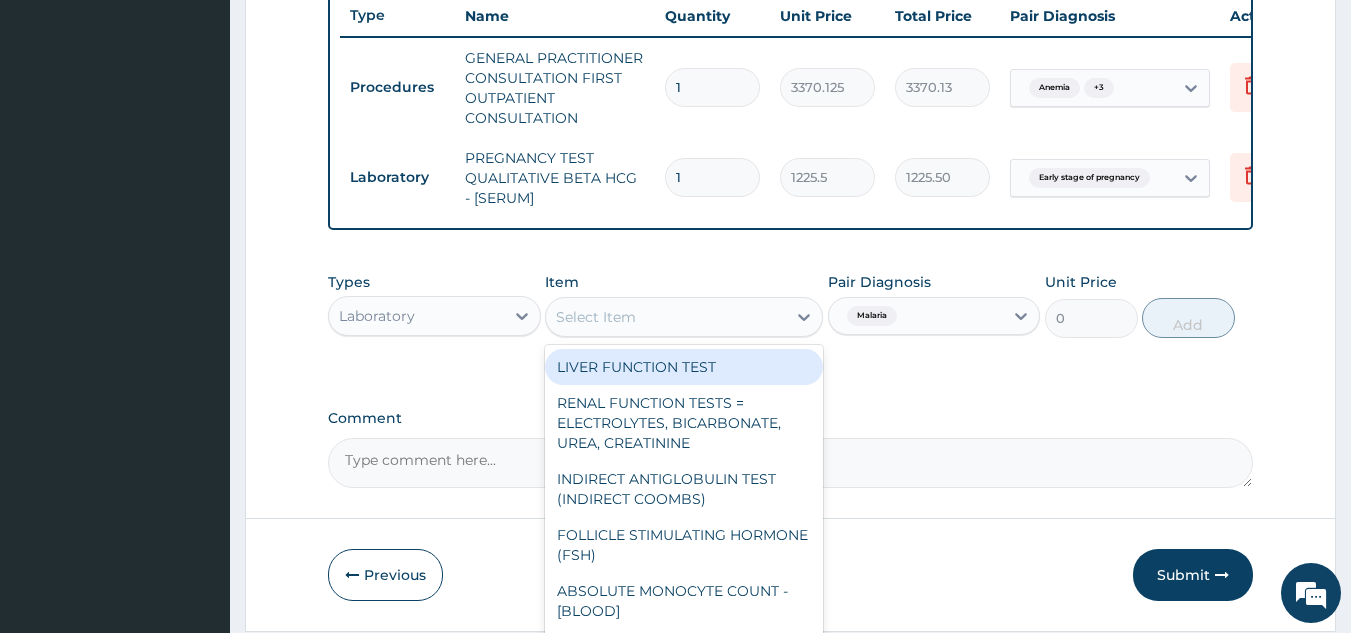 click on "Select Item" at bounding box center (666, 317) 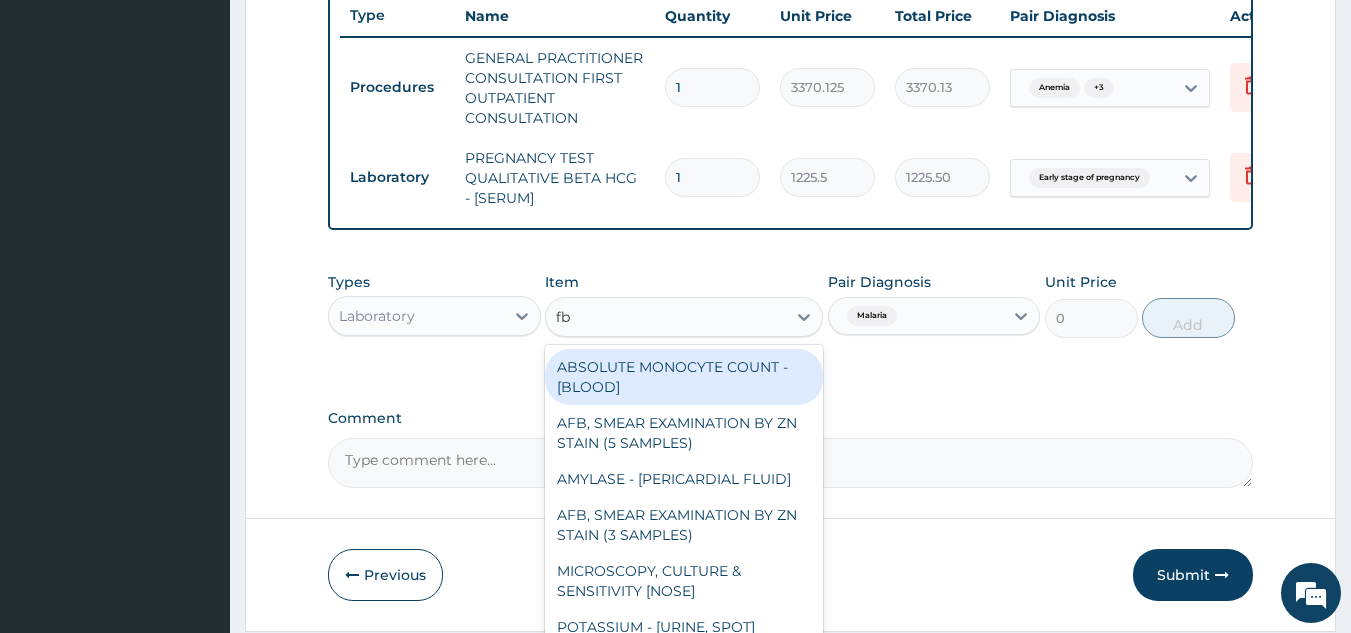 type on "fbc" 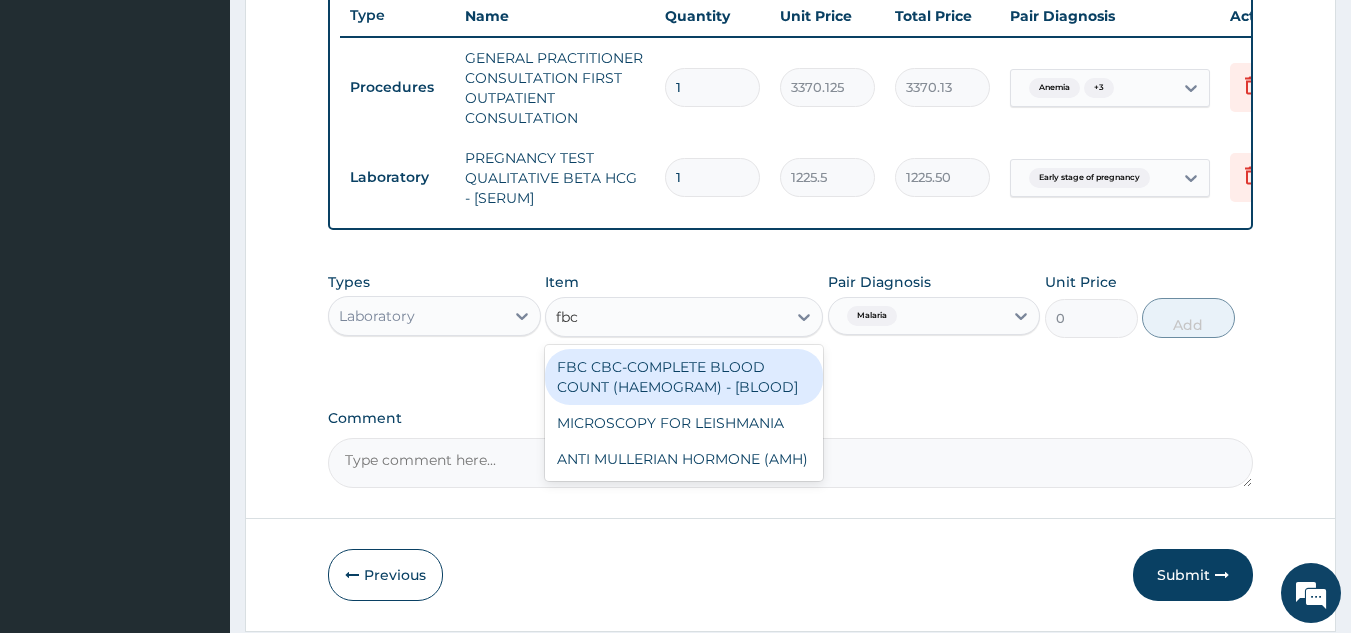 type 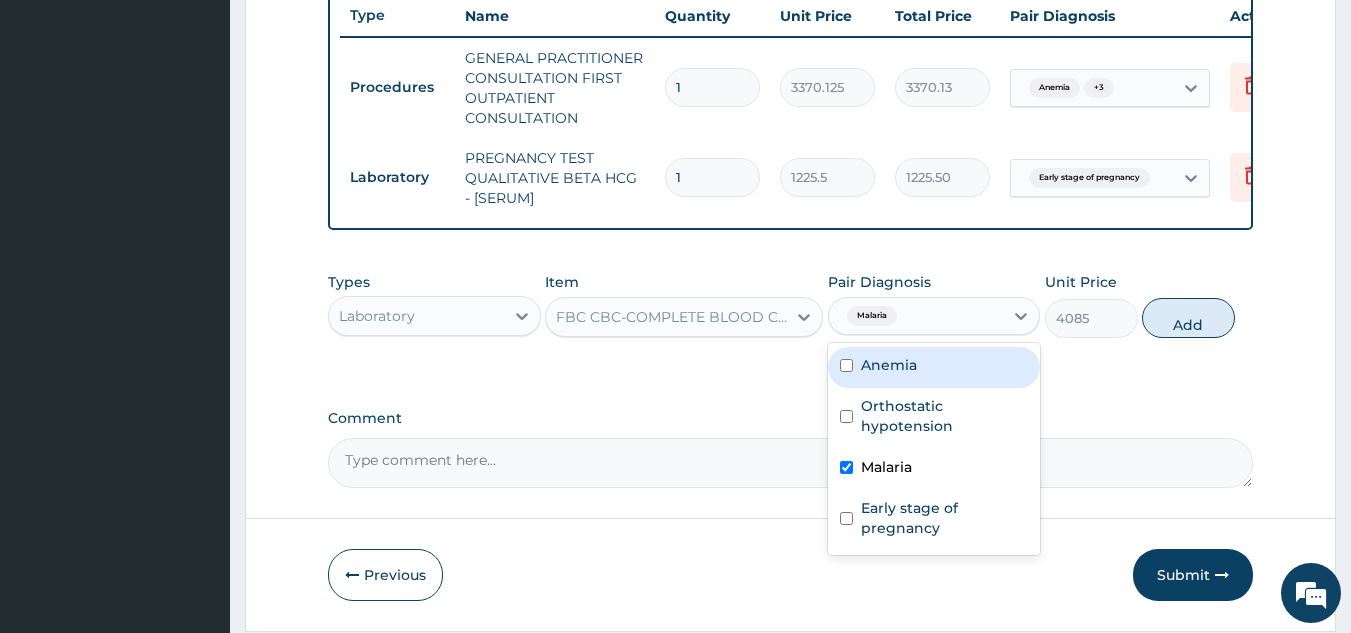 click on "Malaria" at bounding box center [869, 316] 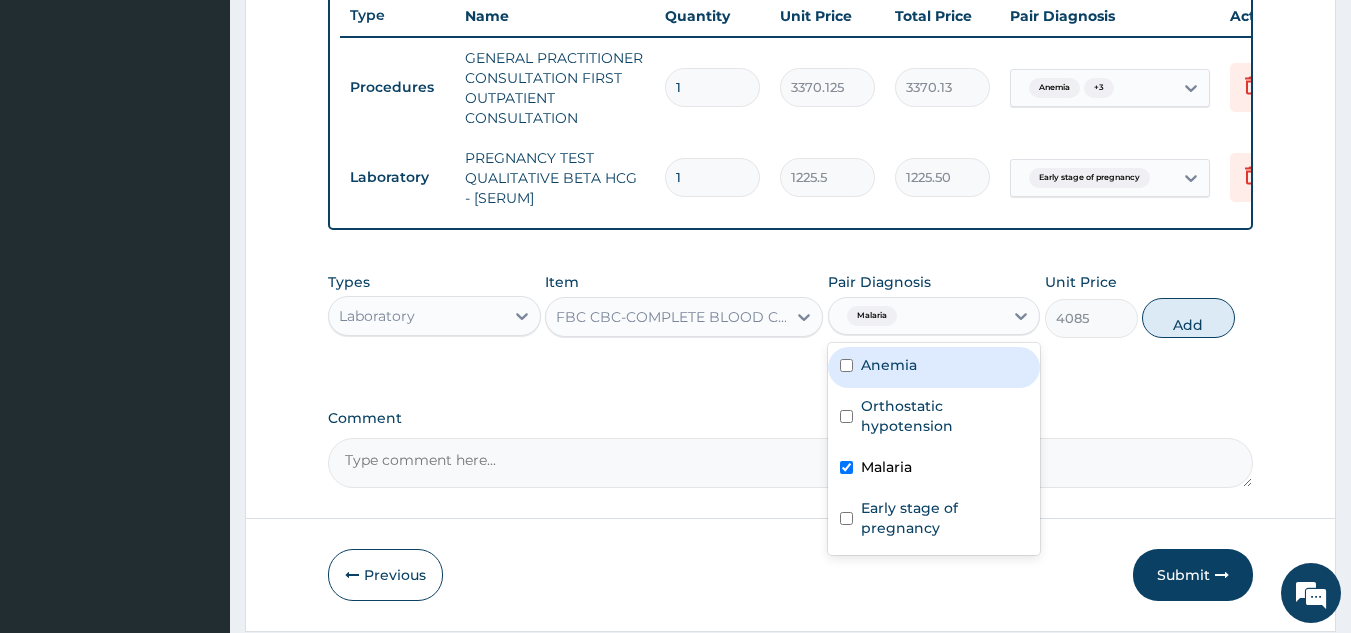 click on "Anemia" at bounding box center (889, 365) 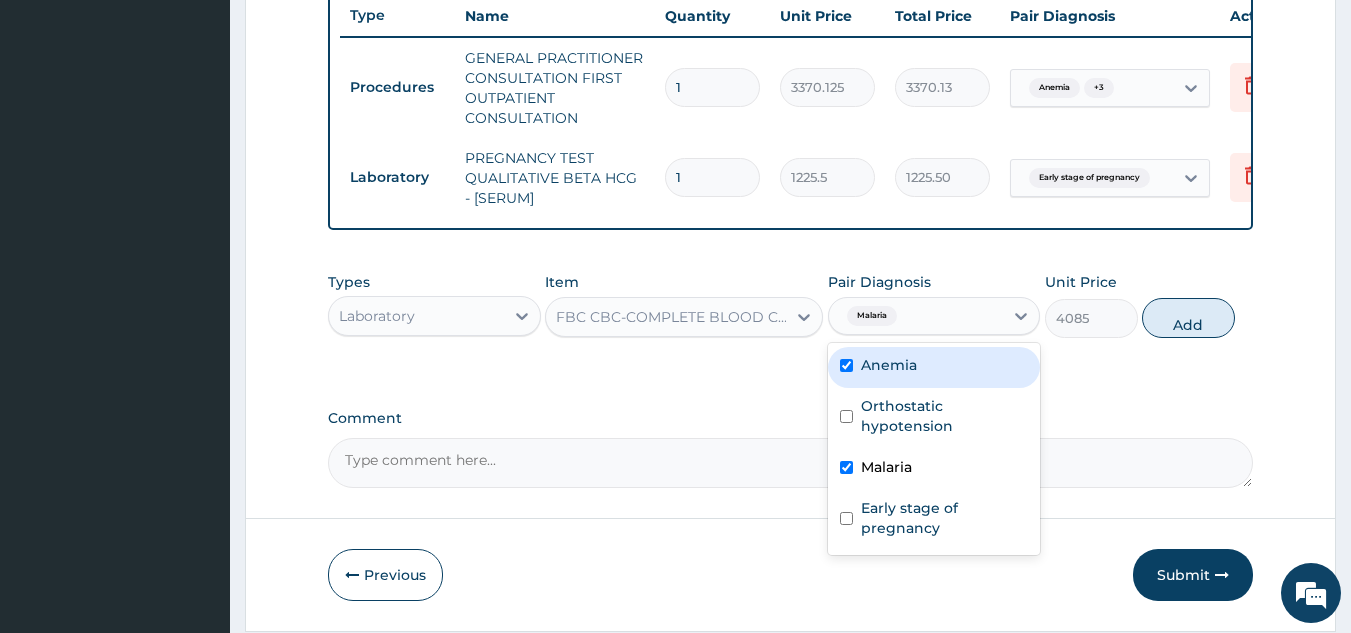 checkbox on "true" 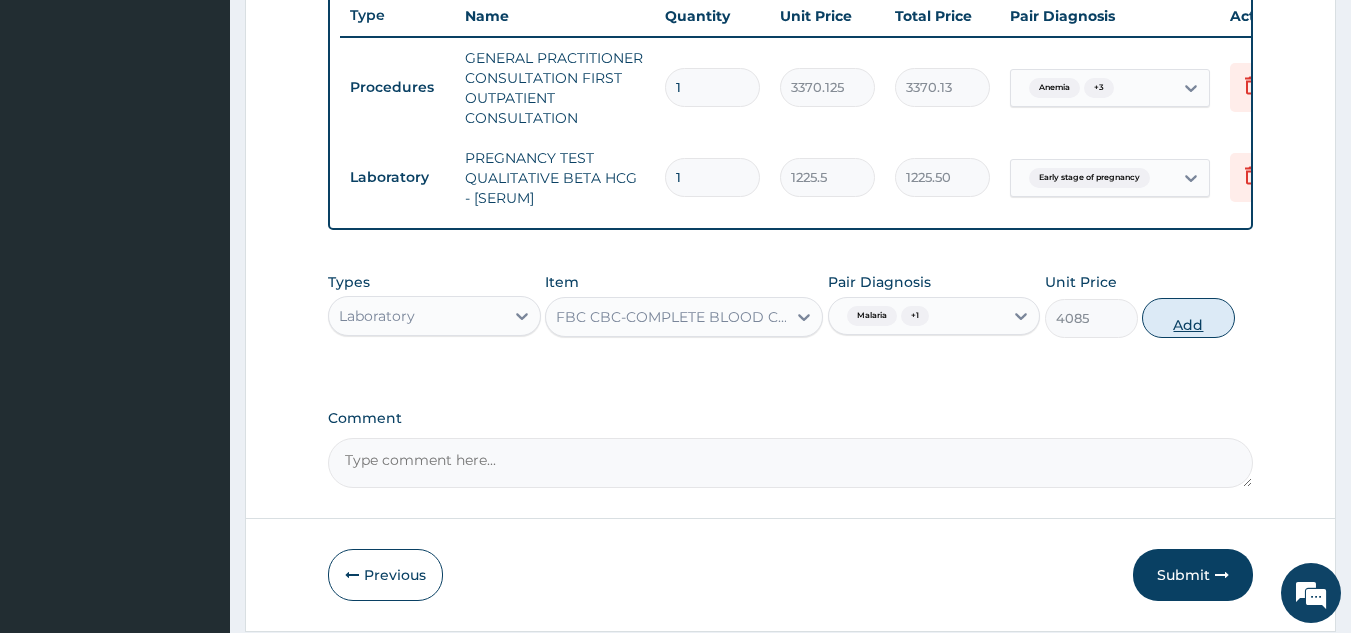 click on "Add" at bounding box center [1188, 318] 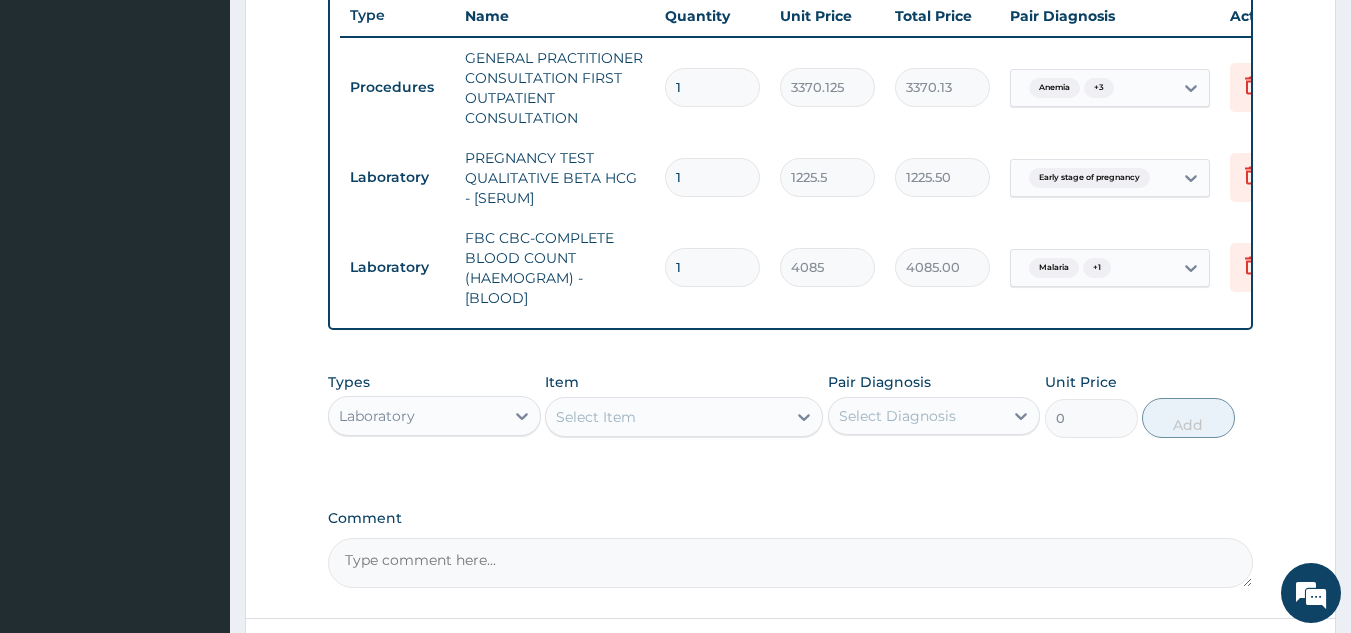 scroll, scrollTop: 940, scrollLeft: 0, axis: vertical 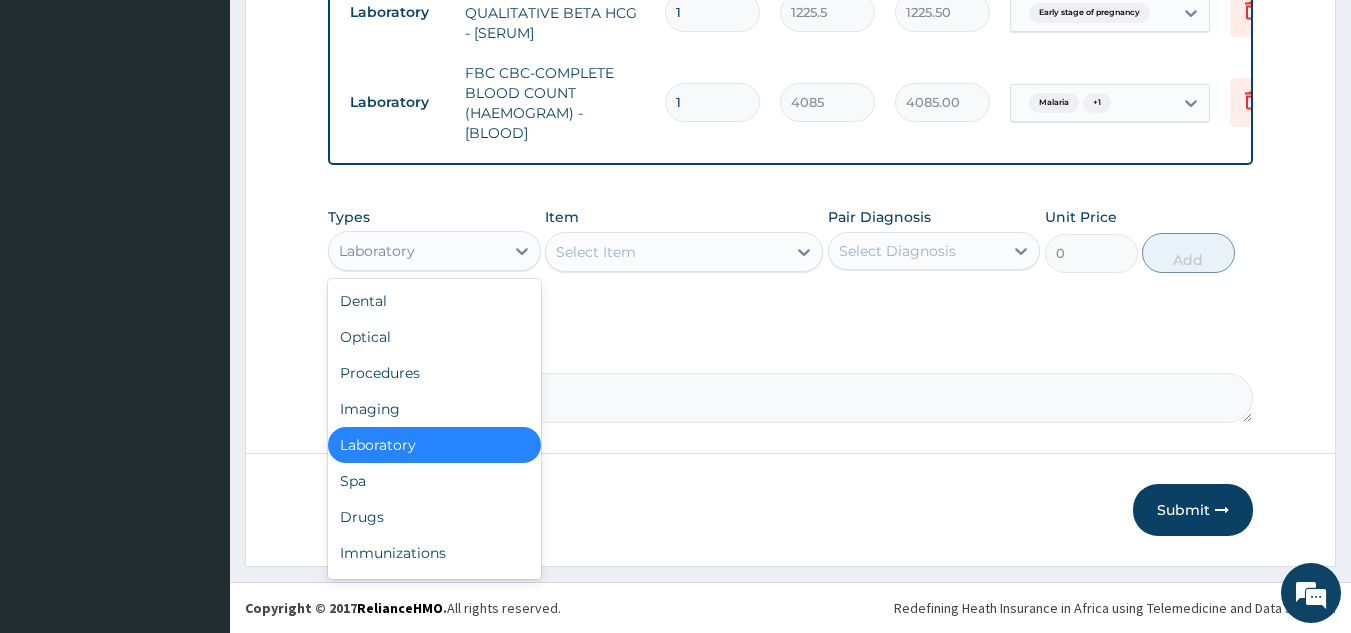 click on "Laboratory" at bounding box center (416, 251) 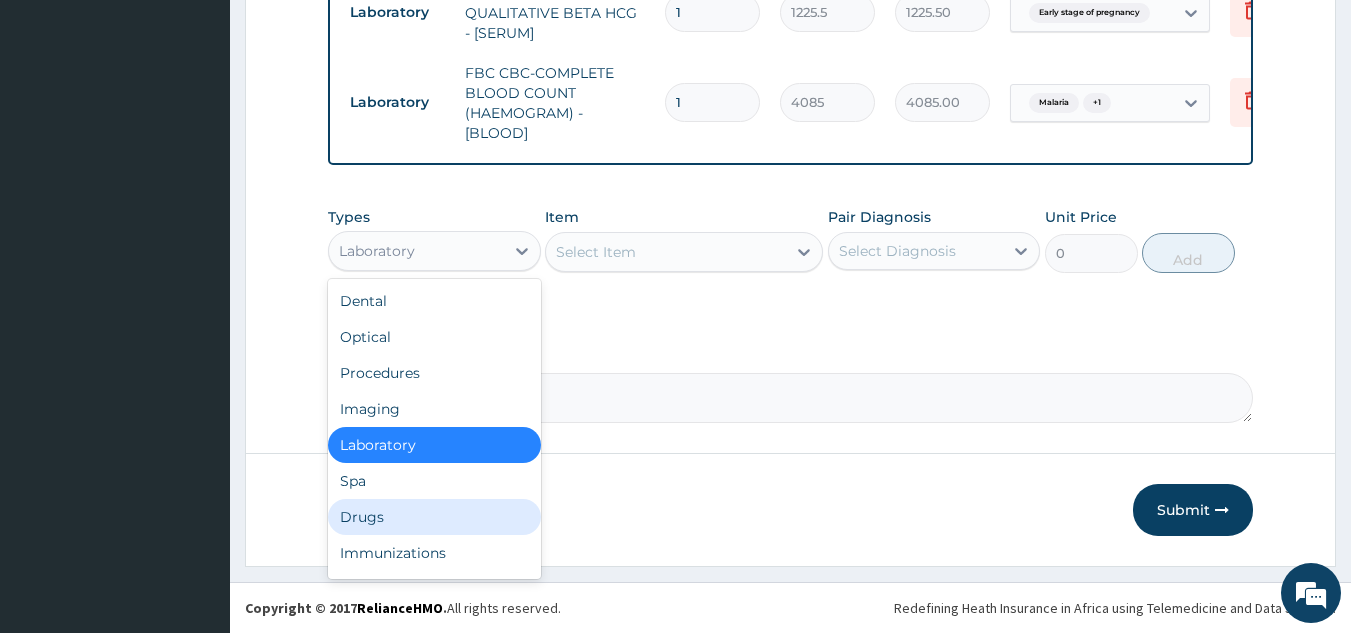 click on "Drugs" at bounding box center (434, 517) 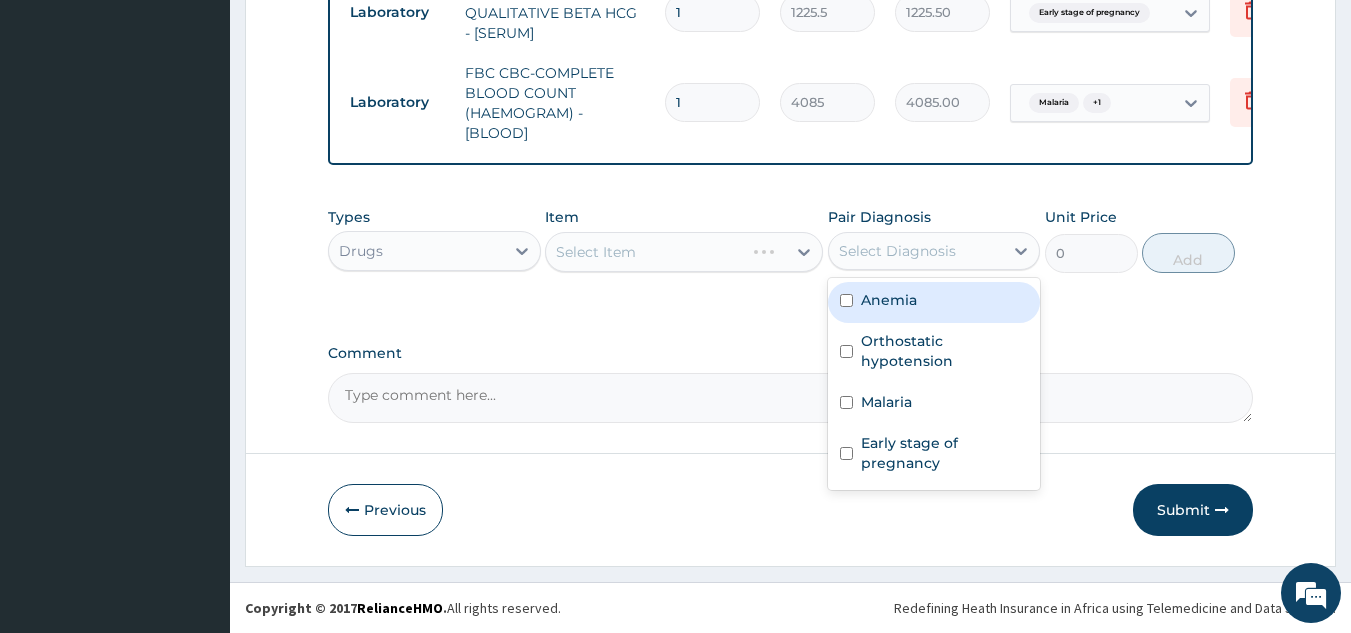 click on "Select Diagnosis" at bounding box center (916, 251) 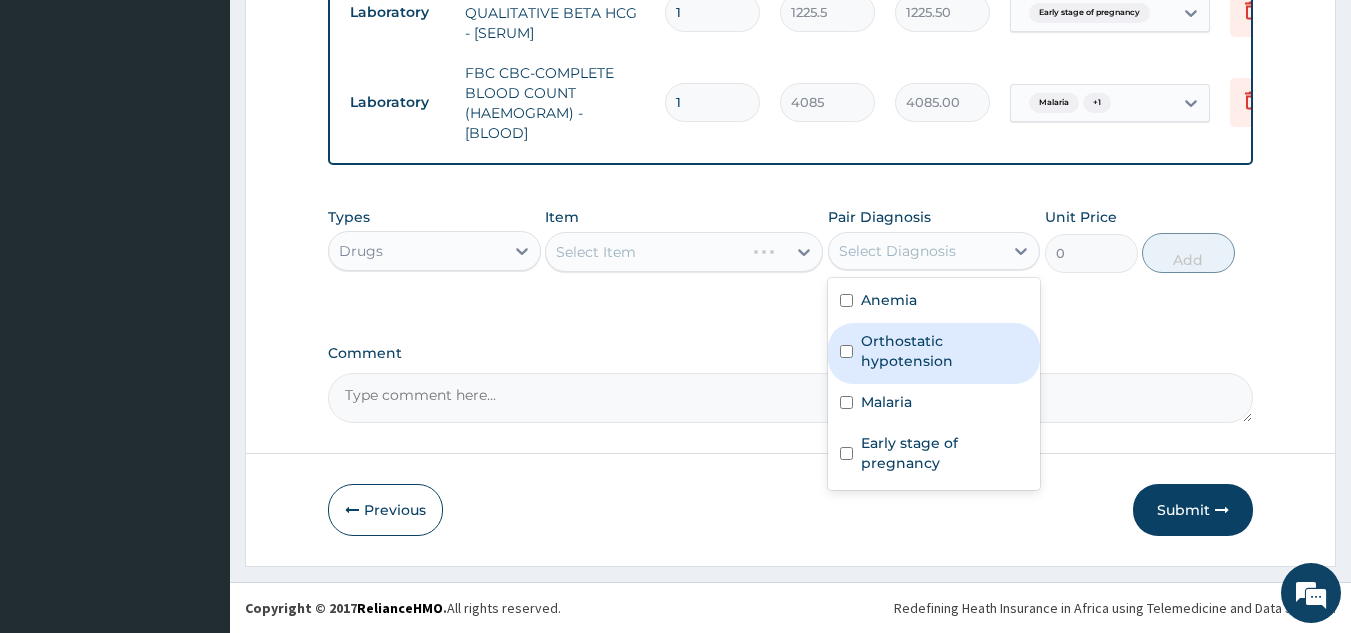 drag, startPoint x: 898, startPoint y: 309, endPoint x: 895, endPoint y: 366, distance: 57.07889 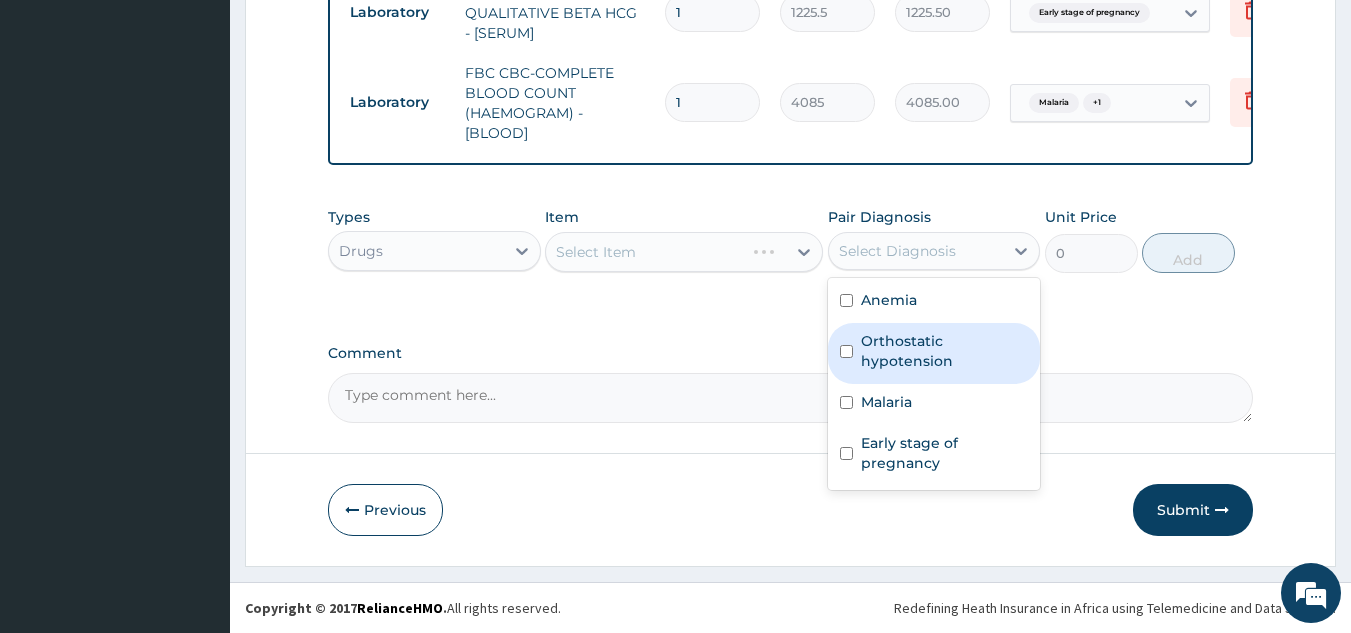 click on "Anemia Orthostatic hypotension Malaria Early stage of pregnancy" at bounding box center [934, 384] 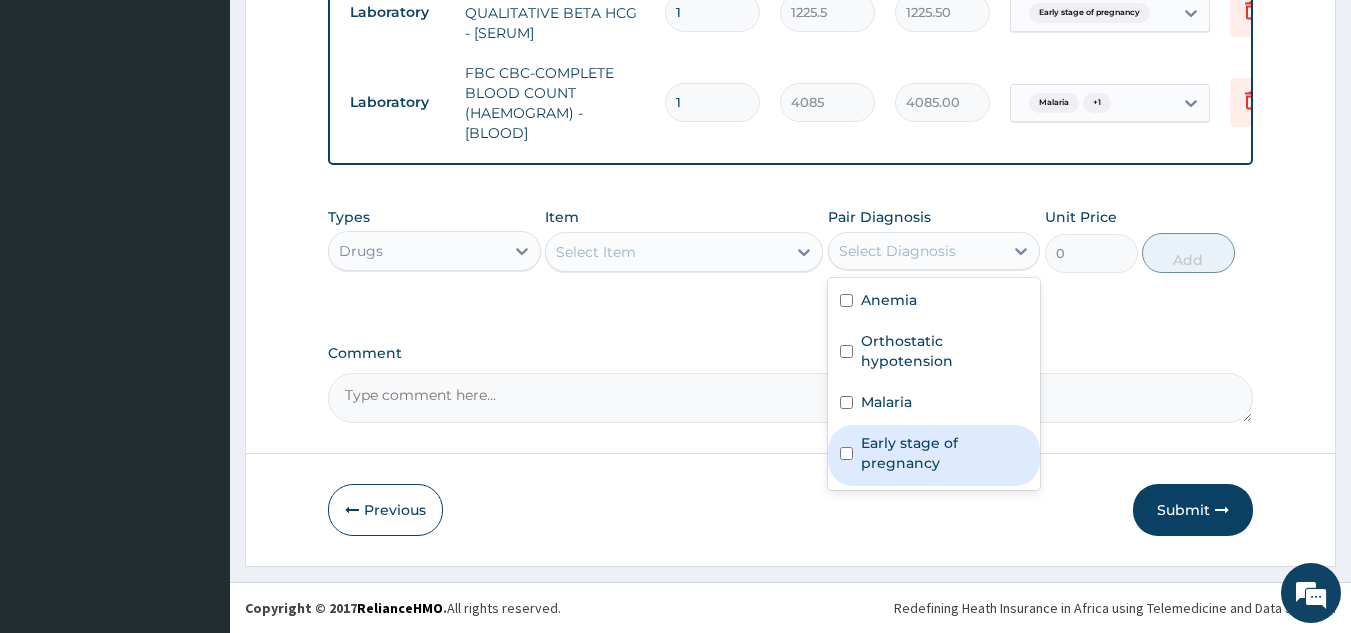 click on "Early stage of pregnancy" at bounding box center (945, 453) 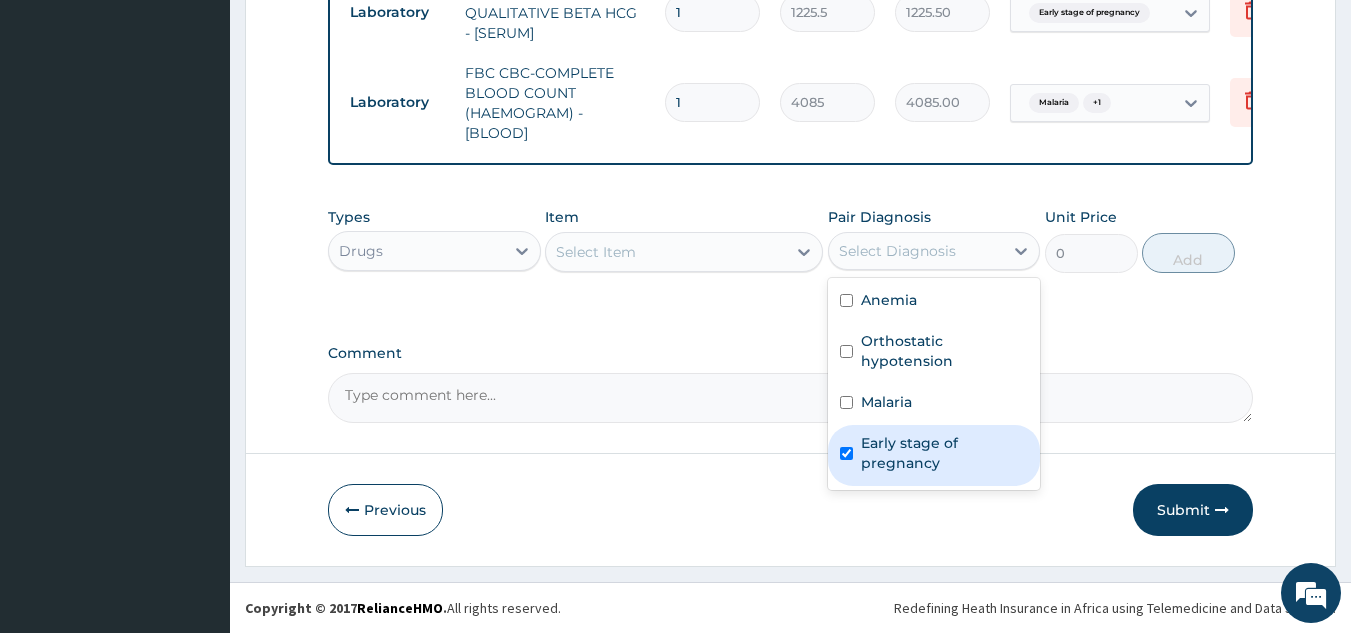 checkbox on "true" 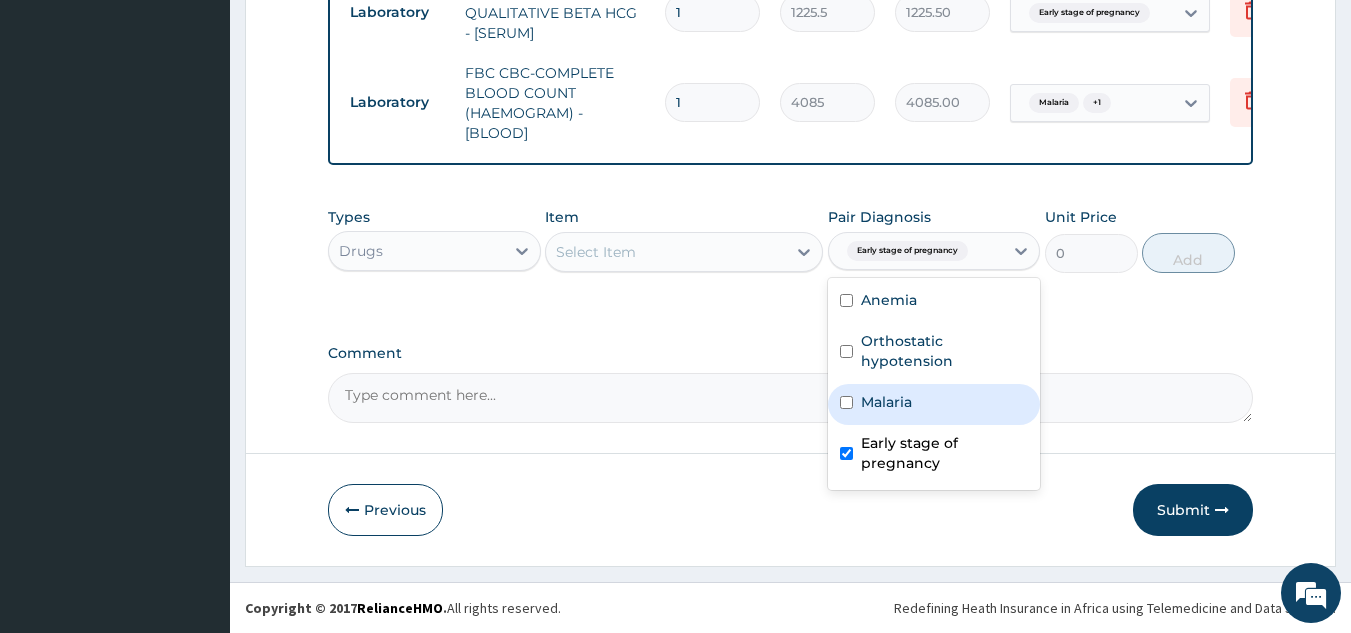 click on "Malaria" at bounding box center (886, 402) 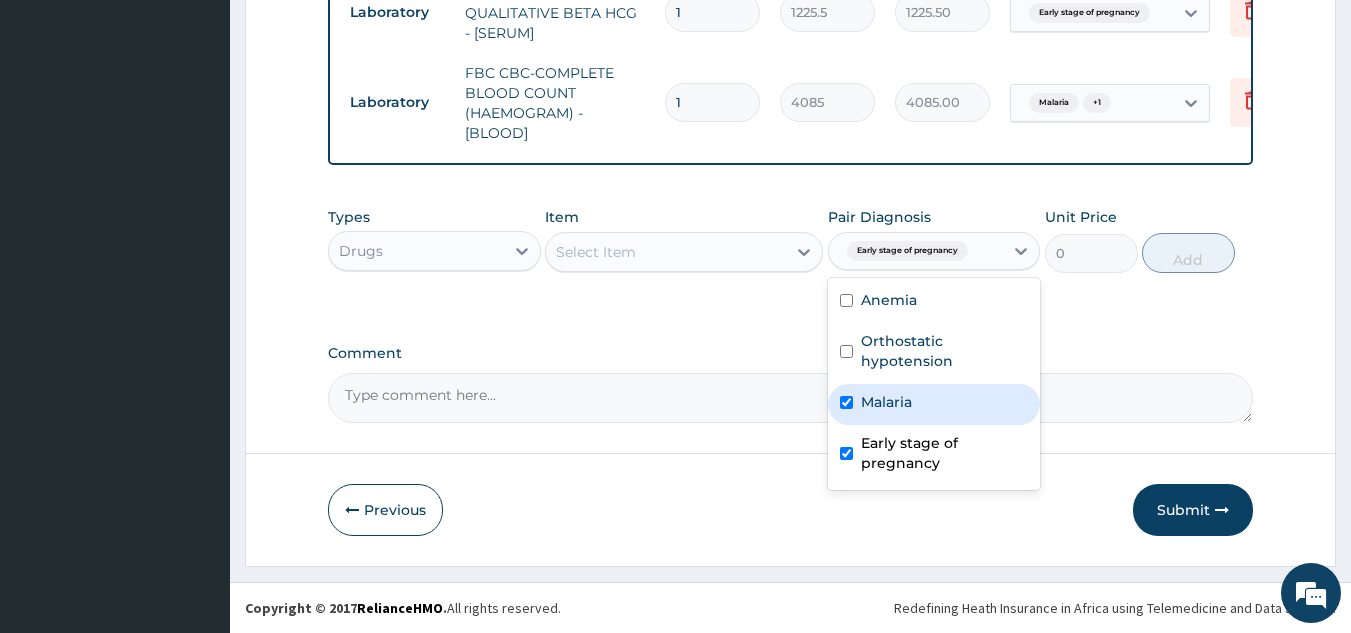 checkbox on "true" 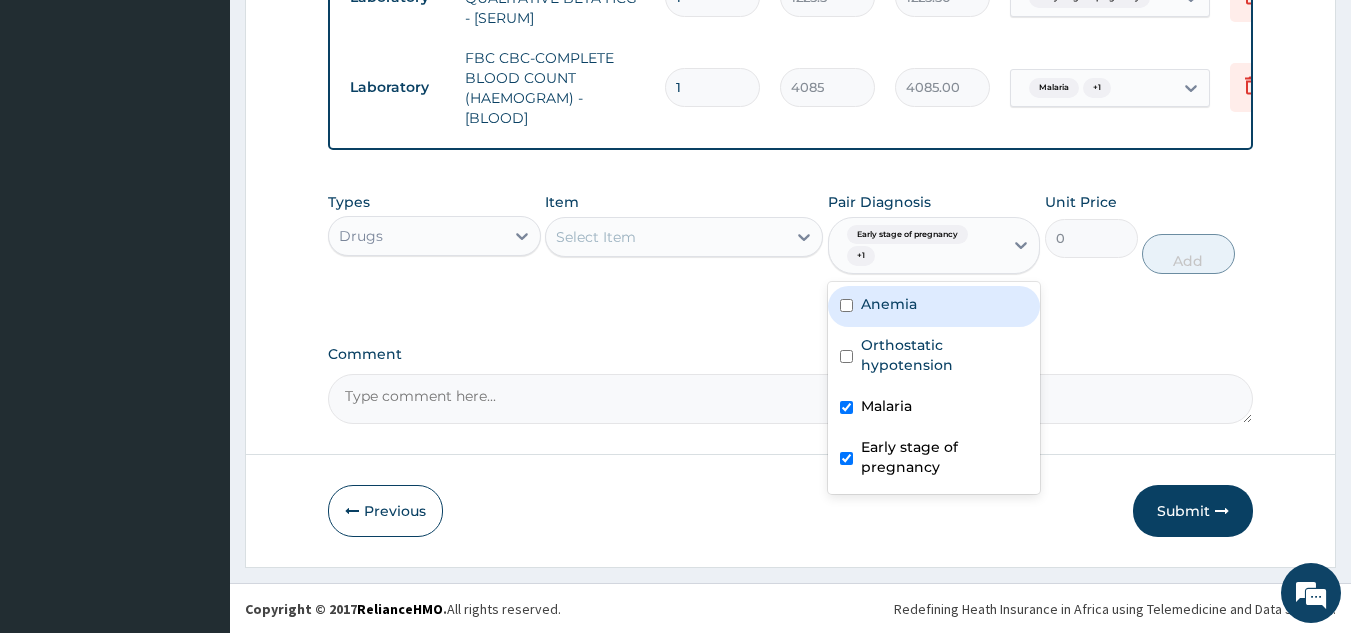click on "Anemia" at bounding box center [934, 306] 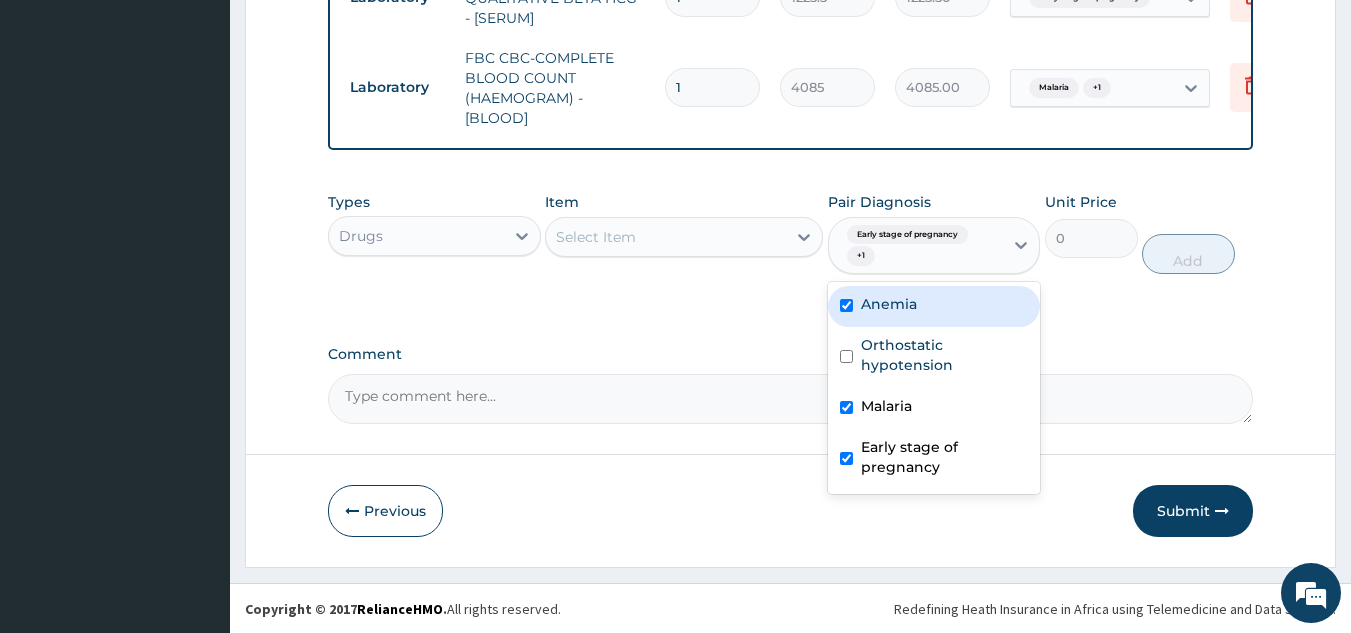 checkbox on "true" 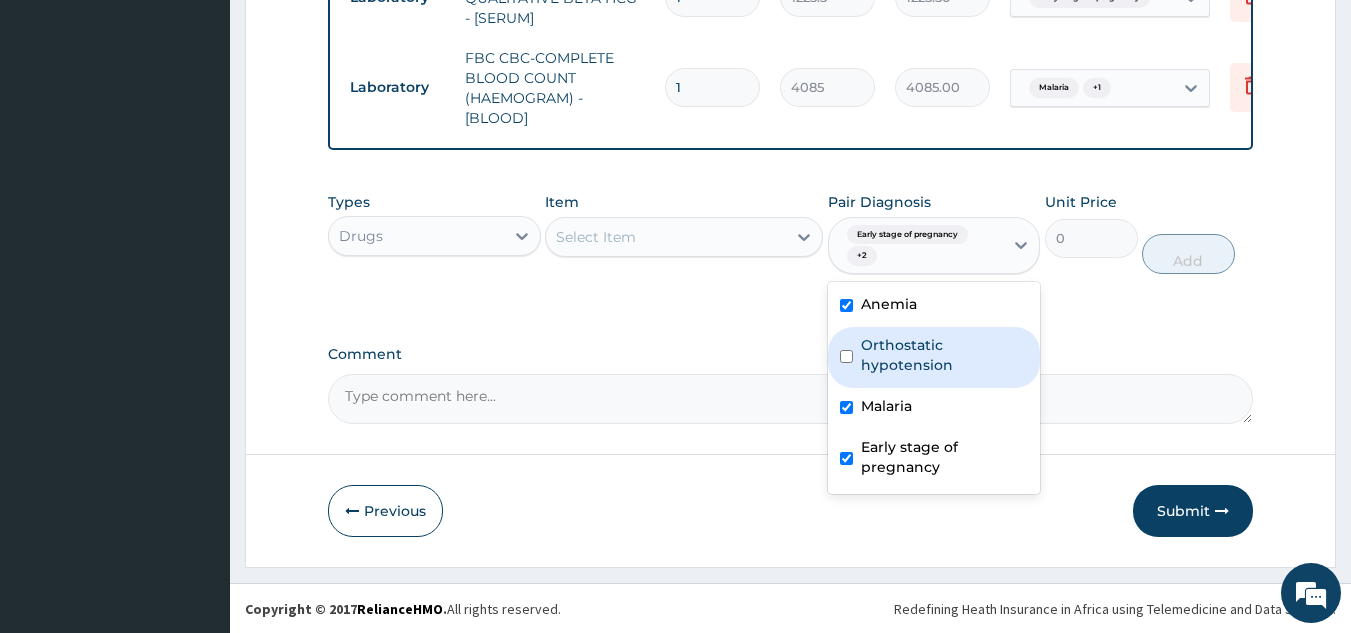 click on "Orthostatic hypotension" at bounding box center [945, 355] 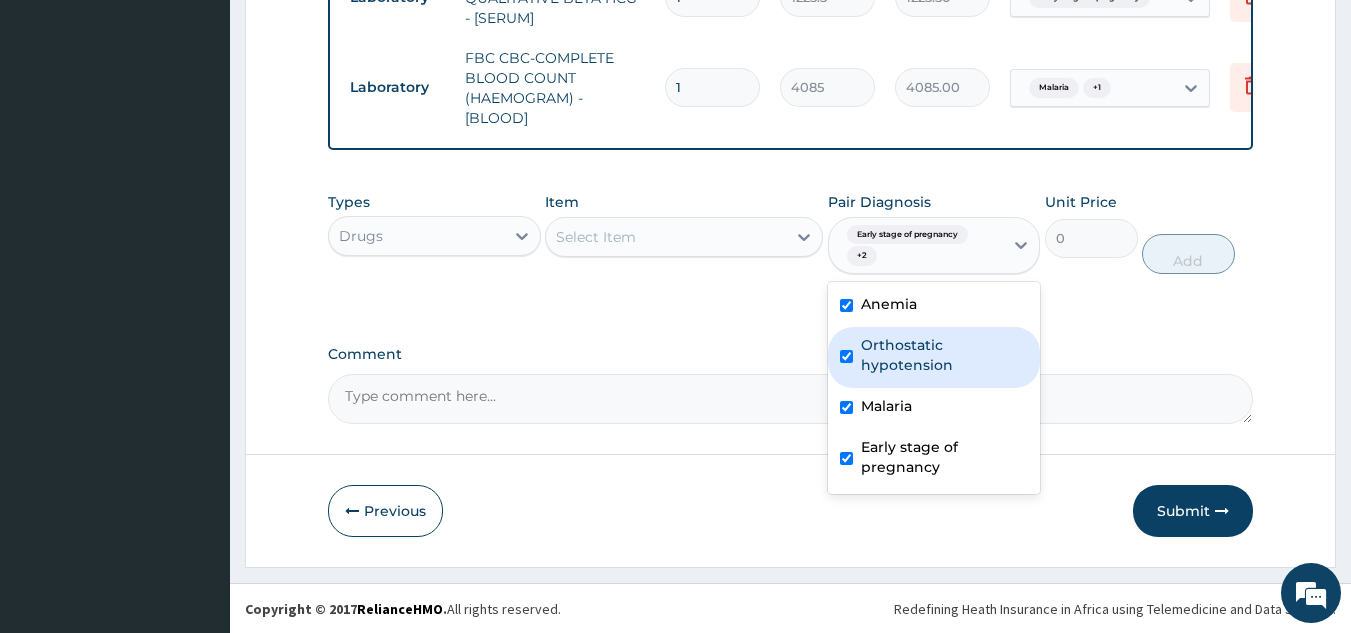 checkbox on "true" 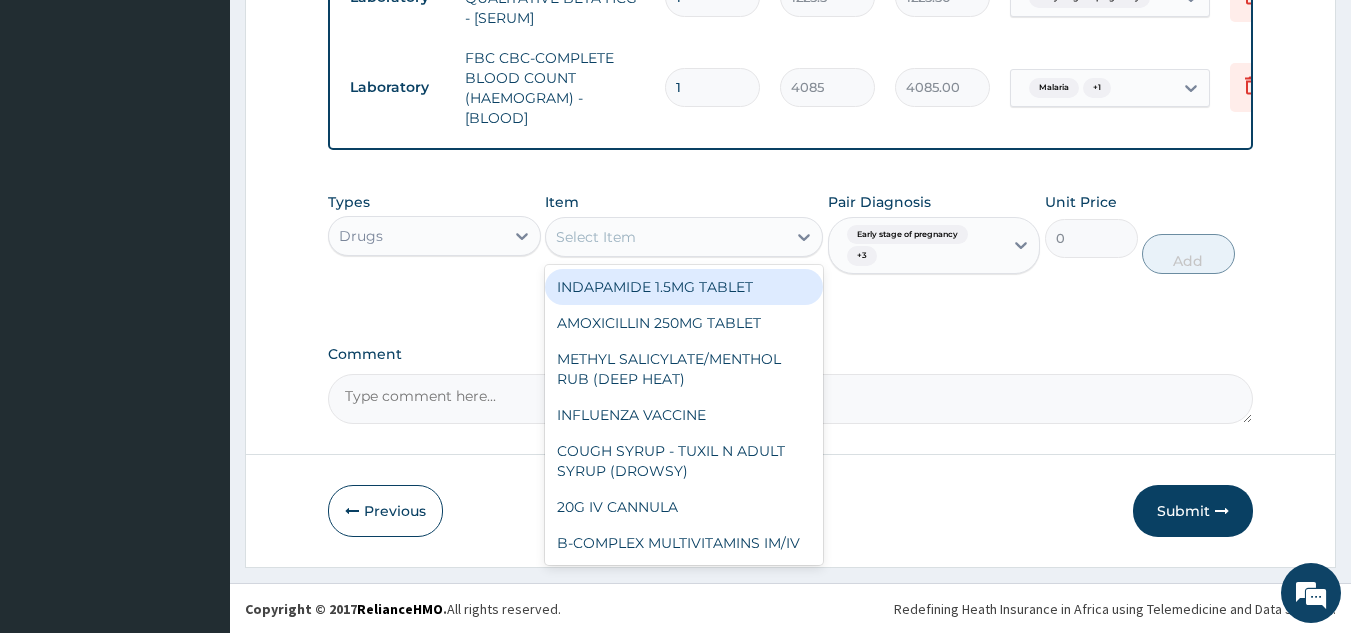 click on "Select Item" at bounding box center (666, 237) 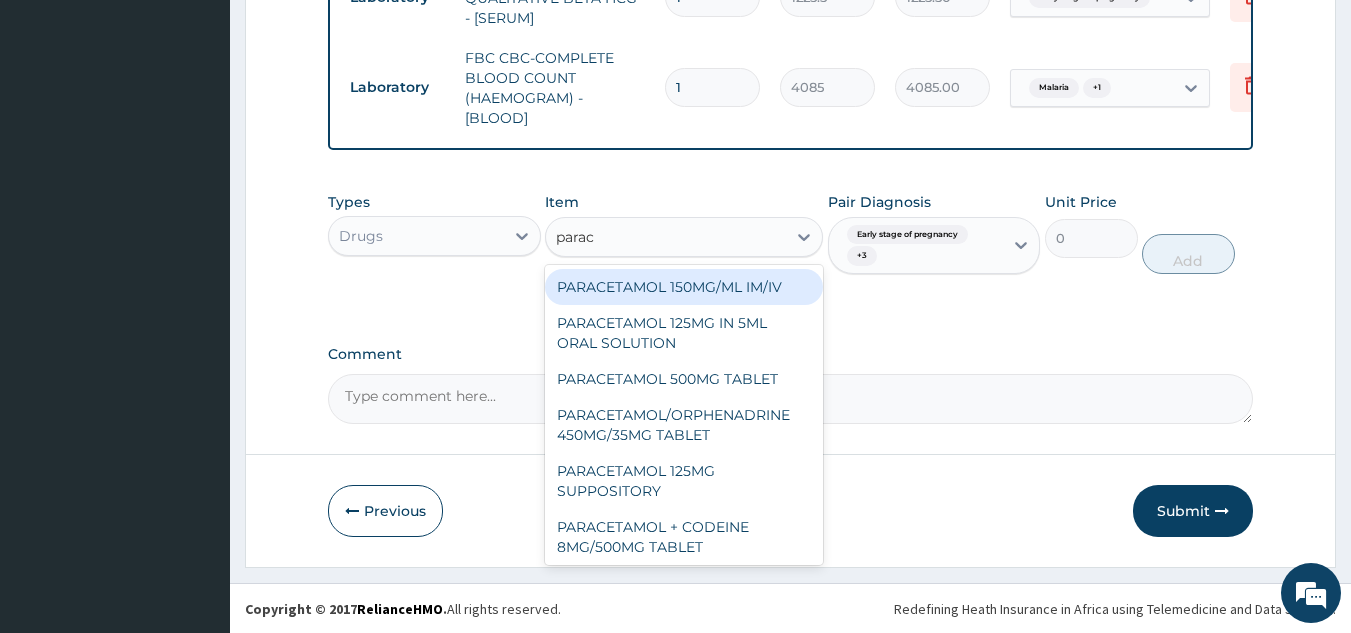 type on "parace" 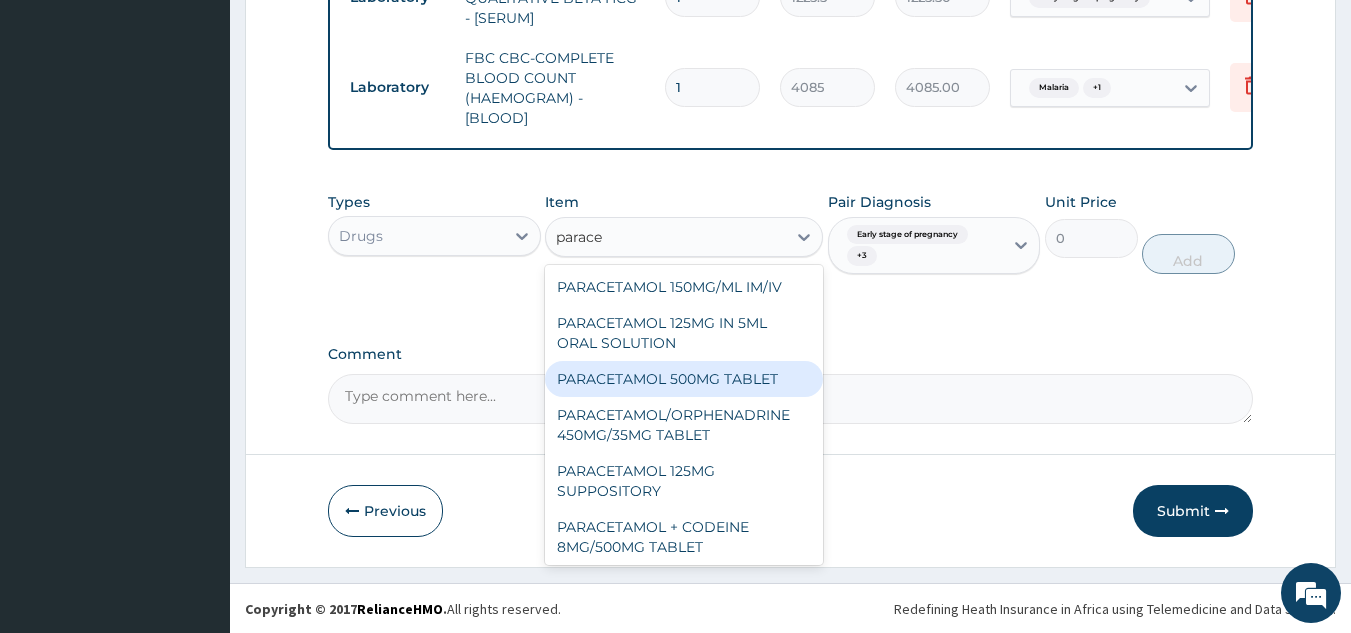 type 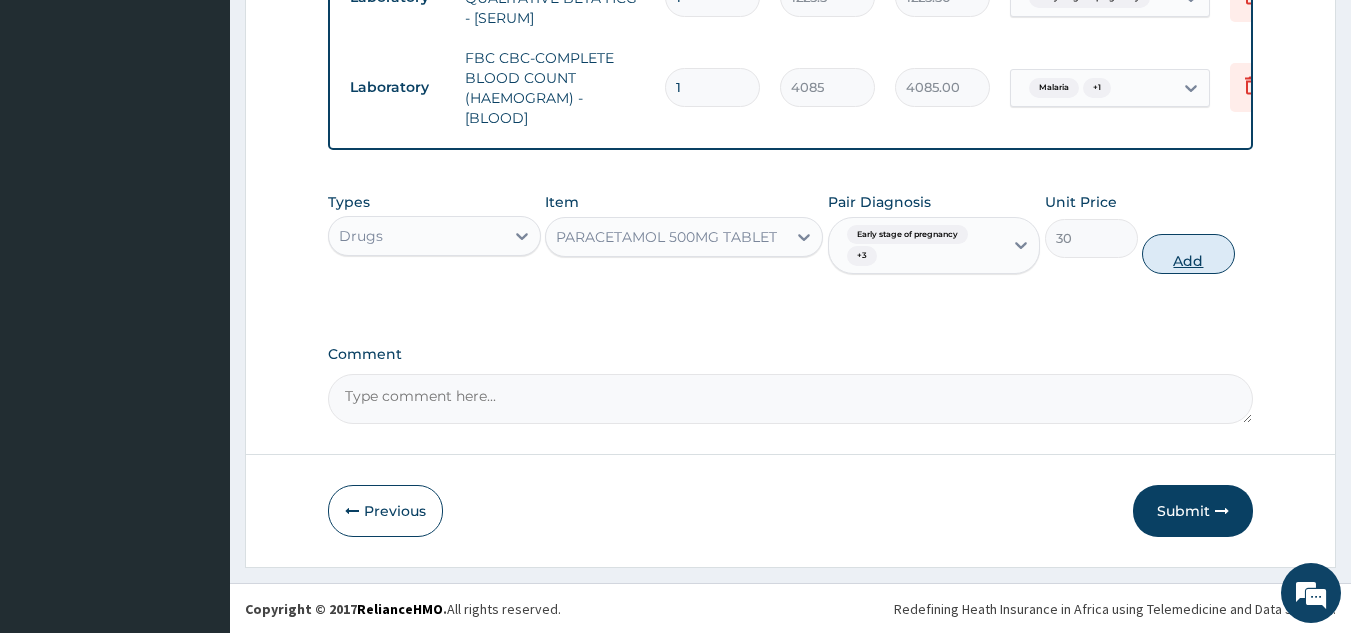 click on "Add" at bounding box center (1188, 254) 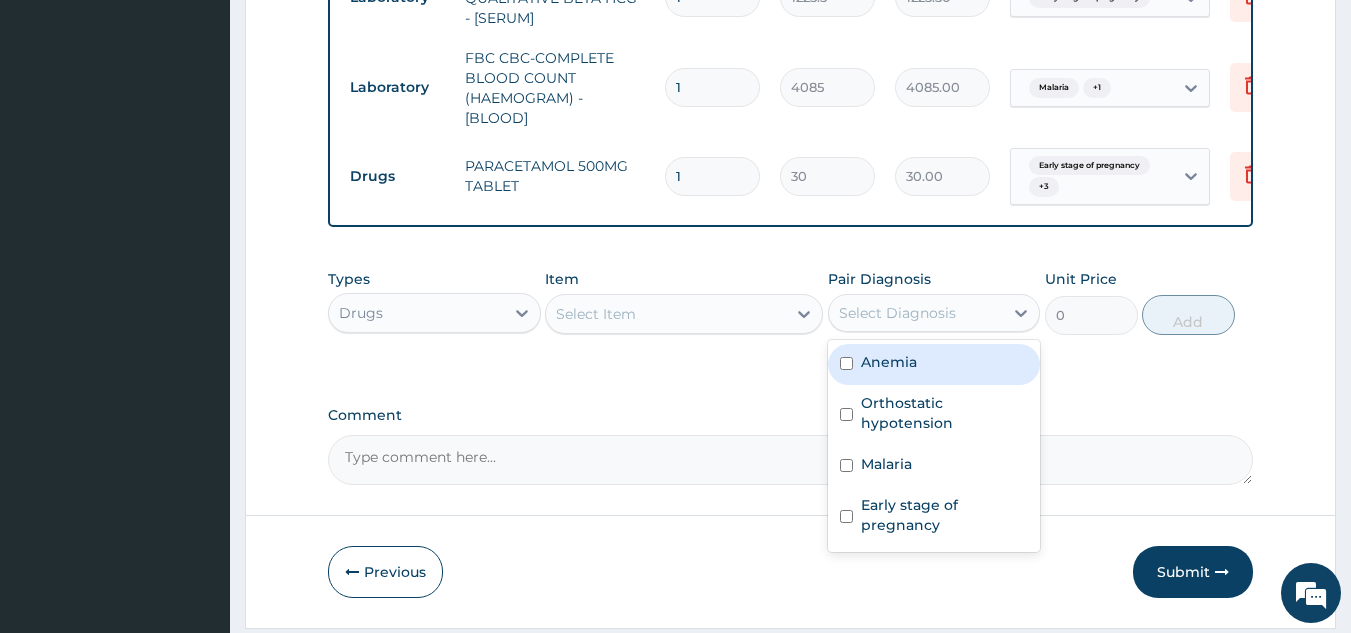 click on "Select Diagnosis" at bounding box center [897, 313] 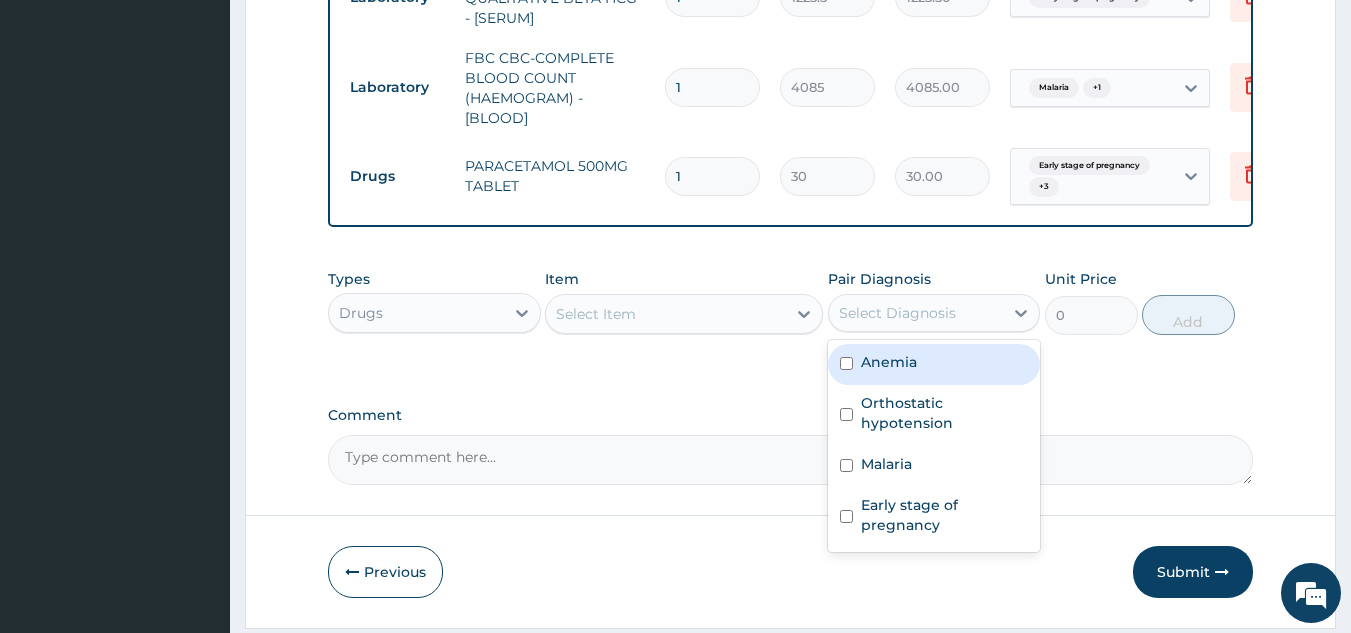scroll, scrollTop: 1017, scrollLeft: 0, axis: vertical 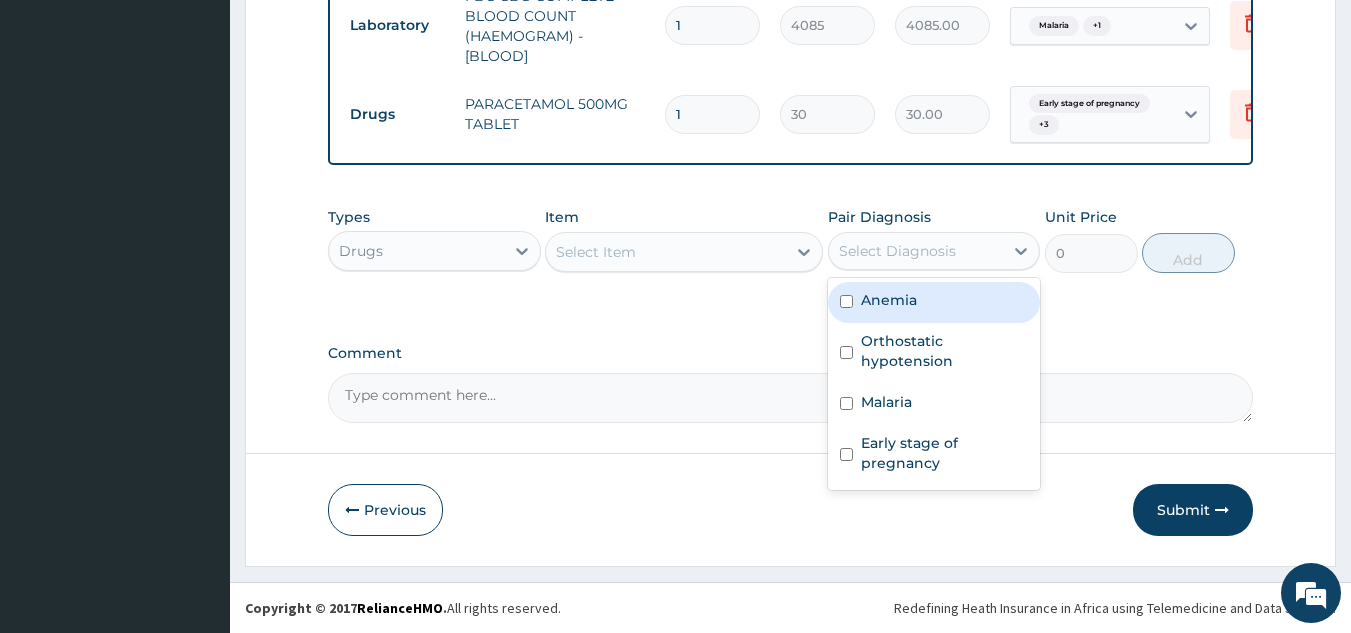 click on "Select Diagnosis" at bounding box center (897, 251) 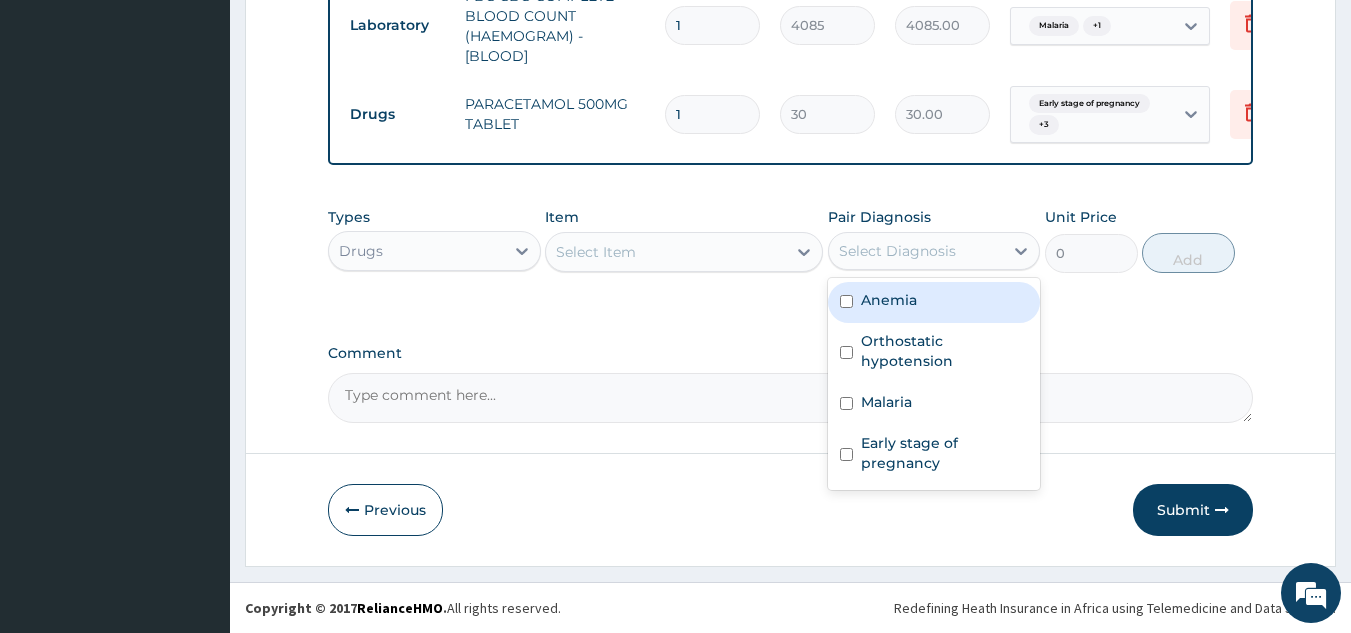 click on "Anemia" at bounding box center [934, 302] 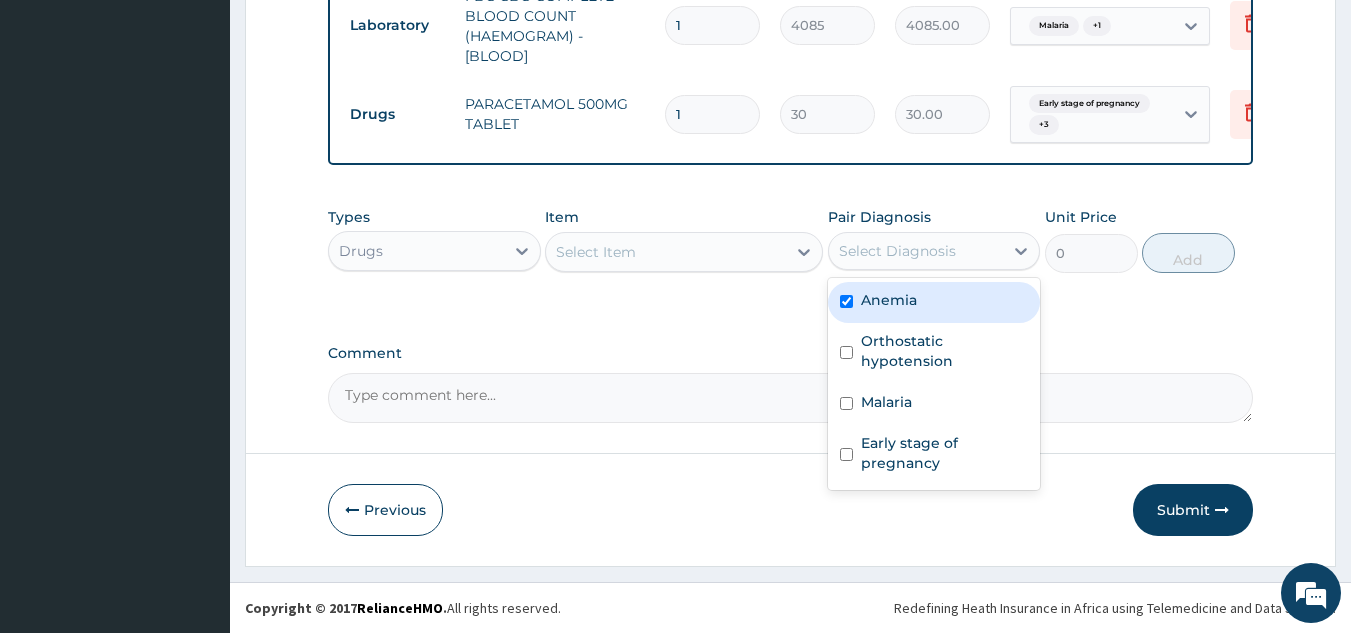 checkbox on "true" 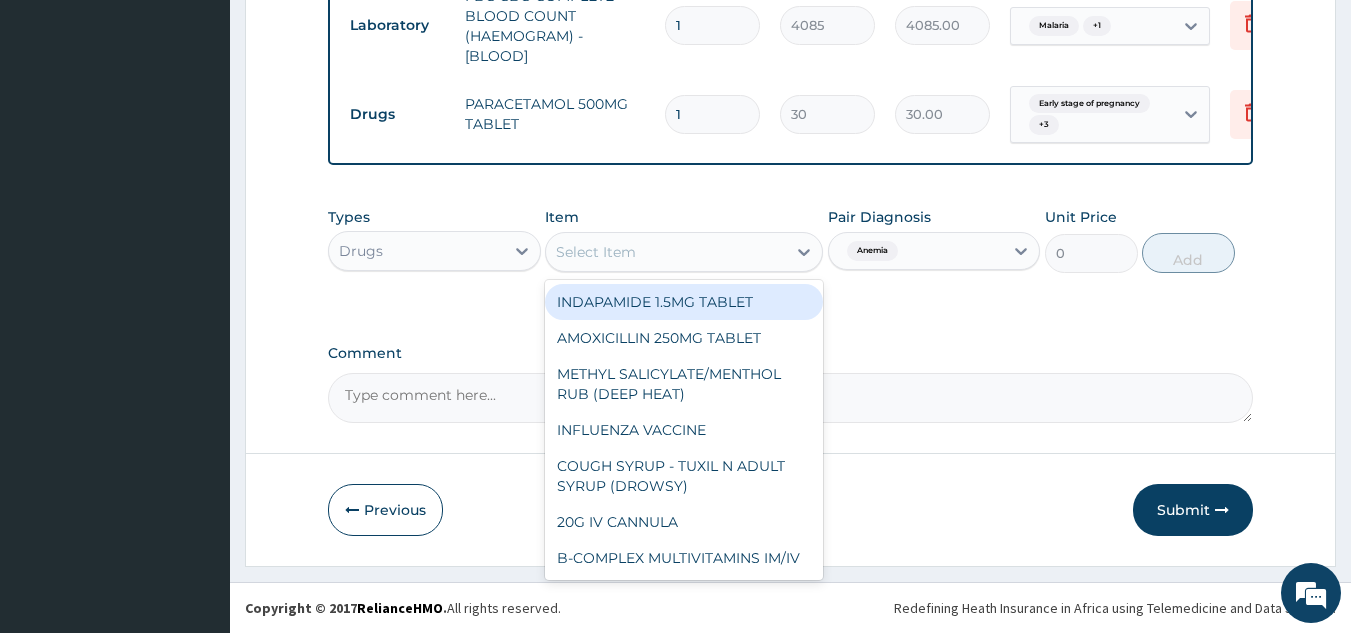 click on "Select Item" at bounding box center (666, 252) 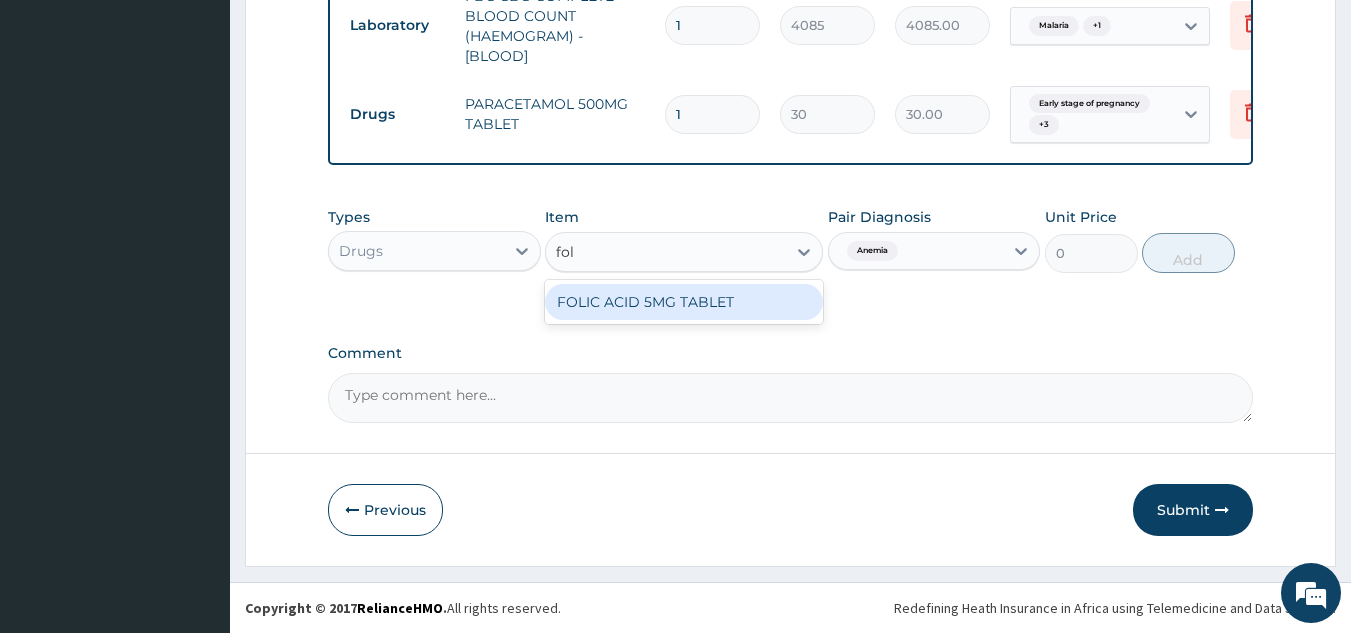 type on "foli" 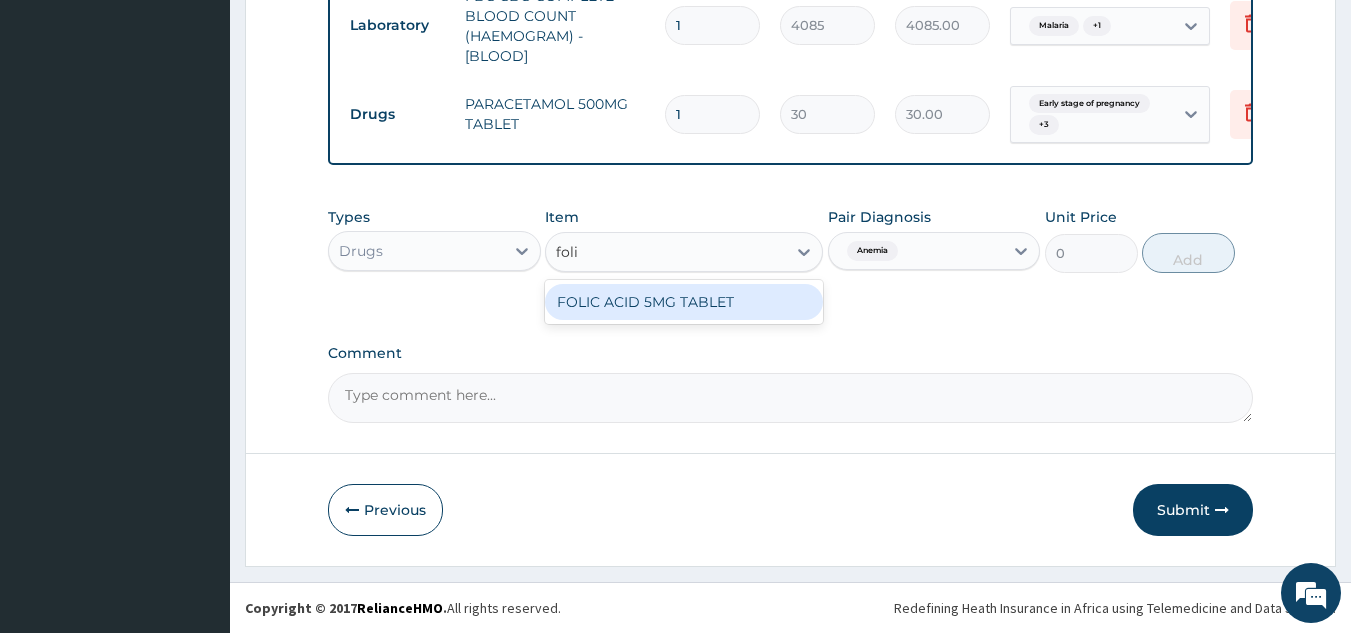 type 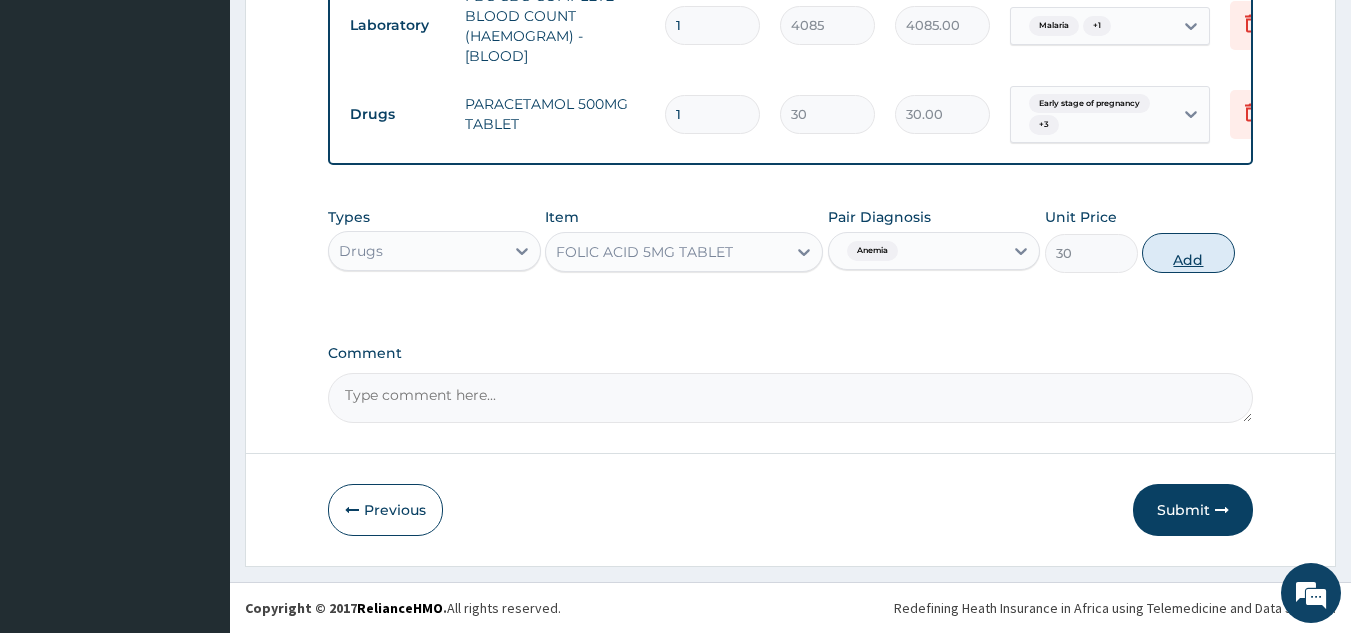 click on "Add" at bounding box center [1188, 253] 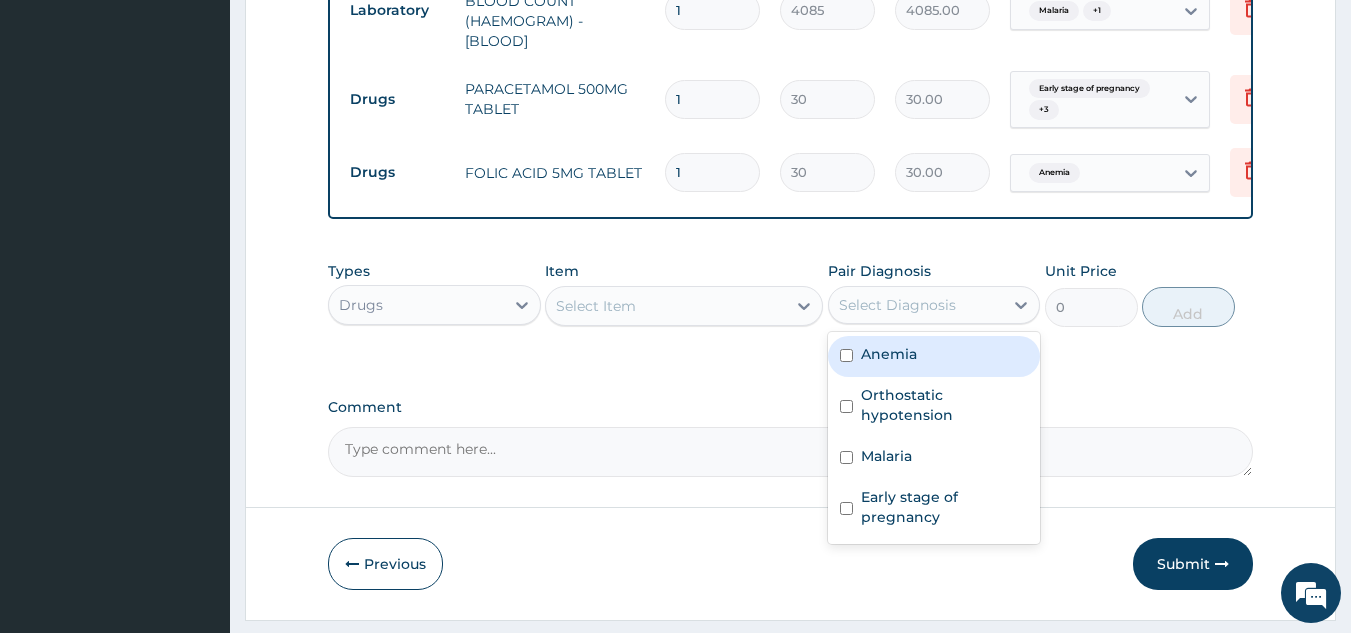 click on "Select Diagnosis" at bounding box center [916, 305] 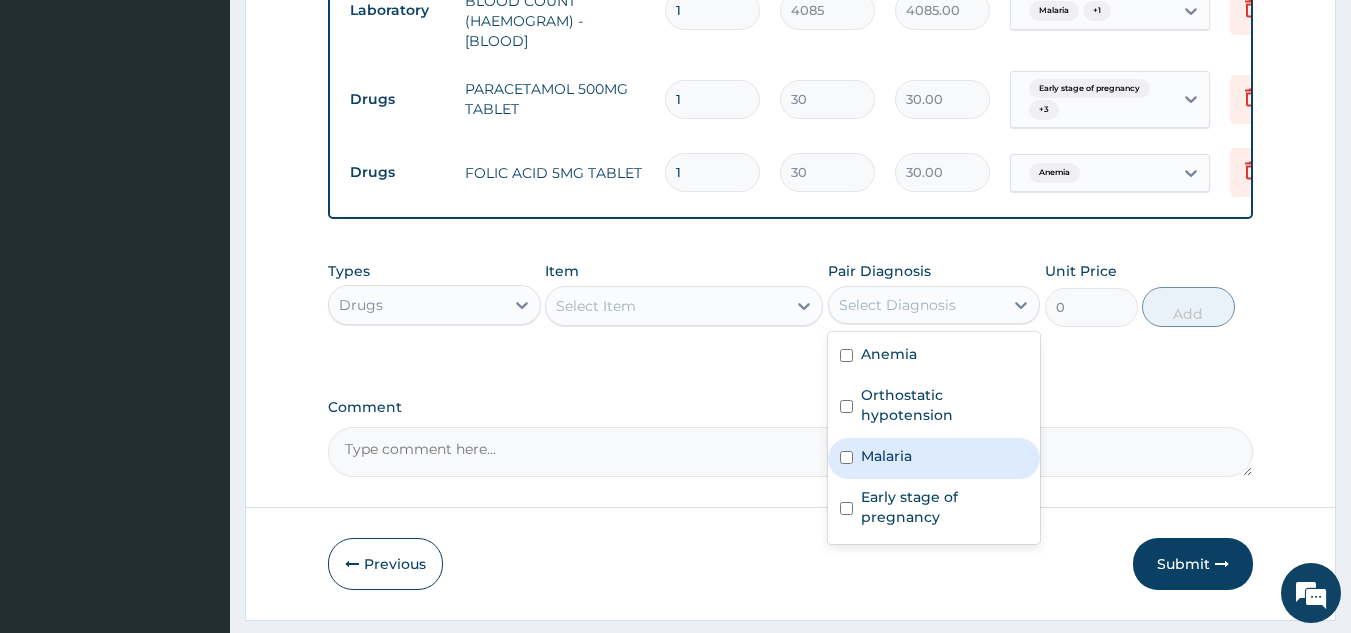 click on "Malaria" at bounding box center (886, 456) 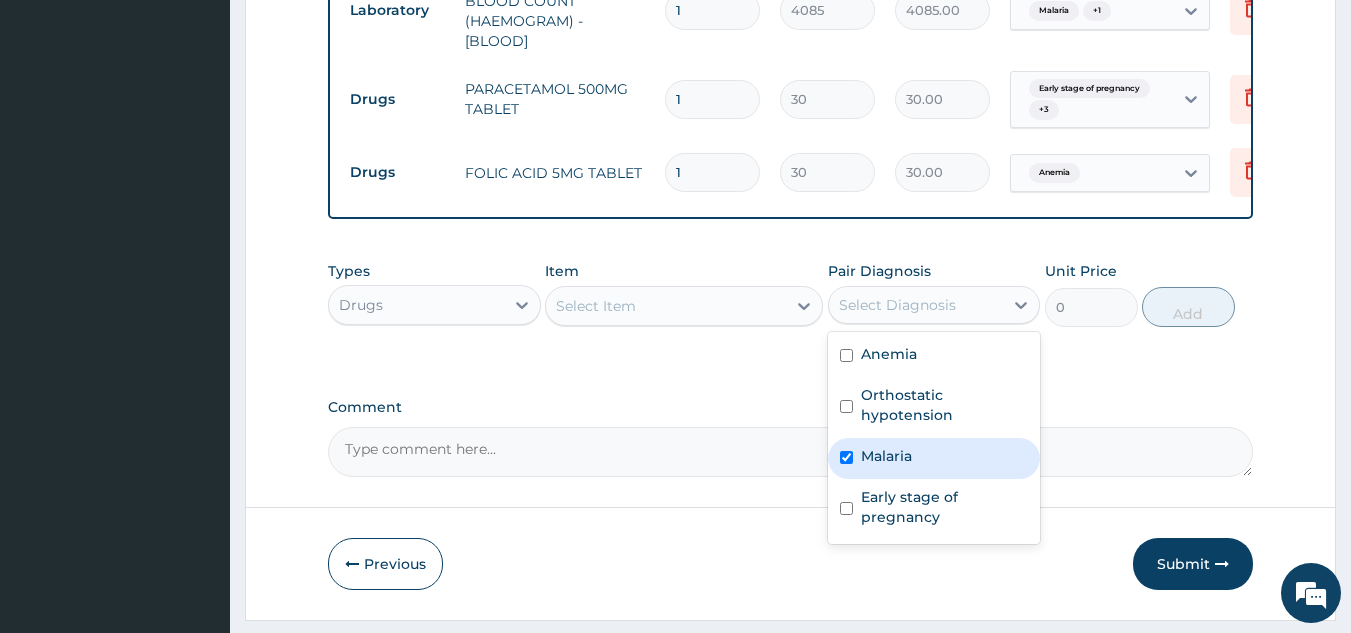 checkbox on "true" 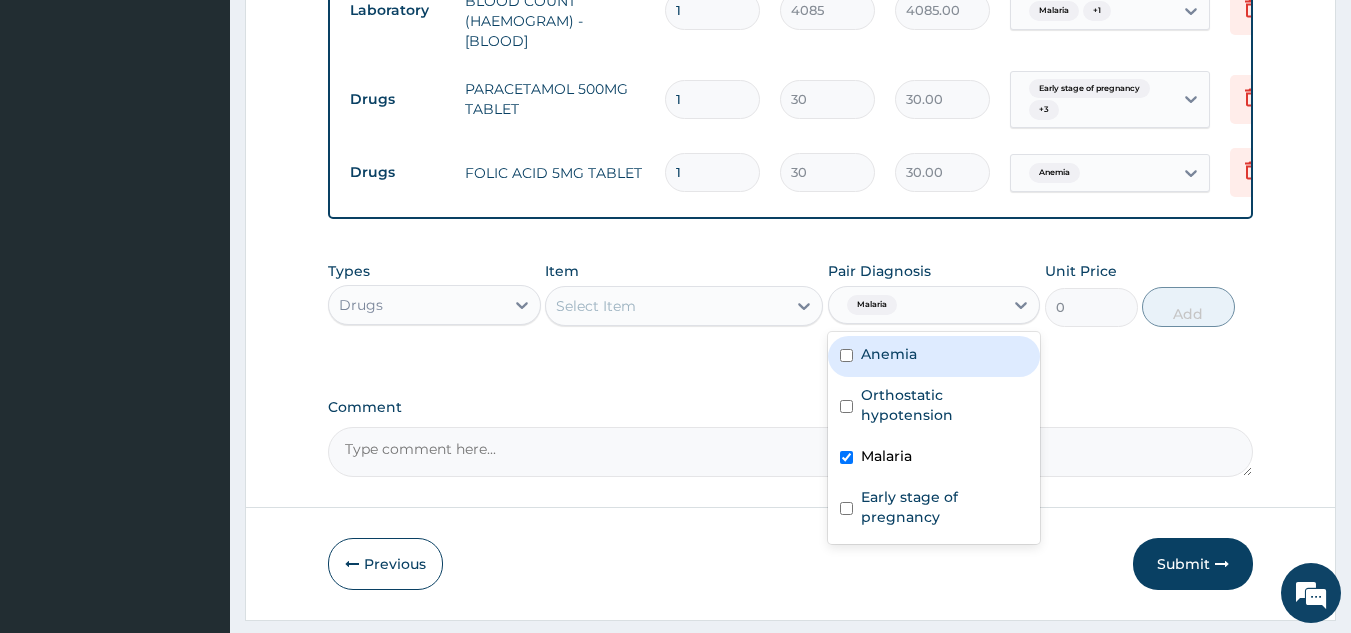click on "Anemia" at bounding box center (889, 354) 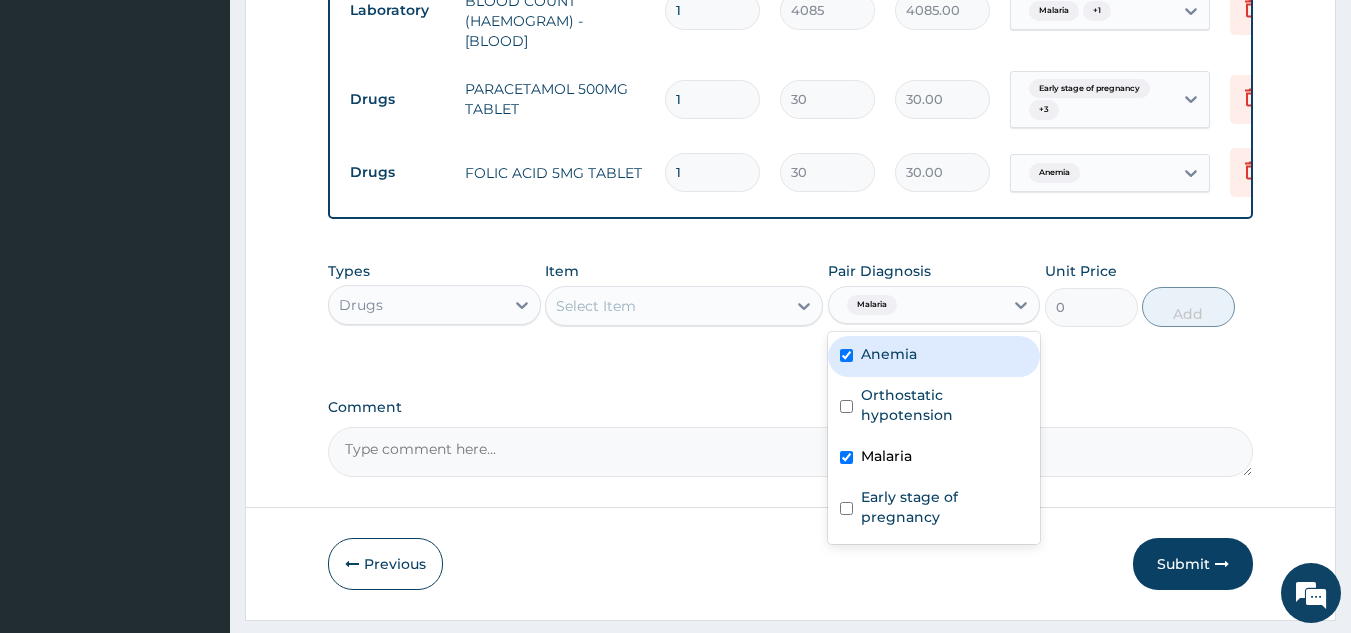 checkbox on "true" 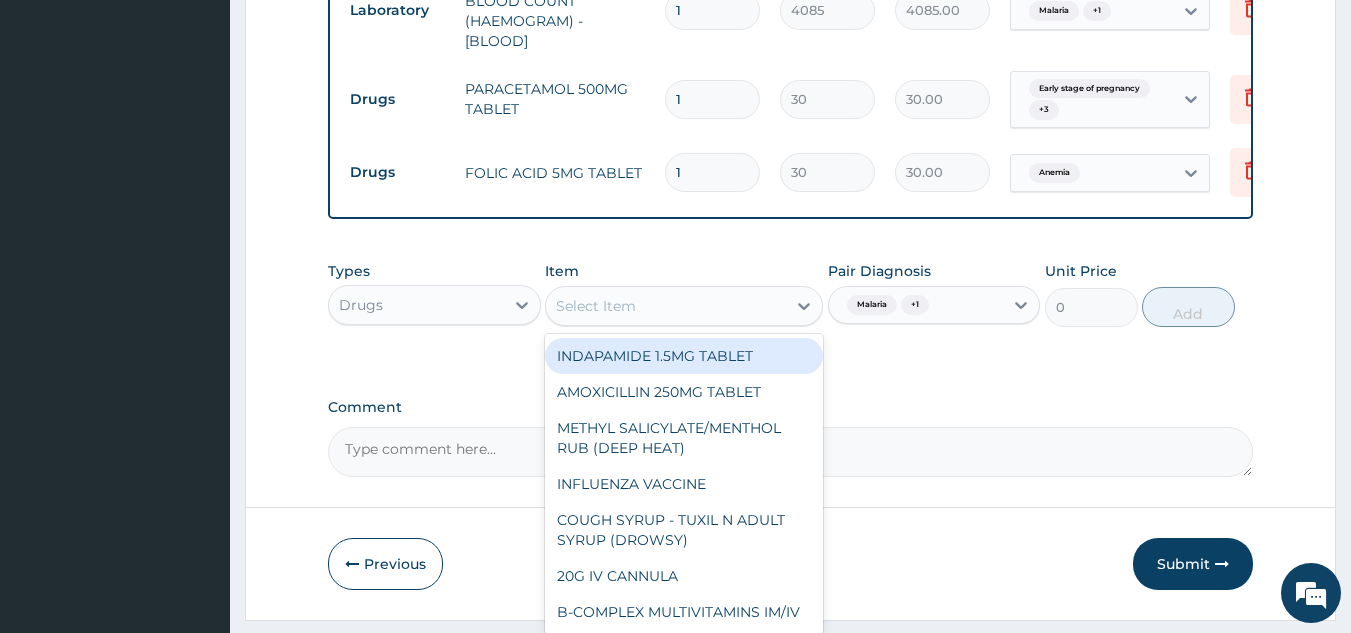 click on "Select Item" at bounding box center (666, 306) 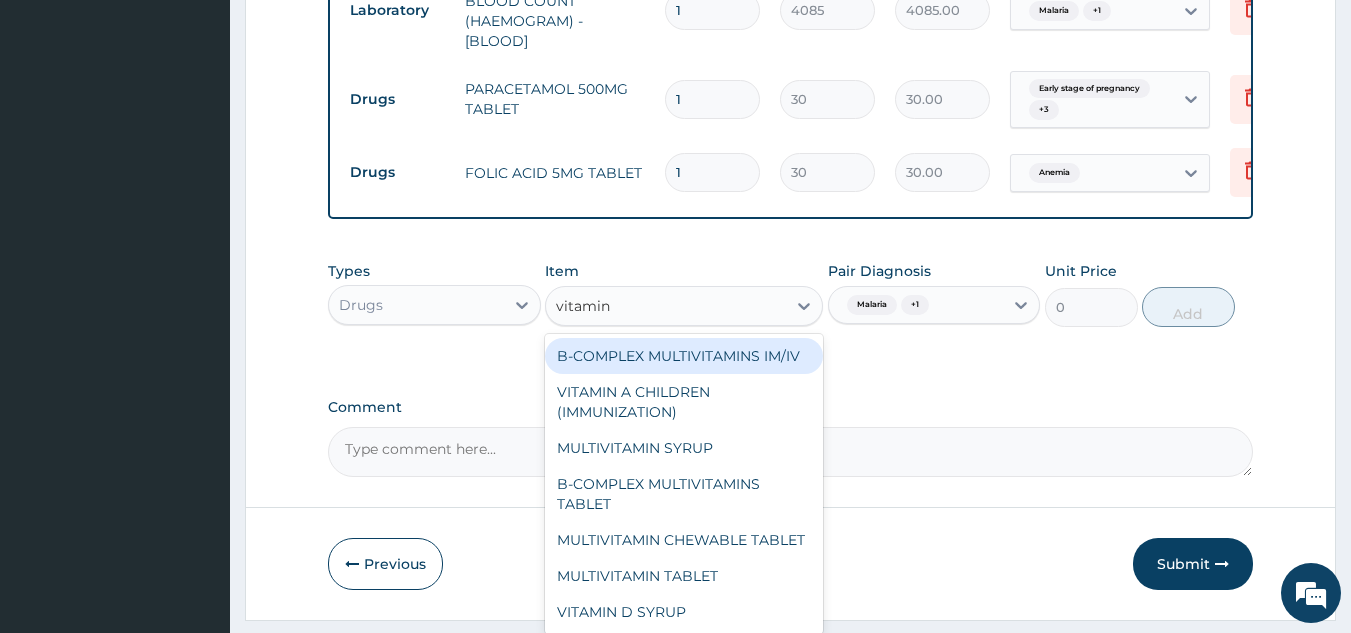 type on "vitamin c" 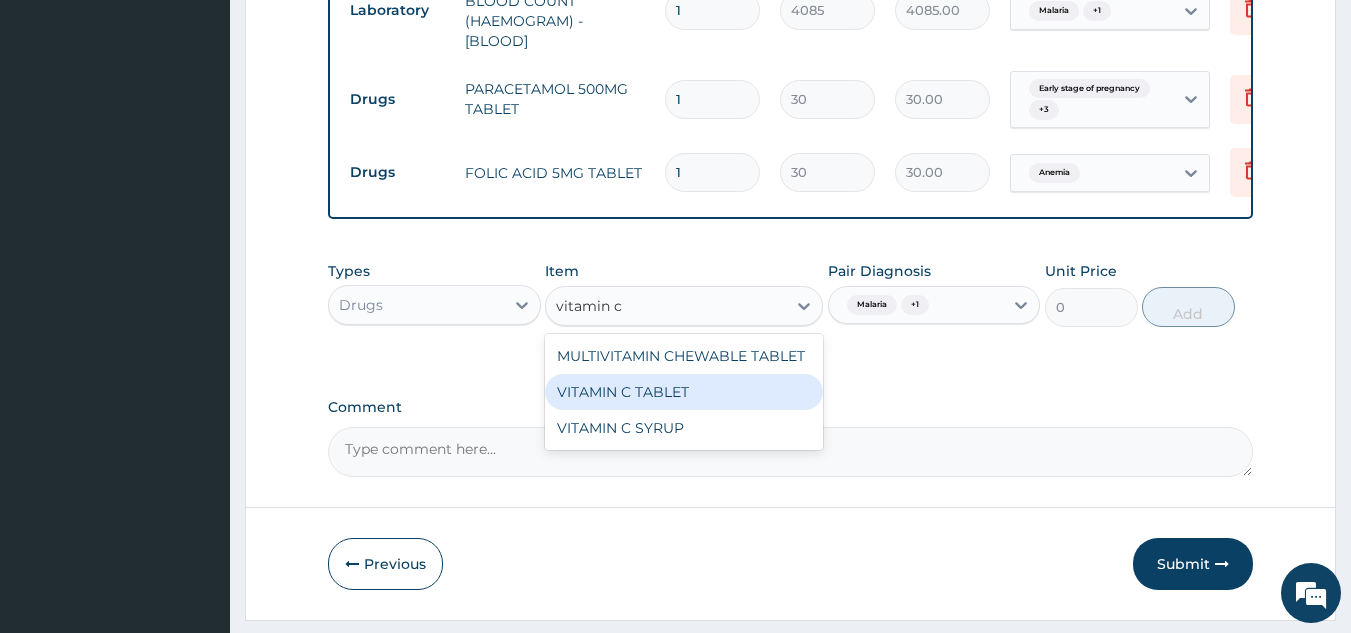 click on "VITAMIN C TABLET" at bounding box center [684, 392] 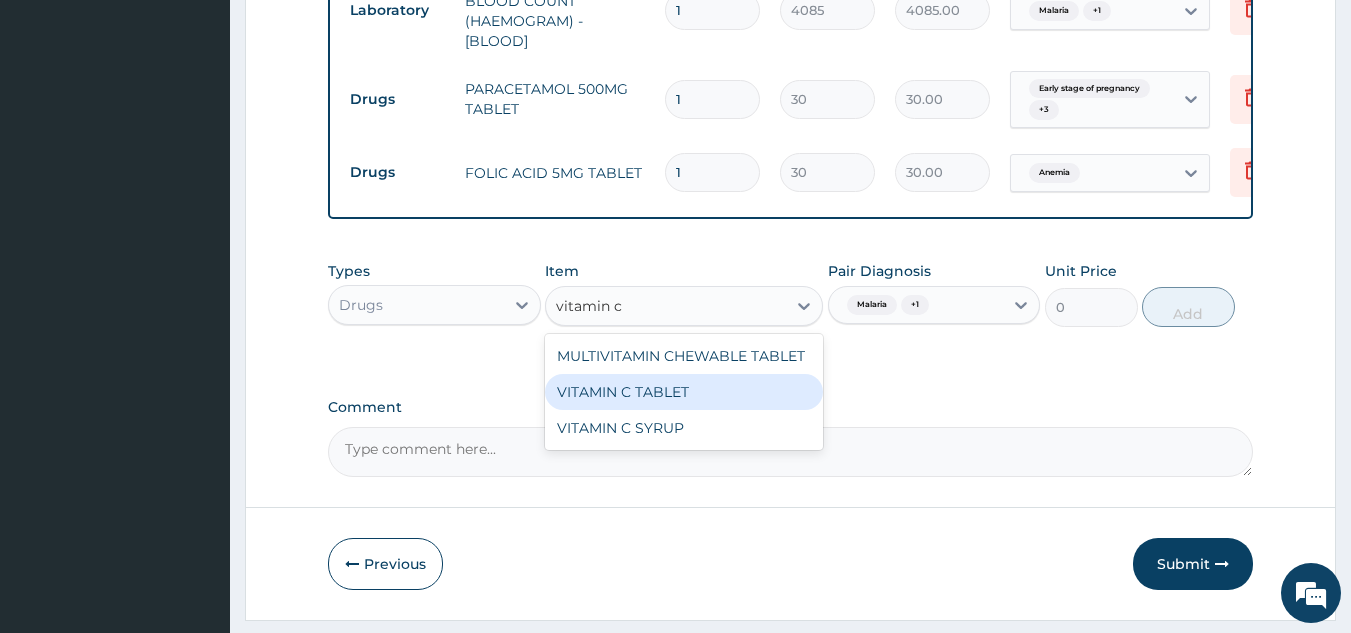 type 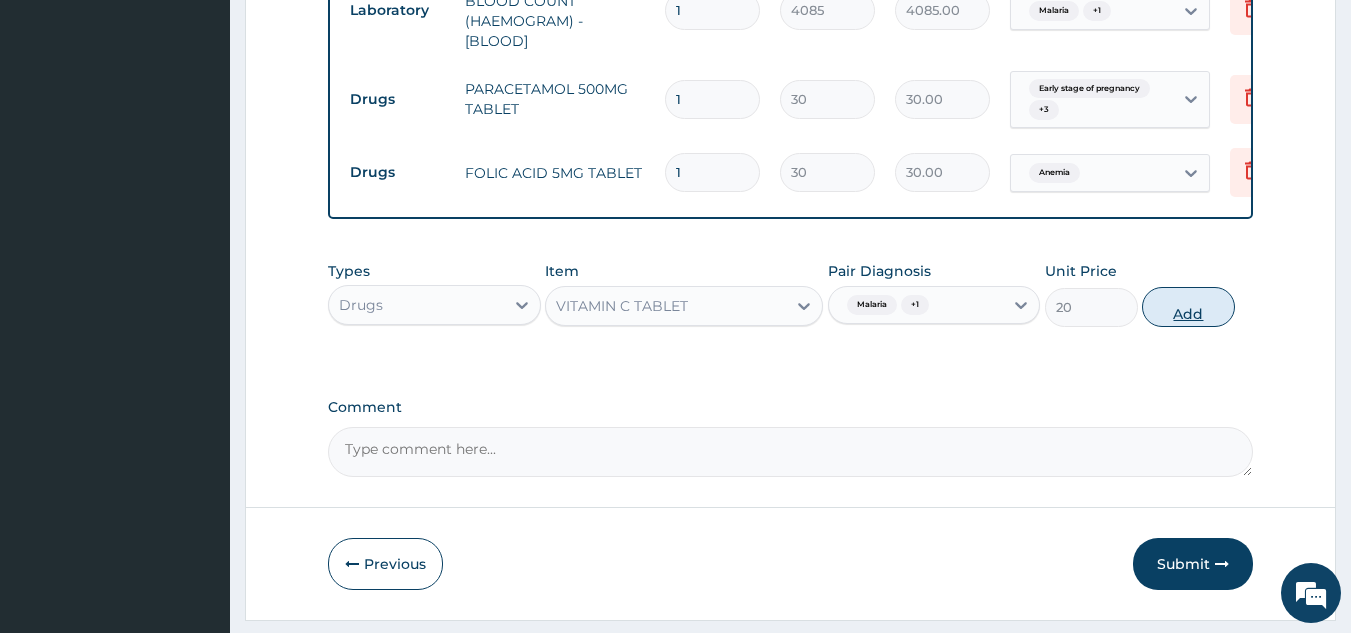 click on "Add" at bounding box center [1188, 307] 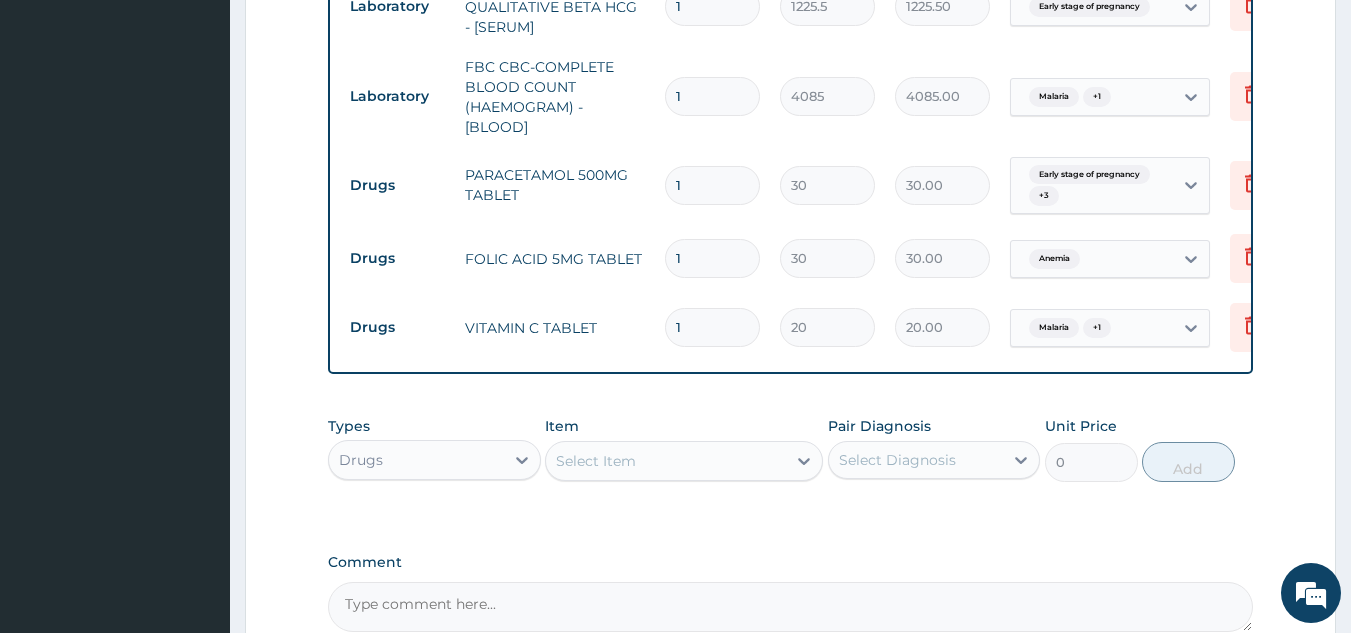 scroll, scrollTop: 892, scrollLeft: 0, axis: vertical 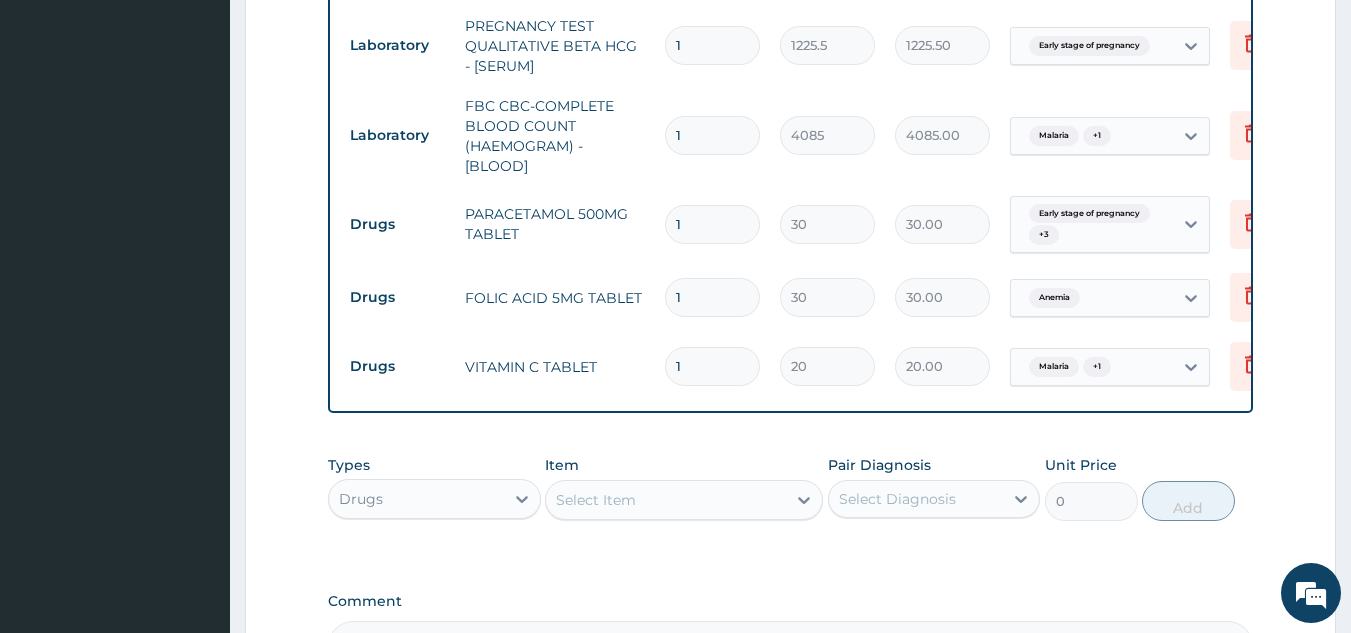 click on "1" at bounding box center [712, 224] 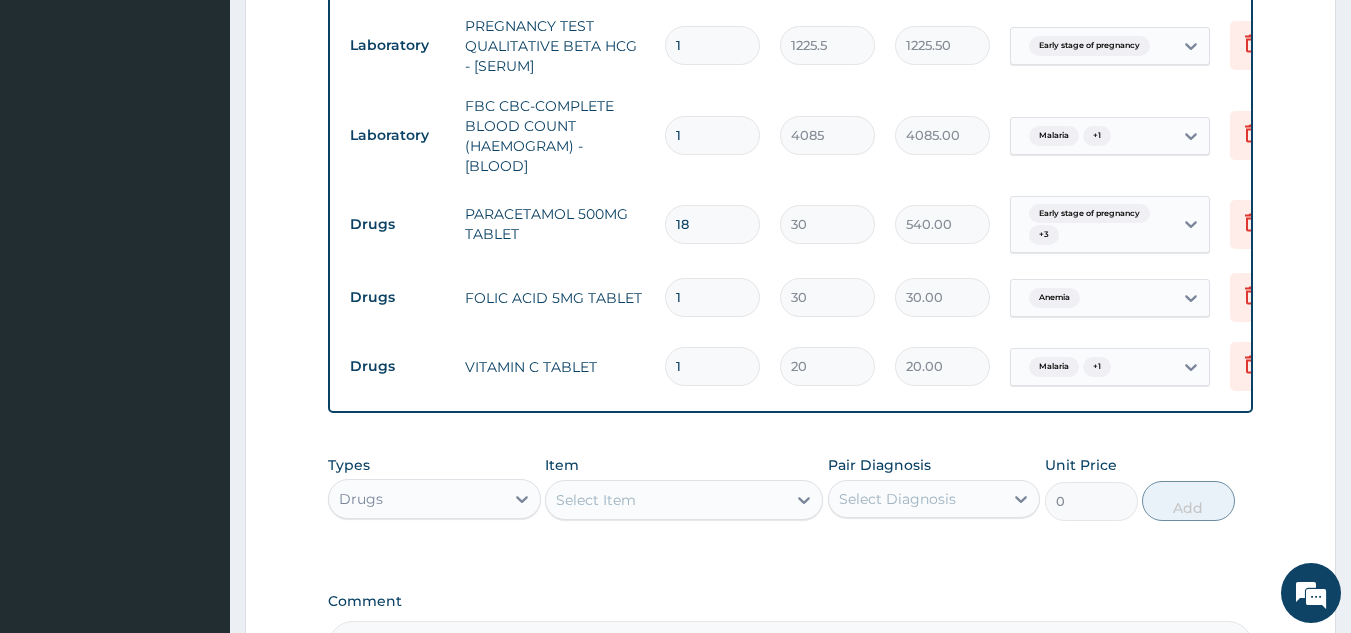 type on "18" 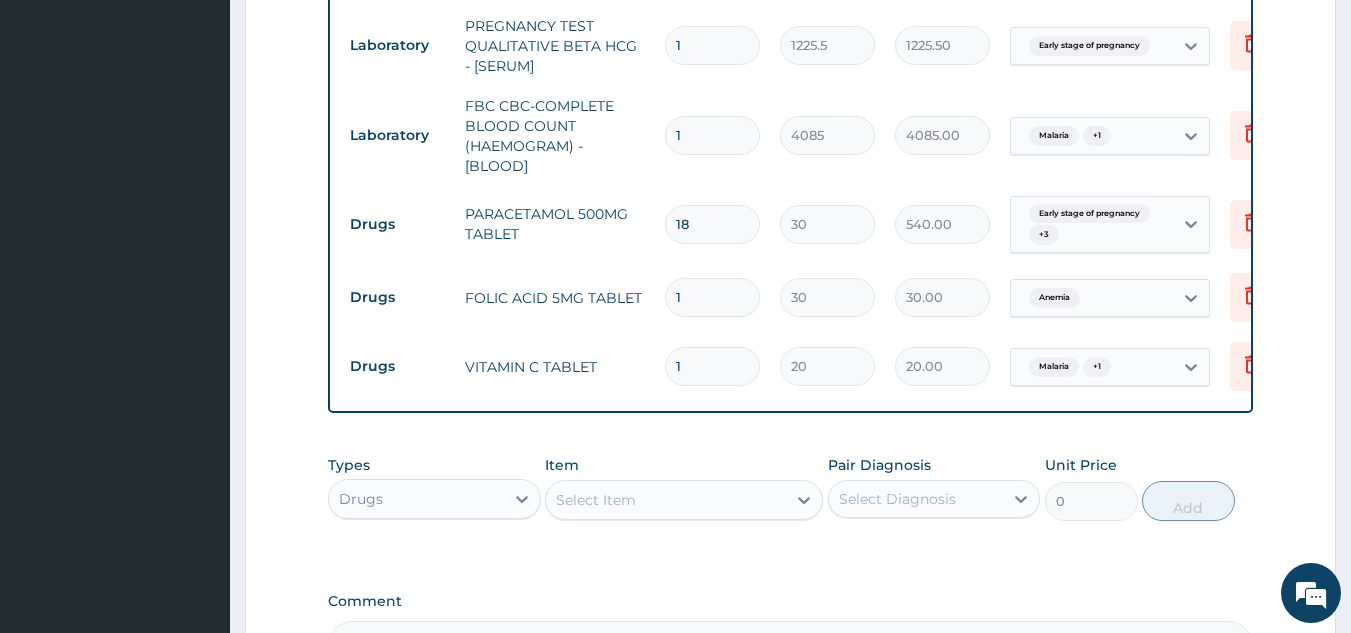 click on "1" at bounding box center [712, 297] 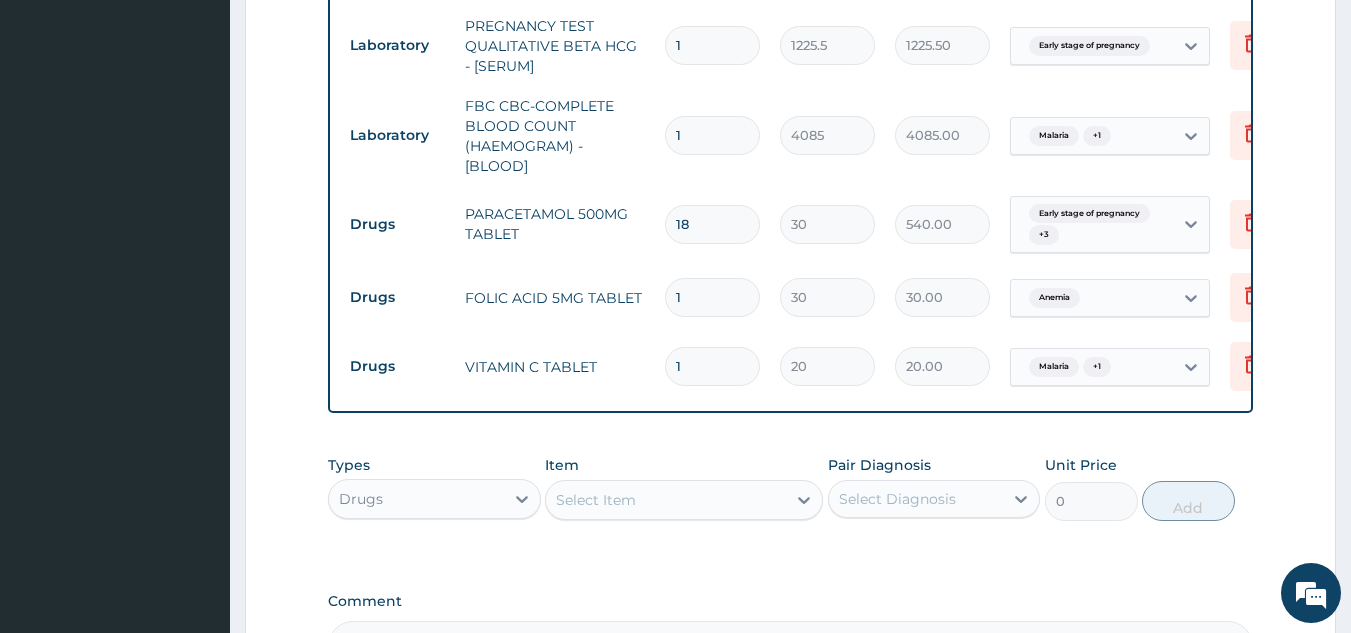 type 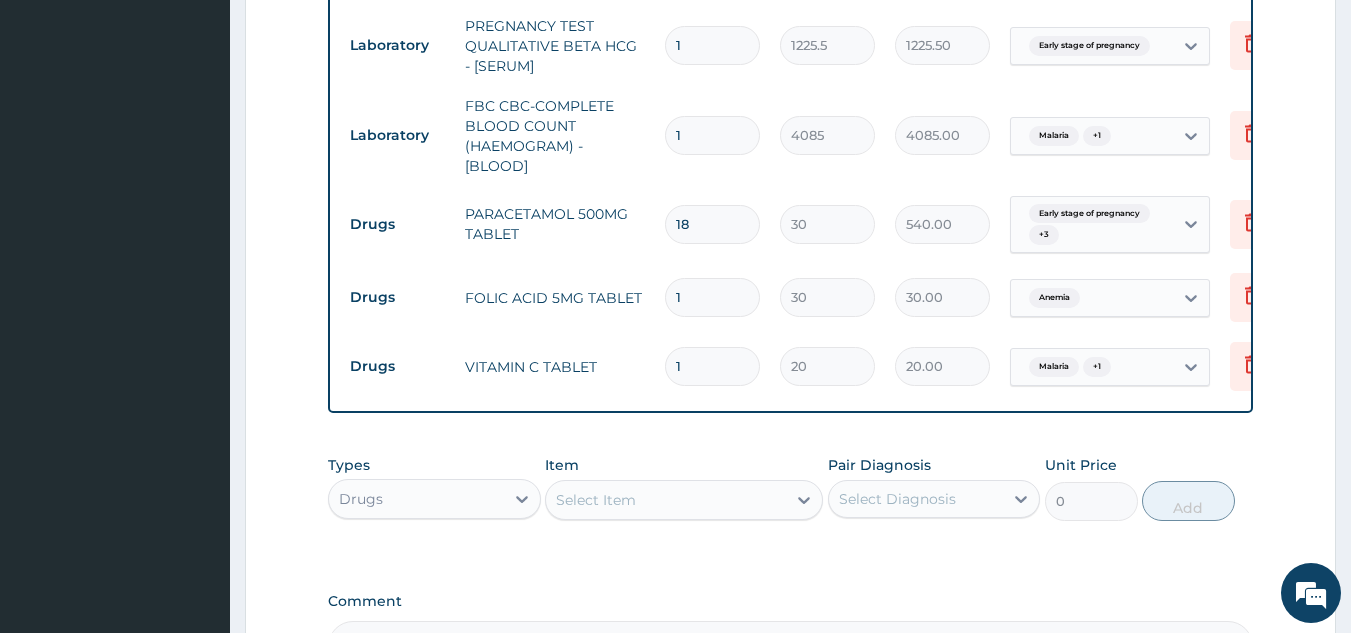 type on "0.00" 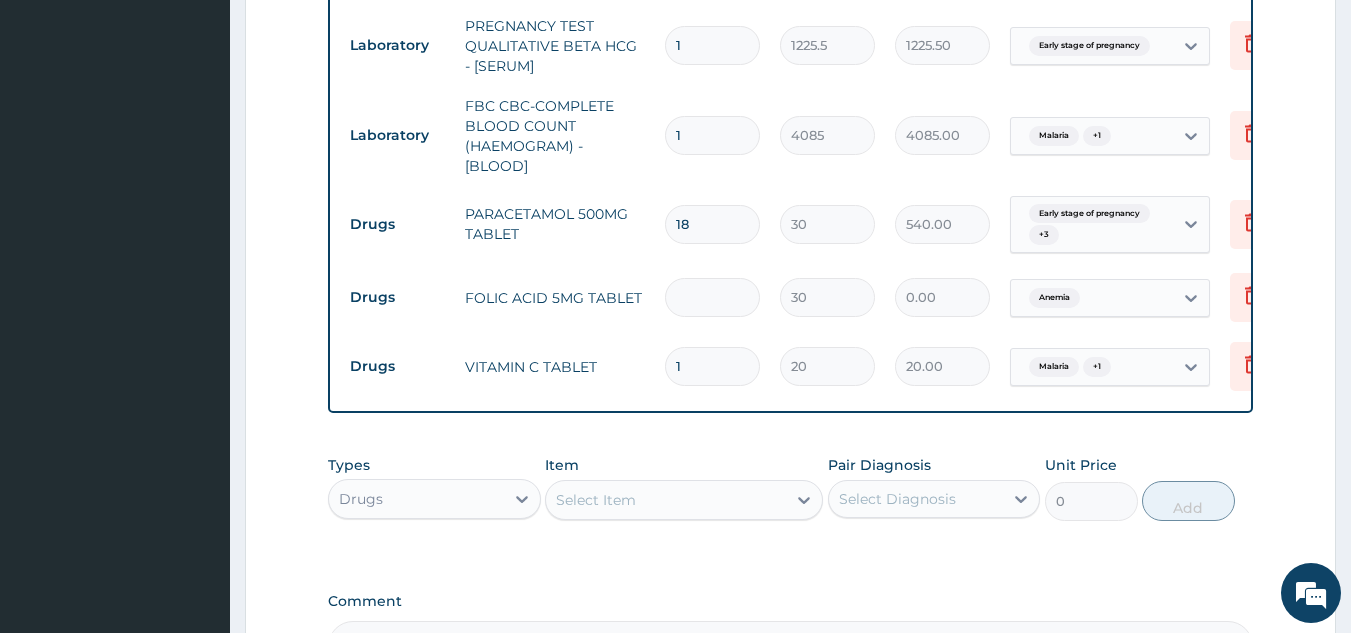 type on "3" 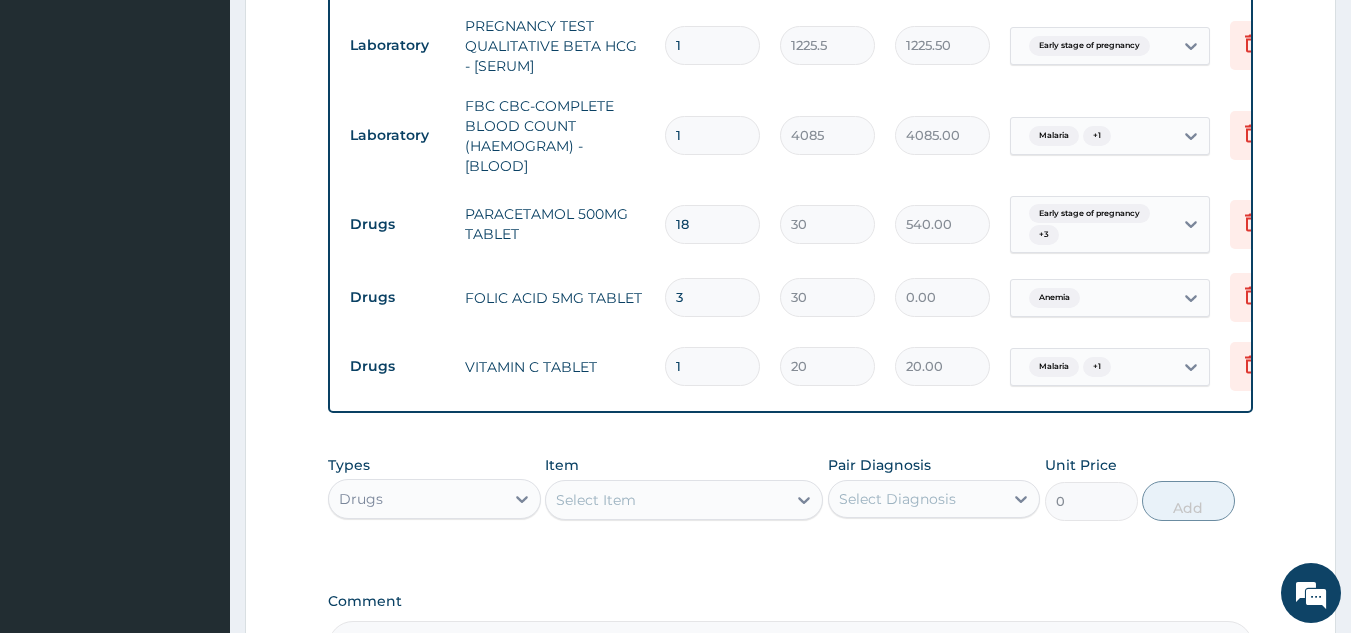 type on "90.00" 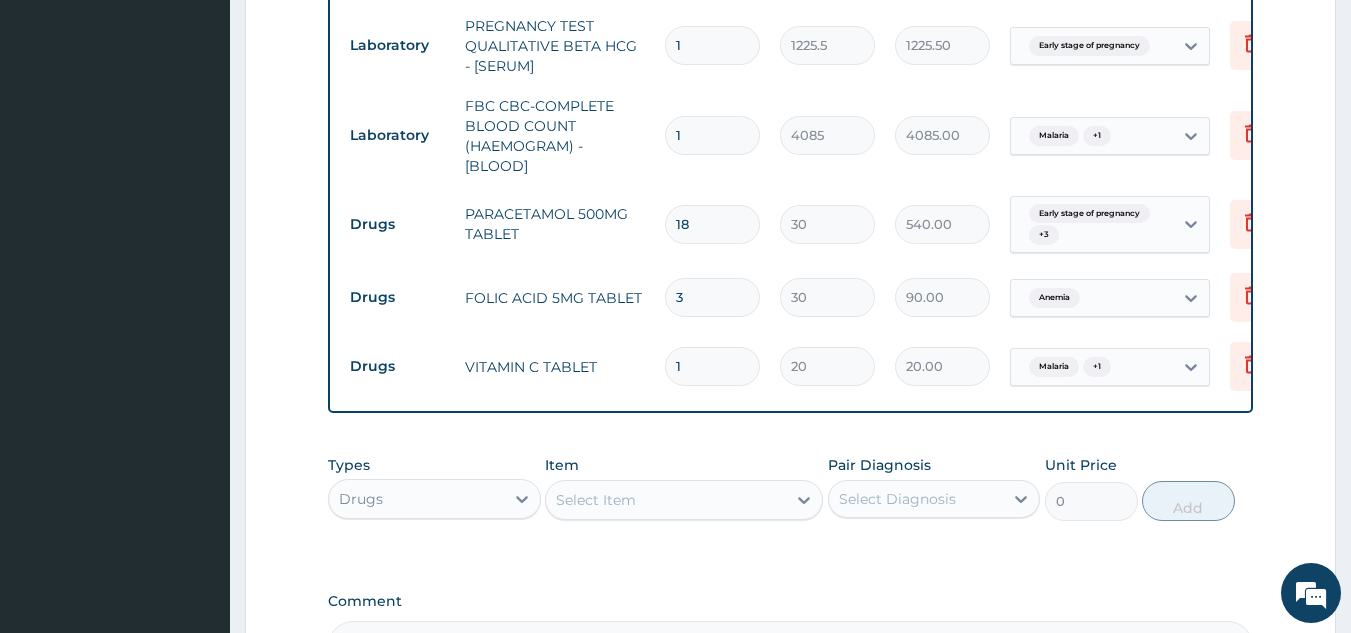 type on "30" 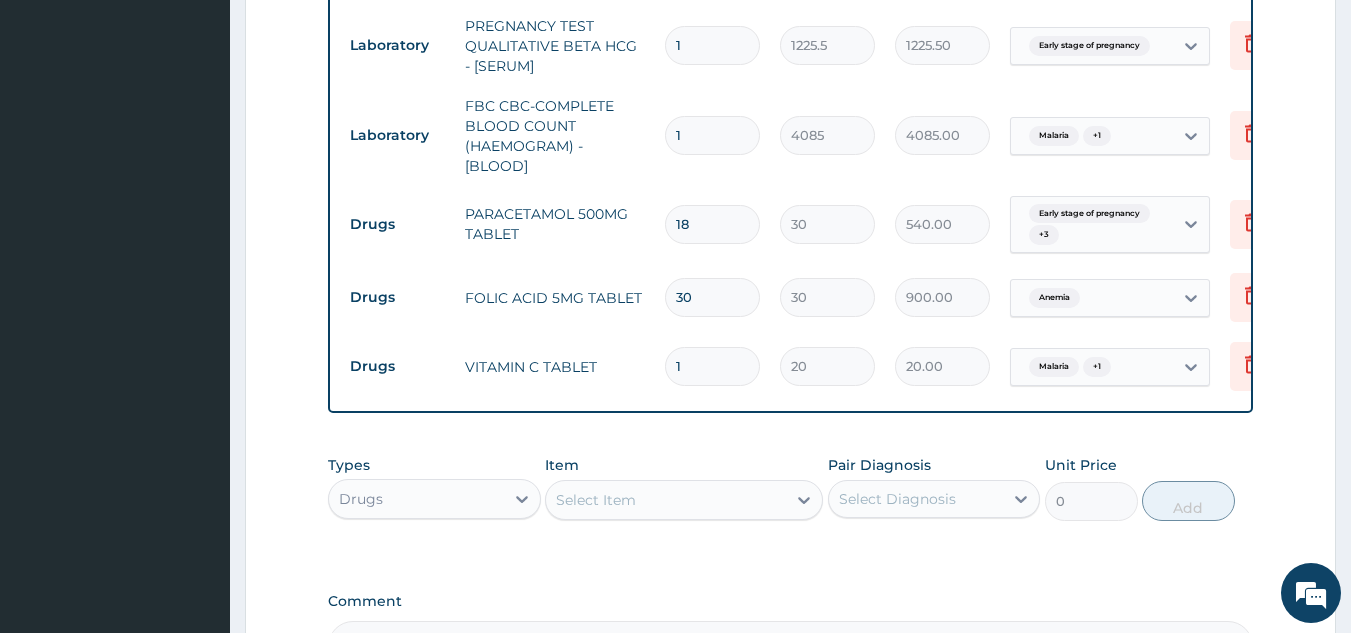 type on "30" 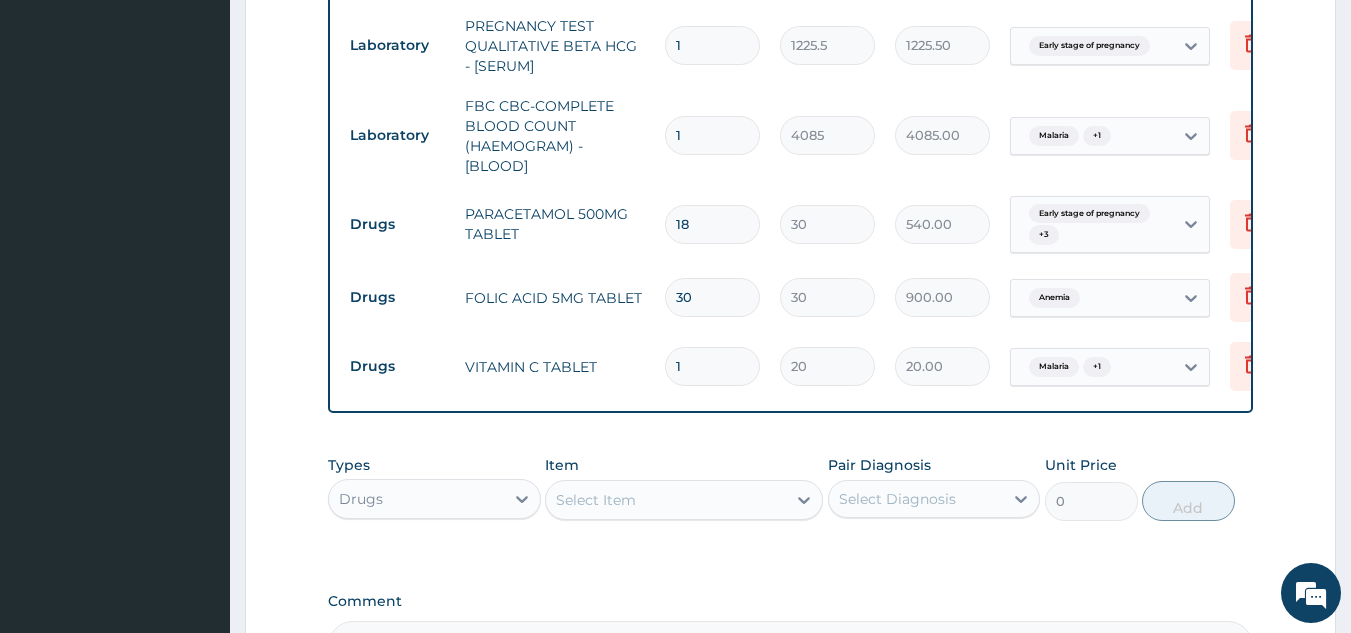 click on "1" at bounding box center (712, 366) 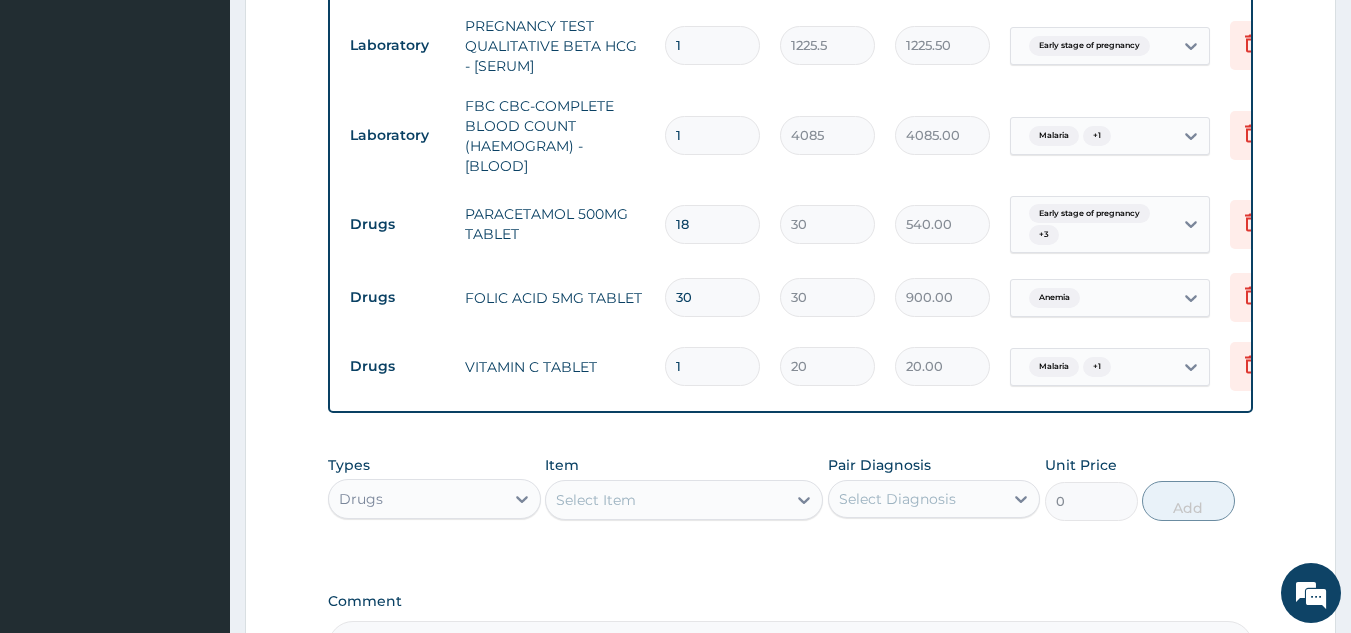 type on "11" 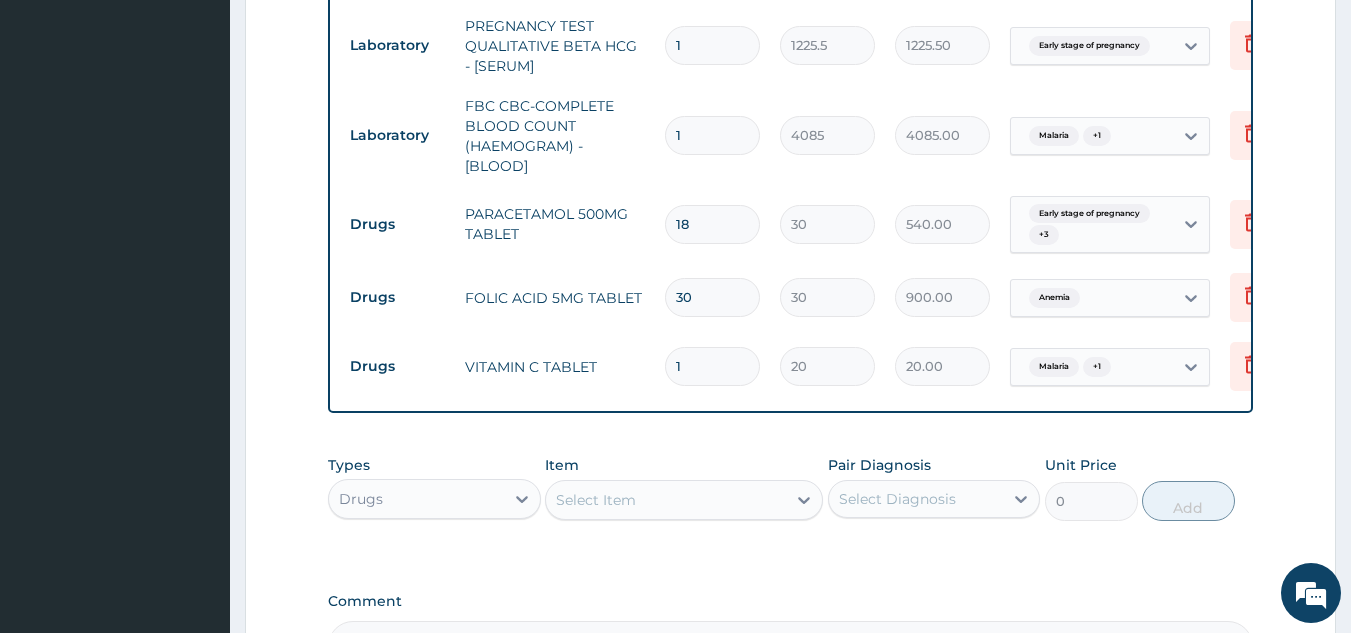 type on "220.00" 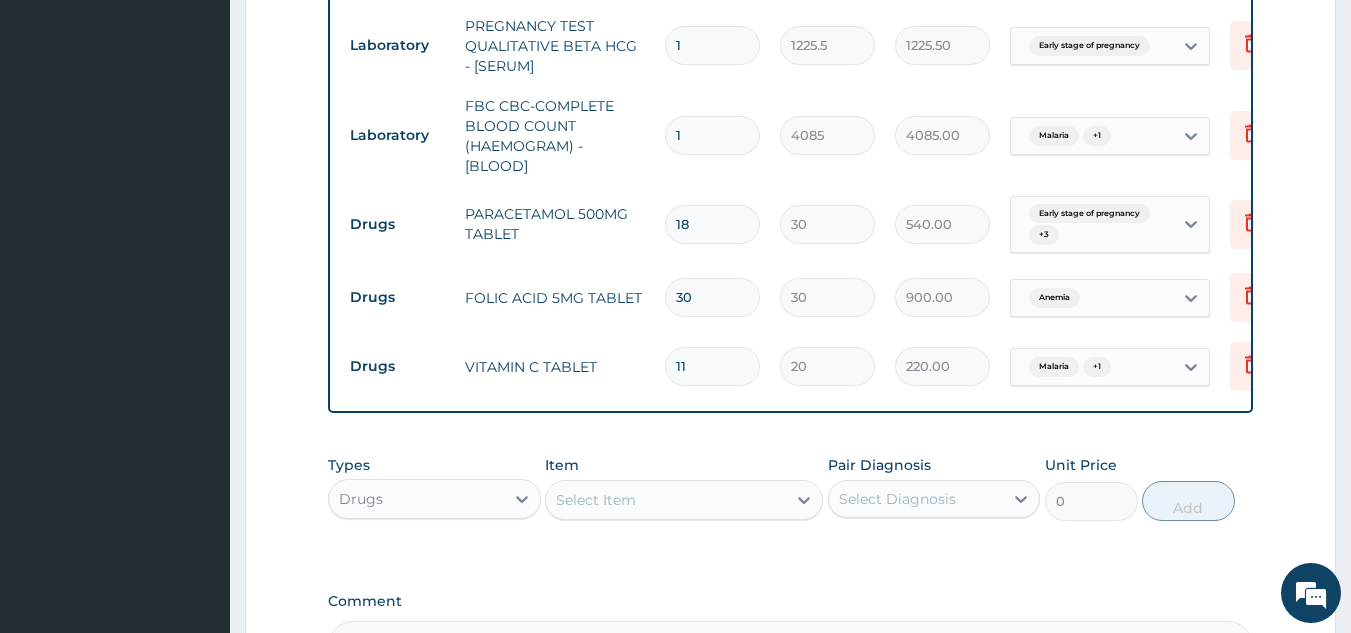 type on "118" 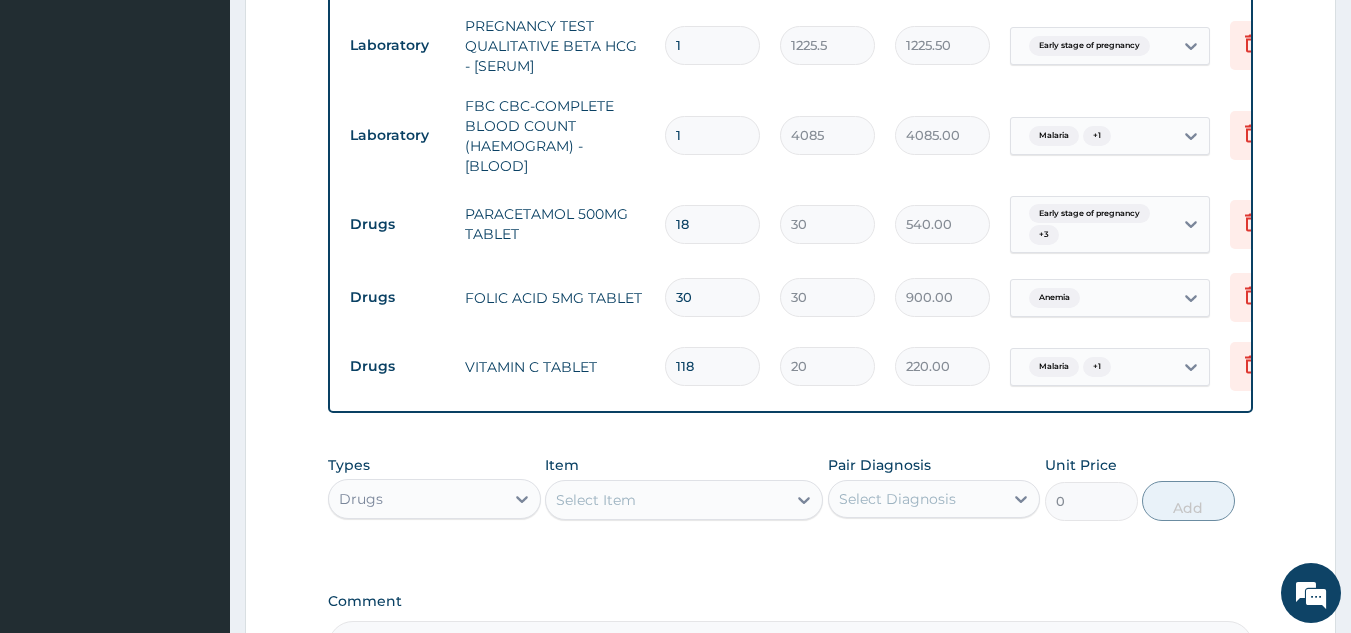 type on "2360.00" 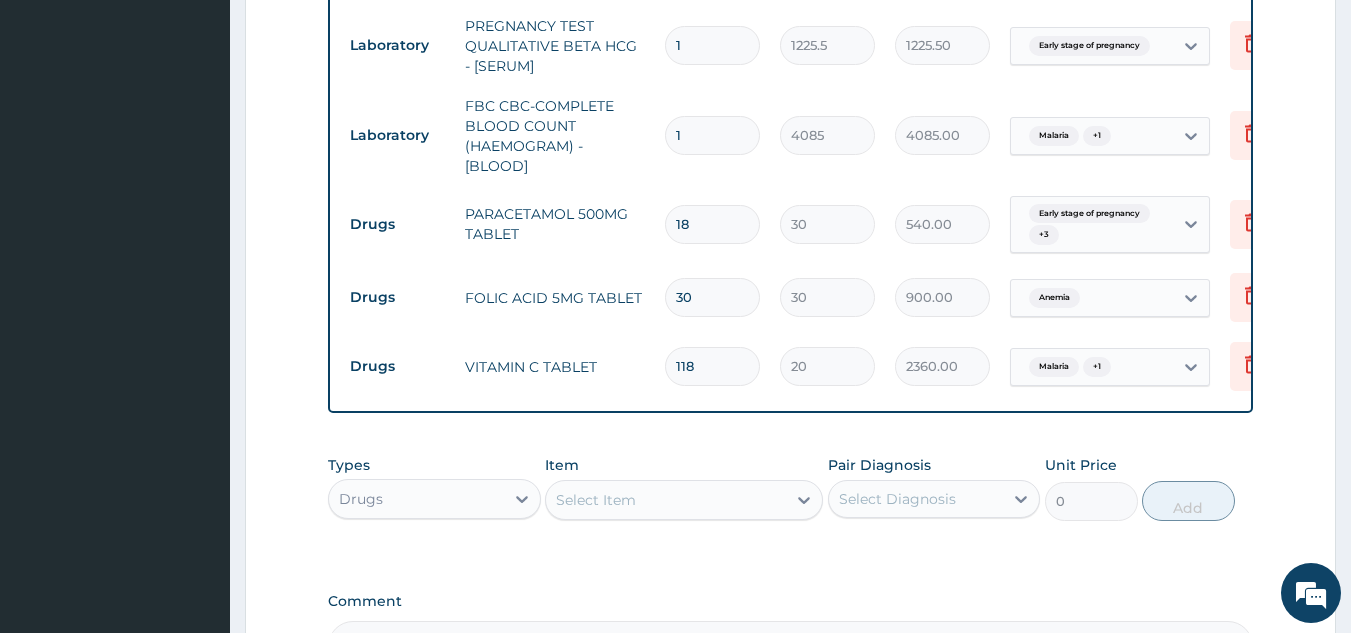 type on "1180" 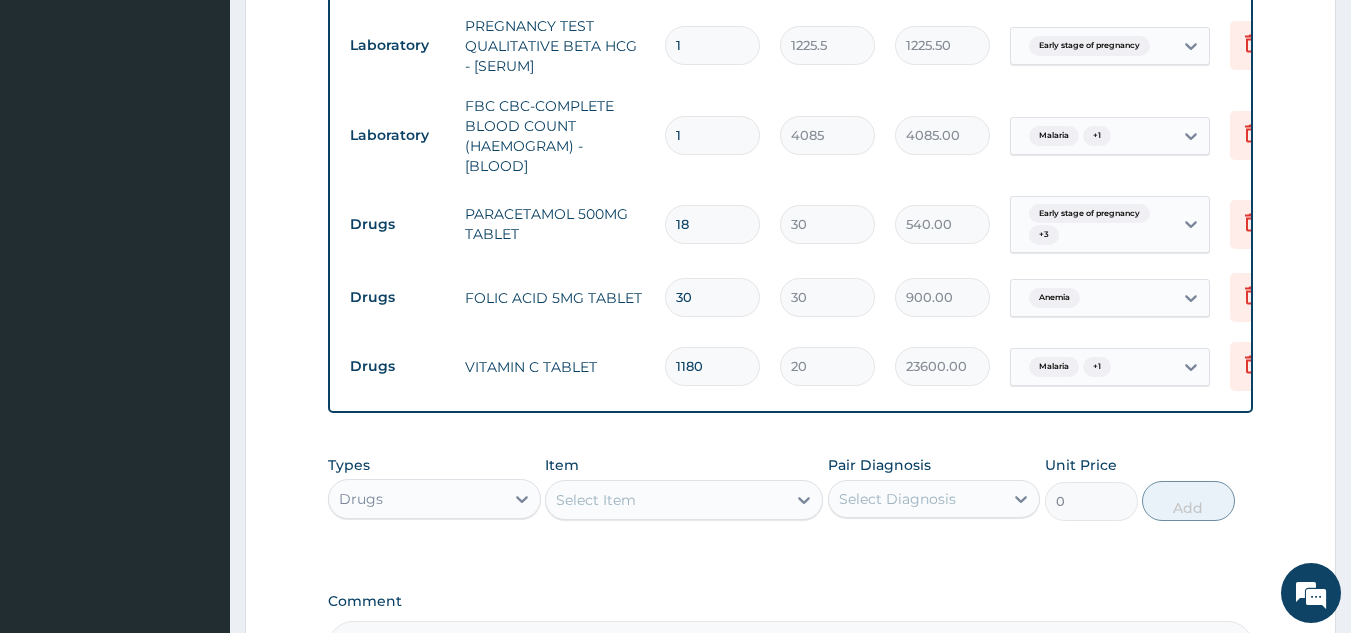 type on "118" 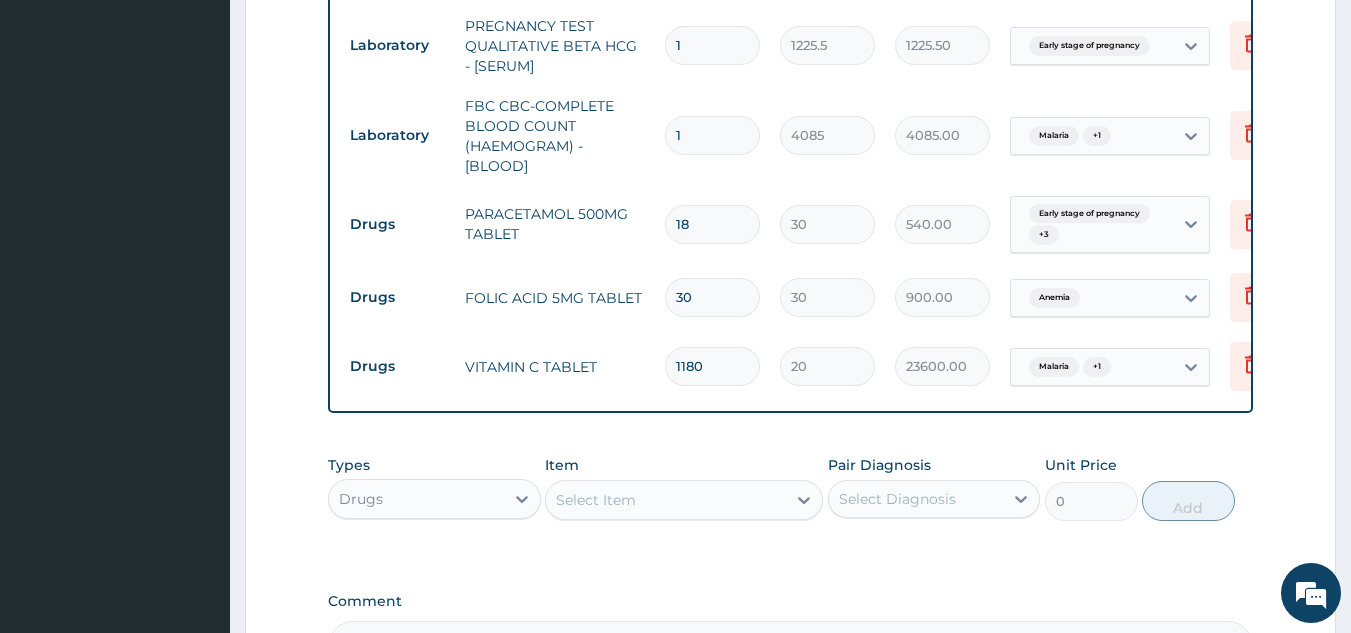 type on "2360.00" 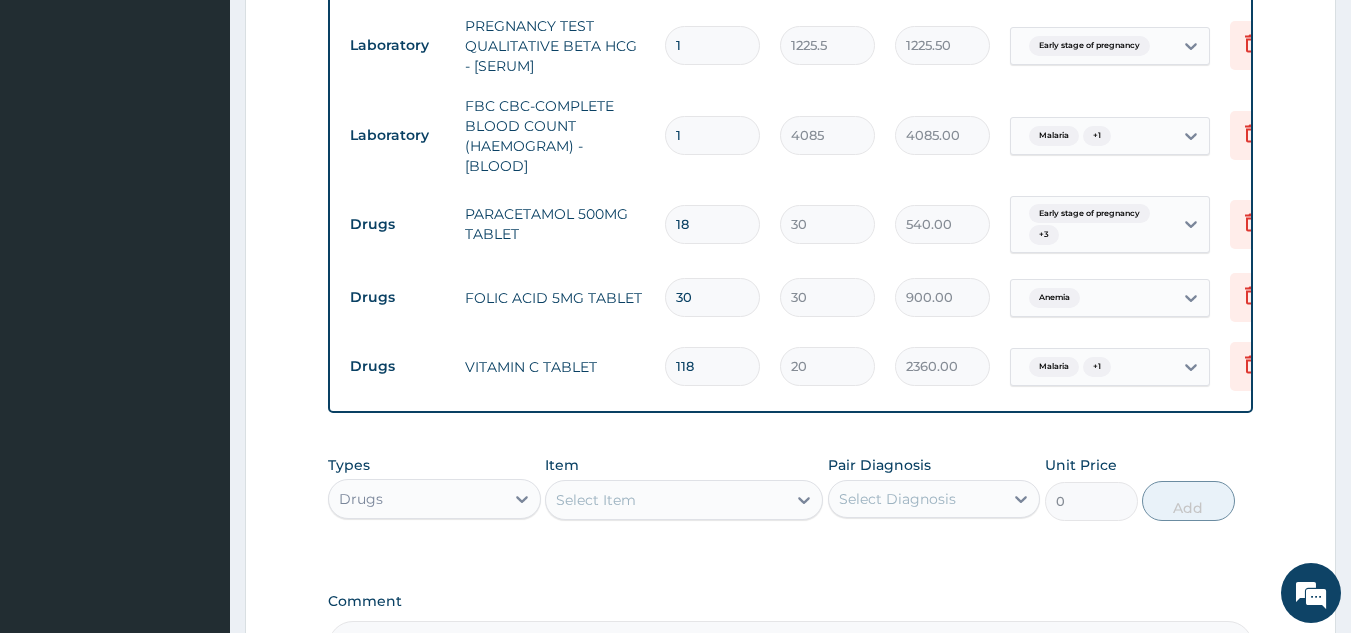 type on "11" 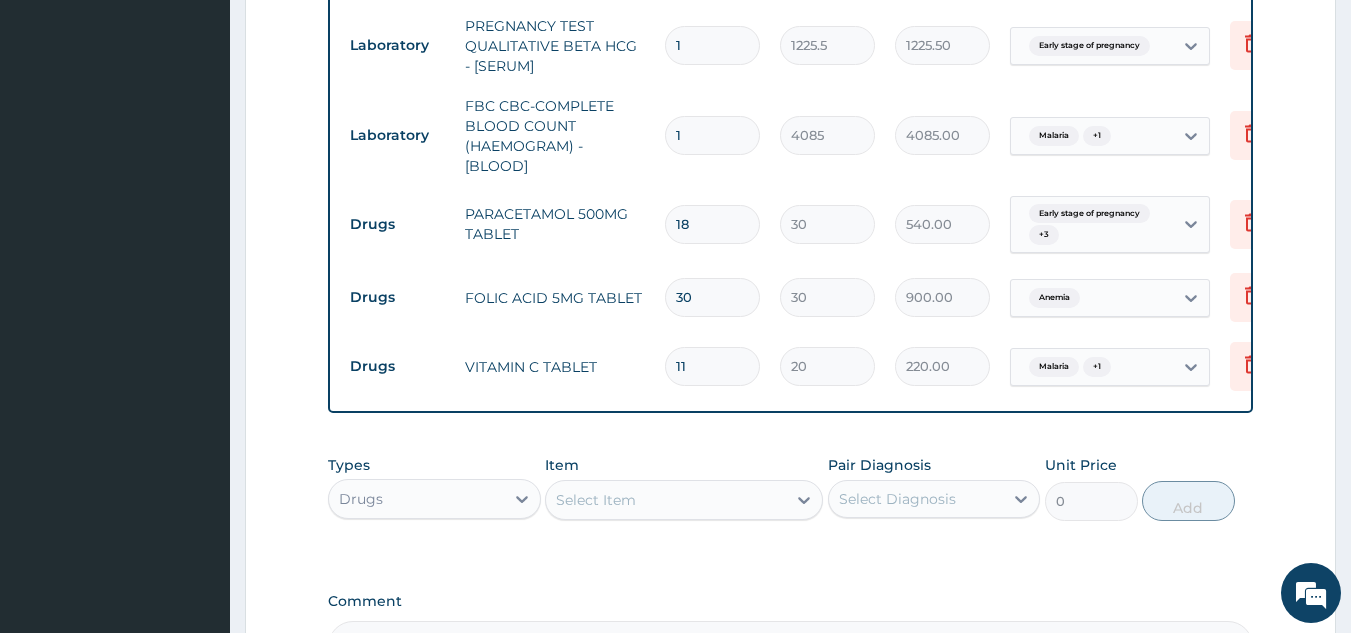 type on "1" 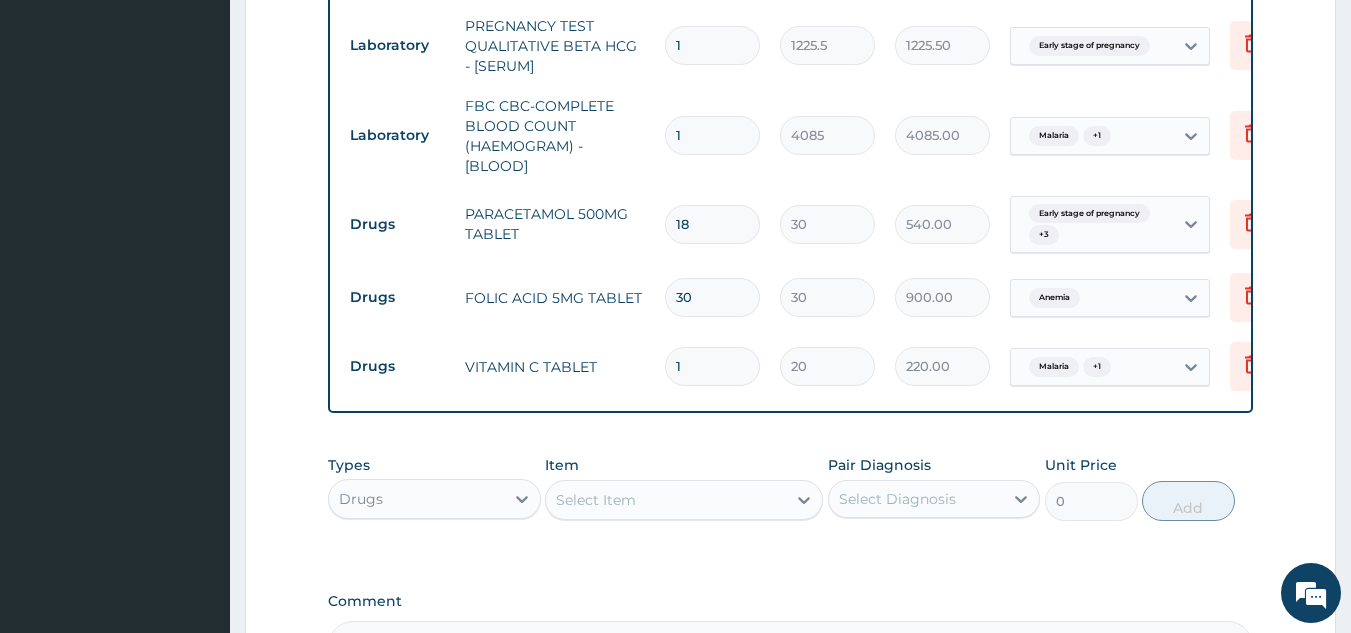 type on "20.00" 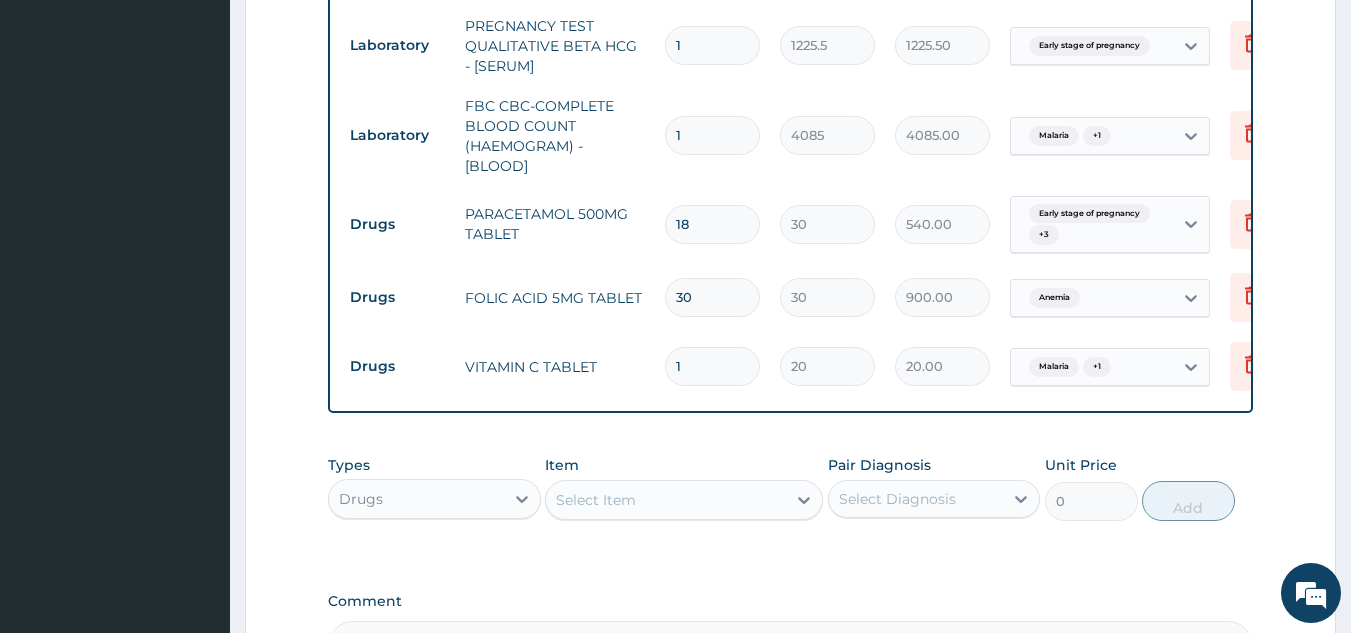 type on "18" 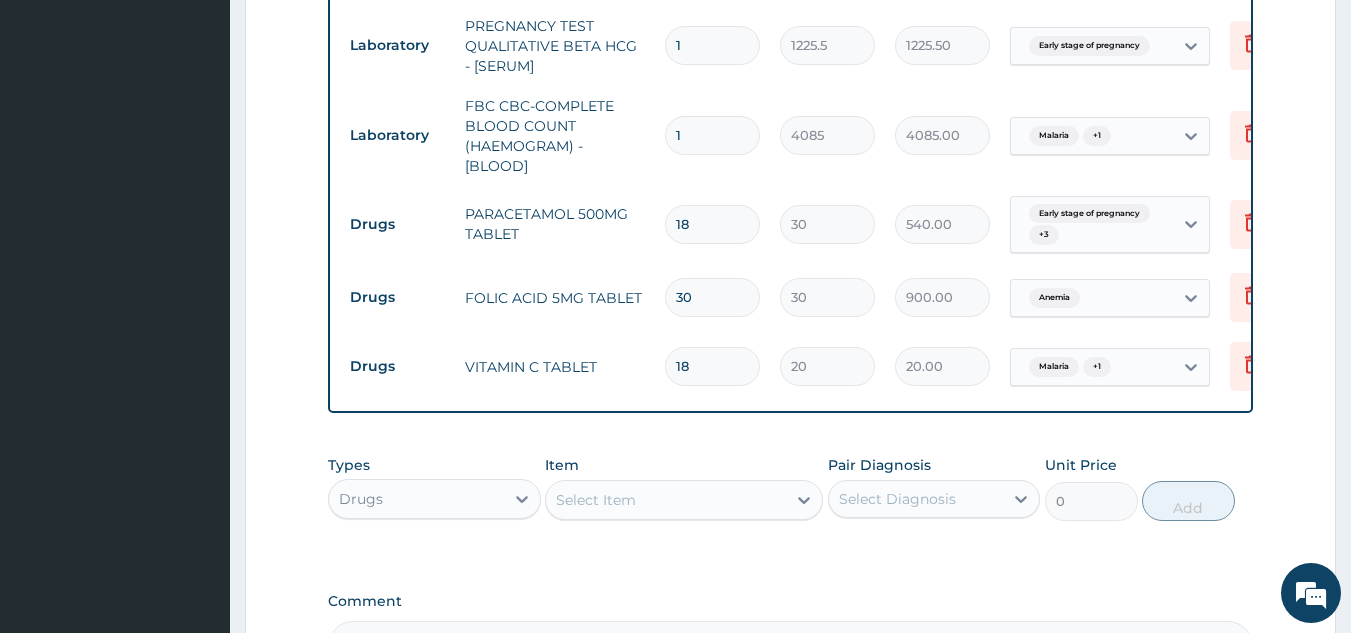 type on "360.00" 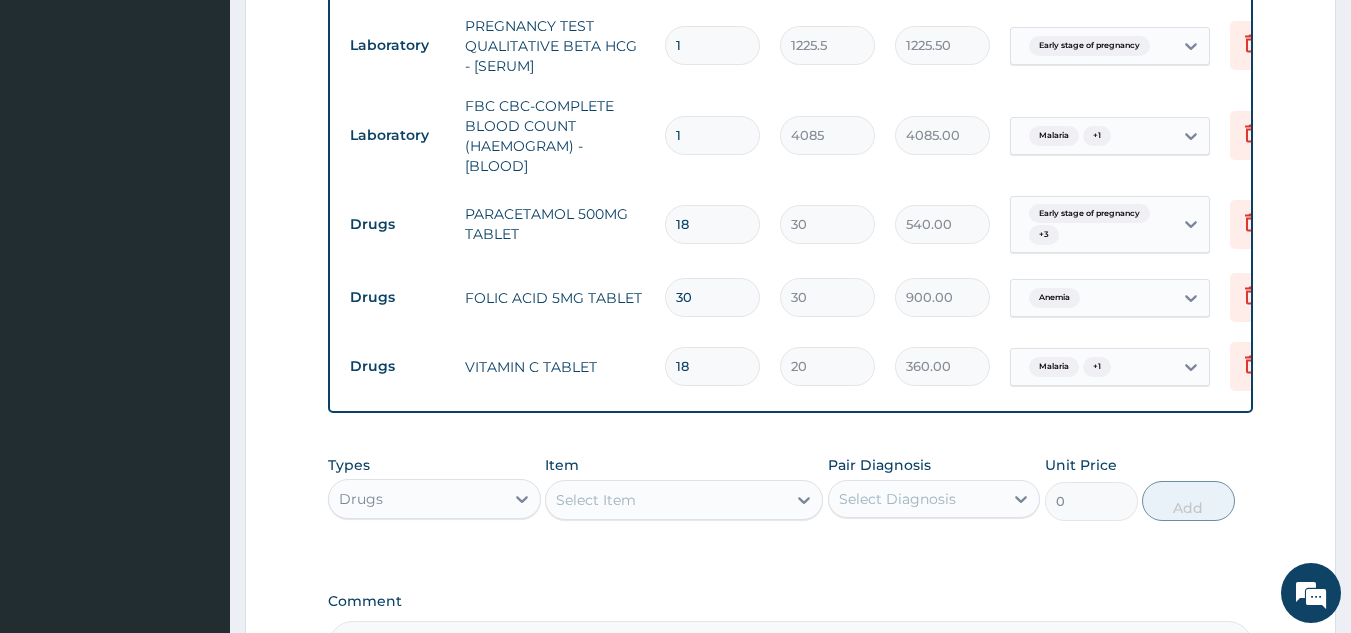 type on "180" 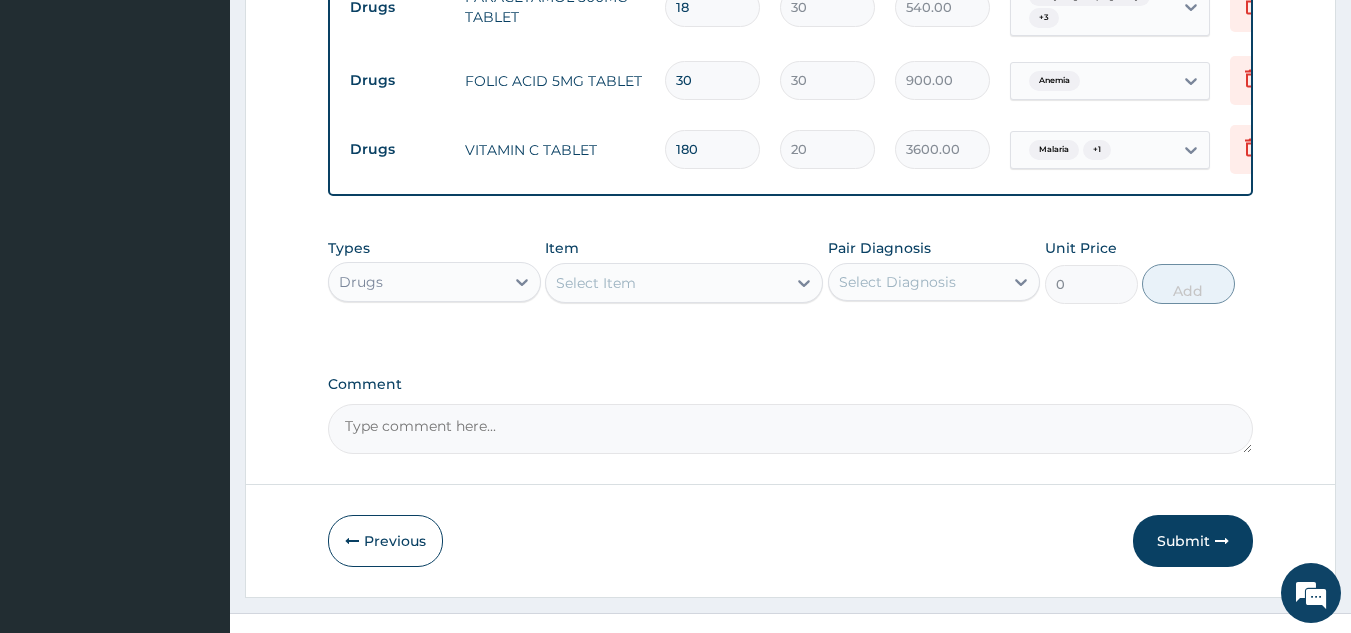 scroll, scrollTop: 1155, scrollLeft: 0, axis: vertical 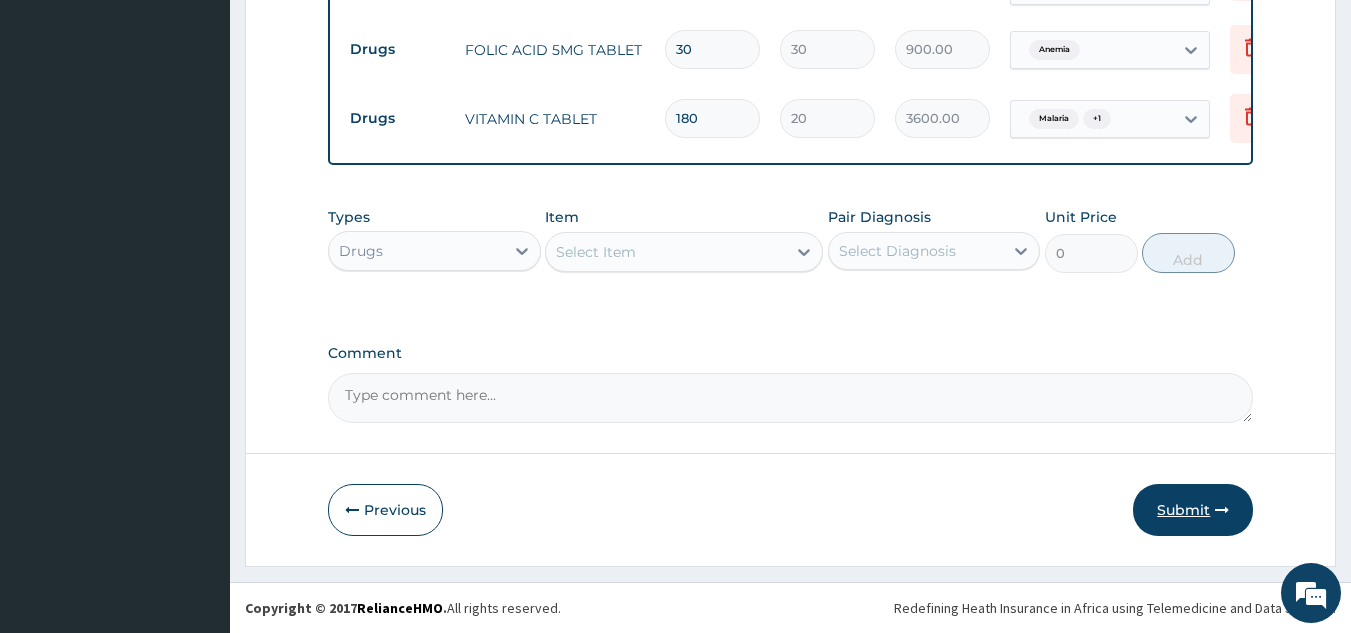 type on "180" 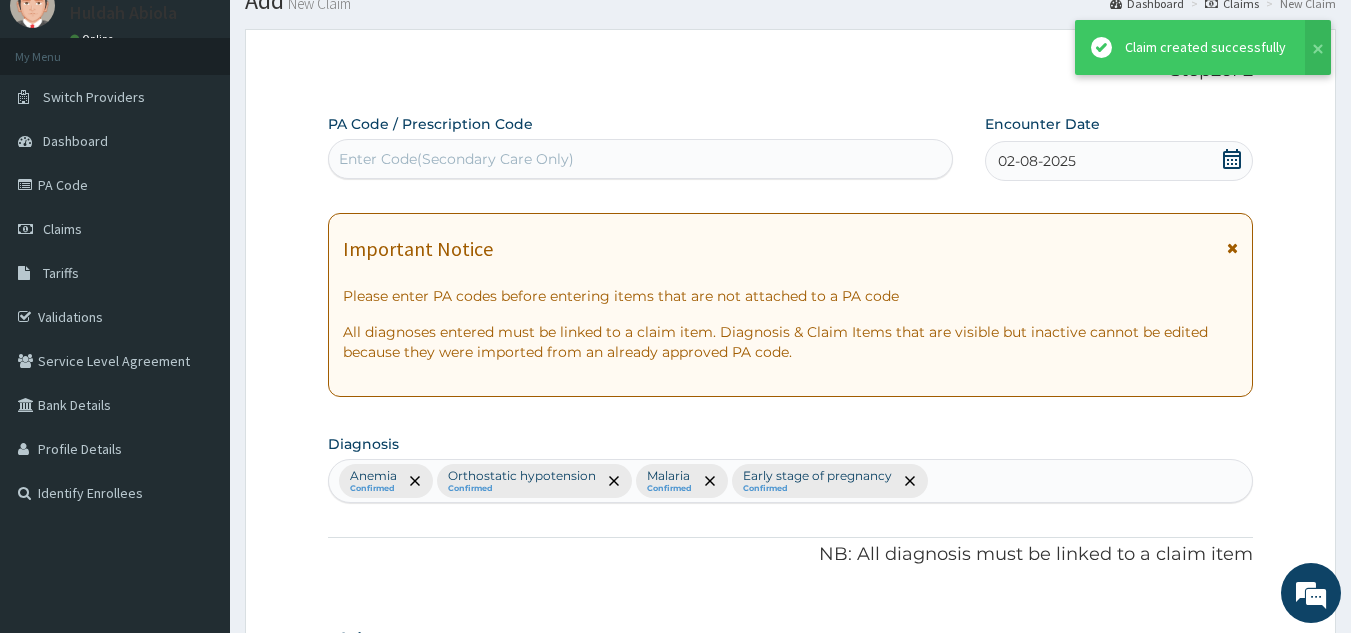 scroll, scrollTop: 1155, scrollLeft: 0, axis: vertical 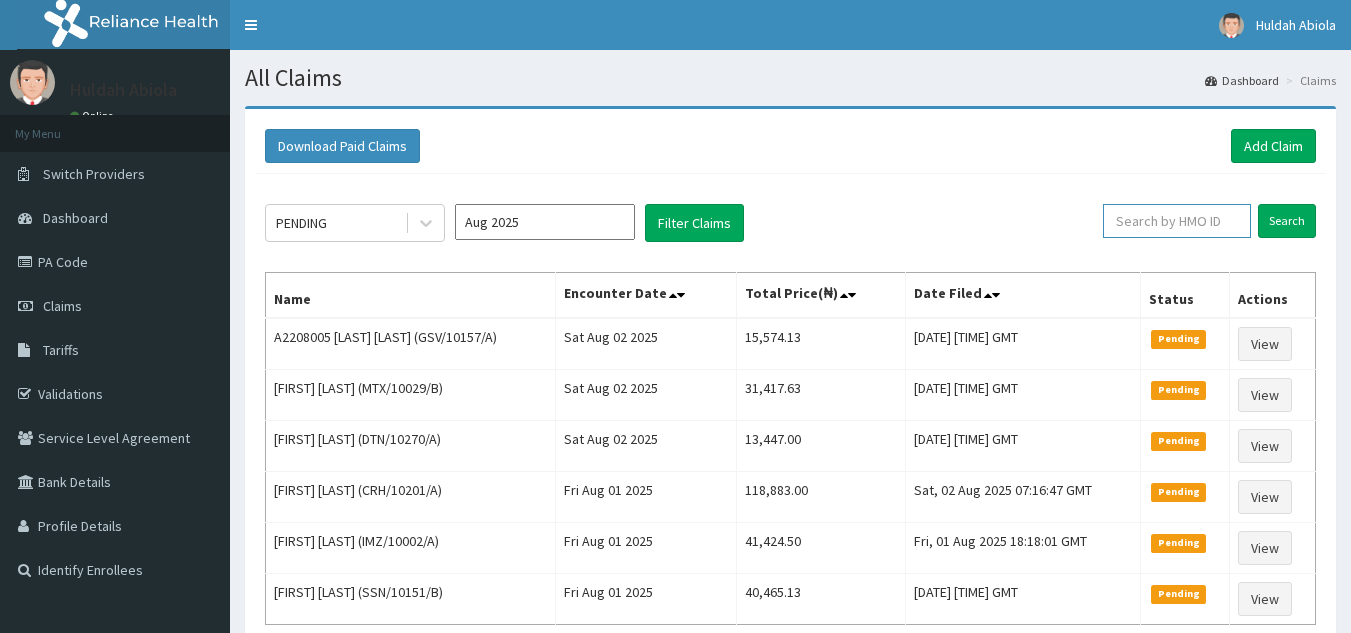 click at bounding box center (1177, 221) 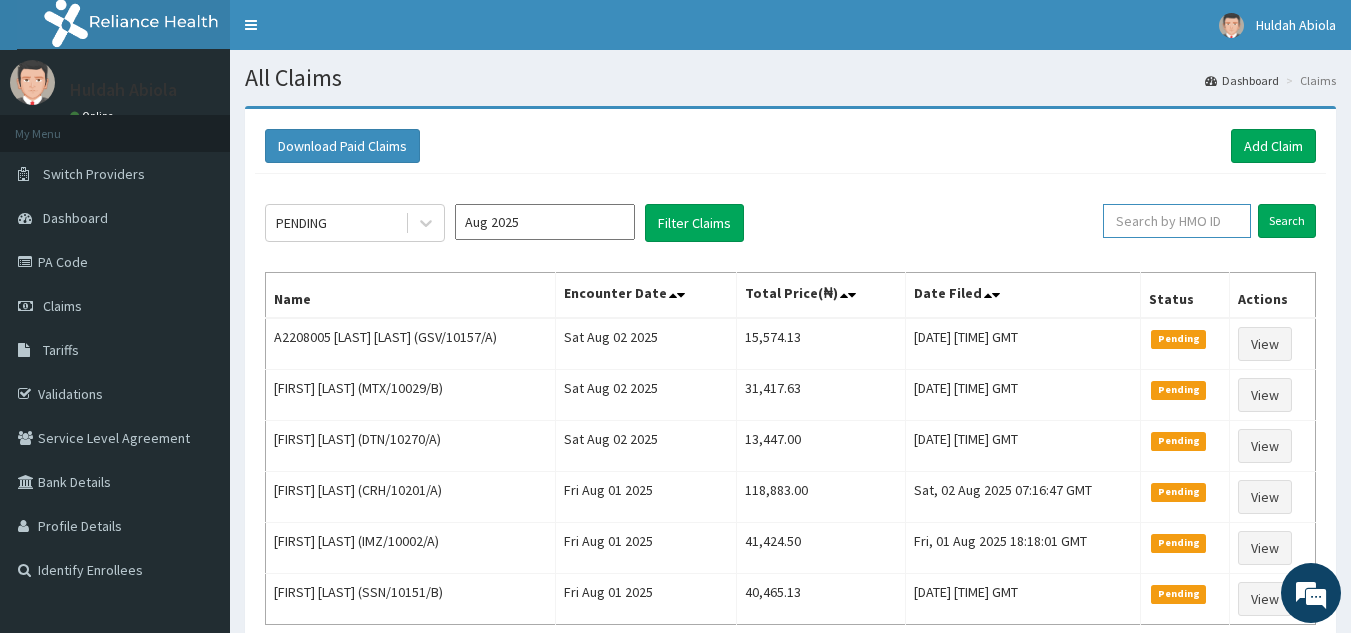 paste on "BUP/10012/A" 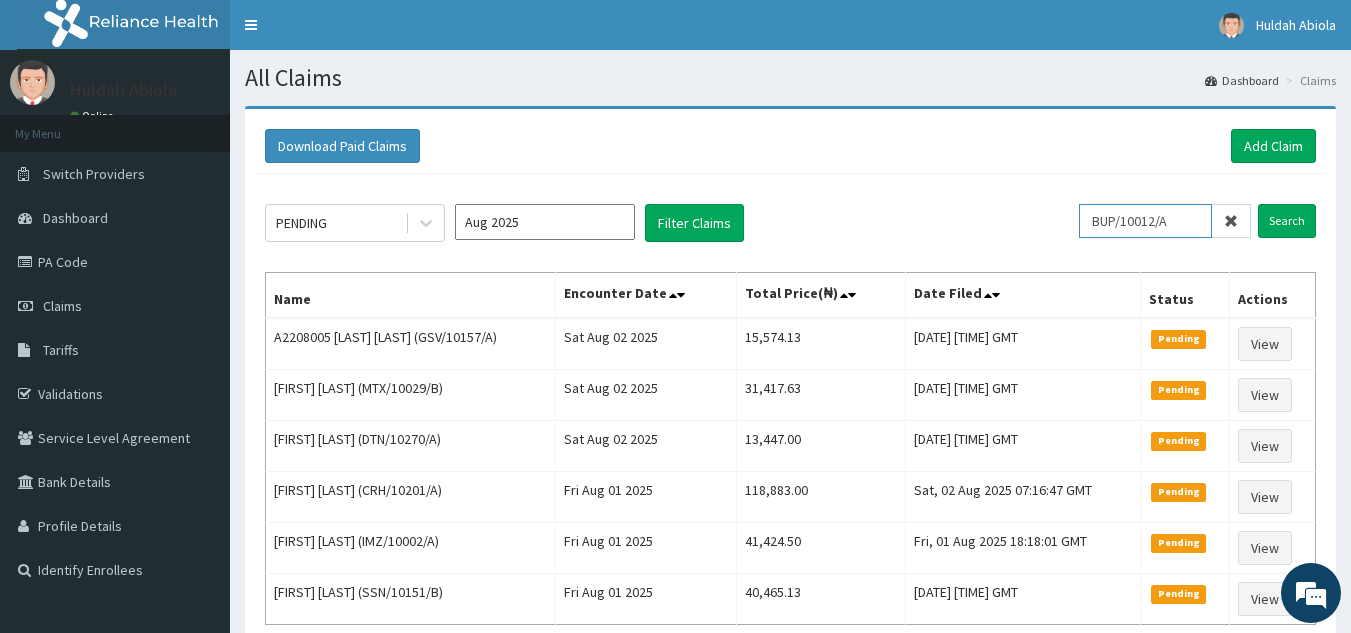 type on "BUP/10012/A" 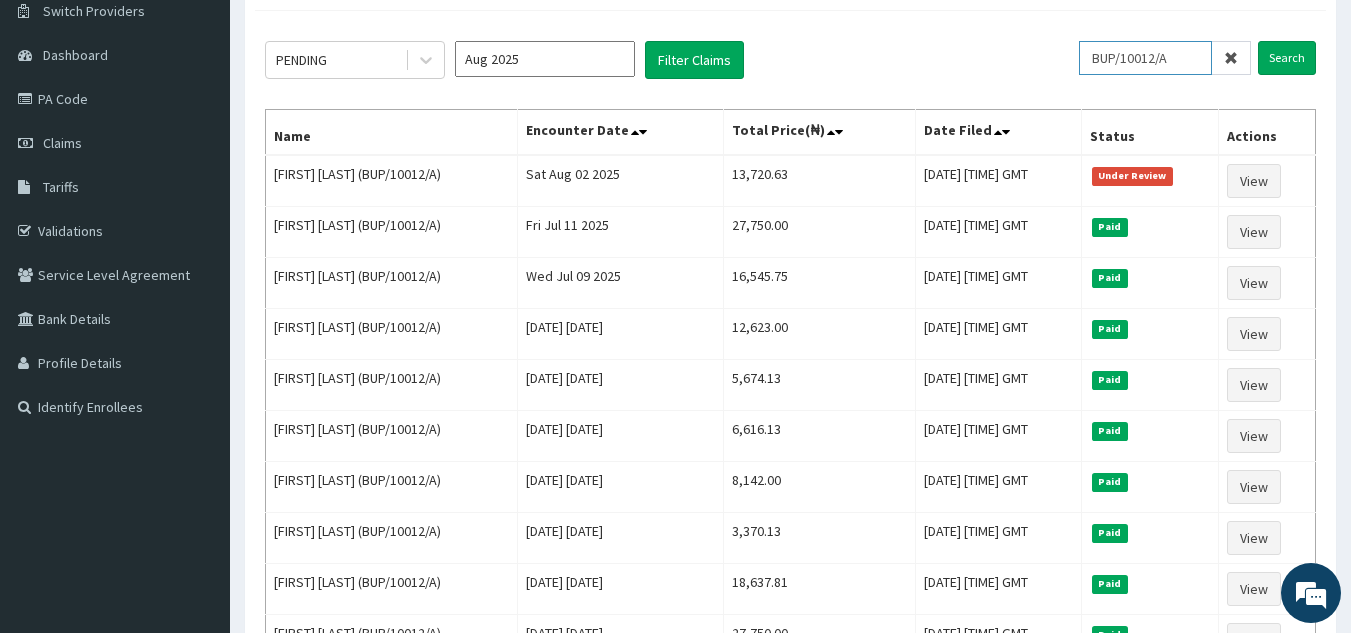scroll, scrollTop: 164, scrollLeft: 0, axis: vertical 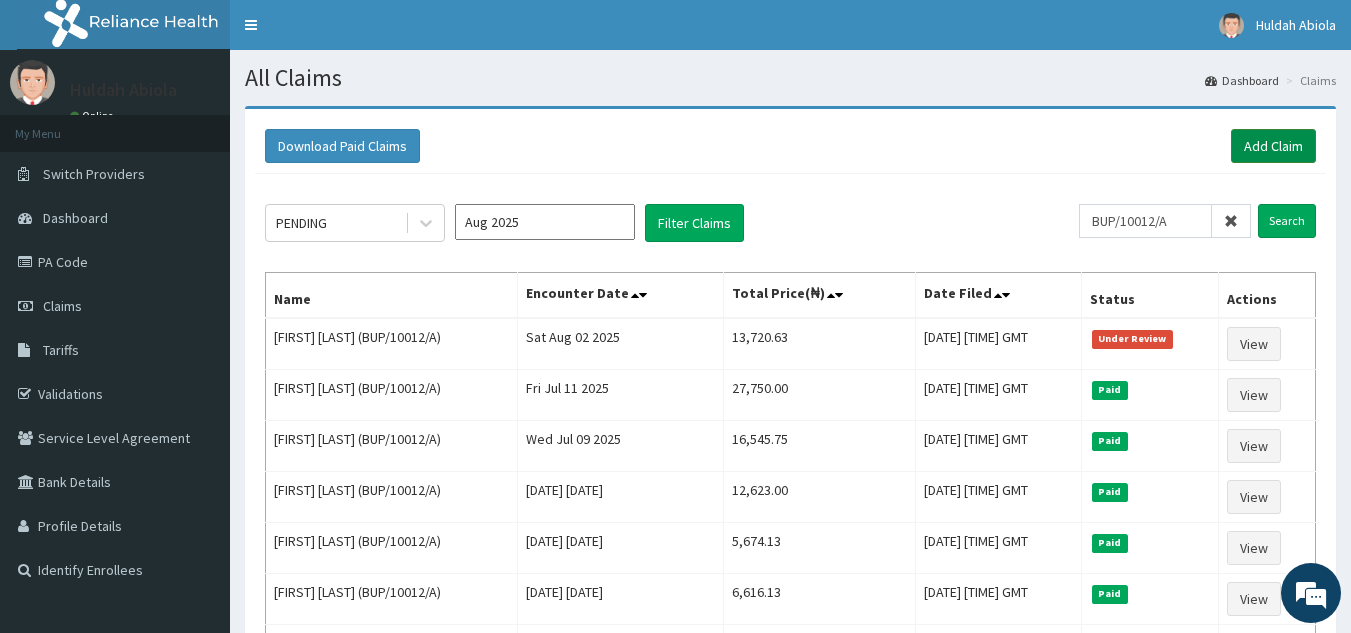 click on "Add Claim" at bounding box center (1273, 146) 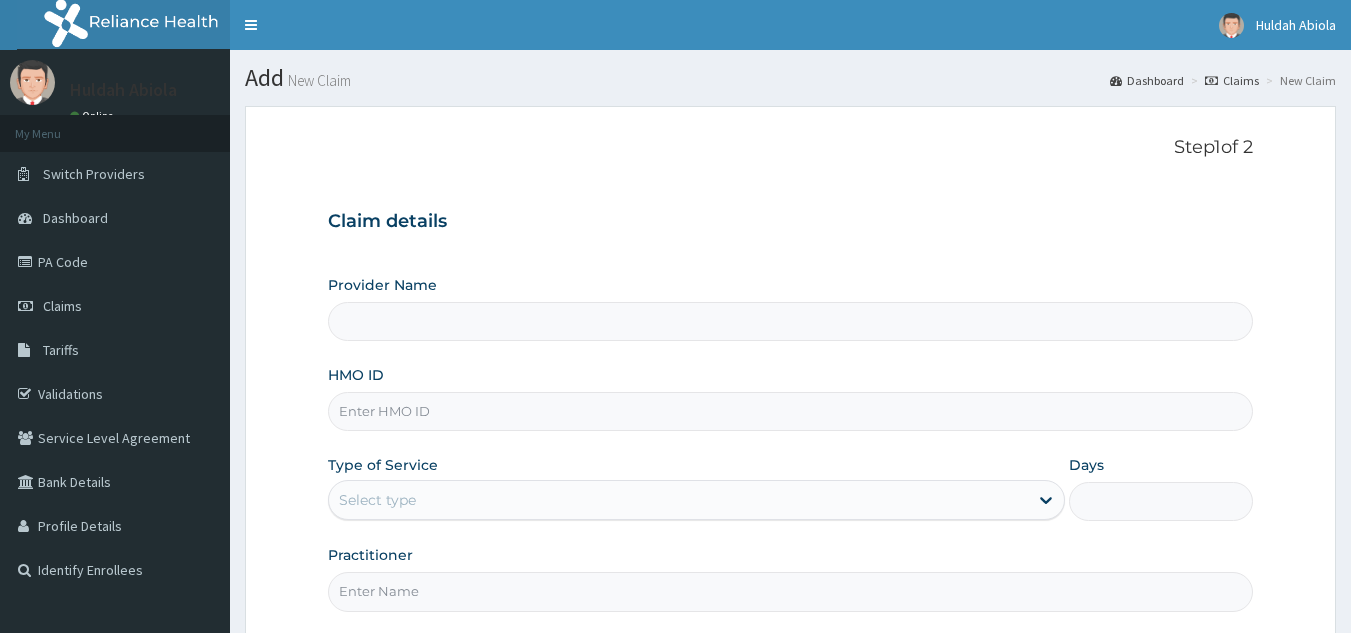 scroll, scrollTop: 0, scrollLeft: 0, axis: both 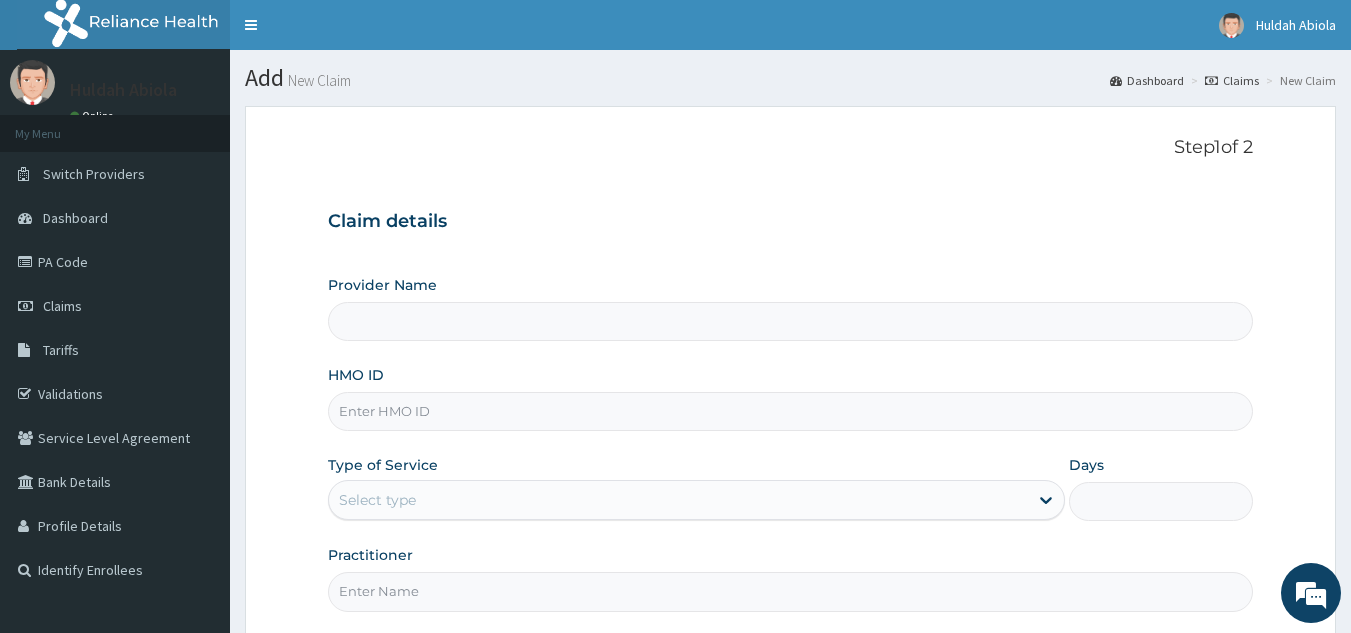 paste on "ESP/10016/A" 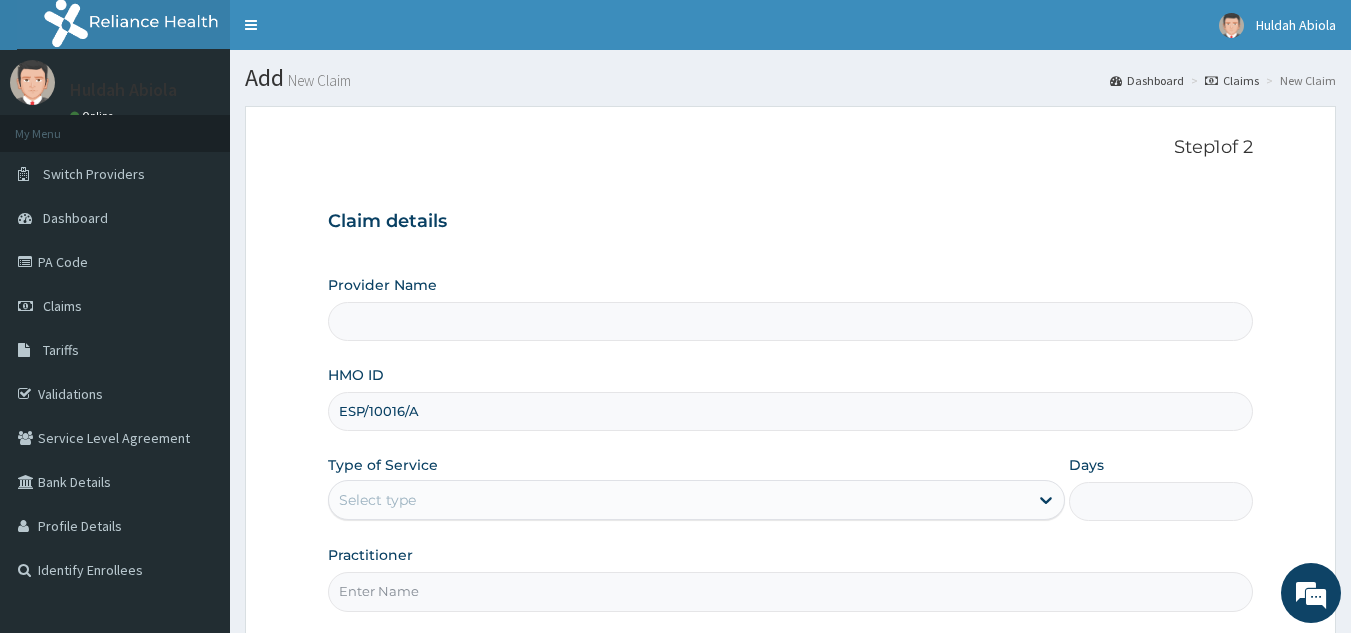 type on "Reliance Family Clinics (RFC) - Lekki" 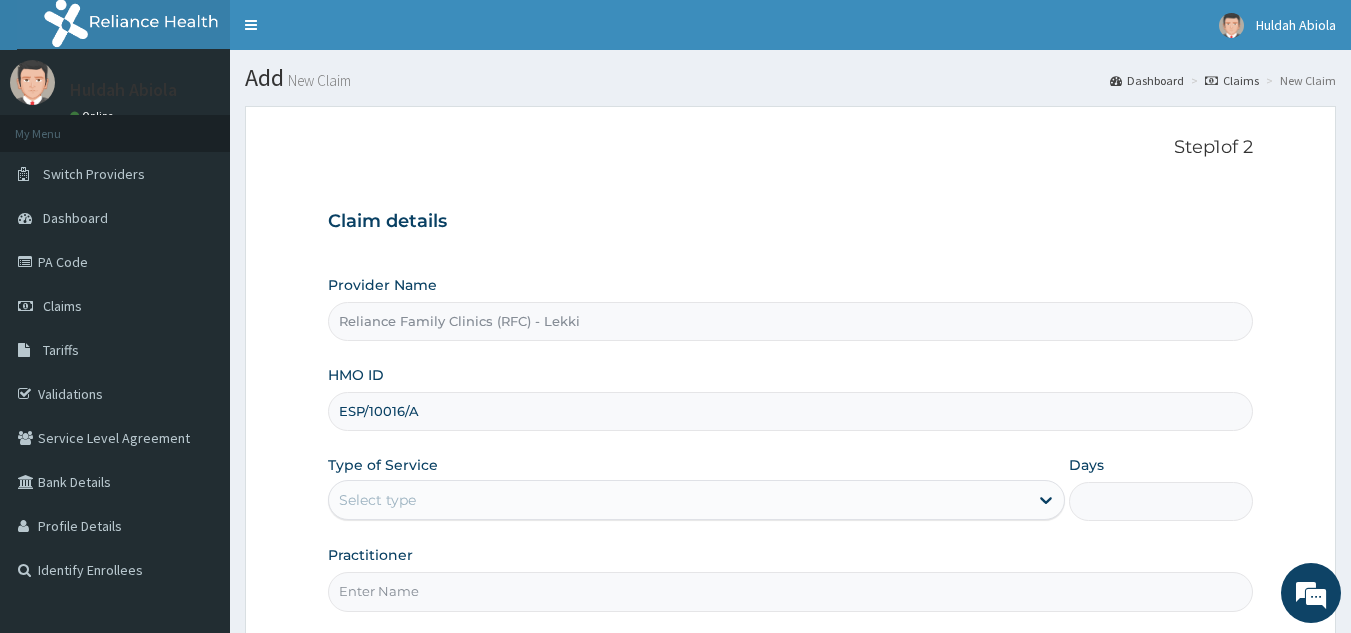 type on "ESP/10016/A" 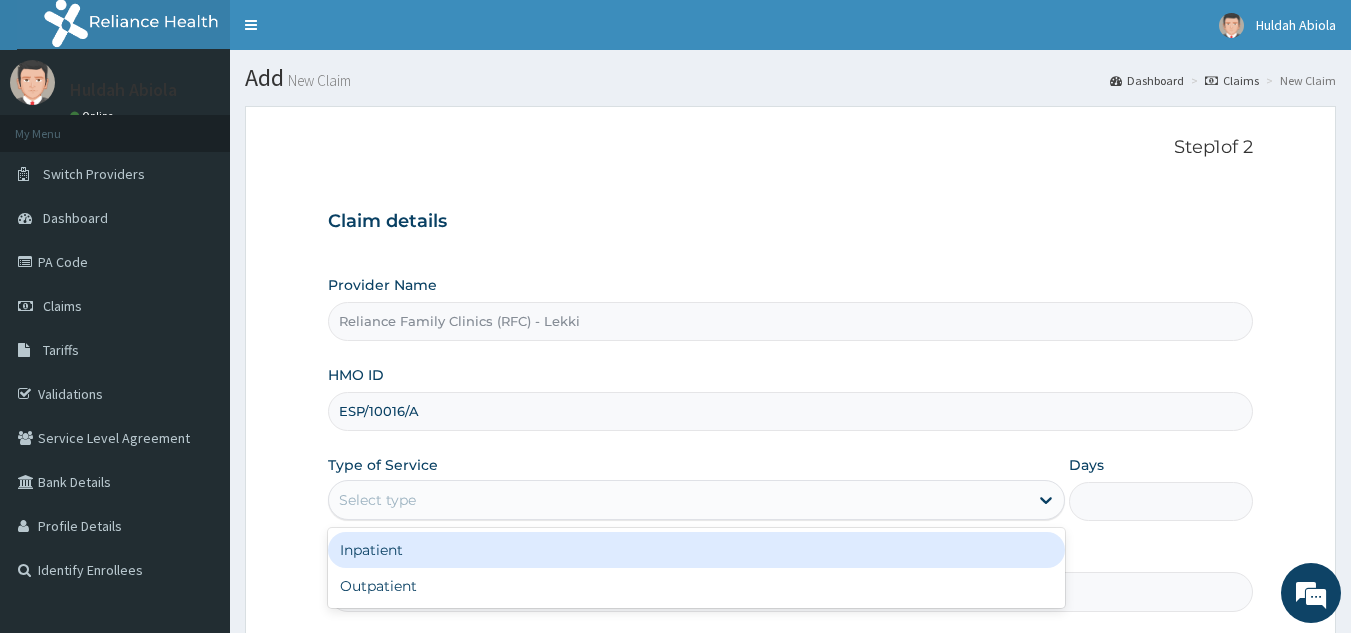 click on "Select type" at bounding box center [678, 500] 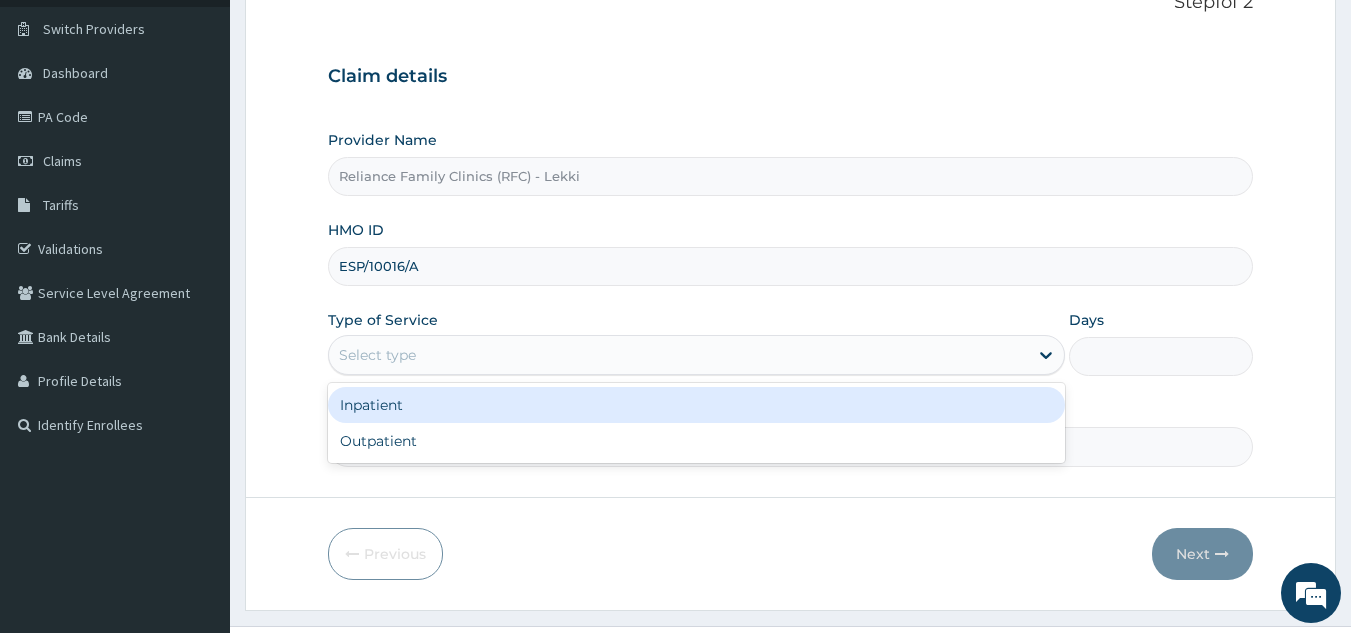 scroll, scrollTop: 152, scrollLeft: 0, axis: vertical 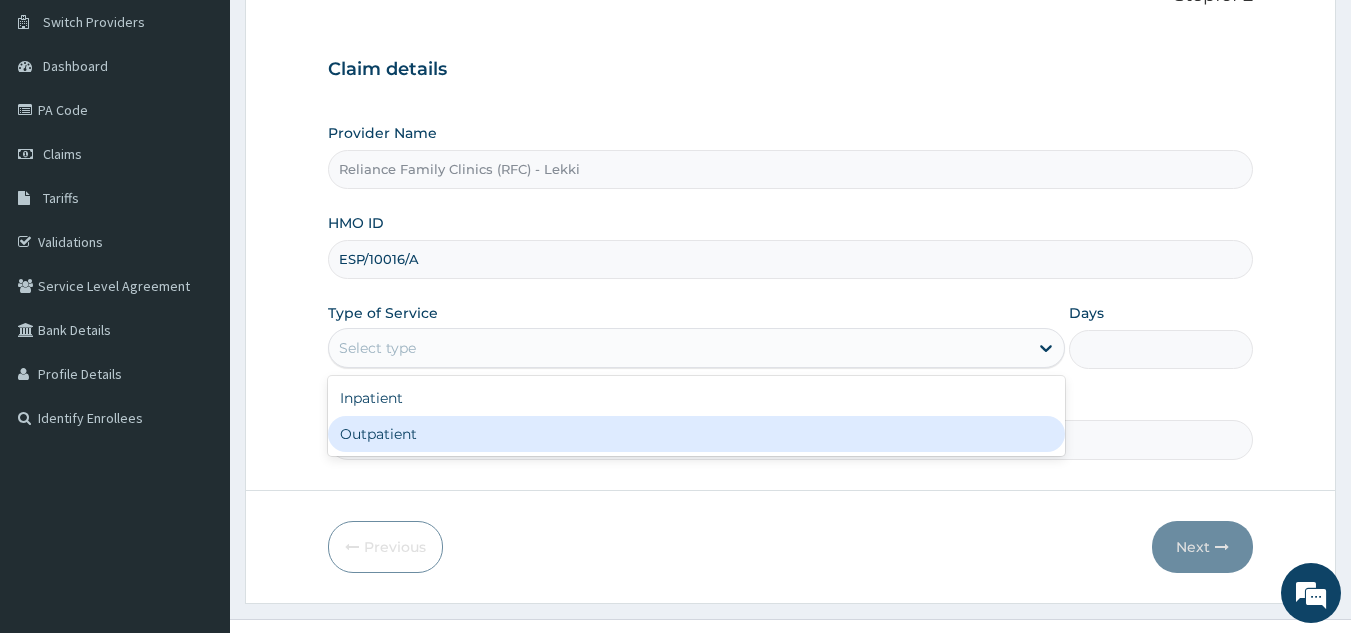 click on "Outpatient" at bounding box center [696, 434] 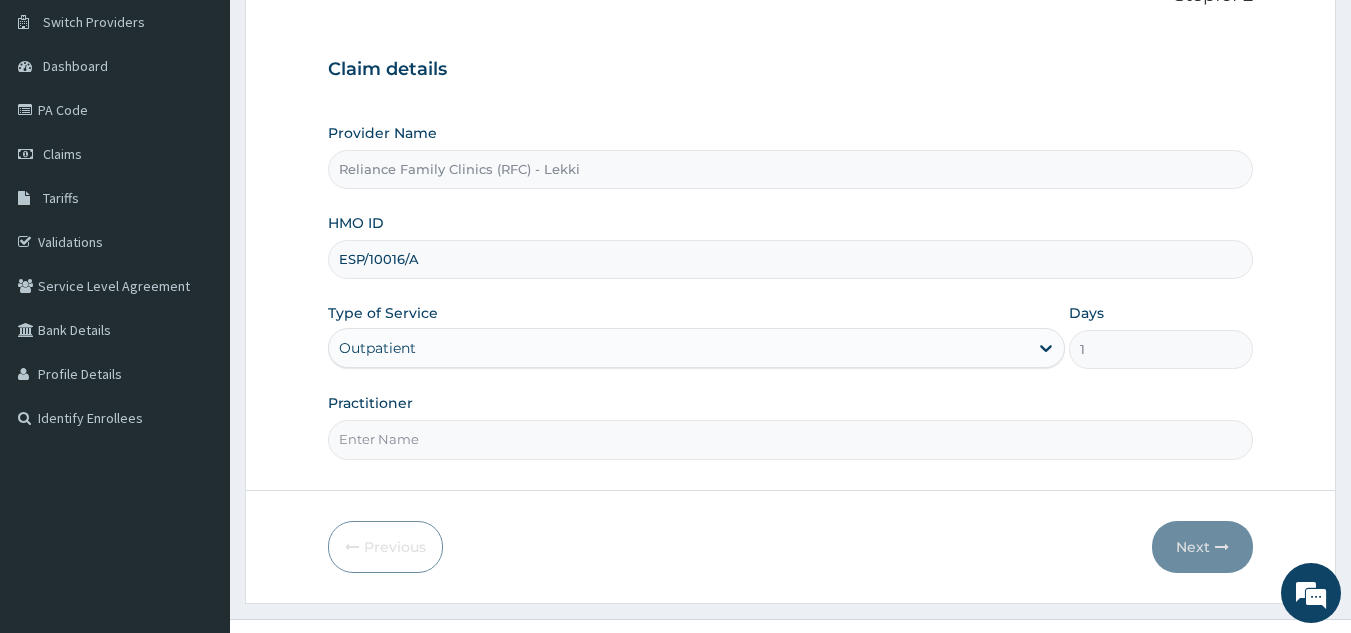 click on "Practitioner" at bounding box center [791, 439] 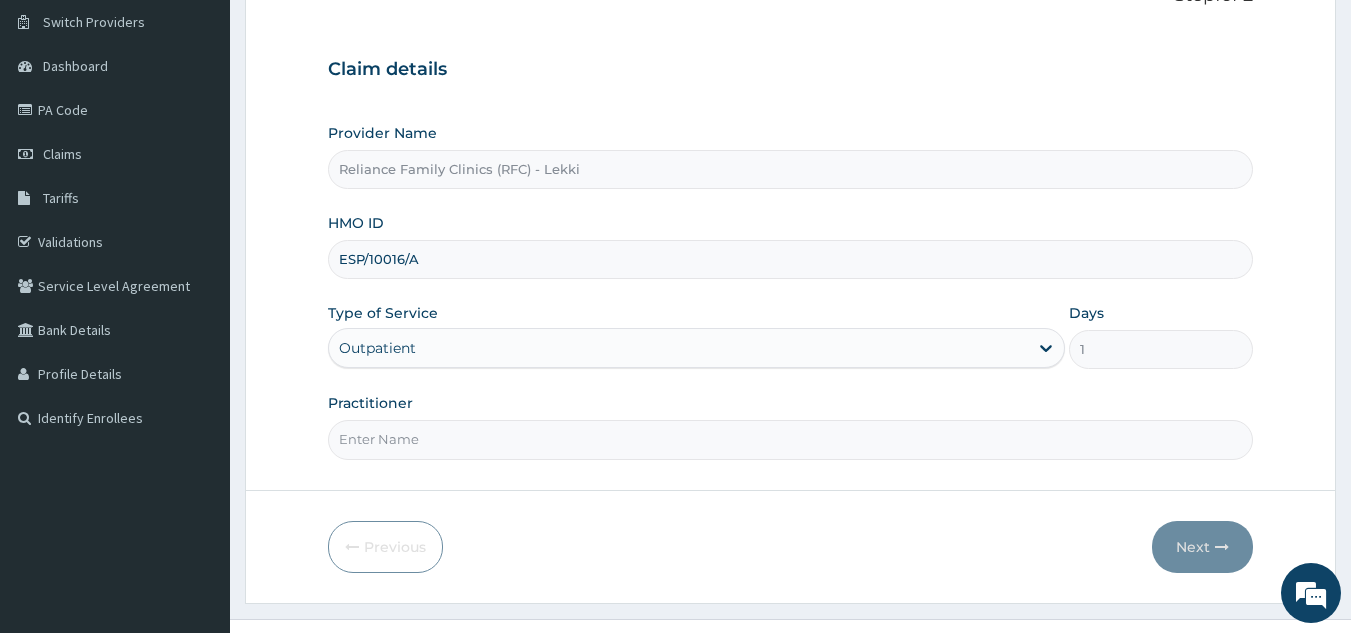 type on "Locum" 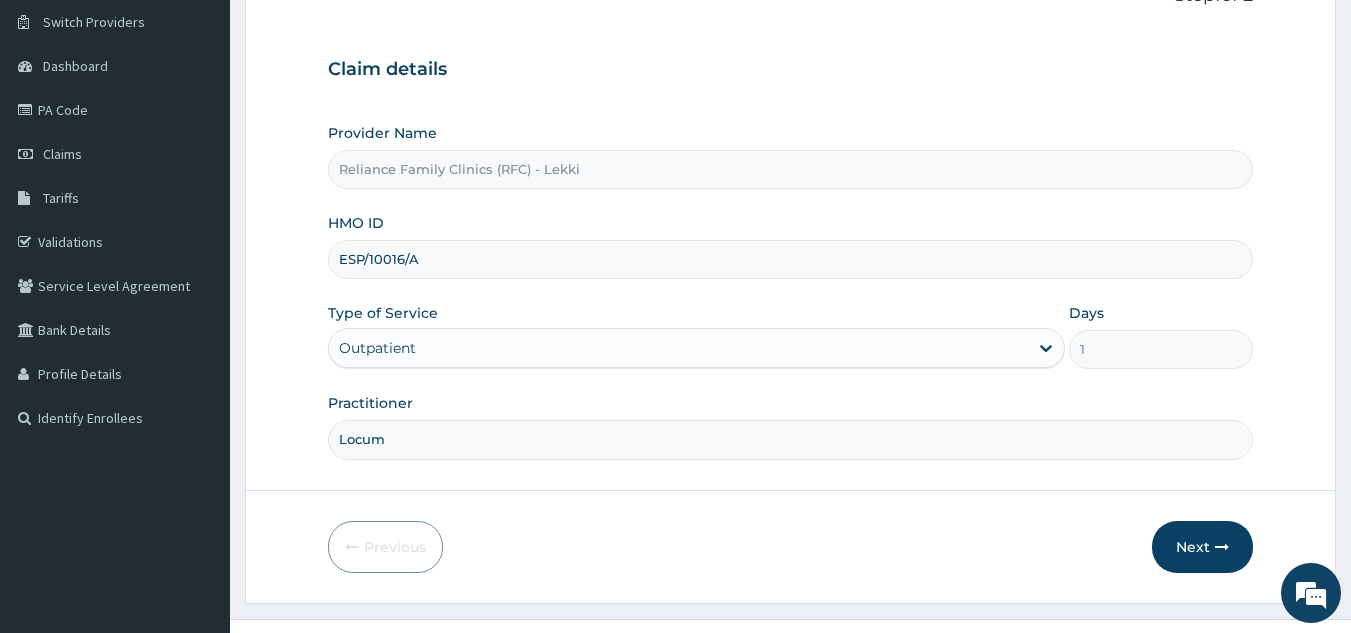 scroll, scrollTop: 189, scrollLeft: 0, axis: vertical 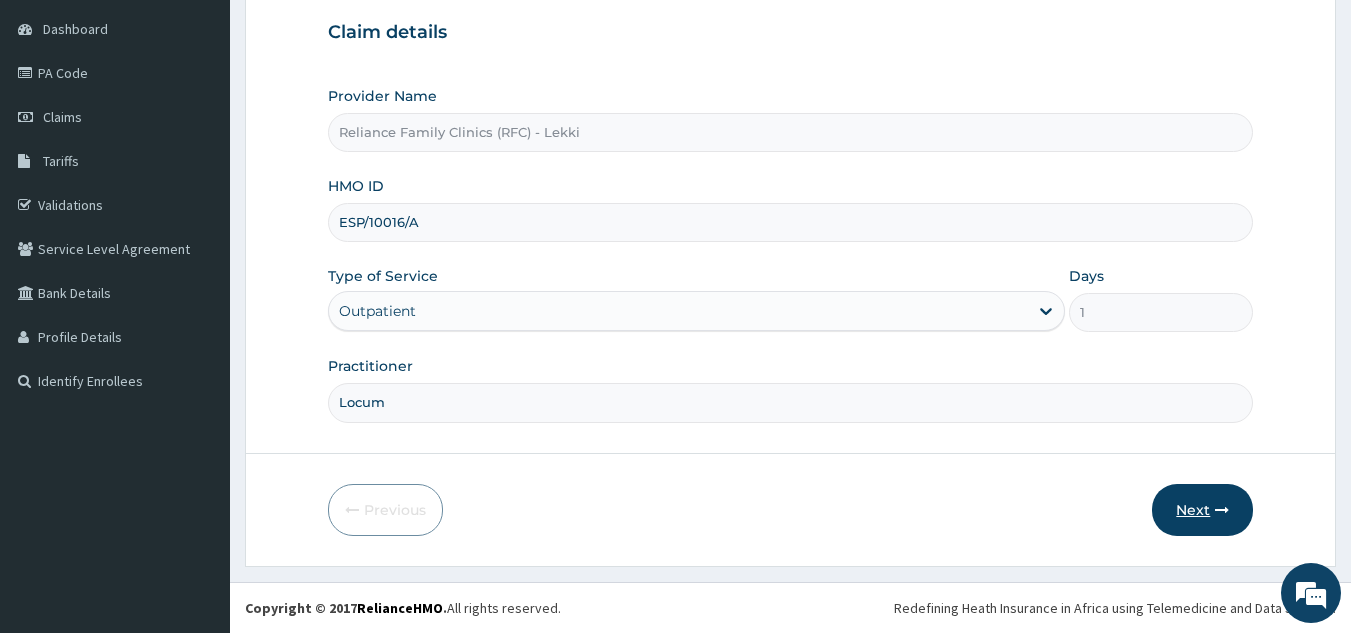 click on "Next" at bounding box center [1202, 510] 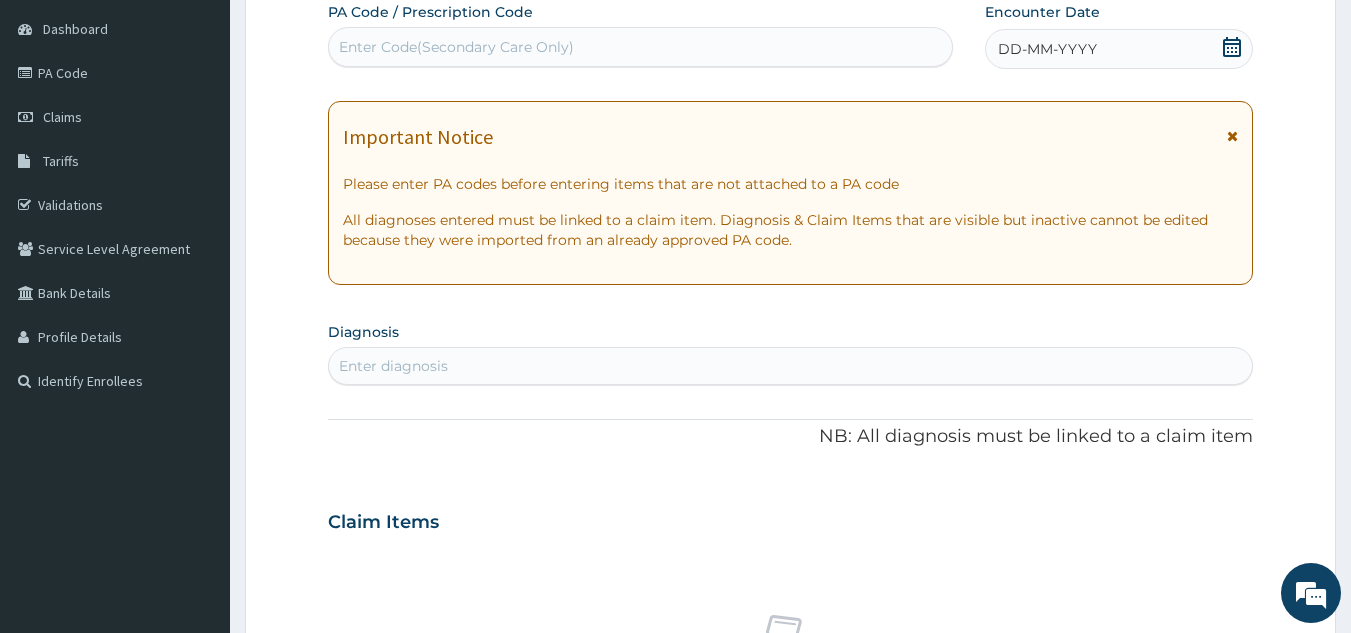 click on "Claim Items" at bounding box center (791, 518) 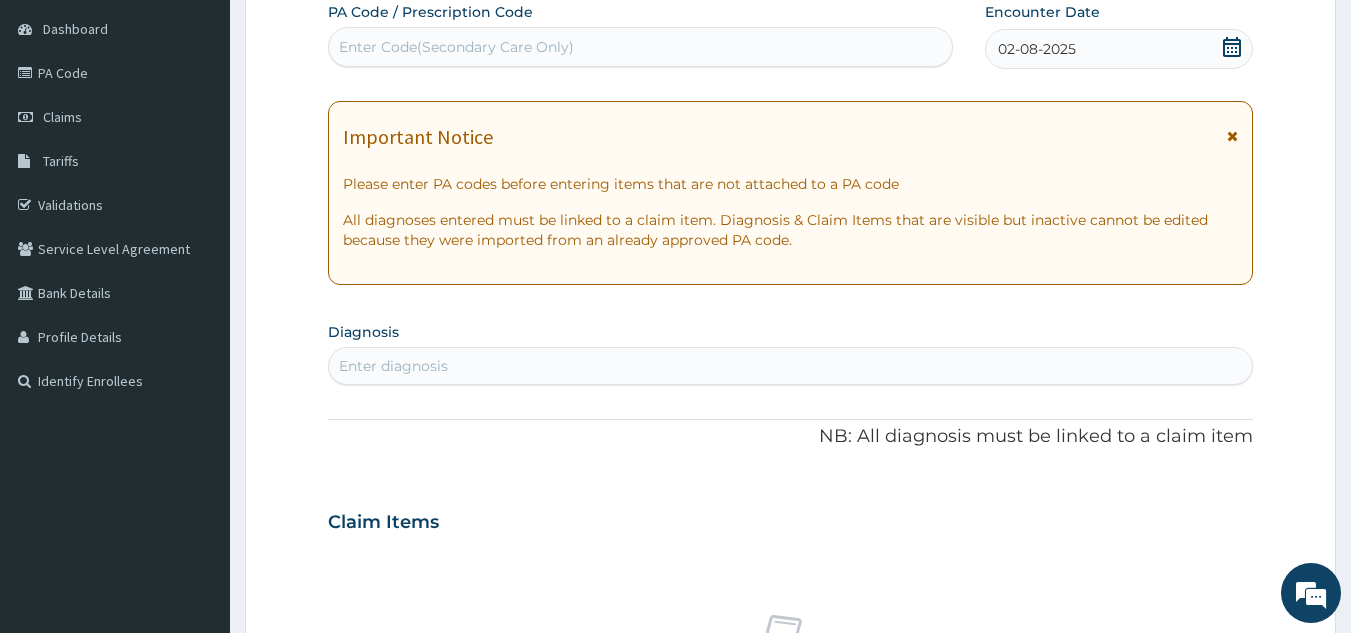 click on "PA Code / Prescription Code Enter Code(Secondary Care Only) Encounter Date 02-08-2025 Important Notice Please enter PA codes before entering items that are not attached to a PA code   All diagnoses entered must be linked to a claim item. Diagnosis & Claim Items that are visible but inactive cannot be edited because they were imported from an already approved PA code. Diagnosis Enter diagnosis NB: All diagnosis must be linked to a claim item Claim Items No claim item Types Select Type Item Select Item Pair Diagnosis Select Diagnosis Unit Price 0 Add Comment" at bounding box center (791, 519) 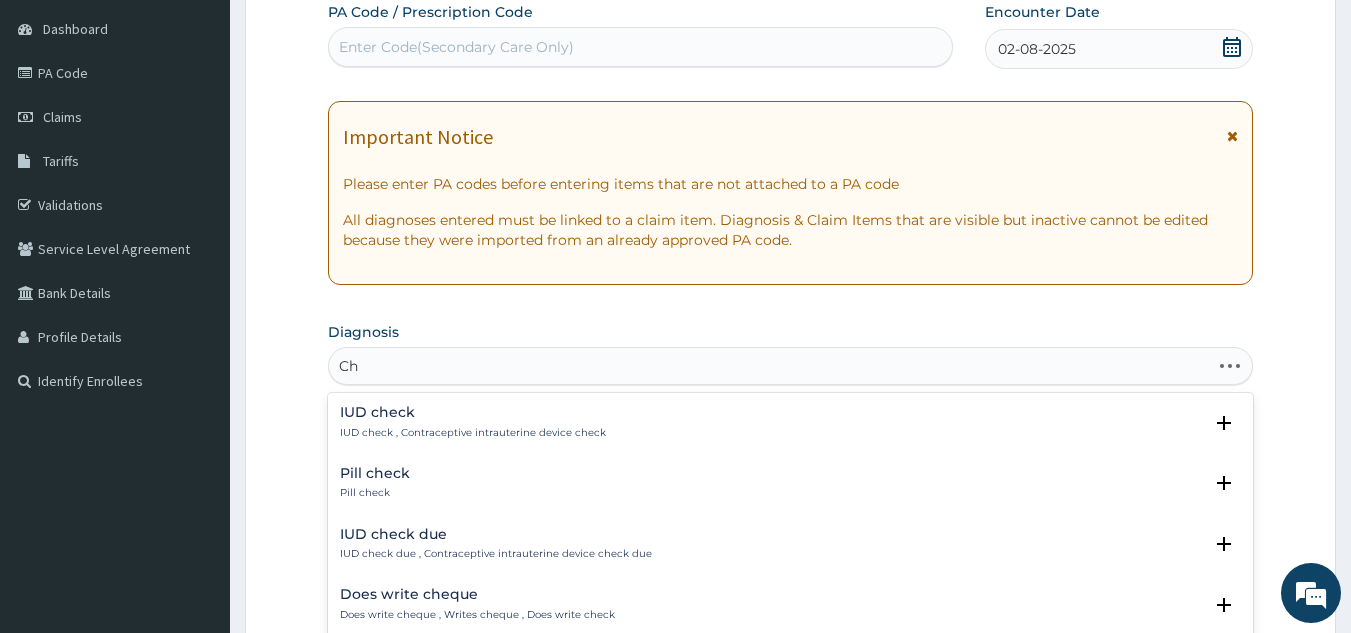 type on "C" 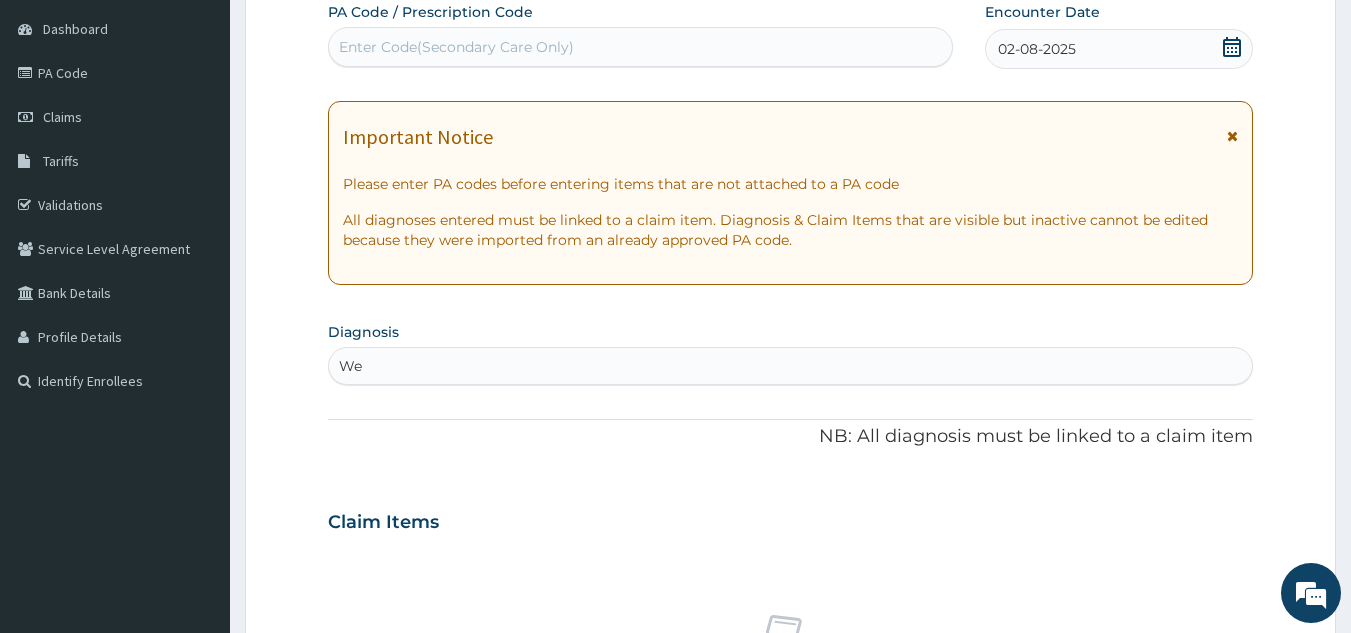 type on "W" 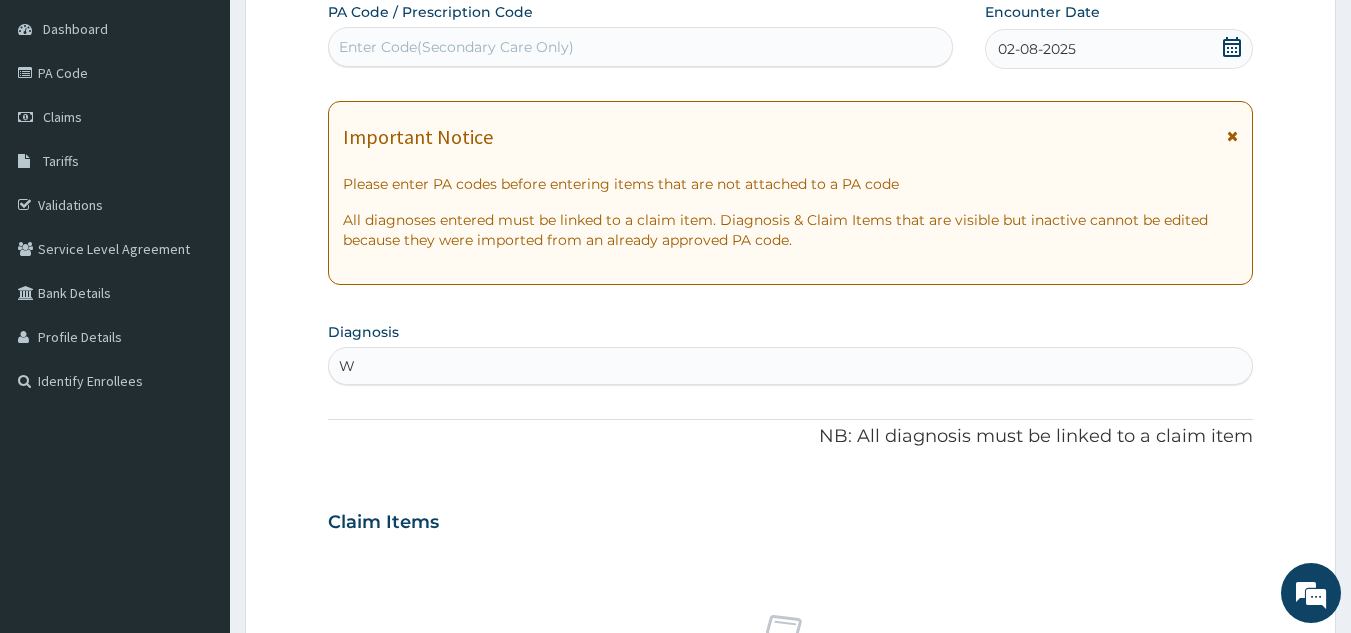 type 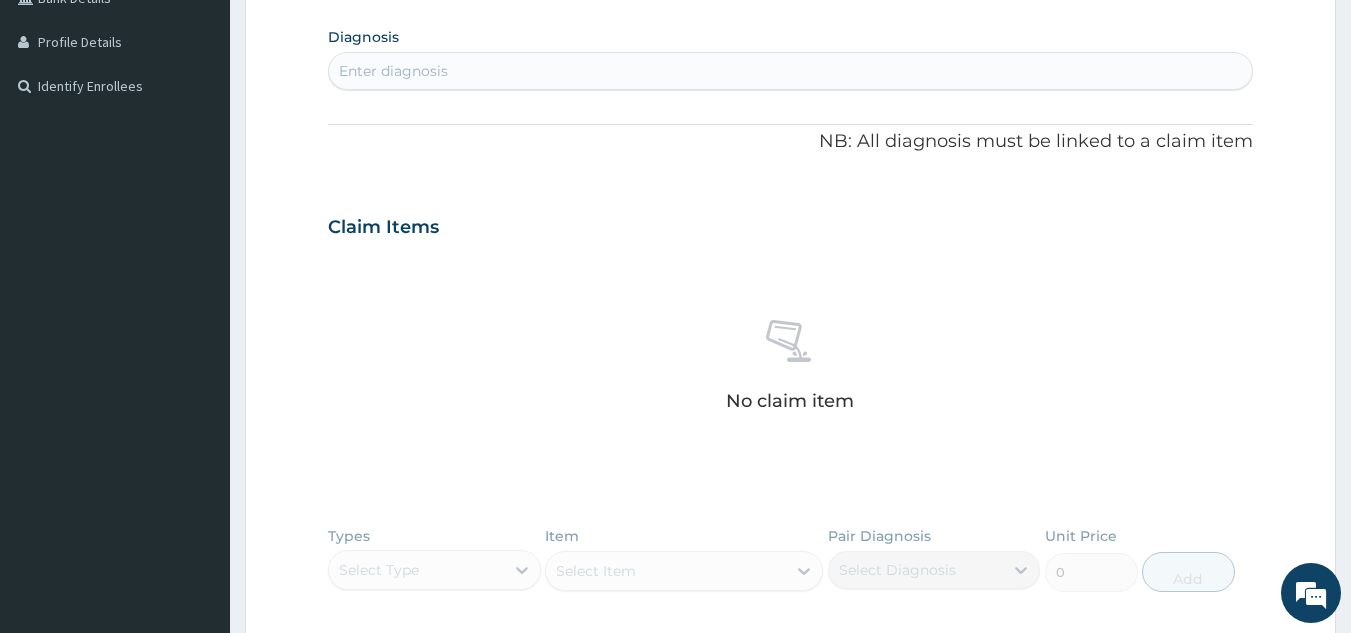 scroll, scrollTop: 803, scrollLeft: 0, axis: vertical 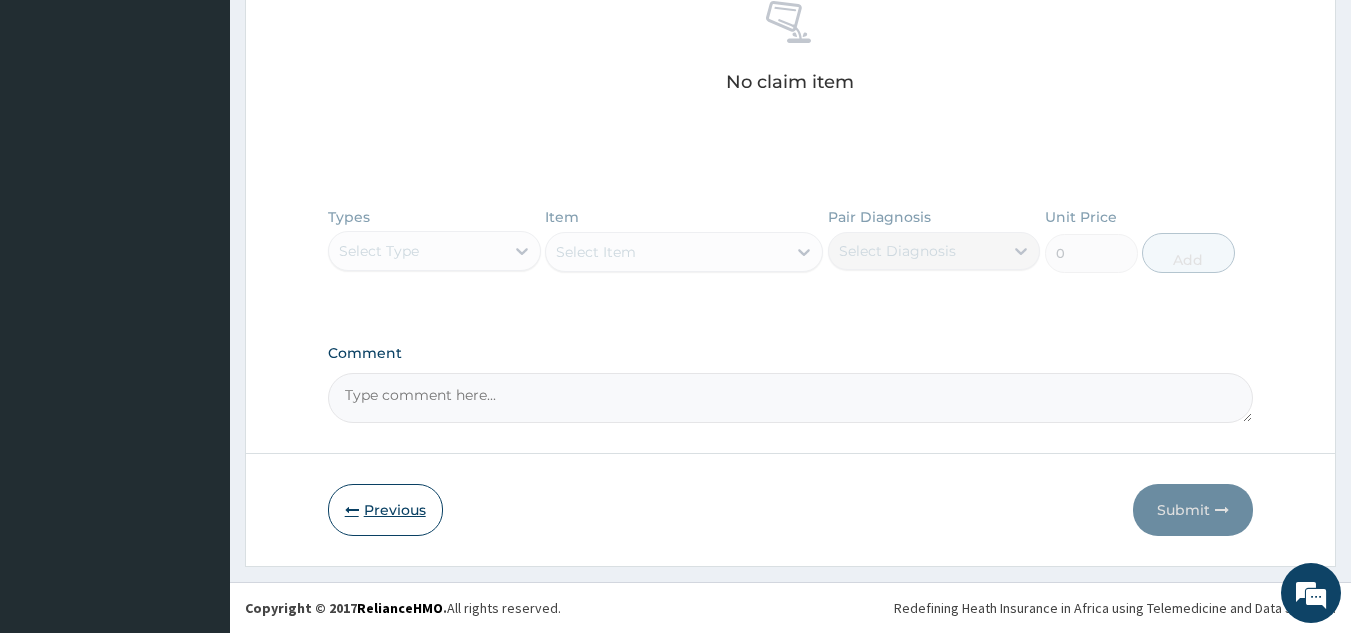 click on "Previous" at bounding box center [385, 510] 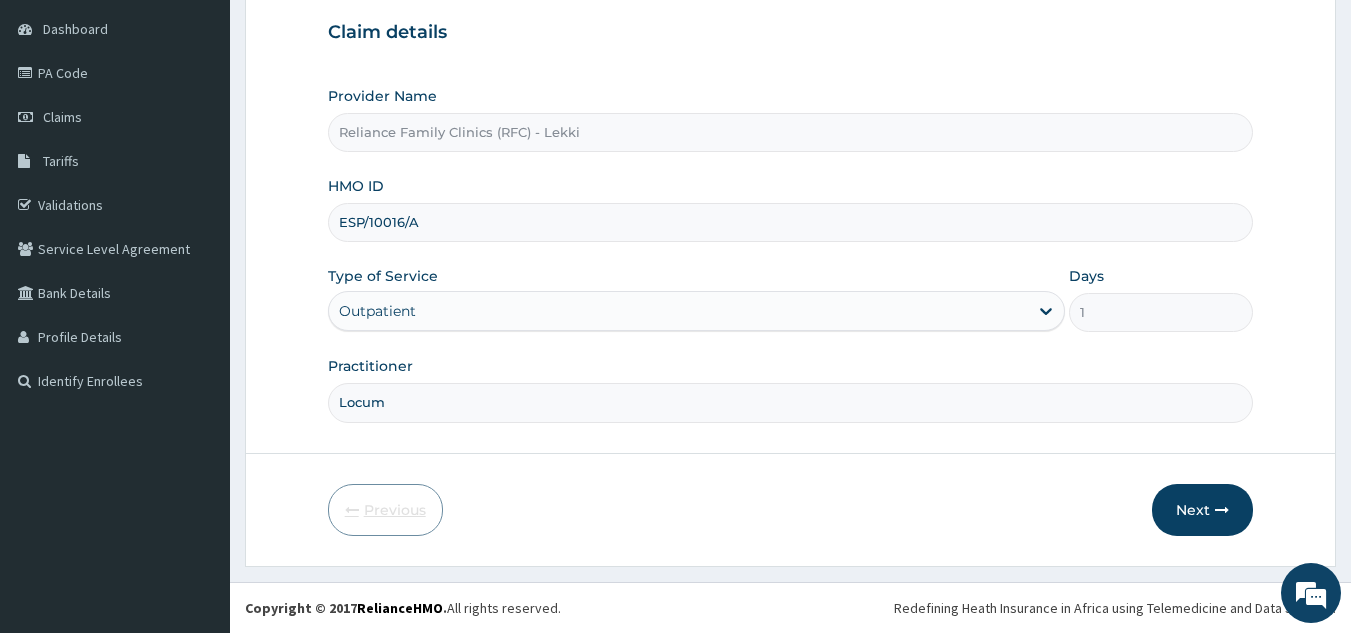 scroll, scrollTop: 189, scrollLeft: 0, axis: vertical 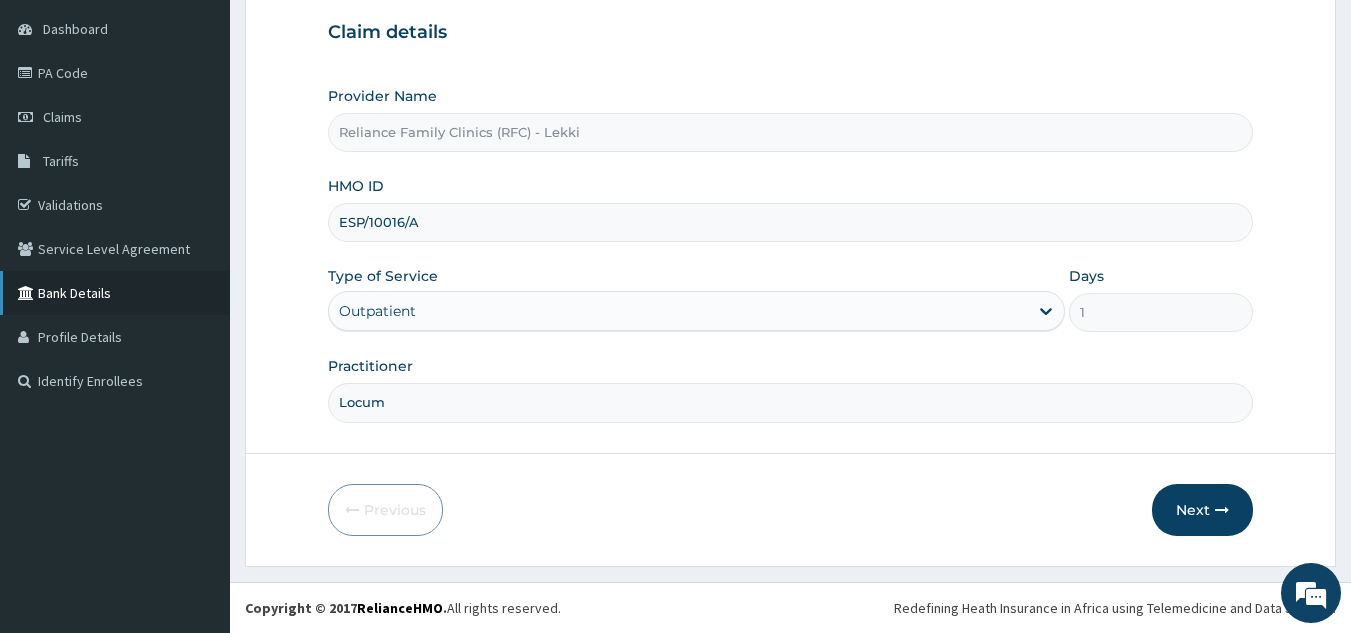 drag, startPoint x: 452, startPoint y: 212, endPoint x: 85, endPoint y: 282, distance: 373.61612 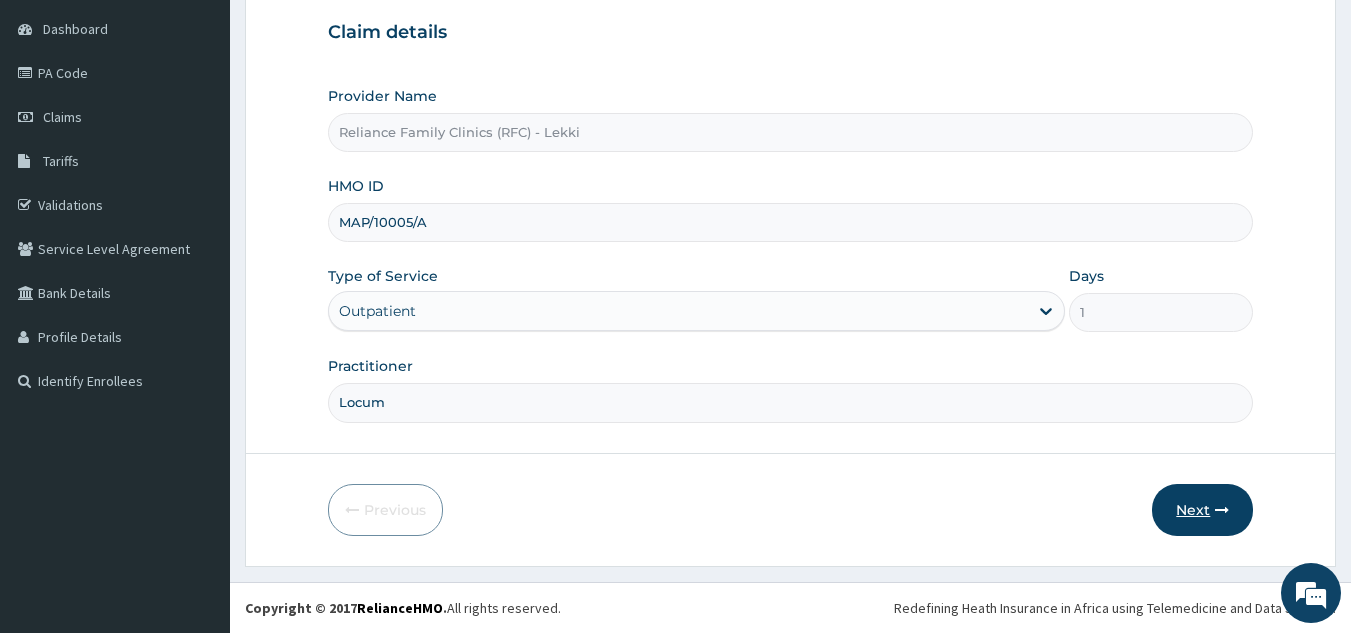 type on "MAP/10005/A" 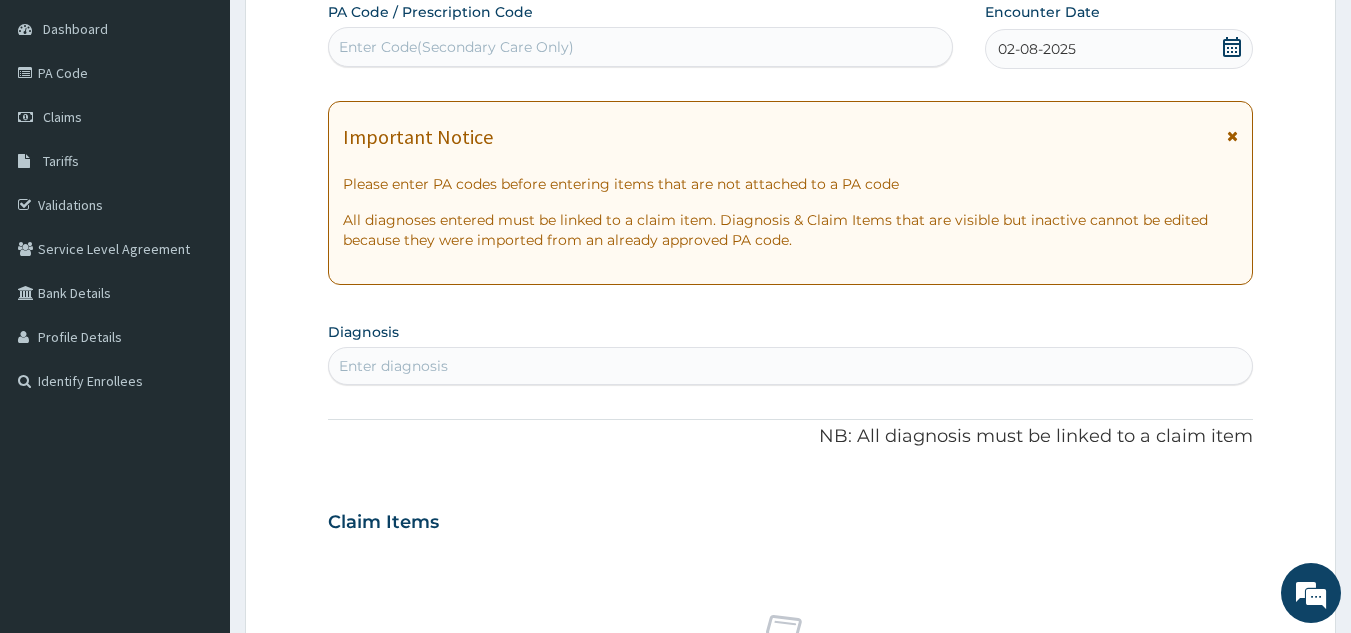 click on "Enter diagnosis" at bounding box center [393, 366] 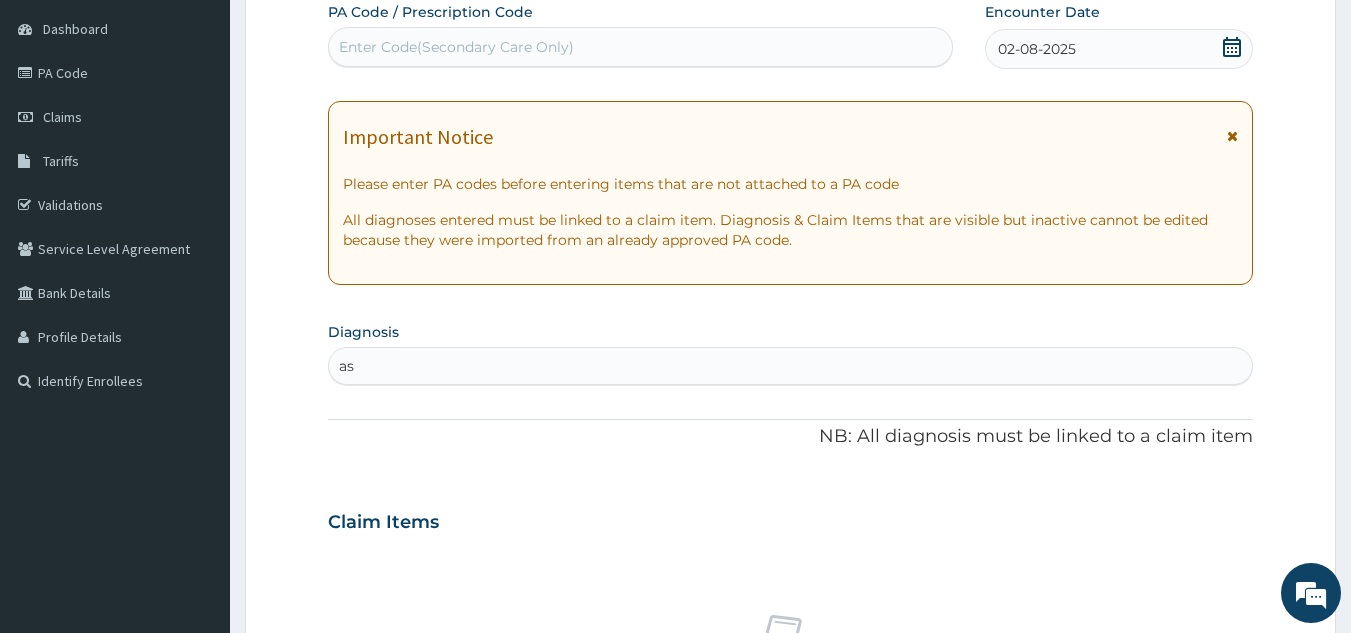 type on "a" 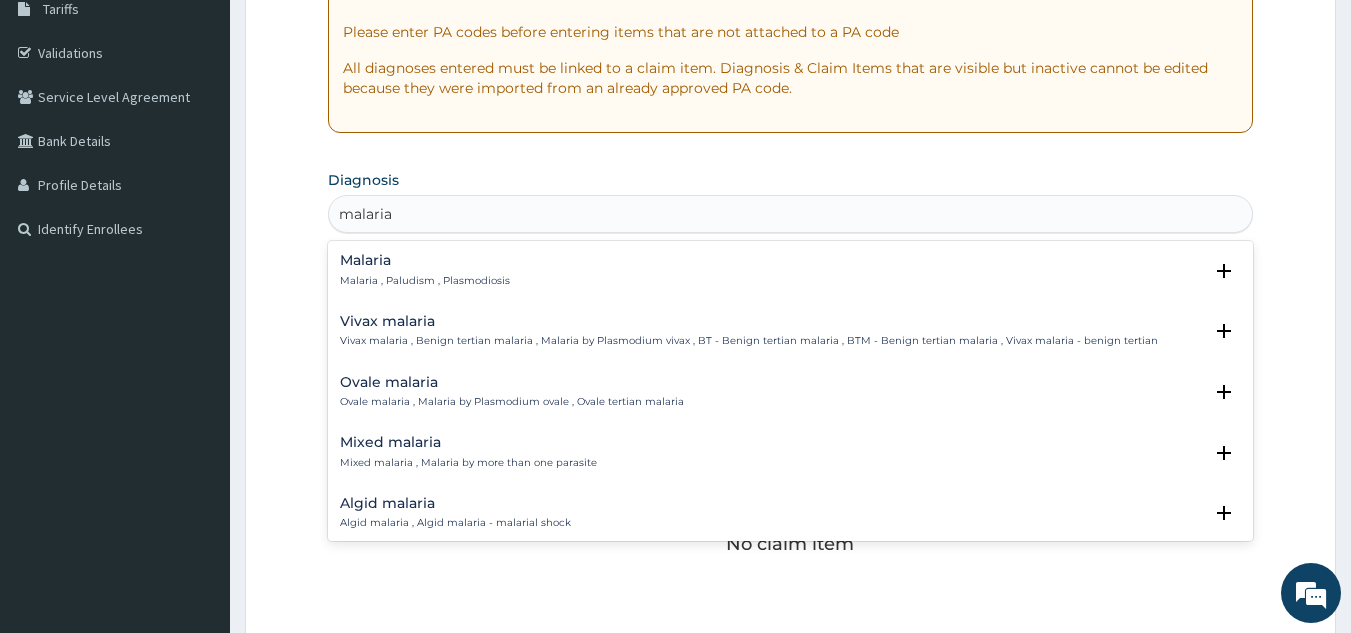 scroll, scrollTop: 342, scrollLeft: 0, axis: vertical 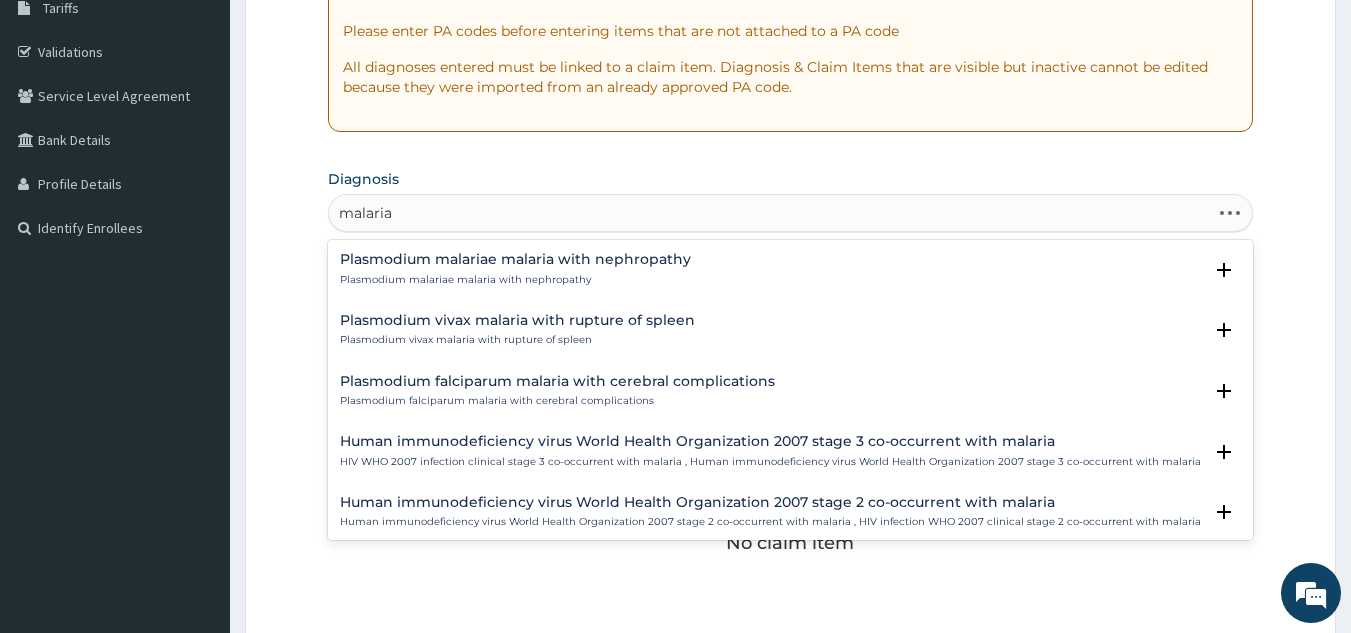 type on "malaria" 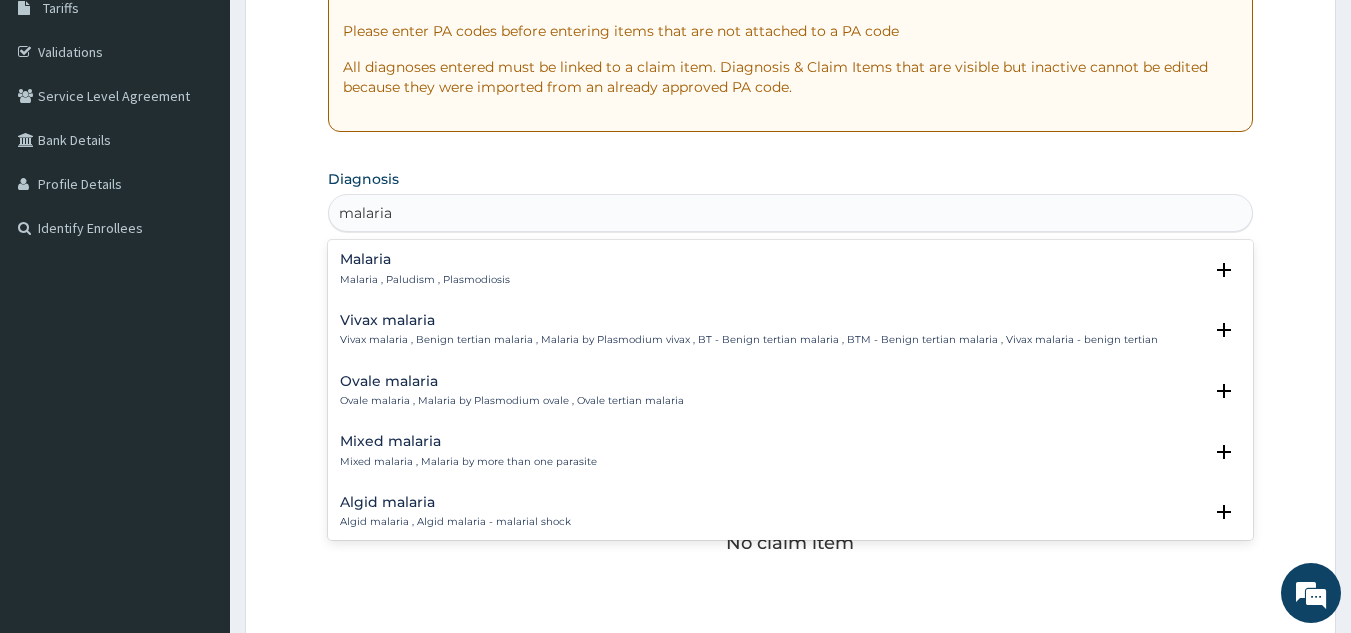 click on "Malaria , Paludism , Plasmodiosis" at bounding box center (425, 280) 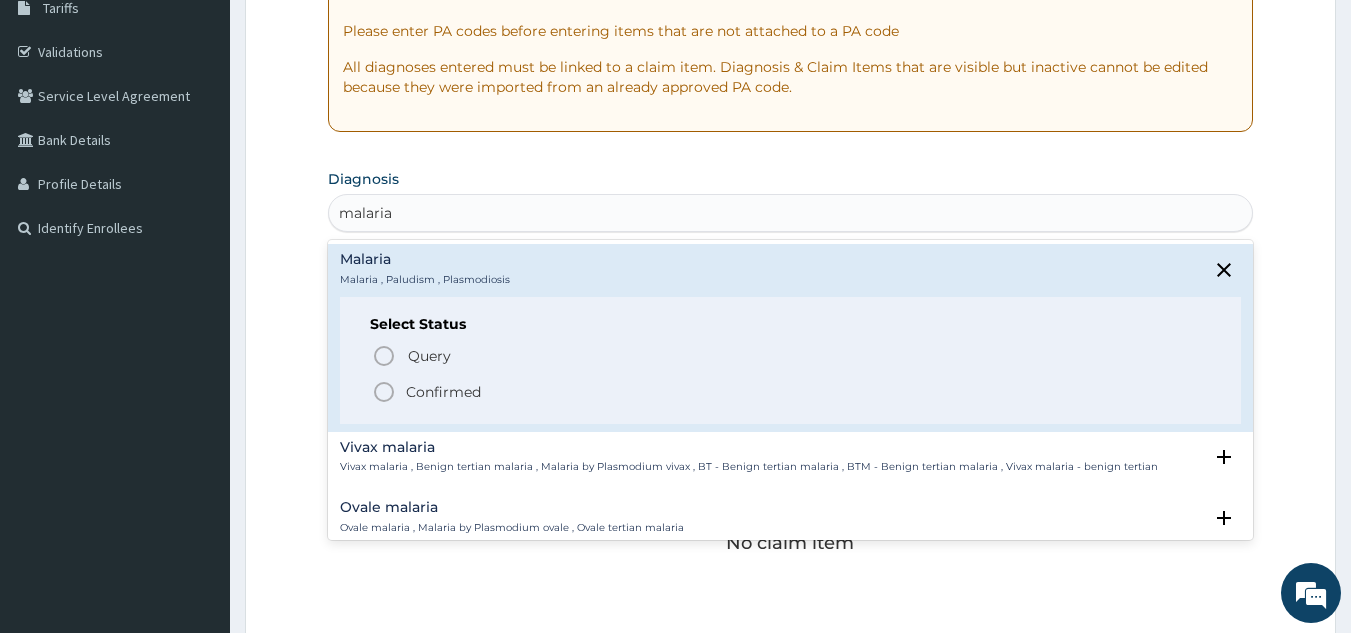 click 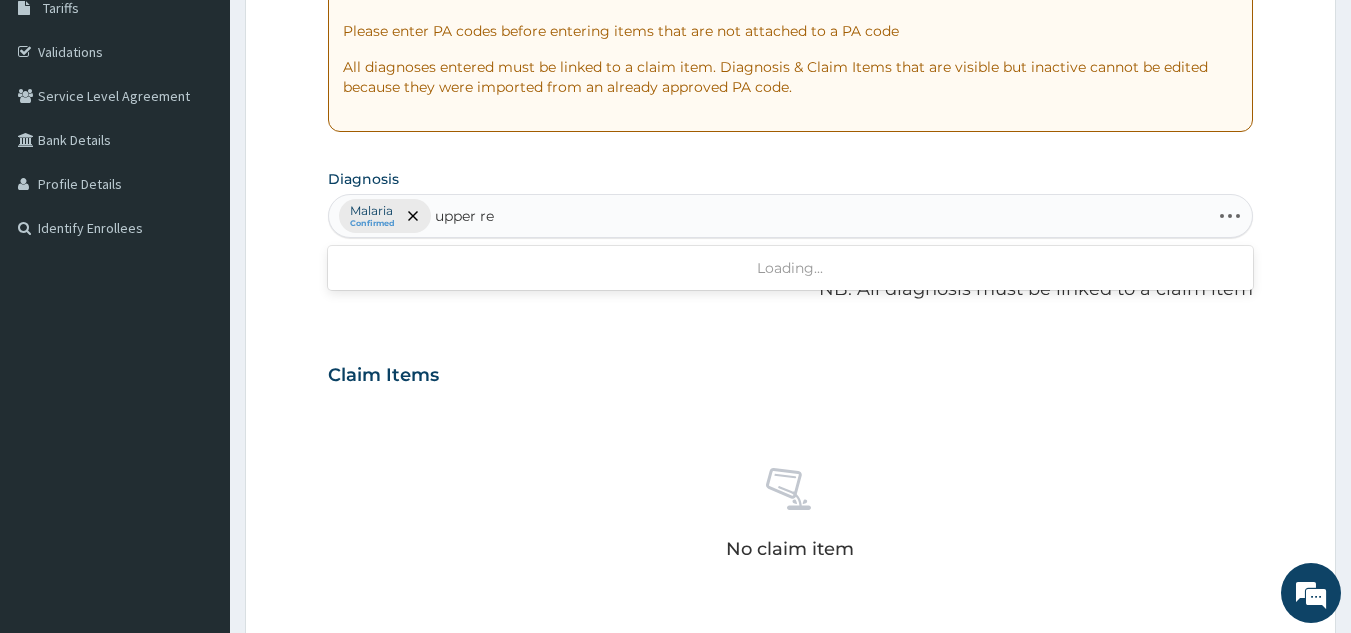 type on "upper res" 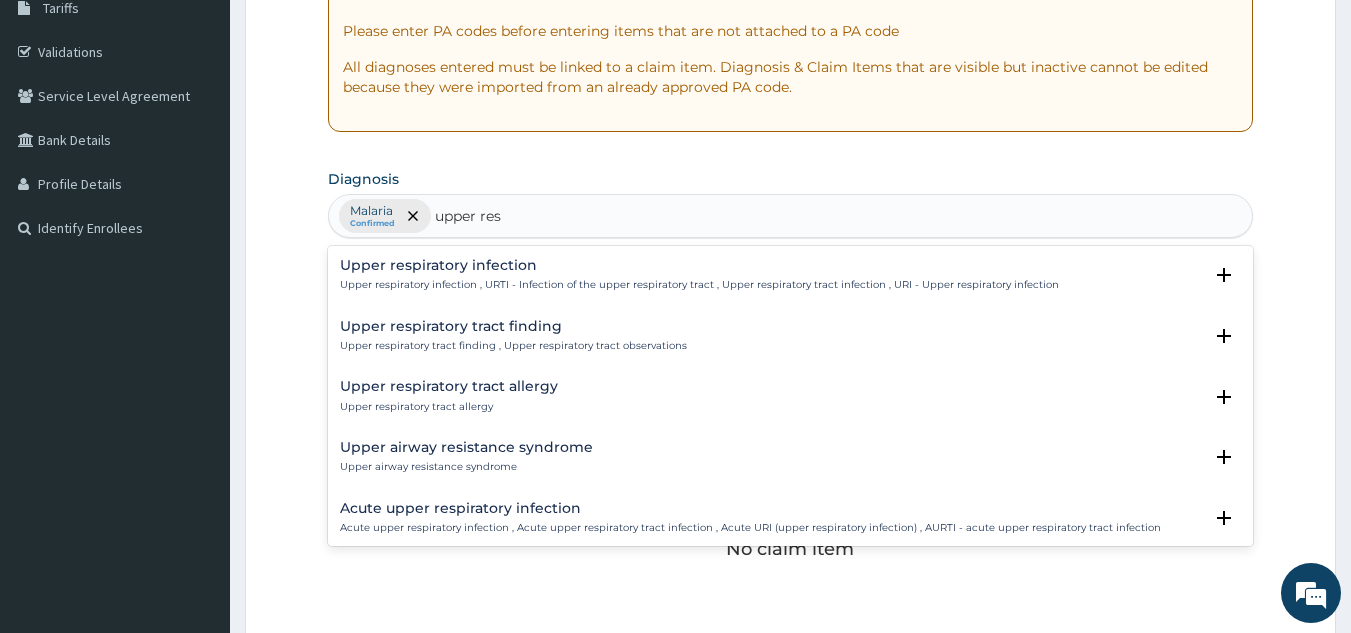click on "Upper respiratory infection , URTI - Infection of the upper respiratory tract , Upper respiratory tract infection , URI - Upper respiratory infection" at bounding box center (699, 285) 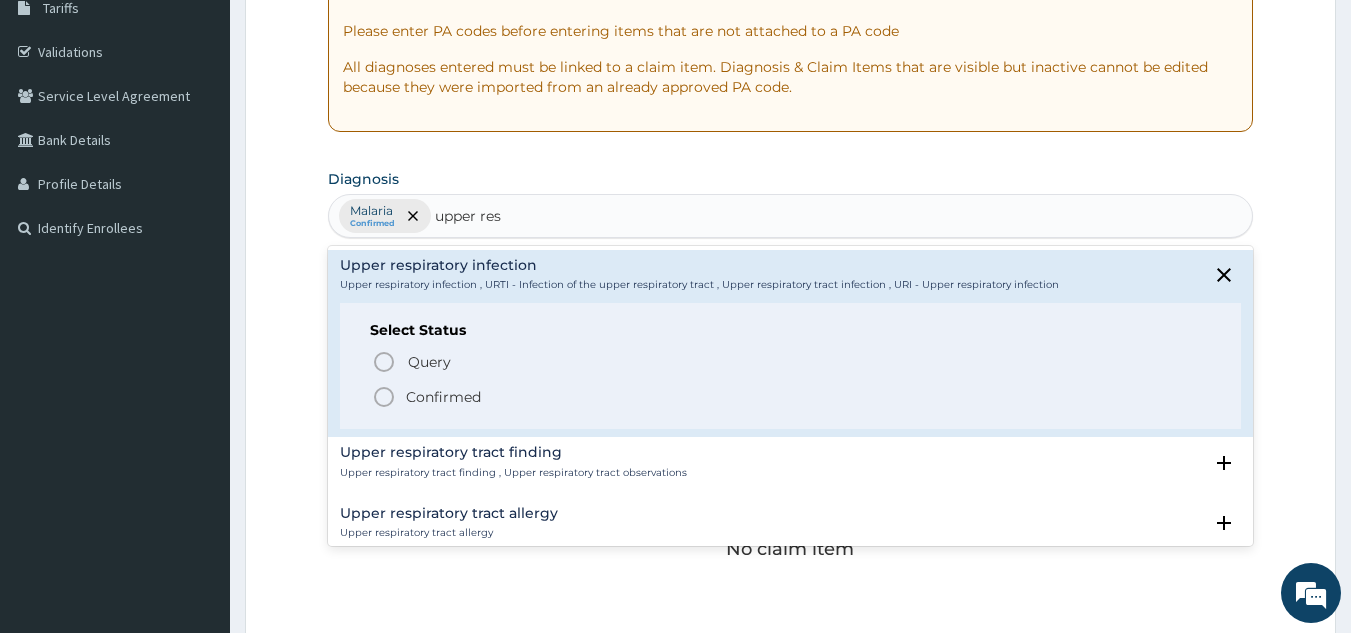click 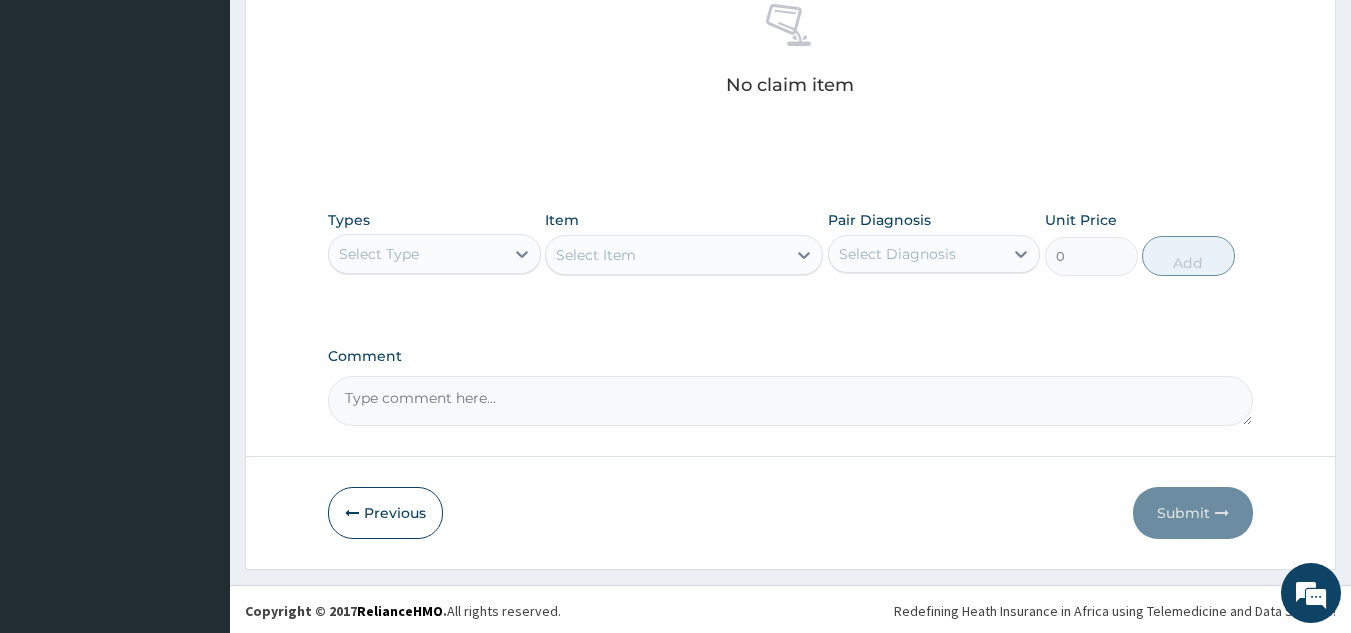 scroll, scrollTop: 807, scrollLeft: 0, axis: vertical 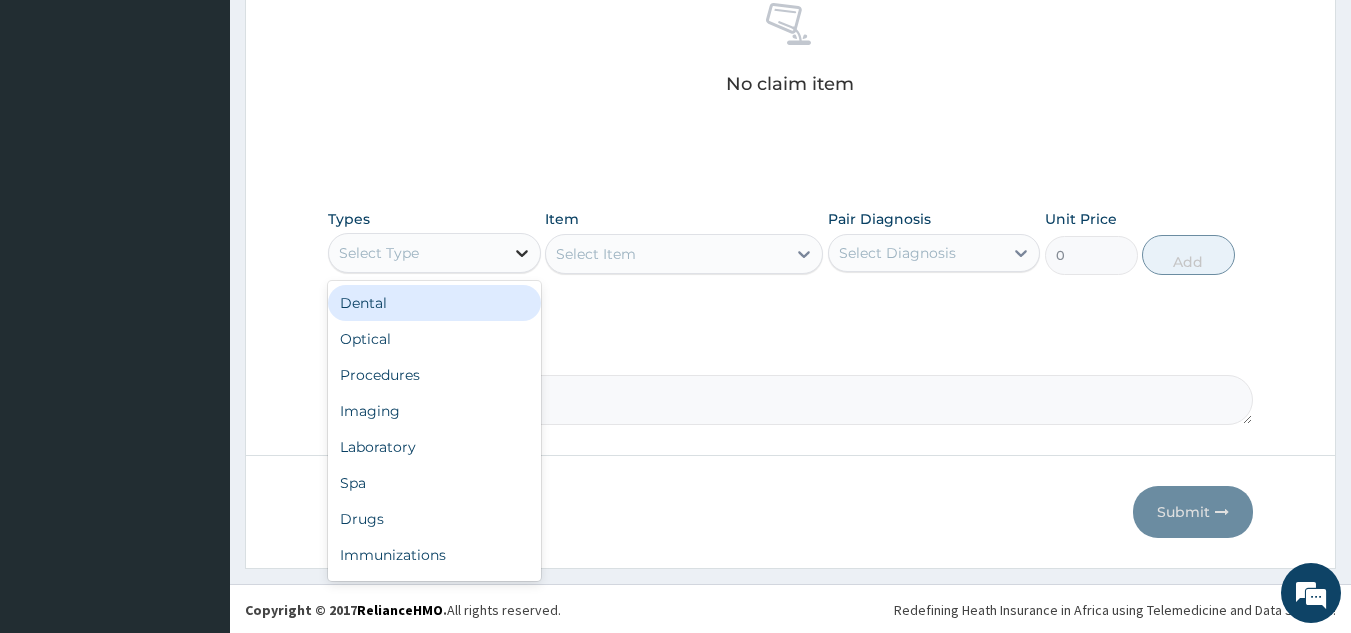 click 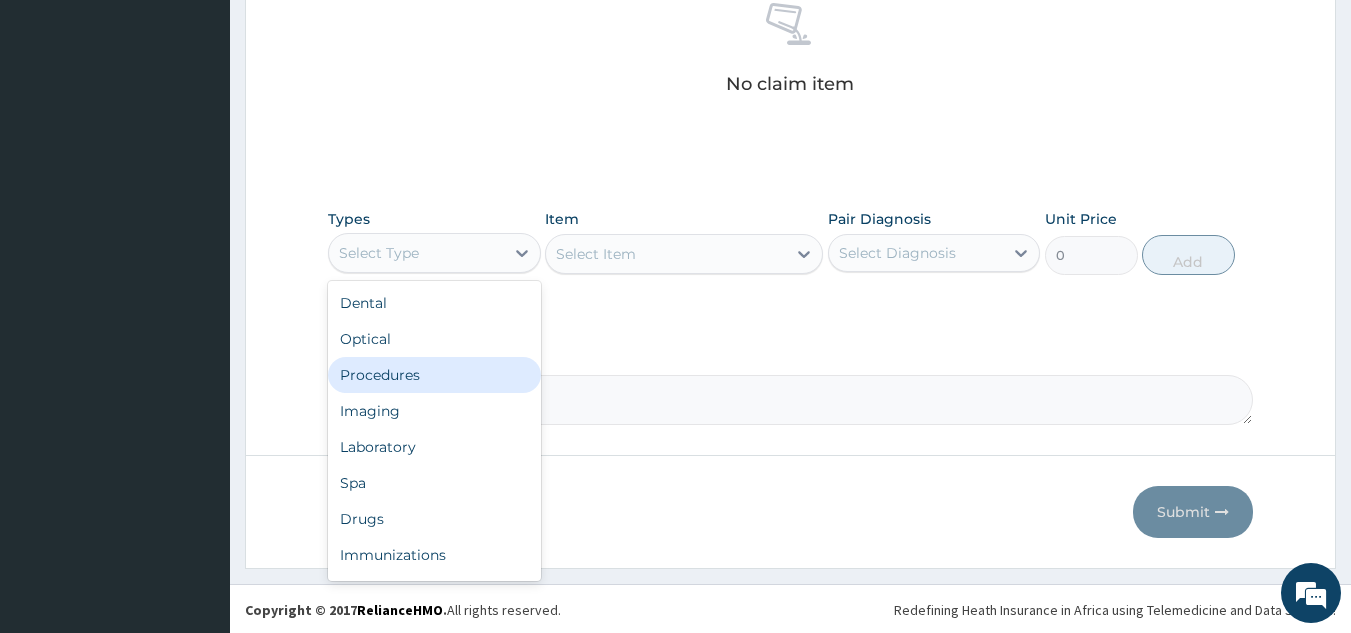 click on "Procedures" at bounding box center (434, 375) 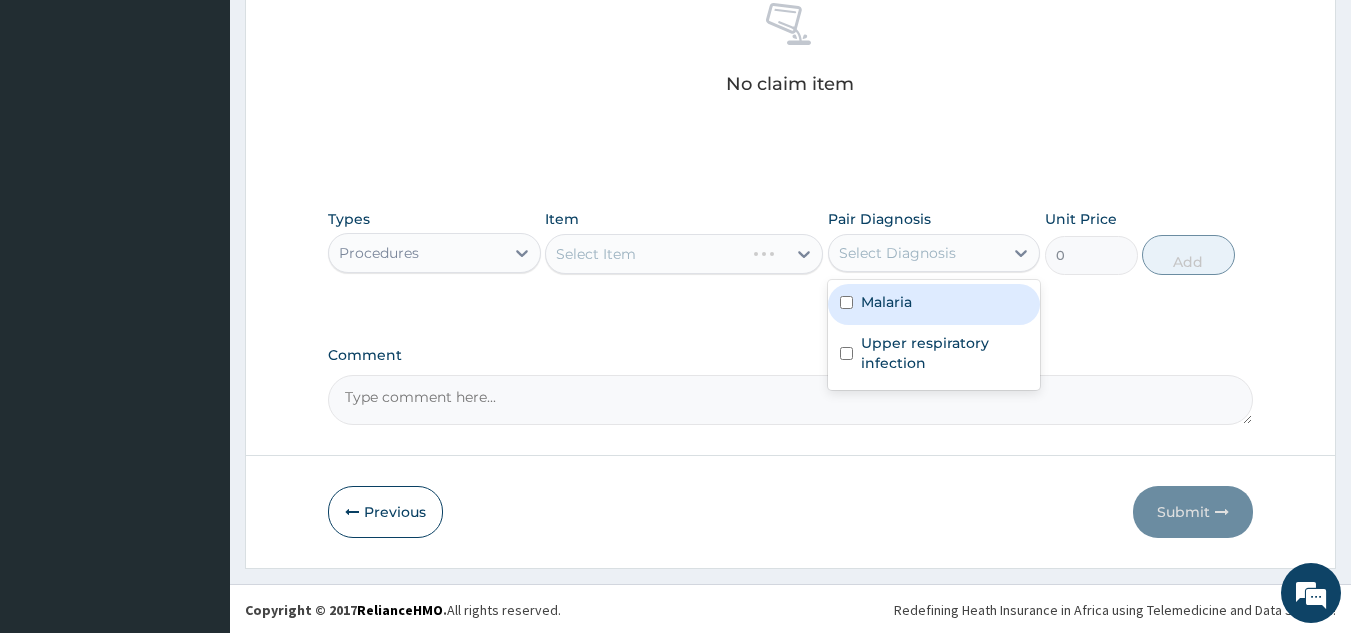 click on "Select Diagnosis" at bounding box center [897, 253] 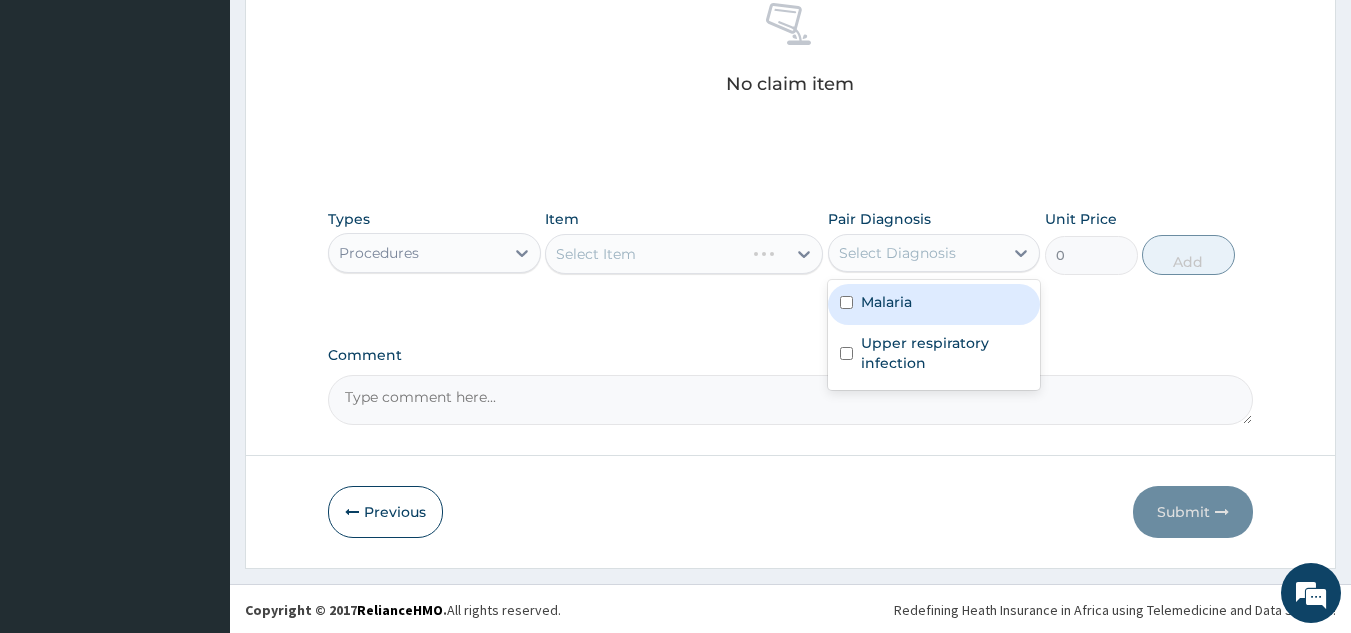 click on "Malaria" at bounding box center (934, 304) 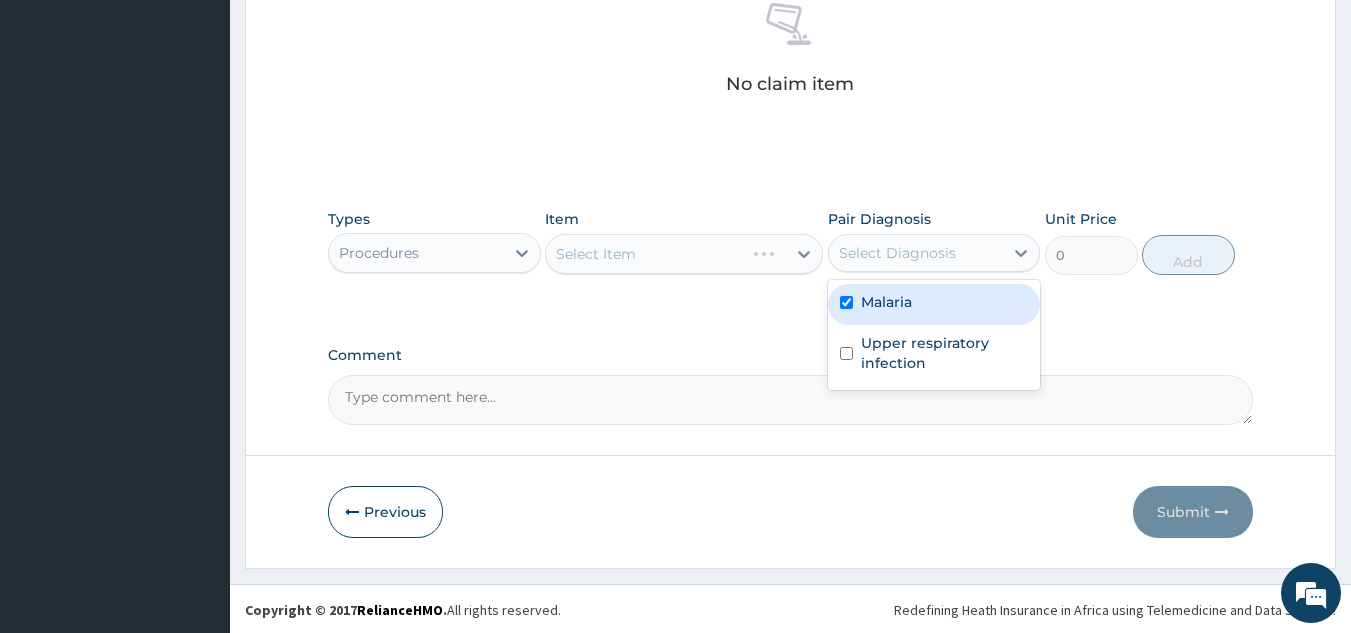 checkbox on "true" 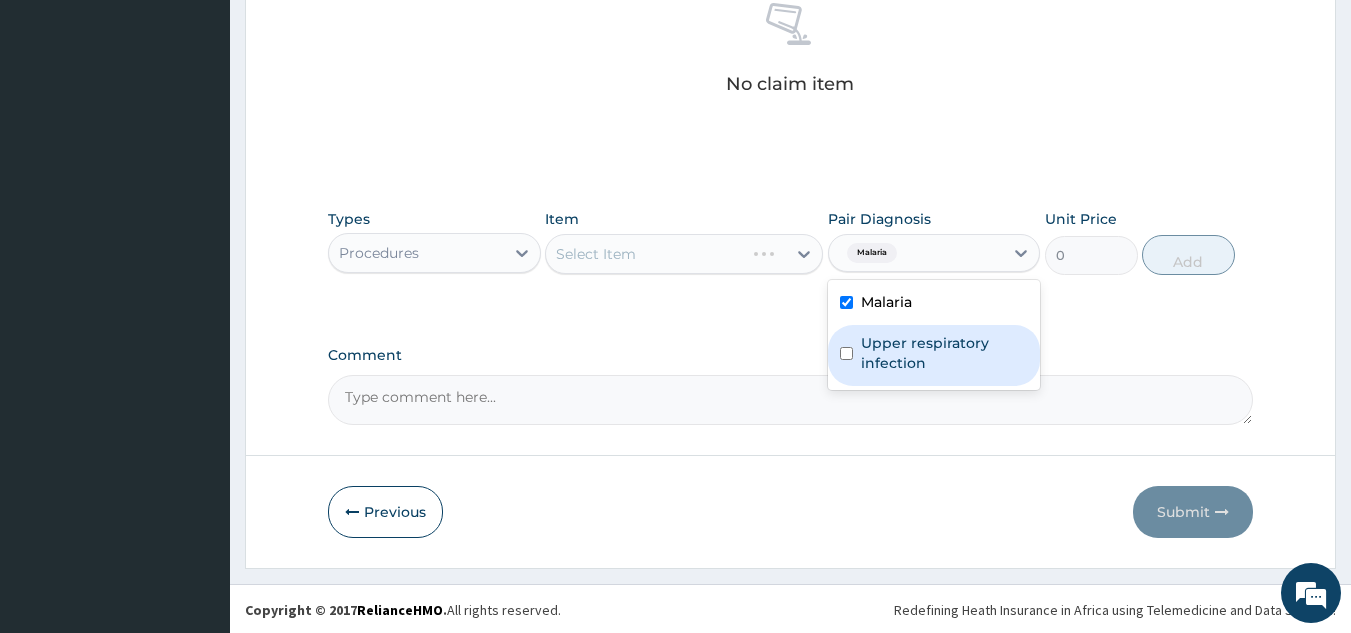 click on "Upper respiratory infection" at bounding box center (934, 355) 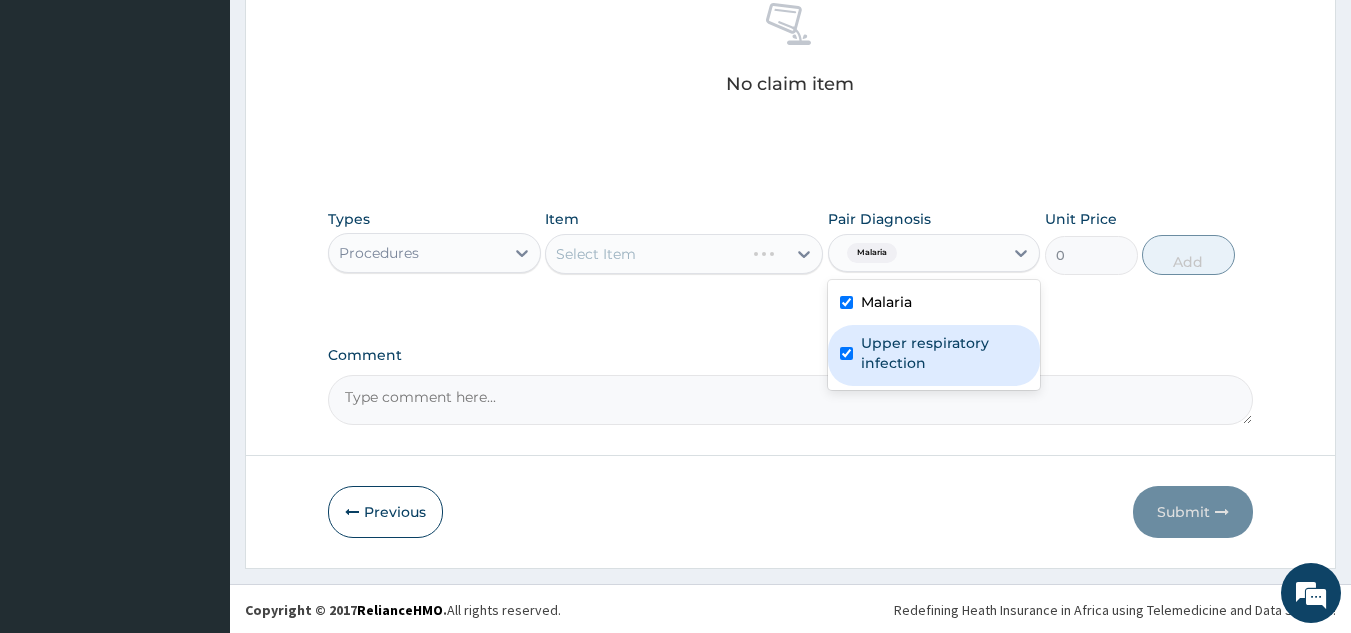 checkbox on "true" 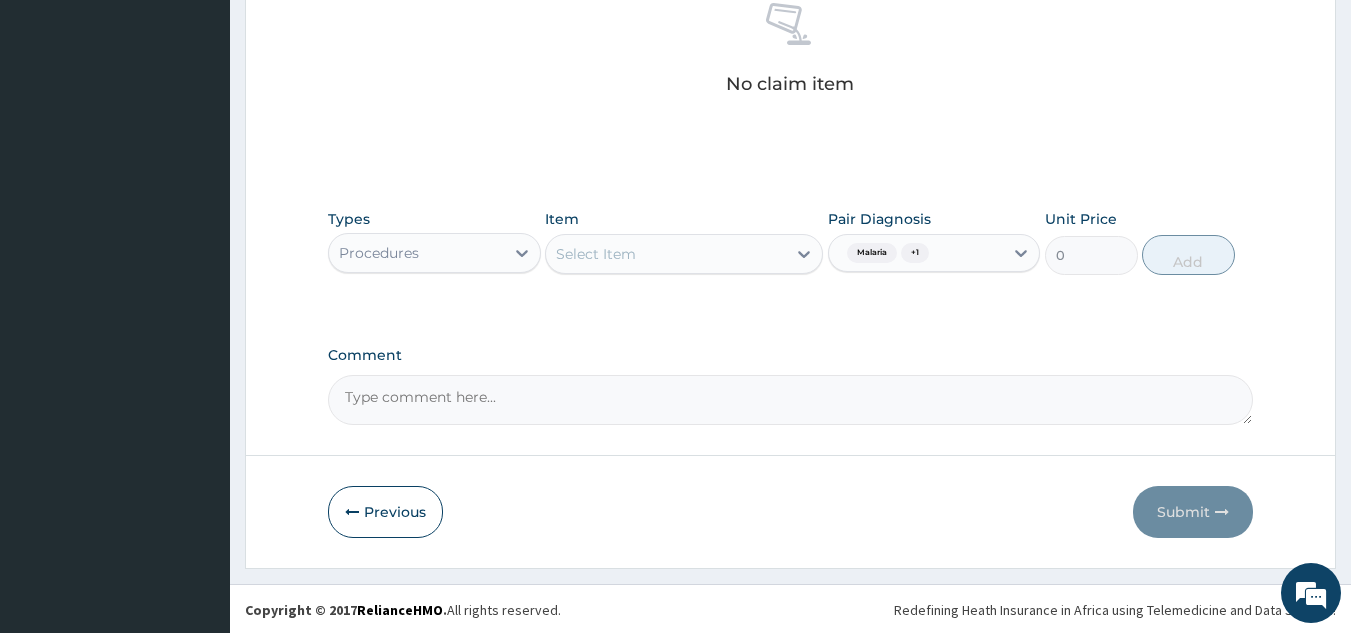 click on "Types Procedures Item Select Item Pair Diagnosis Malaria  + 1 Unit Price 0 Add" at bounding box center (791, 242) 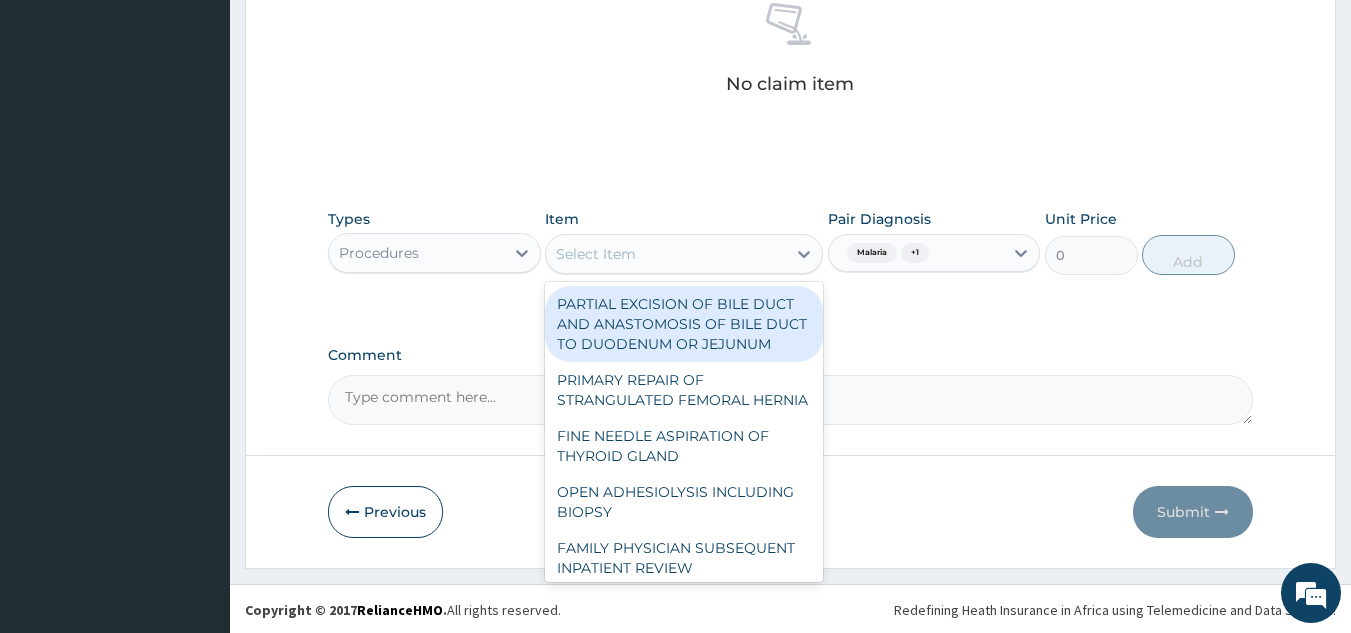 click on "Select Item" at bounding box center (666, 254) 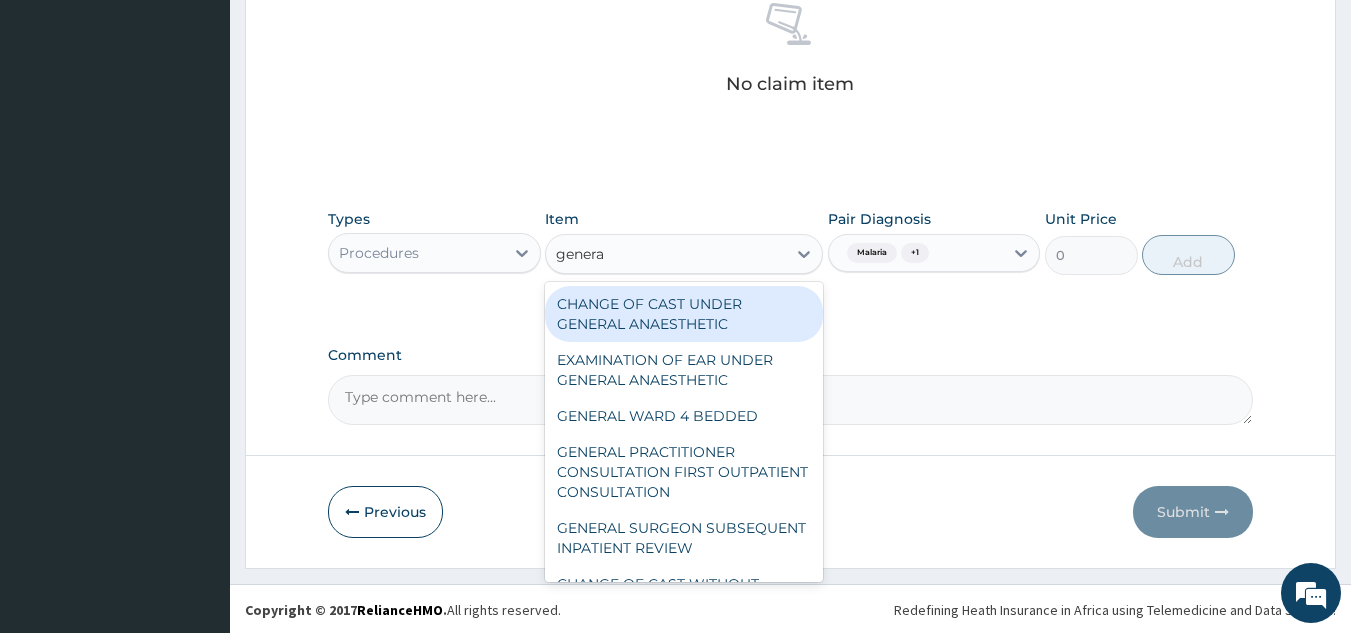 type on "general" 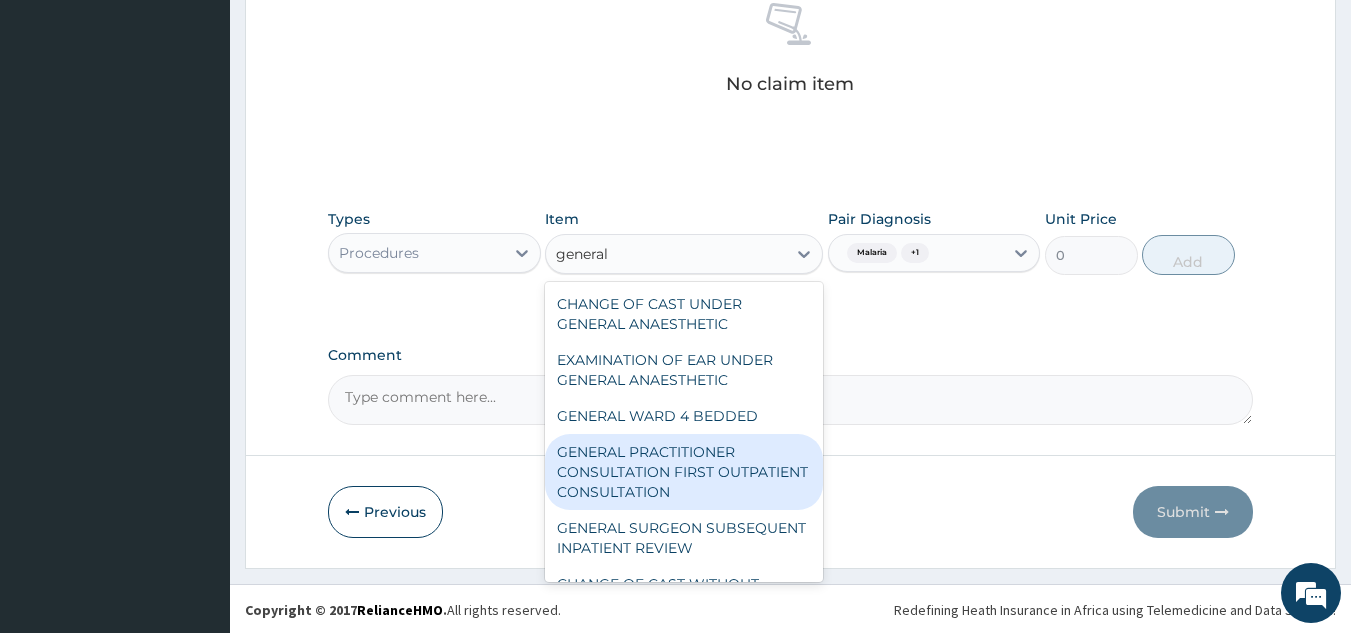type 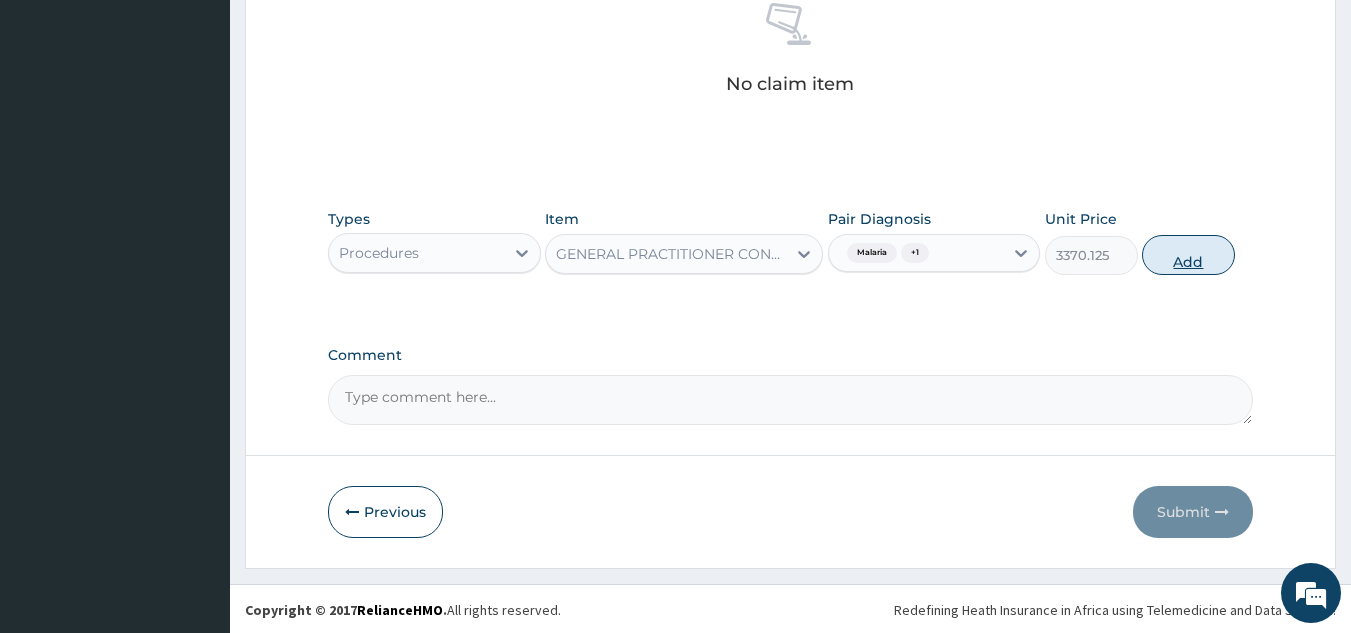 click on "Add" at bounding box center (1188, 255) 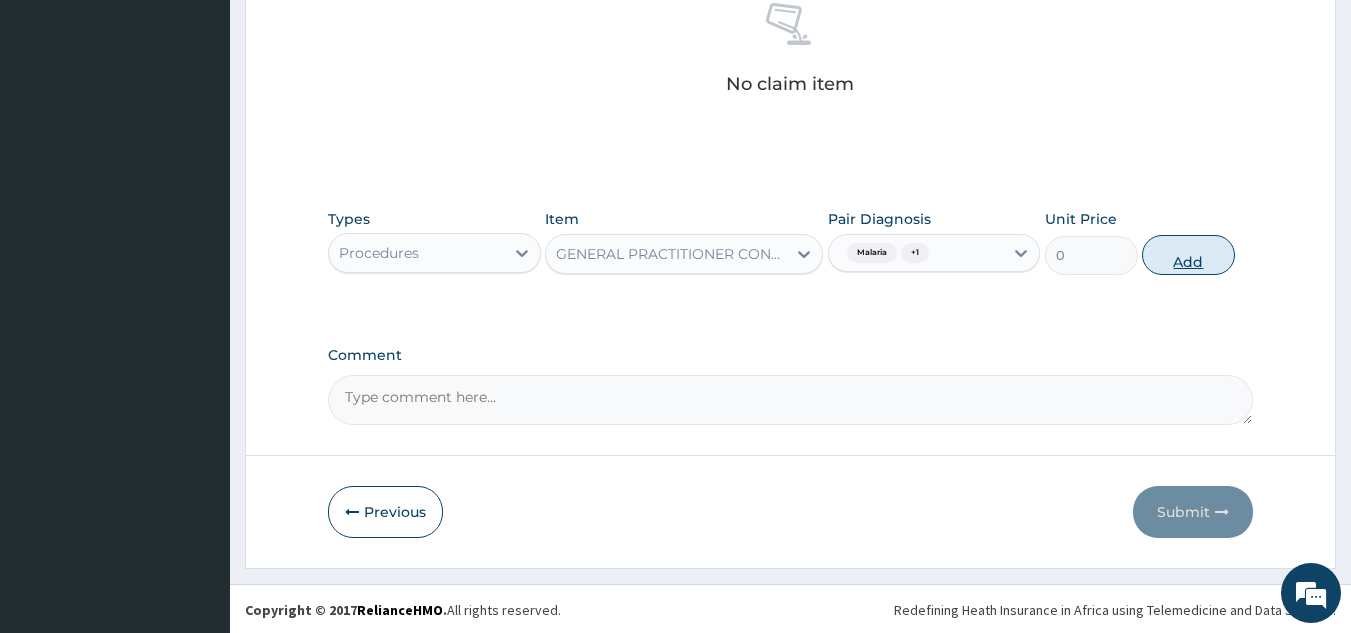 scroll, scrollTop: 760, scrollLeft: 0, axis: vertical 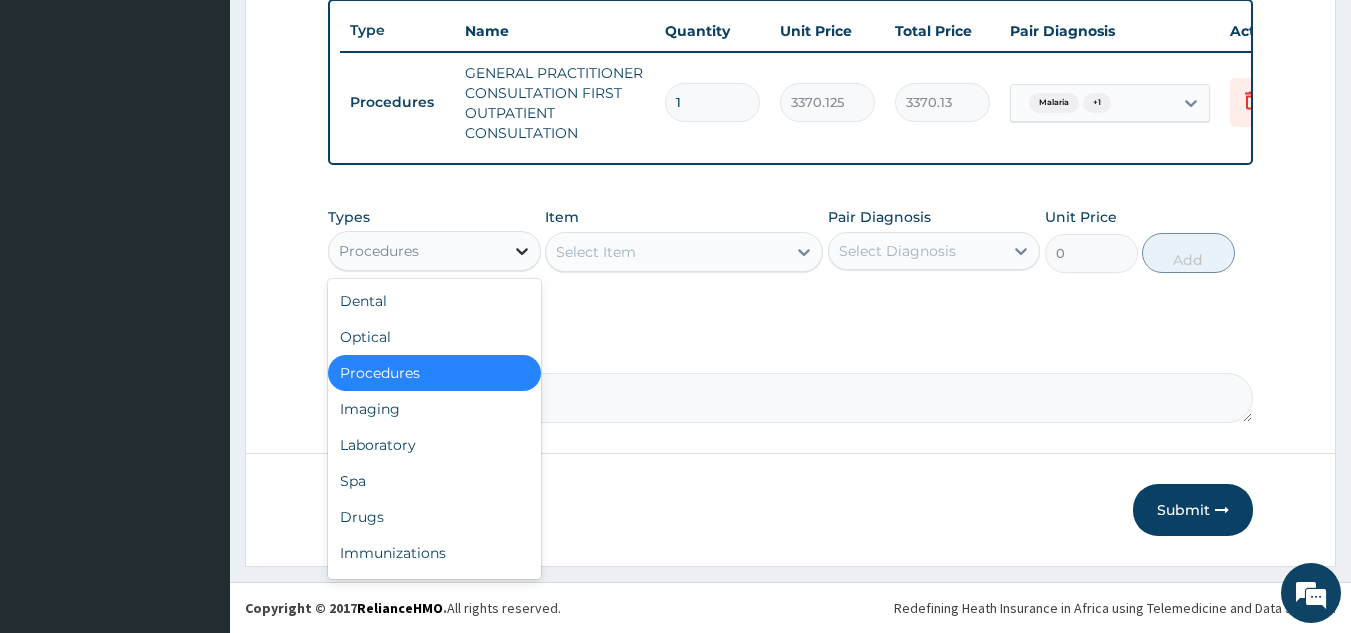 click at bounding box center [522, 251] 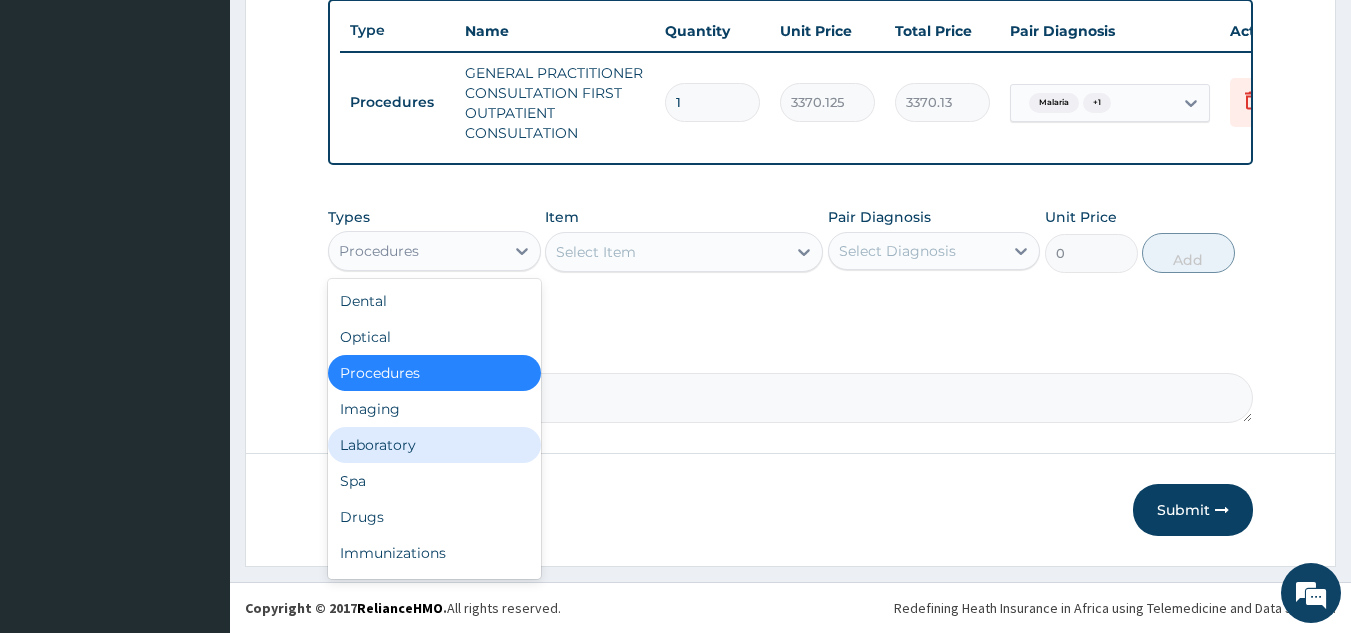 click on "Laboratory" at bounding box center [434, 445] 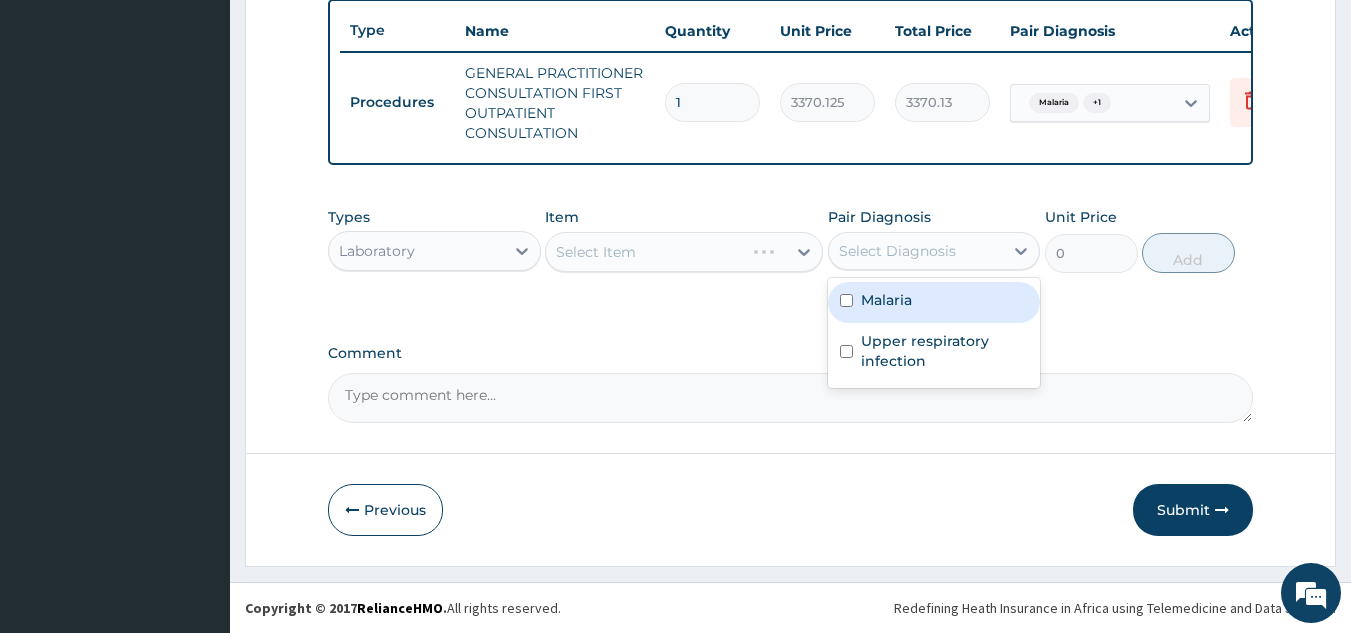 click on "Select Diagnosis" at bounding box center [897, 251] 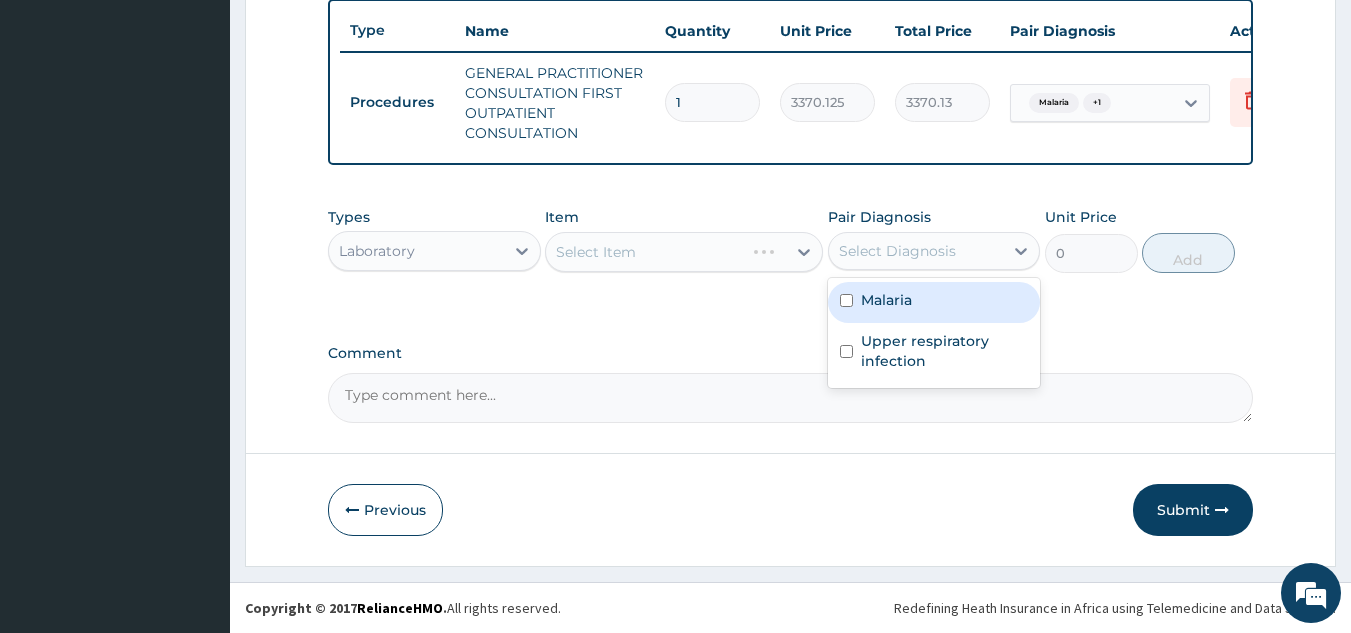 click on "Malaria" at bounding box center (886, 300) 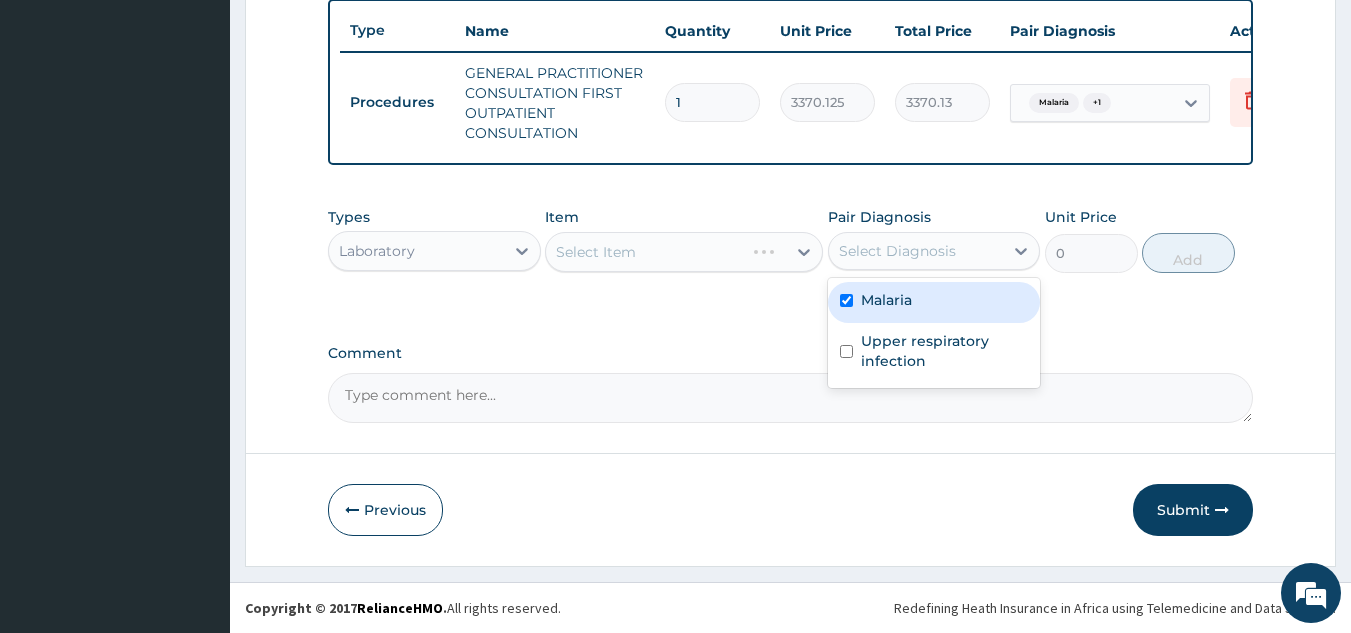 checkbox on "true" 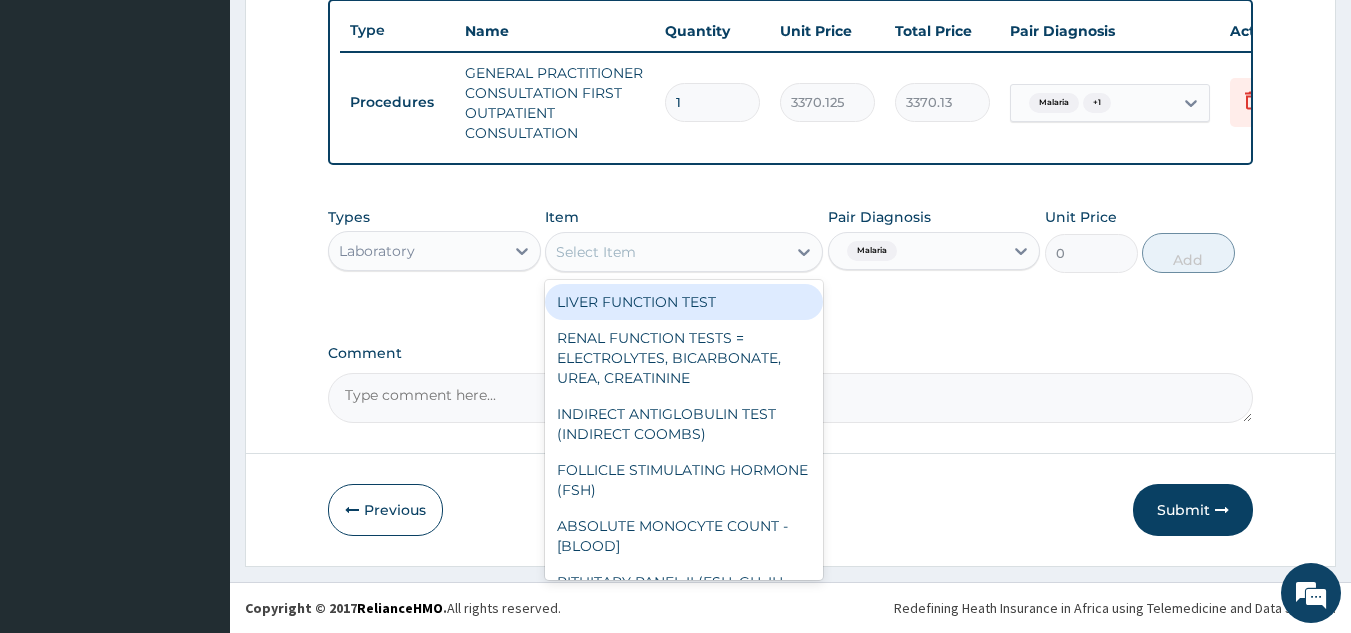 click on "Select Item" at bounding box center [666, 252] 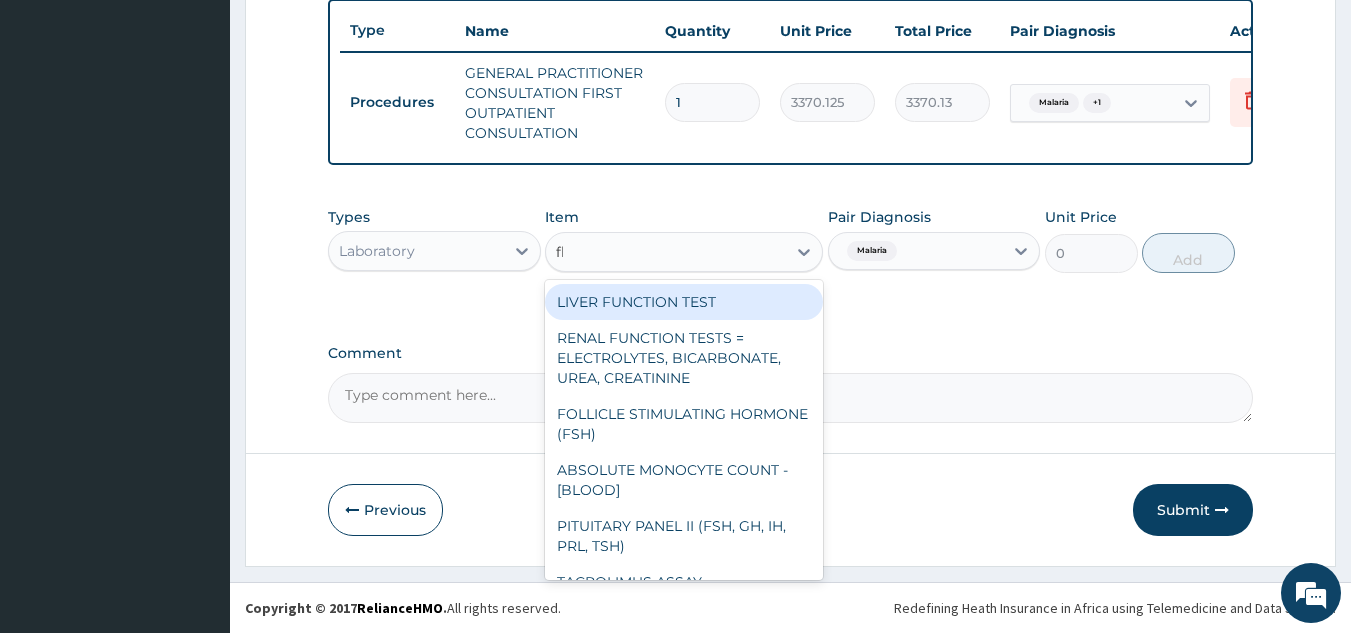 type on "fbc" 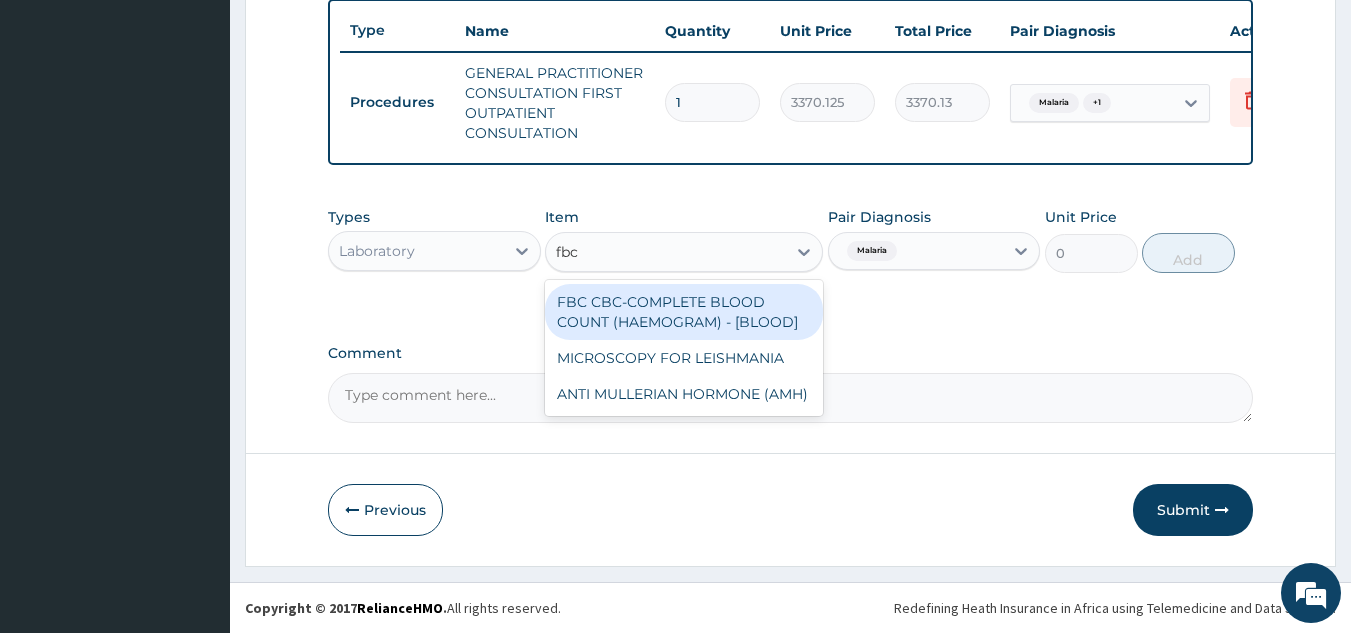 click on "FBC CBC-COMPLETE BLOOD COUNT (HAEMOGRAM) - [BLOOD]" at bounding box center [684, 312] 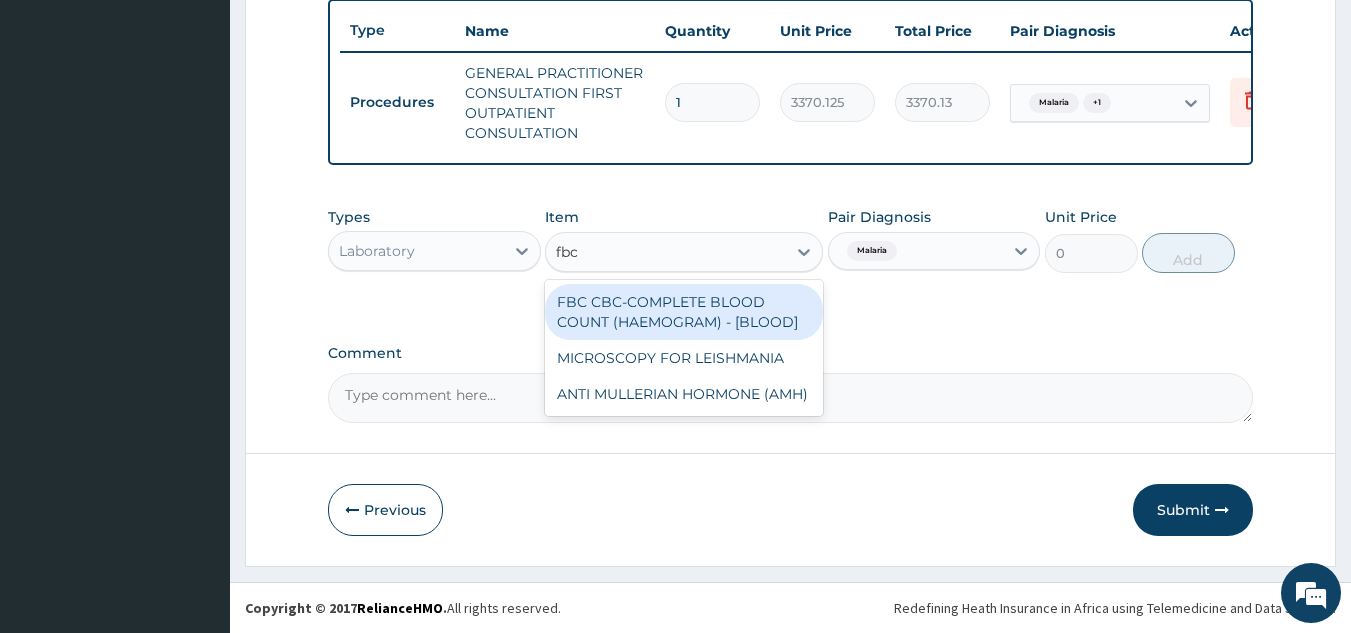 type 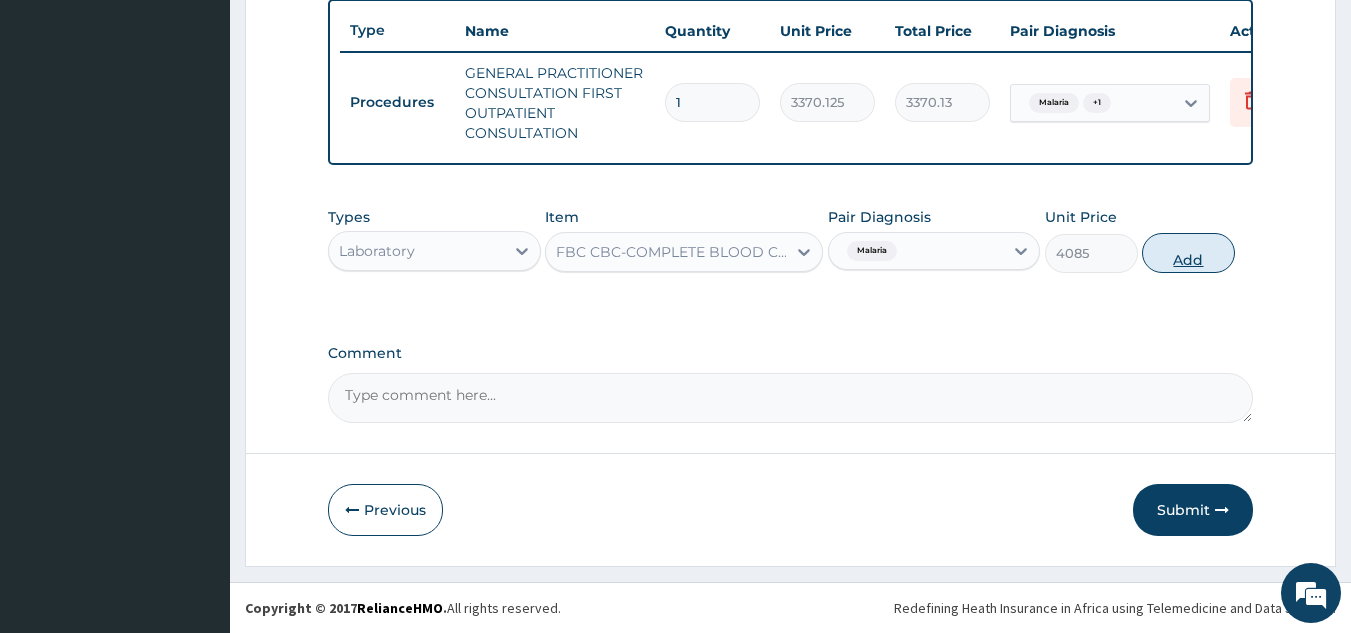 click on "Add" at bounding box center [1188, 253] 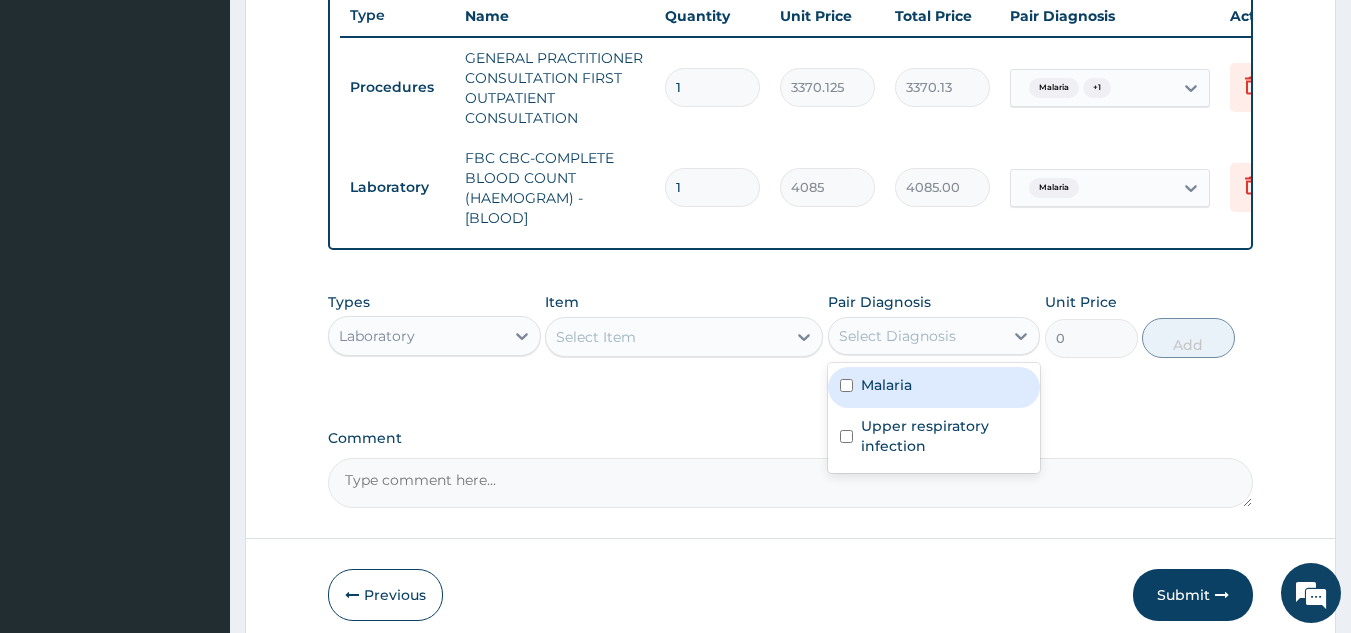 click on "Select Diagnosis" at bounding box center (897, 336) 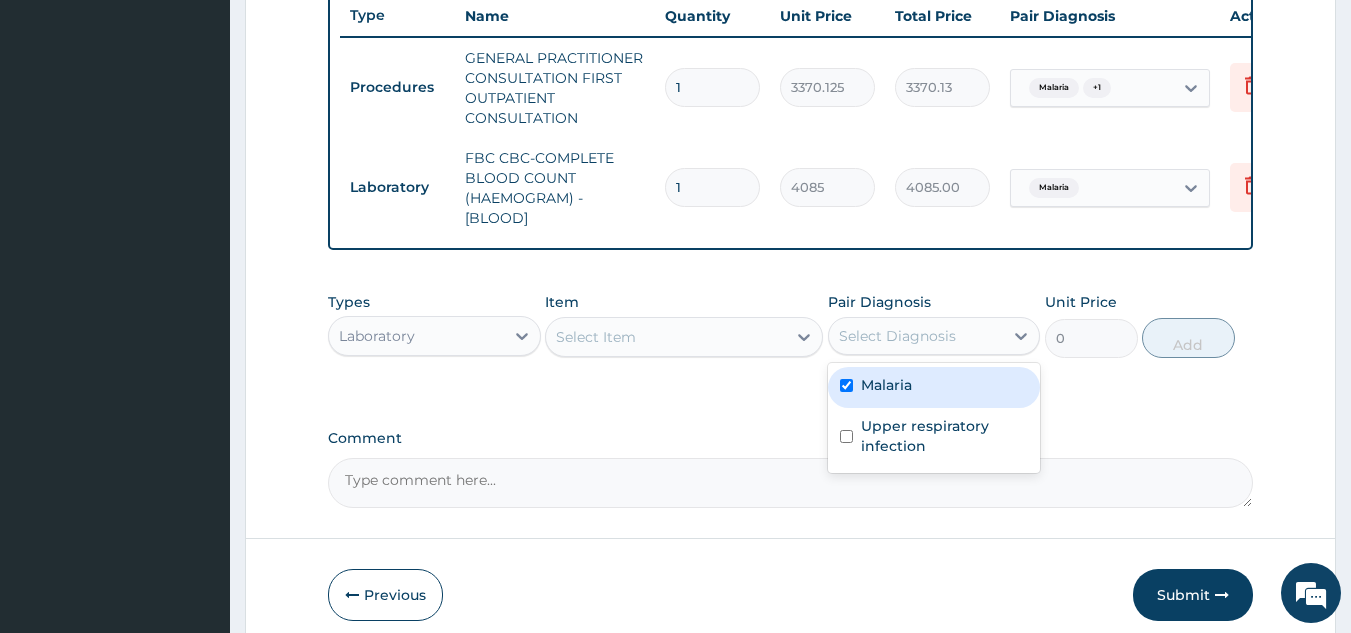 checkbox on "true" 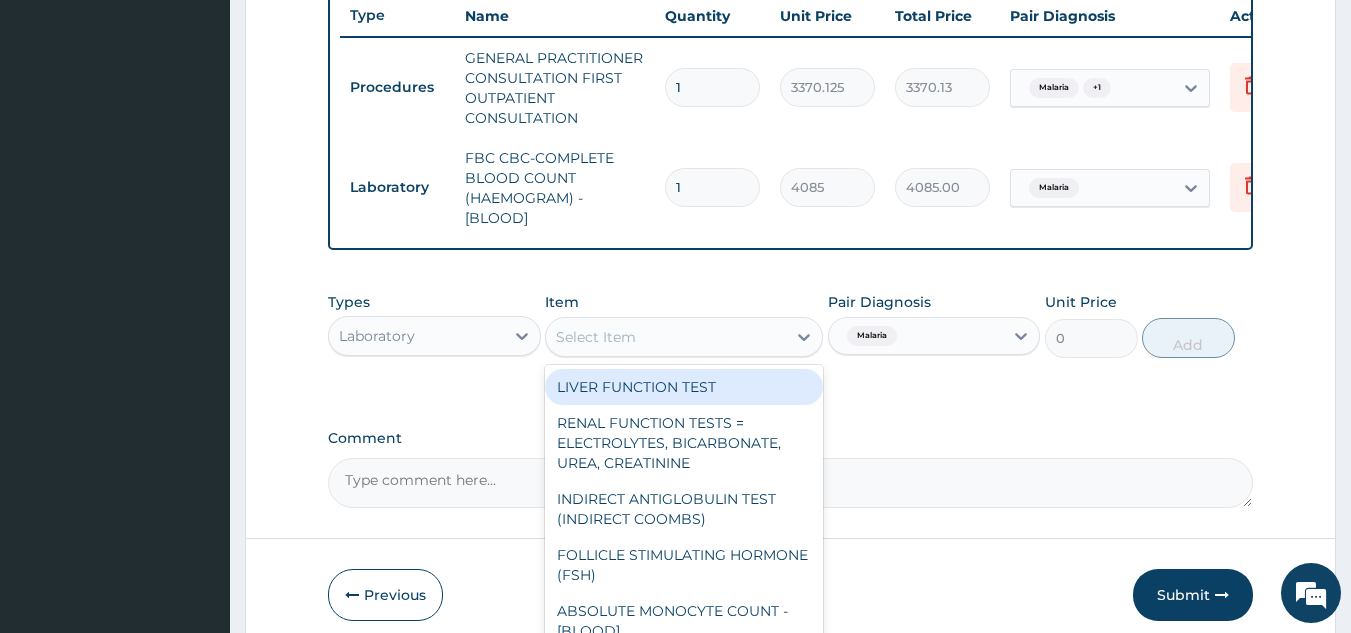 click on "Select Item" at bounding box center (666, 337) 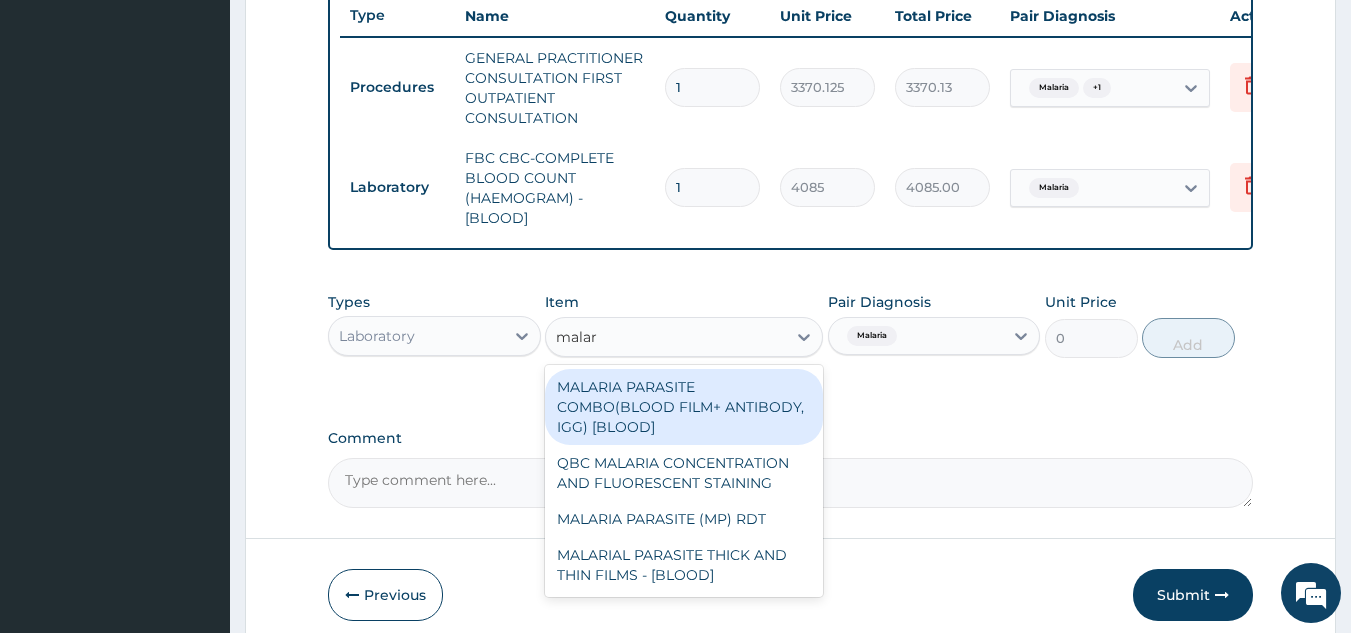 type on "malari" 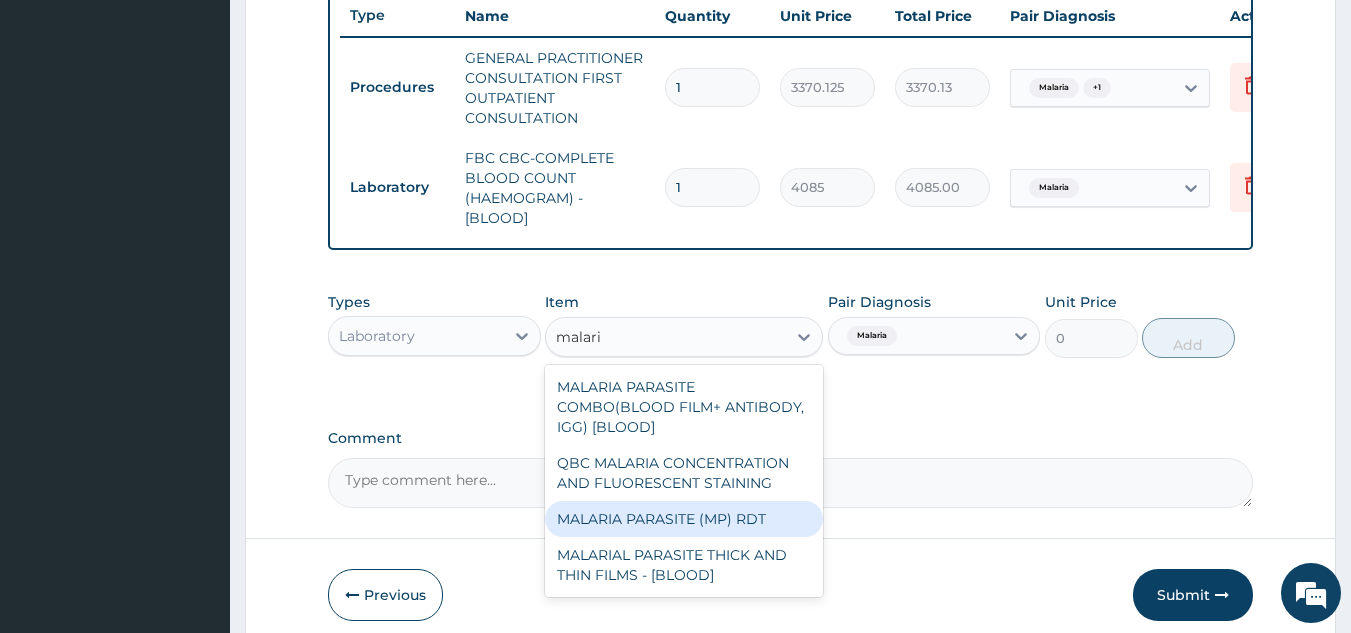 click on "MALARIA PARASITE (MP) RDT" at bounding box center (684, 519) 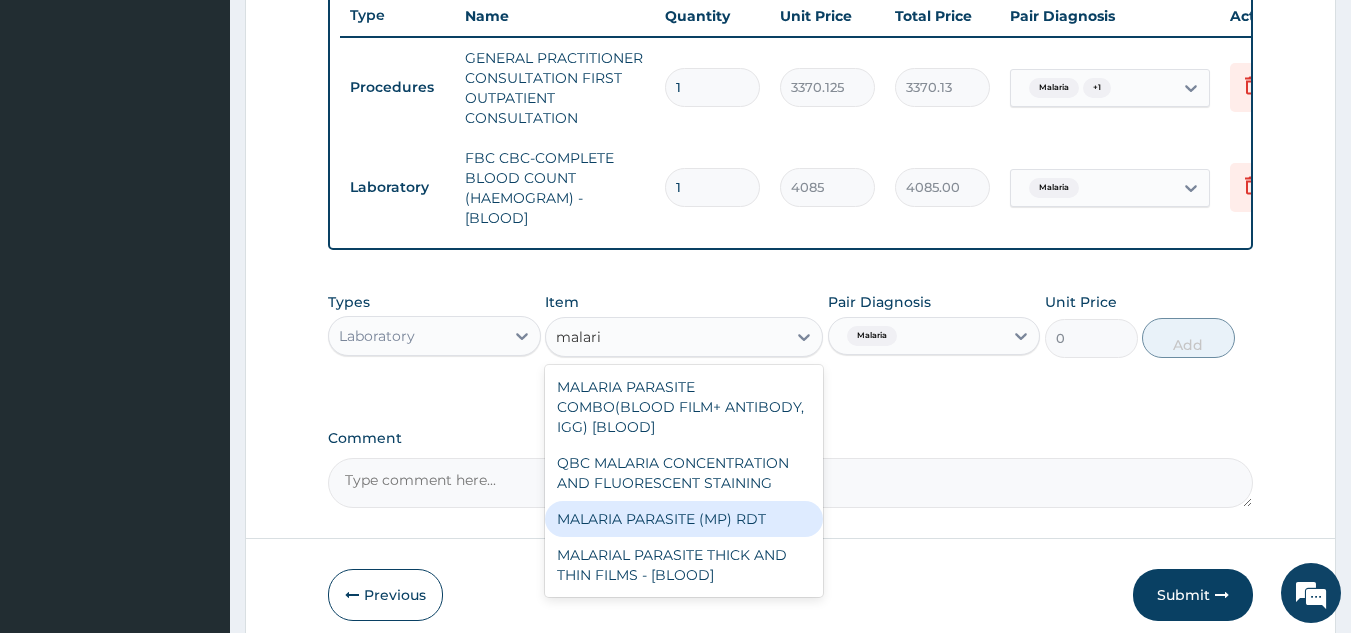 type 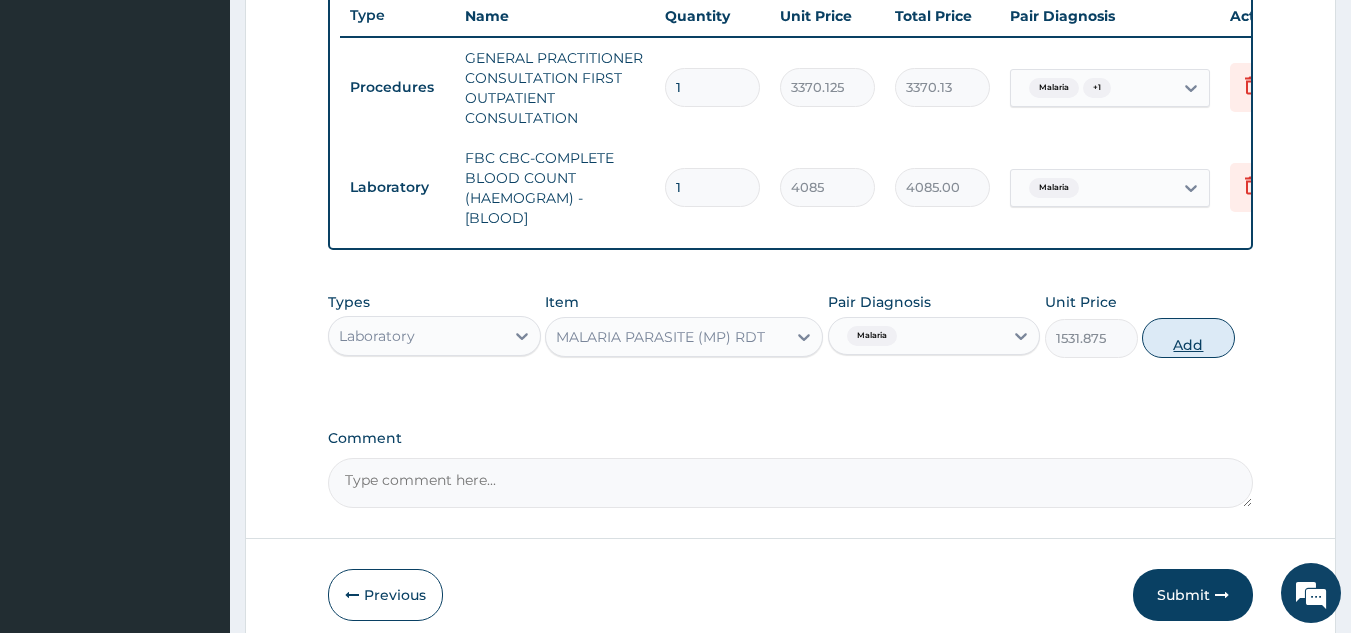 click on "Add" at bounding box center (1188, 338) 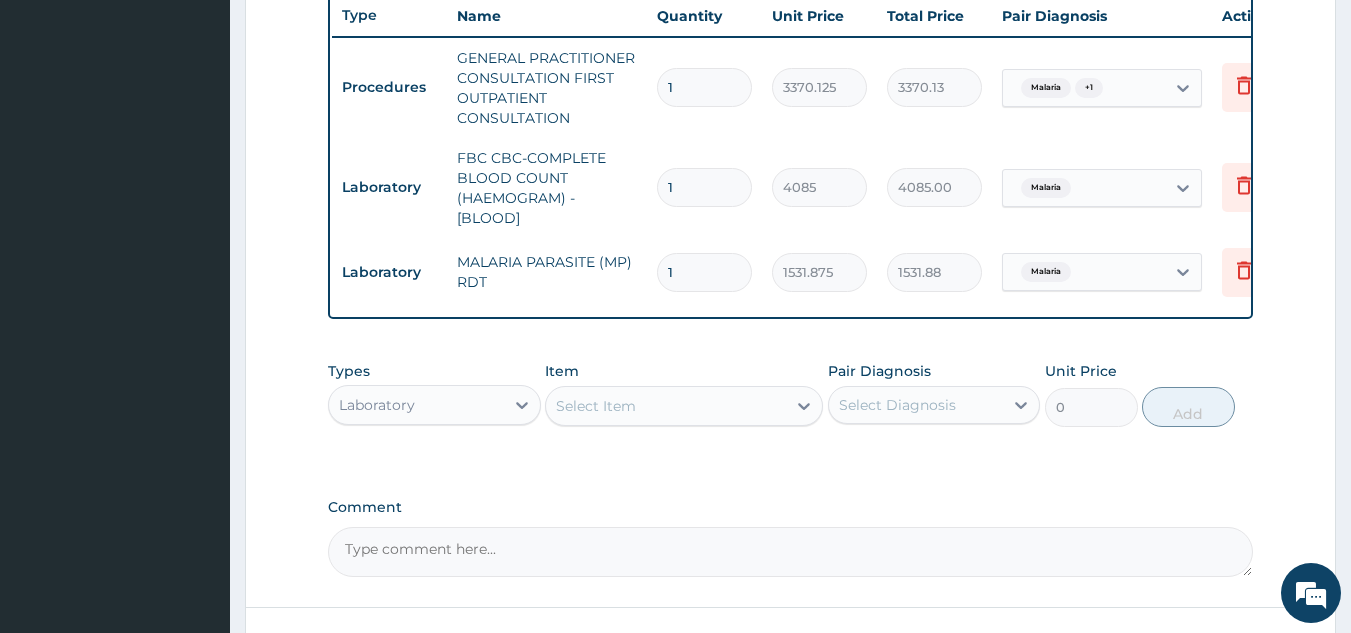 scroll, scrollTop: 0, scrollLeft: 7, axis: horizontal 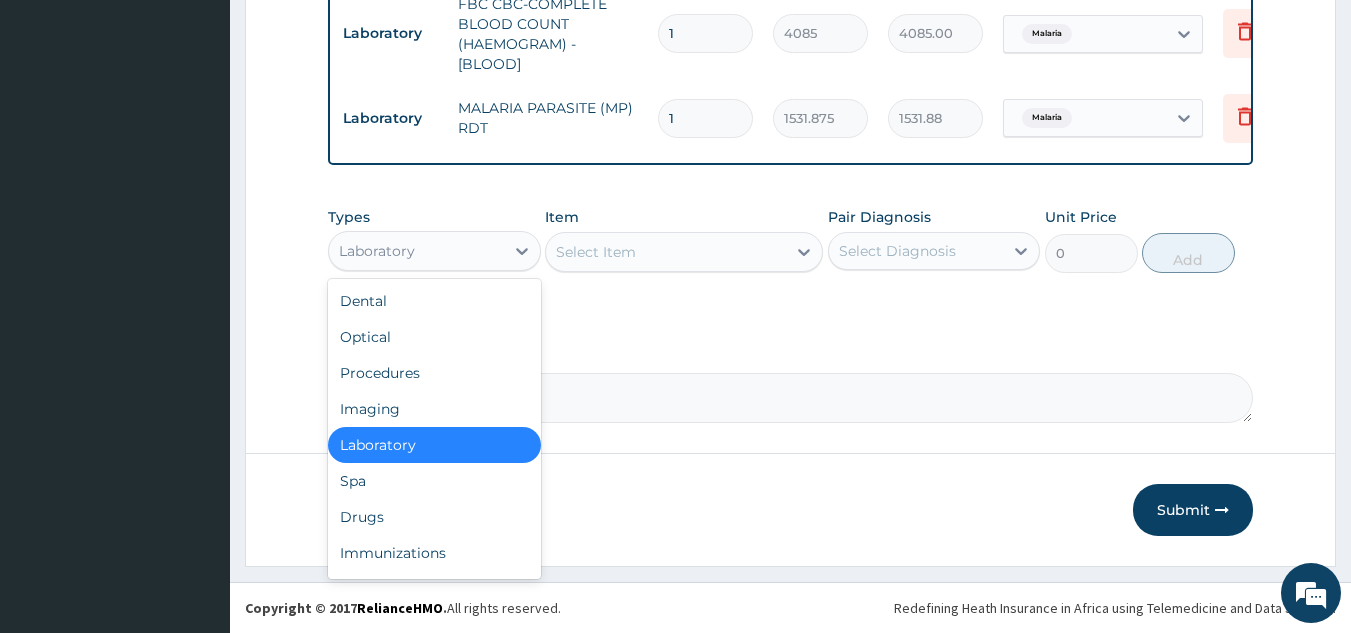click on "Laboratory" at bounding box center (416, 251) 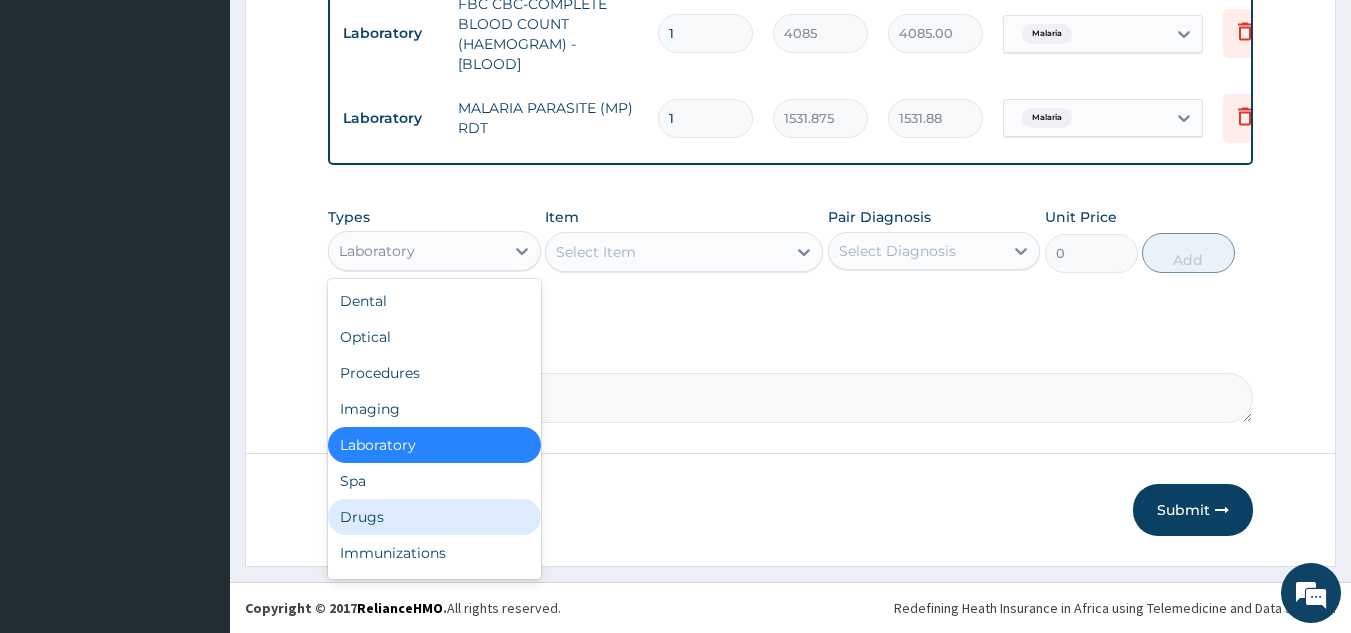 click on "Drugs" at bounding box center (434, 517) 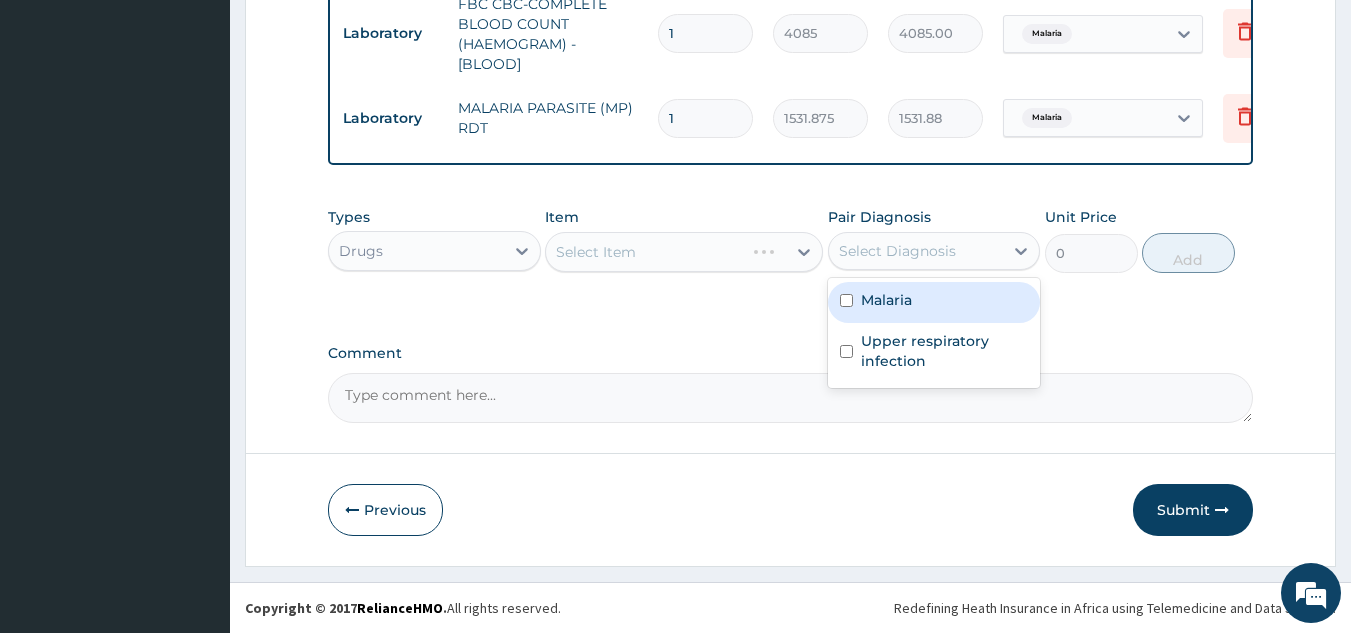 click on "Select Diagnosis" at bounding box center (897, 251) 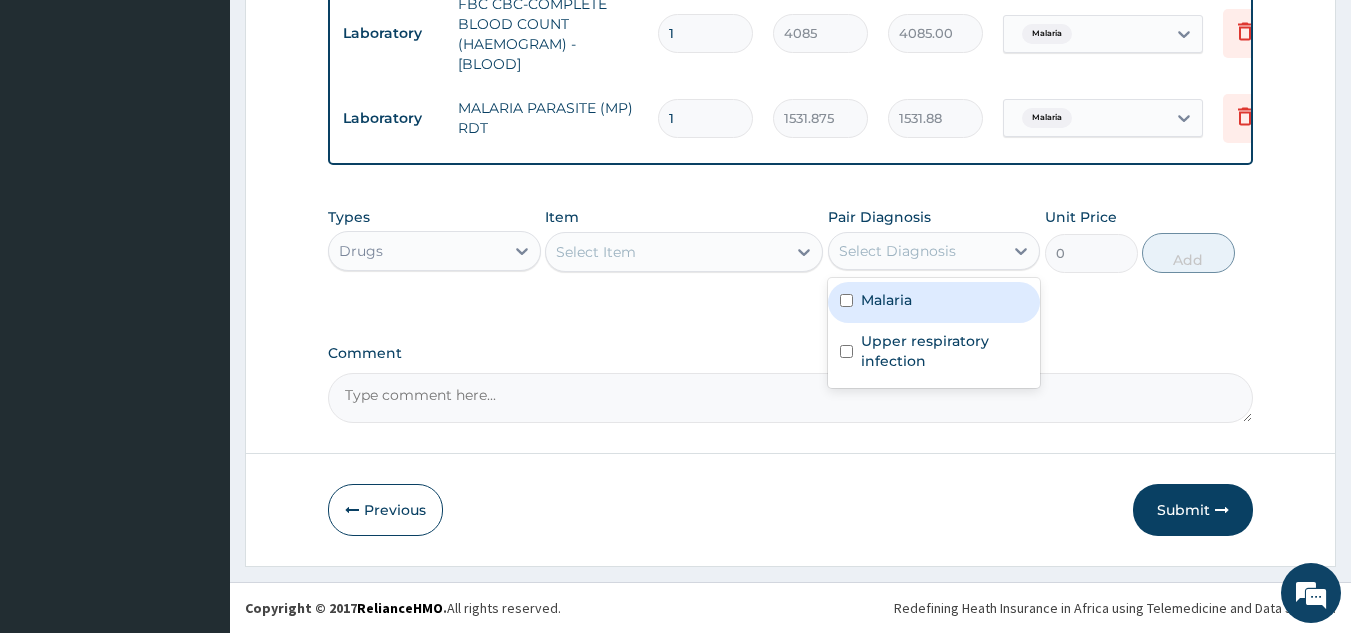 click on "Malaria" at bounding box center [886, 300] 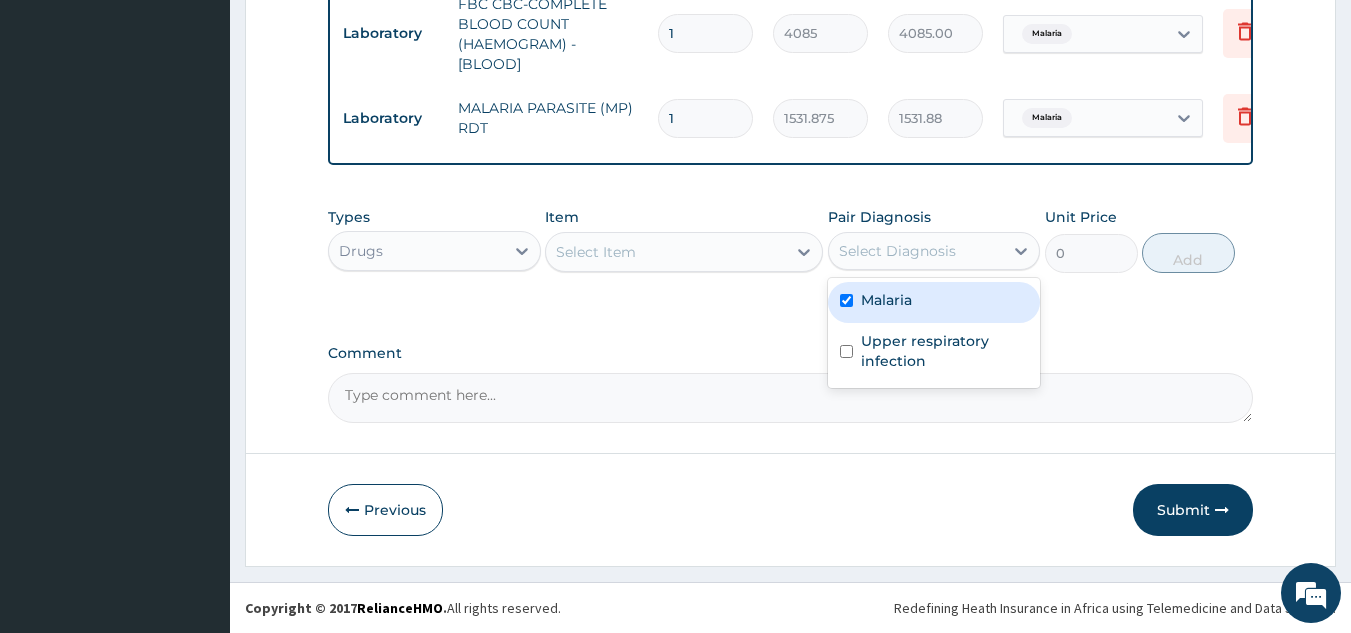 checkbox on "true" 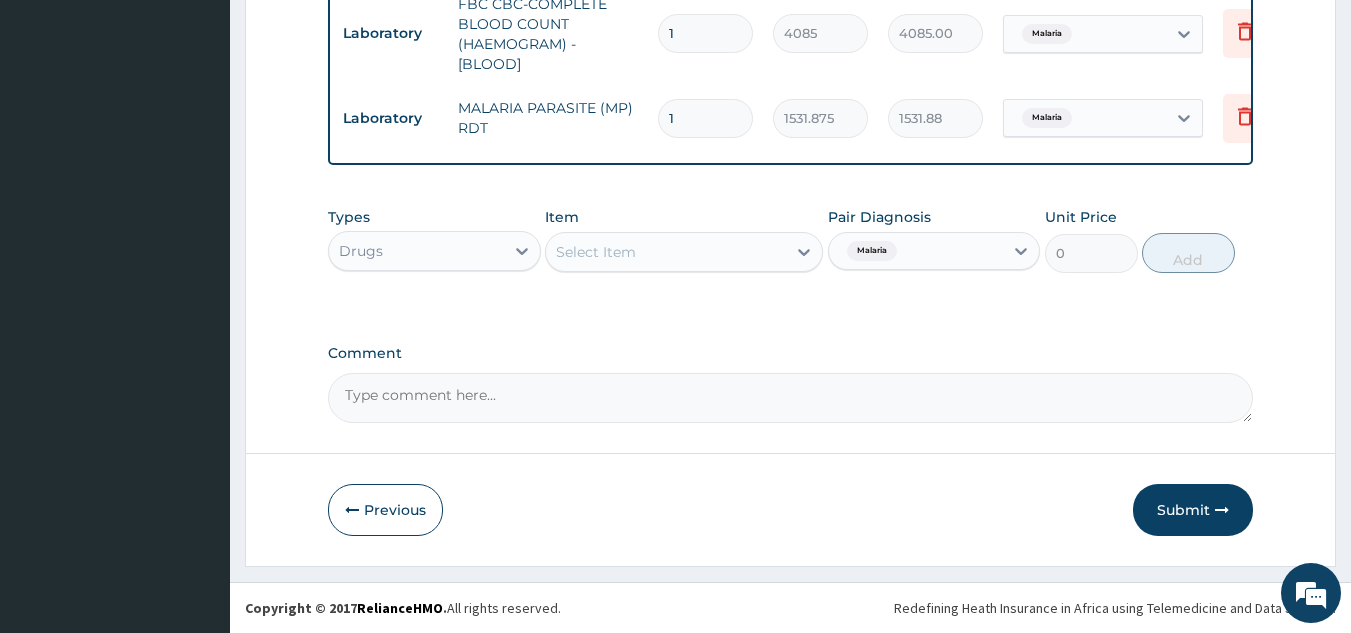 click on "Item Select Item" at bounding box center (684, 240) 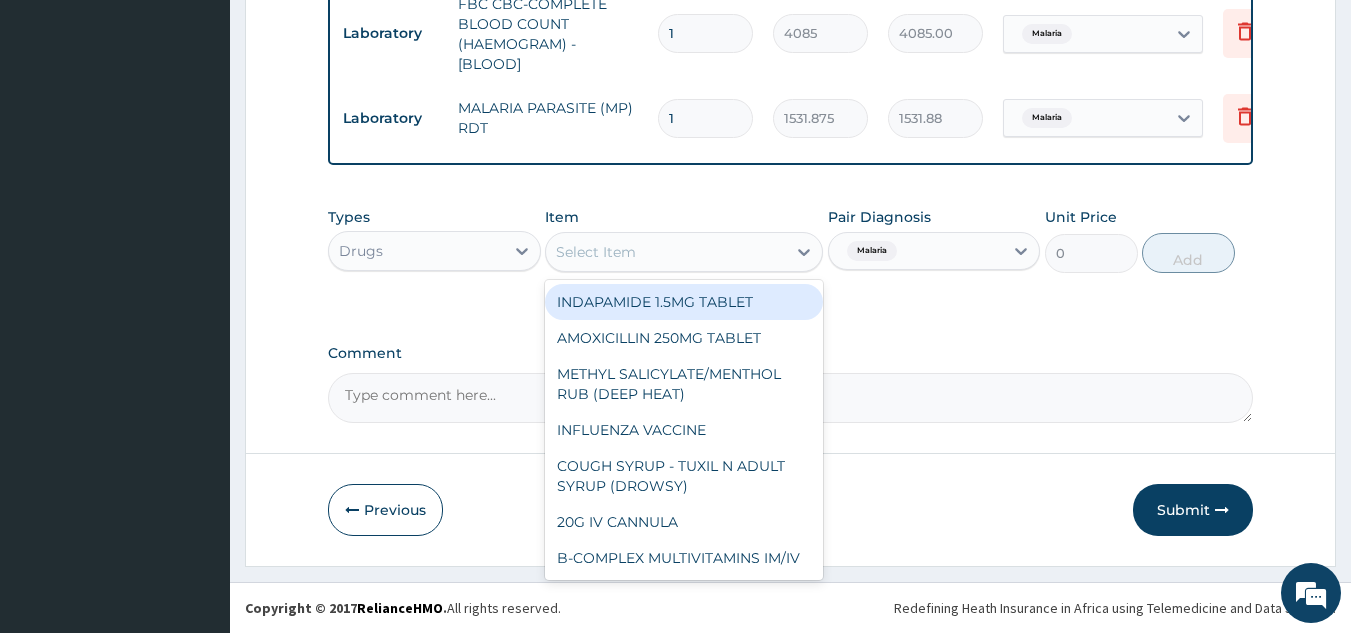 click on "Select Item" at bounding box center [666, 252] 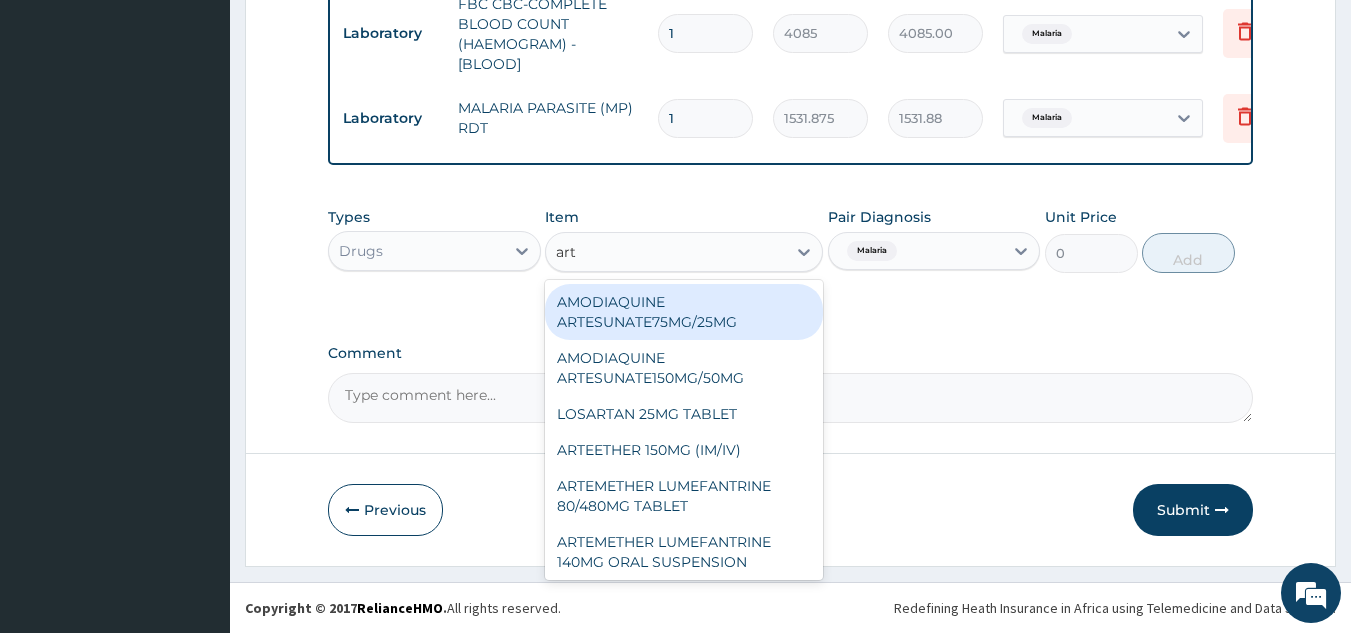 type on "arte" 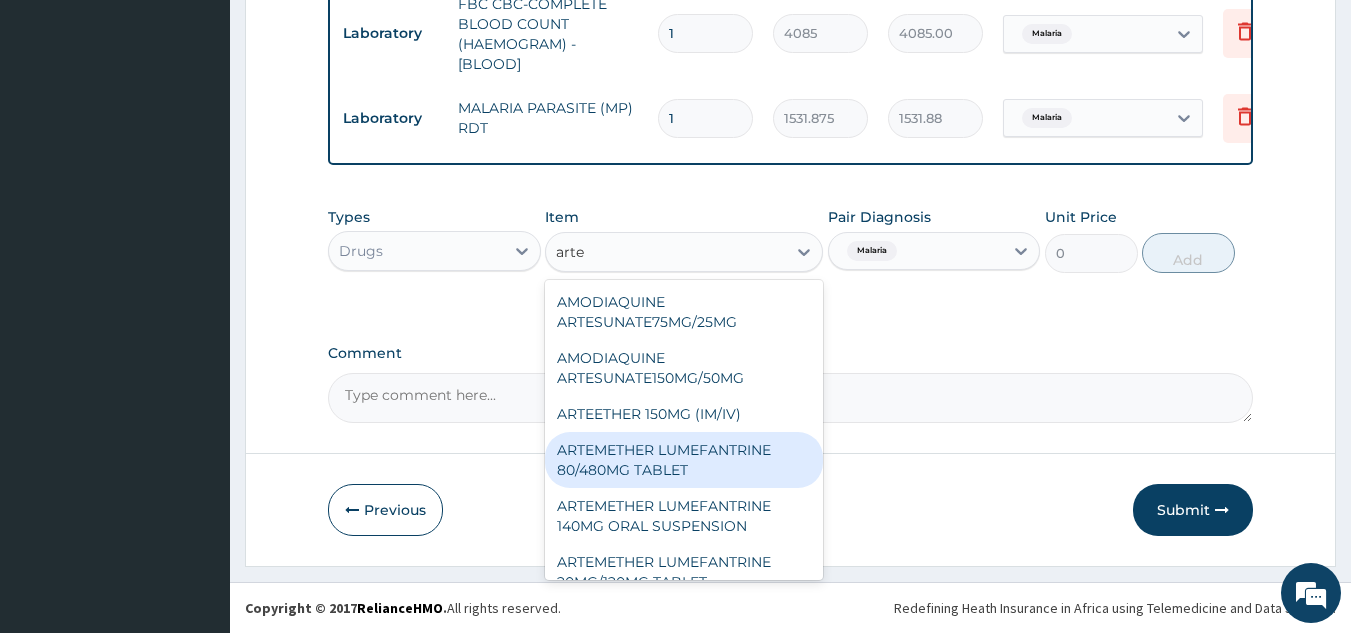click on "ARTEMETHER LUMEFANTRINE 80/480MG TABLET" at bounding box center [684, 460] 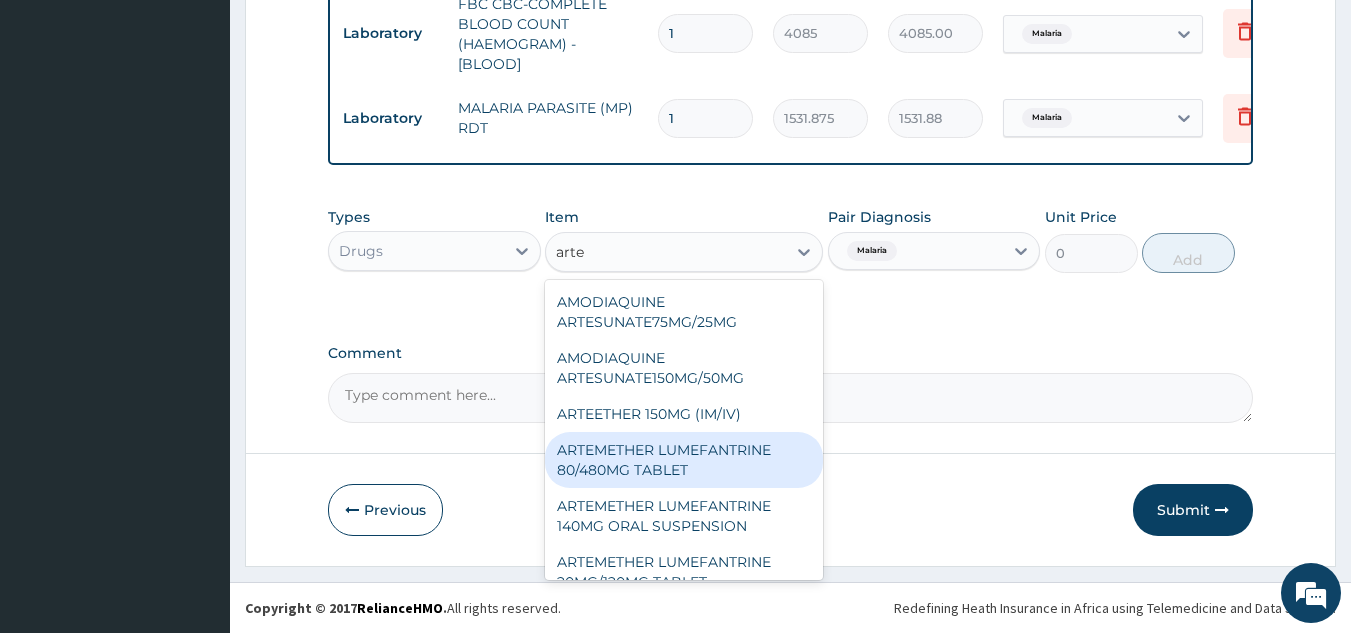 type 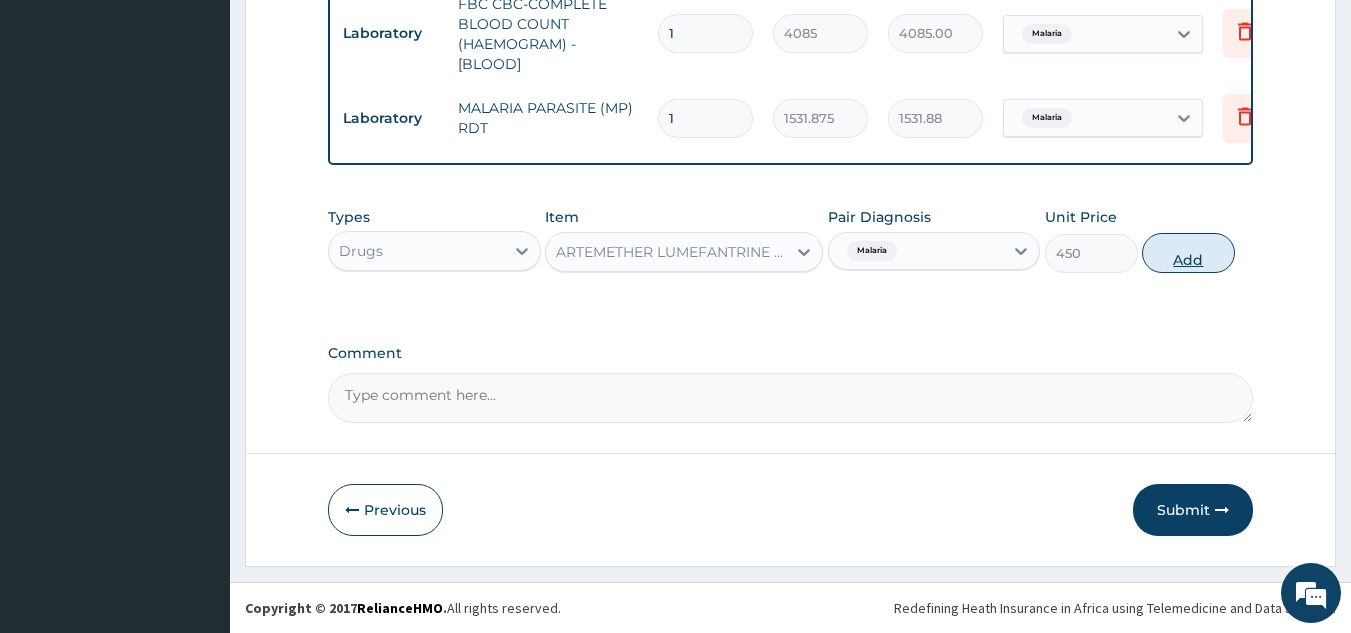 click on "Add" at bounding box center (1188, 253) 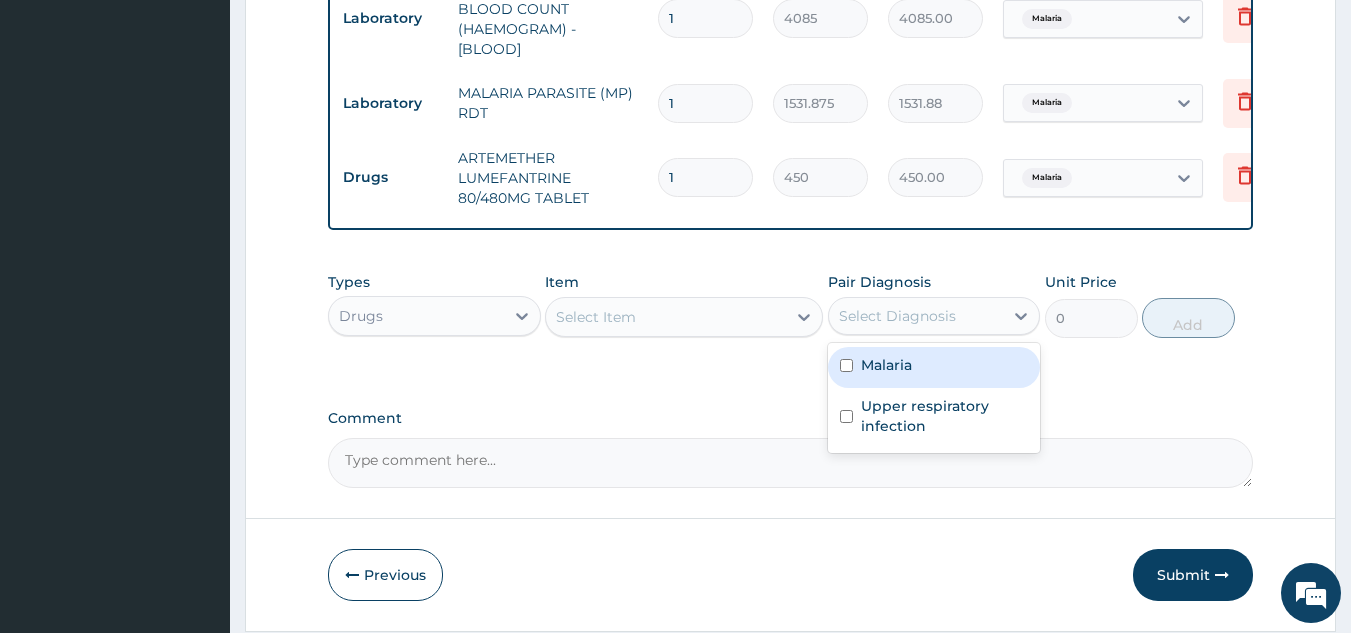 click on "Select Diagnosis" at bounding box center (934, 316) 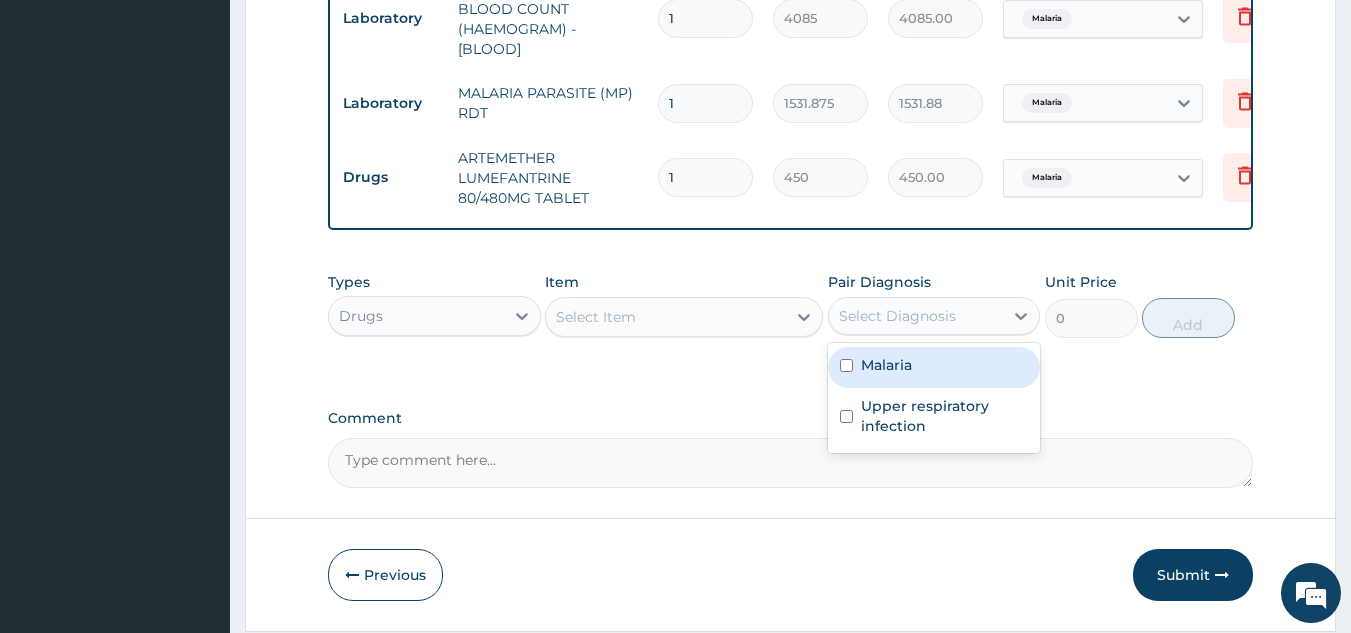 click on "Malaria" at bounding box center (934, 367) 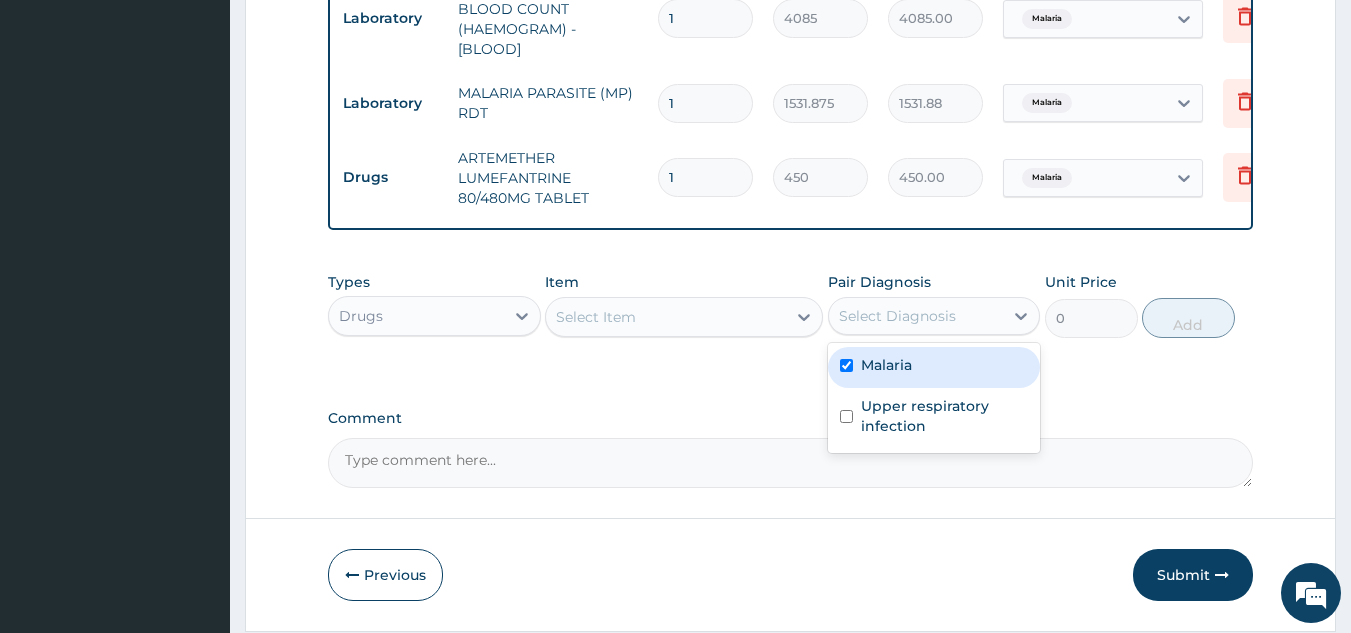 checkbox on "true" 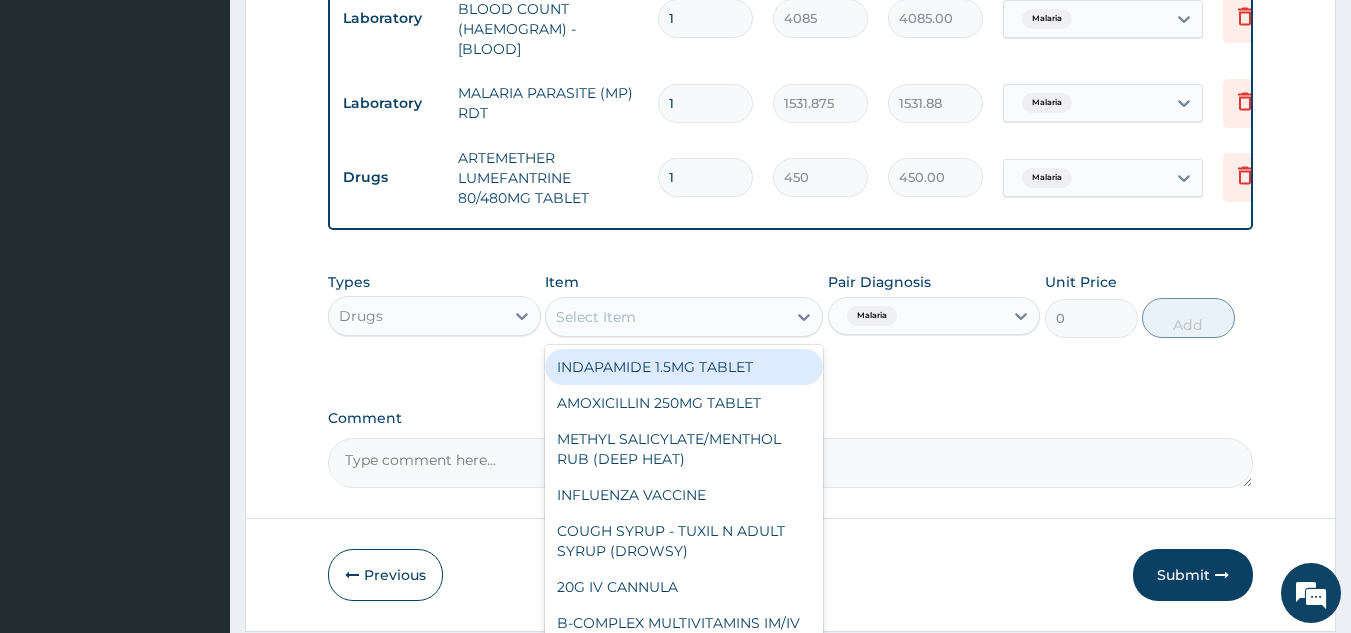 click on "Select Item" at bounding box center (666, 317) 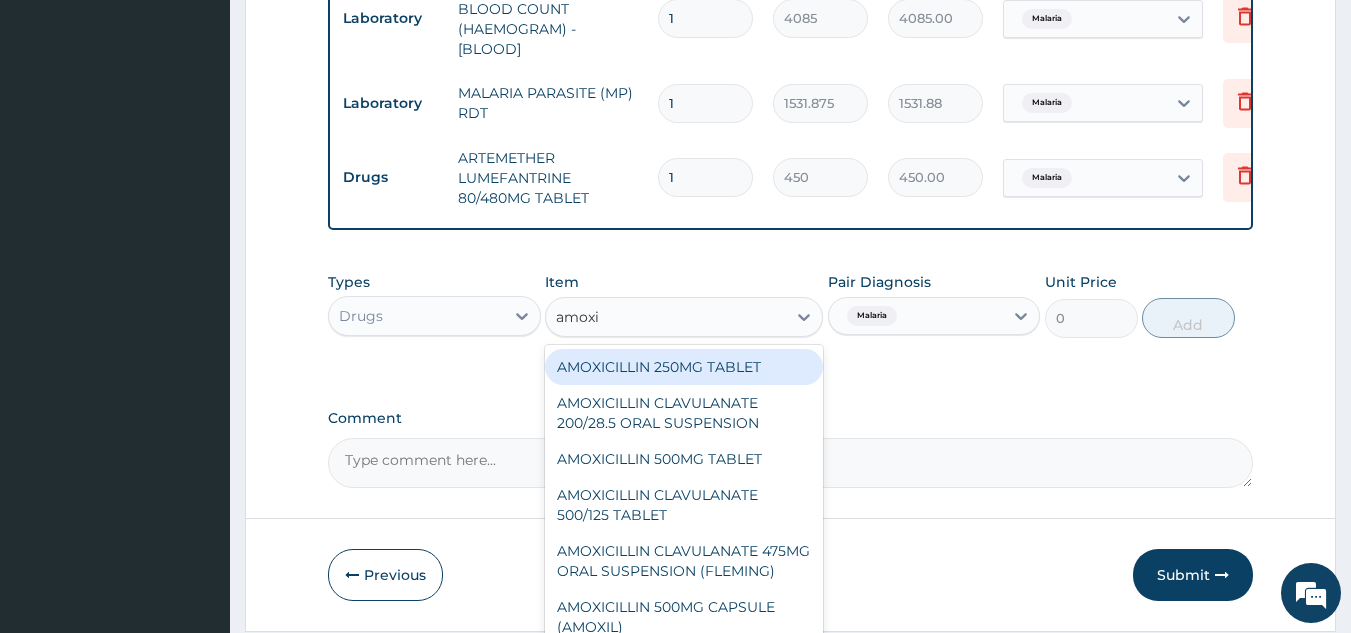 type on "amoxil" 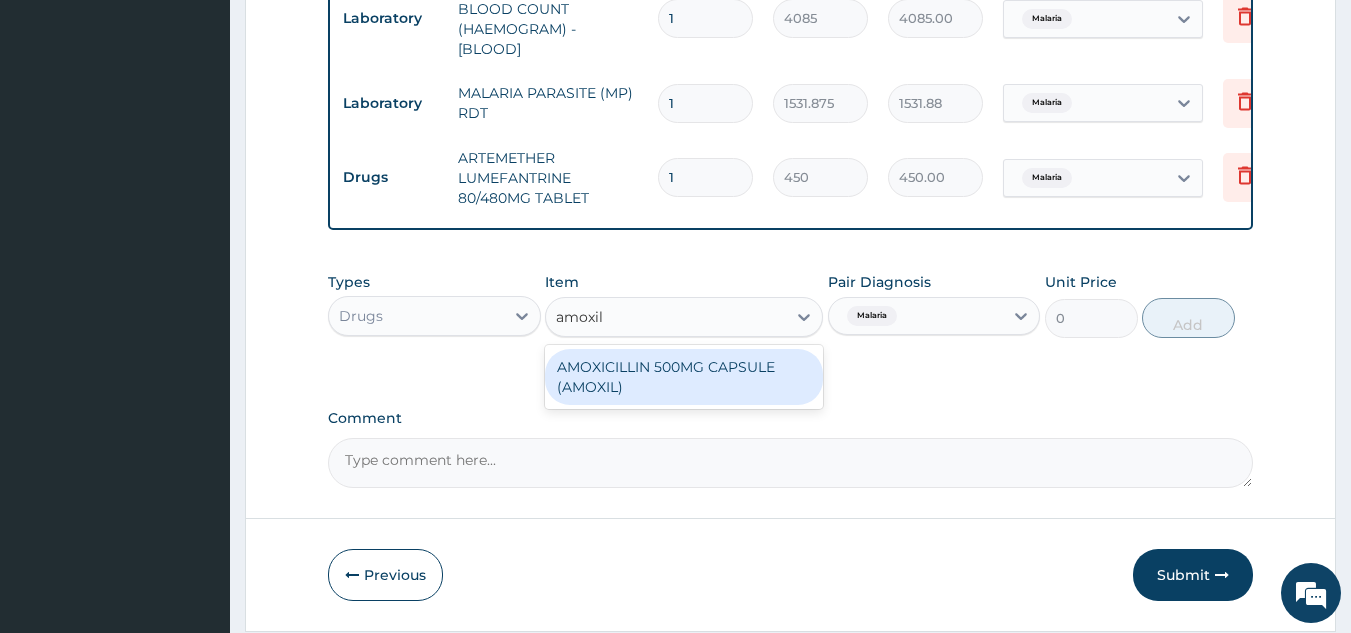 type 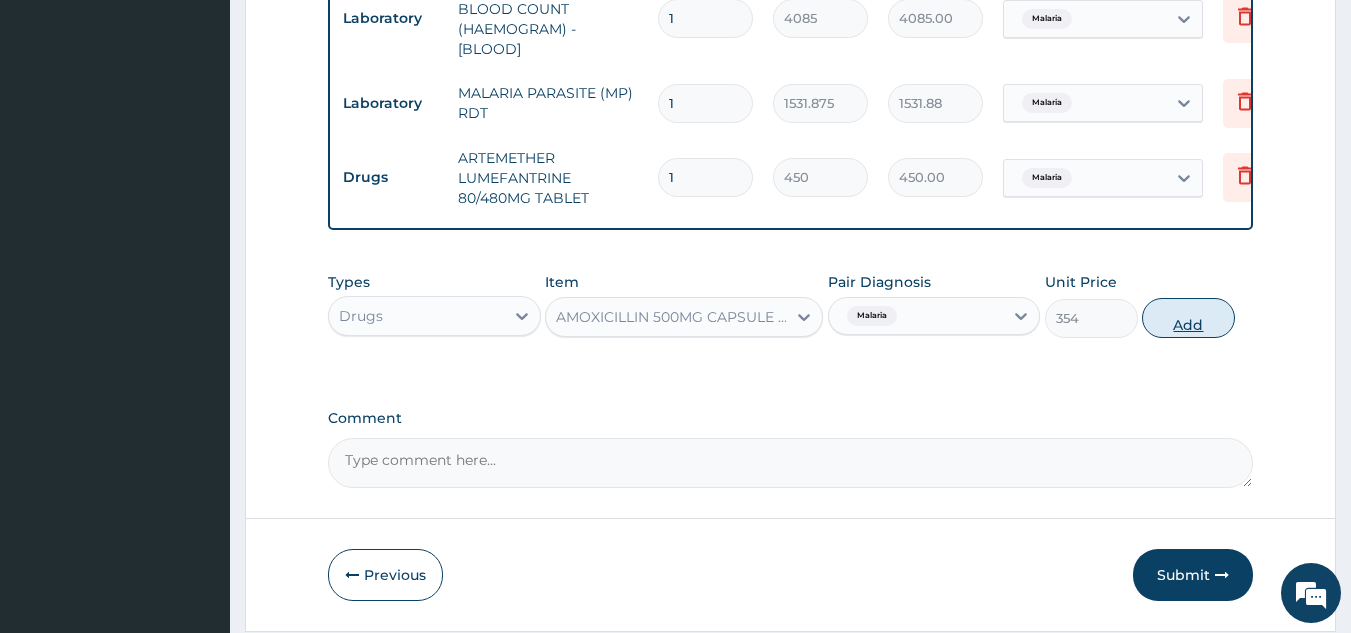 click on "Add" at bounding box center (1188, 318) 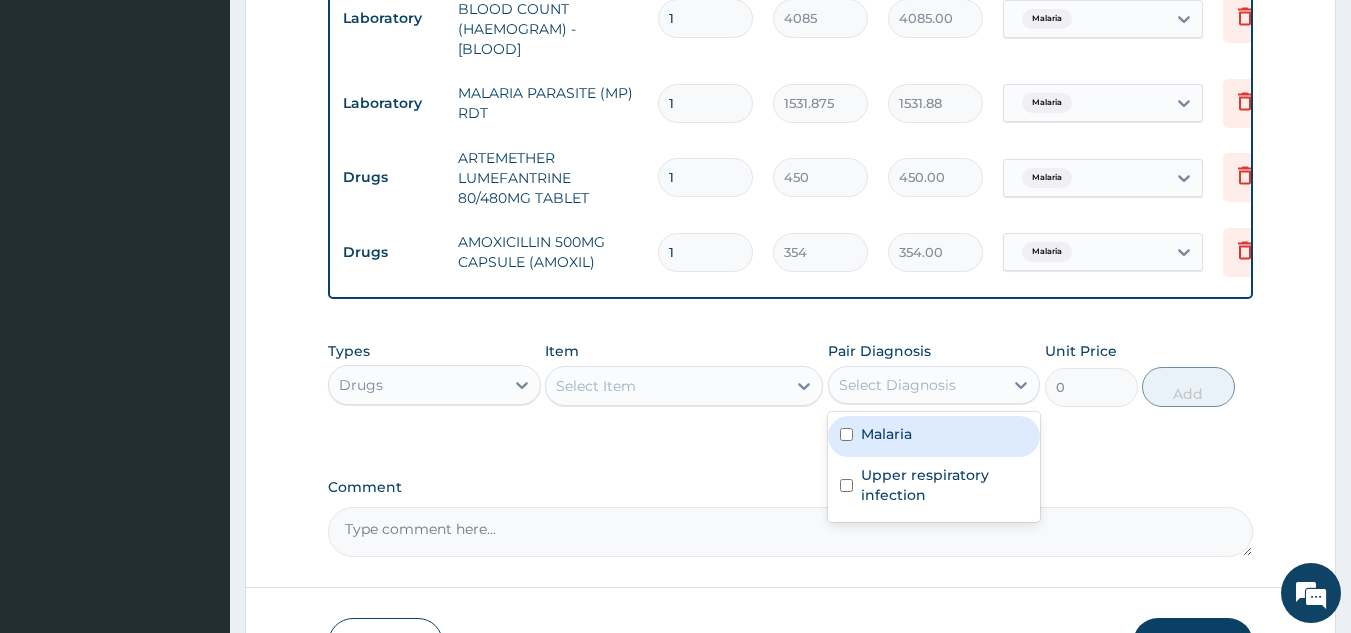 click on "Select Diagnosis" at bounding box center [897, 385] 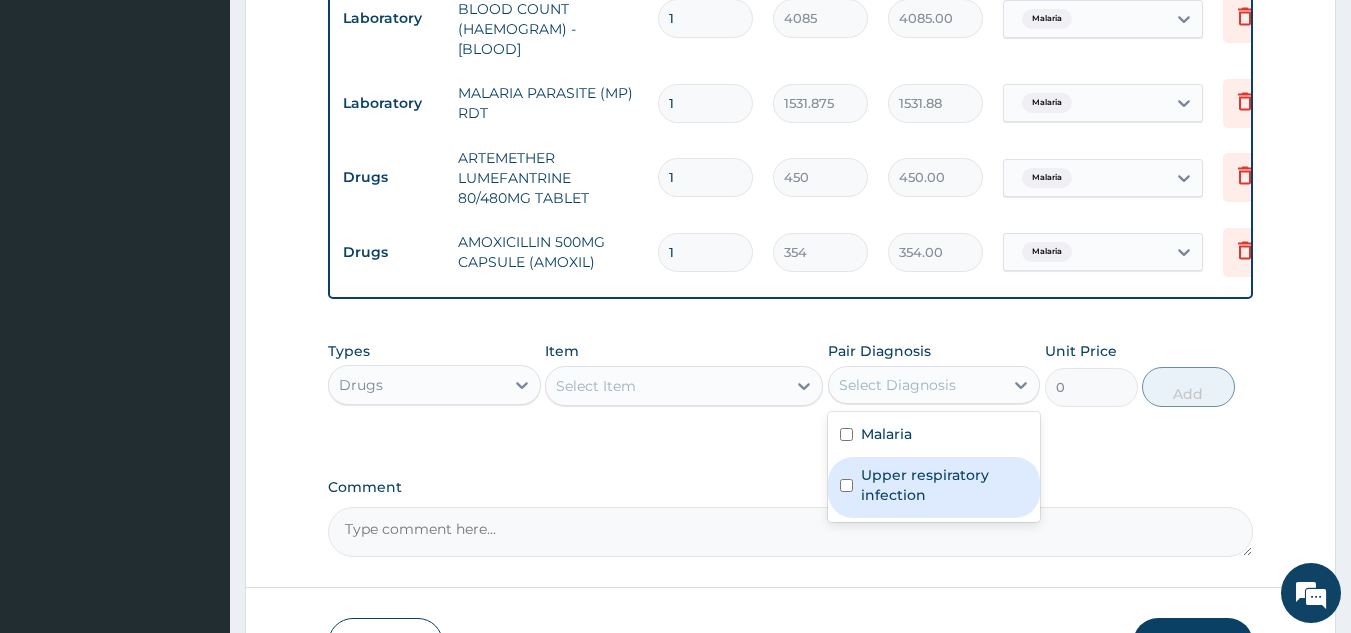 click on "Upper respiratory infection" at bounding box center [945, 485] 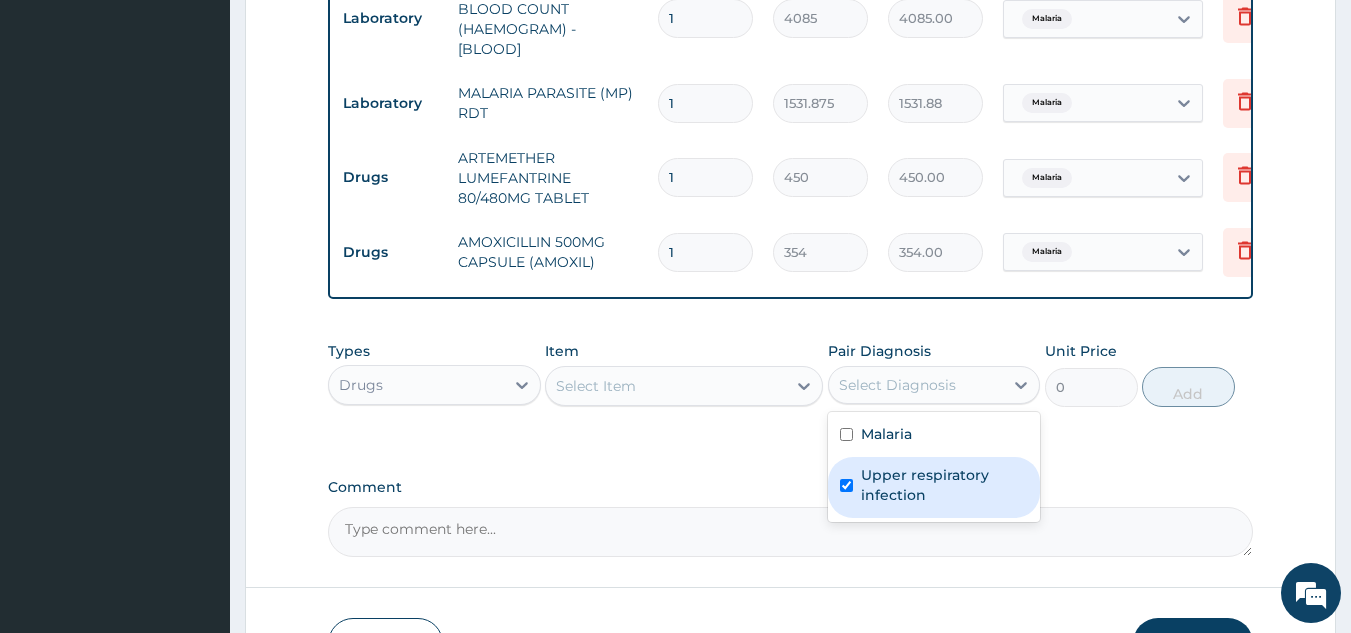 checkbox on "true" 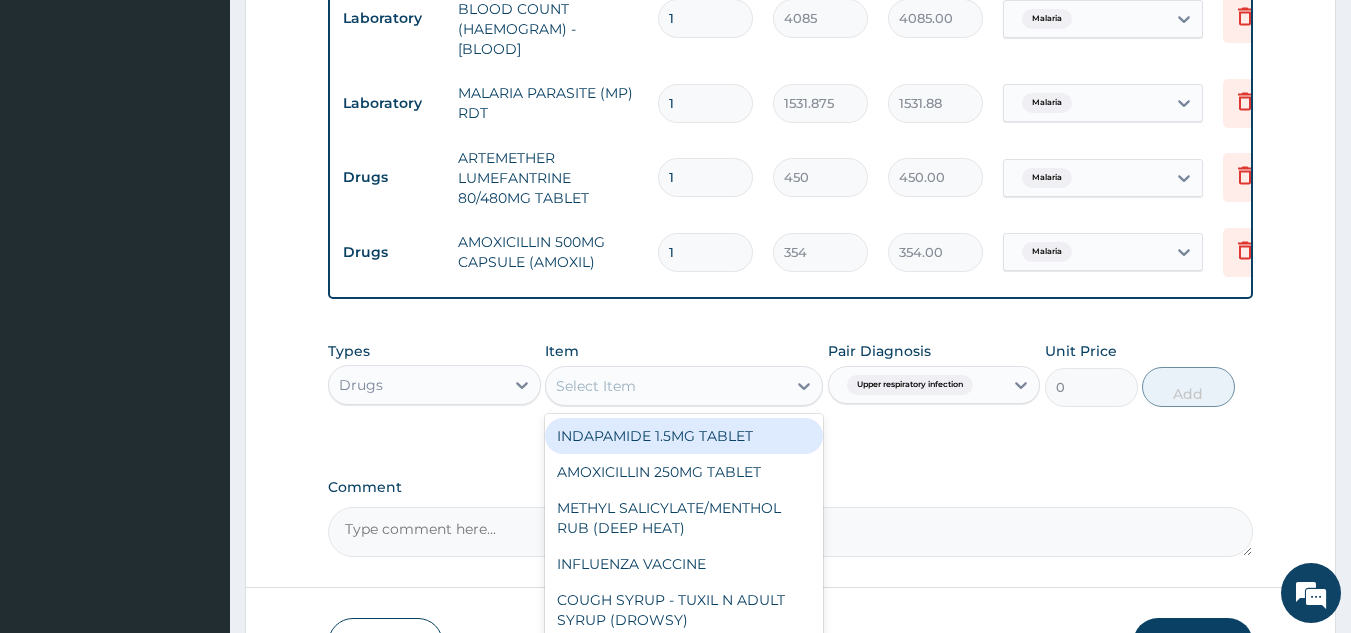 click on "Select Item" at bounding box center (666, 386) 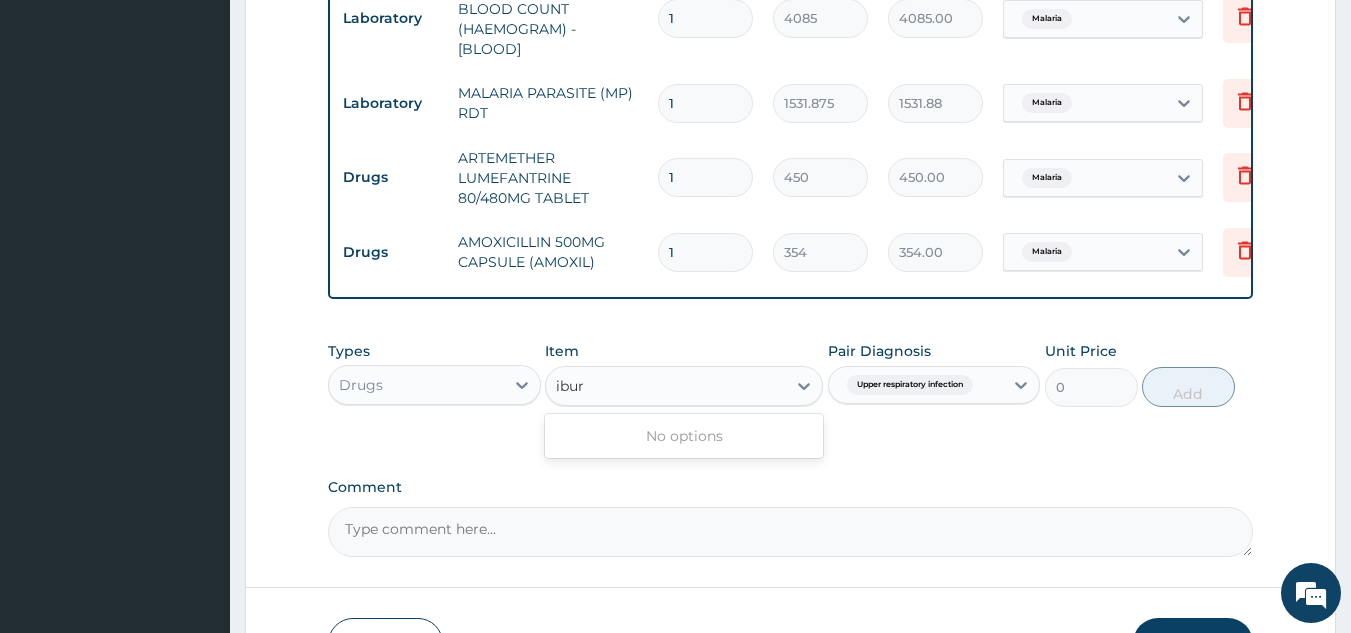 type on "ibu" 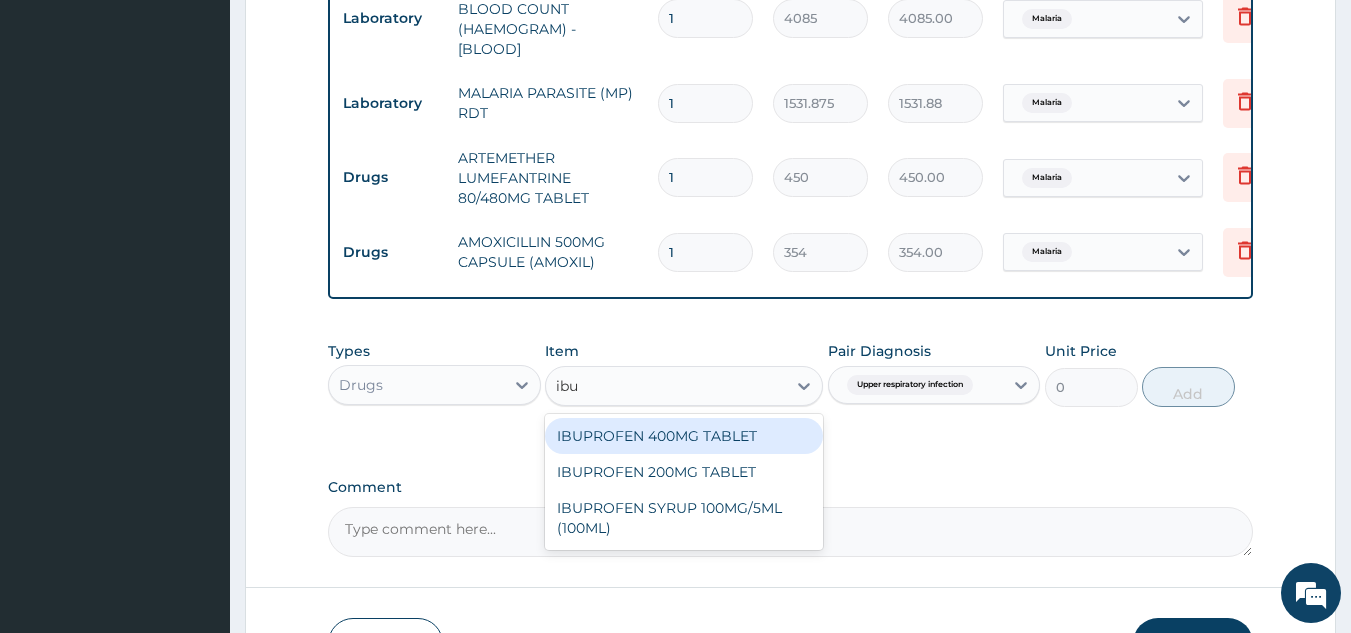 type 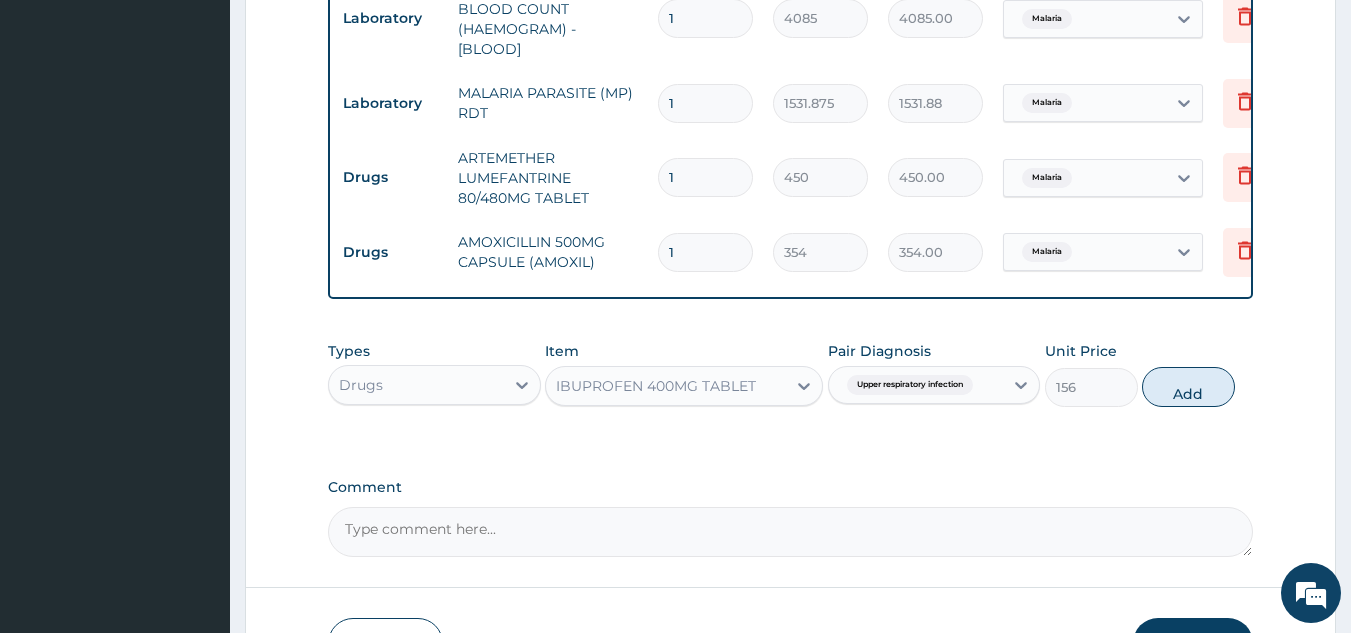 click on "Types Drugs Item IBUPROFEN 400MG TABLET Pair Diagnosis Upper respiratory infection Unit Price 156 Add" at bounding box center [791, 374] 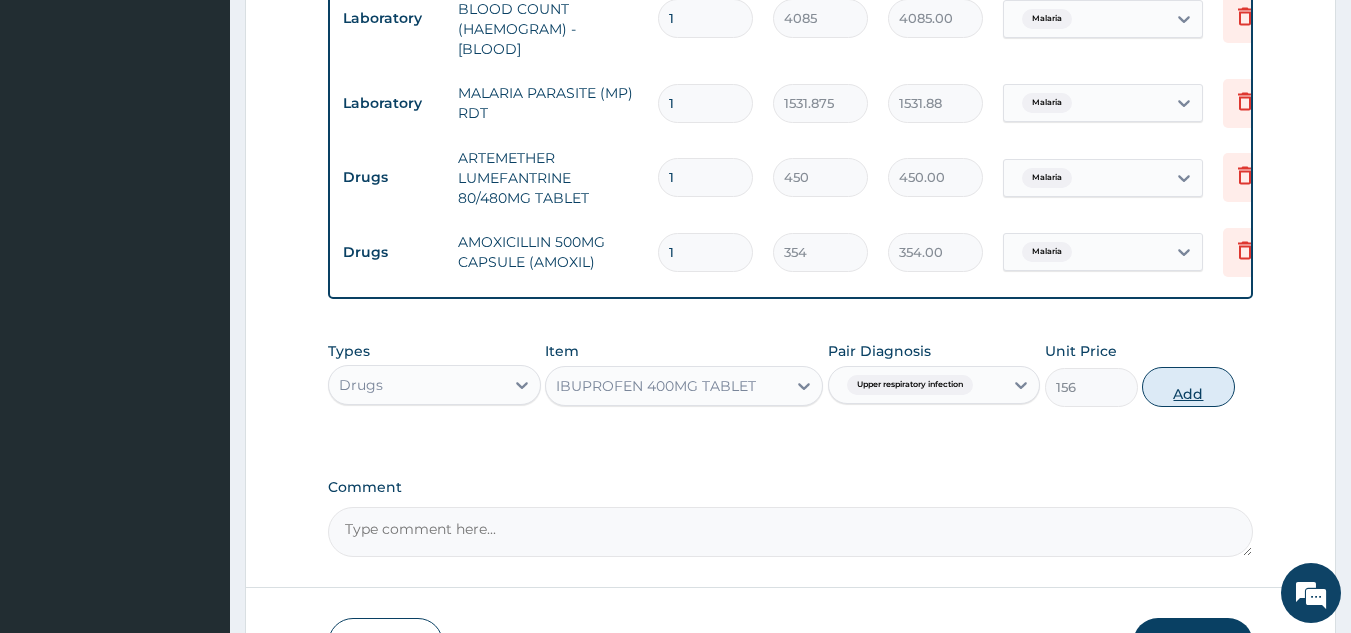 click on "Add" at bounding box center [1188, 387] 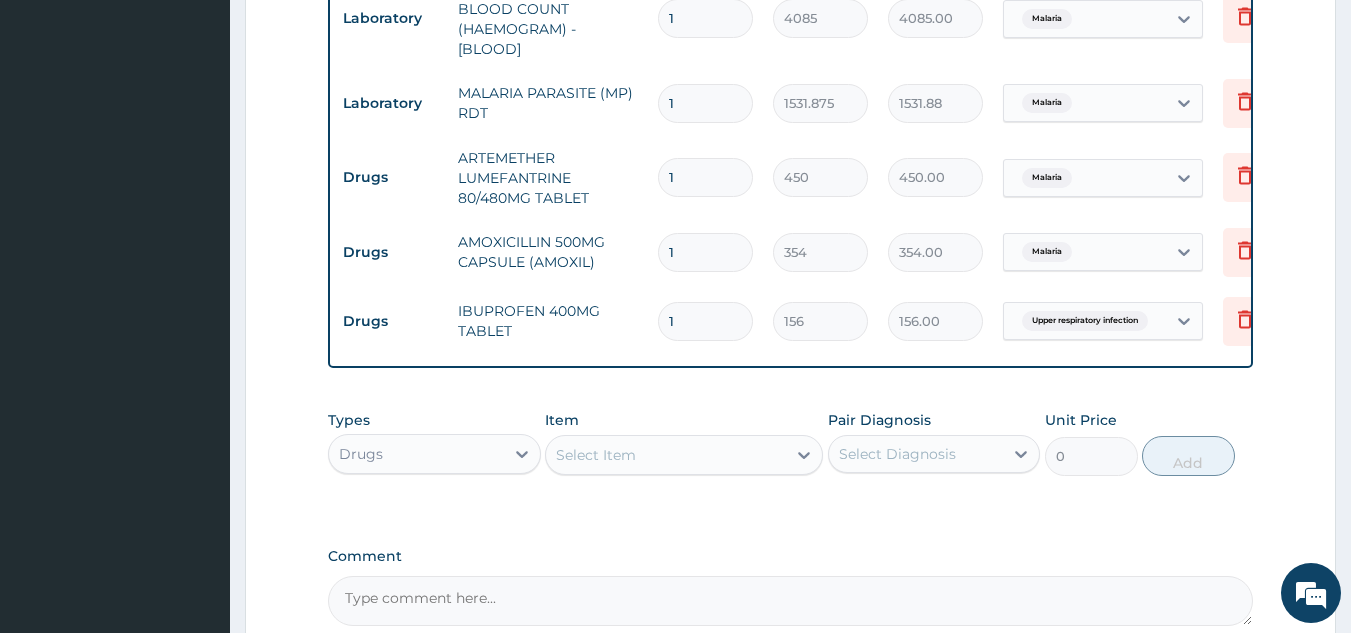 scroll, scrollTop: 1147, scrollLeft: 0, axis: vertical 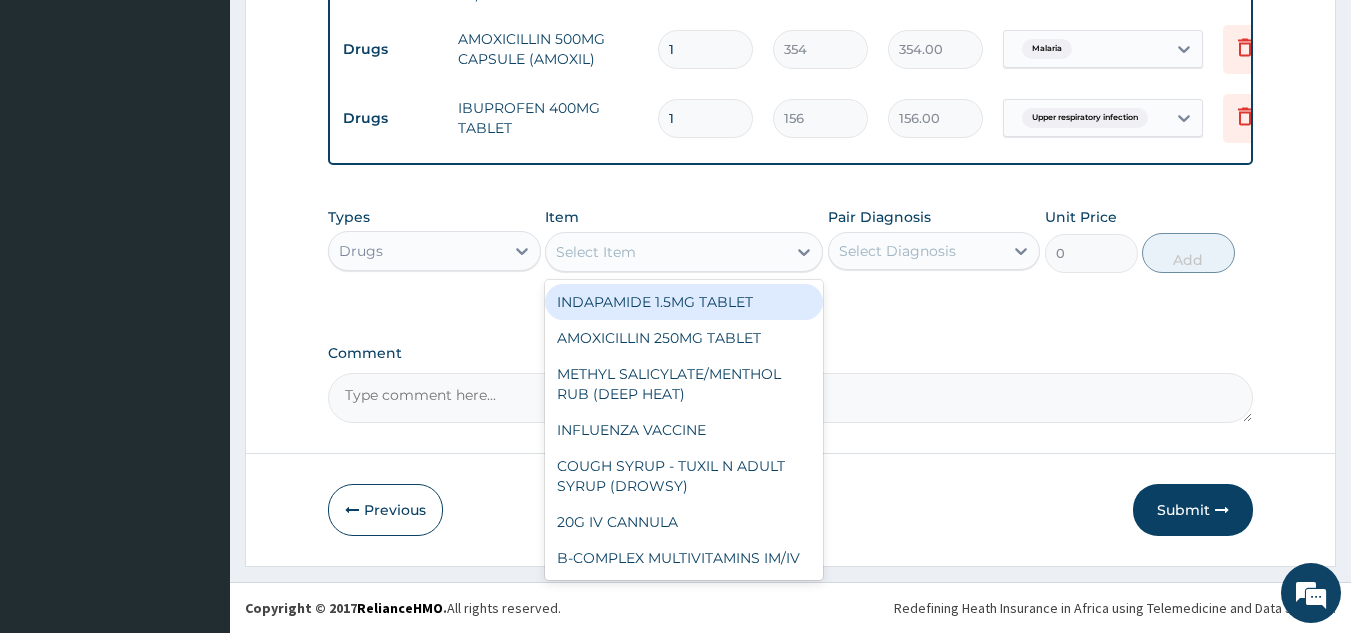 click on "Select Item" at bounding box center [666, 252] 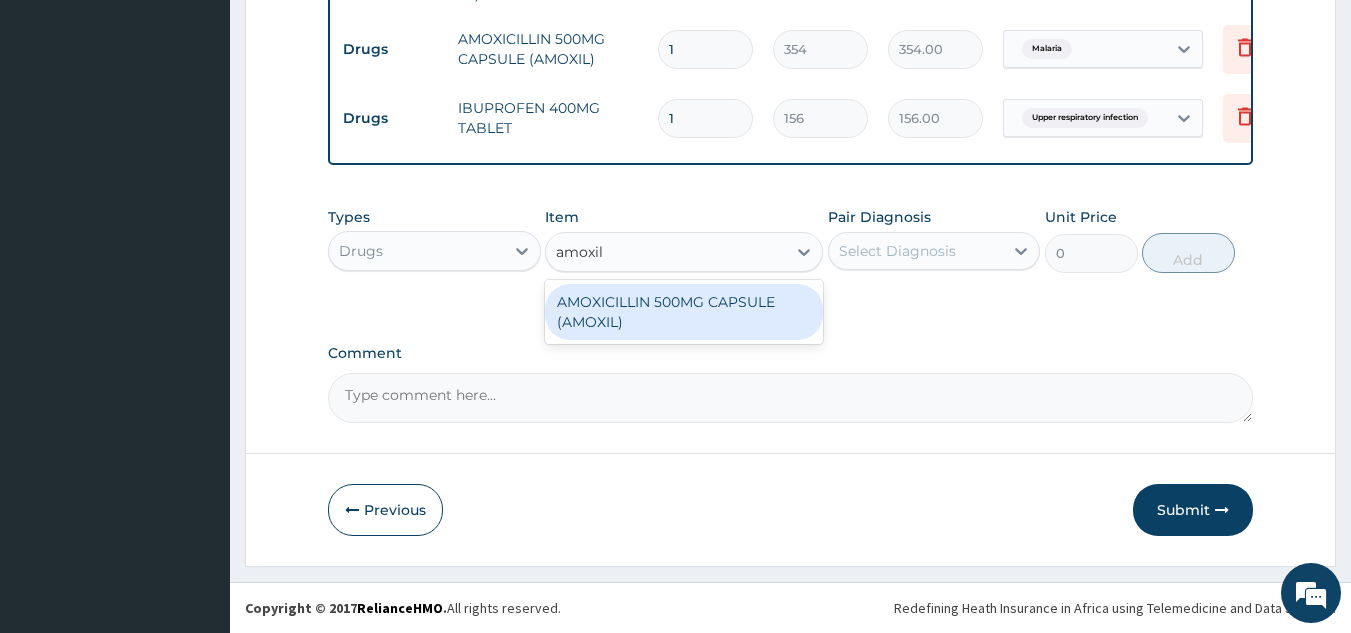 type on "amoxi" 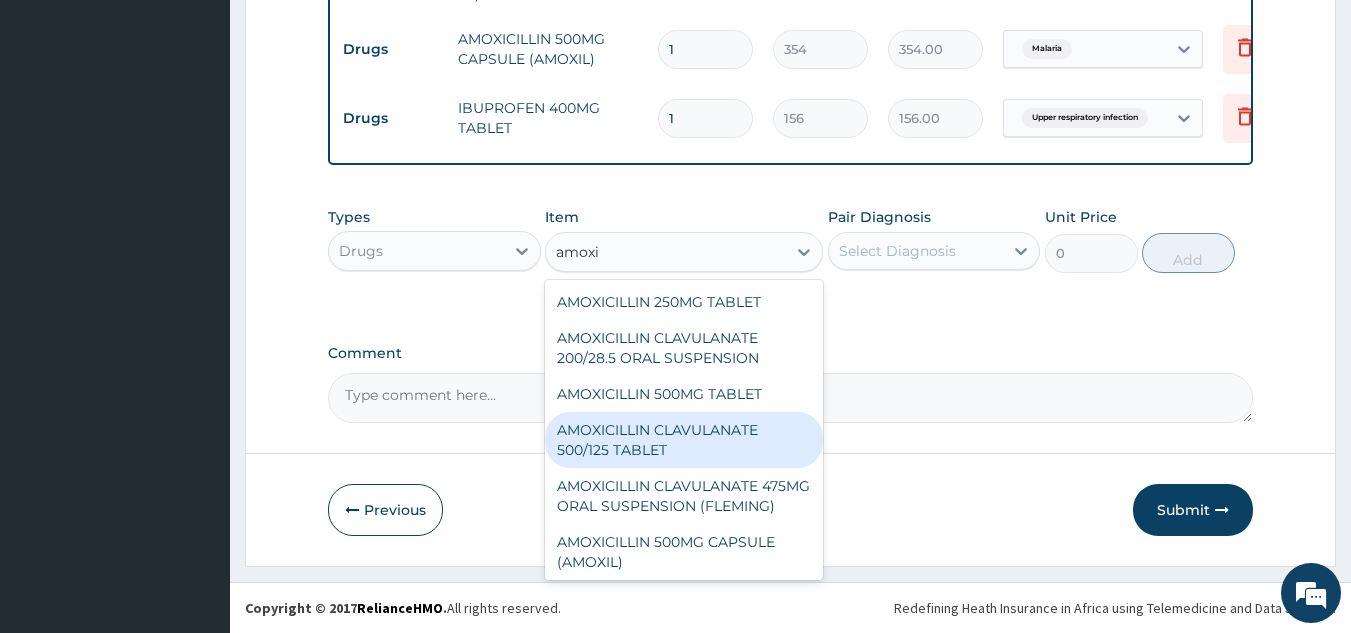 click on "AMOXICILLIN CLAVULANATE 500/125 TABLET" at bounding box center (684, 440) 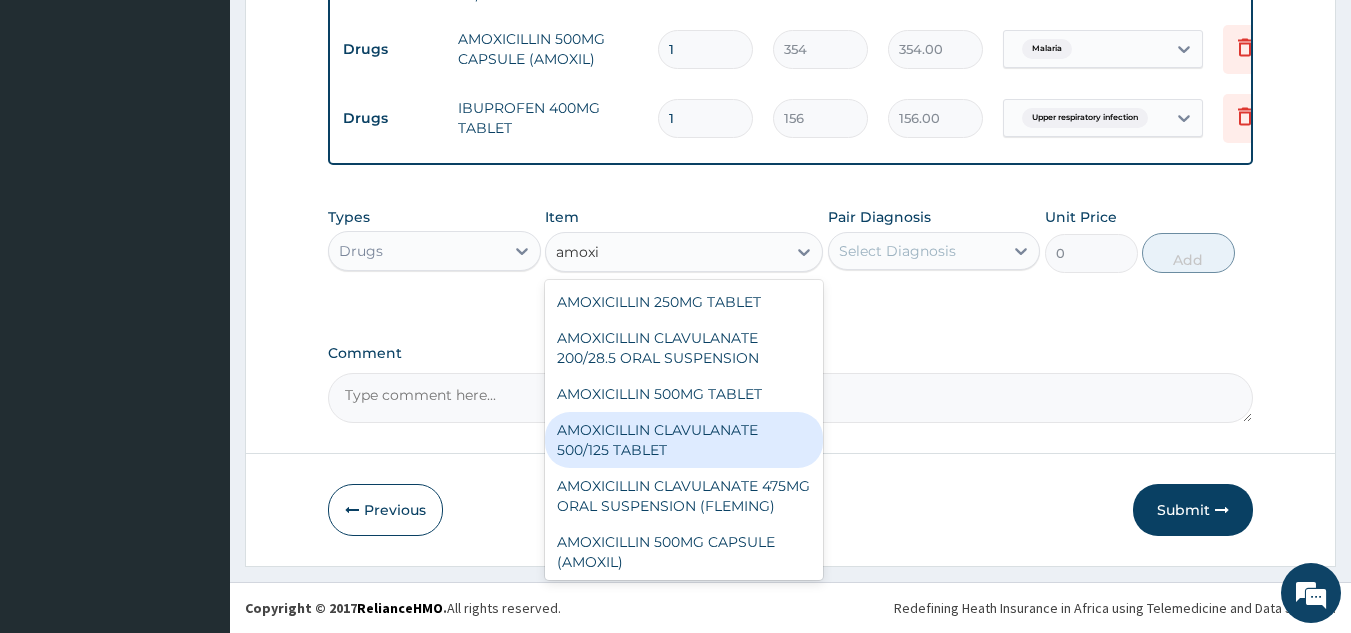 type 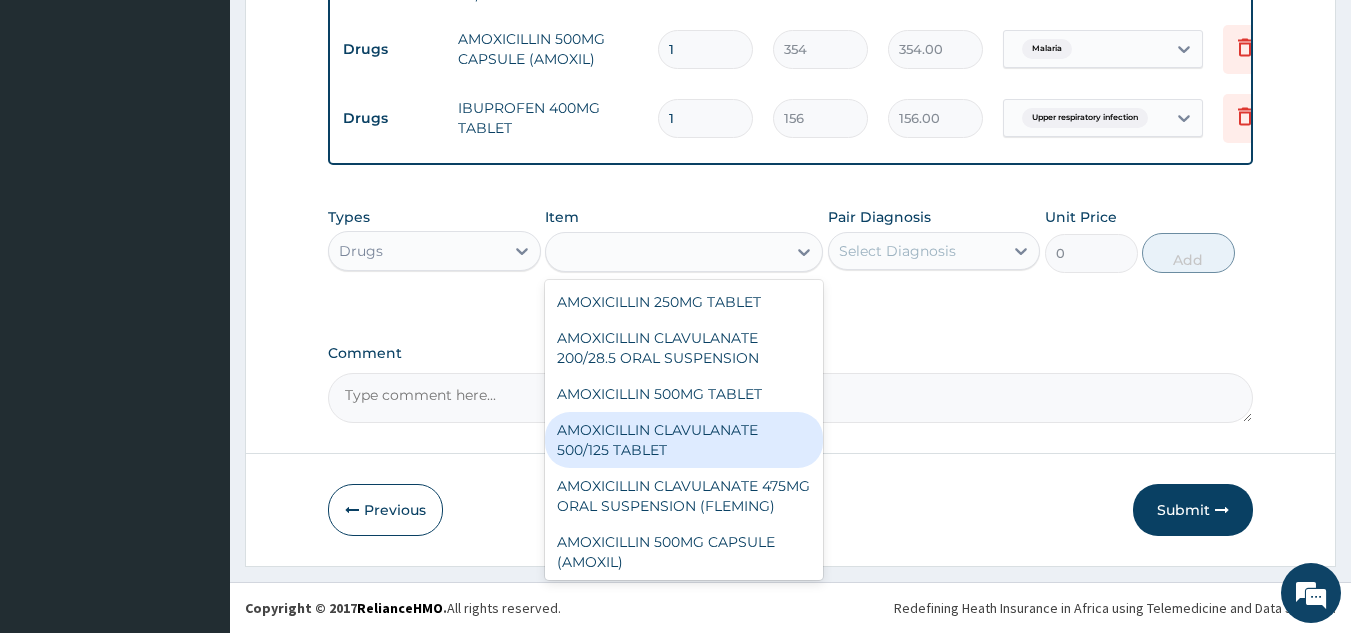 type on "414" 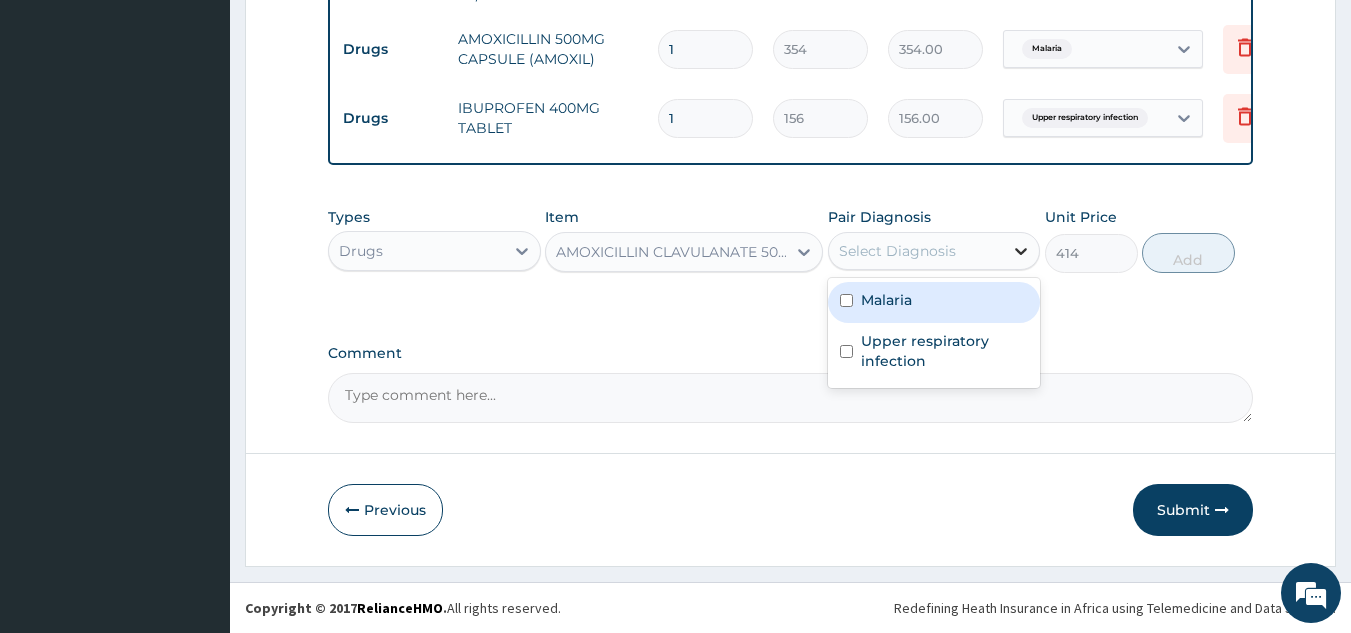 click 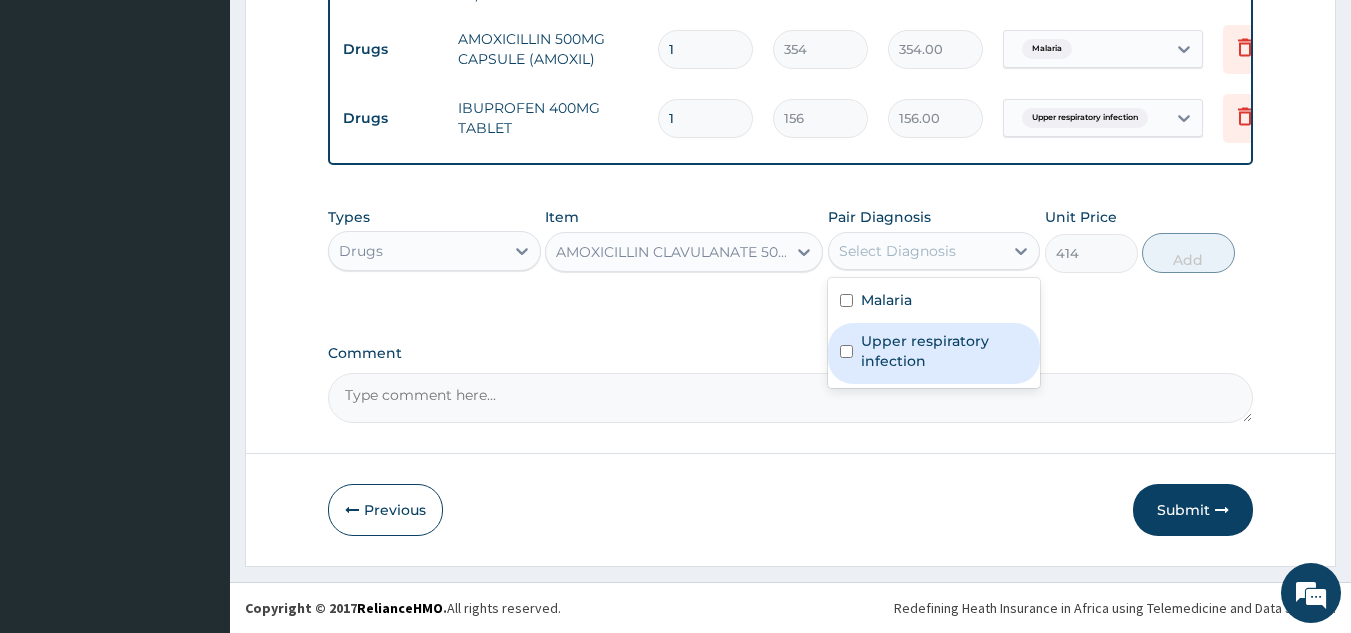 click on "Upper respiratory infection" at bounding box center (945, 351) 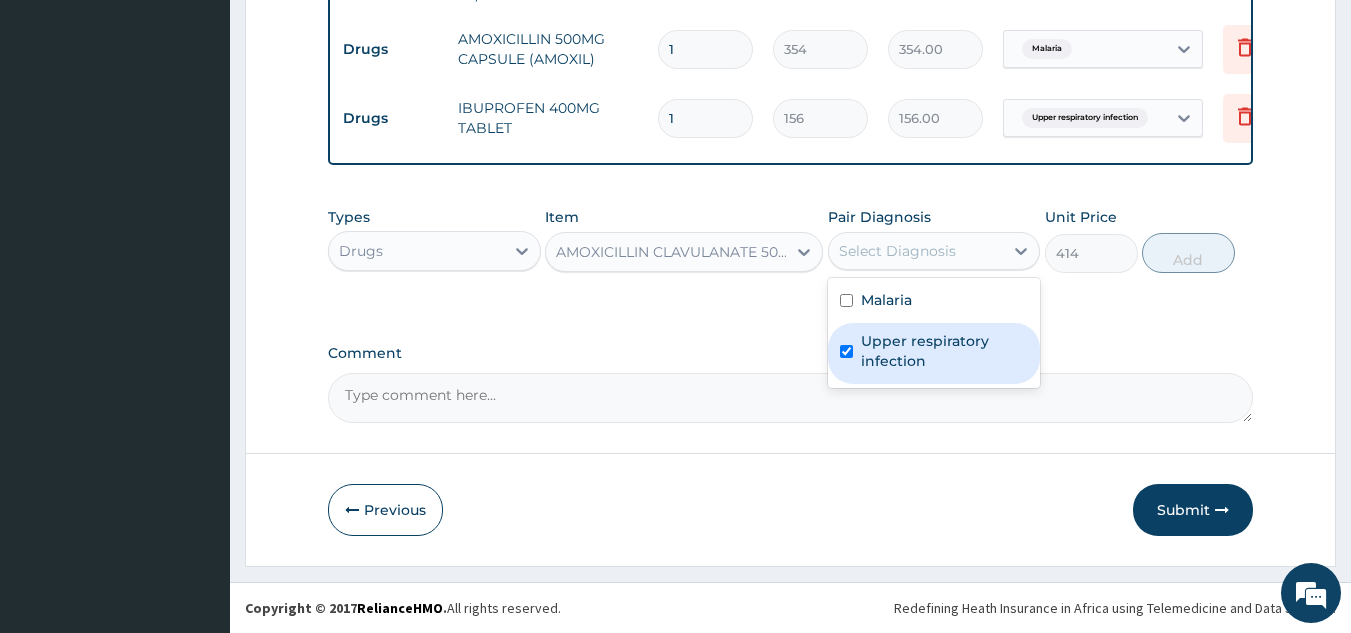 checkbox on "true" 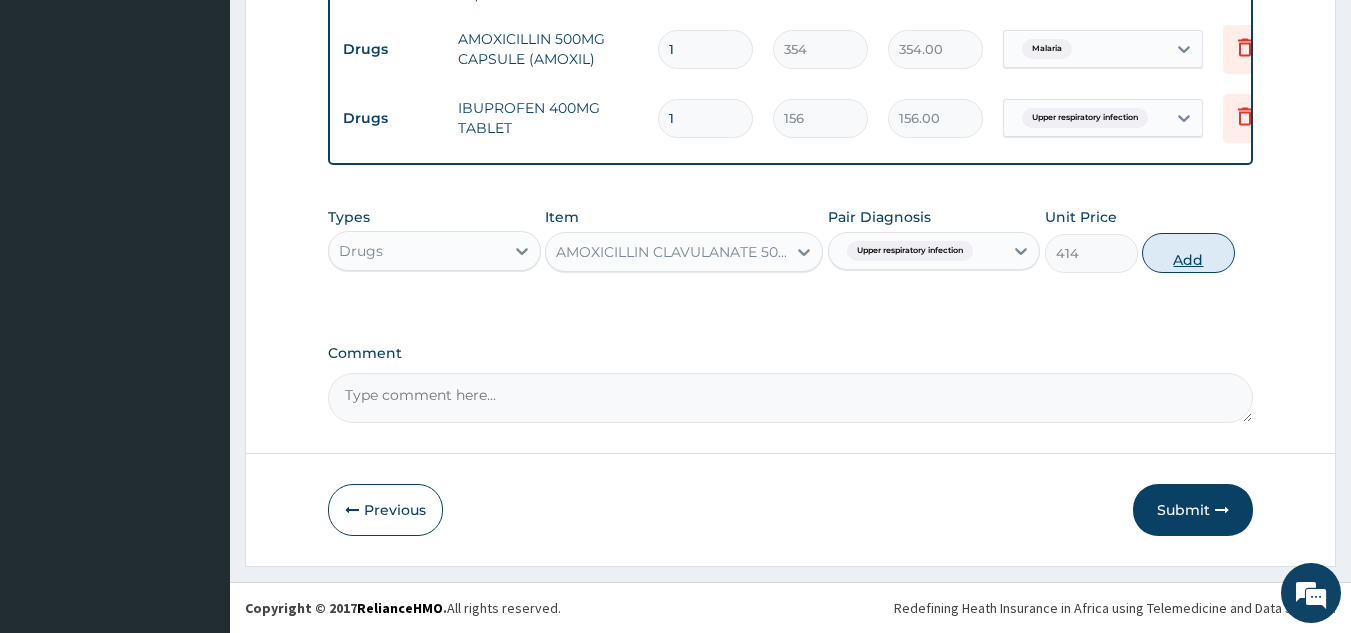 click on "Add" at bounding box center [1188, 253] 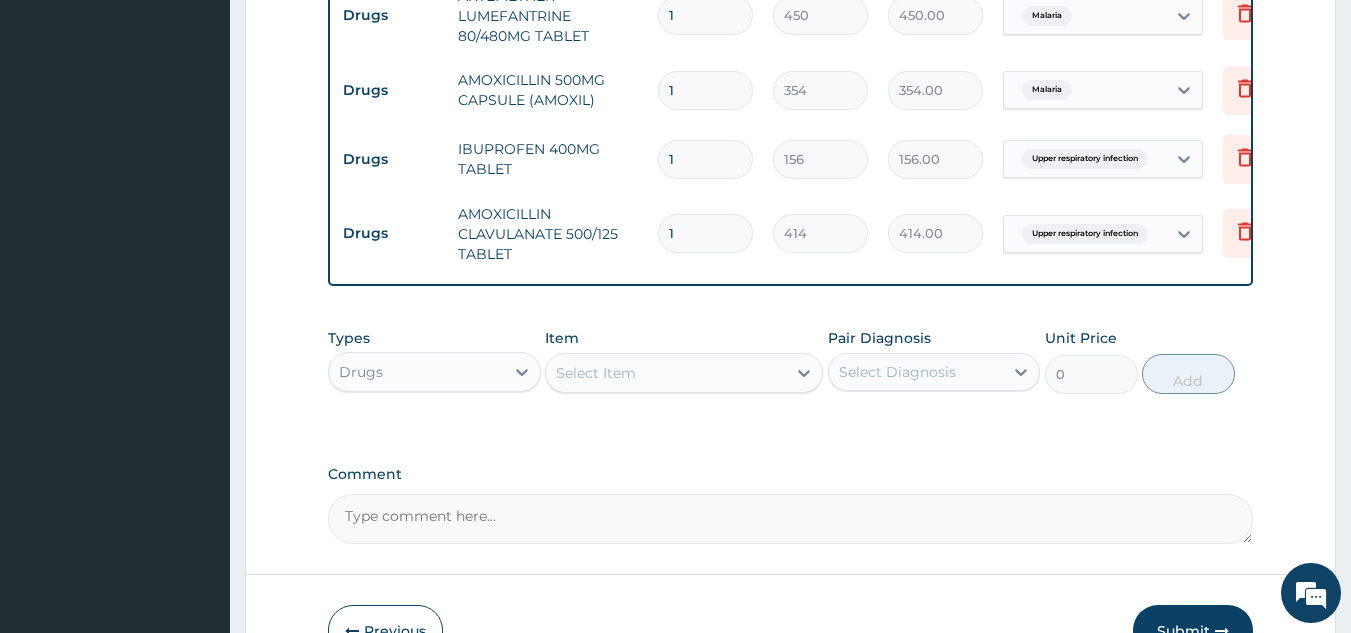 scroll, scrollTop: 1090, scrollLeft: 0, axis: vertical 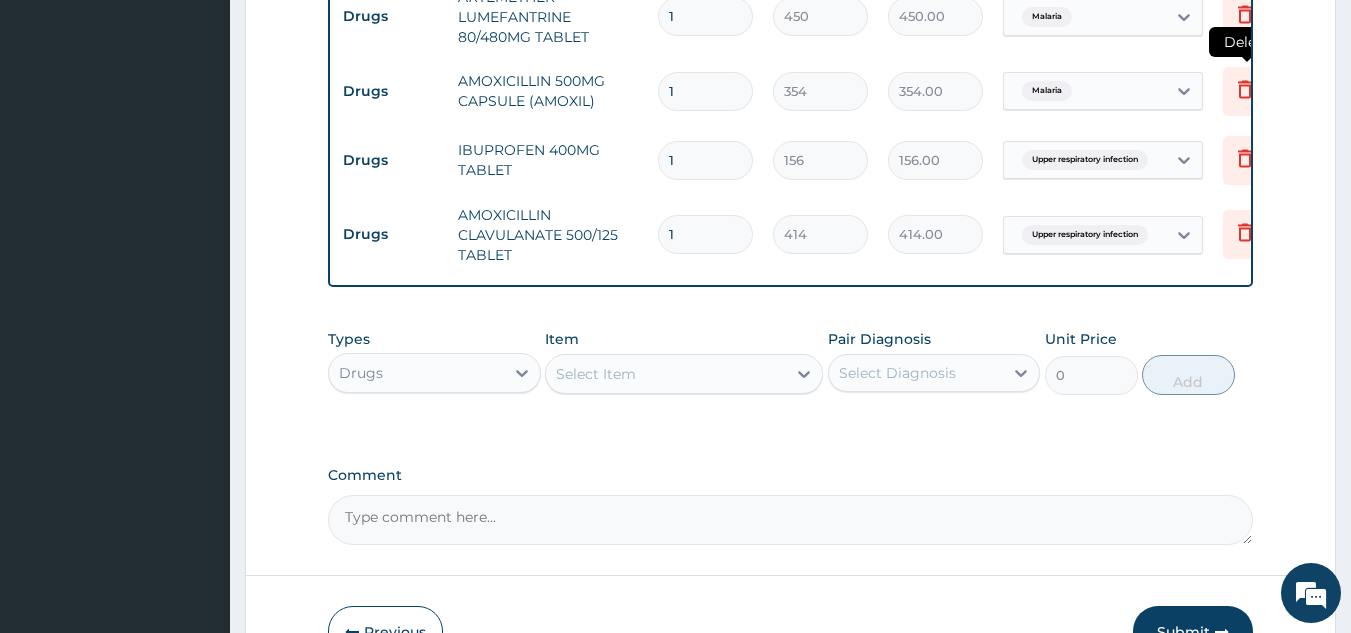 click 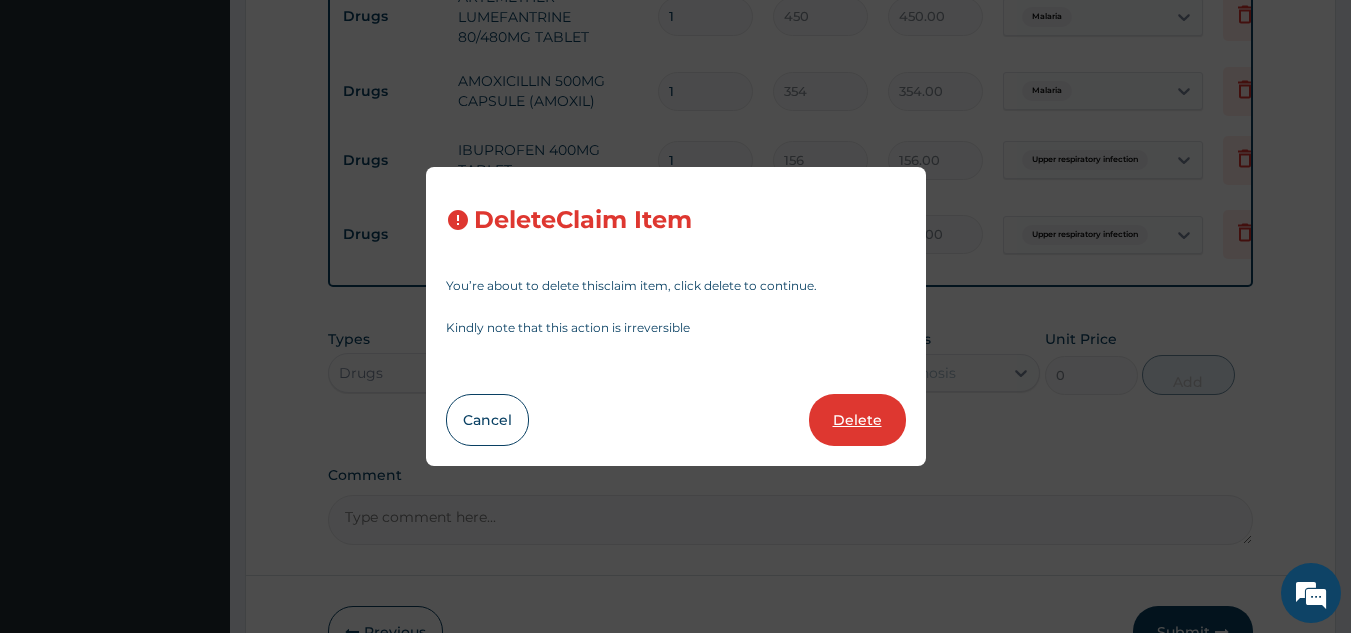 click on "Delete" at bounding box center [857, 420] 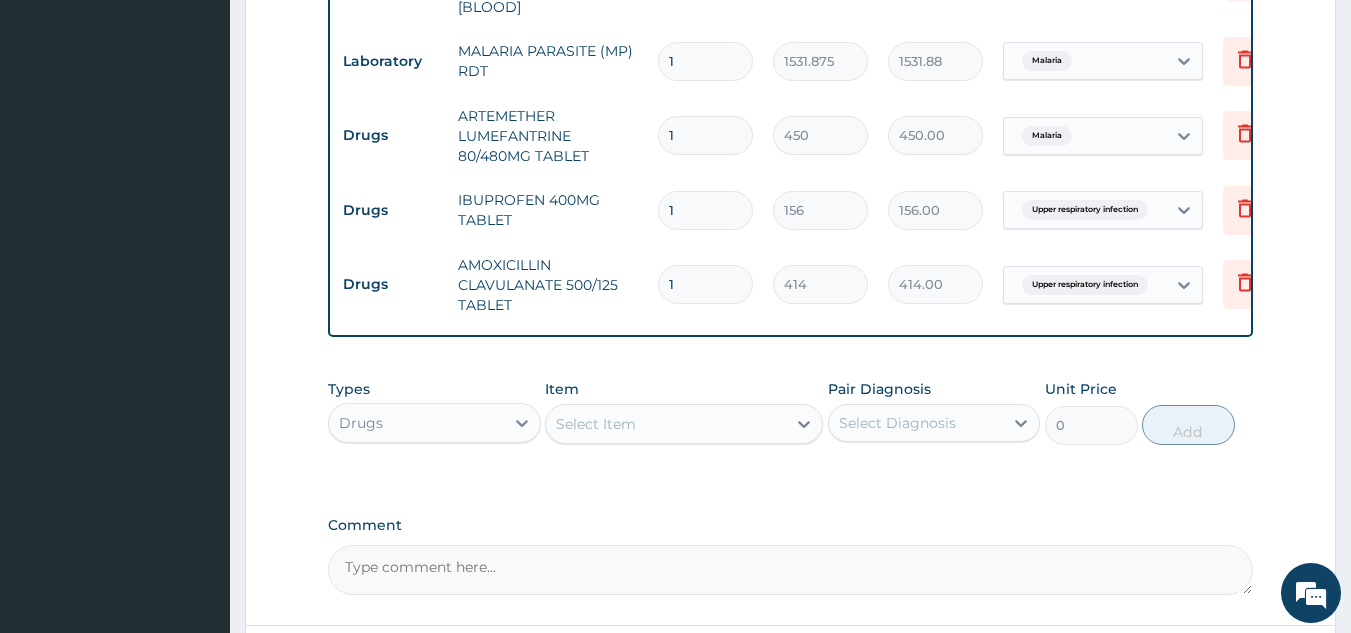 scroll, scrollTop: 970, scrollLeft: 0, axis: vertical 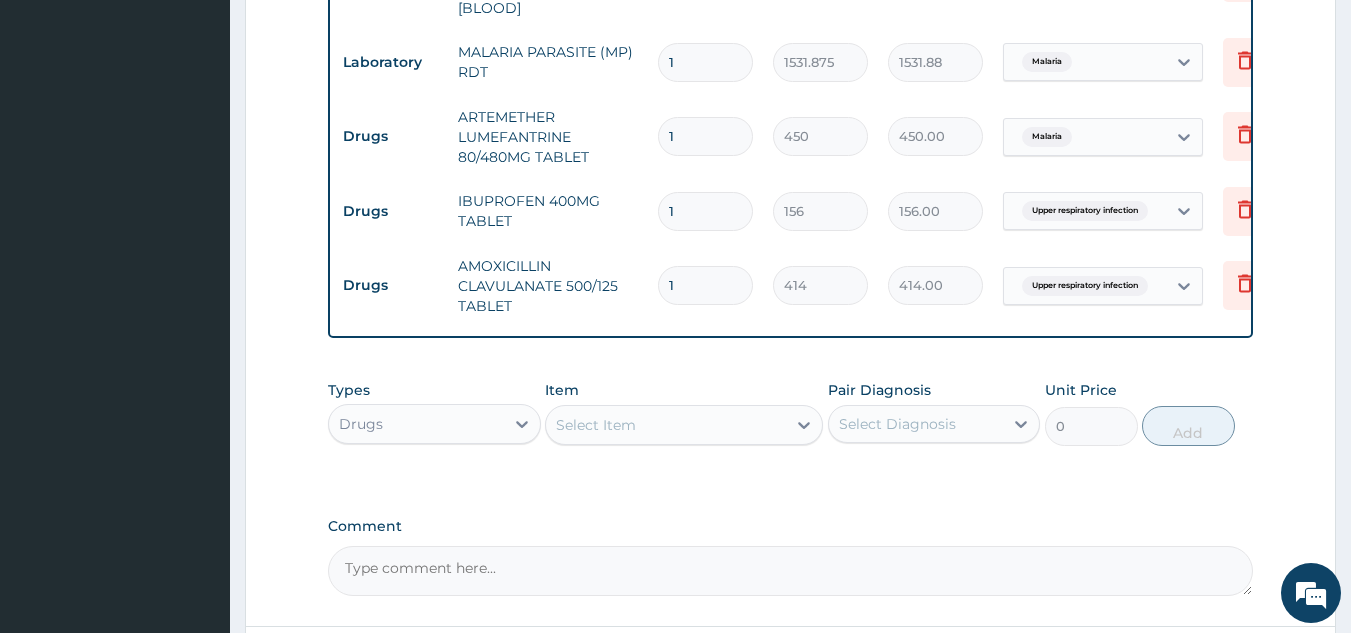 click on "1" at bounding box center [705, 136] 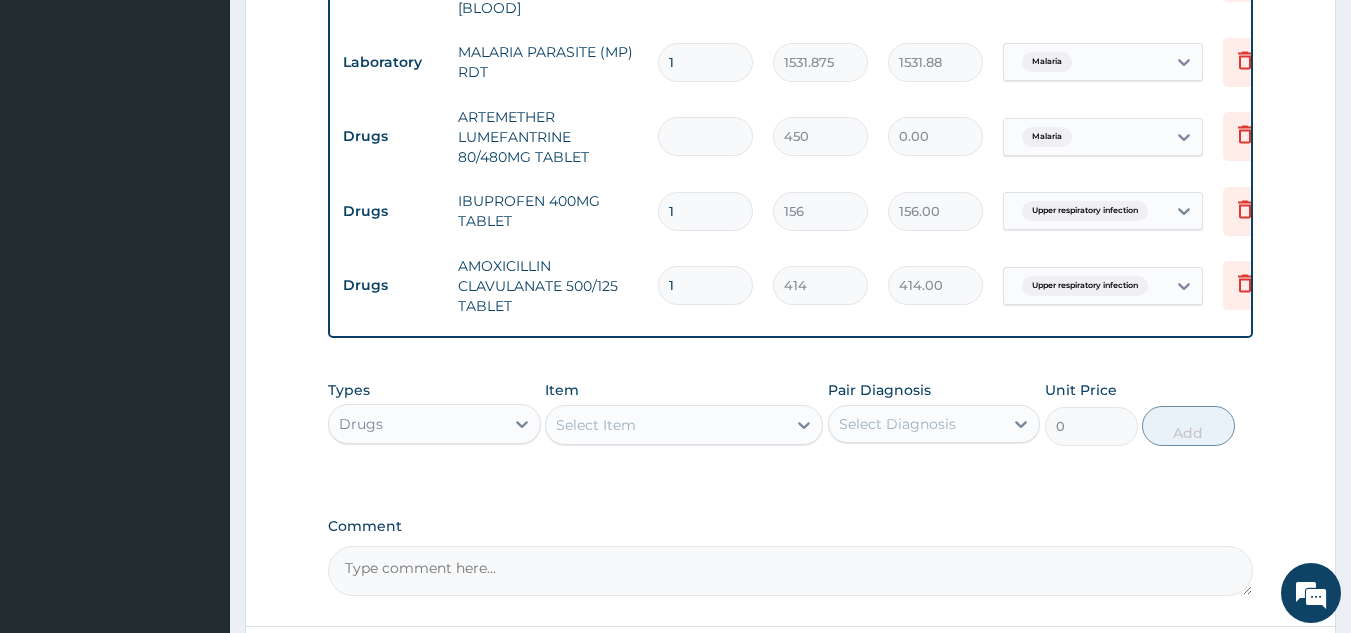 type on "6" 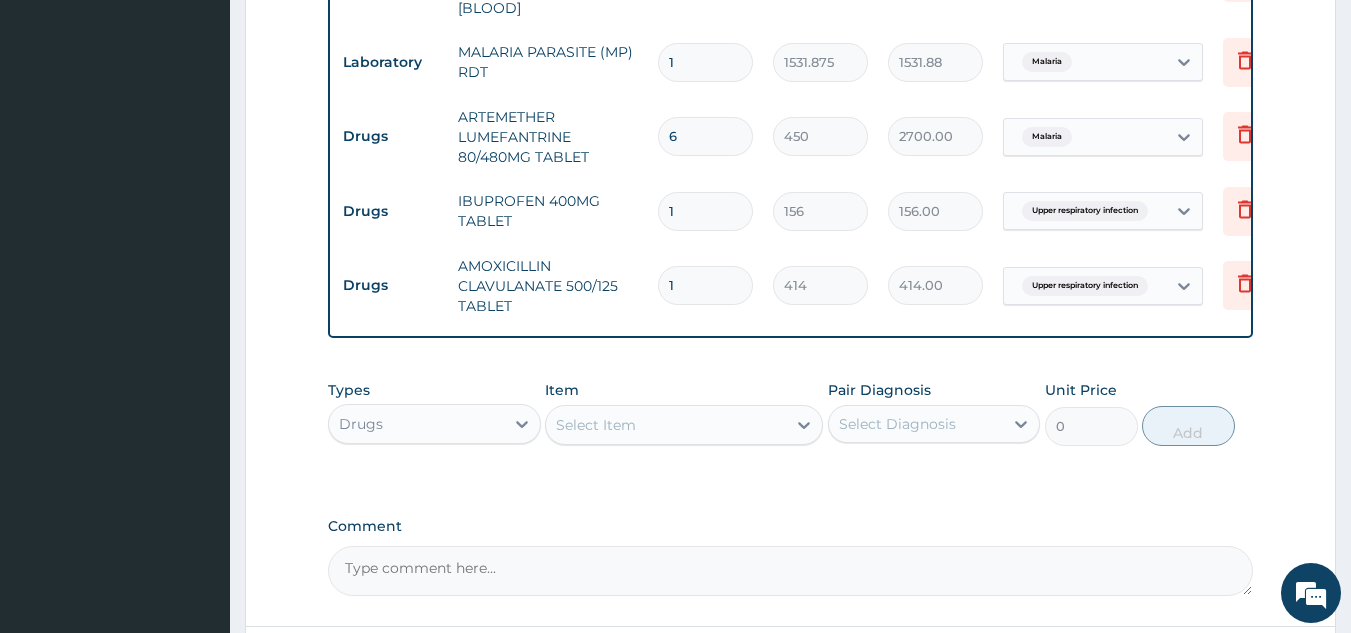 type on "6" 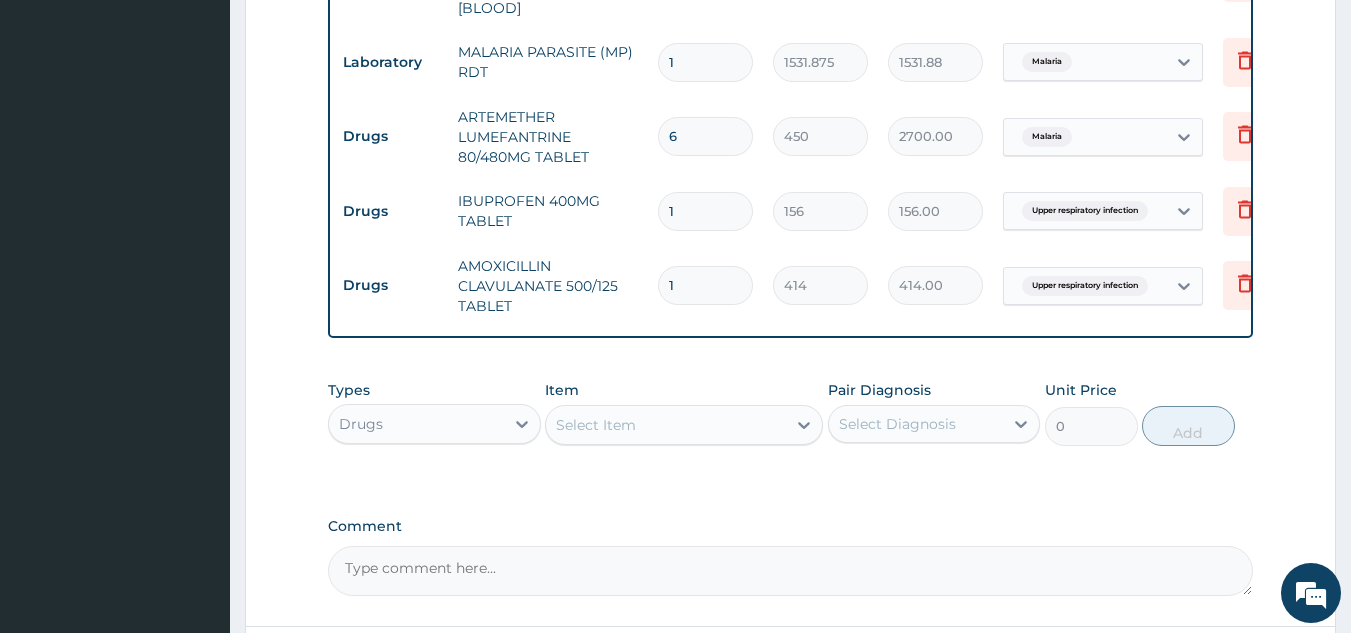 click on "1" at bounding box center (705, 211) 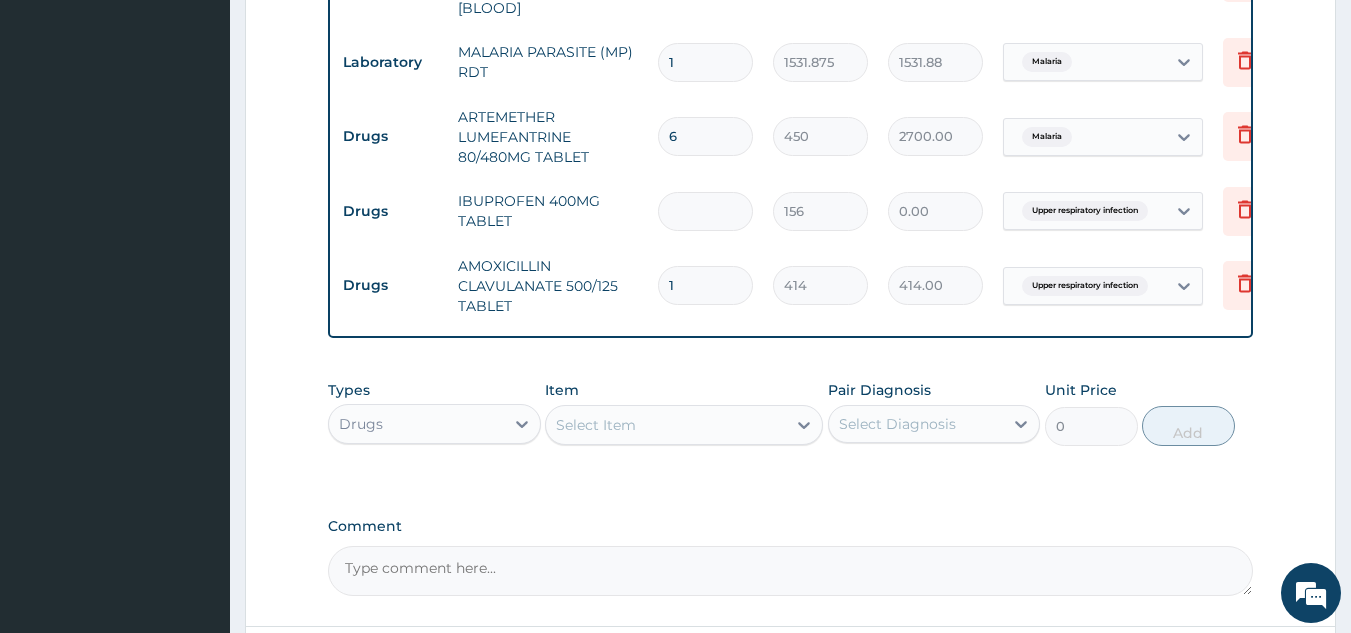 type on "9" 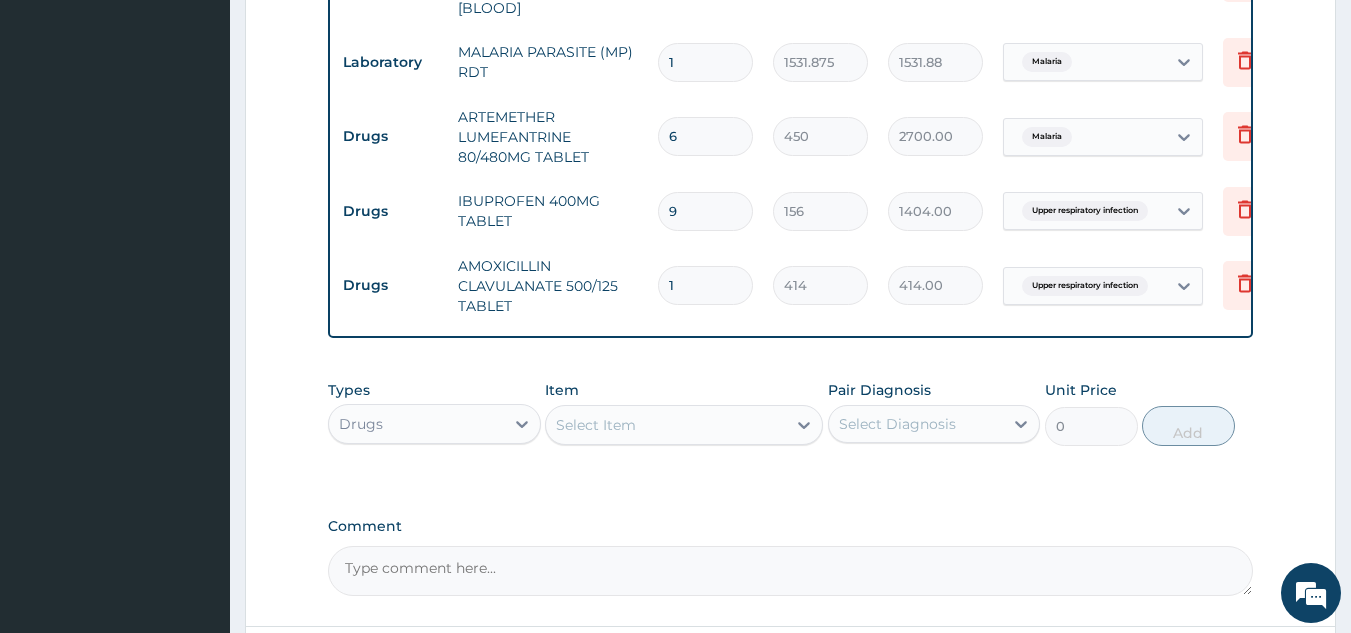 type on "9" 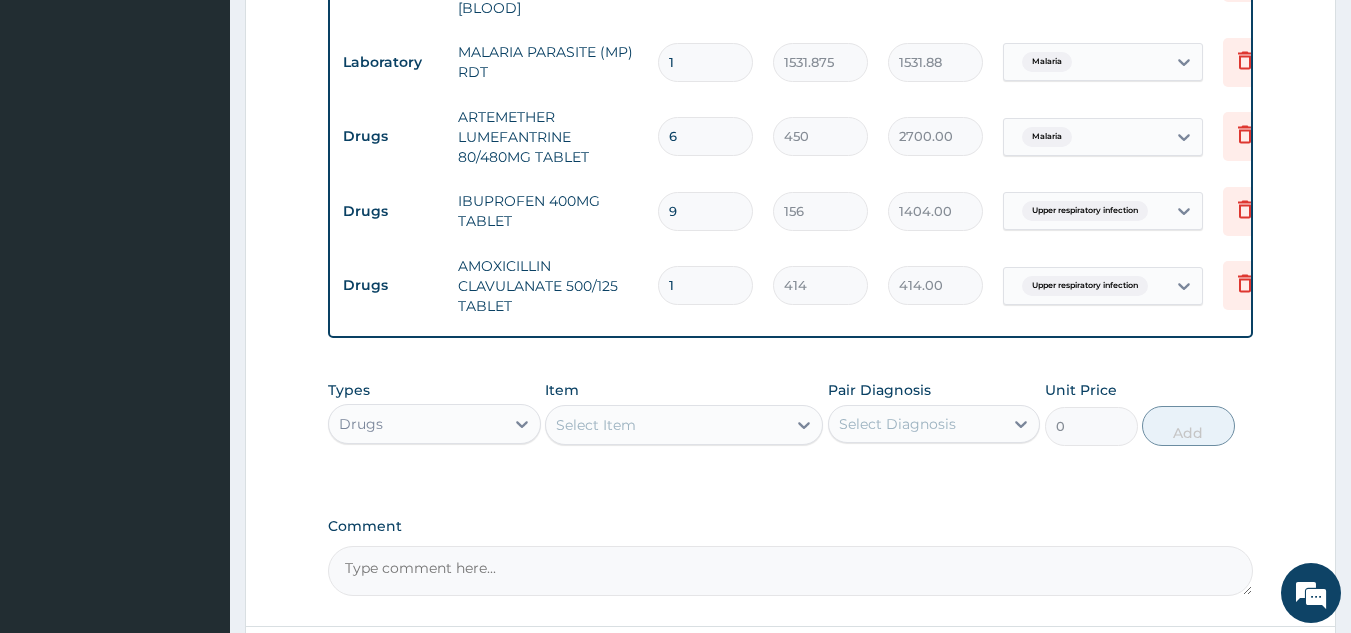 click on "1" at bounding box center [705, 285] 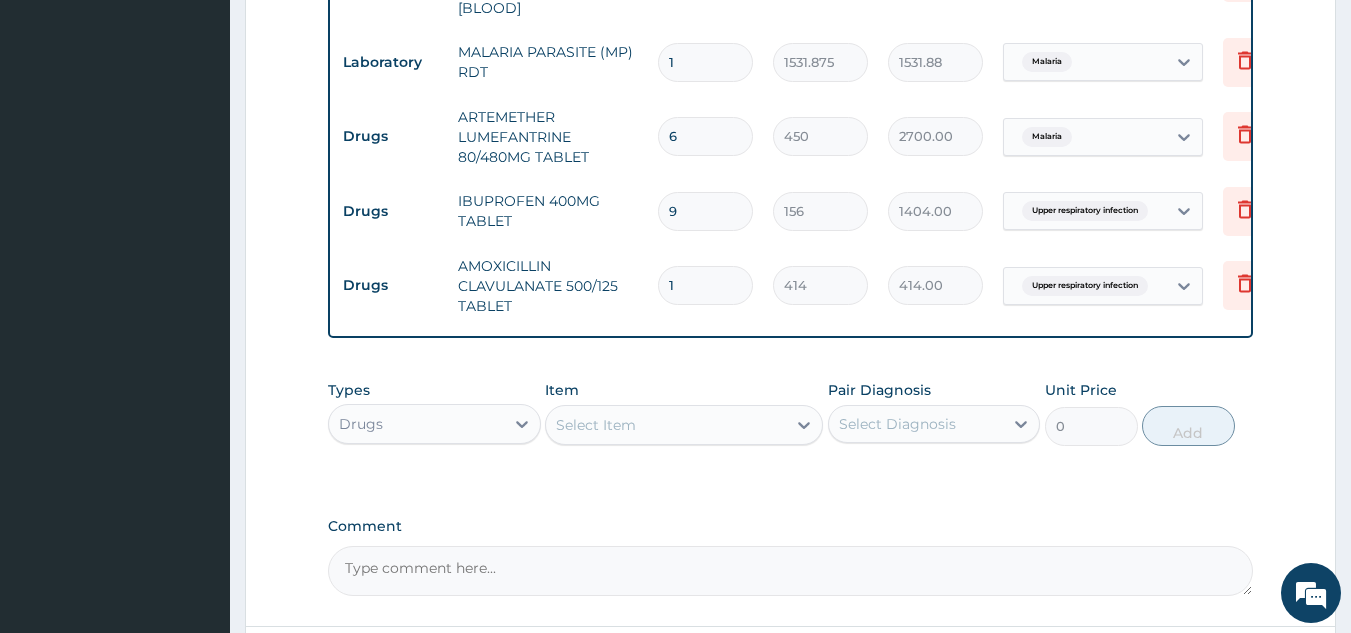 type on "10" 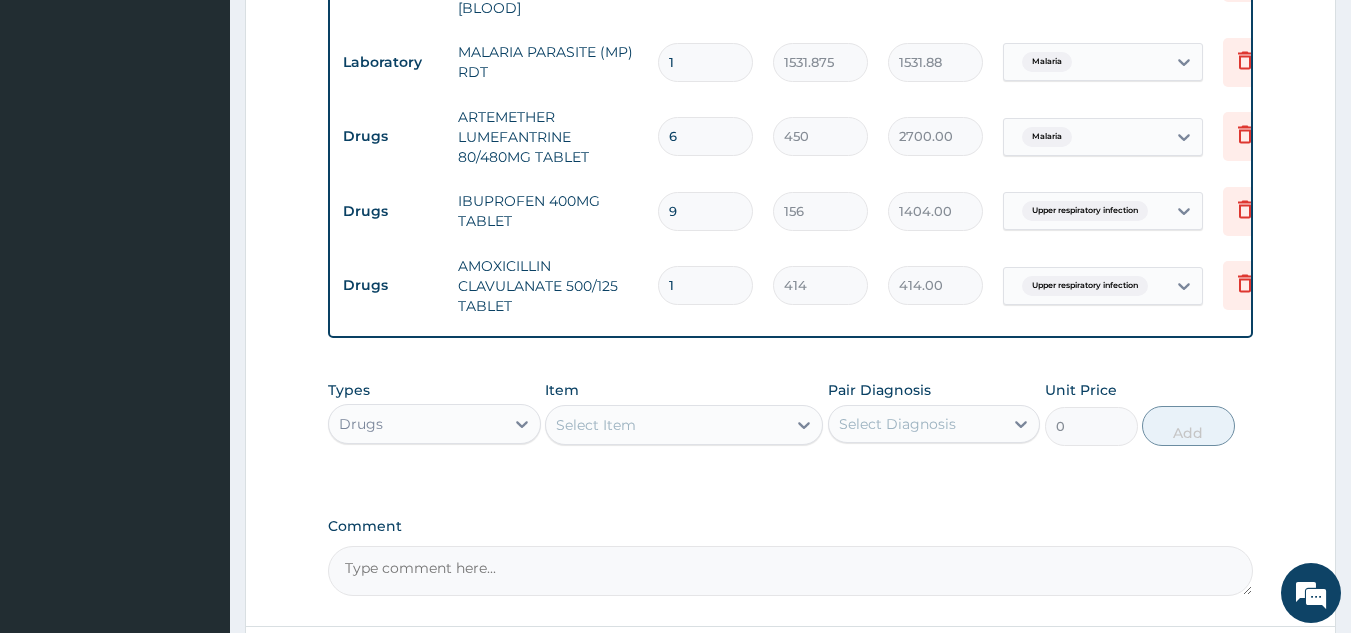 type on "4140.00" 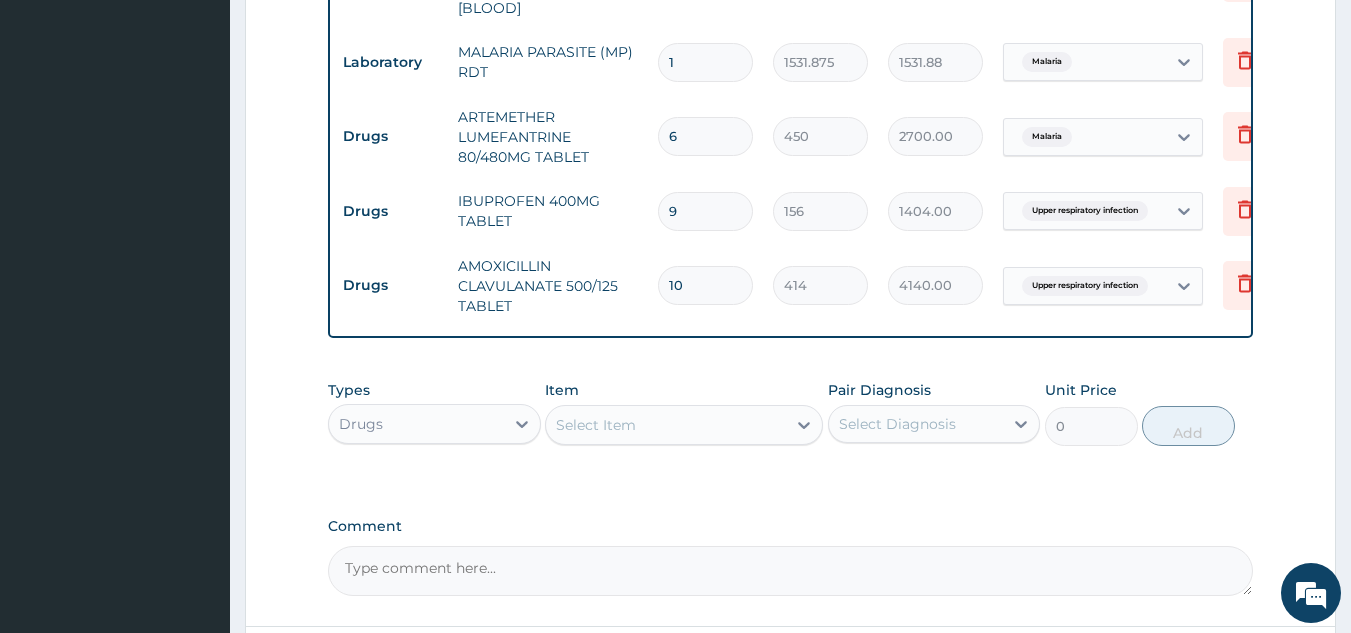 type on "8" 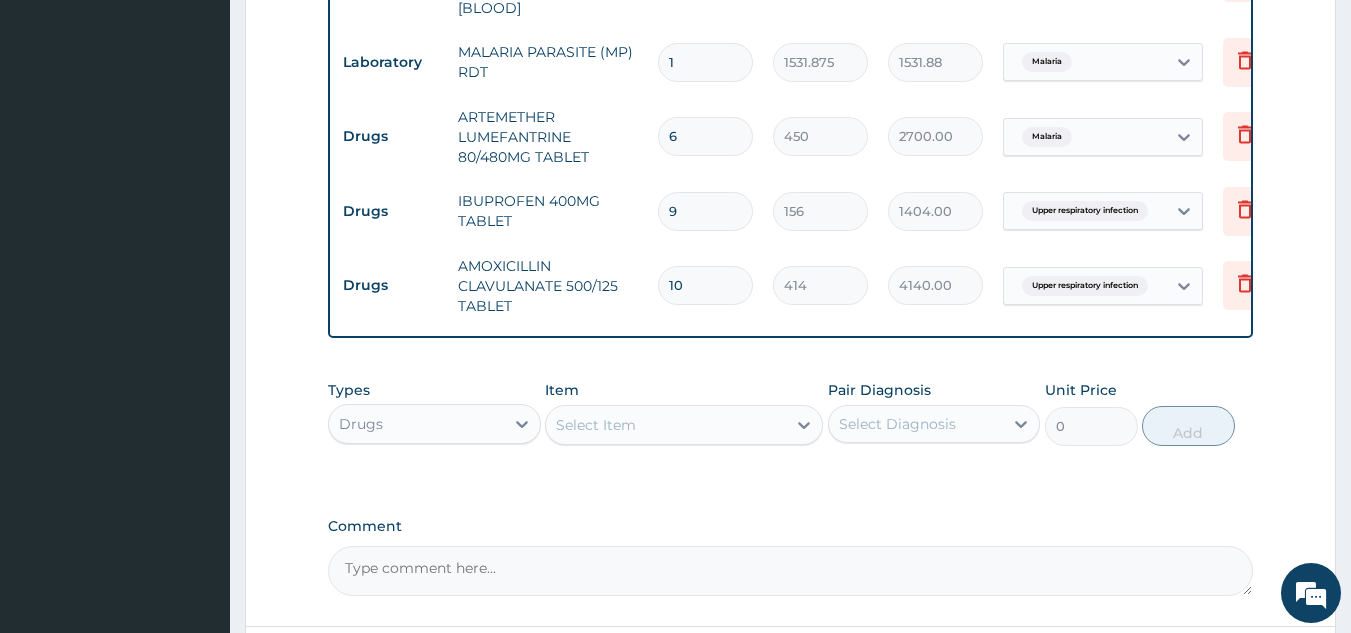 type on "3312.00" 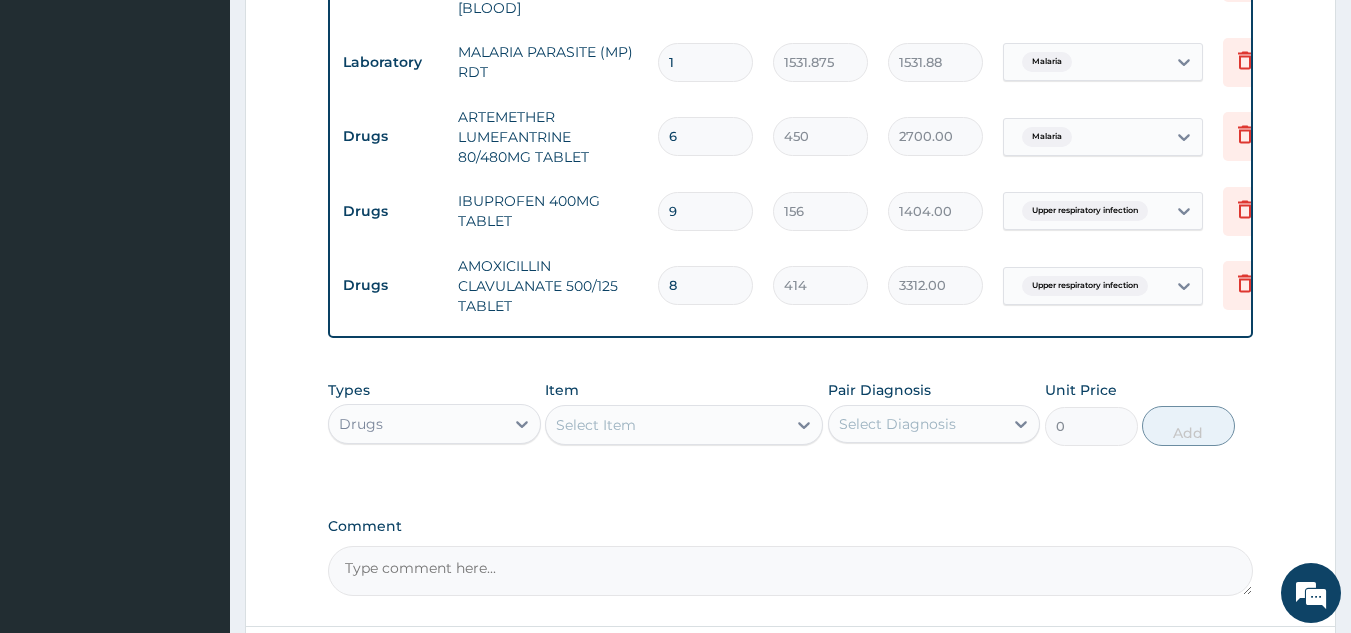 scroll, scrollTop: 1158, scrollLeft: 0, axis: vertical 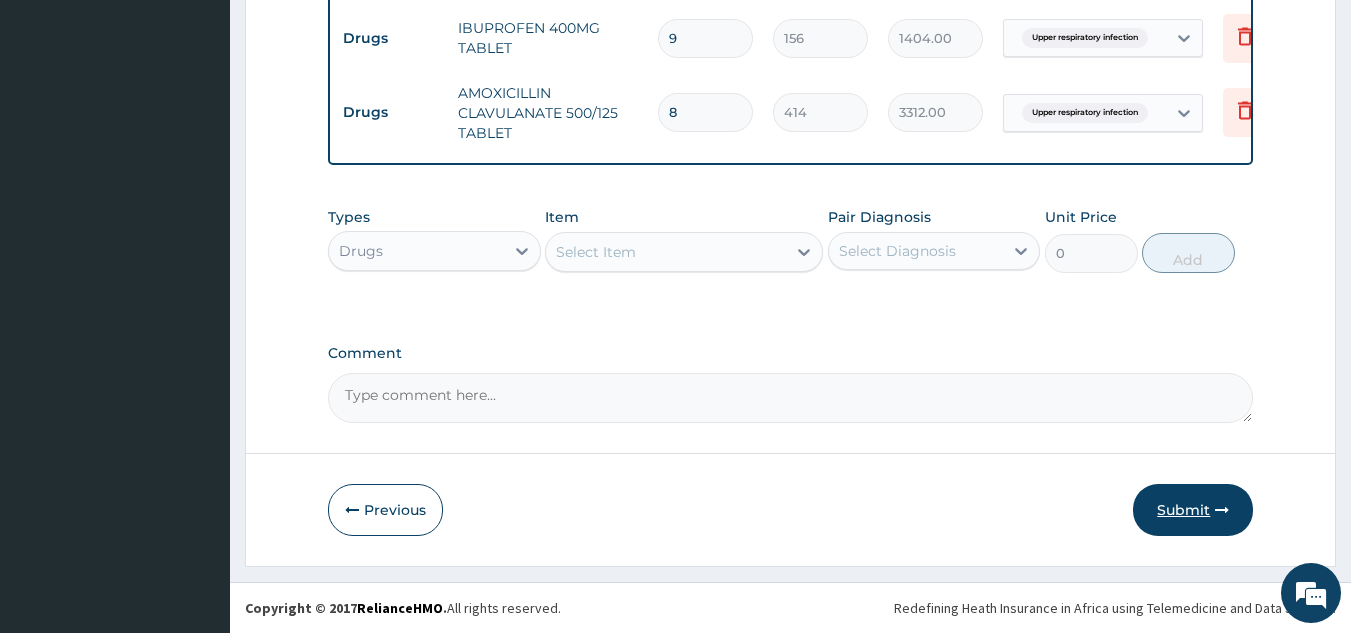 type on "8" 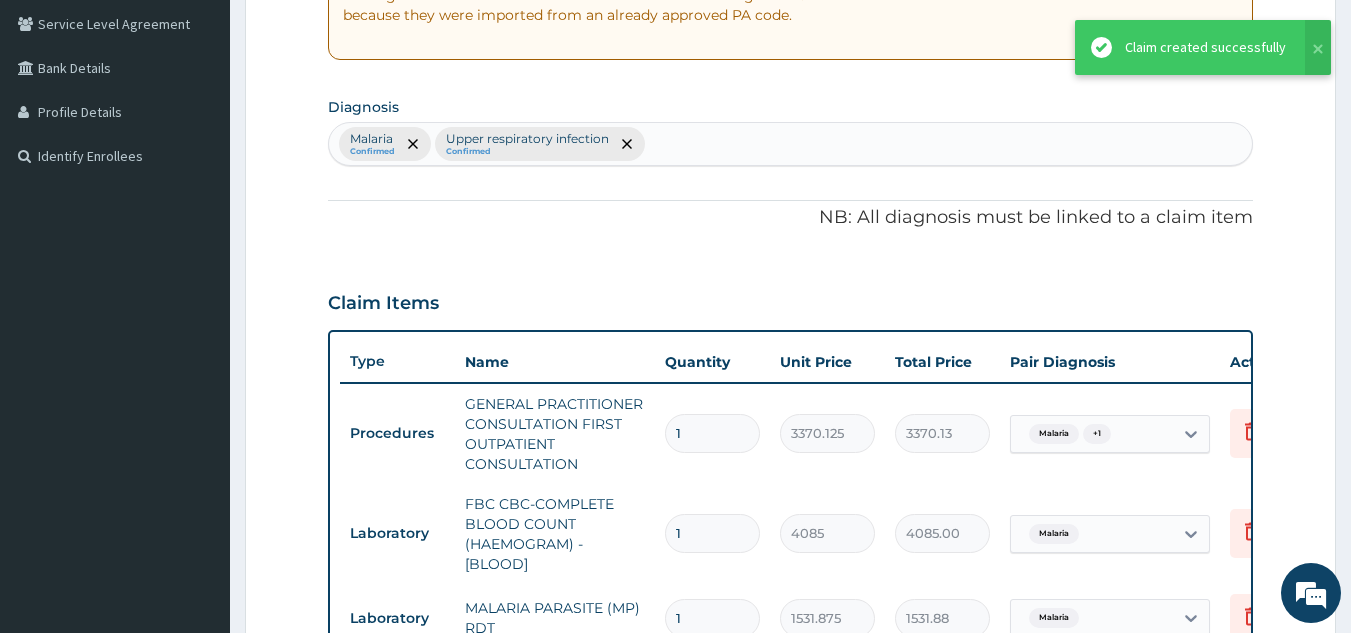 scroll, scrollTop: 389, scrollLeft: 0, axis: vertical 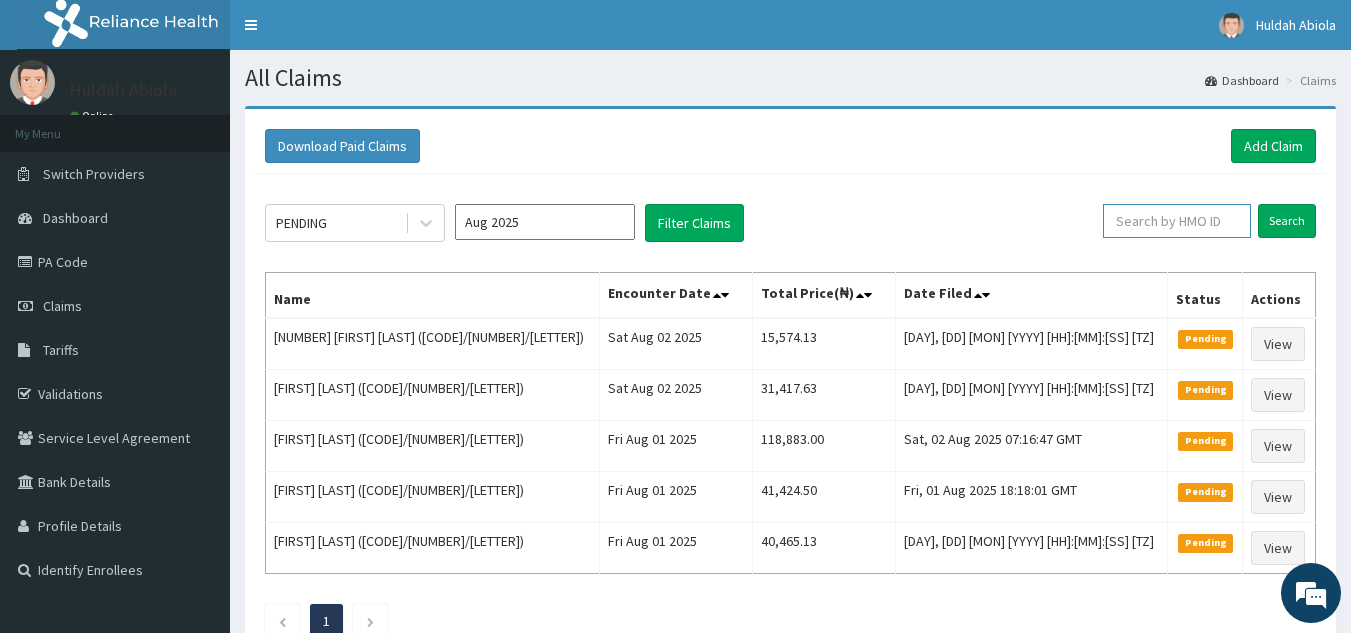click at bounding box center (1177, 221) 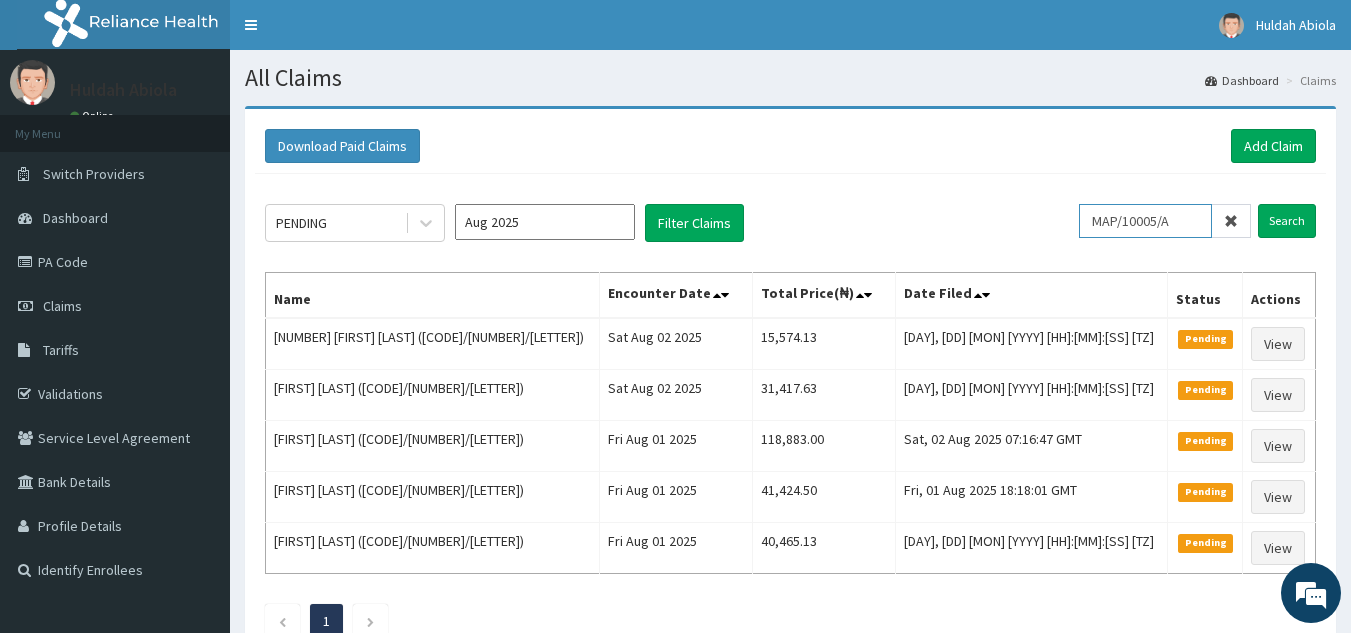 type on "MAP/10005/A" 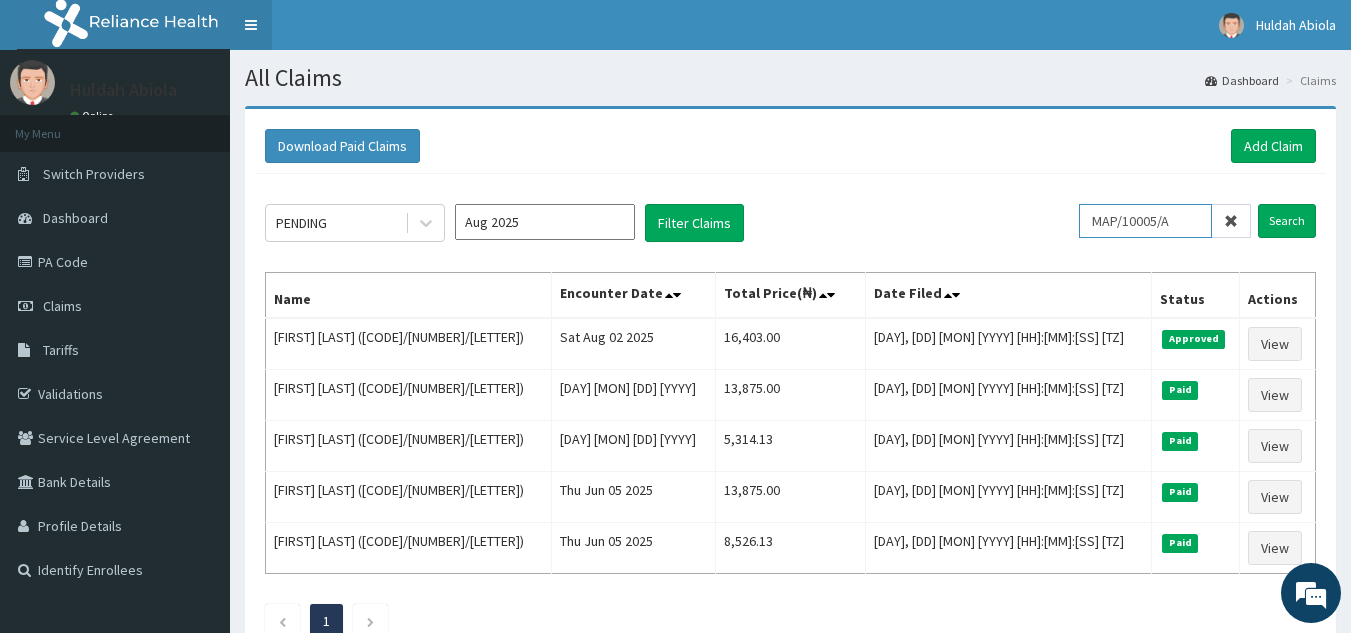scroll, scrollTop: 0, scrollLeft: 0, axis: both 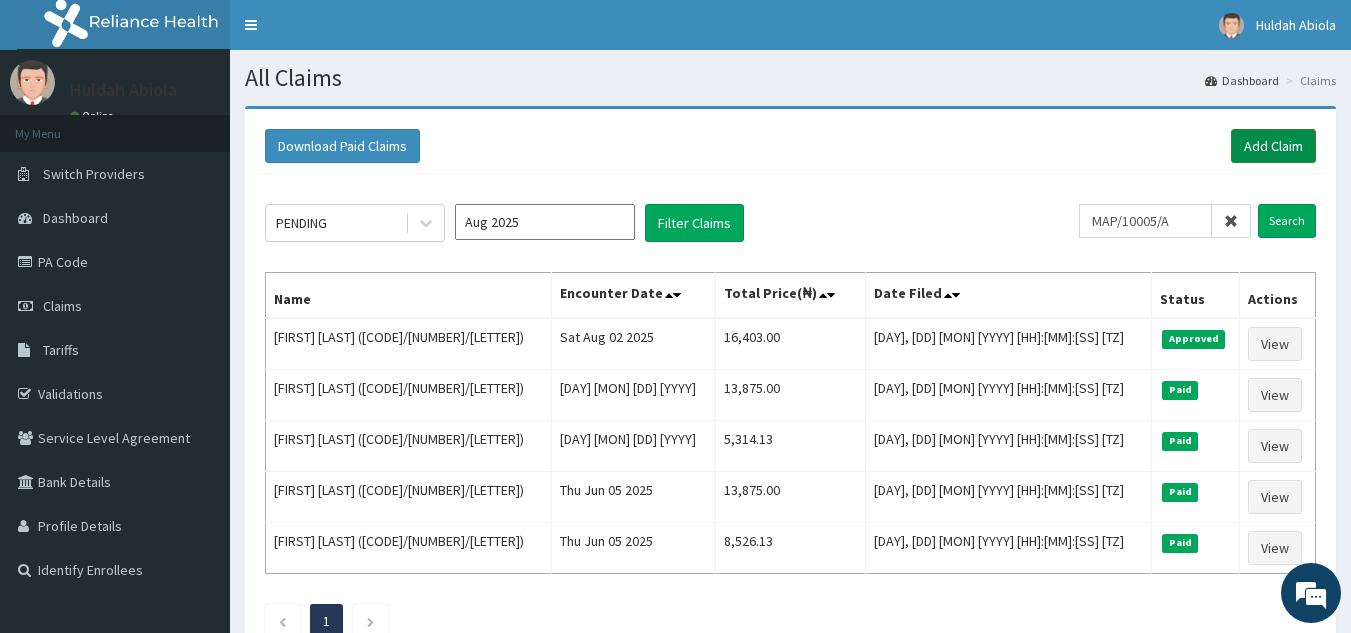 click on "Add Claim" at bounding box center (1273, 146) 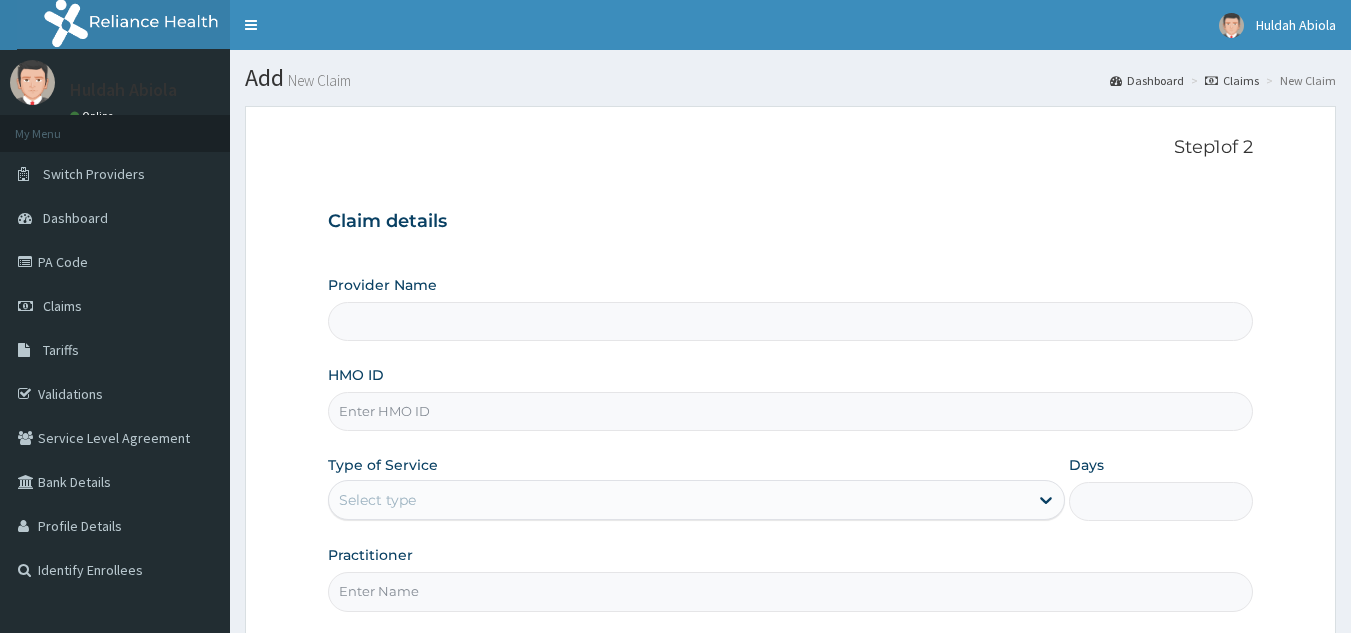 scroll, scrollTop: 0, scrollLeft: 0, axis: both 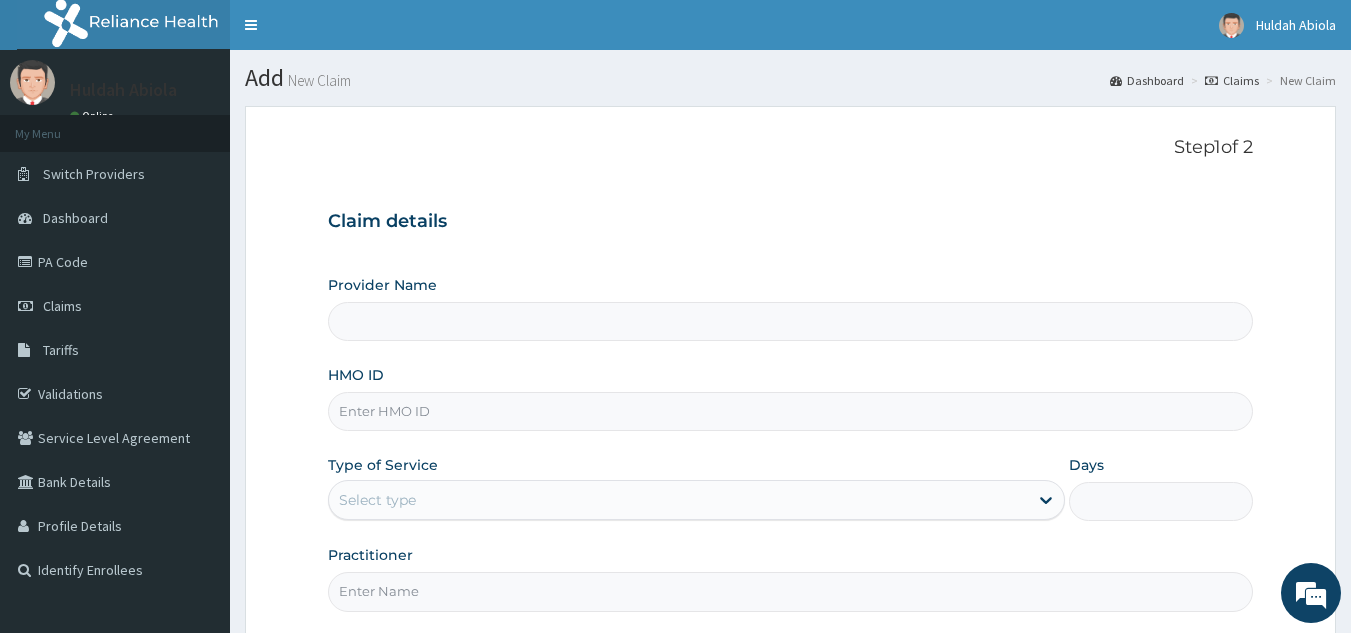 click on "HMO ID" at bounding box center (791, 411) 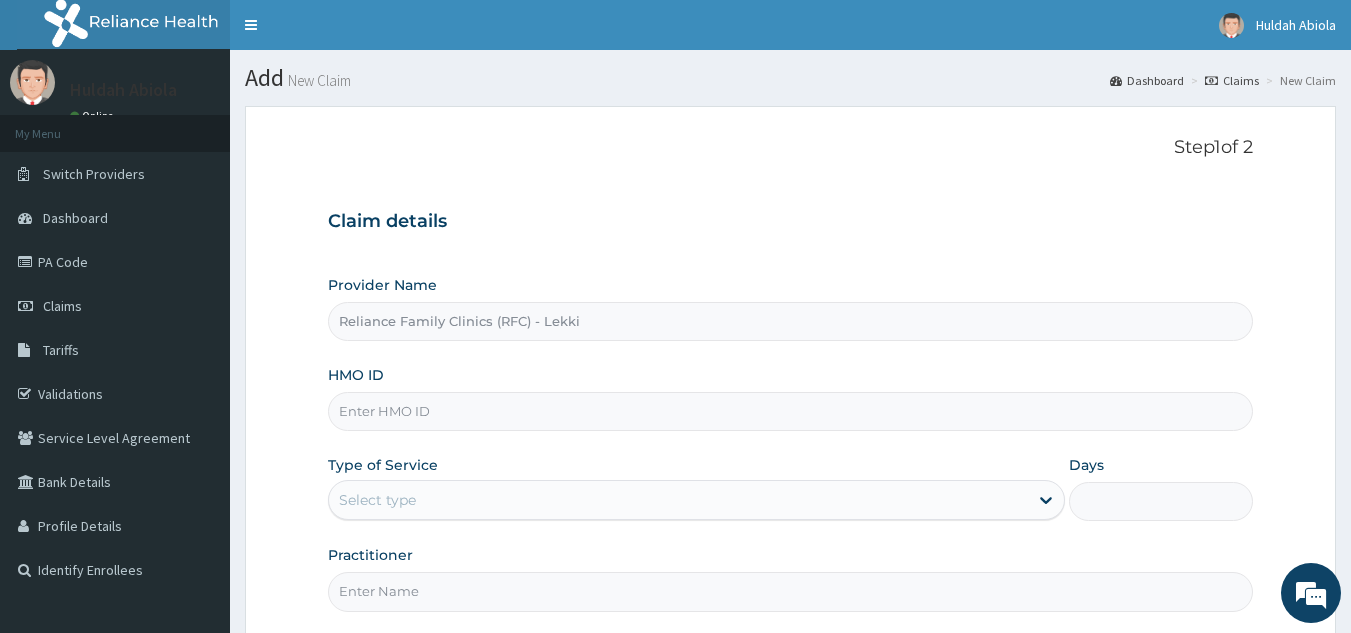 paste on "OHT/11608/A" 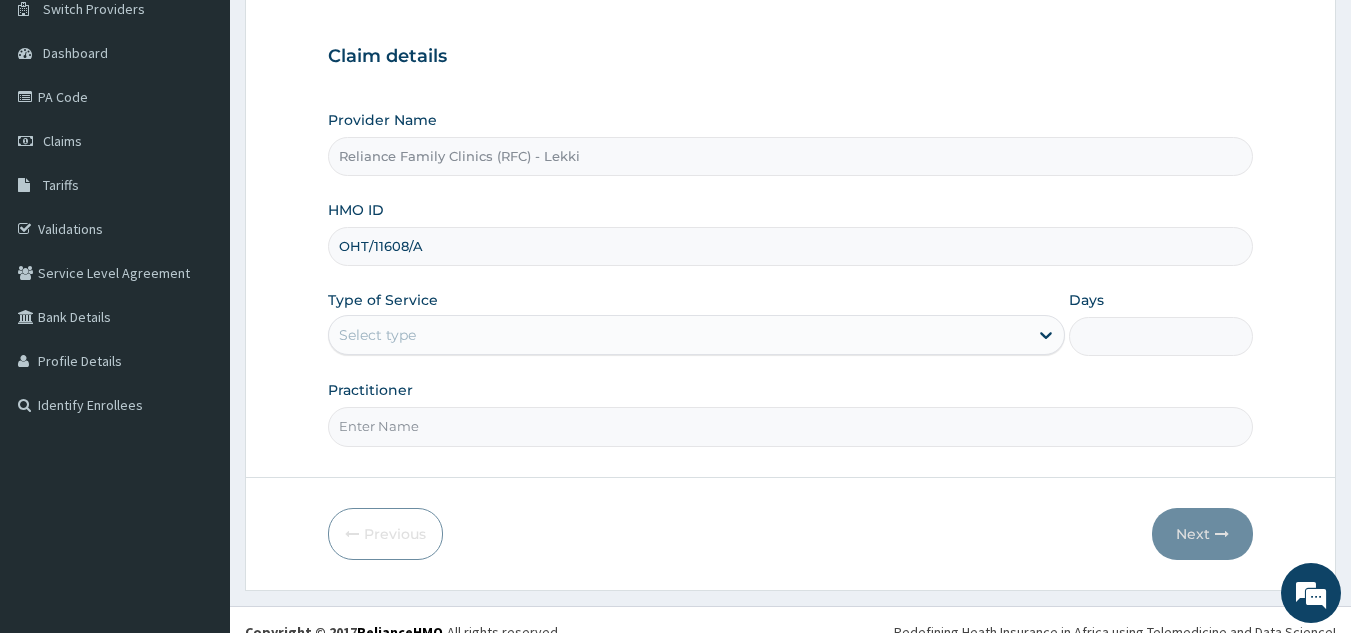 scroll, scrollTop: 167, scrollLeft: 0, axis: vertical 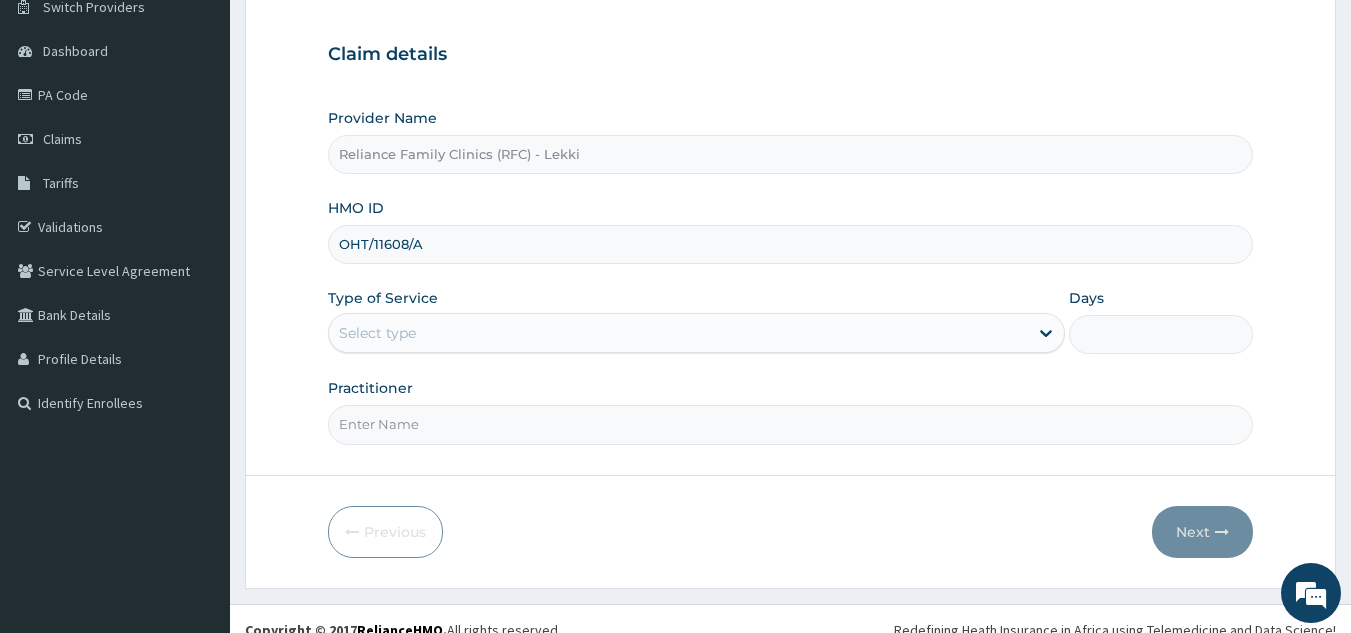 type on "OHT/11608/A" 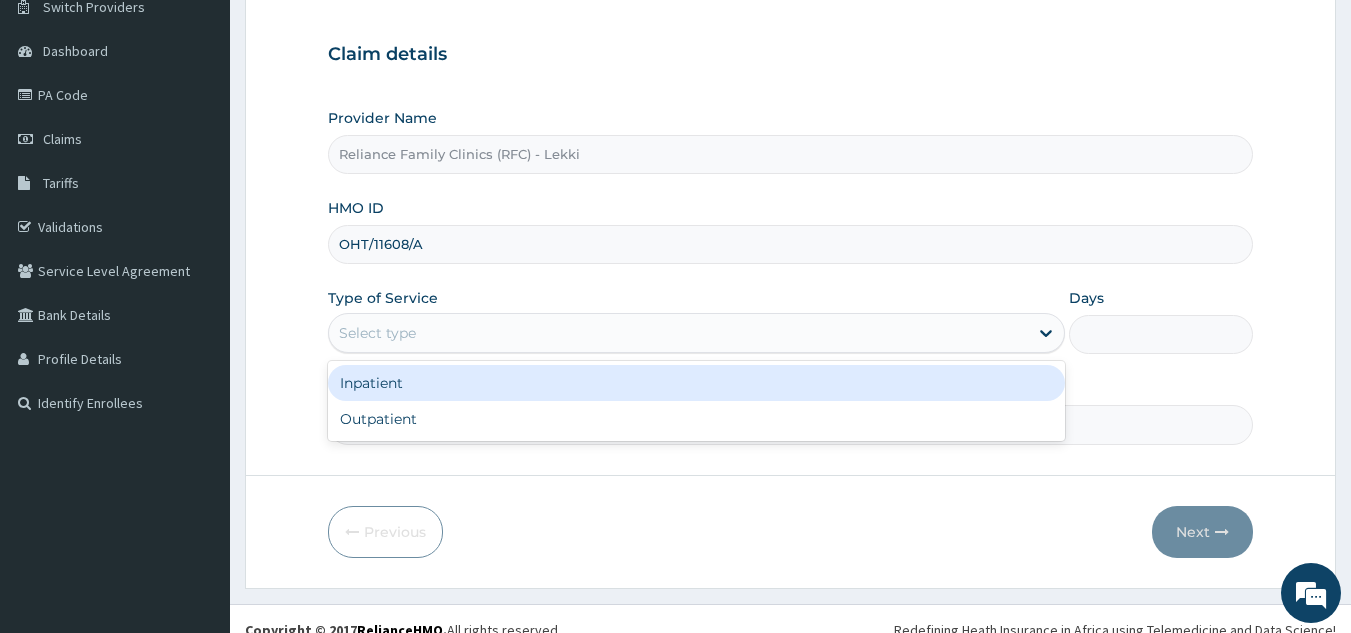 click on "Select type" at bounding box center [678, 333] 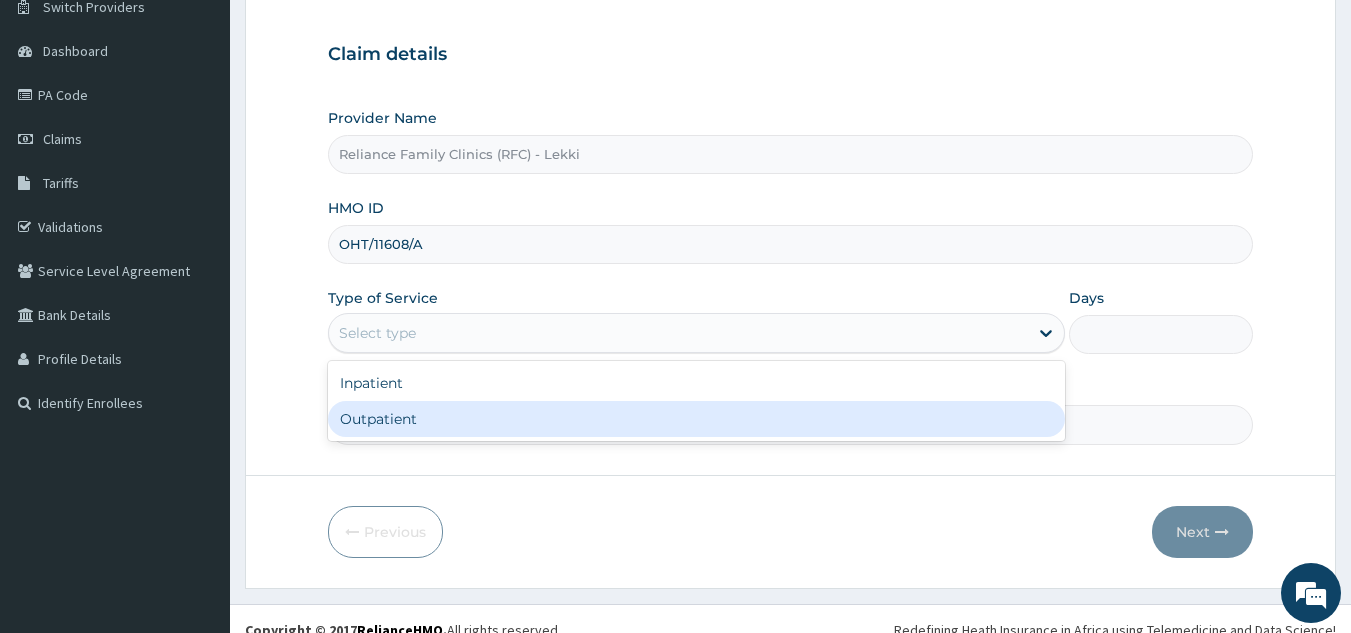click on "Outpatient" at bounding box center (696, 419) 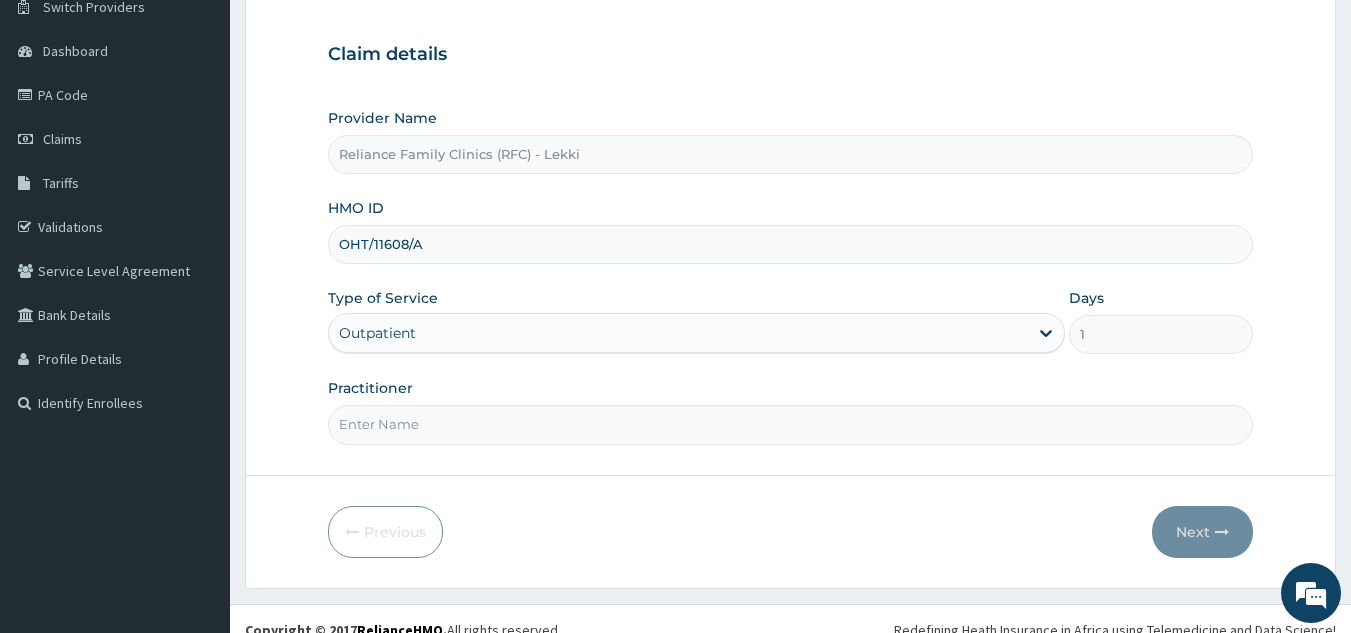 click on "Practitioner" at bounding box center (791, 411) 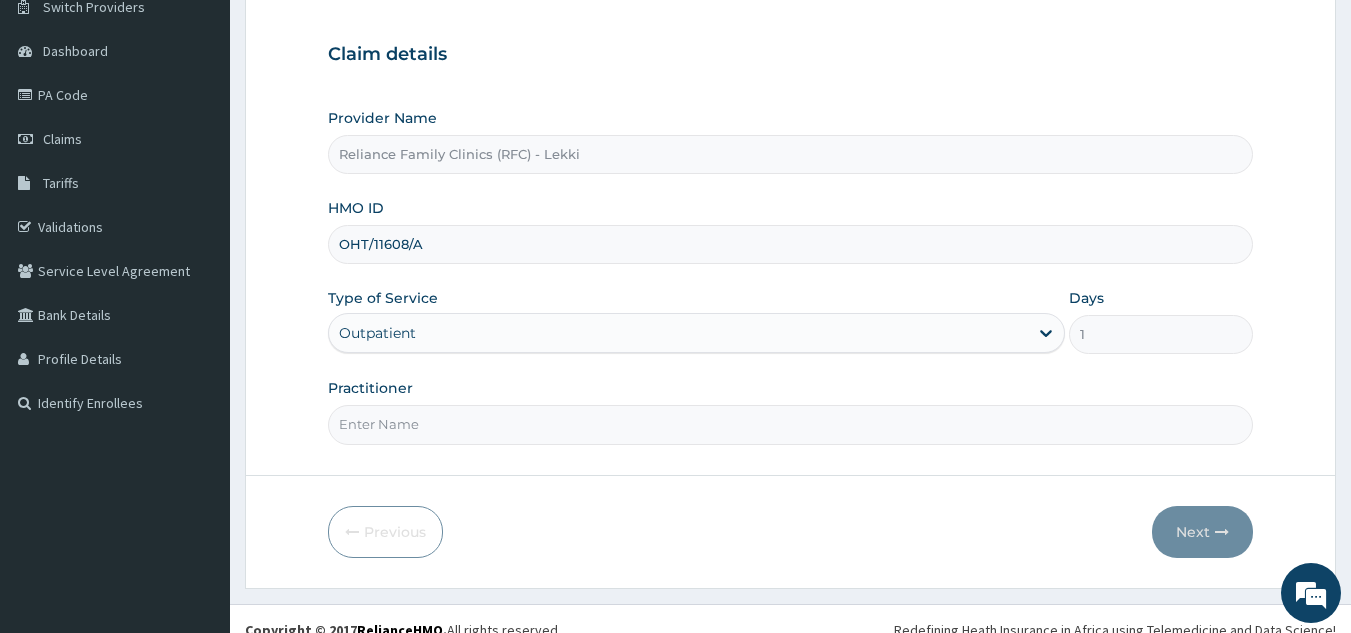 type on "Locum" 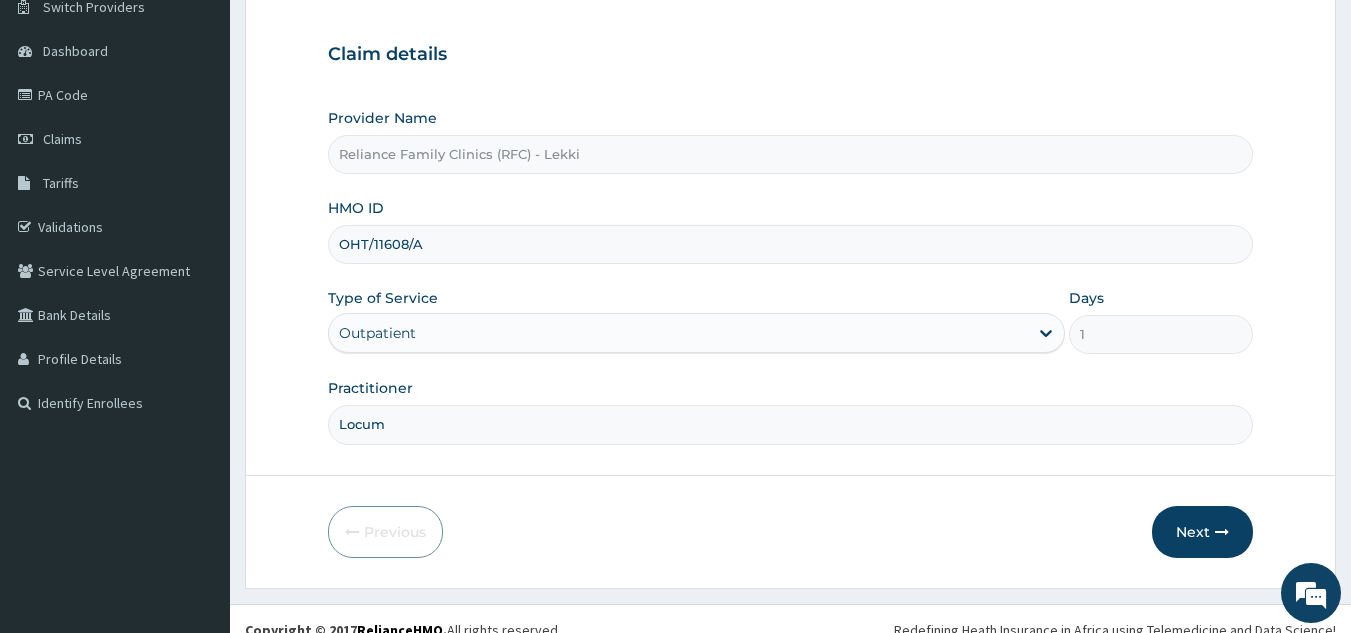 scroll, scrollTop: 189, scrollLeft: 0, axis: vertical 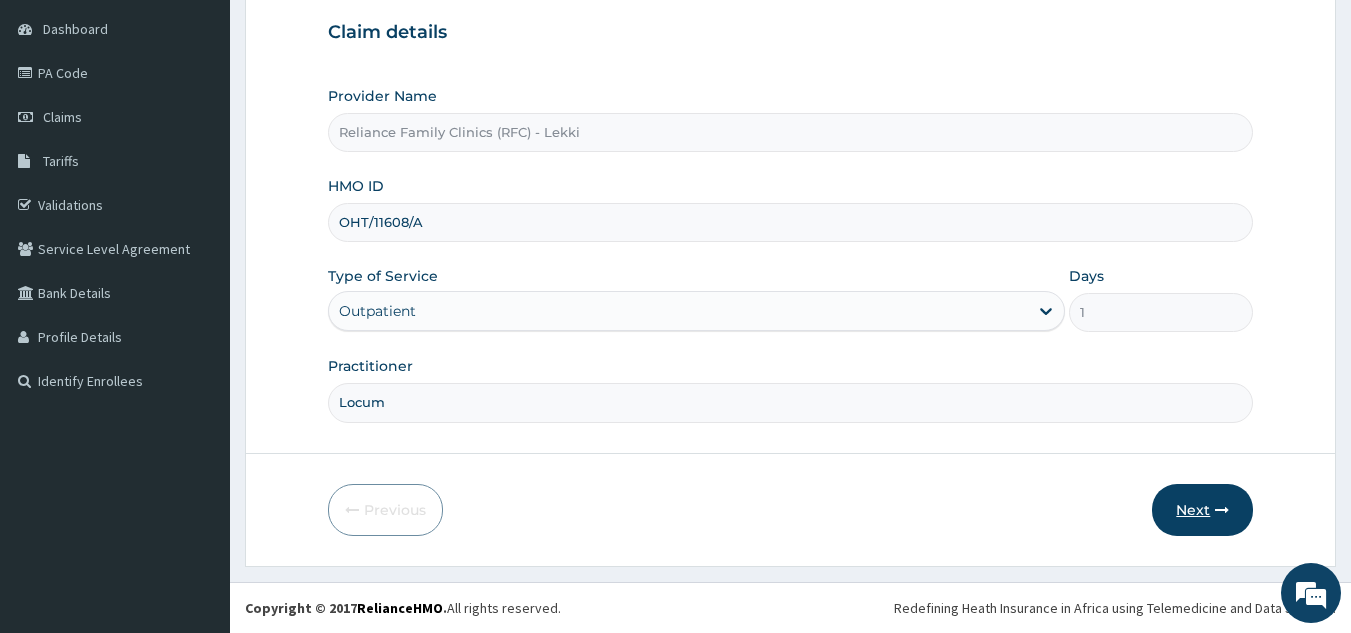 click on "Next" at bounding box center (1202, 510) 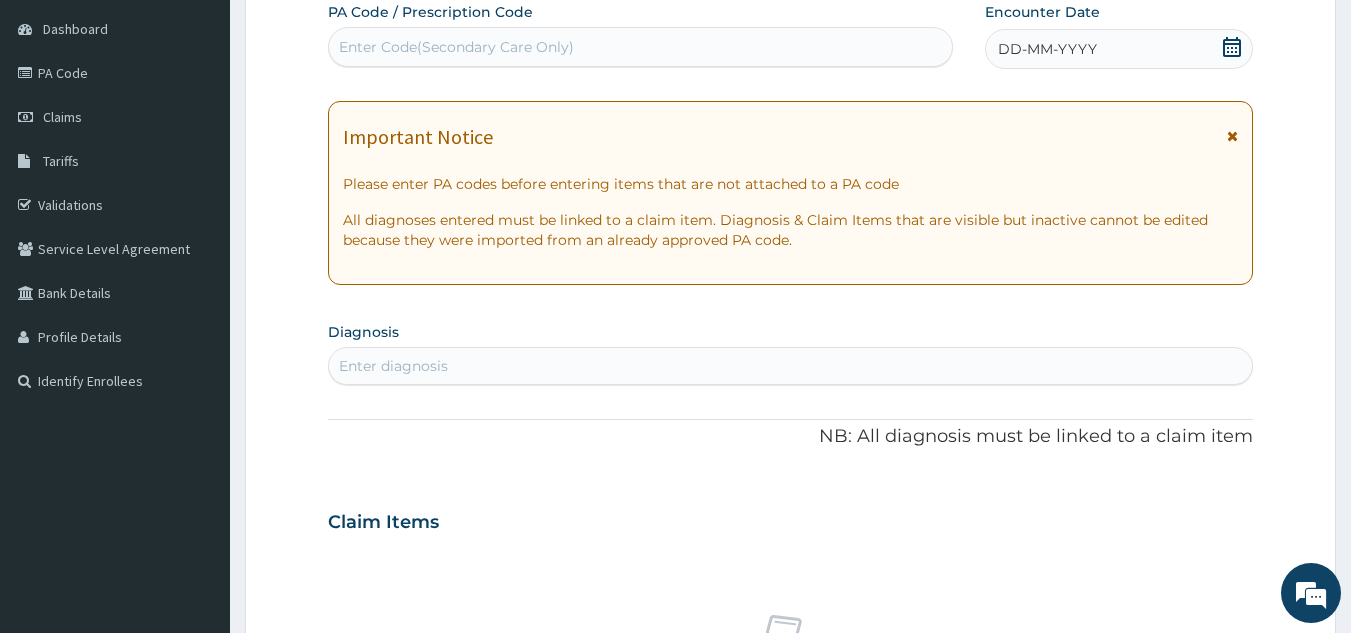 scroll, scrollTop: 0, scrollLeft: 0, axis: both 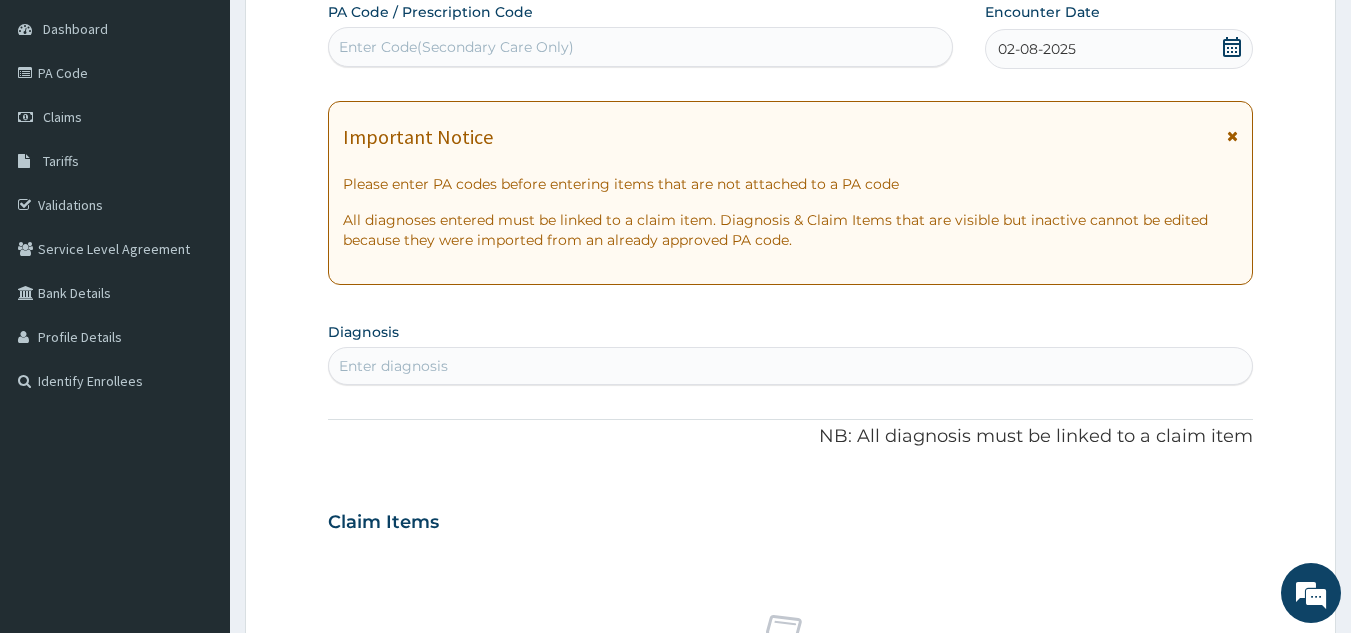 click on "Enter diagnosis" at bounding box center [393, 366] 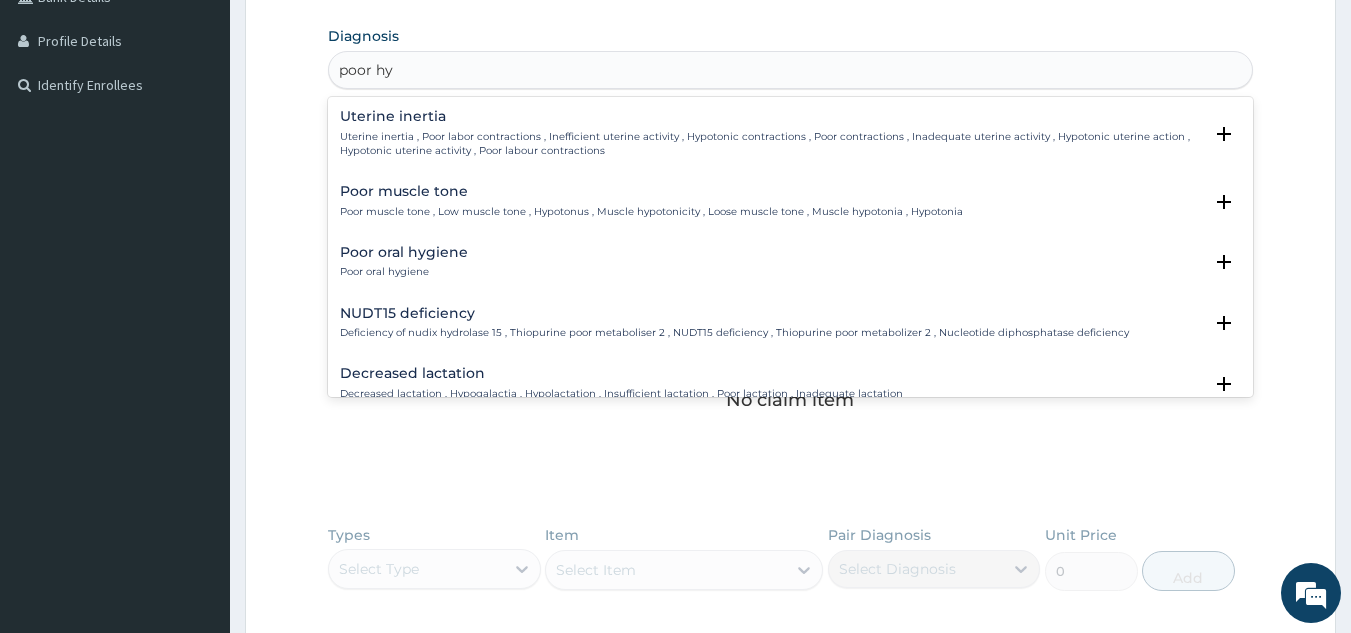 scroll, scrollTop: 487, scrollLeft: 0, axis: vertical 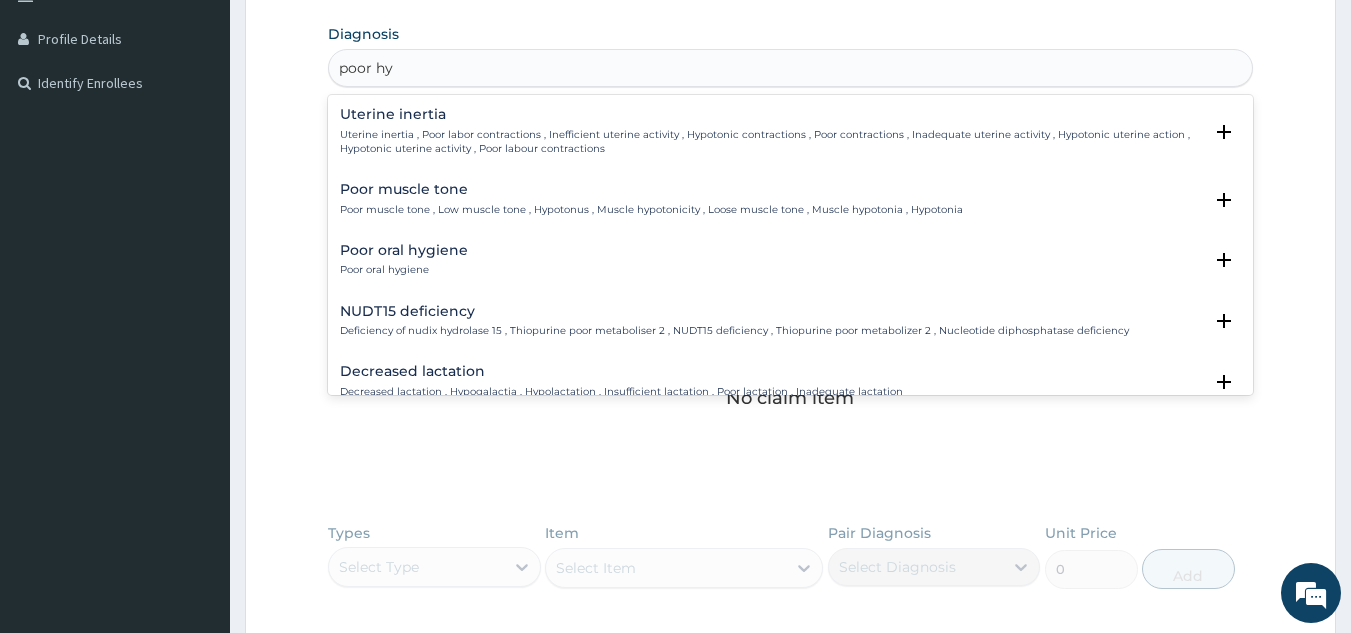 type on "poor hyp" 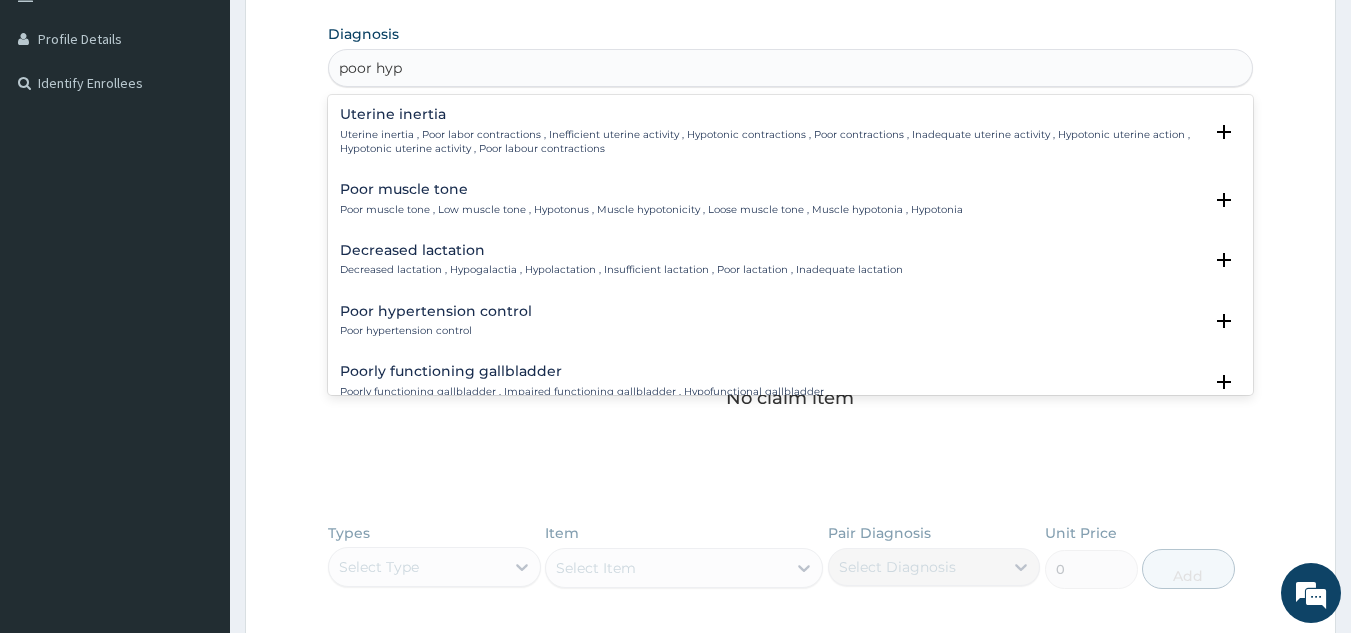 click on "Poor hypertension control Poor hypertension control" at bounding box center [436, 321] 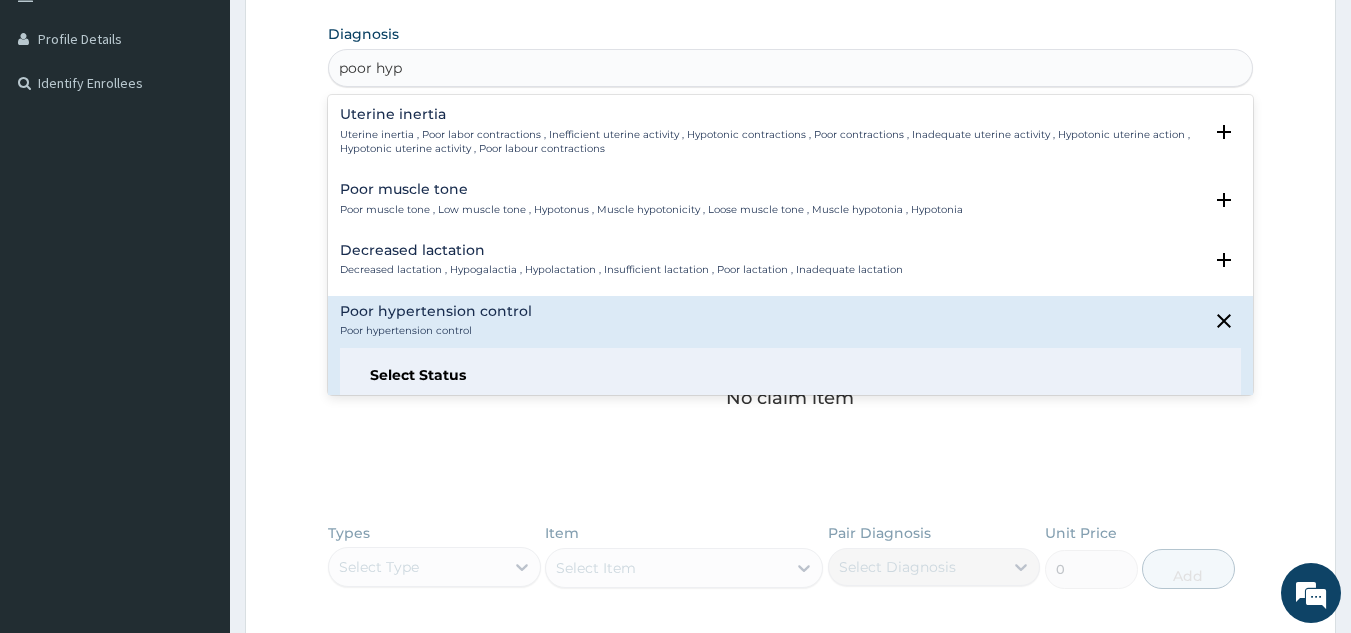 scroll, scrollTop: 171, scrollLeft: 0, axis: vertical 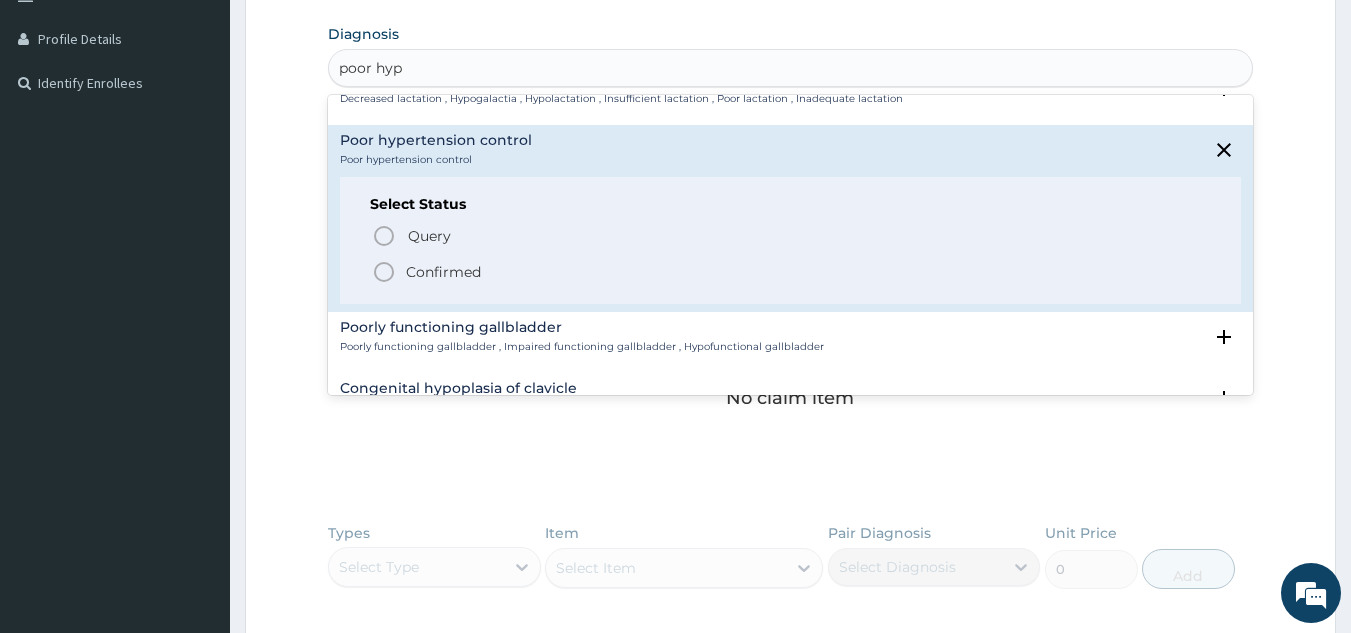 click 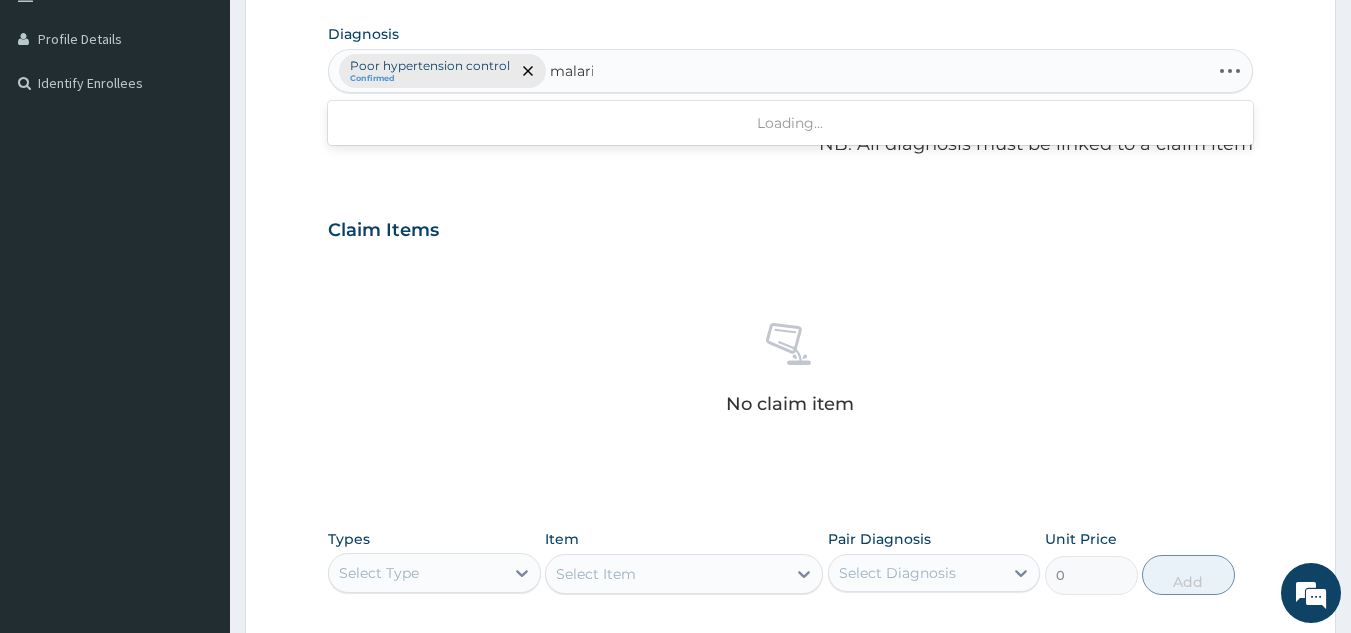 type on "malaria" 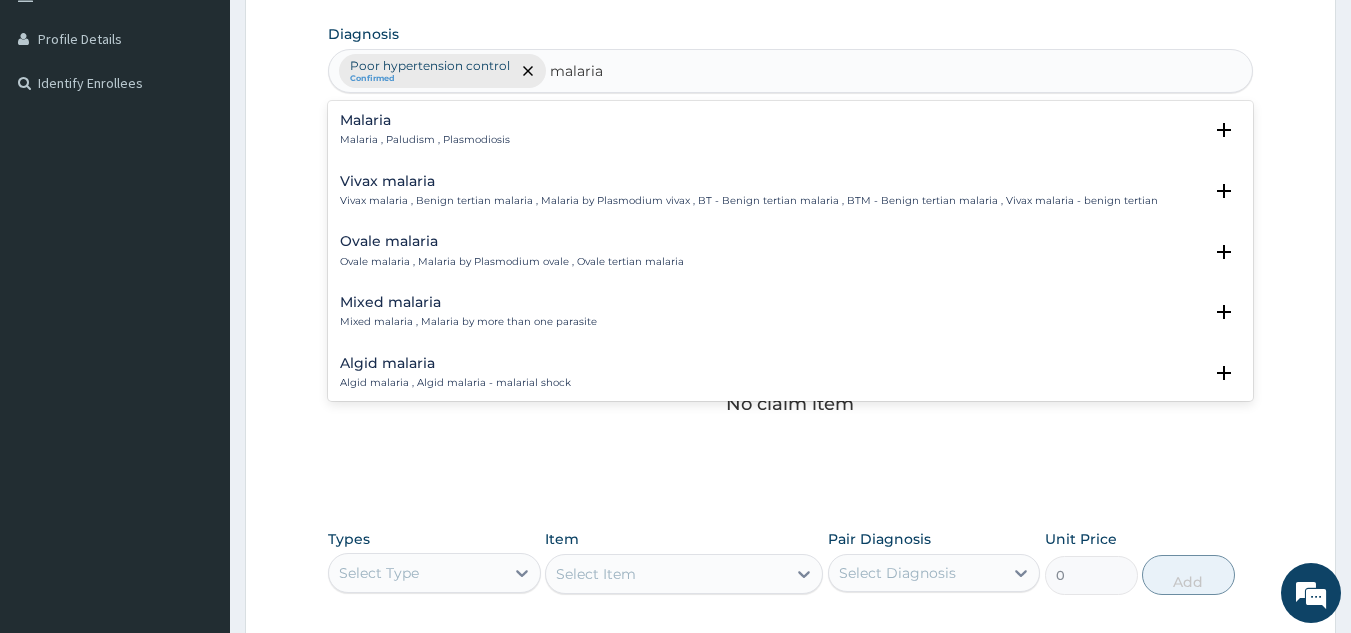 click on "Malaria Malaria , Paludism , Plasmodiosis Select Status Query Query covers suspected (?), Keep in view (kiv), Ruled out (r/o) Confirmed" at bounding box center (791, 135) 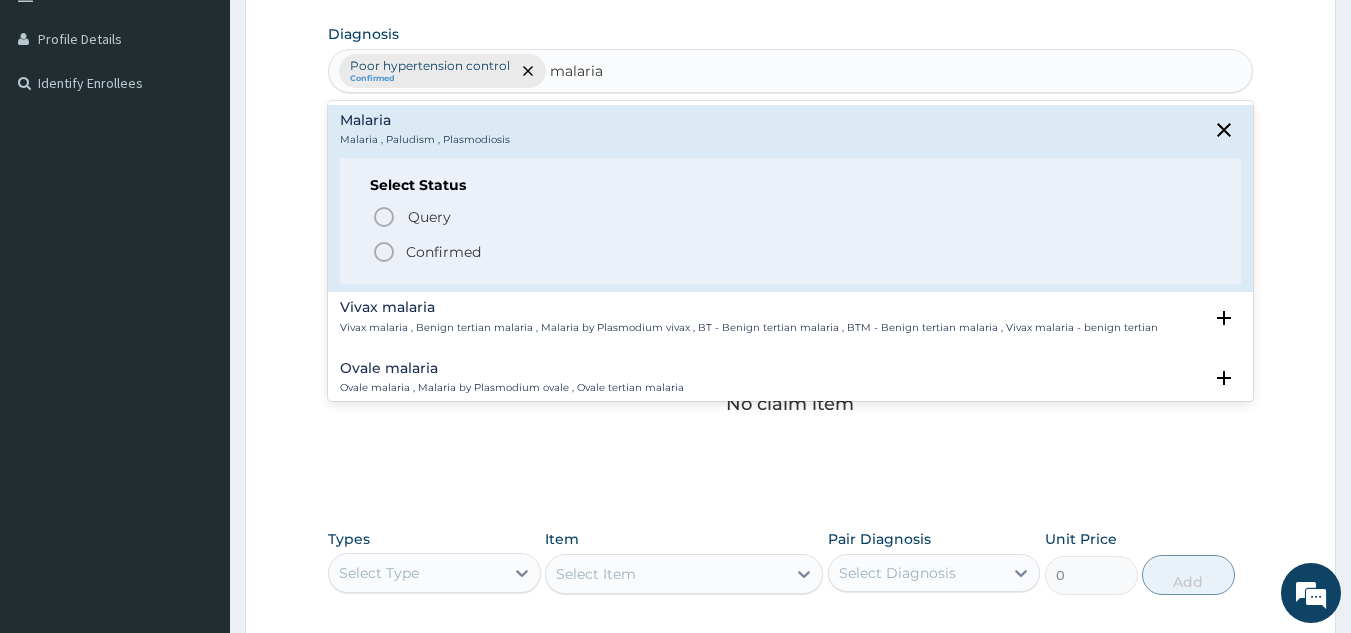 click on "Query Query covers suspected (?), Keep in view (kiv), Ruled out (r/o) Confirmed" at bounding box center (791, 233) 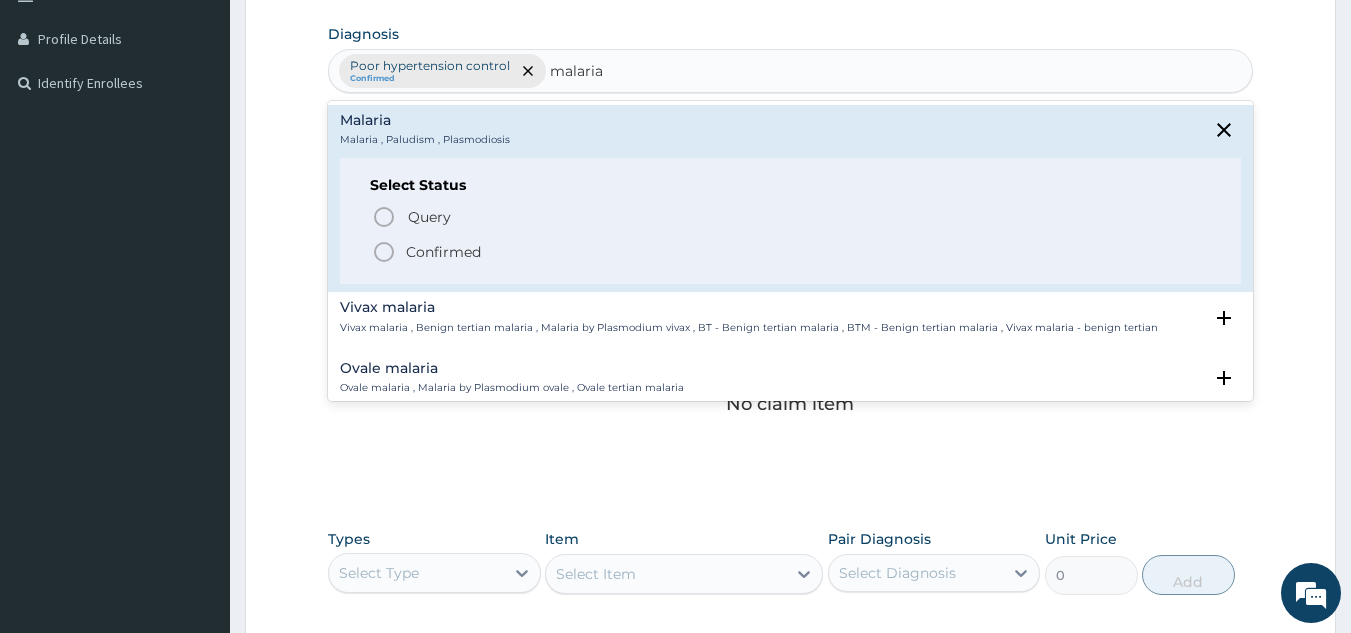click 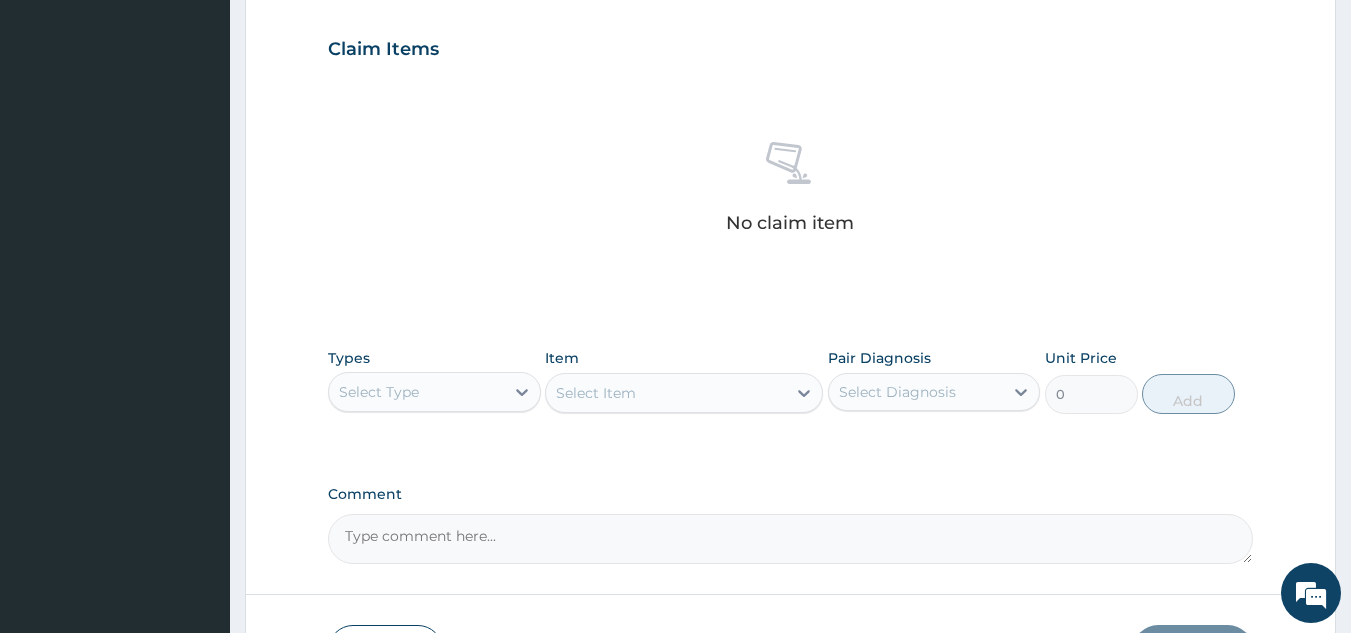 scroll, scrollTop: 809, scrollLeft: 0, axis: vertical 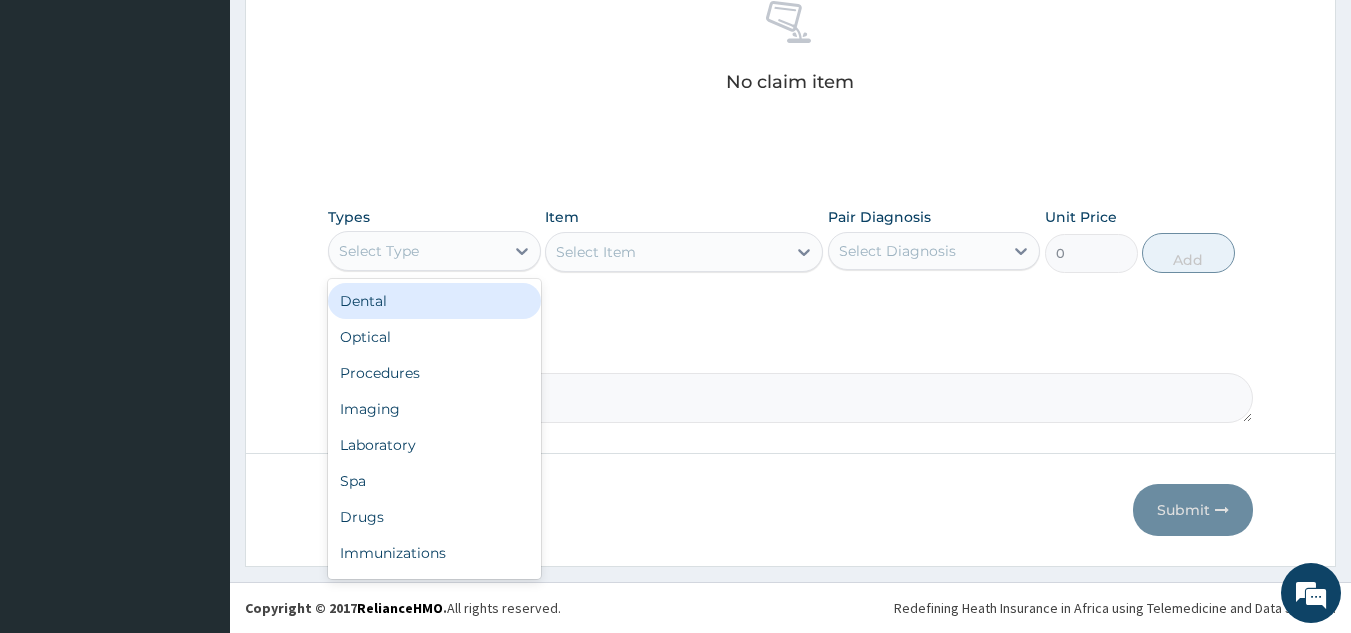click on "Select Type" at bounding box center (379, 251) 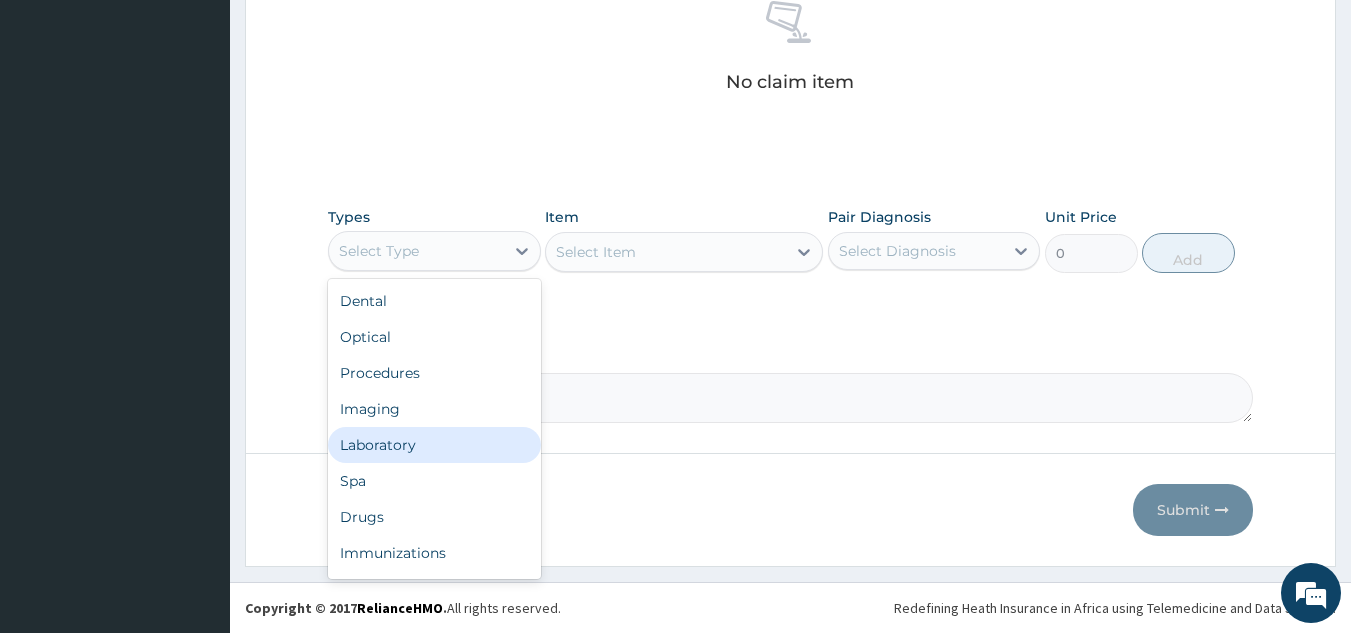 click on "Laboratory" at bounding box center (434, 445) 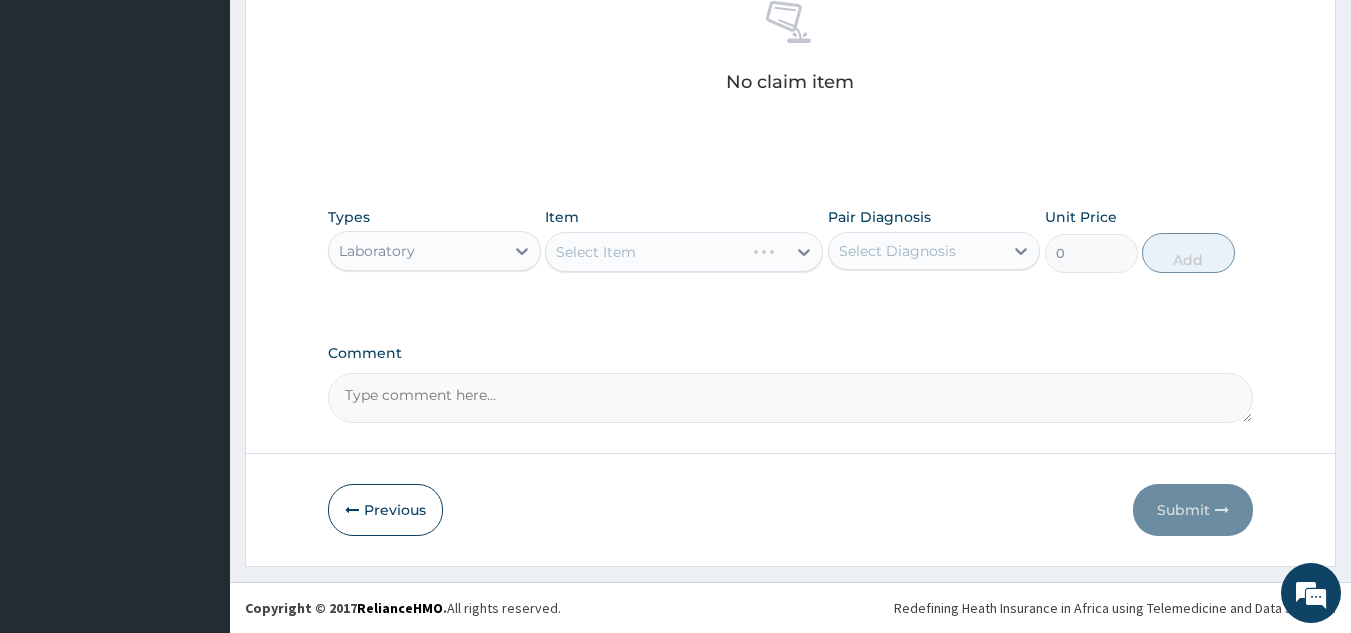 click on "Types Laboratory" at bounding box center [434, 240] 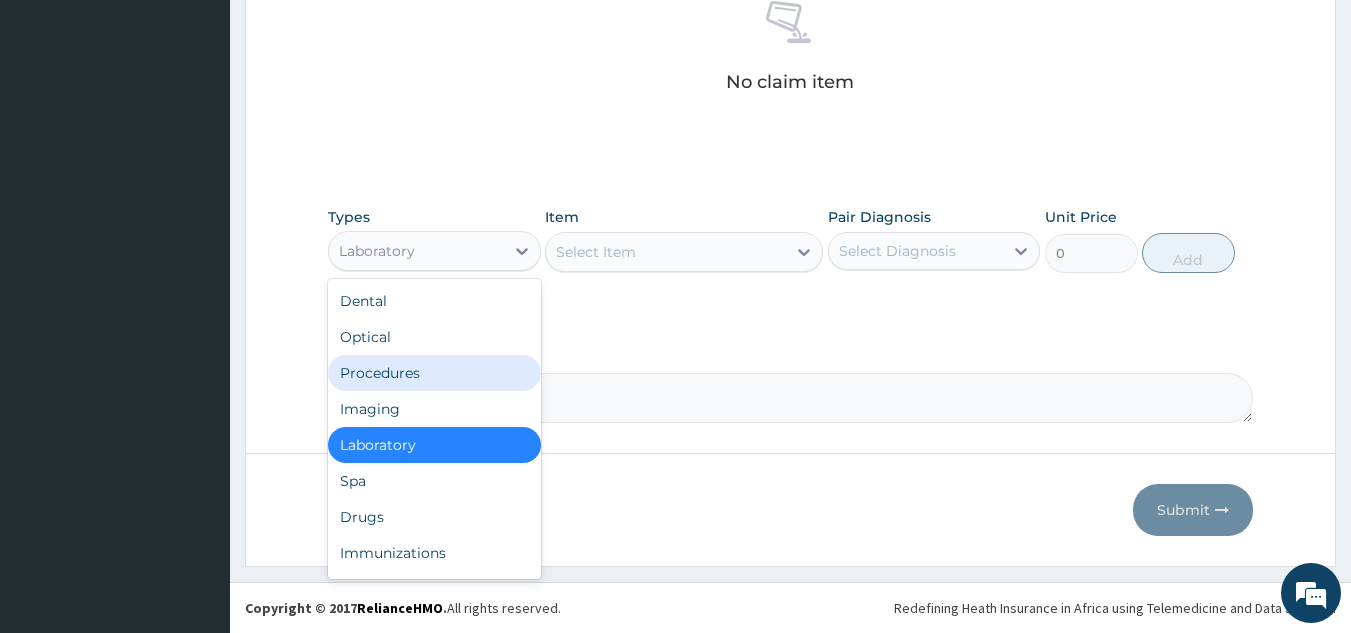 drag, startPoint x: 486, startPoint y: 257, endPoint x: 427, endPoint y: 363, distance: 121.313644 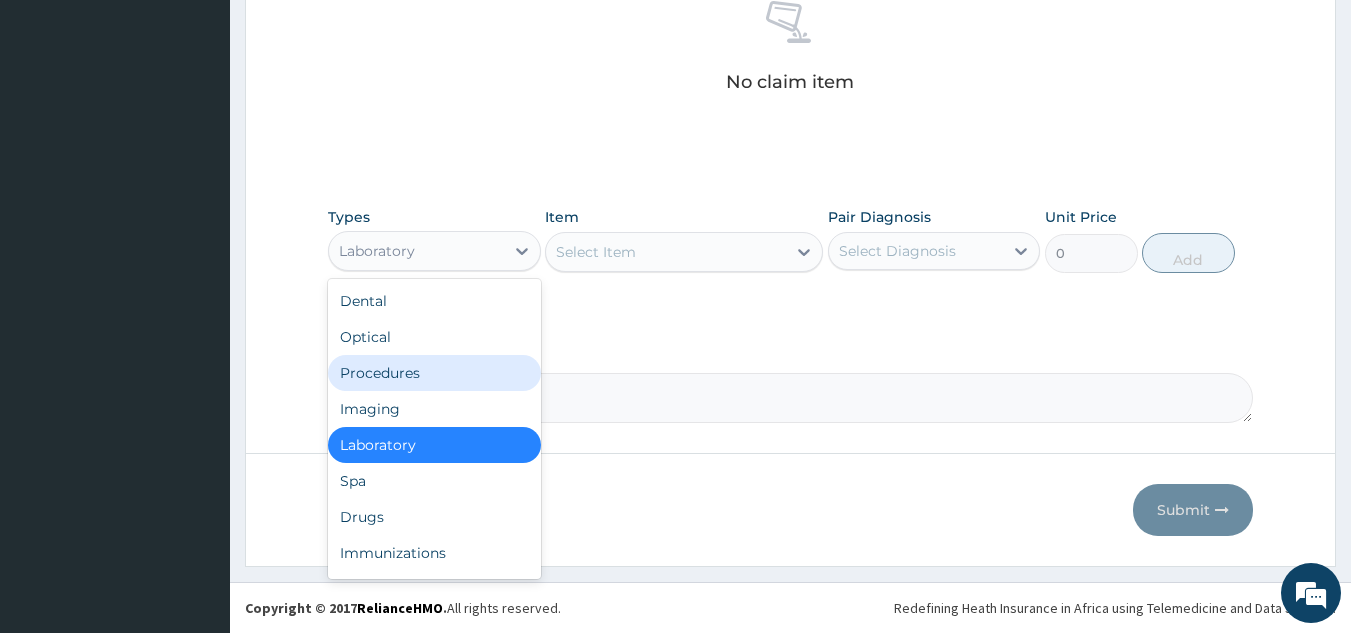 click on "option Laboratory, selected. option Procedures focused, 3 of 10. 10 results available. Use Up and Down to choose options, press Enter to select the currently focused option, press Escape to exit the menu, press Tab to select the option and exit the menu. Laboratory Dental Optical Procedures Imaging Laboratory Spa Drugs Immunizations Others Gym" at bounding box center (434, 251) 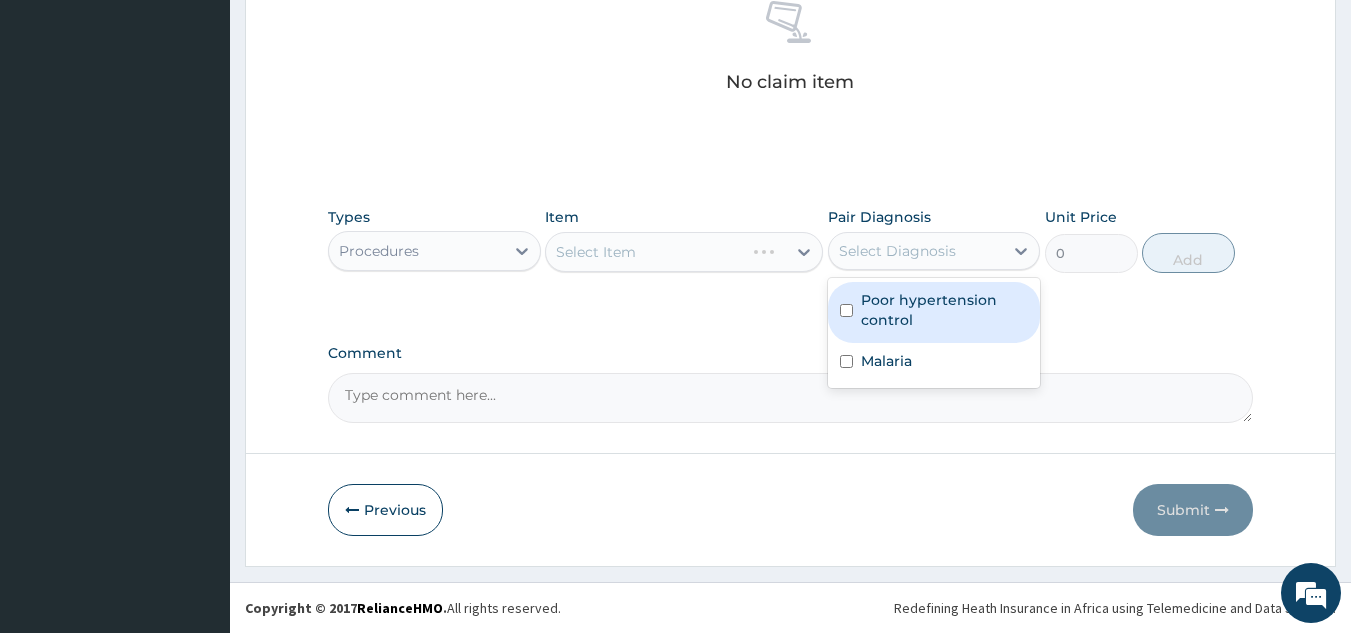click on "Select Diagnosis" at bounding box center (897, 251) 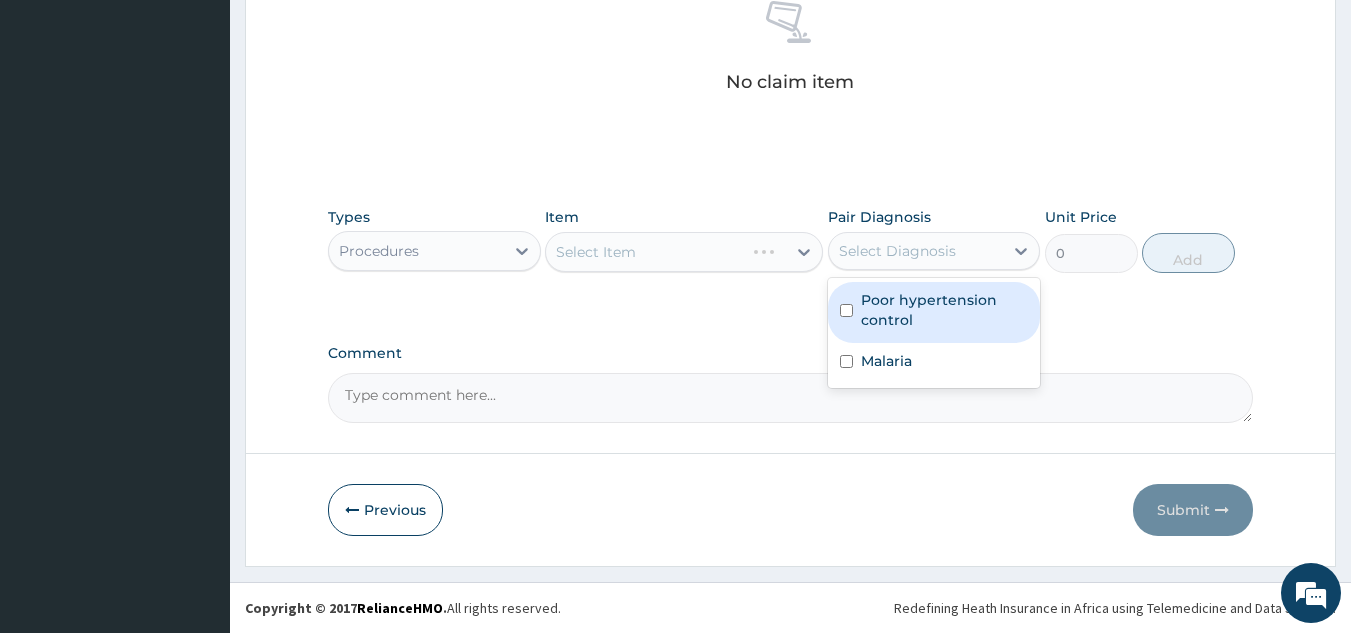 click on "Poor hypertension control" at bounding box center [945, 310] 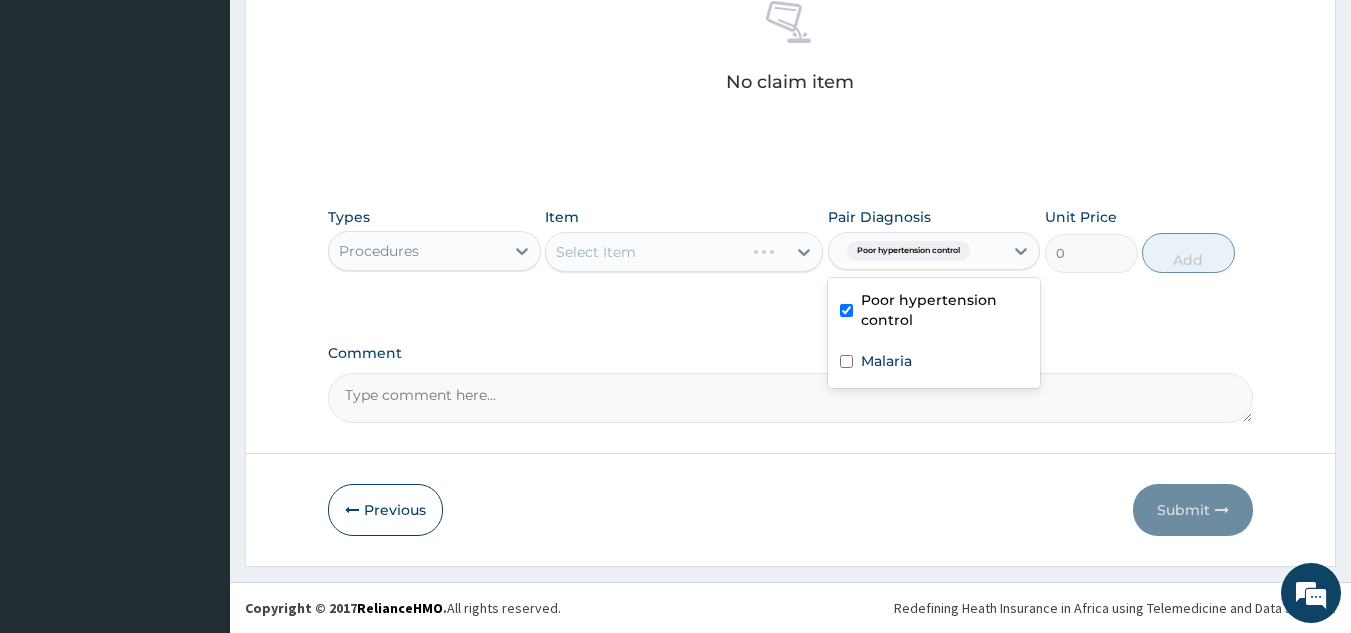 click on "Poor hypertension control" at bounding box center [934, 312] 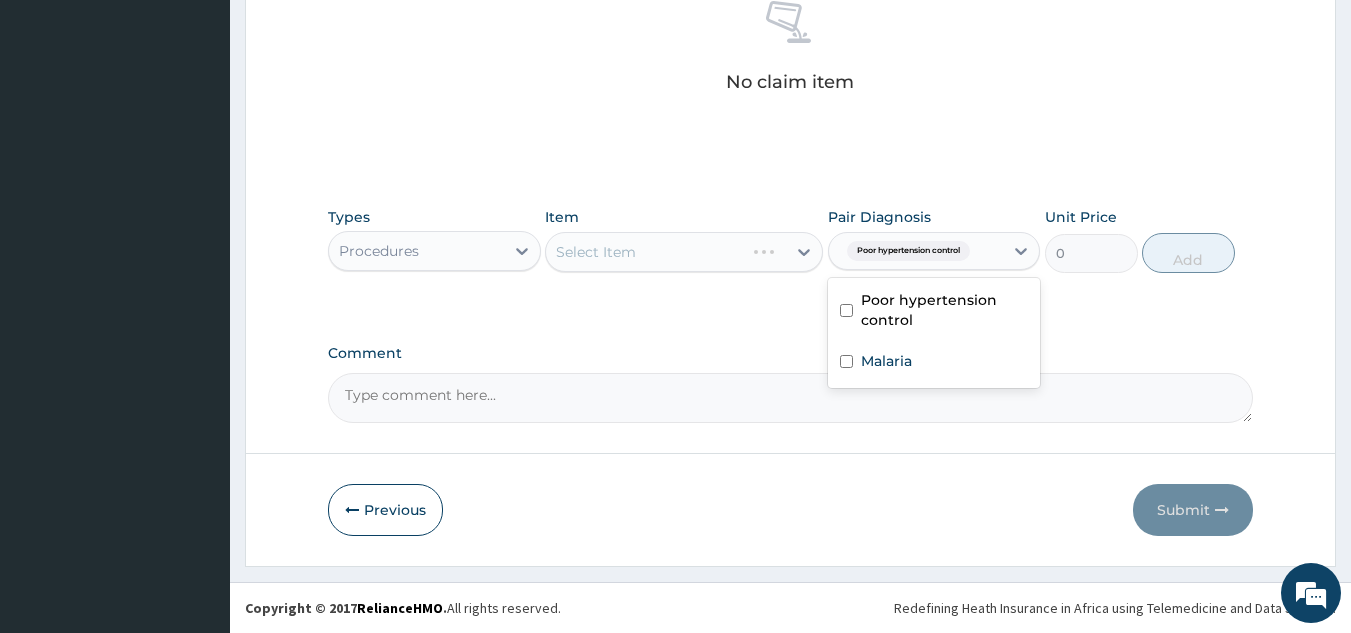 checkbox on "false" 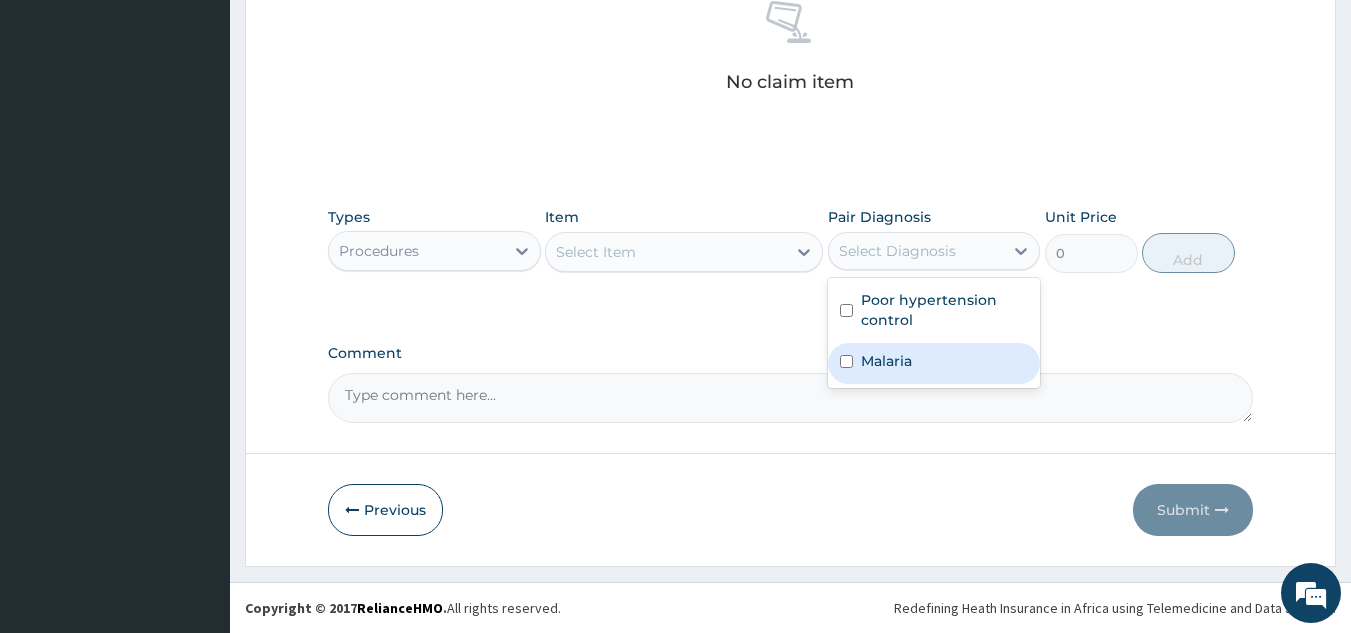 click on "Malaria" at bounding box center (934, 363) 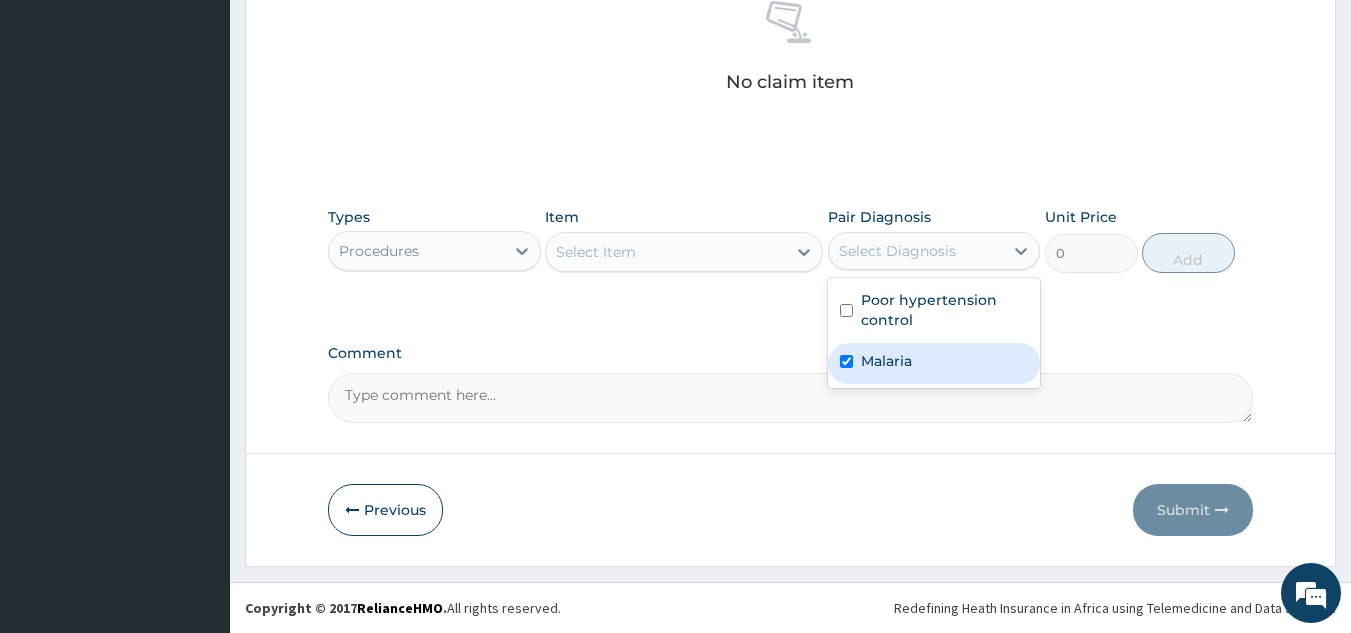 checkbox on "true" 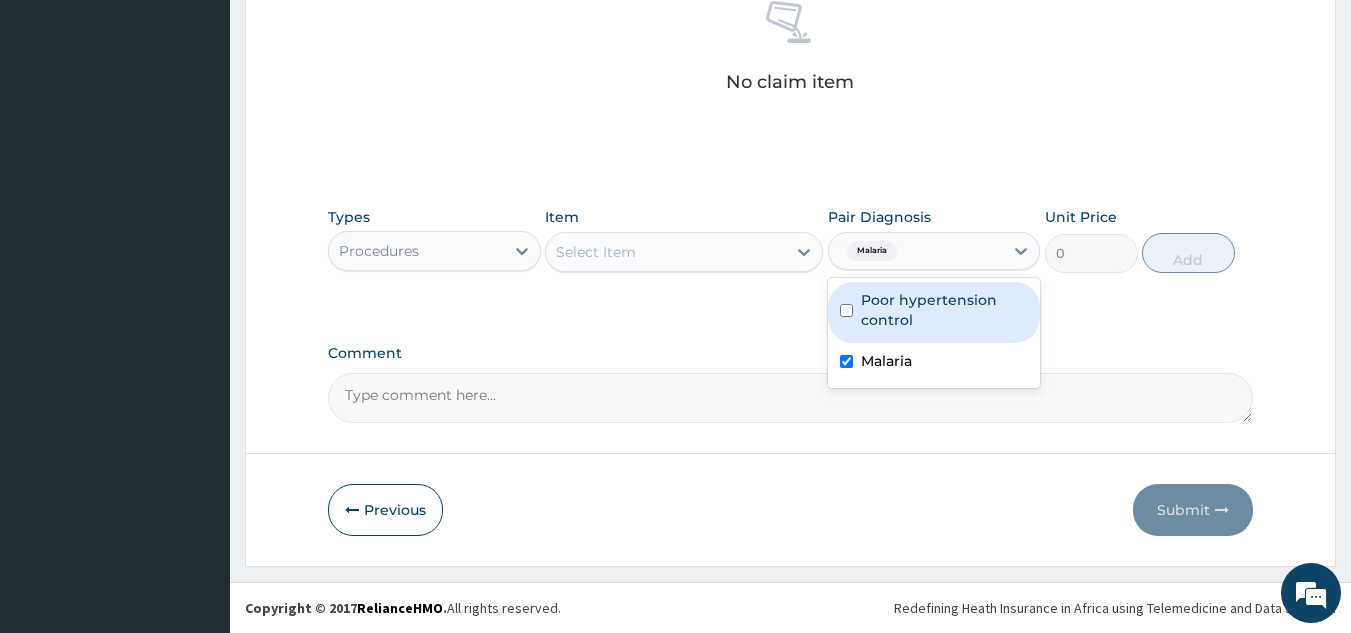 click on "Poor hypertension control" at bounding box center [945, 310] 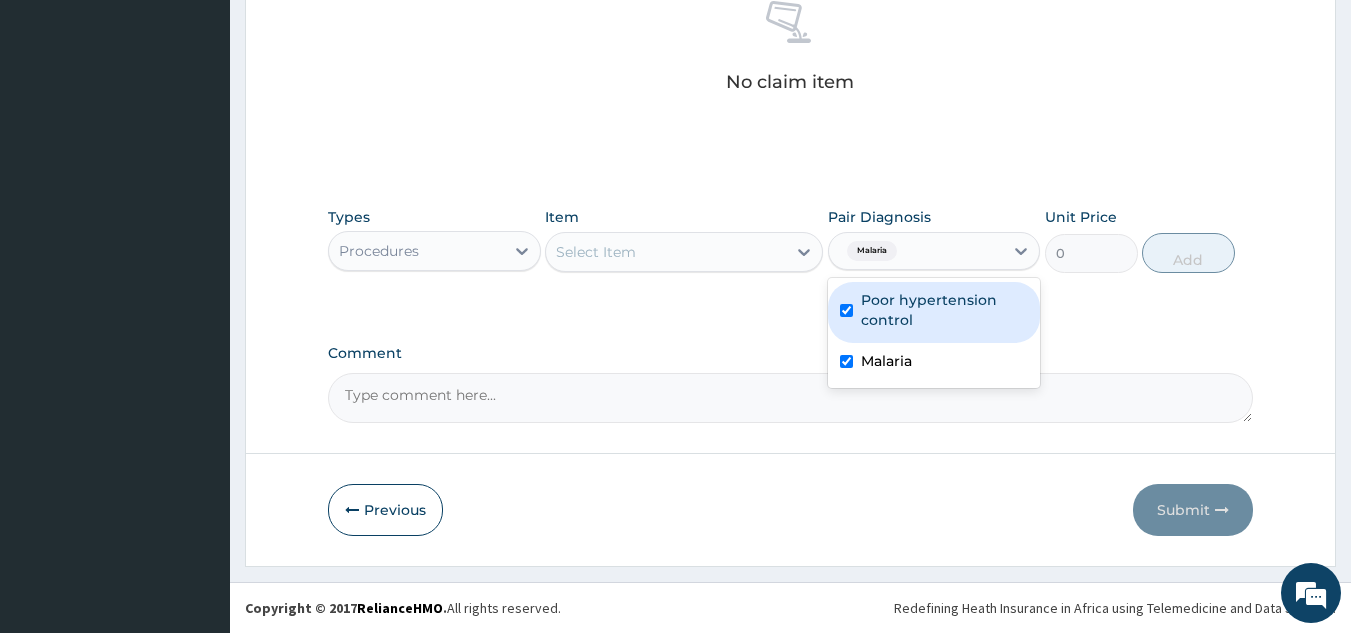 checkbox on "true" 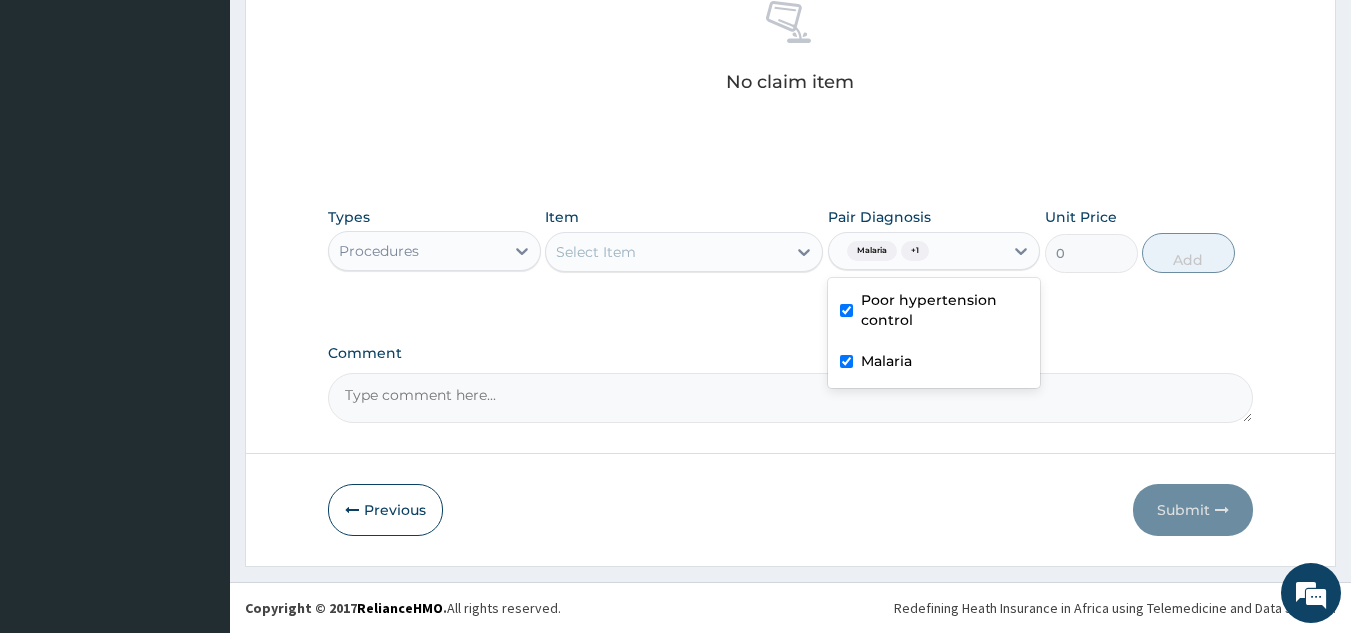 click on "Select Item" at bounding box center [666, 252] 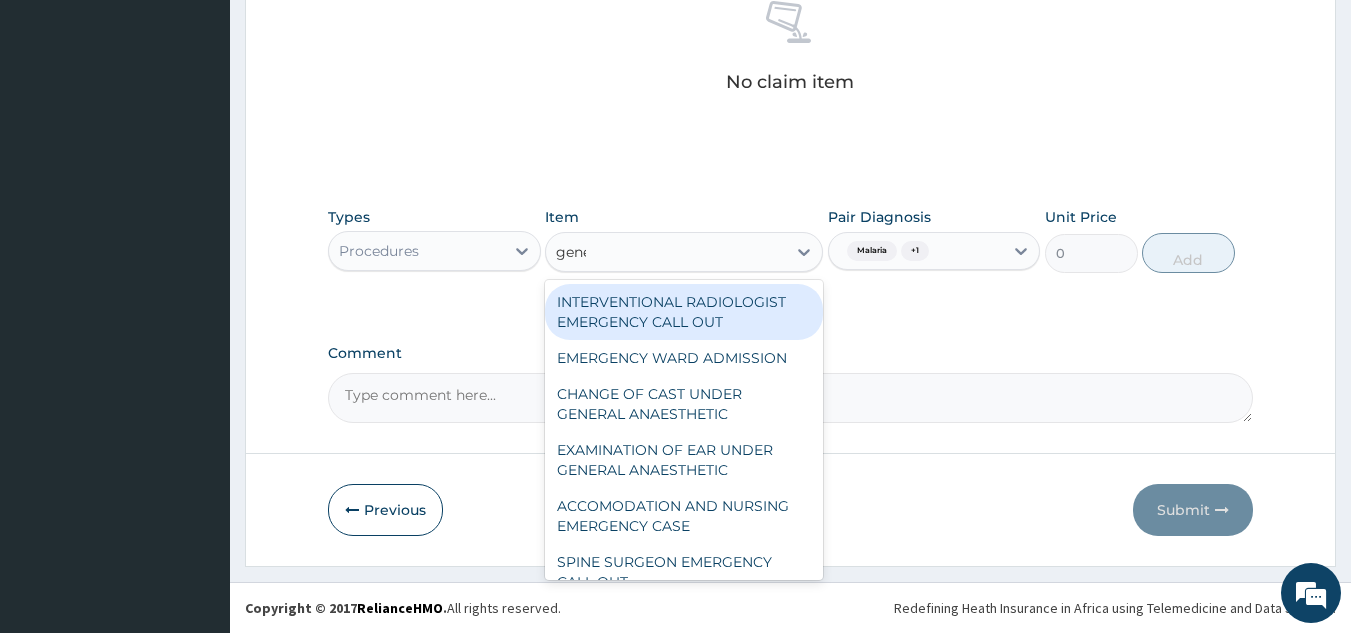 type on "gener" 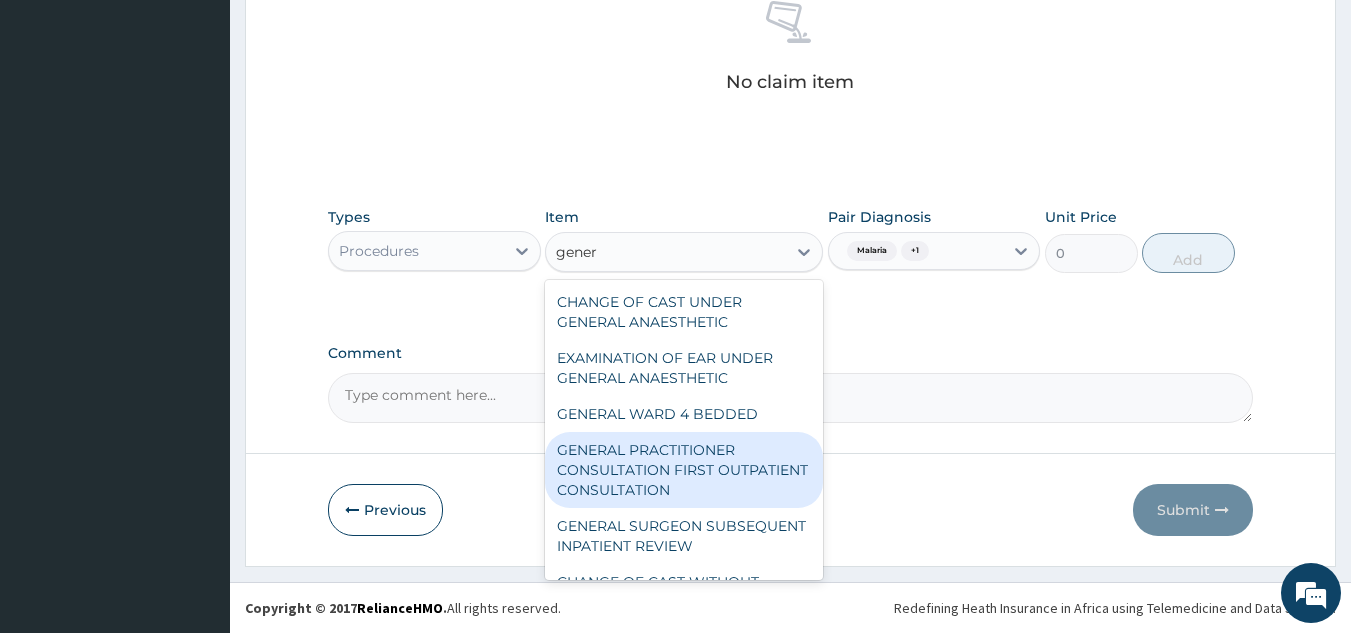 type 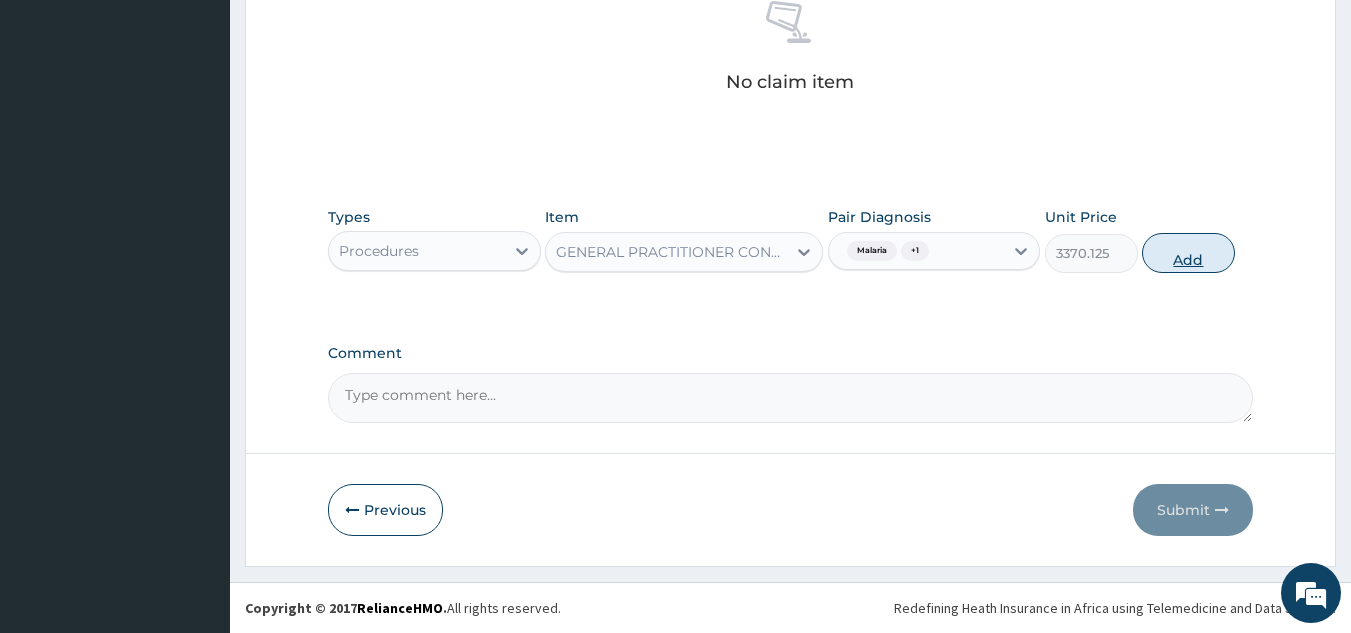 click on "Add" at bounding box center [1188, 253] 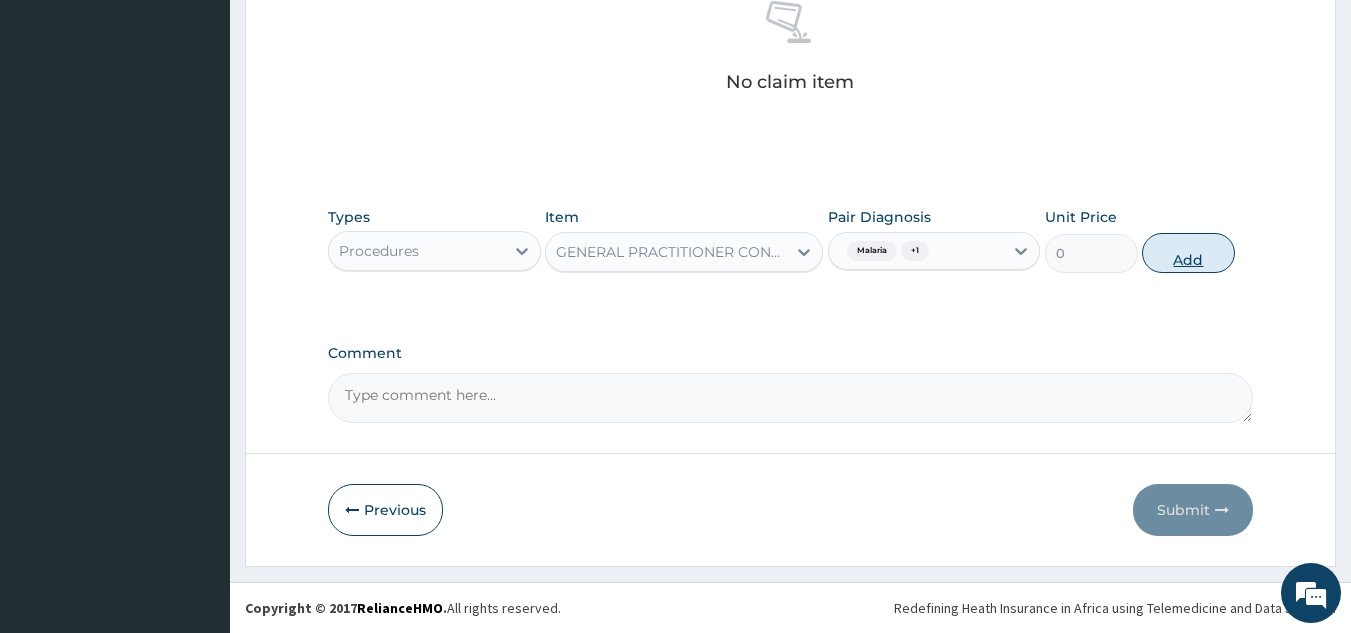 scroll, scrollTop: 760, scrollLeft: 0, axis: vertical 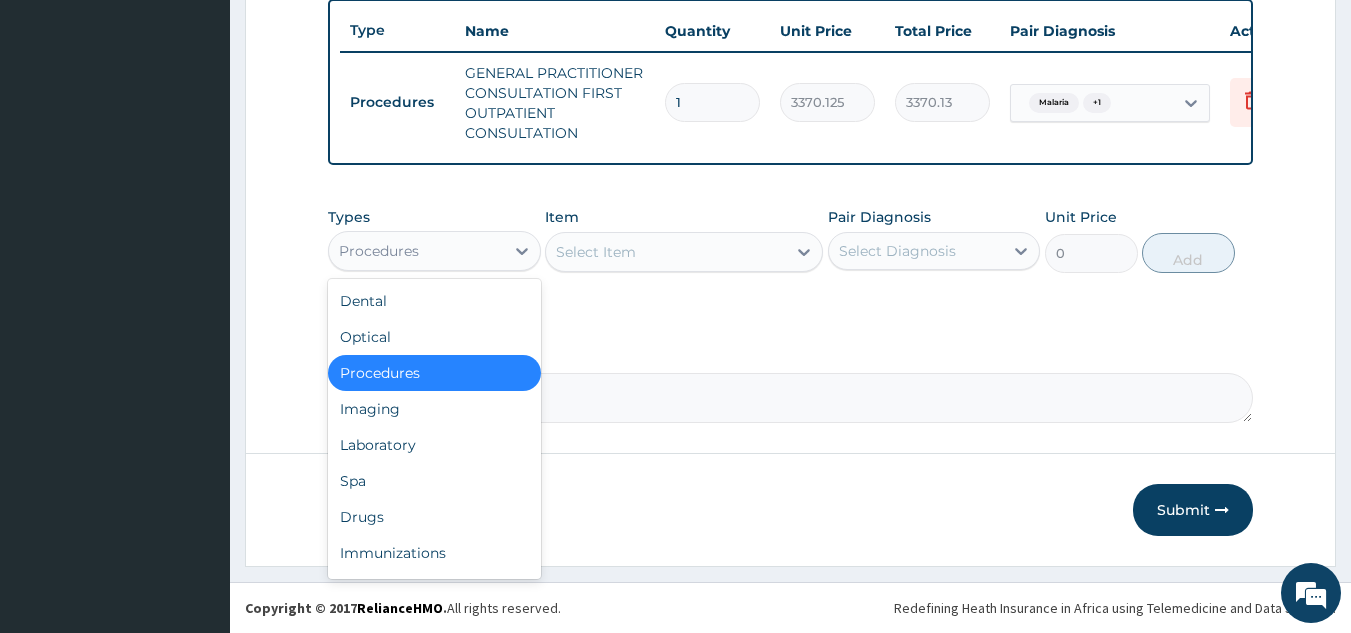 click on "Procedures" at bounding box center [416, 251] 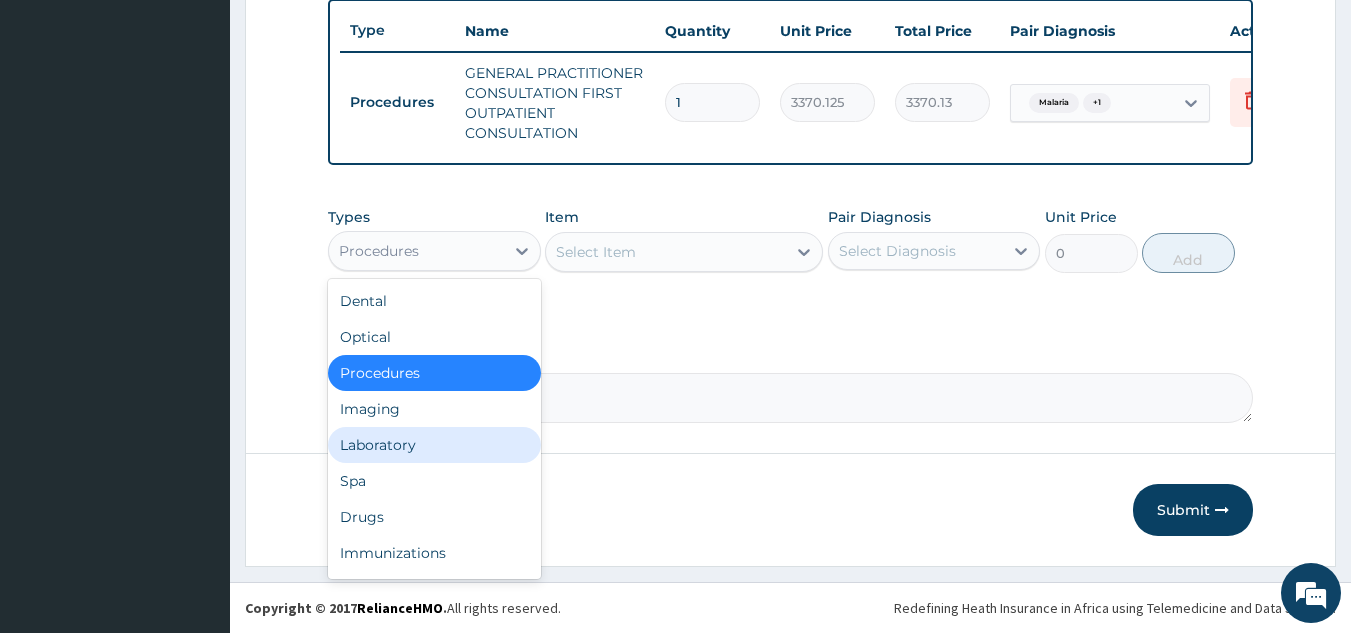 click on "Laboratory" at bounding box center [434, 445] 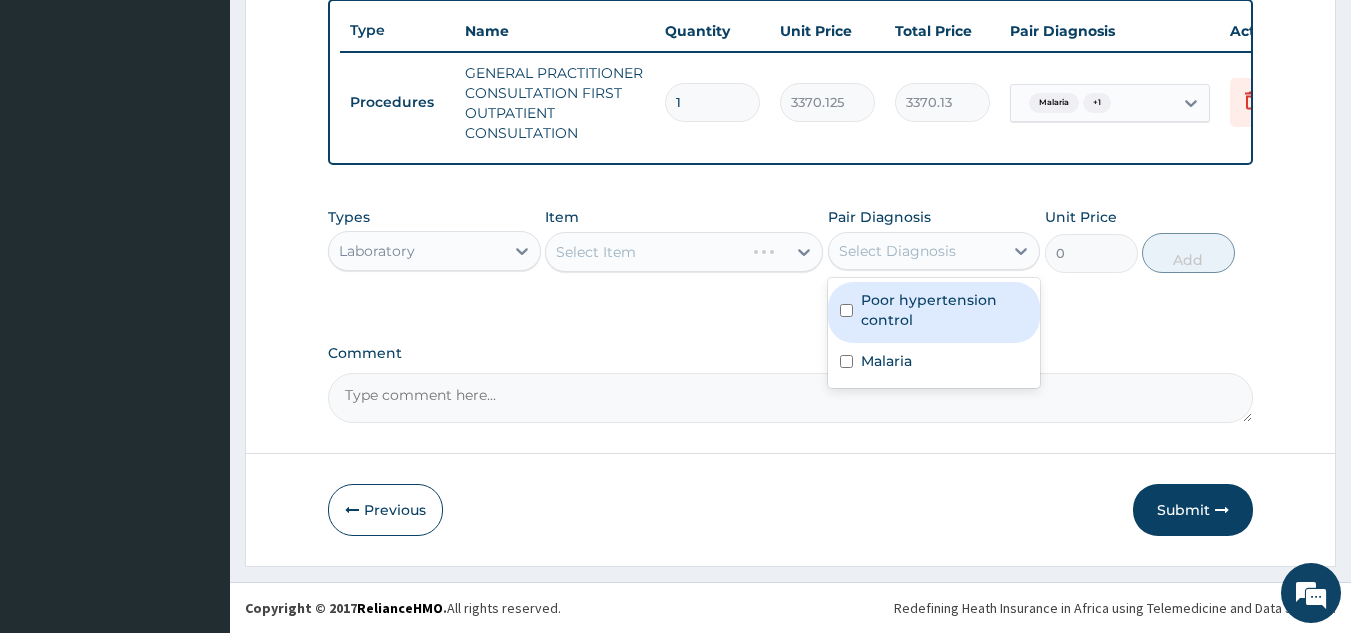click on "Select Diagnosis" at bounding box center (897, 251) 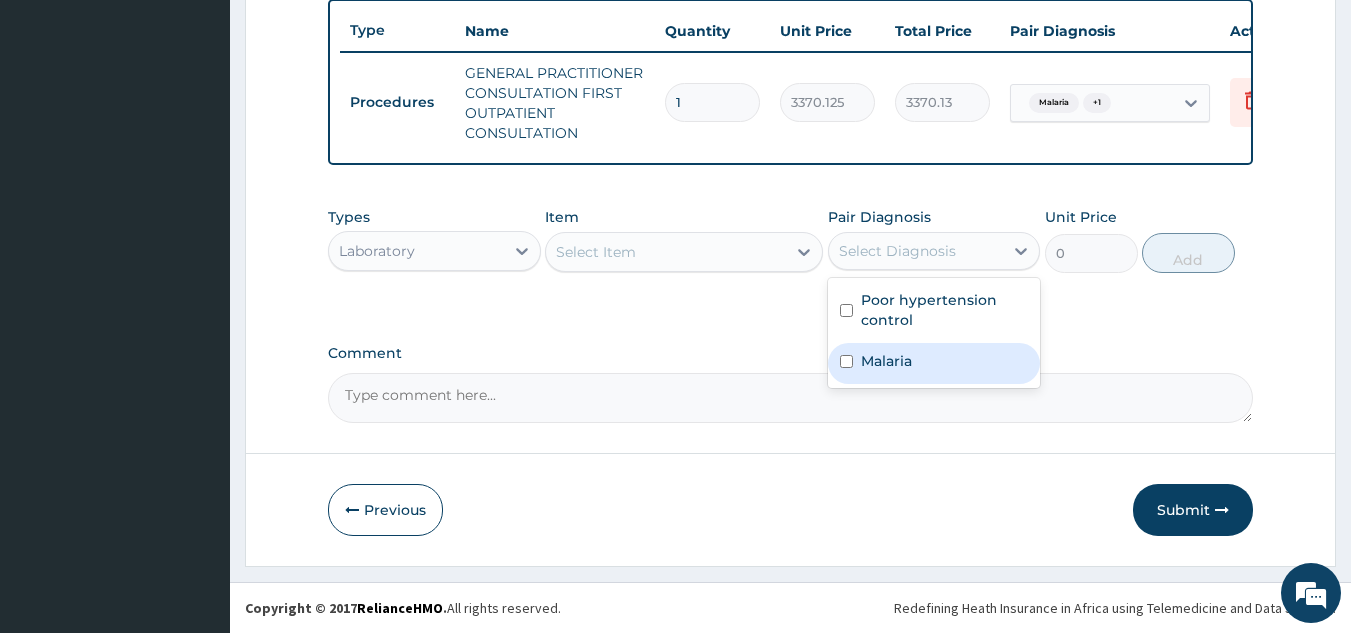 click on "Malaria" at bounding box center (886, 361) 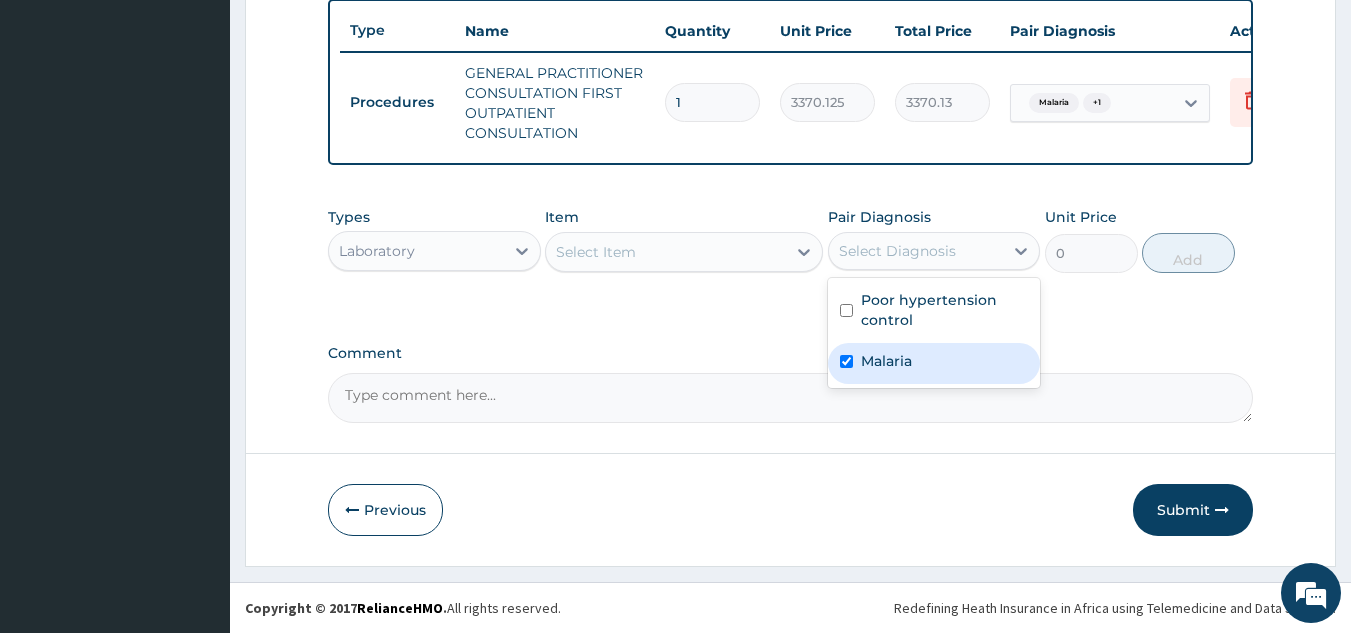checkbox on "true" 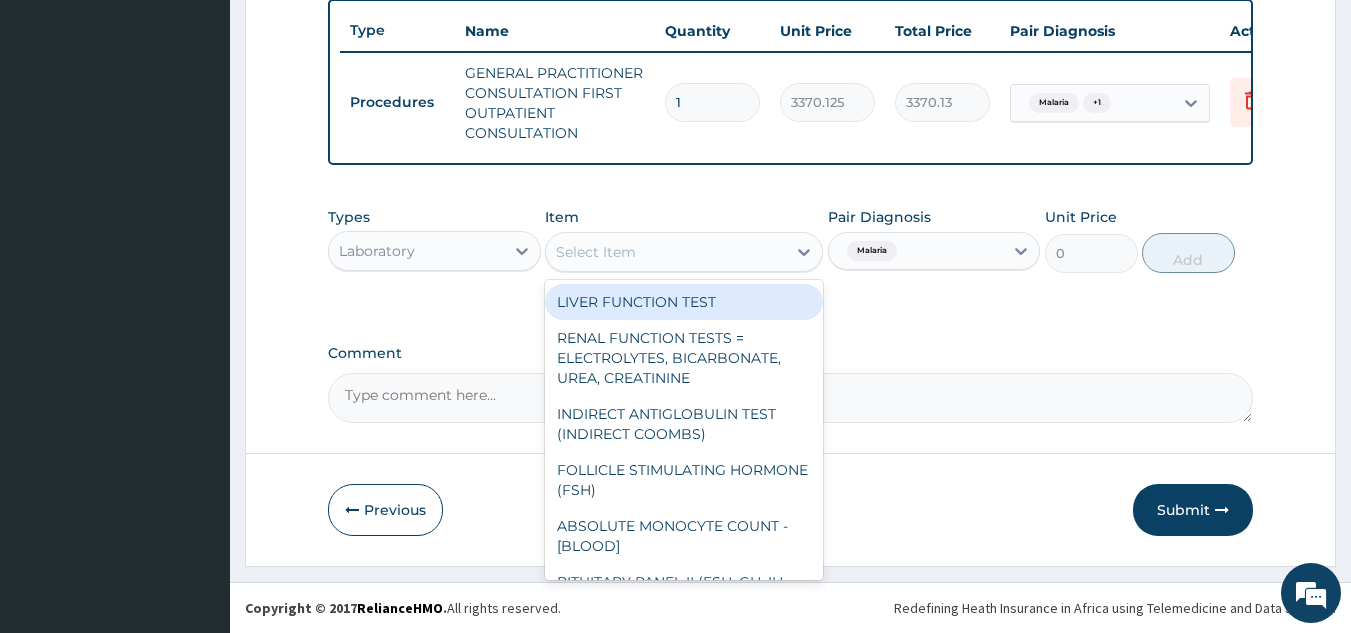 click on "Select Item" at bounding box center [596, 252] 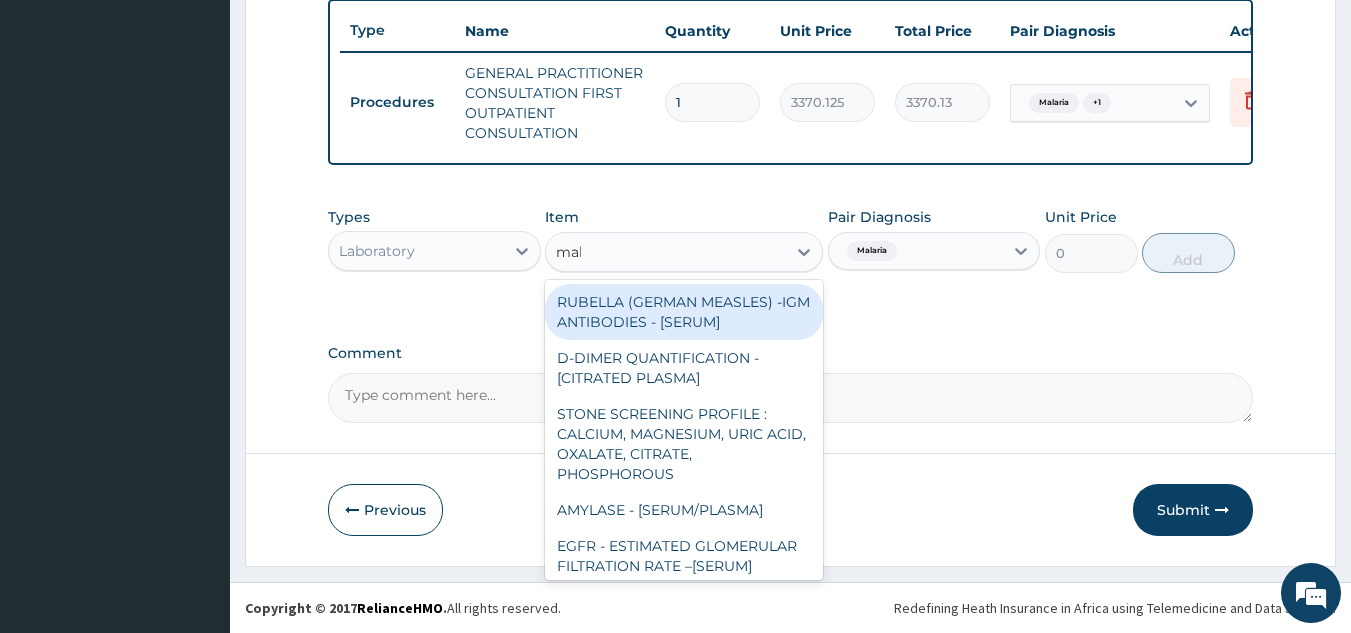 type on "mala" 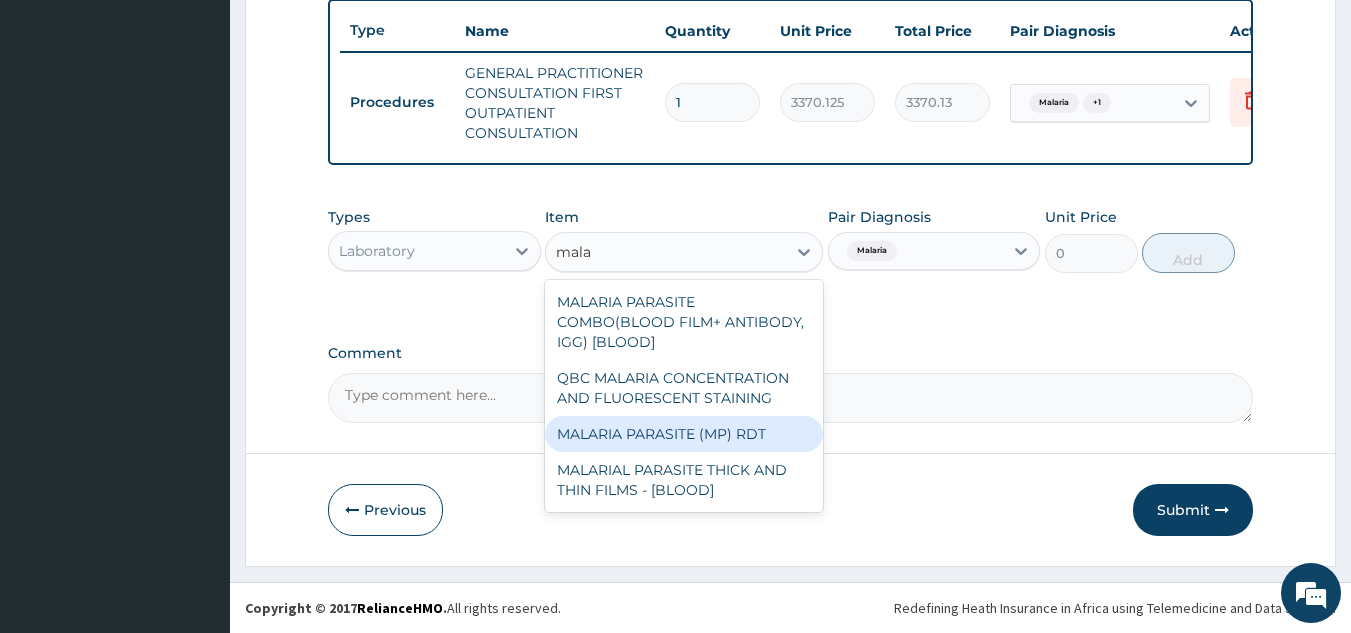click on "MALARIA PARASITE (MP) RDT" at bounding box center [684, 434] 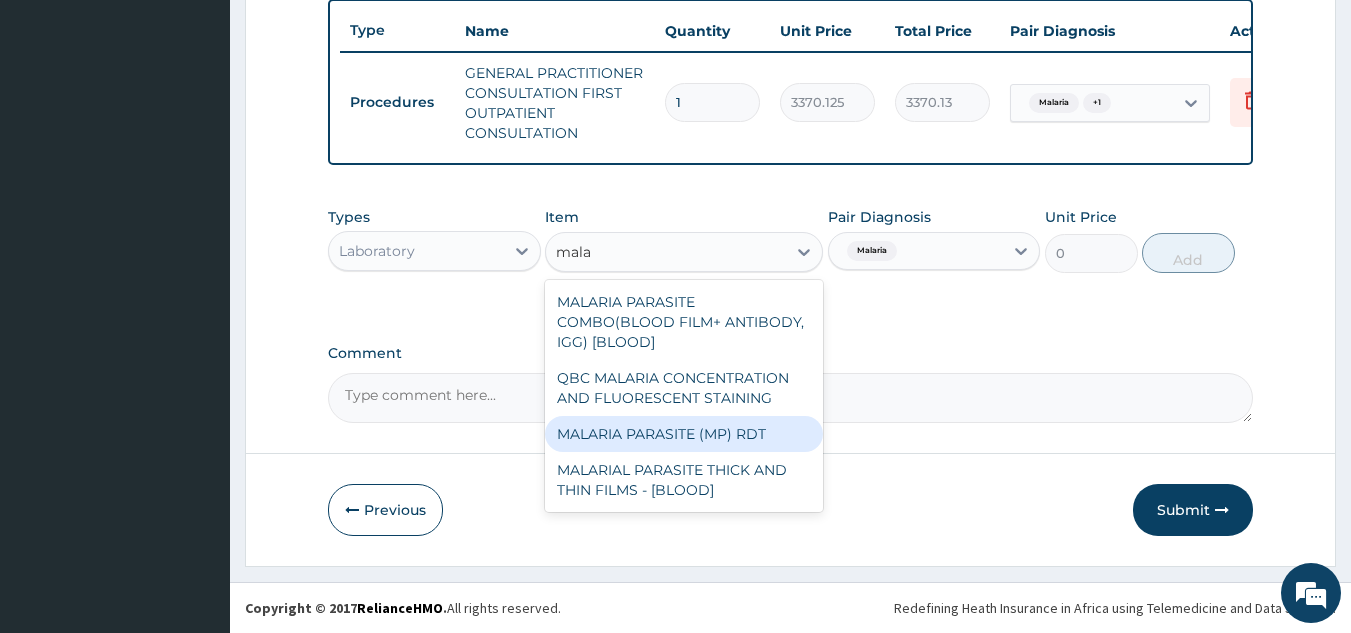 type 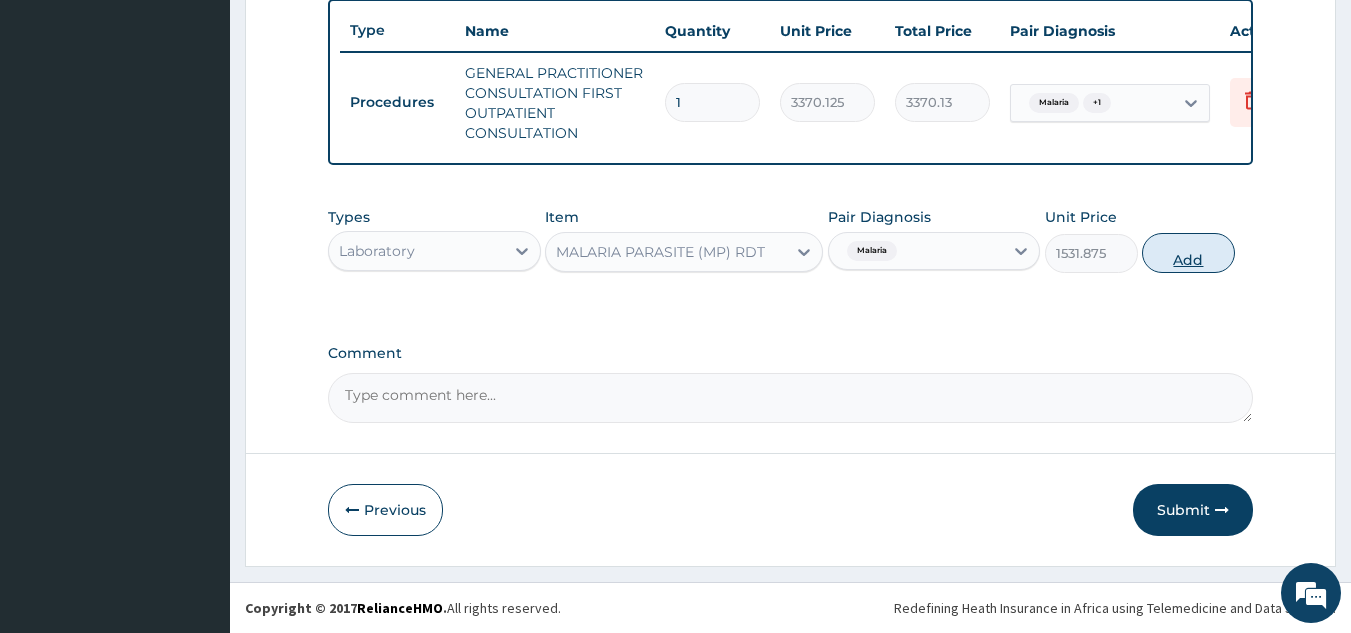 click on "Add" at bounding box center (1188, 253) 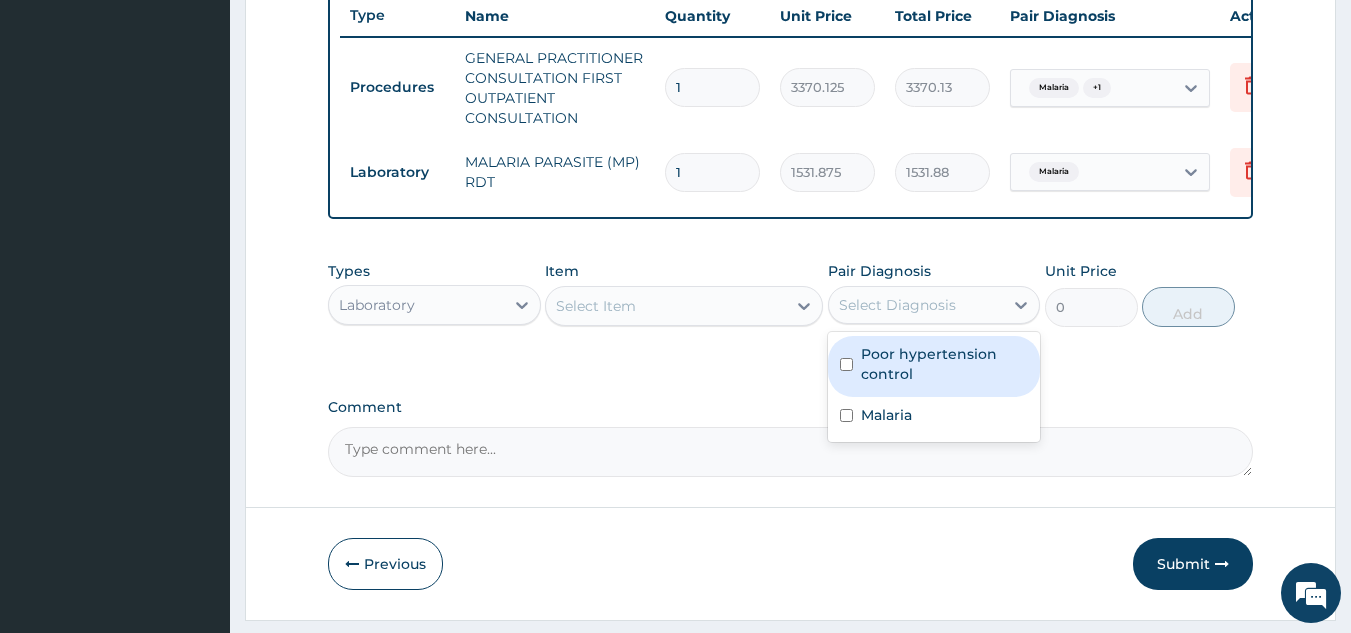 click on "Select Diagnosis" at bounding box center [897, 305] 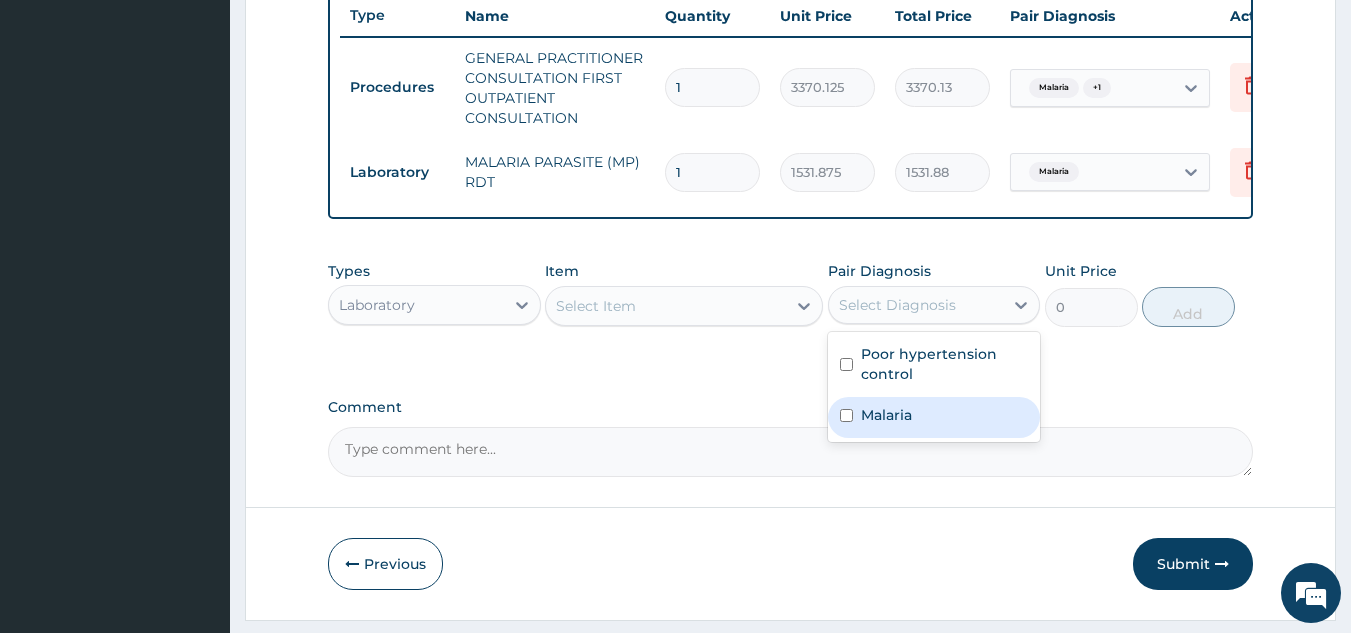 click on "Malaria" at bounding box center [886, 415] 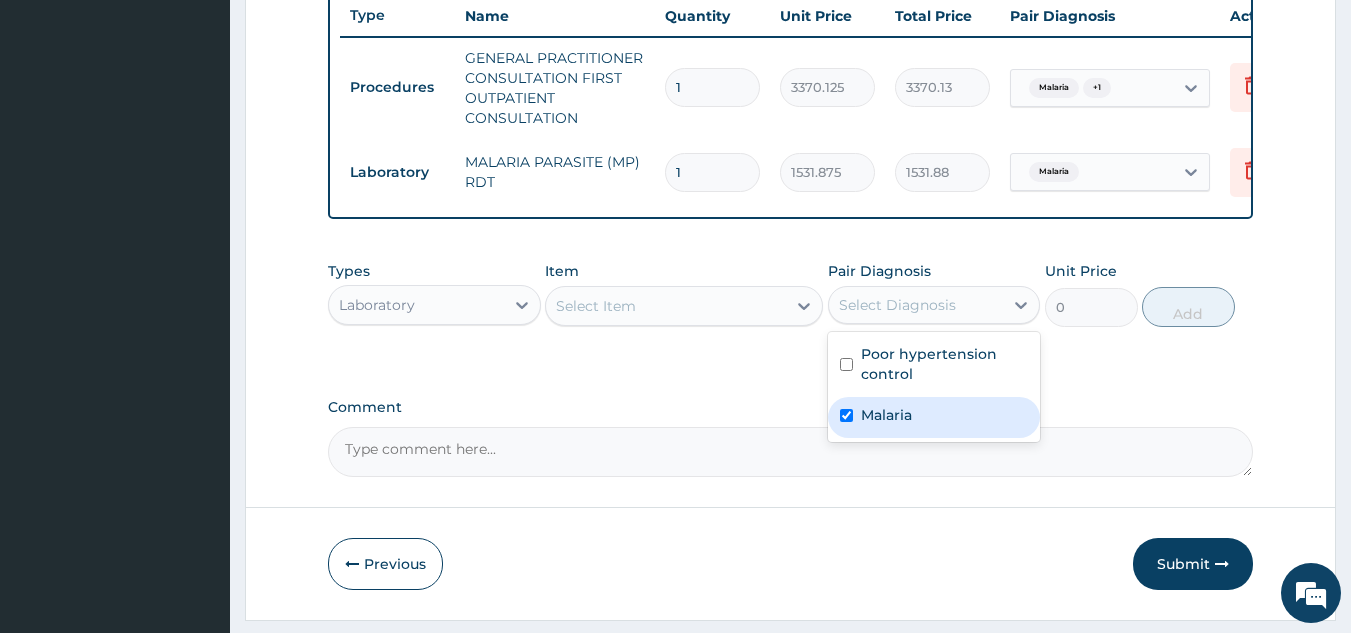 checkbox on "true" 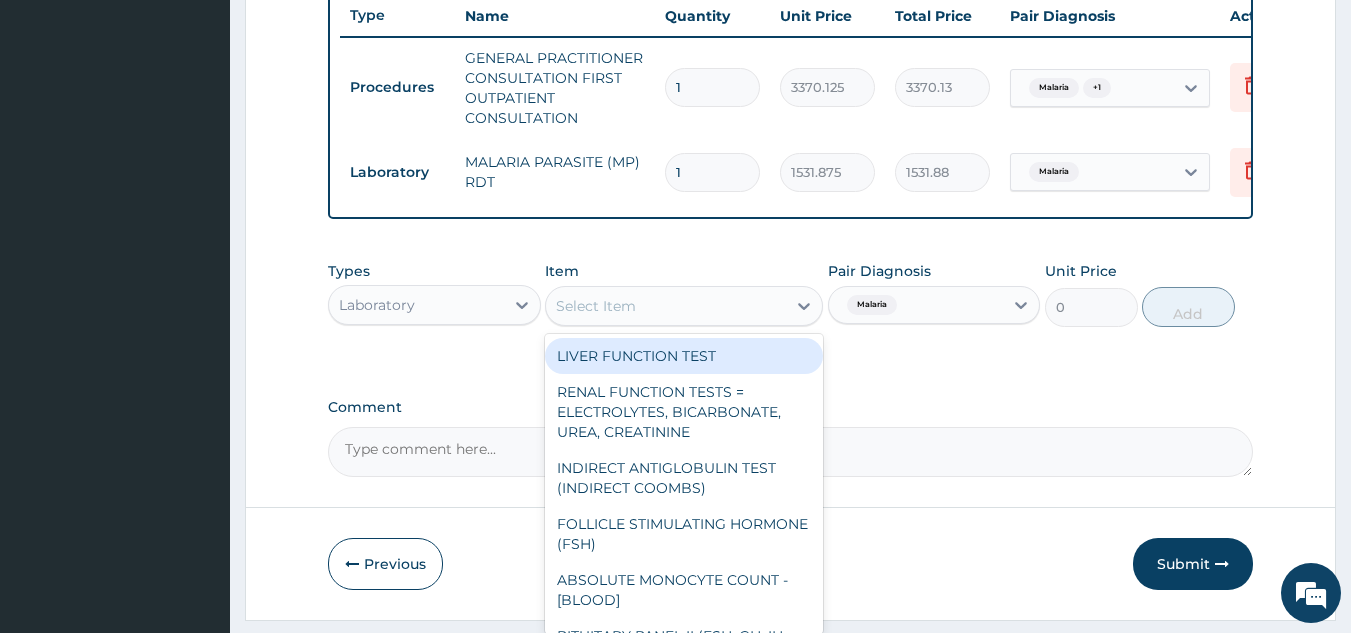 click on "Select Item" at bounding box center (666, 306) 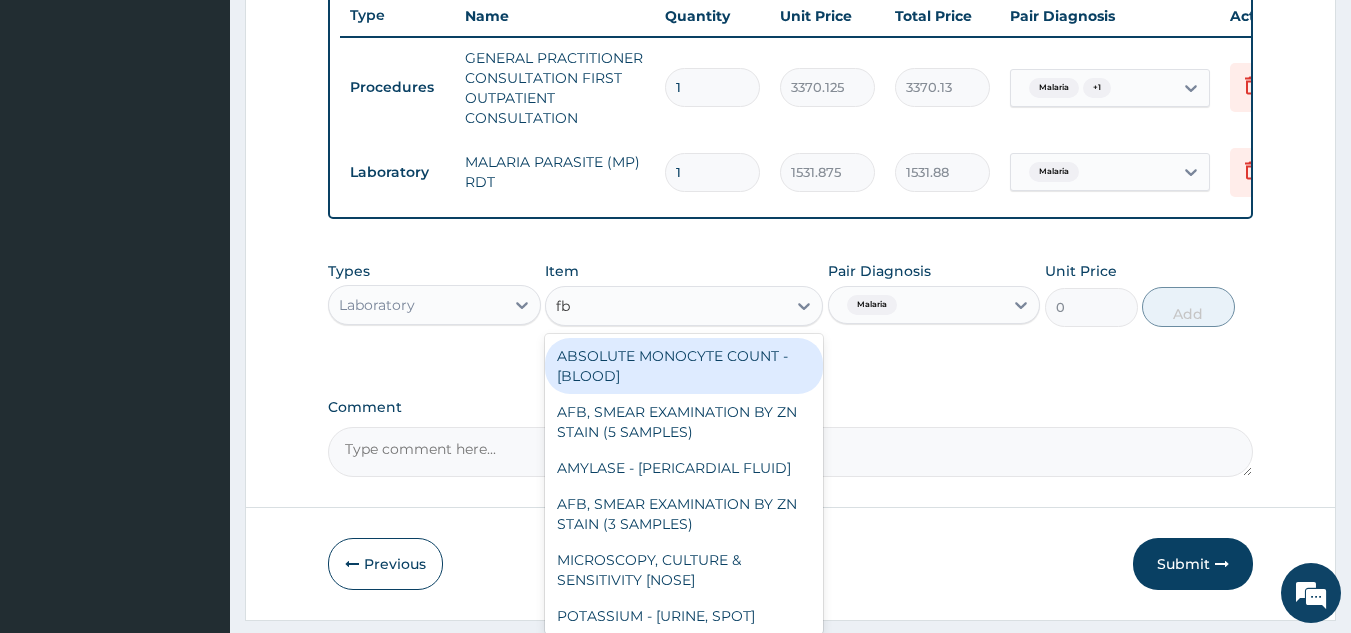 type on "fbc" 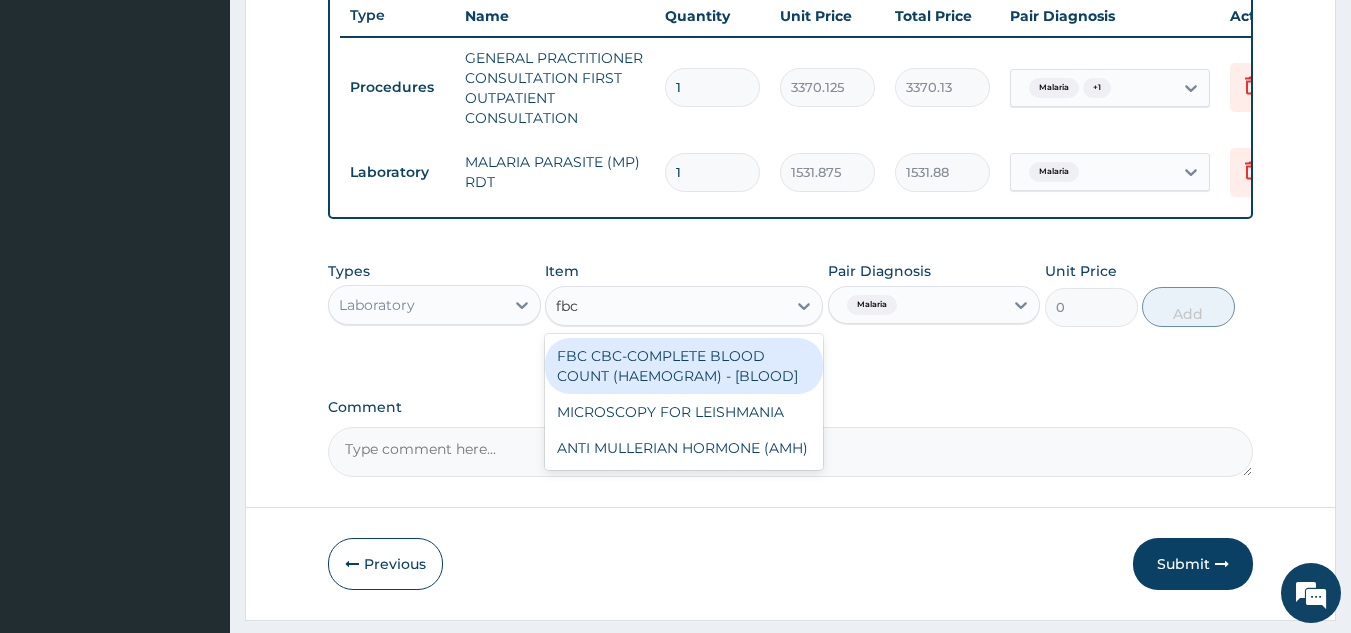 type 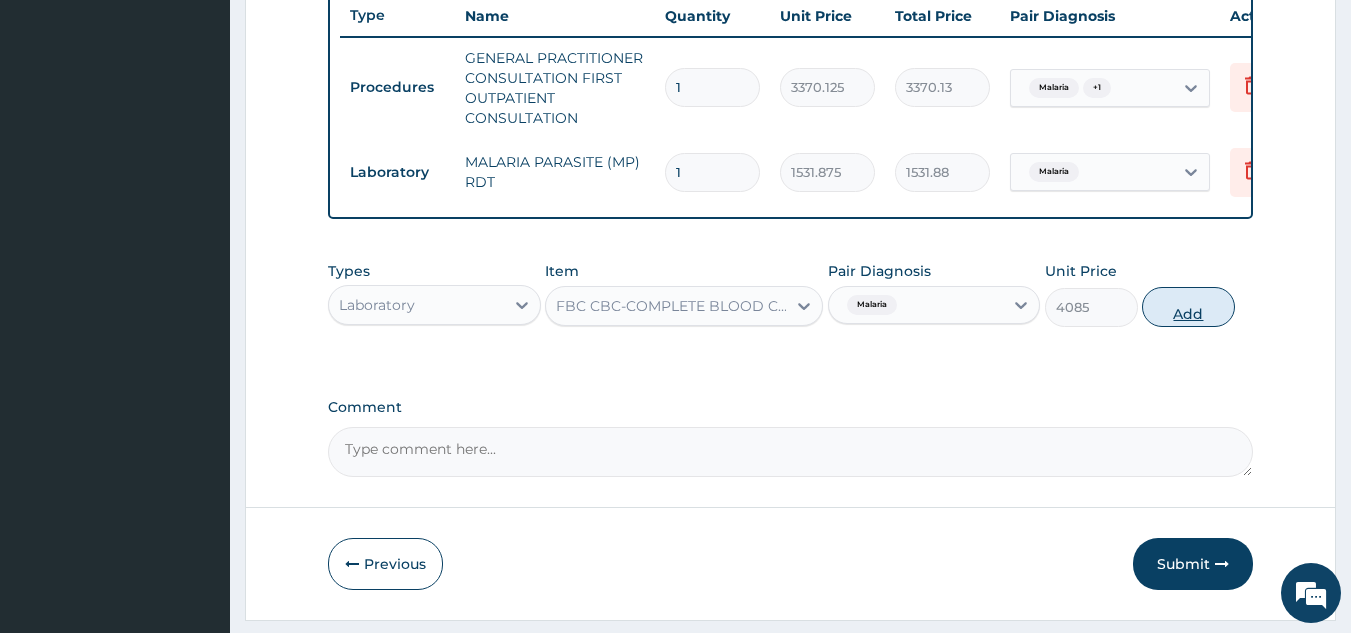 click on "Add" at bounding box center [1188, 307] 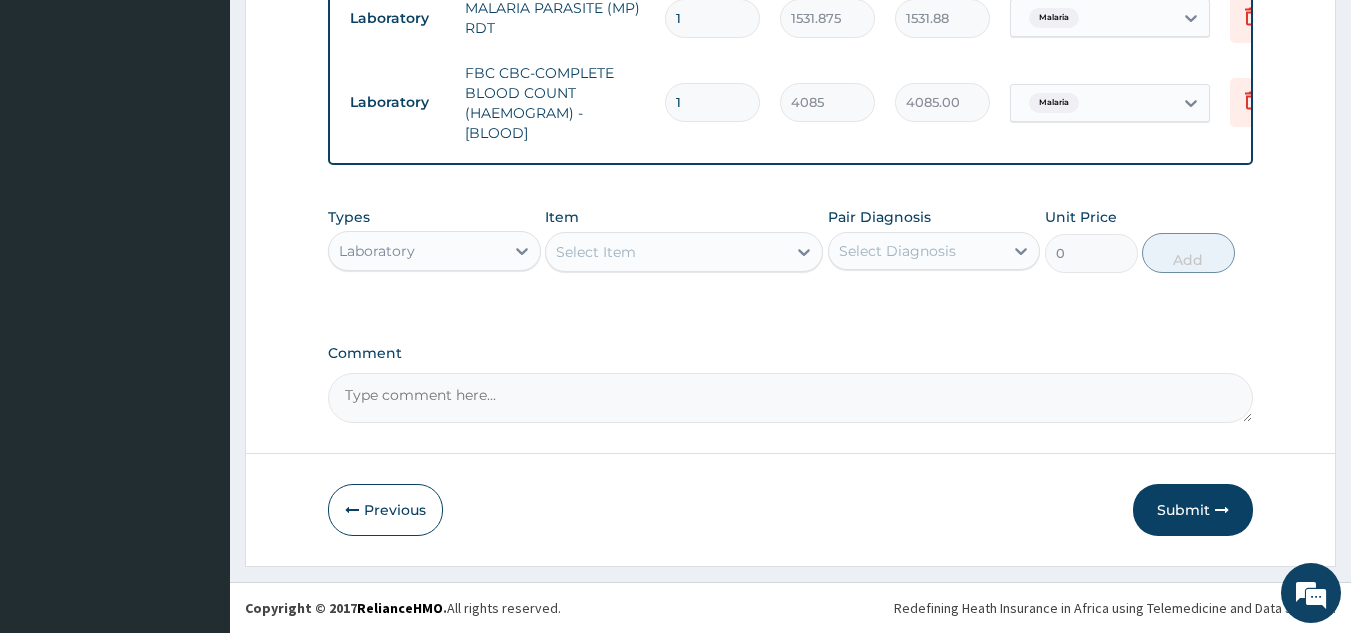 scroll, scrollTop: 929, scrollLeft: 0, axis: vertical 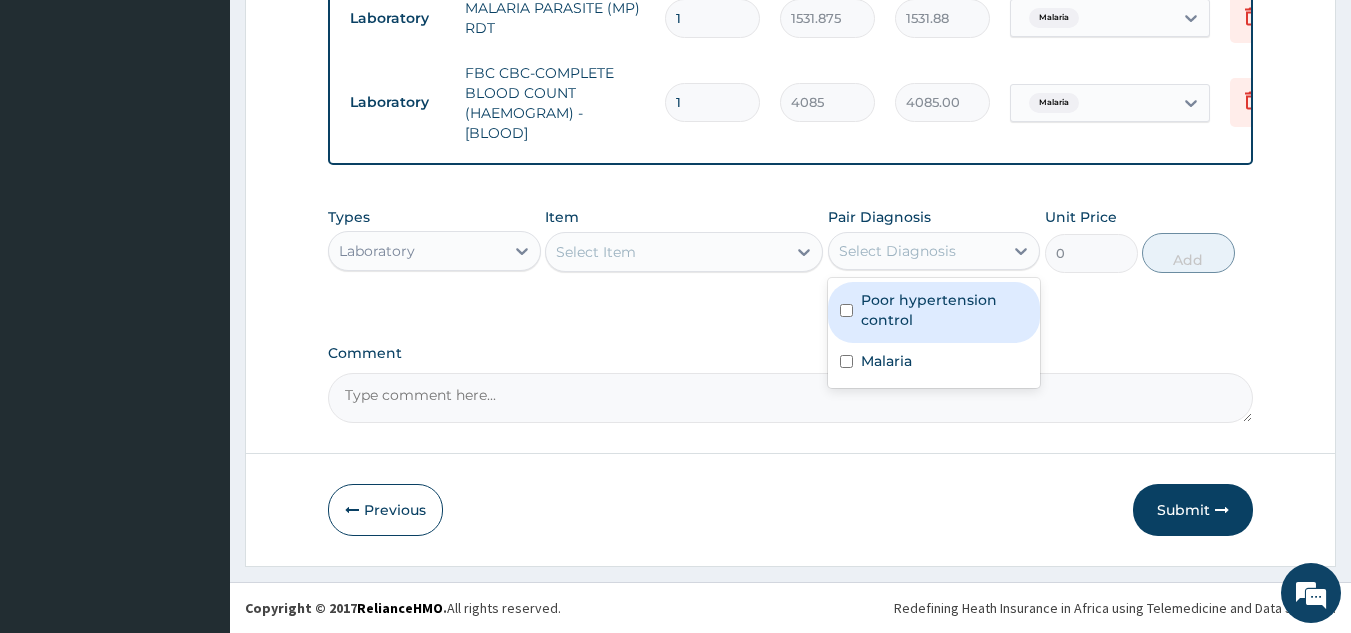 click on "Select Diagnosis" at bounding box center (897, 251) 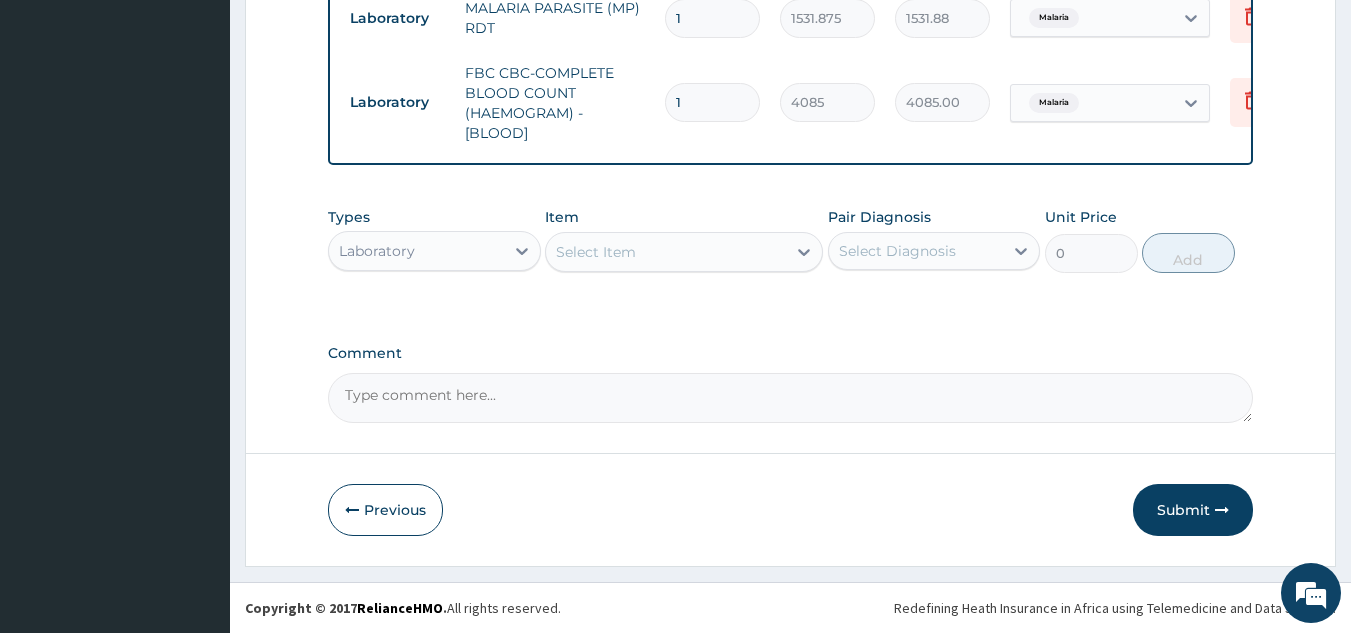 click on "PA Code / Prescription Code Enter Code(Secondary Care Only) Encounter Date 02-08-2025 Important Notice Please enter PA codes before entering items that are not attached to a PA code   All diagnoses entered must be linked to a claim item. Diagnosis & Claim Items that are visible but inactive cannot be edited because they were imported from an already approved PA code. Diagnosis Poor hypertension control Confirmed Malaria Confirmed NB: All diagnosis must be linked to a claim item Claim Items Type Name Quantity Unit Price Total Price Pair Diagnosis Actions Procedures GENERAL PRACTITIONER CONSULTATION FIRST OUTPATIENT CONSULTATION 1 3370.125 3370.13 Malaria  + 1 Delete Laboratory MALARIA PARASITE (MP) RDT 1 1531.875 1531.88 Malaria Delete Laboratory FBC CBC-COMPLETE BLOOD COUNT (HAEMOGRAM) - [BLOOD] 1 4085 4085.00 Malaria Delete Types Laboratory Item Select Item Pair Diagnosis Select Diagnosis Unit Price 0 Add Comment" at bounding box center [791, -150] 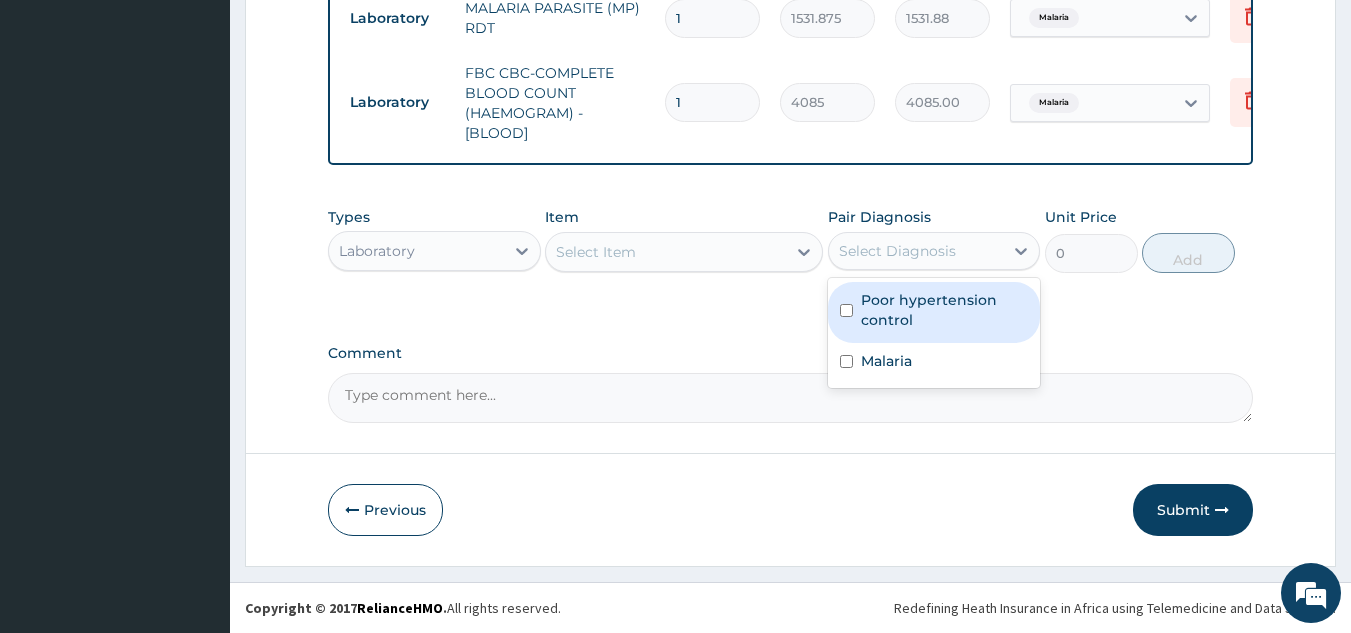 click on "Select Diagnosis" at bounding box center (897, 251) 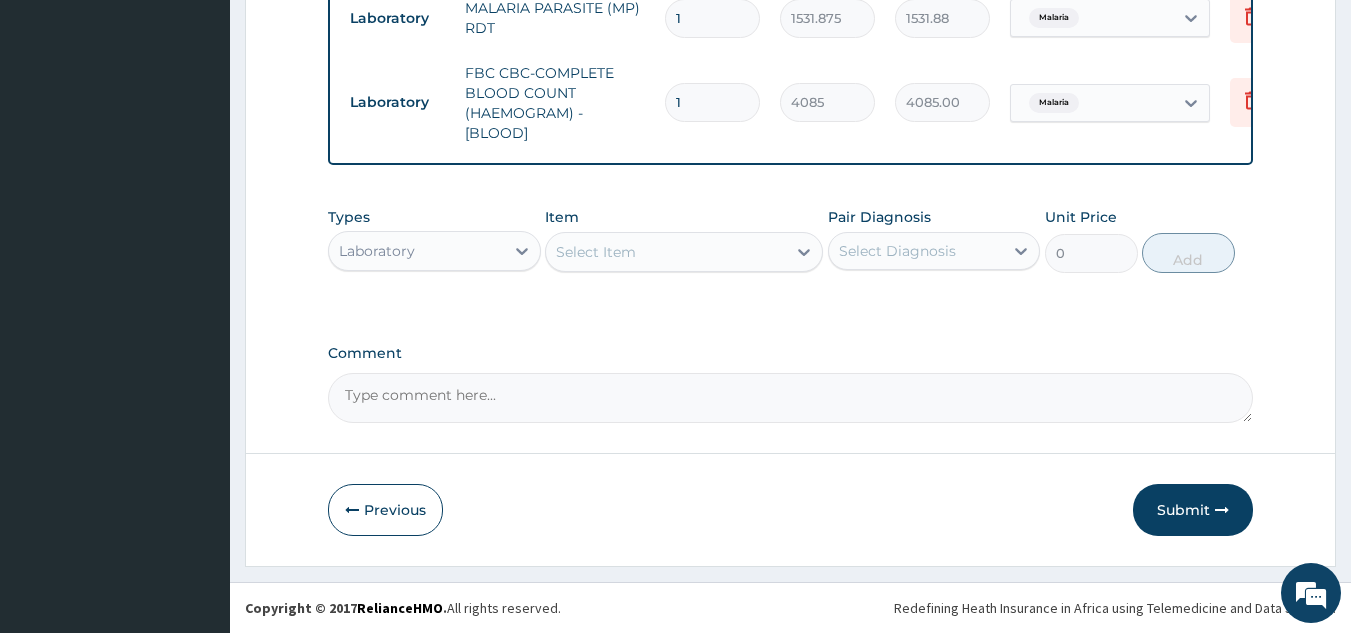 click on "PA Code / Prescription Code Enter Code(Secondary Care Only) Encounter Date 02-08-2025 Important Notice Please enter PA codes before entering items that are not attached to a PA code   All diagnoses entered must be linked to a claim item. Diagnosis & Claim Items that are visible but inactive cannot be edited because they were imported from an already approved PA code. Diagnosis Poor hypertension control Confirmed Malaria Confirmed NB: All diagnosis must be linked to a claim item Claim Items Type Name Quantity Unit Price Total Price Pair Diagnosis Actions Procedures GENERAL PRACTITIONER CONSULTATION FIRST OUTPATIENT CONSULTATION 1 3370.125 3370.13 Malaria  + 1 Delete Laboratory MALARIA PARASITE (MP) RDT 1 1531.875 1531.88 Malaria Delete Laboratory FBC CBC-COMPLETE BLOOD COUNT (HAEMOGRAM) - [BLOOD] 1 4085 4085.00 Malaria Delete Types Laboratory Item Select Item Pair Diagnosis Select Diagnosis Unit Price 0 Add Comment" at bounding box center [791, -150] 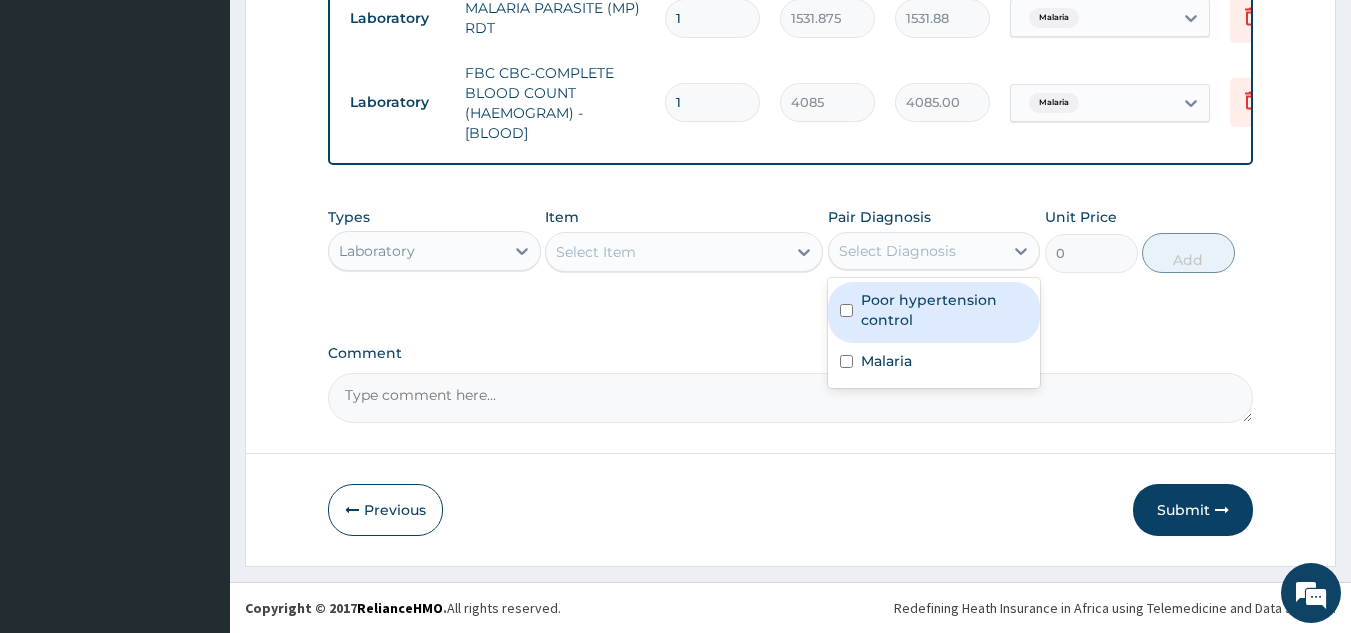 click on "Select Diagnosis" at bounding box center (897, 251) 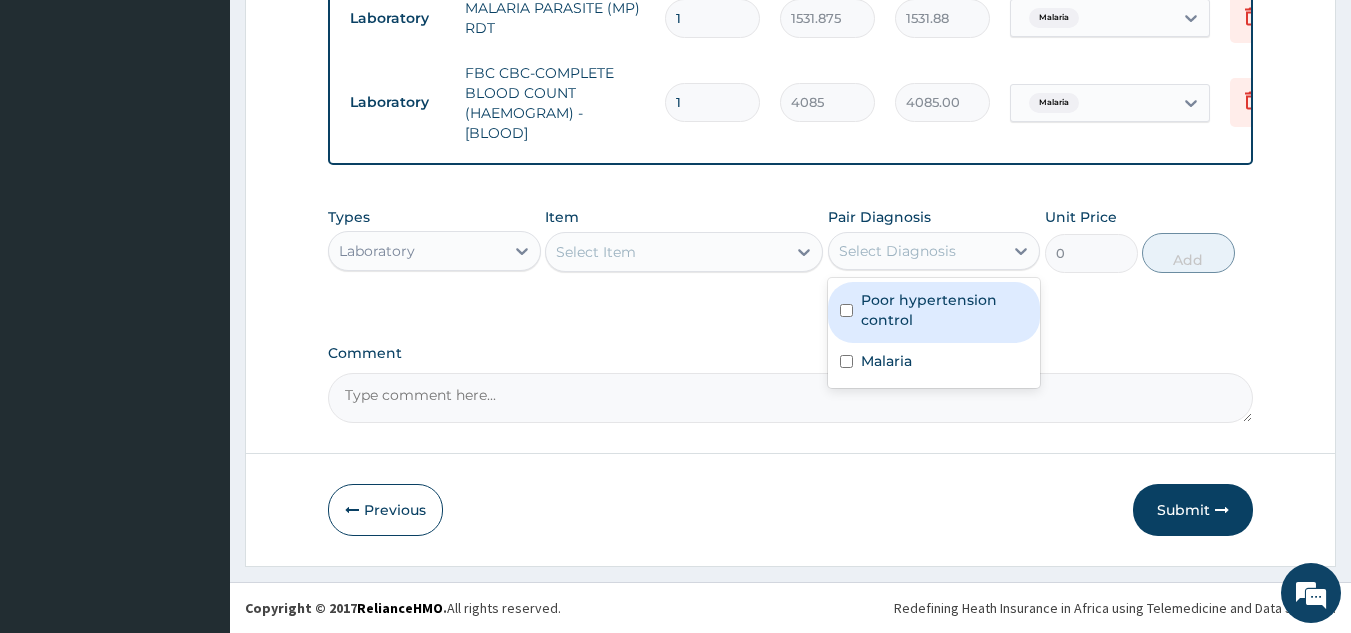 click on "Poor hypertension control" at bounding box center (934, 312) 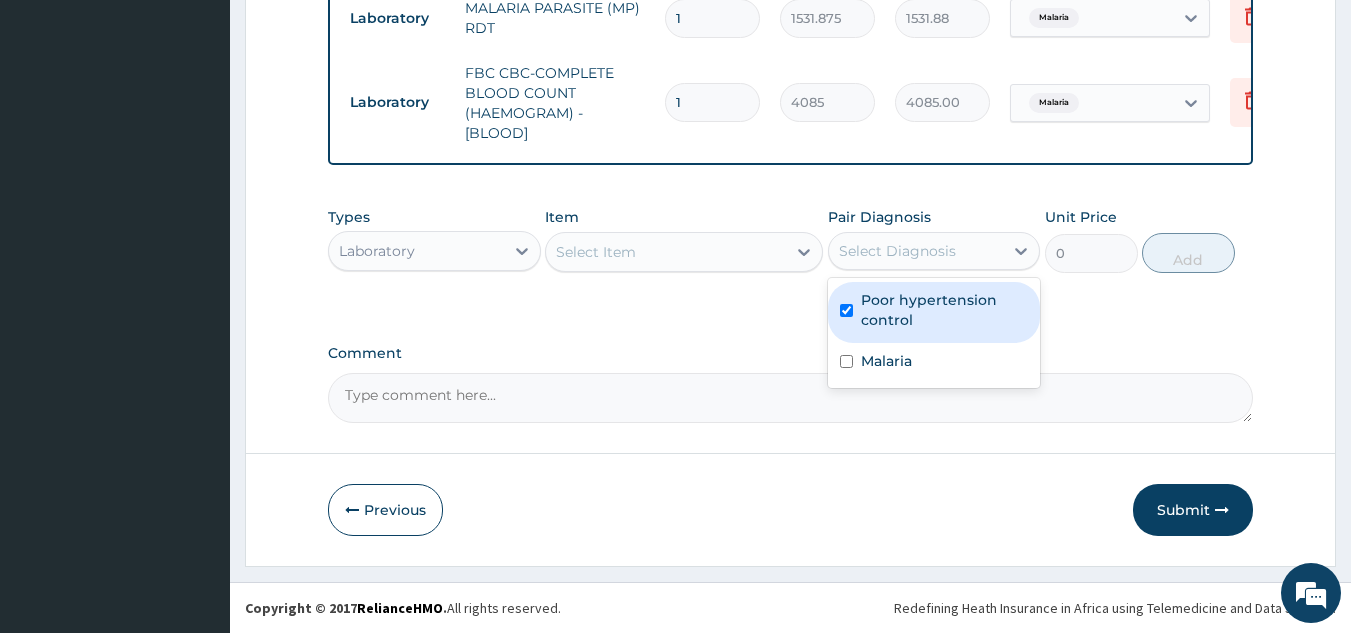 checkbox on "true" 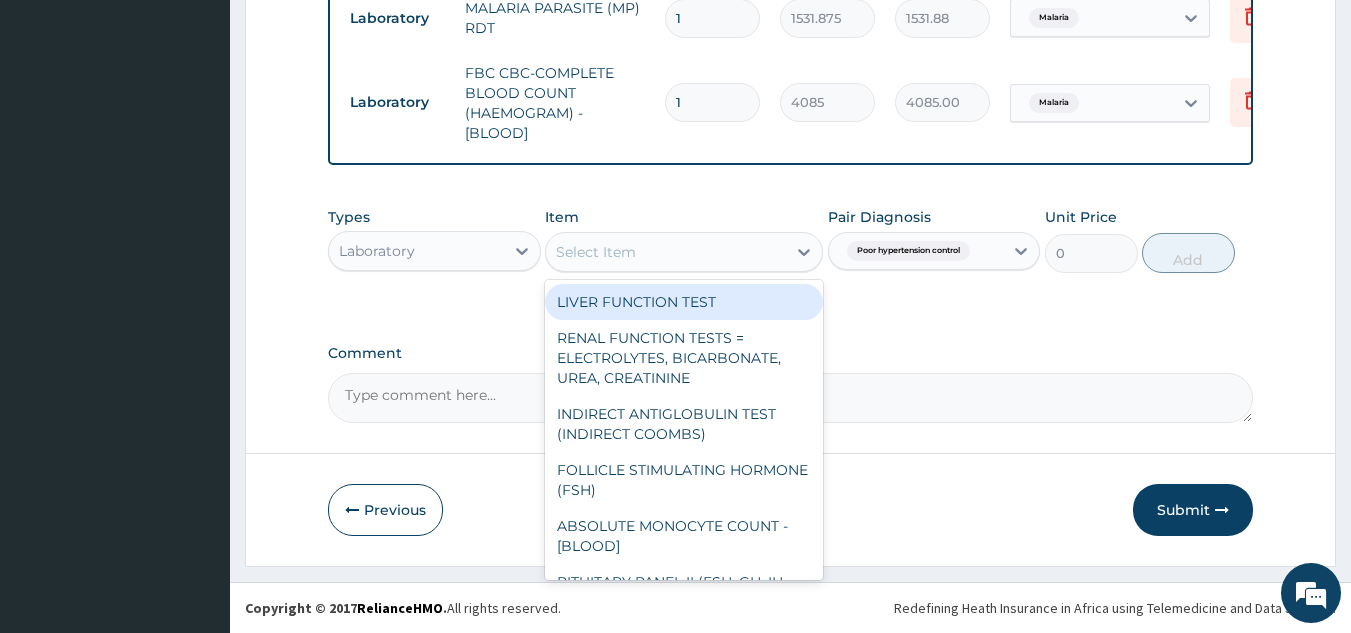 click on "Select Item" at bounding box center (596, 252) 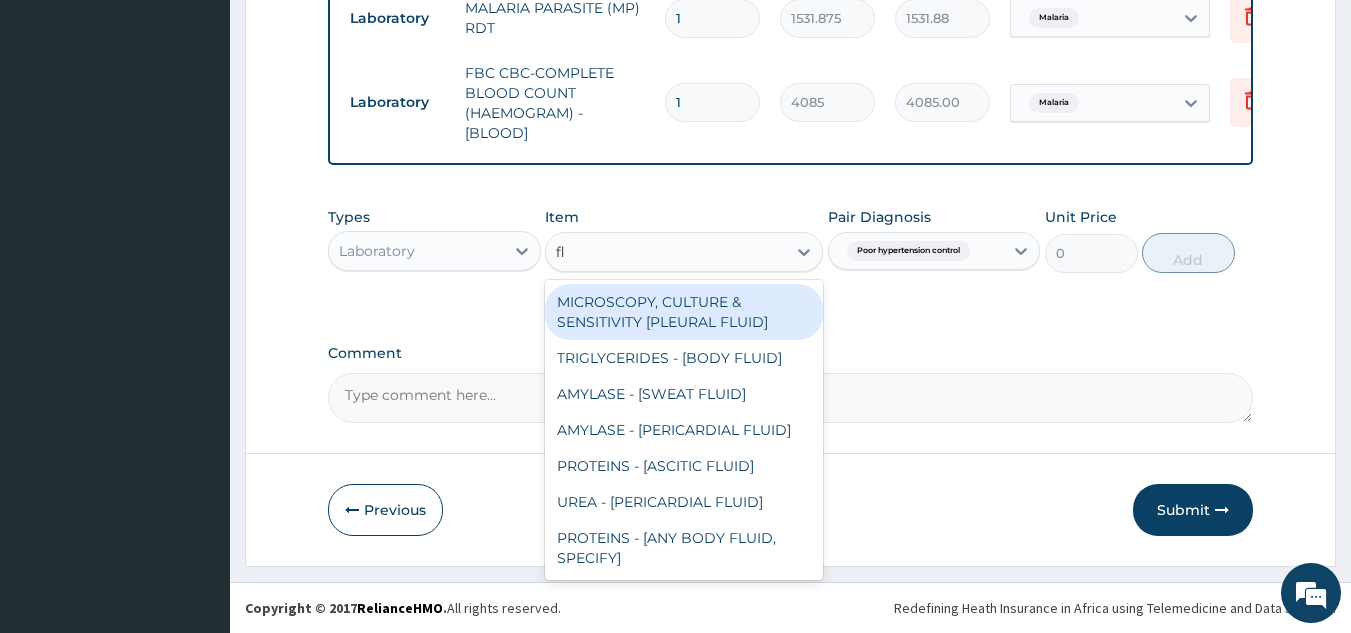 type on "f" 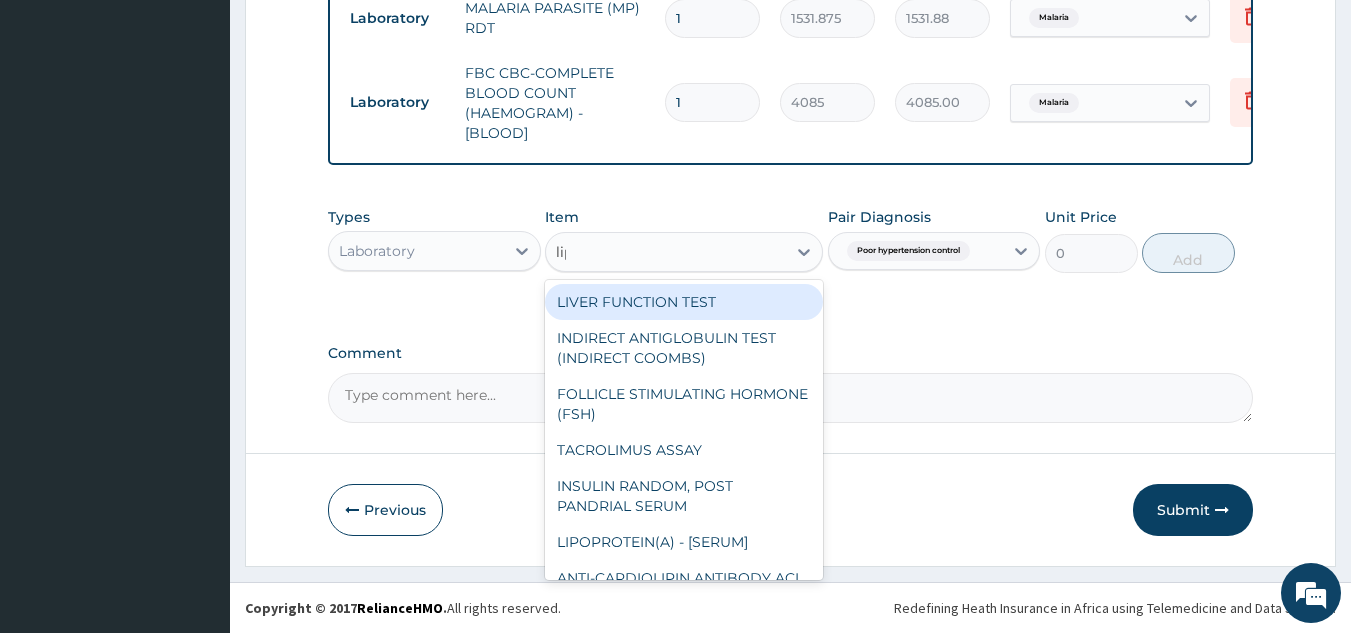 type on "lipi" 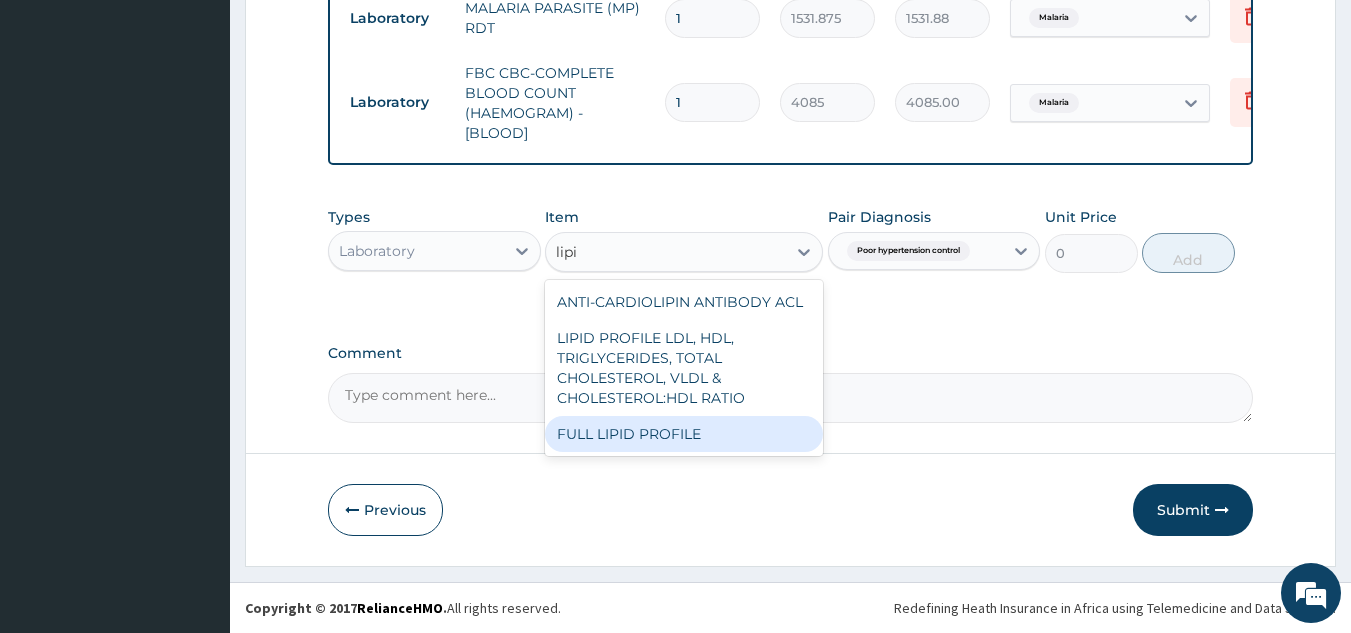 click on "FULL LIPID PROFILE" at bounding box center (684, 434) 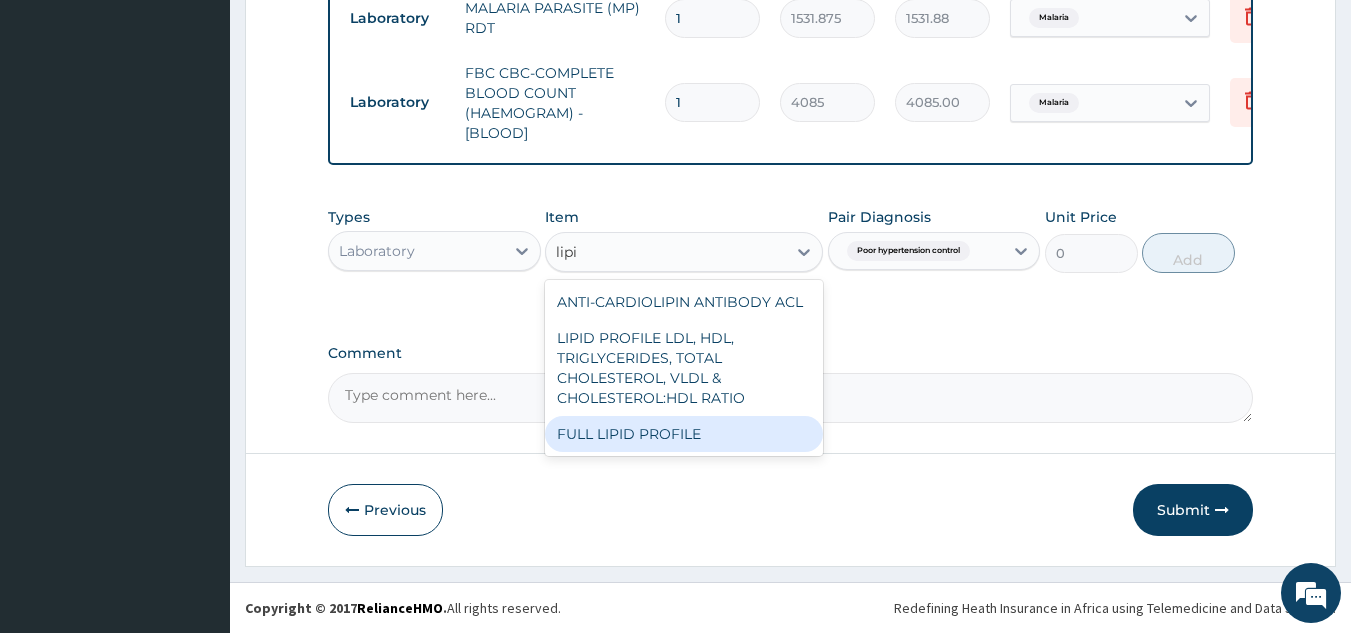 type 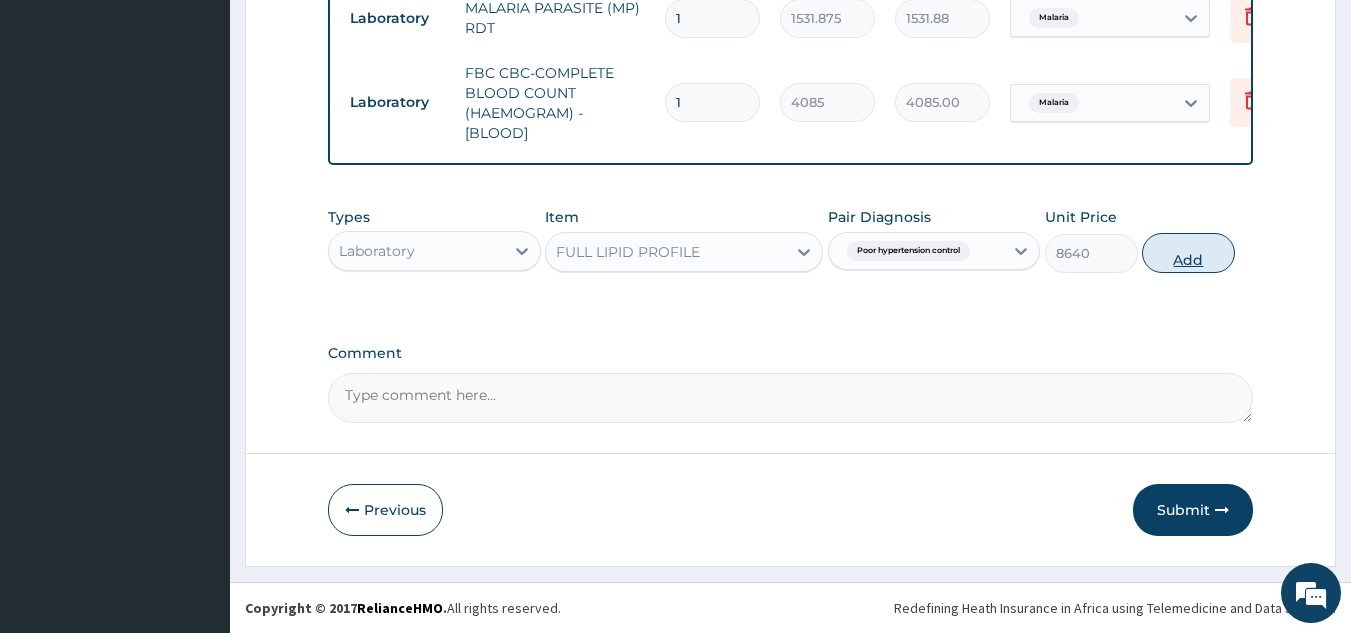 click on "Add" at bounding box center (1188, 253) 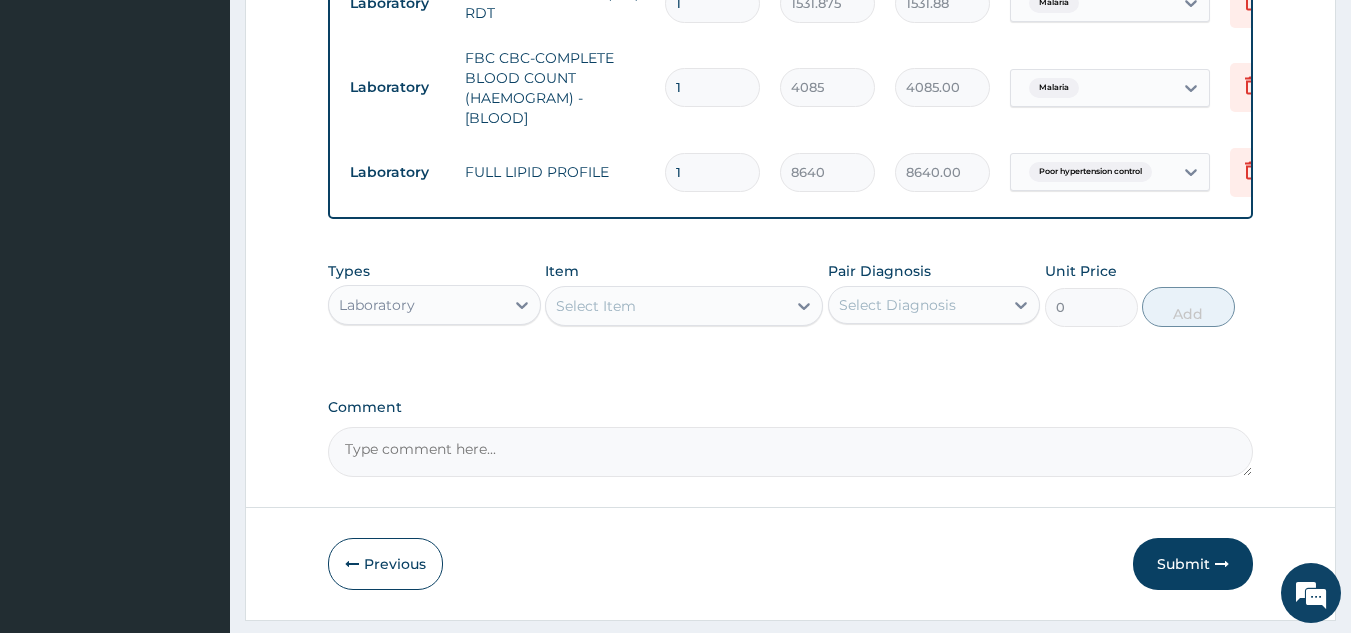scroll, scrollTop: 998, scrollLeft: 0, axis: vertical 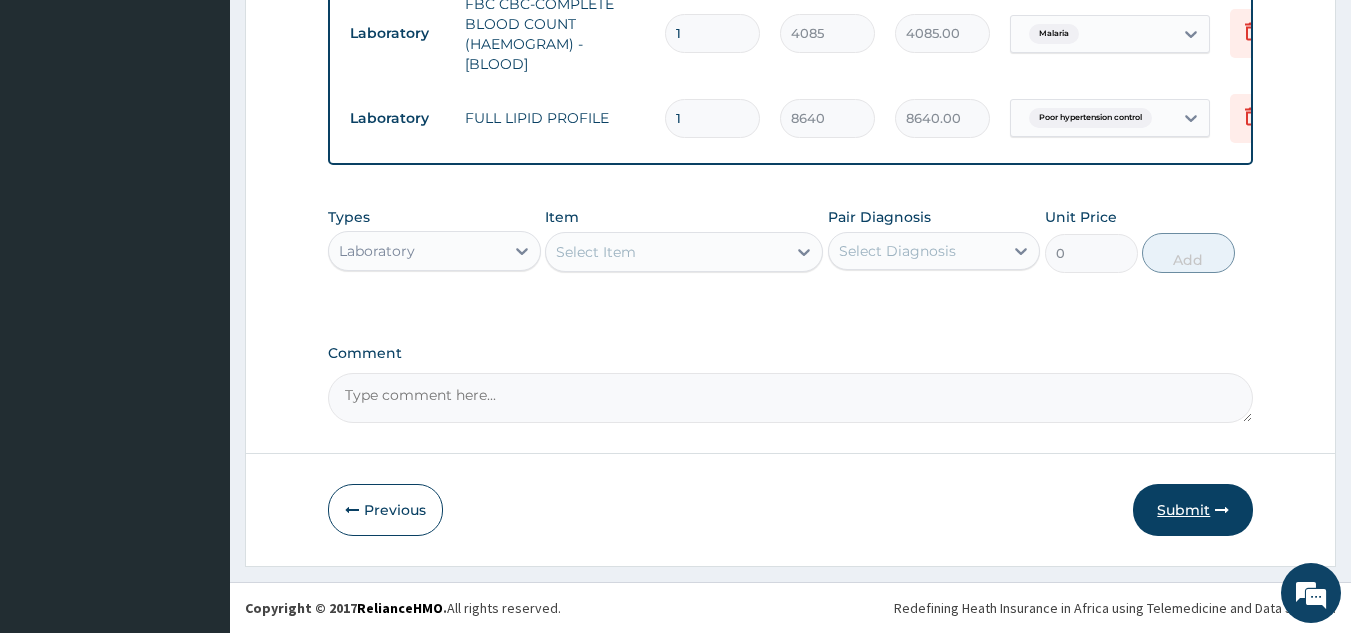 click on "Submit" at bounding box center [1193, 510] 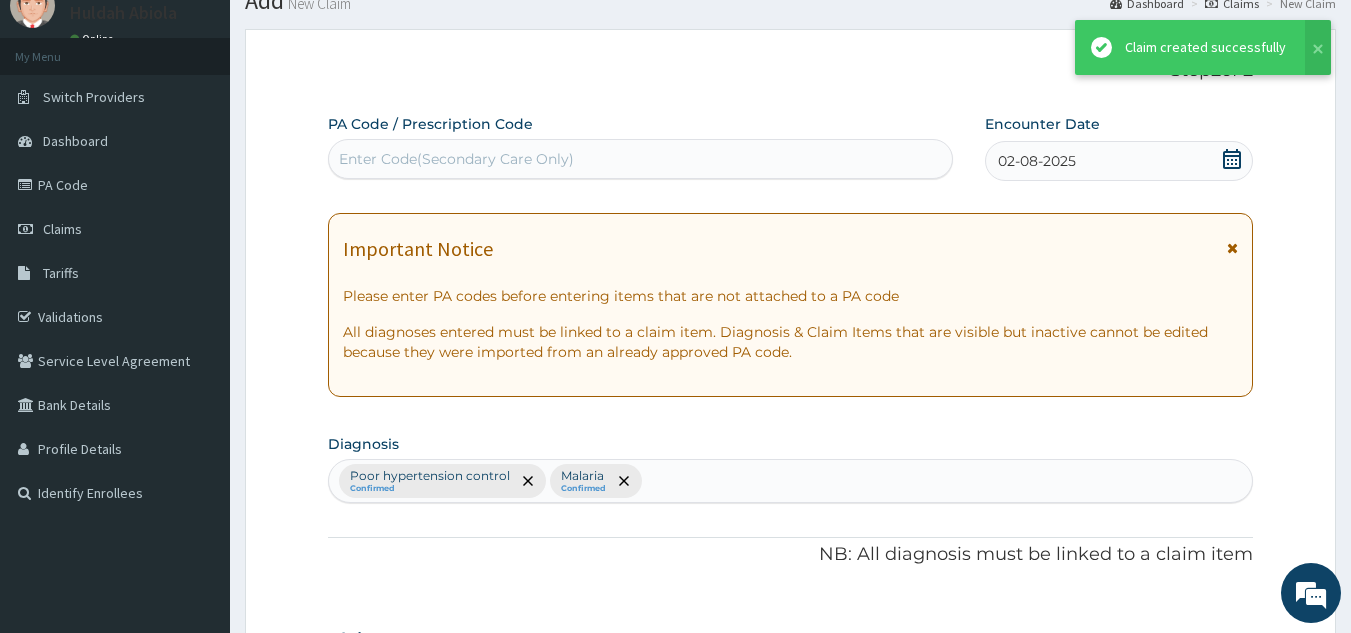 scroll, scrollTop: 998, scrollLeft: 0, axis: vertical 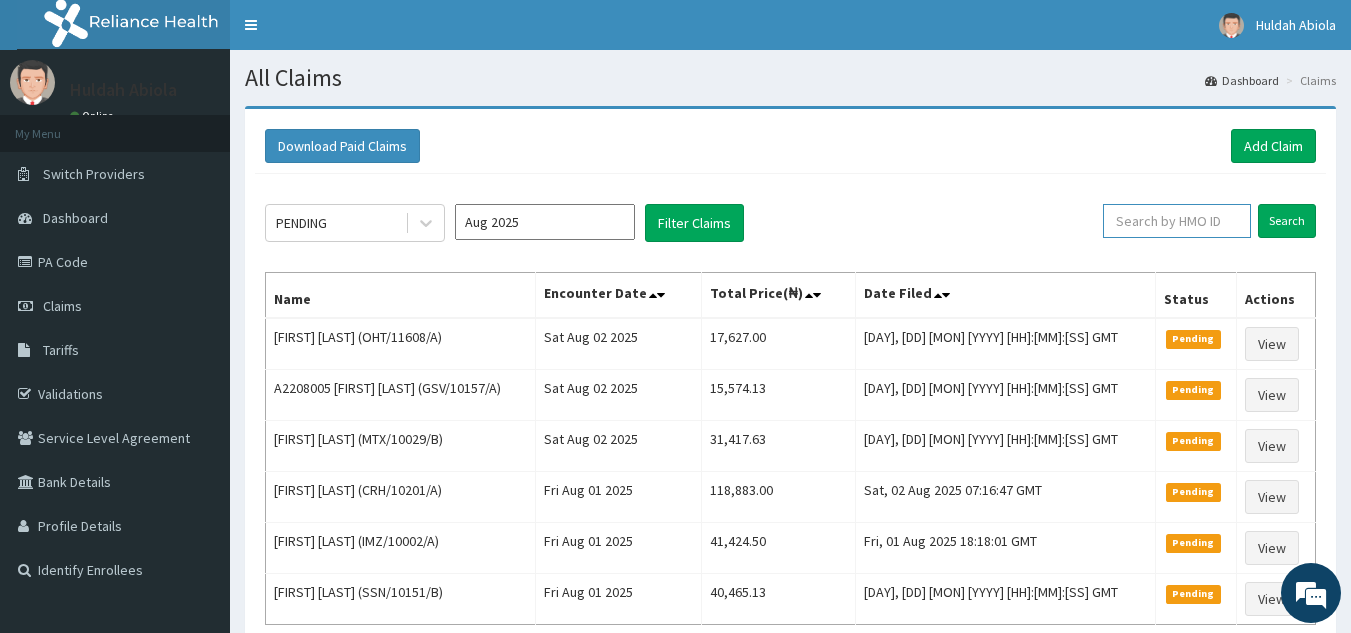 click at bounding box center [1177, 221] 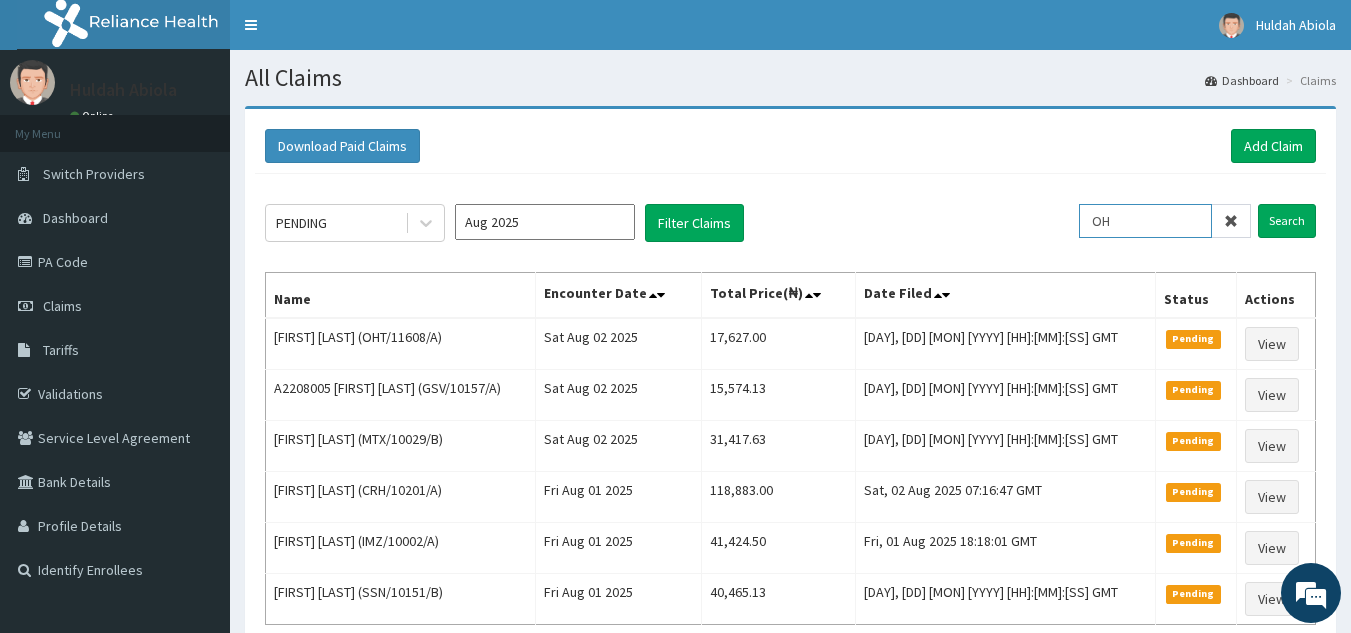 type on "O" 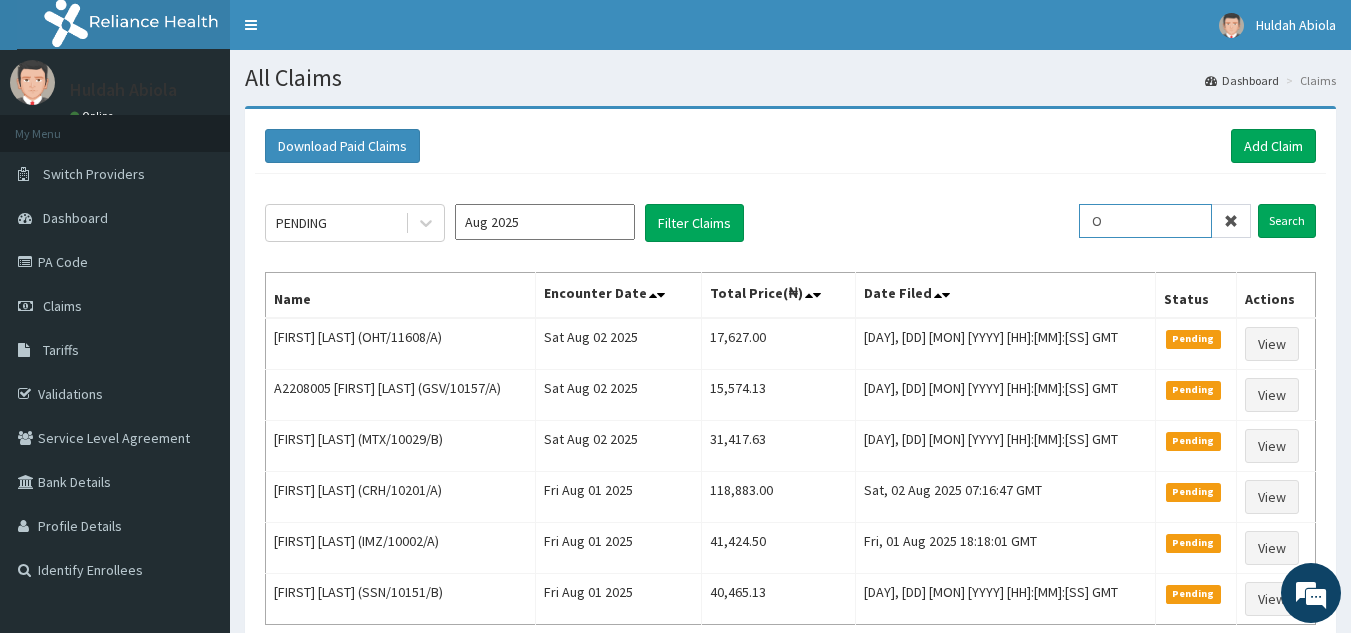 type 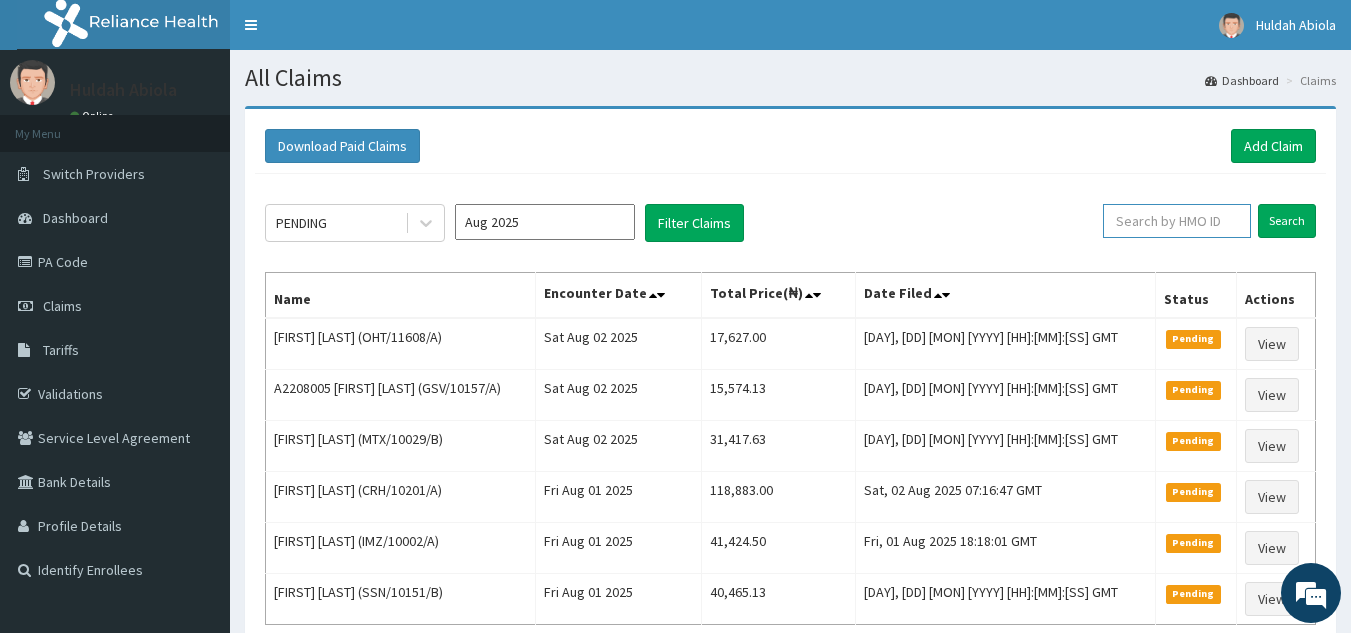 scroll, scrollTop: 0, scrollLeft: 0, axis: both 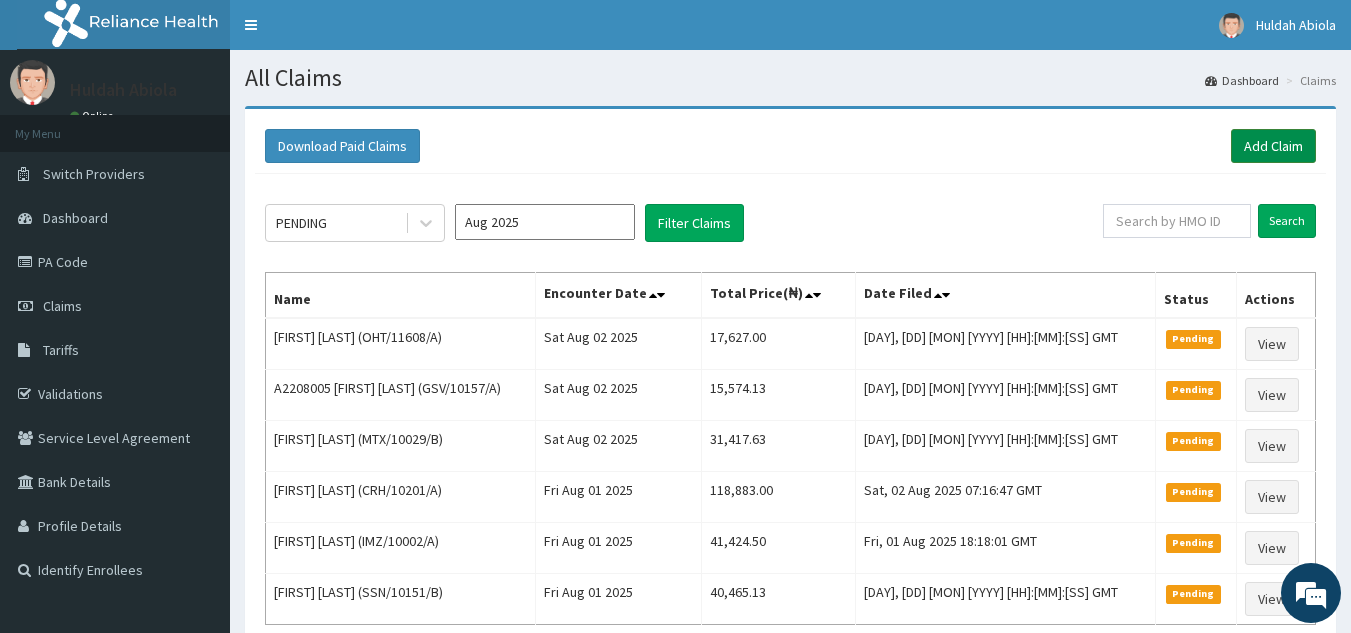 click on "Add Claim" at bounding box center (1273, 146) 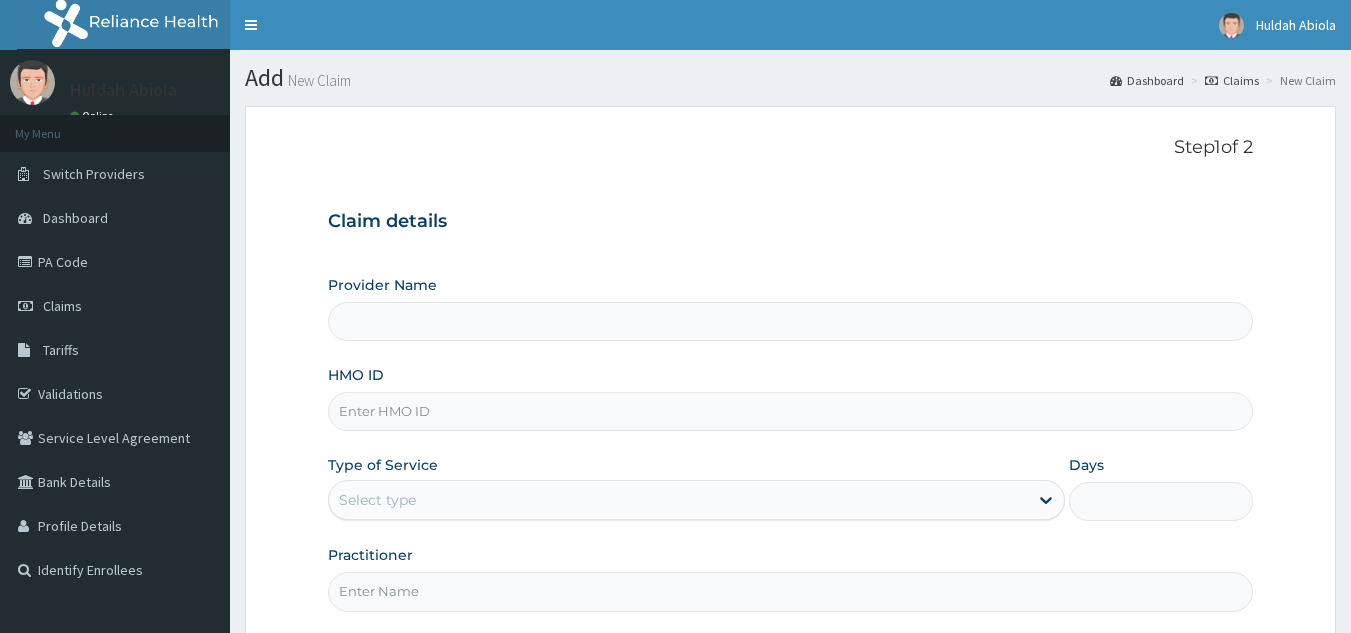 scroll, scrollTop: 0, scrollLeft: 0, axis: both 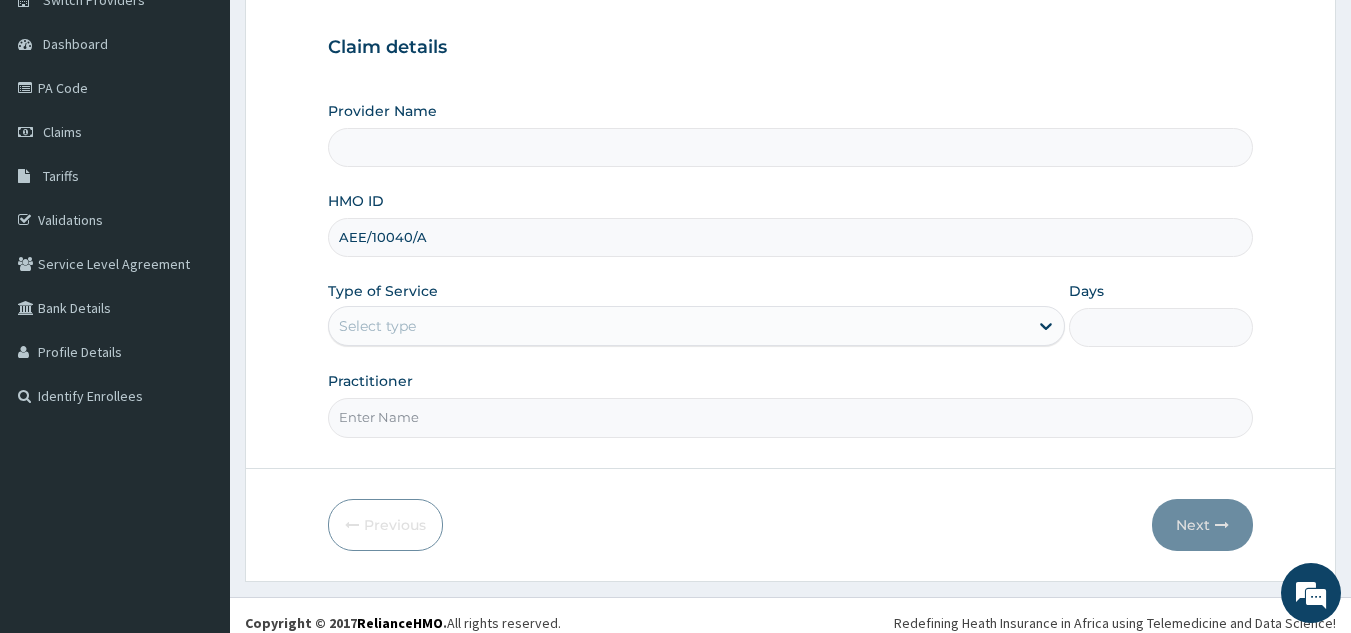 type on "Reliance Family Clinics (RFC) - Lekki" 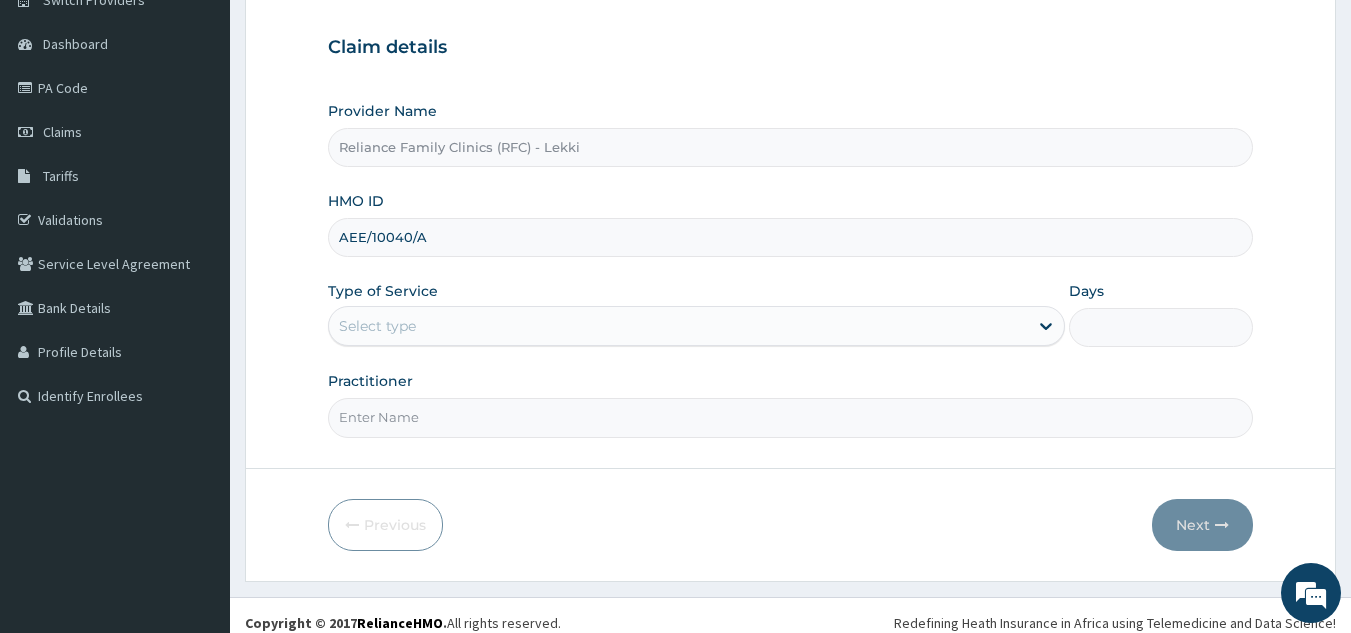 type on "AEE/10040/A" 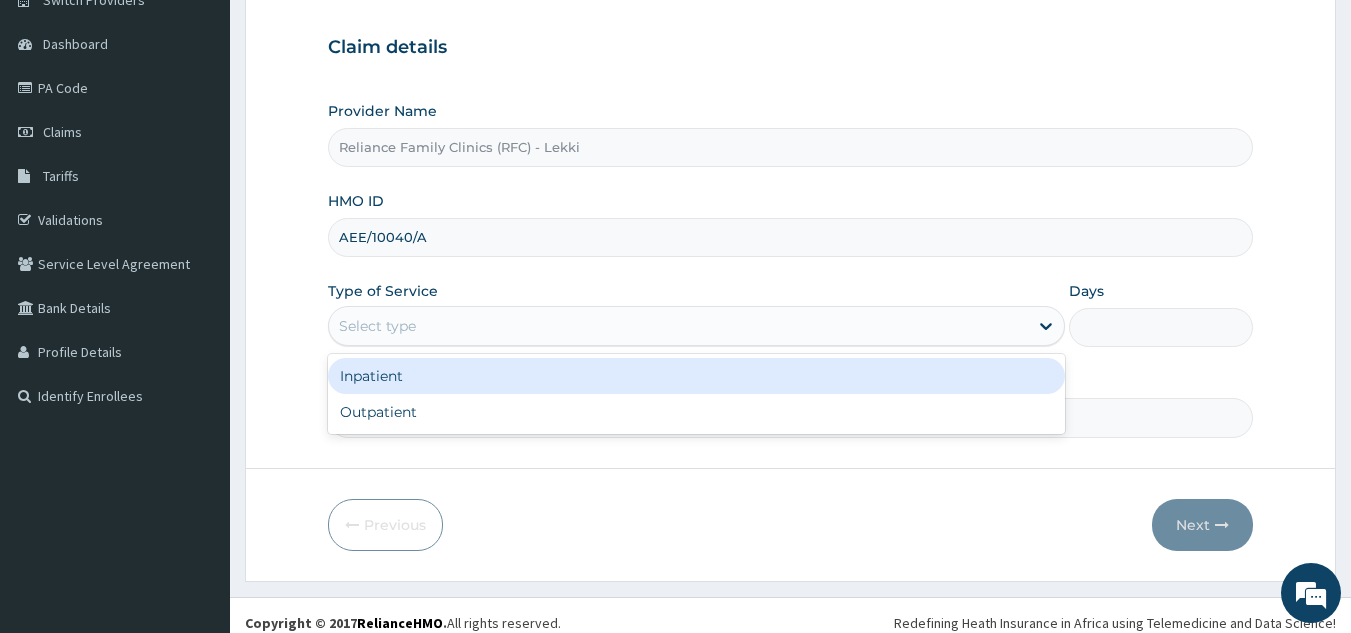 click on "Select type" at bounding box center (678, 326) 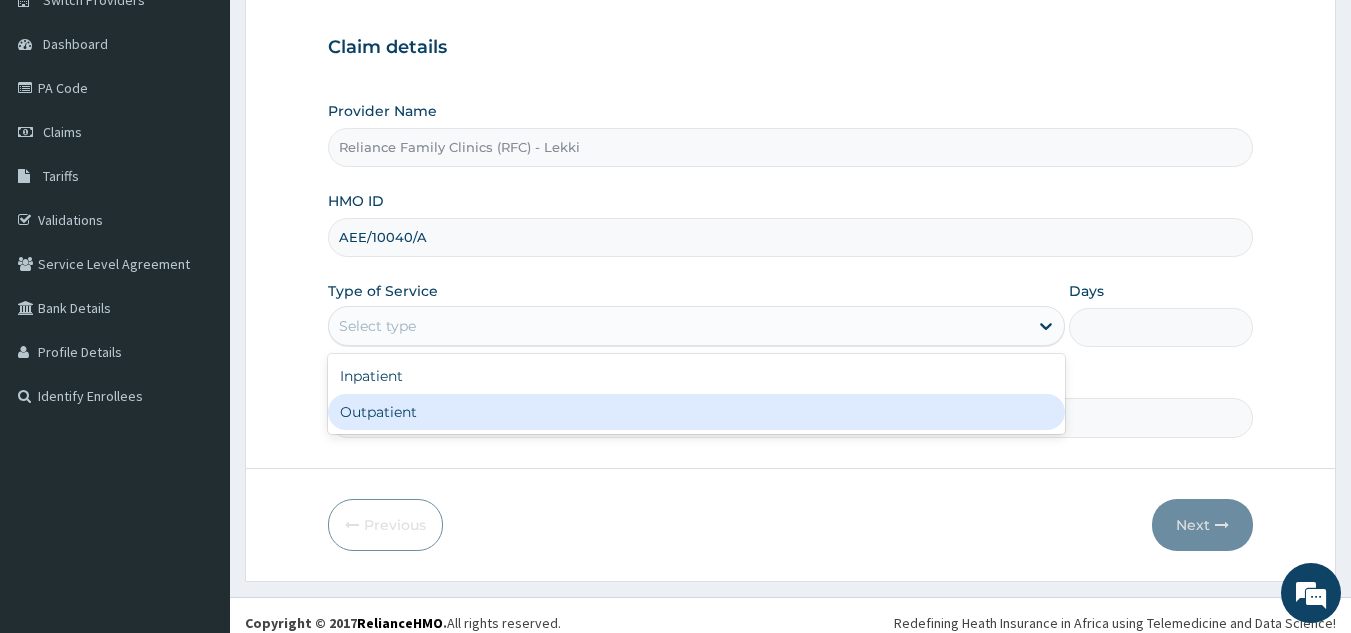 click on "Outpatient" at bounding box center [696, 412] 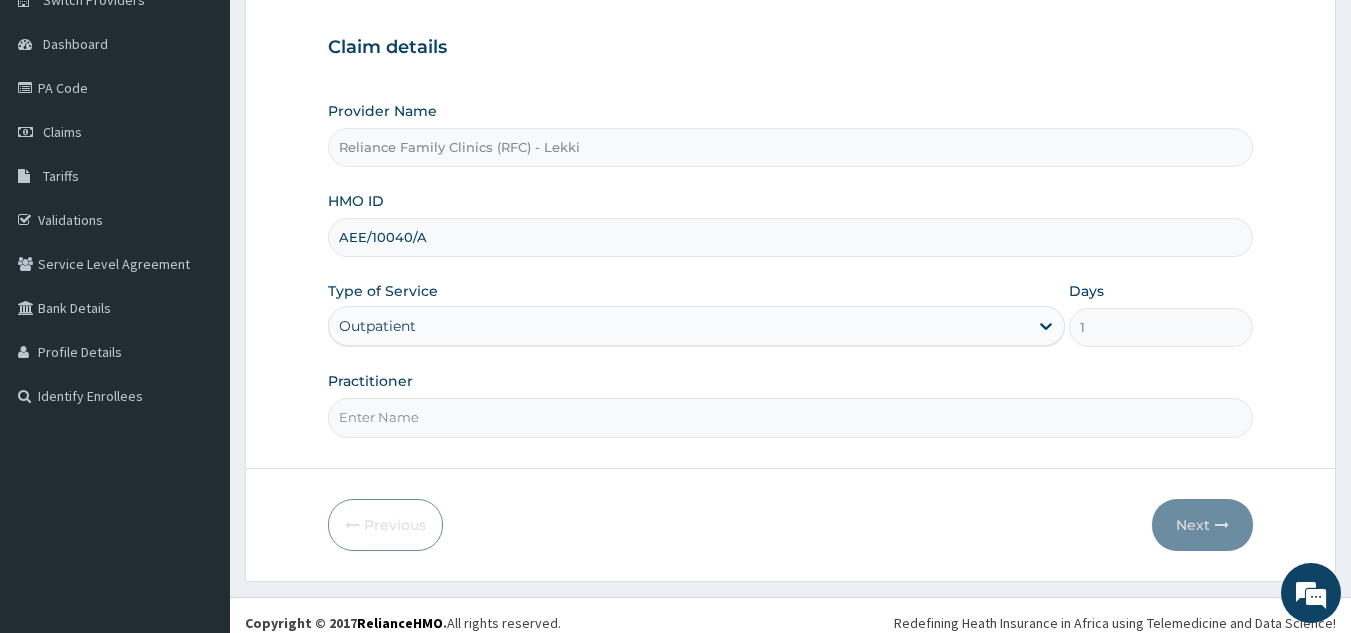 click on "Practitioner" at bounding box center (791, 417) 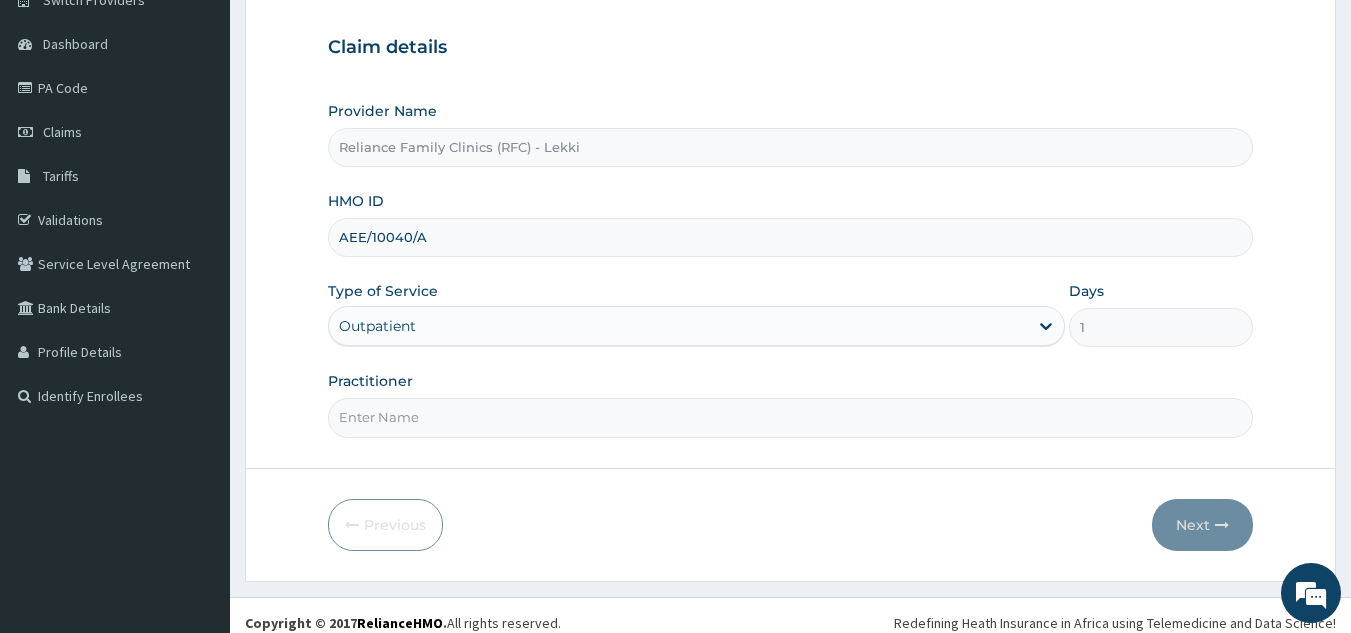type on "Locum" 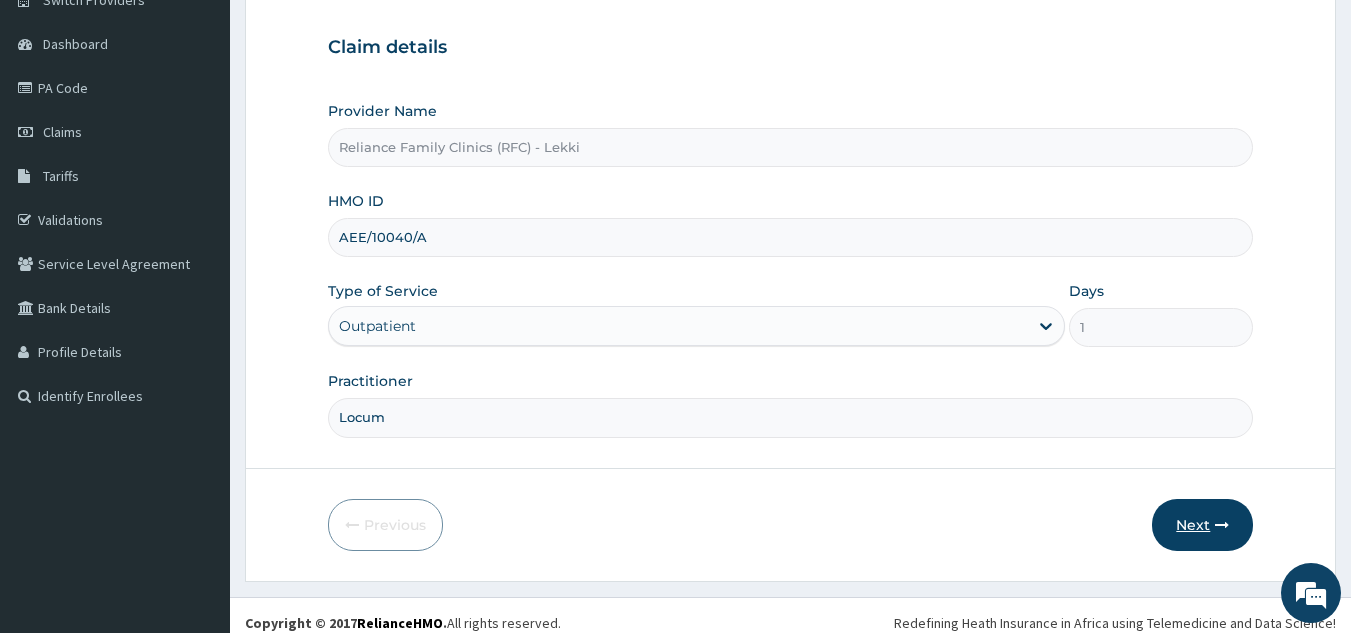 click on "Next" at bounding box center [1202, 525] 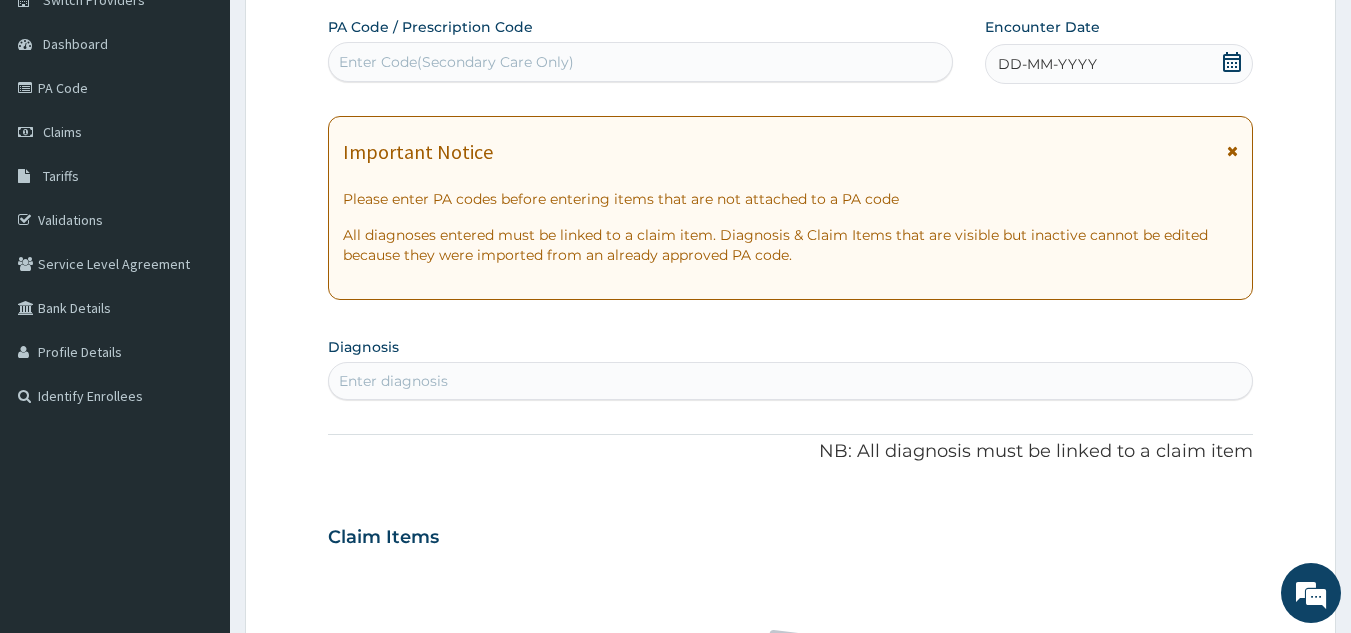 click on "DD-MM-YYYY" at bounding box center (1119, 64) 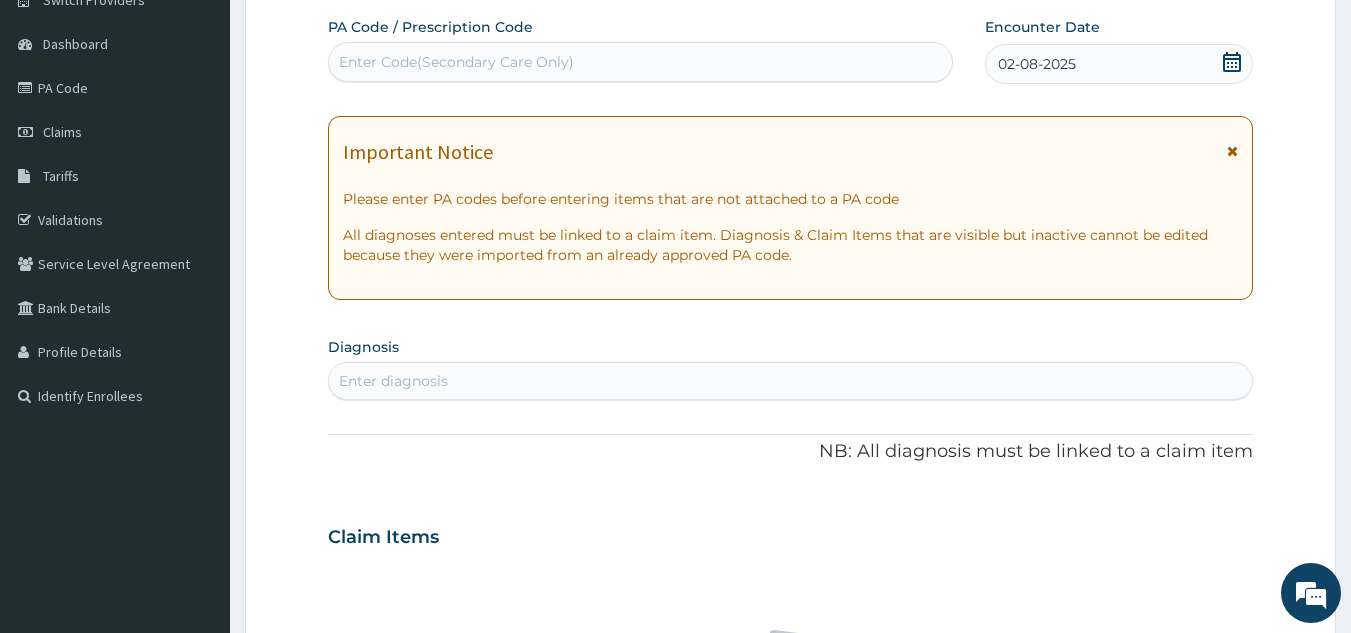 scroll, scrollTop: 0, scrollLeft: 0, axis: both 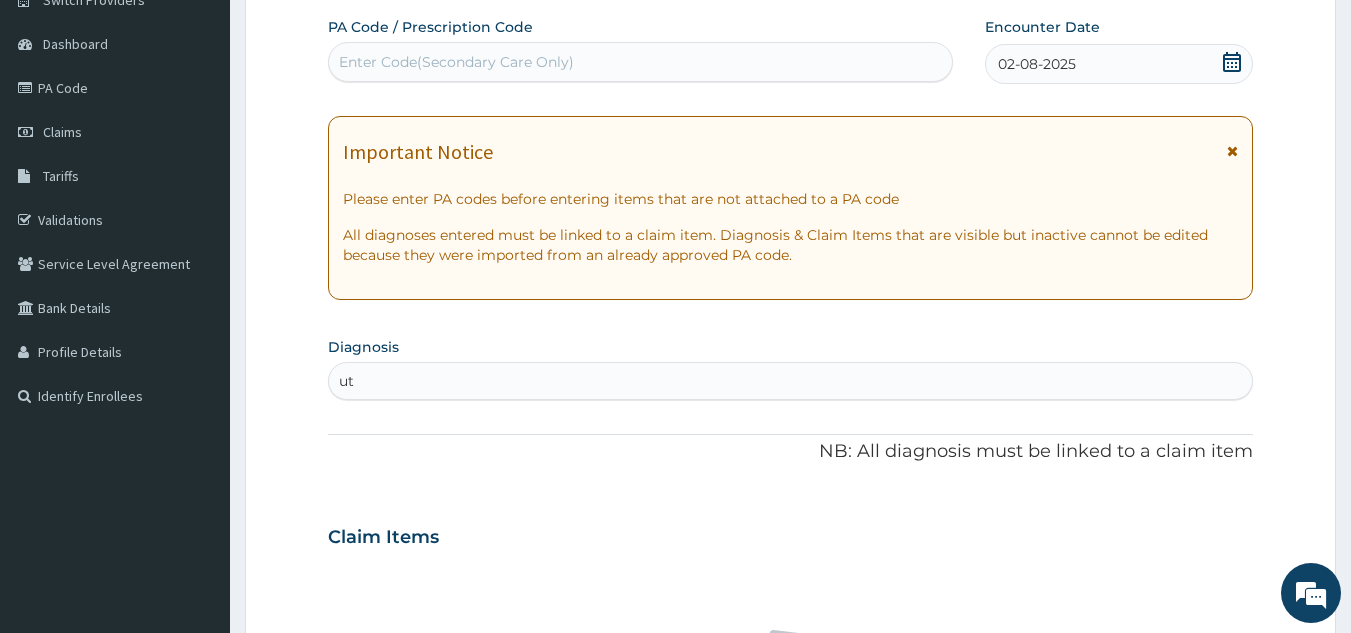 type on "uti" 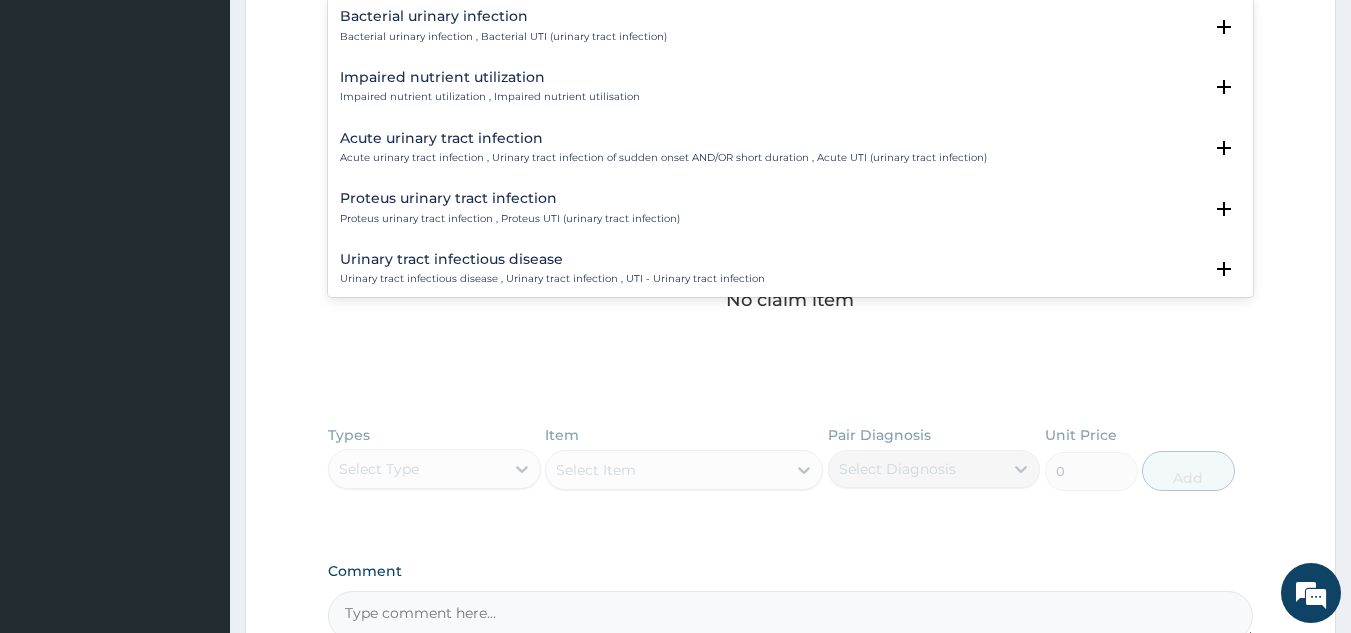 scroll, scrollTop: 586, scrollLeft: 0, axis: vertical 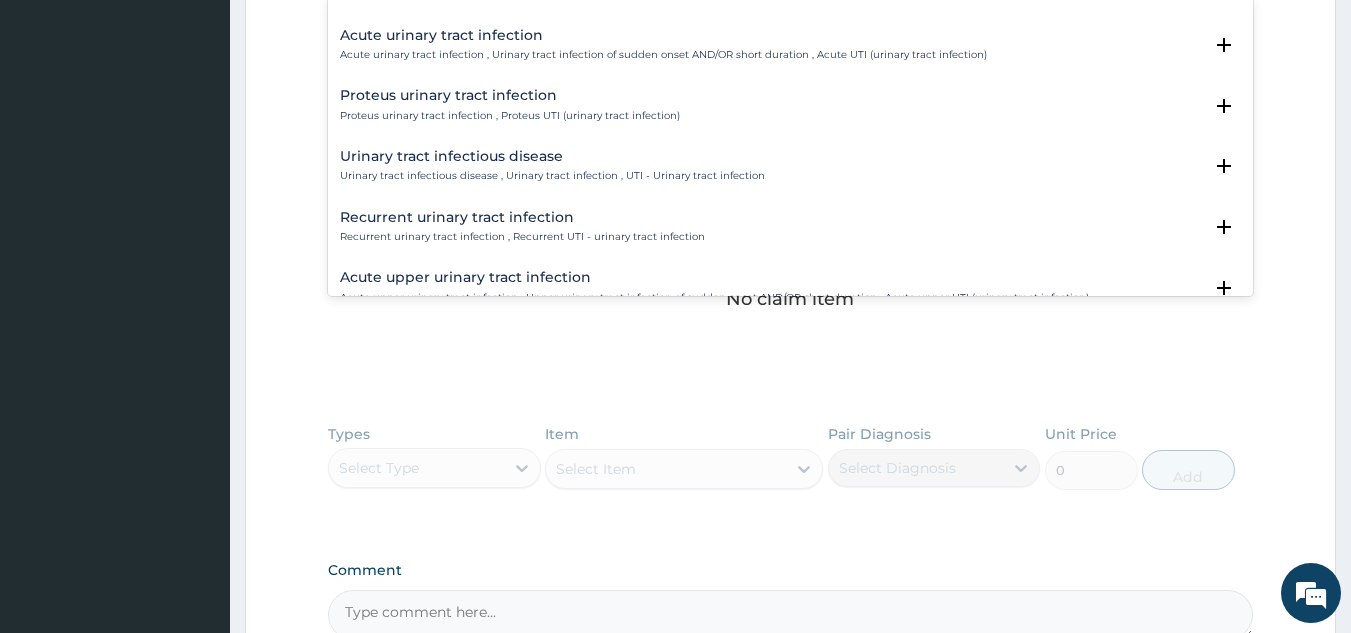 click on "Urinary tract infectious disease Urinary tract infectious disease , Urinary tract infection , UTI - Urinary tract infection" at bounding box center (552, 166) 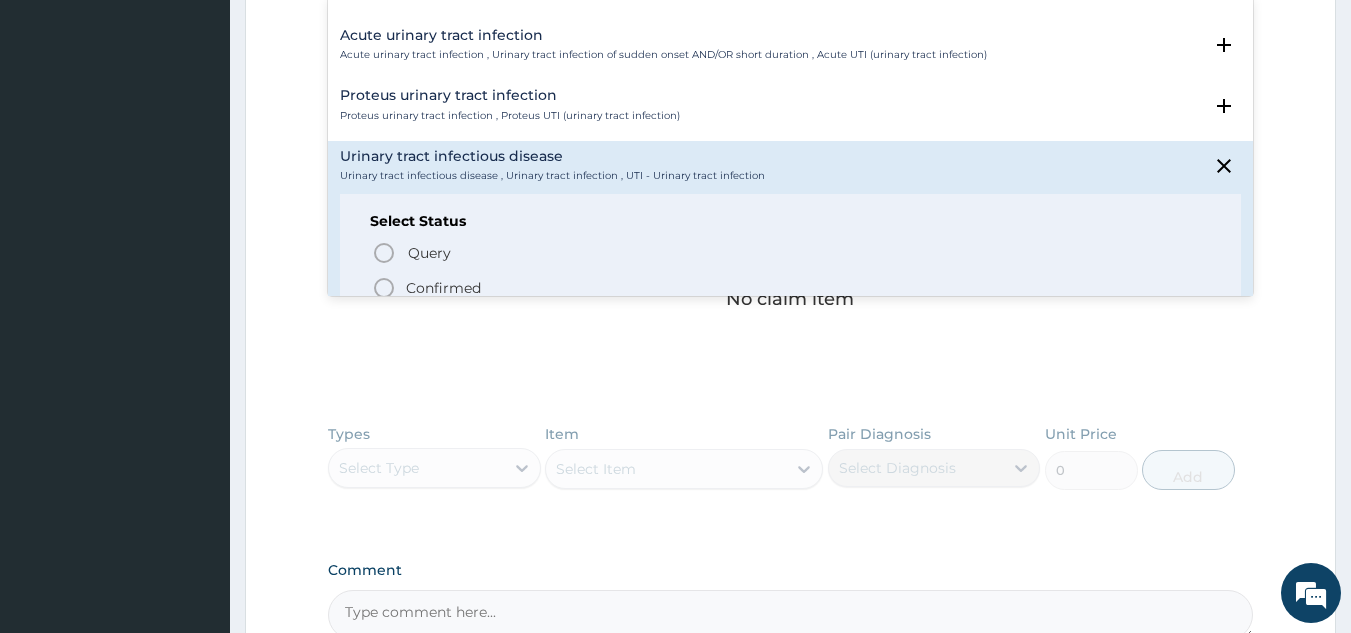click on "Query Query covers suspected (?), Keep in view (kiv), Ruled out (r/o) Confirmed" at bounding box center (791, 269) 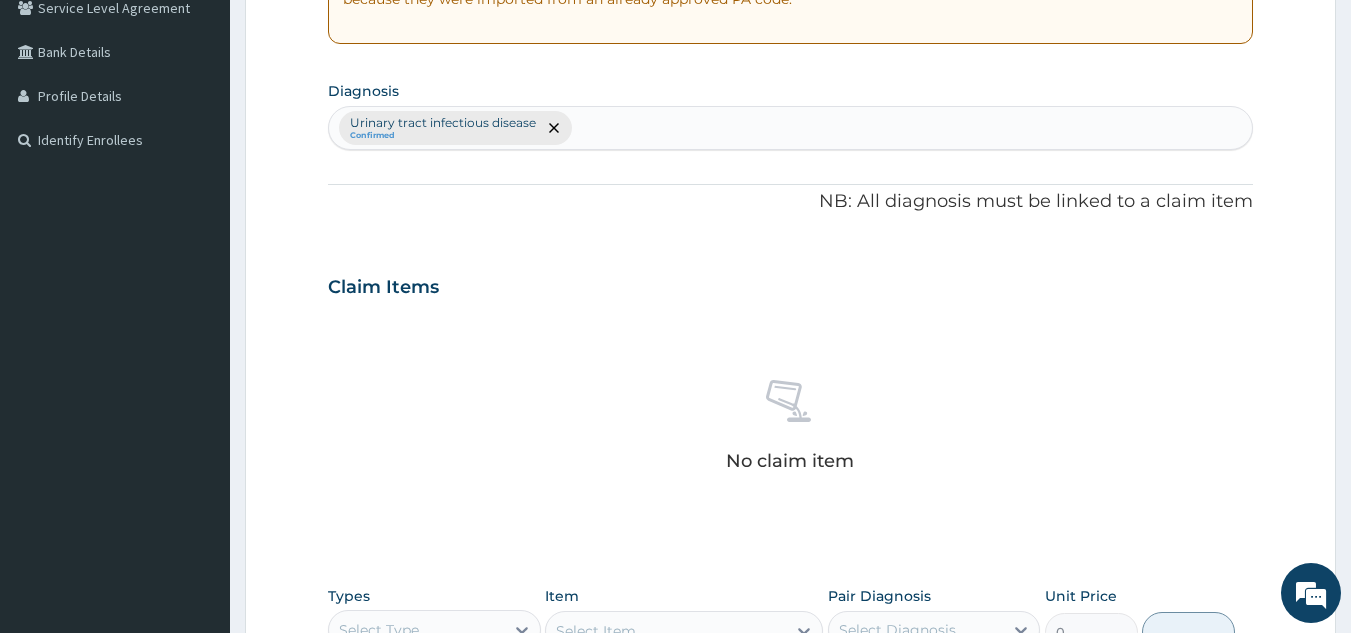 scroll, scrollTop: 429, scrollLeft: 0, axis: vertical 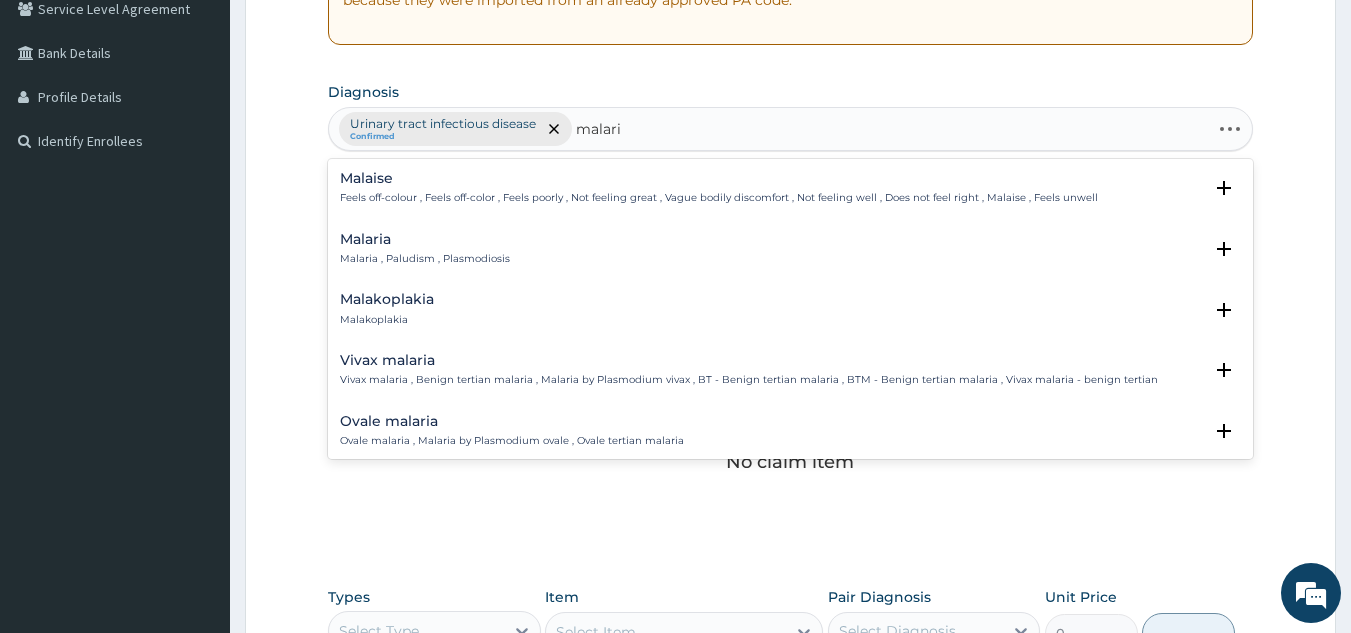 type on "malaria" 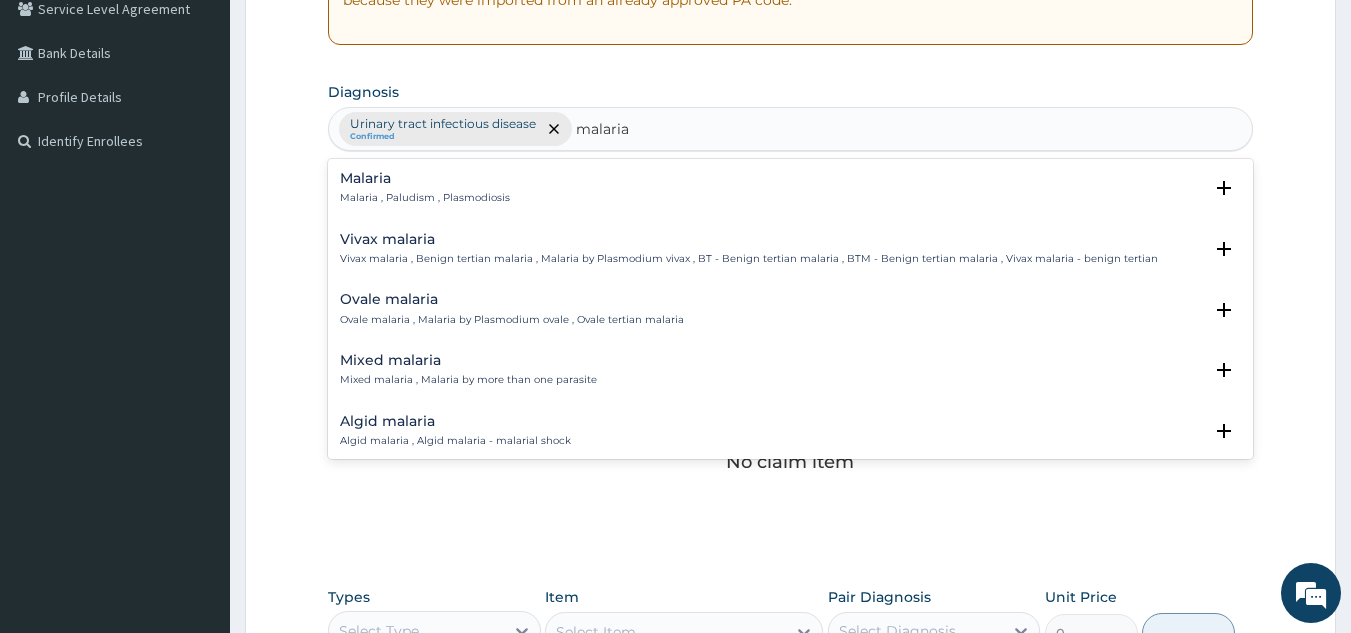 click on "Malaria" at bounding box center (425, 178) 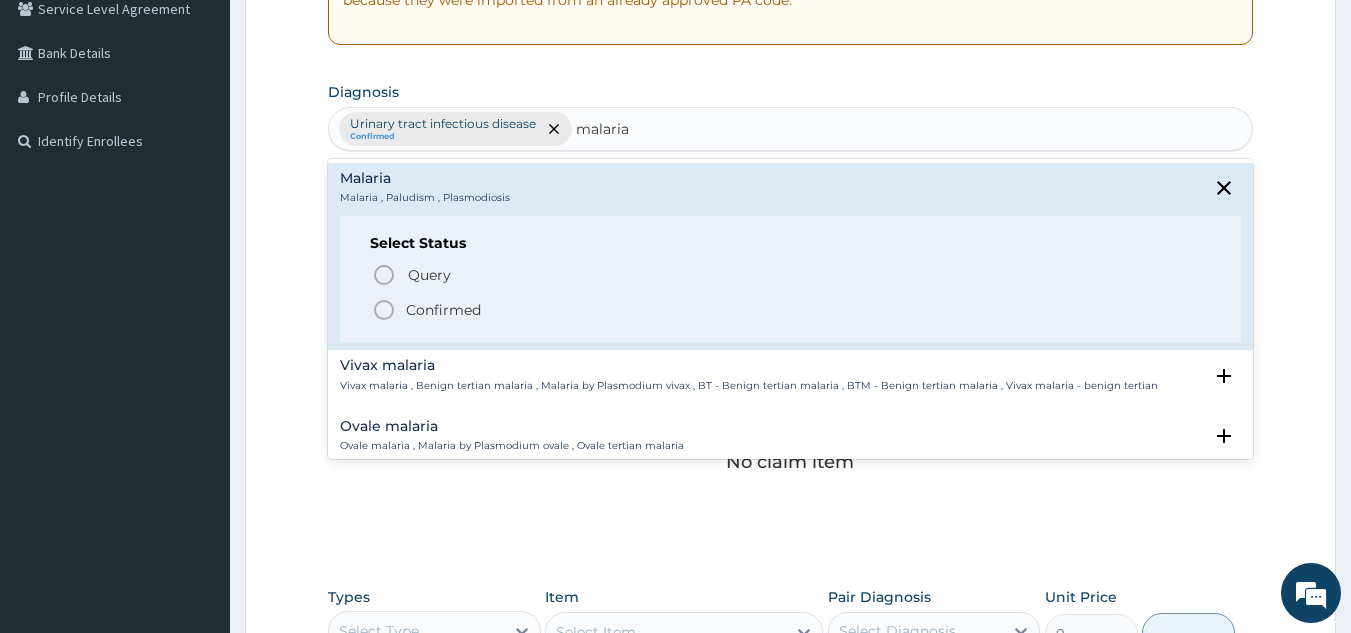 click 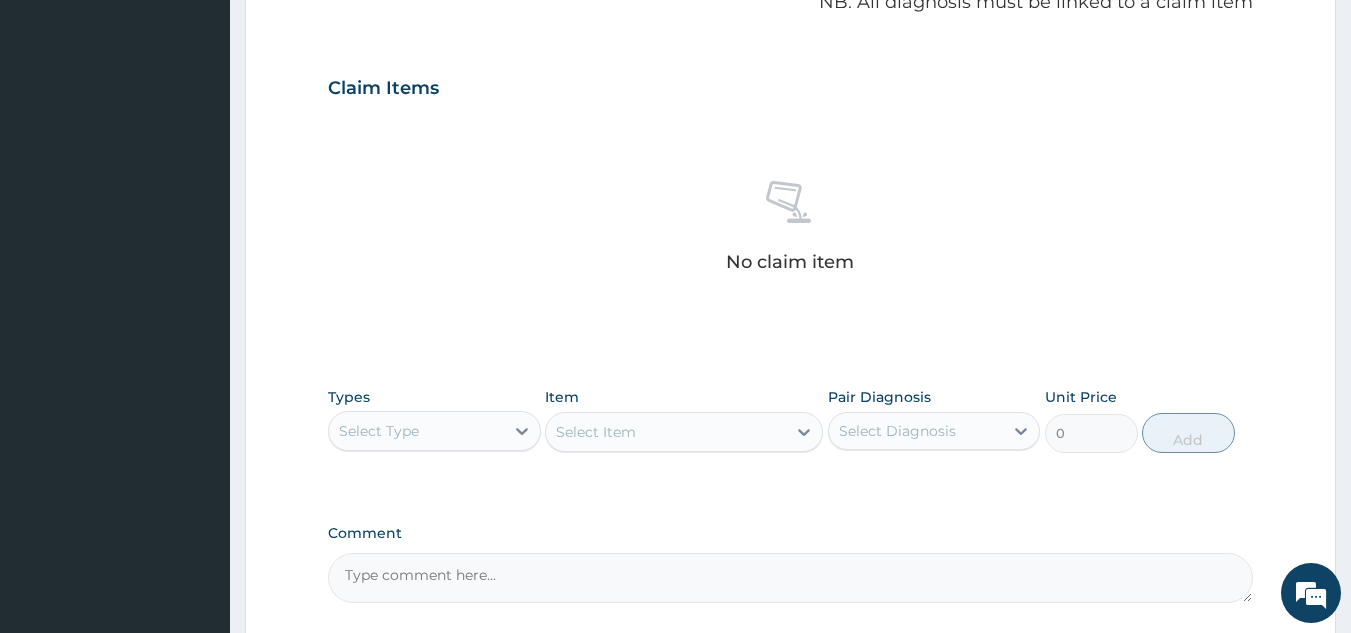 scroll, scrollTop: 630, scrollLeft: 0, axis: vertical 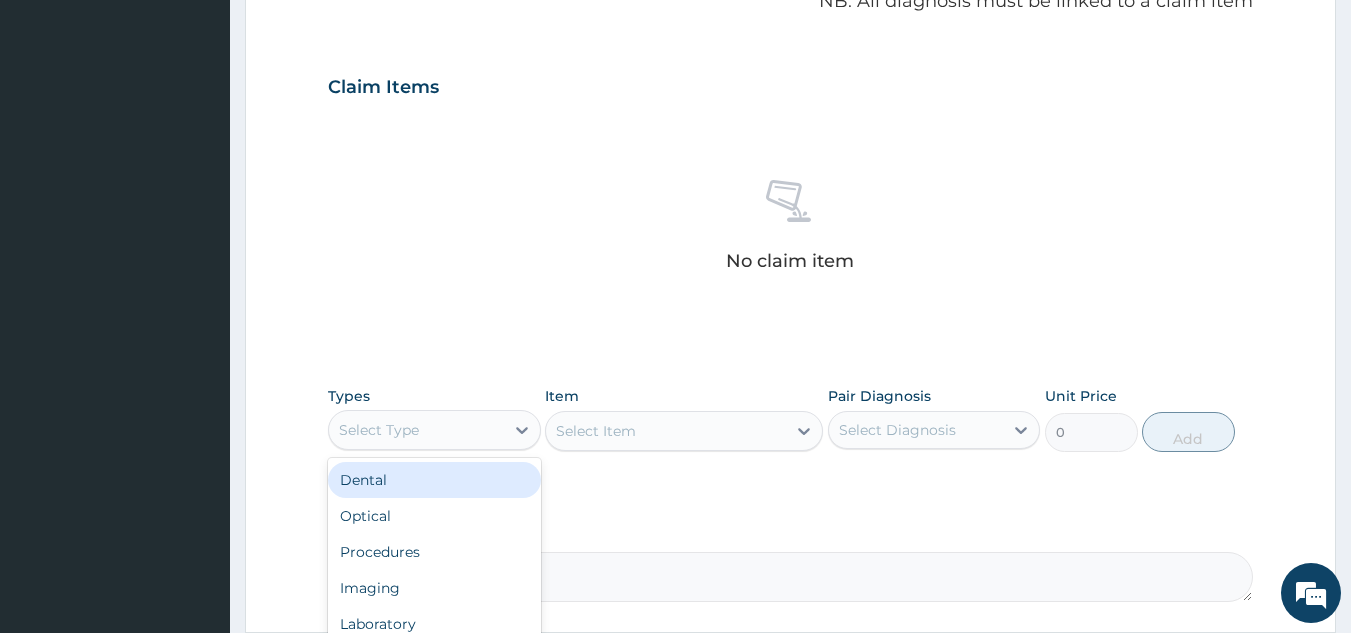 click on "Select Type" at bounding box center [416, 430] 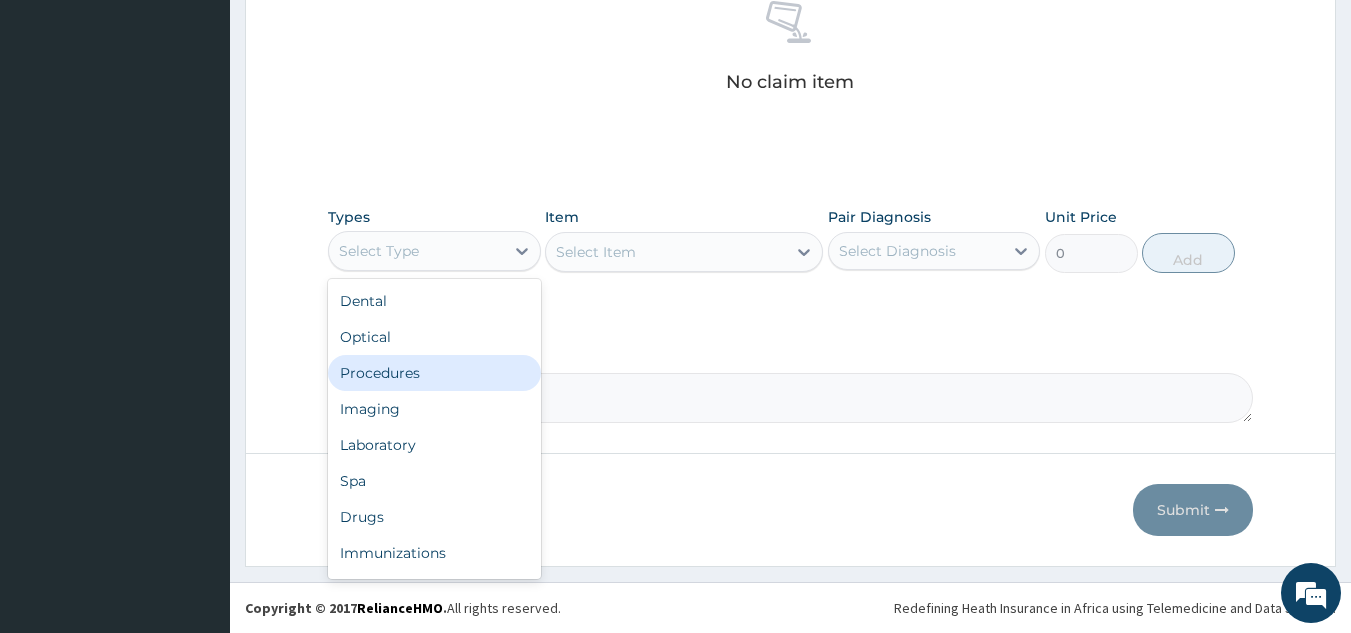 click on "Procedures" at bounding box center [434, 373] 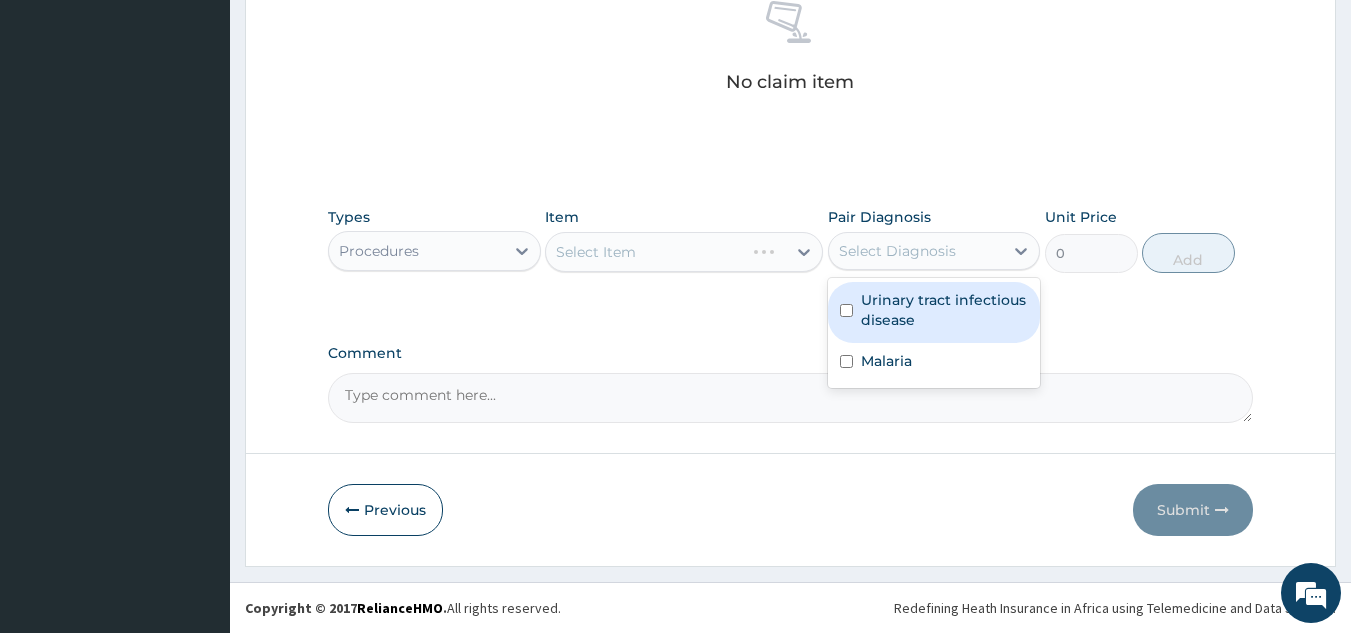 click on "Select Diagnosis" at bounding box center (916, 251) 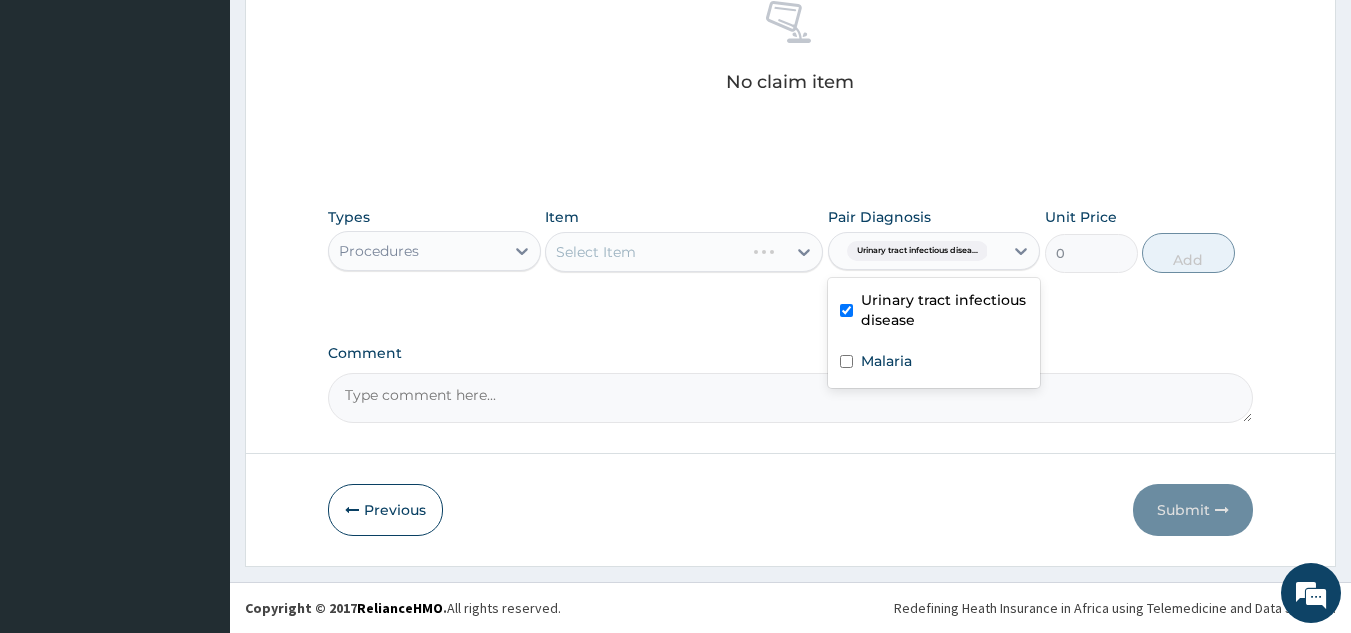 checkbox on "true" 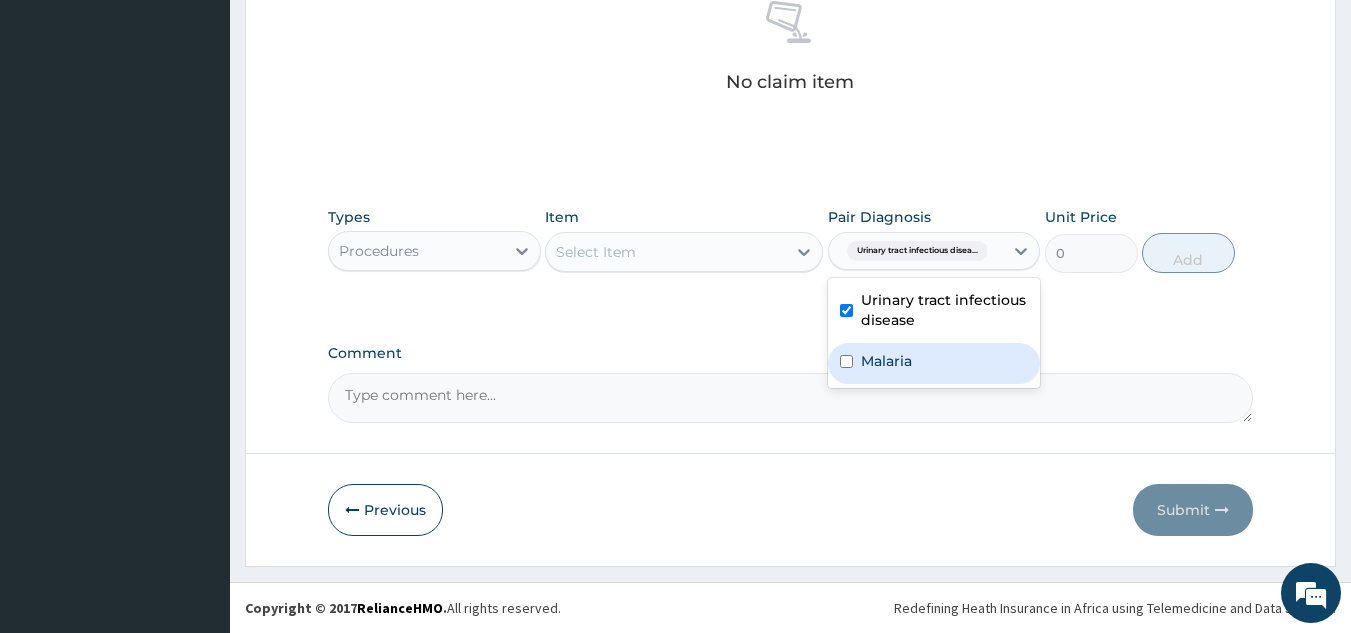 click on "Malaria" at bounding box center (886, 361) 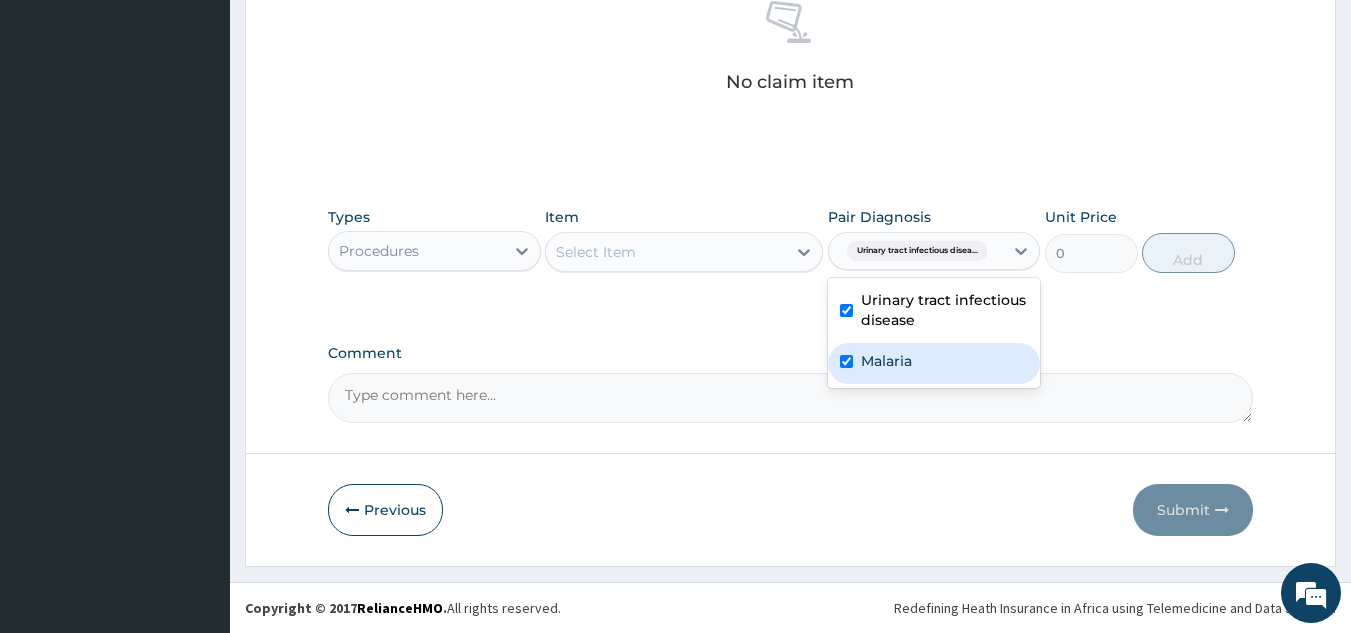 checkbox on "true" 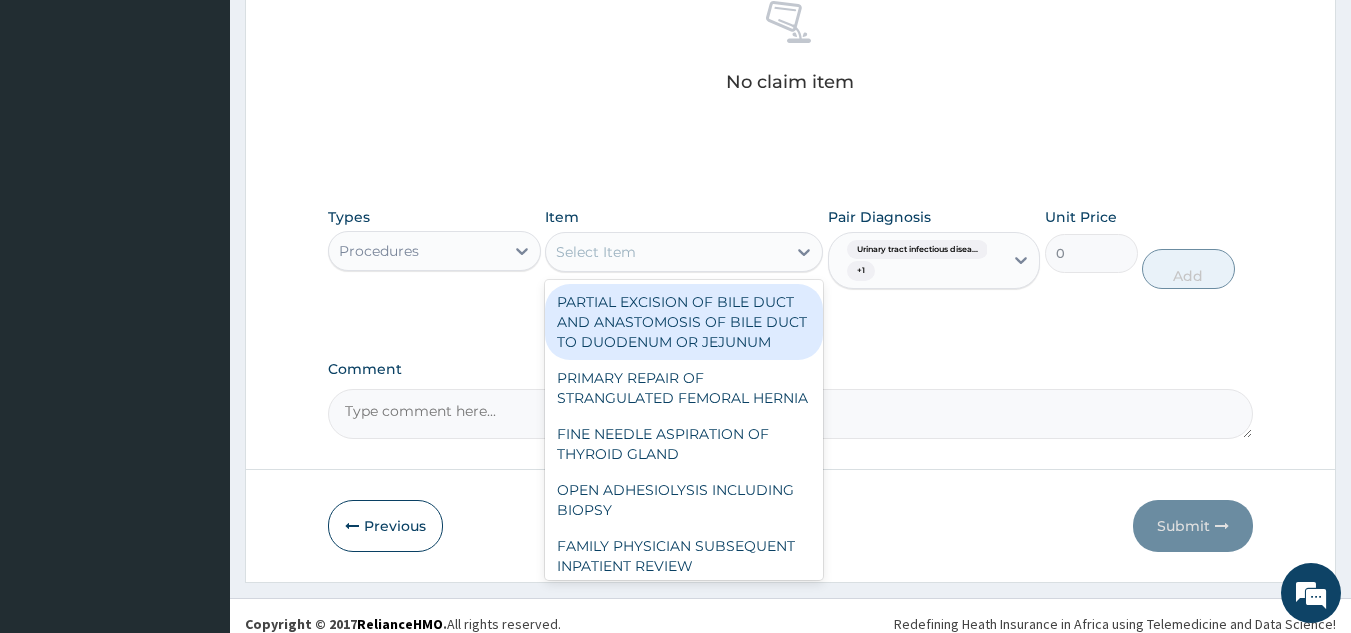 click on "Select Item" at bounding box center [684, 252] 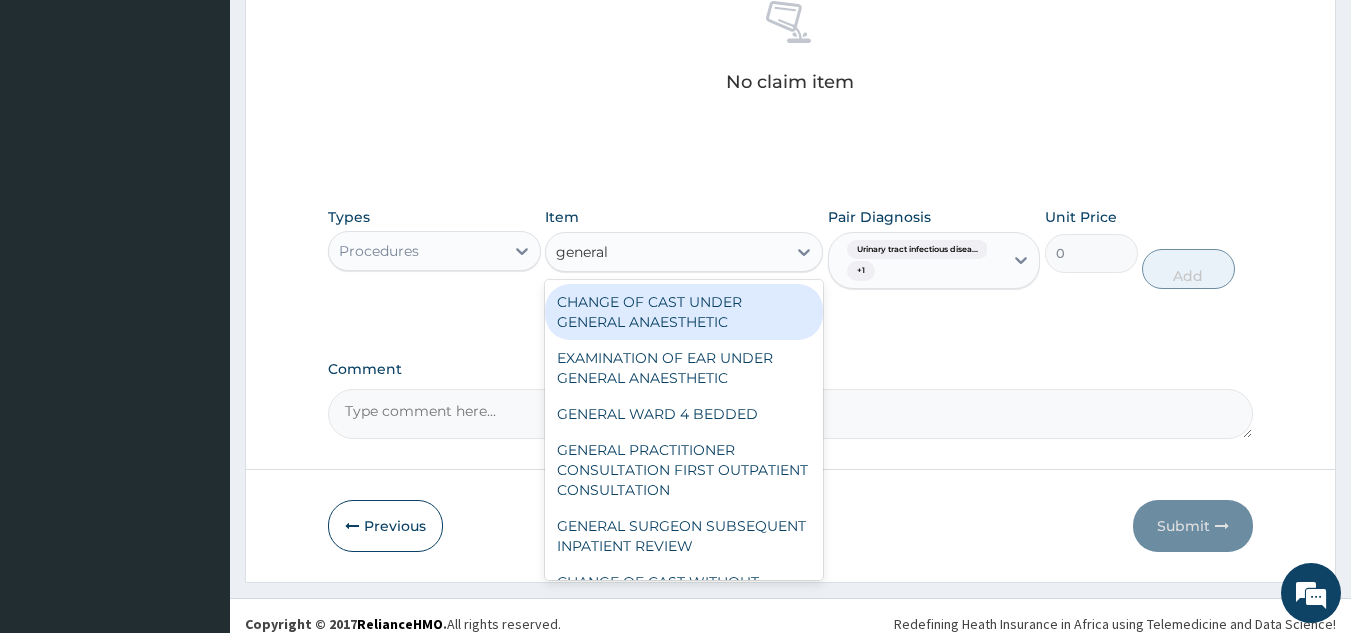 type on "general" 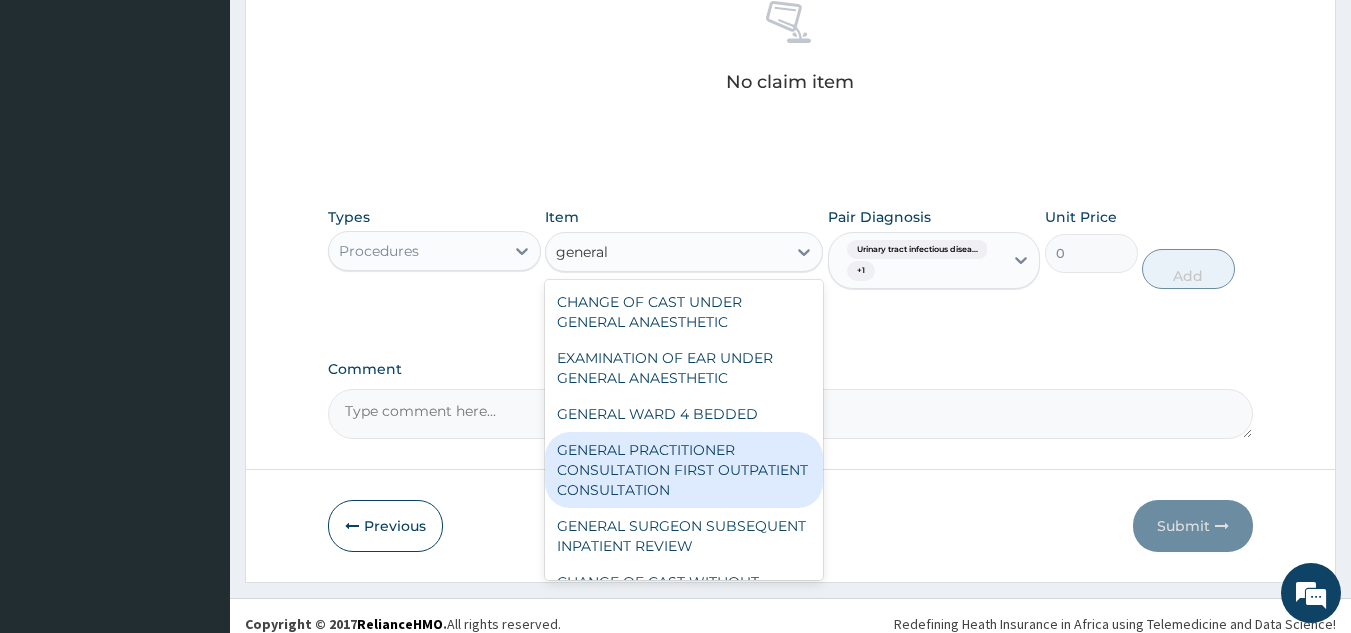 type 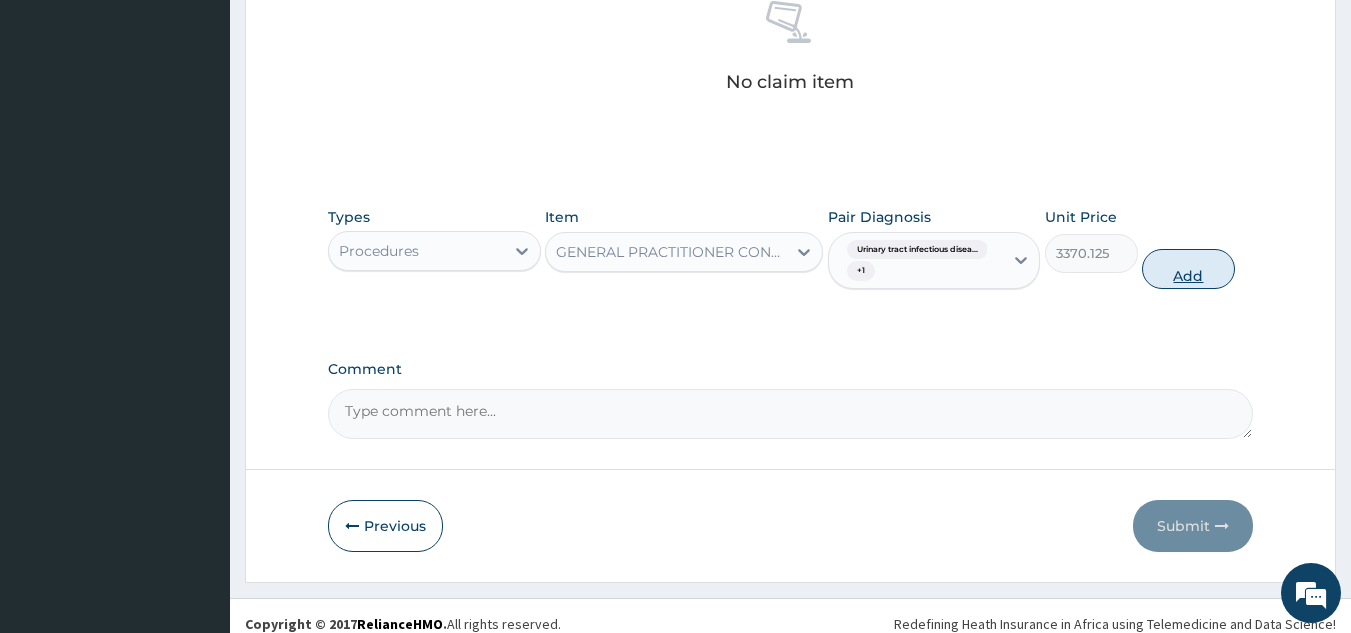 click on "Add" at bounding box center (1188, 269) 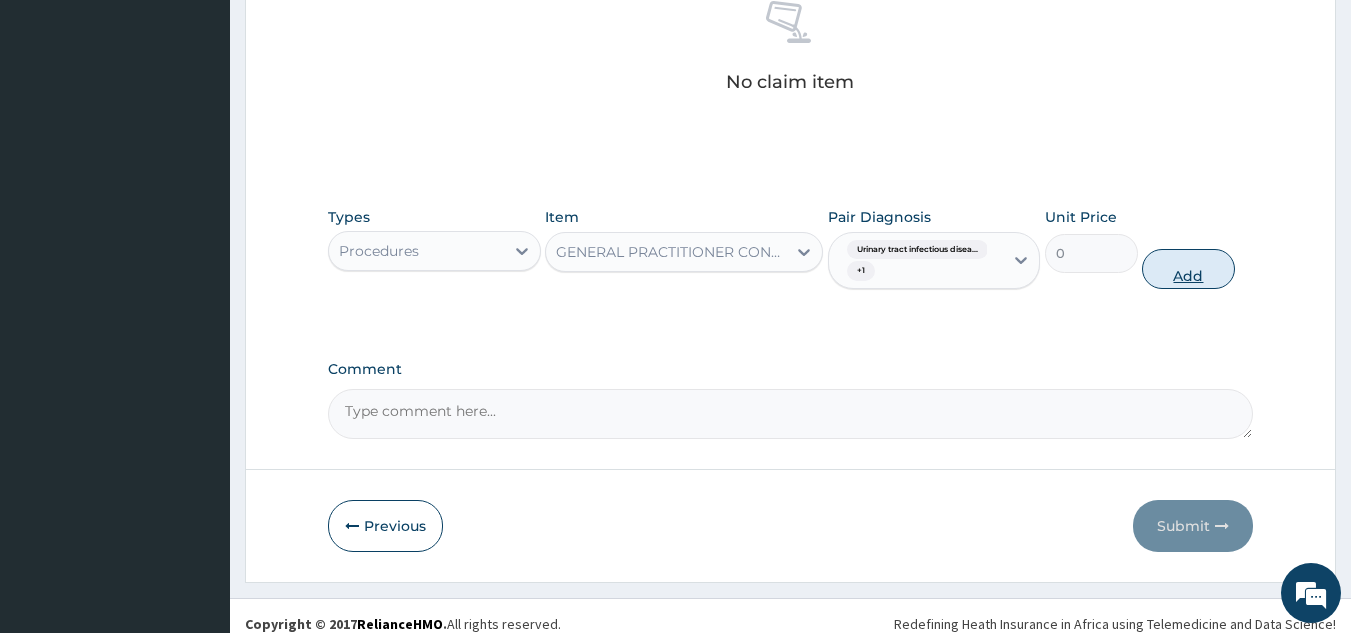 scroll, scrollTop: 760, scrollLeft: 0, axis: vertical 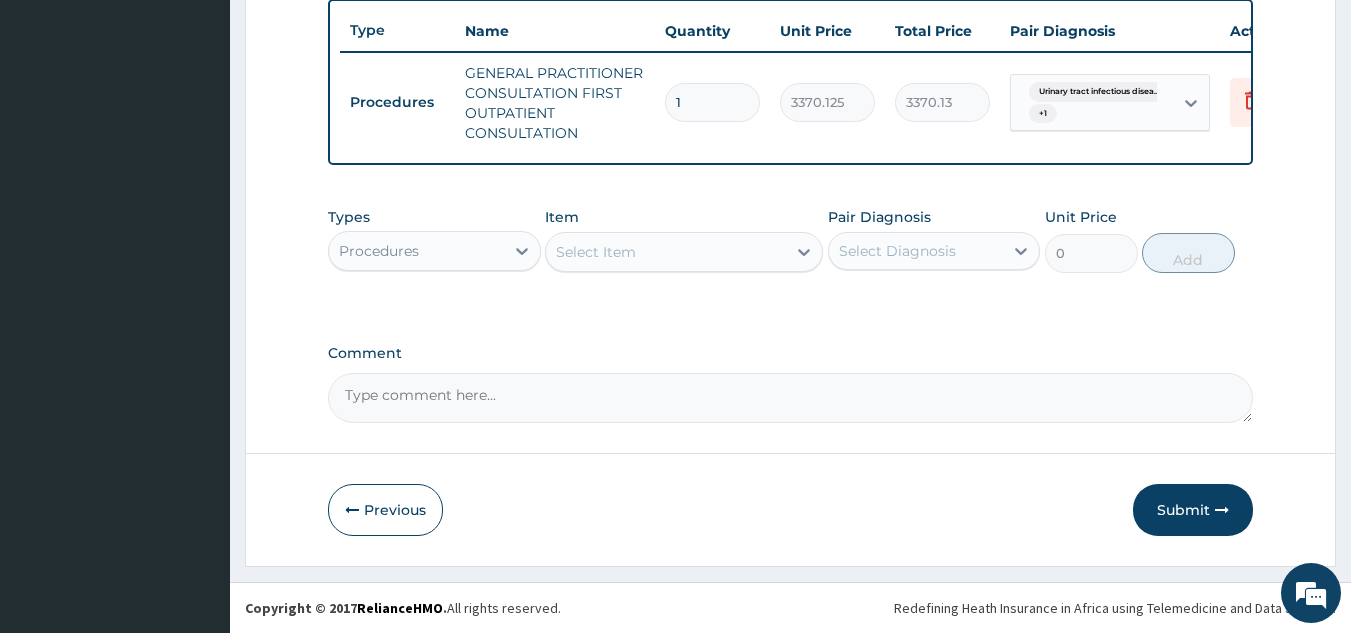 click on "Procedures" at bounding box center (416, 251) 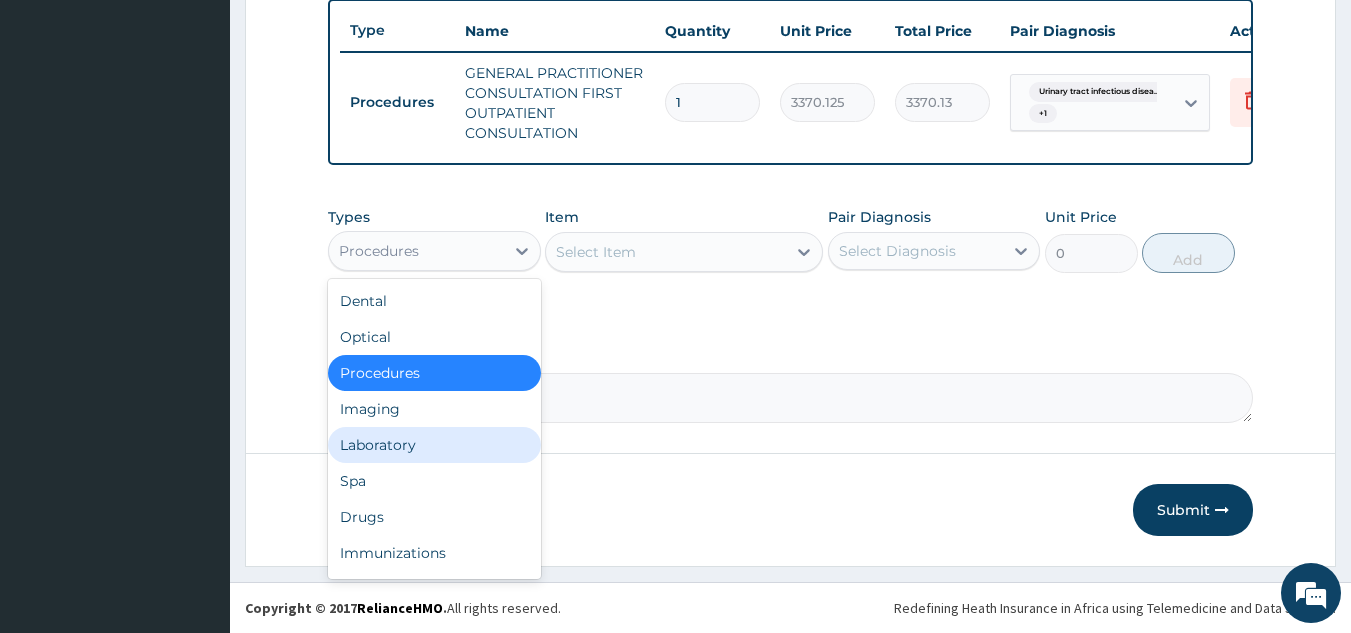 click on "Laboratory" at bounding box center [434, 445] 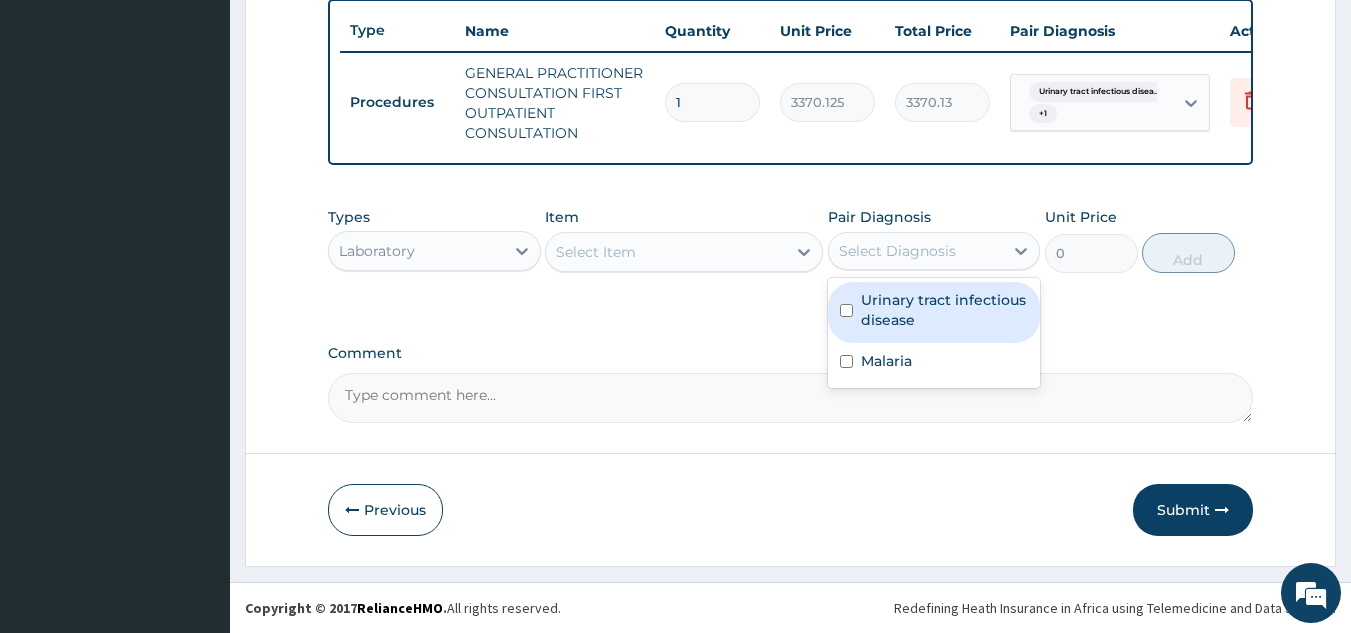 click on "Select Diagnosis" at bounding box center [916, 251] 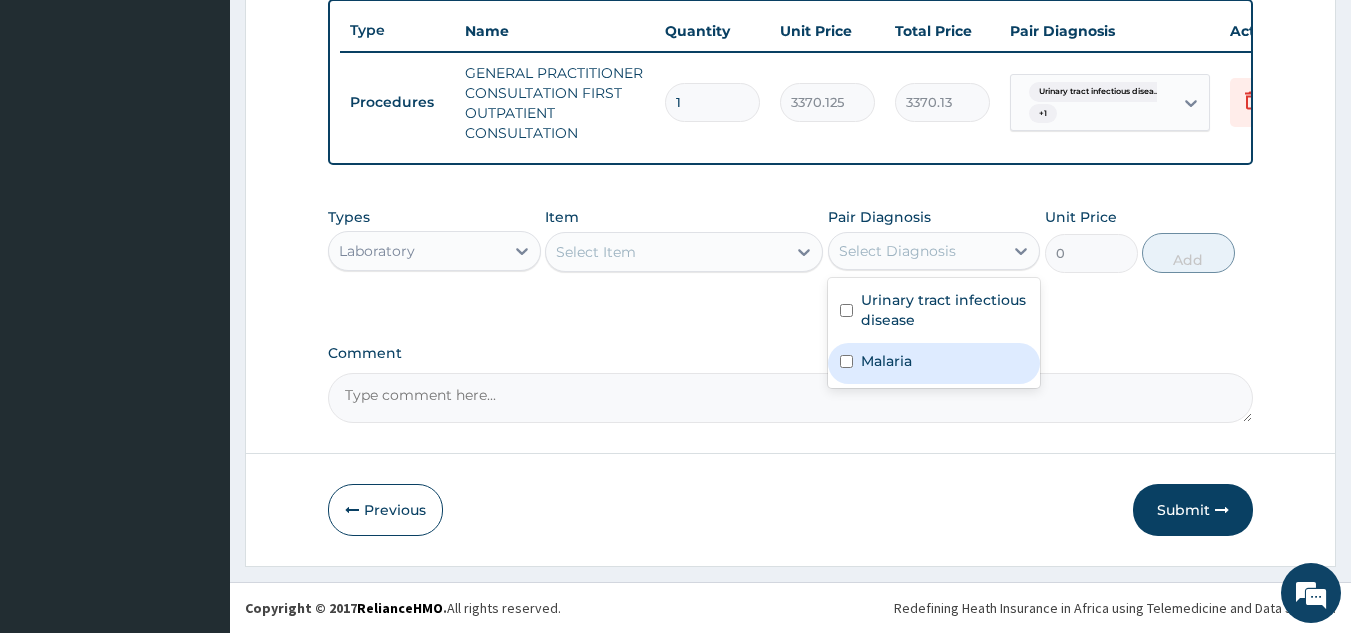 click on "Malaria" at bounding box center (886, 361) 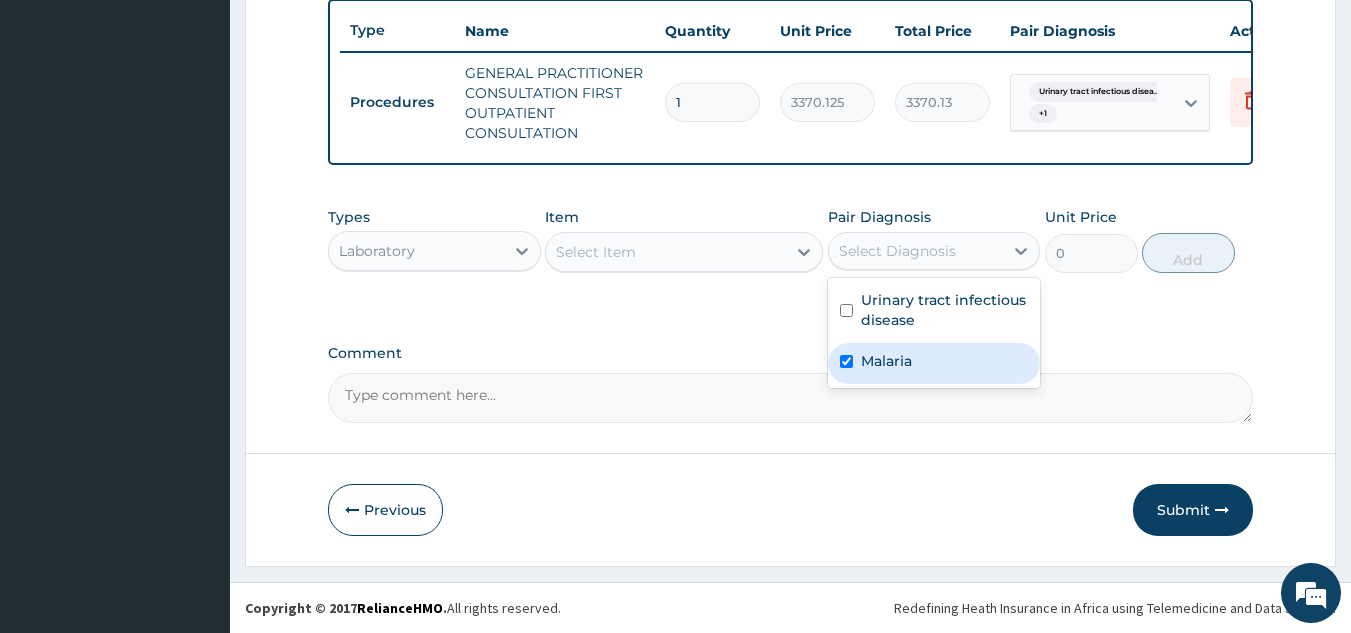 checkbox on "true" 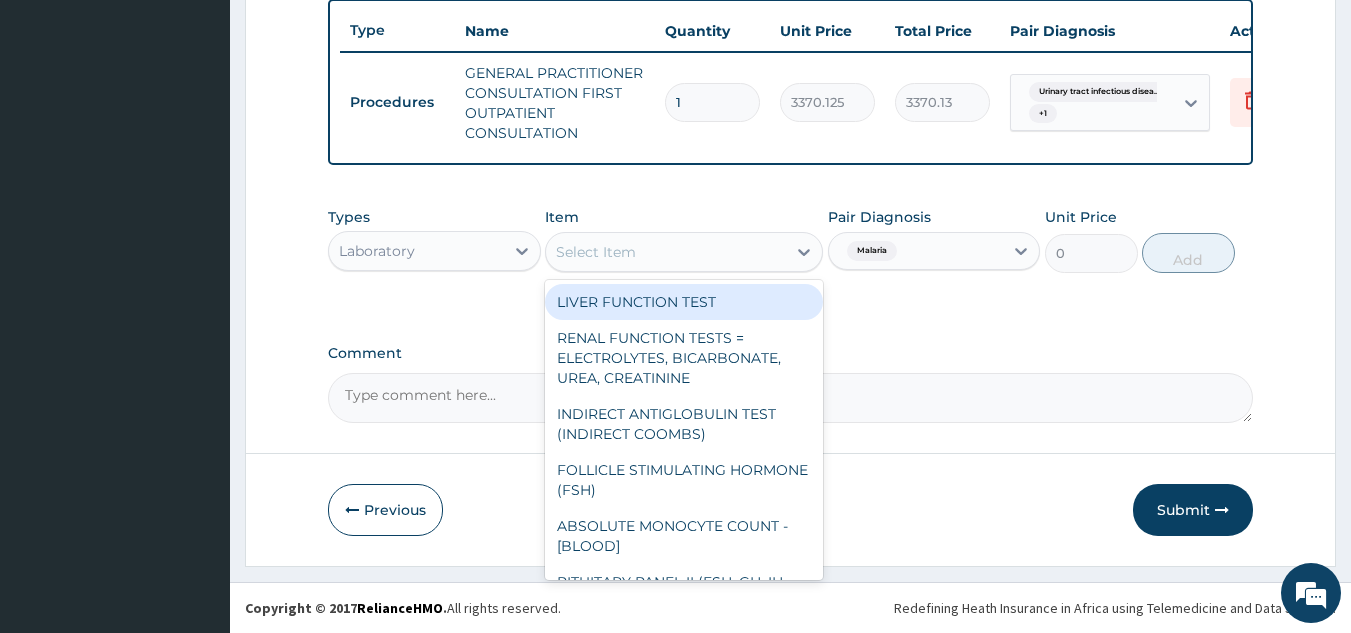 click on "Select Item" at bounding box center [666, 252] 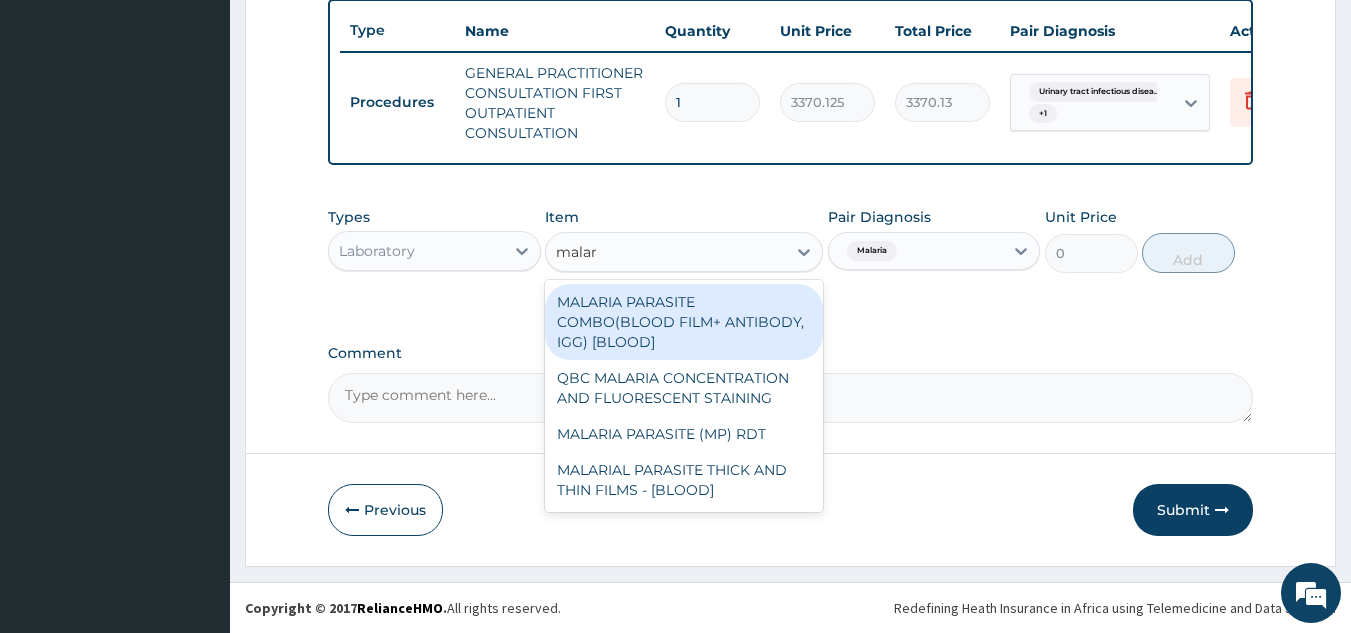 type on "malari" 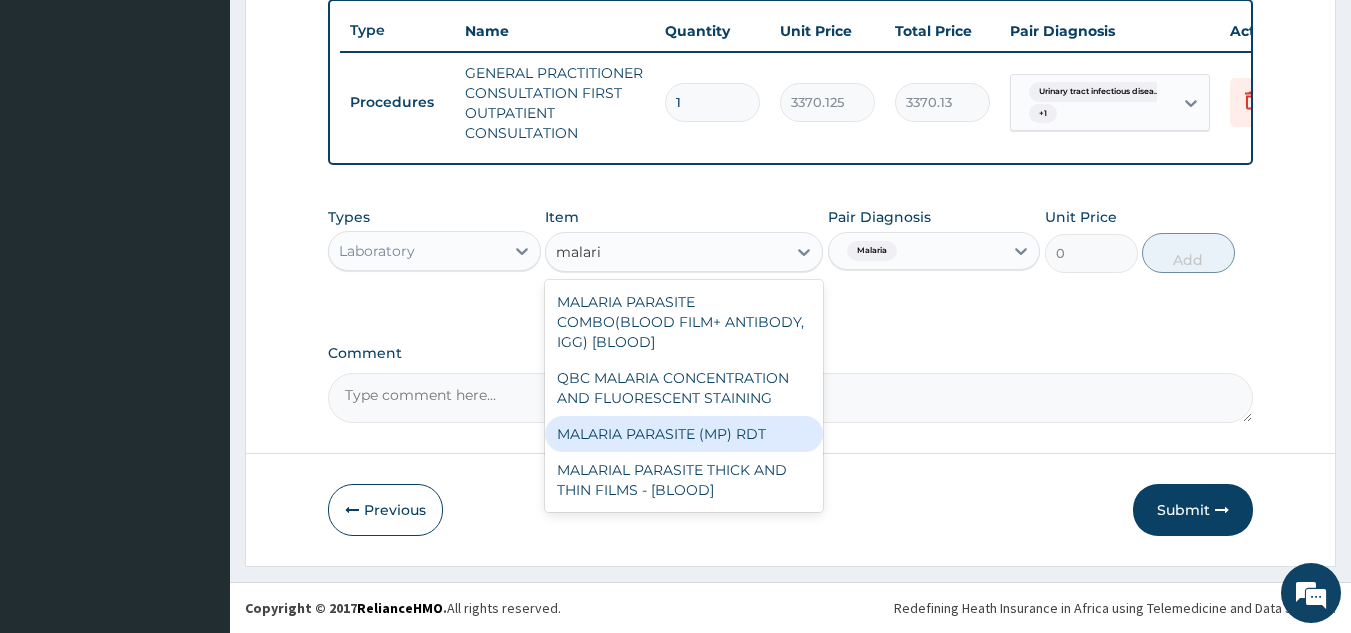 type 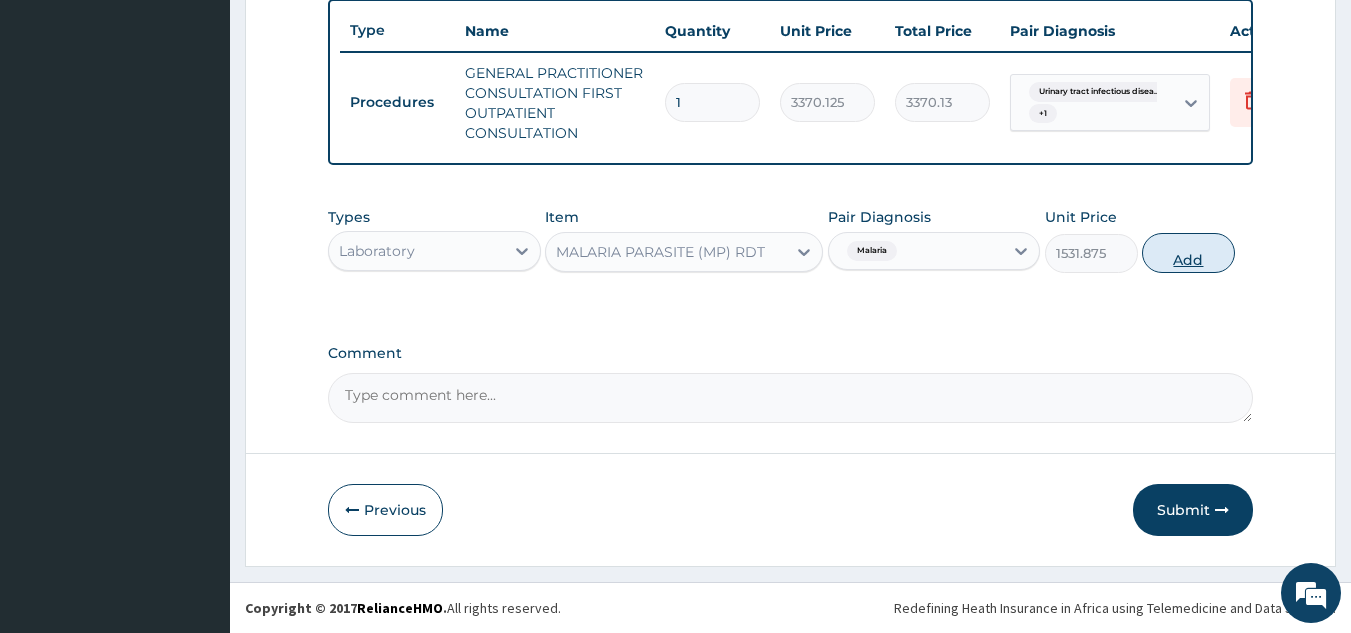 click on "Add" at bounding box center [1188, 253] 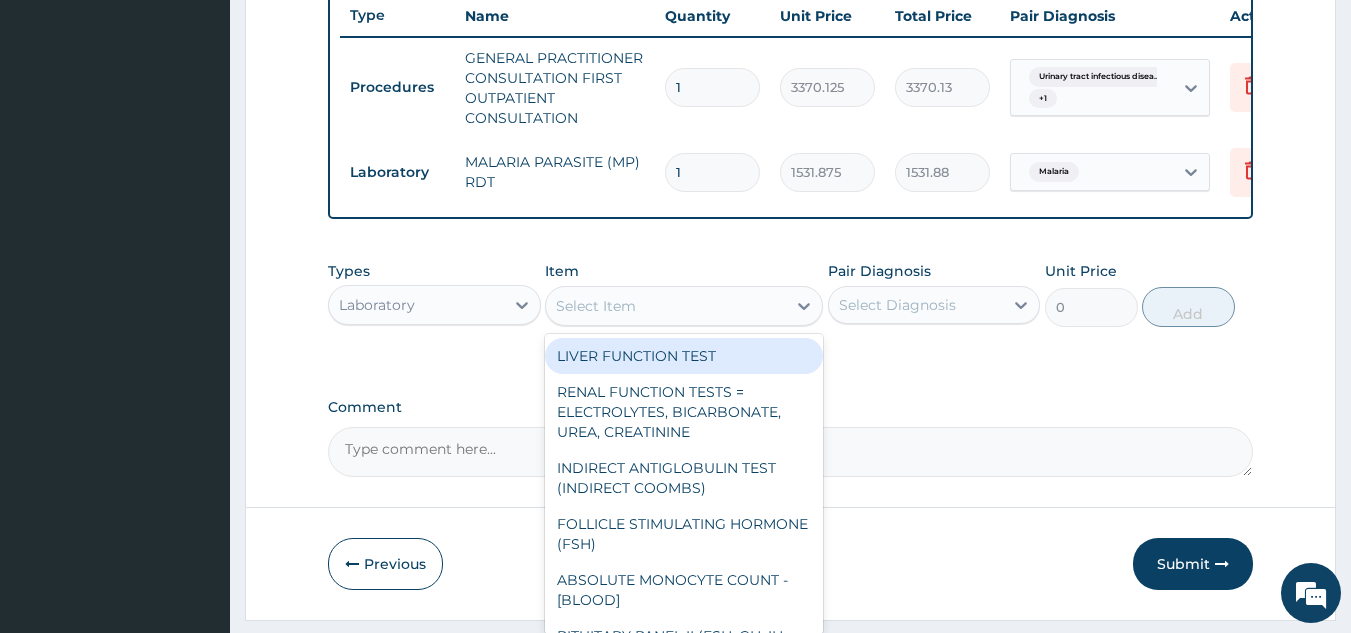 click on "Select Item" at bounding box center (684, 306) 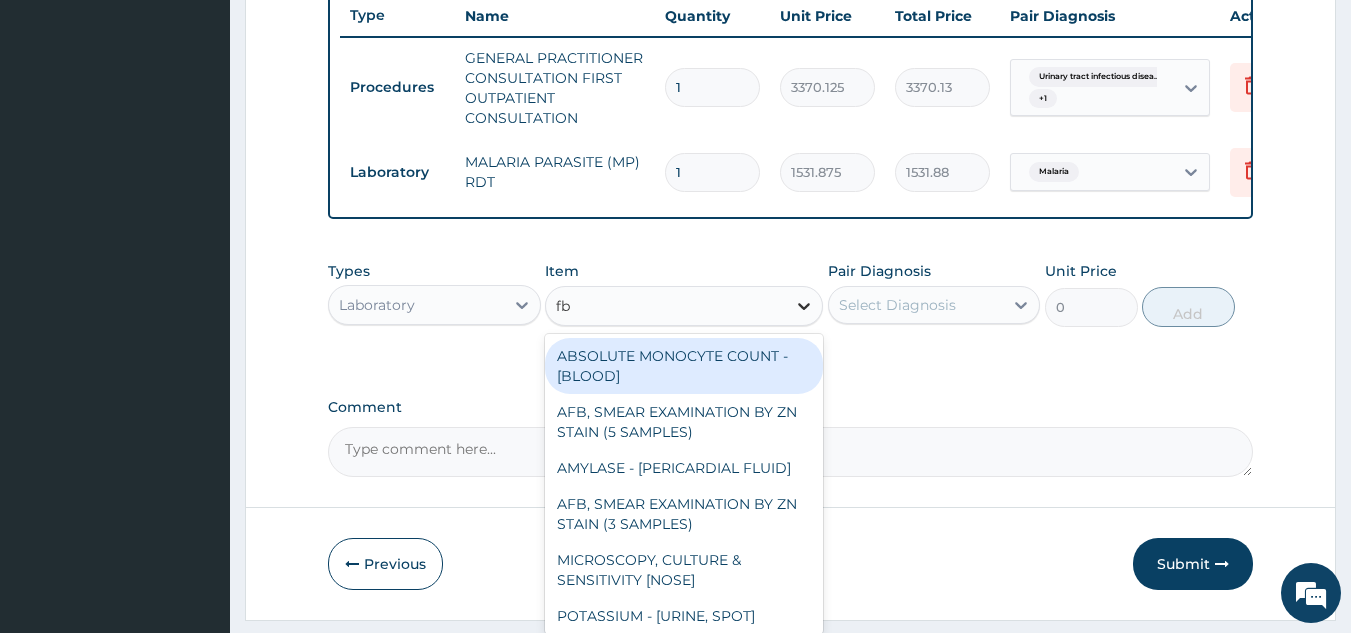 type on "fbc" 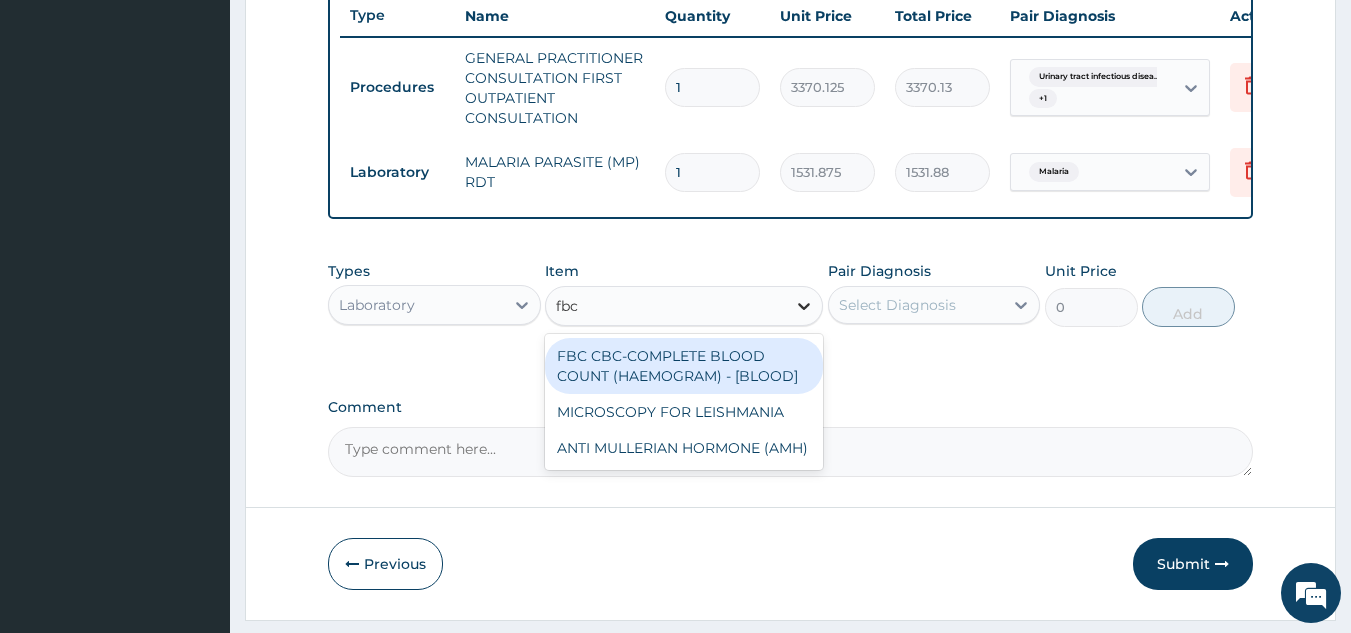 type 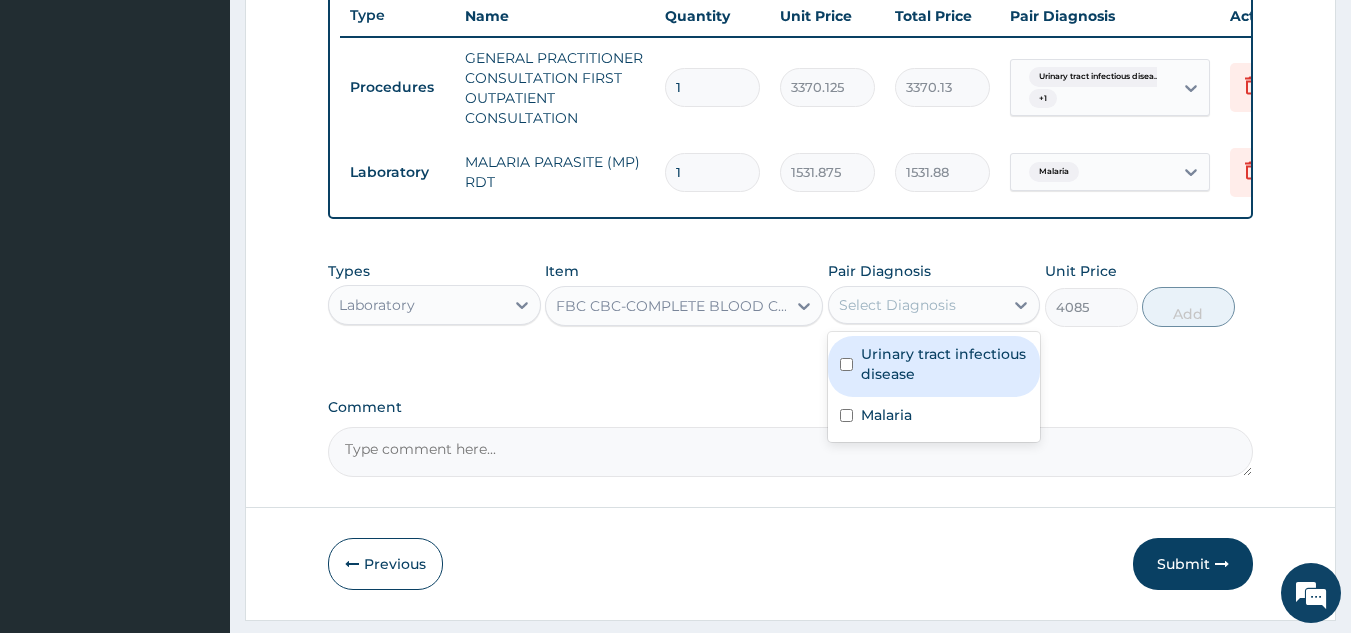 click on "Select Diagnosis" at bounding box center [897, 305] 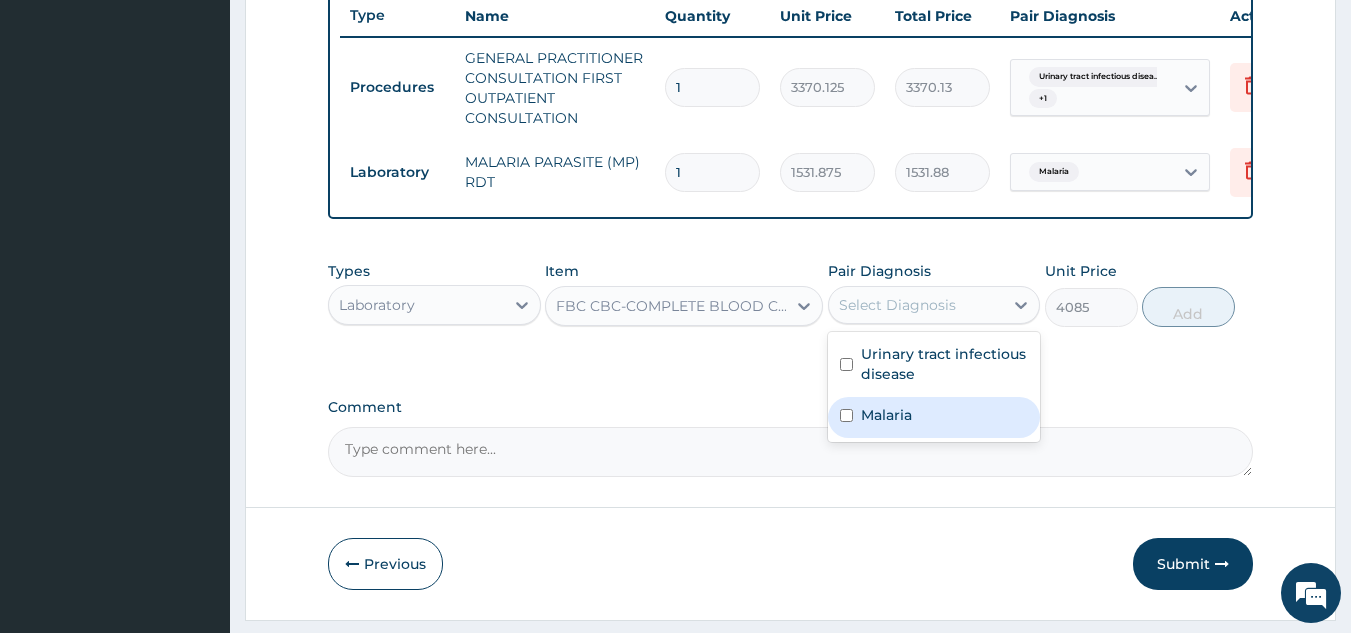 click on "Malaria" at bounding box center [886, 415] 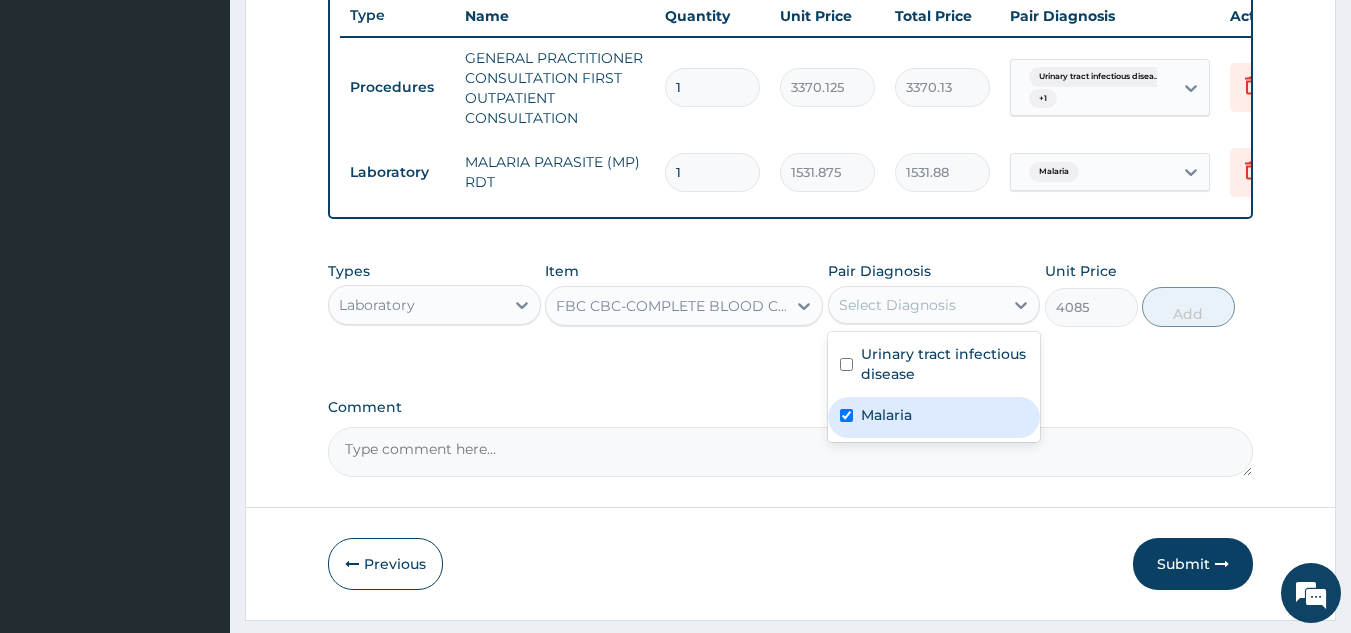 checkbox on "true" 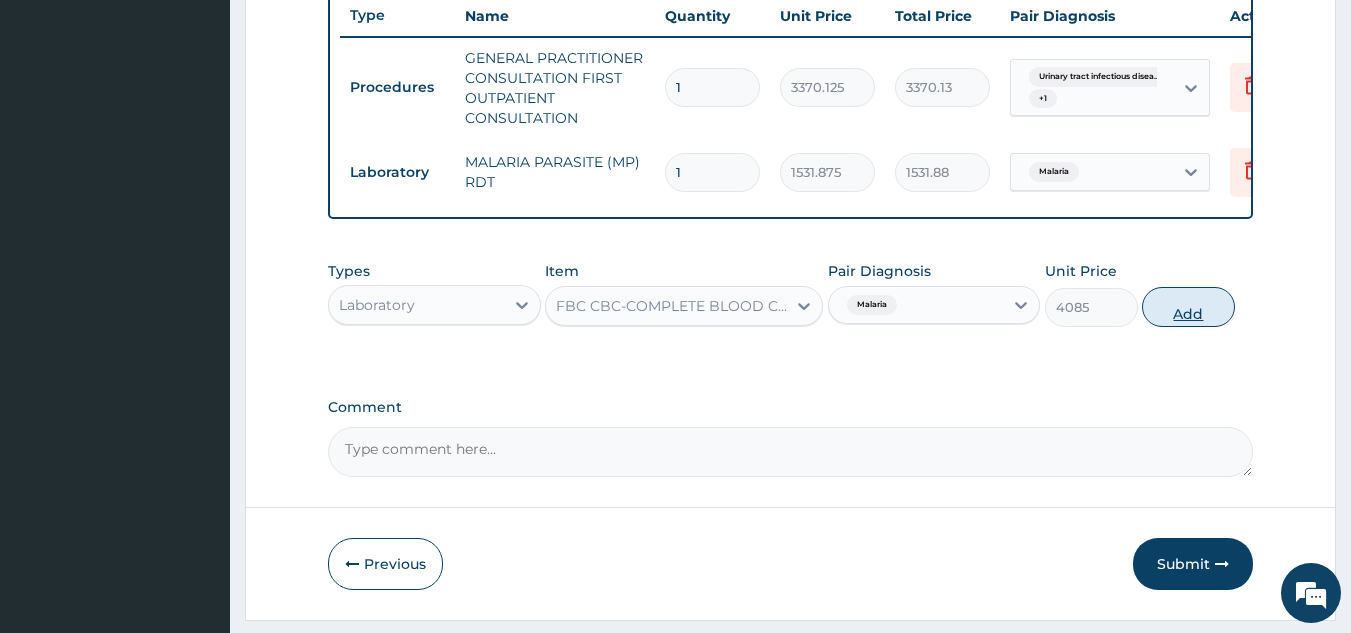 click on "Add" at bounding box center (1188, 307) 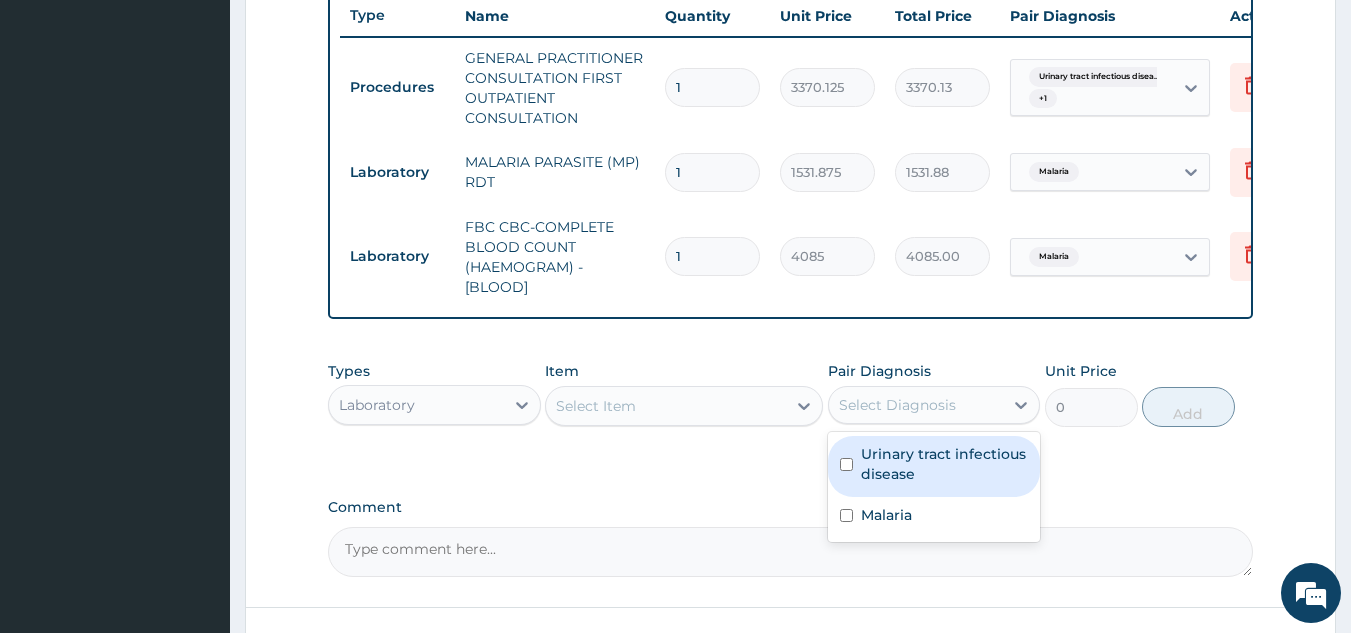 click on "Select Diagnosis" at bounding box center (897, 405) 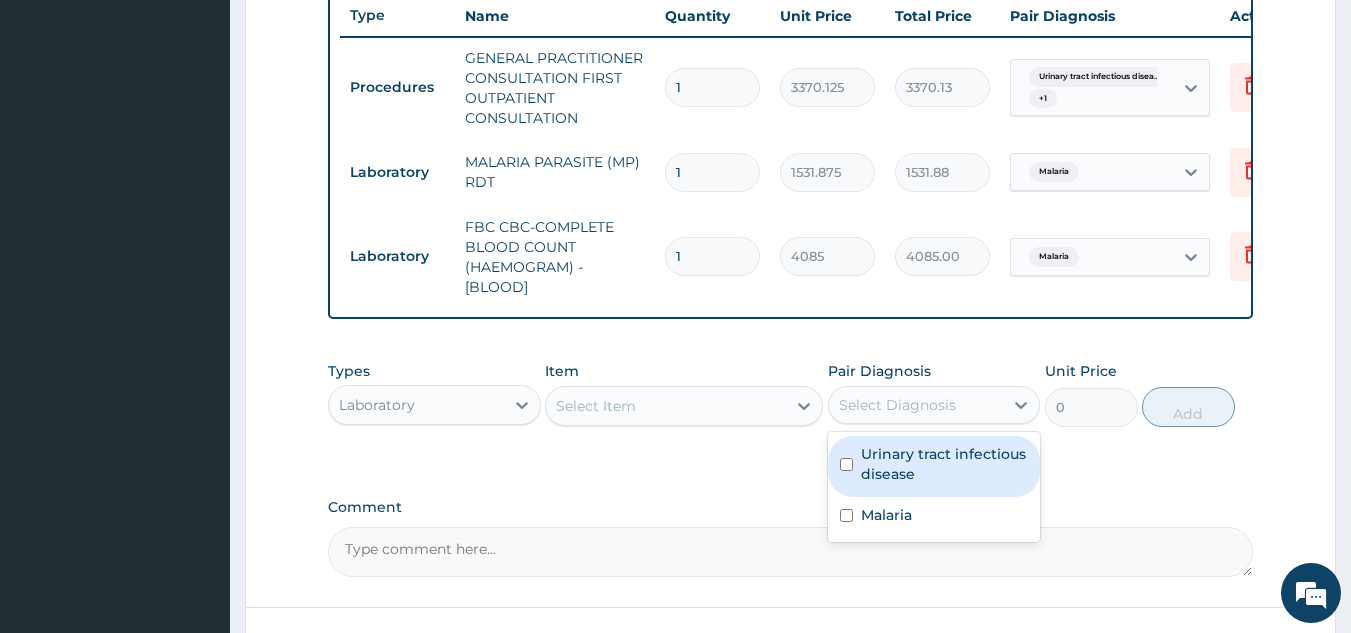 click on "Urinary tract infectious disease" at bounding box center (945, 464) 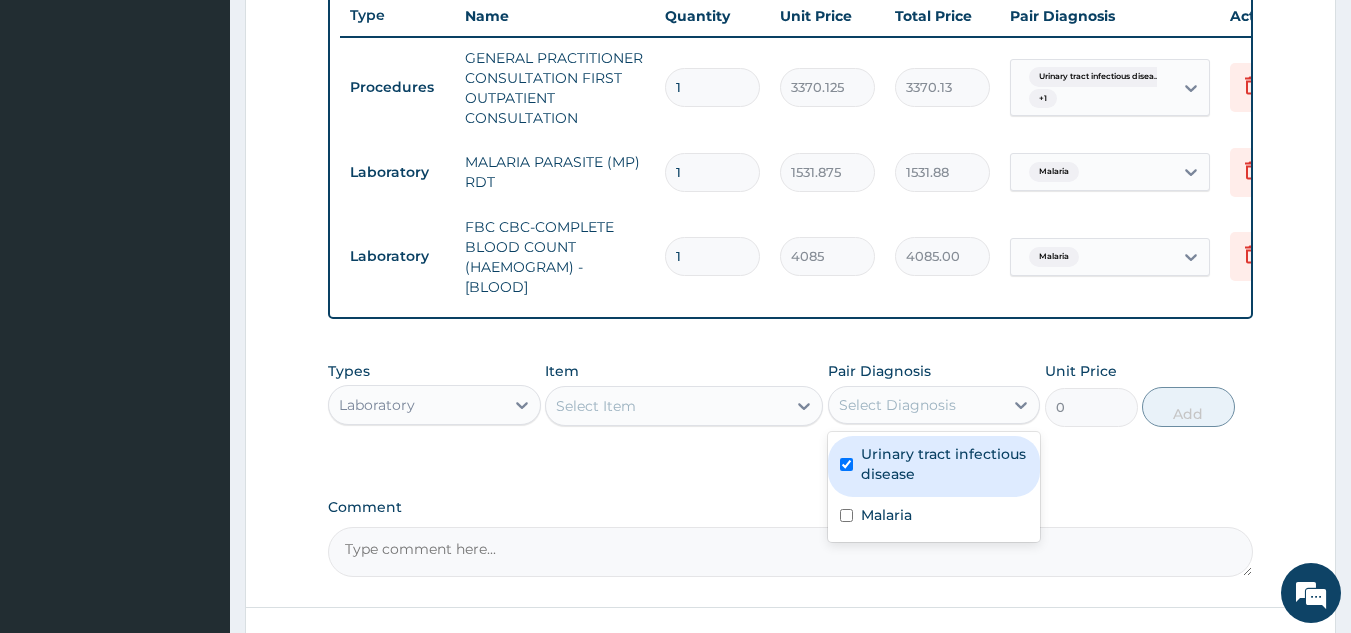 checkbox on "true" 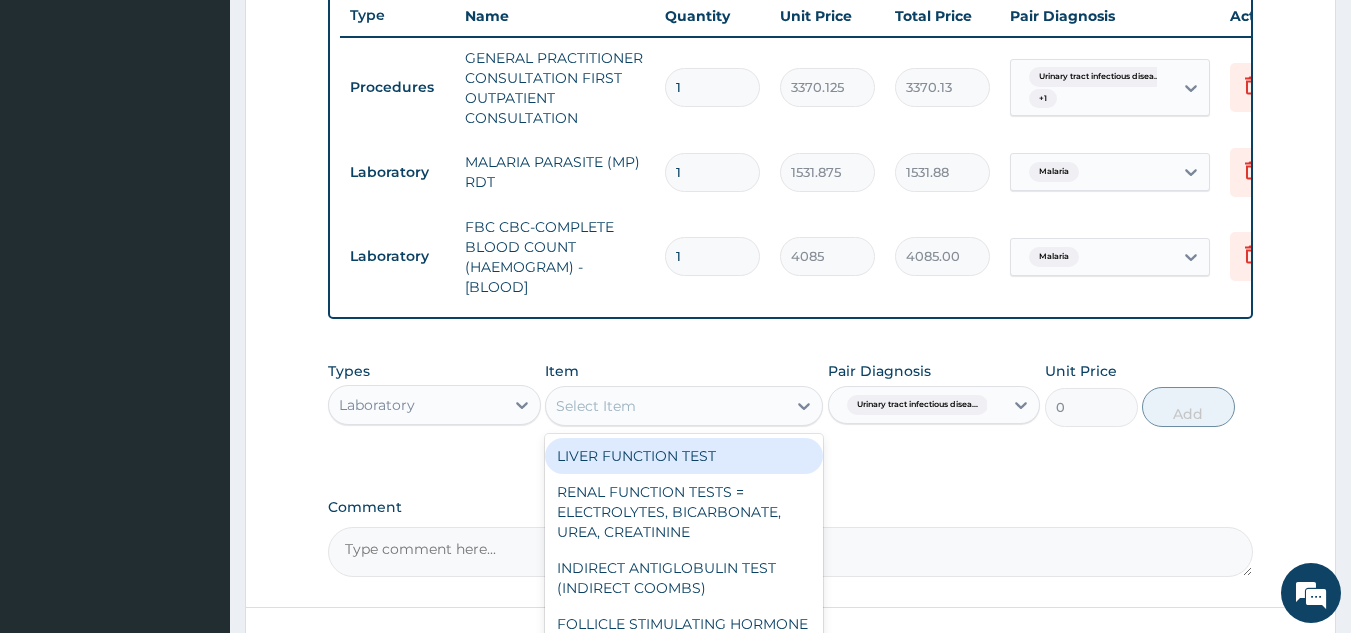 click on "Select Item" at bounding box center [666, 406] 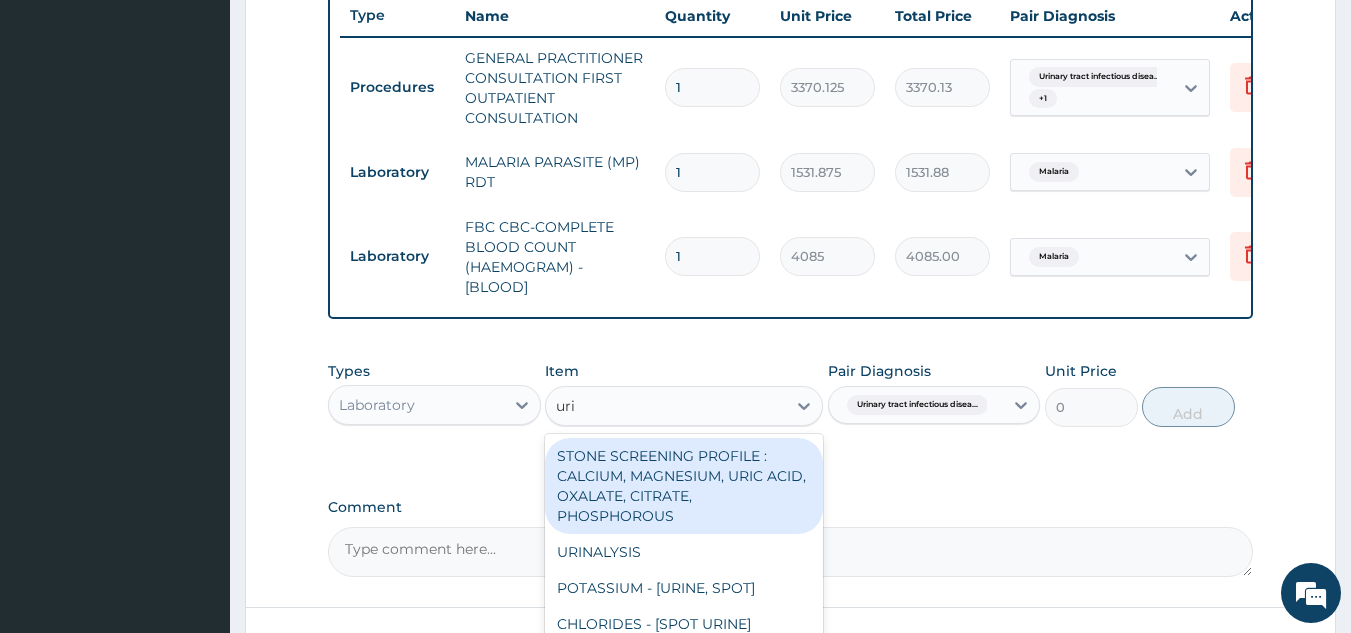 type on "urin" 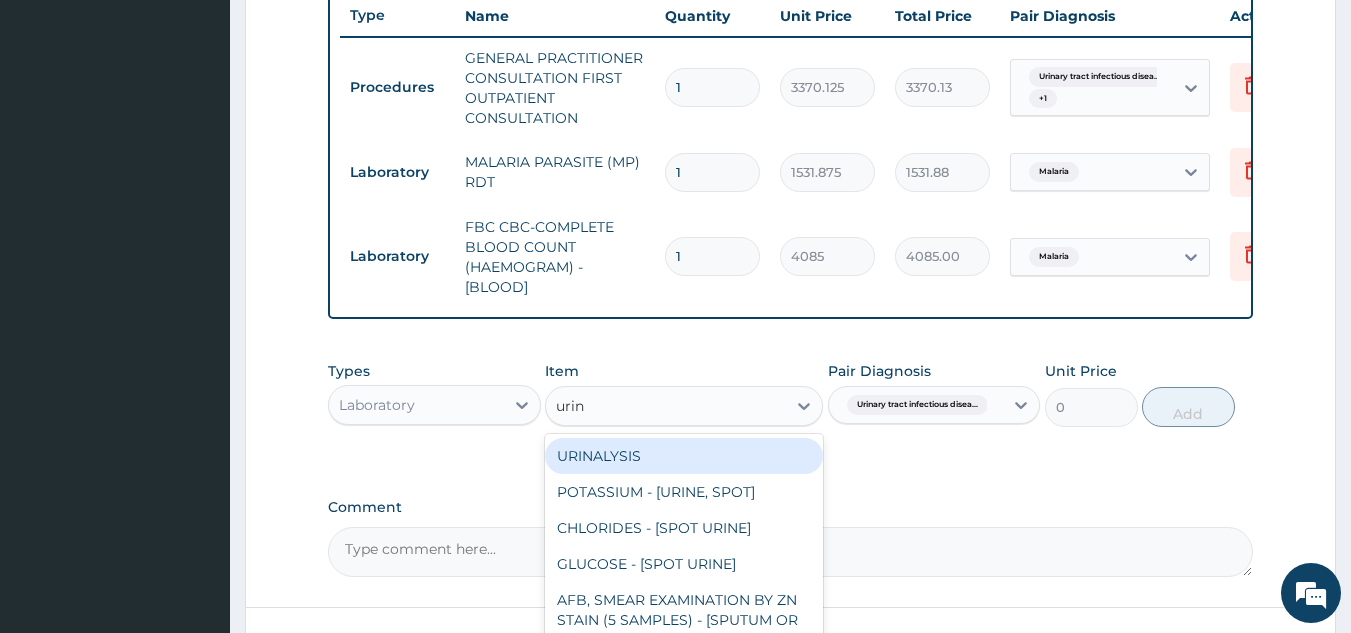 type 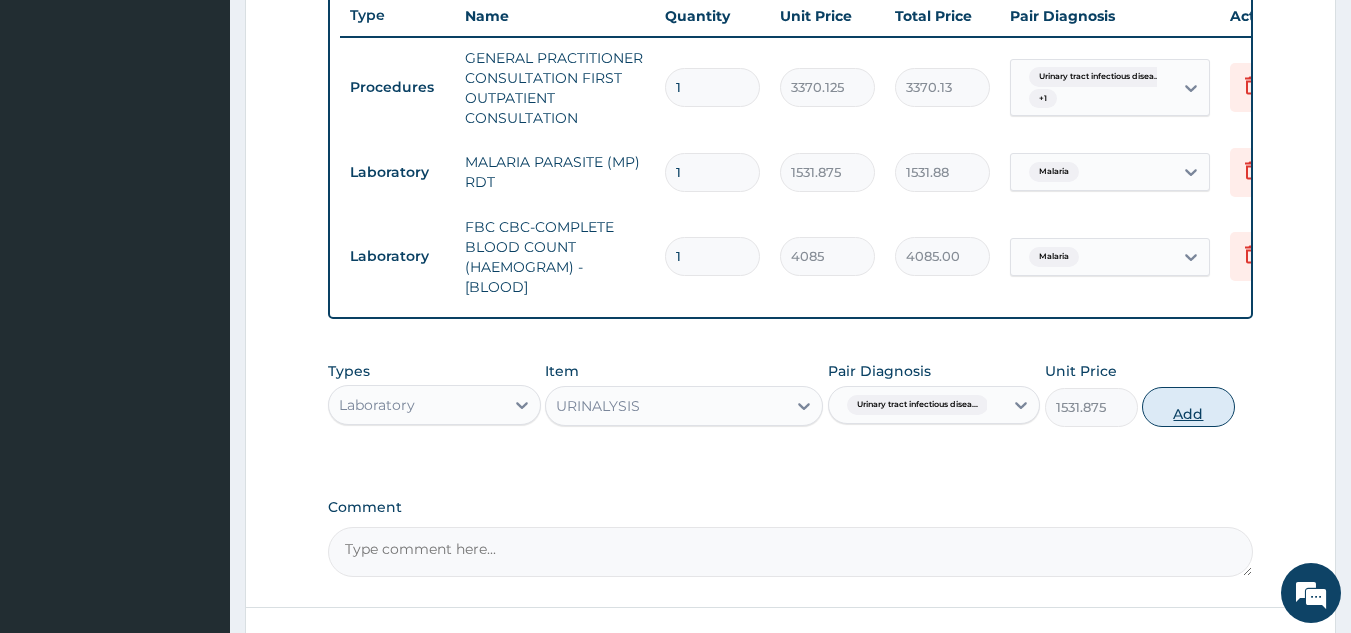 click on "Add" at bounding box center (1188, 407) 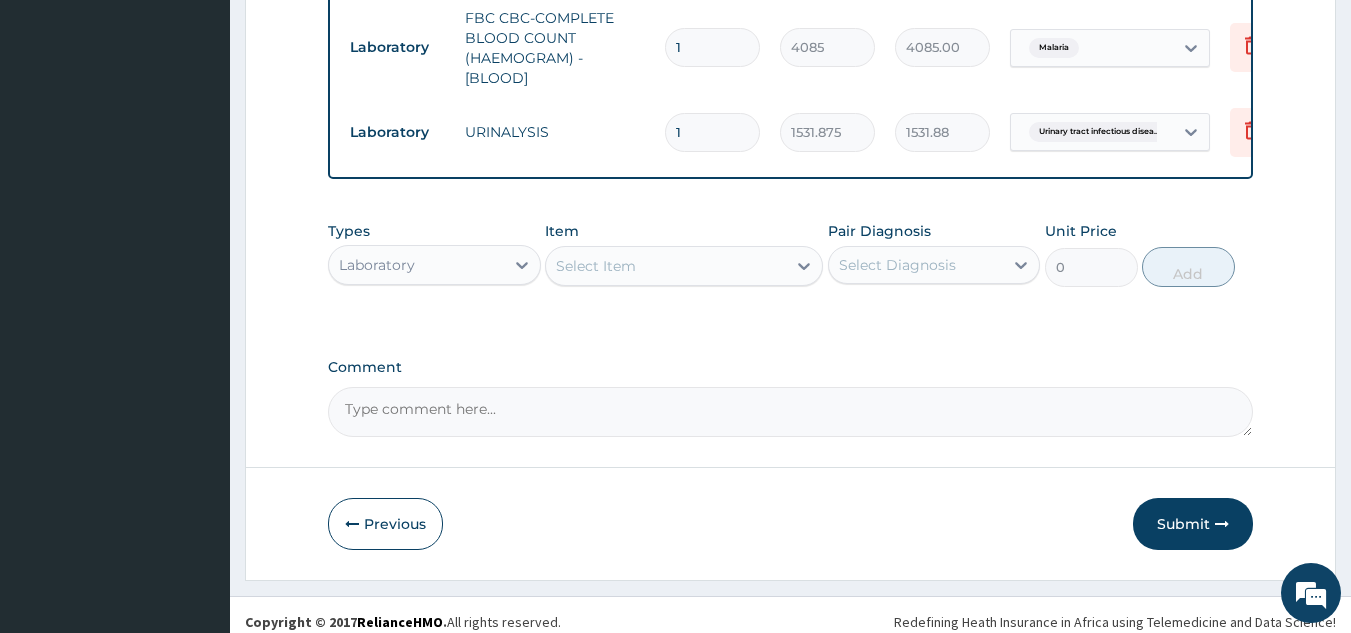 scroll, scrollTop: 971, scrollLeft: 0, axis: vertical 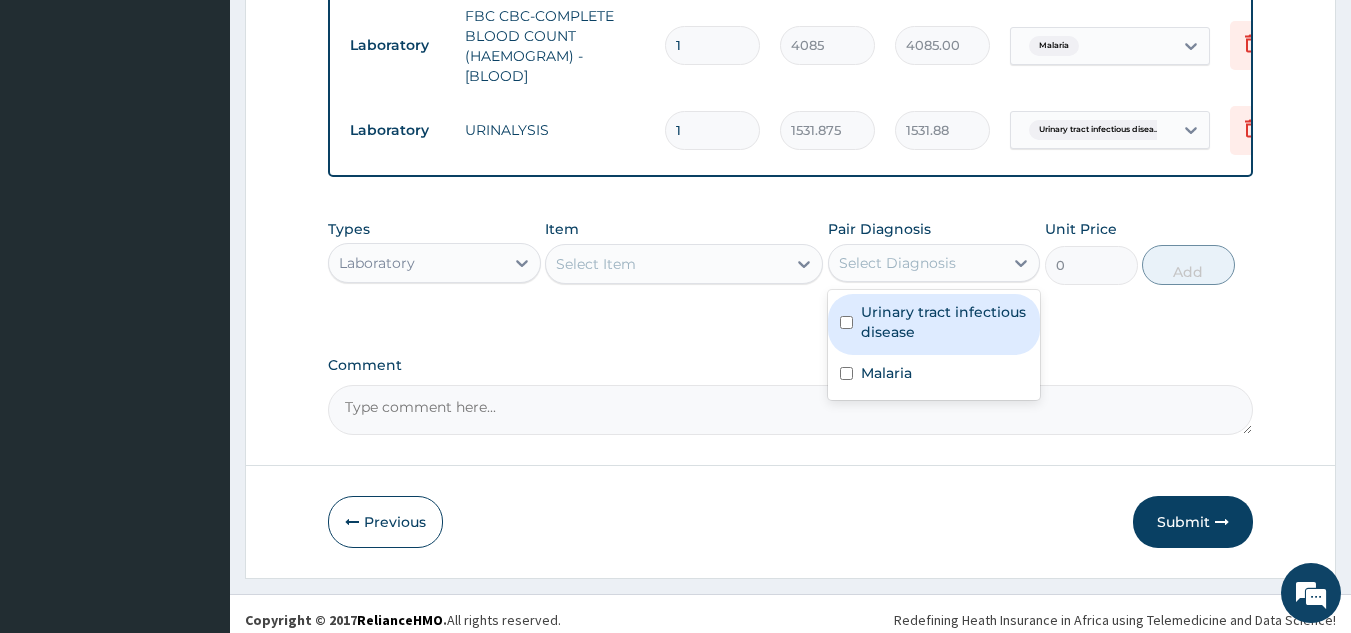 click on "Select Diagnosis" at bounding box center (897, 263) 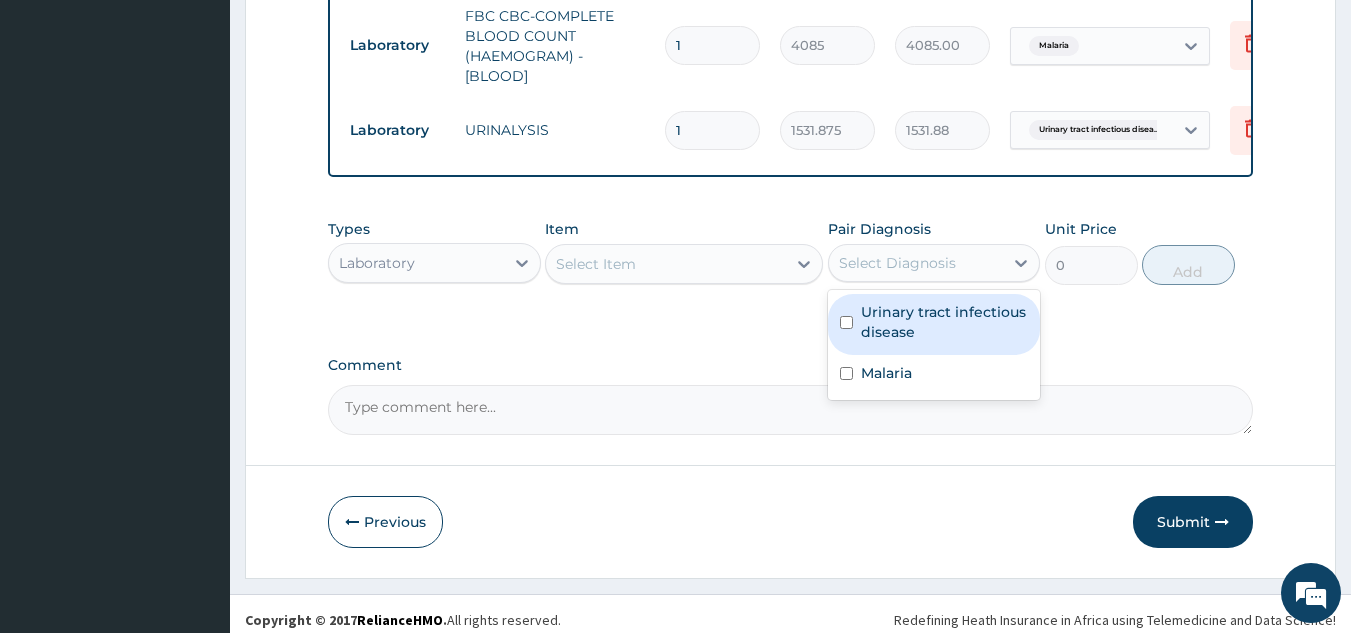 click on "Urinary tract infectious disease" at bounding box center (945, 322) 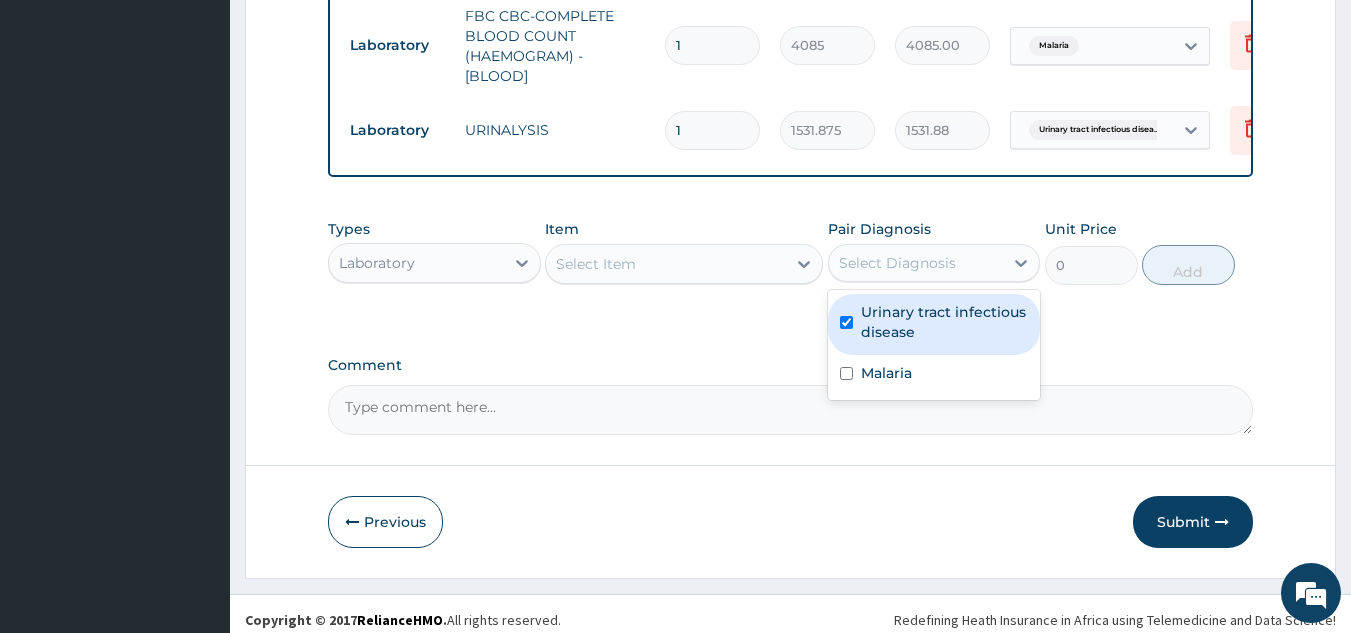 checkbox on "true" 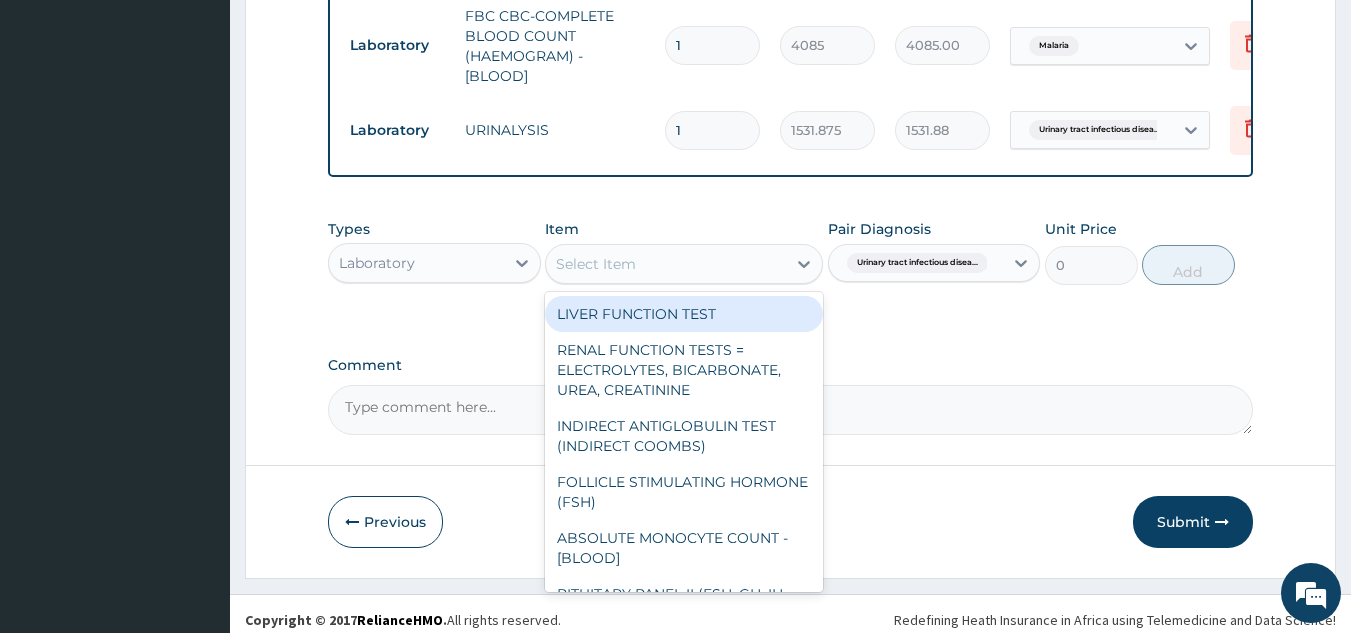 click on "Select Item" at bounding box center (596, 264) 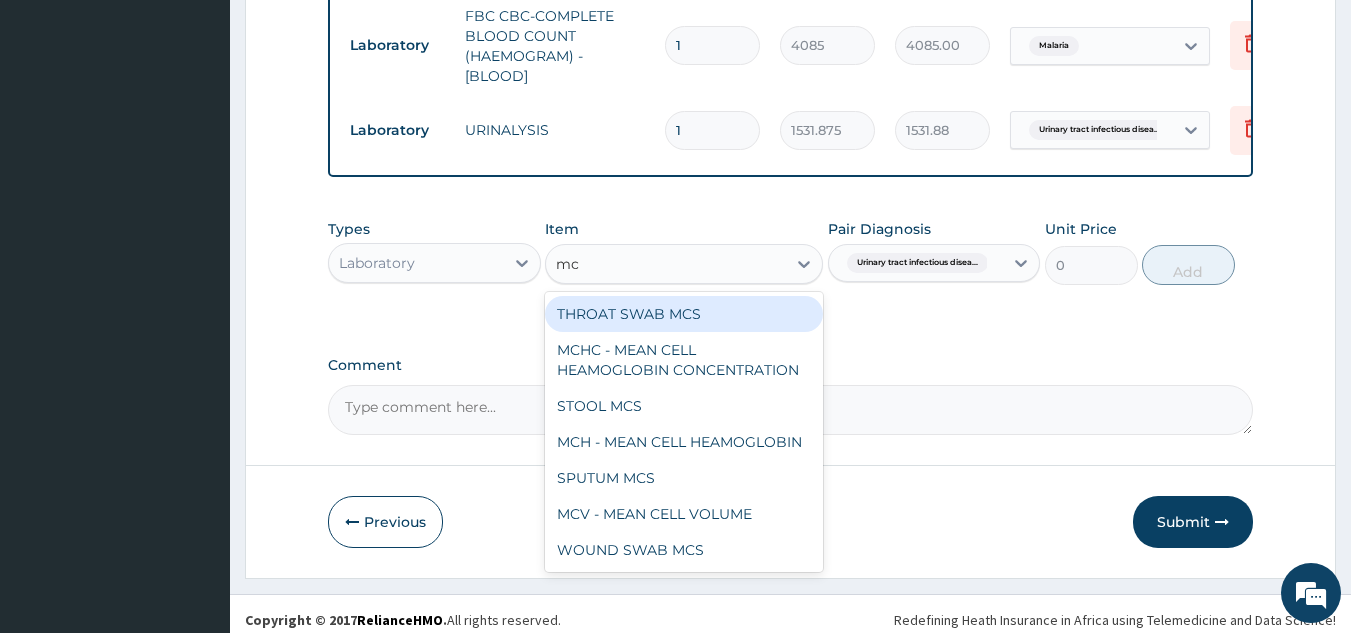 type on "mcs" 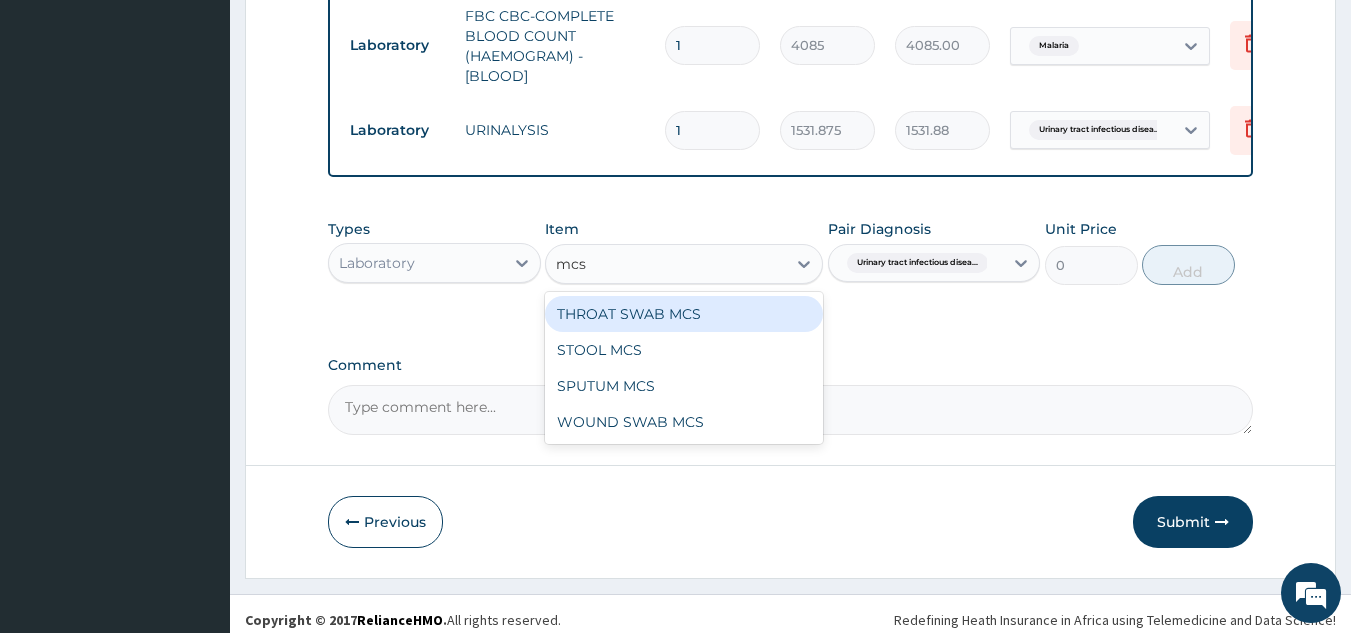 type 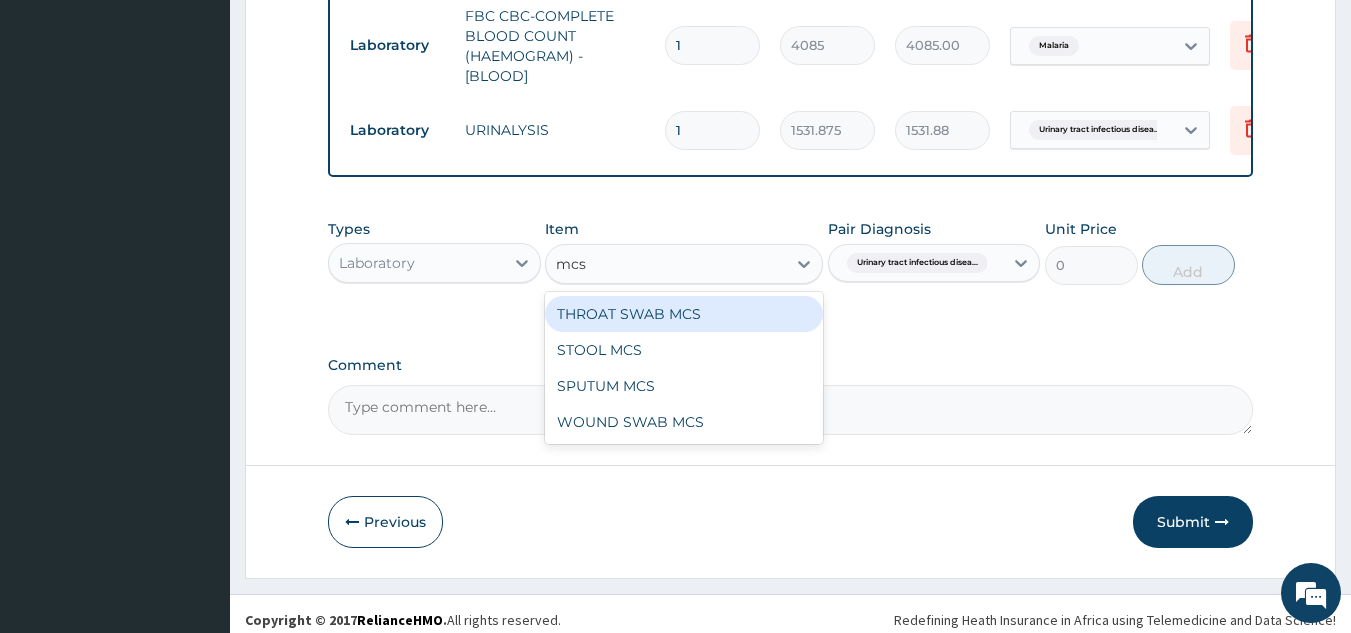 type on "7200" 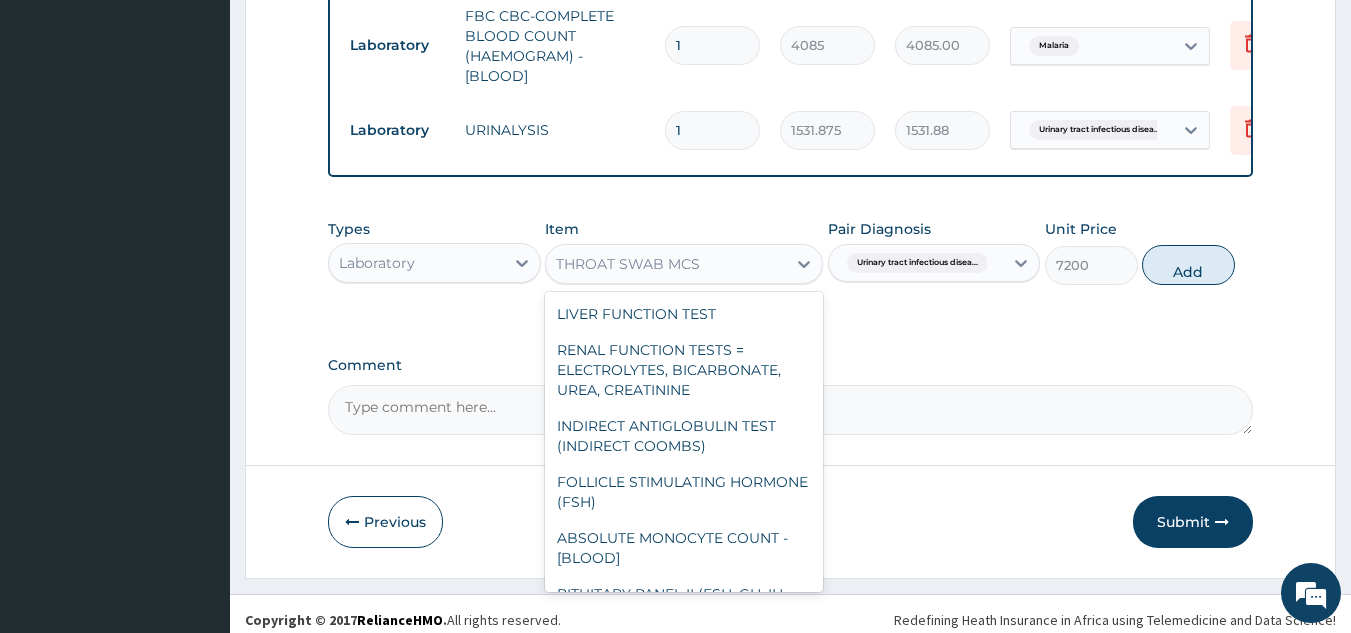 click on "THROAT SWAB MCS" at bounding box center (628, 264) 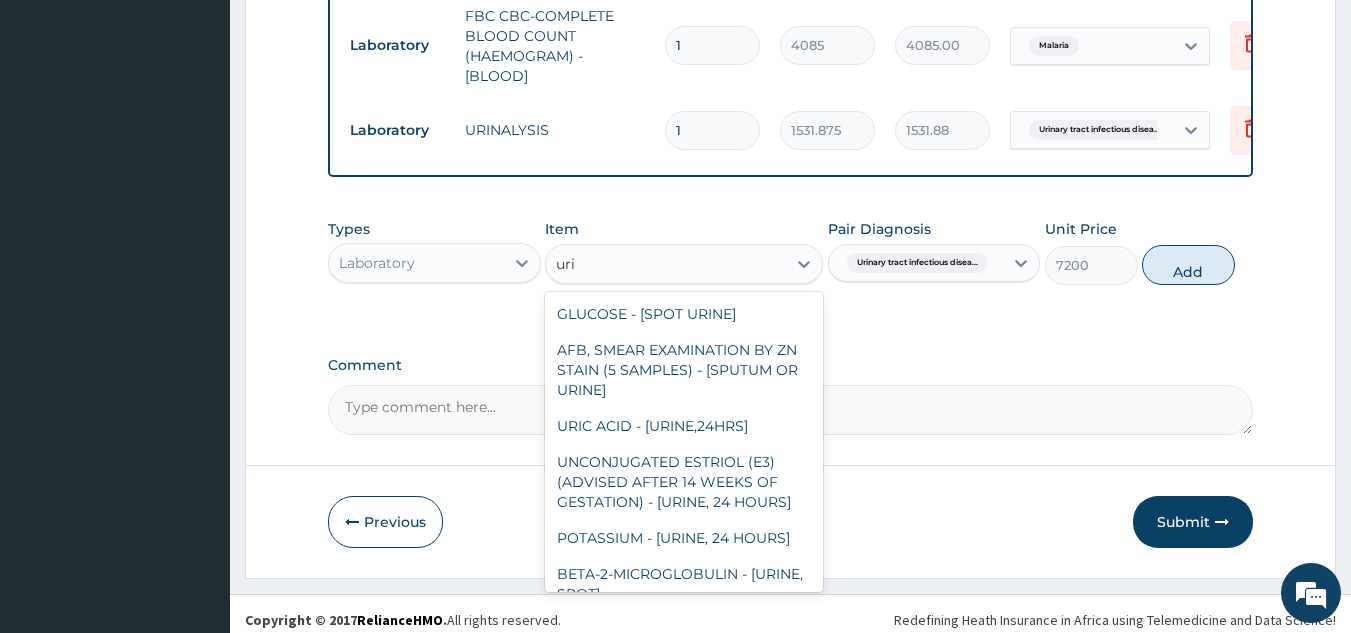 scroll, scrollTop: 36, scrollLeft: 0, axis: vertical 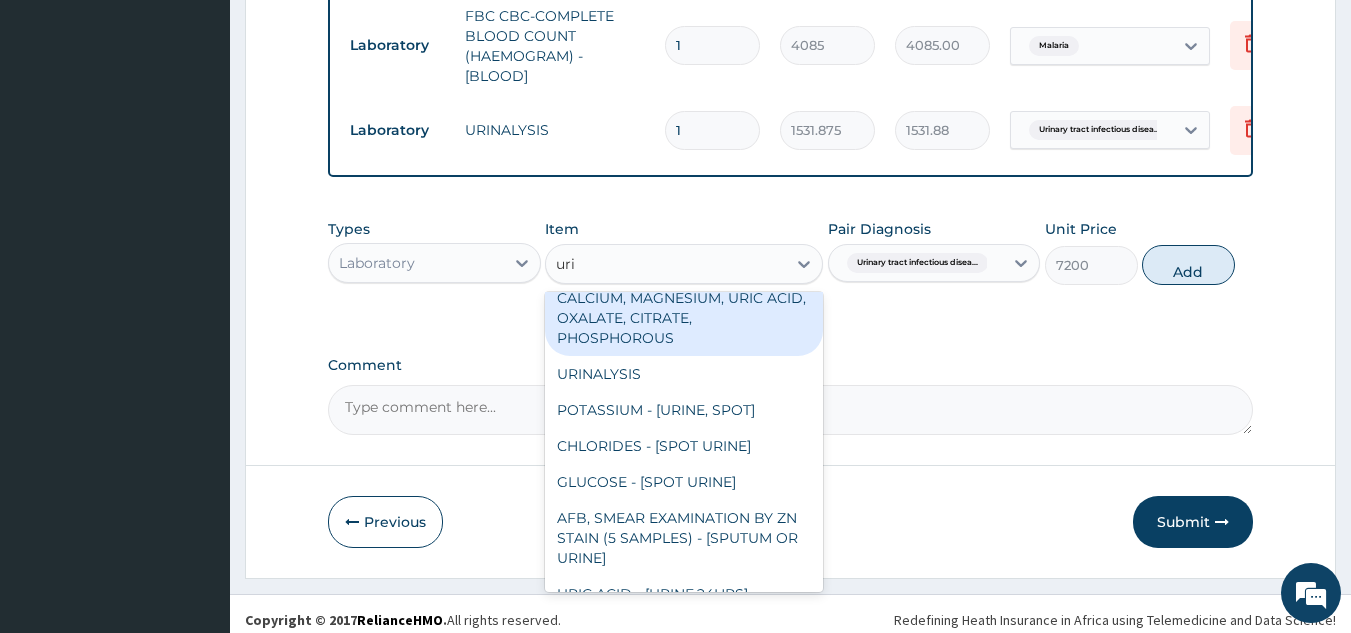 type on "urin" 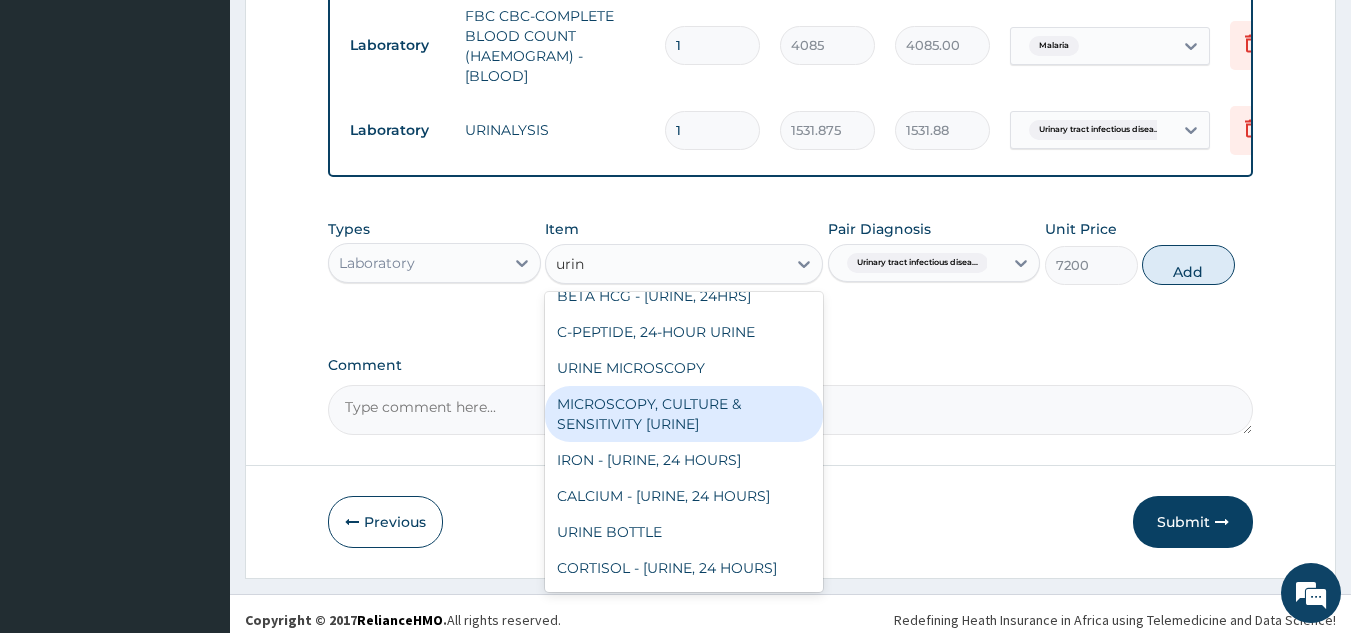 scroll, scrollTop: 1428, scrollLeft: 0, axis: vertical 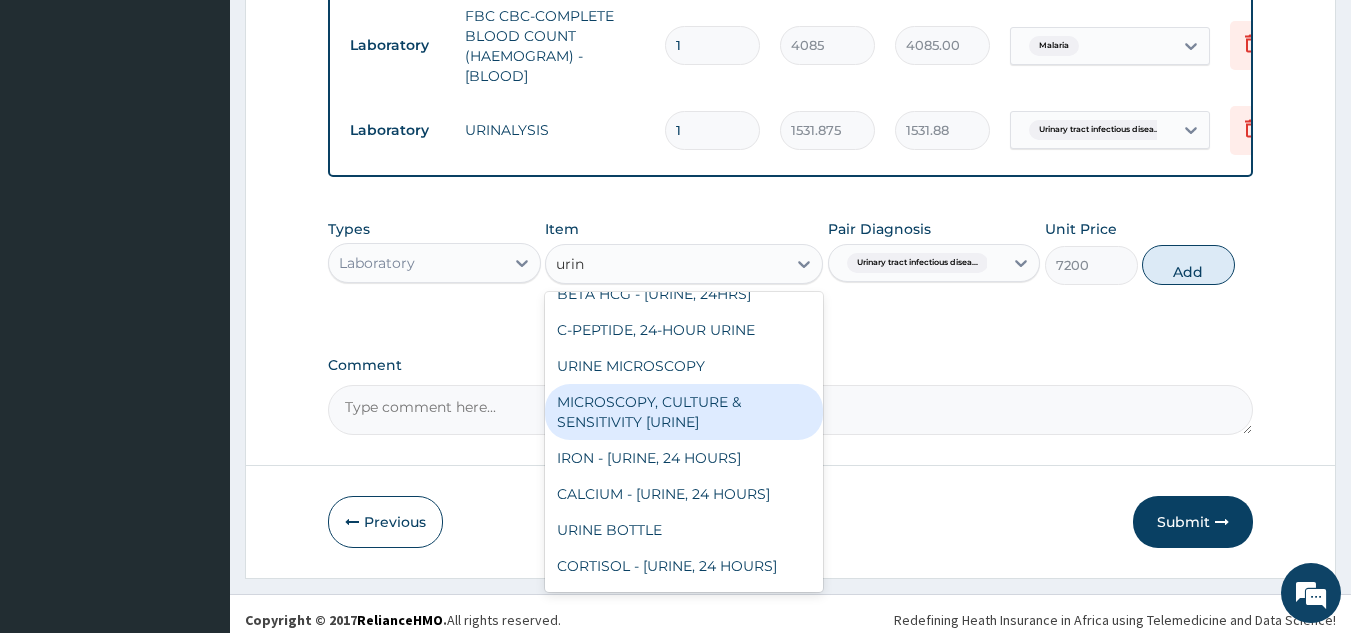 click on "MICROSCOPY, CULTURE & SENSITIVITY [URINE]" at bounding box center (684, 412) 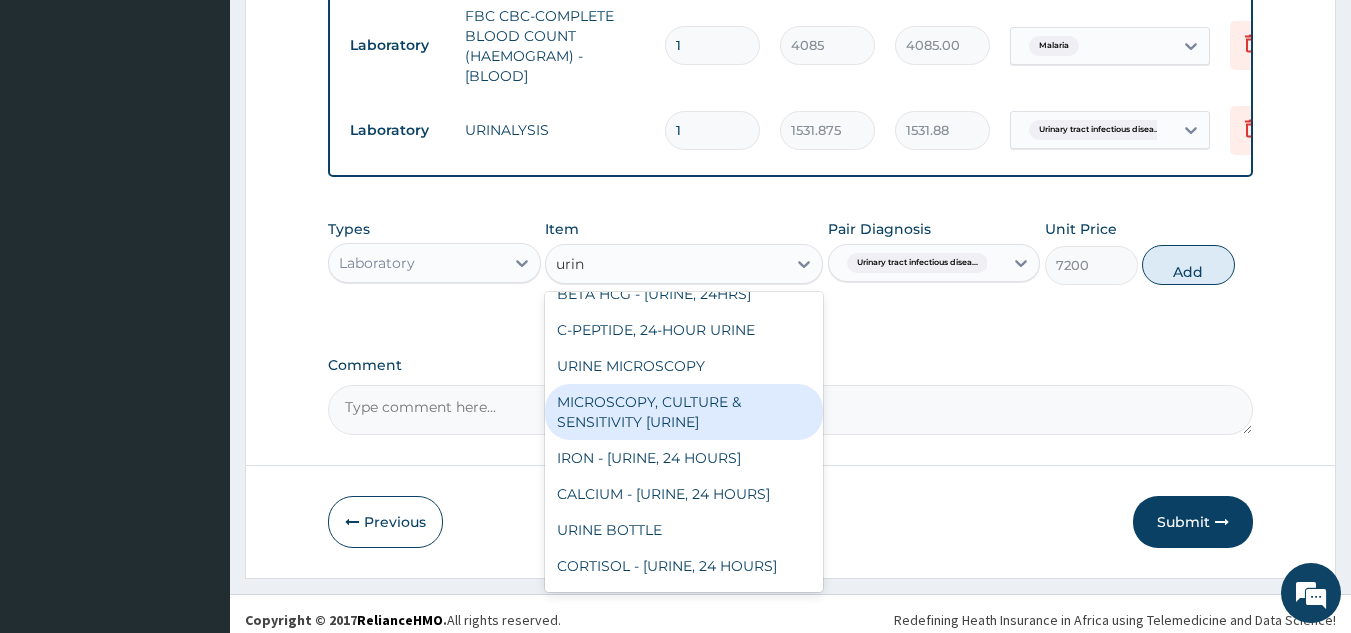 type 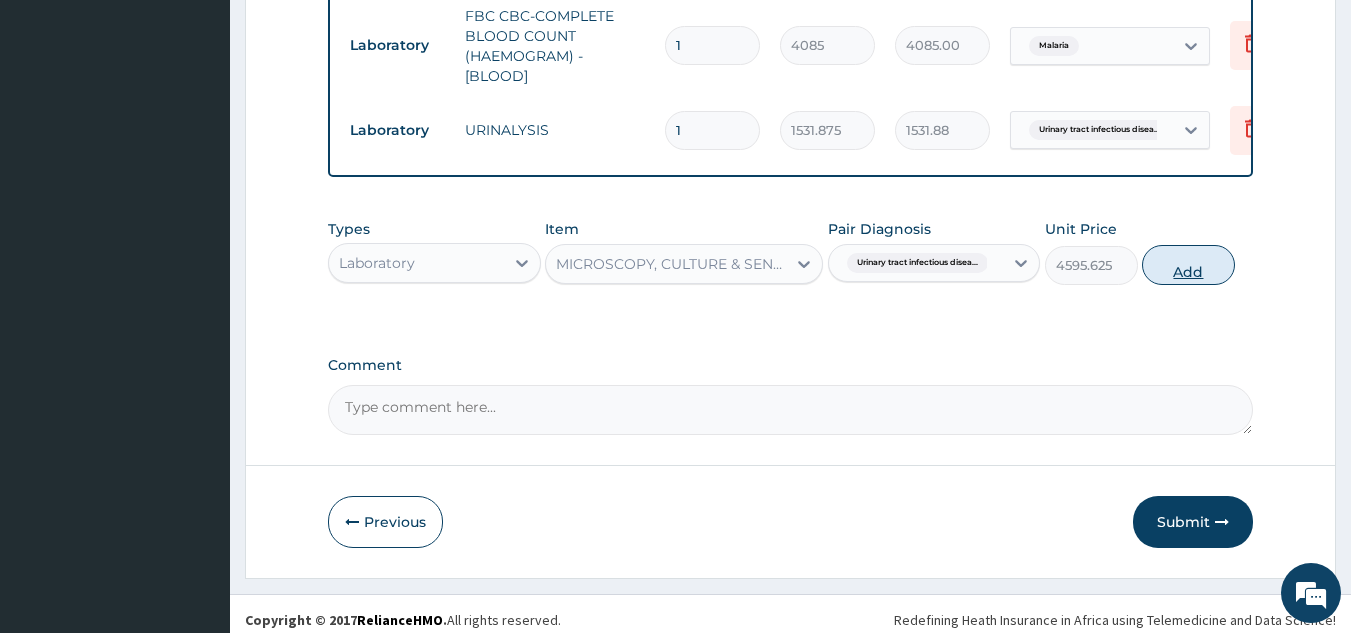 click on "Add" at bounding box center [1188, 265] 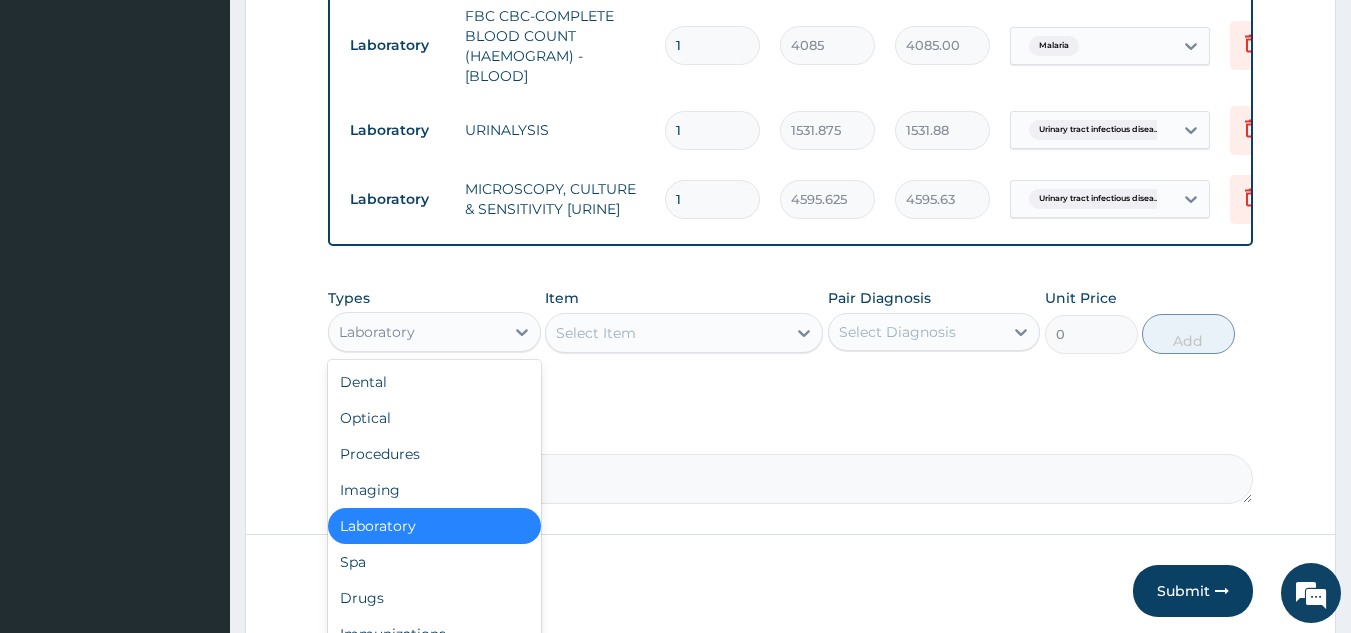 click on "Laboratory" at bounding box center [434, 332] 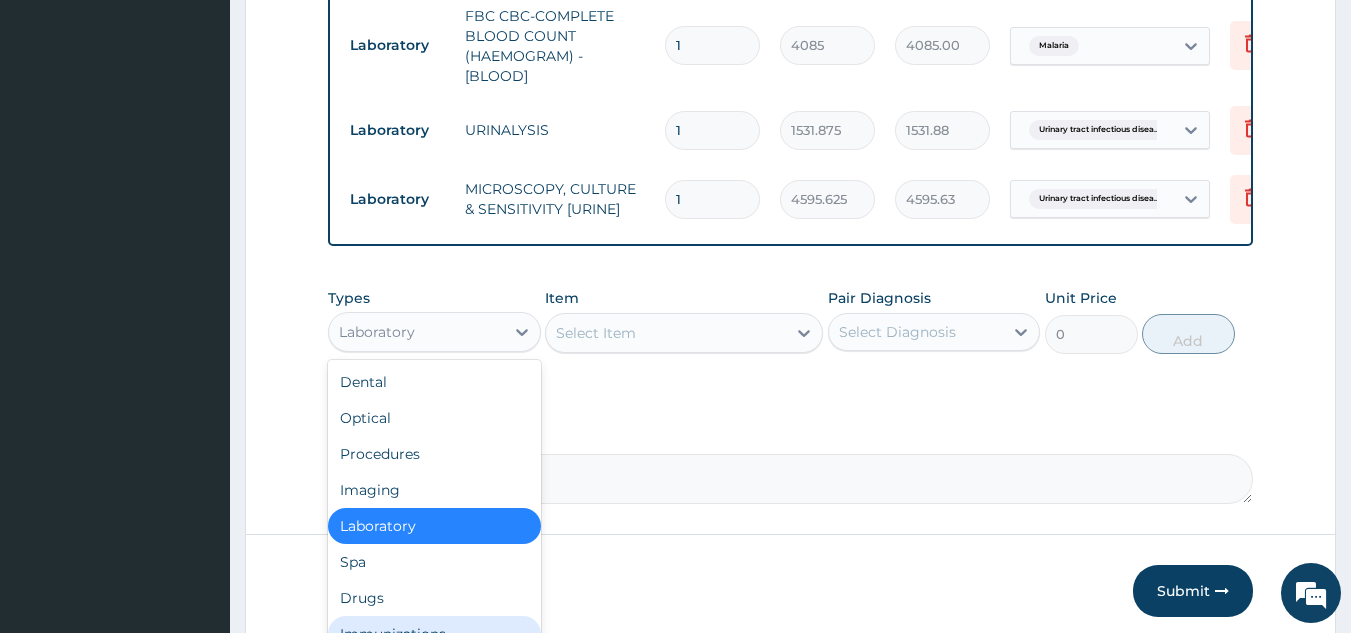 scroll, scrollTop: 68, scrollLeft: 0, axis: vertical 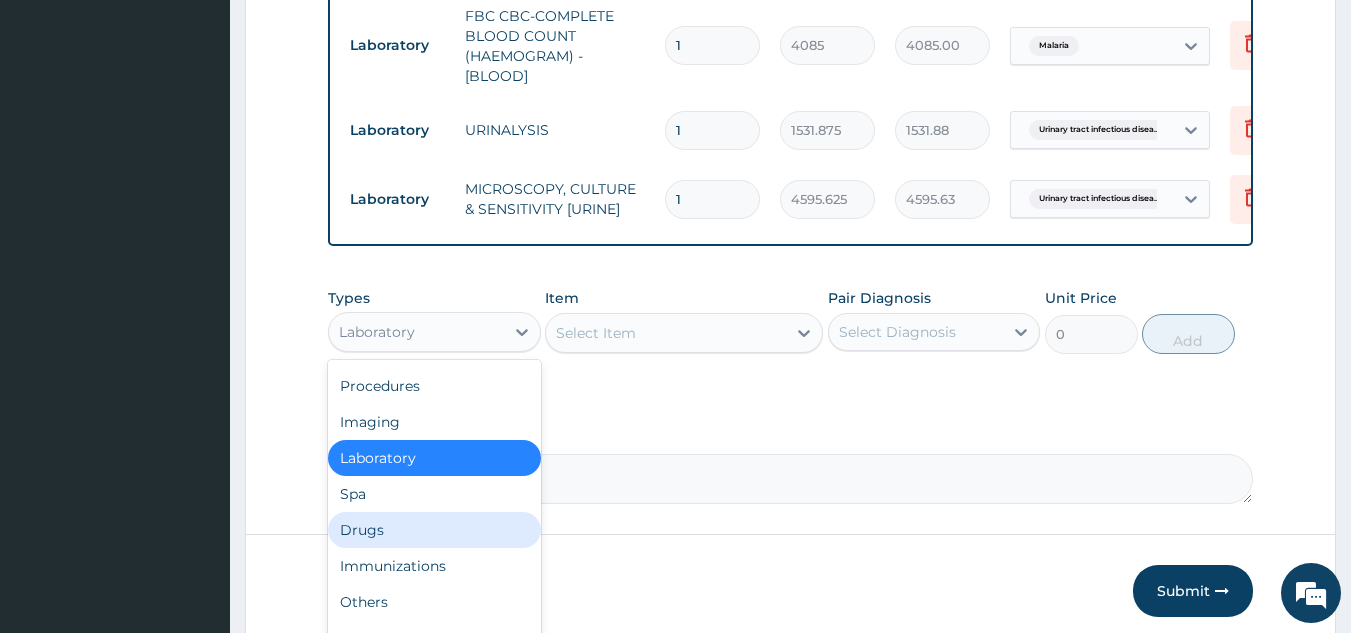 click on "Drugs" at bounding box center [434, 530] 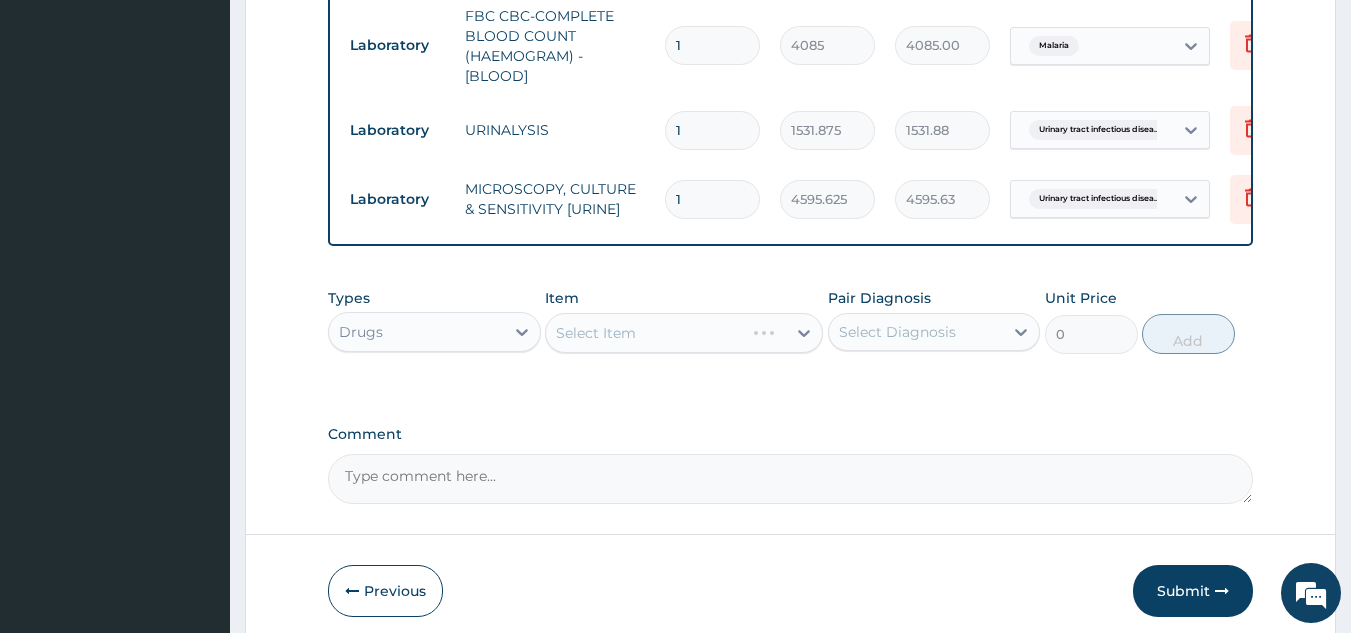 click on "Select Diagnosis" at bounding box center [897, 332] 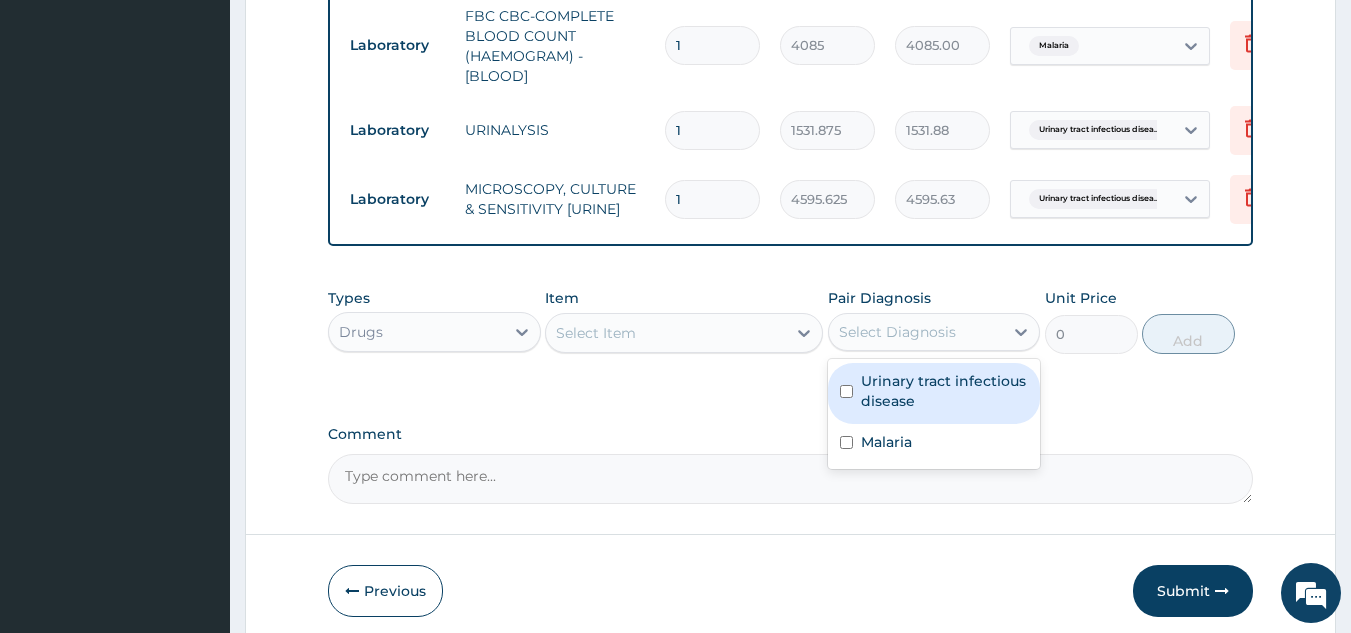 click on "Urinary tract infectious disease" at bounding box center [934, 393] 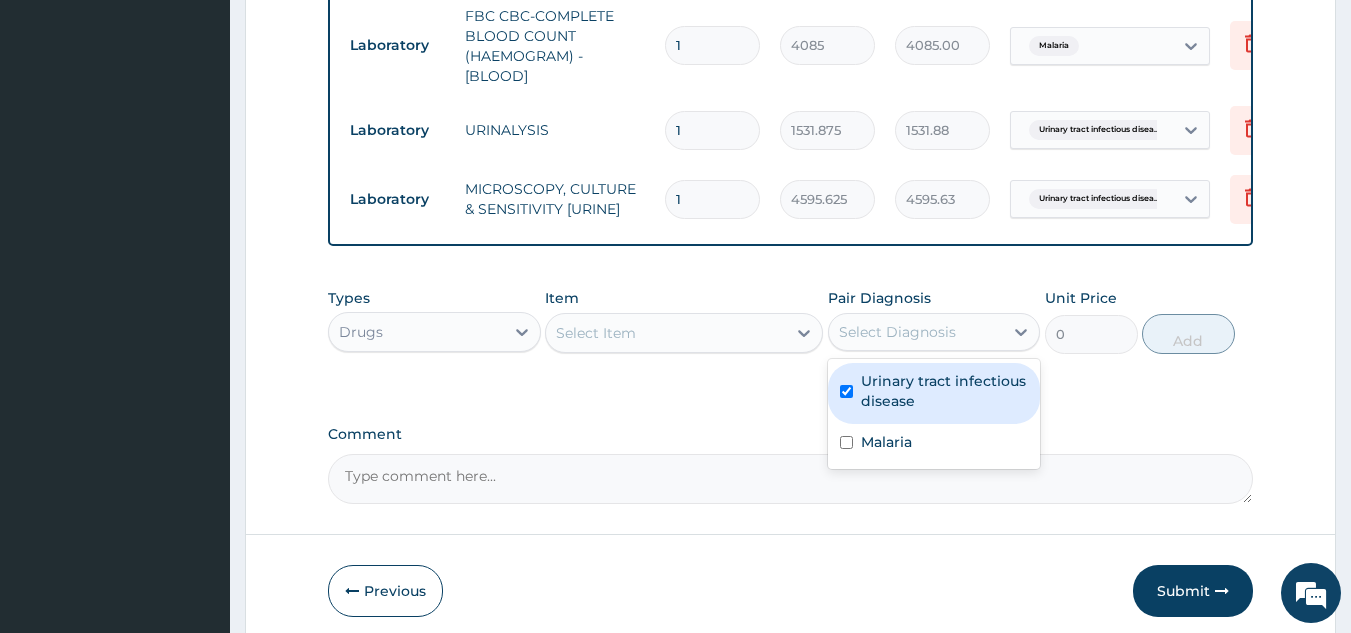 checkbox on "true" 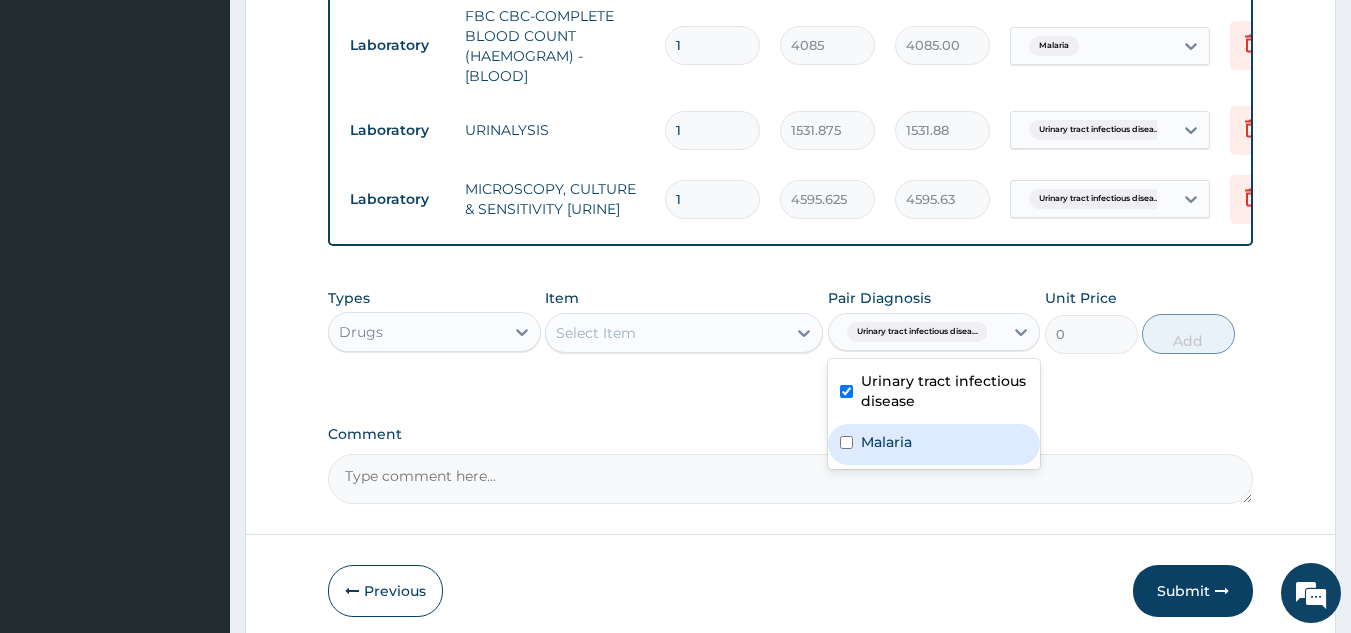 click on "Malaria" at bounding box center [886, 442] 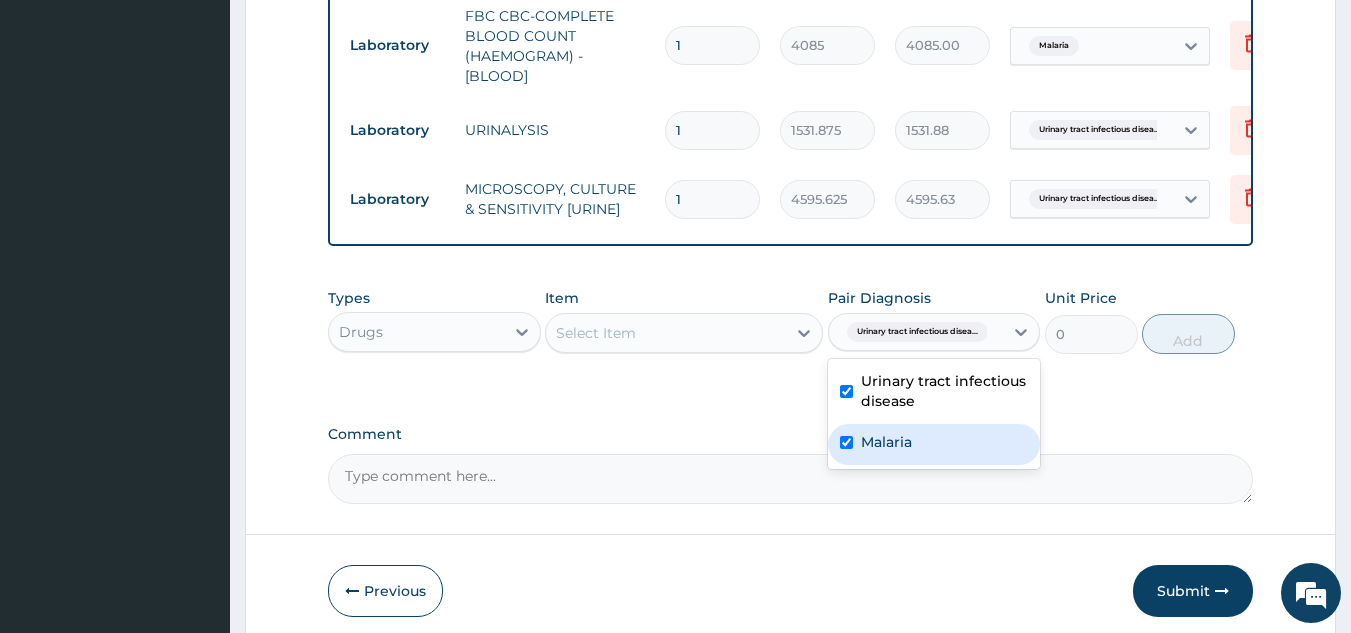 checkbox on "true" 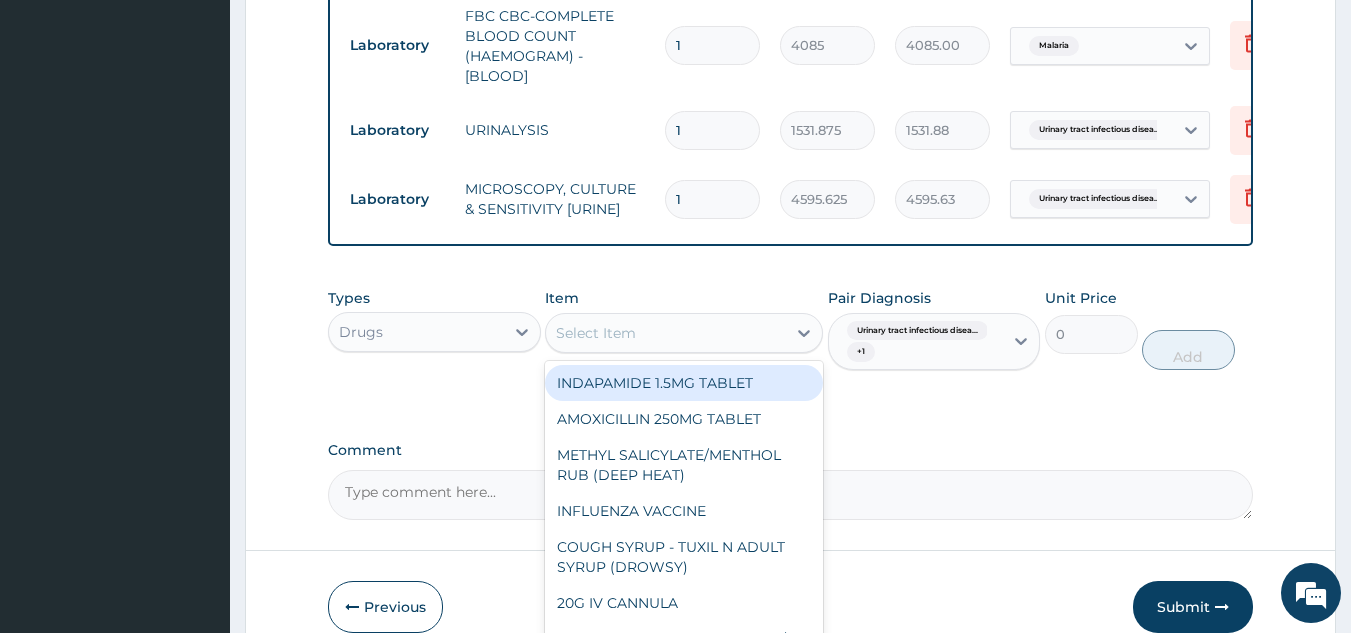 click on "Select Item" at bounding box center [666, 333] 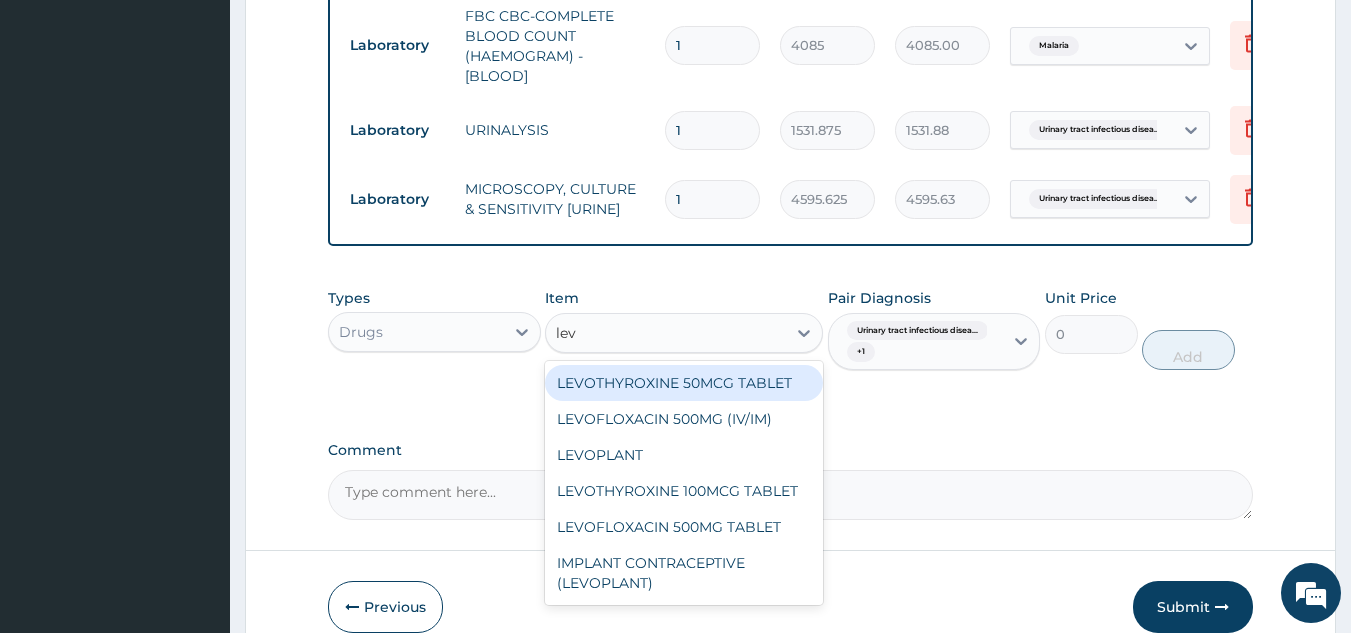 type on "levo" 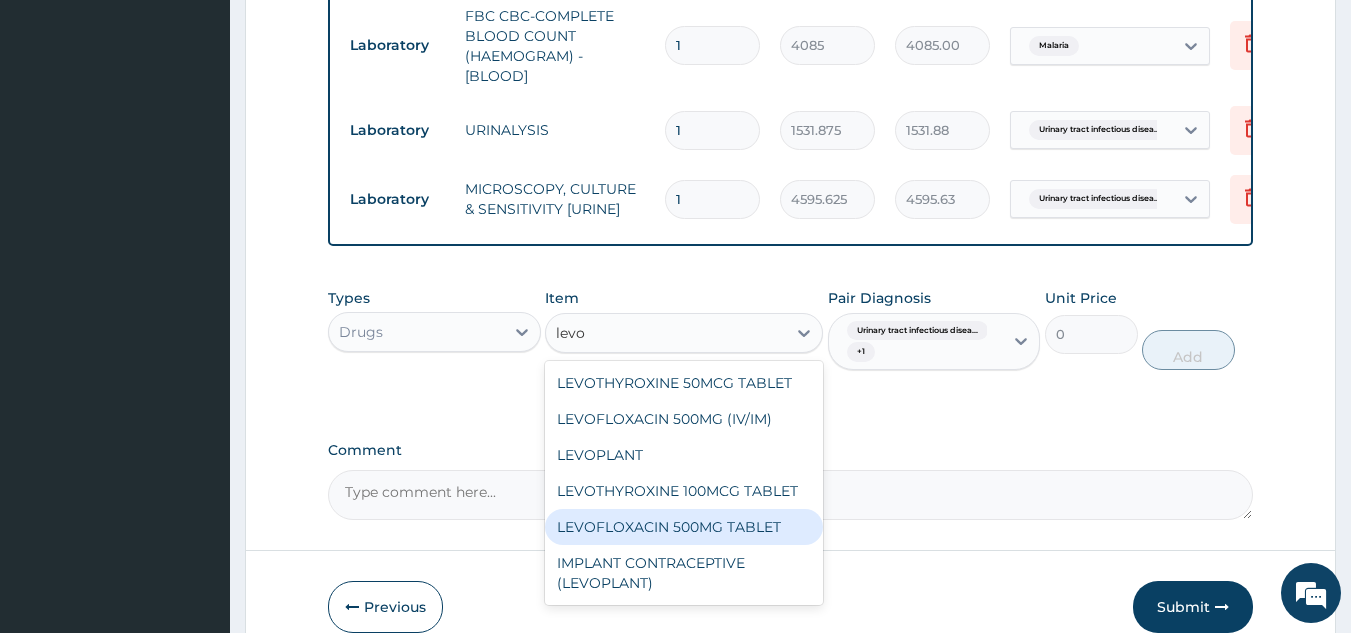 type 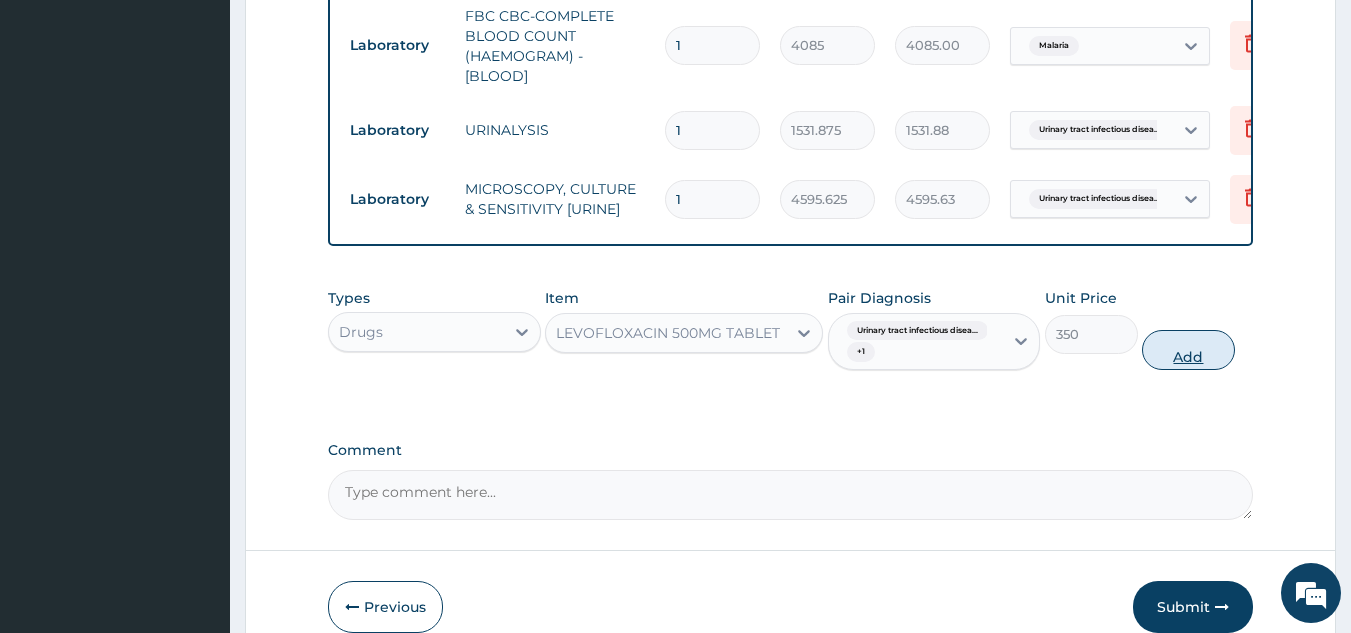 click on "Add" at bounding box center (1188, 350) 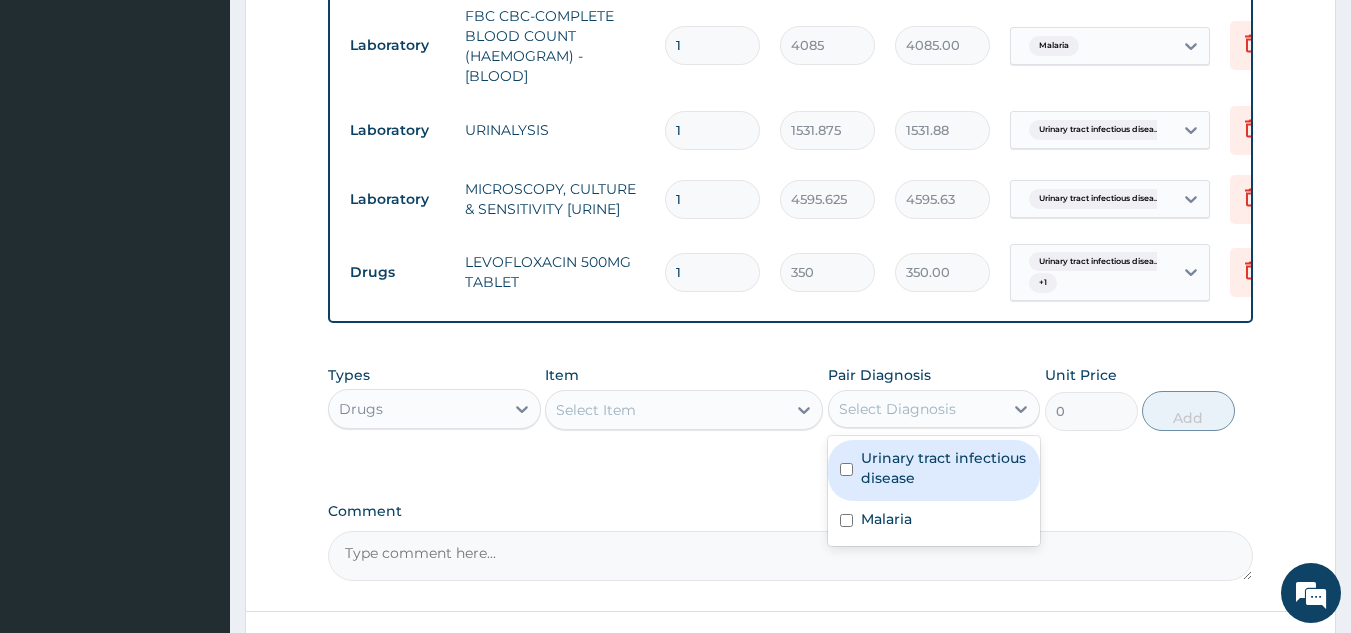 click on "Select Diagnosis" at bounding box center (916, 409) 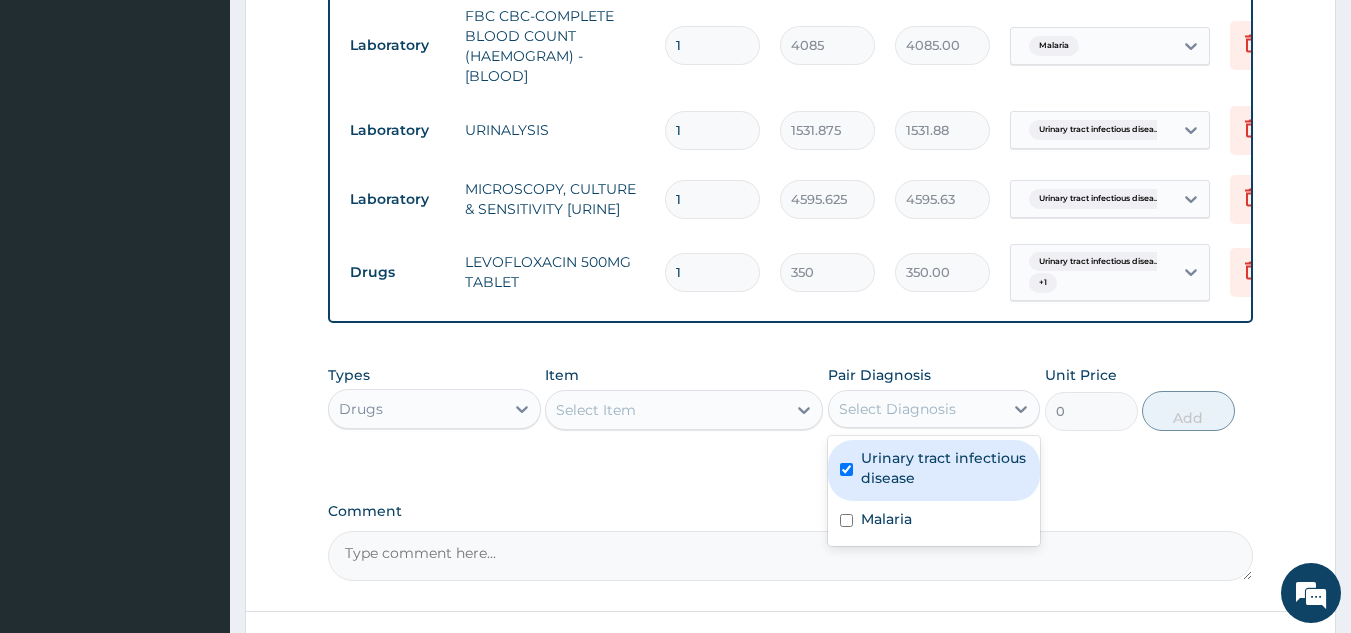 checkbox on "true" 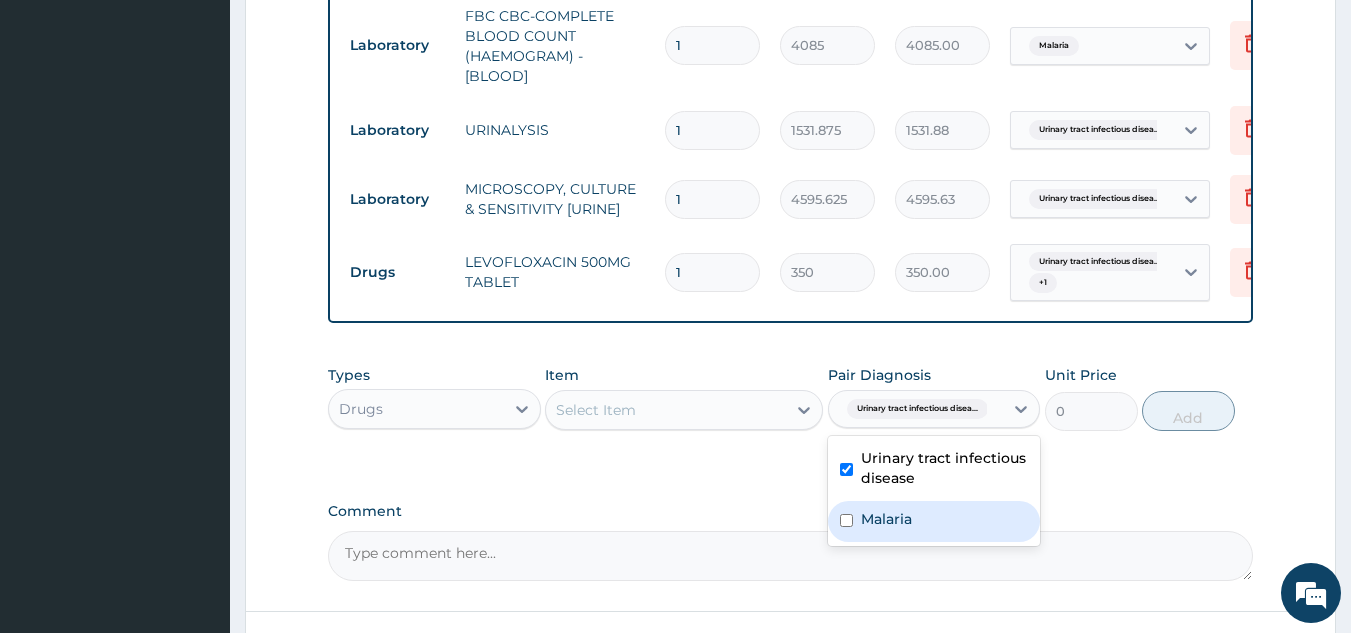 click on "Malaria" at bounding box center (934, 521) 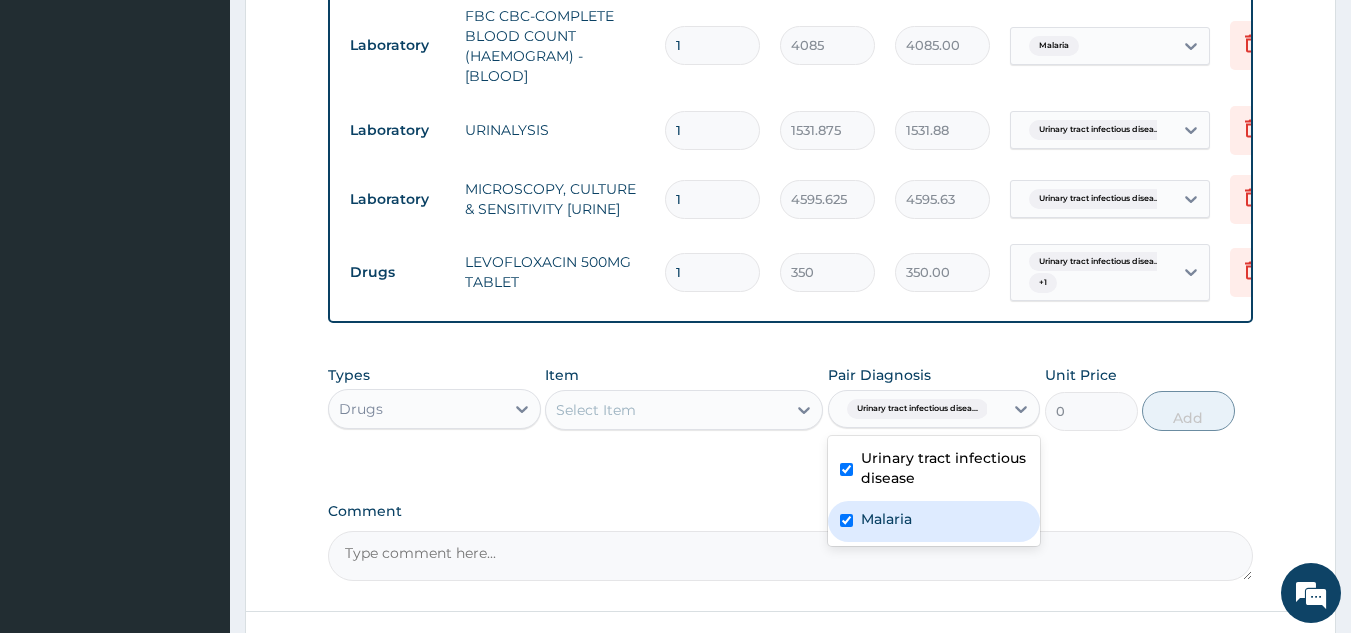 checkbox on "true" 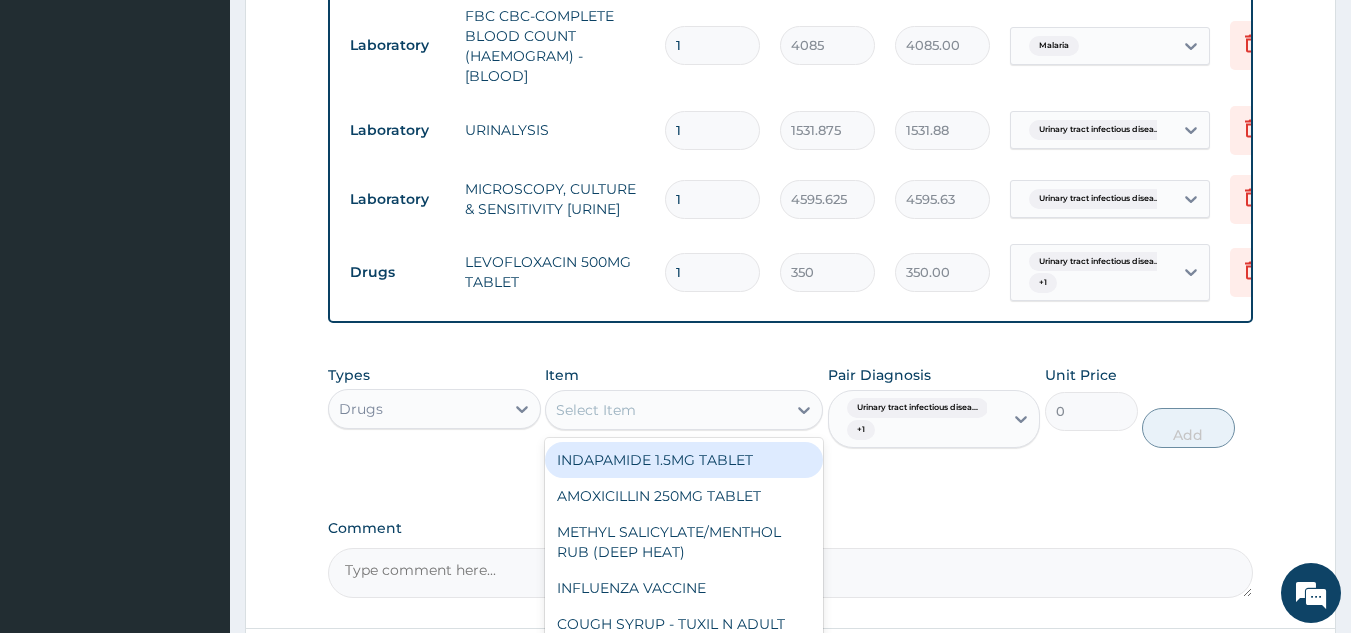 click on "Select Item" at bounding box center [666, 410] 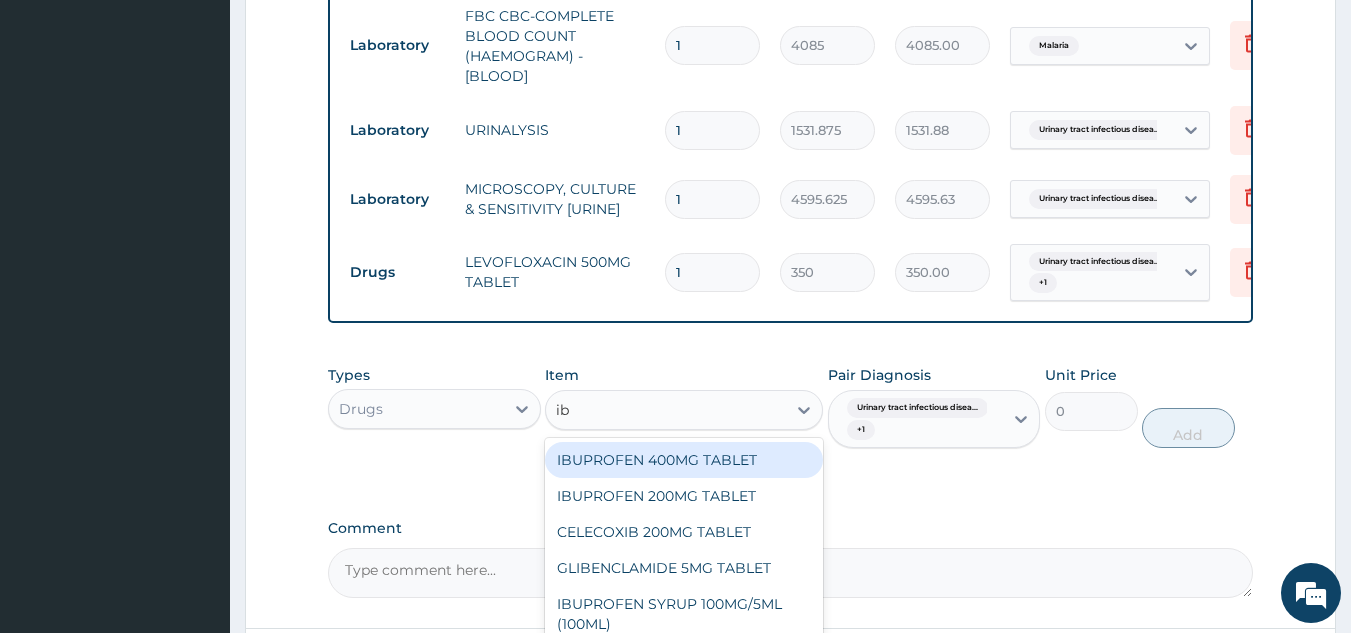 type on "ibu" 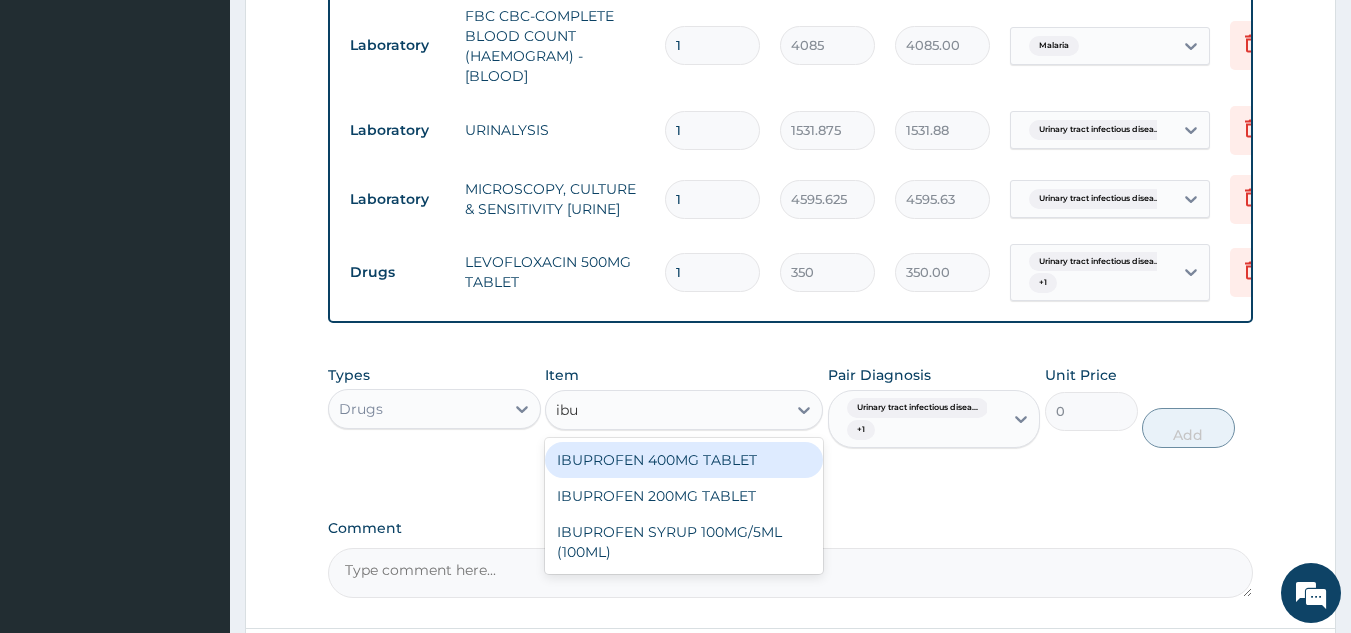 type 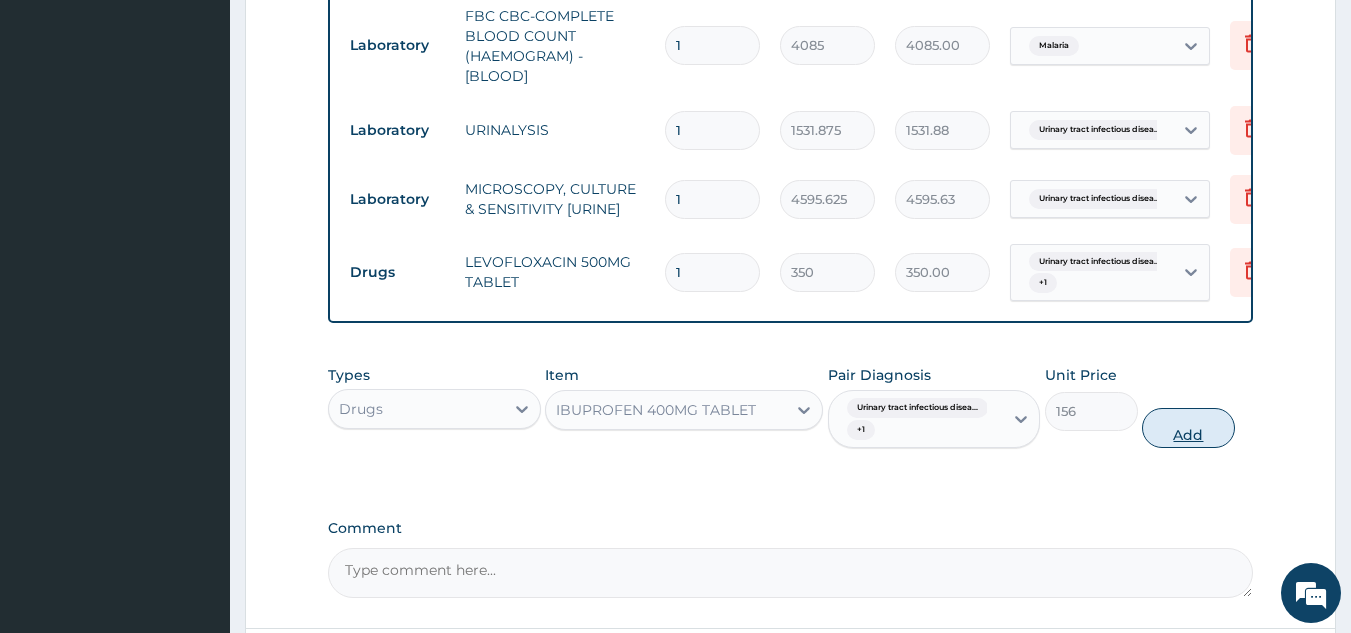 click on "Add" at bounding box center [1188, 428] 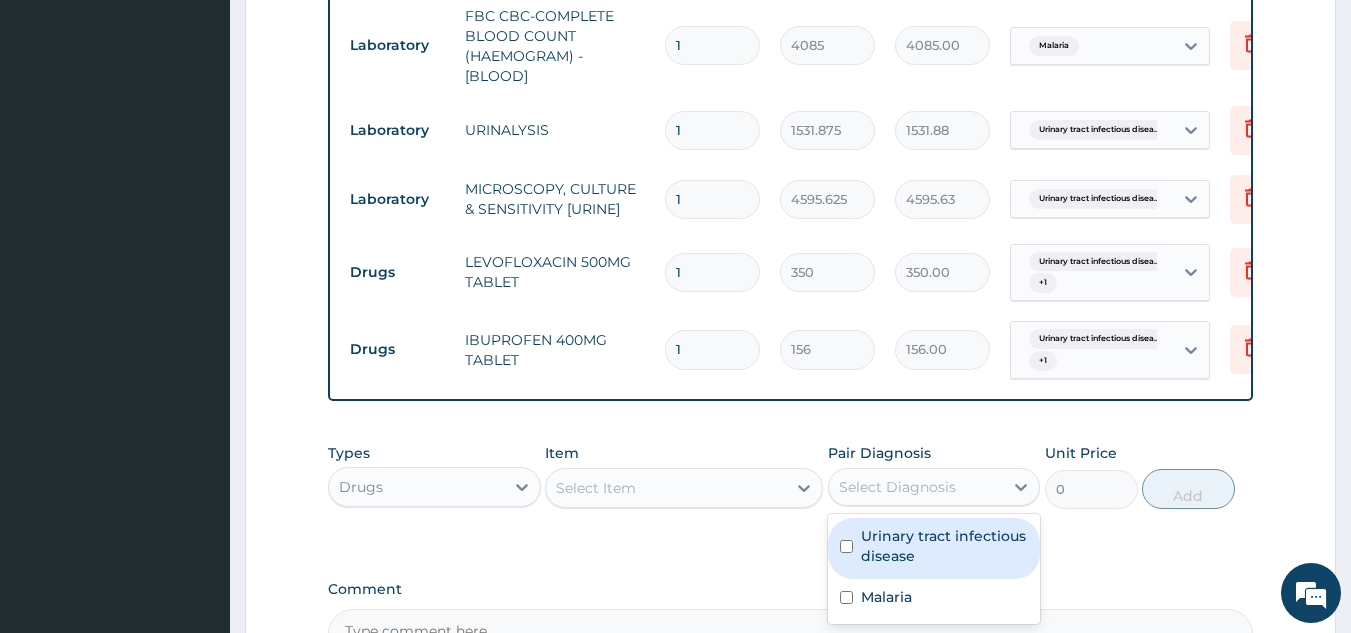 click on "Select Diagnosis" at bounding box center (916, 487) 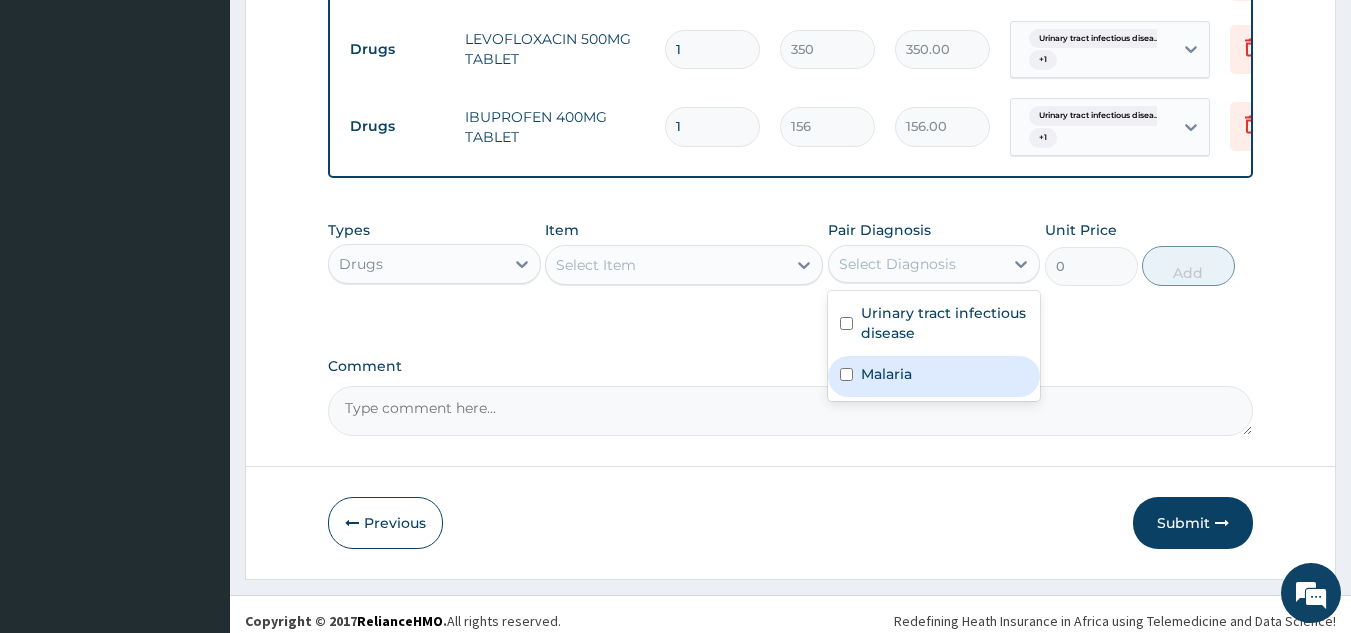 scroll, scrollTop: 1195, scrollLeft: 0, axis: vertical 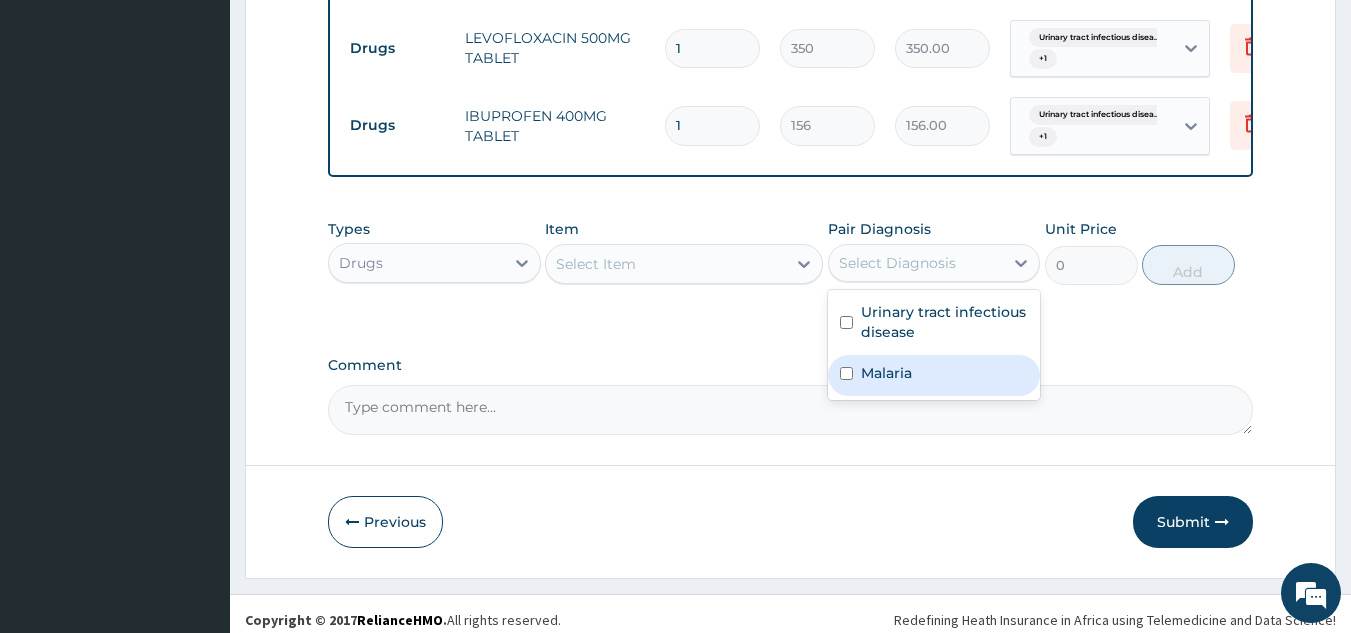 click on "Malaria" at bounding box center (934, 375) 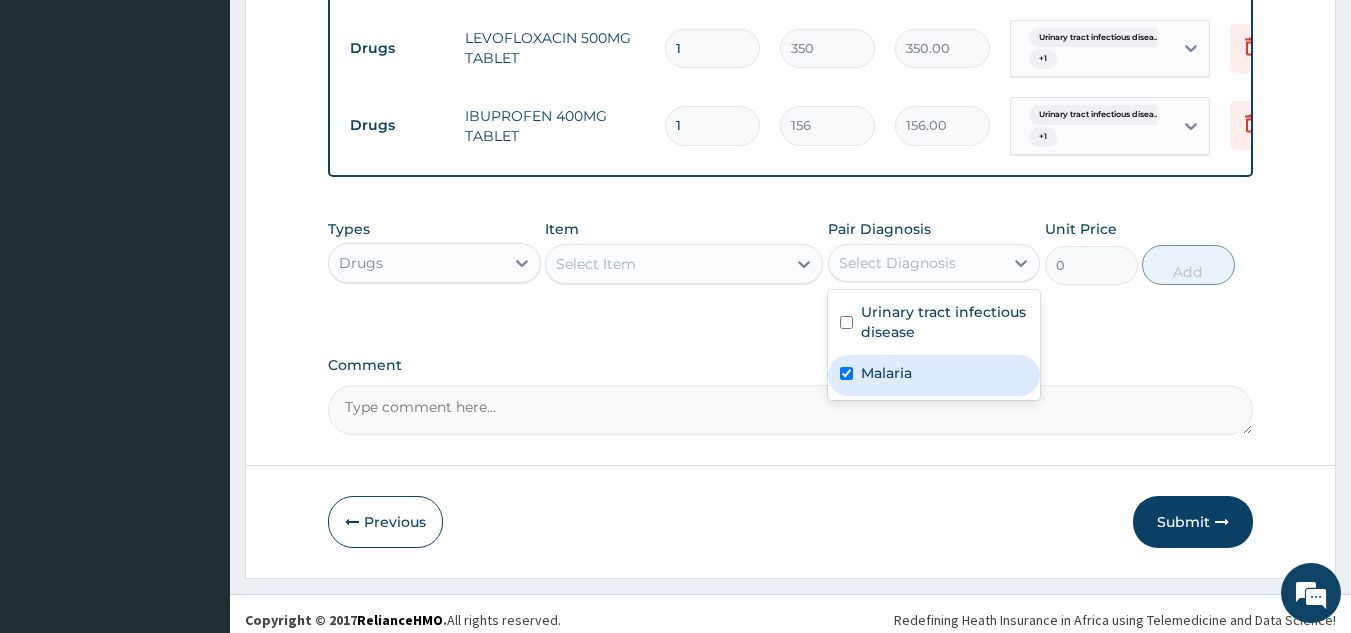 checkbox on "true" 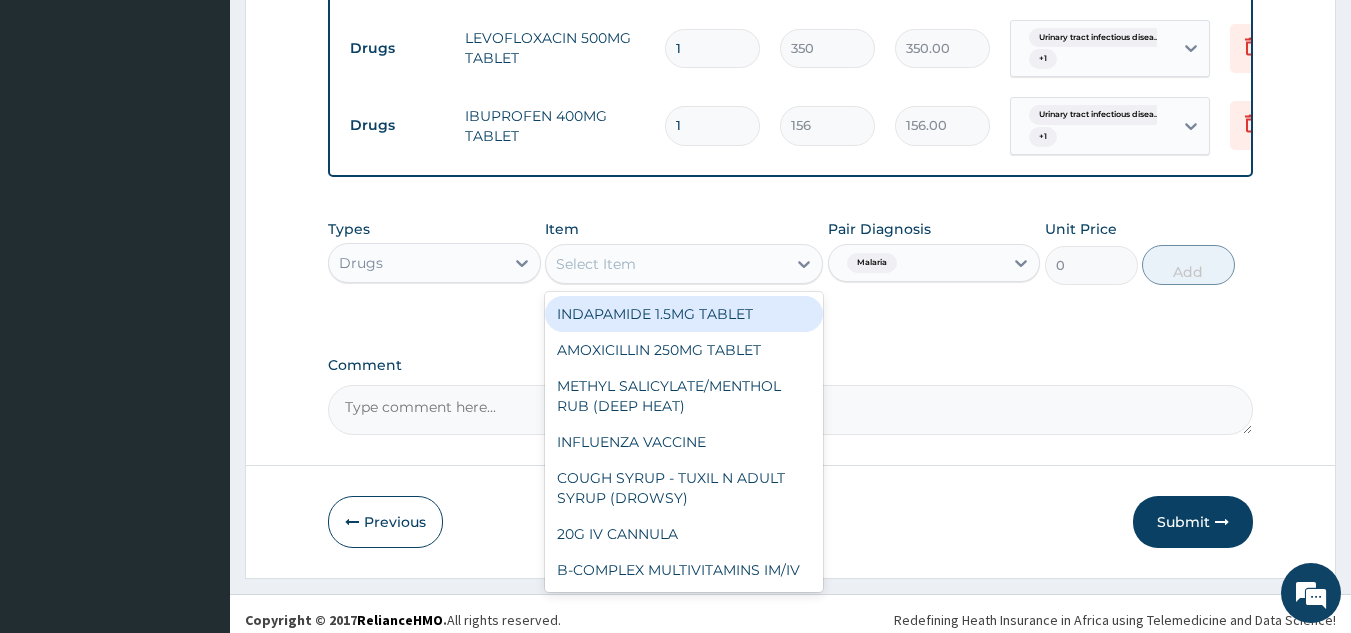 click on "Select Item" at bounding box center [666, 264] 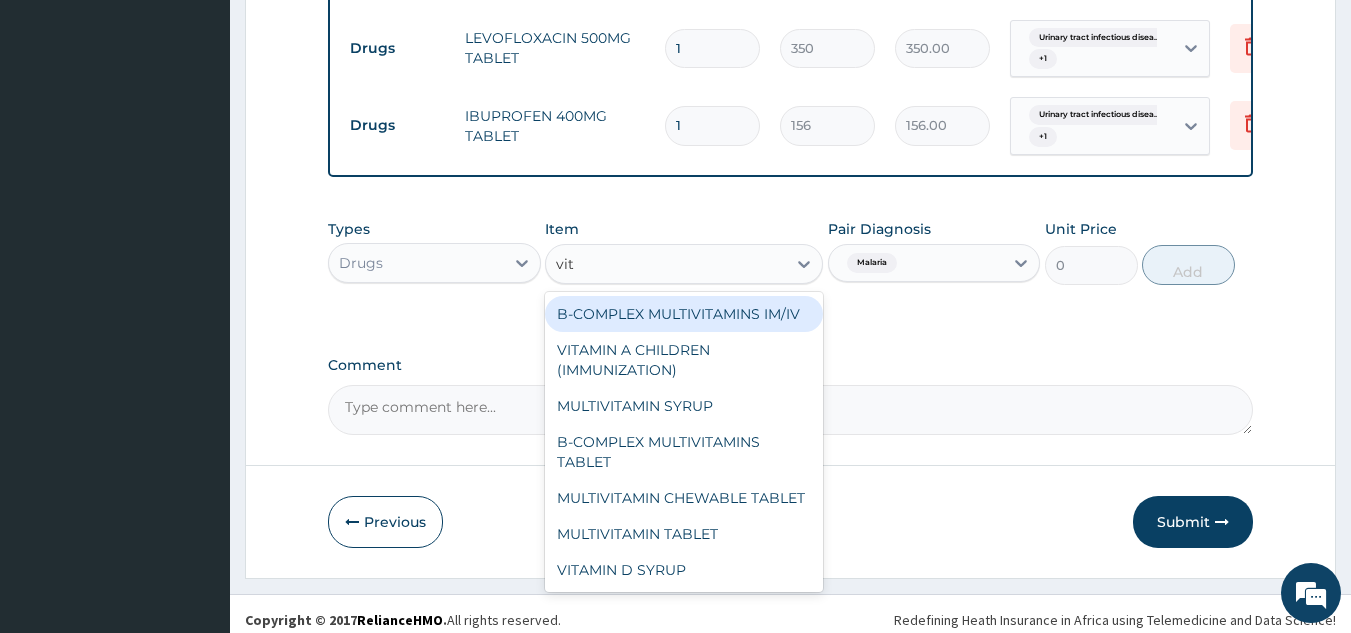 type on "vita" 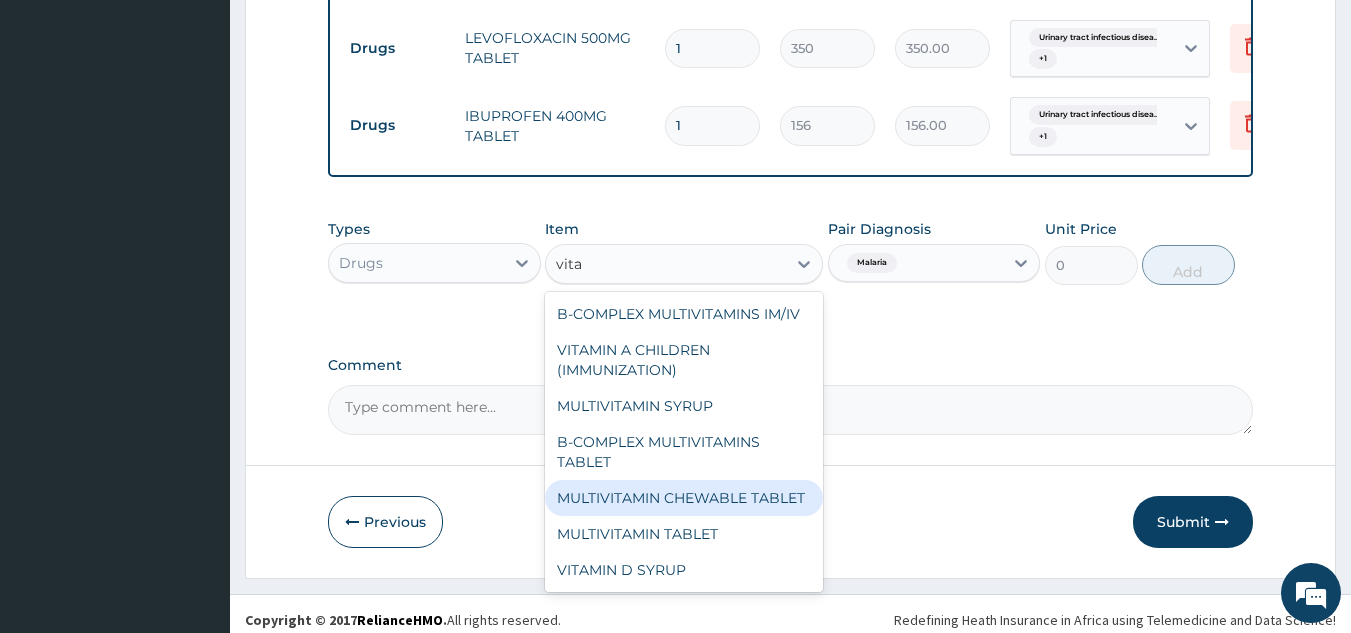 scroll, scrollTop: 296, scrollLeft: 0, axis: vertical 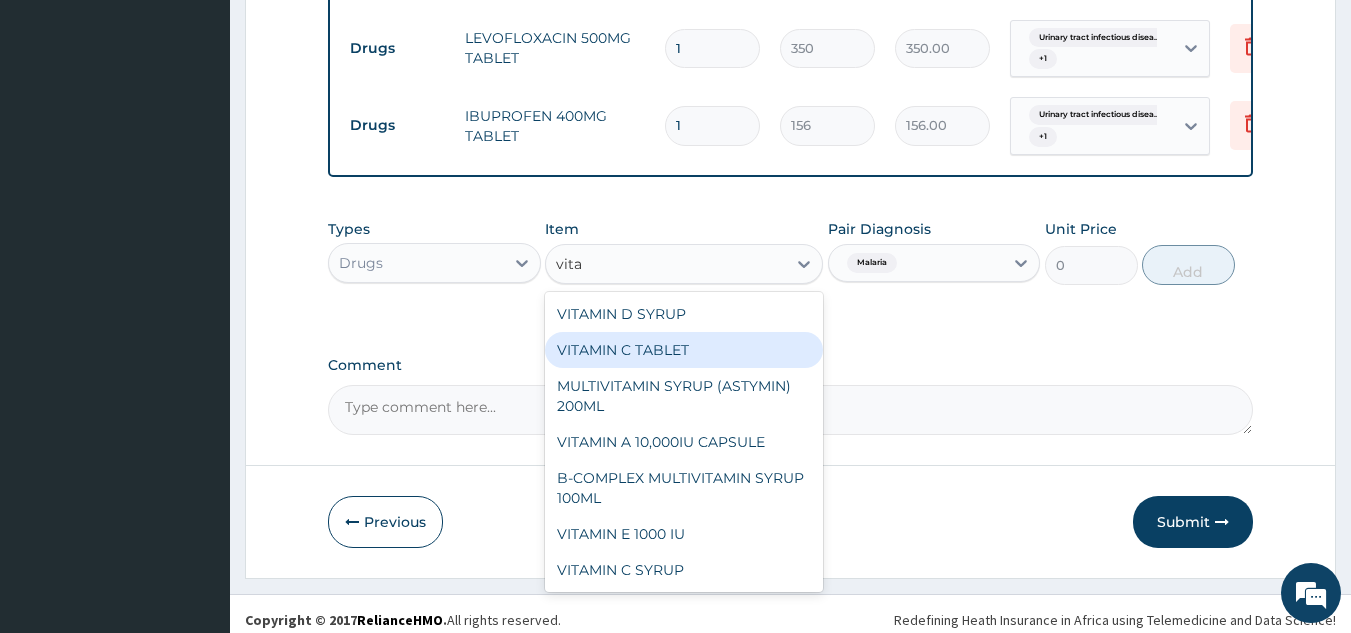 click on "VITAMIN C TABLET" at bounding box center (684, 350) 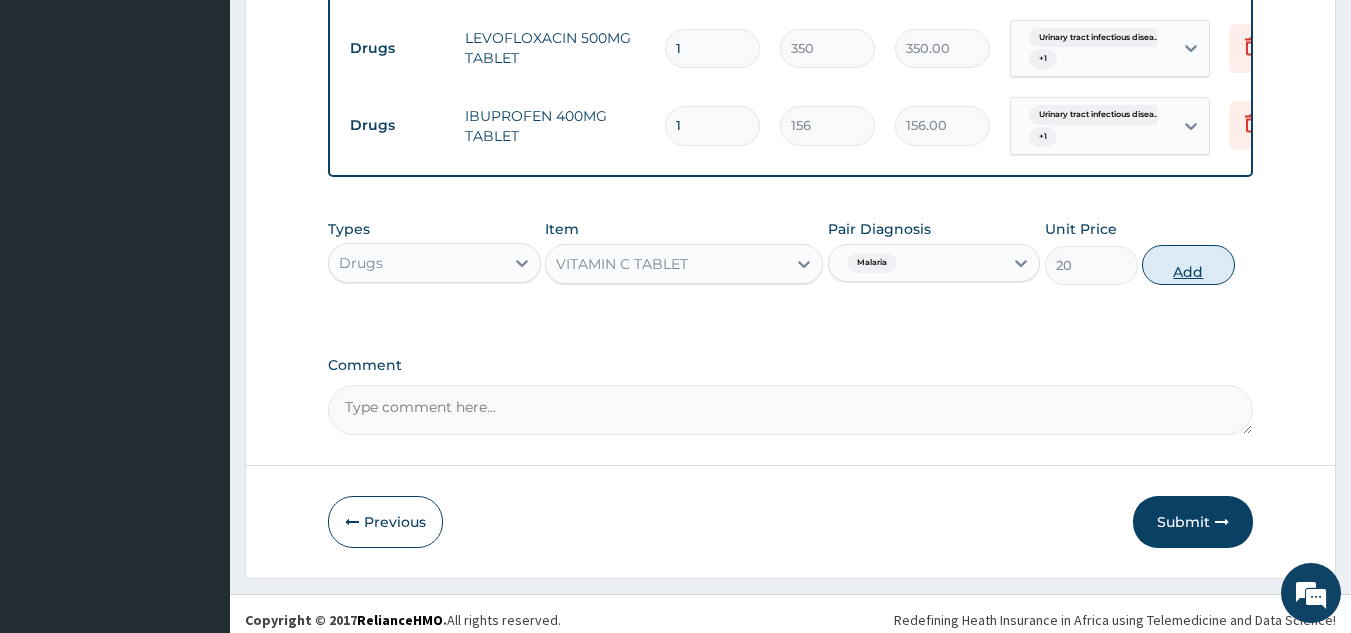 click on "Add" at bounding box center [1188, 265] 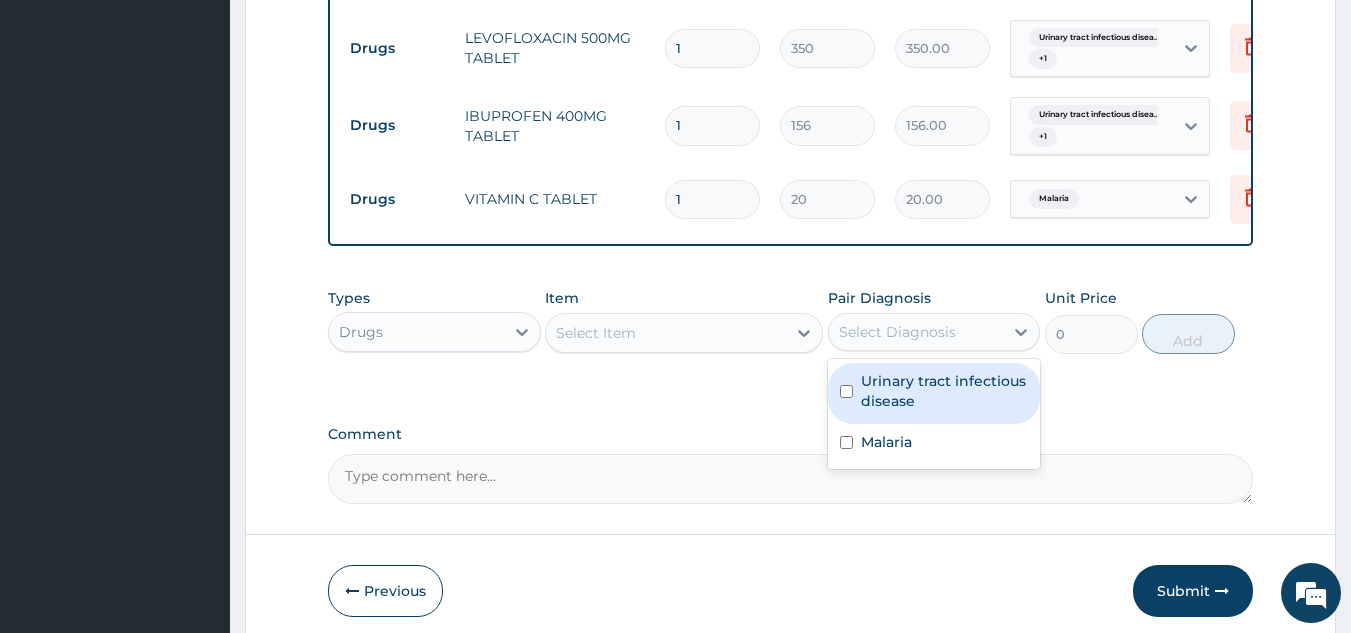 click on "Select Diagnosis" at bounding box center [916, 332] 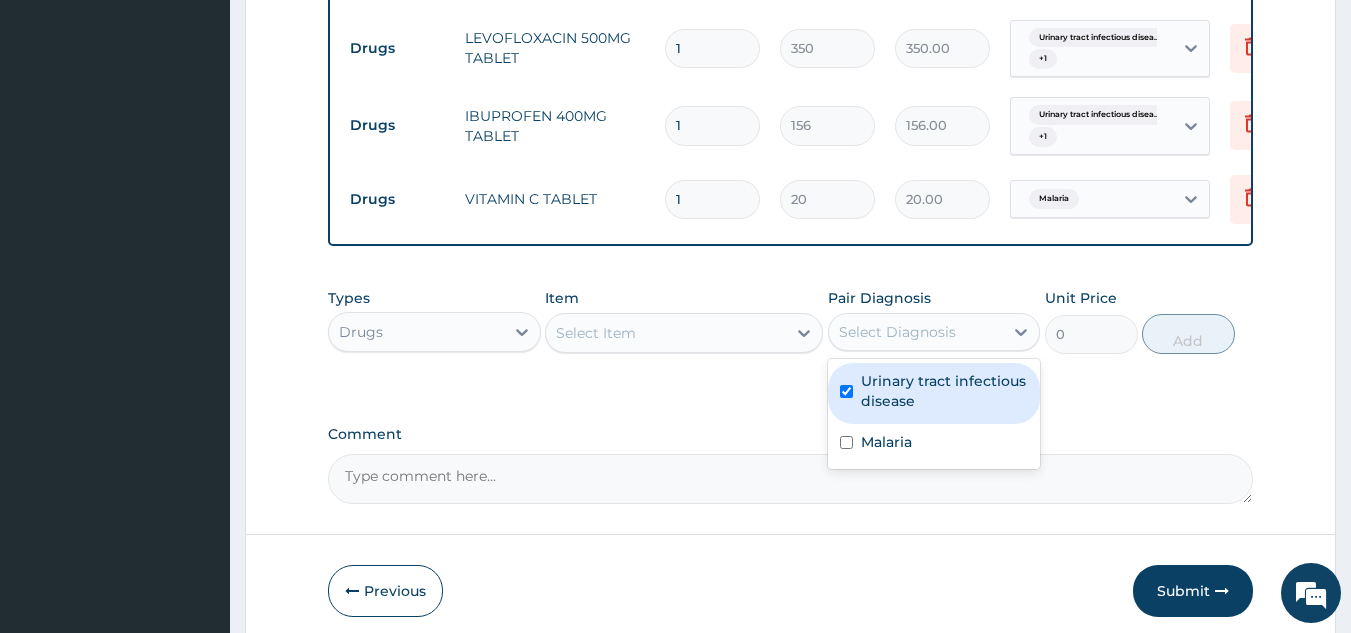 checkbox on "true" 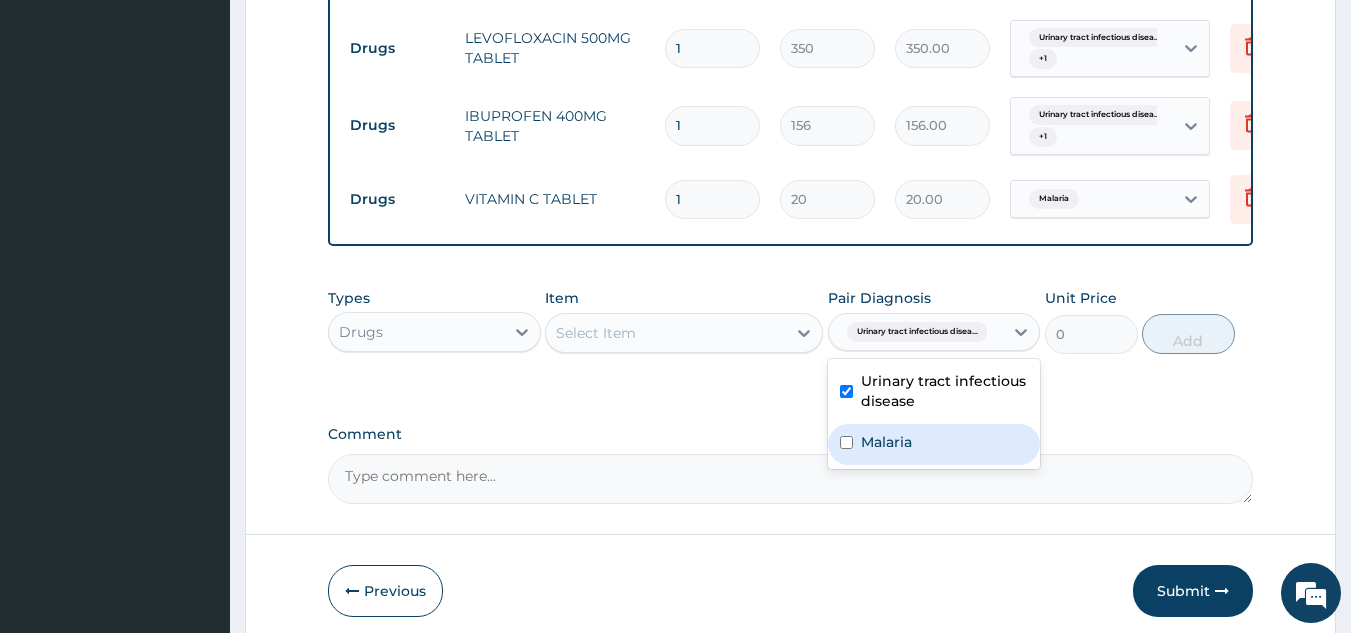click on "Malaria" at bounding box center (886, 442) 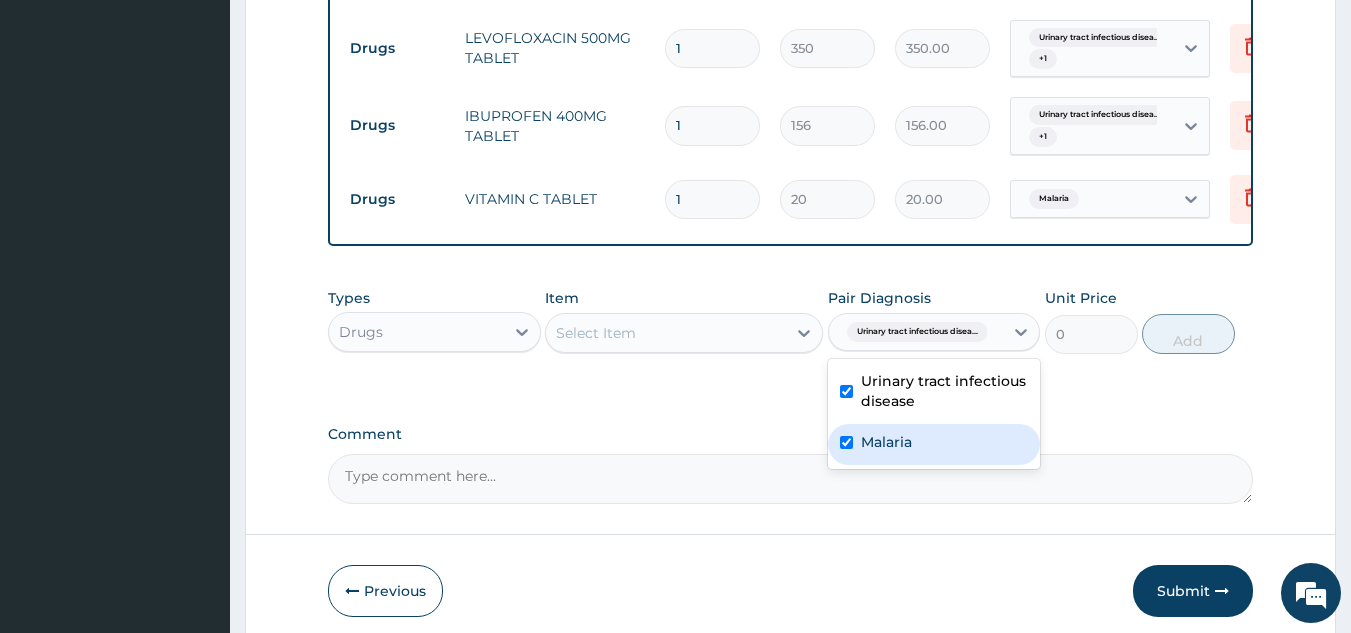 checkbox on "true" 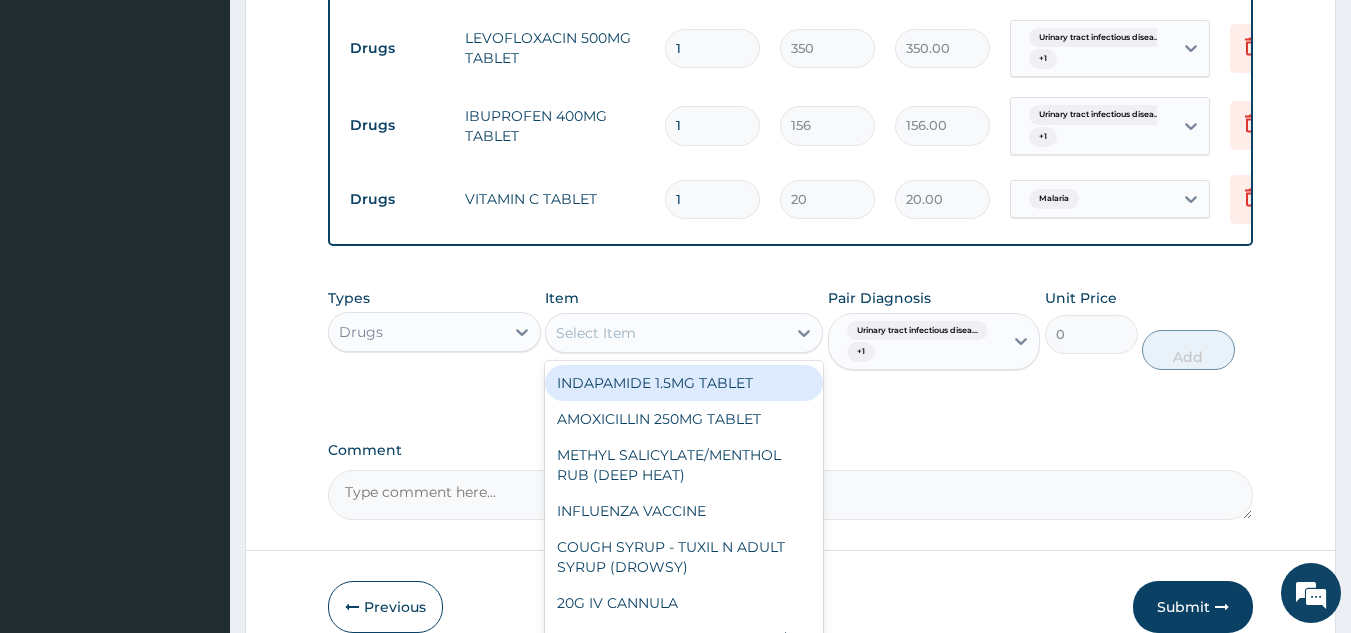 click on "Select Item" at bounding box center (596, 333) 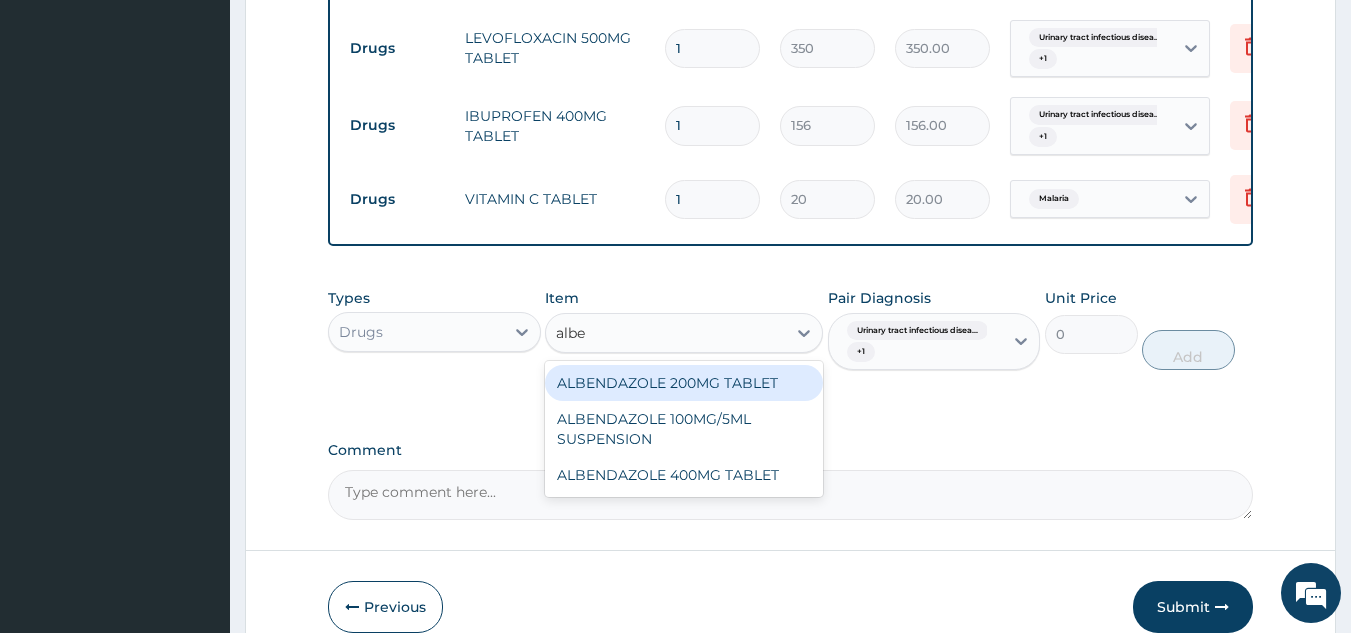 type on "alben" 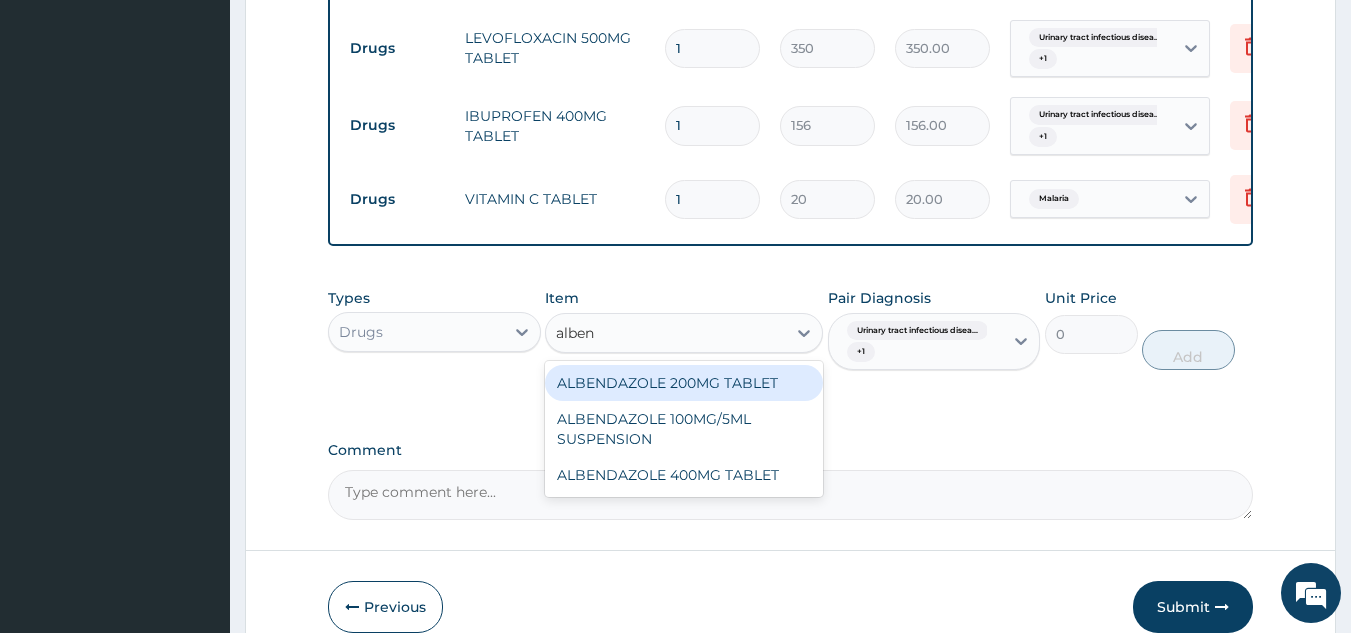type 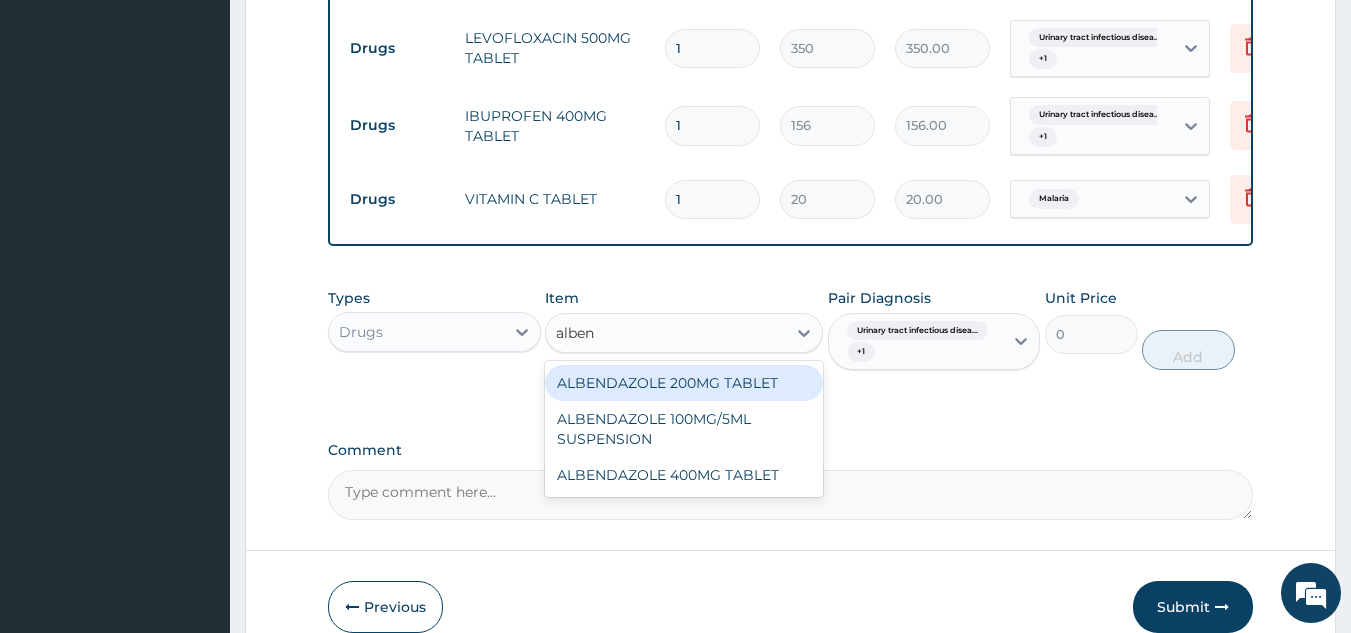 type on "391" 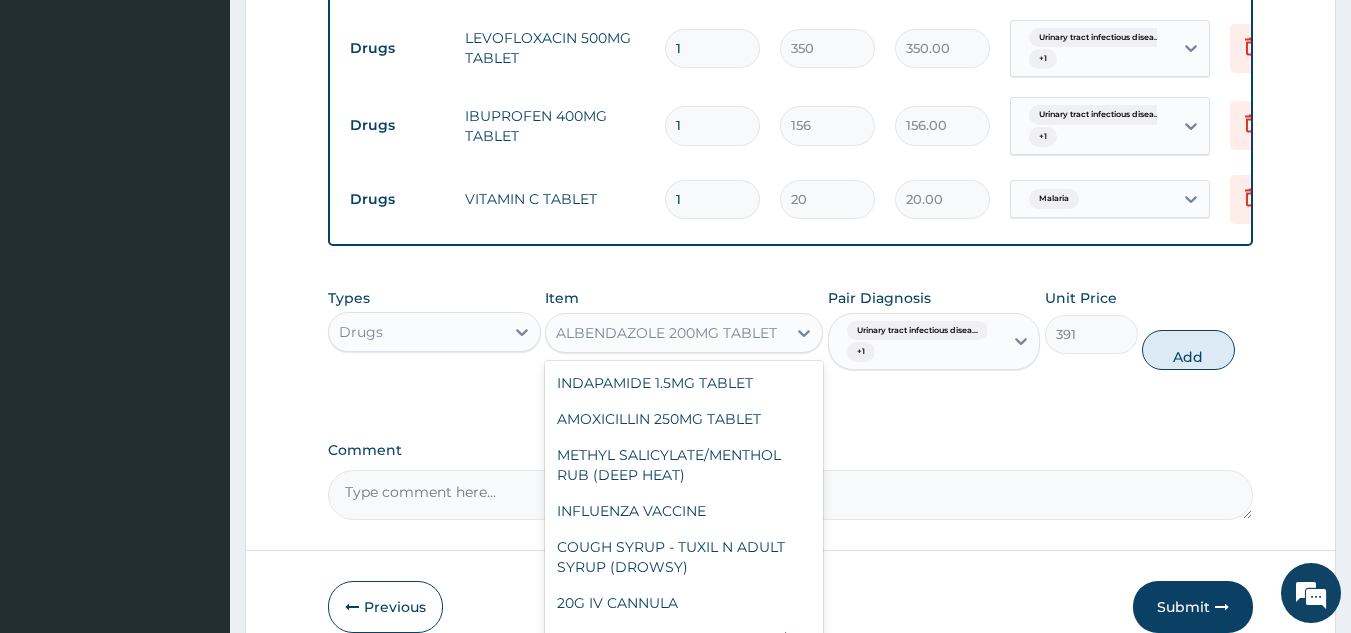 click on "ALBENDAZOLE 200MG TABLET" at bounding box center (666, 333) 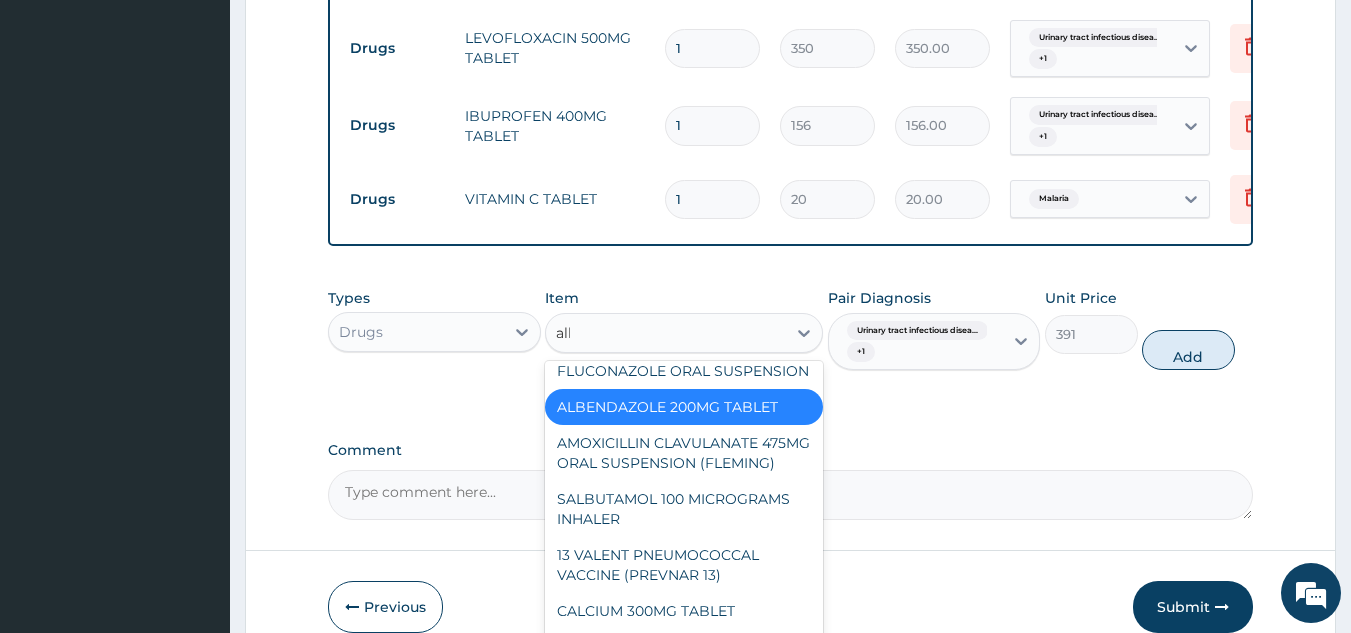 scroll, scrollTop: 0, scrollLeft: 0, axis: both 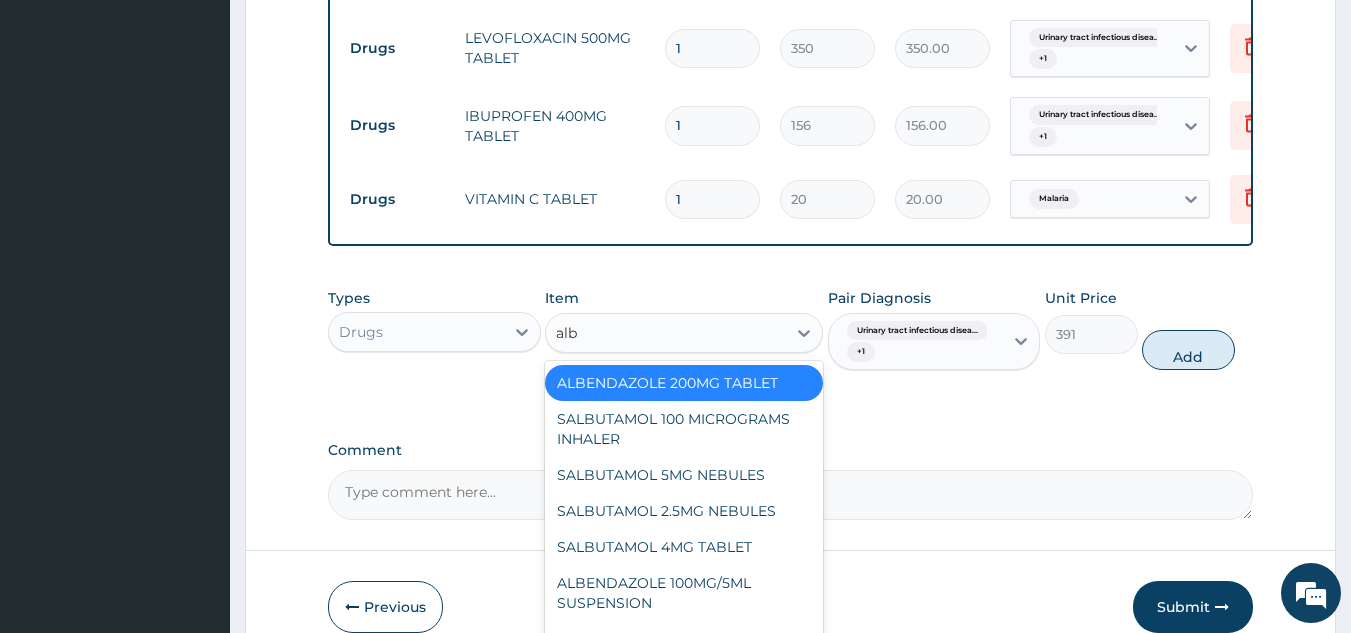 type on "albe" 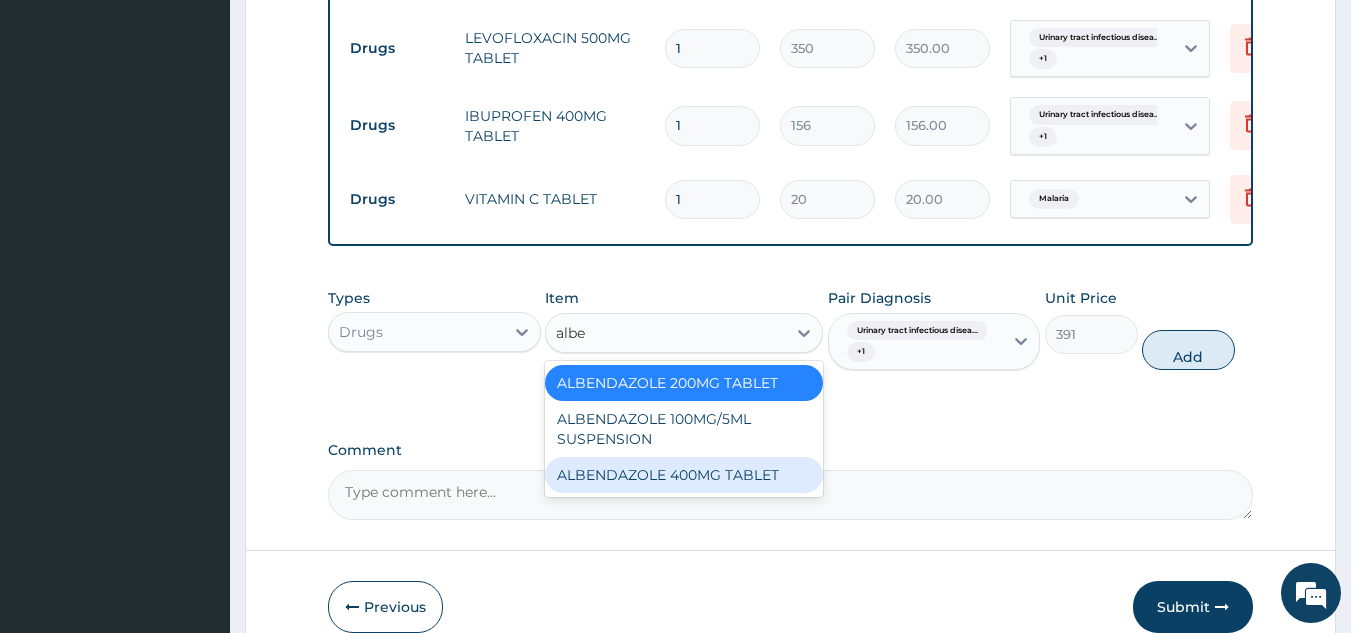type 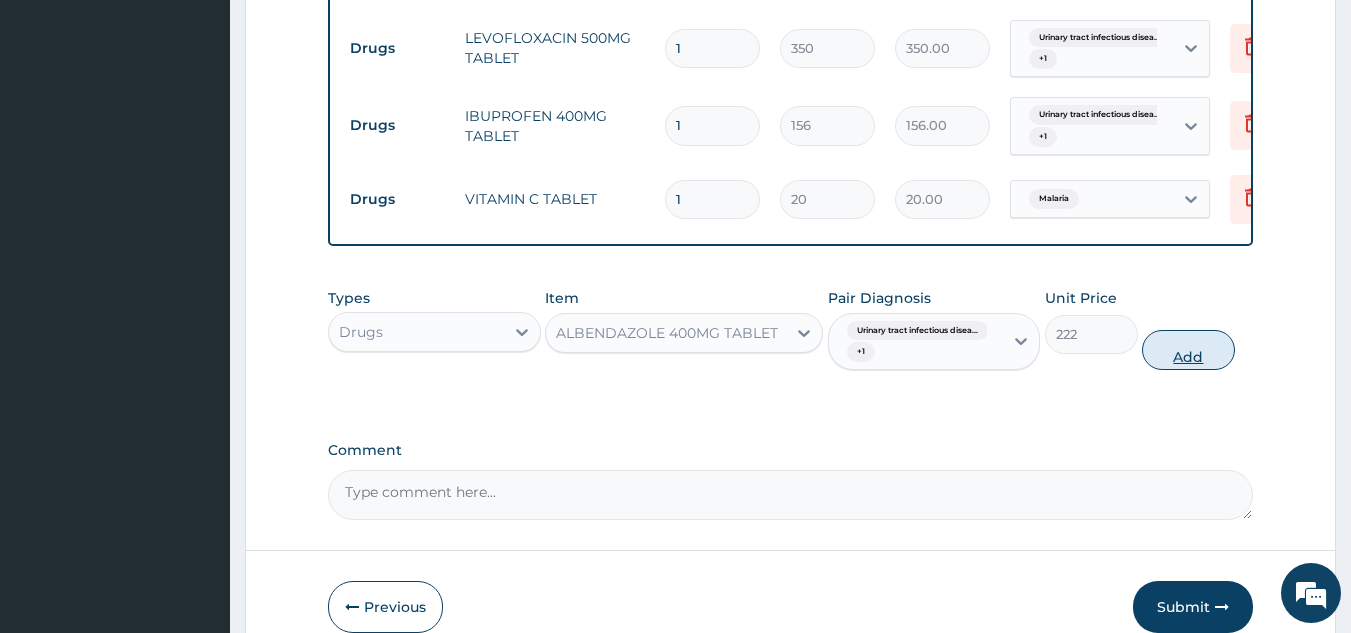 click on "Add" at bounding box center (1188, 350) 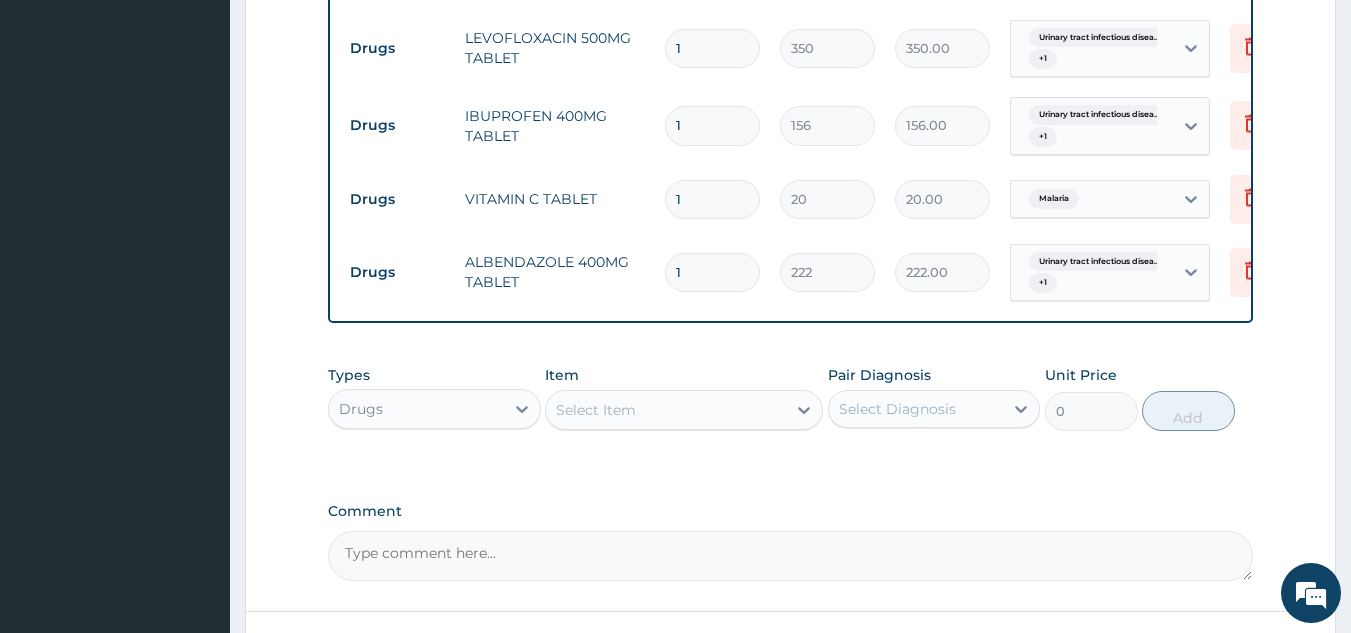 click on "1" at bounding box center (712, 48) 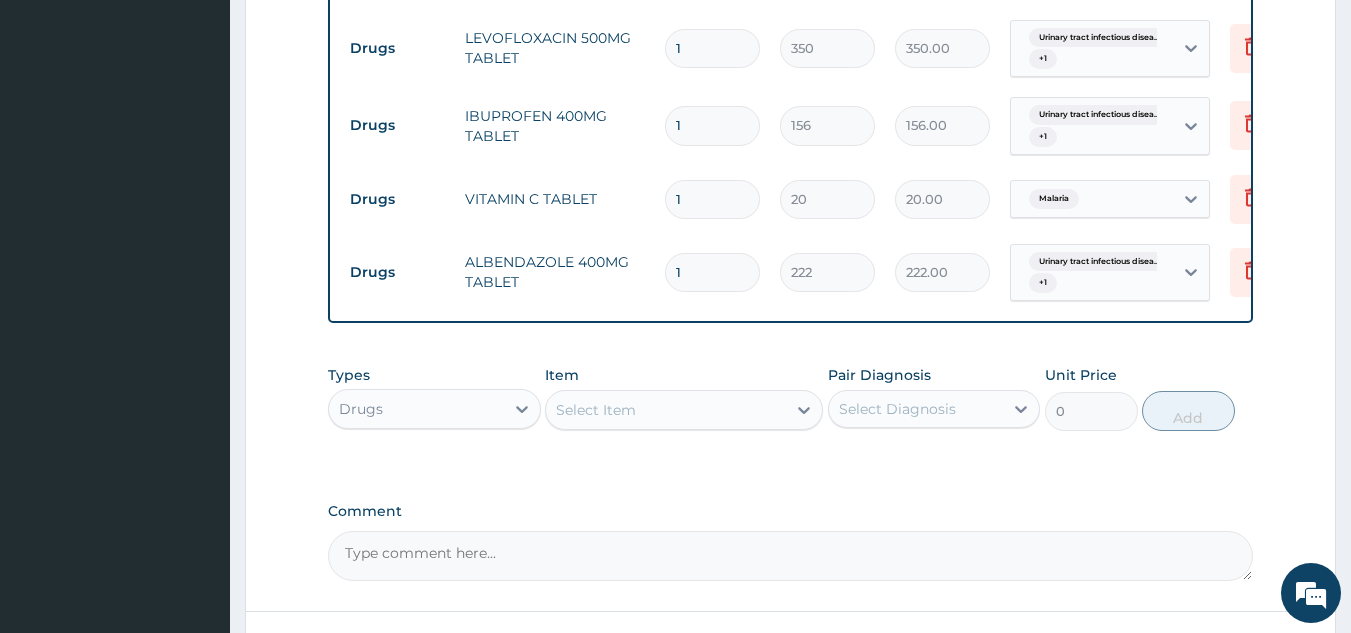 type 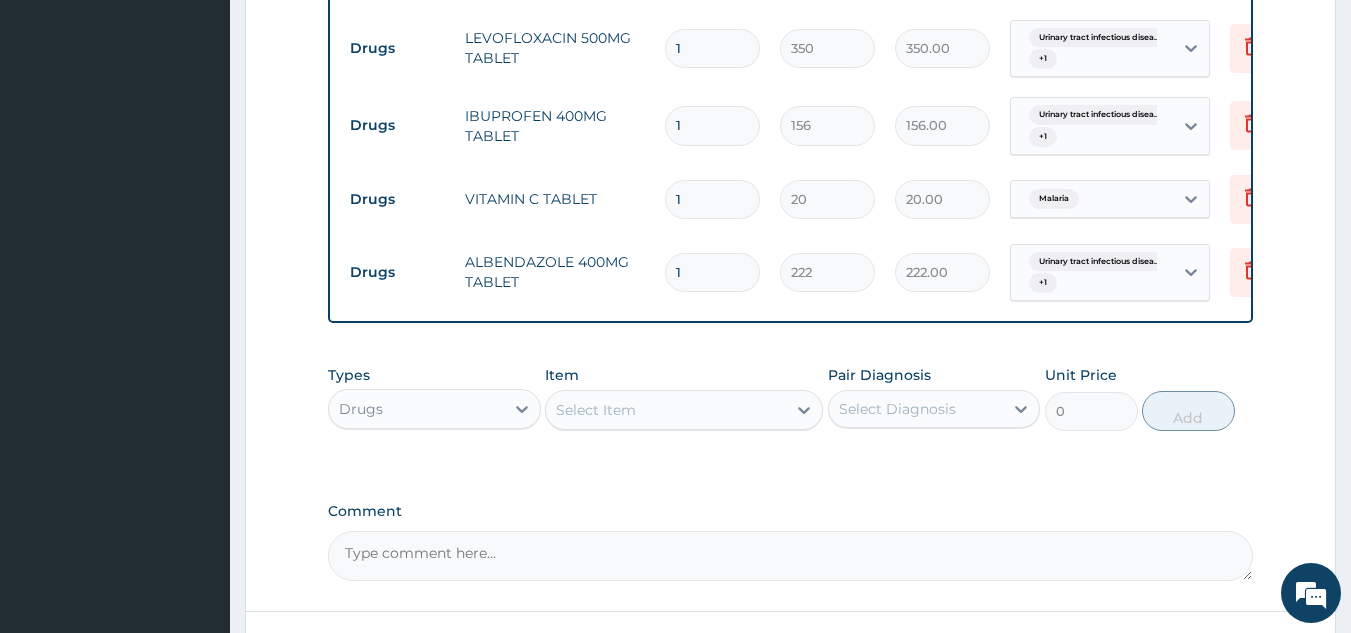 type on "0.00" 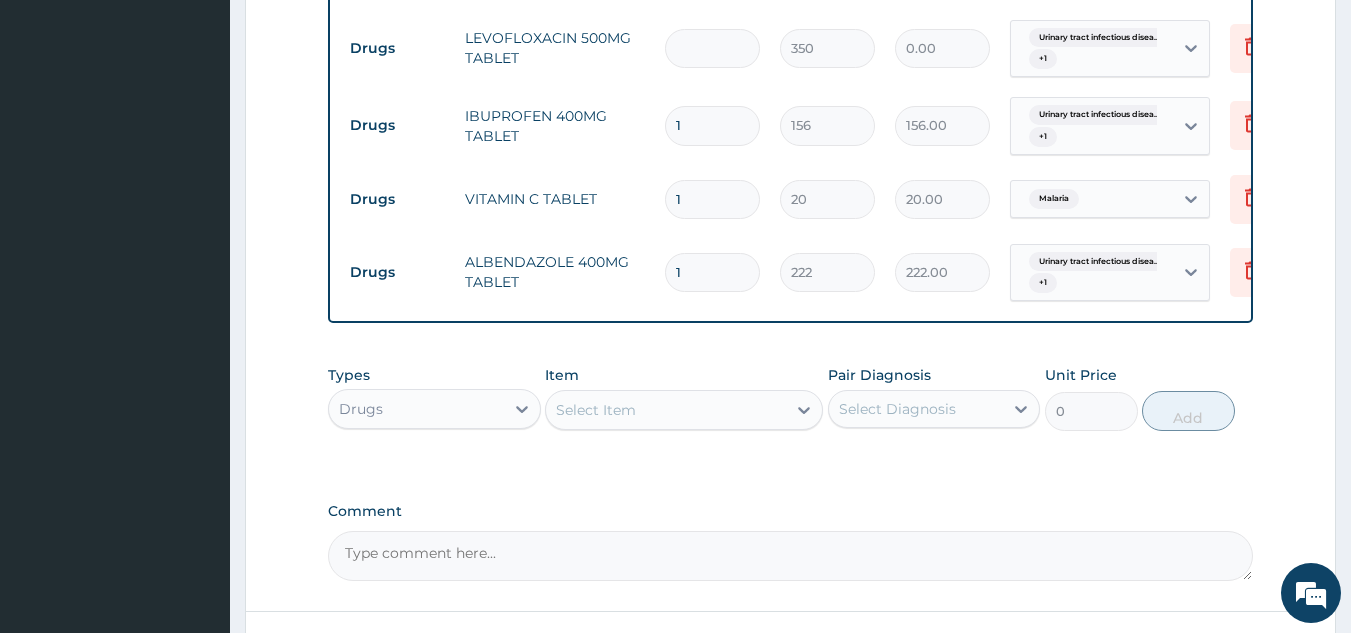 type on "2" 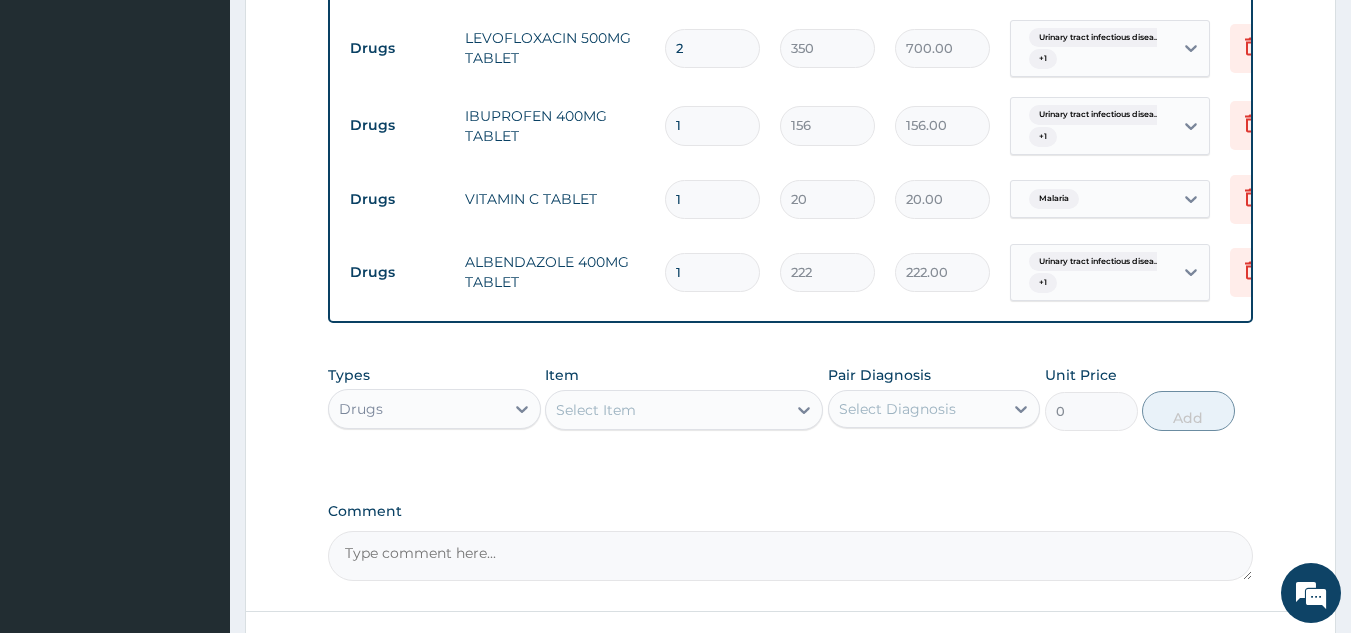 type on "20" 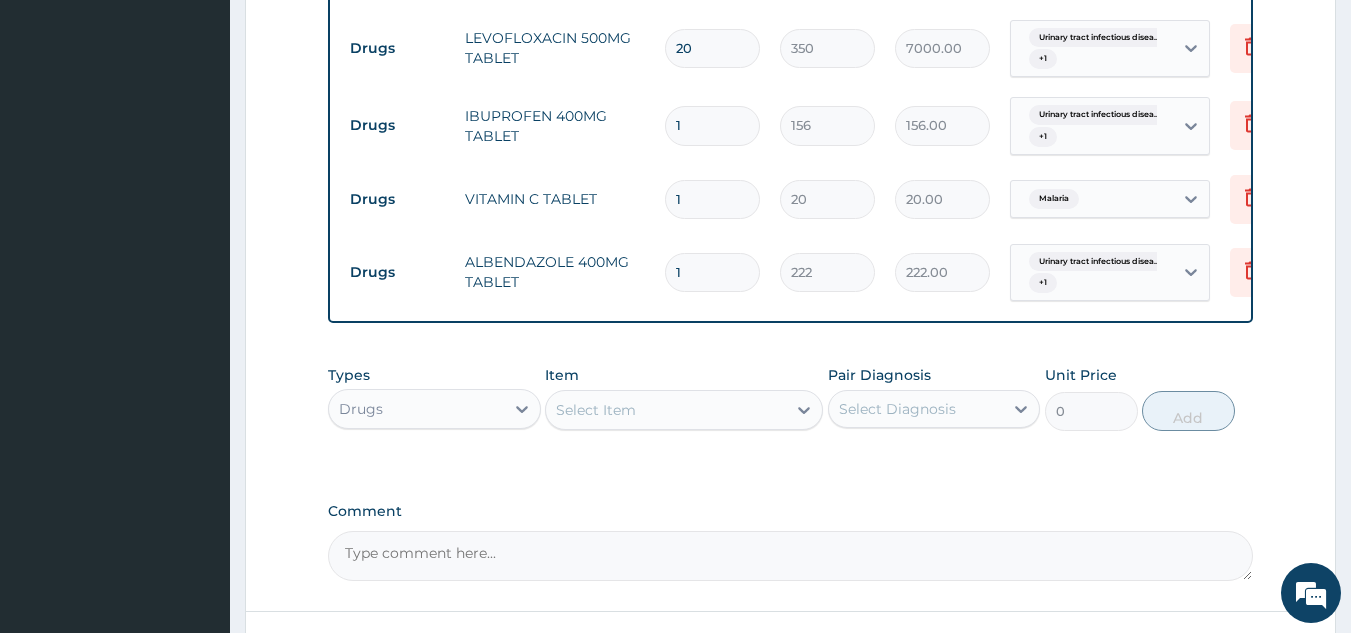 type on "20" 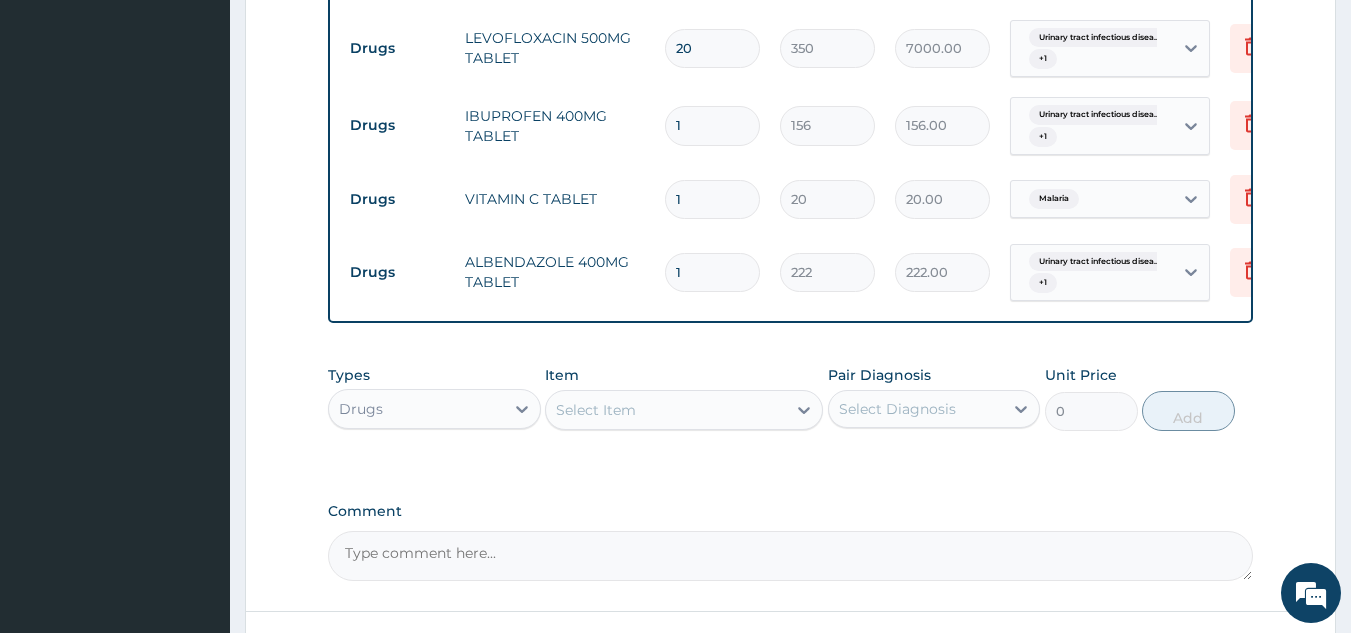 type 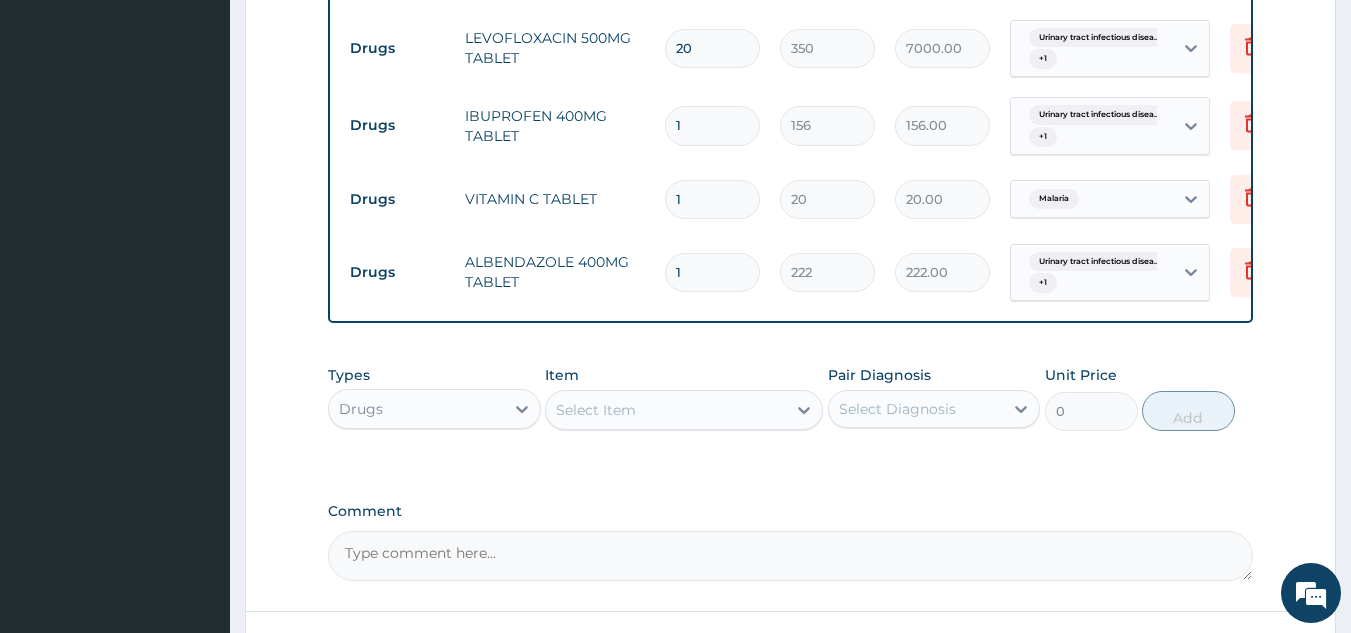 type on "0.00" 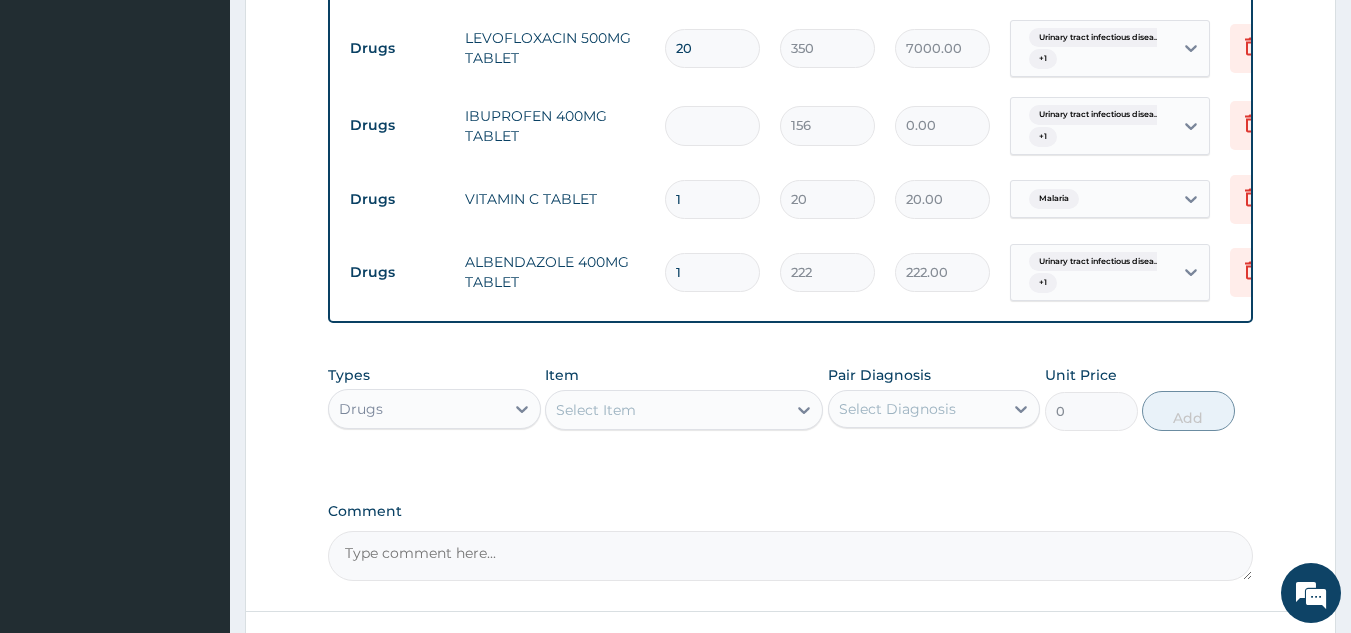 type on "6" 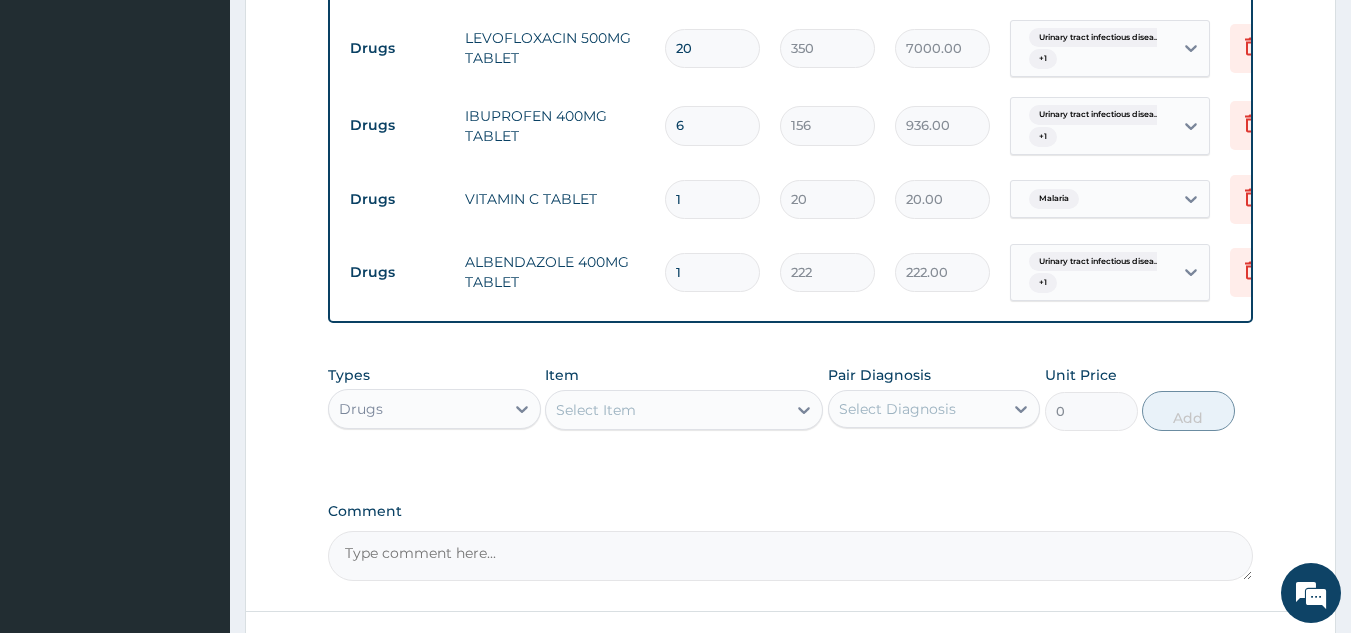 type 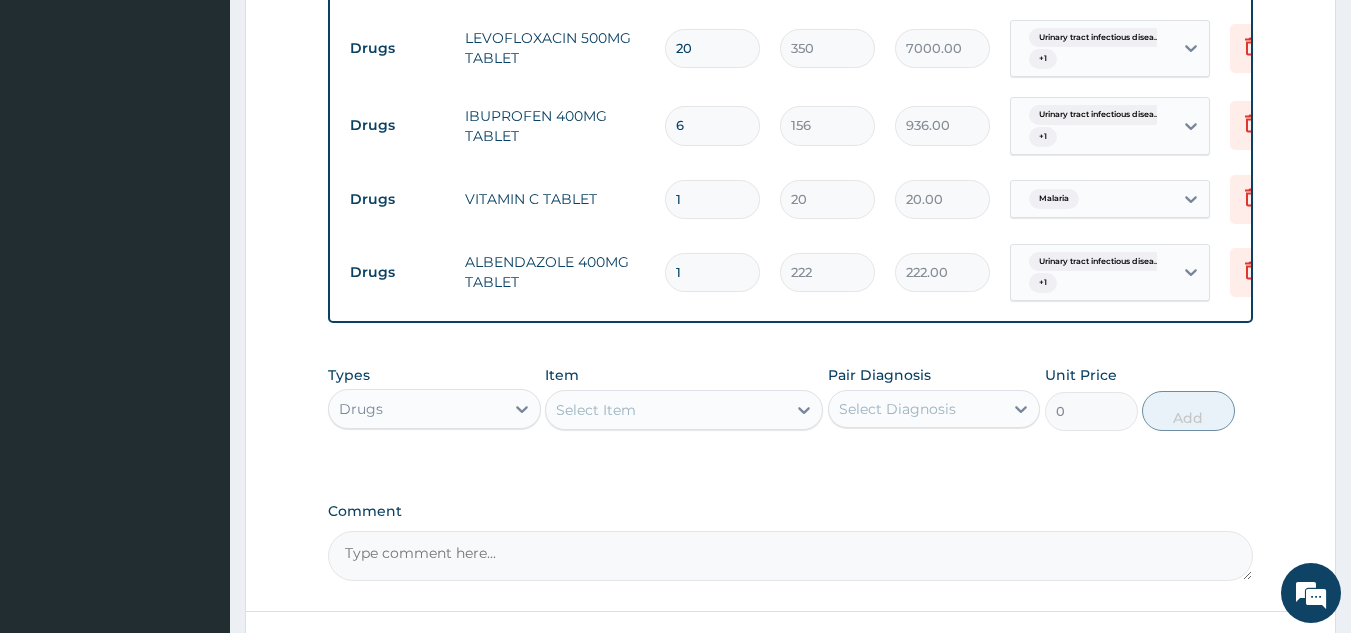 type on "0.00" 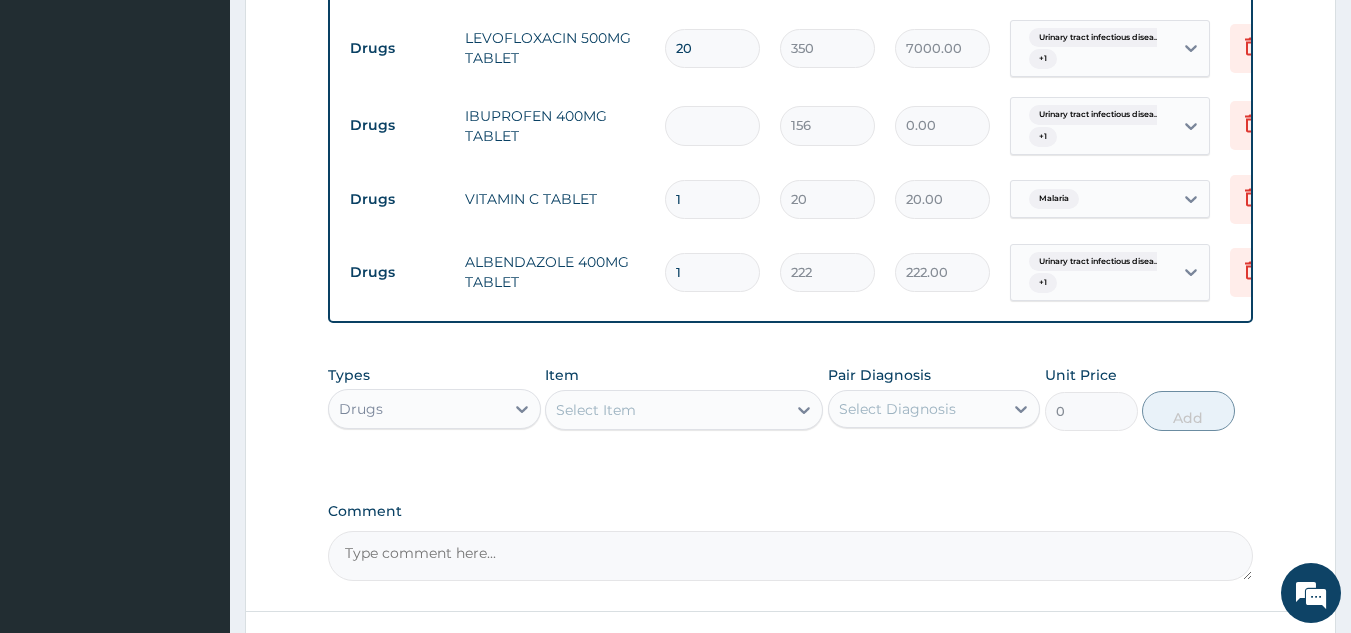 type on "9" 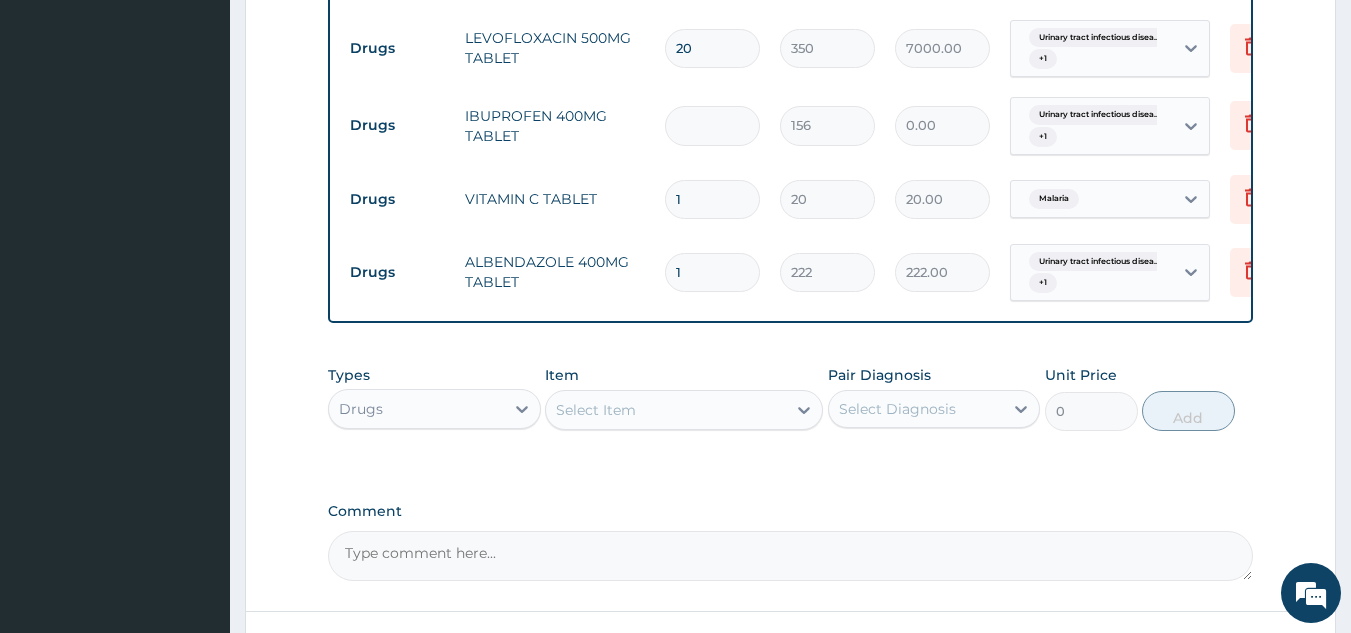 type on "1404.00" 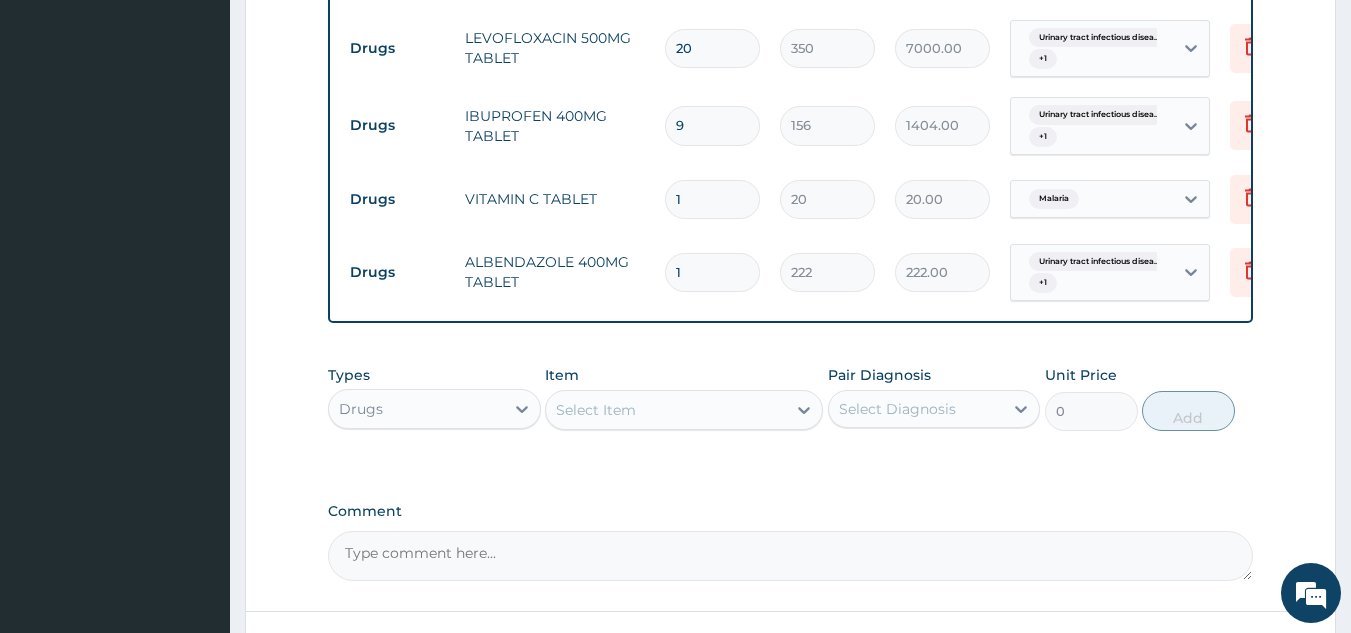 type on "9" 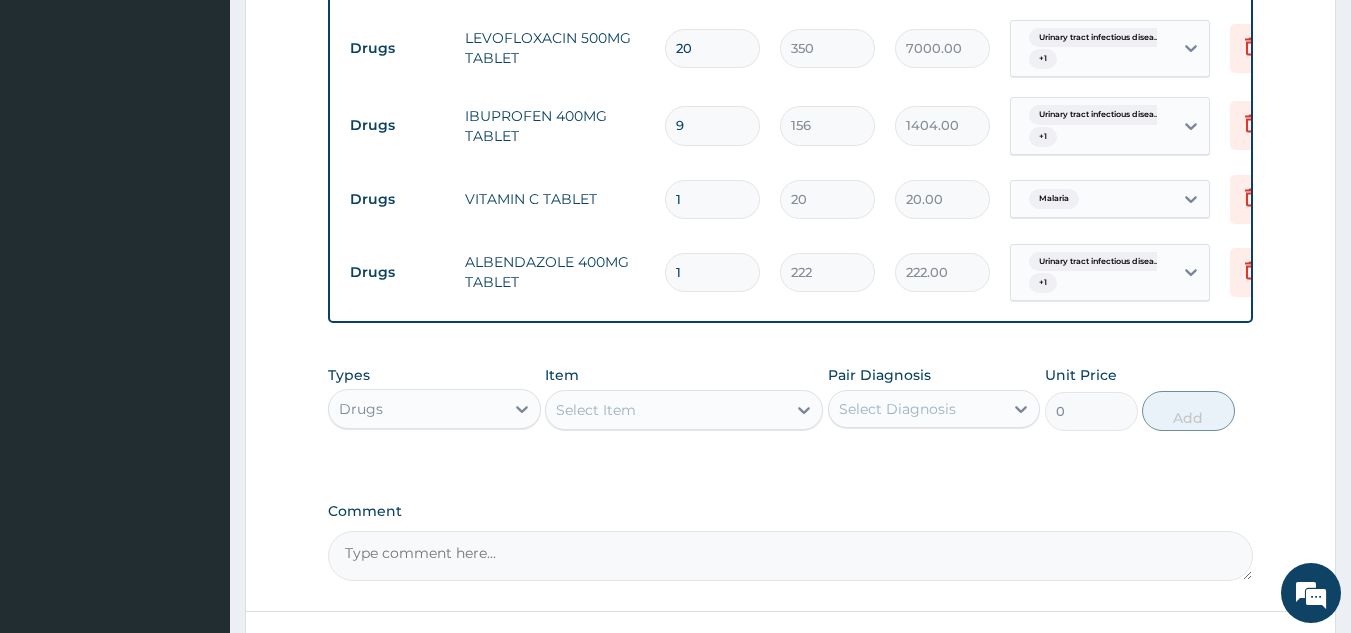 type 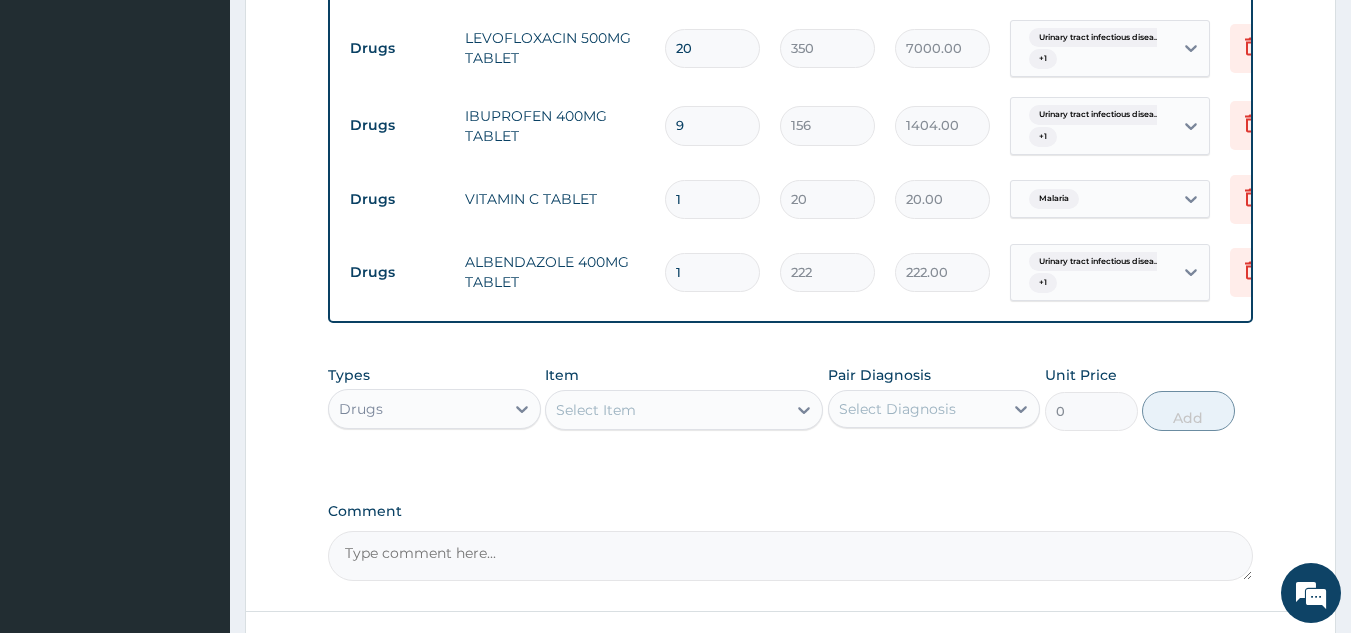 type on "0.00" 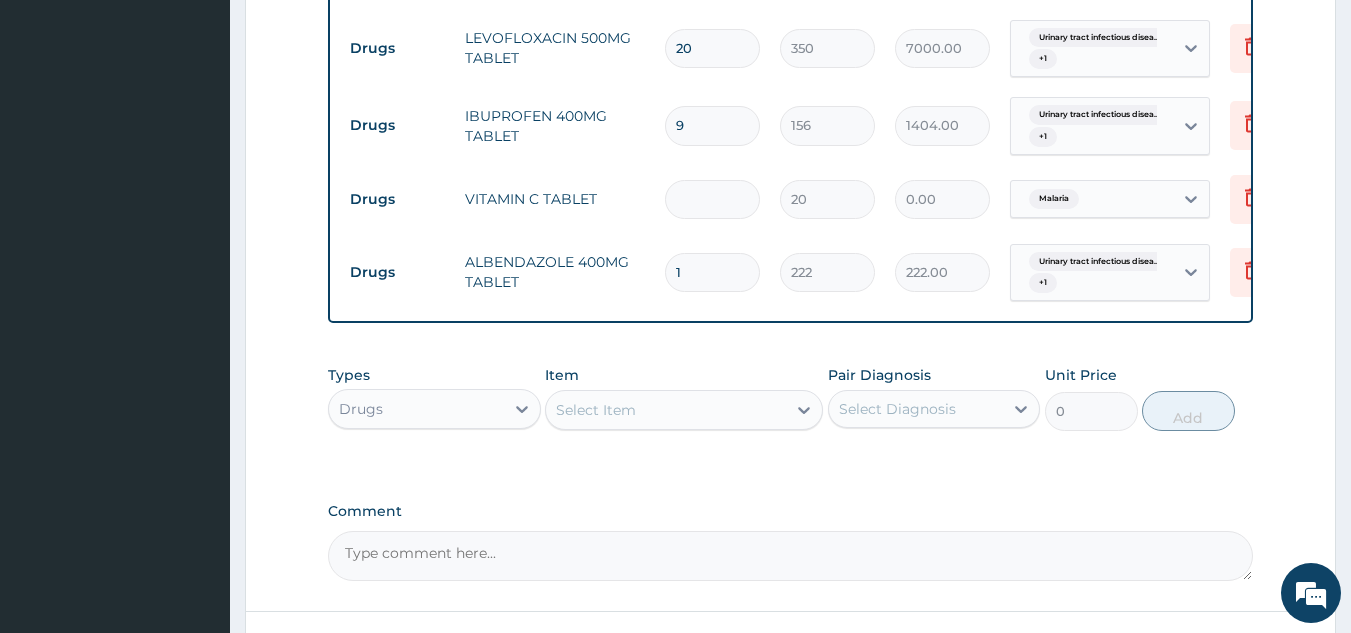 type on "9" 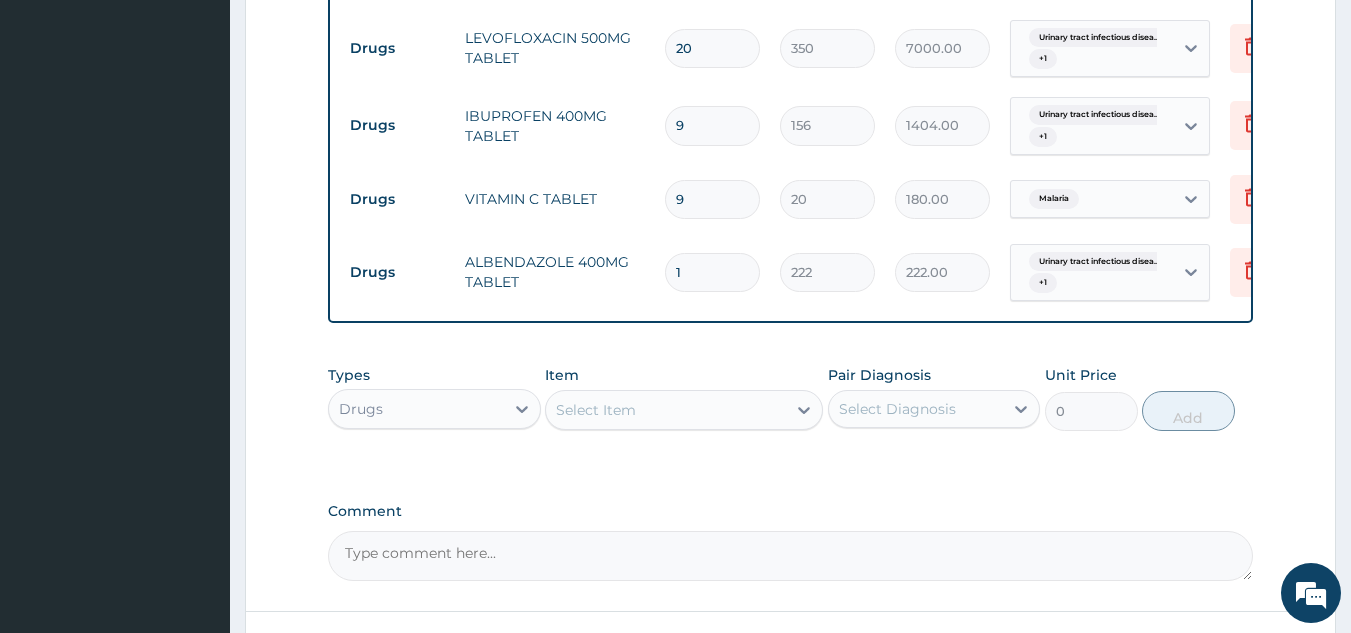 type on "90" 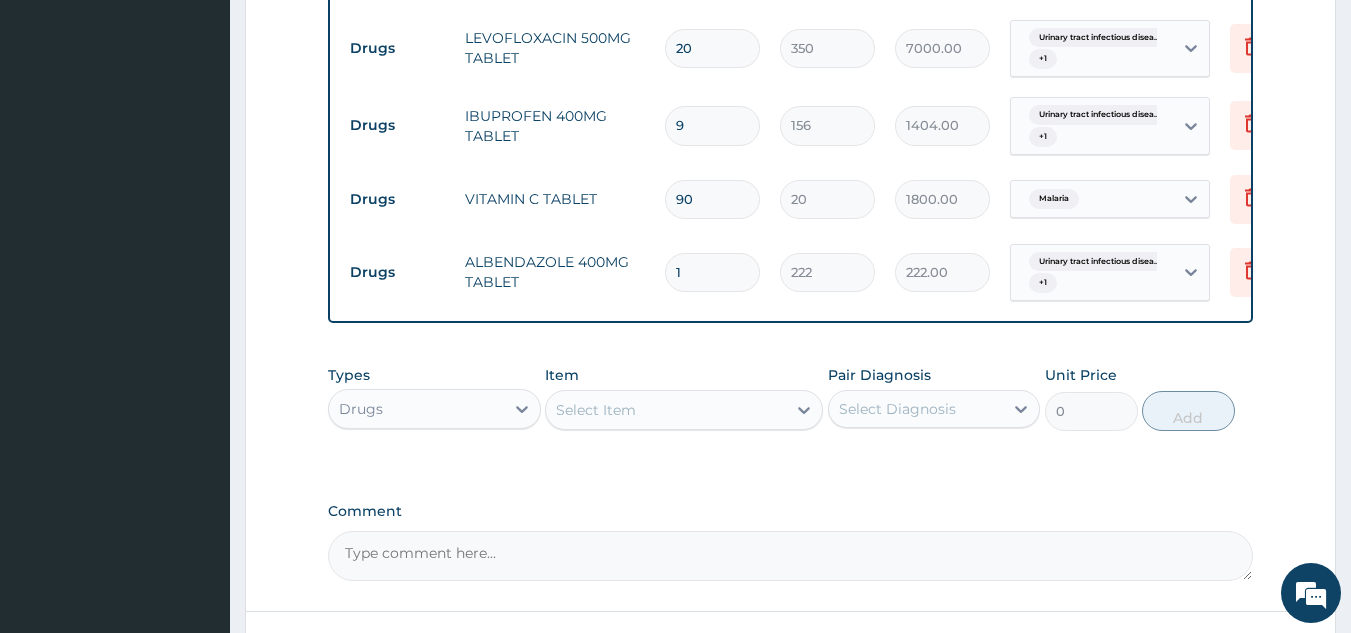 click on "1" at bounding box center [712, 272] 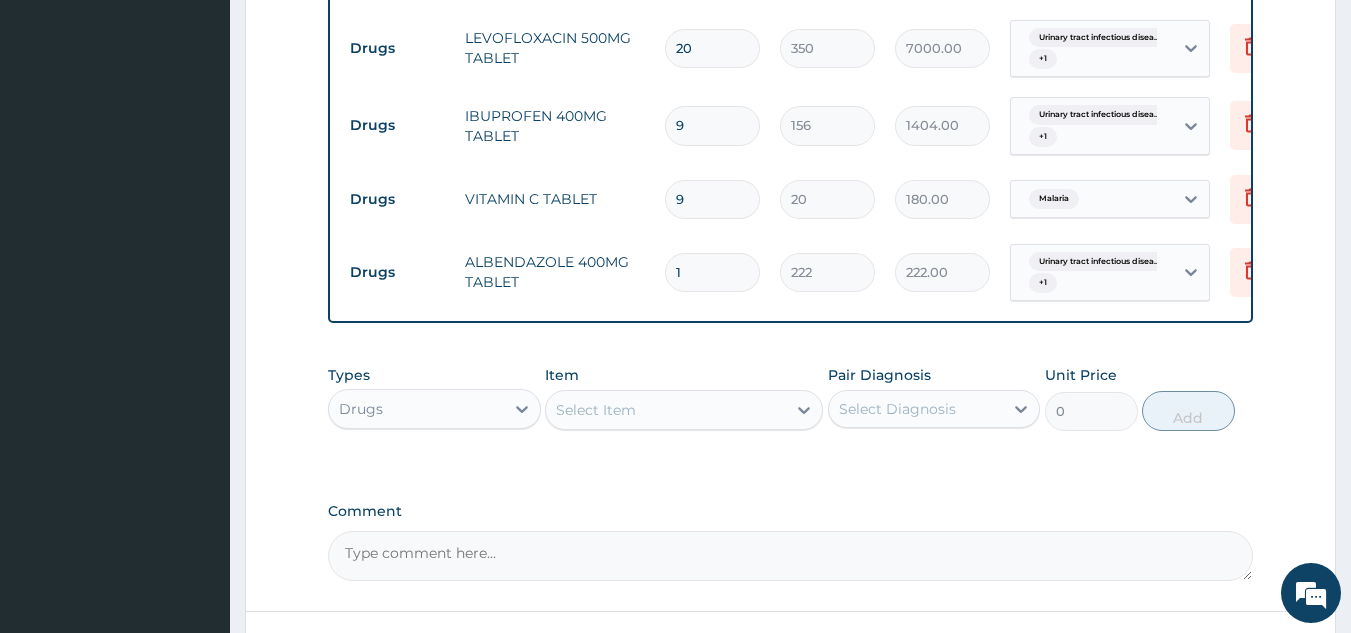 type 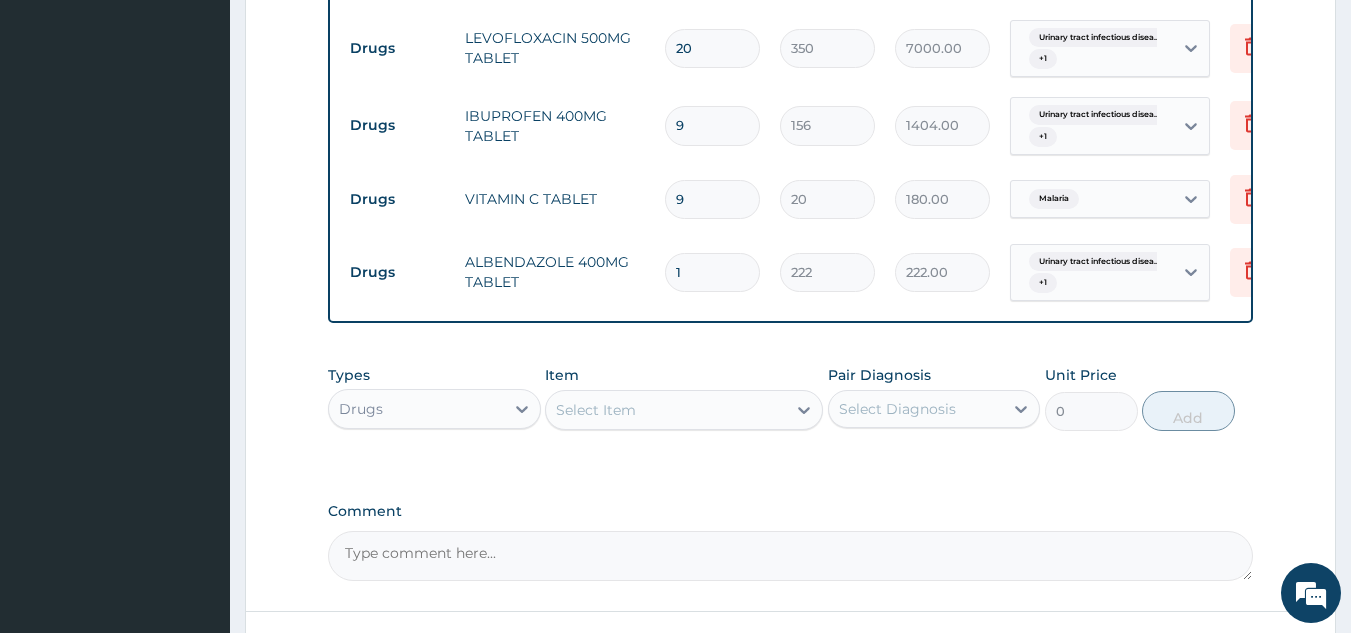 type on "0.00" 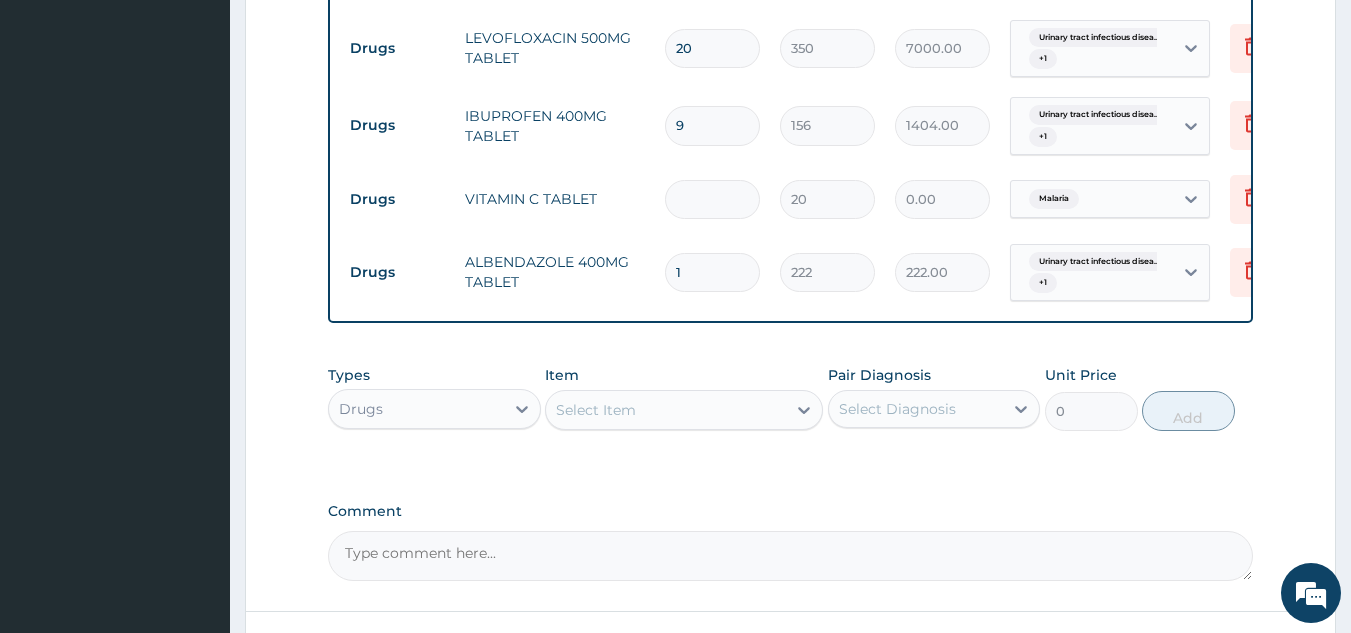 type on "1" 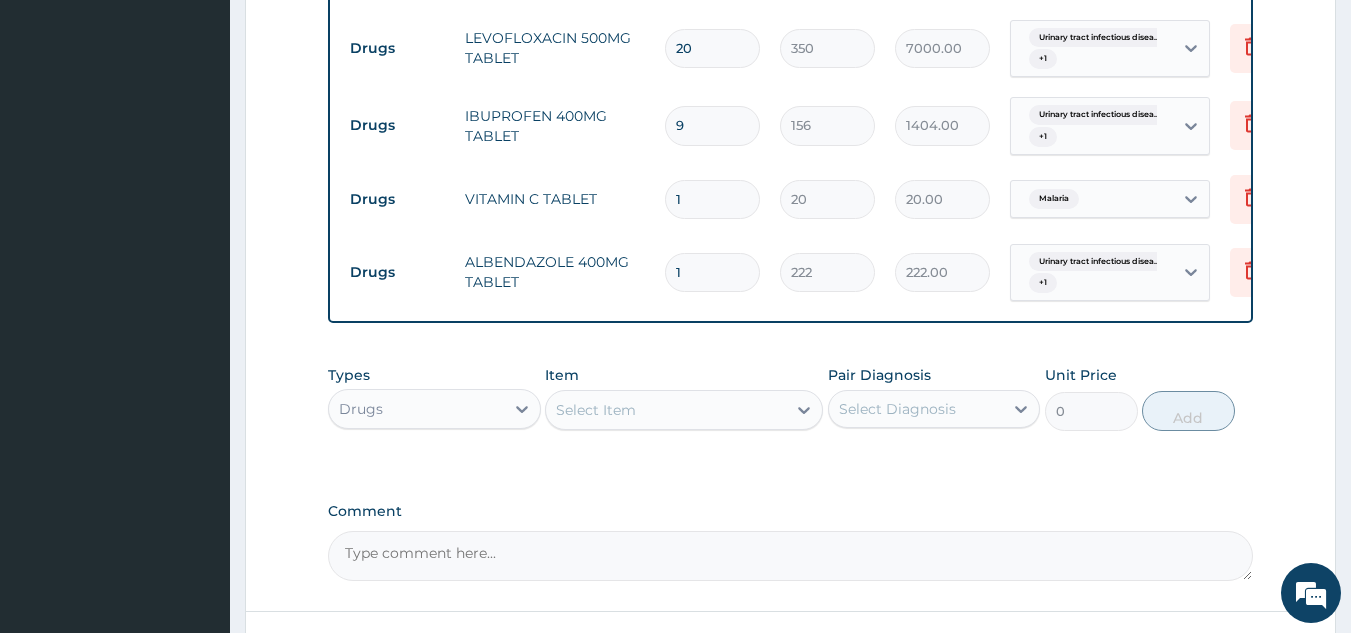 type on "14" 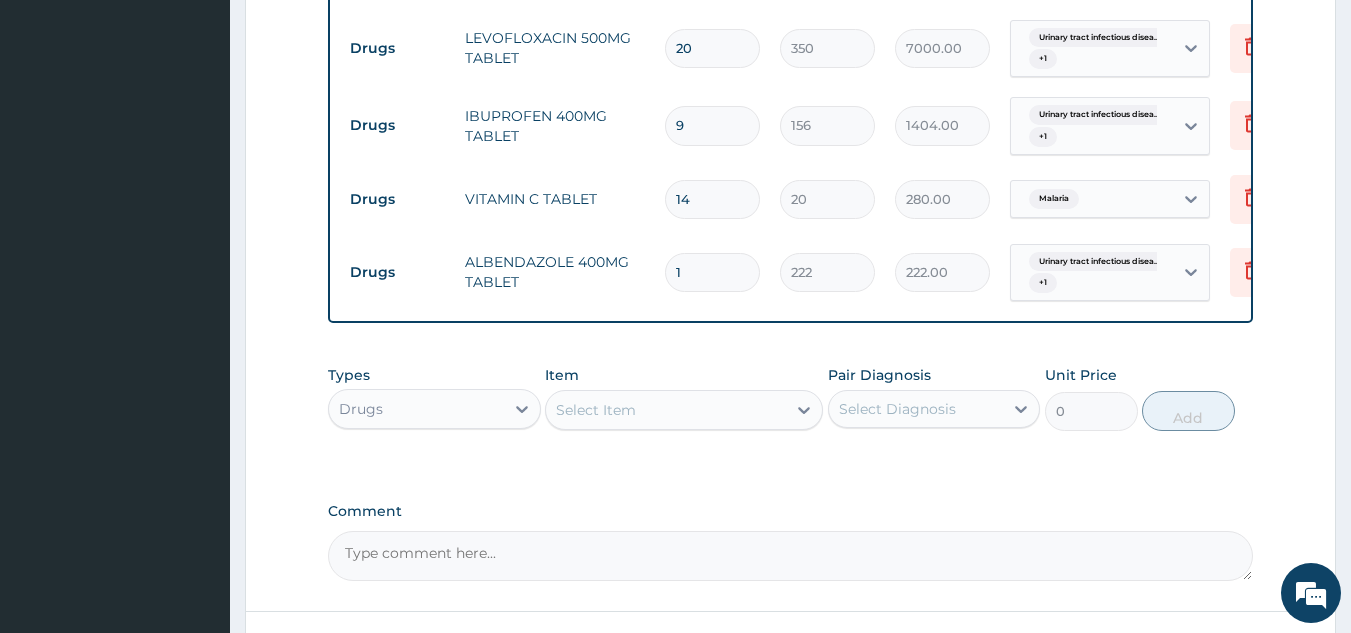 type on "14" 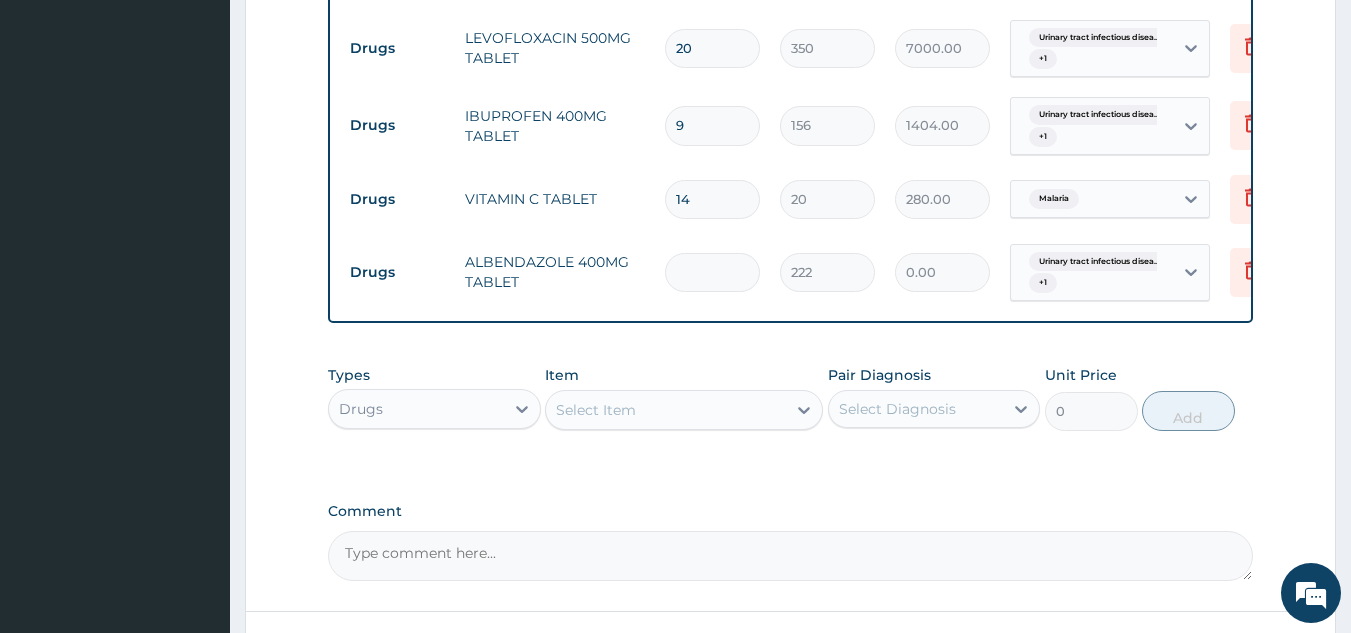 type on "3" 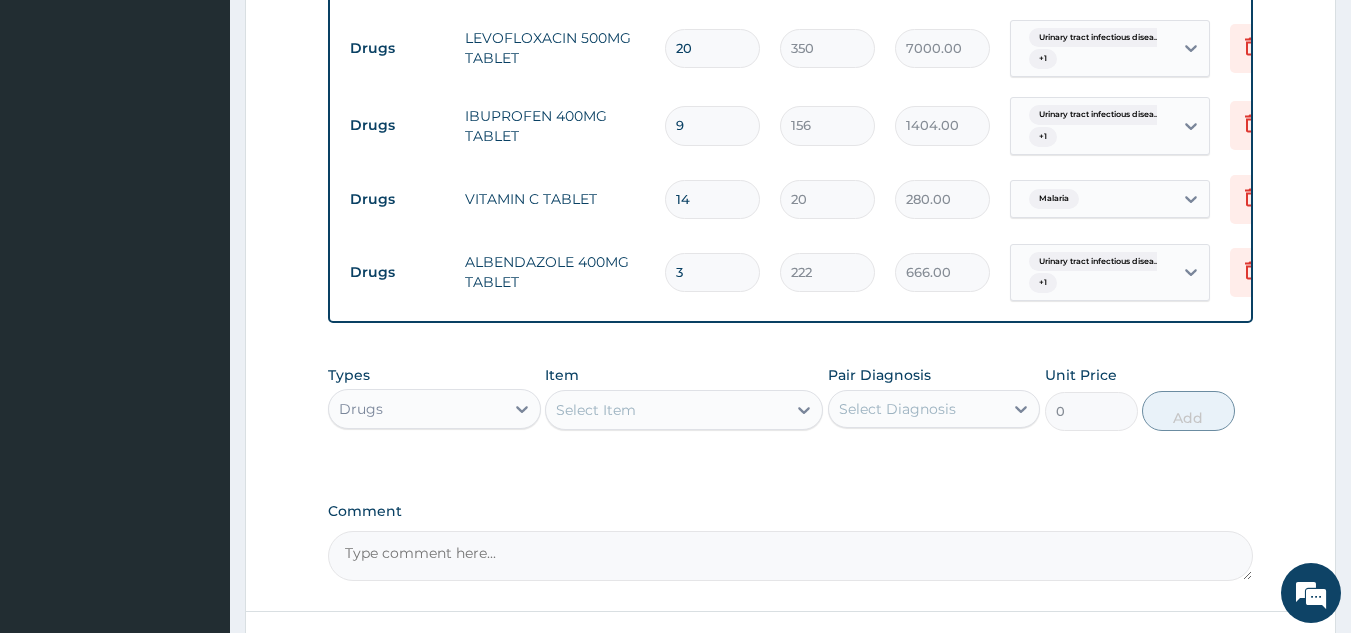 scroll, scrollTop: 1368, scrollLeft: 0, axis: vertical 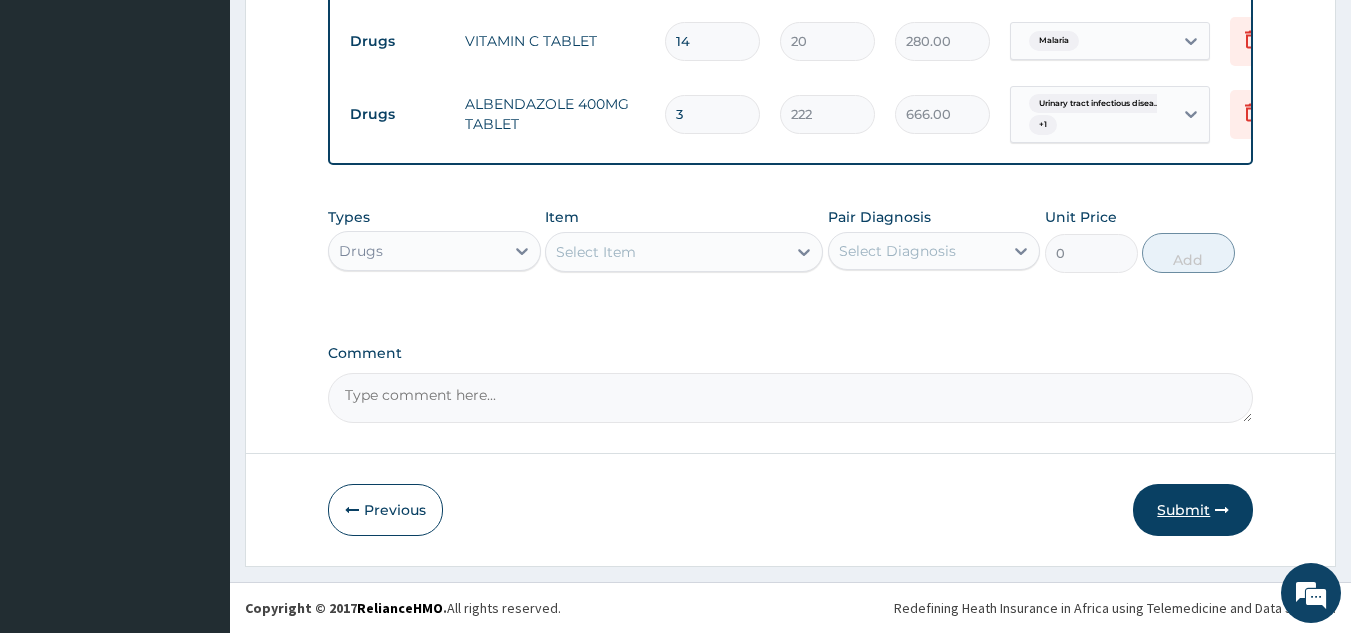 type on "3" 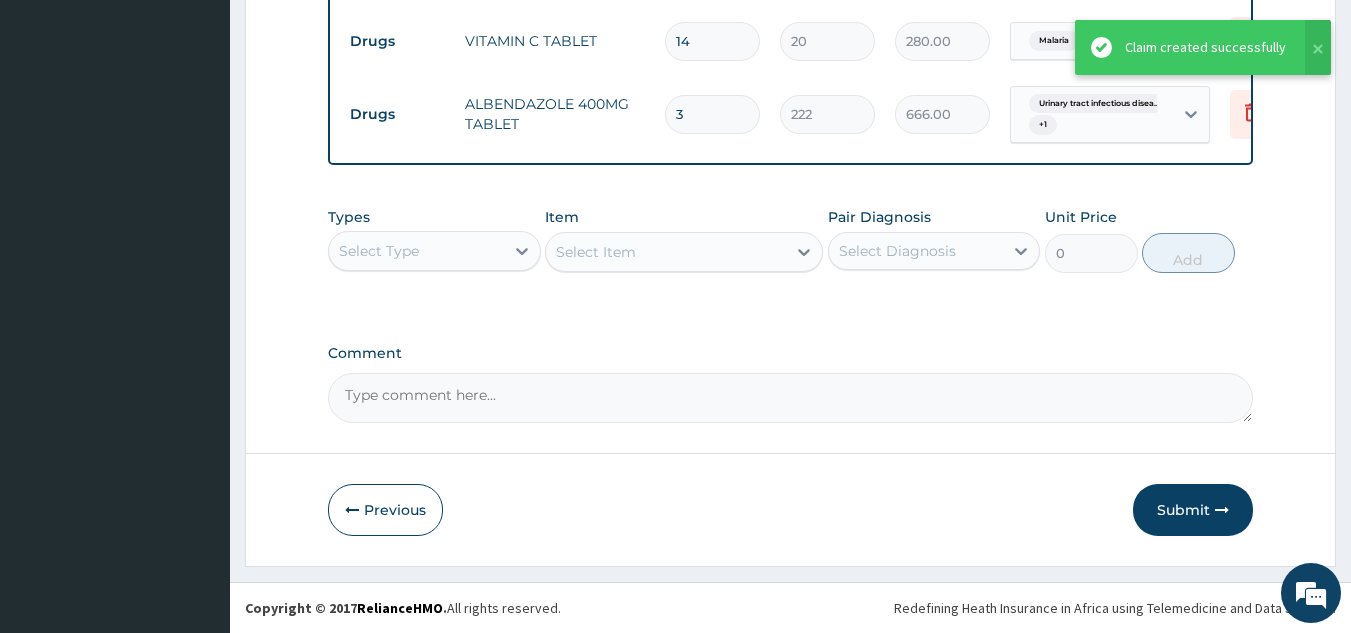 scroll, scrollTop: 1069, scrollLeft: 0, axis: vertical 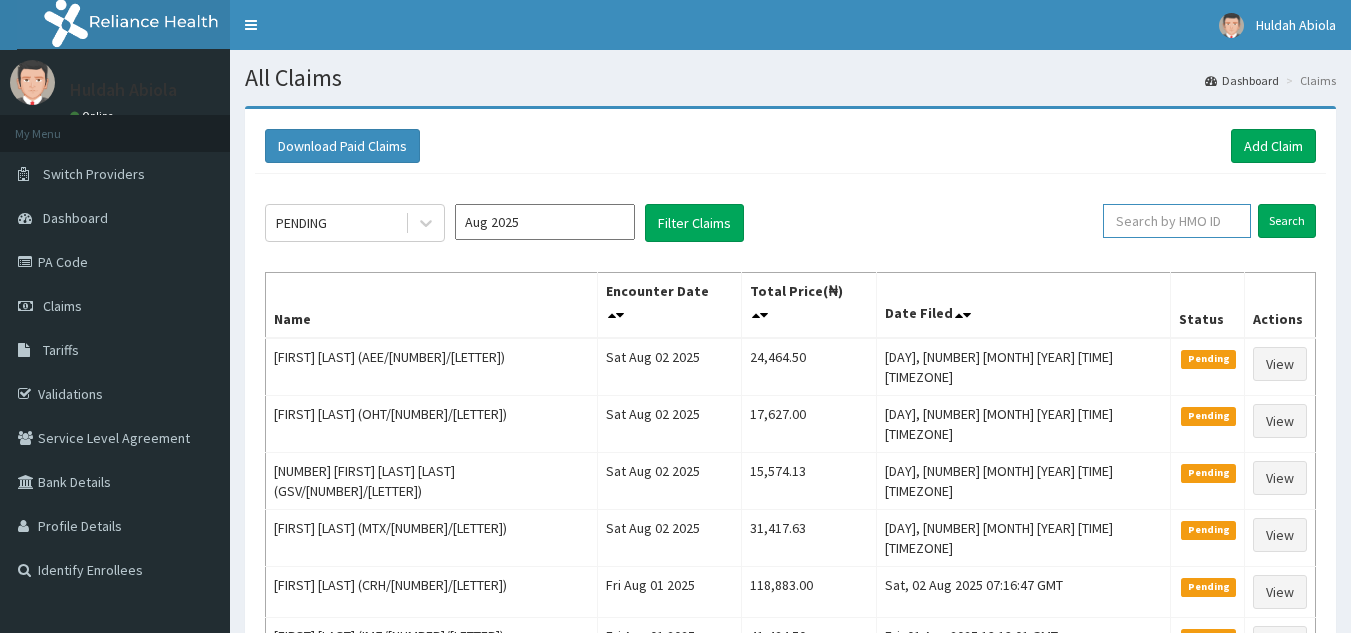 click at bounding box center (1177, 221) 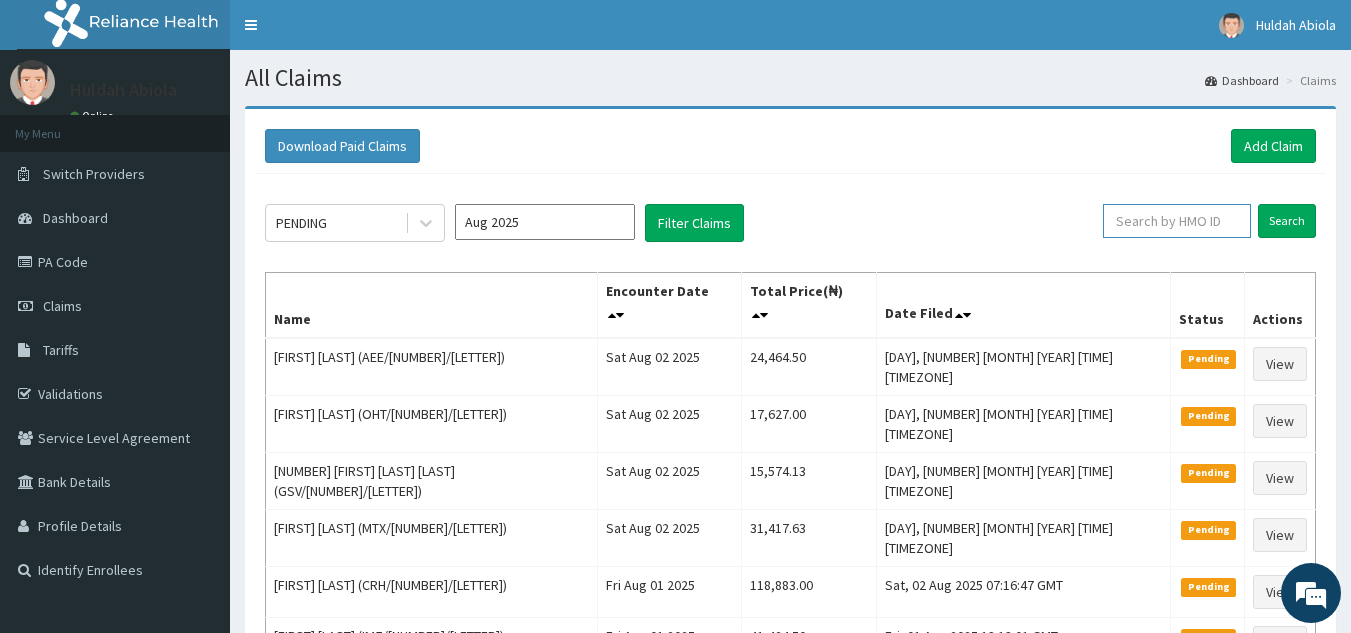 paste on "AEE/10040/A" 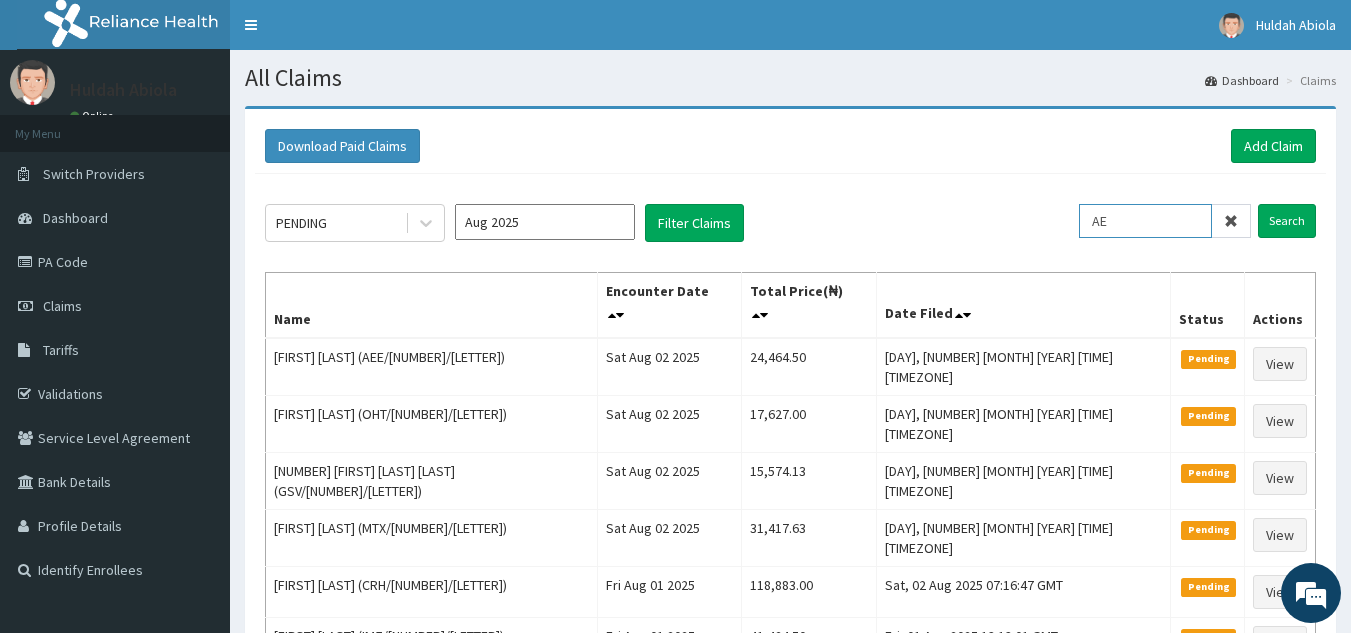 type on "A" 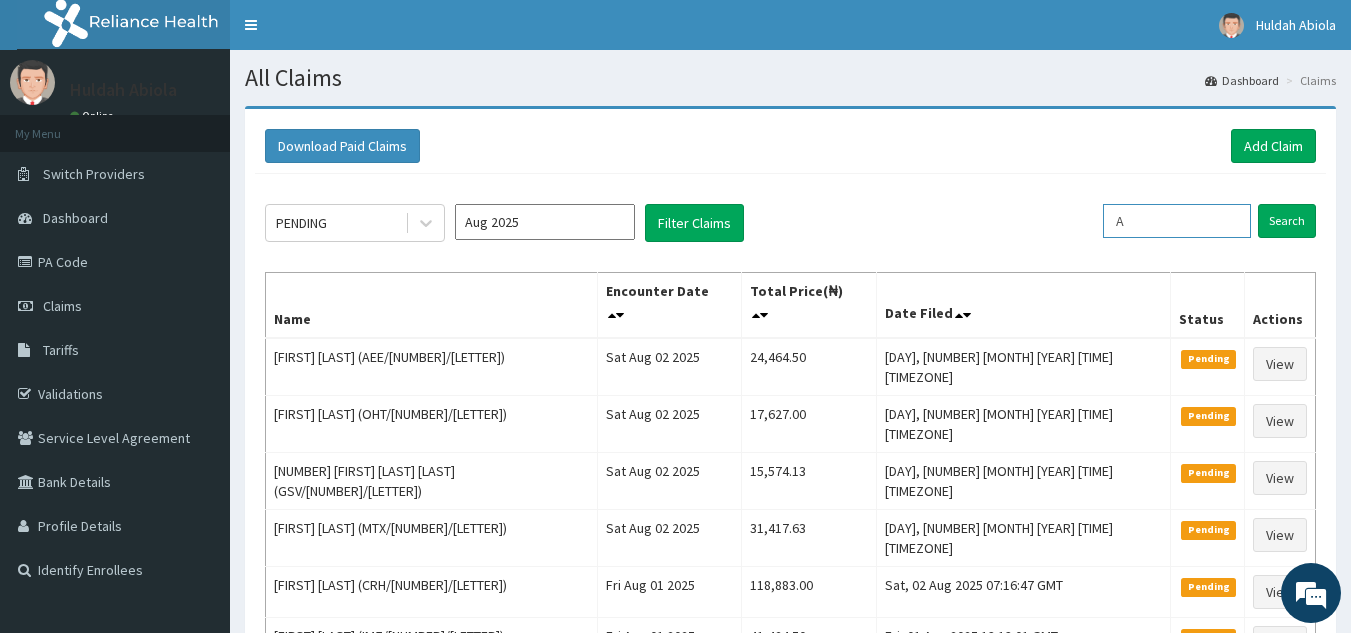 type 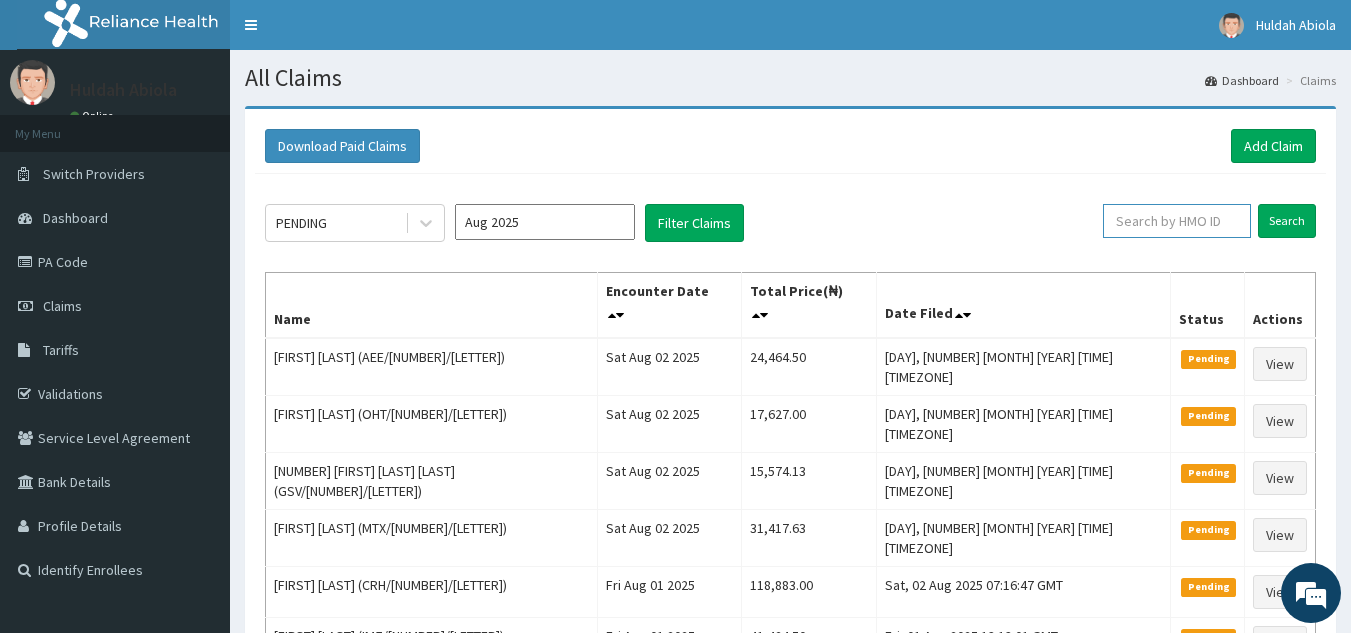 scroll, scrollTop: 0, scrollLeft: 0, axis: both 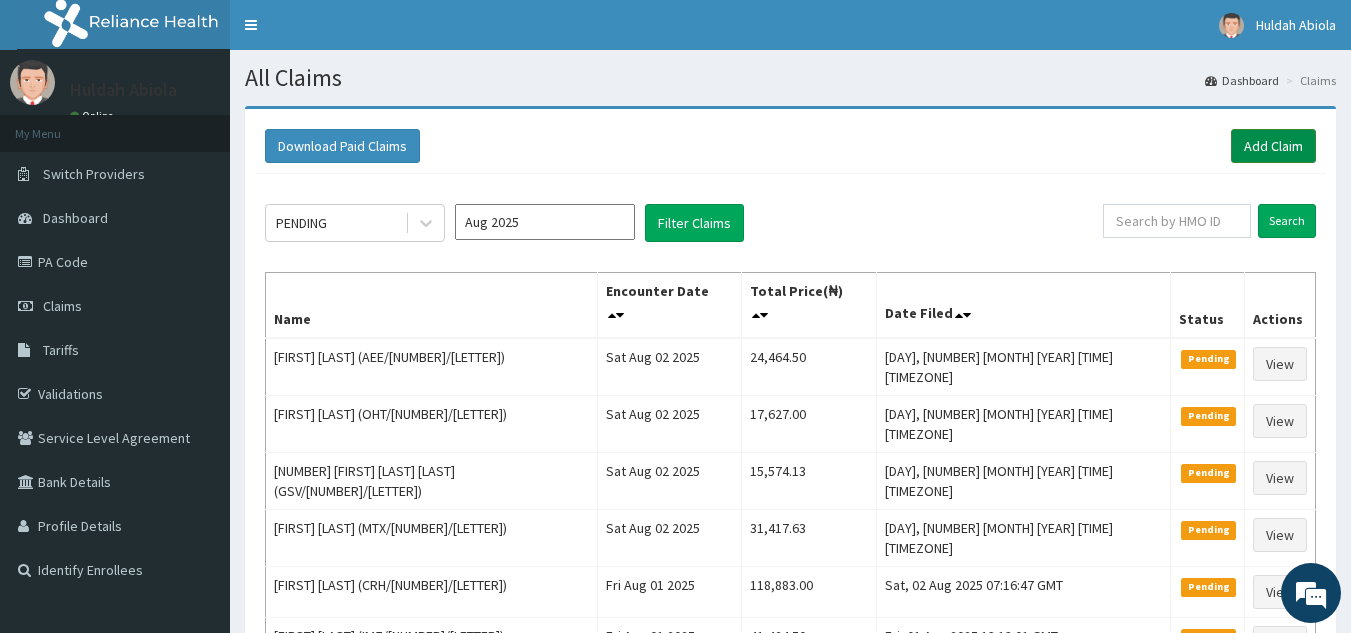click on "Add Claim" at bounding box center [1273, 146] 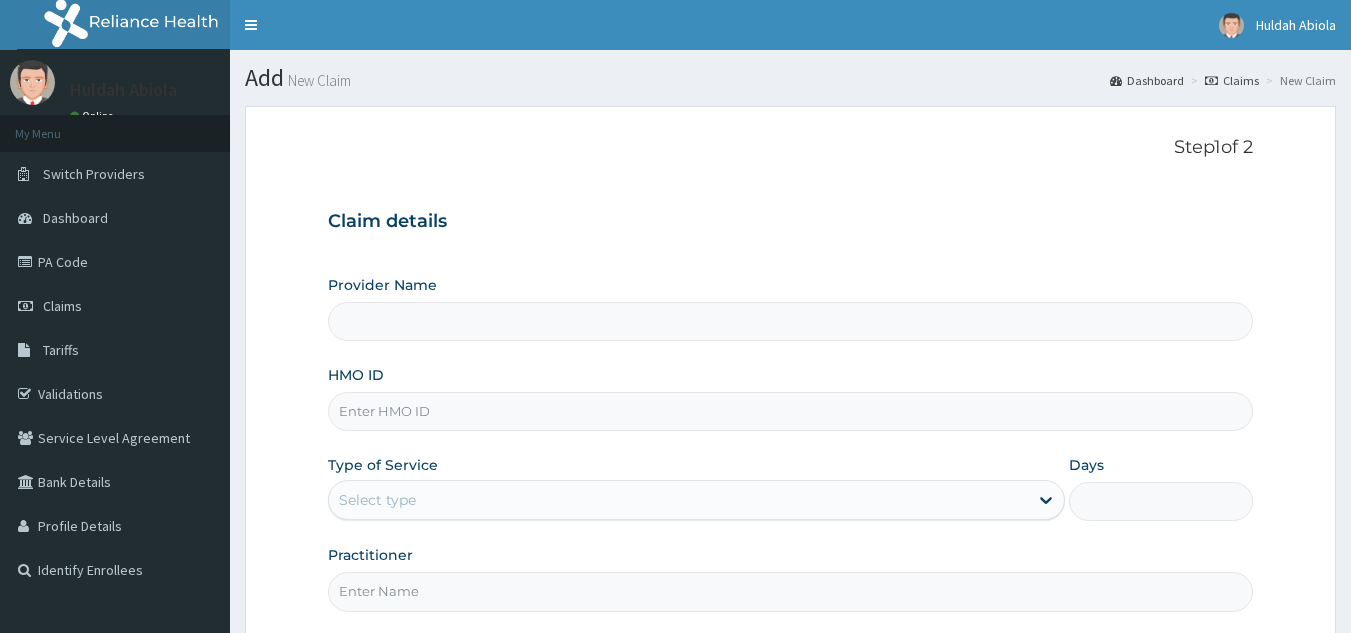 scroll, scrollTop: 168, scrollLeft: 0, axis: vertical 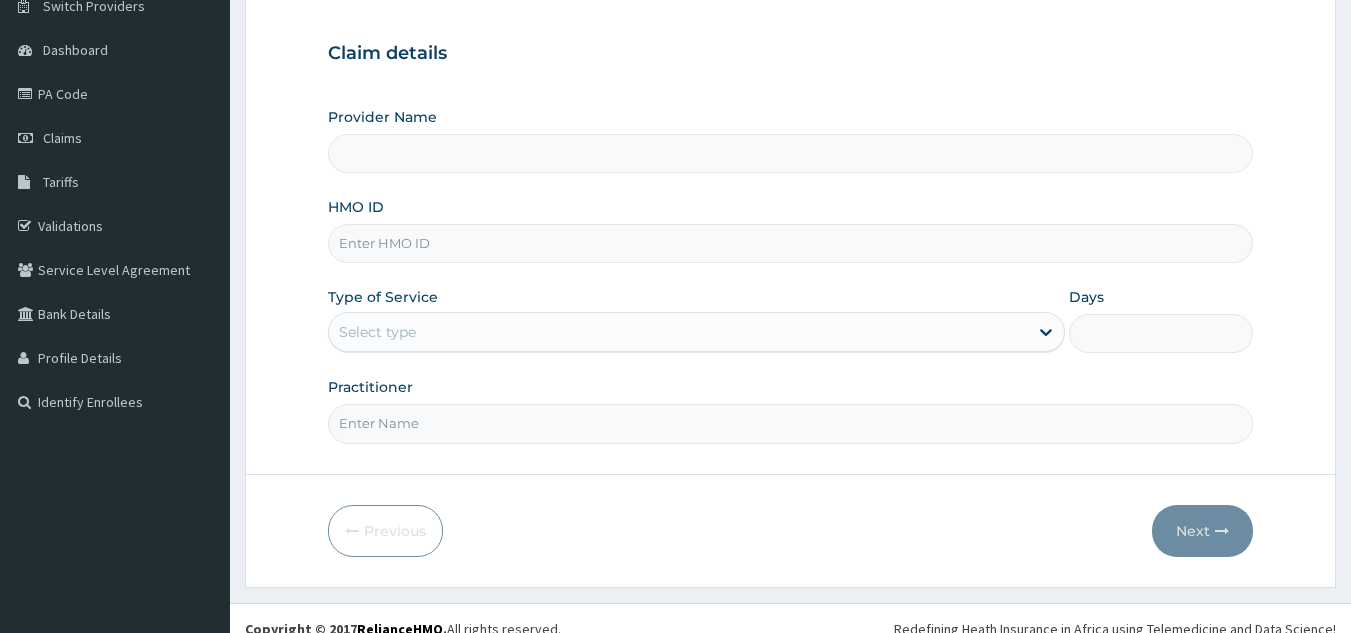 type on "Reliance Family Clinics (RFC) - Lekki" 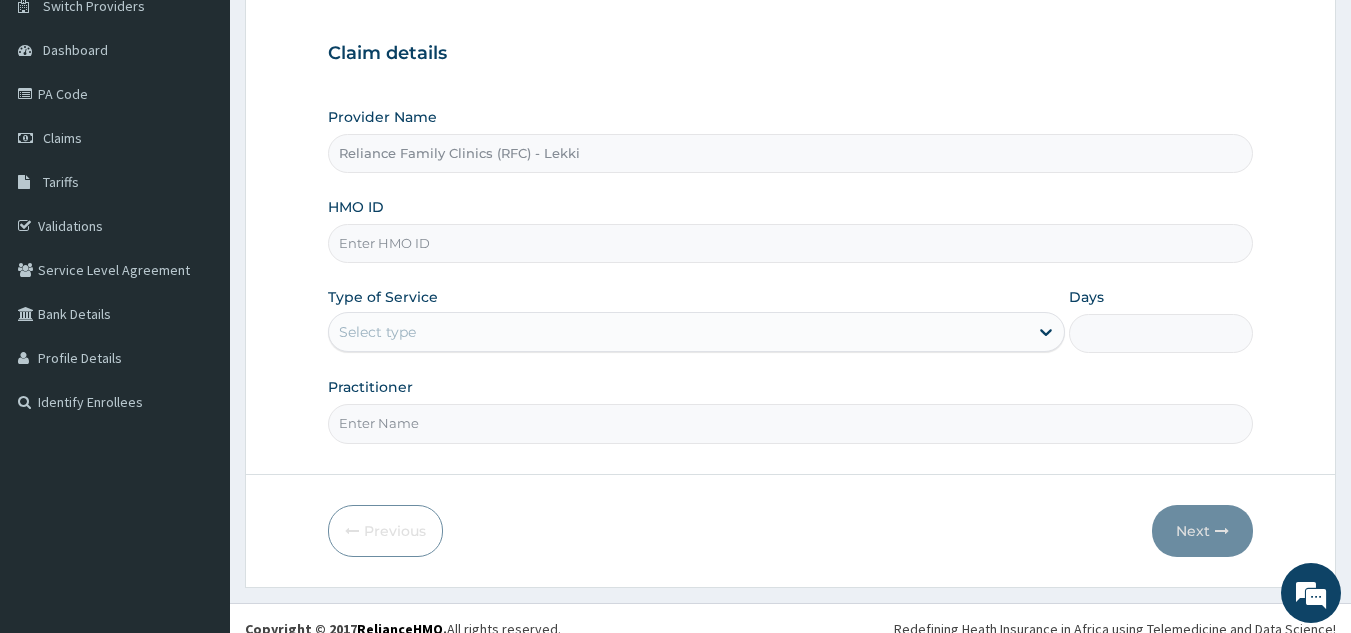 click on "HMO ID" at bounding box center [791, 243] 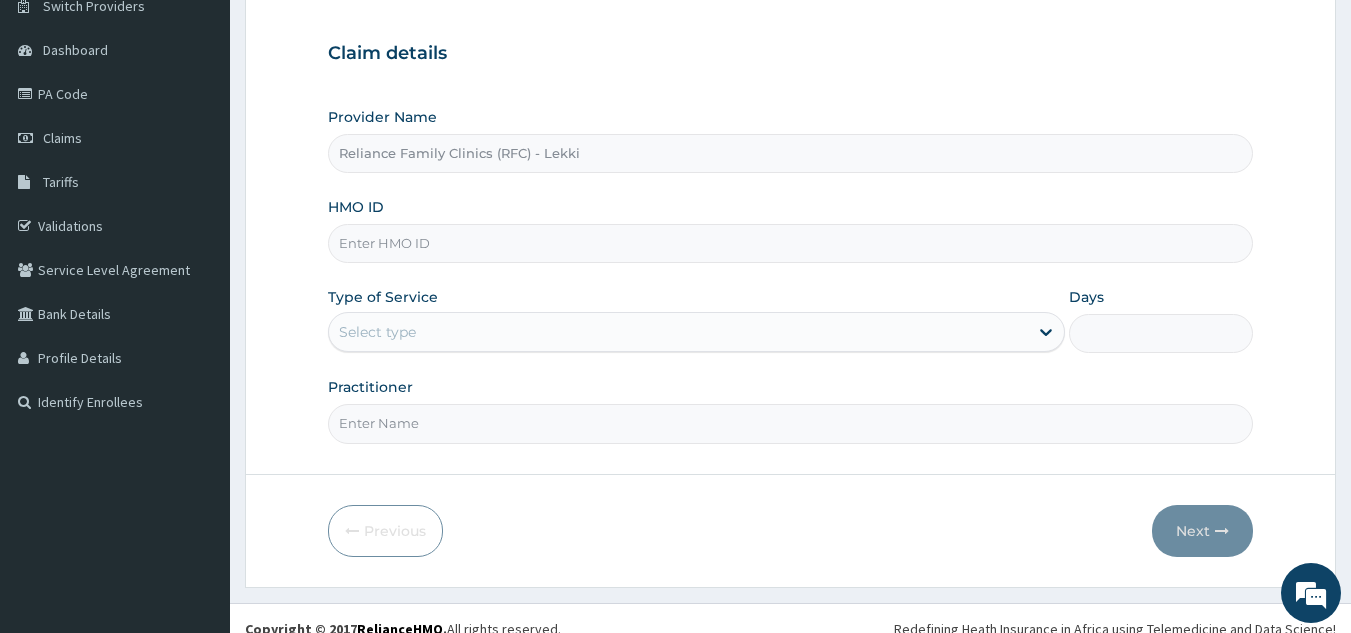 paste on "RFC/10134/A" 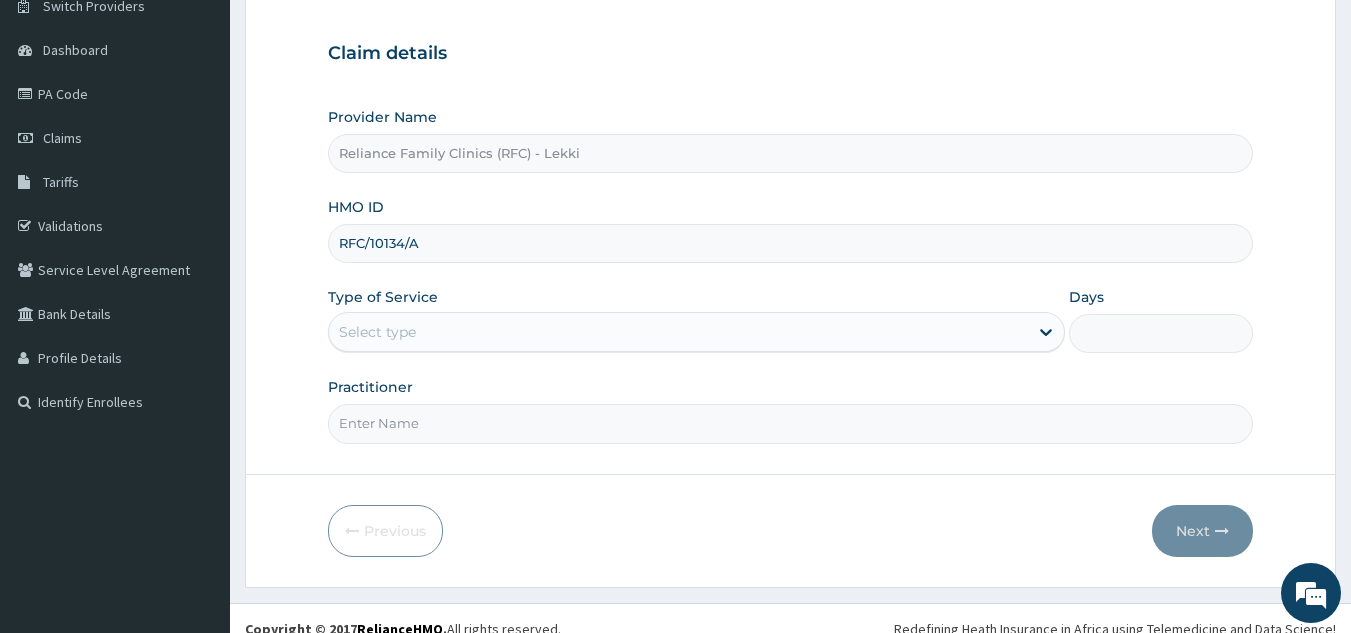 type on "RFC/10134/A" 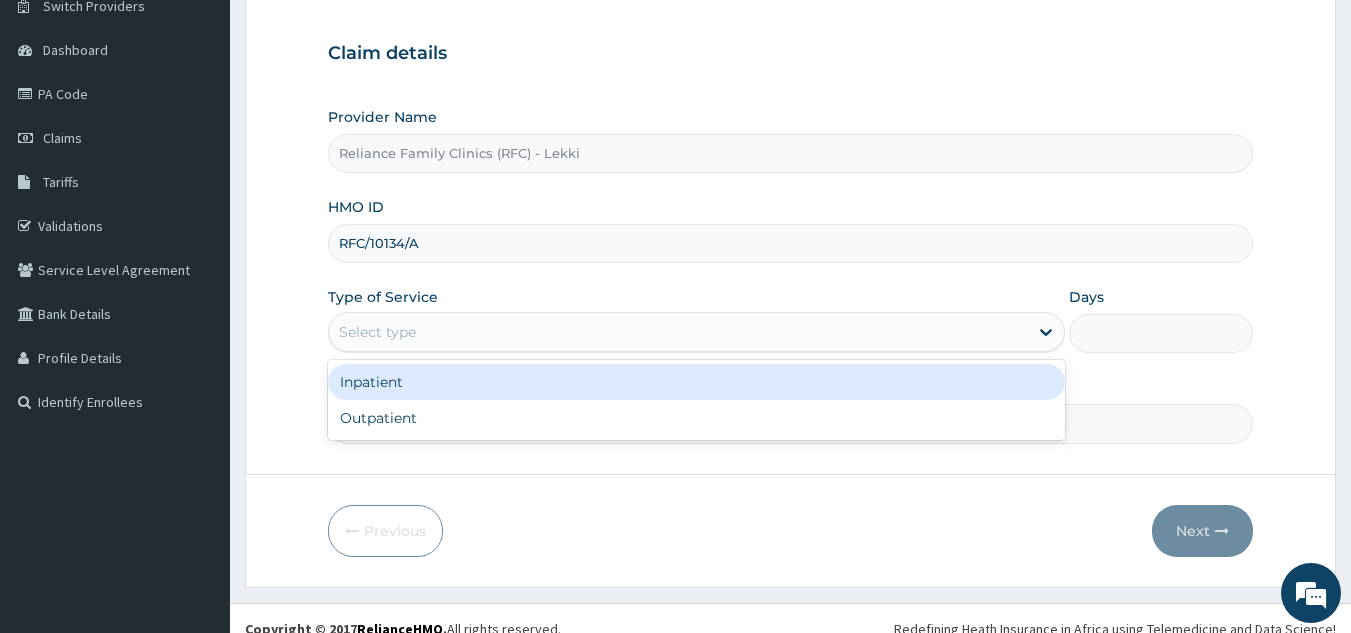 click on "Select type" at bounding box center (678, 332) 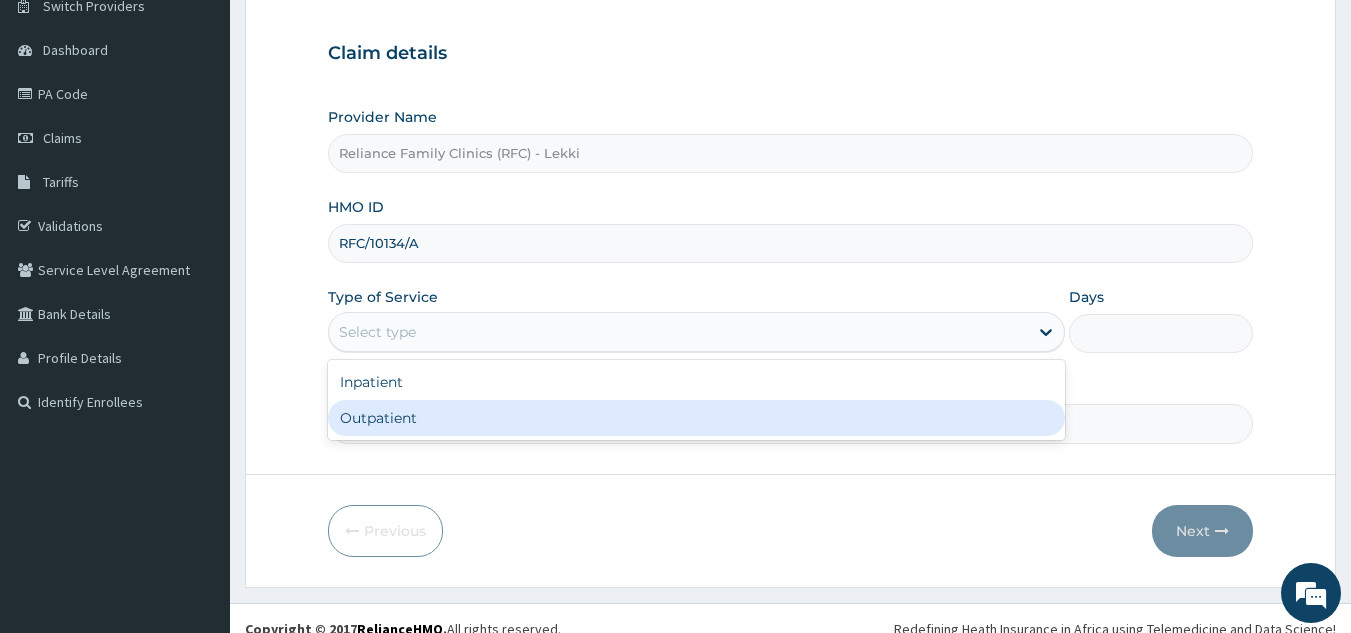 click on "Outpatient" at bounding box center (696, 418) 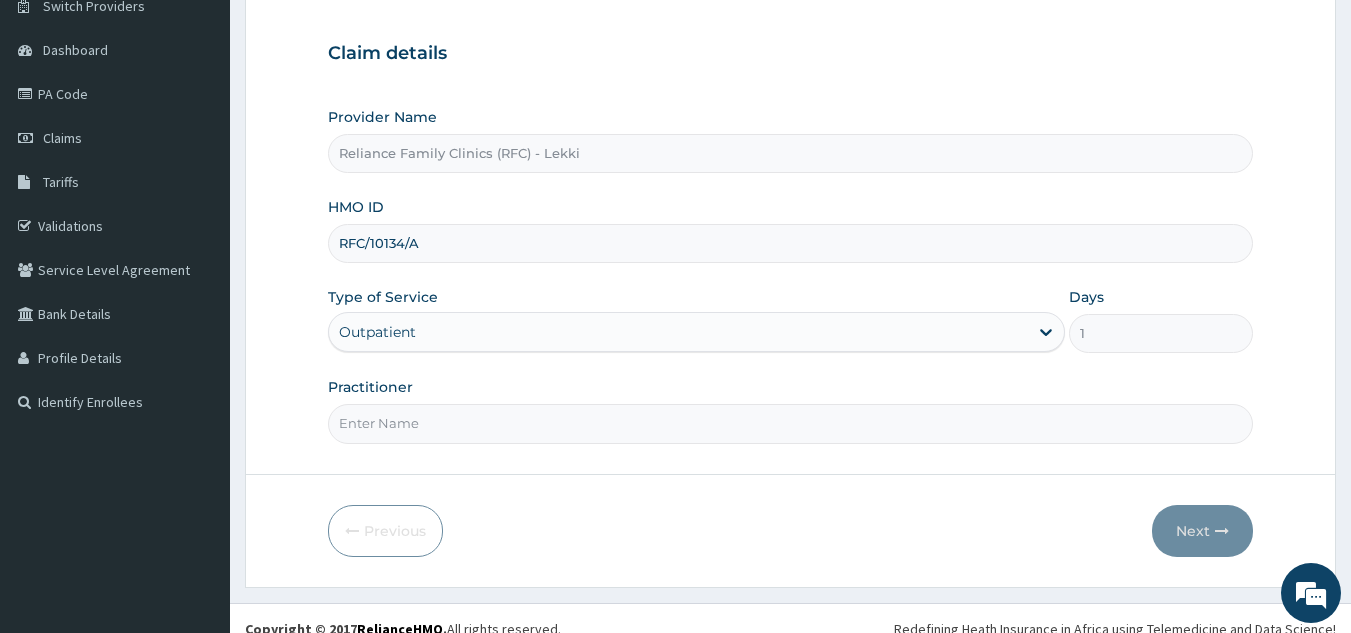 click on "Practitioner" at bounding box center (791, 423) 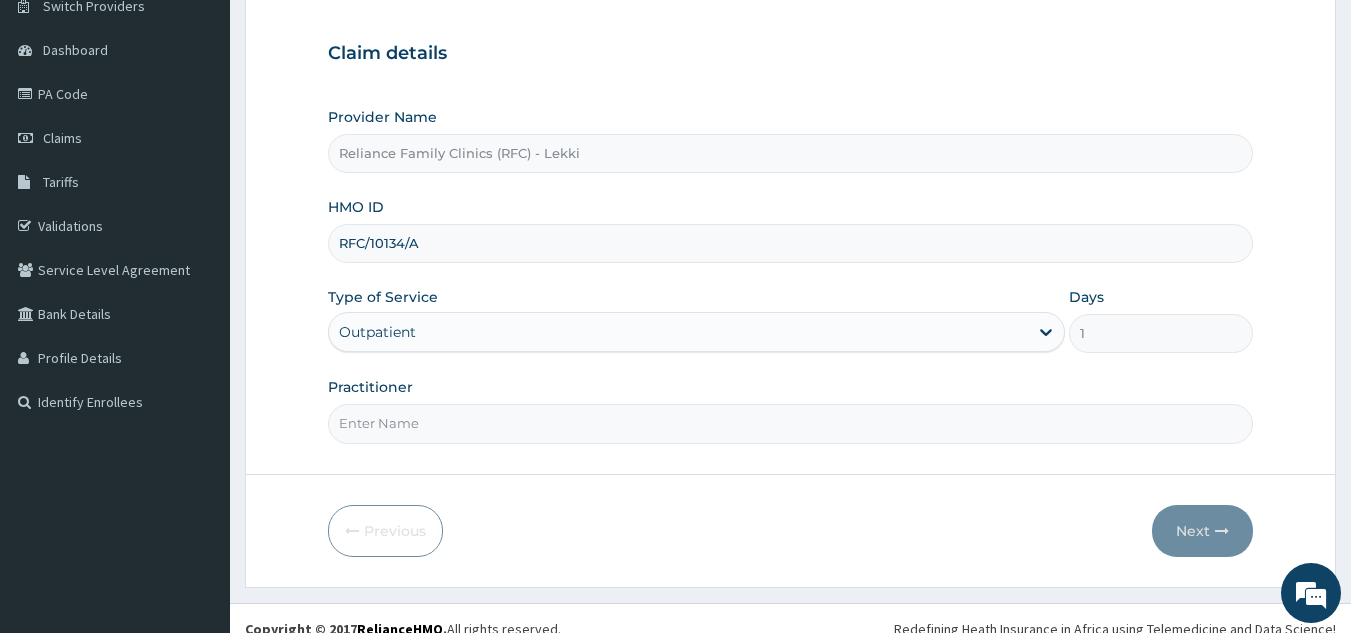 type on "Locum" 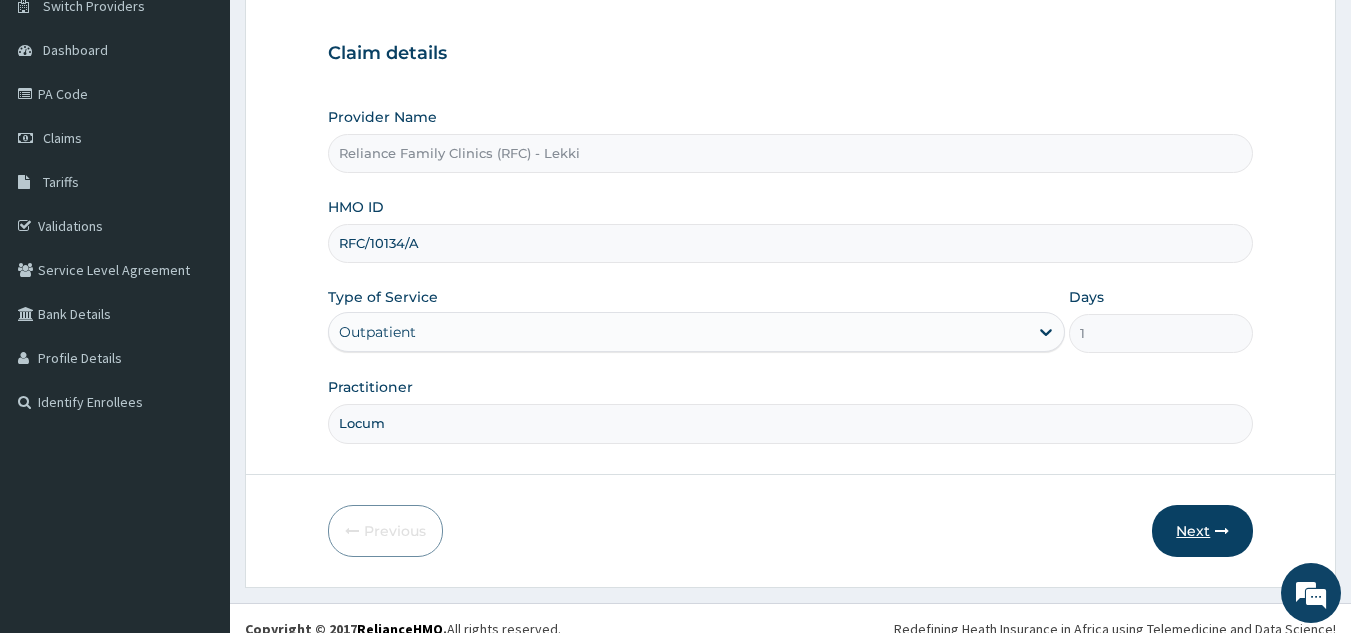 scroll, scrollTop: 0, scrollLeft: 0, axis: both 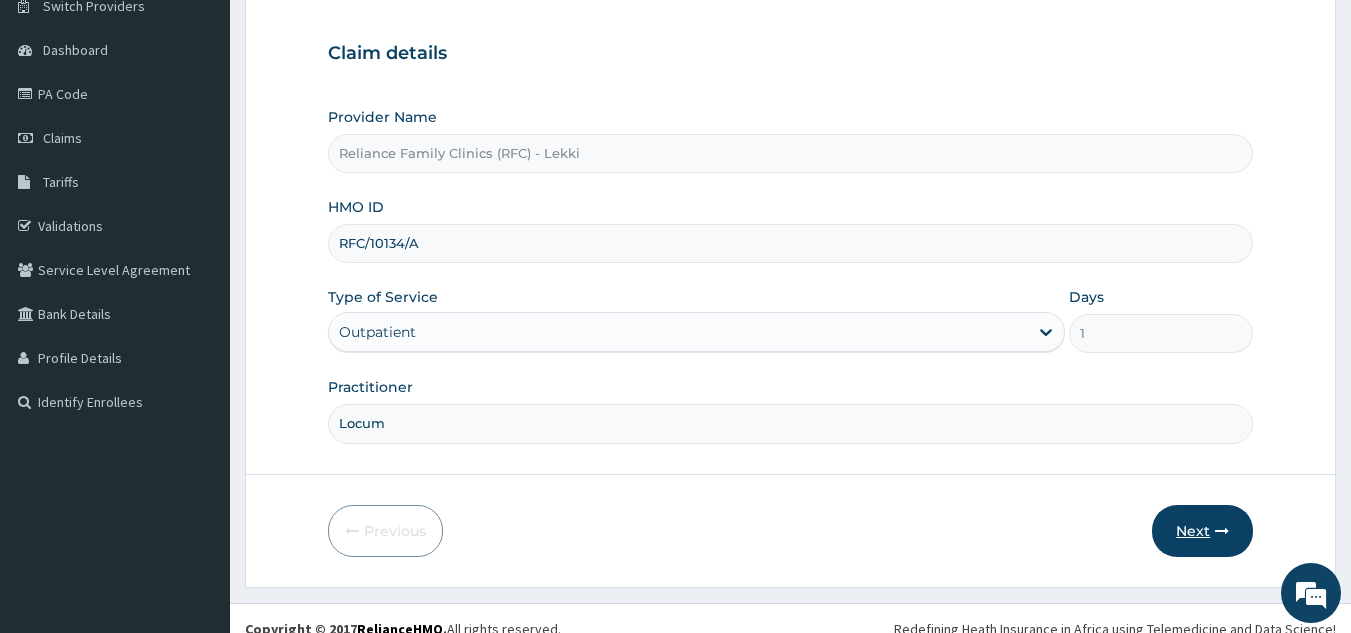 click on "Next" at bounding box center [1202, 531] 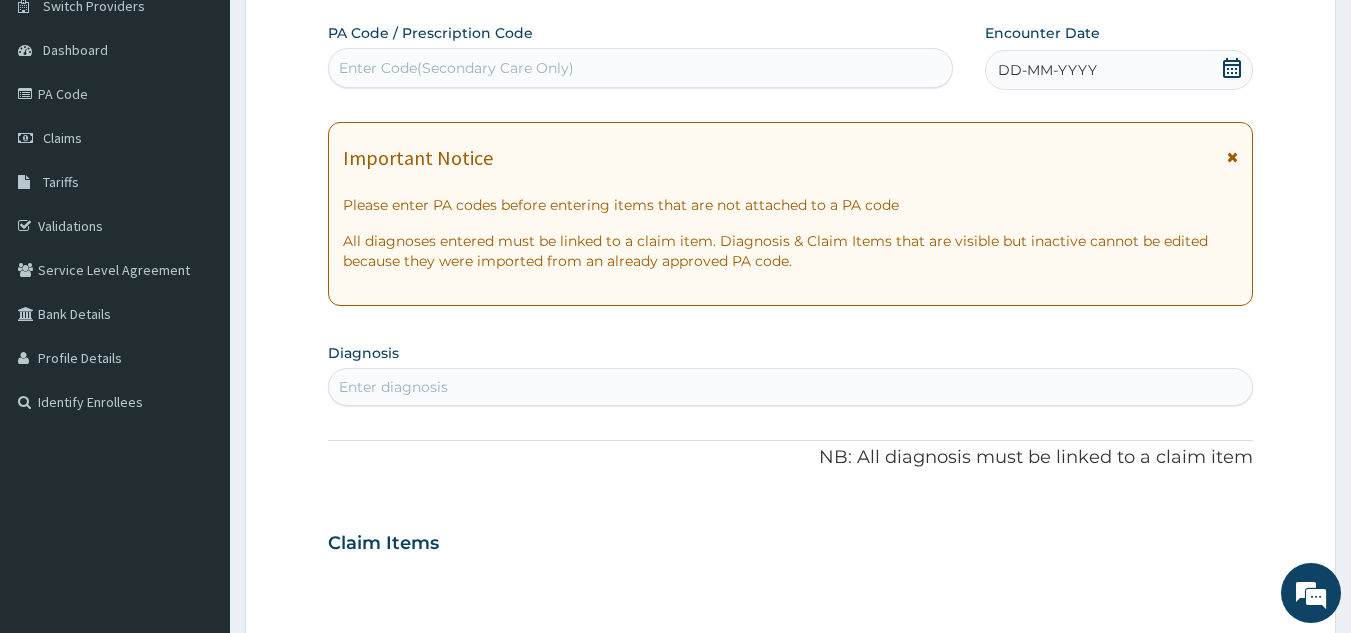 click on "DD-MM-YYYY" at bounding box center [1047, 70] 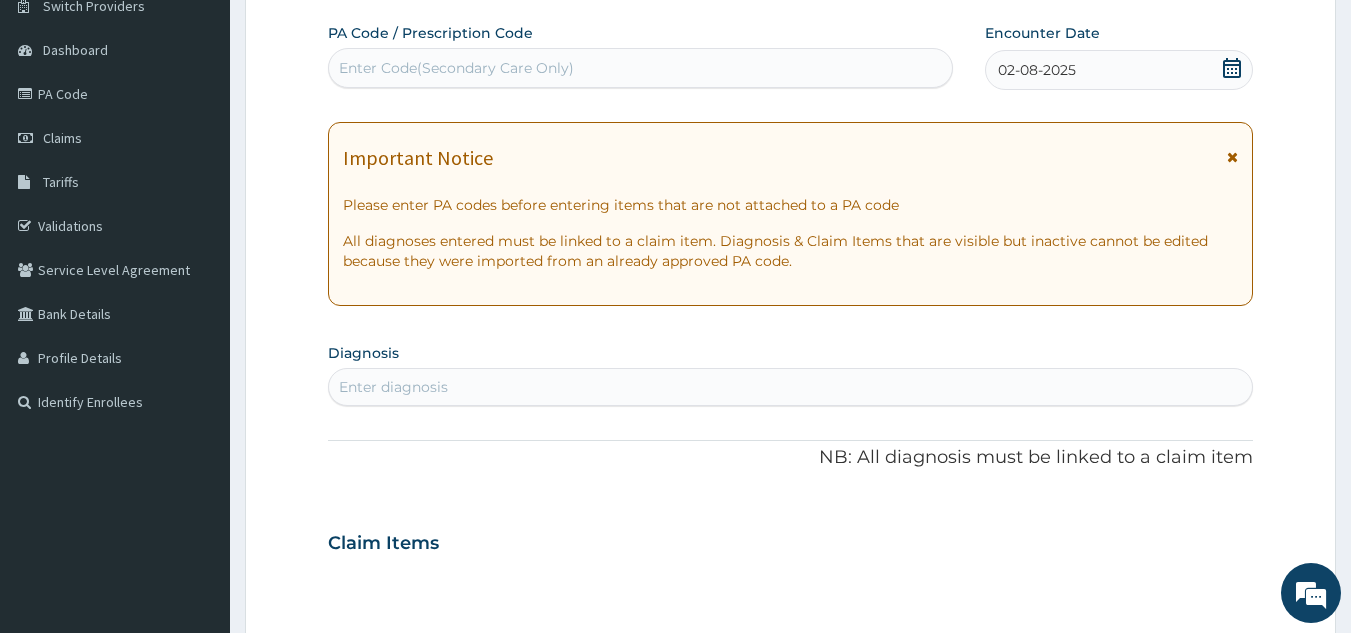 click on "Enter diagnosis" at bounding box center [791, 387] 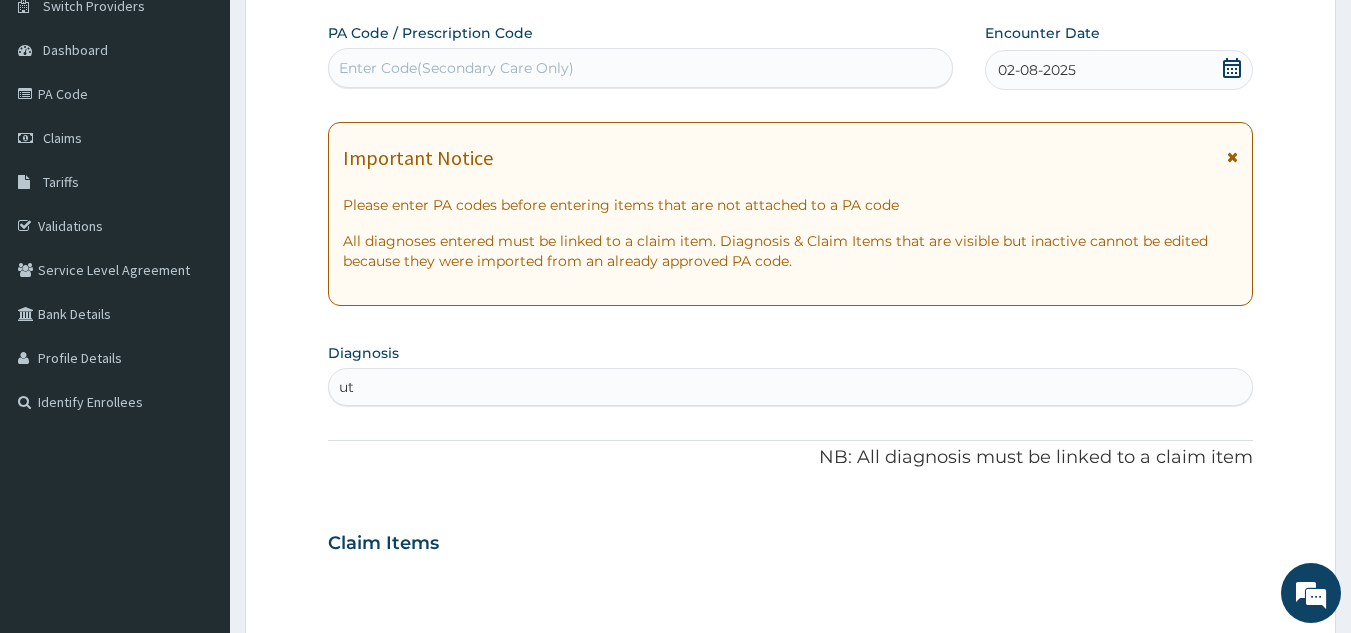 type on "uti" 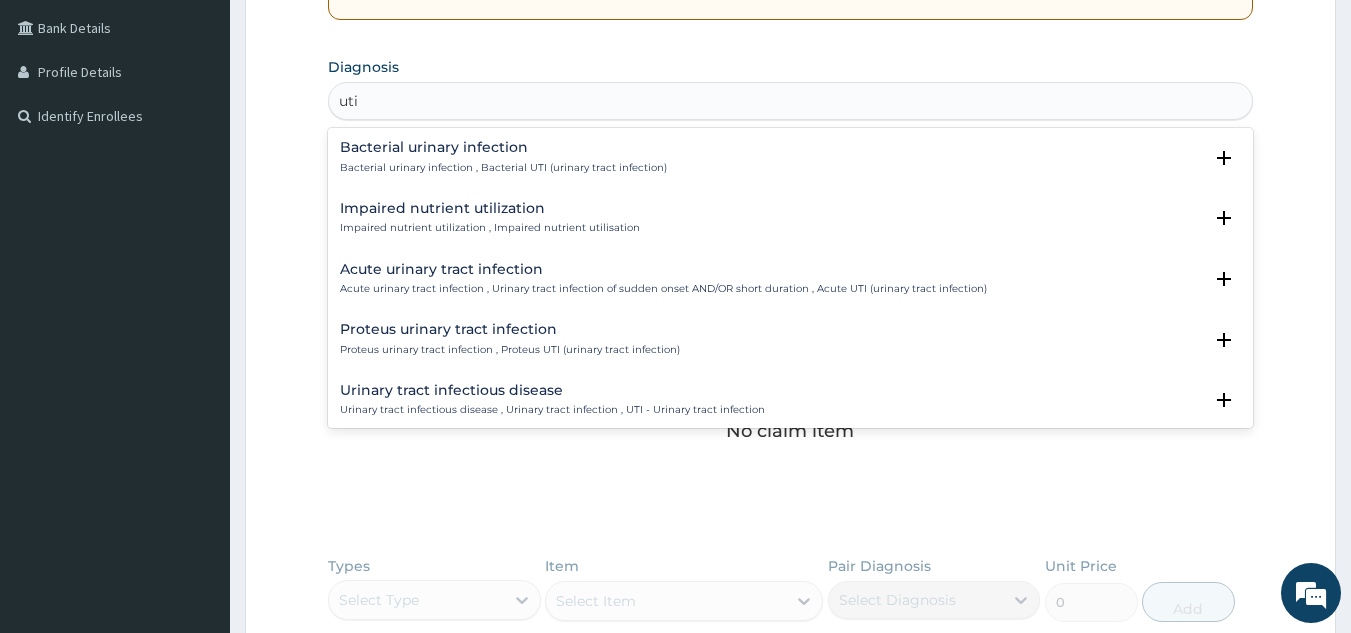 scroll, scrollTop: 455, scrollLeft: 0, axis: vertical 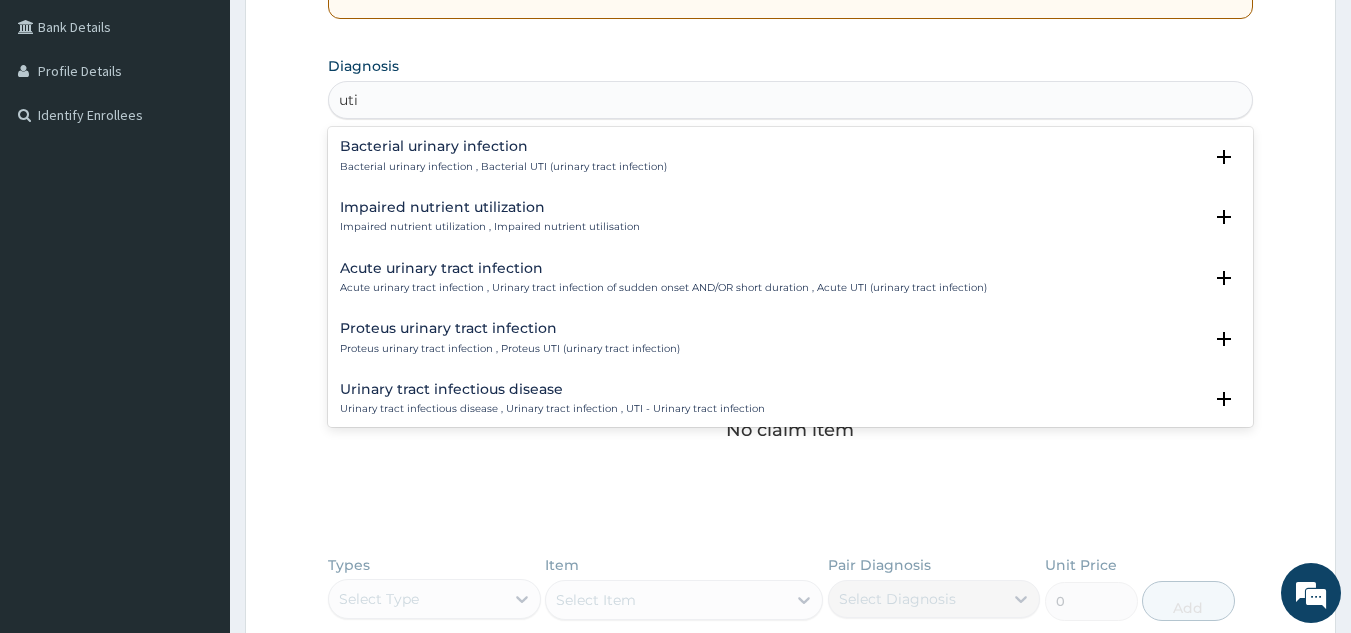 click on "Urinary tract infectious disease Urinary tract infectious disease , Urinary tract infection , UTI - Urinary tract infection" at bounding box center [552, 399] 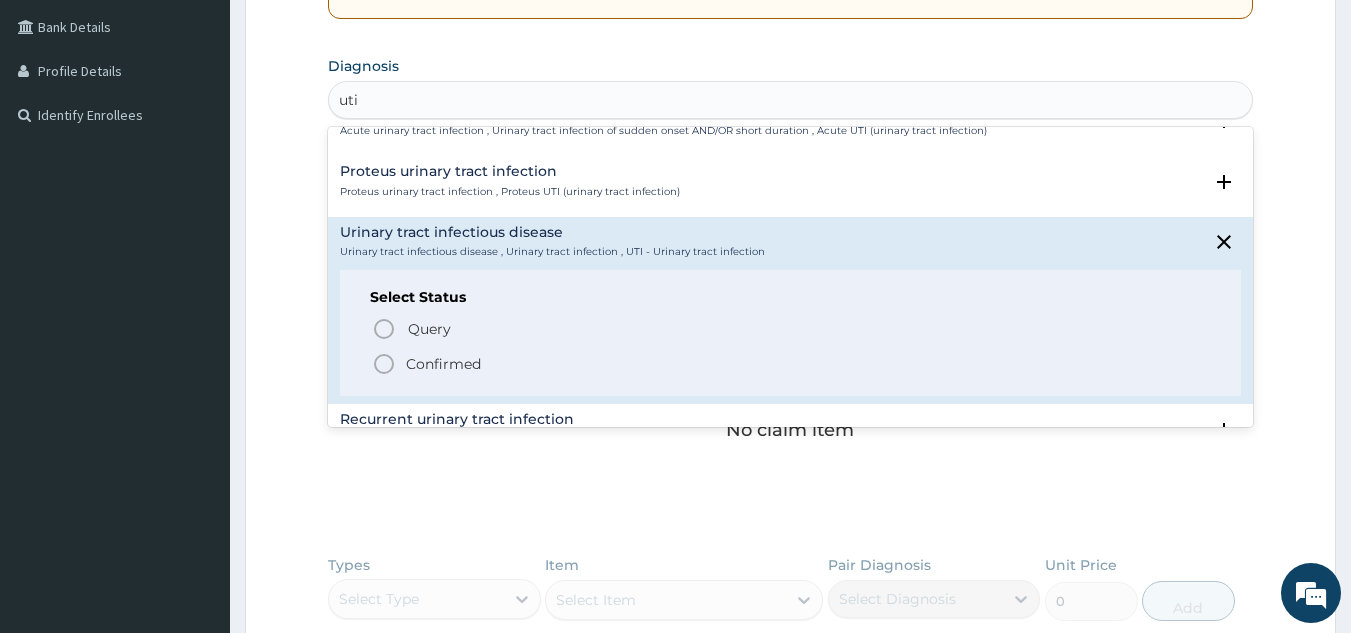 scroll, scrollTop: 190, scrollLeft: 0, axis: vertical 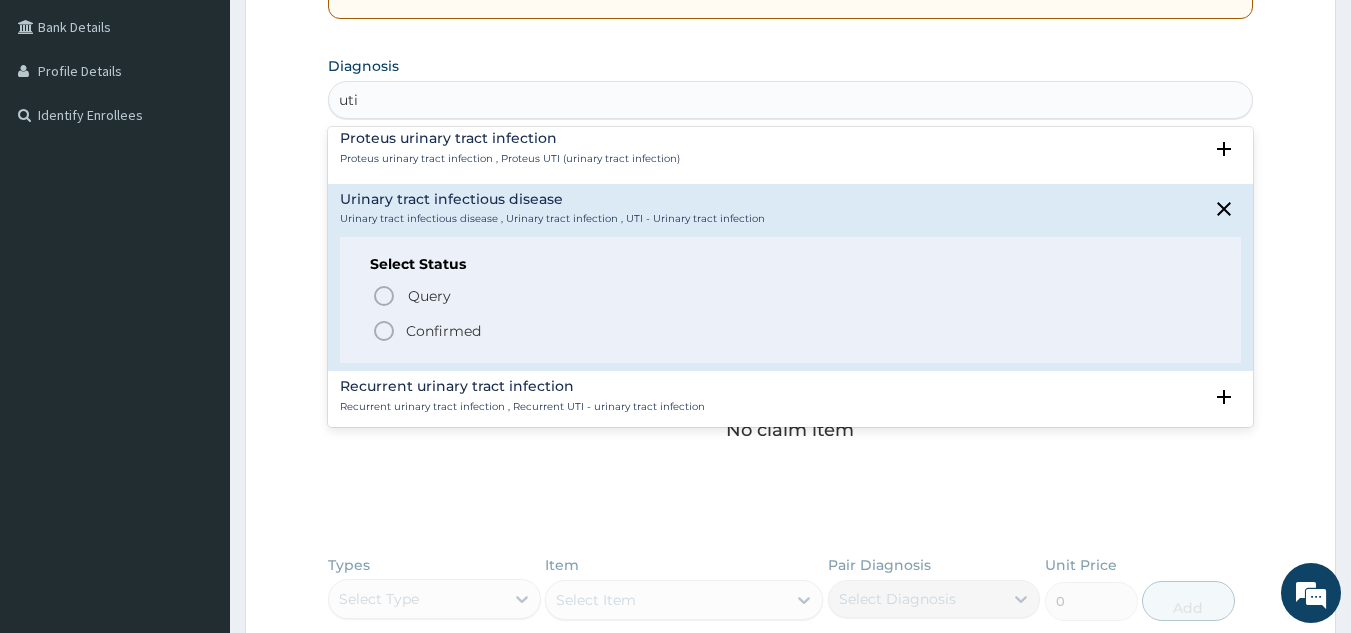 click 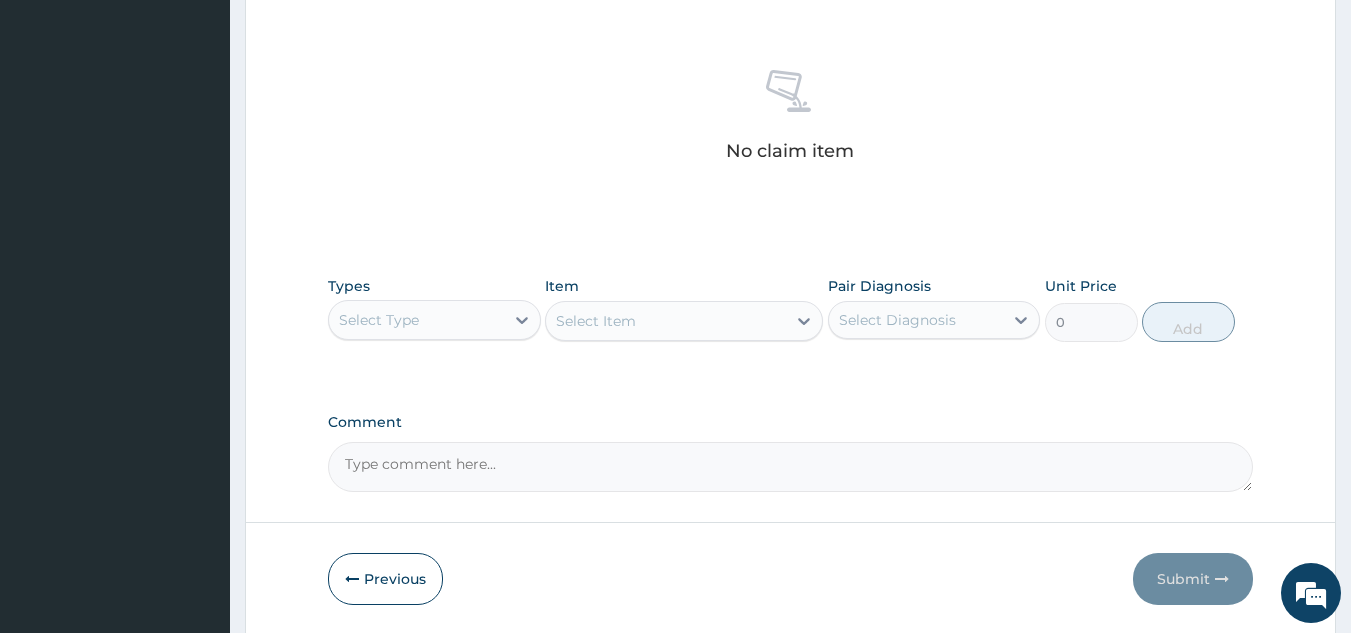 scroll, scrollTop: 809, scrollLeft: 0, axis: vertical 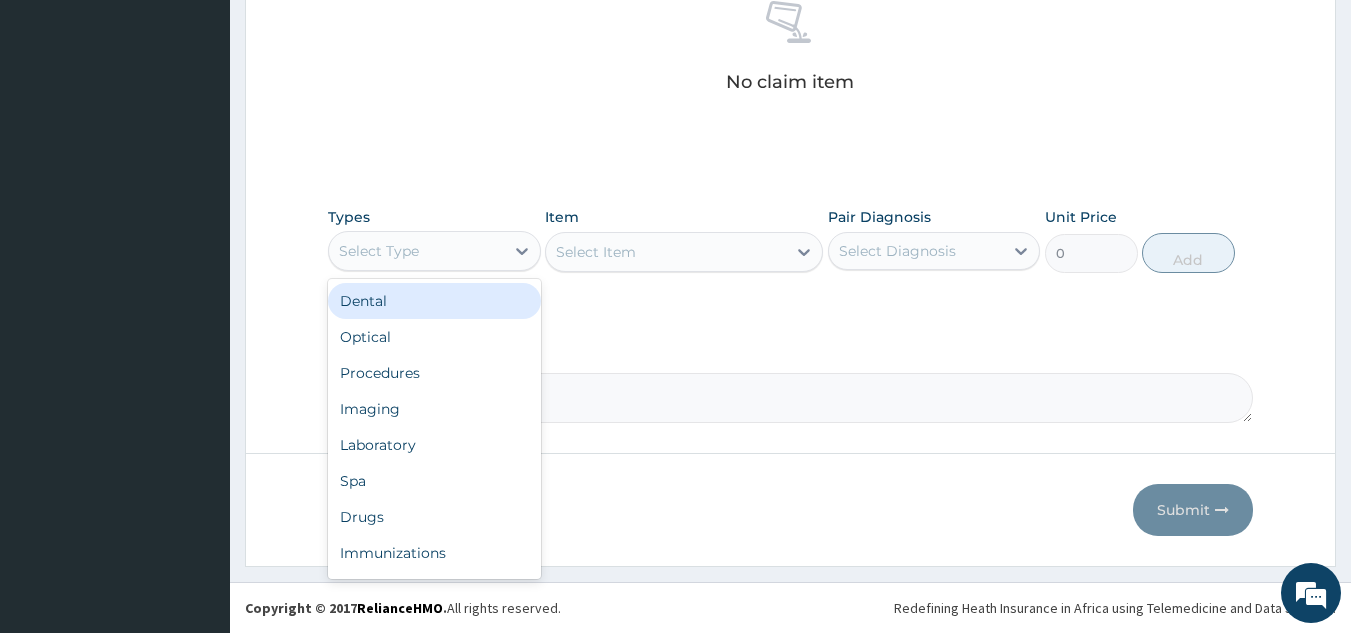 click on "Select Type" at bounding box center (416, 251) 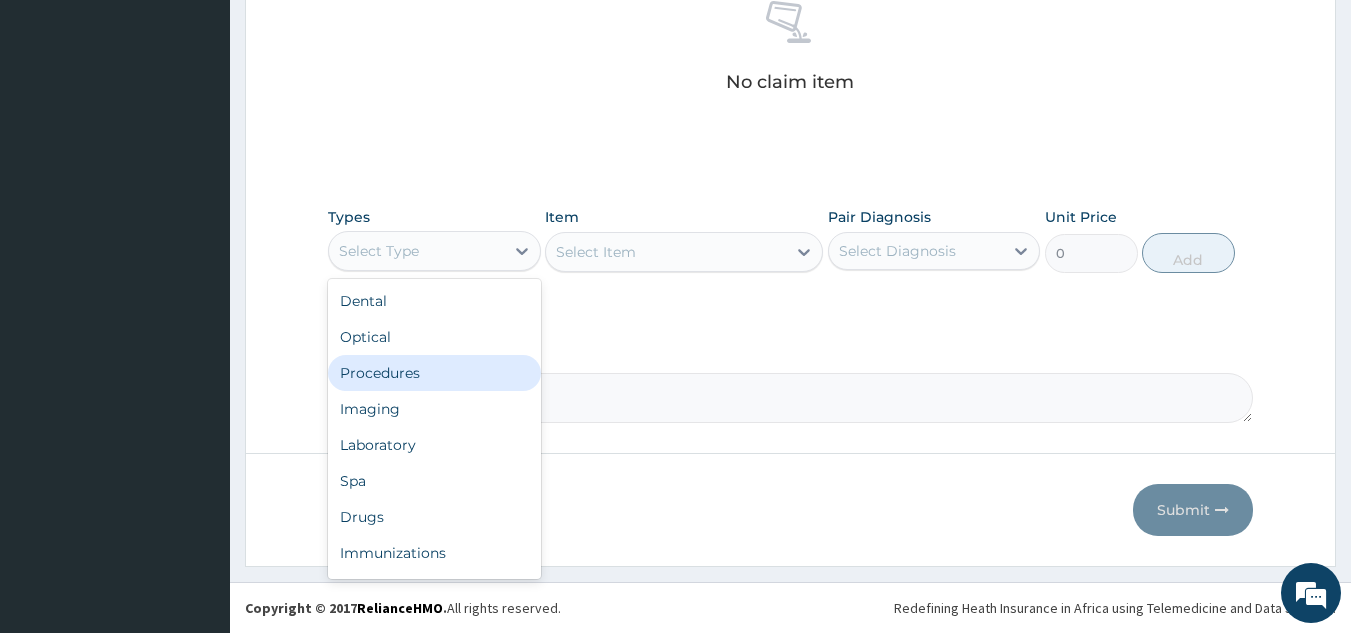 click on "Procedures" at bounding box center [434, 373] 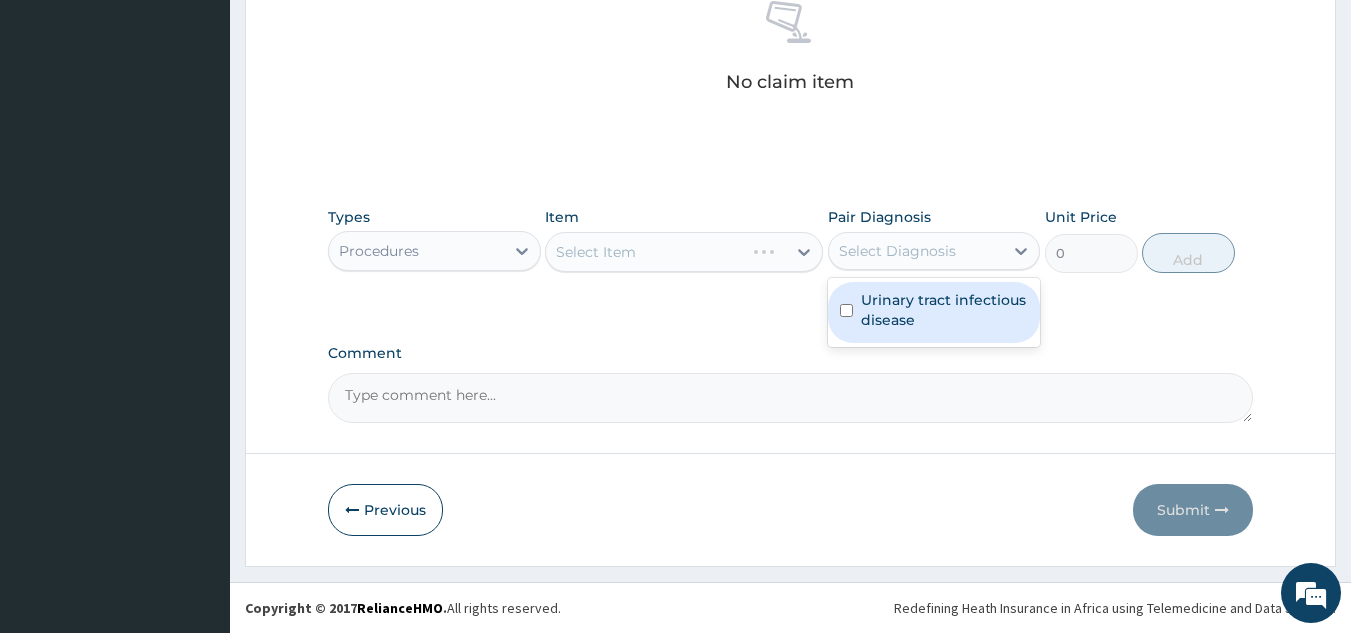 click on "Select Diagnosis" at bounding box center (916, 251) 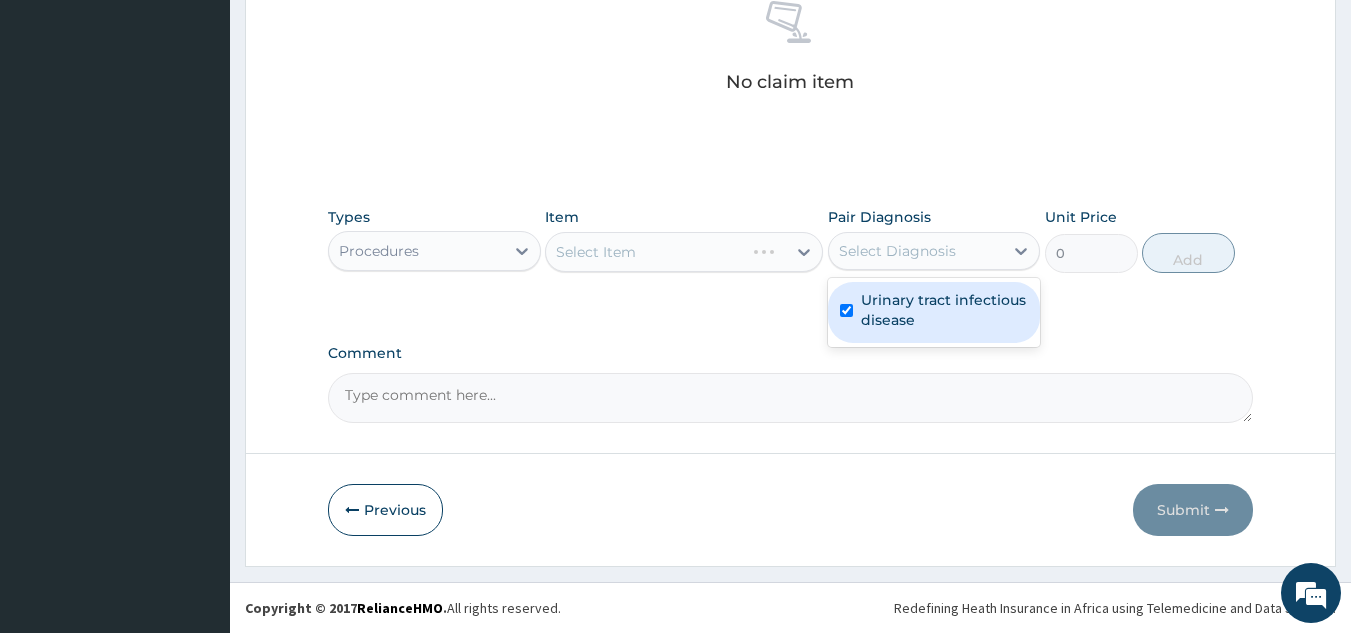 checkbox on "true" 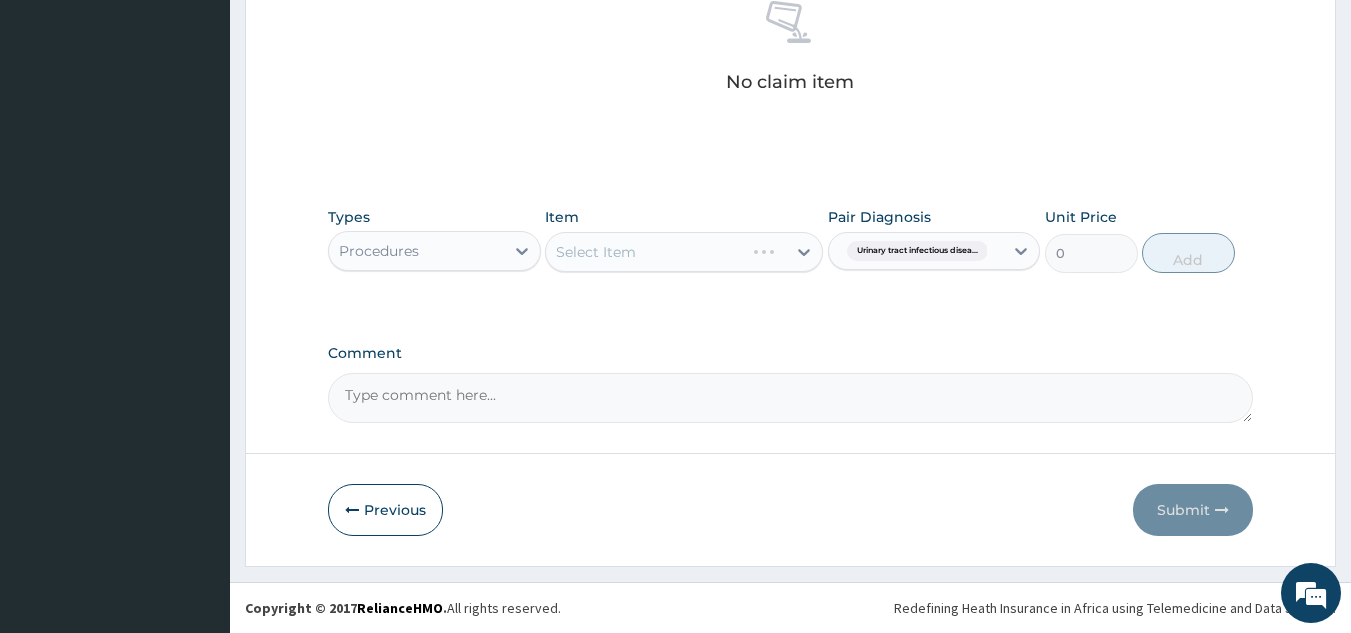 click on "Select Item" at bounding box center [684, 252] 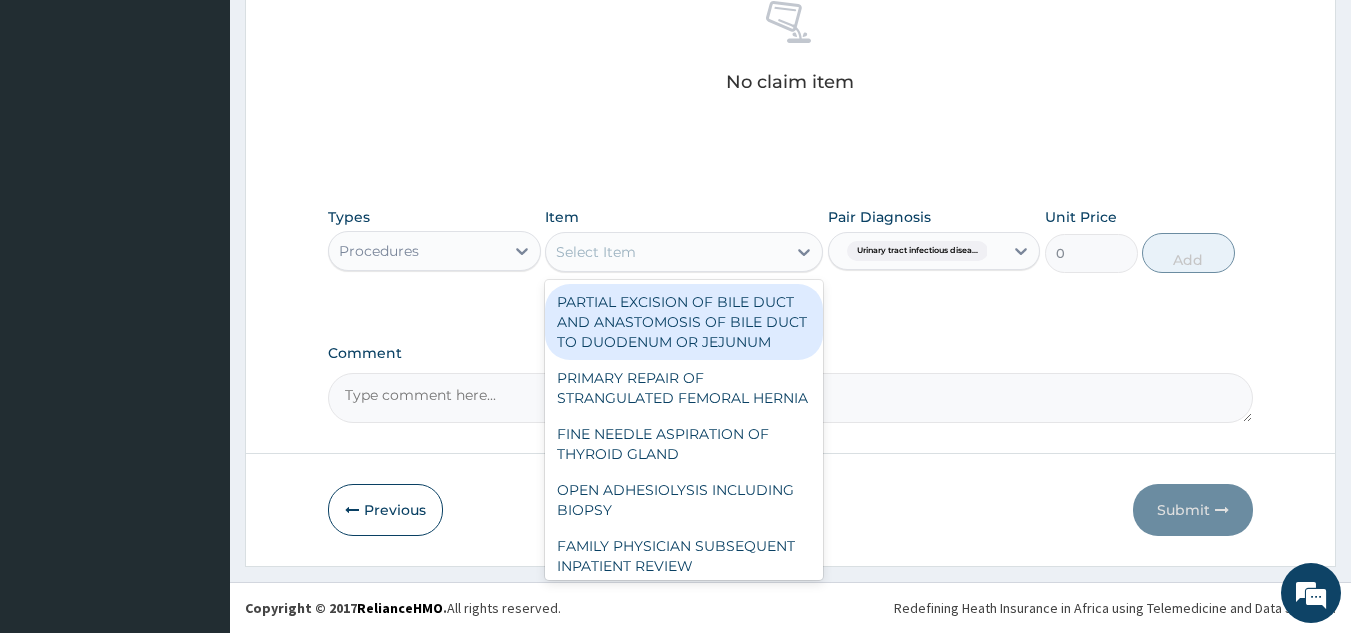 click on "Select Item" at bounding box center [666, 252] 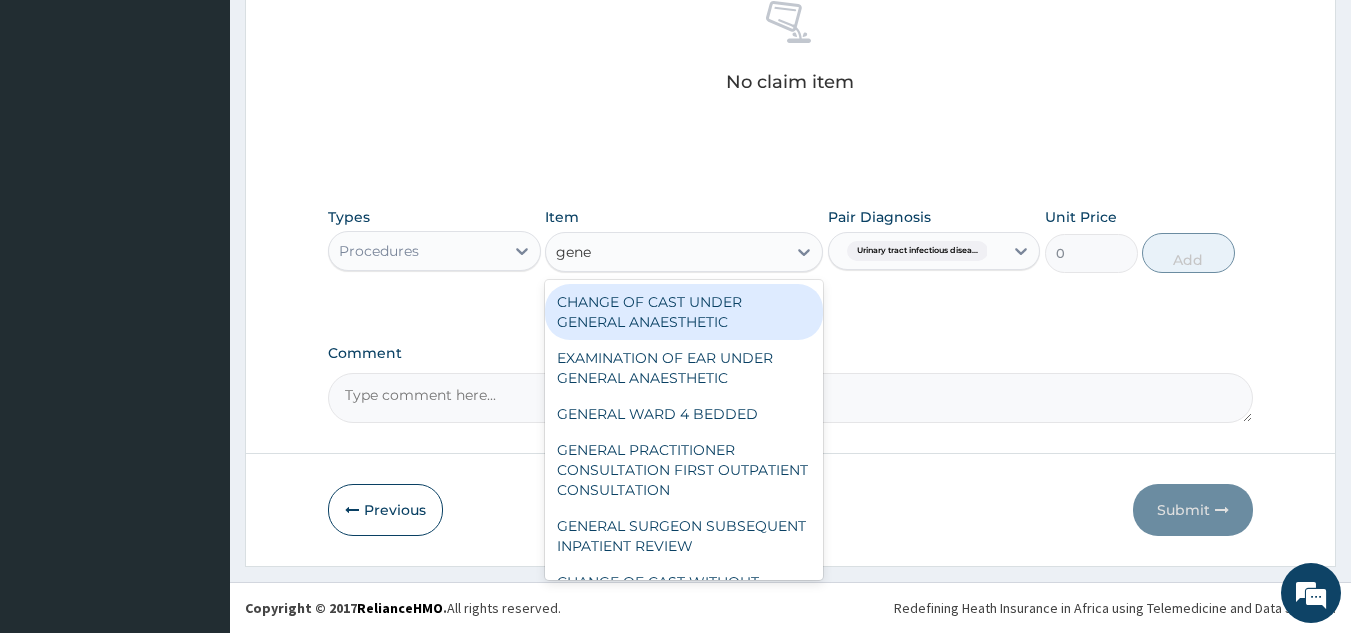 type on "gener" 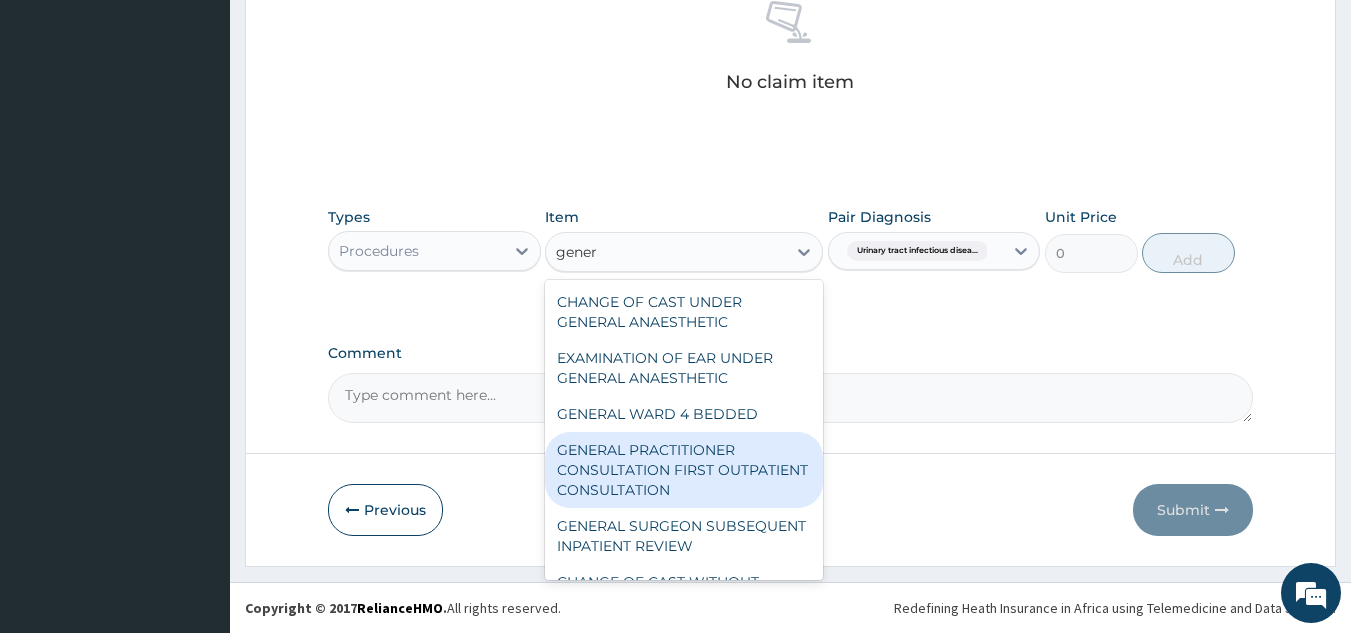 click on "GENERAL PRACTITIONER CONSULTATION FIRST OUTPATIENT CONSULTATION" at bounding box center (684, 470) 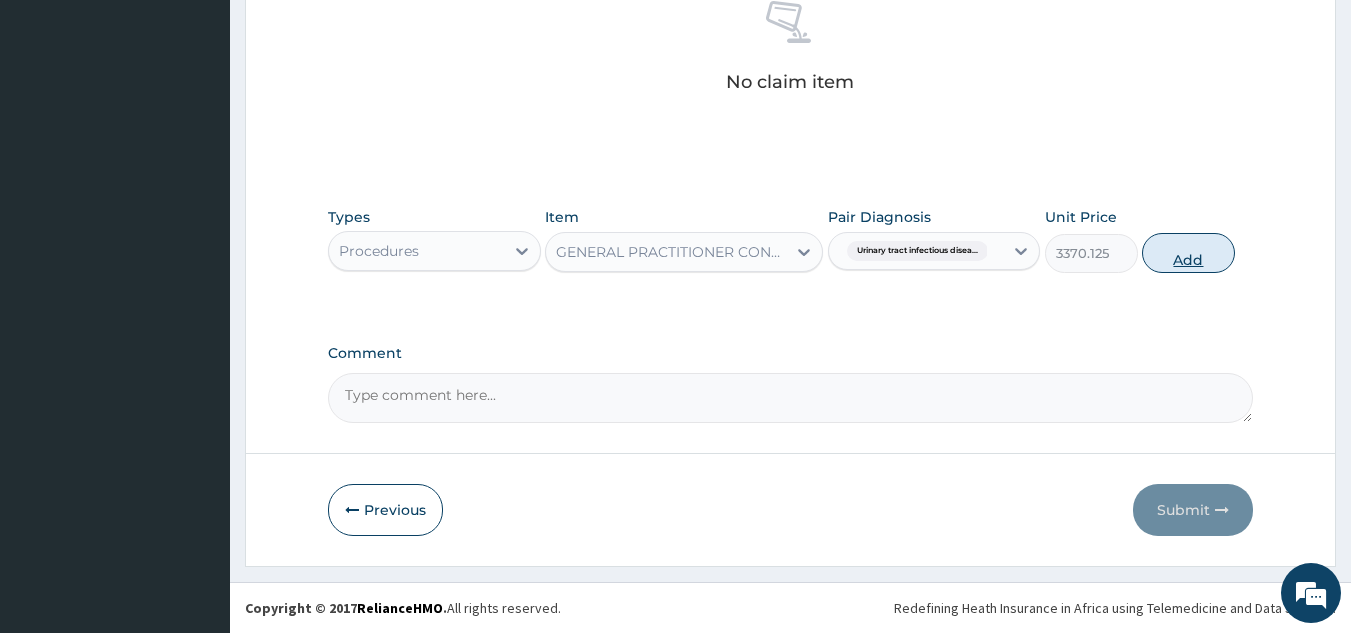 click on "Add" at bounding box center [1188, 253] 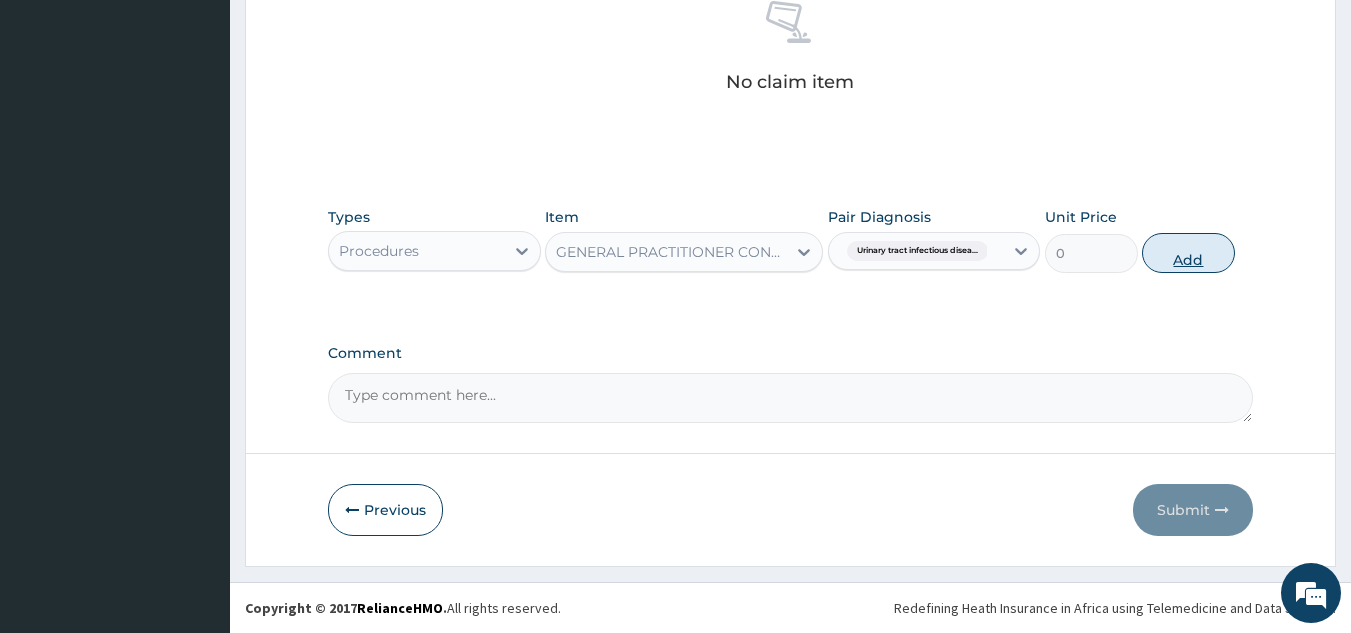 scroll, scrollTop: 760, scrollLeft: 0, axis: vertical 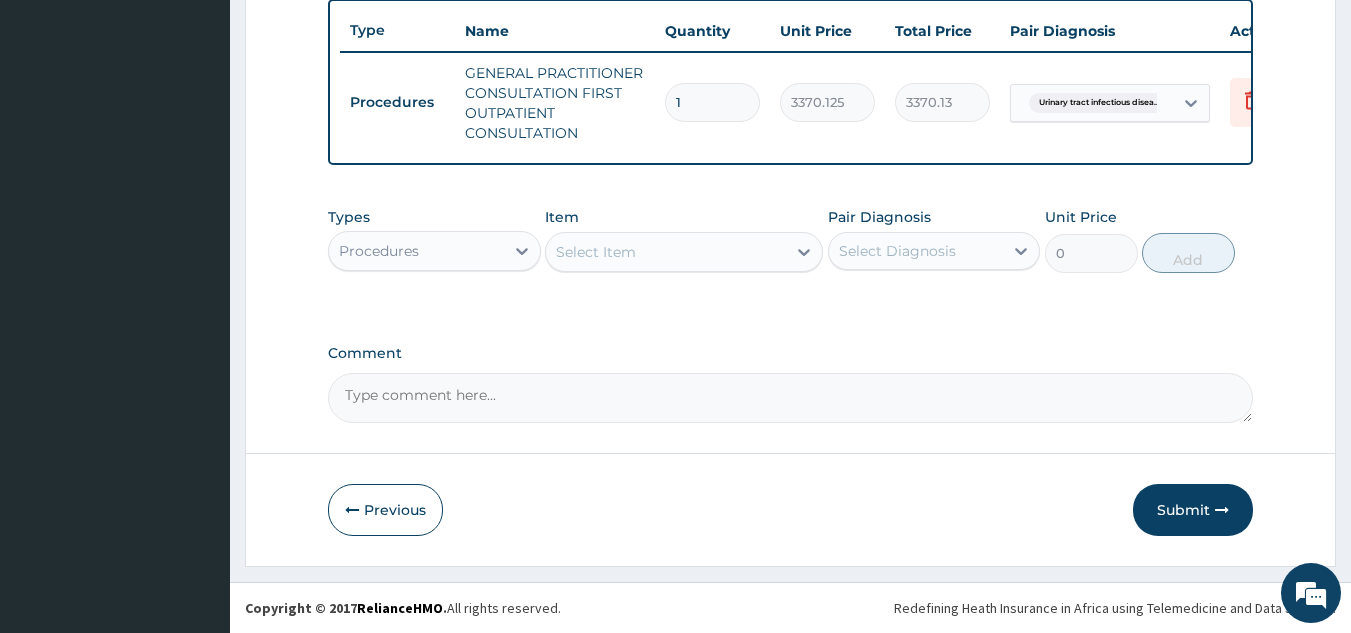 click on "Procedures" at bounding box center [416, 251] 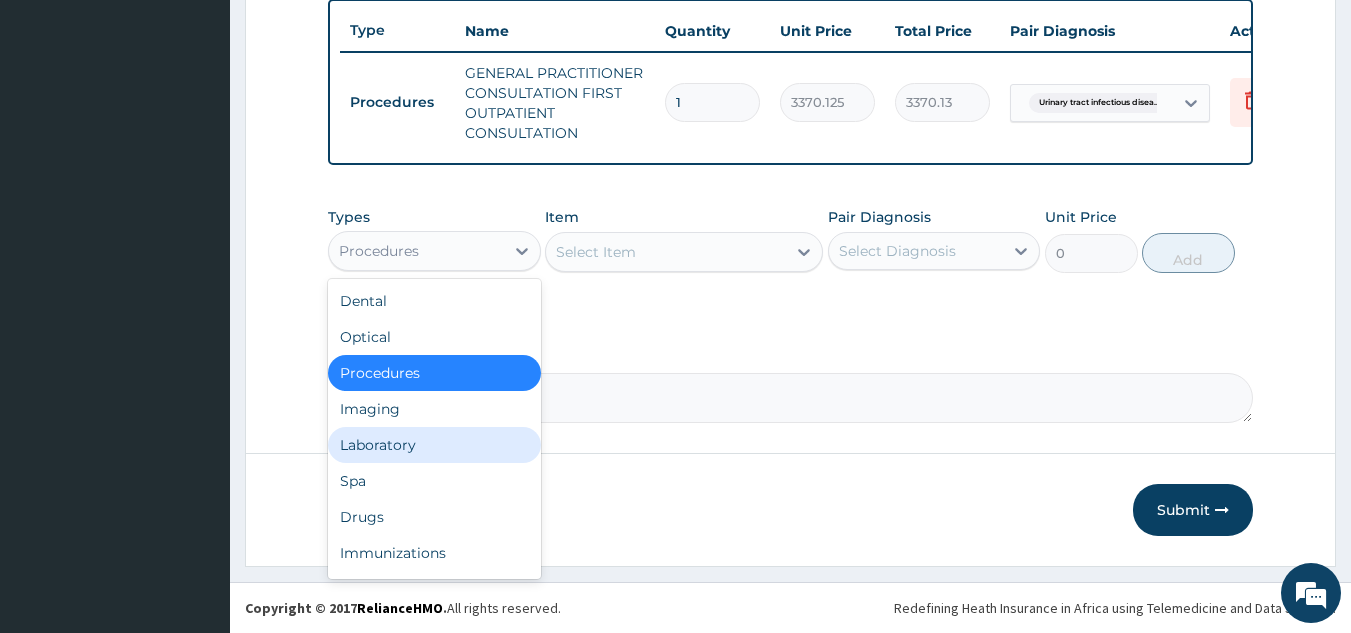 click on "Laboratory" at bounding box center [434, 445] 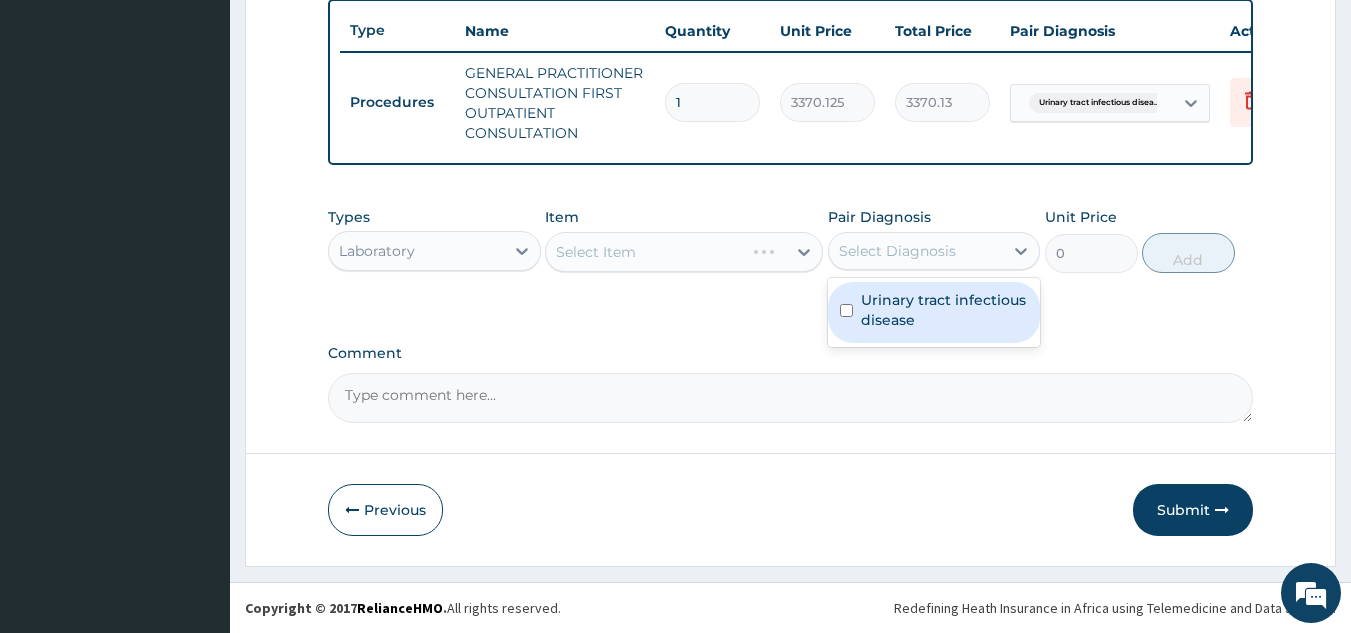 click on "Select Diagnosis" at bounding box center [897, 251] 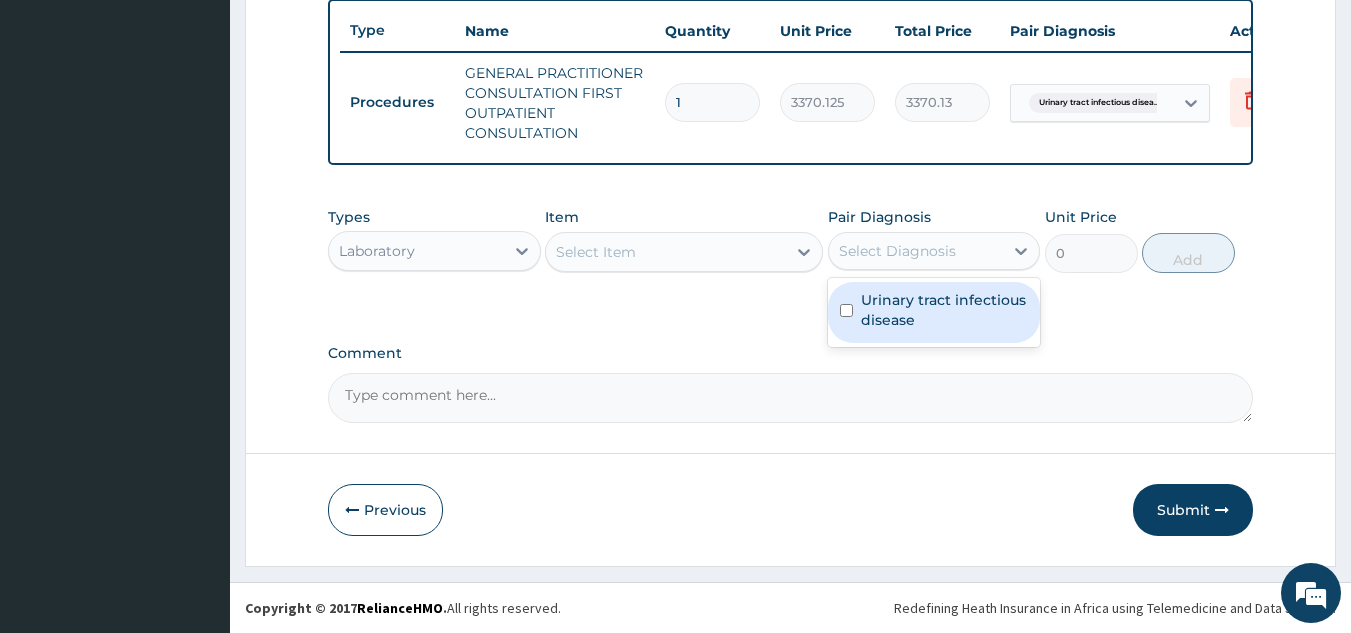 click on "Urinary tract infectious disease" at bounding box center (945, 310) 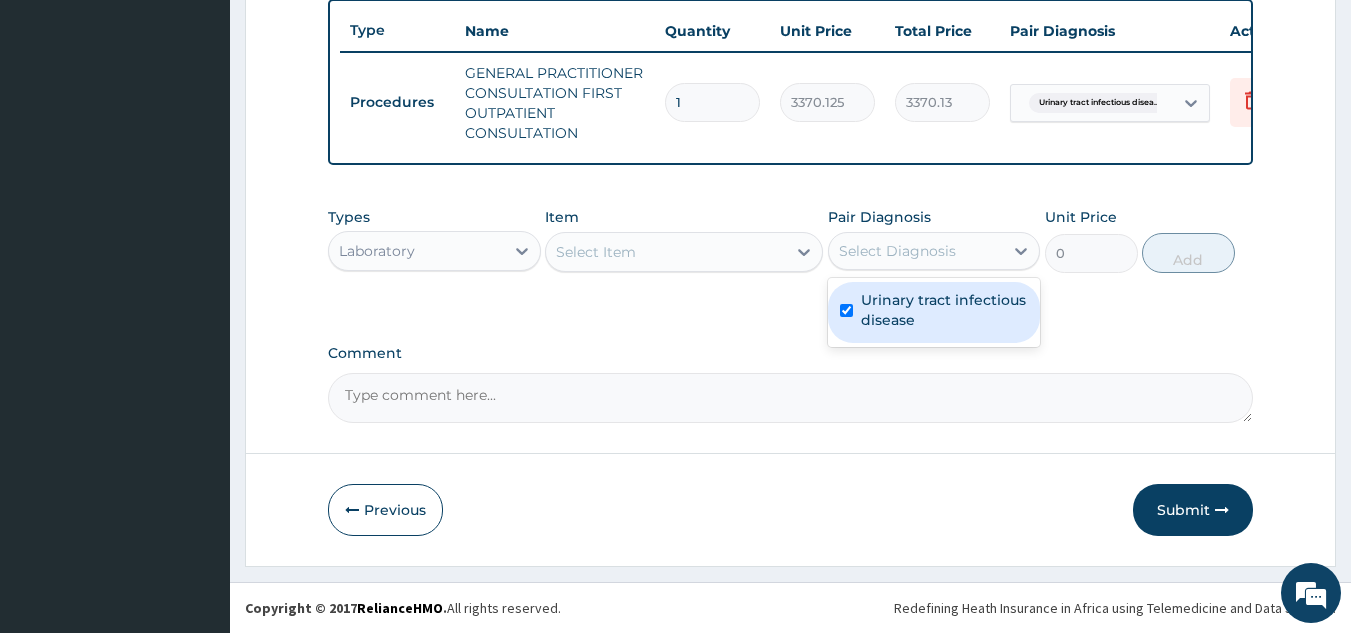 checkbox on "true" 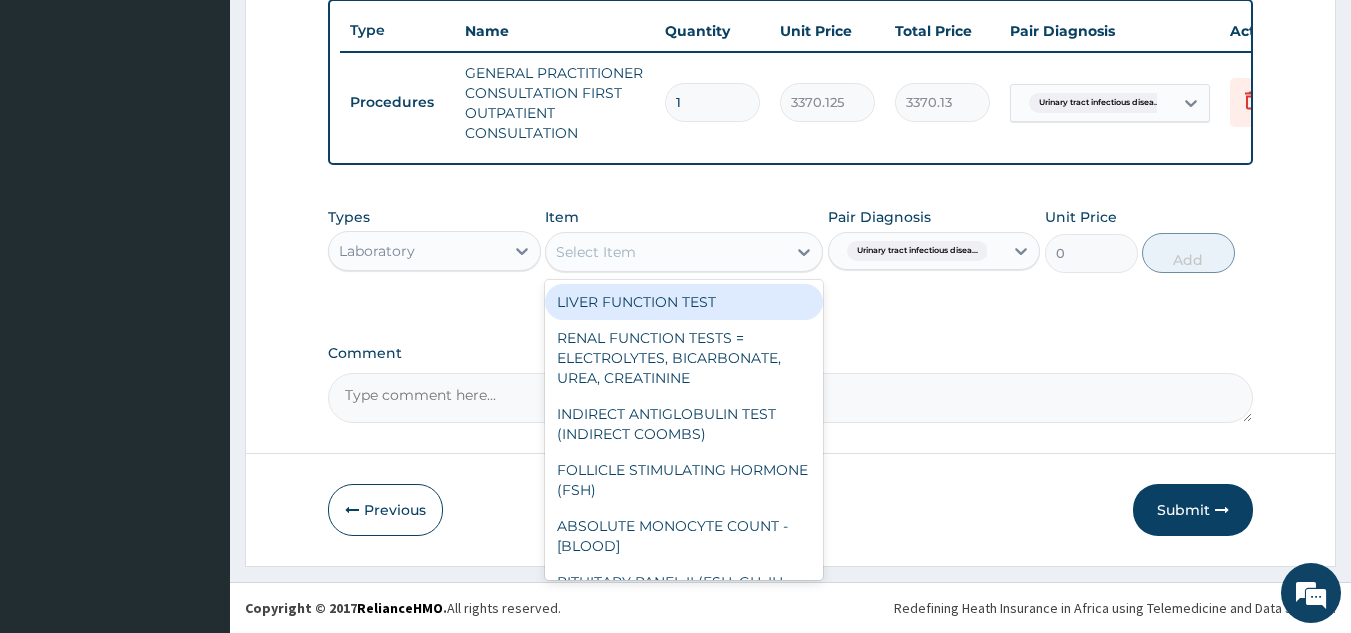 click on "Select Item" at bounding box center [666, 252] 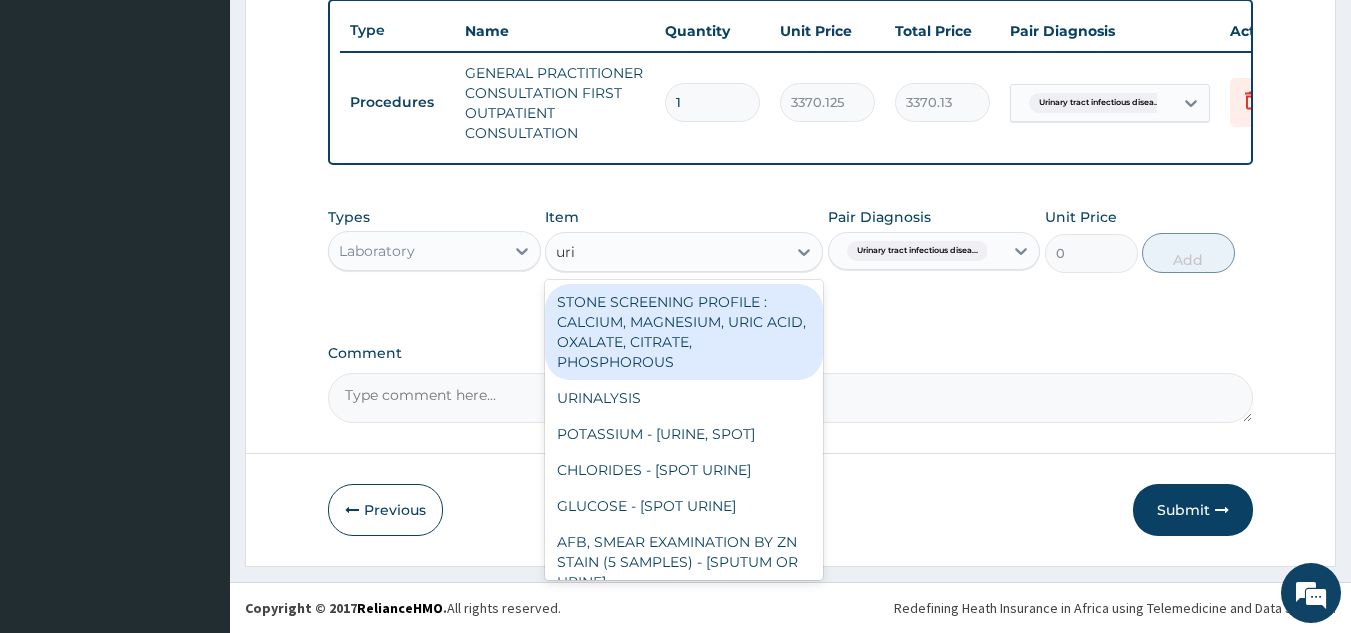 type on "urin" 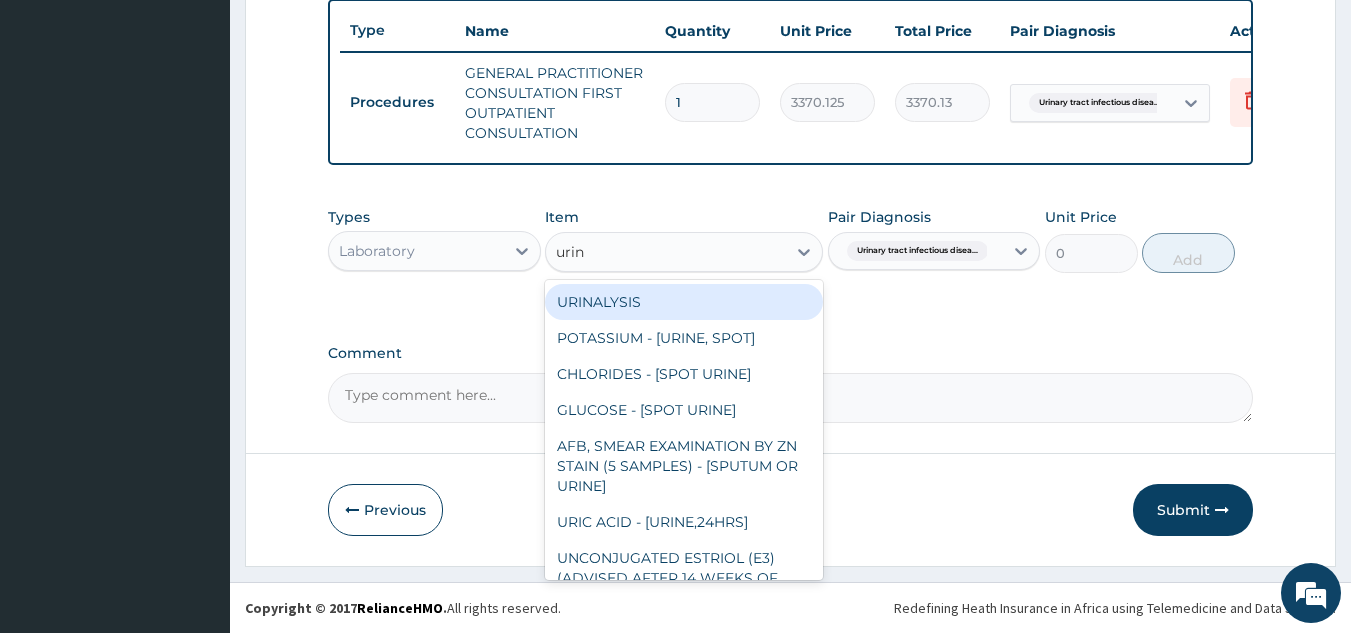 type 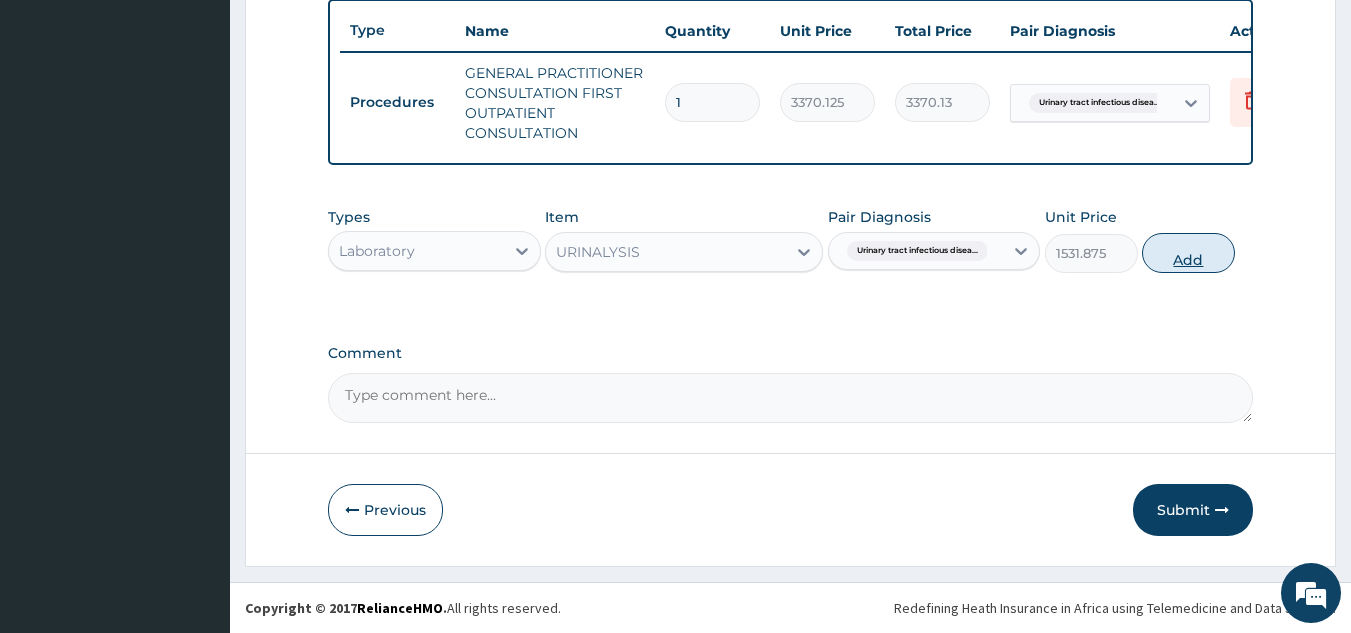 click on "Add" at bounding box center [1188, 253] 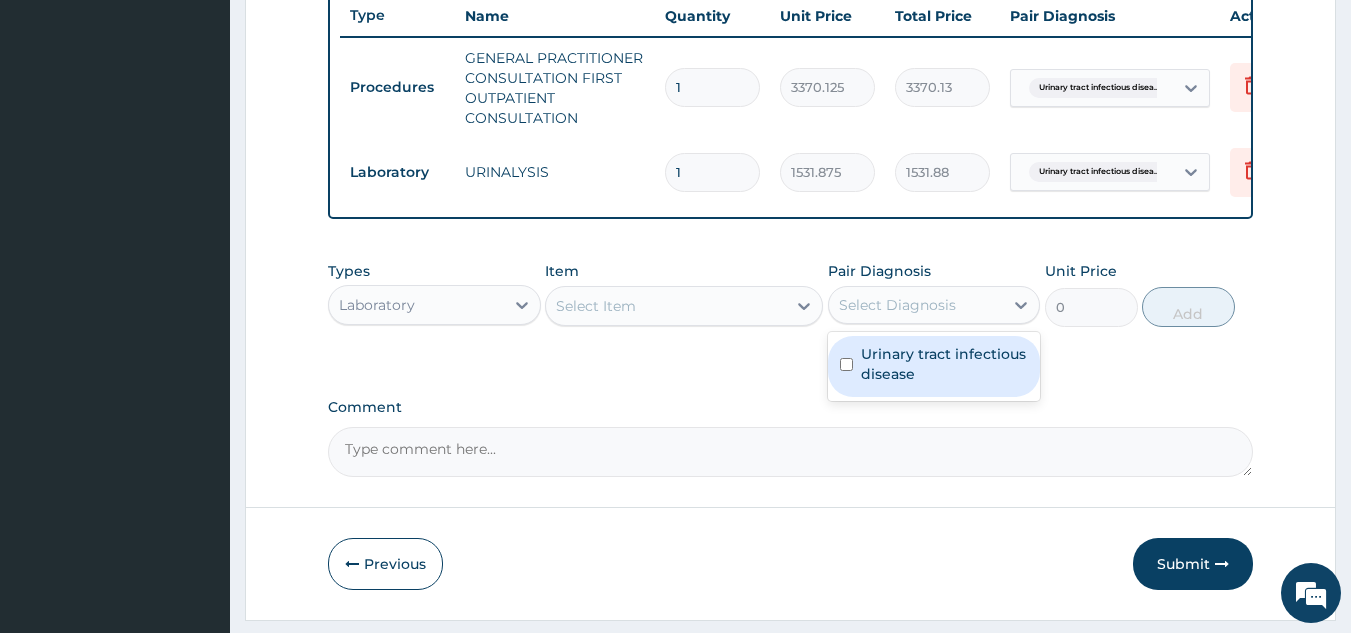 click on "Select Diagnosis" at bounding box center [916, 305] 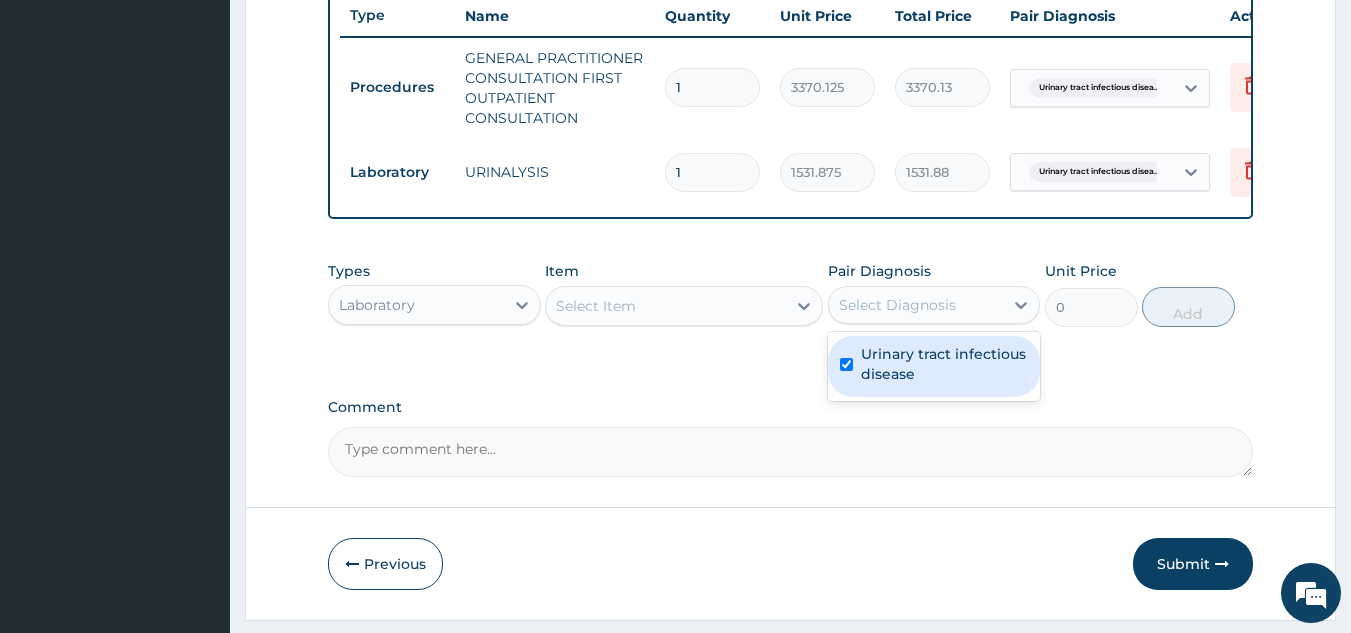 checkbox on "true" 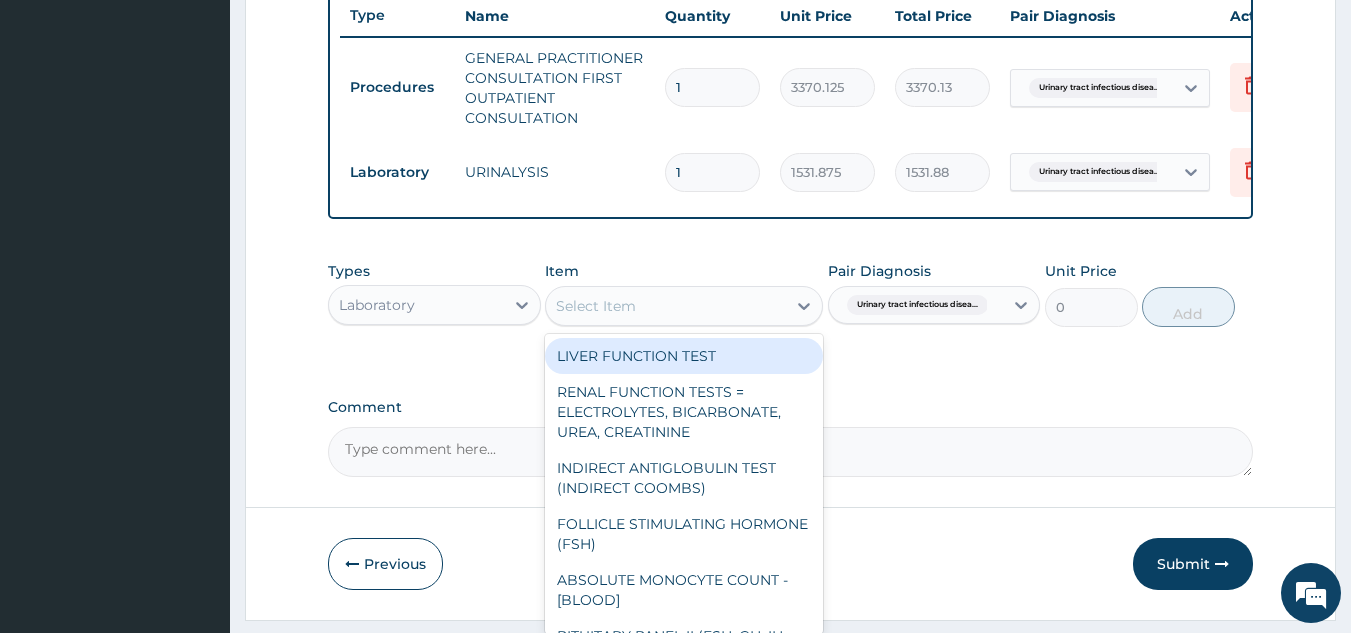 click on "Select Item" at bounding box center [666, 306] 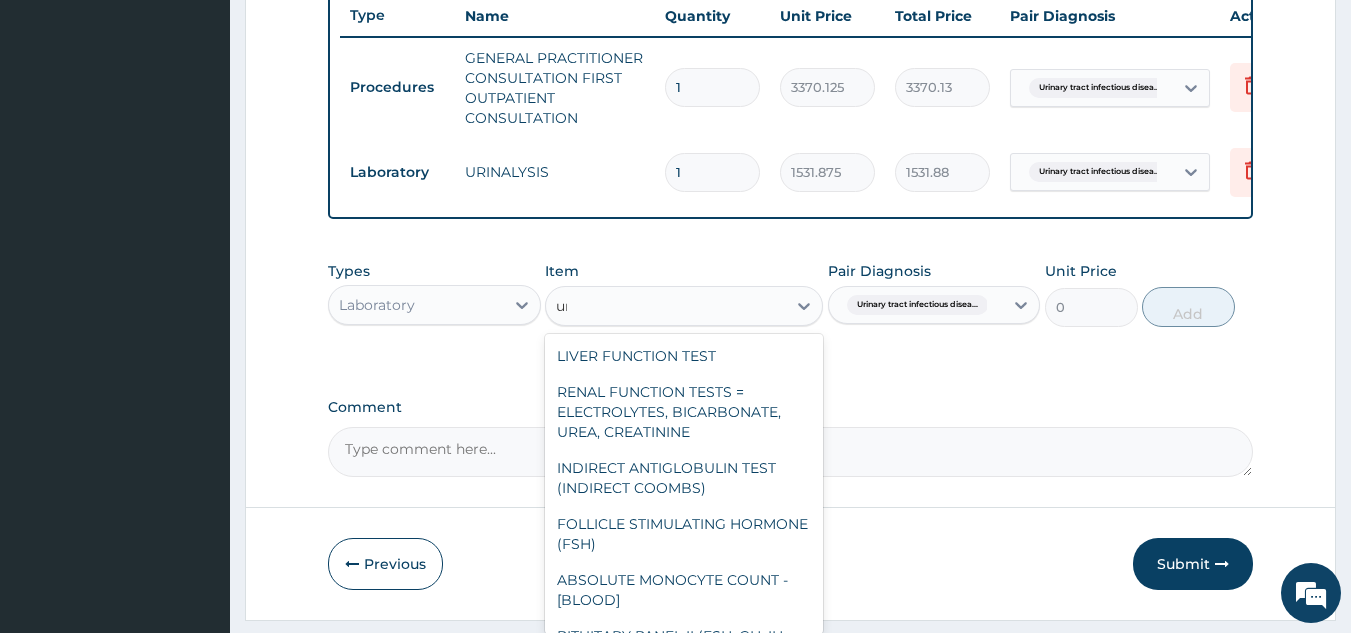 type on "u" 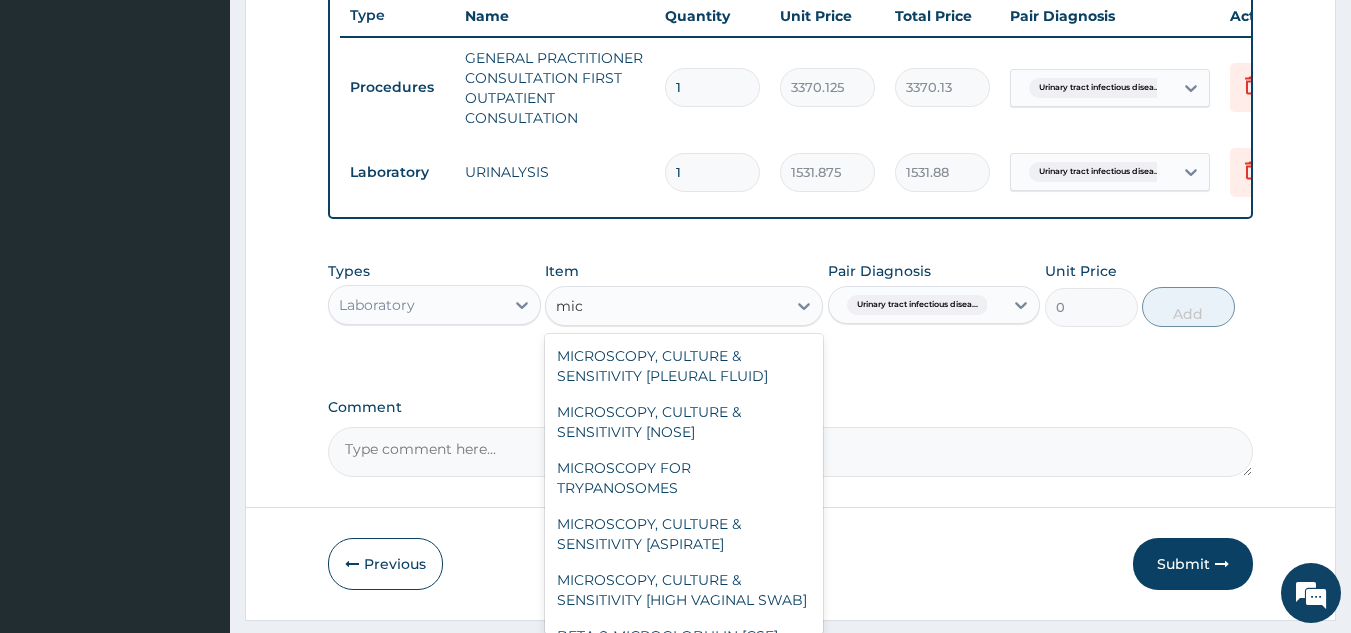 type on "micr" 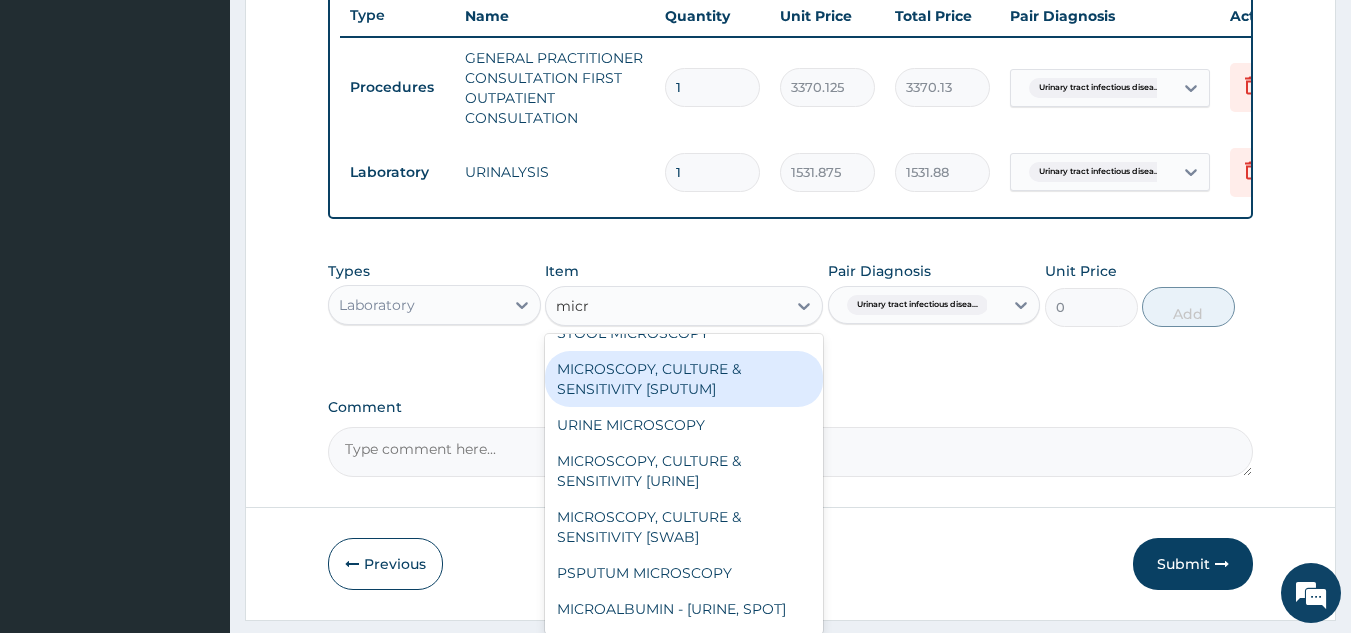 scroll, scrollTop: 943, scrollLeft: 0, axis: vertical 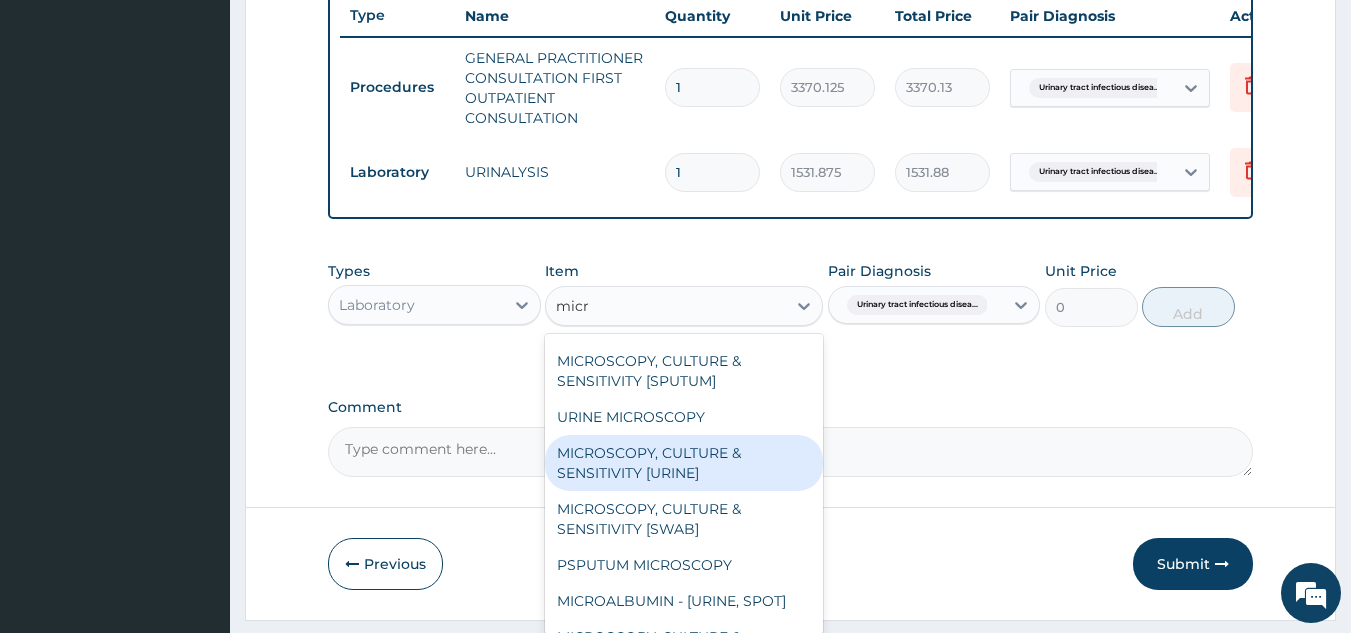 click on "MICROSCOPY, CULTURE & SENSITIVITY [URINE]" at bounding box center [684, 463] 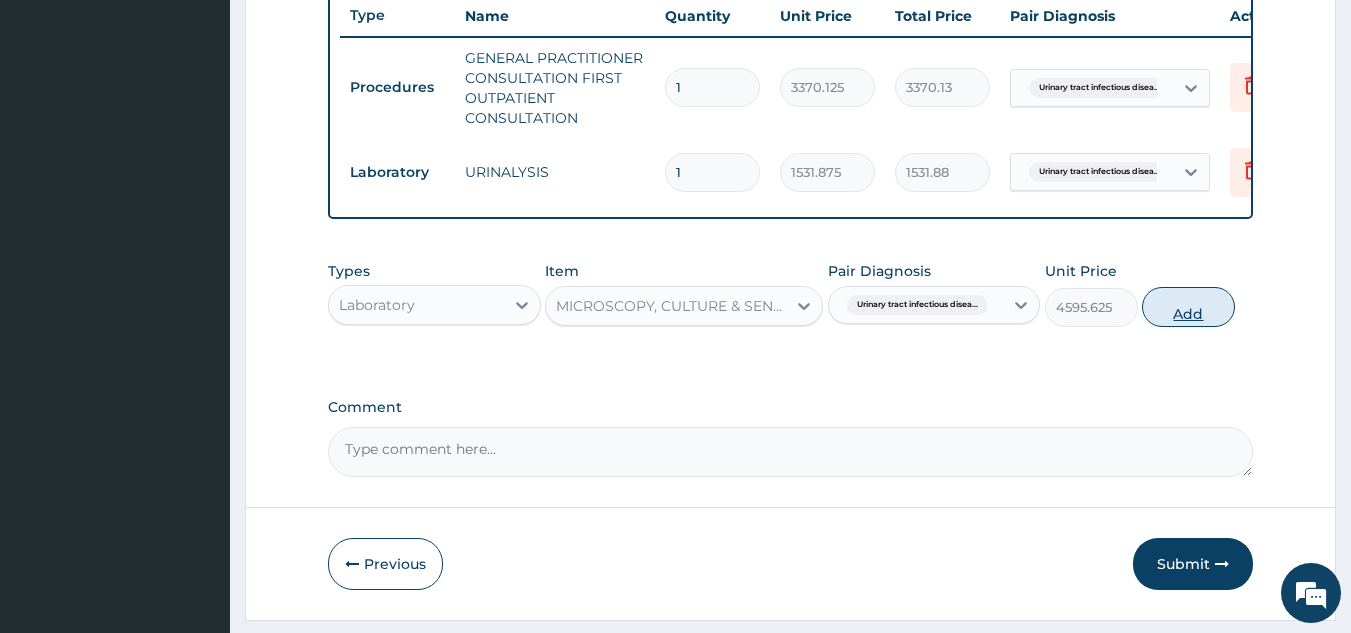 click on "Add" at bounding box center (1188, 307) 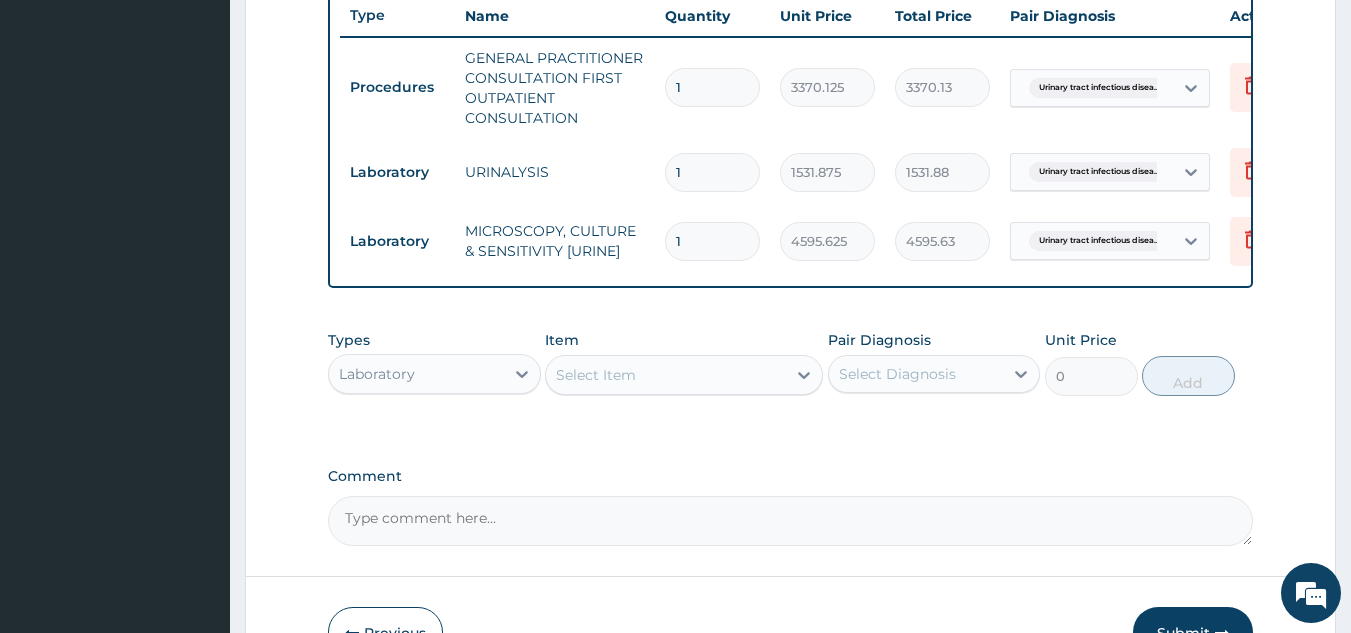 scroll, scrollTop: 898, scrollLeft: 0, axis: vertical 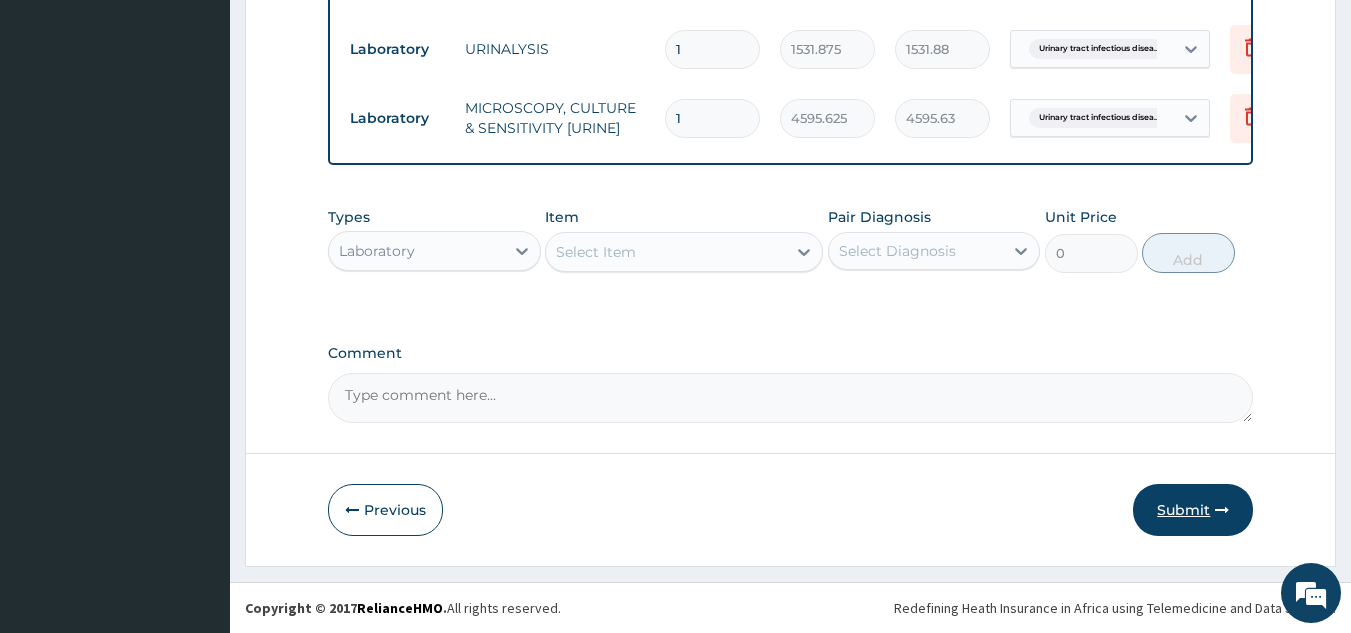 click on "Submit" at bounding box center (1193, 510) 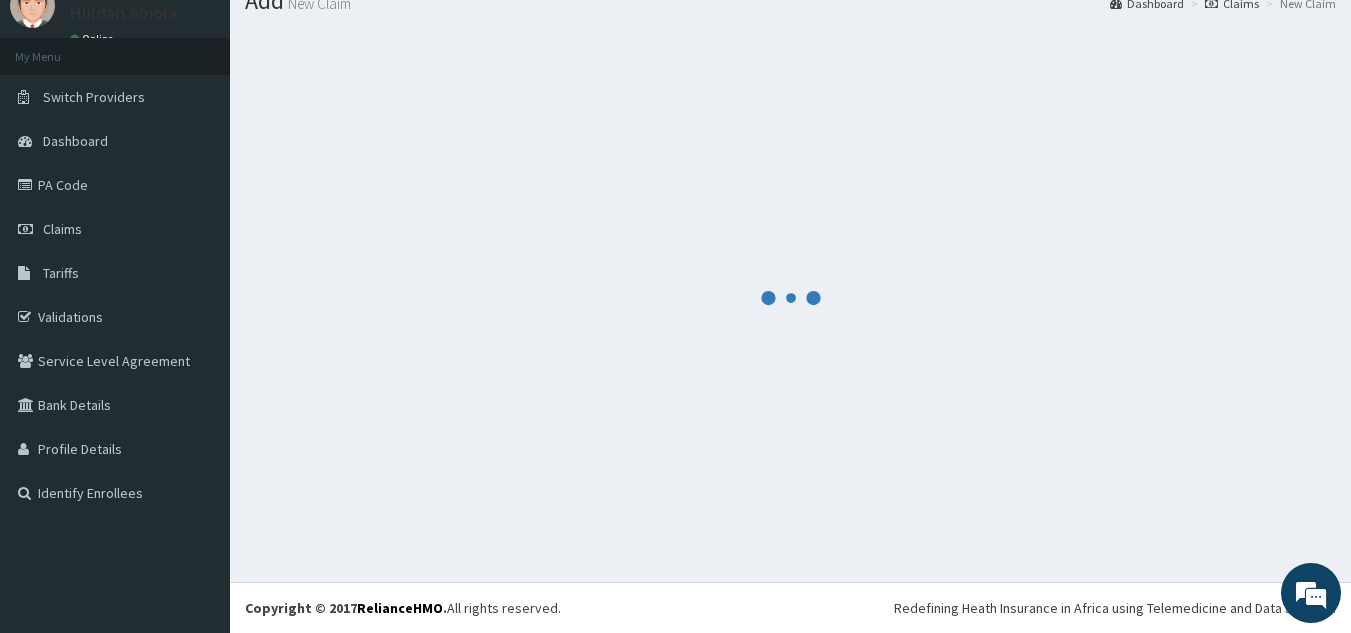 scroll, scrollTop: 898, scrollLeft: 0, axis: vertical 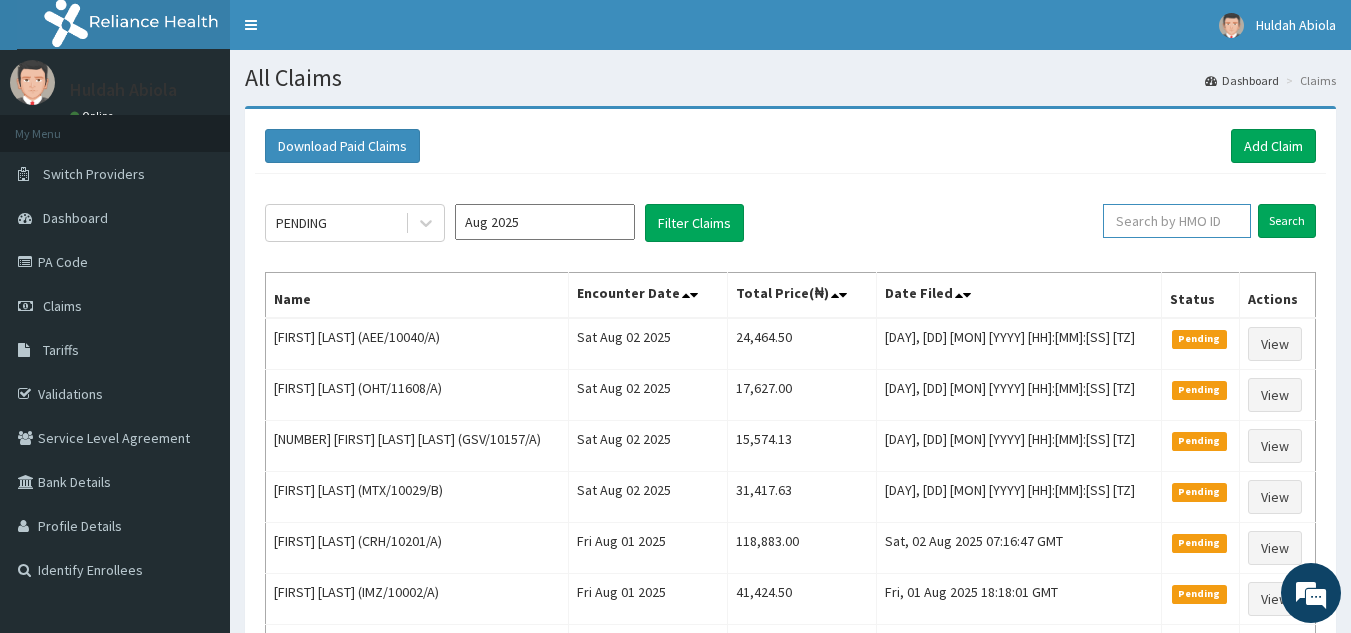 click at bounding box center (1177, 221) 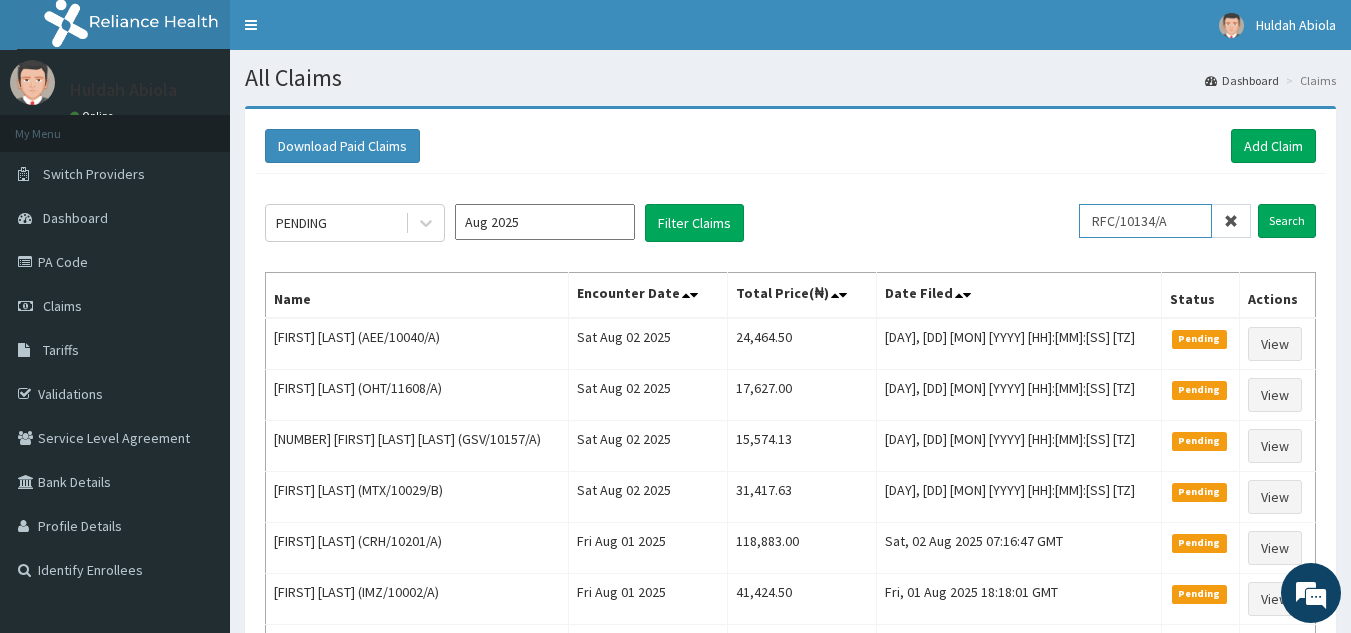 type on "RFC/10134/A" 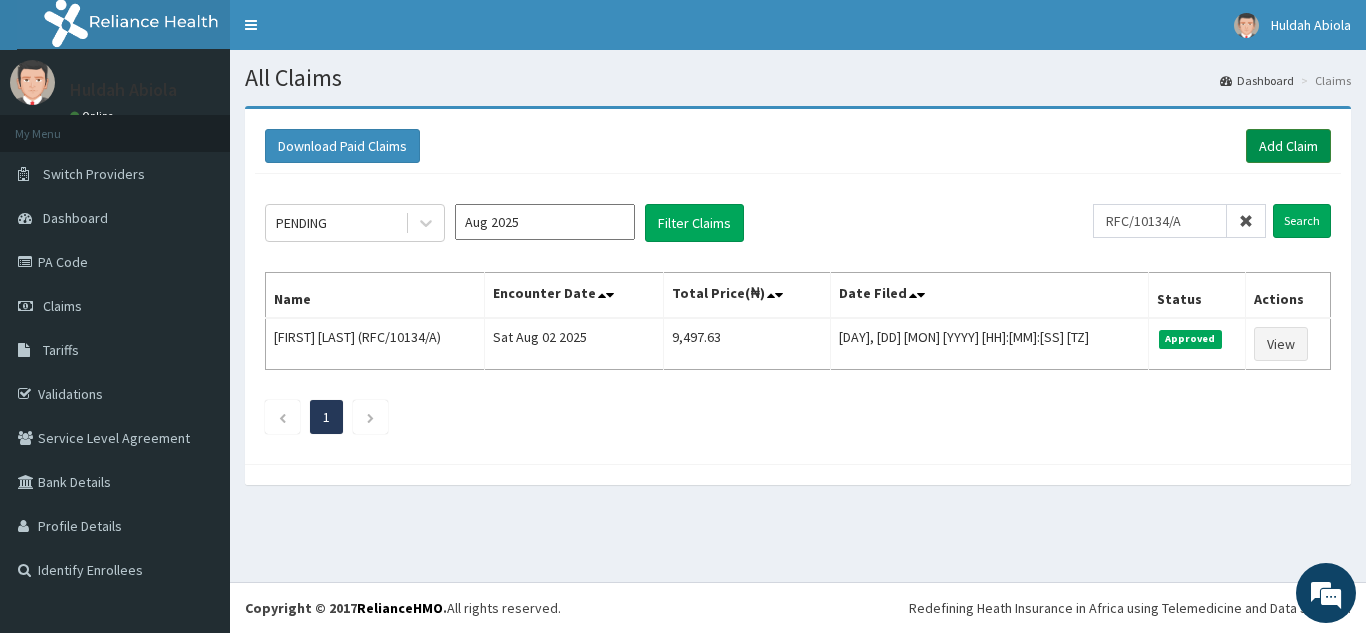 click on "Add Claim" at bounding box center [1288, 146] 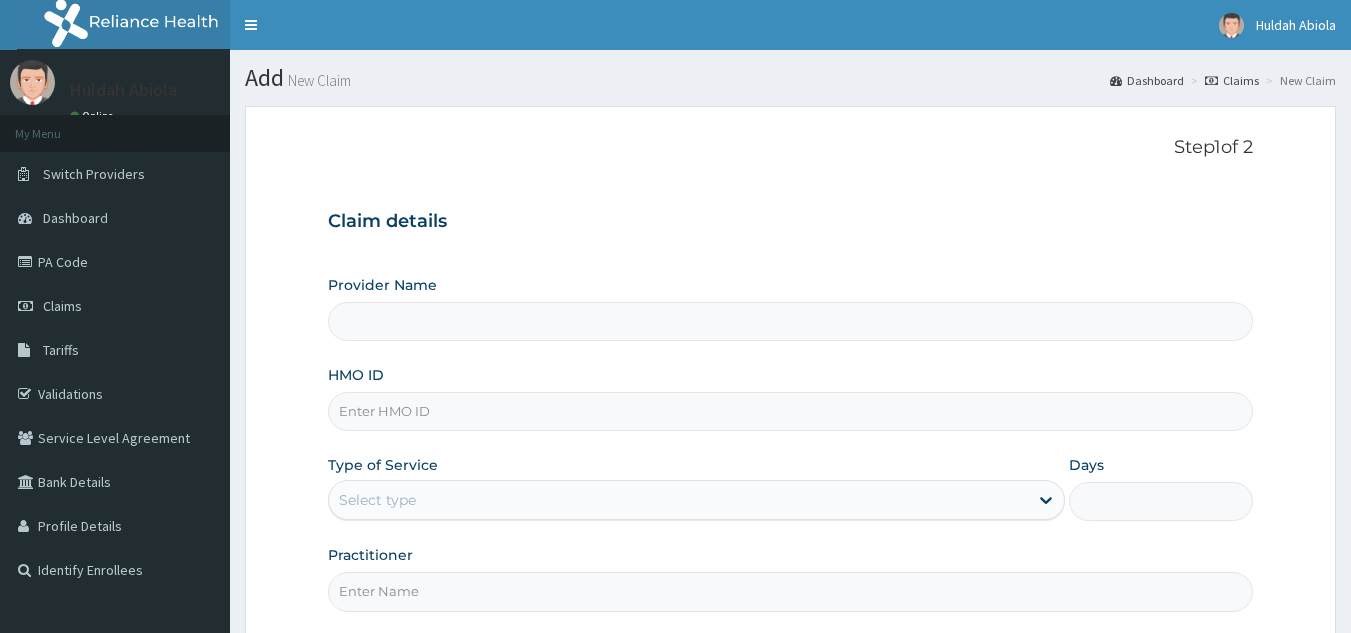 scroll, scrollTop: 0, scrollLeft: 0, axis: both 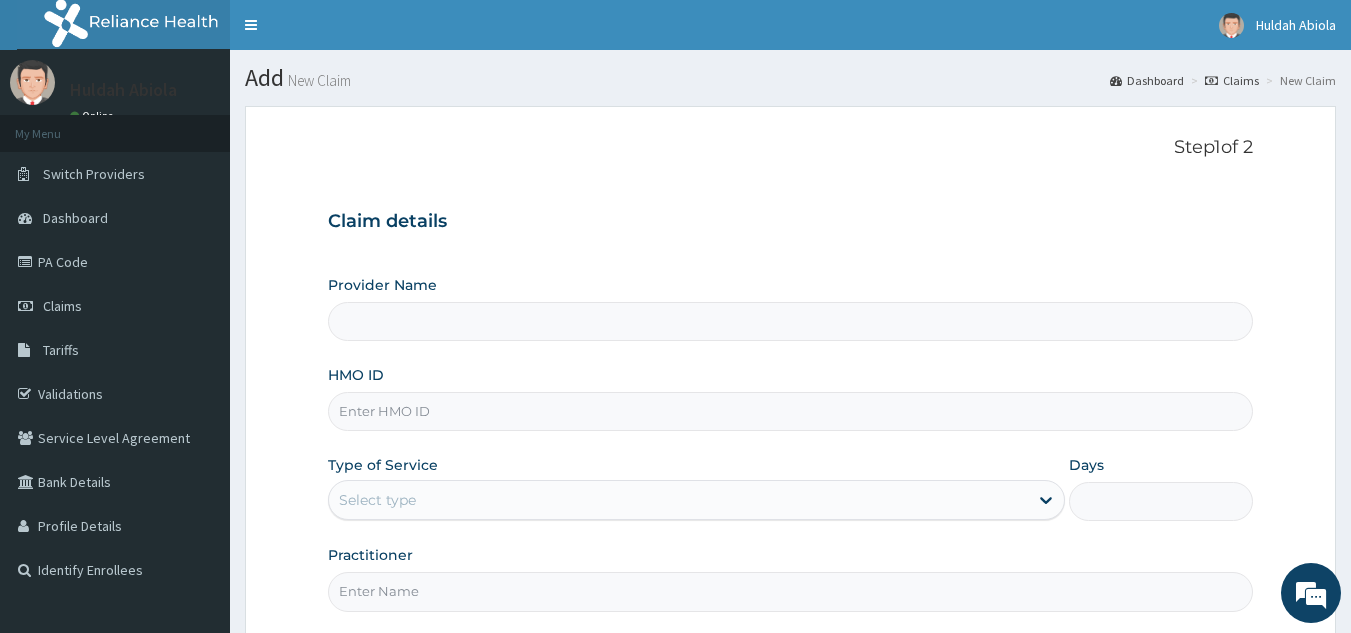 type on "Reliance Family Clinics (RFC) - Lekki" 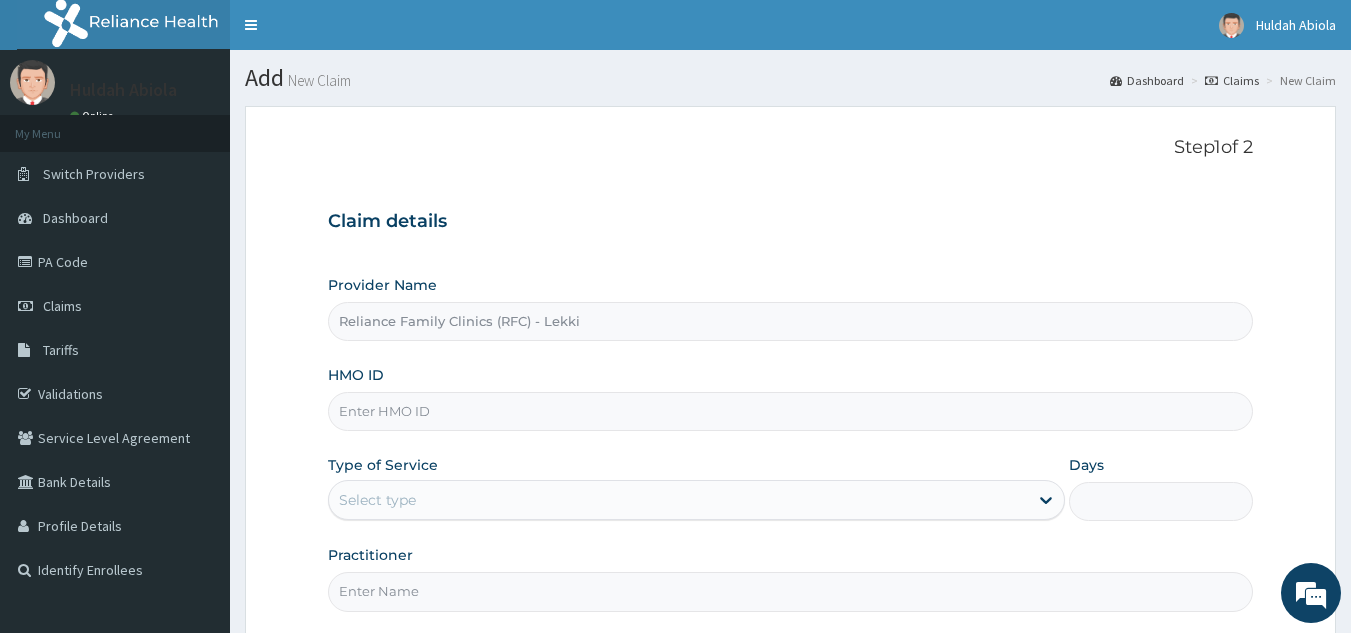 paste on "[PRODUCT_CODE]/[PRODUCT_CODE]/A" 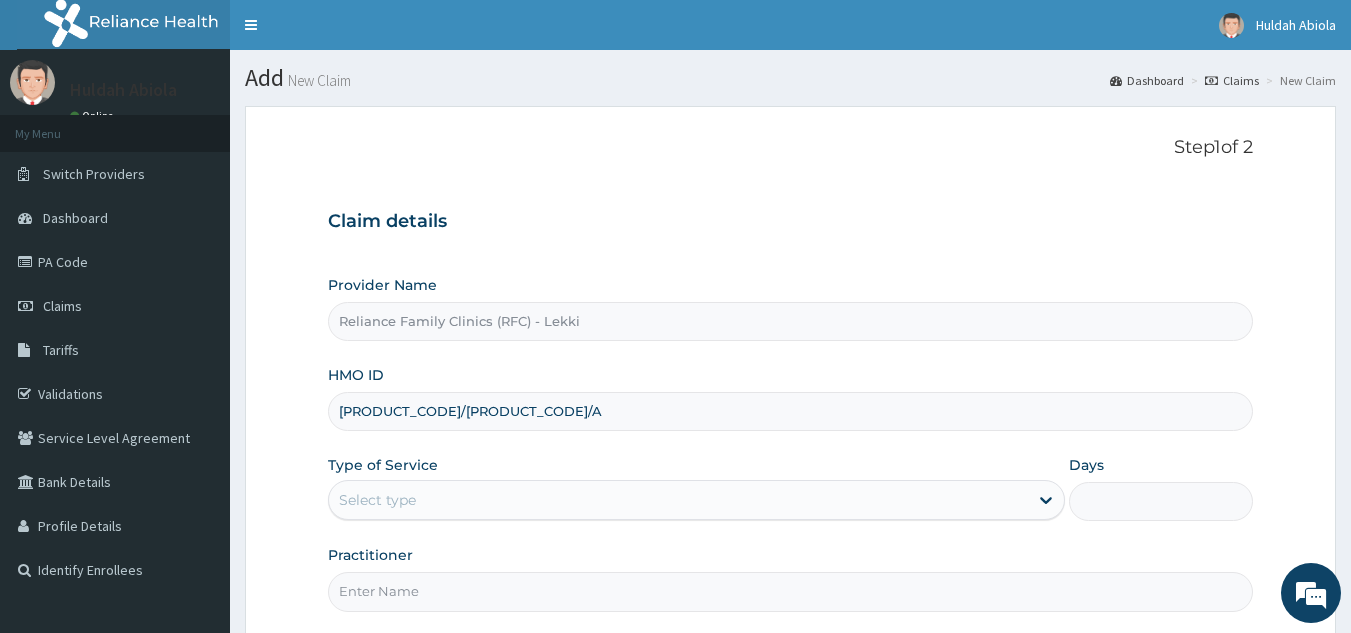 scroll, scrollTop: 189, scrollLeft: 0, axis: vertical 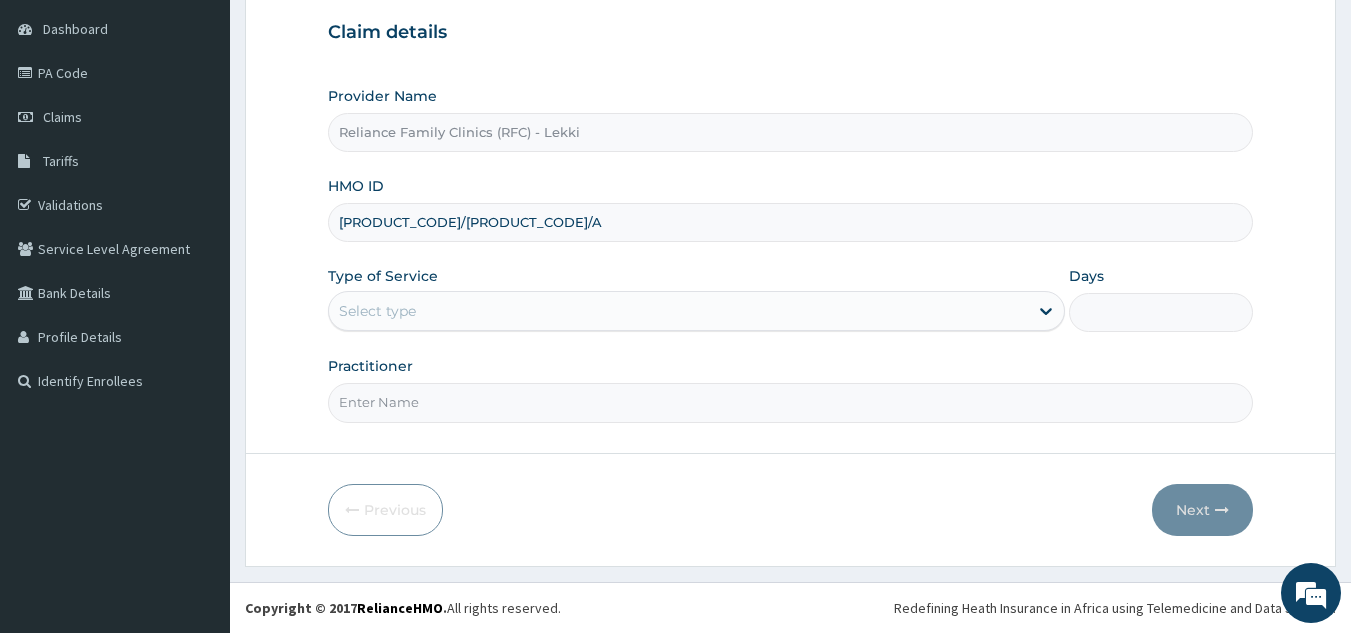 type on "[PRODUCT_CODE]/[PRODUCT_CODE]/A" 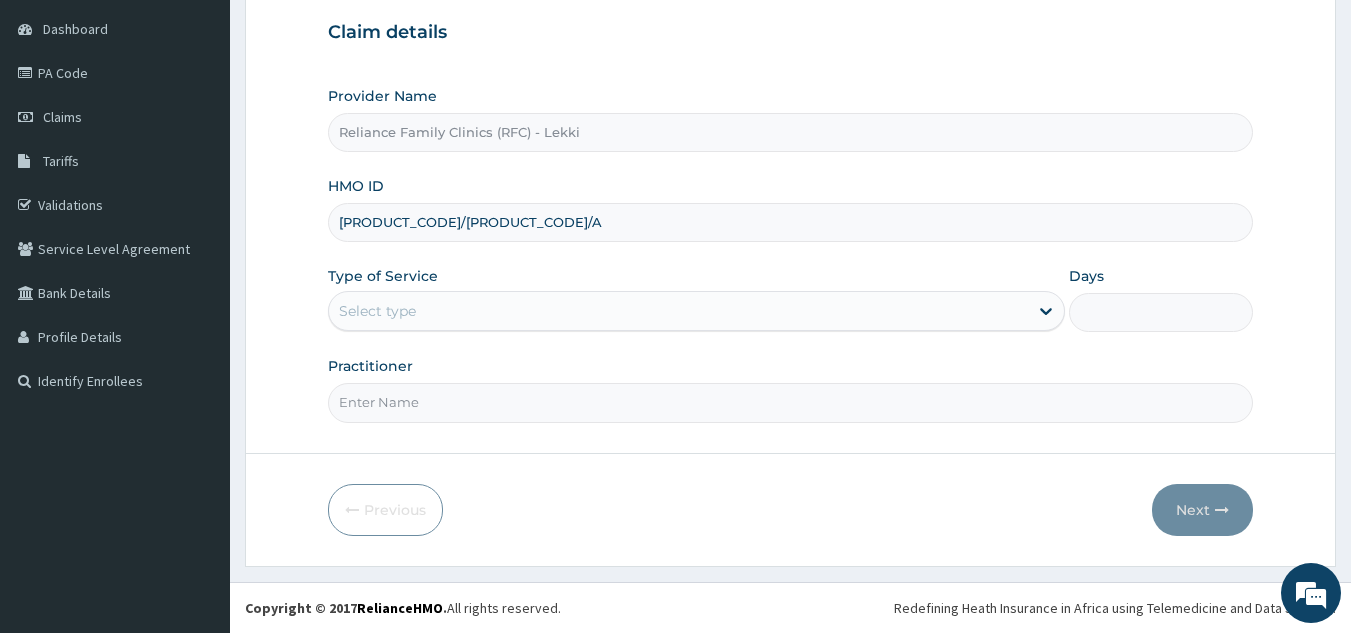 click on "Step  1  of 2 Claim details Provider Name [BRAND] ([ABBREVIATION]) - Lekki HMO ID [PRODUCT_CODE]/[PRODUCT_CODE]/A Type of Service Select type Days Practitioner     Previous   Next" at bounding box center (790, 242) 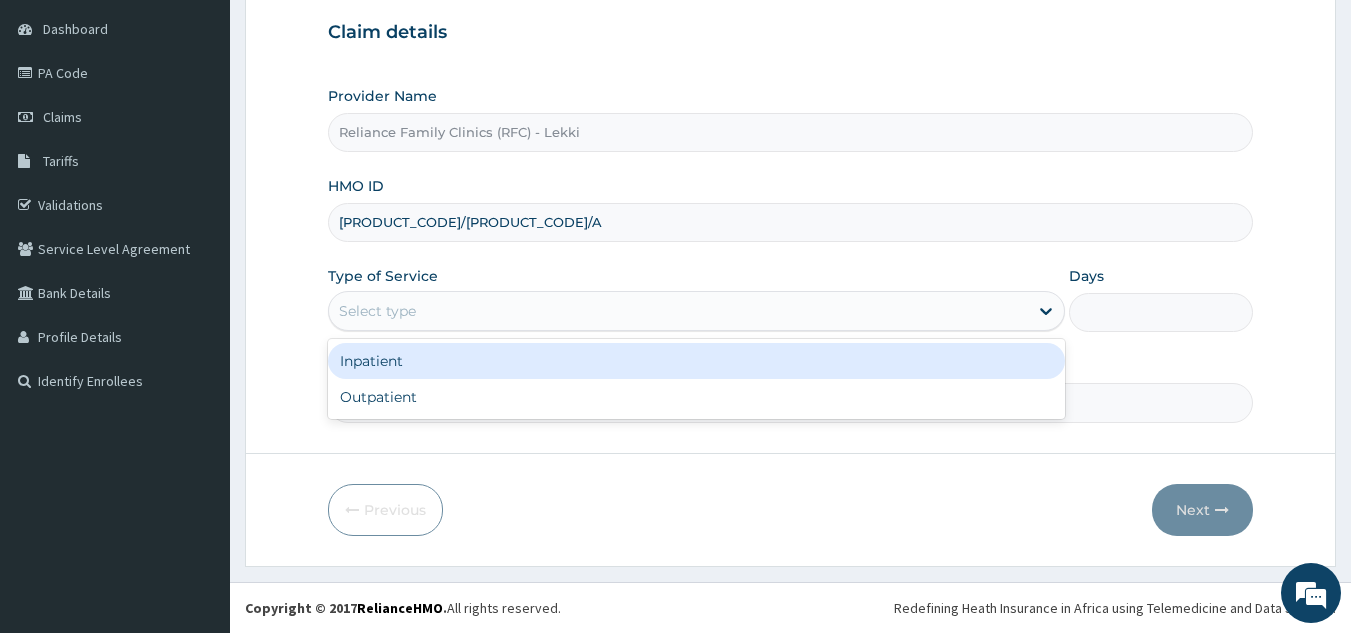click on "Select type" at bounding box center (678, 311) 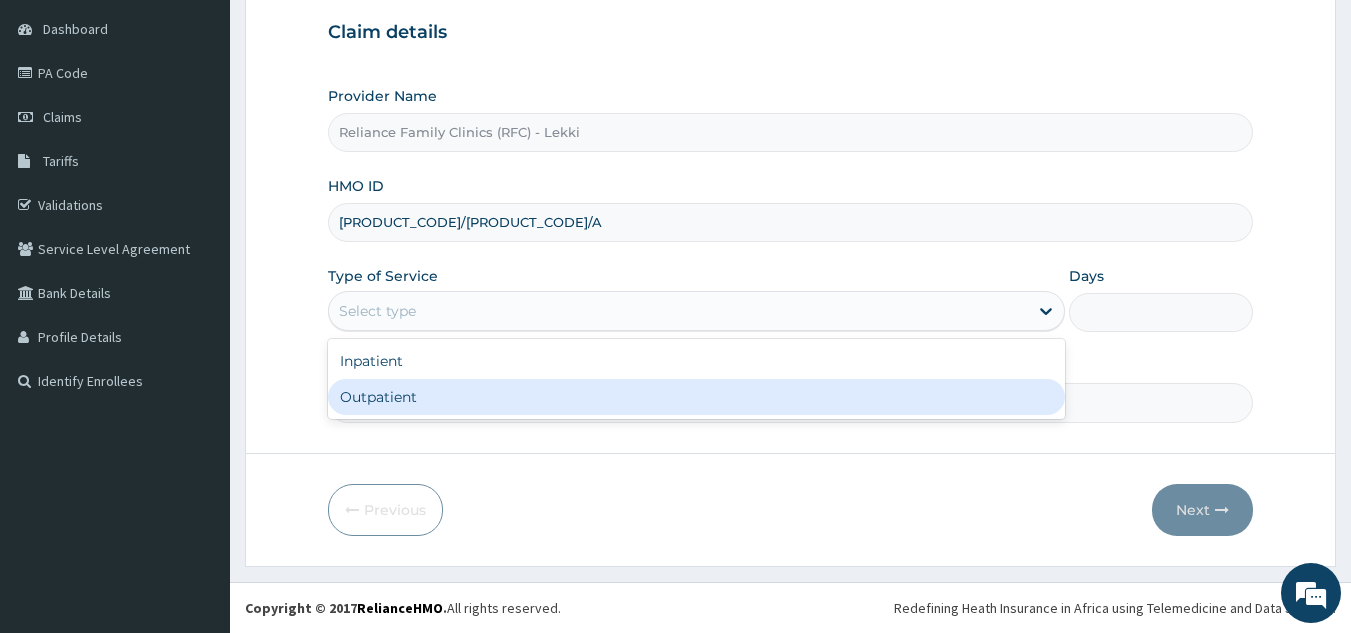 click on "Outpatient" at bounding box center (696, 397) 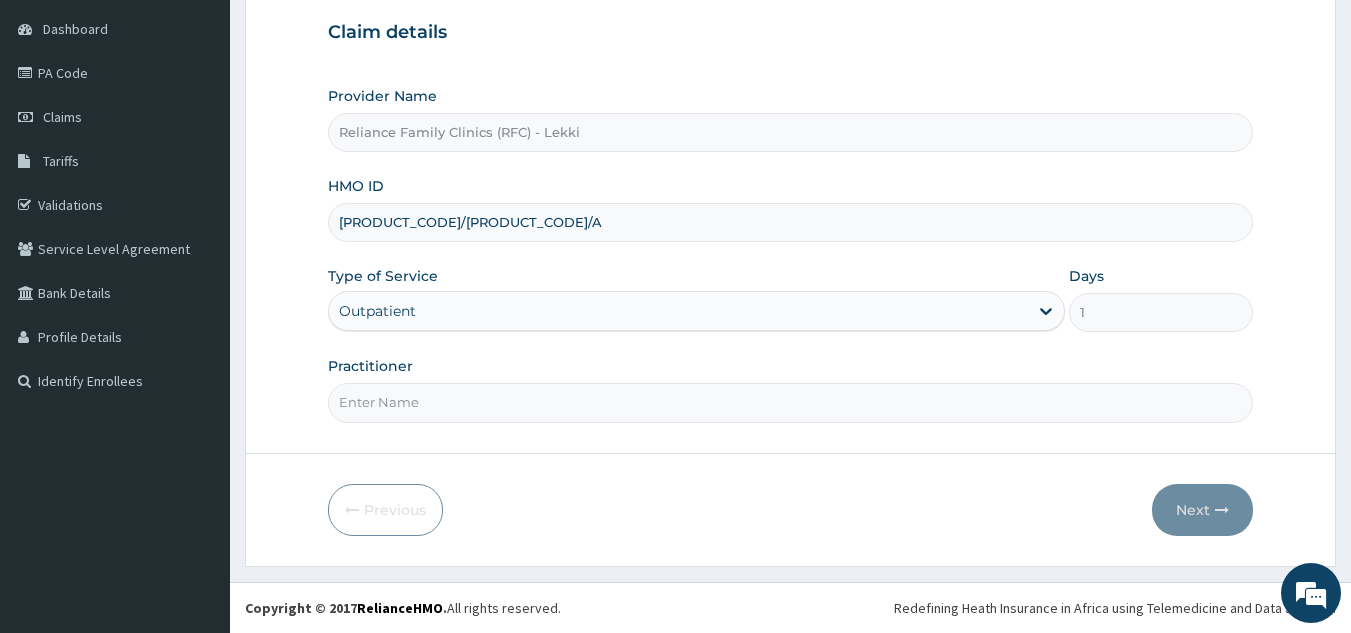 click on "Practitioner" at bounding box center [791, 402] 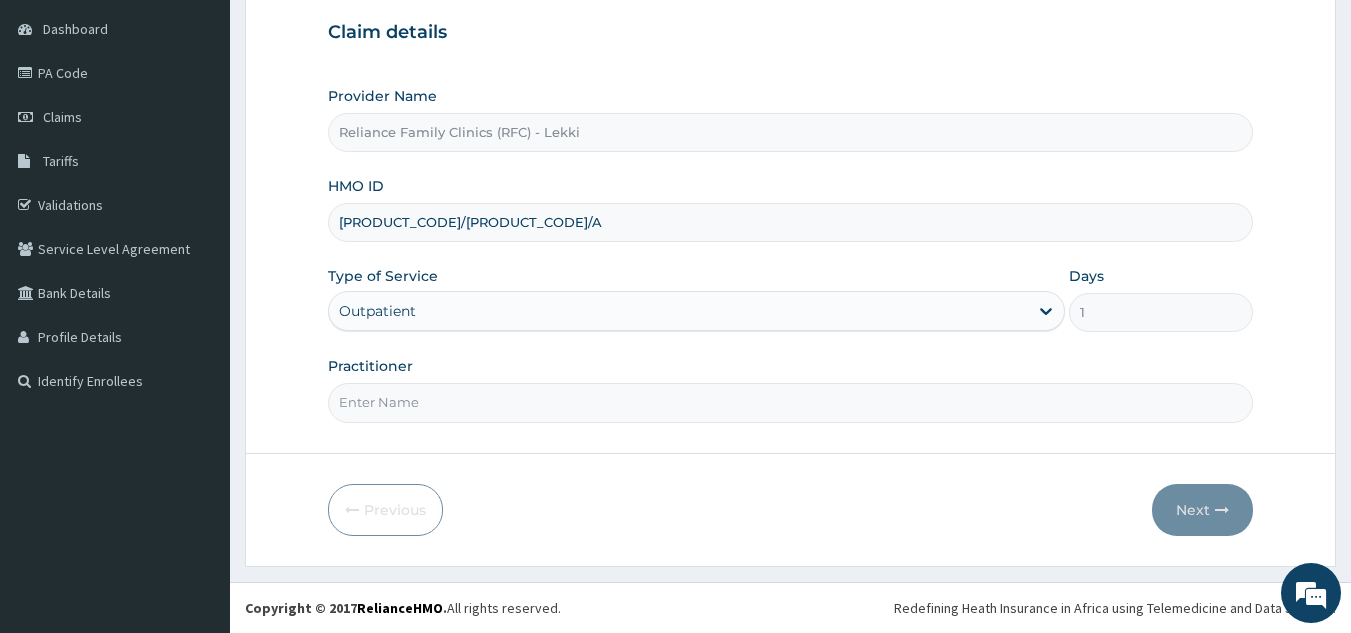 type on "Locum" 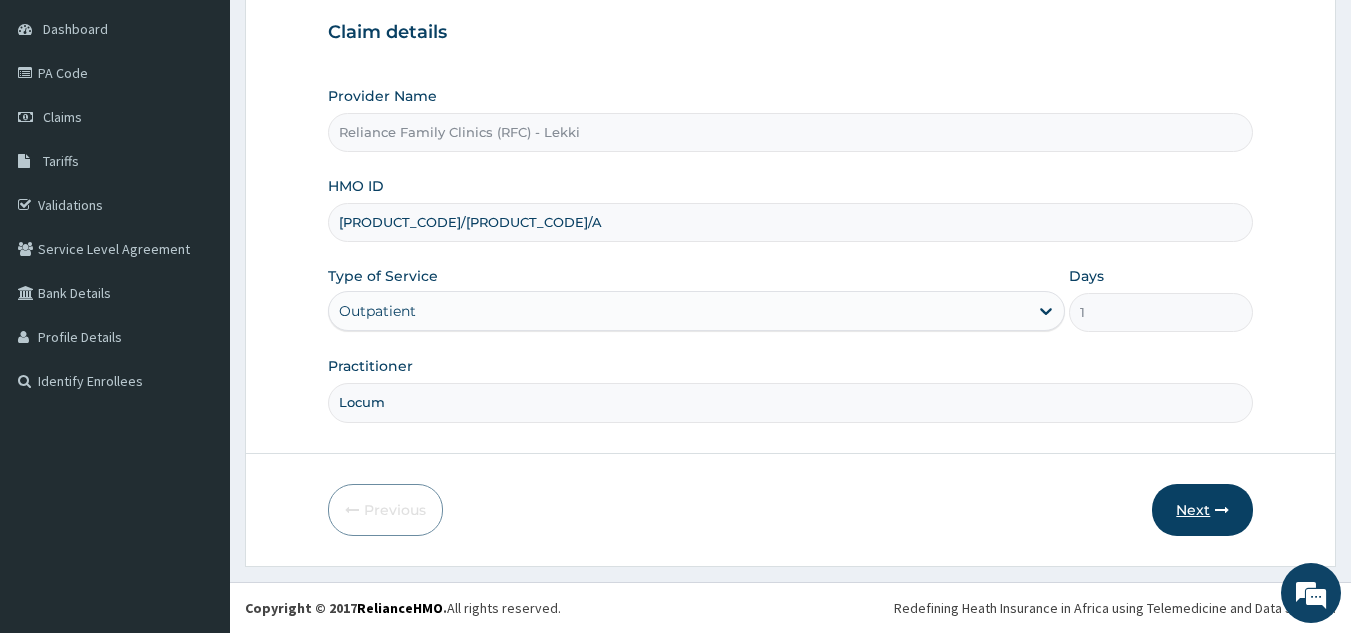 scroll, scrollTop: 0, scrollLeft: 0, axis: both 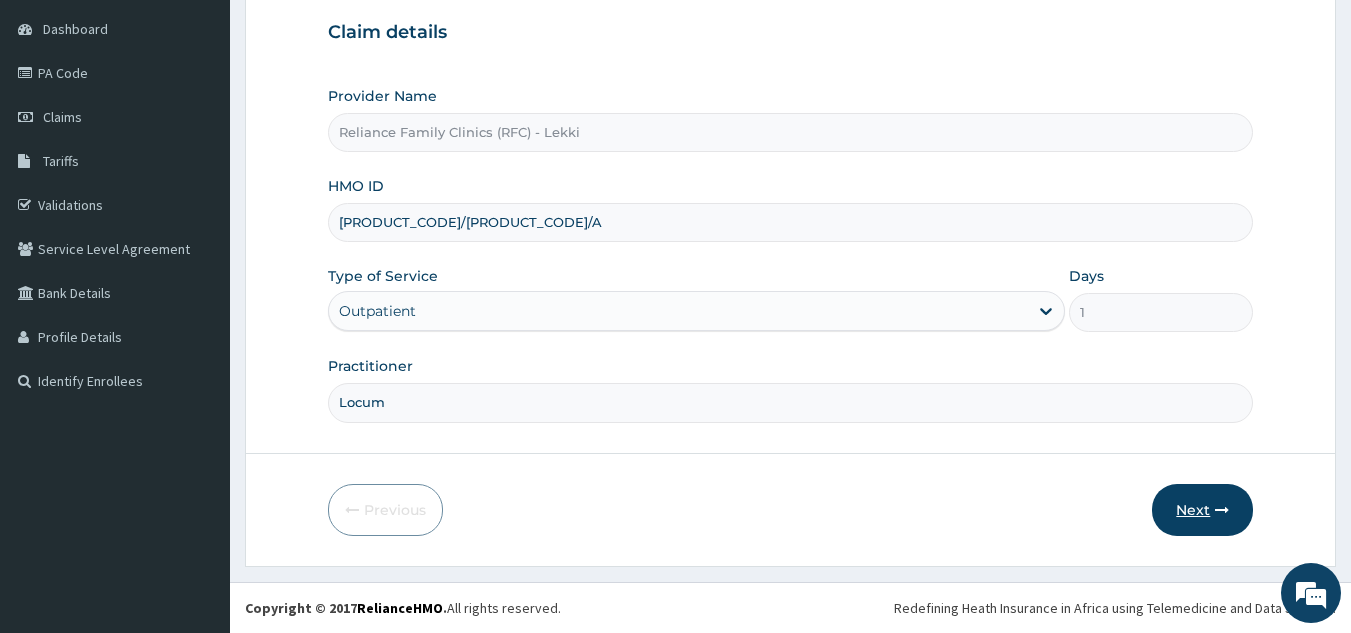 click on "Next" at bounding box center [1202, 510] 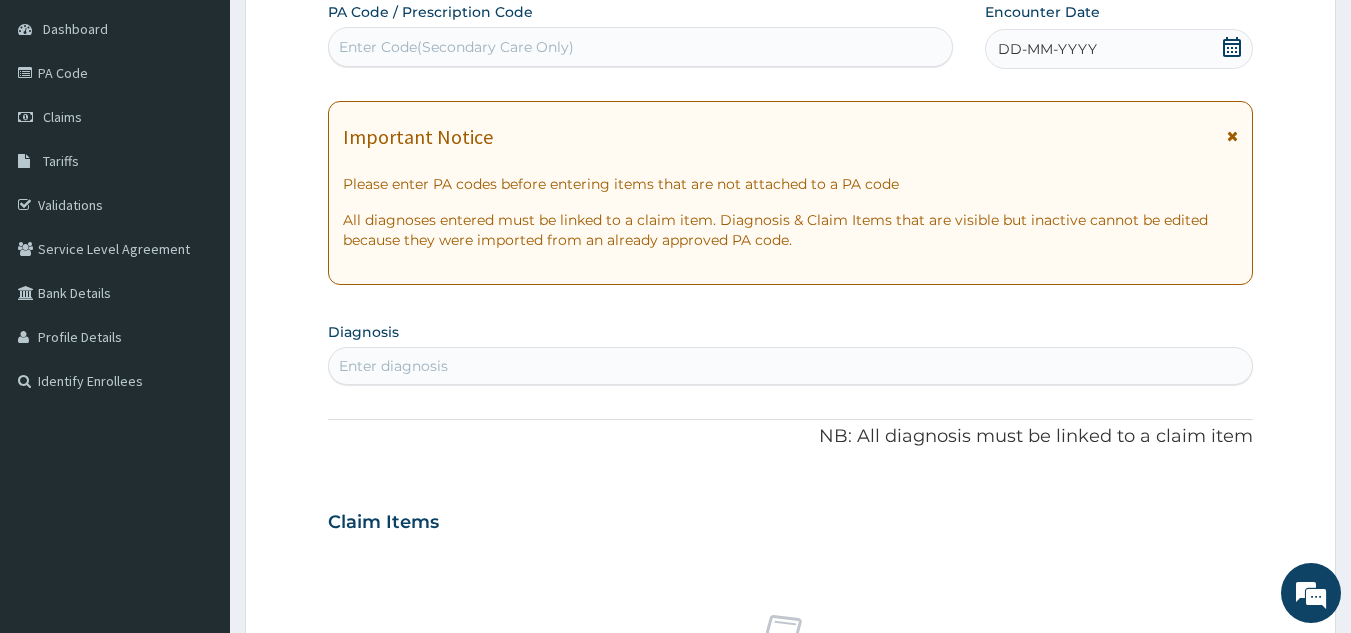 click on "DD-MM-YYYY" at bounding box center [1119, 49] 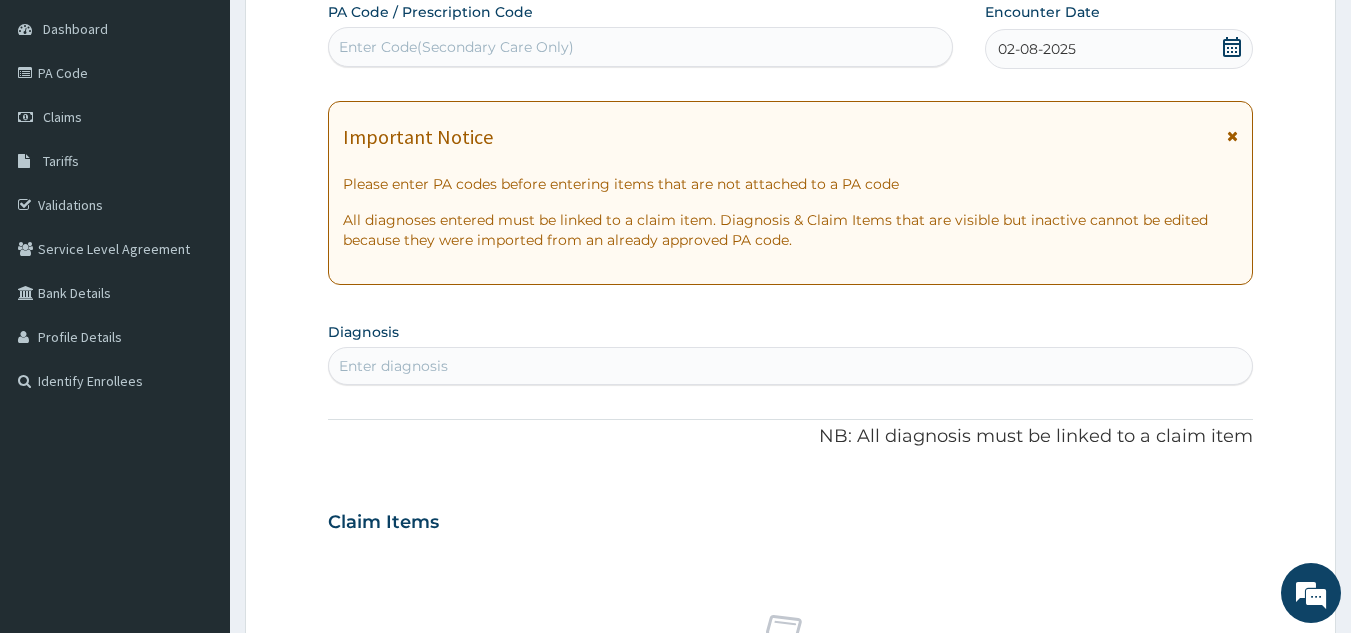 click on "Enter diagnosis" at bounding box center (791, 366) 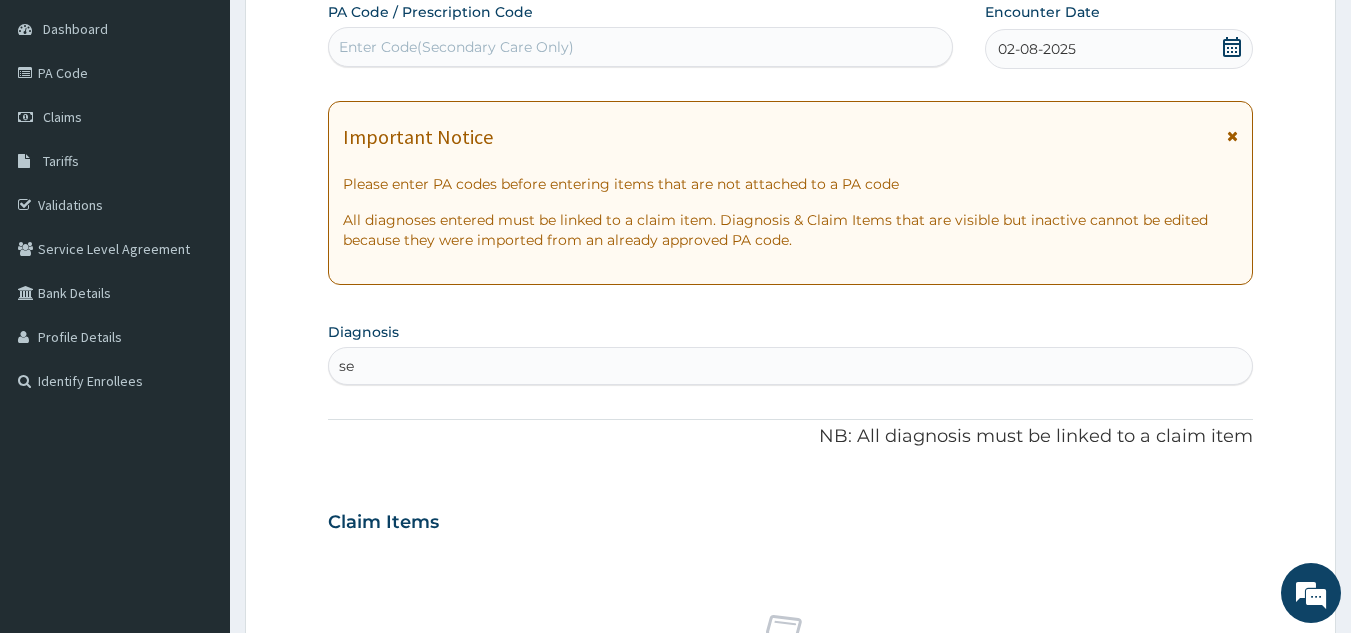 type on "sei" 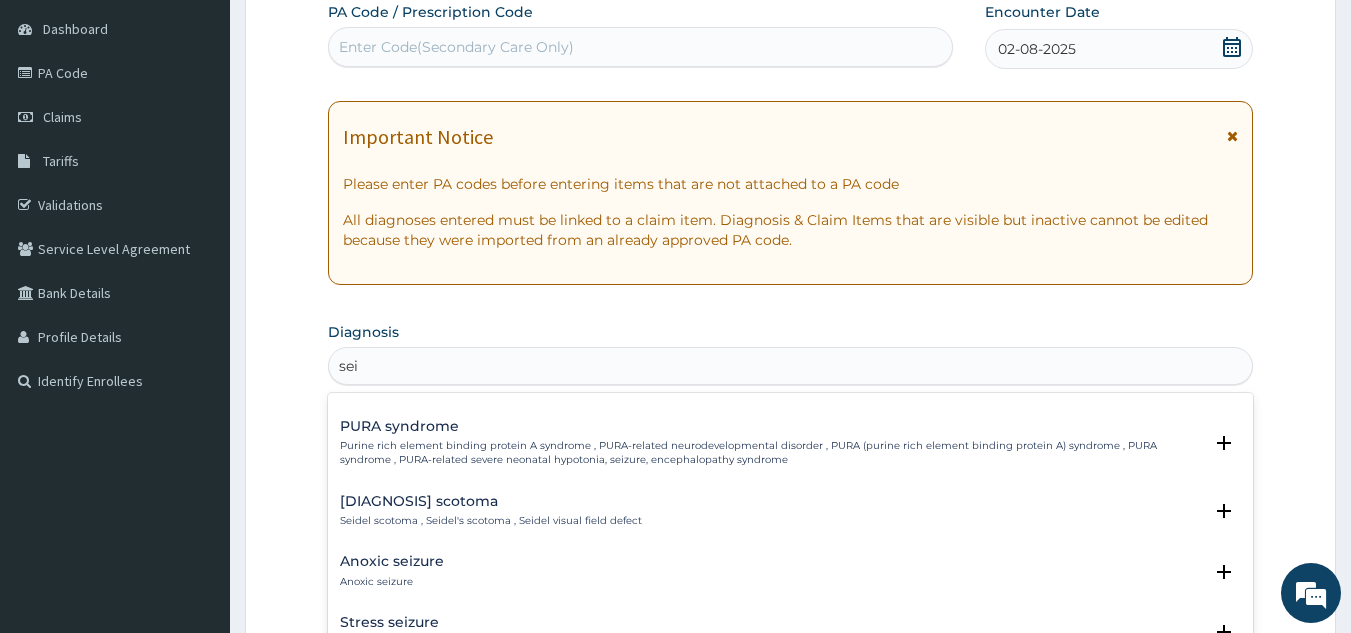 scroll, scrollTop: 0, scrollLeft: 0, axis: both 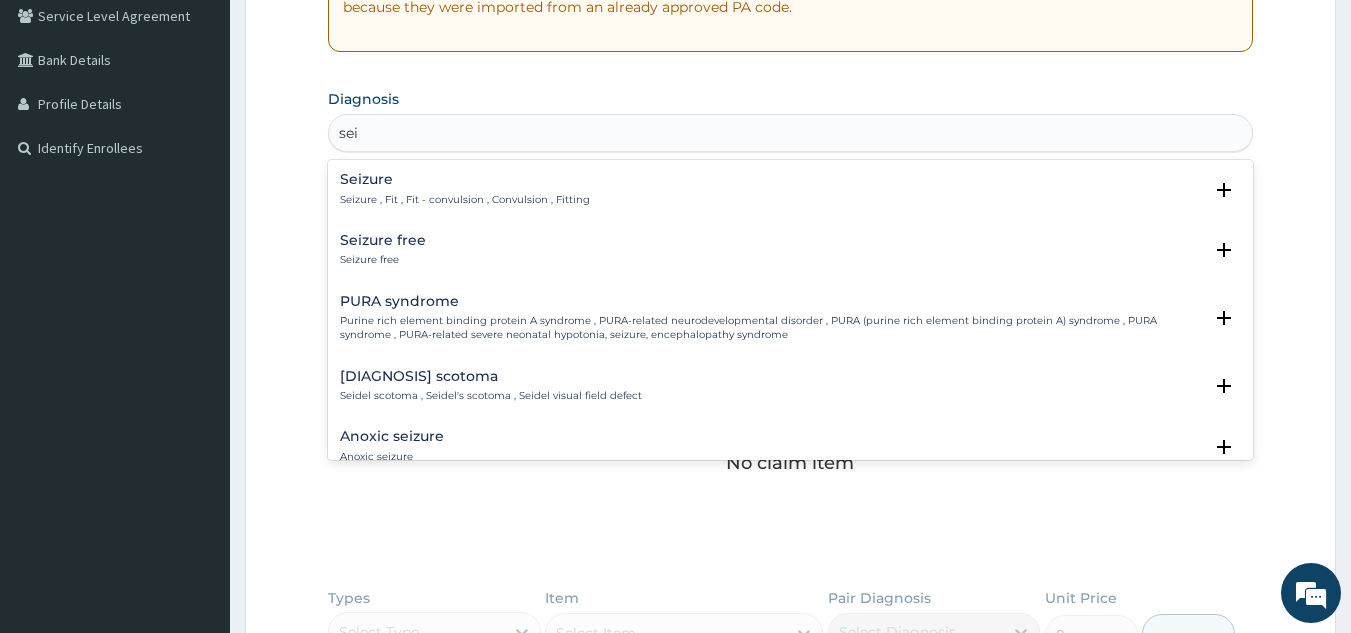 click on "Seizure , Fit , Fit - convulsion , Convulsion , Fitting" at bounding box center [465, 200] 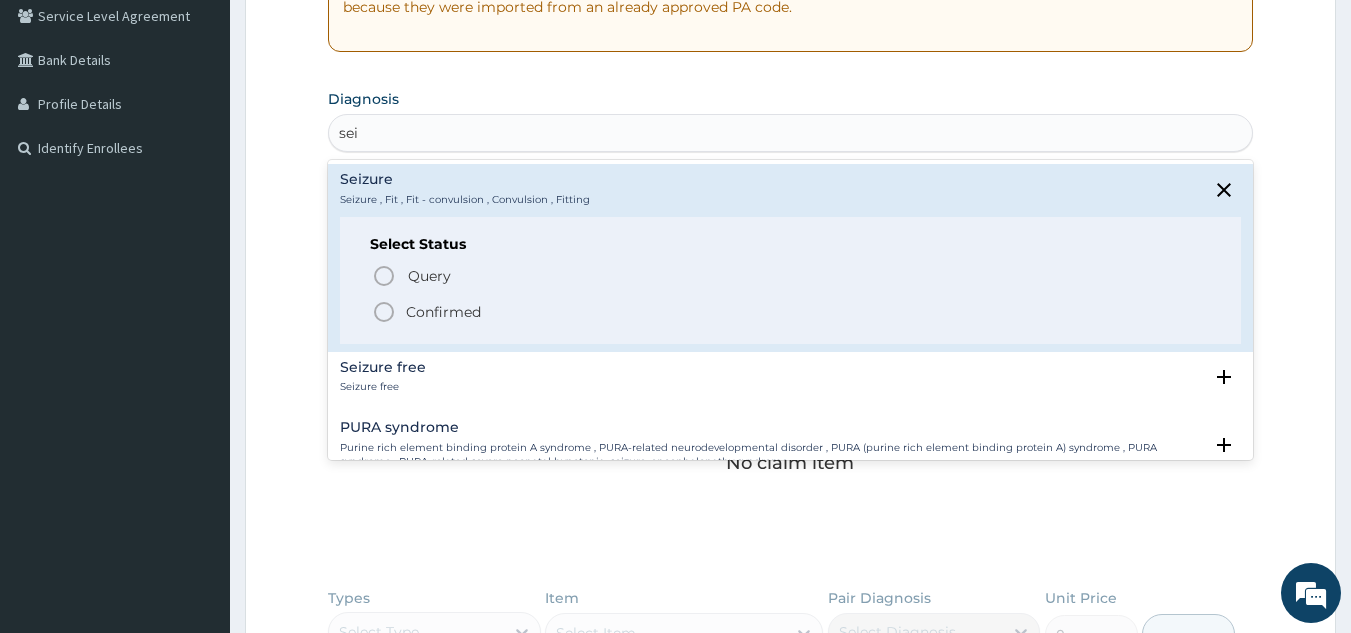 click 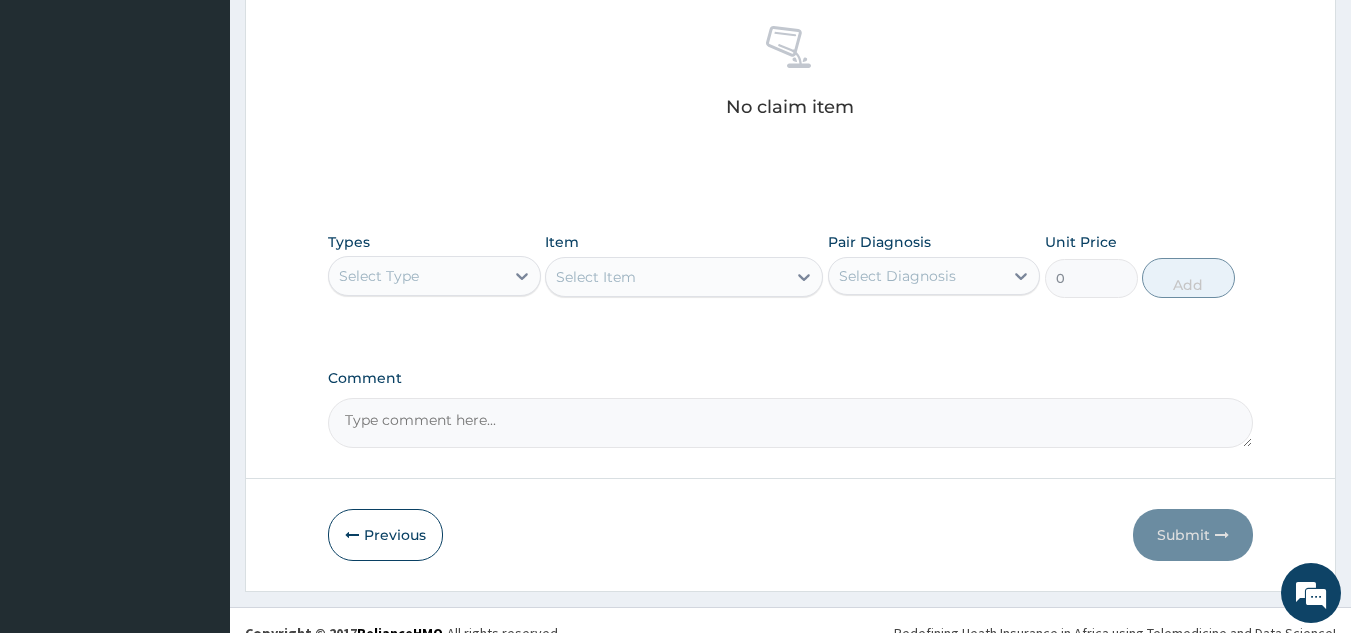 scroll, scrollTop: 792, scrollLeft: 0, axis: vertical 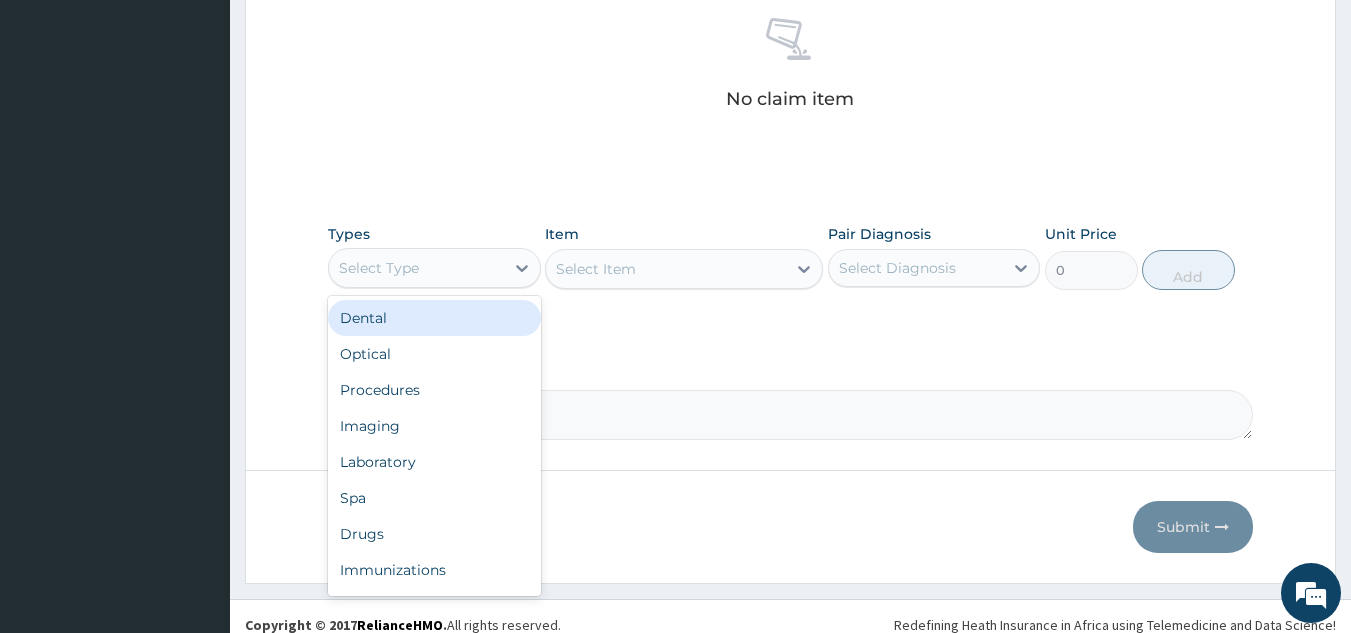 click on "Select Type" at bounding box center [379, 268] 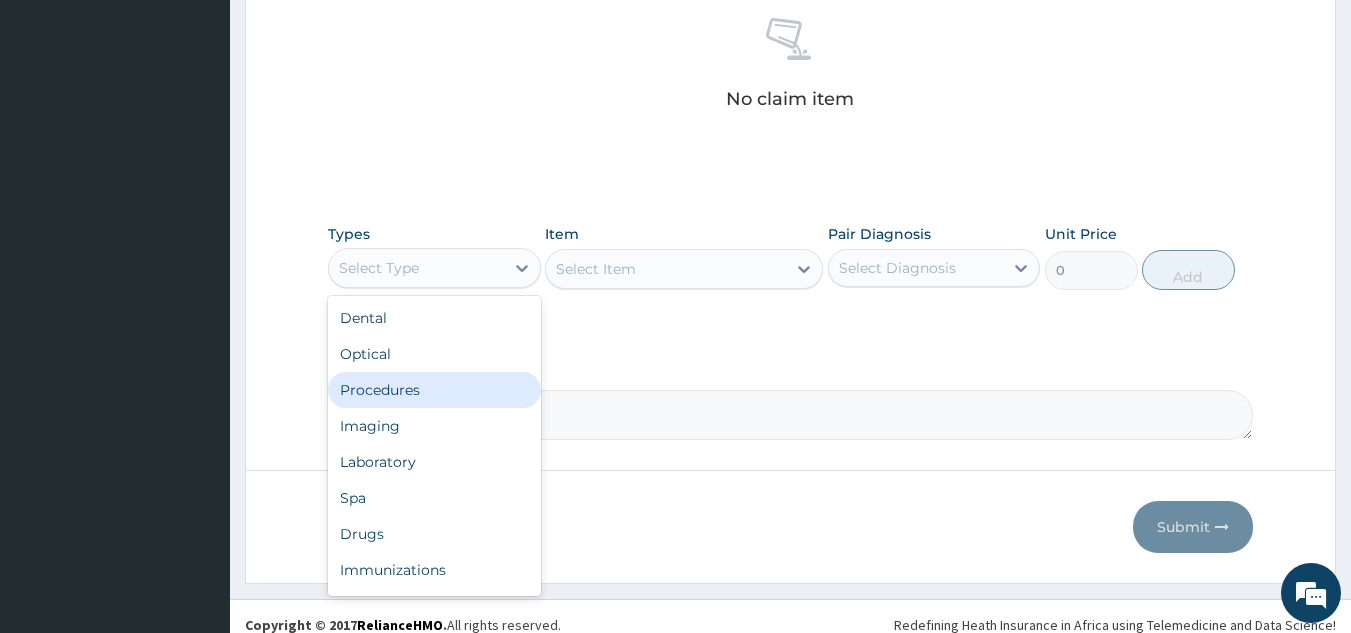 click on "Procedures" at bounding box center [434, 390] 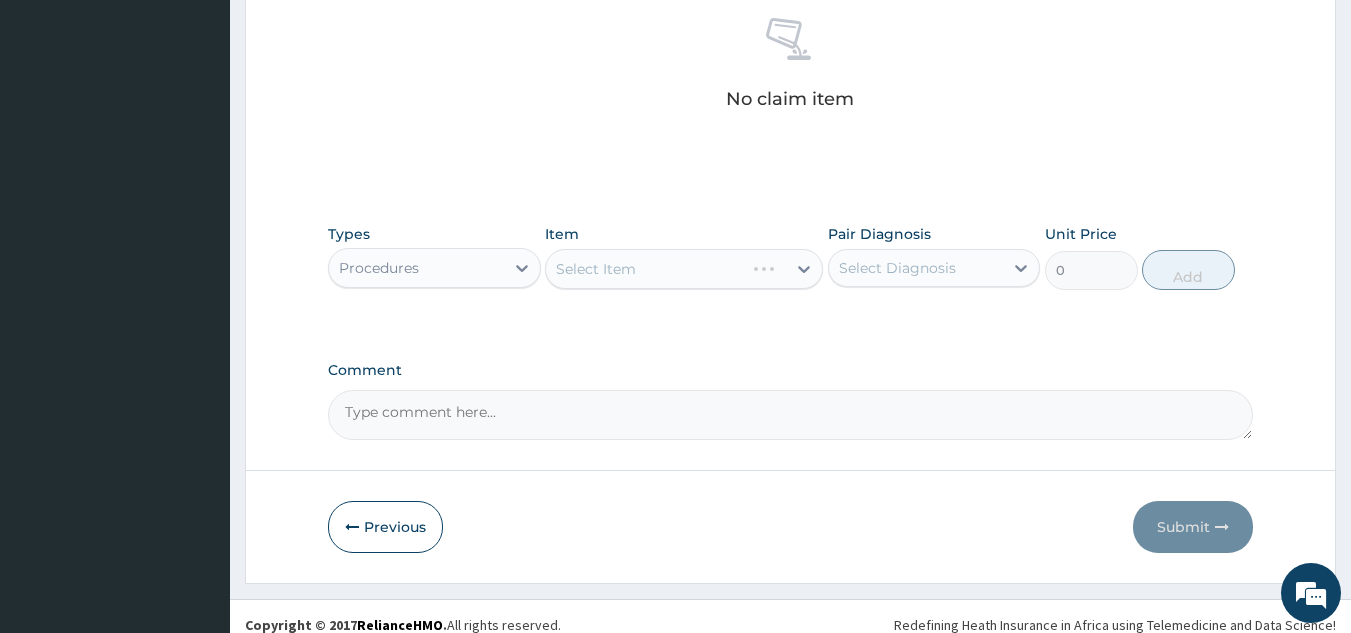 scroll, scrollTop: 809, scrollLeft: 0, axis: vertical 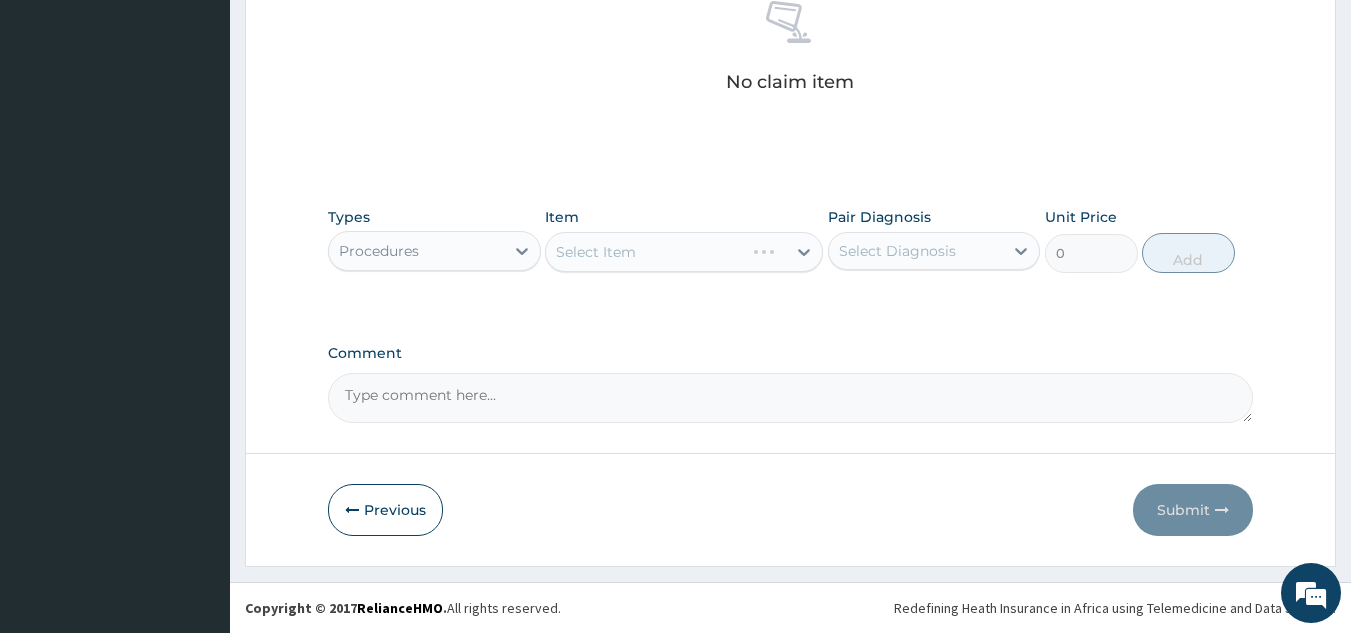 click on "Select Diagnosis" at bounding box center (897, 251) 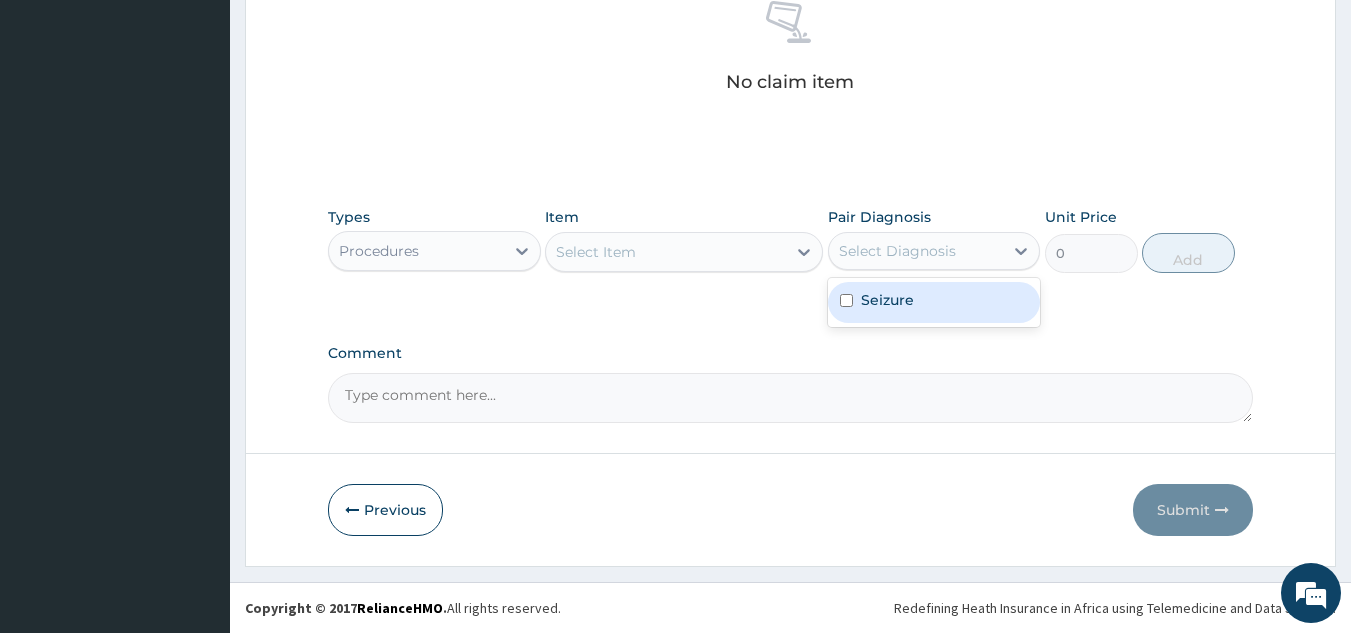 click on "Seizure" at bounding box center [887, 300] 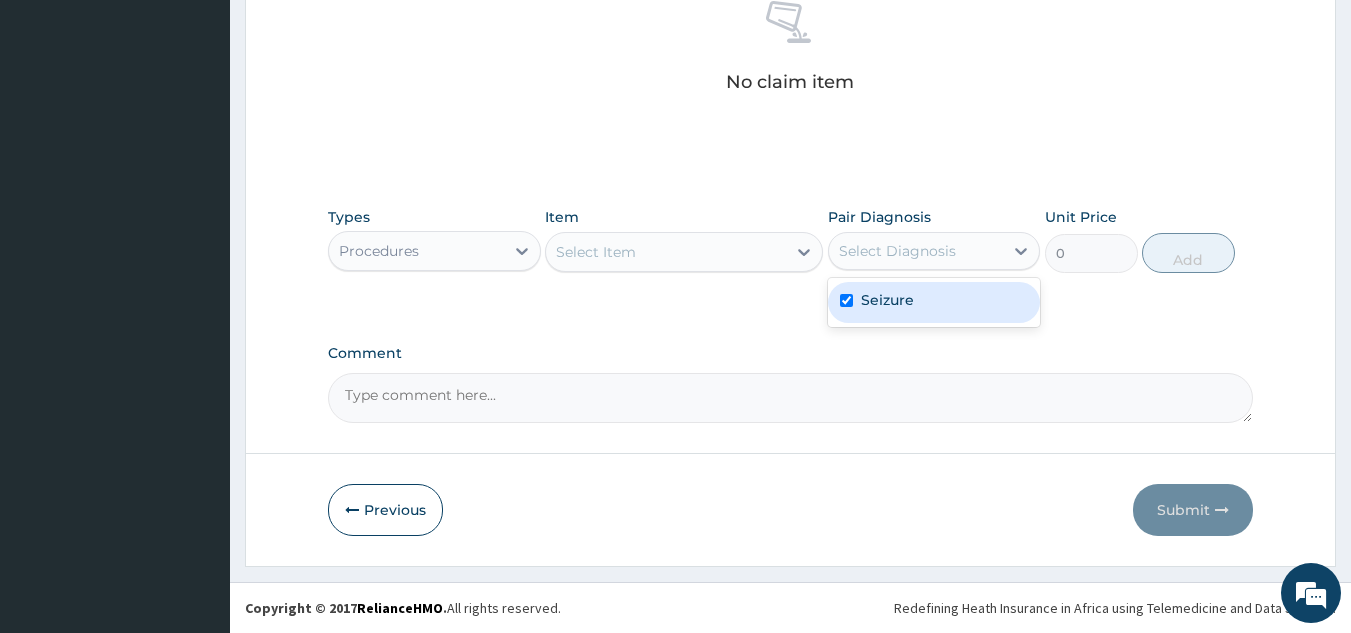 checkbox on "true" 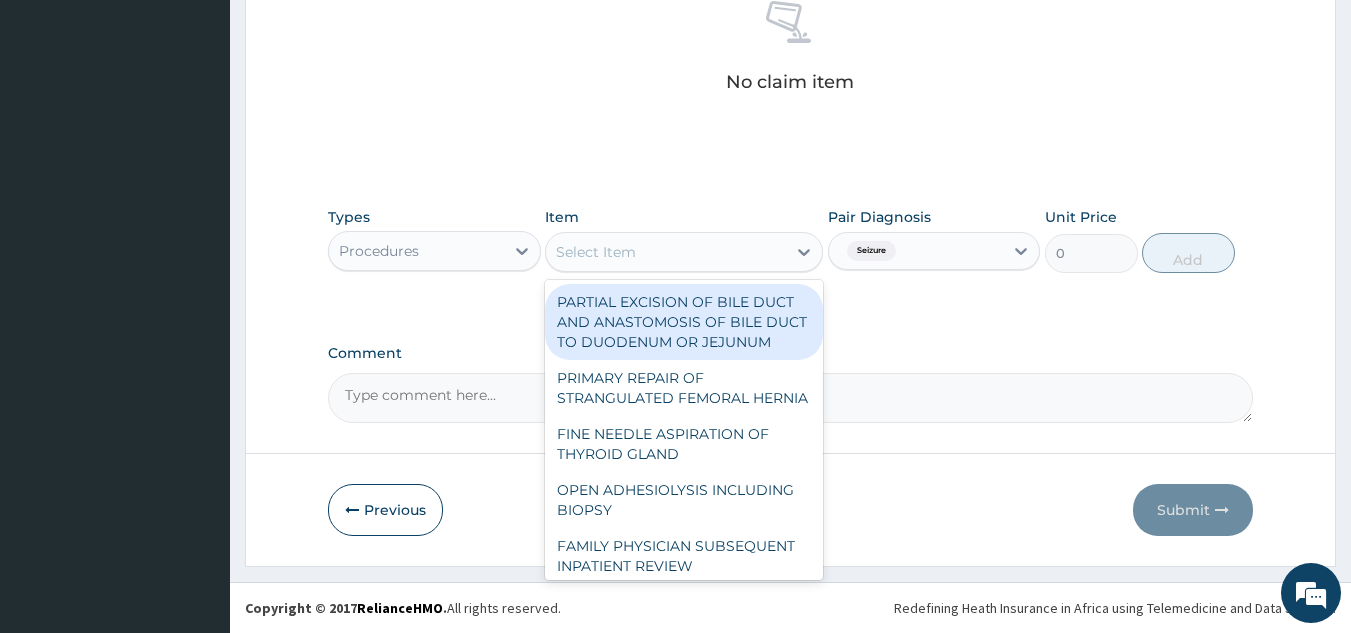 click on "Select Item" at bounding box center (666, 252) 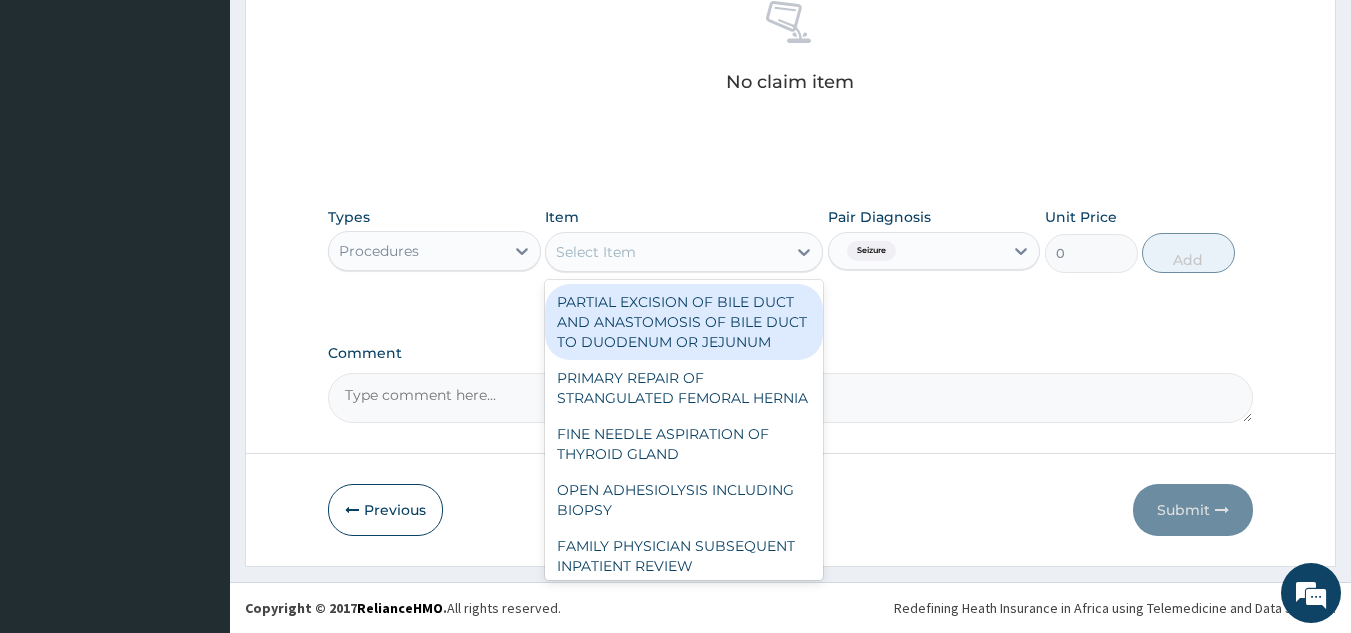 type on "e" 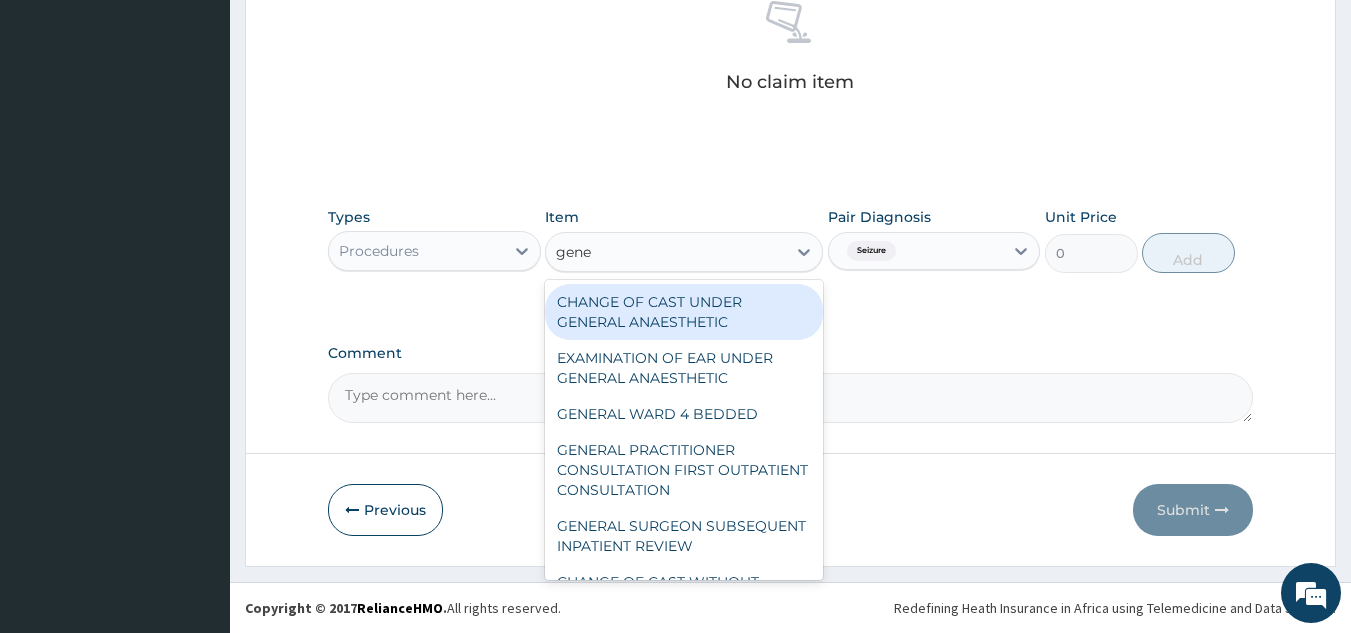 type on "gener" 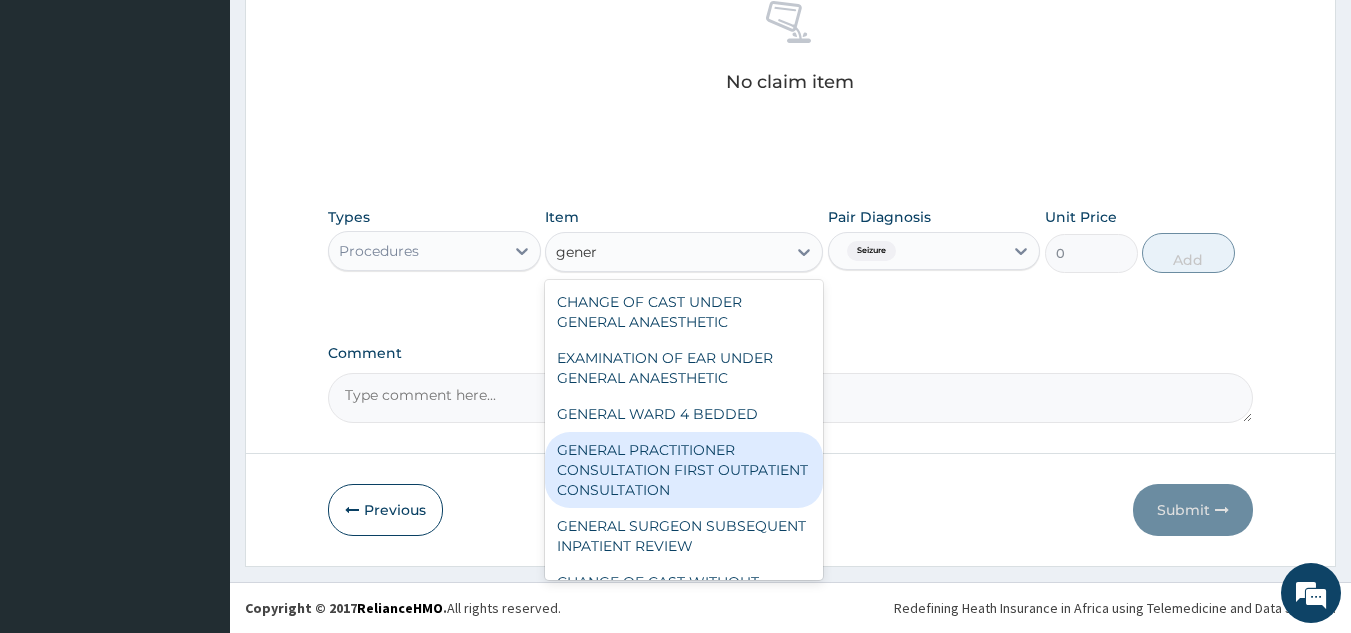 click on "GENERAL PRACTITIONER CONSULTATION FIRST OUTPATIENT CONSULTATION" at bounding box center [684, 470] 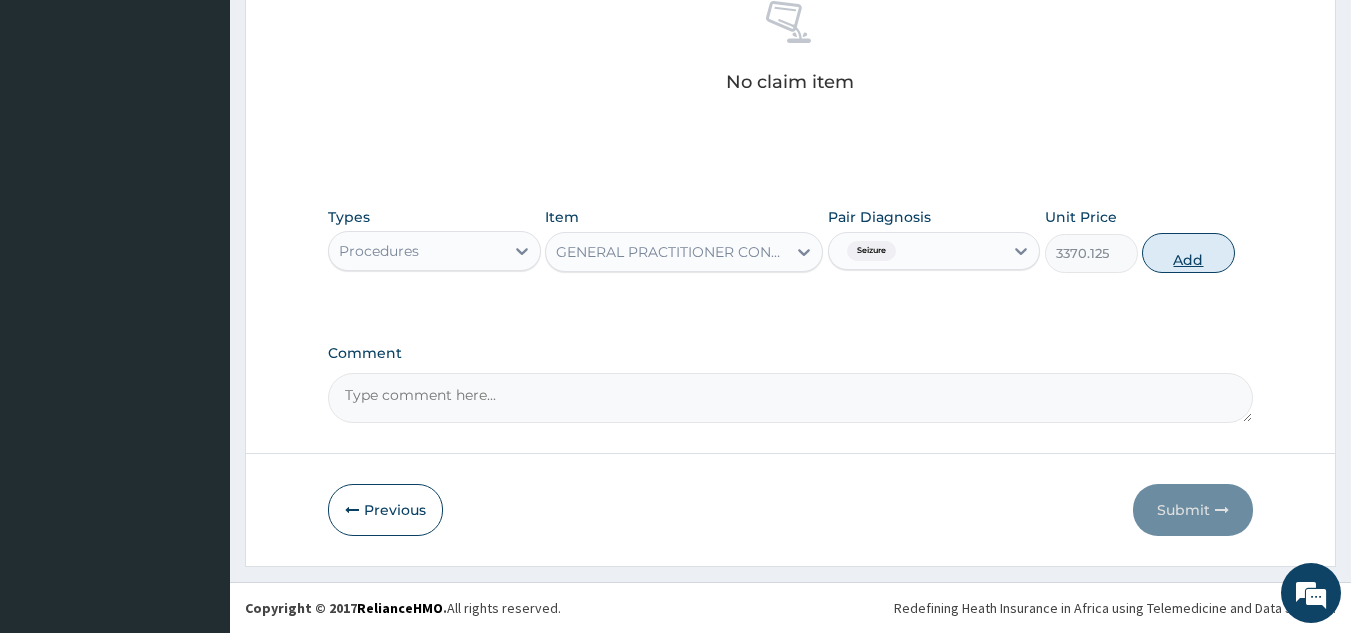 click on "Add" at bounding box center [1188, 253] 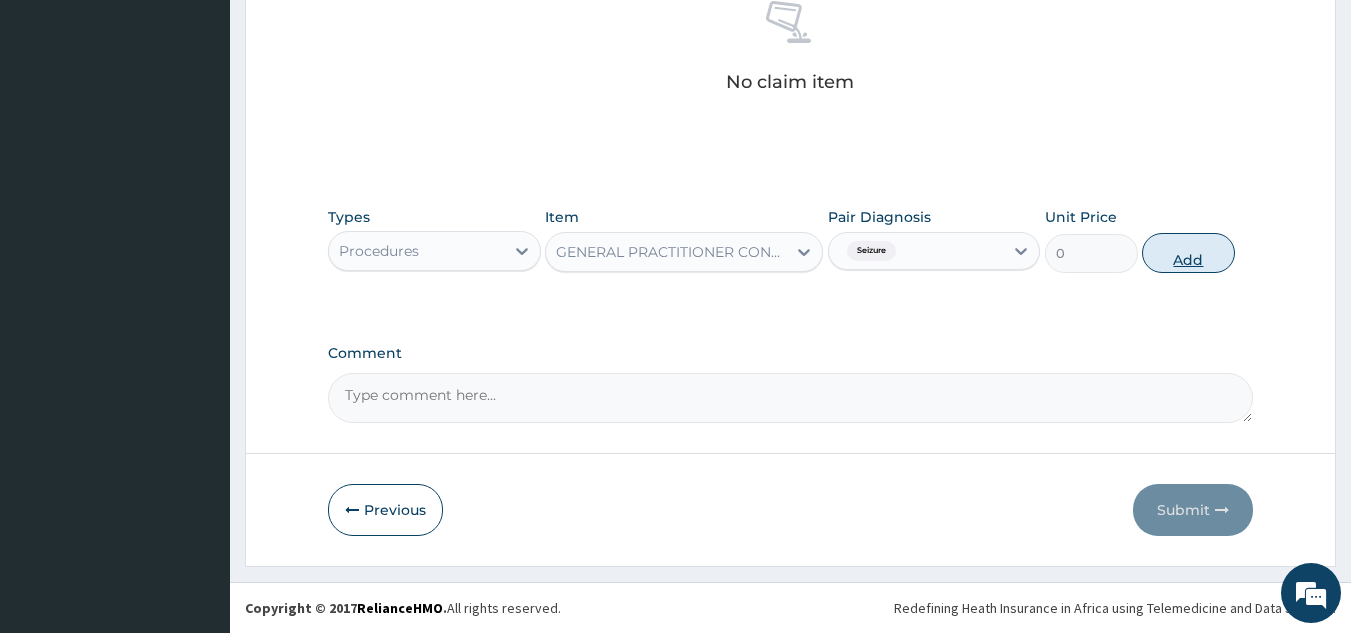 scroll, scrollTop: 760, scrollLeft: 0, axis: vertical 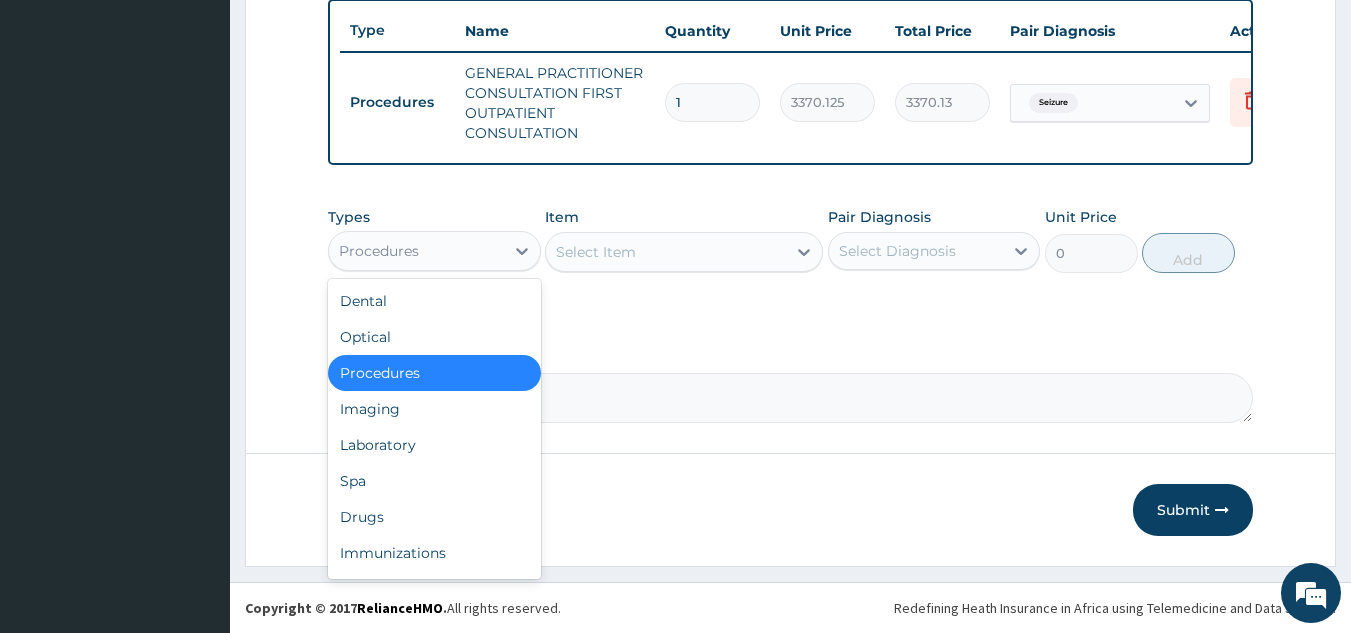 click on "Procedures" at bounding box center [416, 251] 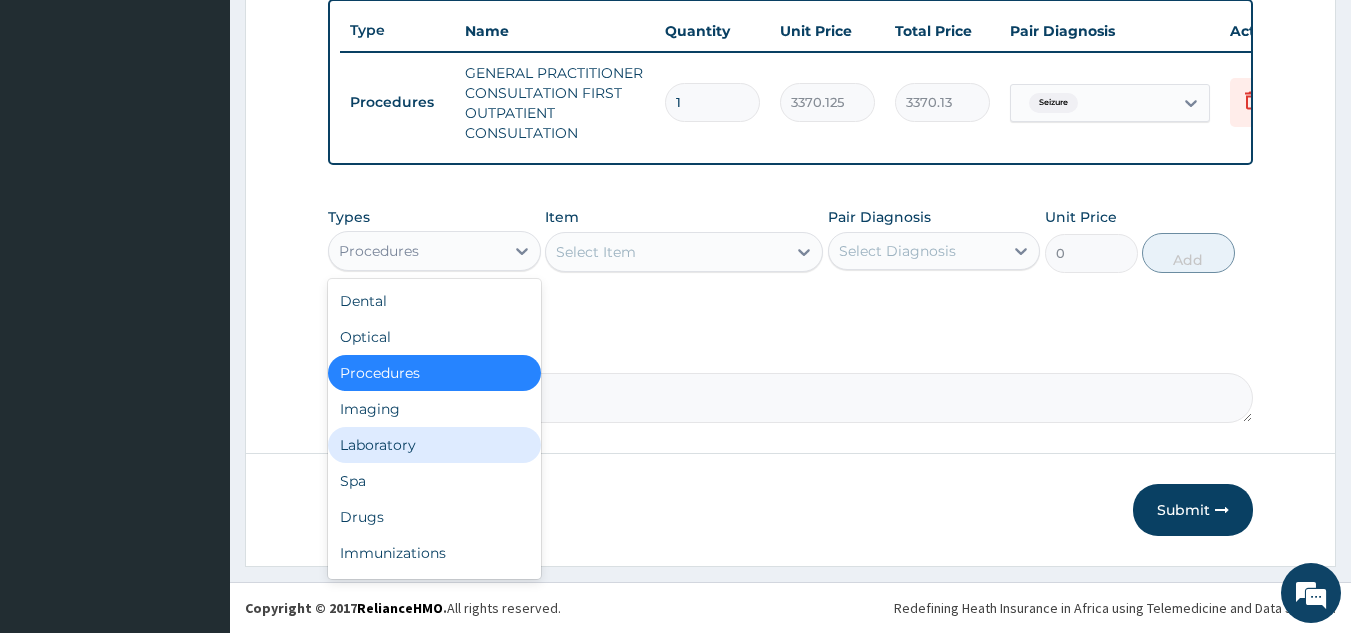 click on "Laboratory" at bounding box center (434, 445) 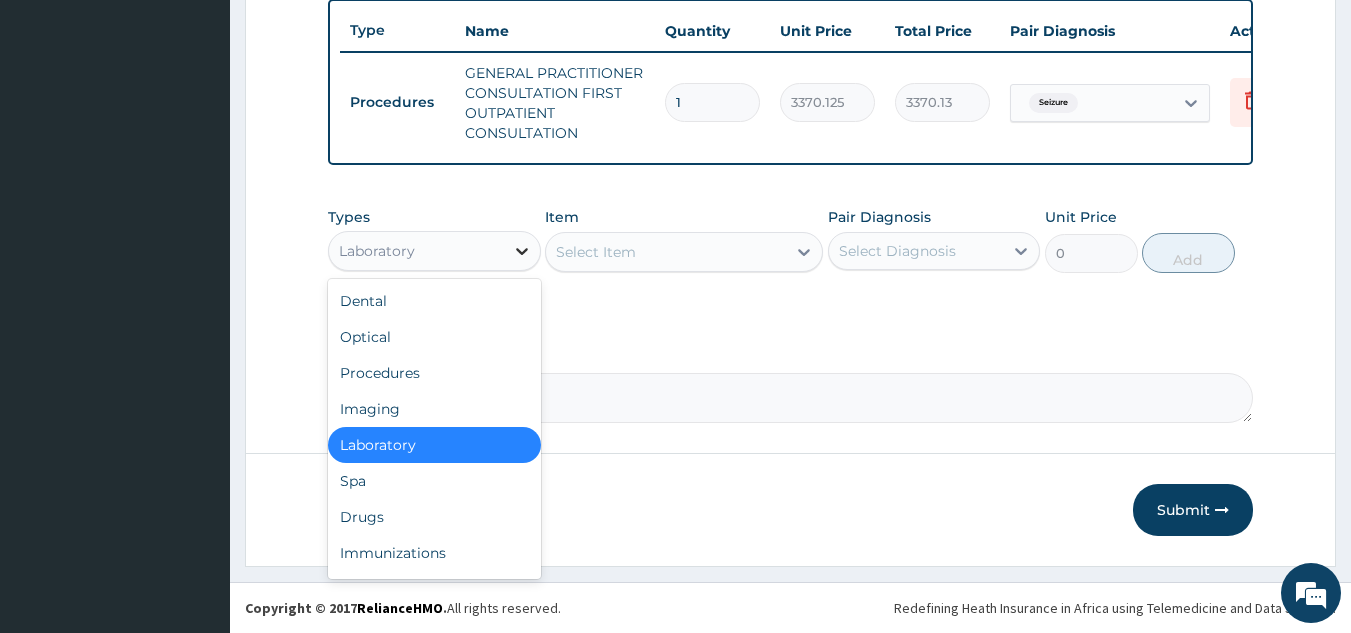 click 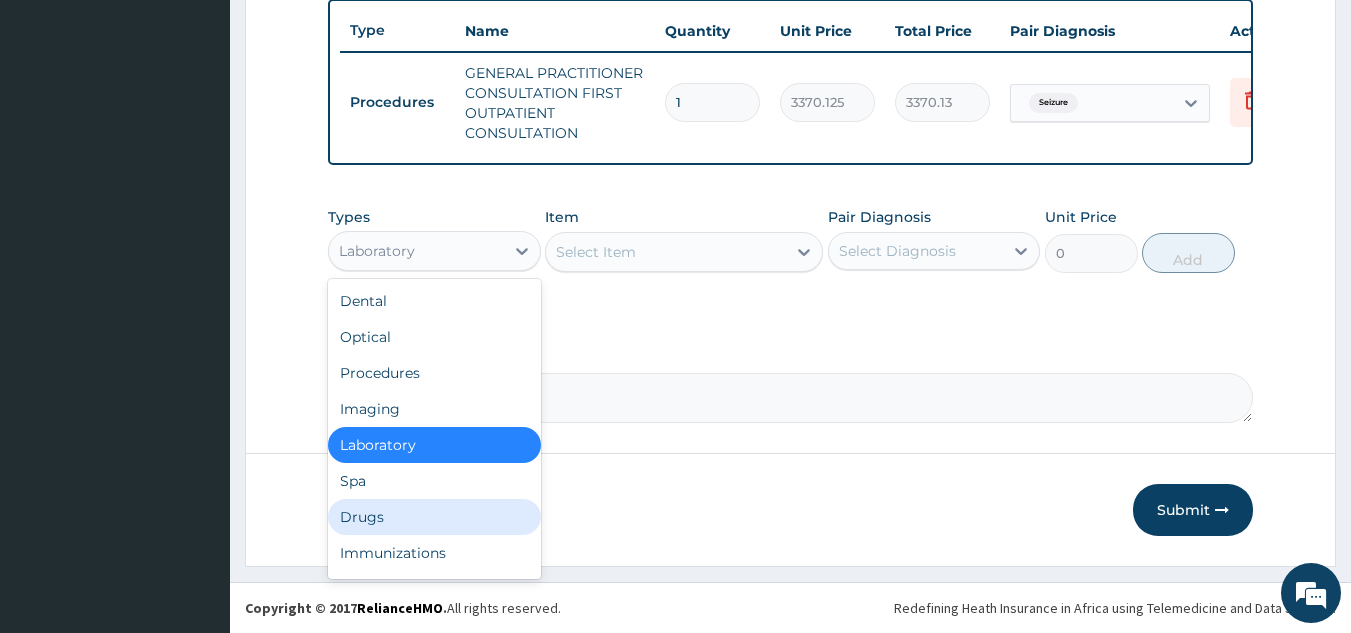 click on "Drugs" at bounding box center (434, 517) 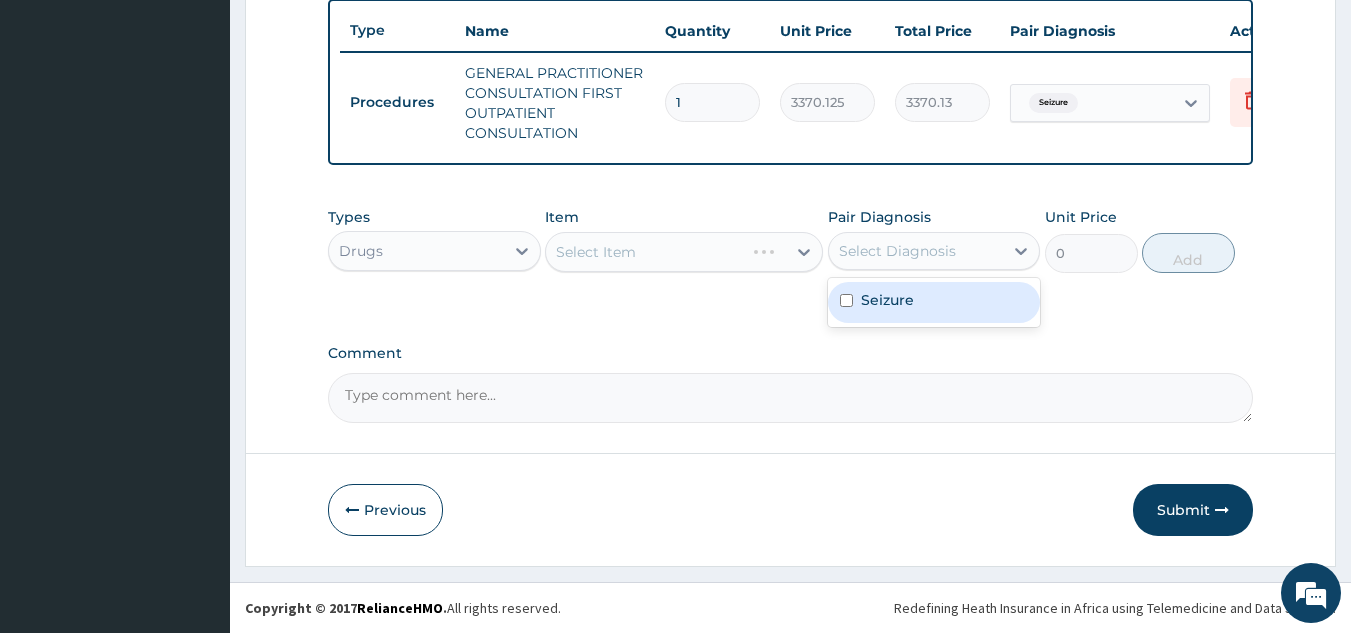 click on "Select Diagnosis" at bounding box center [897, 251] 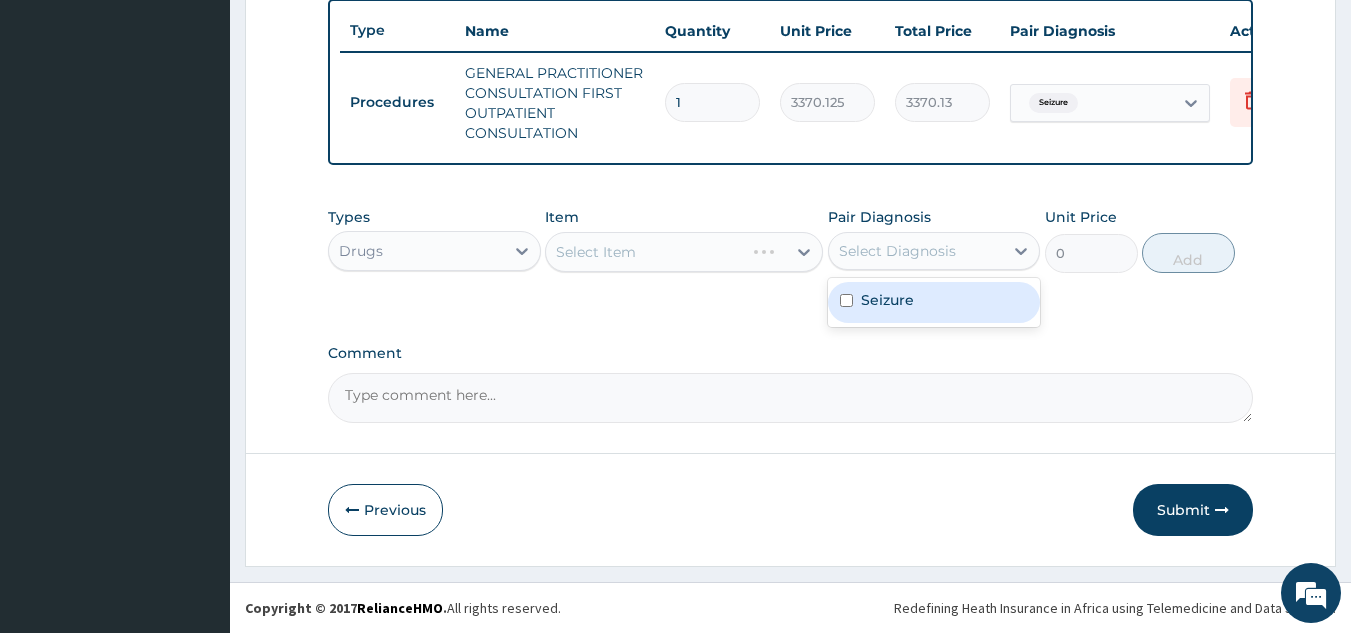 click on "Seizure" at bounding box center (887, 300) 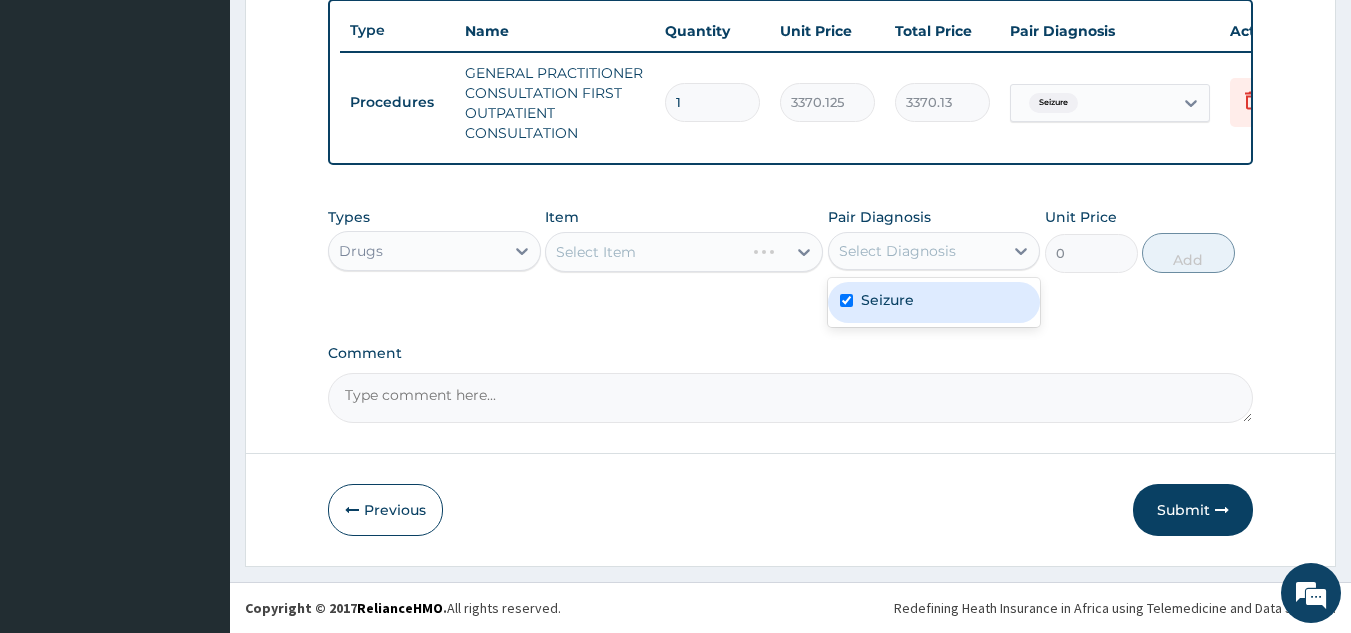 checkbox on "true" 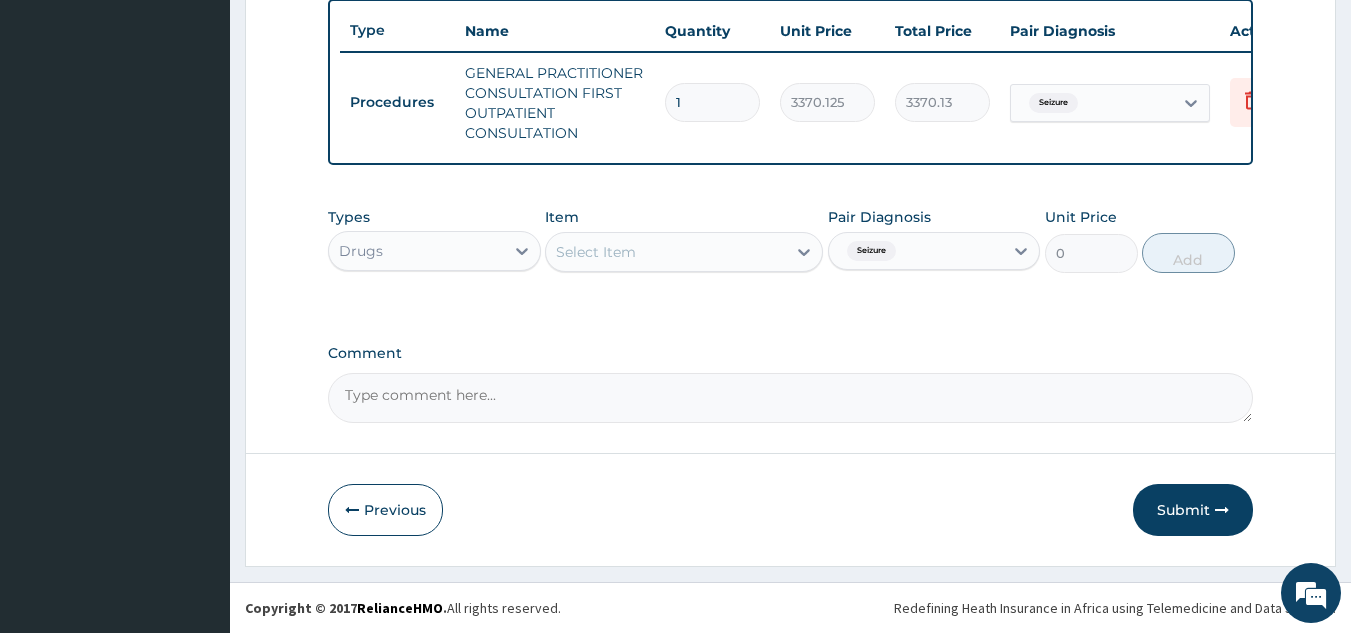 click on "Types Drugs Item Select Item Pair Diagnosis Seizure Unit Price 0 Add" at bounding box center (791, 240) 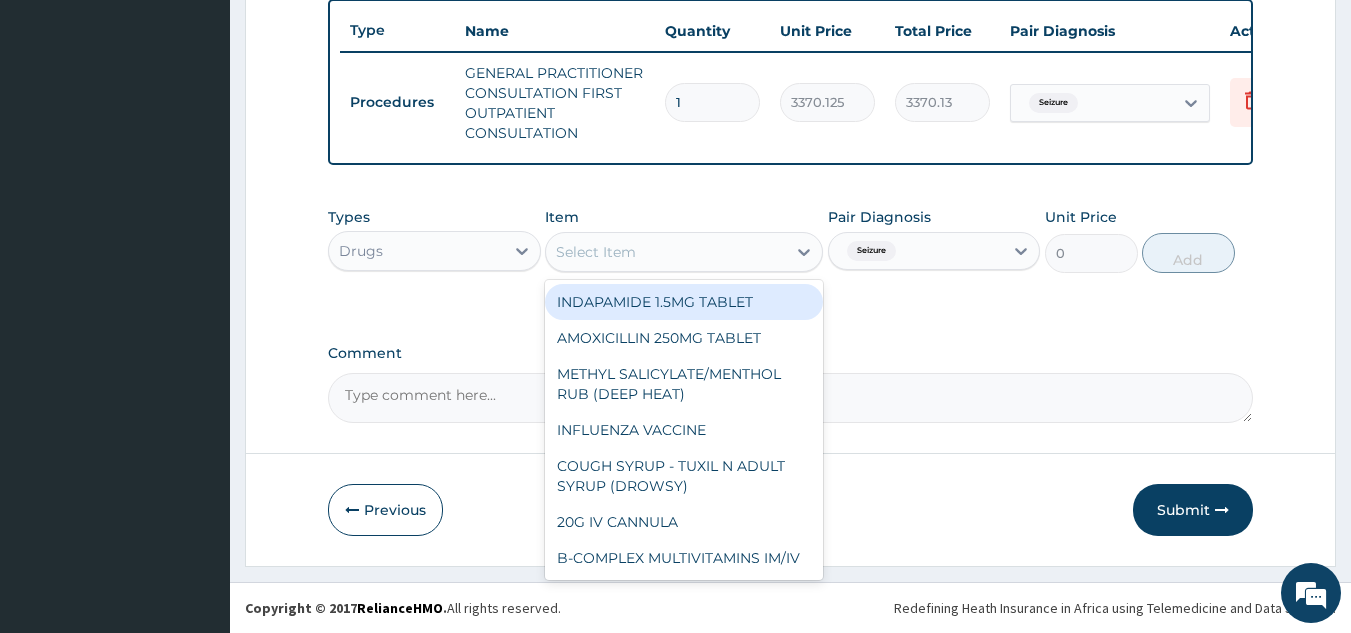 click on "Select Item" at bounding box center (666, 252) 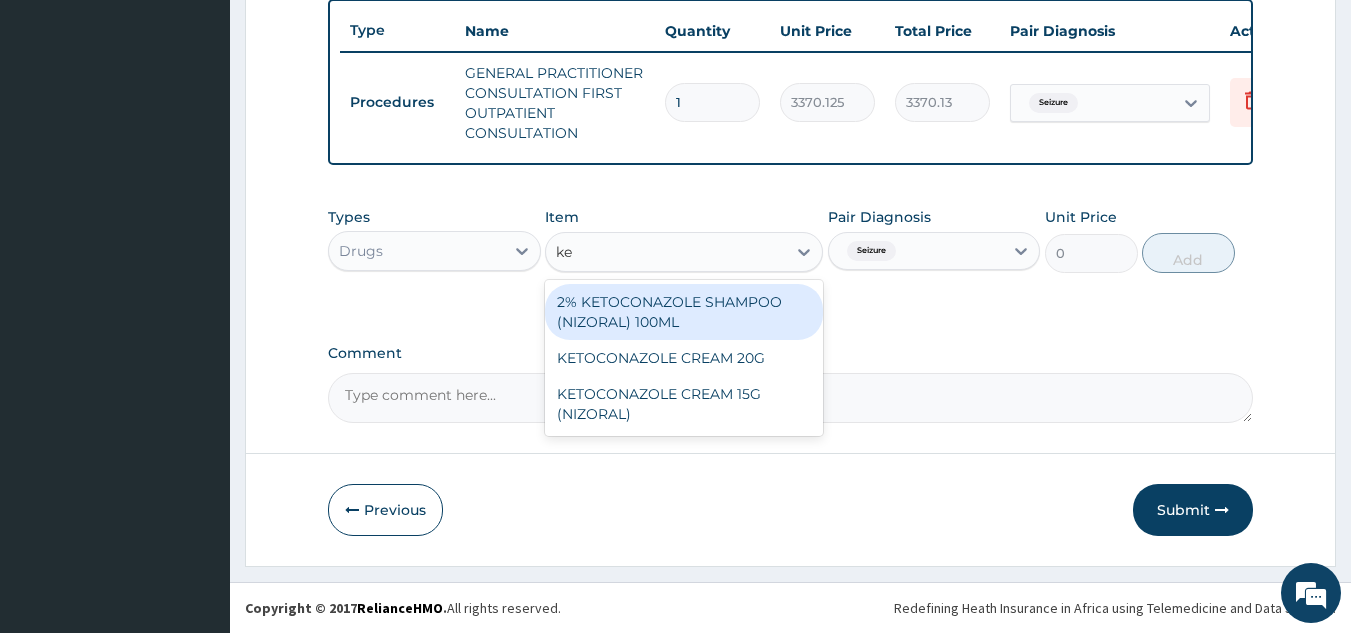 type on "k" 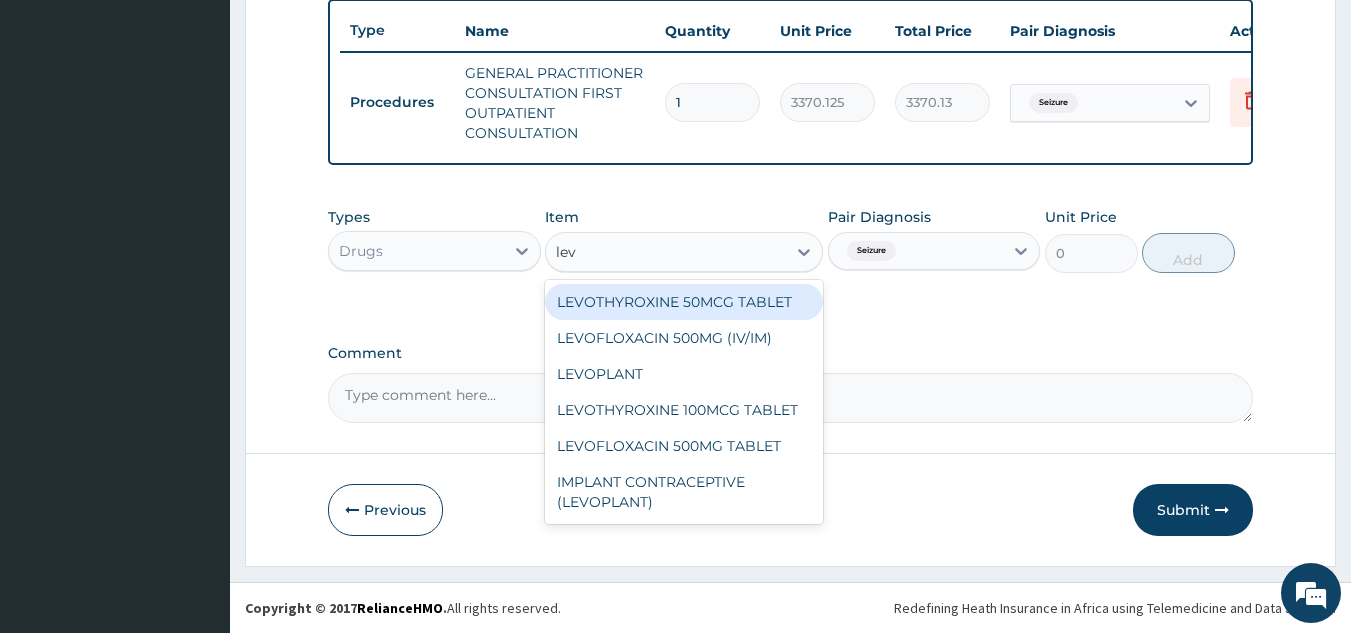 type on "lev" 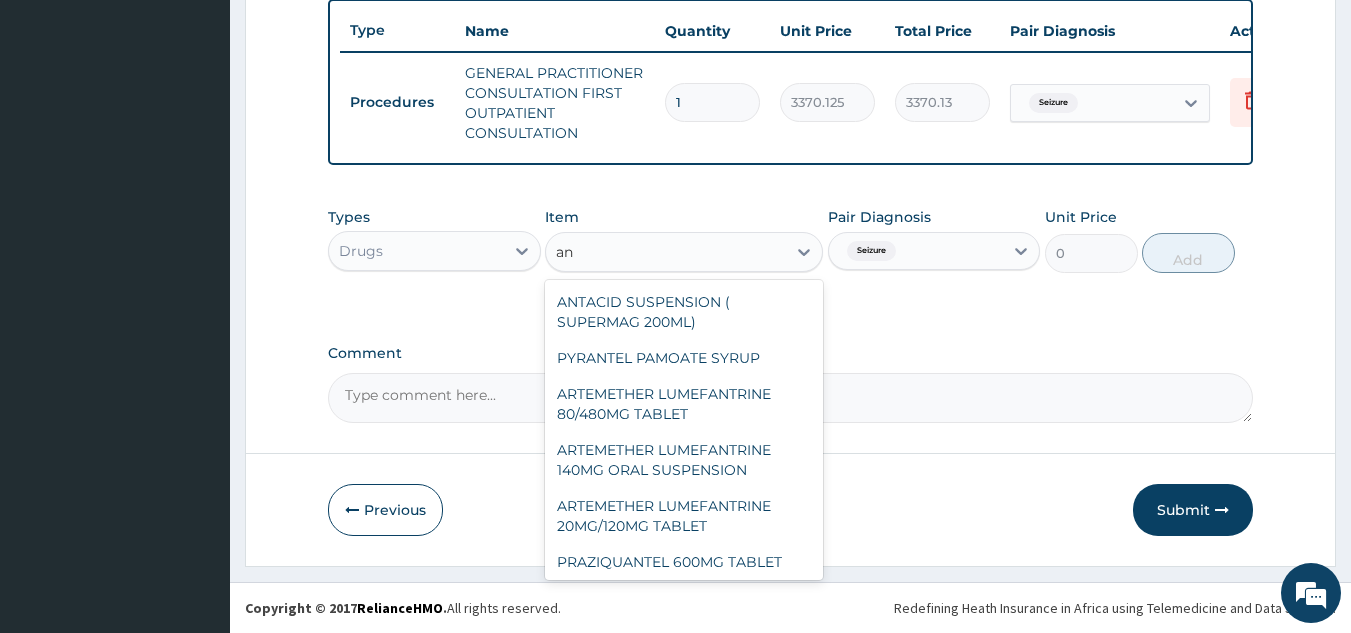 type on "a" 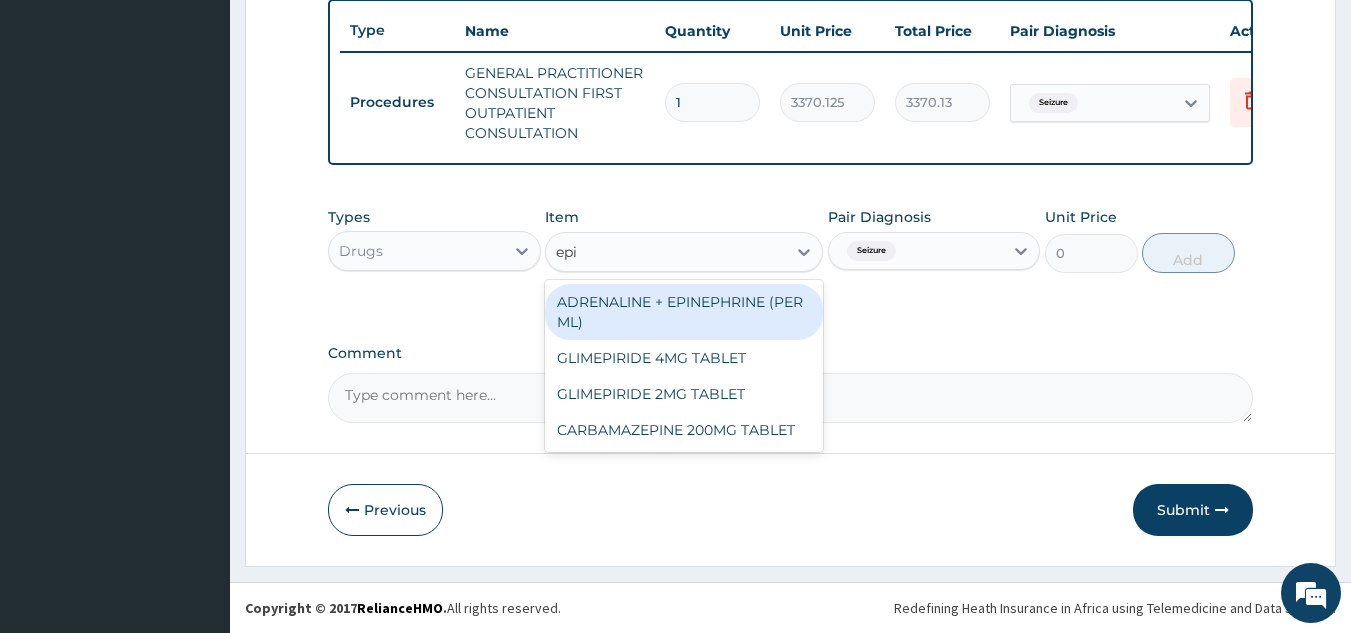 type on "epi" 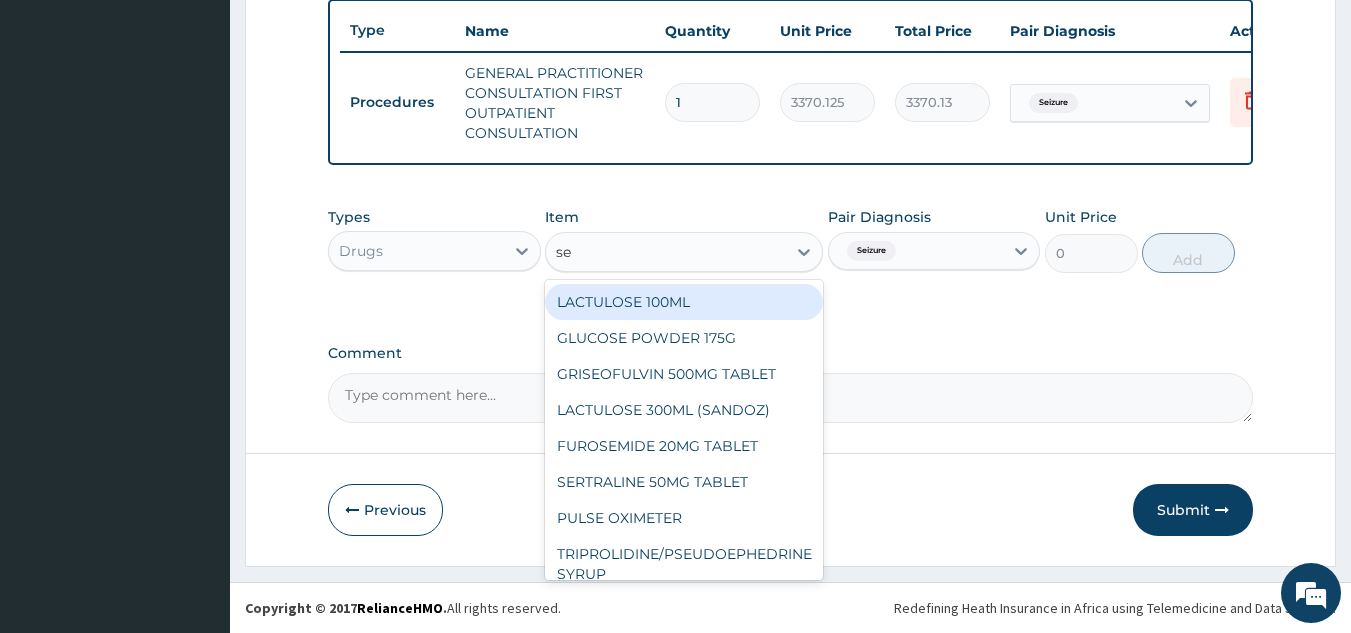 type on "se" 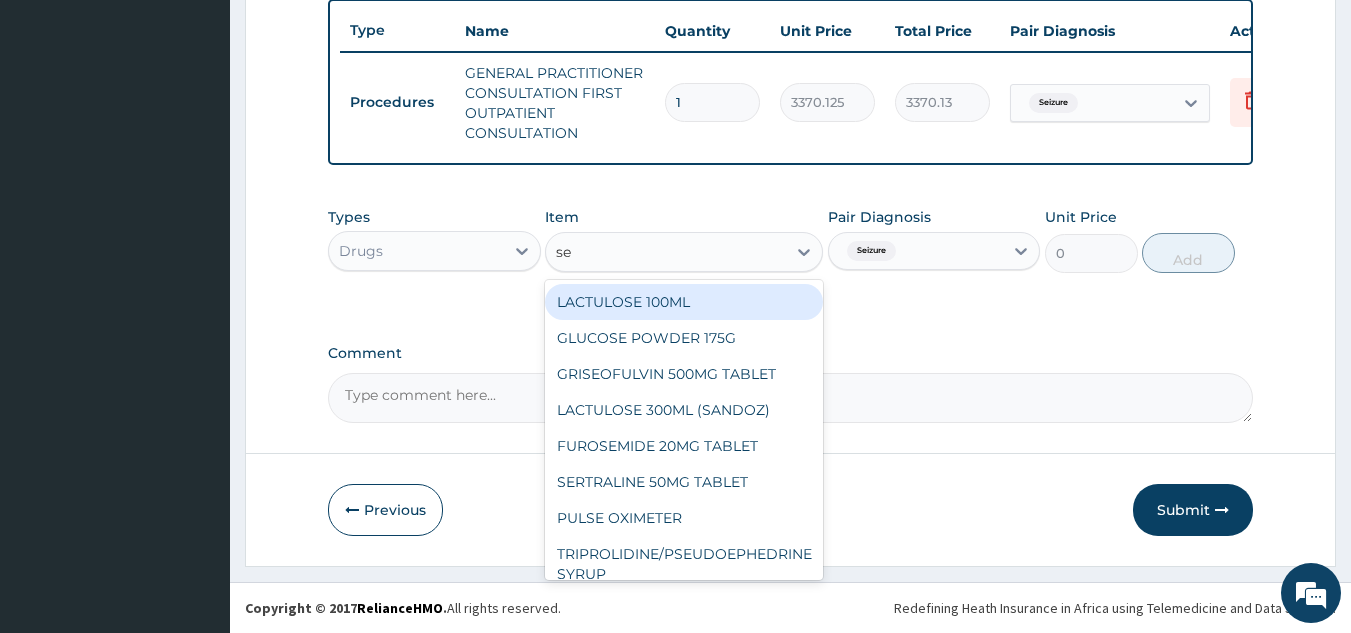 type 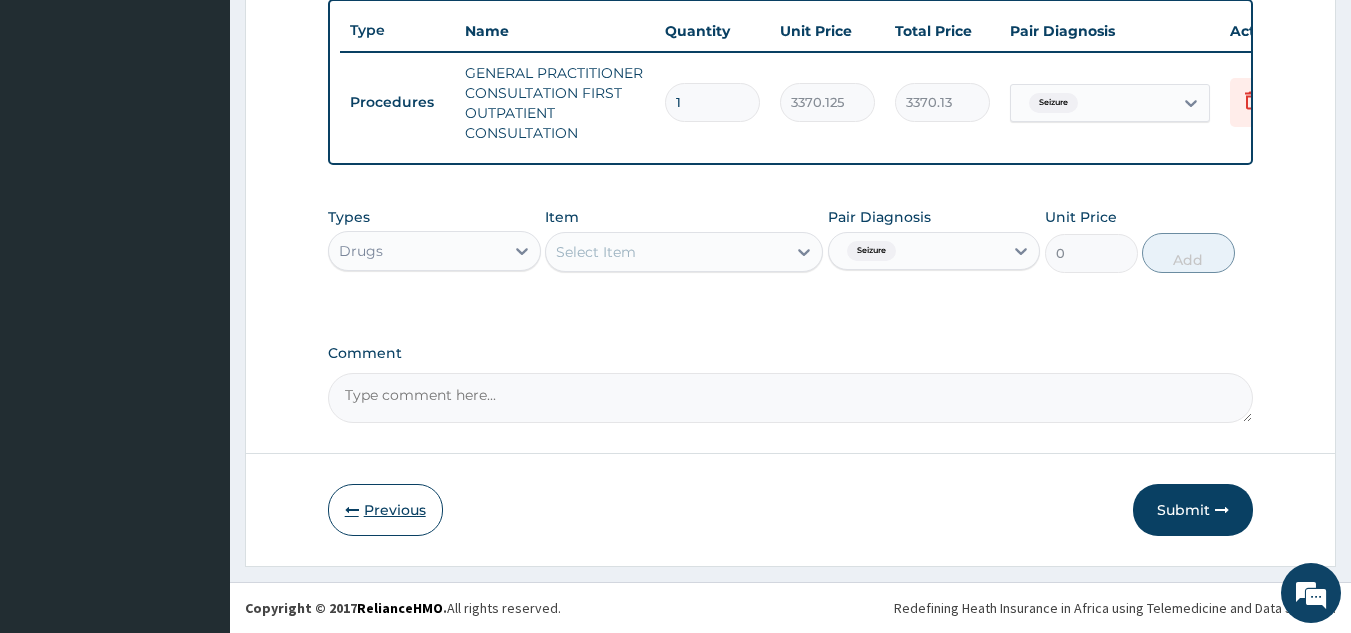 click on "Previous" at bounding box center [385, 510] 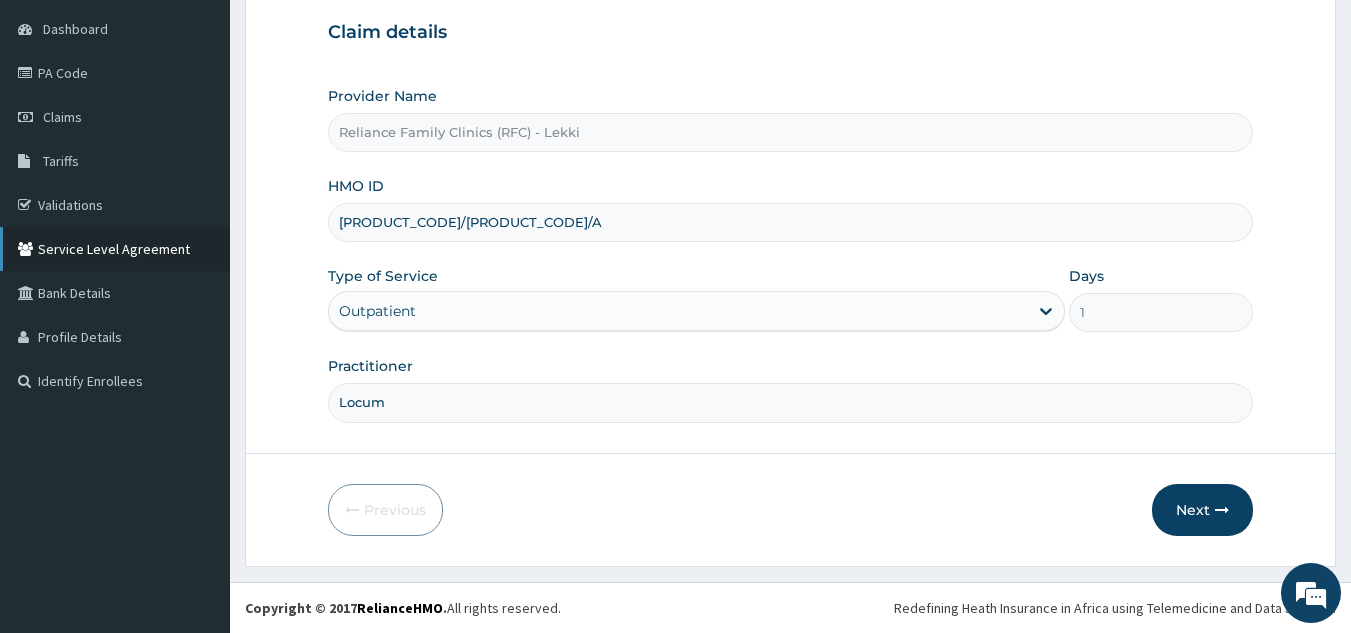 drag, startPoint x: 439, startPoint y: 229, endPoint x: 62, endPoint y: 242, distance: 377.22406 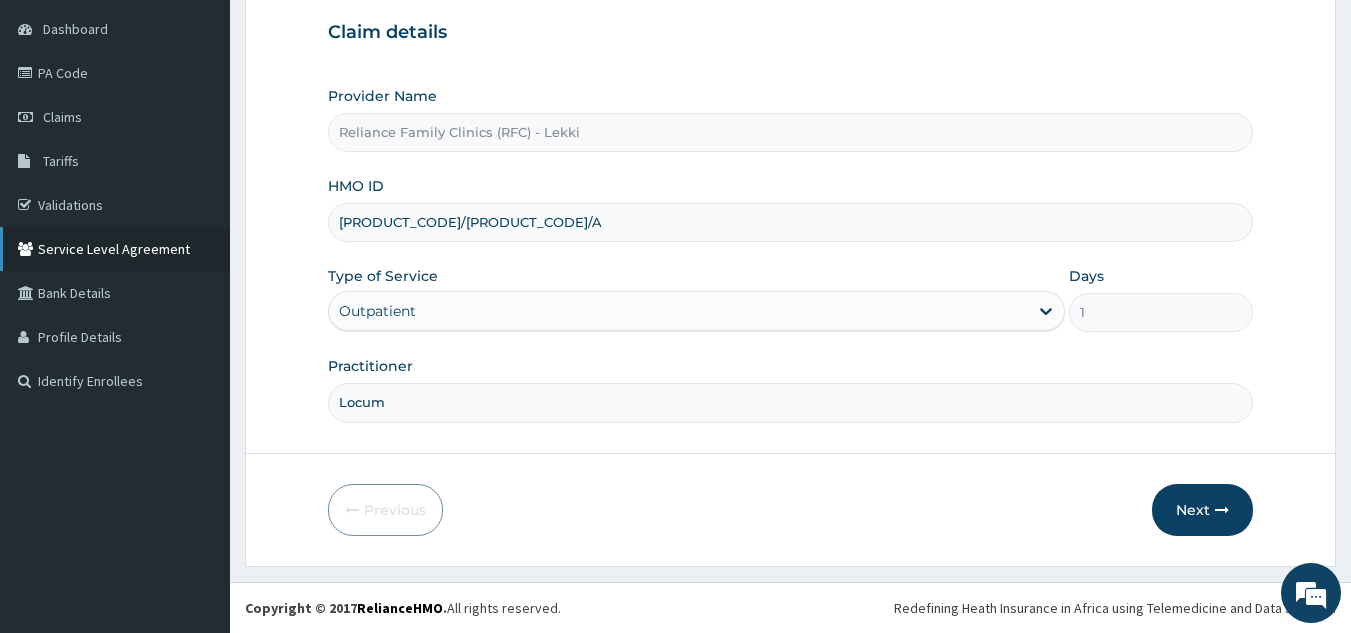 click on "R EL
Toggle navigation
Huldah Abiola Huldah Abiola - huldah@getreliancehealth.com Member since  October 12, 2023 at 12:32:00 PM   Profile Sign out" at bounding box center (675, 222) 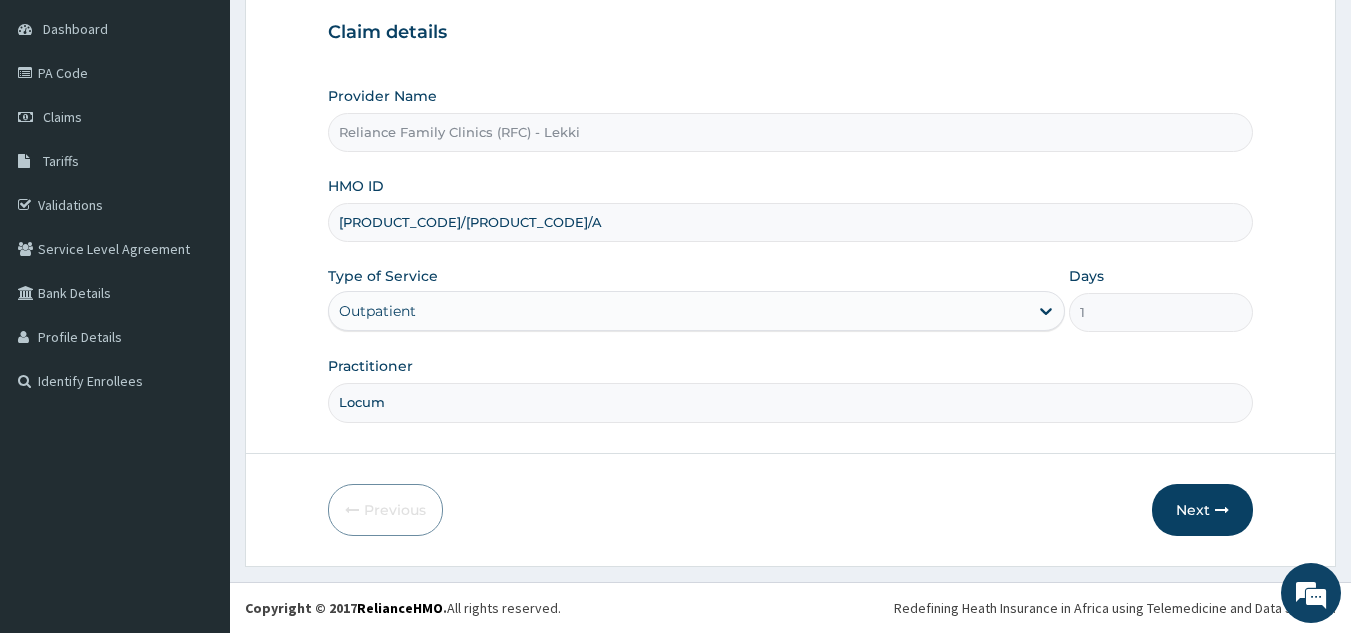 paste on "BKD/10134" 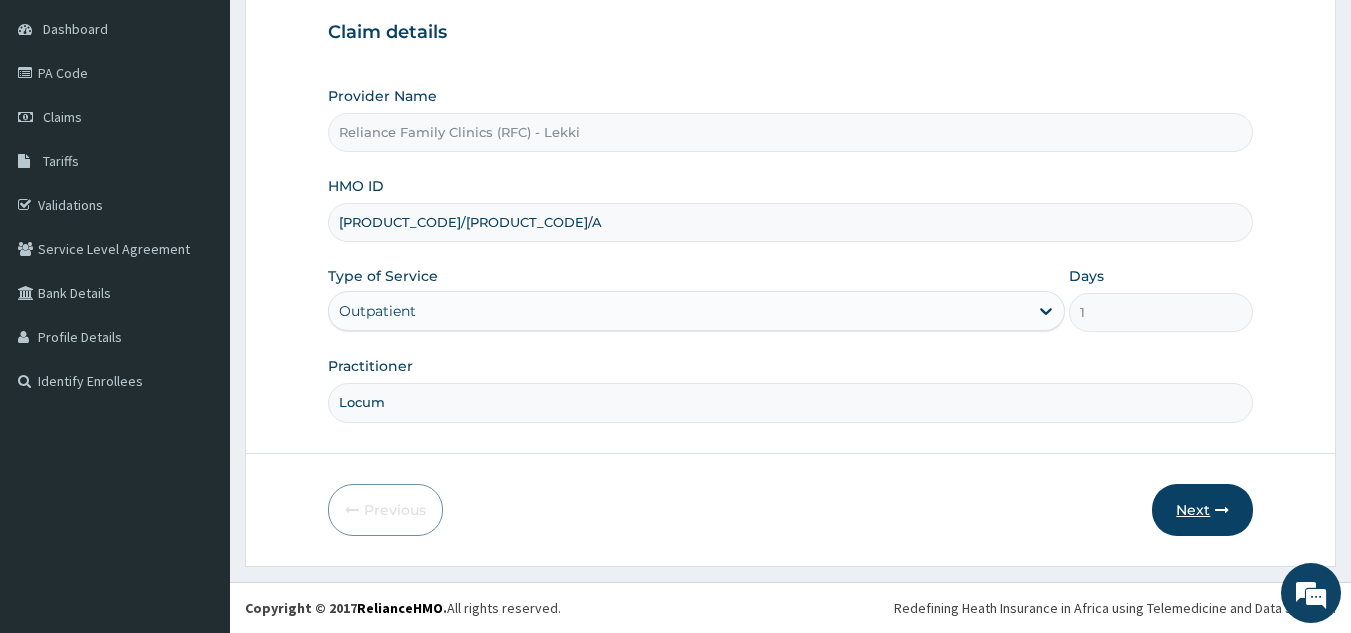 type on "BKD/10134/A" 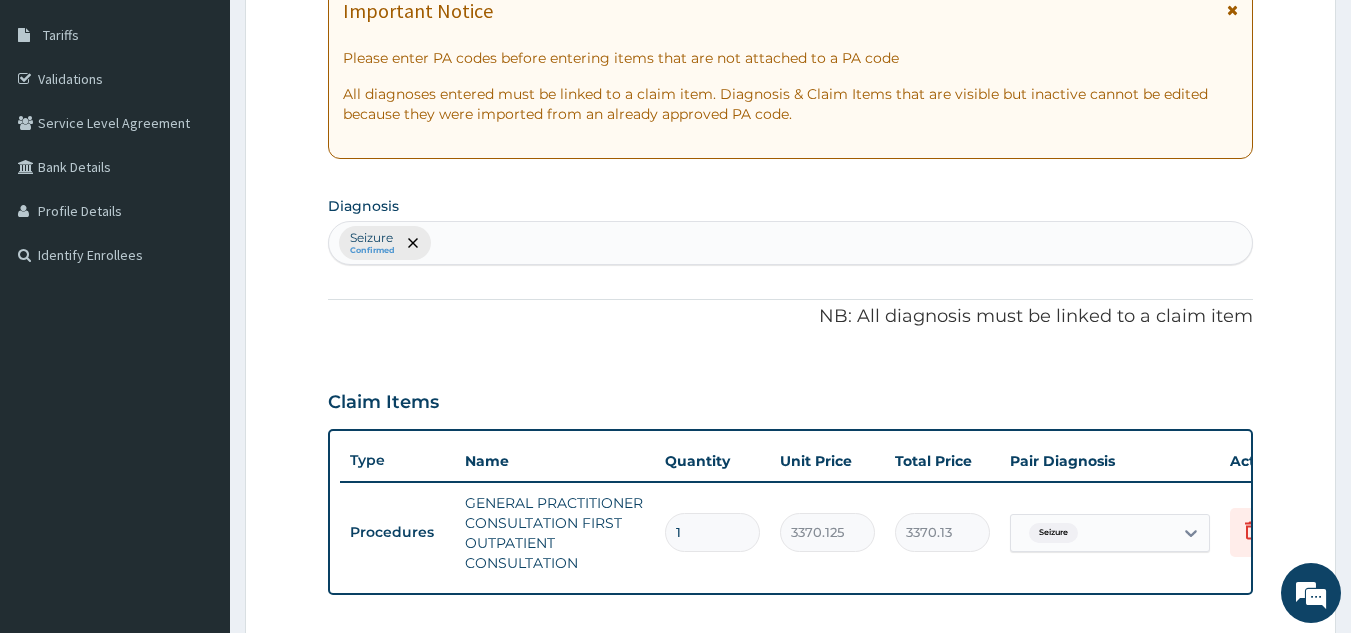 scroll, scrollTop: 316, scrollLeft: 0, axis: vertical 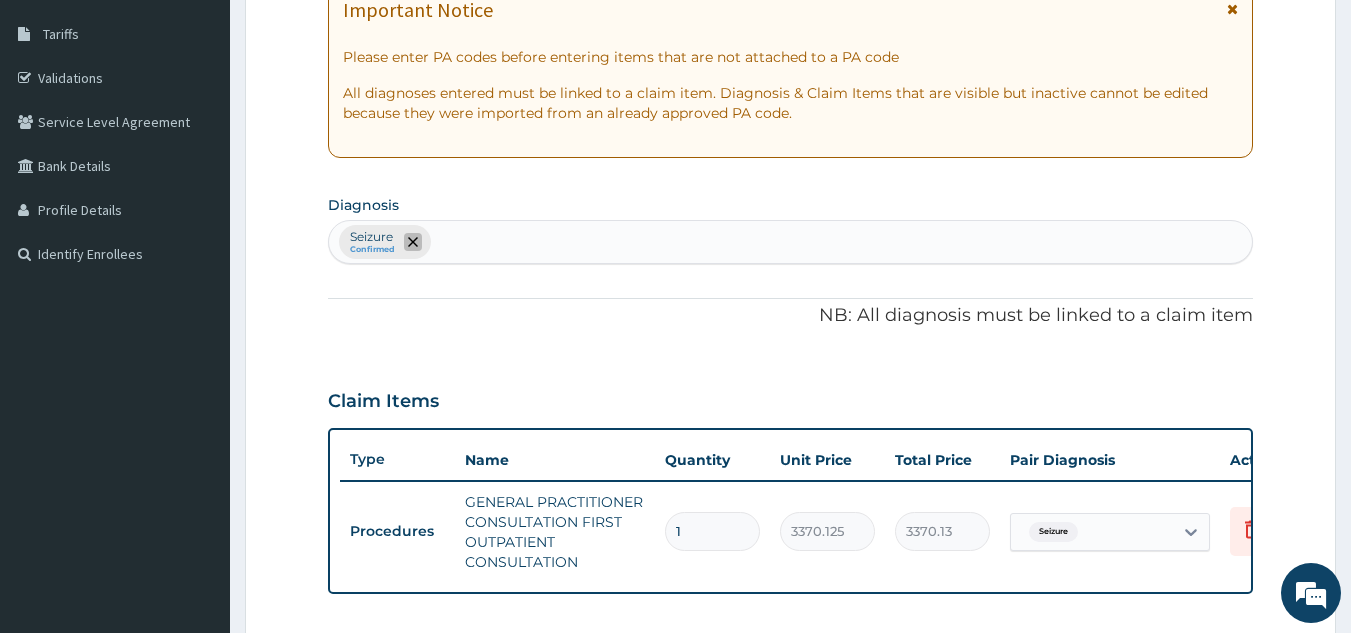 click 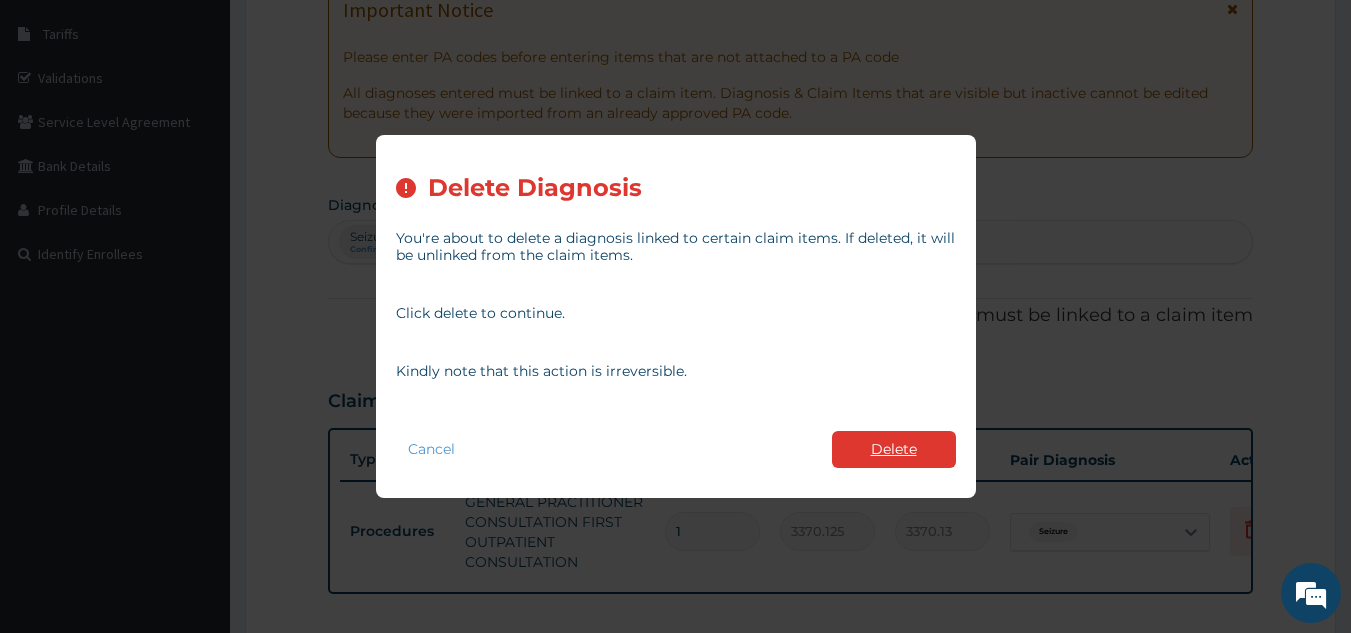 click on "Delete" at bounding box center (894, 449) 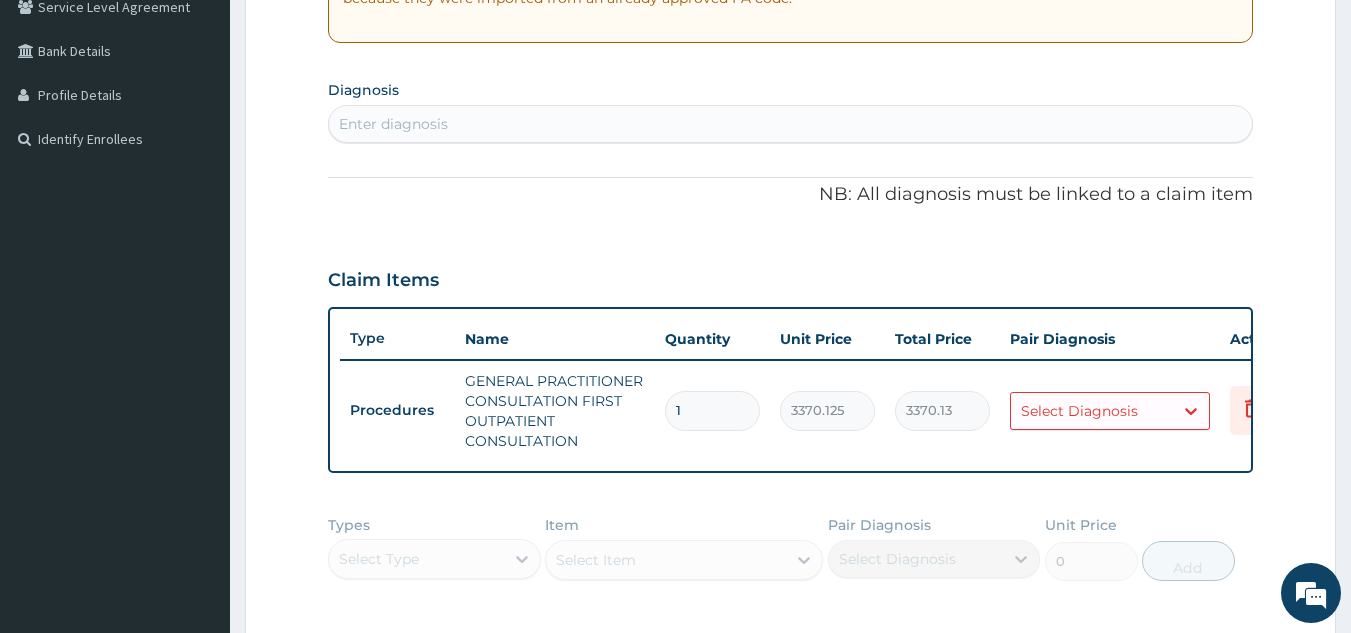 scroll, scrollTop: 432, scrollLeft: 0, axis: vertical 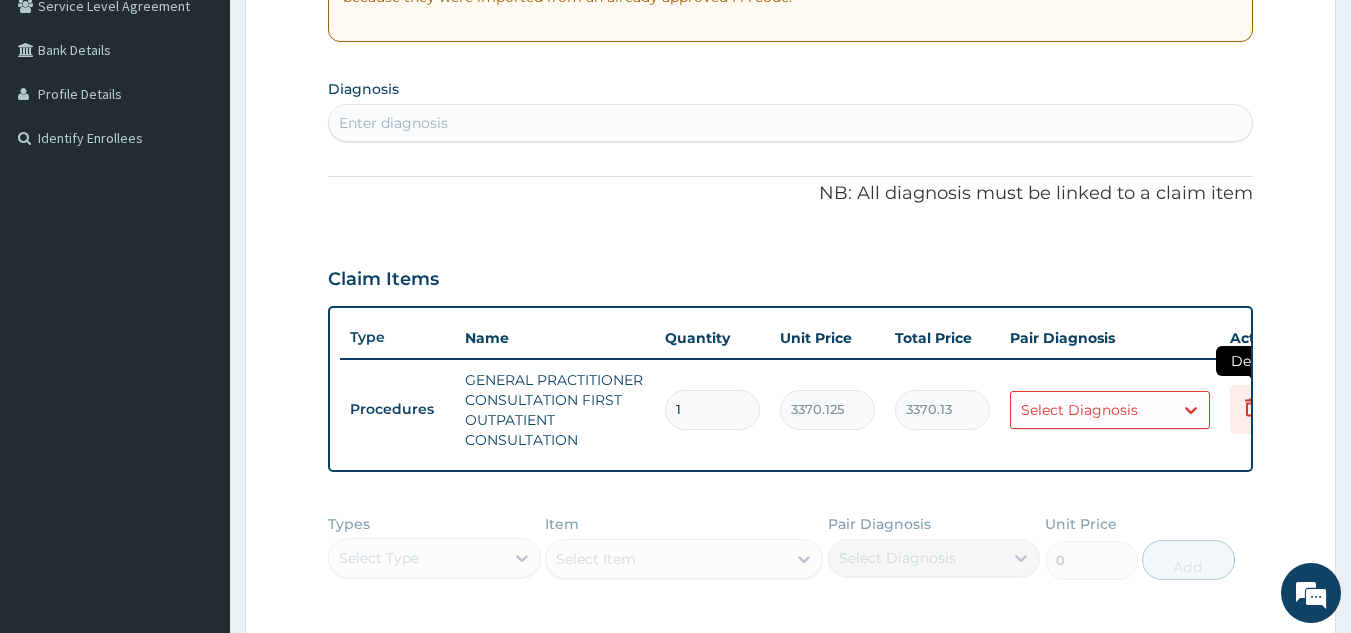 click 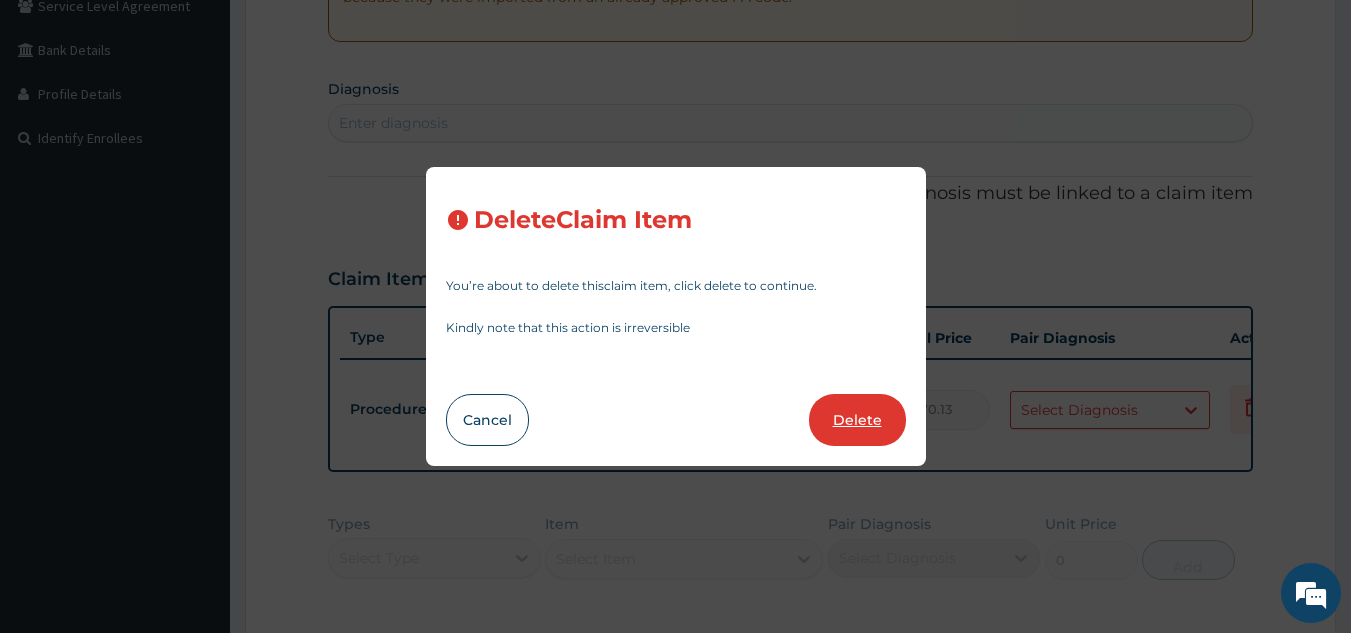 click on "Delete" at bounding box center (857, 420) 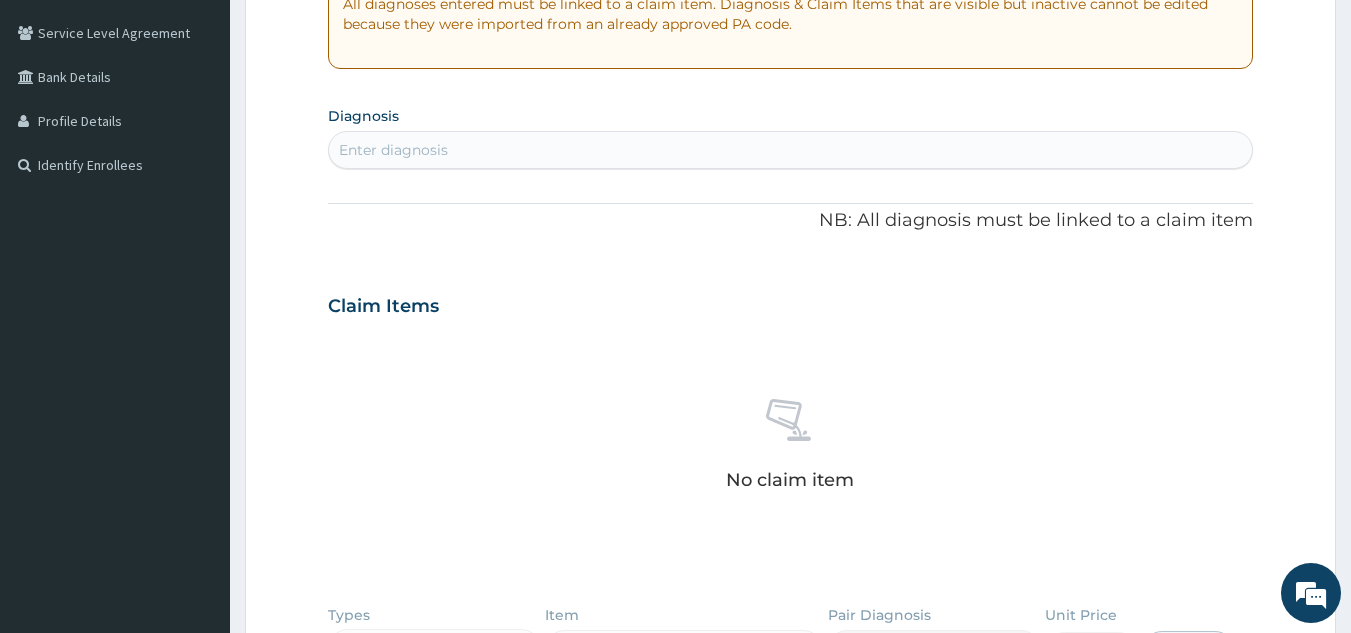scroll, scrollTop: 803, scrollLeft: 0, axis: vertical 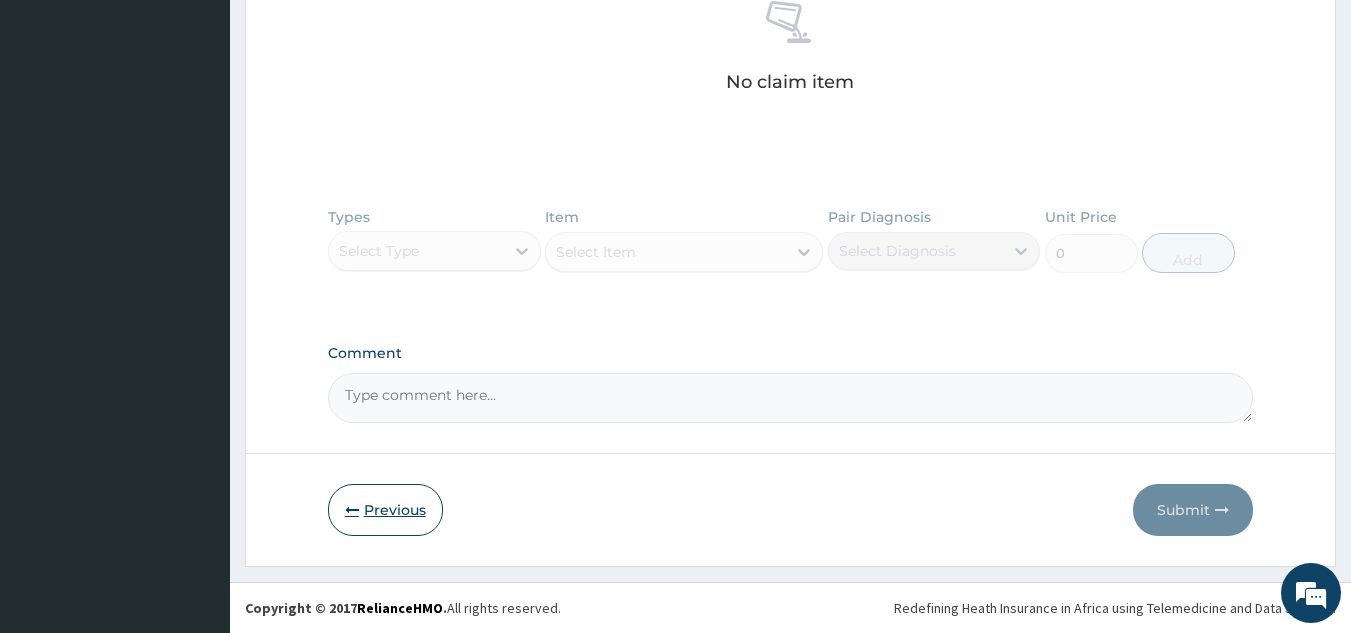 click on "Previous" at bounding box center (385, 510) 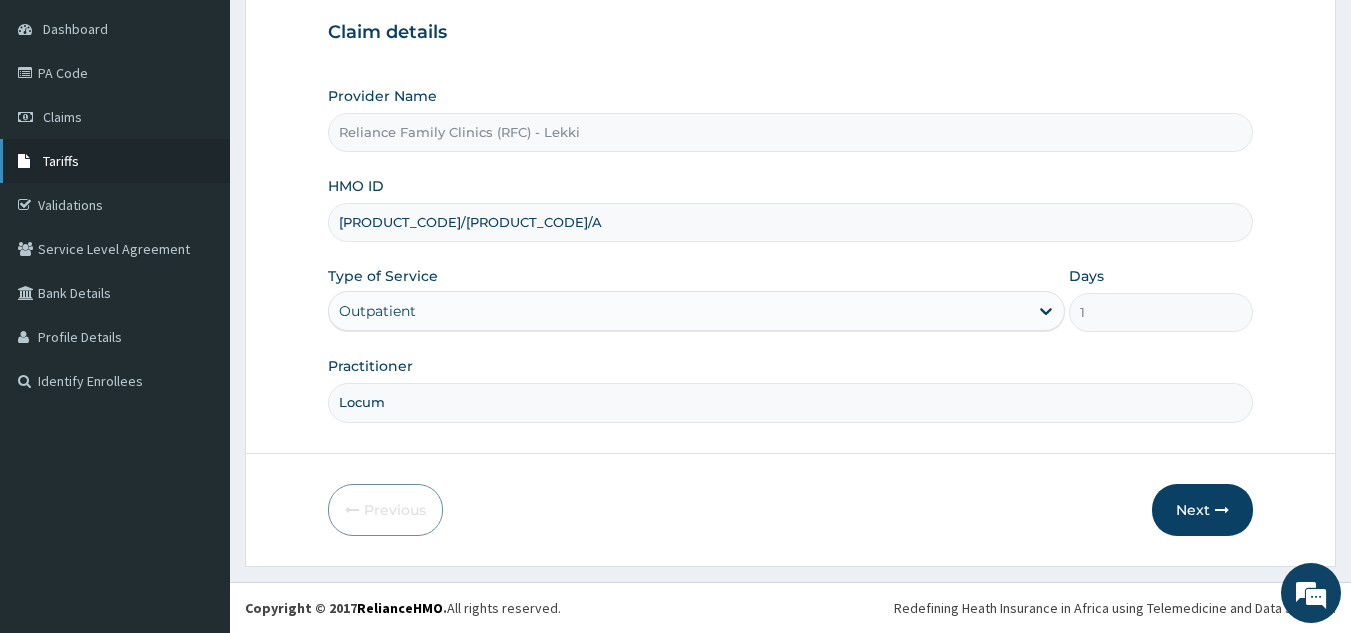 drag, startPoint x: 456, startPoint y: 223, endPoint x: 161, endPoint y: 179, distance: 298.2633 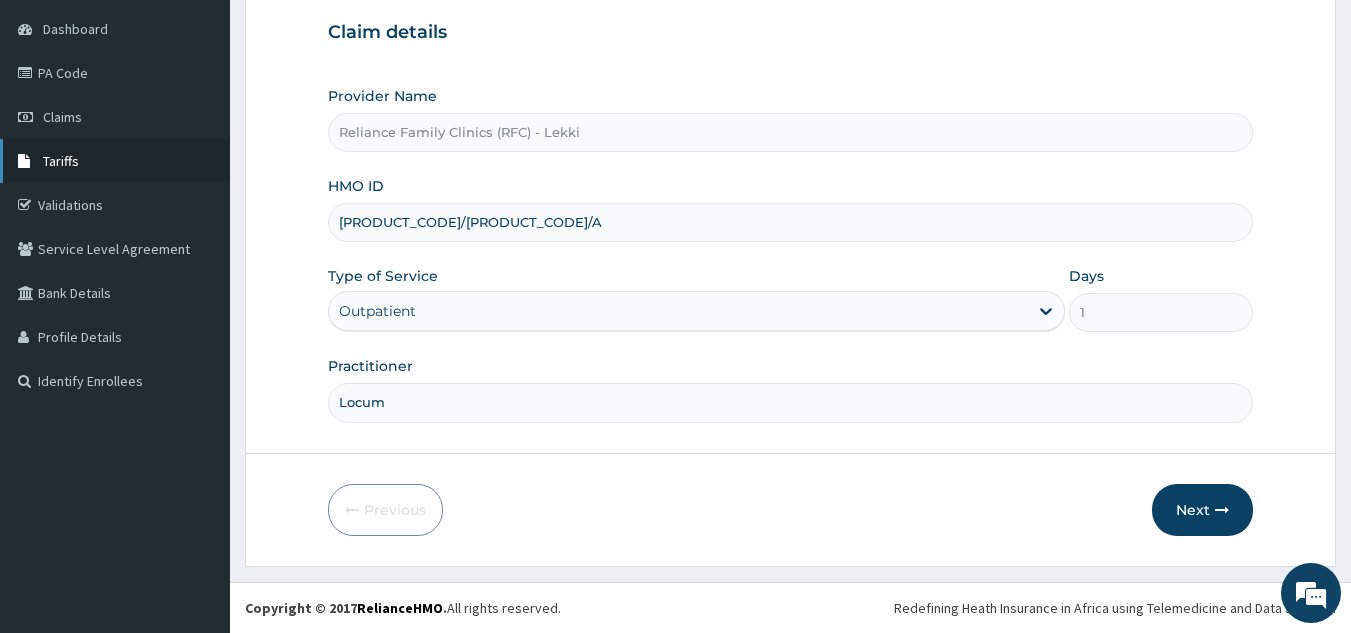click on "R EL
Toggle navigation
Huldah Abiola Huldah Abiola - huldah@getreliancehealth.com Member since  October 12, 2023 at 12:32:00 PM   Profile Sign out" at bounding box center (675, 222) 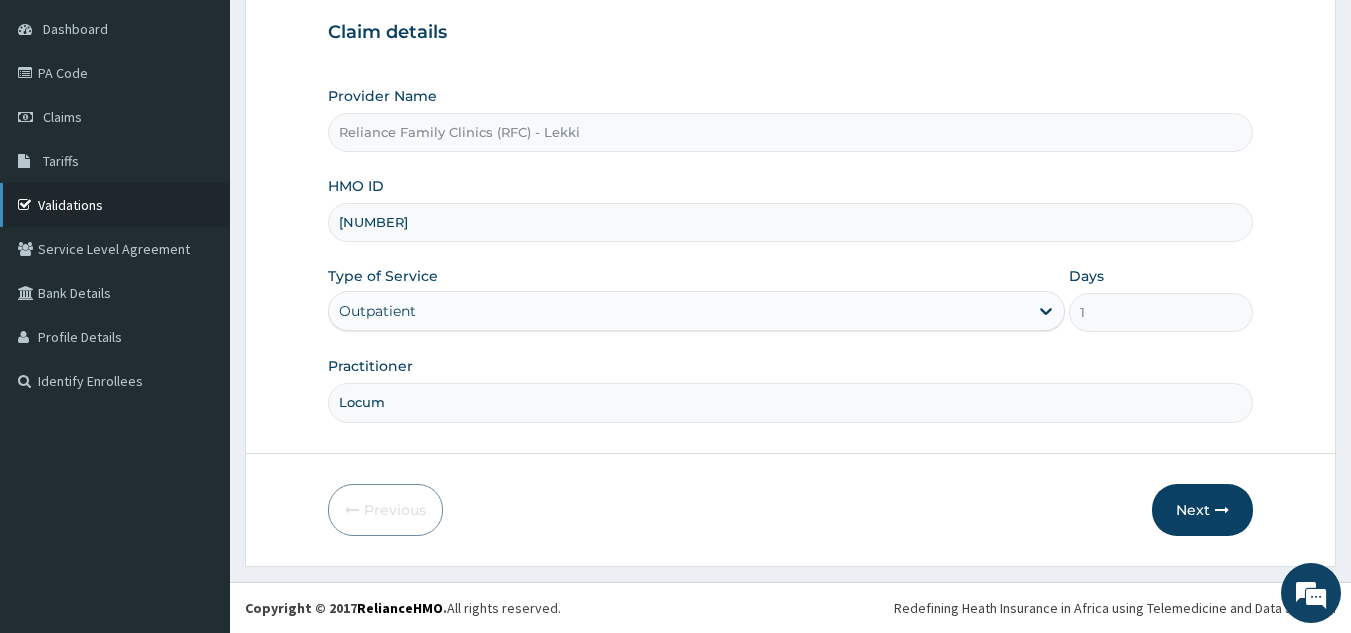 drag, startPoint x: 458, startPoint y: 229, endPoint x: 120, endPoint y: 220, distance: 338.1198 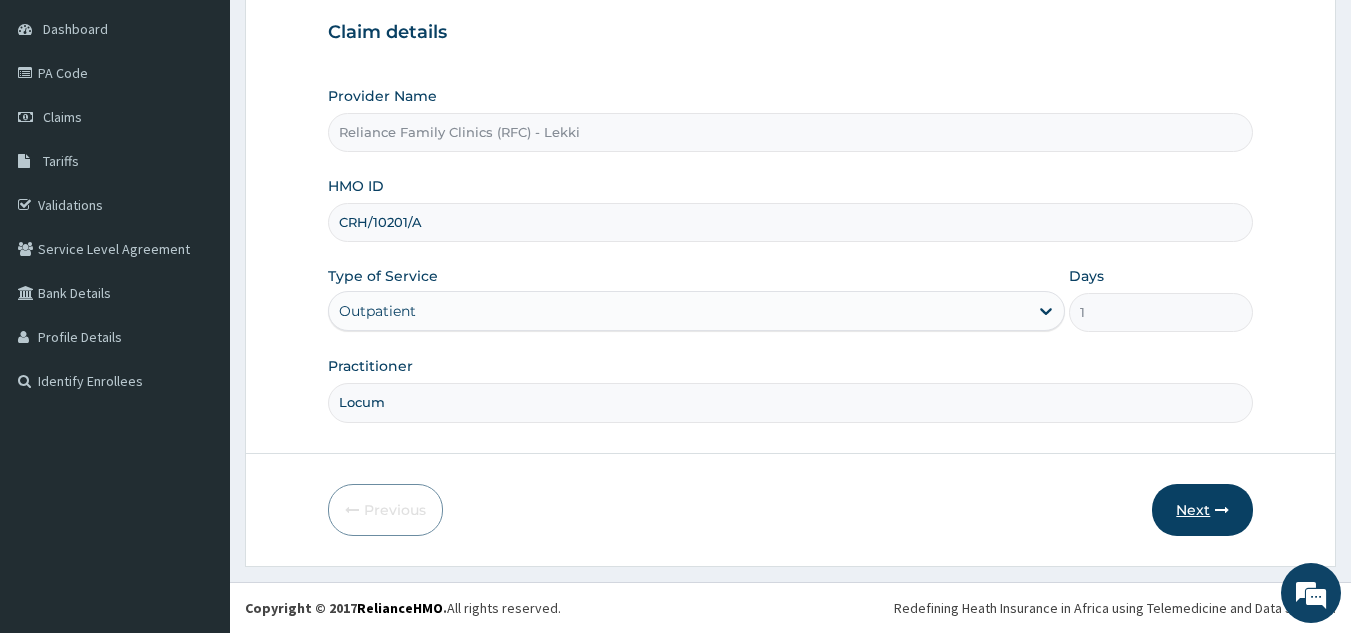 type on "CRH/10201/A" 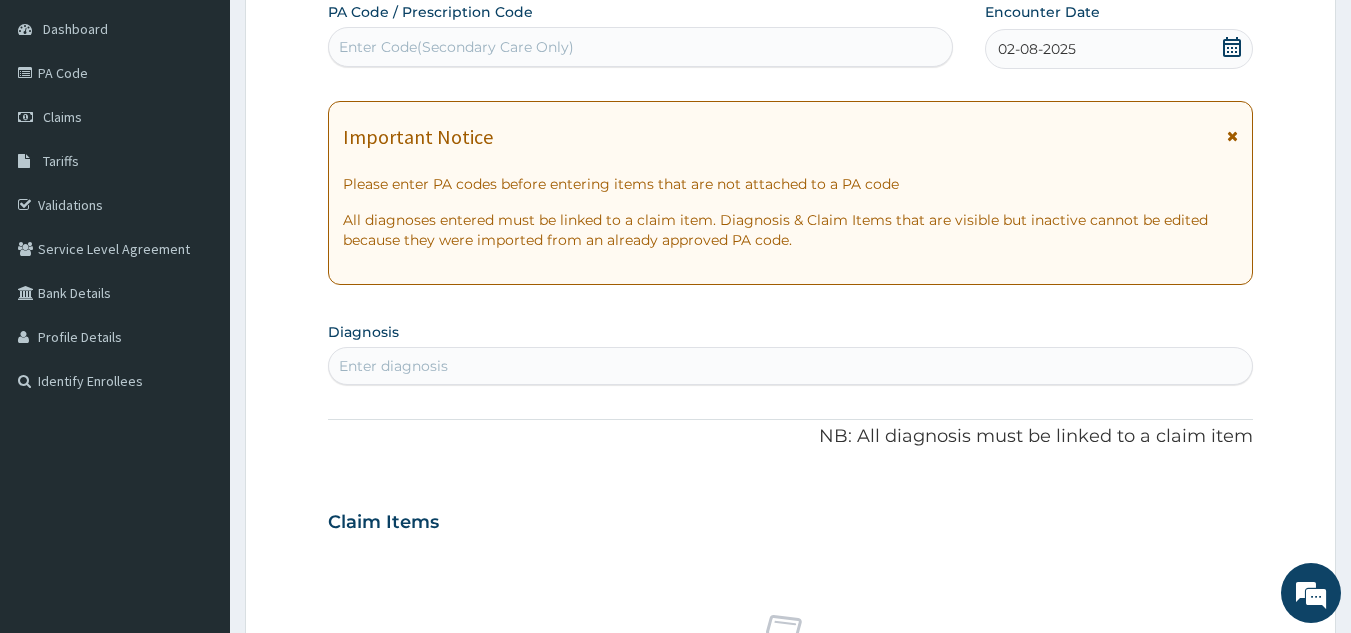 click on "PA Code / Prescription Code Enter Code(Secondary Care Only) Encounter Date 02-08-2025 Important Notice Please enter PA codes before entering items that are not attached to a PA code   All diagnoses entered must be linked to a claim item. Diagnosis & Claim Items that are visible but inactive cannot be edited because they were imported from an already approved PA code. Diagnosis Enter diagnosis NB: All diagnosis must be linked to a claim item Claim Items No claim item Types Select Type Item Select Item Pair Diagnosis Select Diagnosis Unit Price 0 Add Comment" at bounding box center (791, 519) 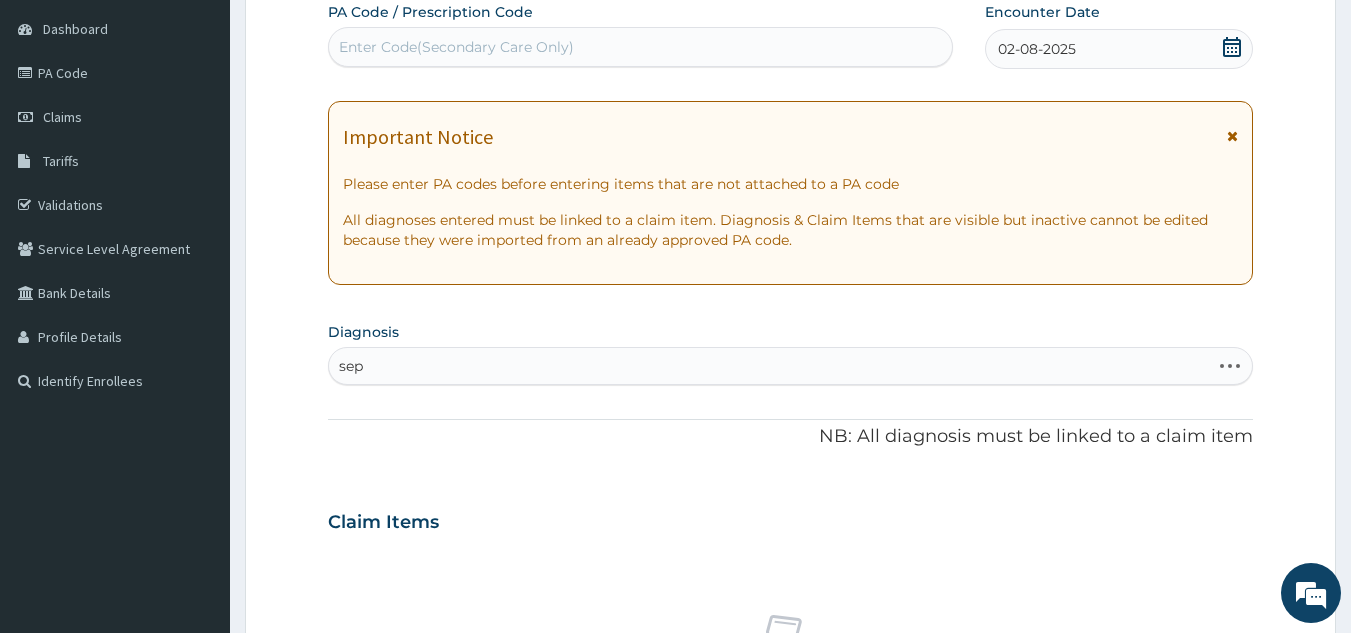 type on "seps" 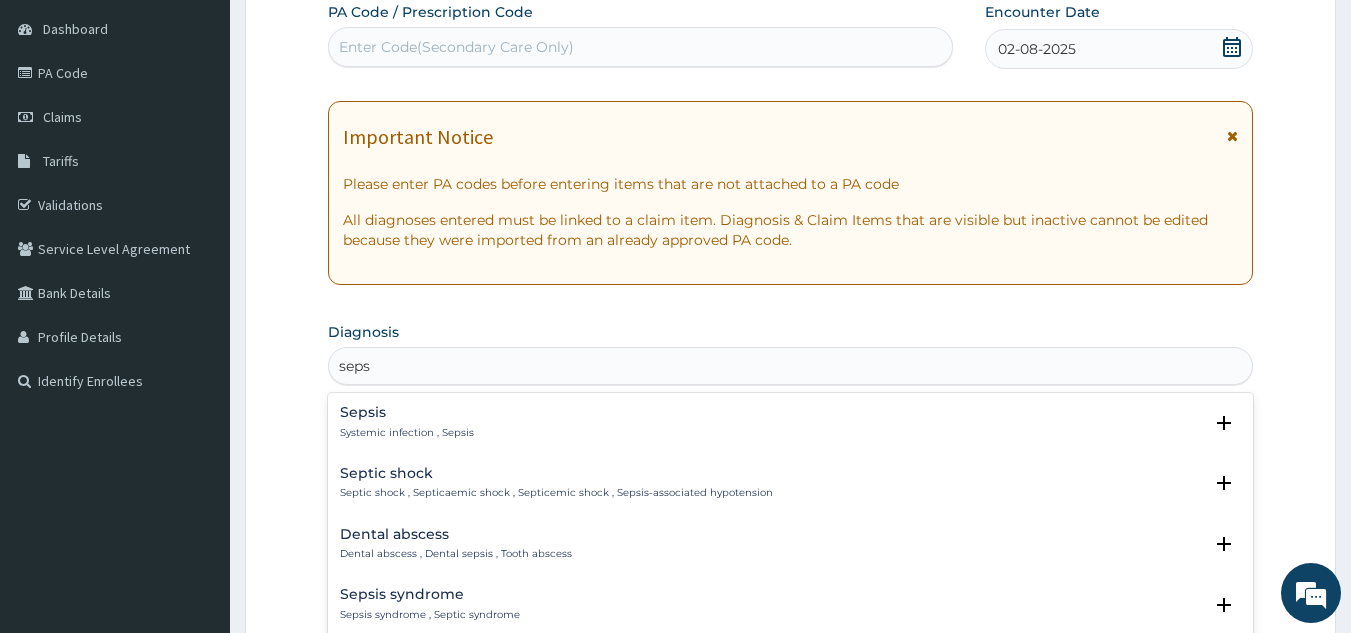 click on "Sepsis" at bounding box center [407, 412] 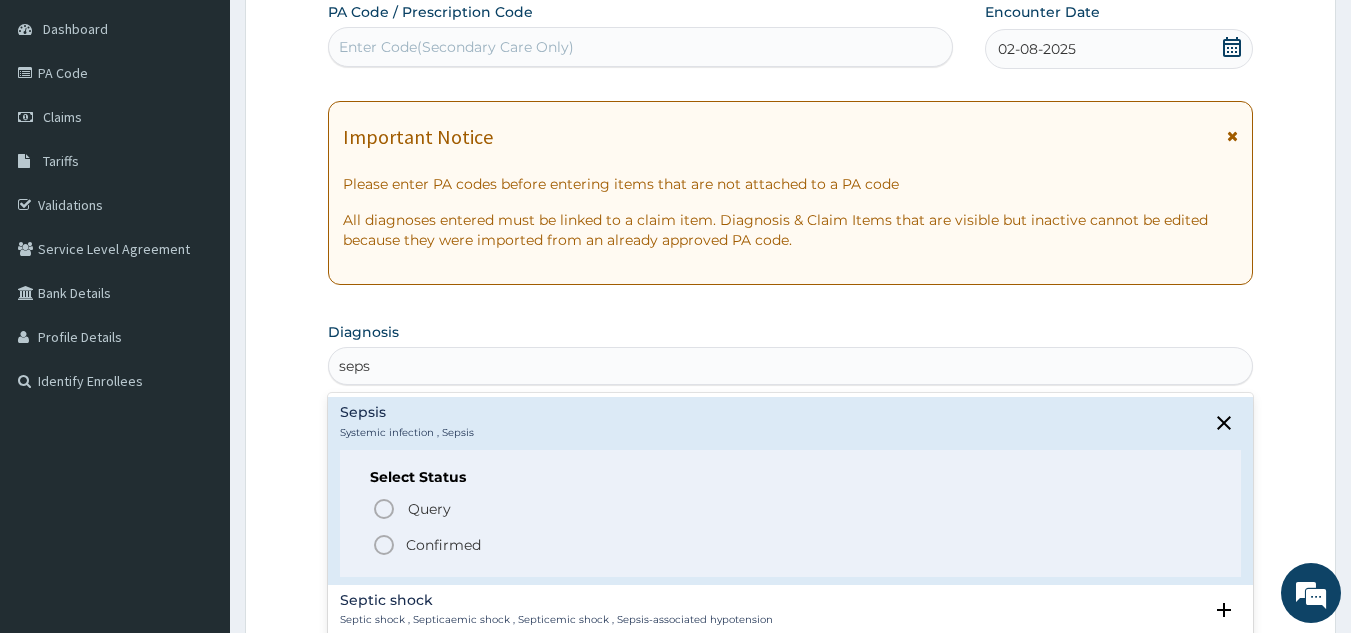 click 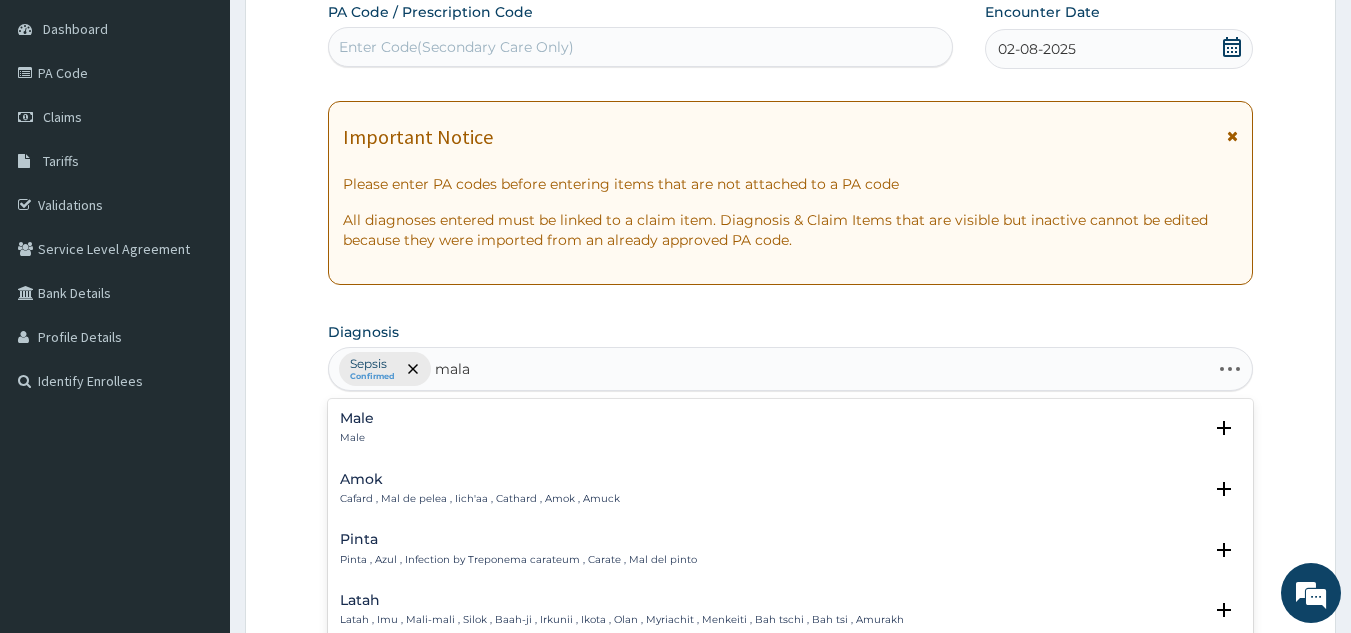 type on "malar" 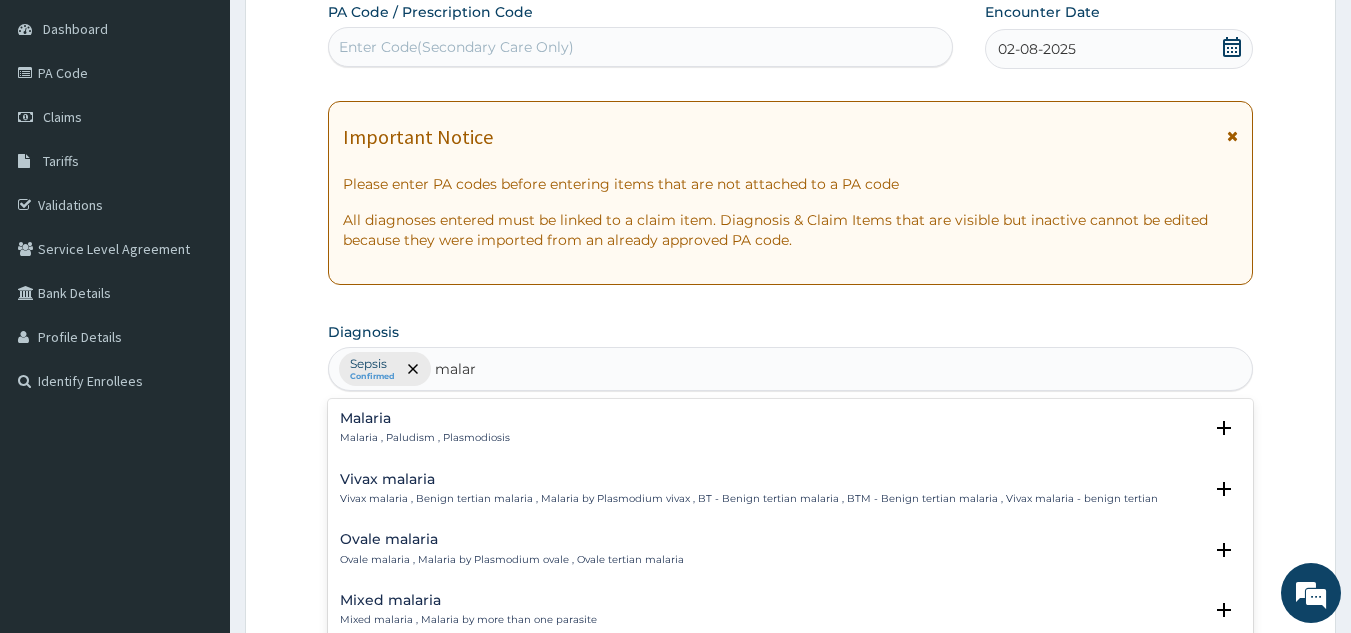 click on "Malaria" at bounding box center (425, 418) 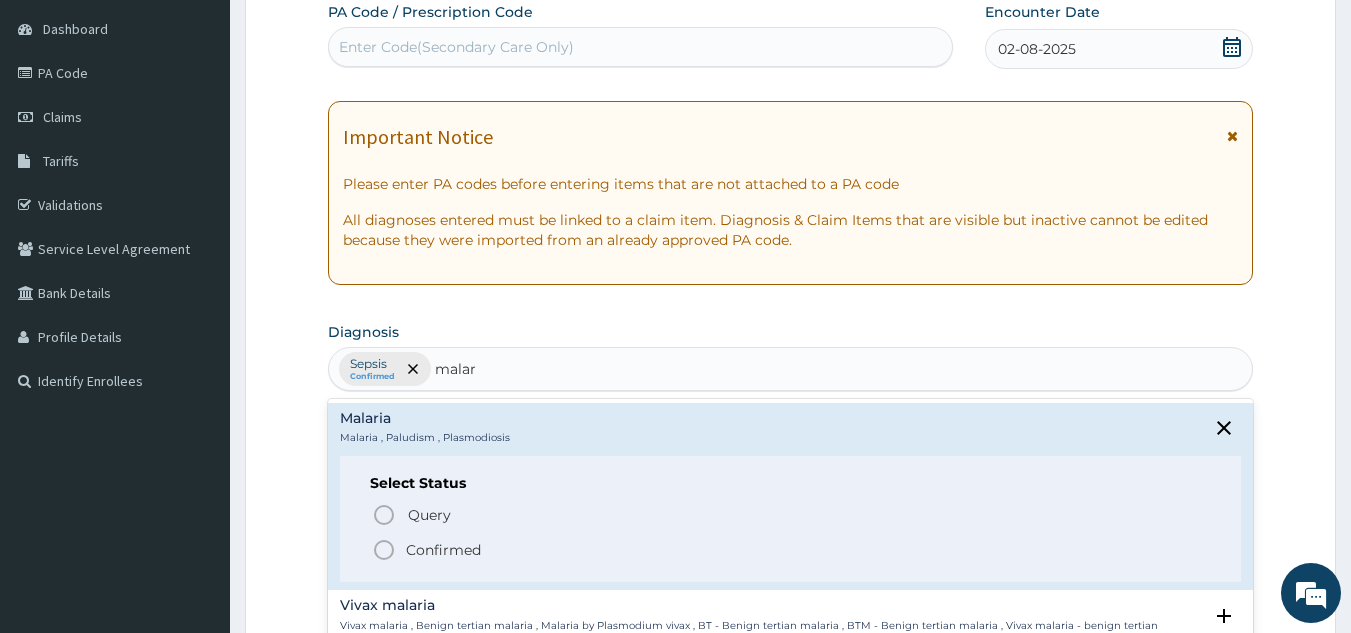 click 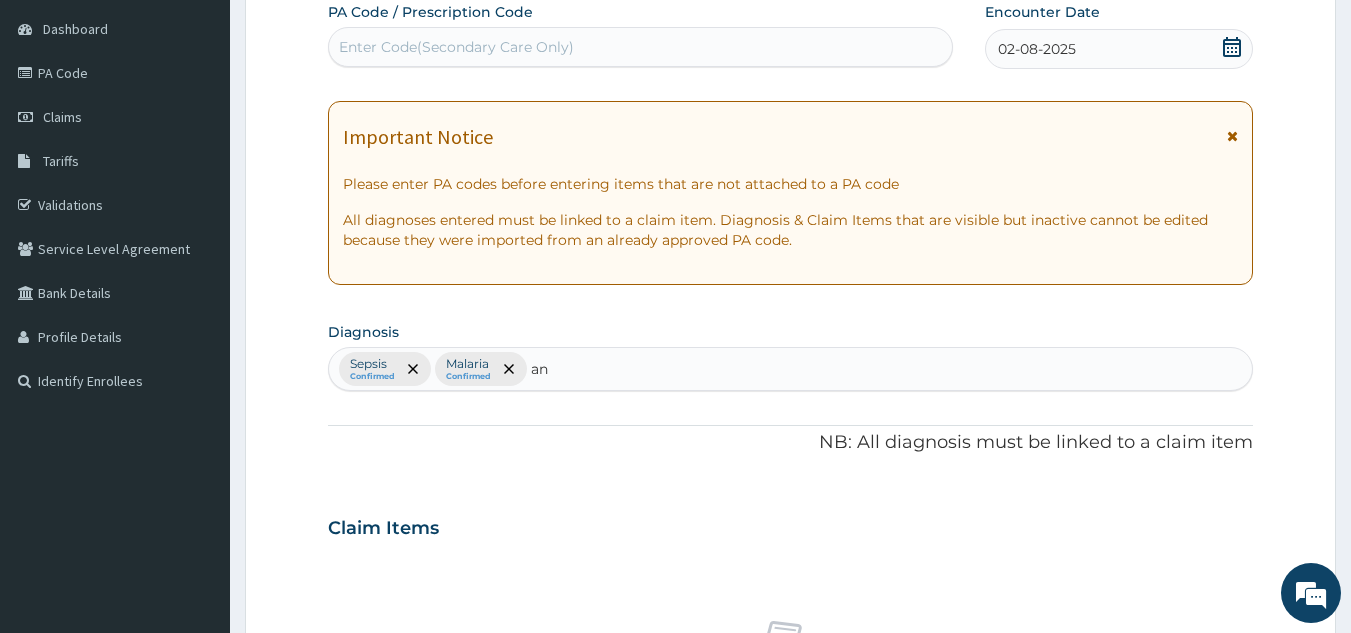 type on "ane" 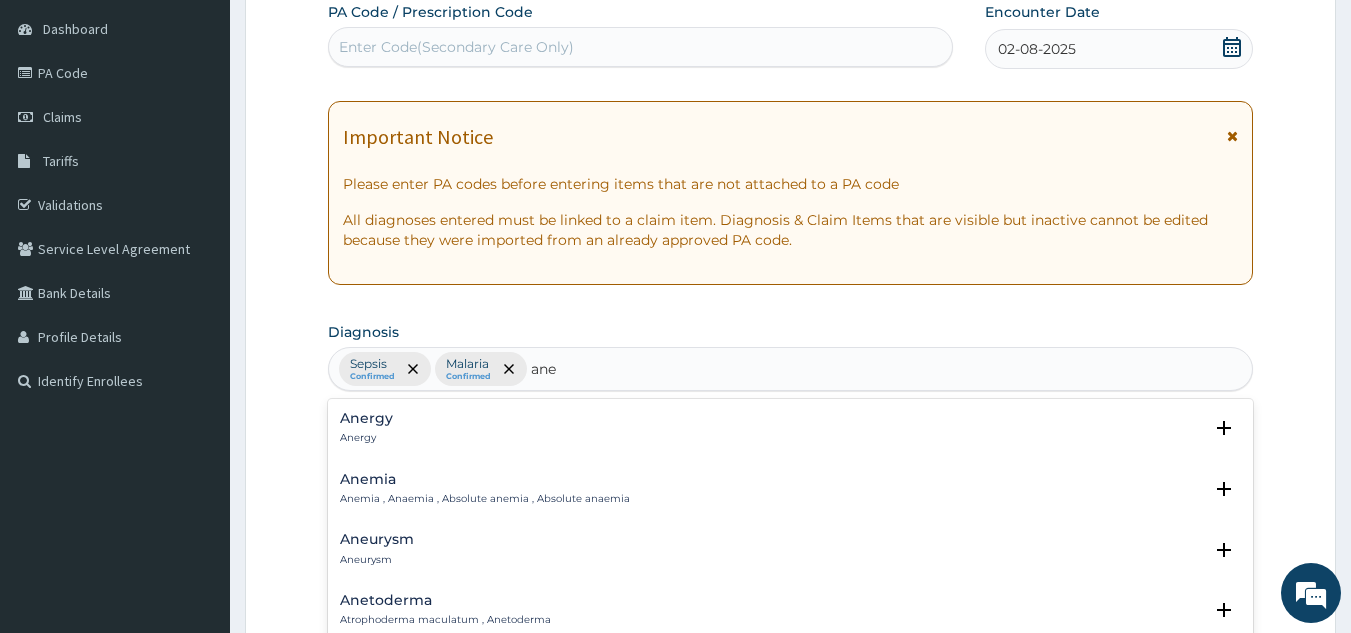 click on "Anemia" at bounding box center (485, 479) 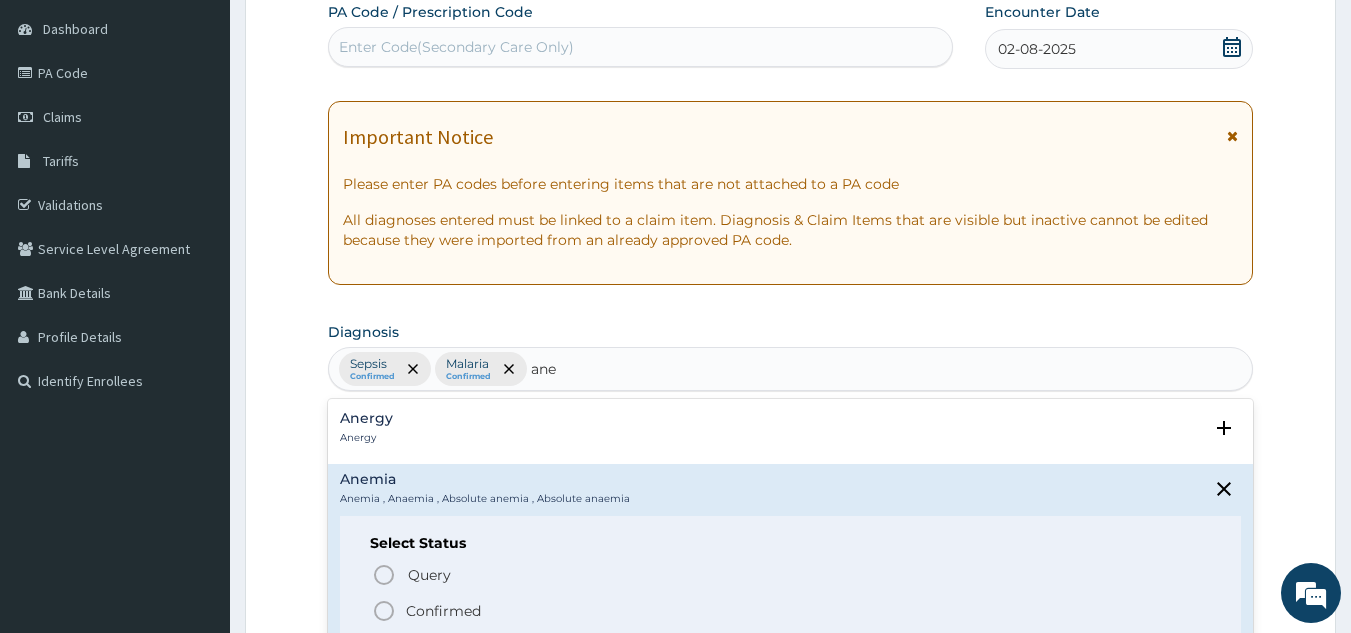 click 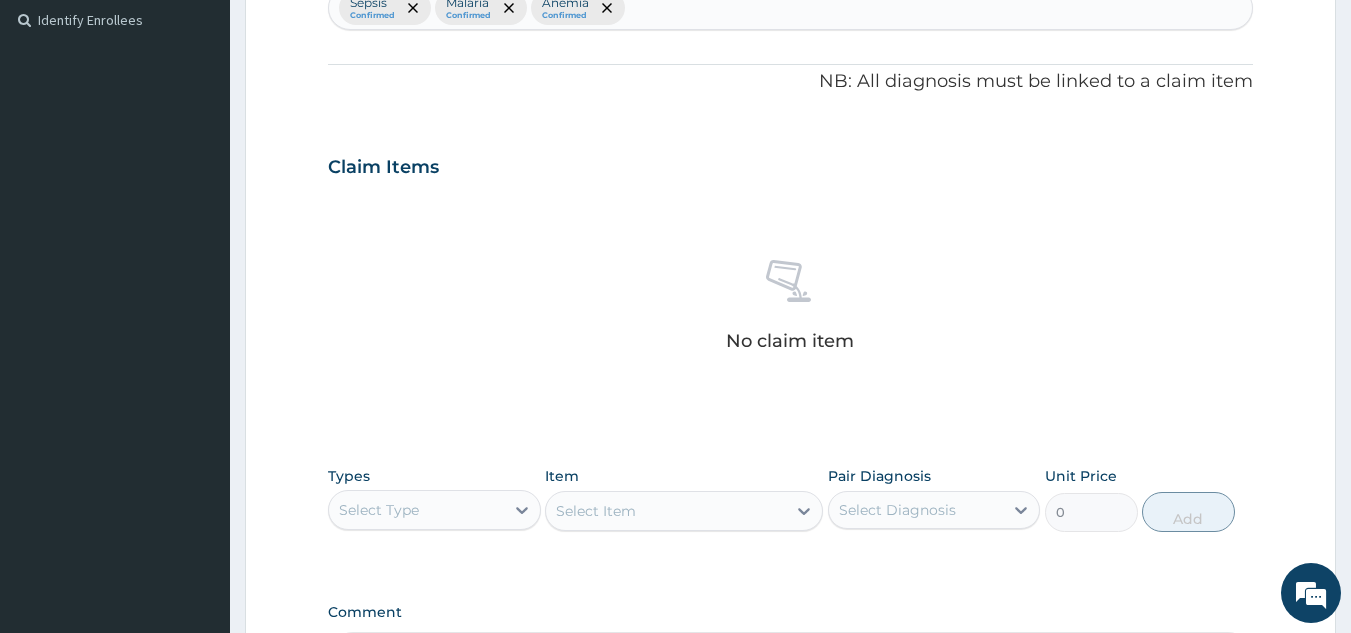scroll, scrollTop: 551, scrollLeft: 0, axis: vertical 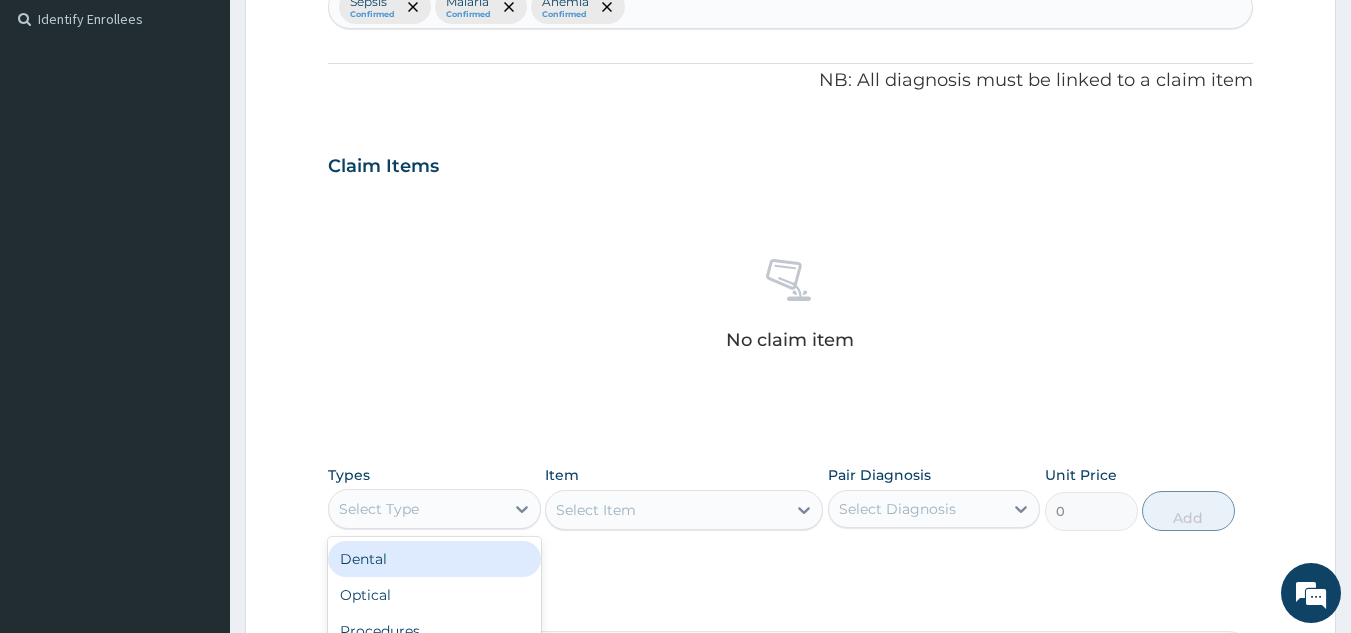 click on "Select Type" at bounding box center [379, 509] 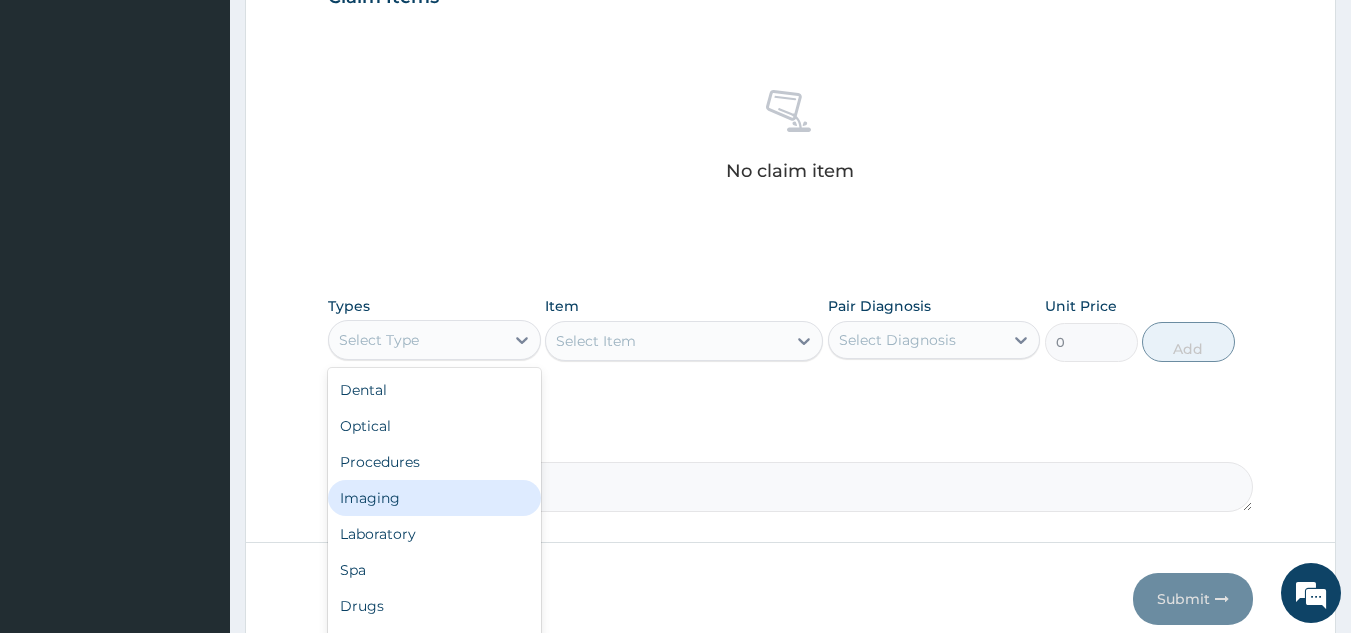 scroll, scrollTop: 721, scrollLeft: 0, axis: vertical 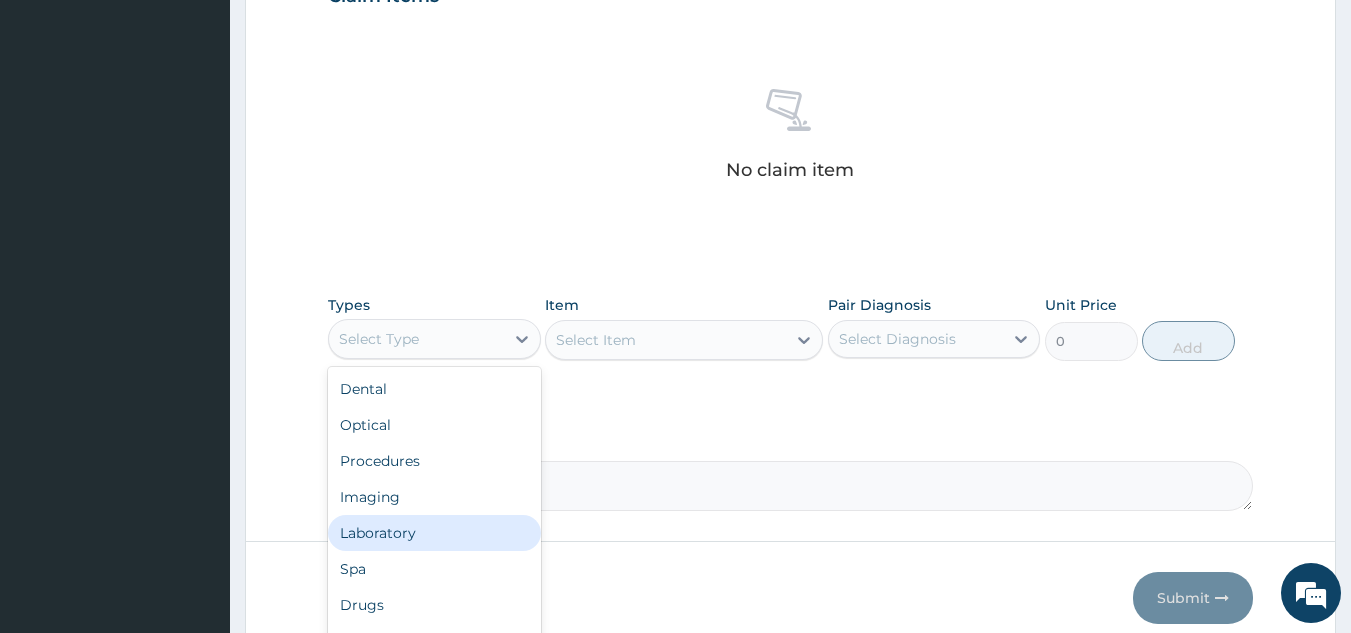 click on "Laboratory" at bounding box center [434, 533] 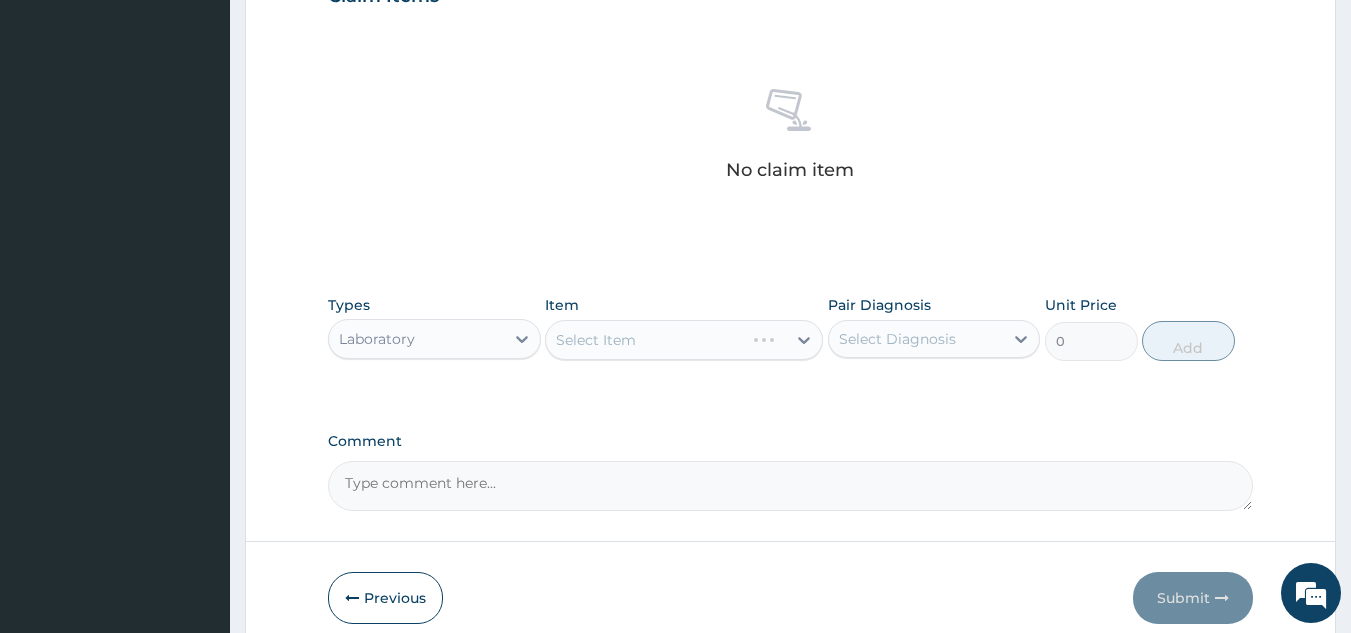 click on "Types Laboratory" at bounding box center [434, 328] 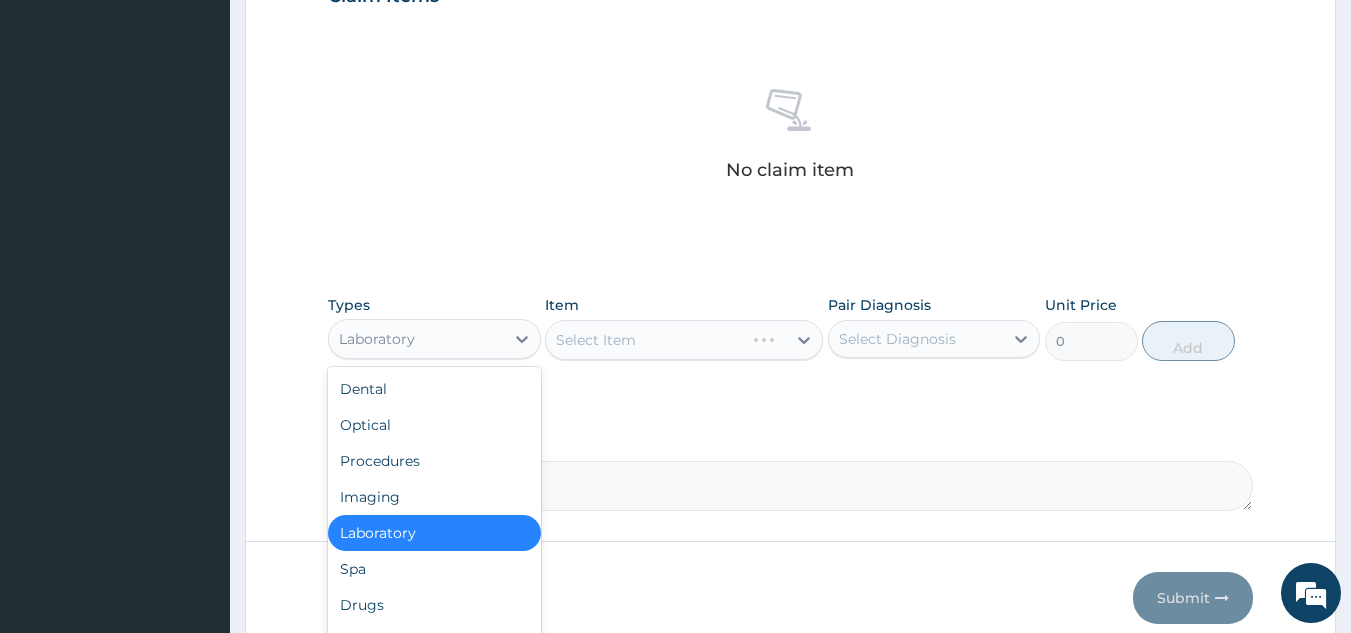 click on "Laboratory" at bounding box center (416, 339) 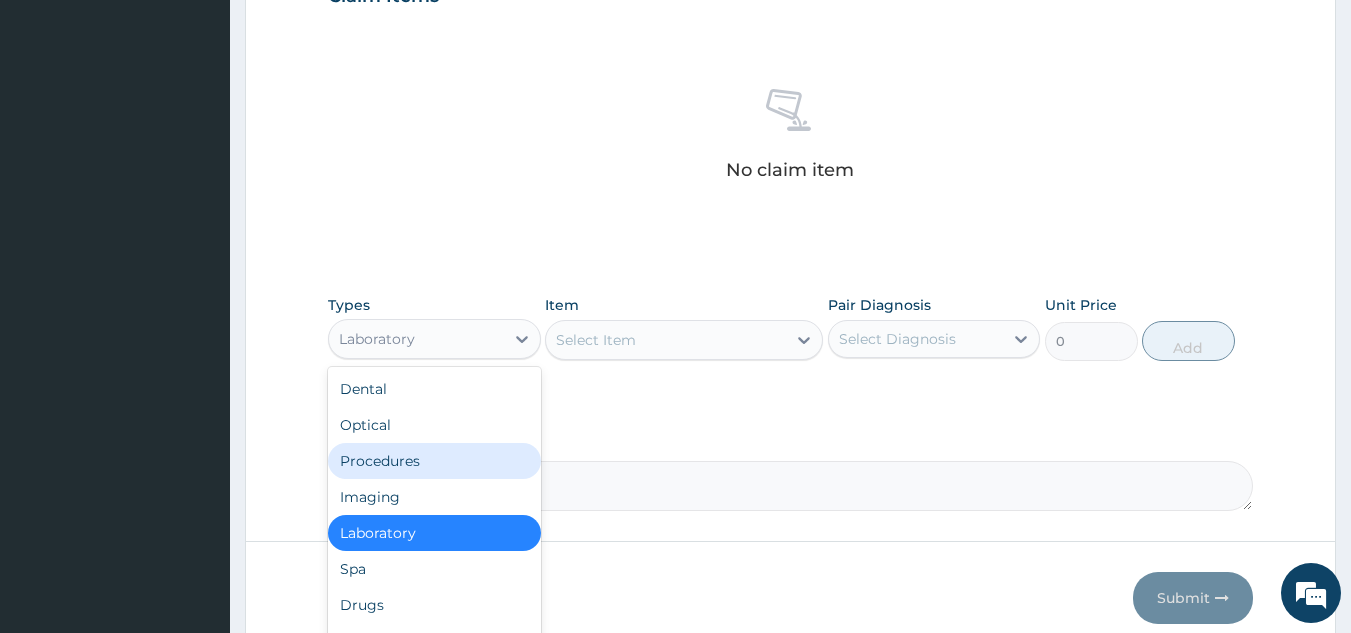 click on "Procedures" at bounding box center [434, 461] 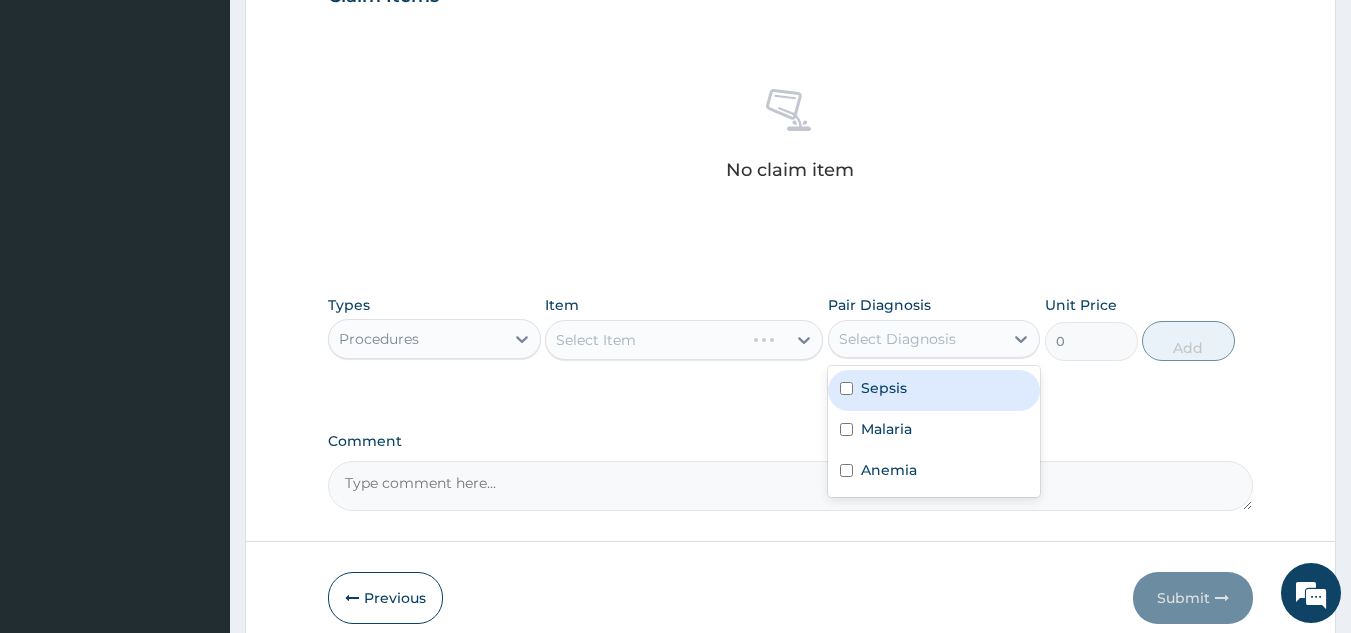 click on "Select Diagnosis" at bounding box center (897, 339) 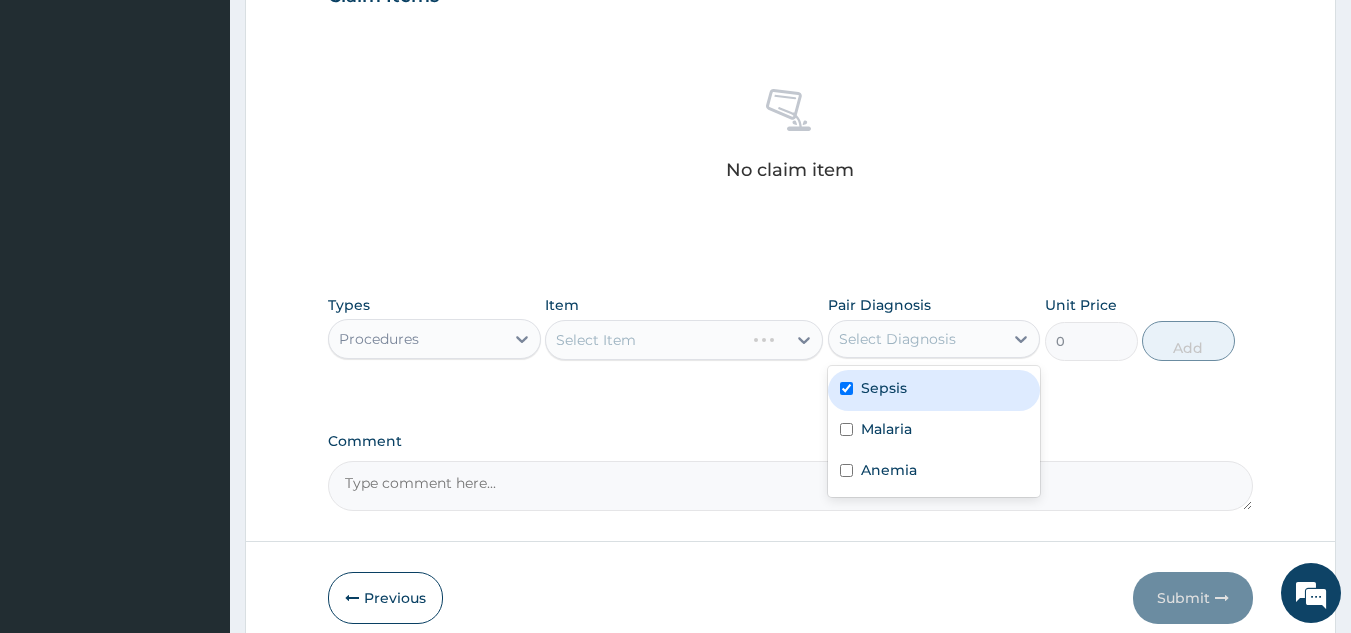 checkbox on "true" 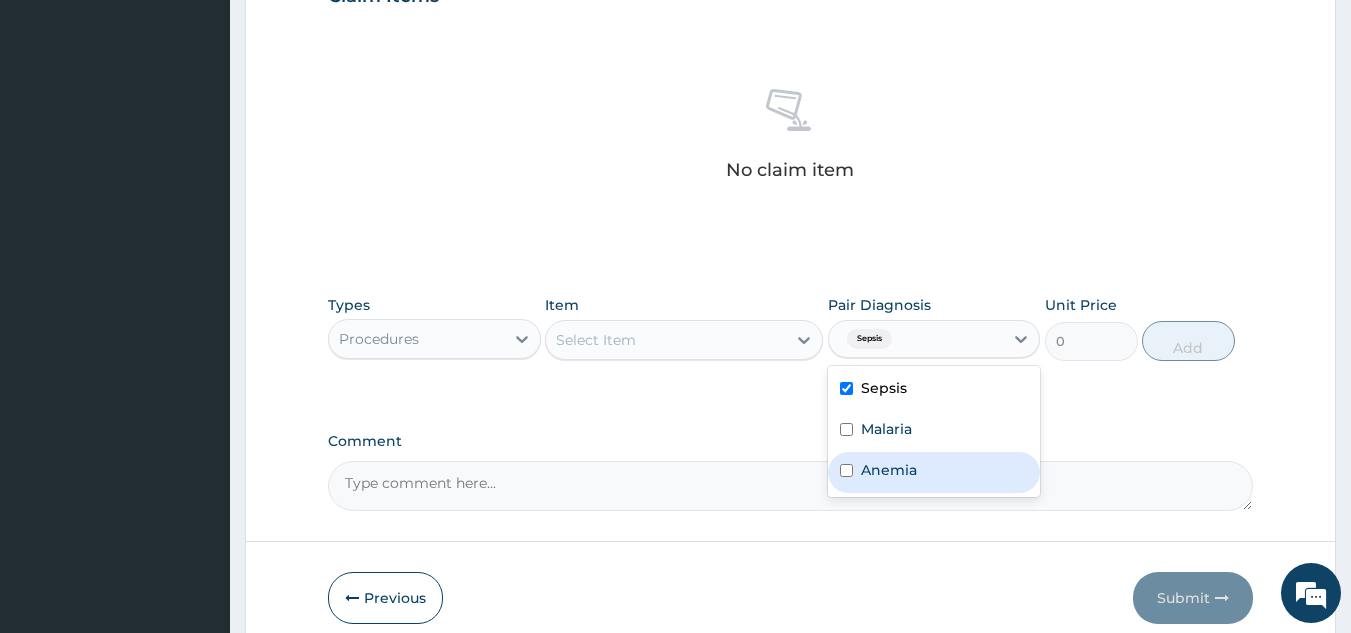 drag, startPoint x: 880, startPoint y: 436, endPoint x: 881, endPoint y: 491, distance: 55.00909 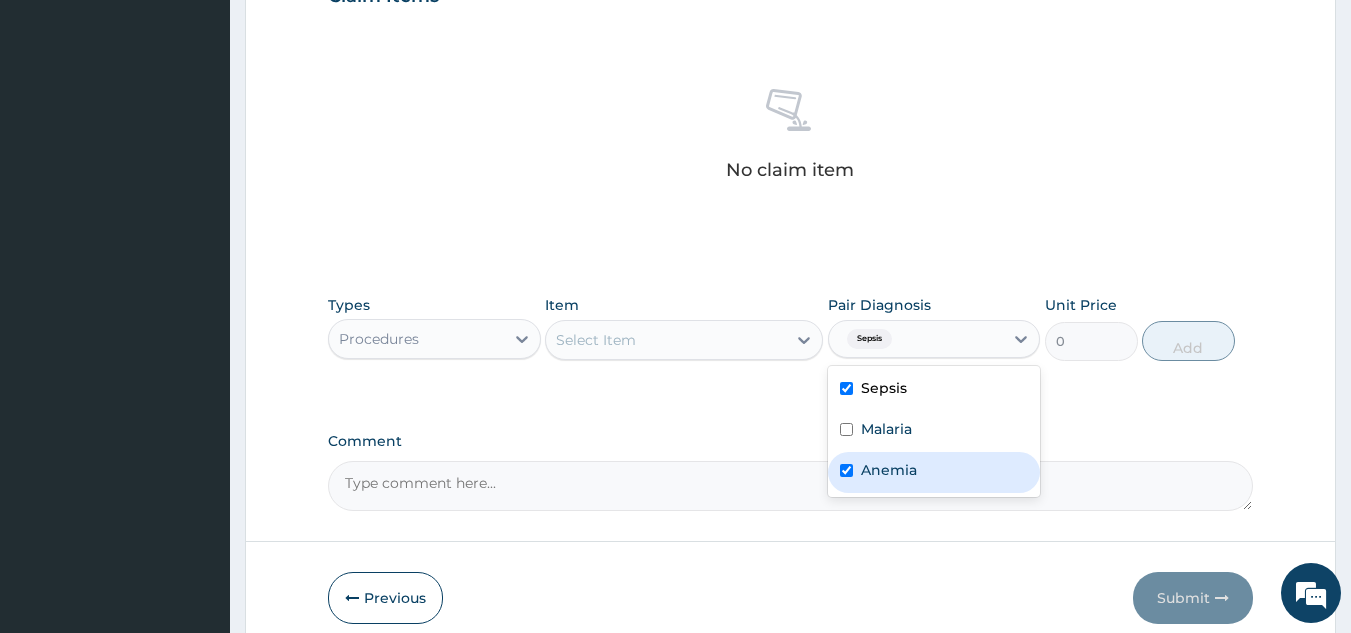 checkbox on "true" 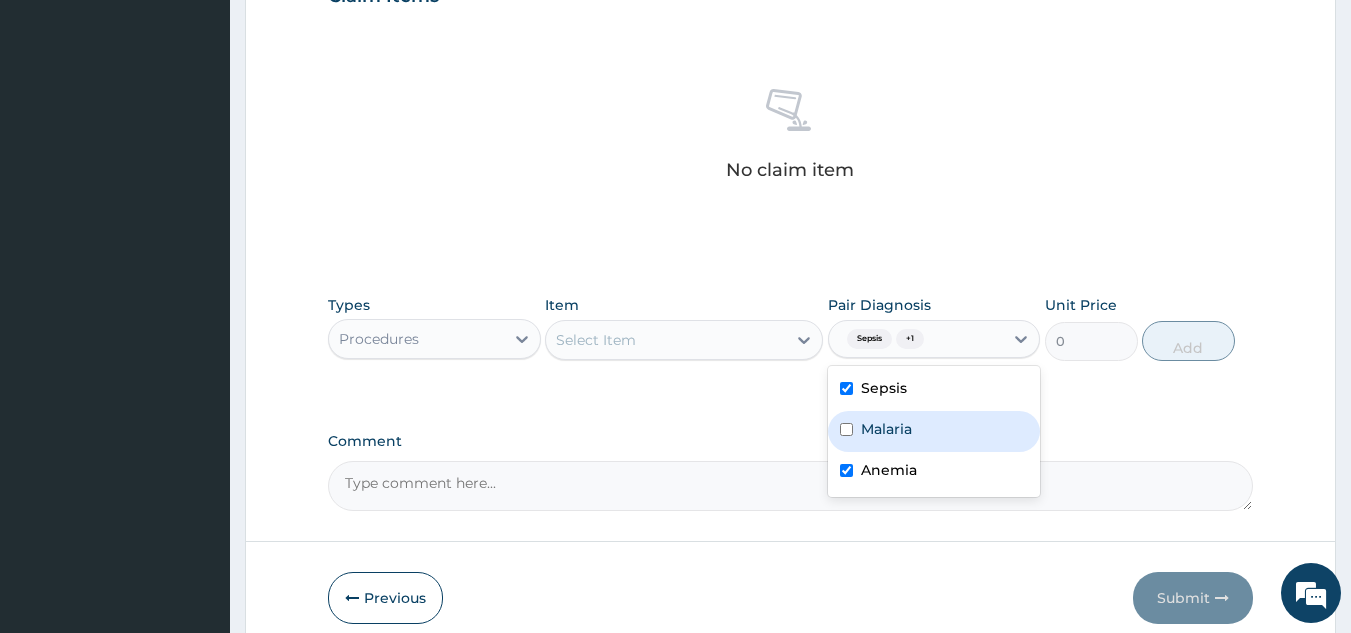 click on "Malaria" at bounding box center [886, 429] 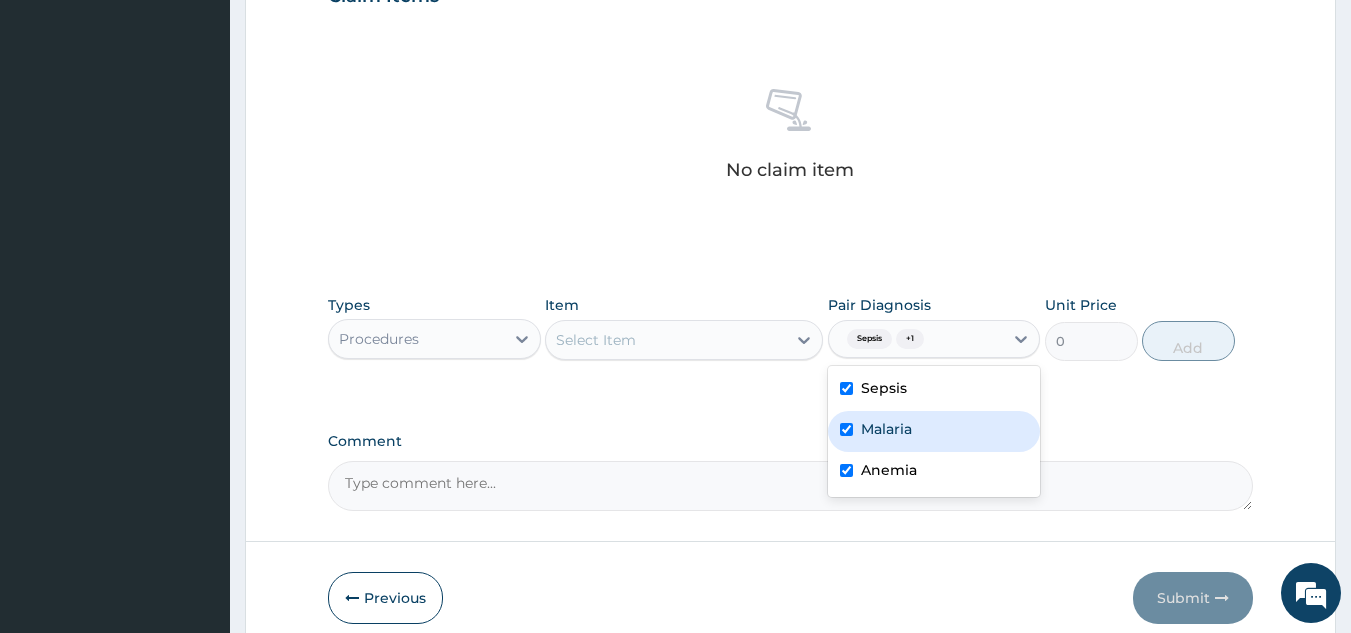 checkbox on "true" 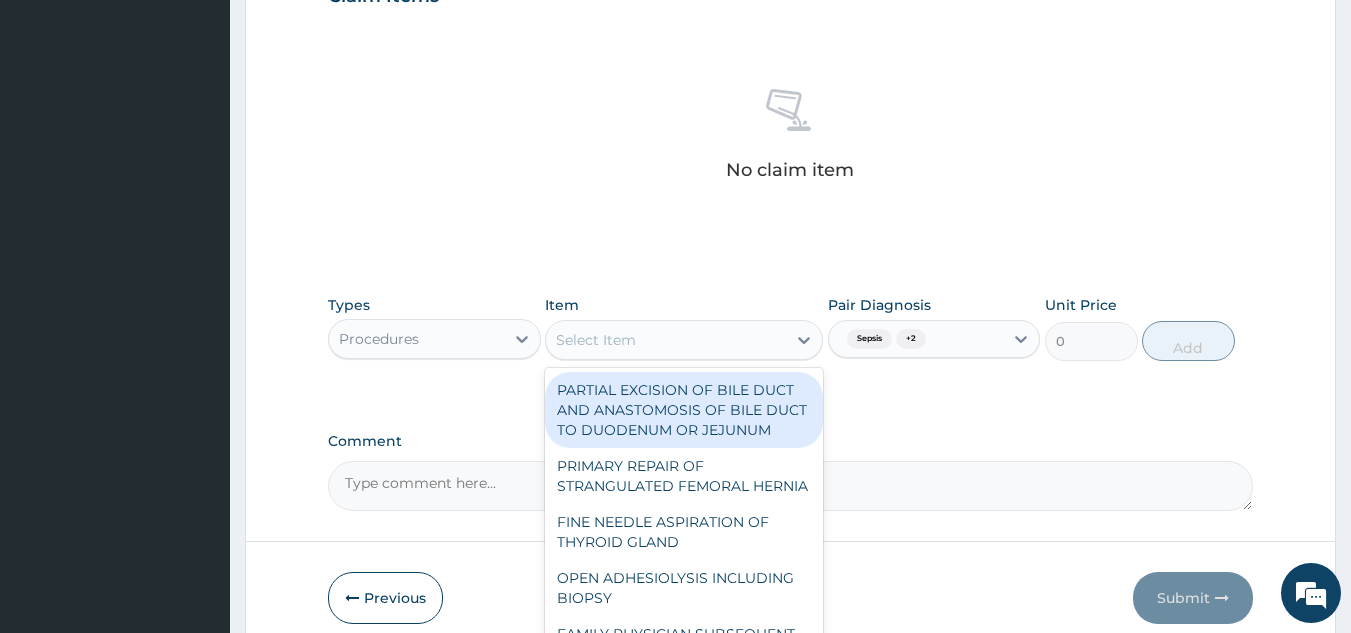 click on "Select Item" at bounding box center (666, 340) 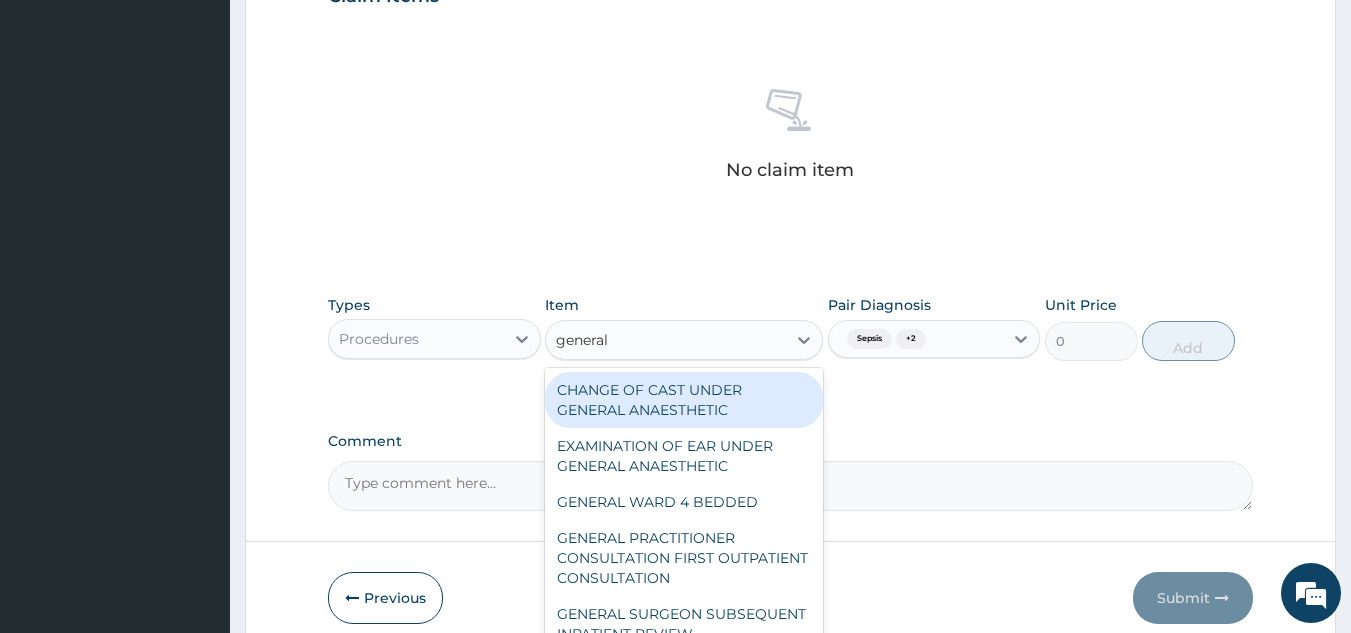 type on "general" 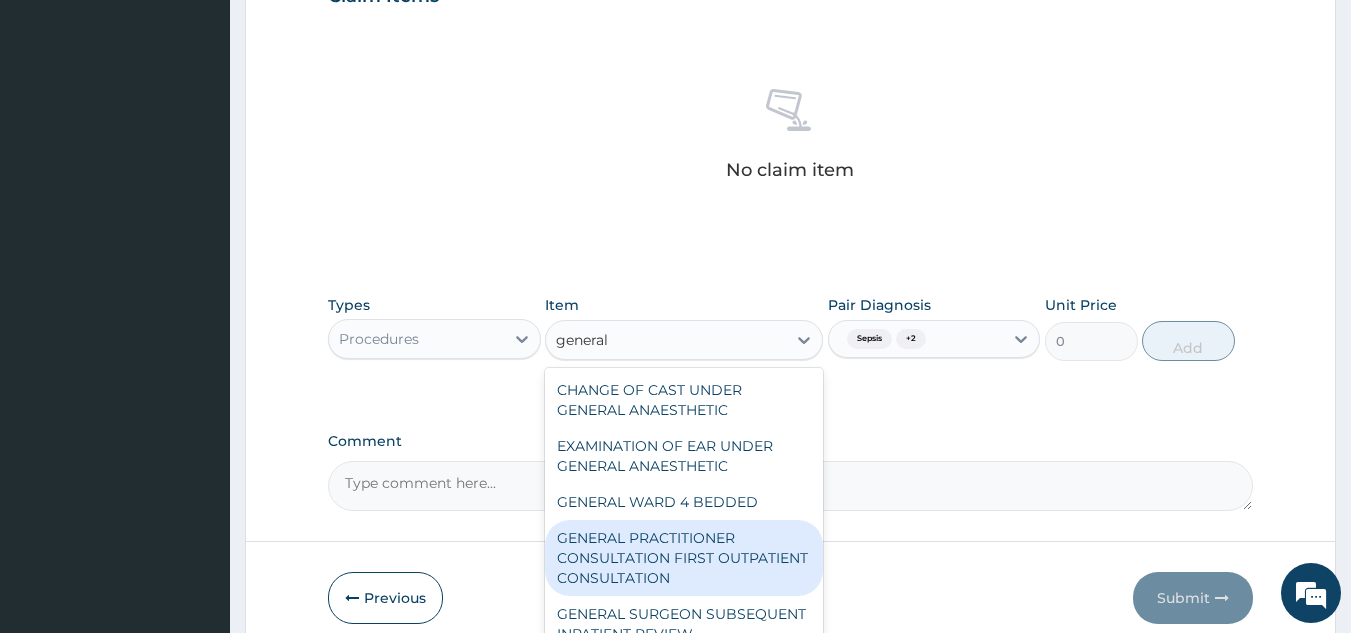 type 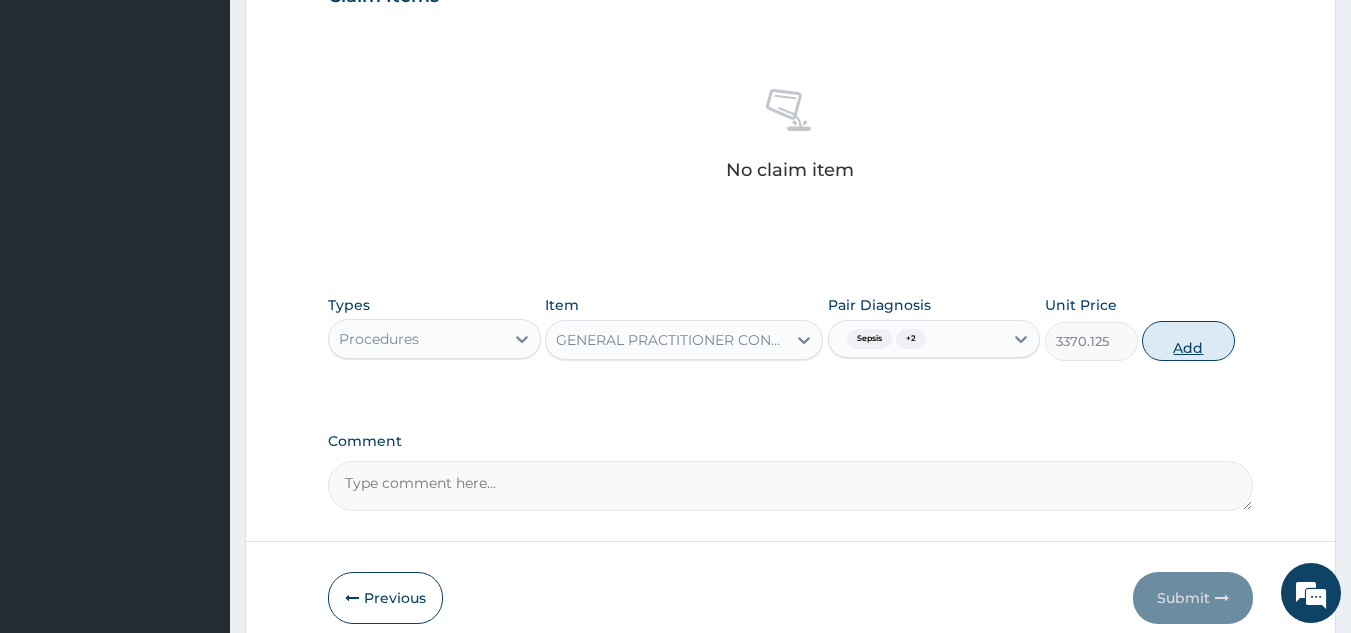 click on "Add" at bounding box center [1188, 341] 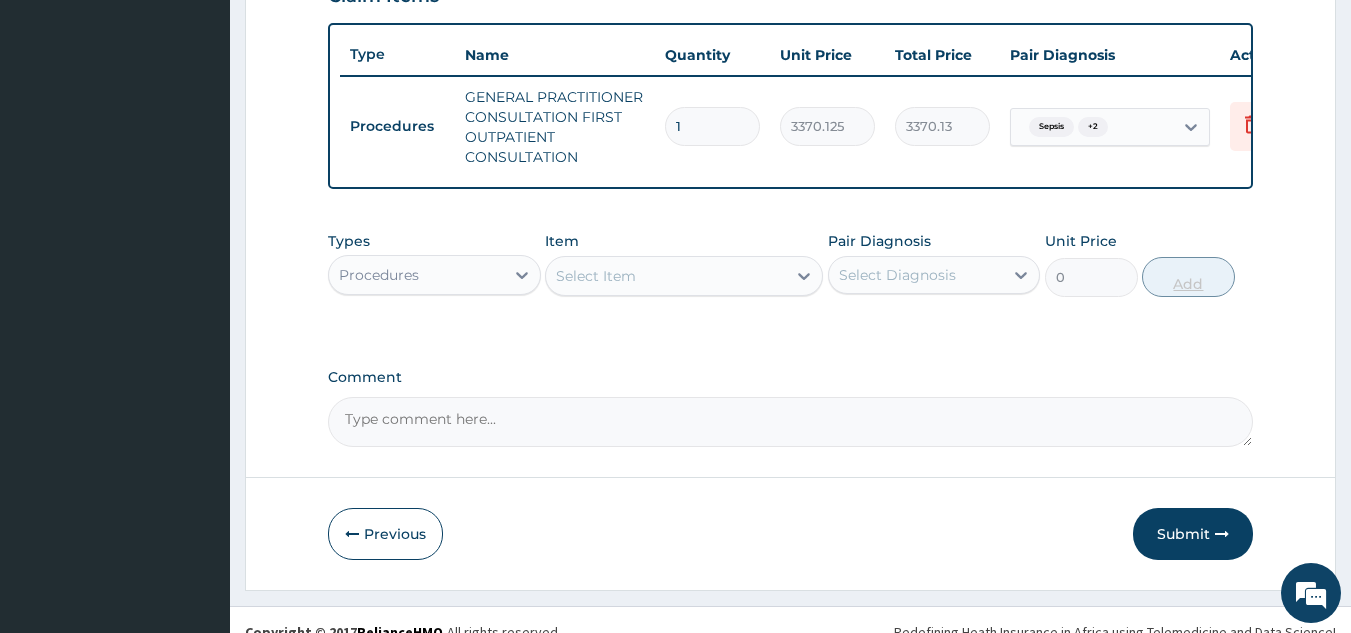scroll, scrollTop: 760, scrollLeft: 0, axis: vertical 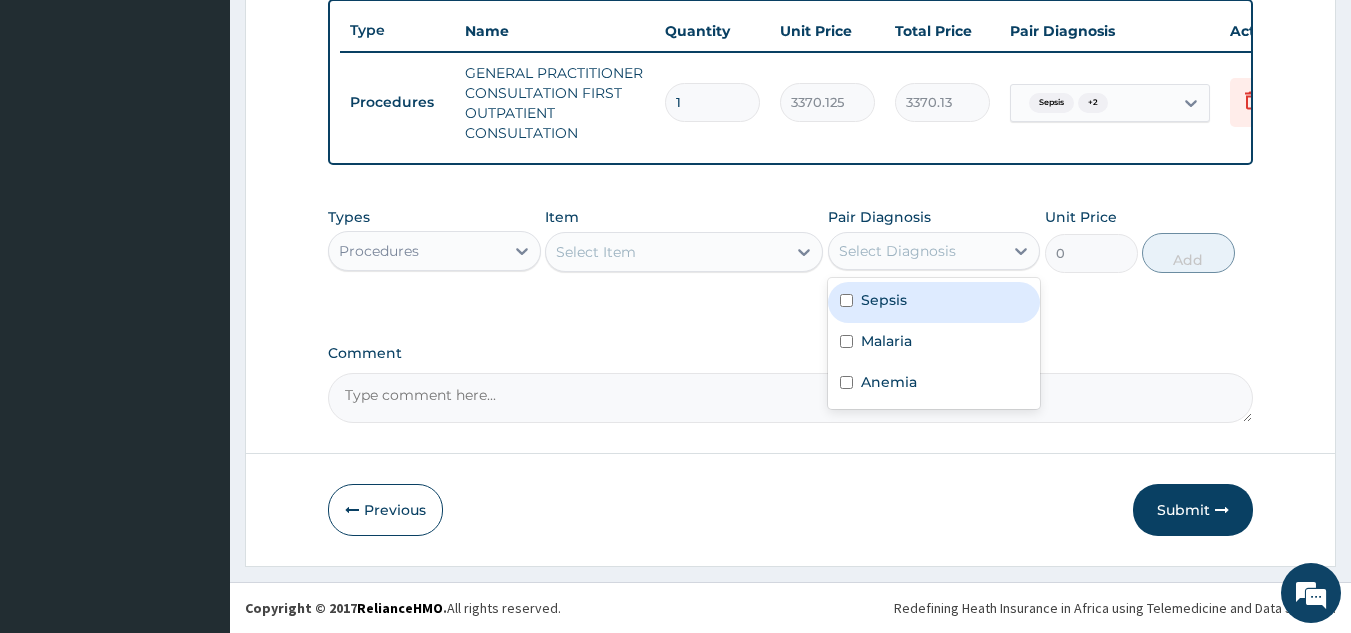 click on "Select Diagnosis" at bounding box center [934, 251] 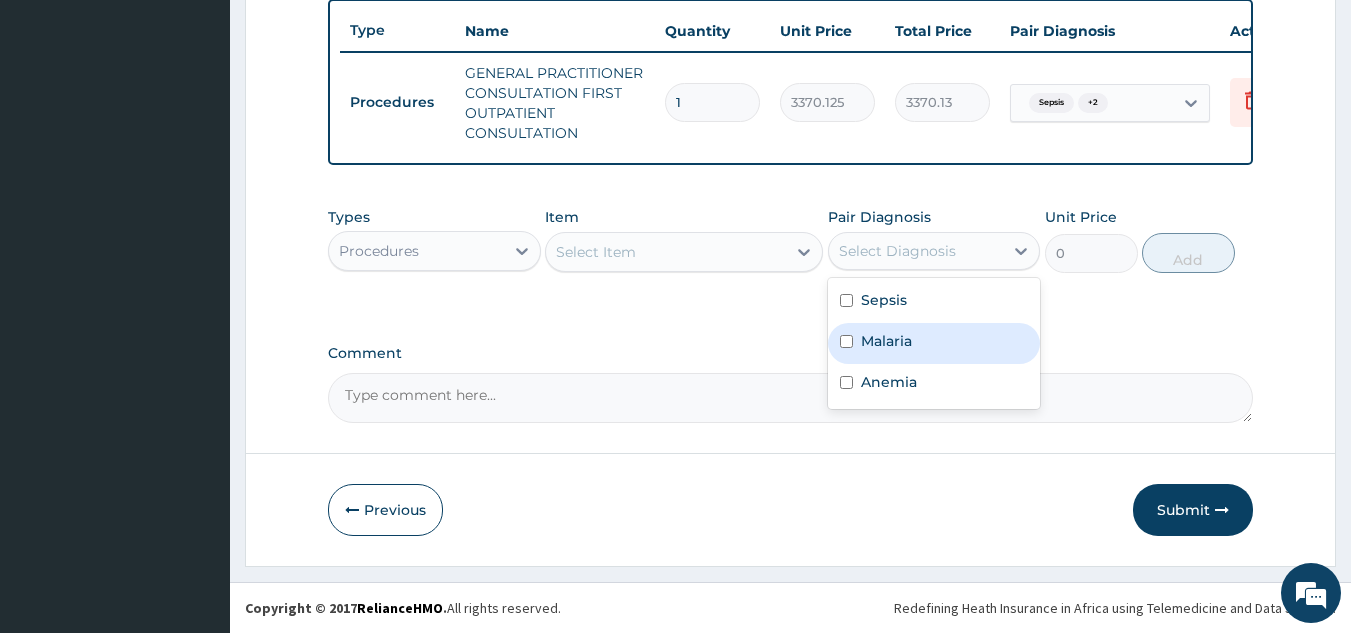 click on "Malaria" at bounding box center (886, 341) 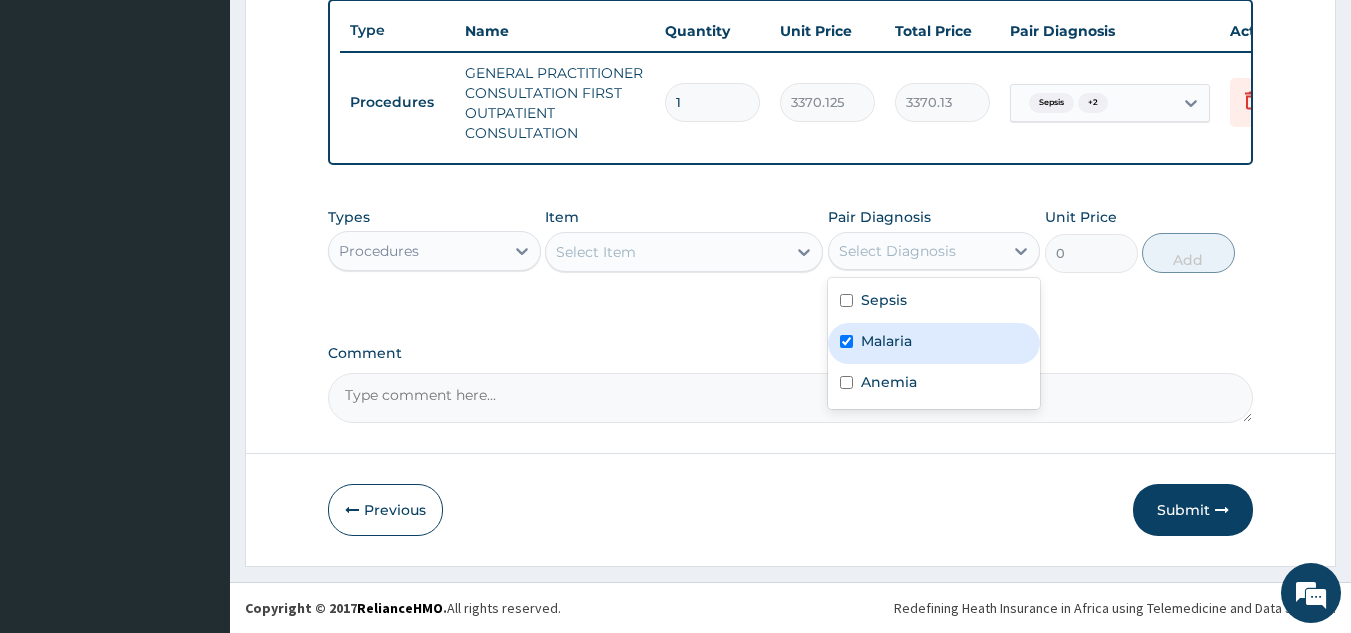 checkbox on "true" 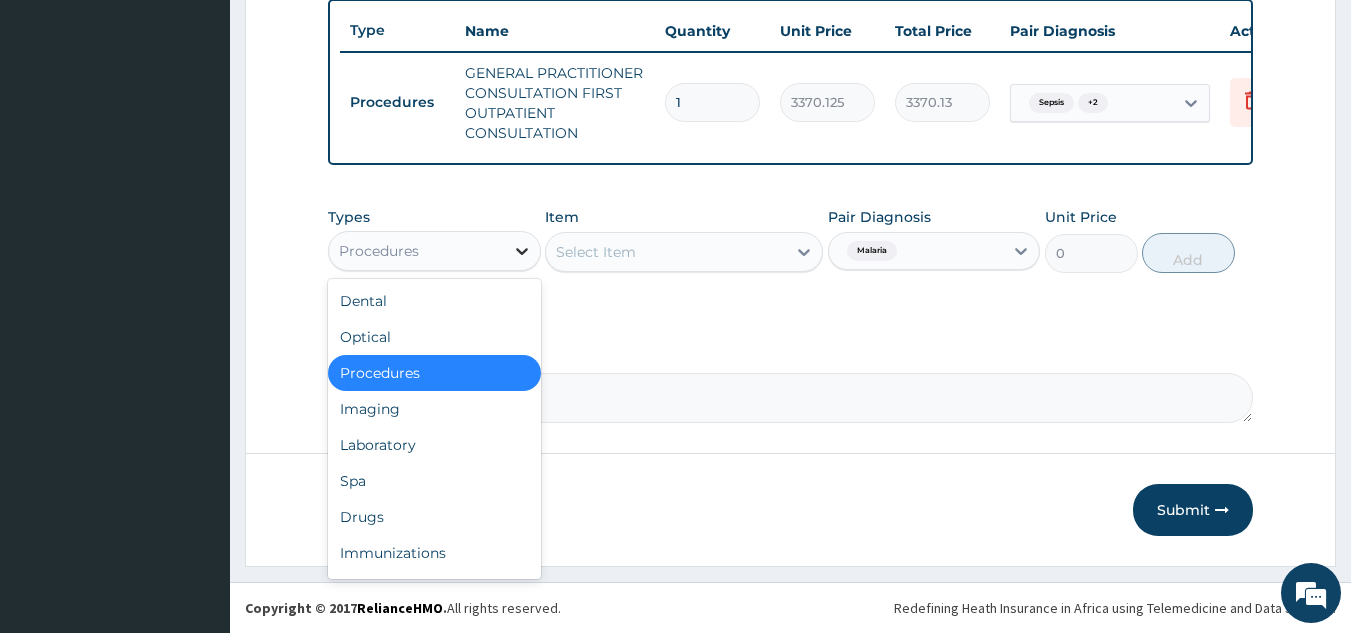 click 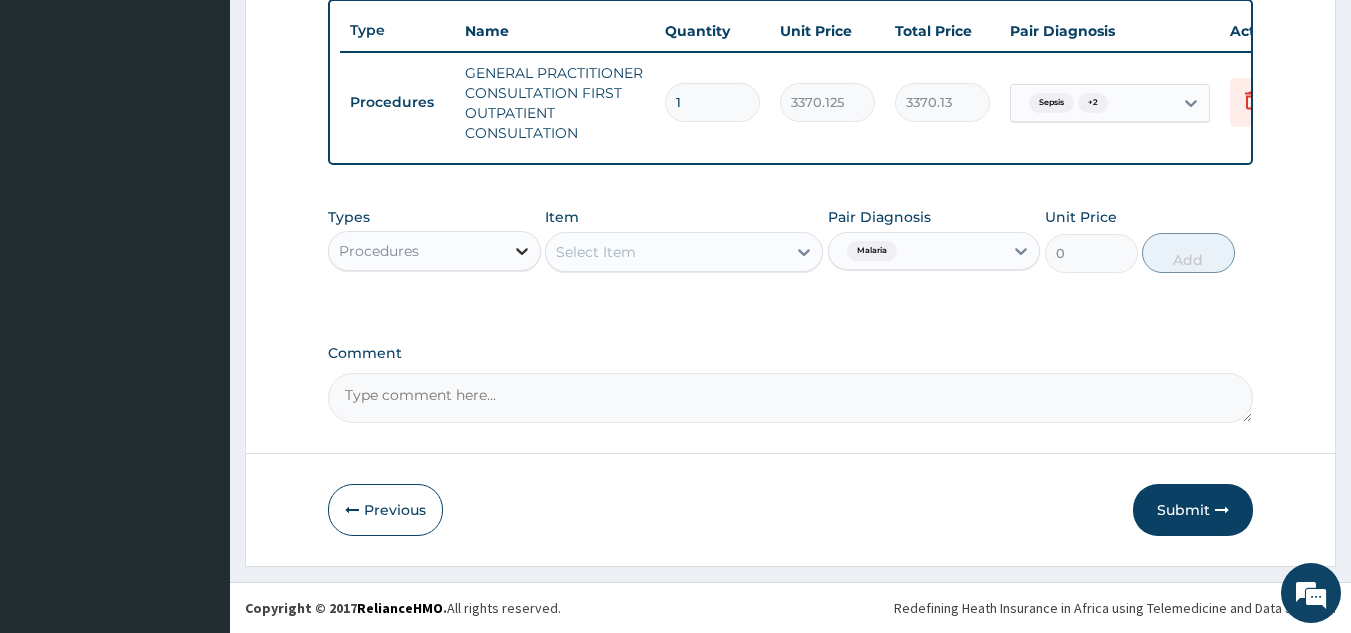 click 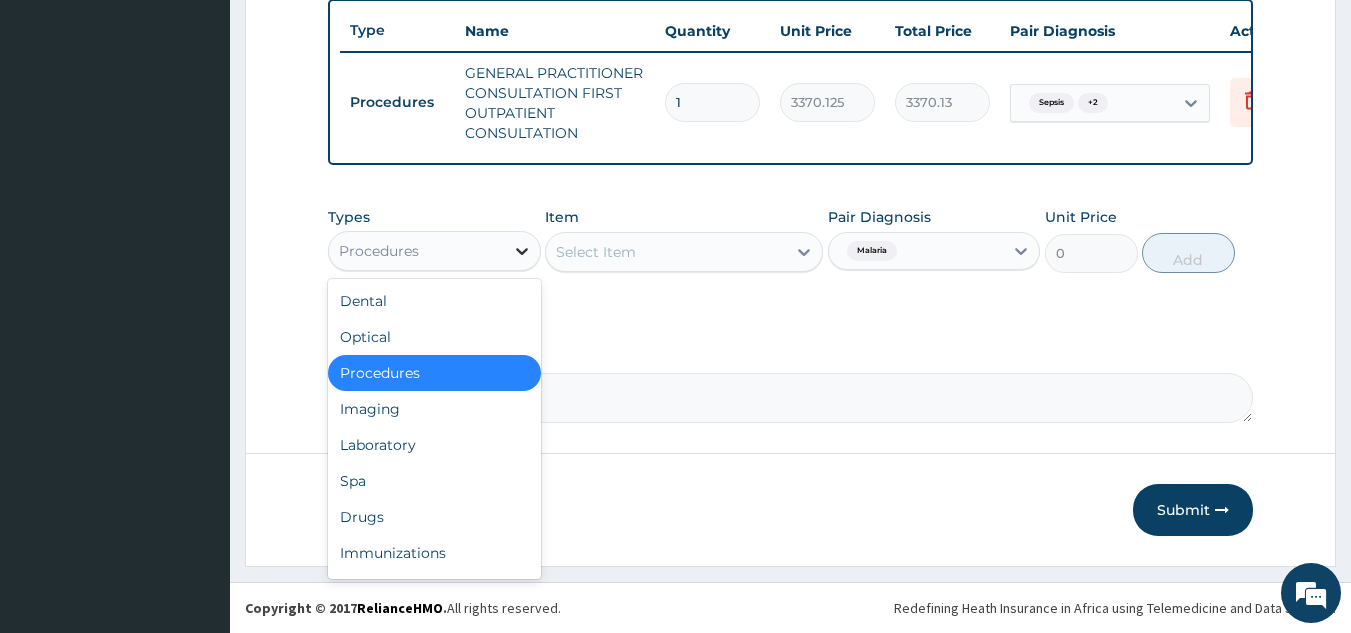 click 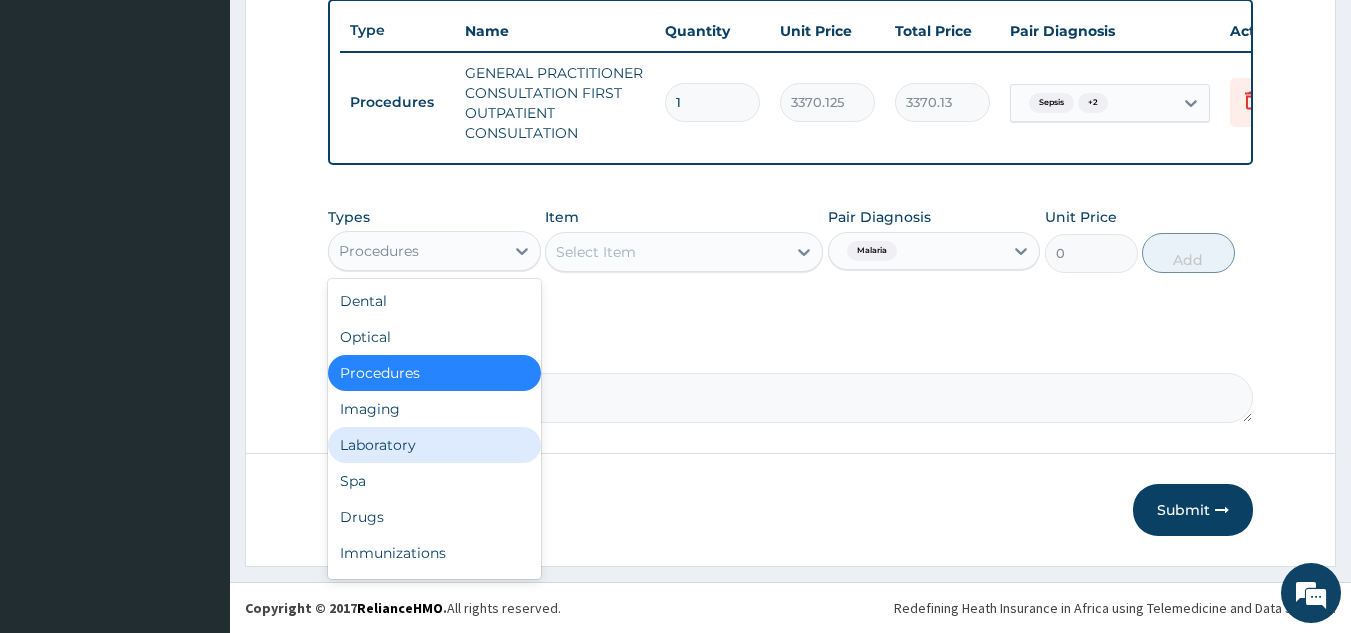 click on "Laboratory" at bounding box center (434, 445) 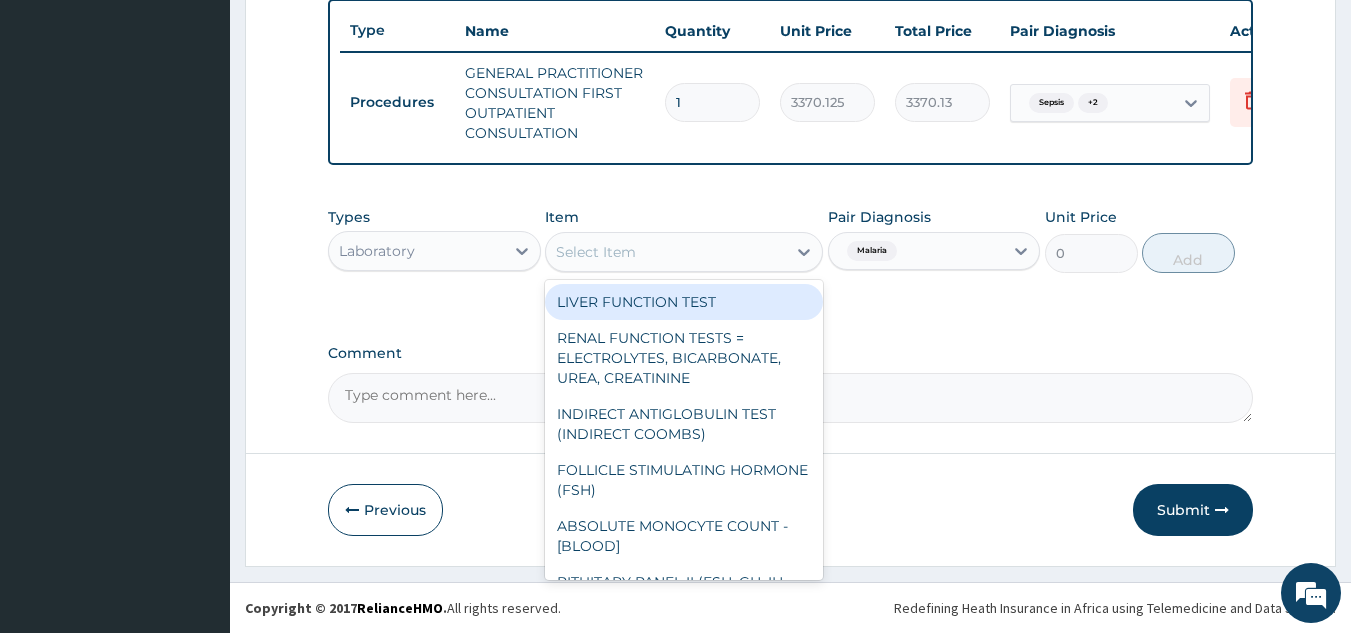 click on "Select Item" at bounding box center [666, 252] 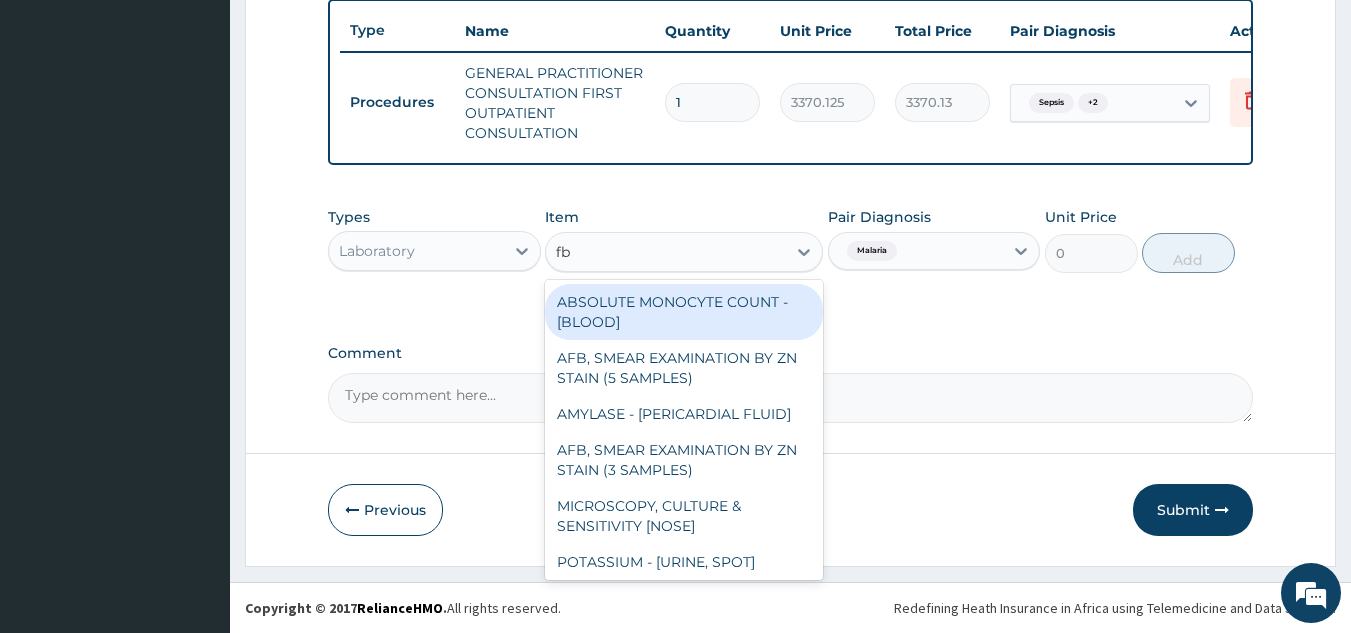 type on "fbc" 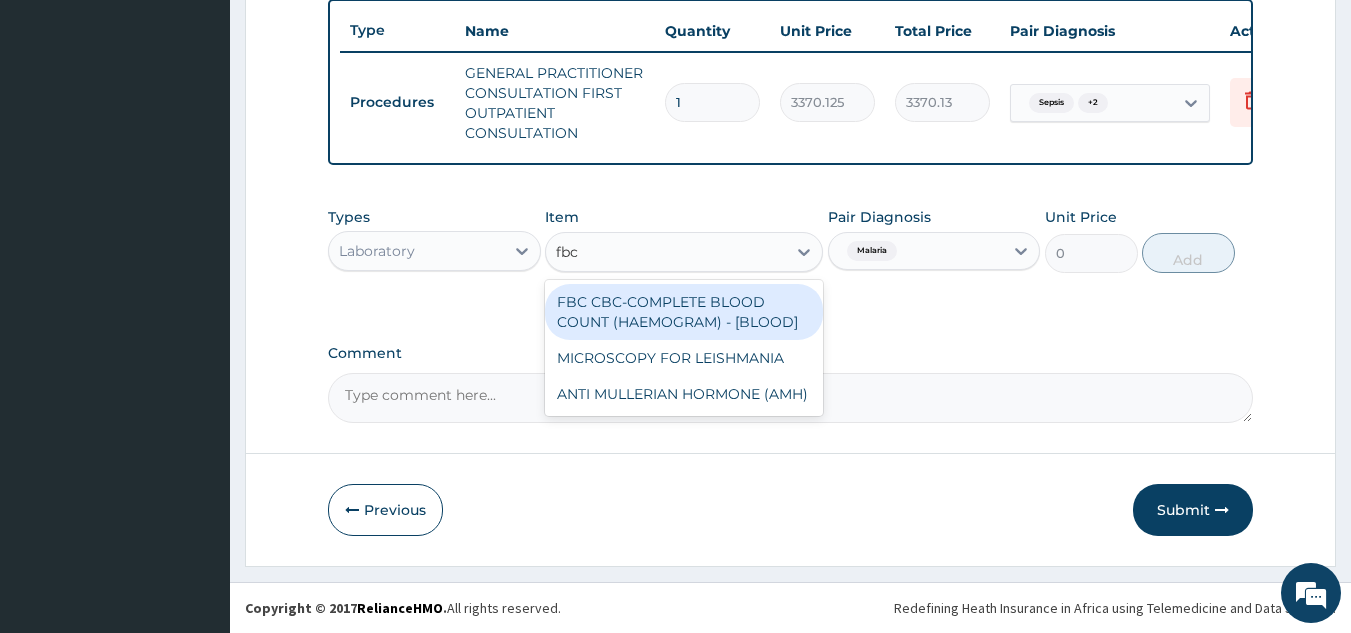 type 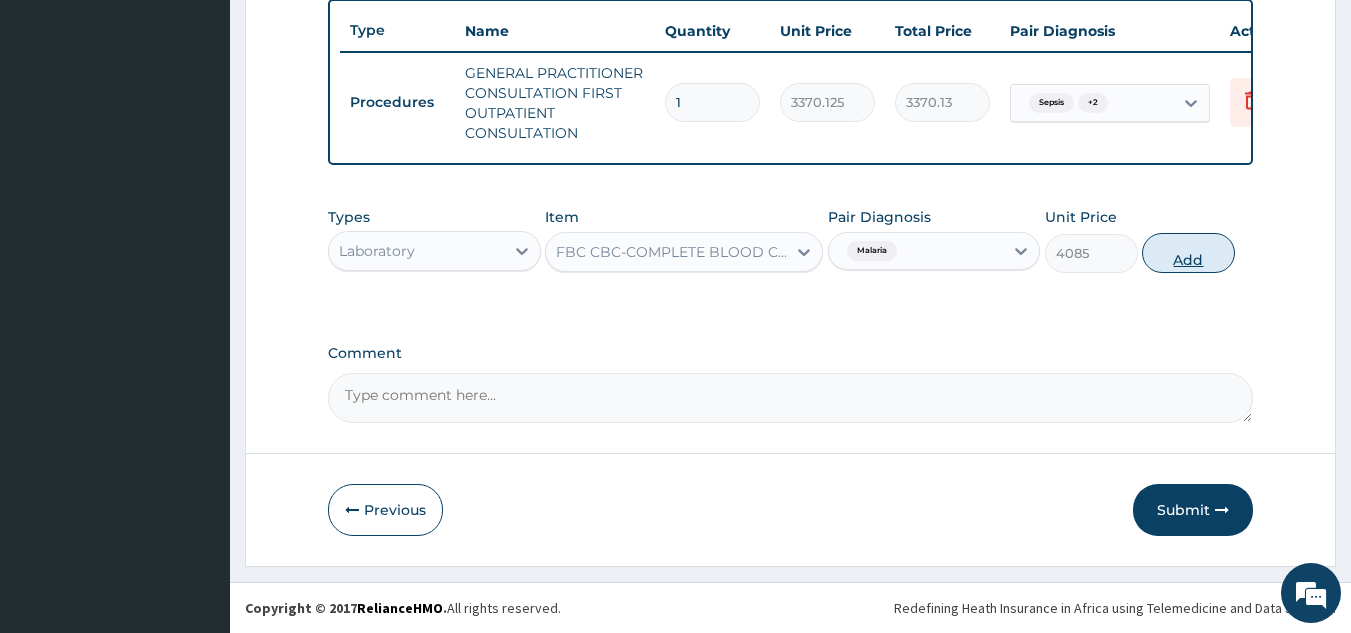 click on "Add" at bounding box center (1188, 253) 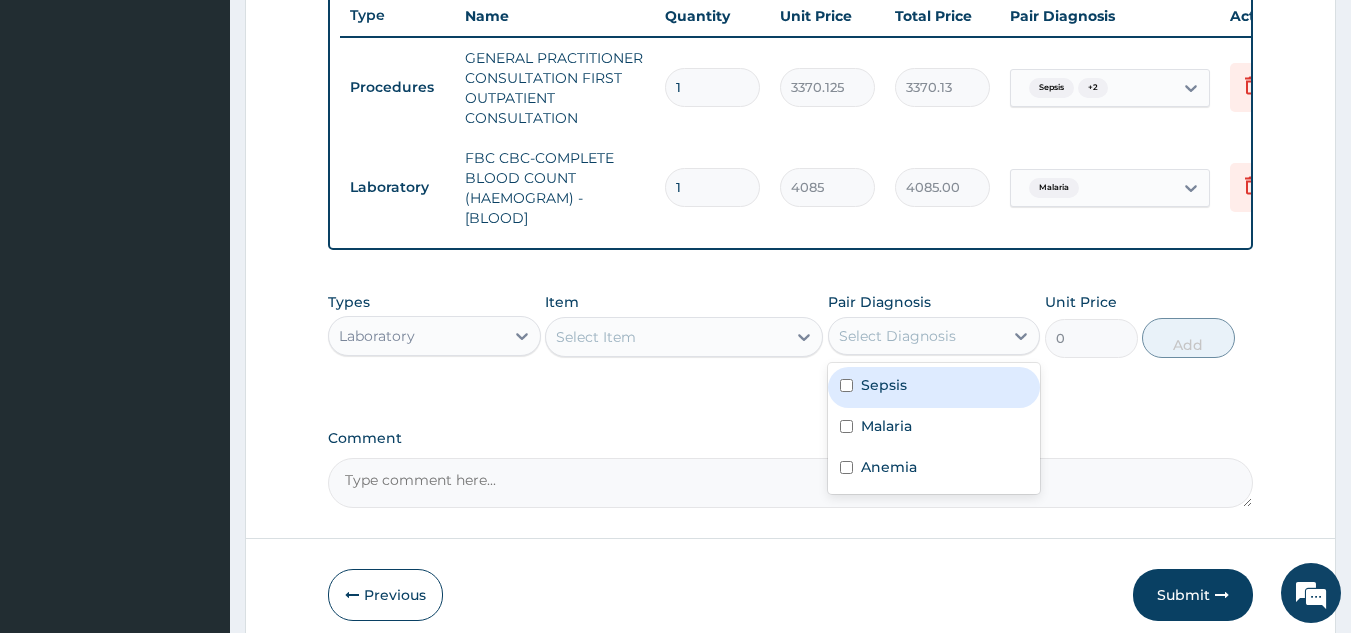 click on "Select Diagnosis" at bounding box center (897, 336) 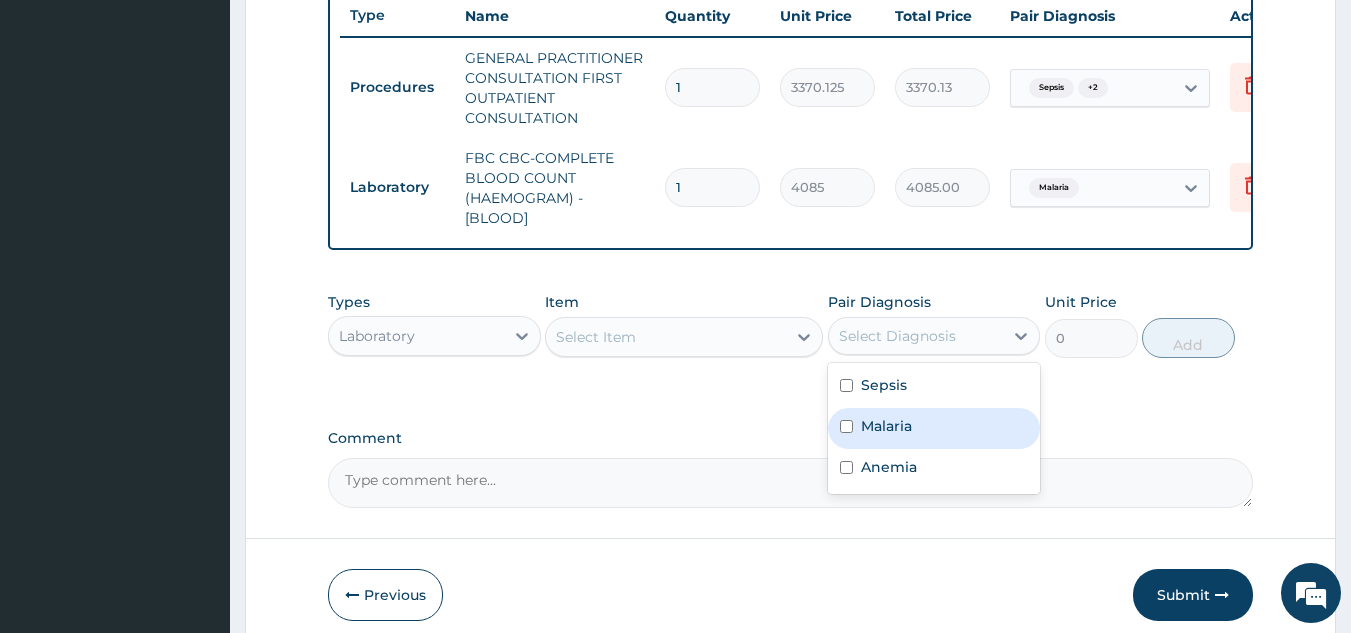 click on "Malaria" at bounding box center (934, 428) 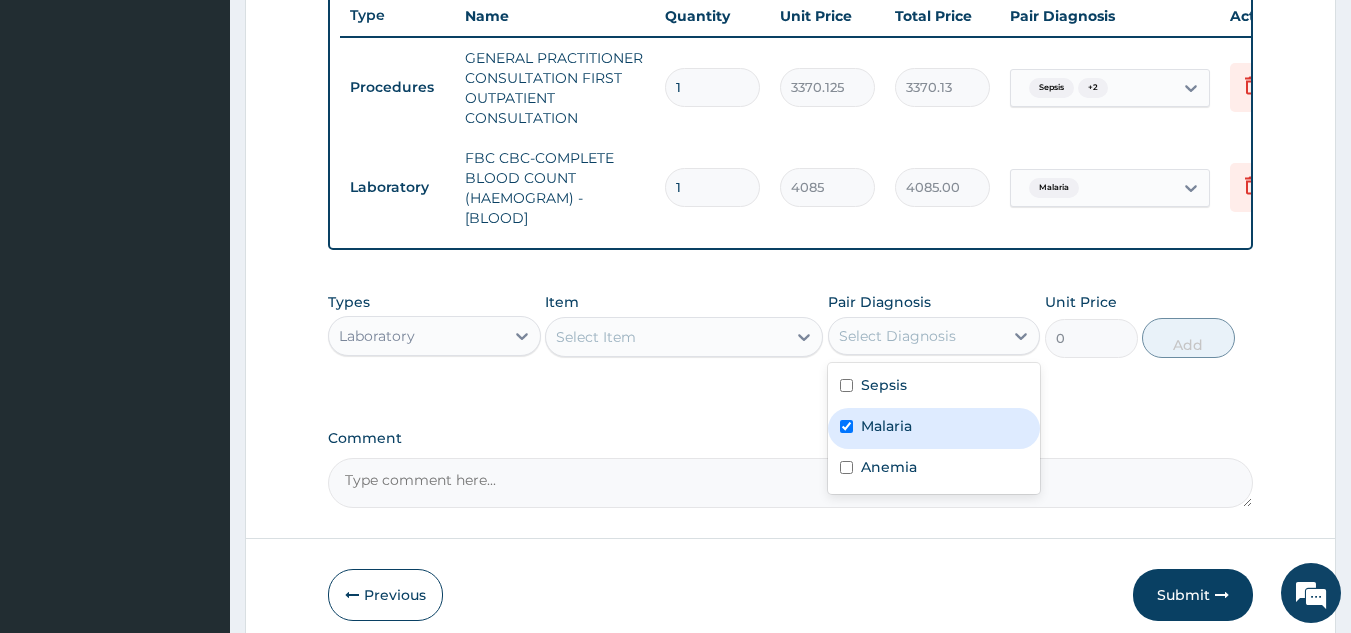 checkbox on "true" 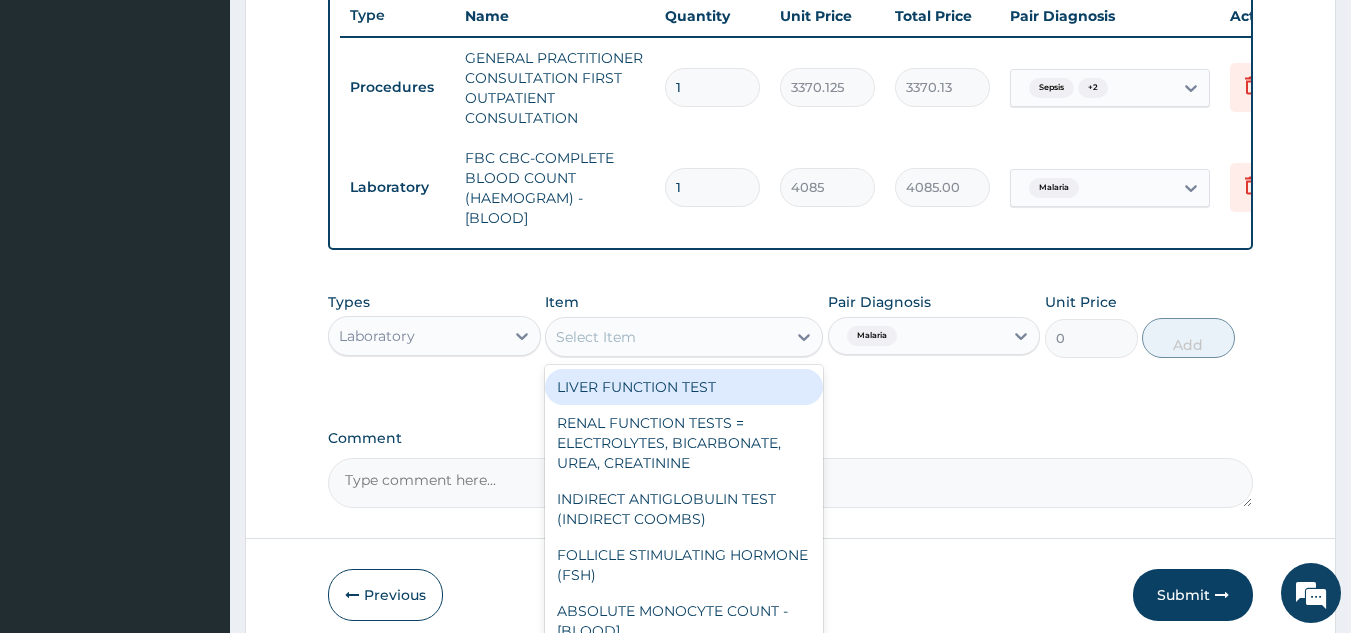 click on "Select Item" at bounding box center [666, 337] 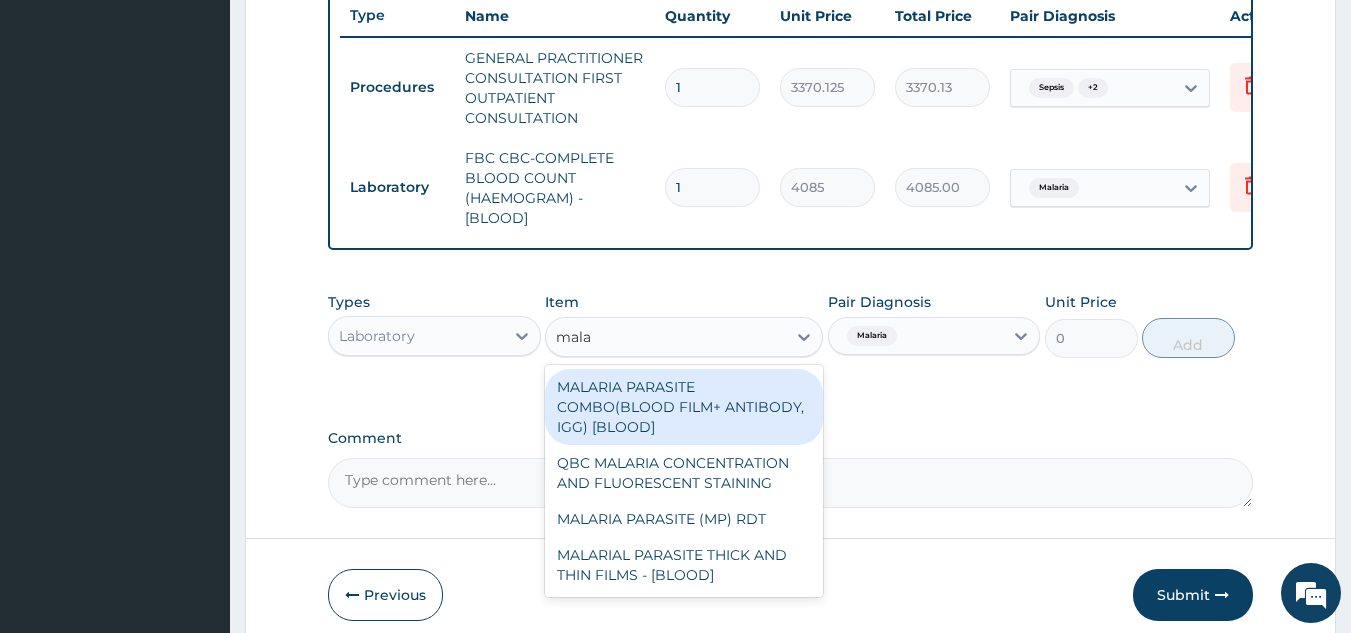 type on "malar" 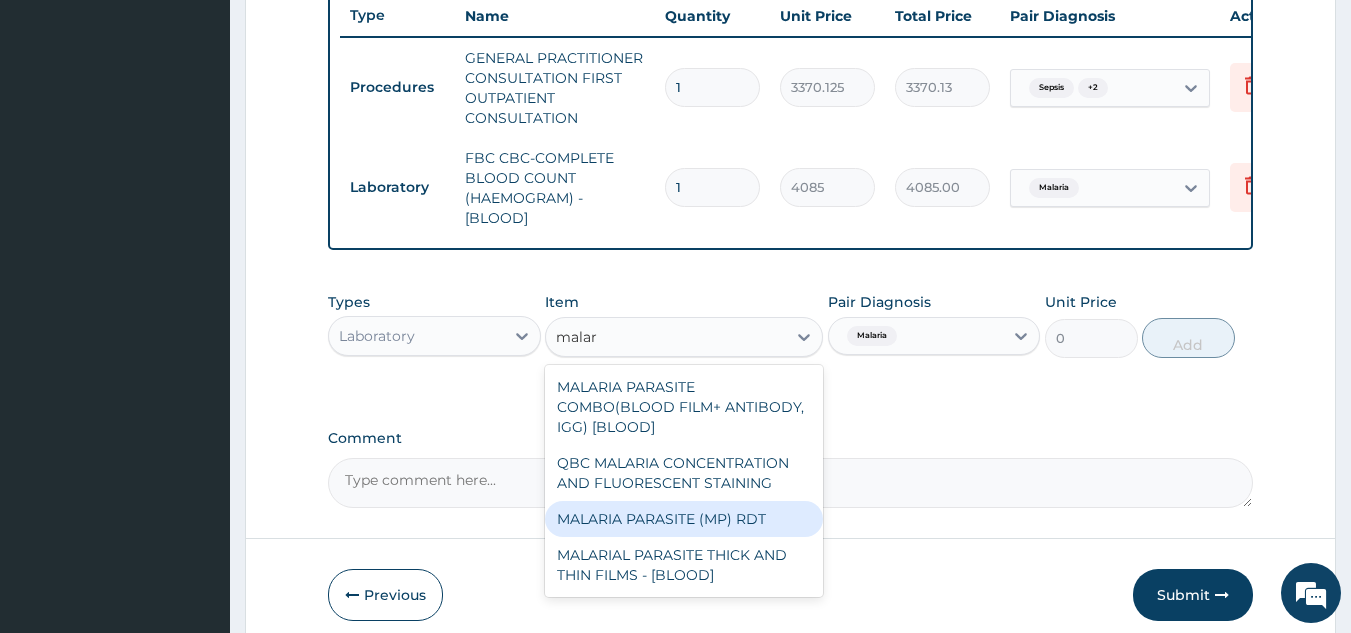 click on "MALARIA PARASITE (MP) RDT" at bounding box center (684, 519) 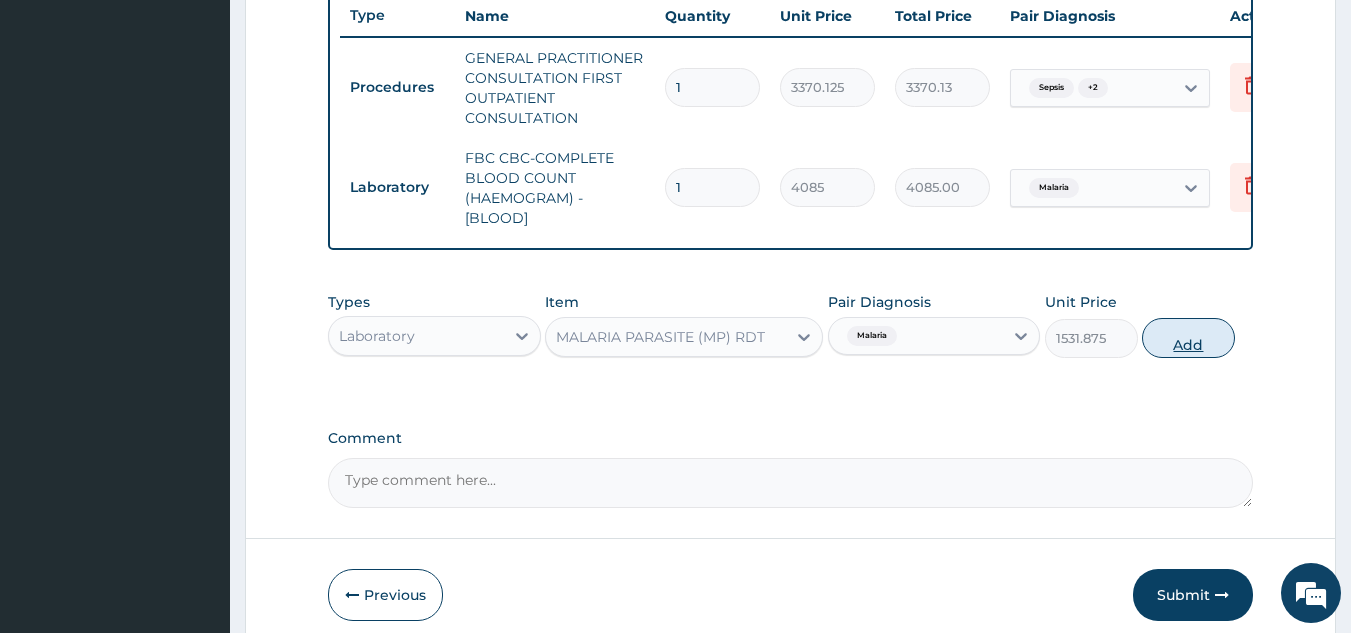 click on "Add" at bounding box center [1188, 338] 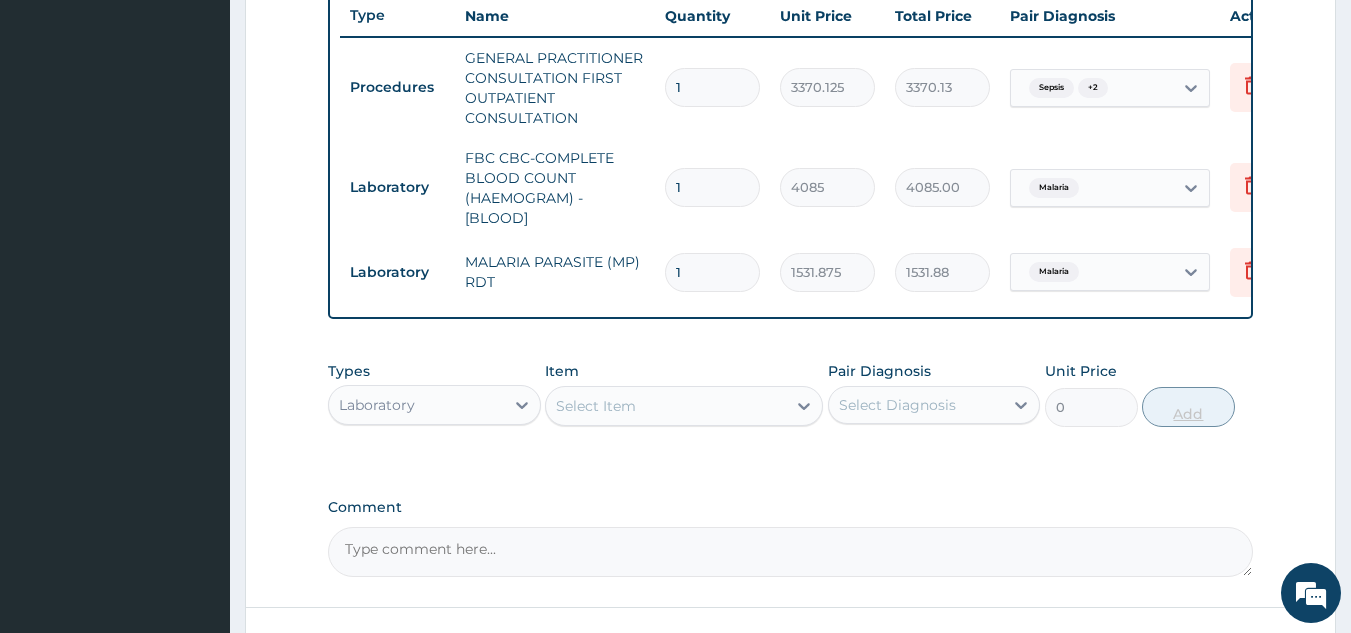 scroll, scrollTop: 929, scrollLeft: 0, axis: vertical 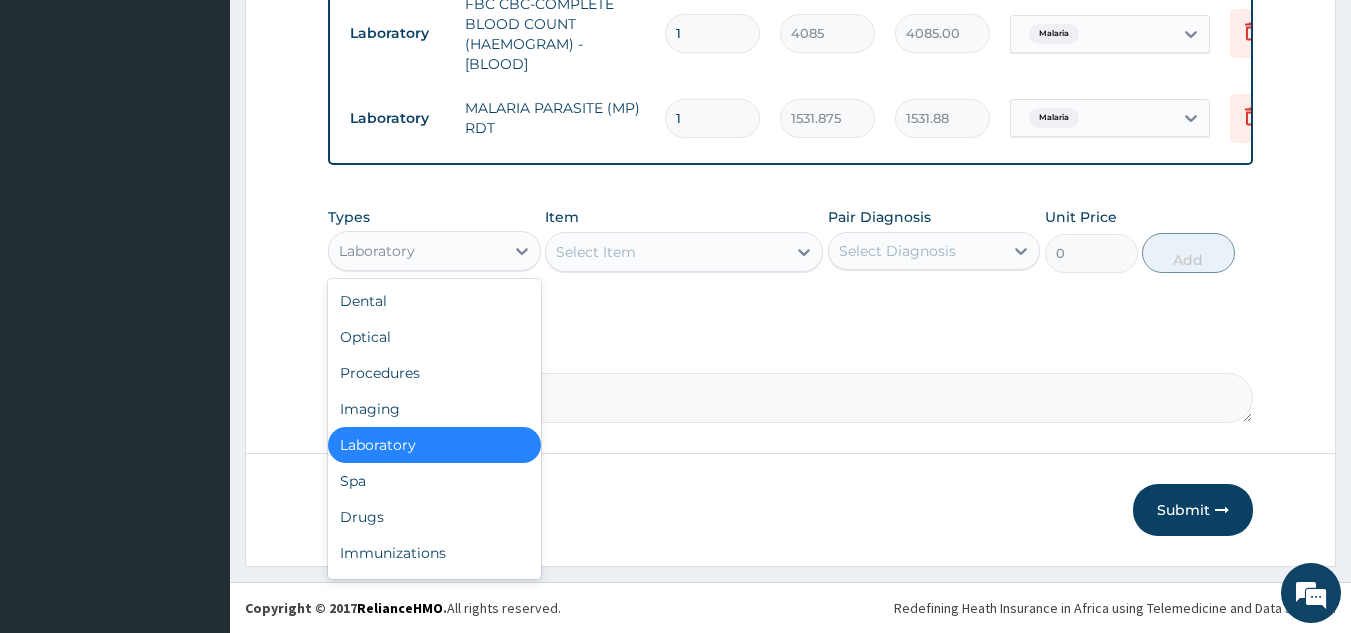 click on "Laboratory" at bounding box center (416, 251) 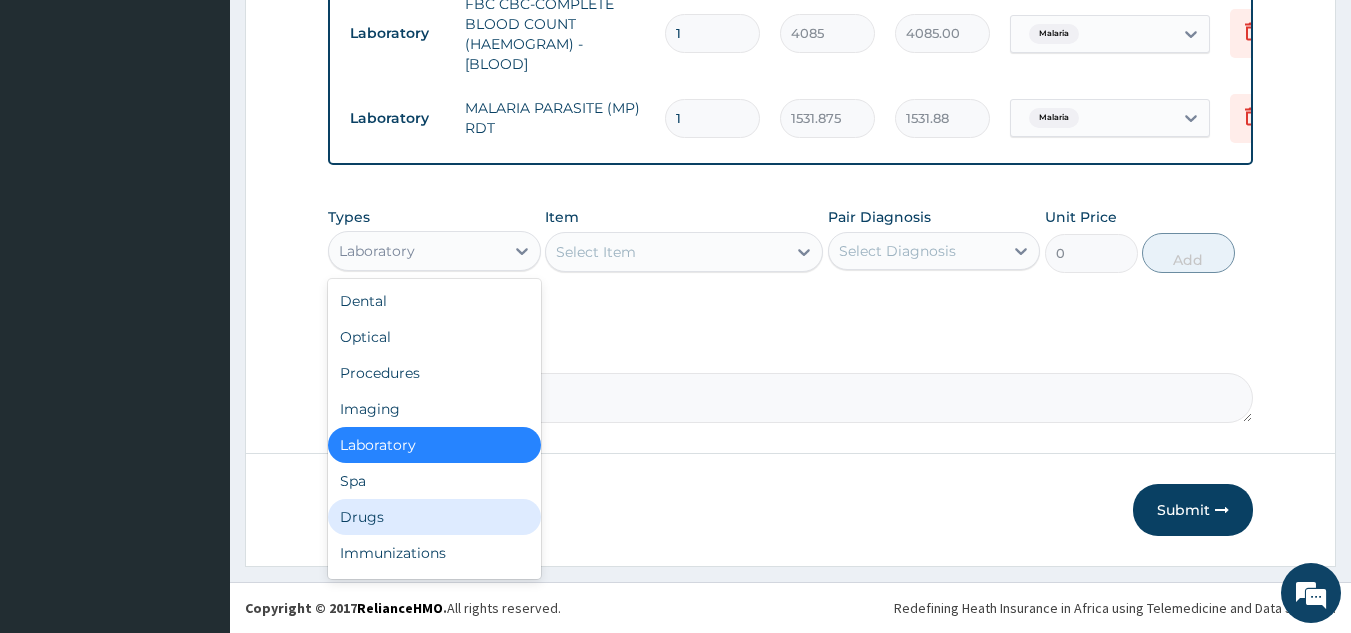 click on "Drugs" at bounding box center (434, 517) 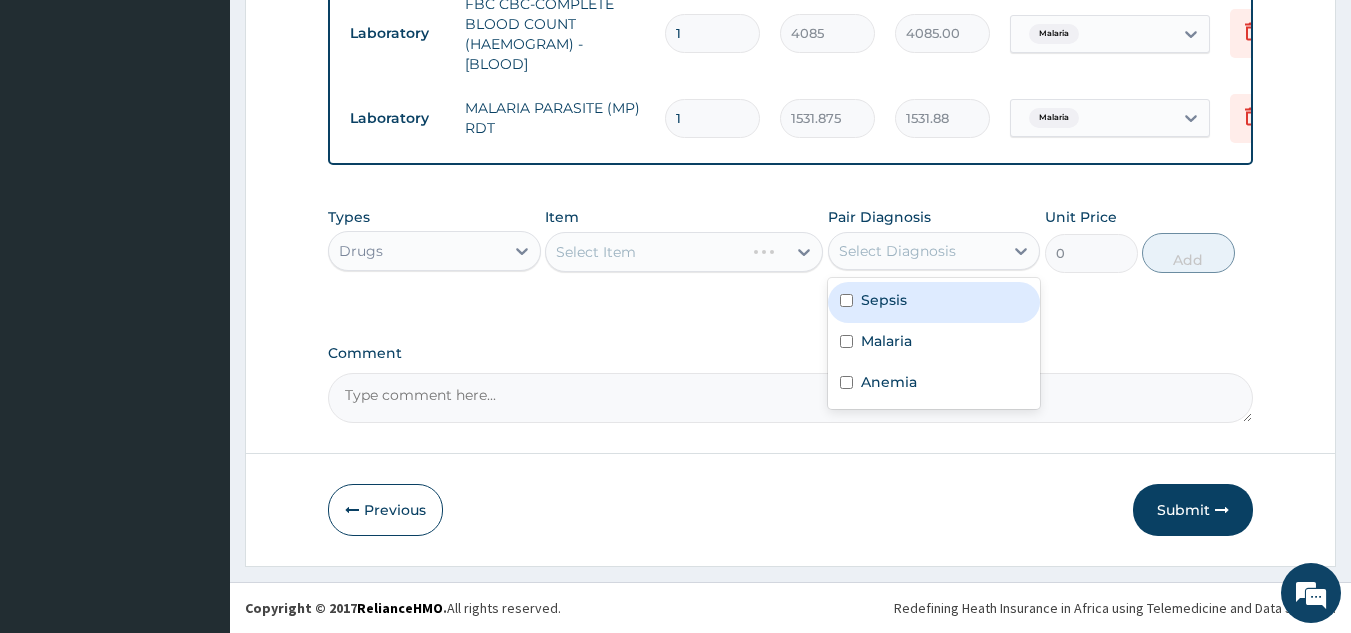 click on "Select Diagnosis" at bounding box center [897, 251] 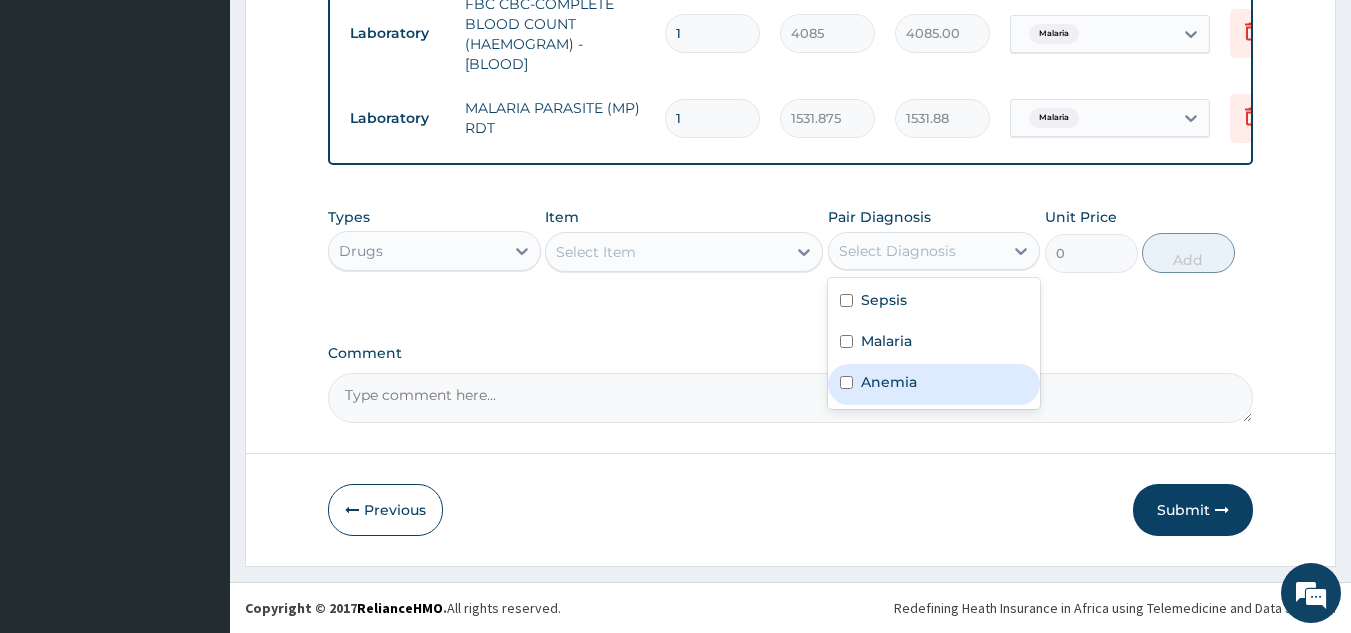 click on "Anemia" at bounding box center [889, 382] 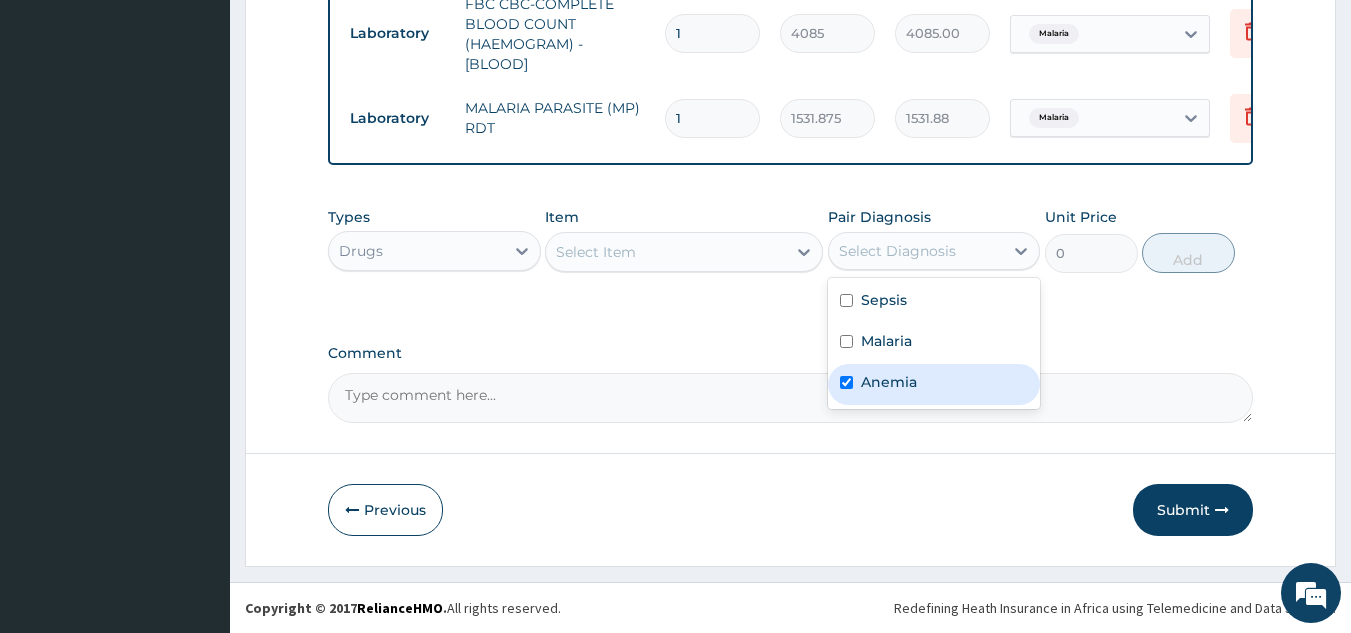 checkbox on "true" 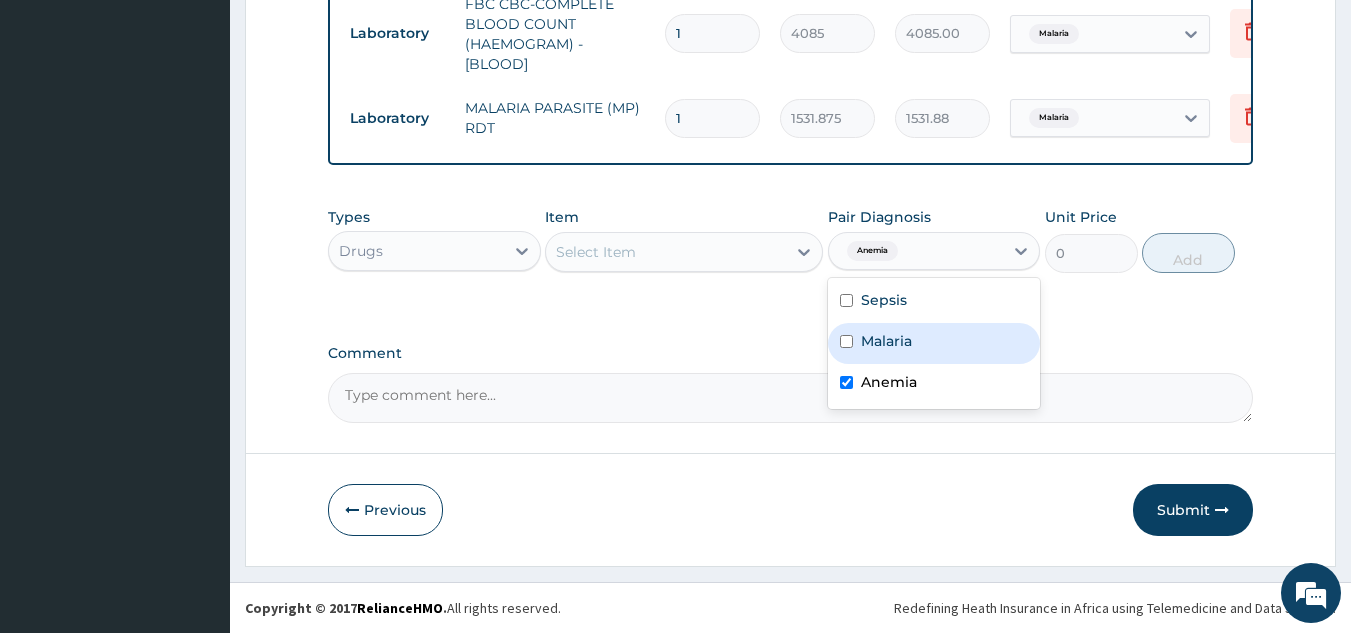 drag, startPoint x: 907, startPoint y: 292, endPoint x: 921, endPoint y: 340, distance: 50 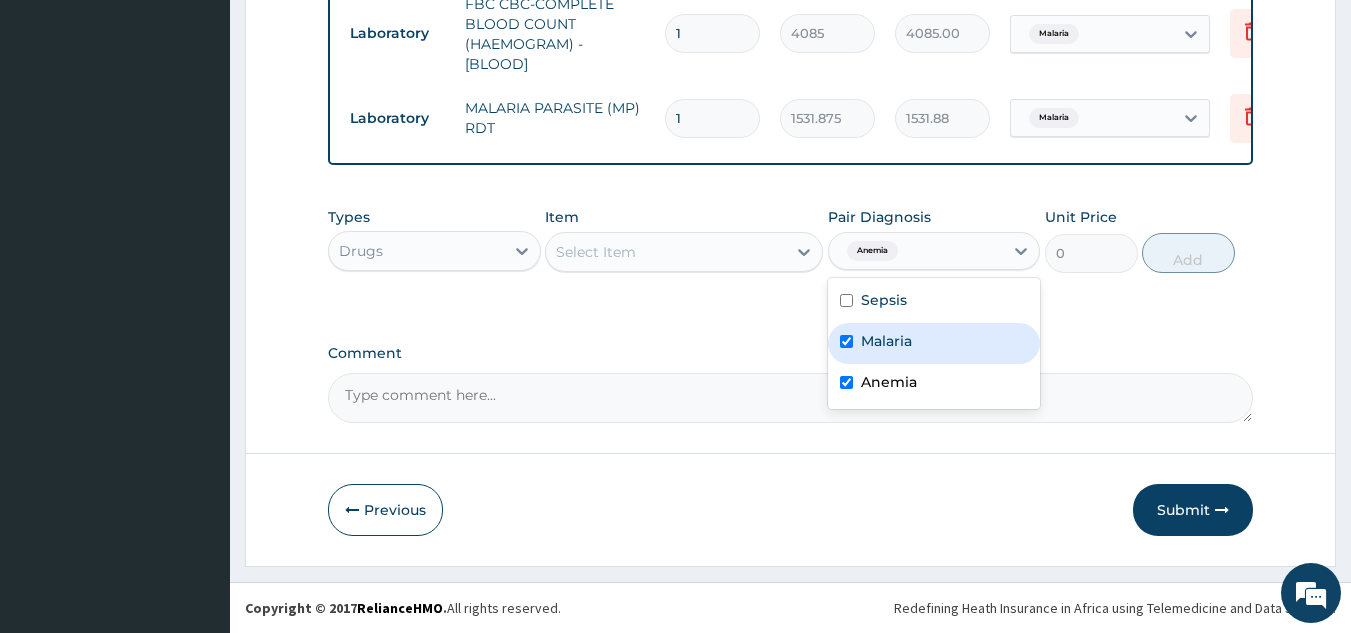 checkbox on "true" 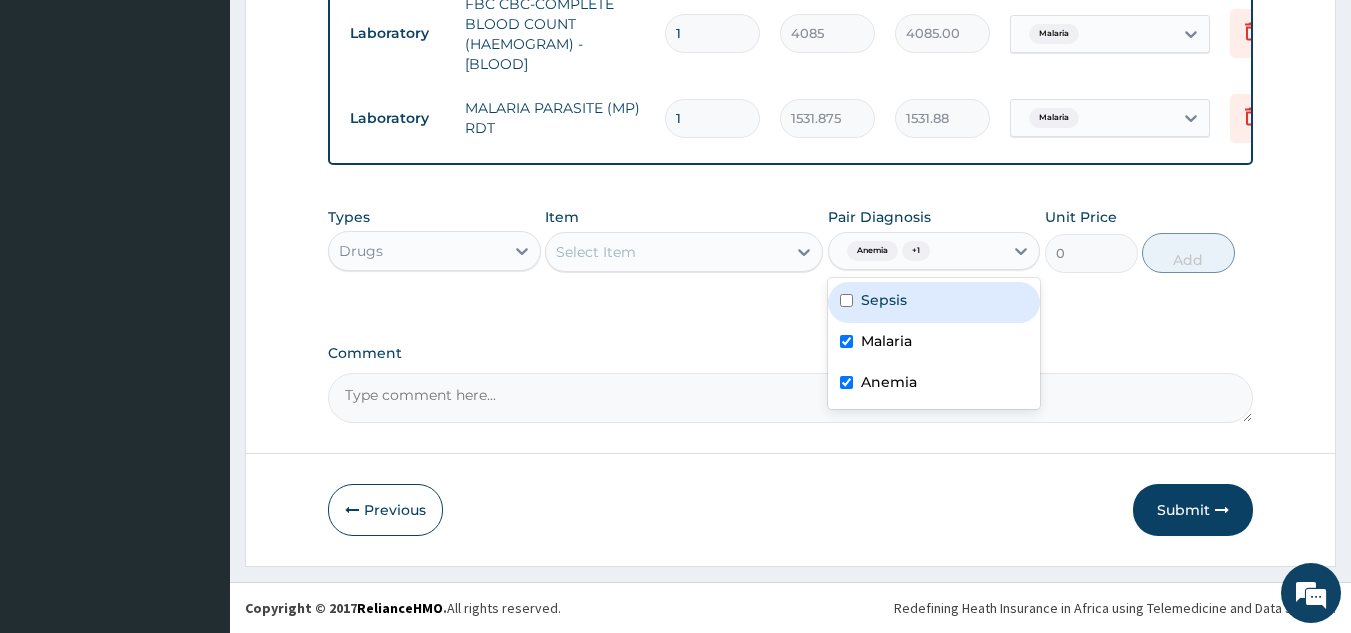click on "Sepsis" at bounding box center (934, 302) 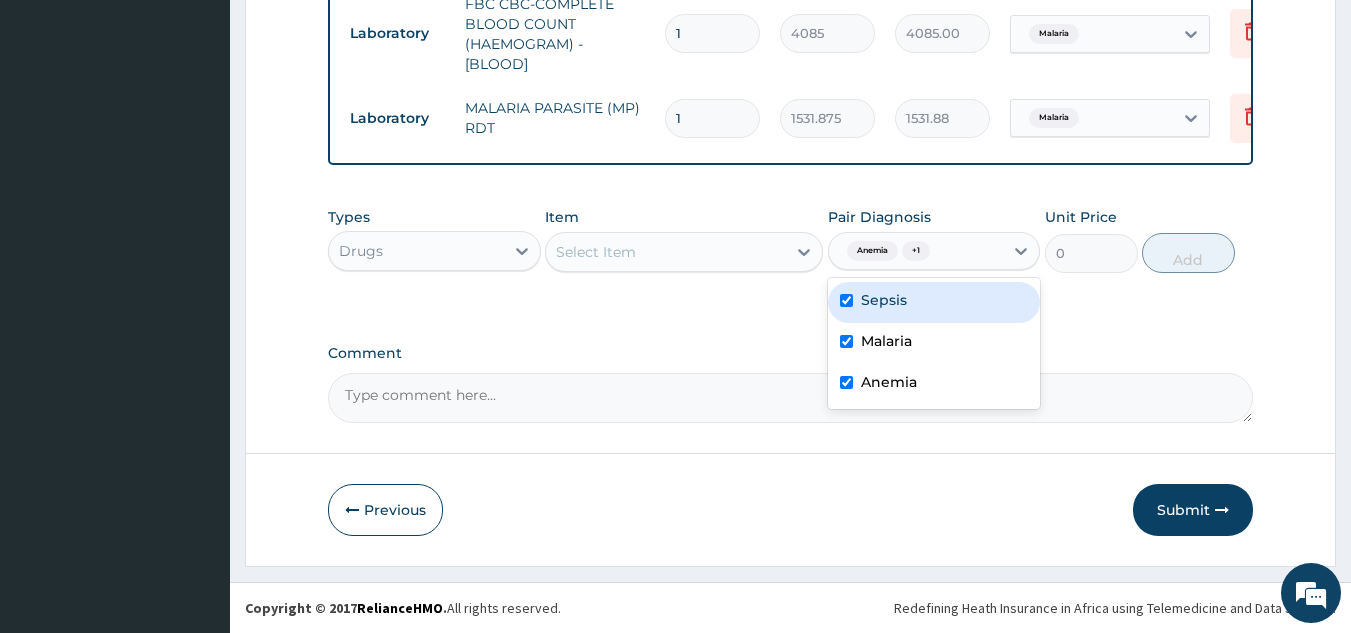 checkbox on "true" 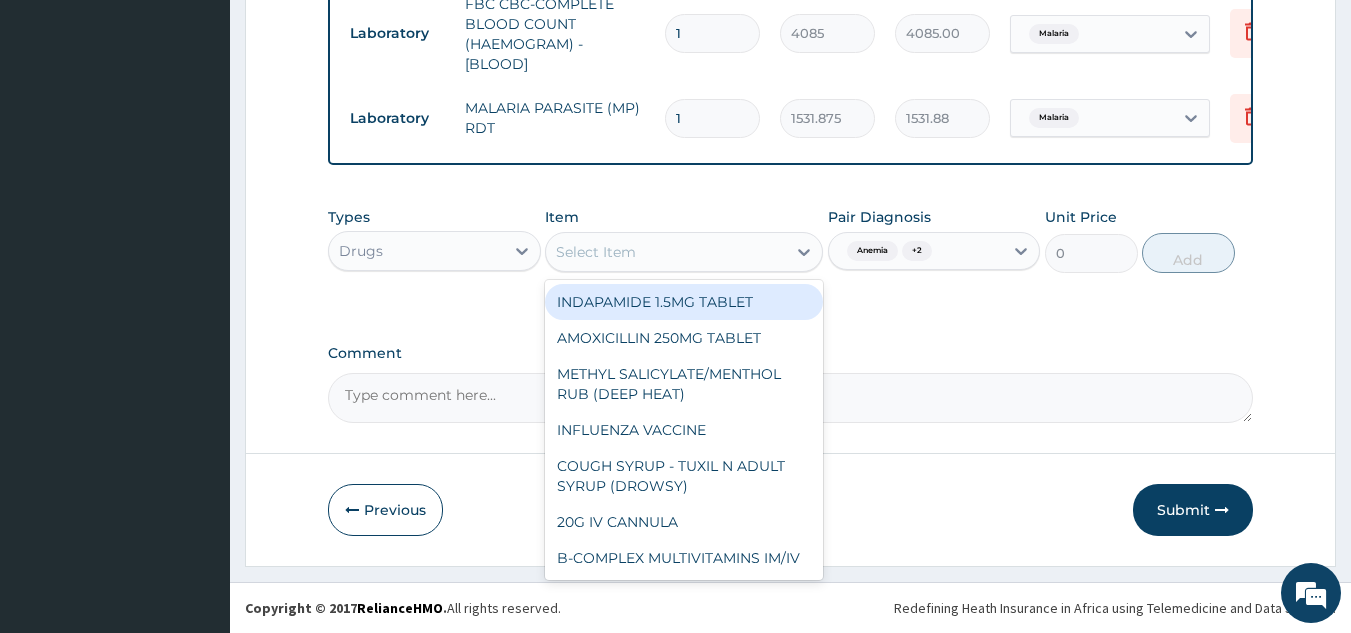 click on "Select Item" at bounding box center (684, 252) 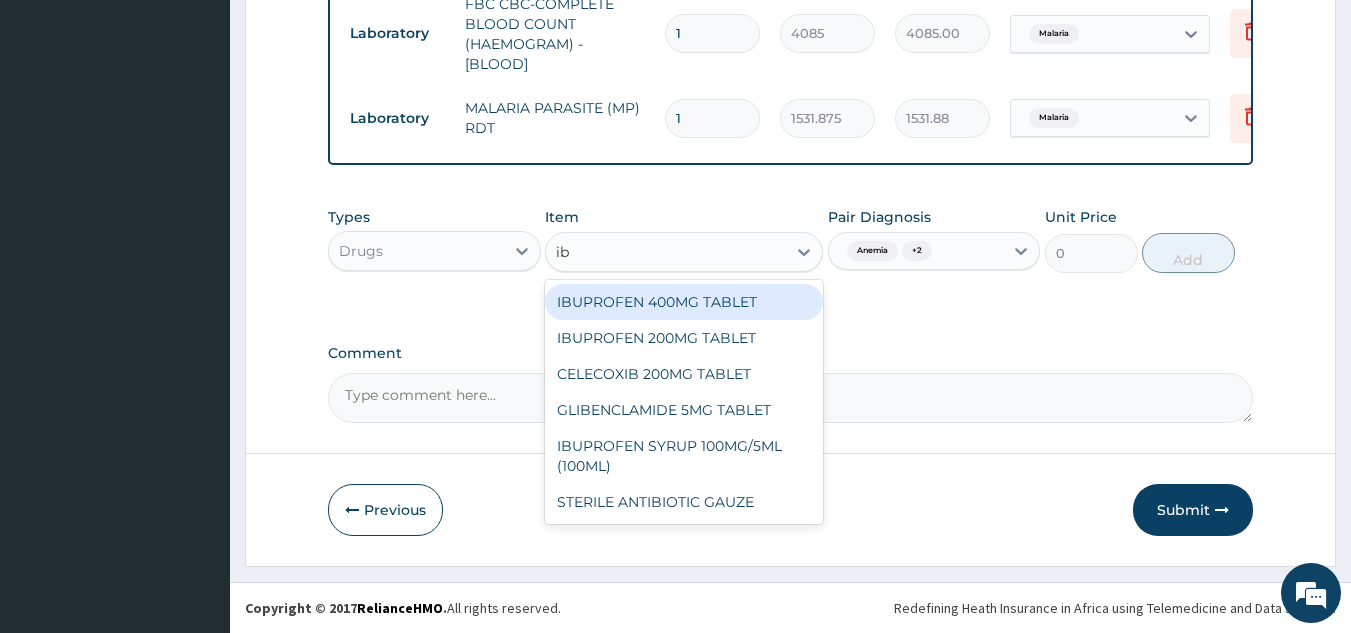 type on "ibu" 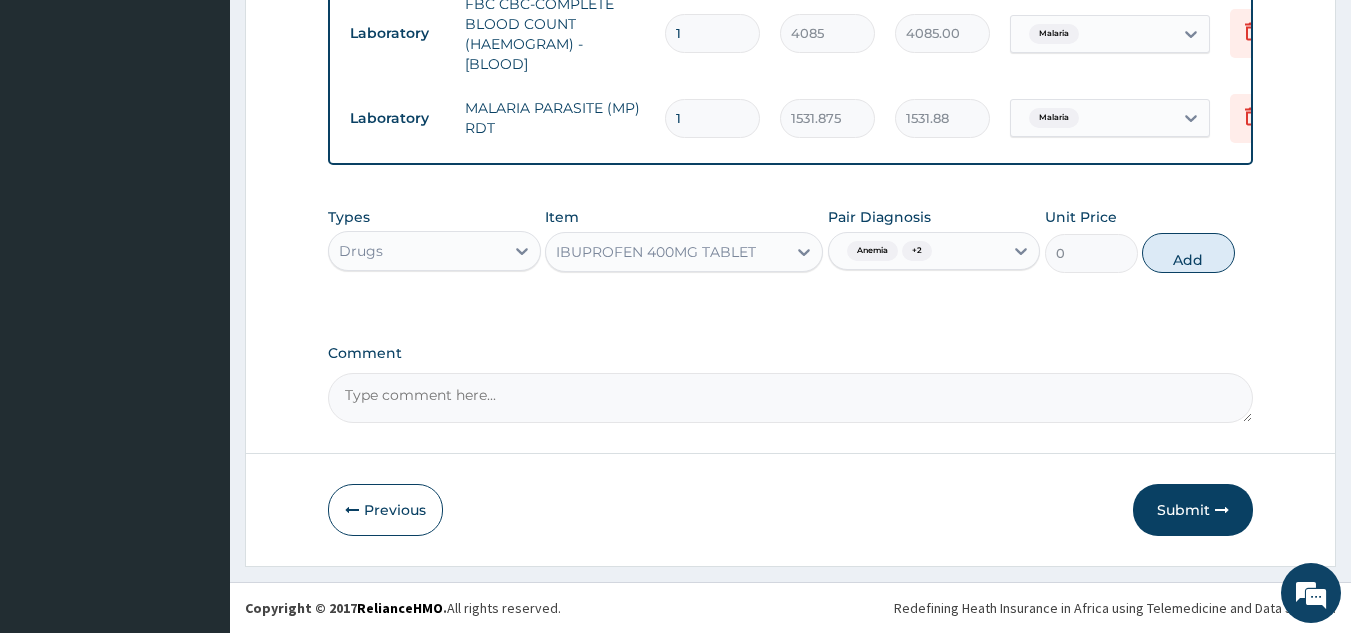 type 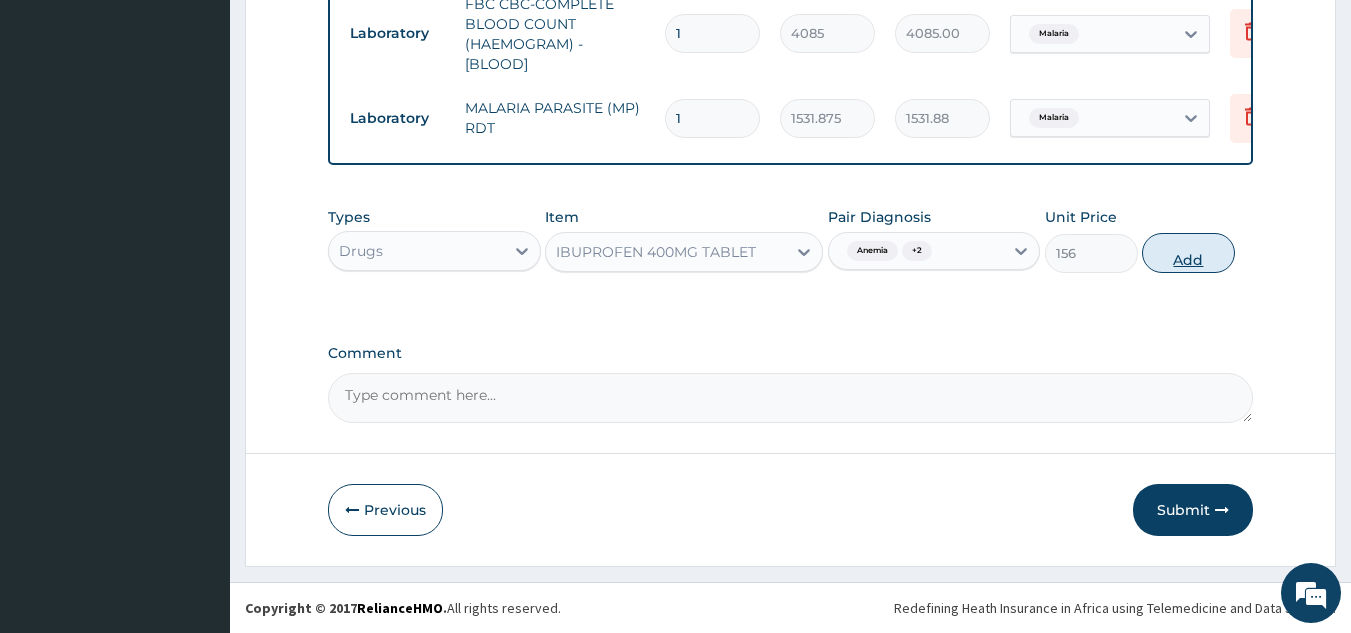 click on "Add" at bounding box center [1188, 253] 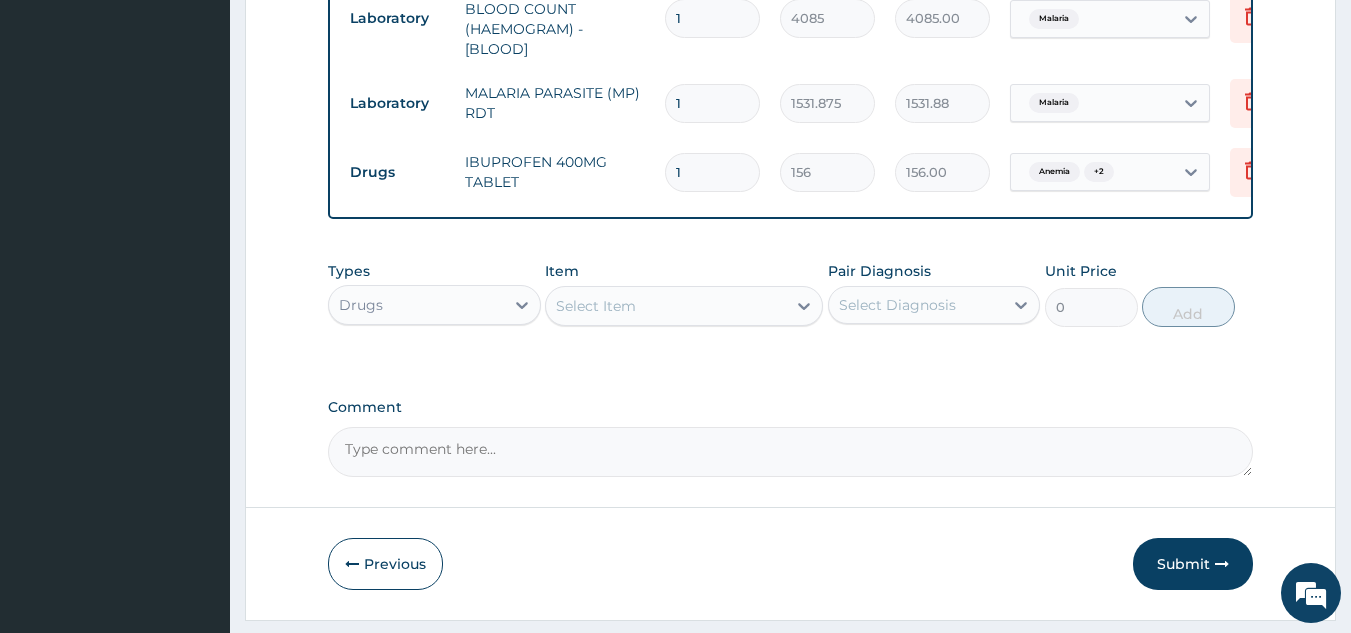 click on "Select Diagnosis" at bounding box center [916, 305] 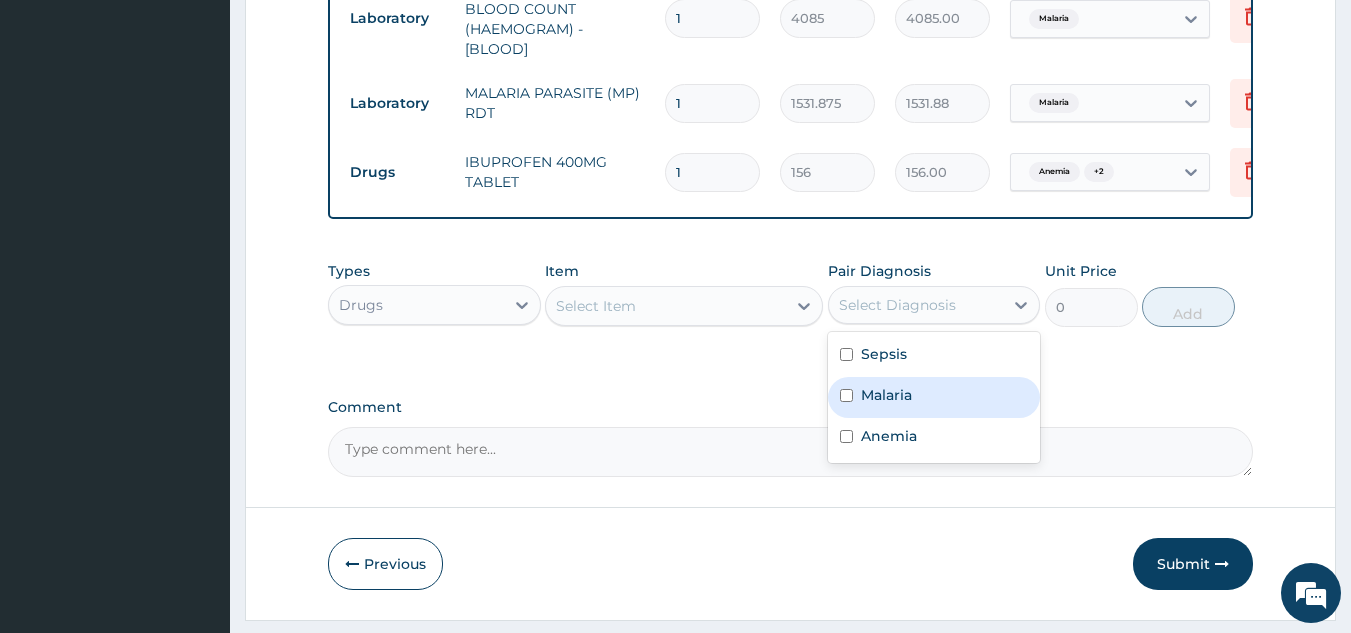 click on "Malaria" at bounding box center [934, 397] 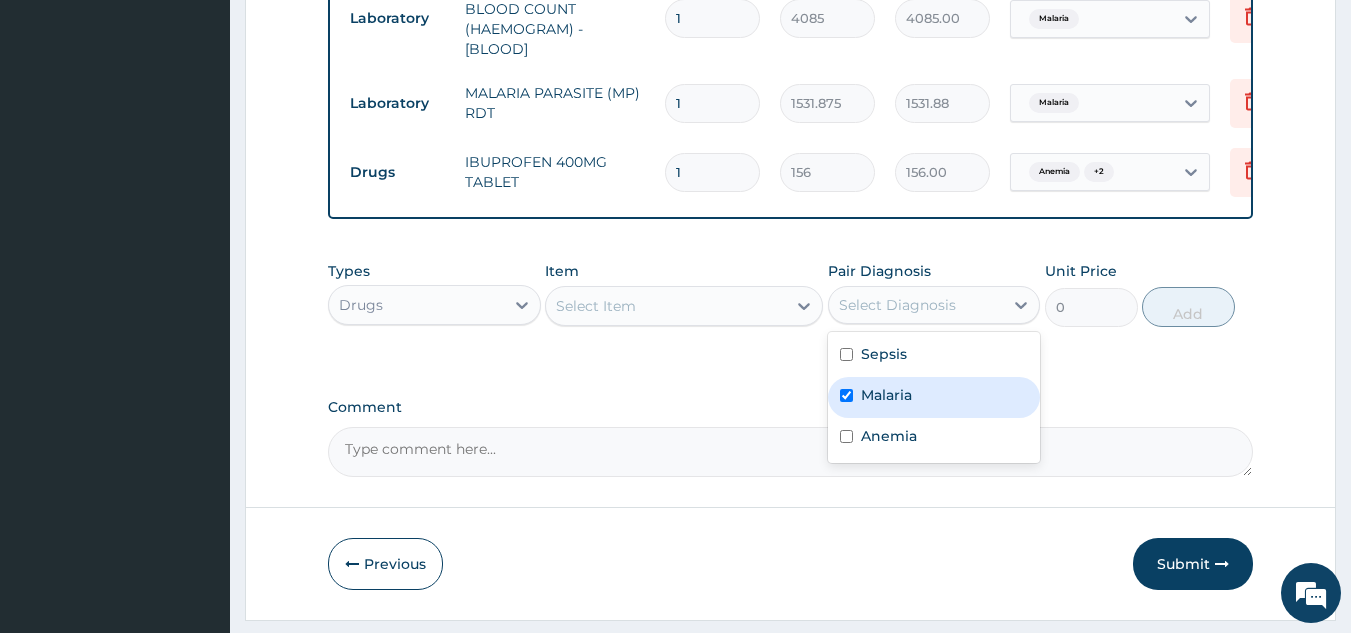 checkbox on "true" 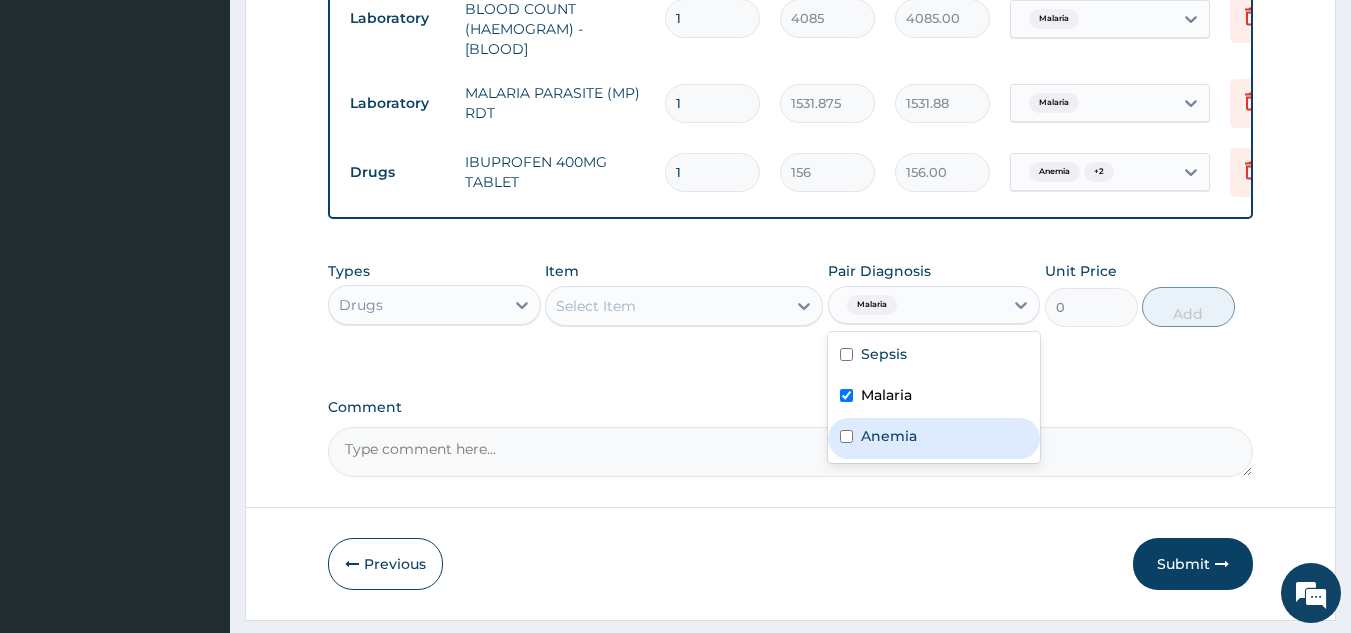 click on "Anemia" at bounding box center [934, 438] 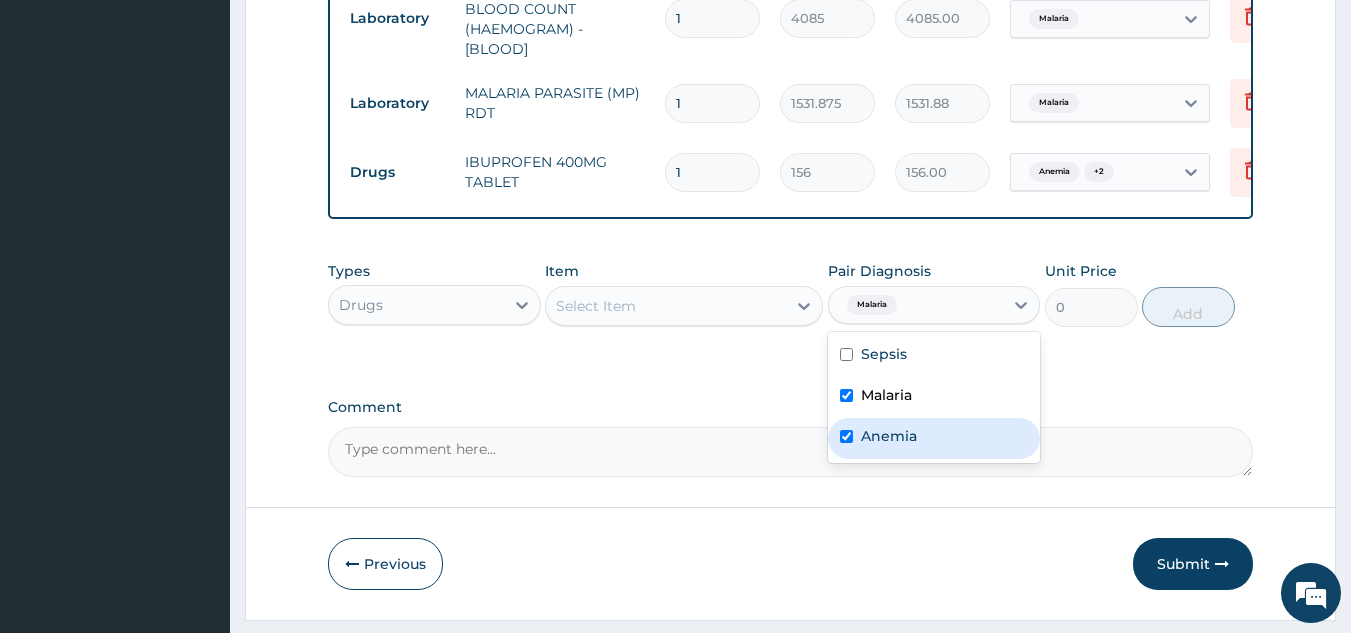 checkbox on "true" 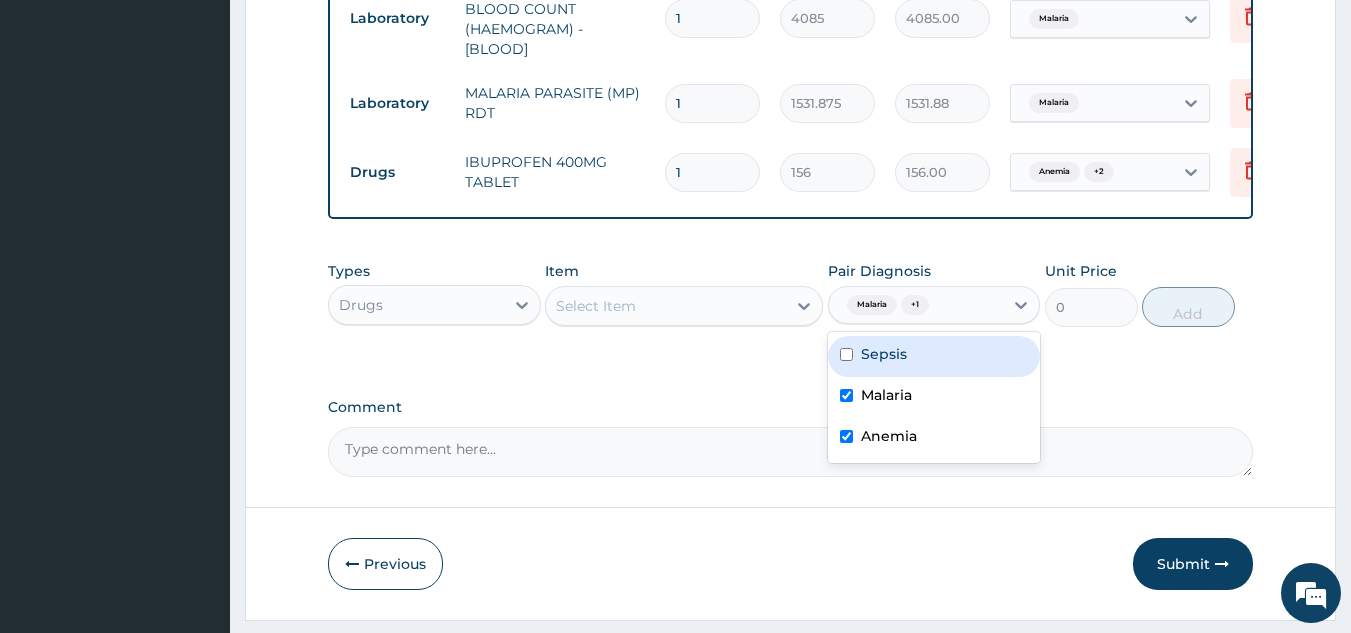 click on "Sepsis" at bounding box center (934, 356) 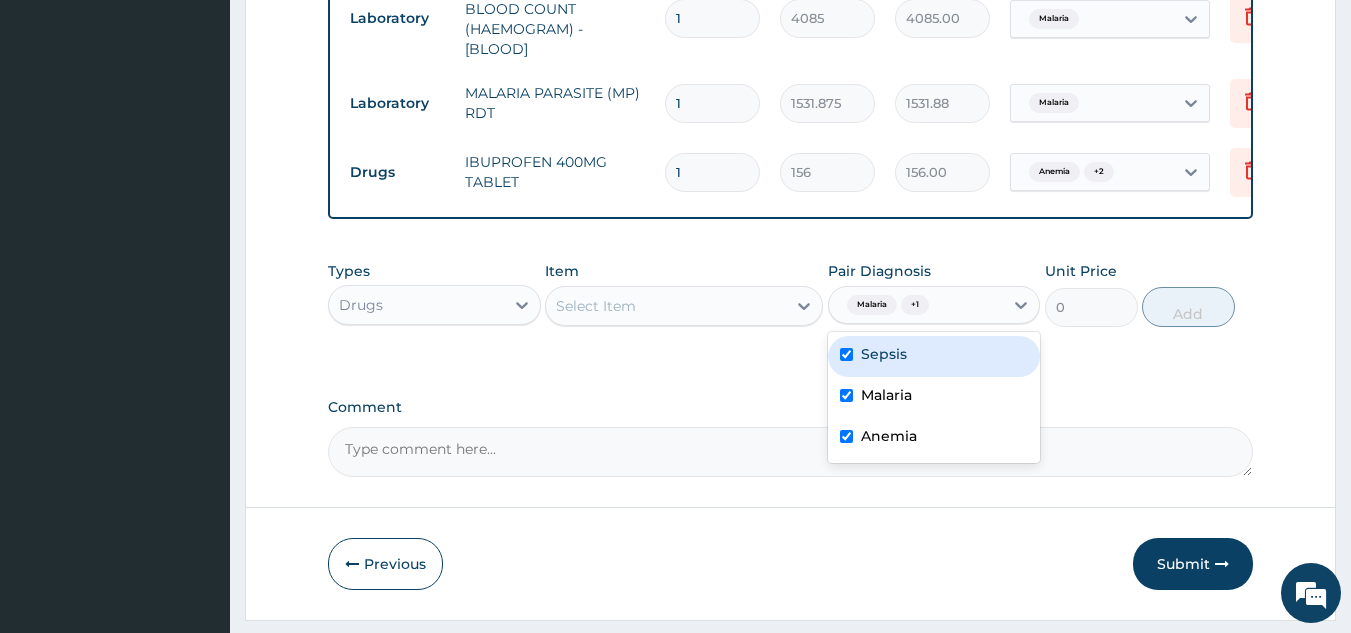 checkbox on "true" 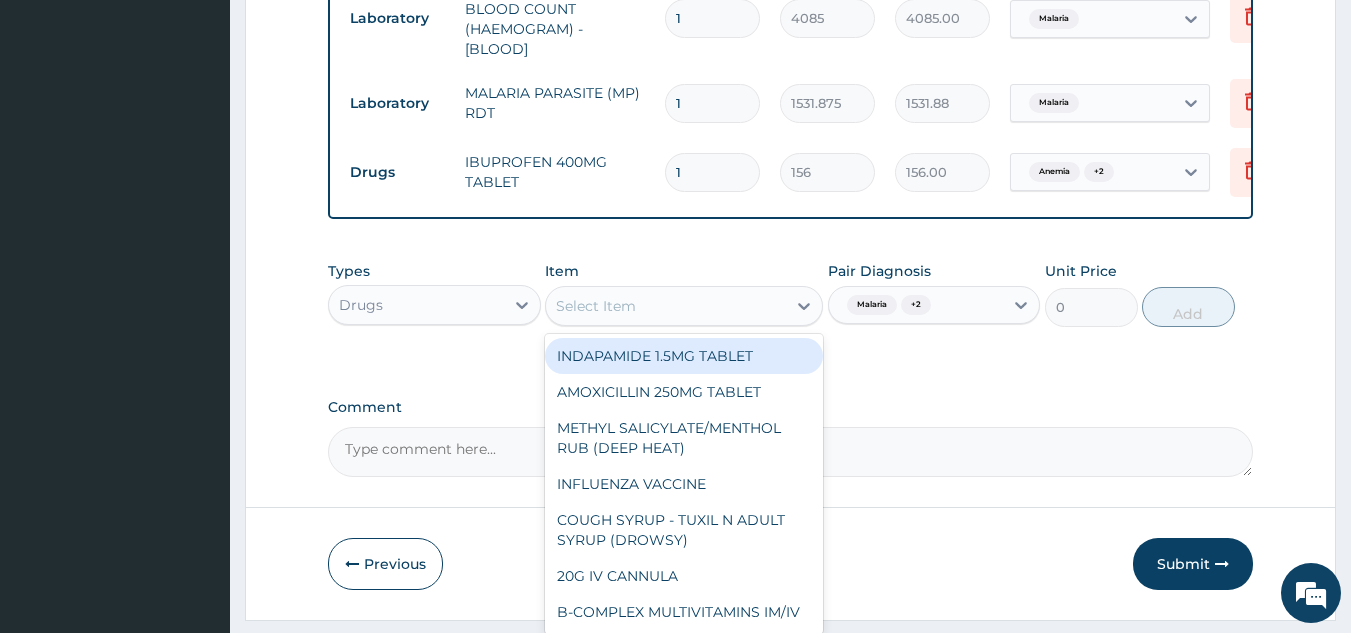 click on "Select Item" at bounding box center [596, 306] 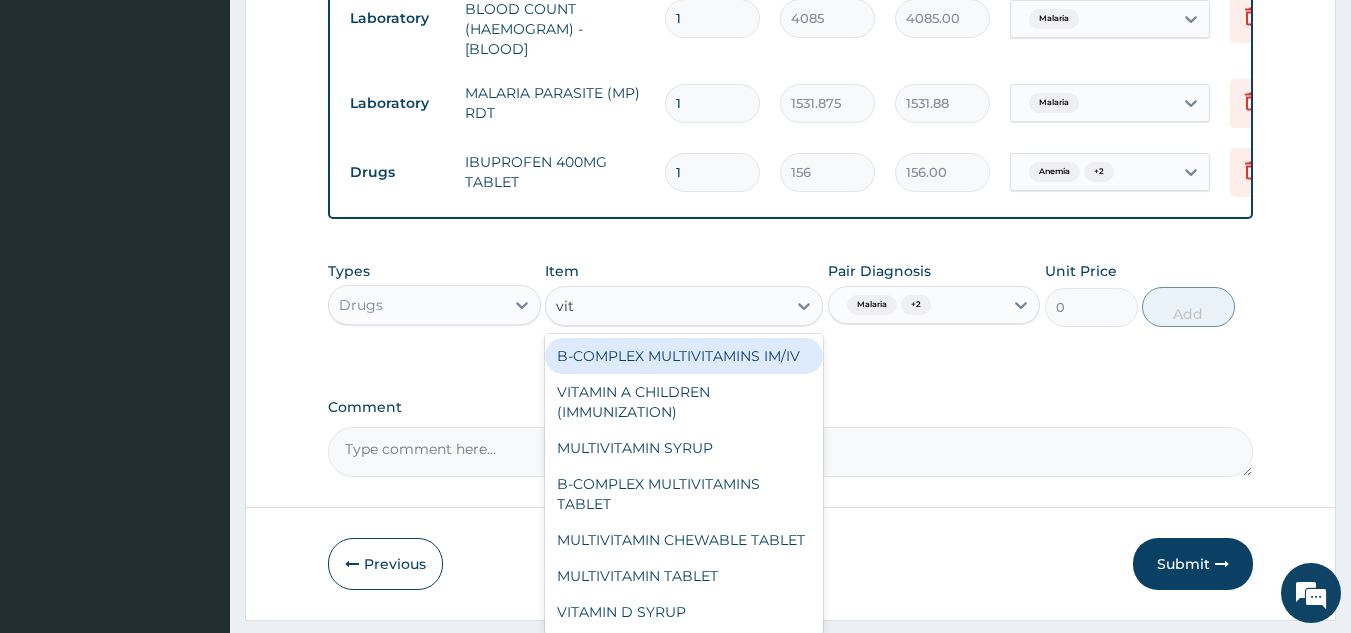 type on "vita" 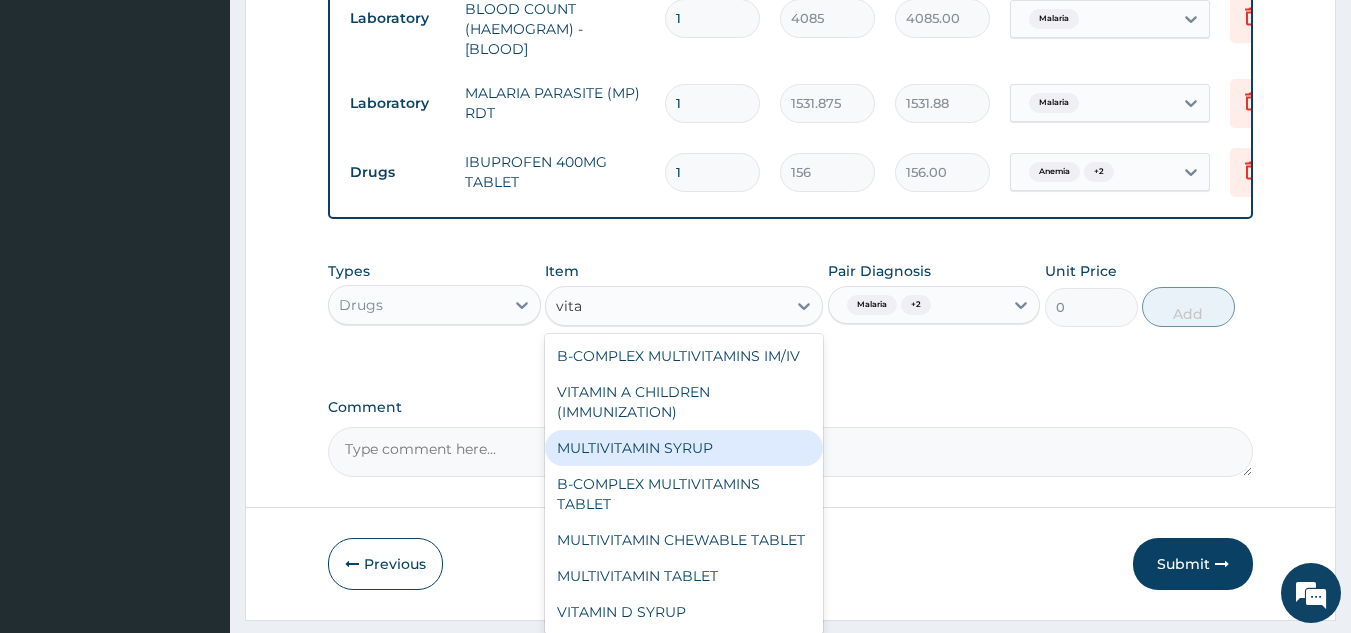 scroll, scrollTop: 296, scrollLeft: 0, axis: vertical 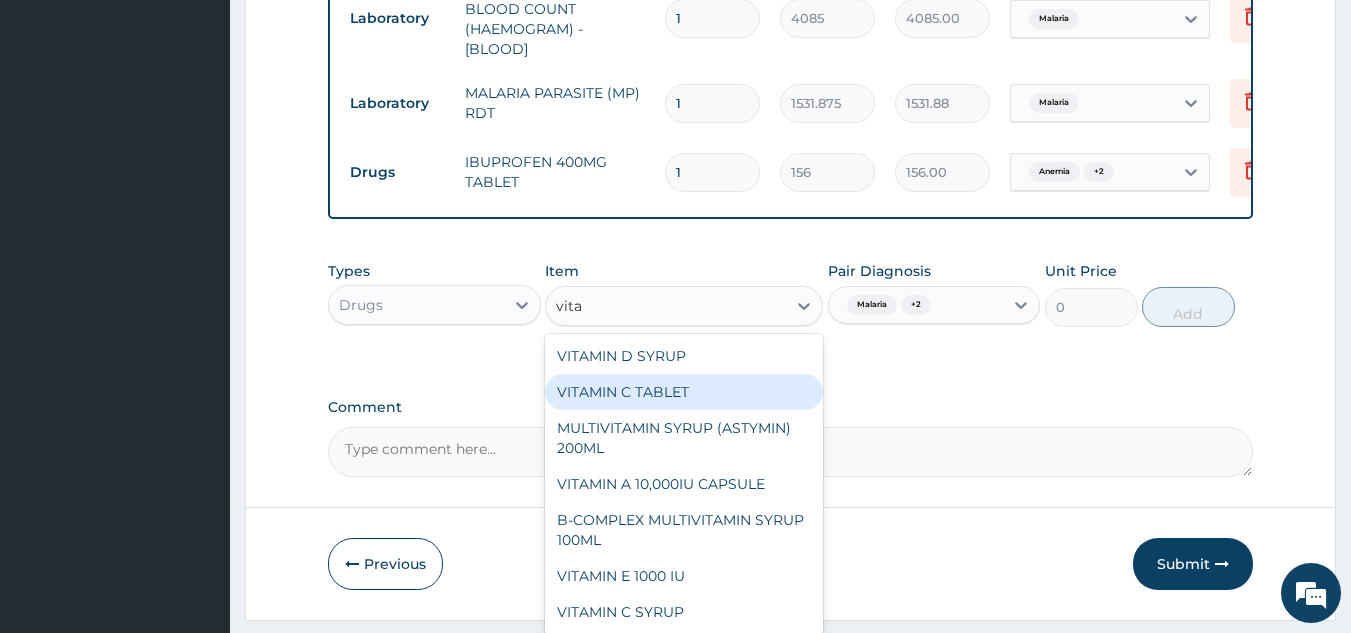 click on "VITAMIN C TABLET" at bounding box center (684, 392) 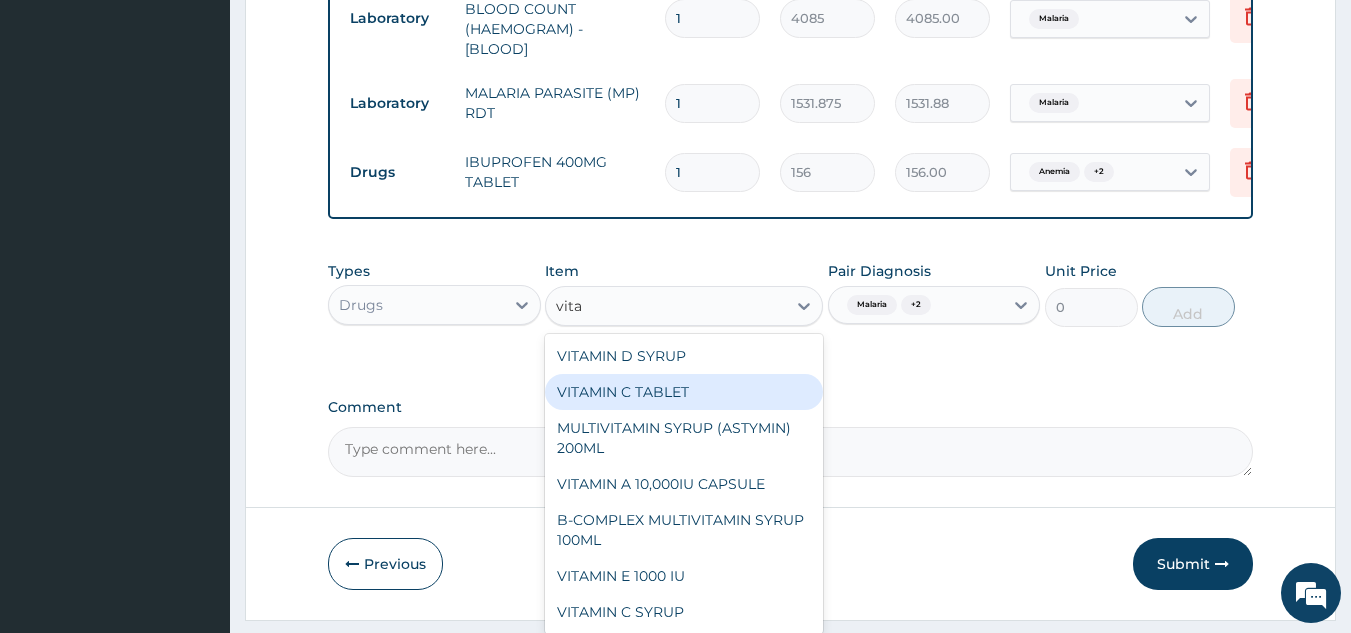 type 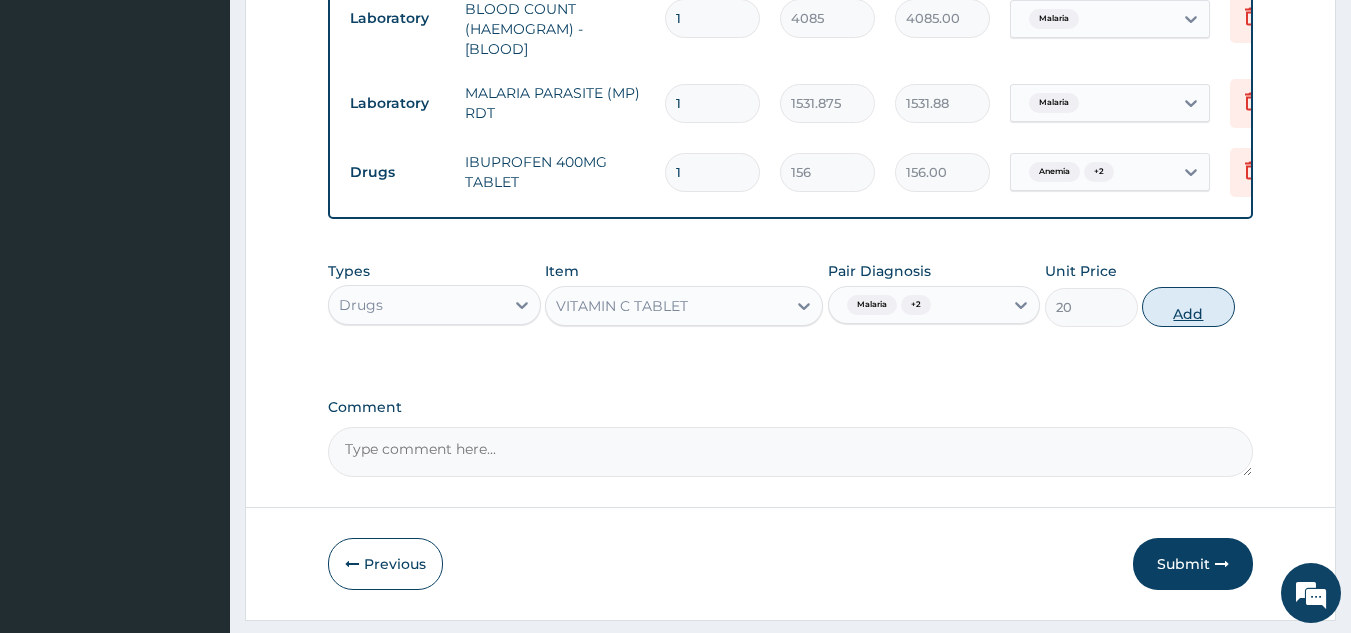 click on "Add" at bounding box center (1188, 307) 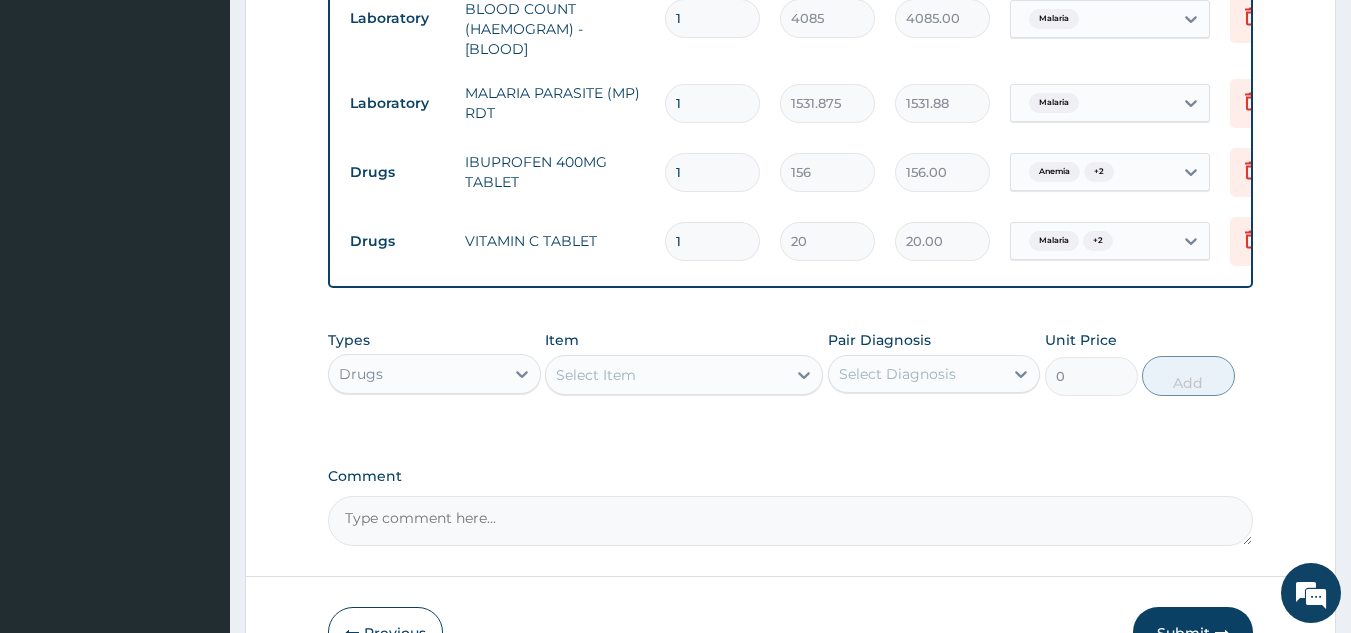 click on "Pair Diagnosis Select Diagnosis" at bounding box center (934, 363) 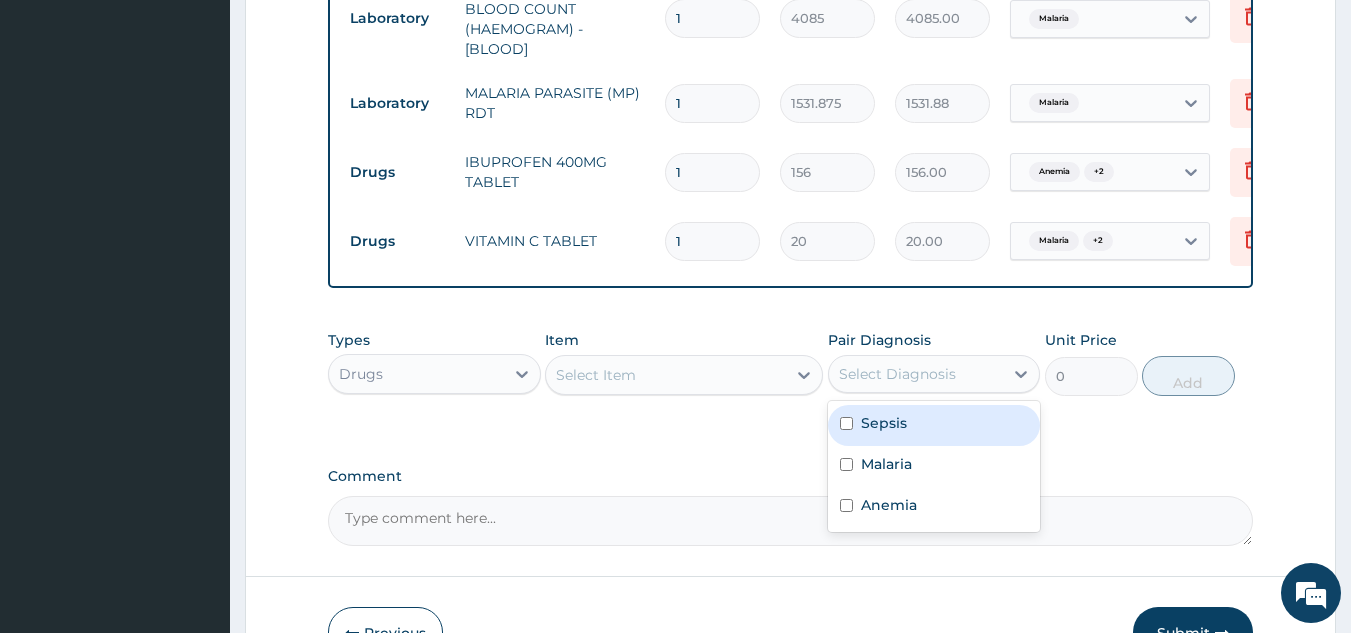 click on "Select Diagnosis" at bounding box center [916, 374] 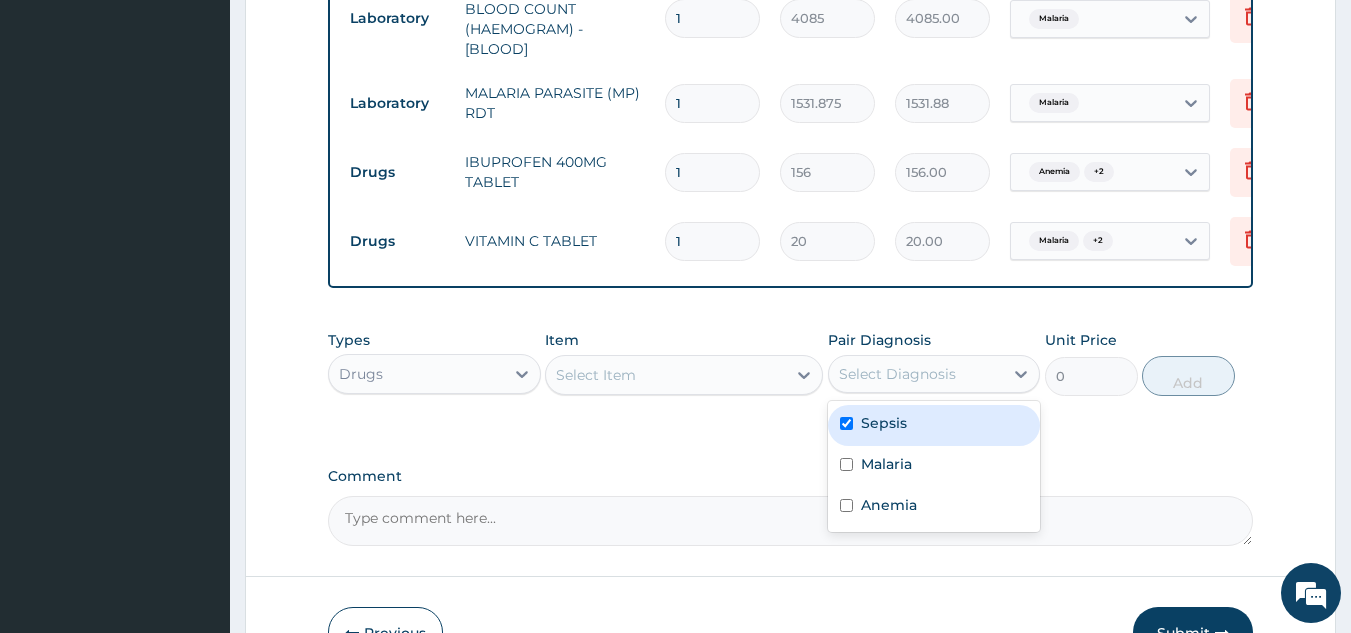 checkbox on "true" 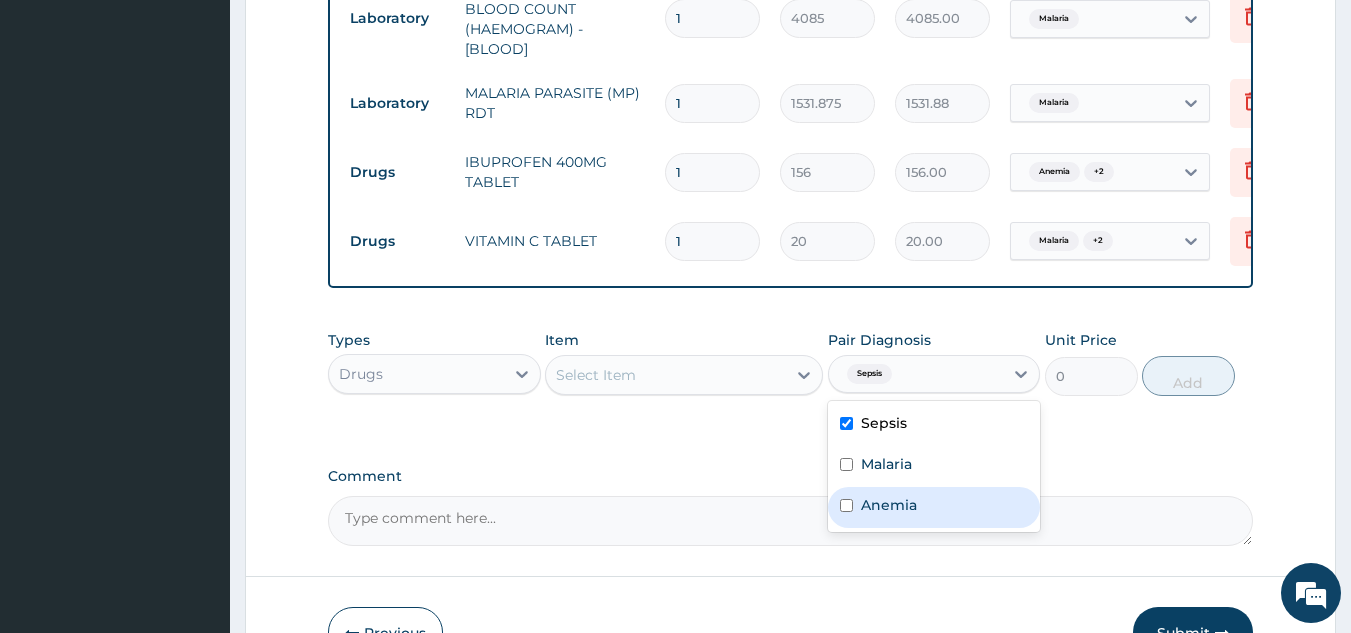 click on "Anemia" at bounding box center [934, 507] 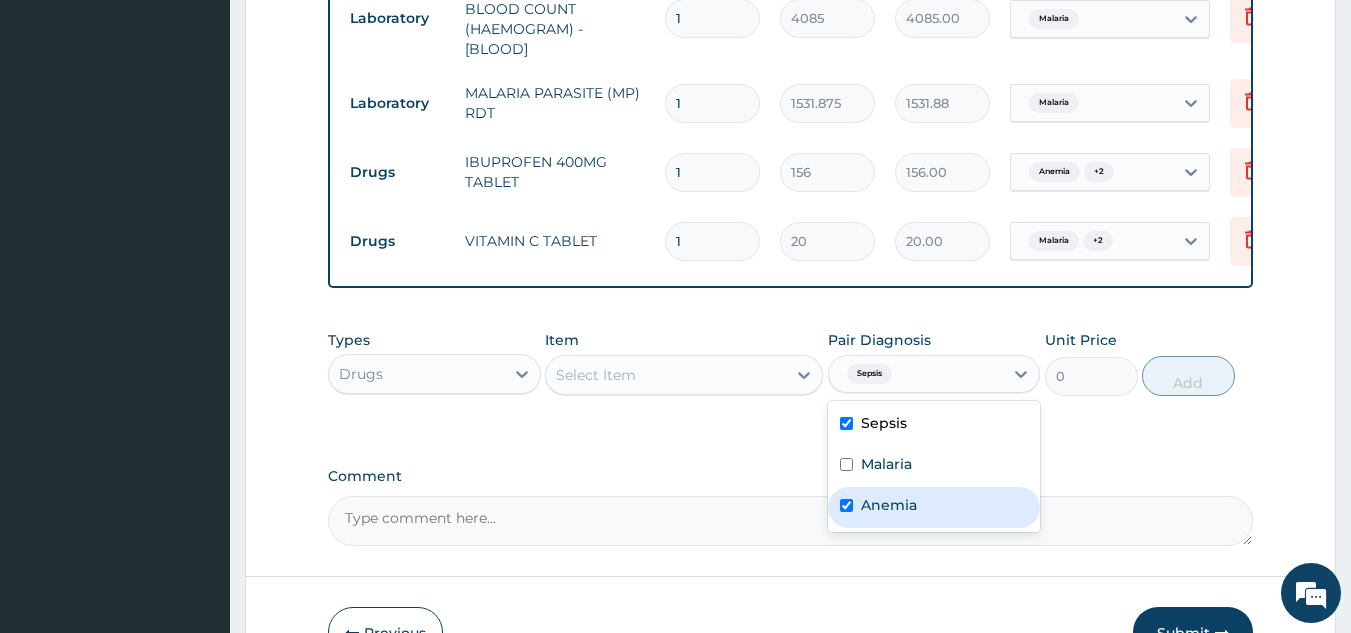 checkbox on "true" 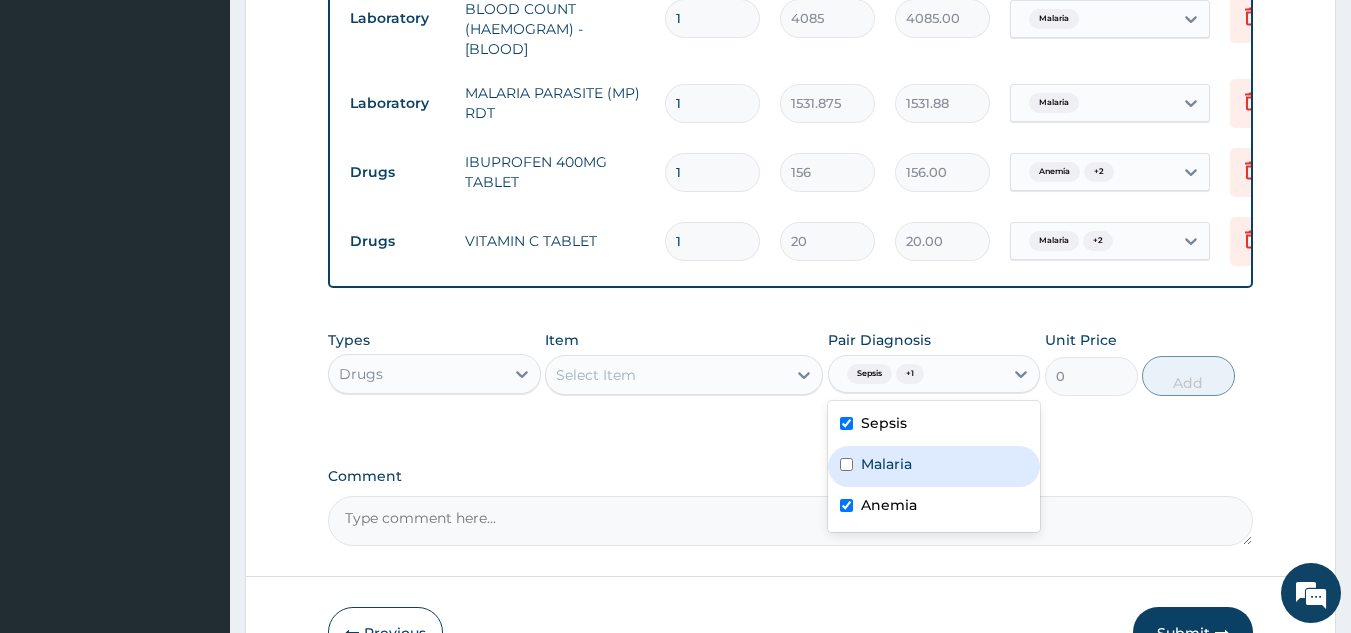 click on "Malaria" at bounding box center (934, 466) 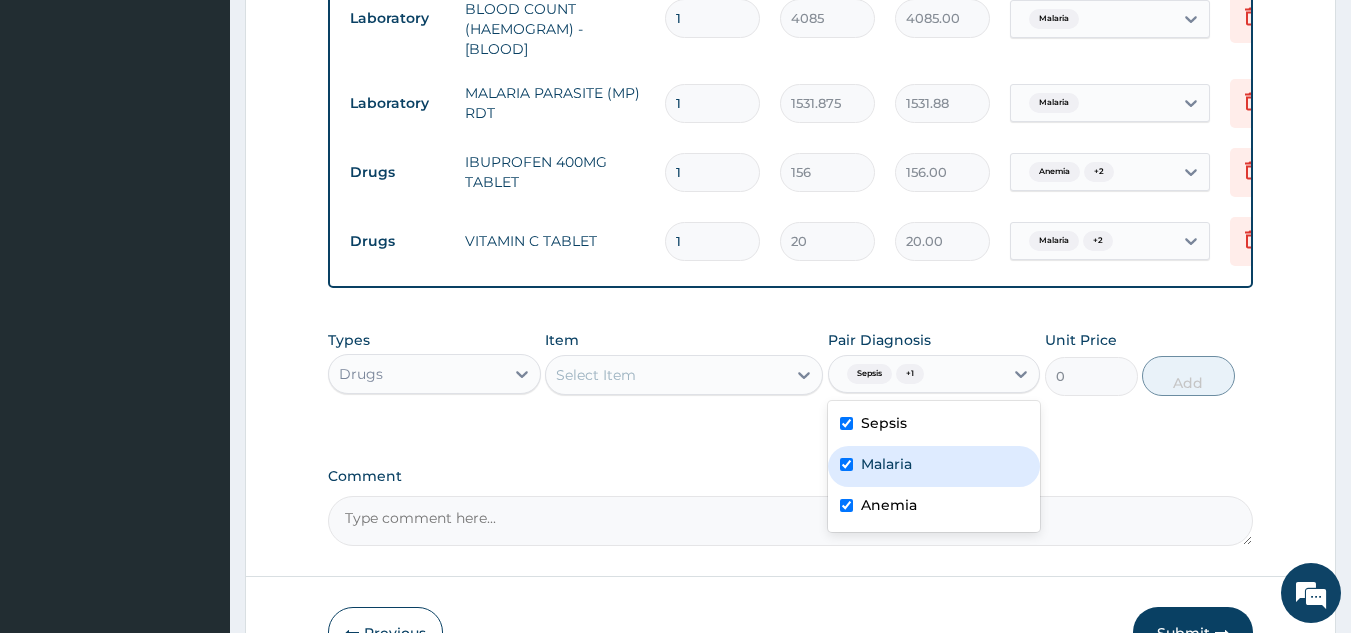 checkbox on "true" 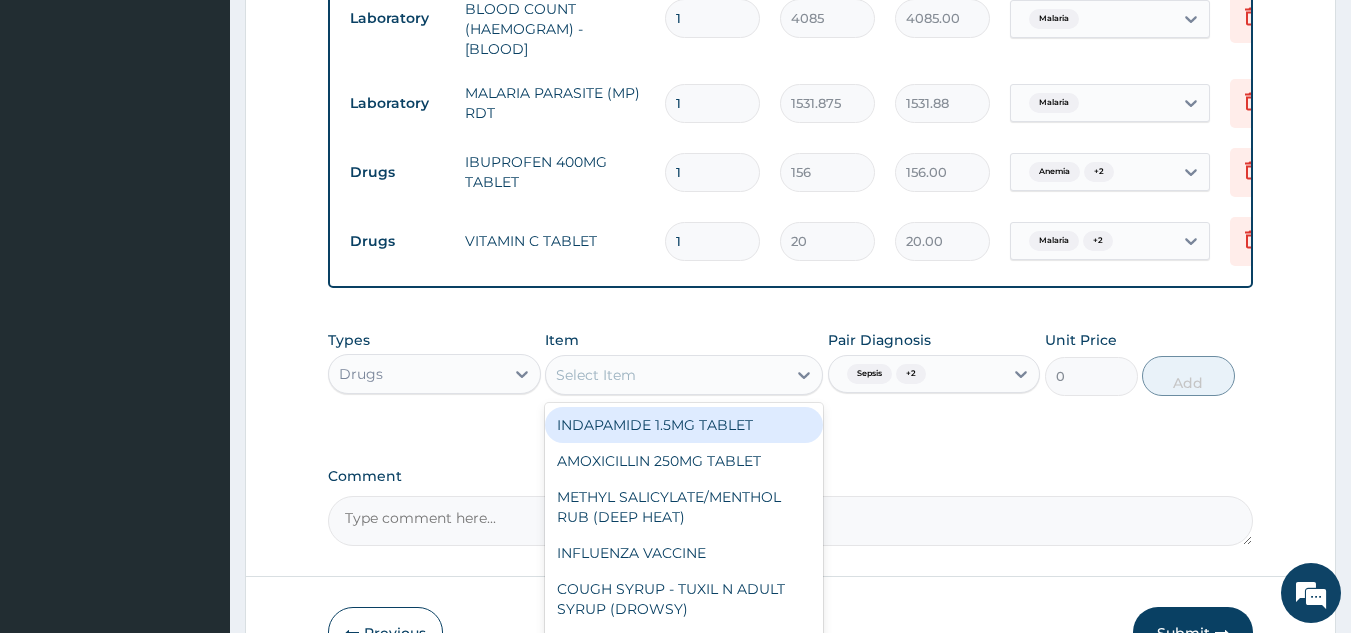 click on "Select Item" at bounding box center (666, 375) 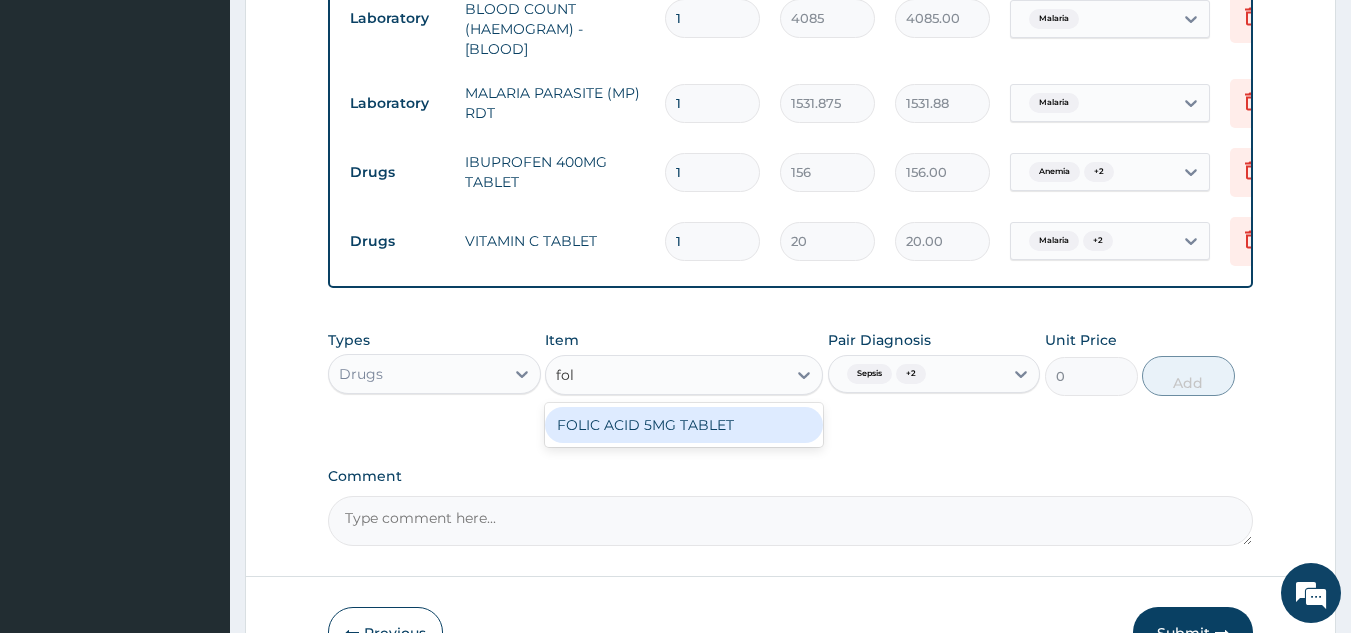 type on "foli" 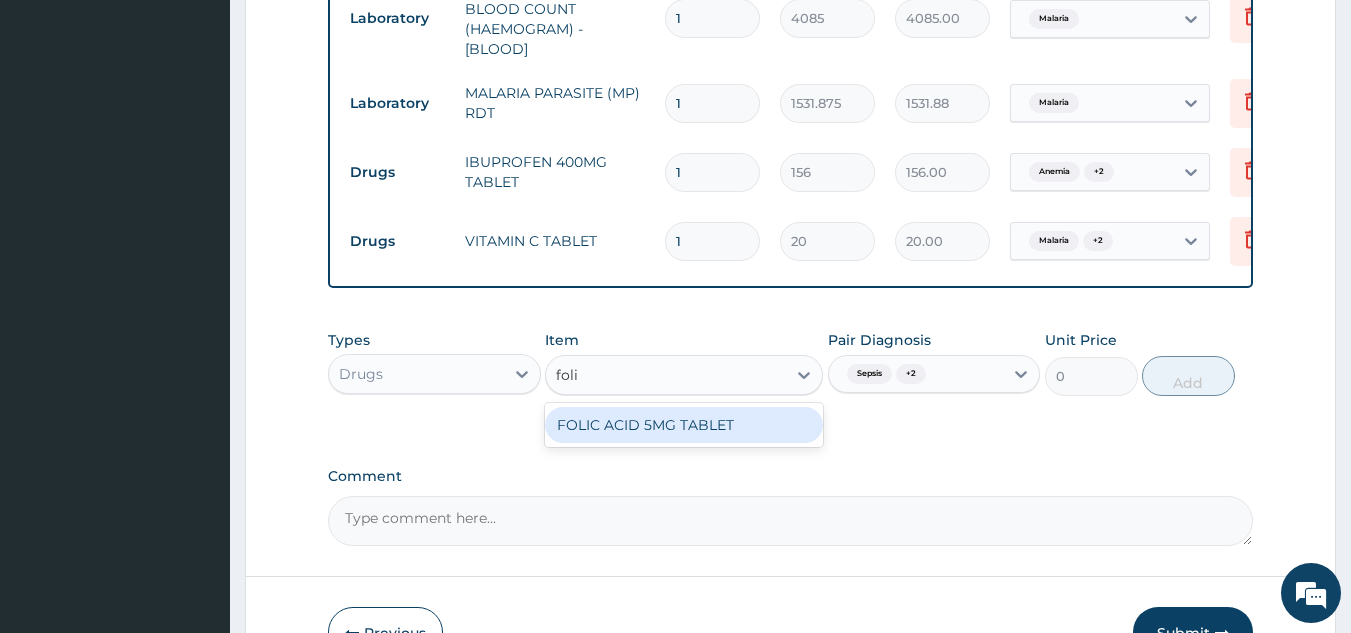type 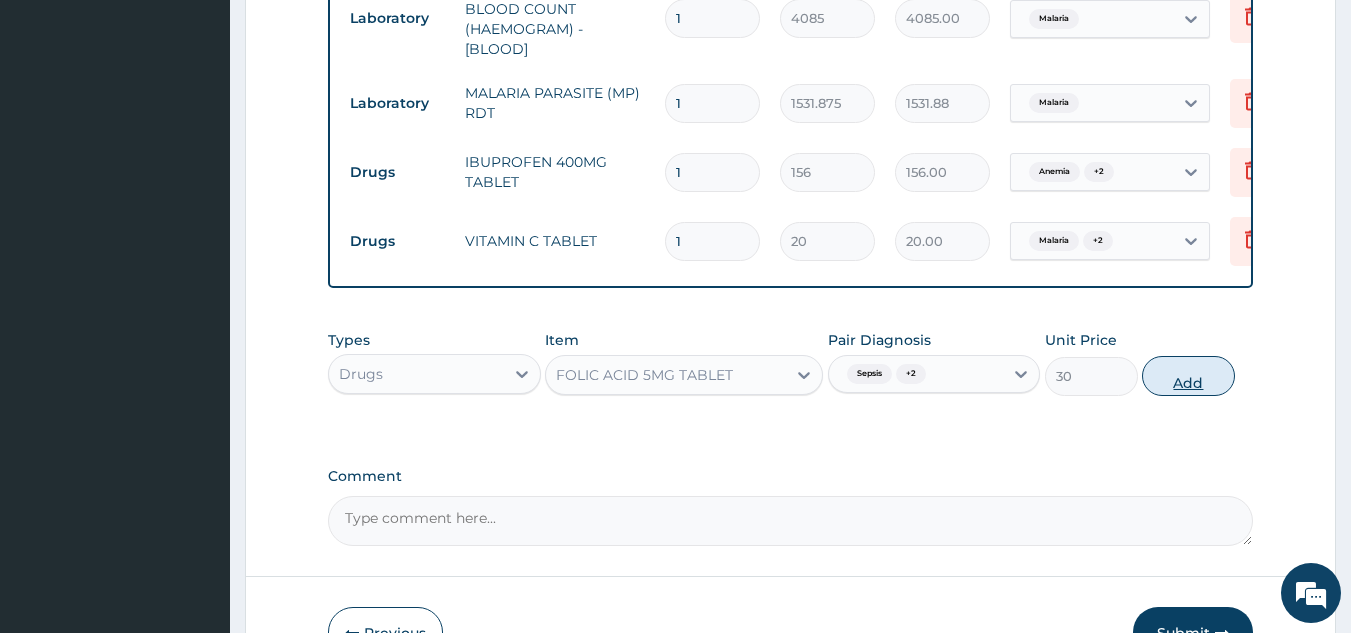 click on "Add" at bounding box center [1188, 376] 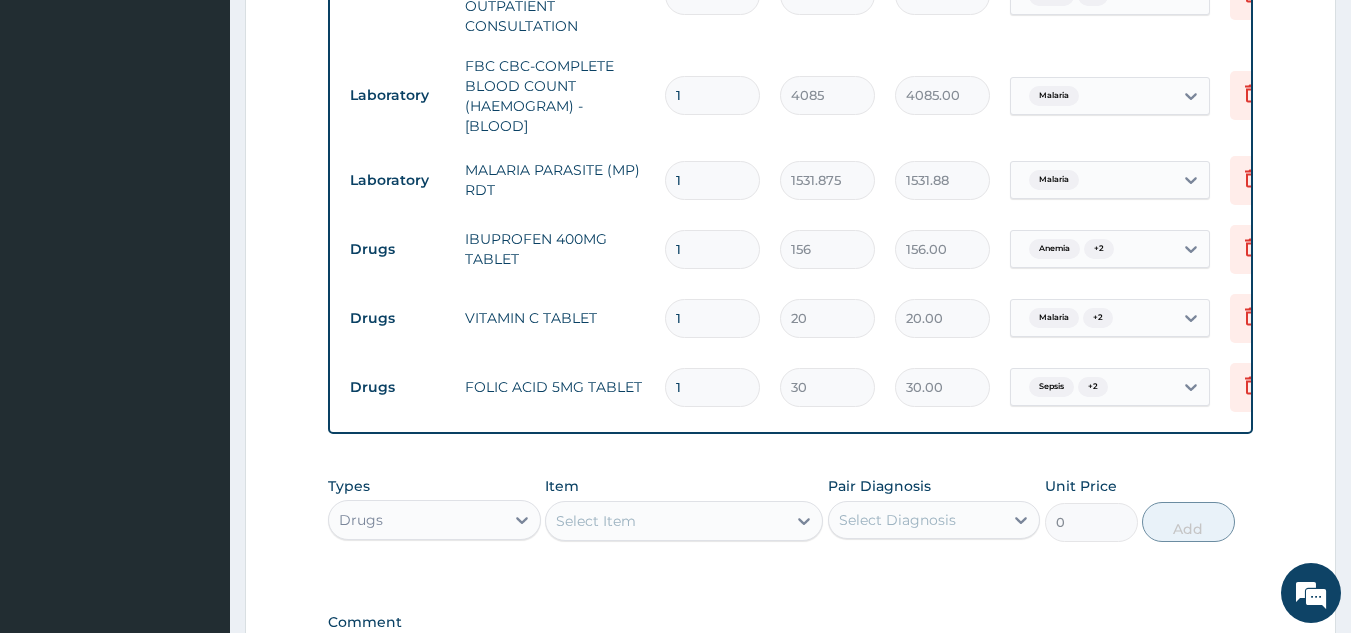 scroll, scrollTop: 851, scrollLeft: 0, axis: vertical 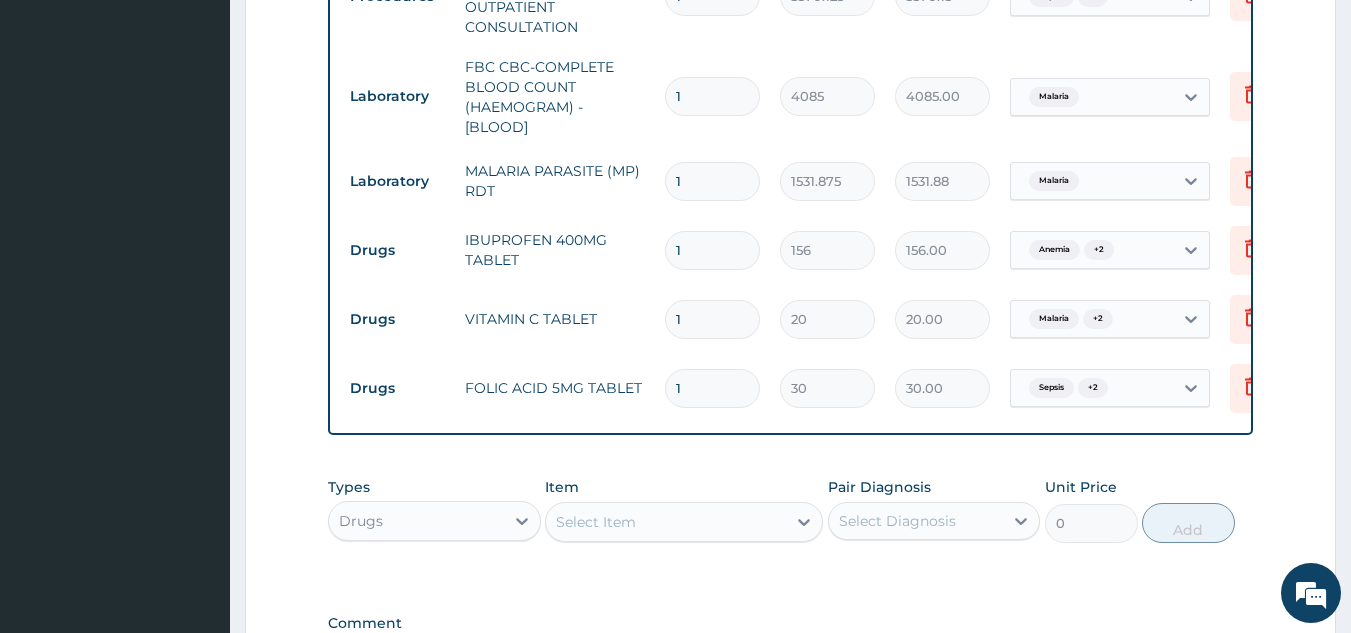 click on "1" at bounding box center (712, 250) 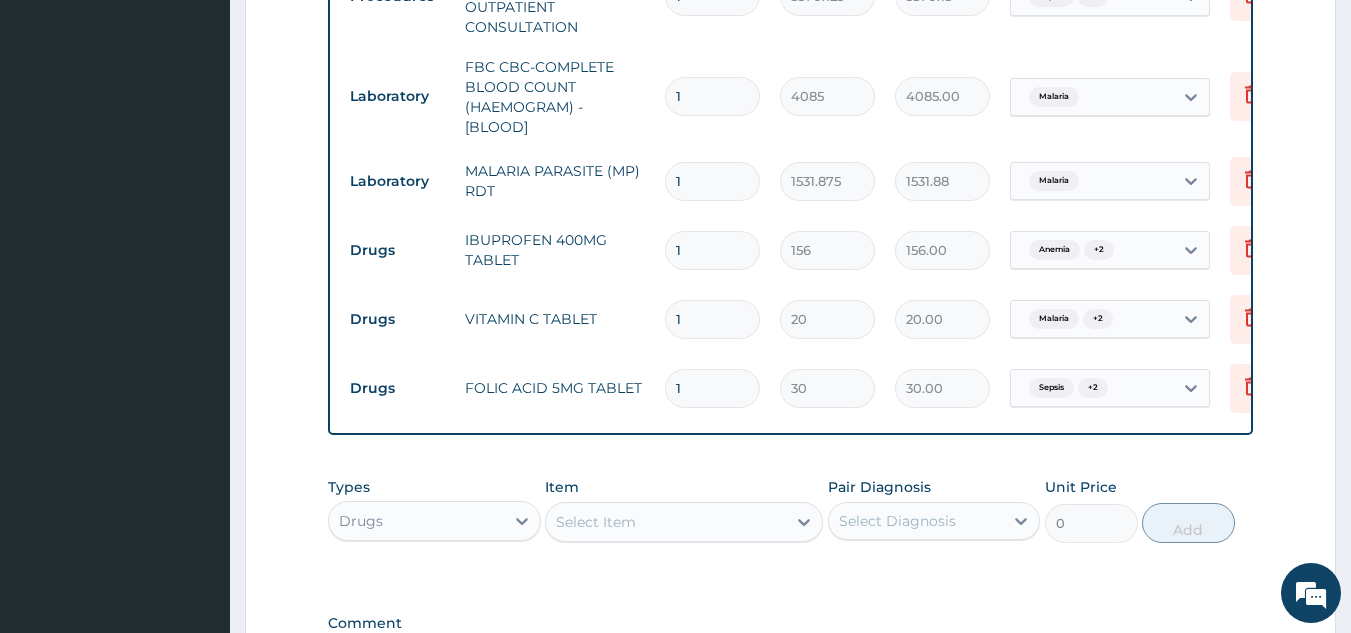 type 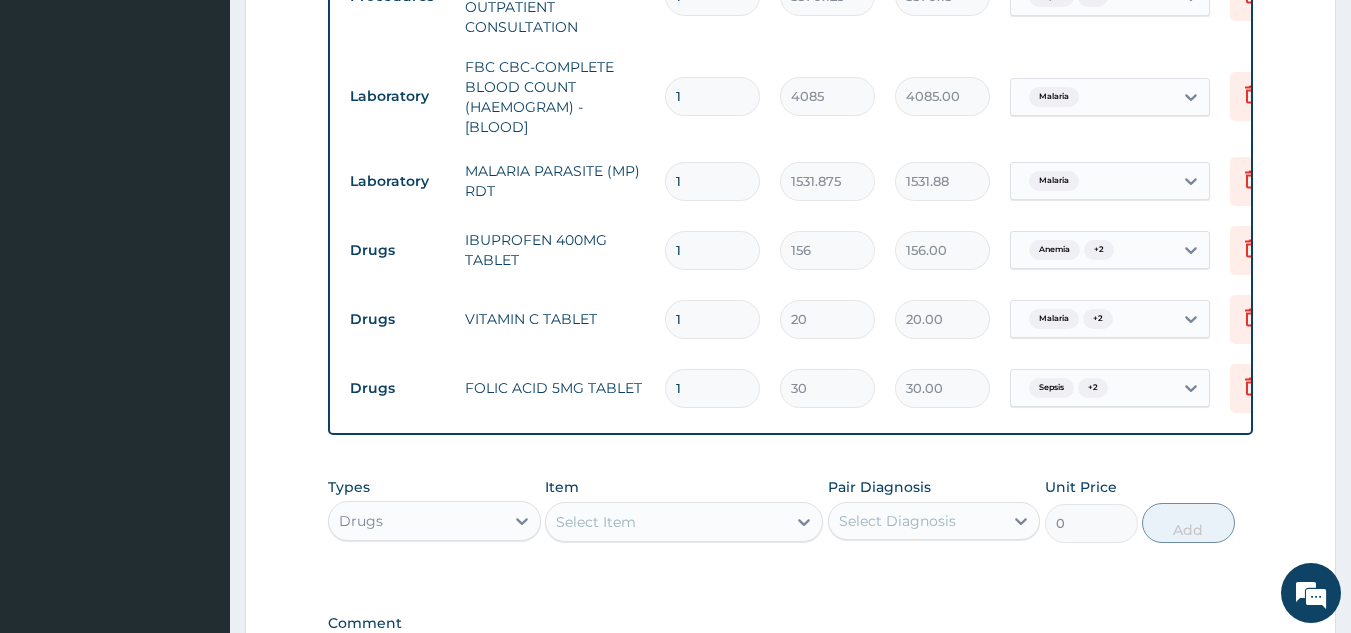 type on "0.00" 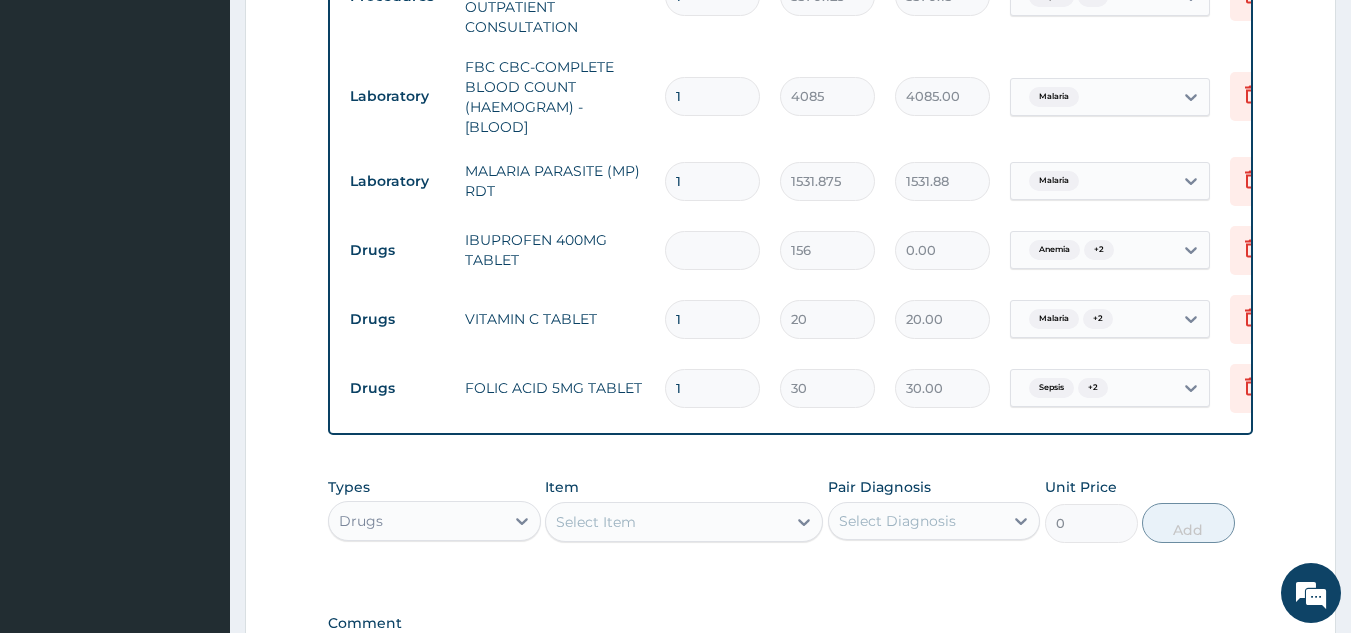 type on "9" 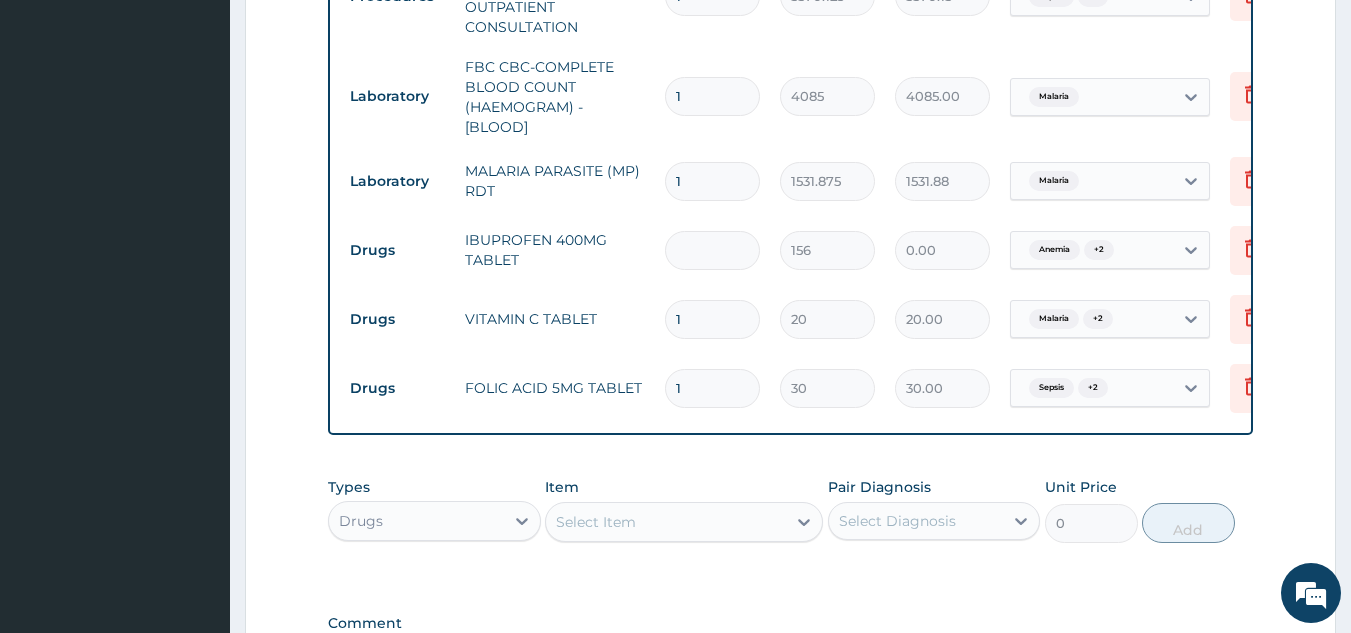 type on "1404.00" 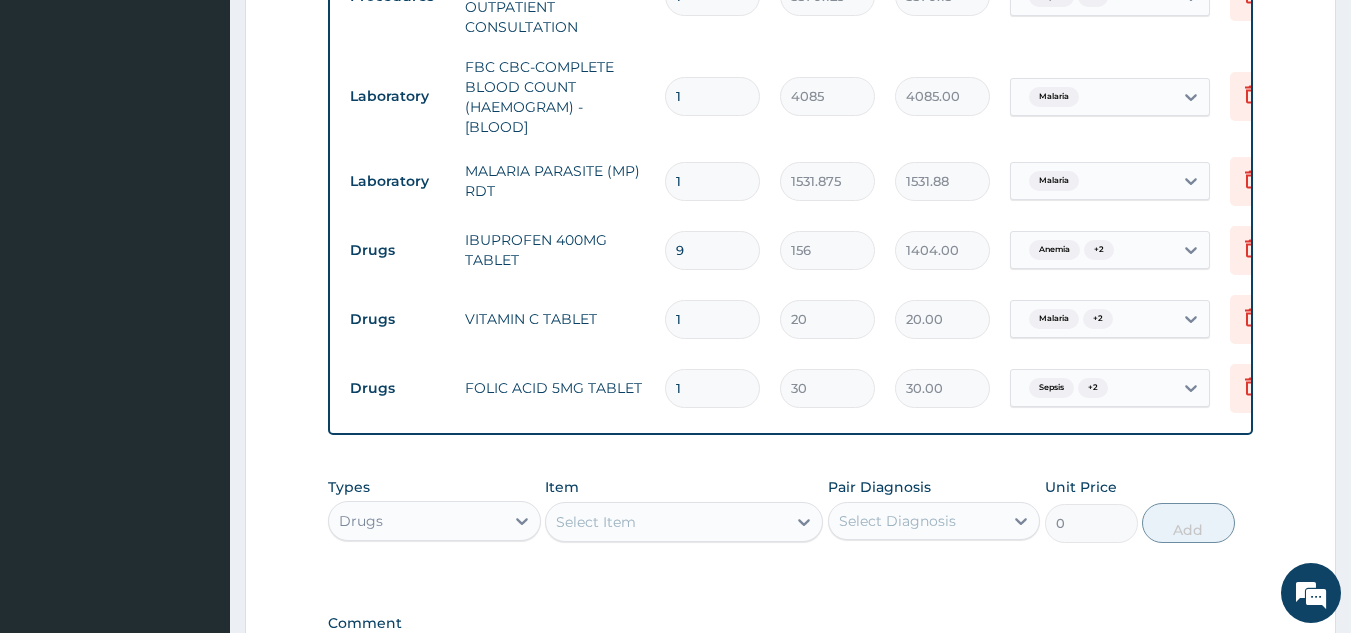 type on "9" 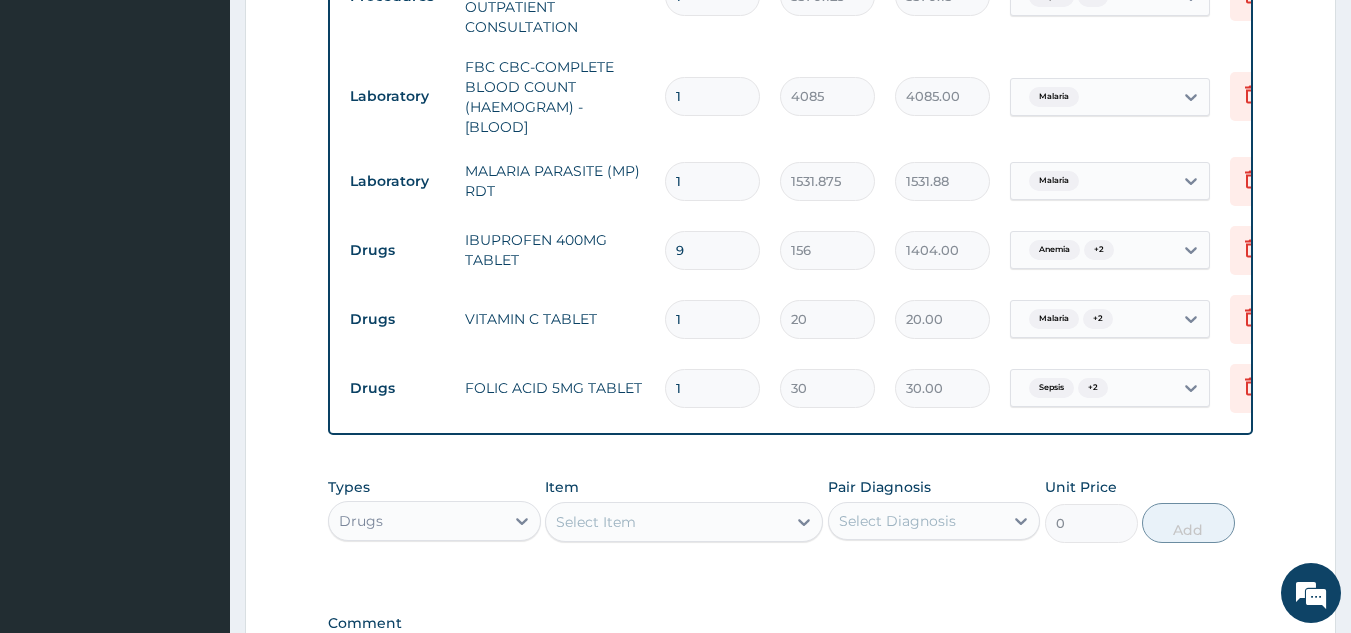 type 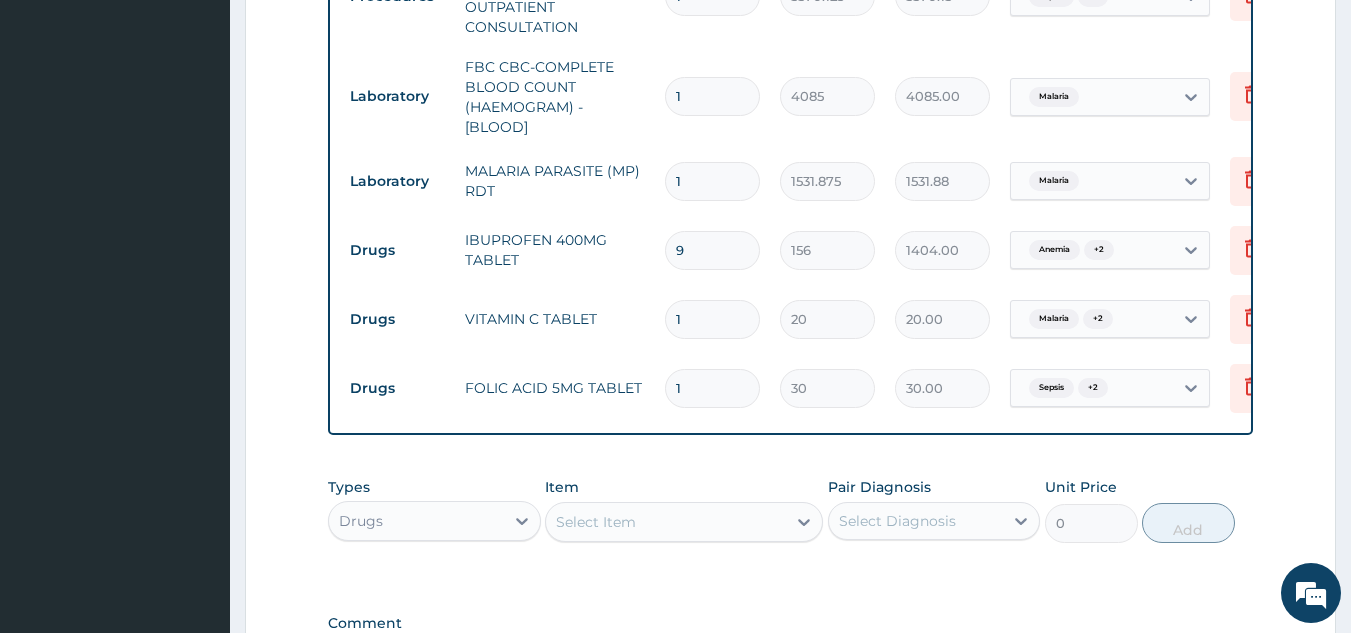 type on "0.00" 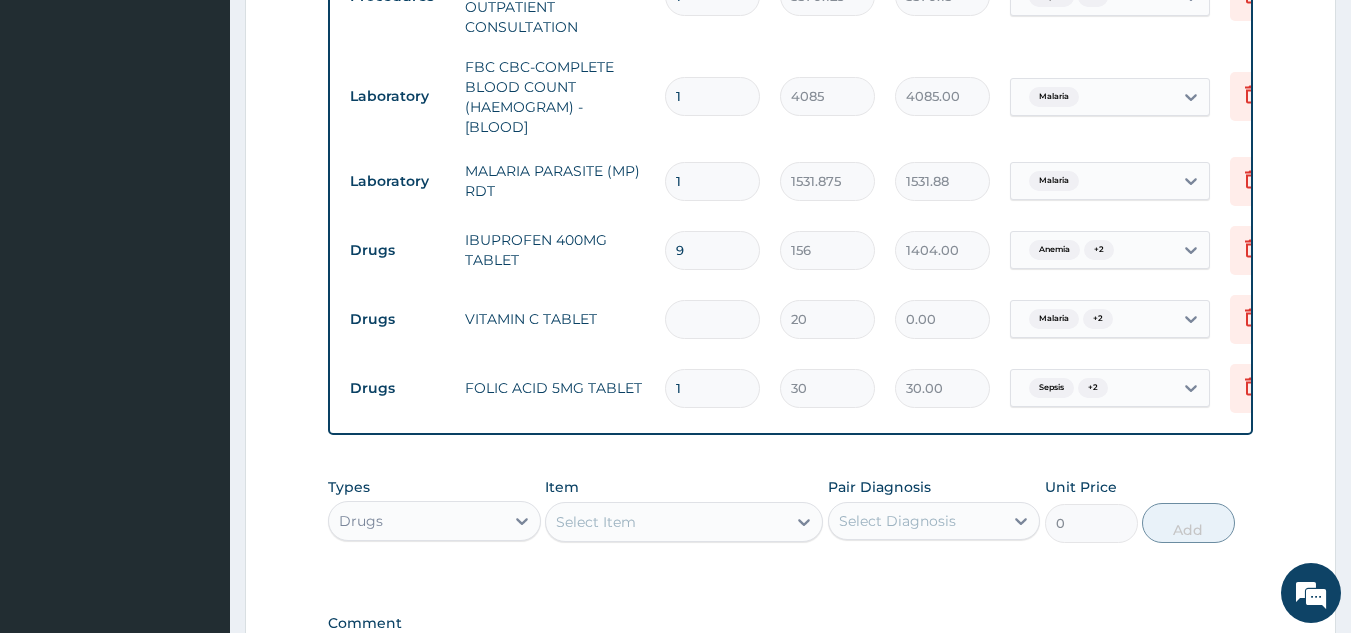 type on "4" 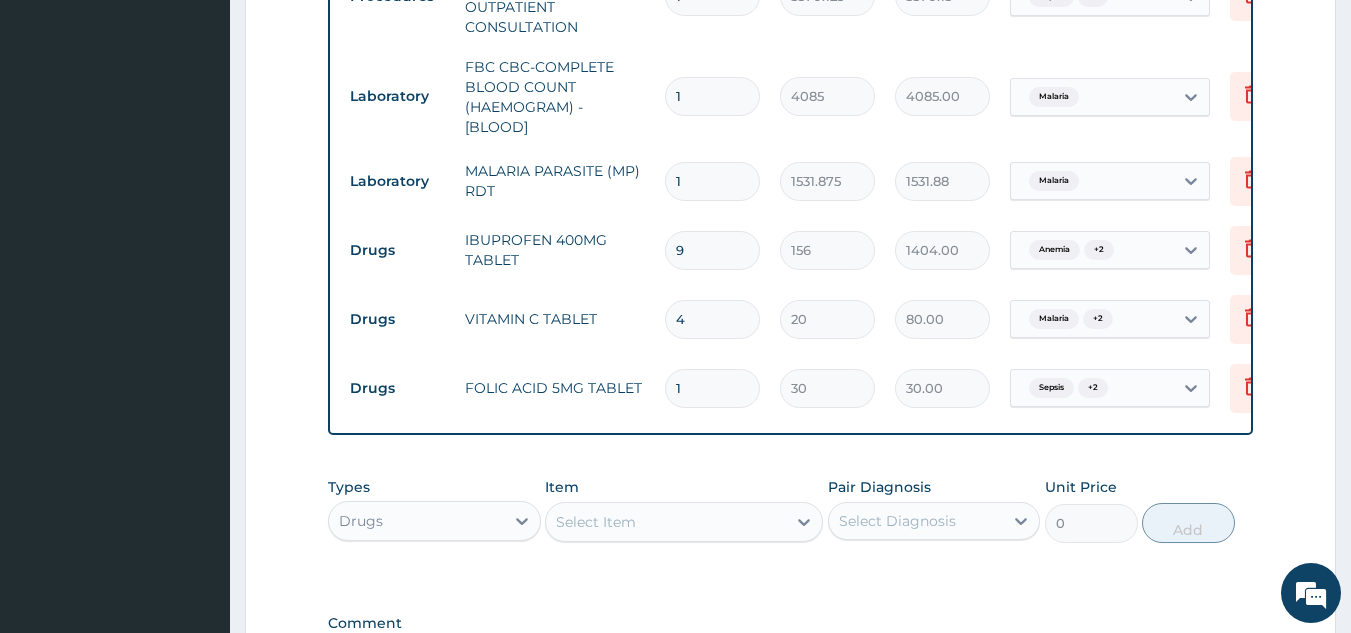 type on "42" 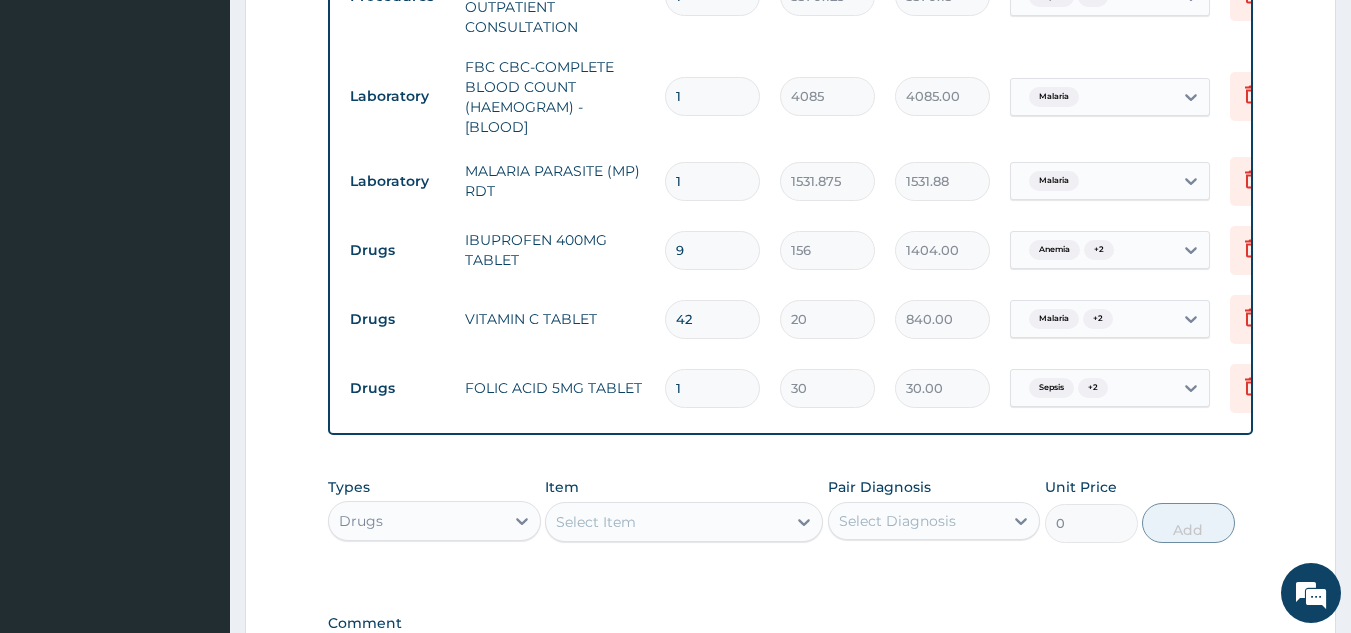 type on "42" 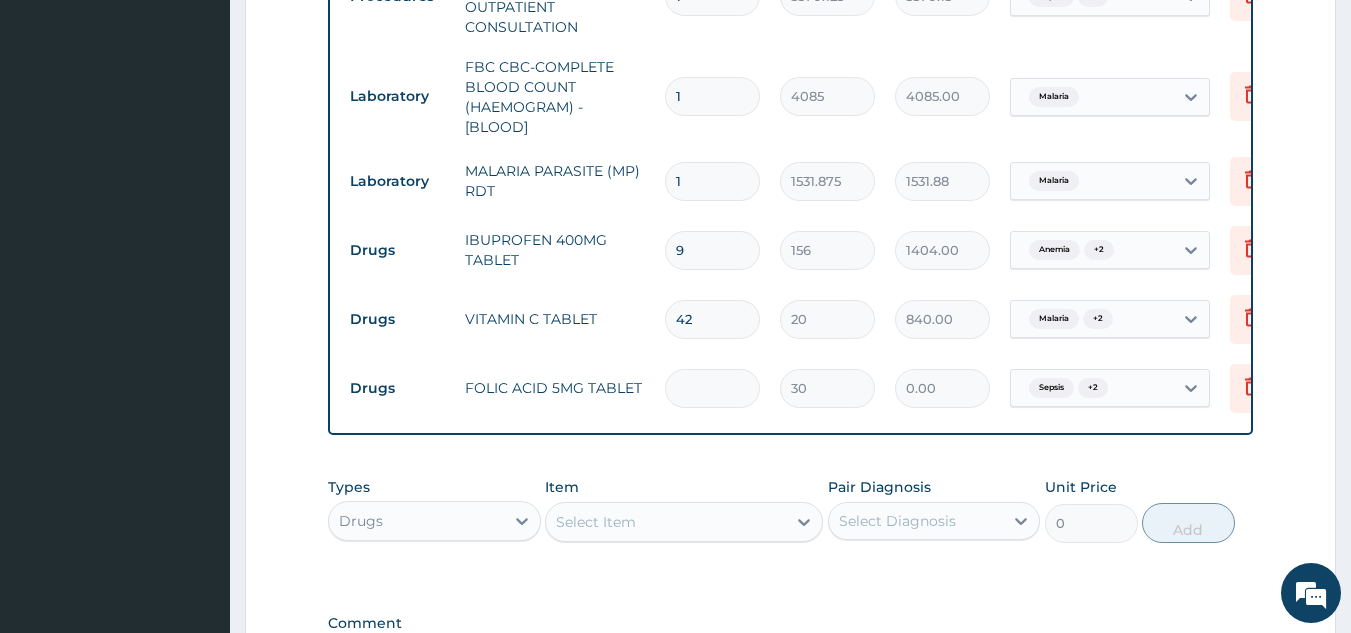 type on "7" 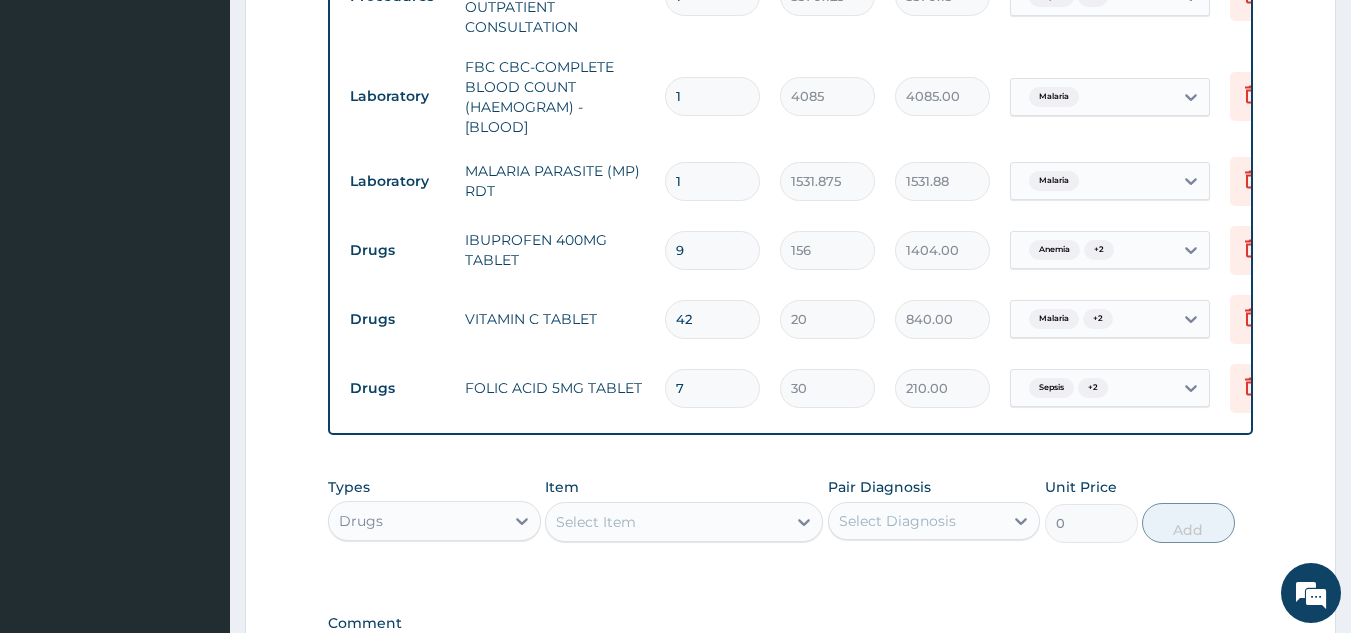 scroll, scrollTop: 1136, scrollLeft: 0, axis: vertical 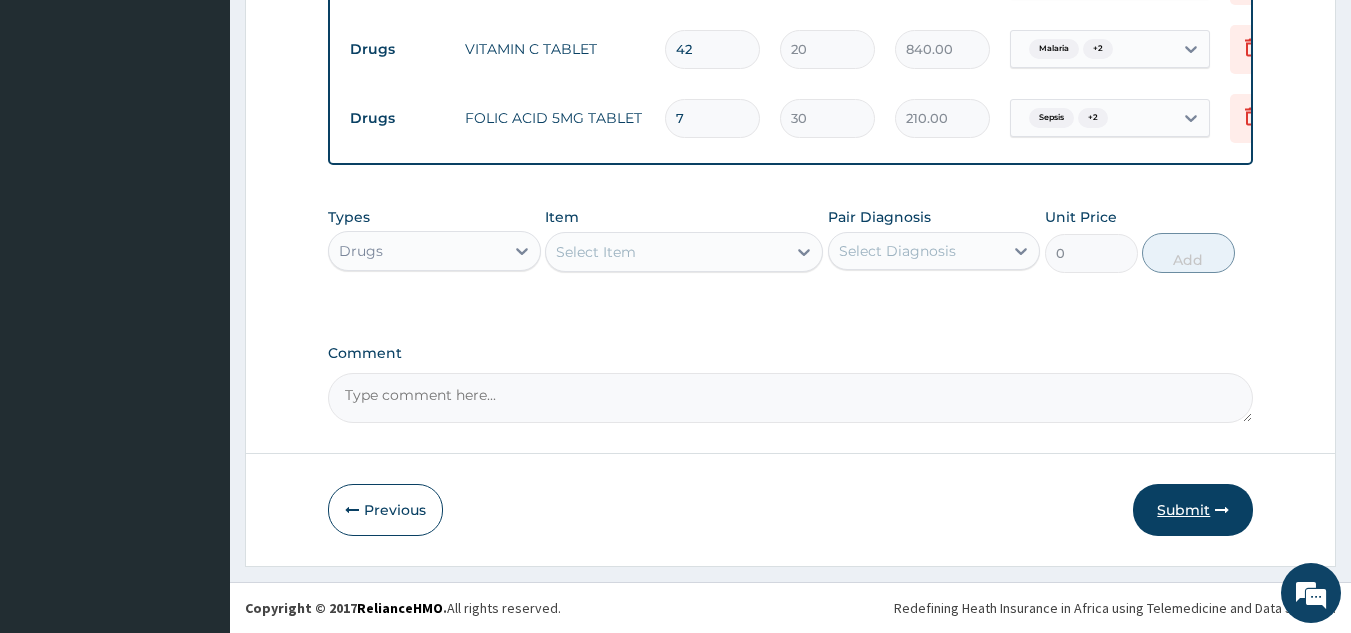type on "7" 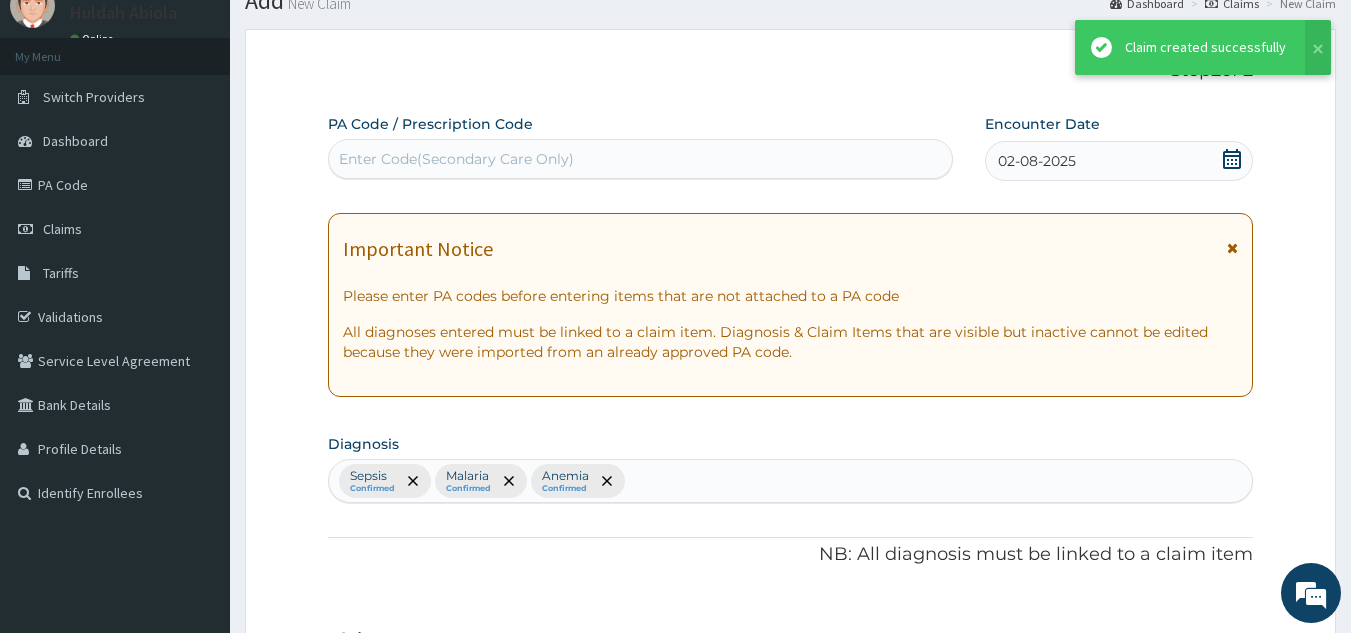 scroll, scrollTop: 1136, scrollLeft: 0, axis: vertical 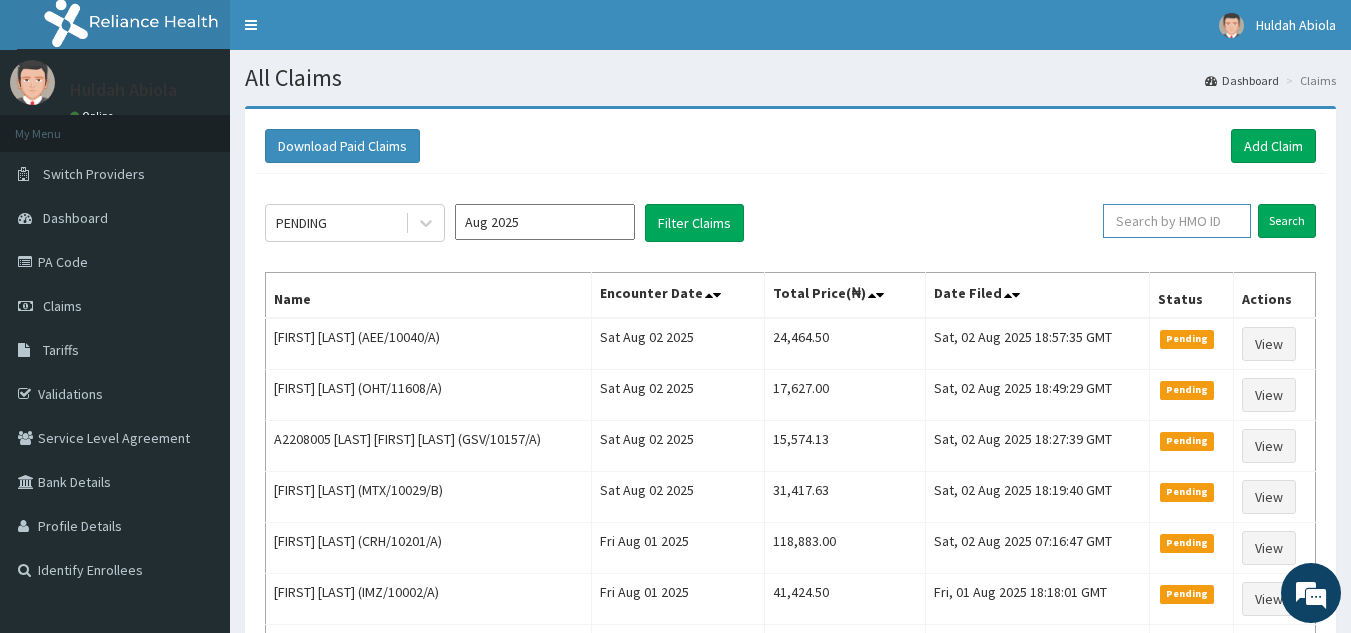 click at bounding box center [1177, 221] 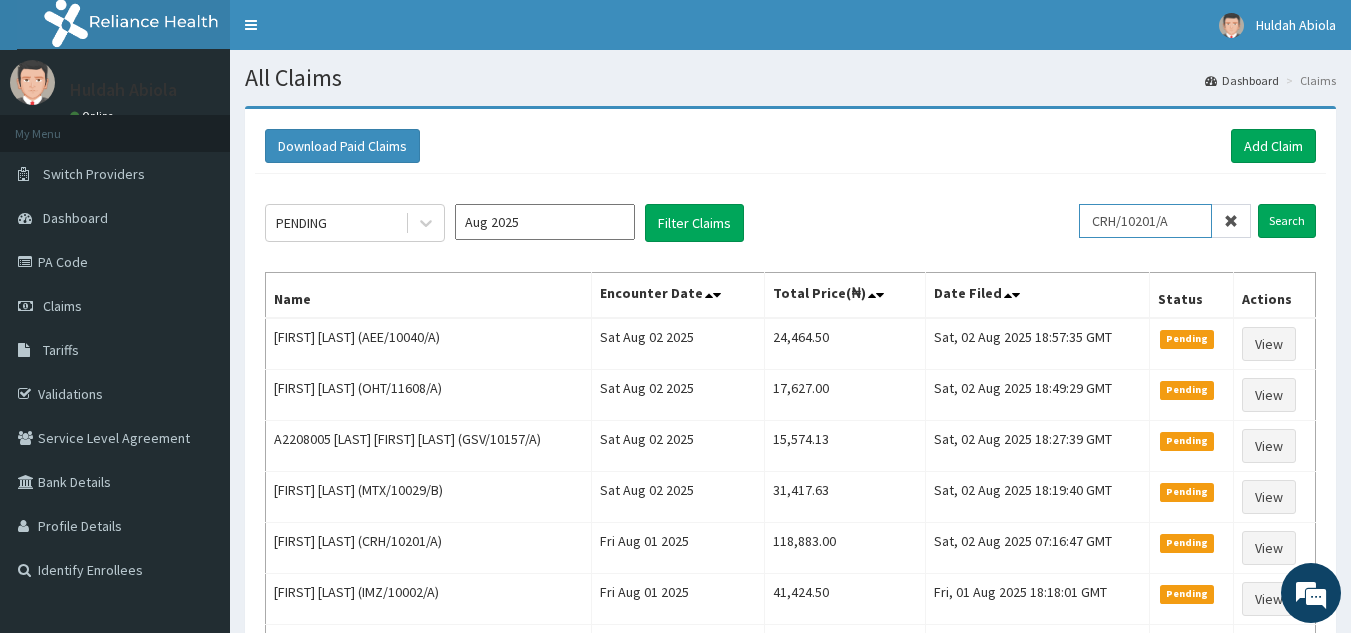 type on "CRH/10201/A" 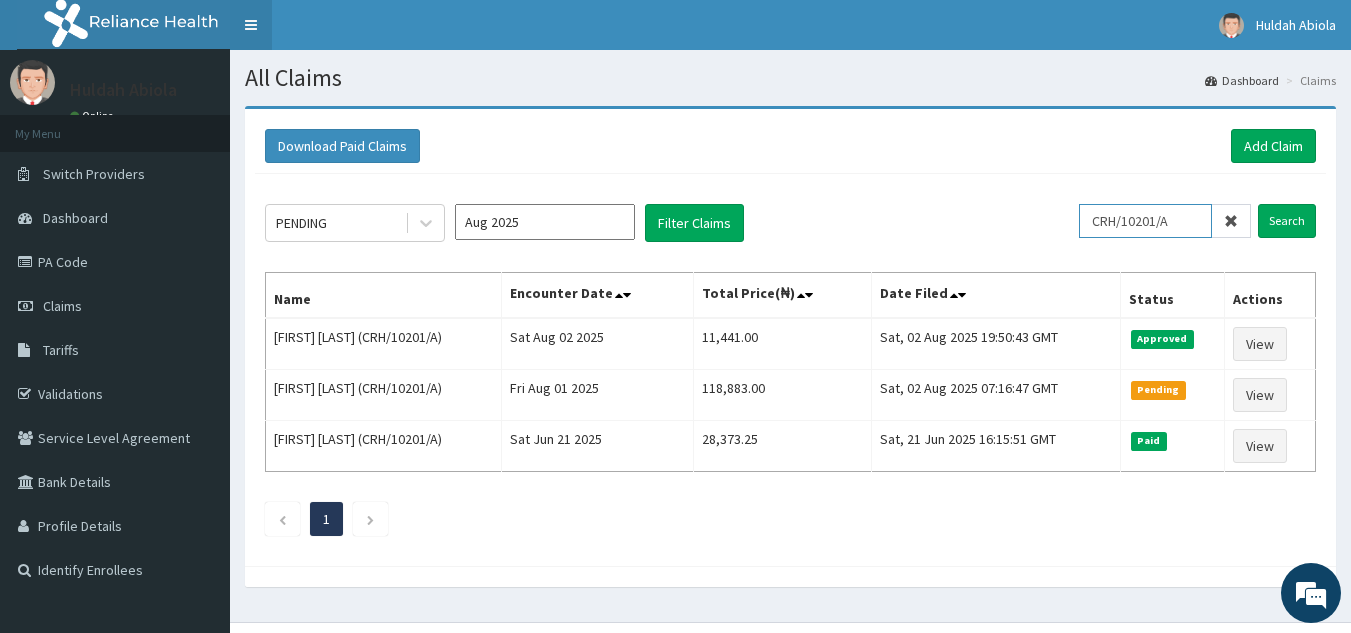 scroll, scrollTop: 0, scrollLeft: 0, axis: both 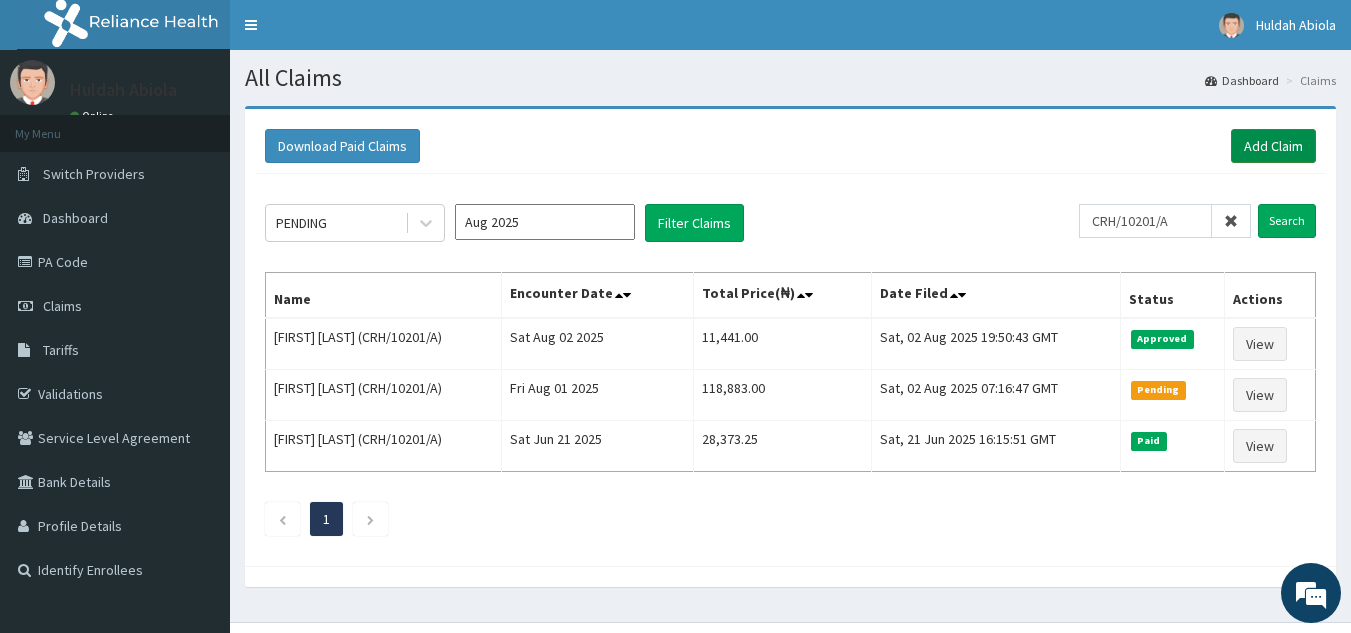 click on "Add Claim" at bounding box center (1273, 146) 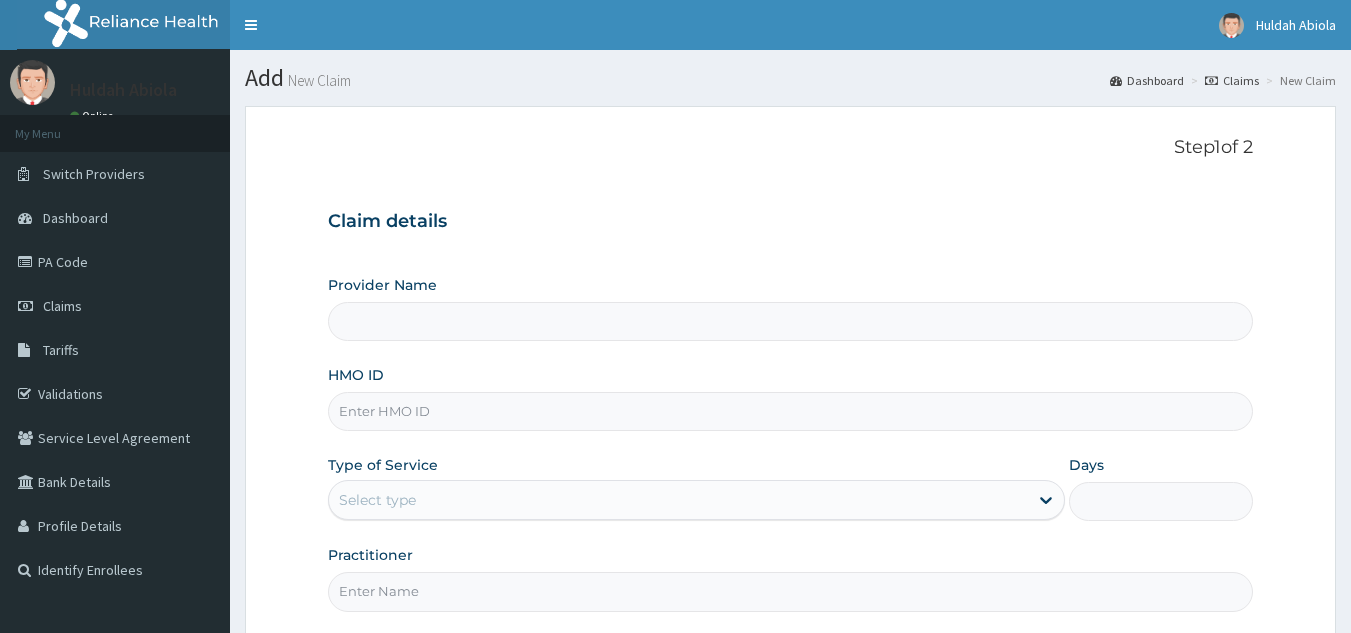 scroll, scrollTop: 0, scrollLeft: 0, axis: both 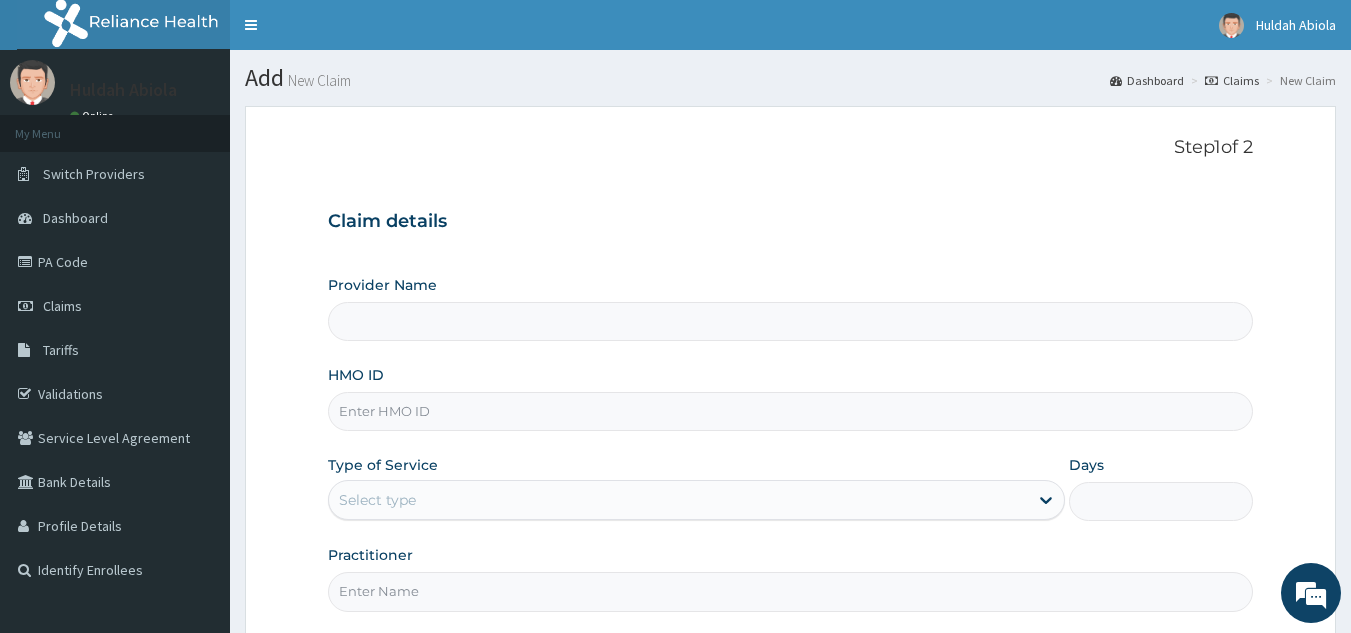 click on "HMO ID" at bounding box center (791, 411) 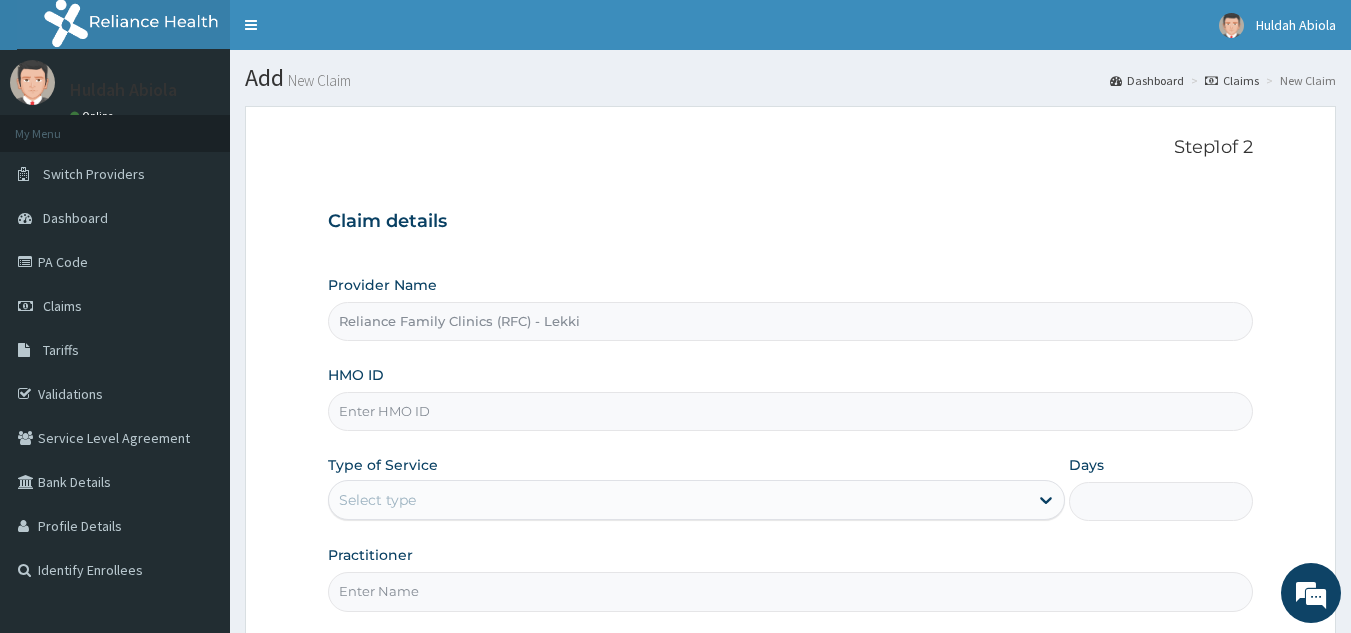 paste on "ACH/10249/A" 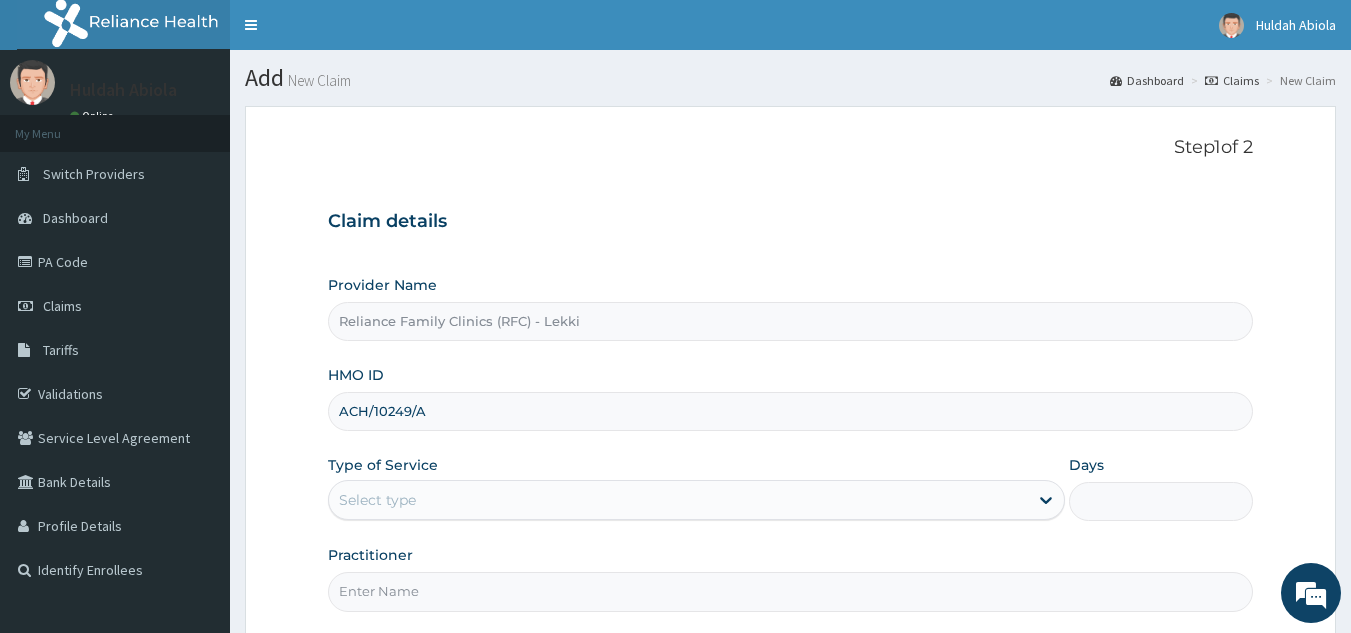 type on "ACH/10249/A" 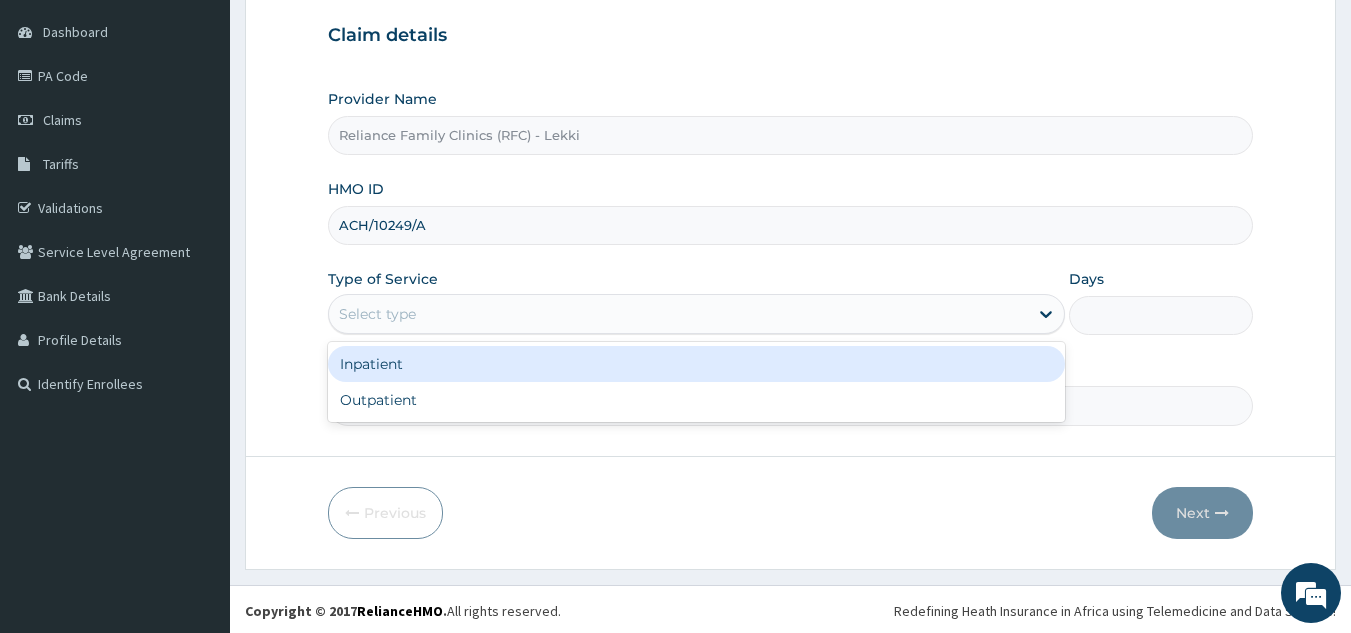 scroll, scrollTop: 188, scrollLeft: 0, axis: vertical 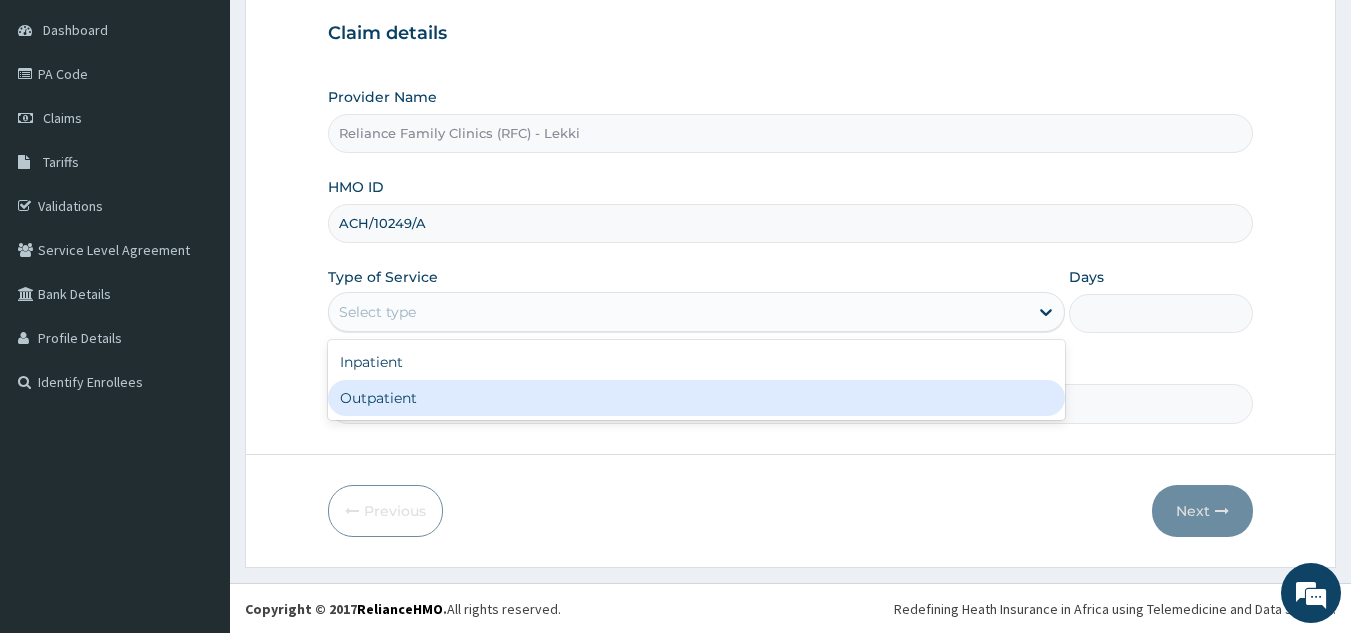 click on "Outpatient" at bounding box center (696, 398) 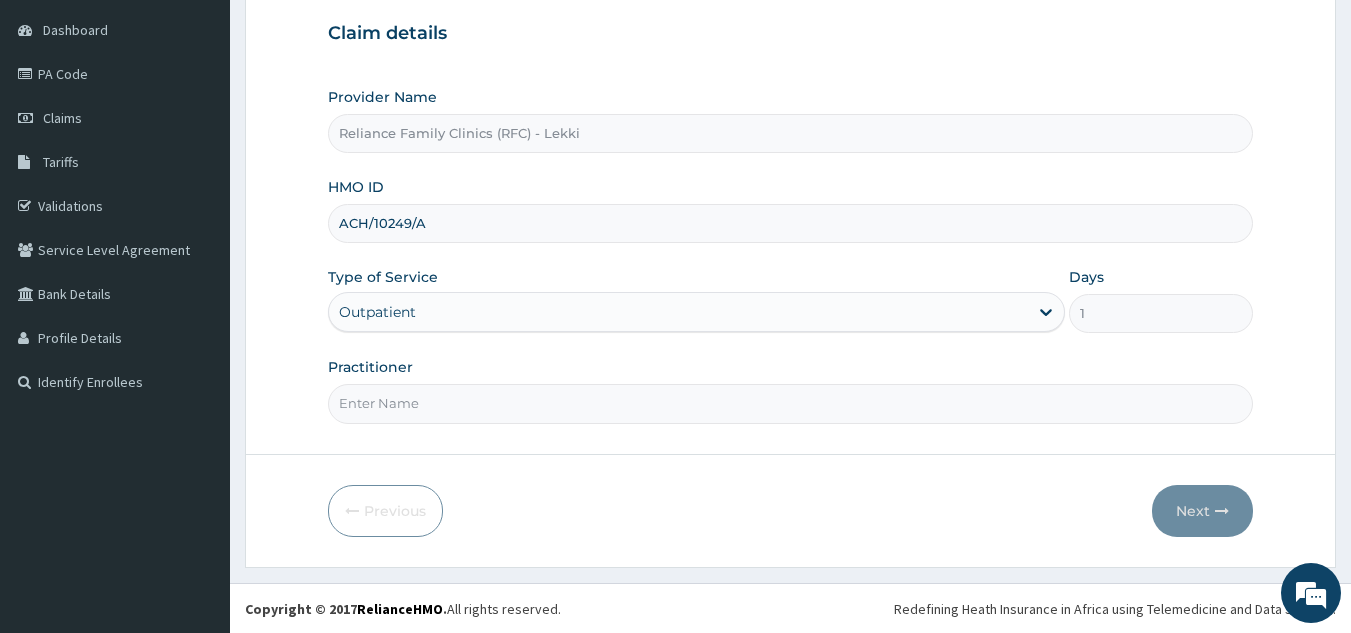 click on "Practitioner" at bounding box center [791, 403] 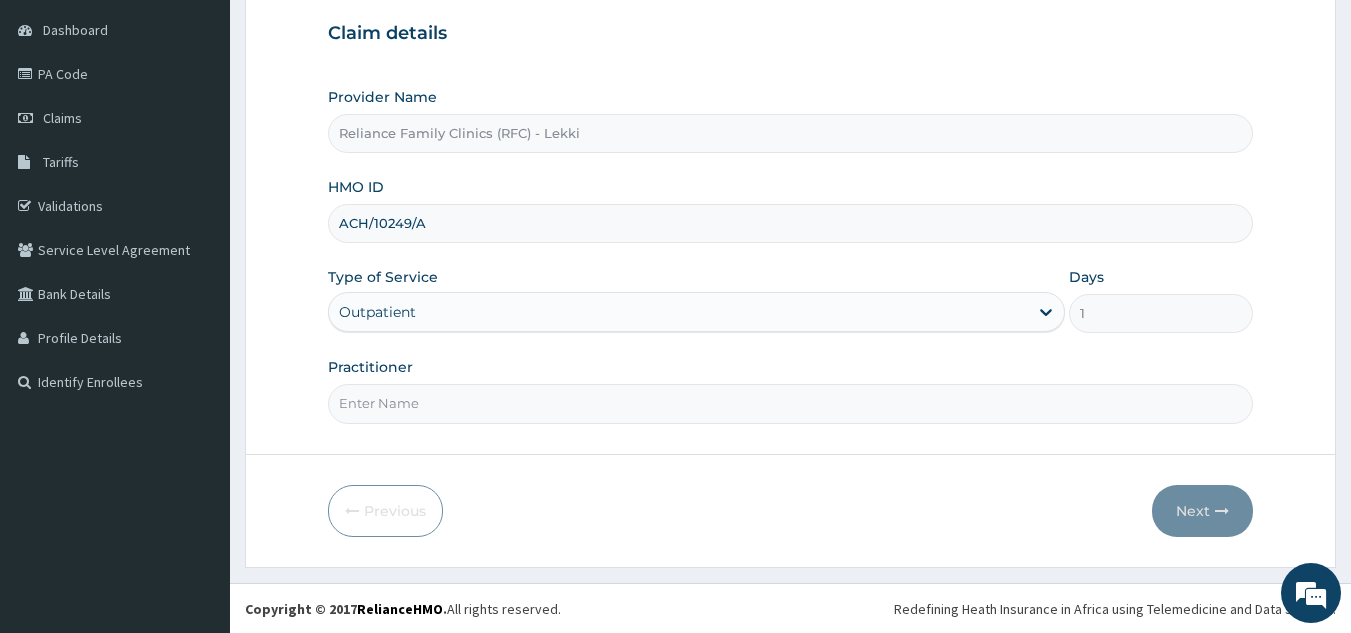 type on "Locum" 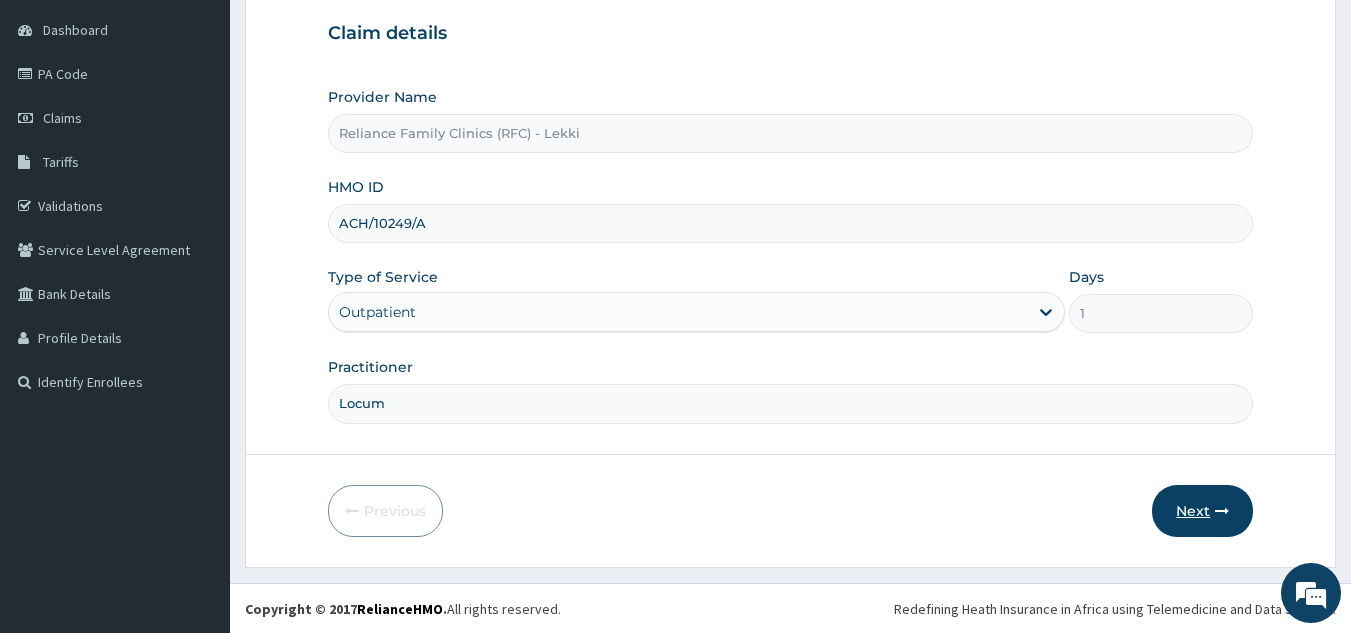 click on "Next" at bounding box center [1202, 511] 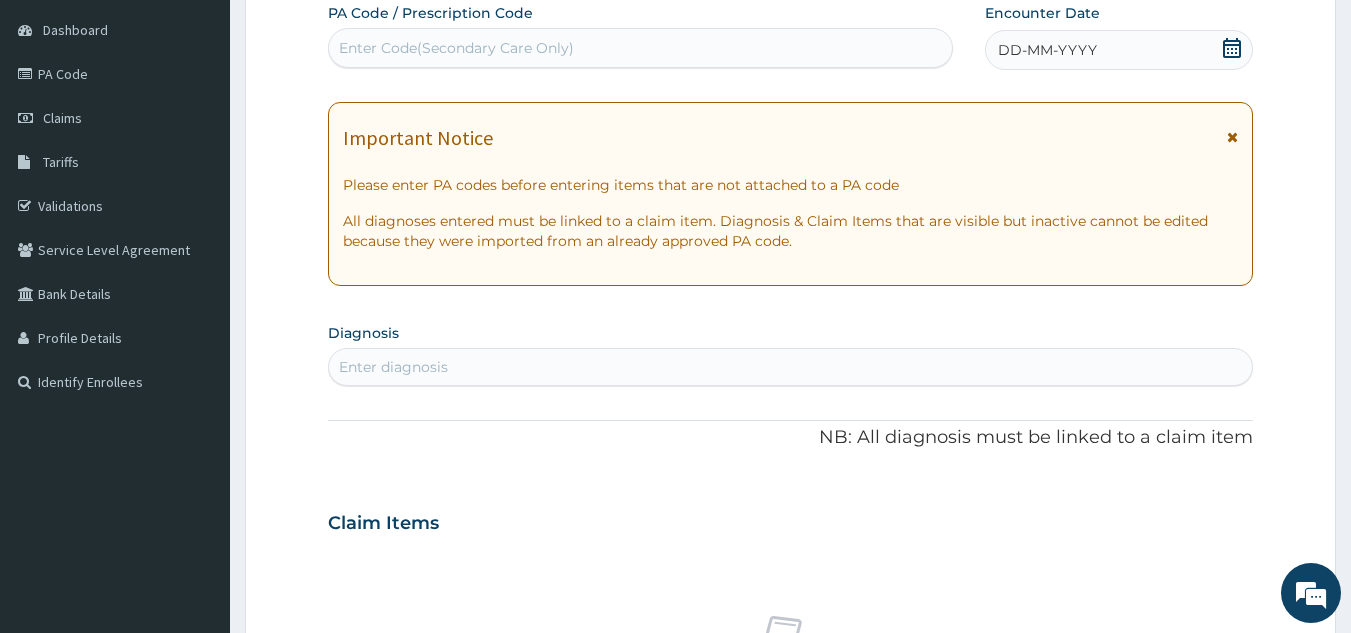 scroll, scrollTop: 0, scrollLeft: 0, axis: both 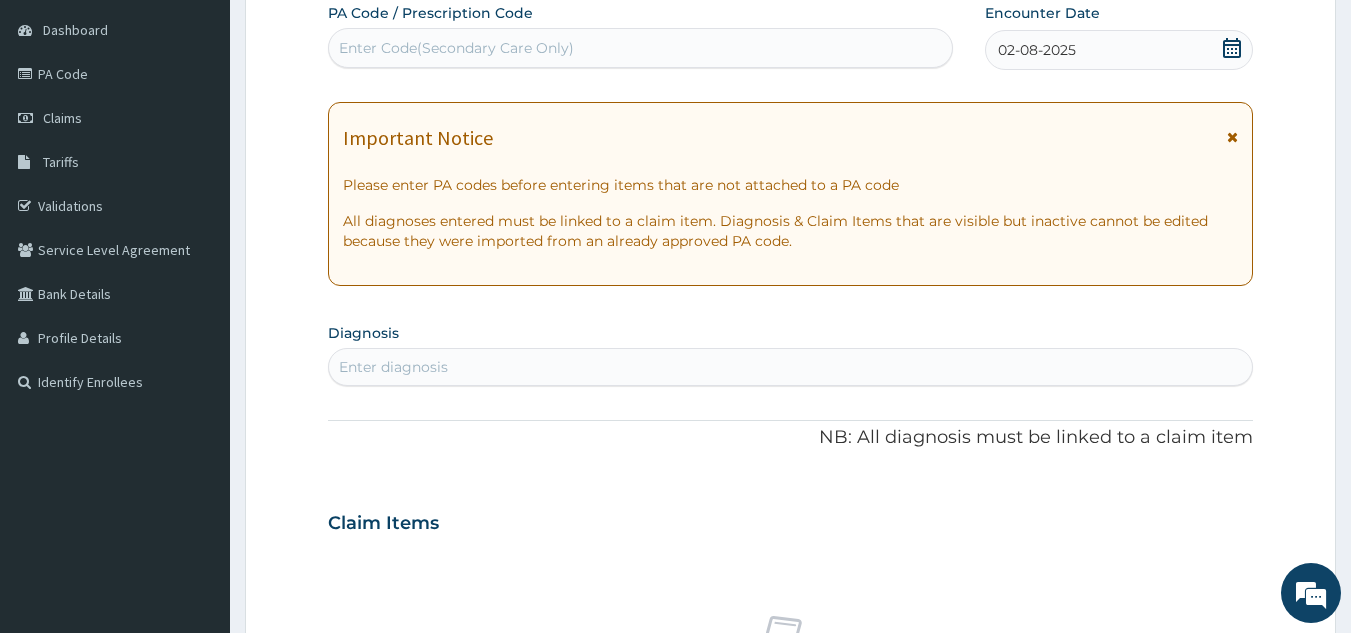 click on "Enter diagnosis" at bounding box center [791, 367] 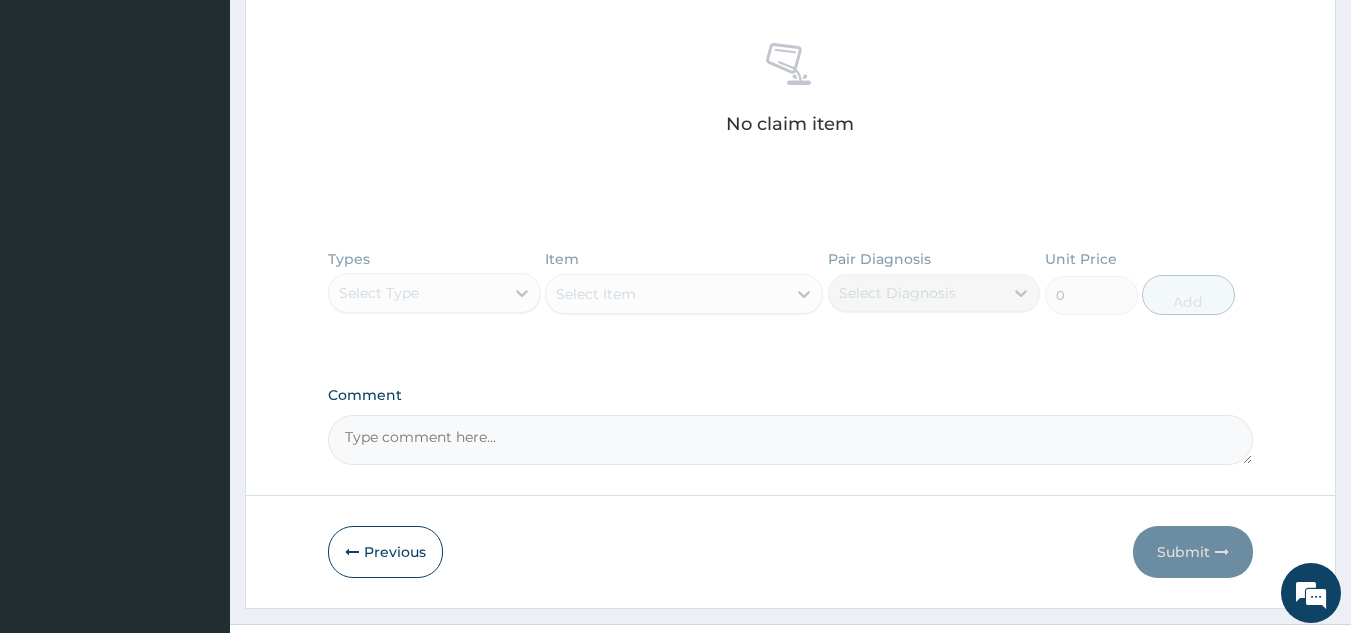 scroll, scrollTop: 803, scrollLeft: 0, axis: vertical 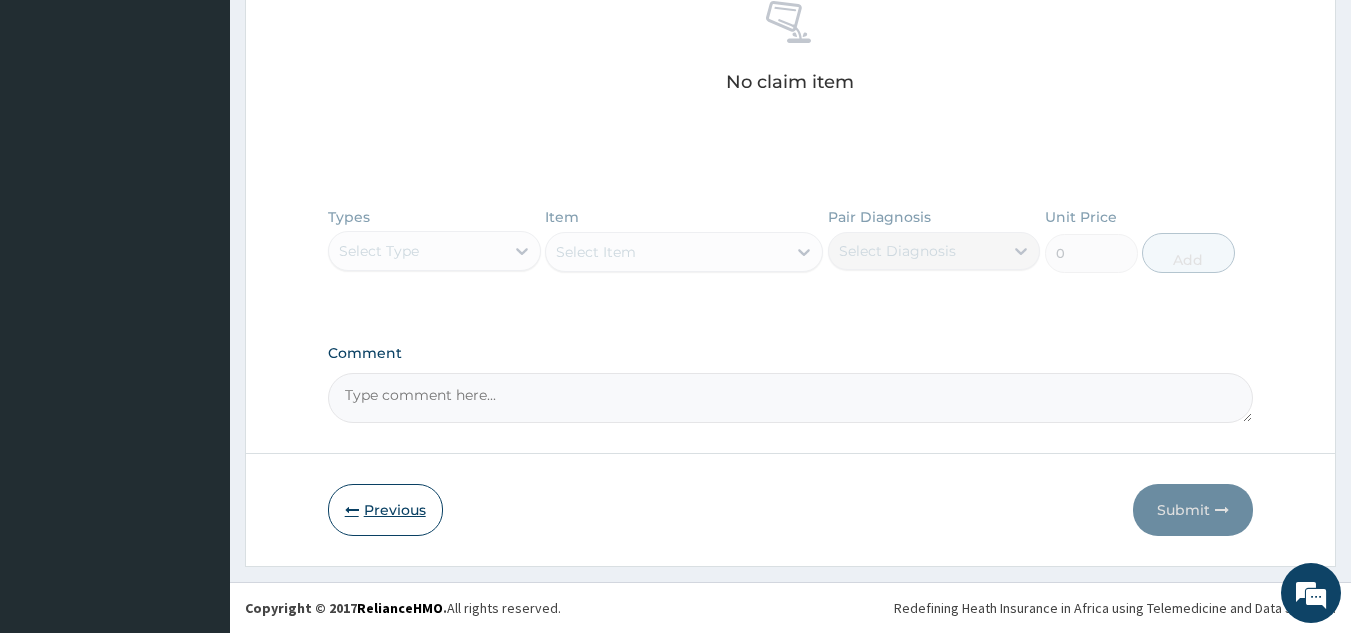click on "Previous" at bounding box center [385, 510] 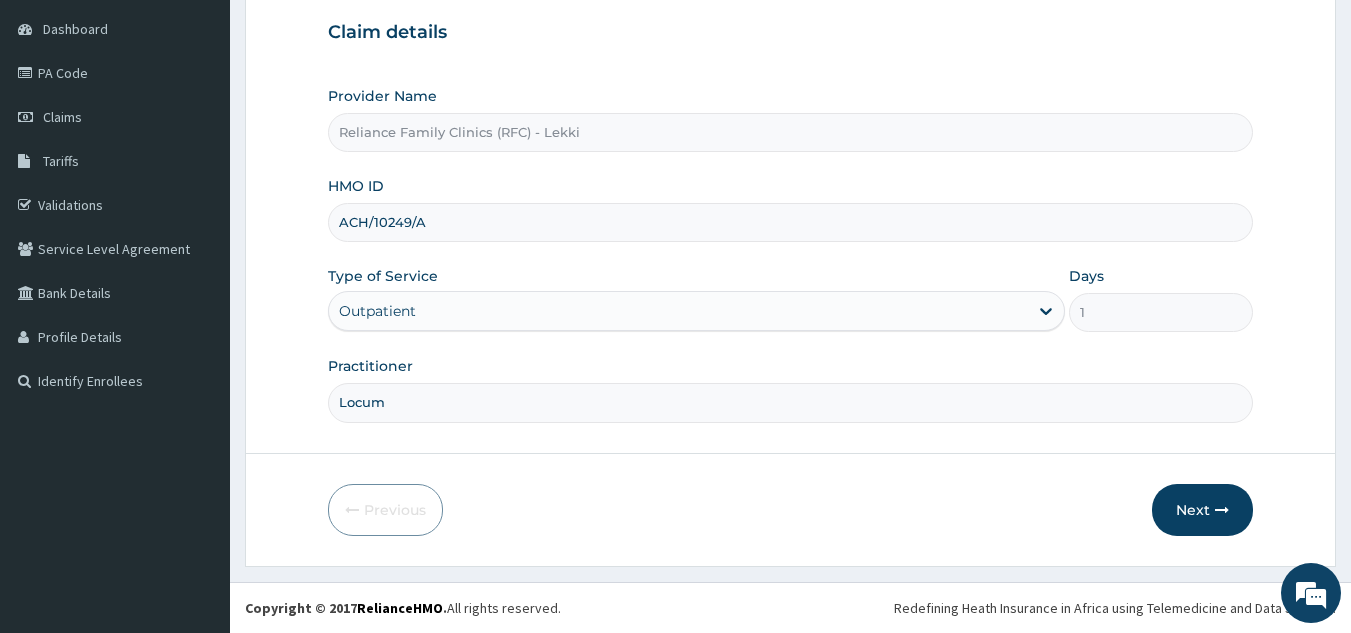 drag, startPoint x: 492, startPoint y: 227, endPoint x: 339, endPoint y: 265, distance: 157.64835 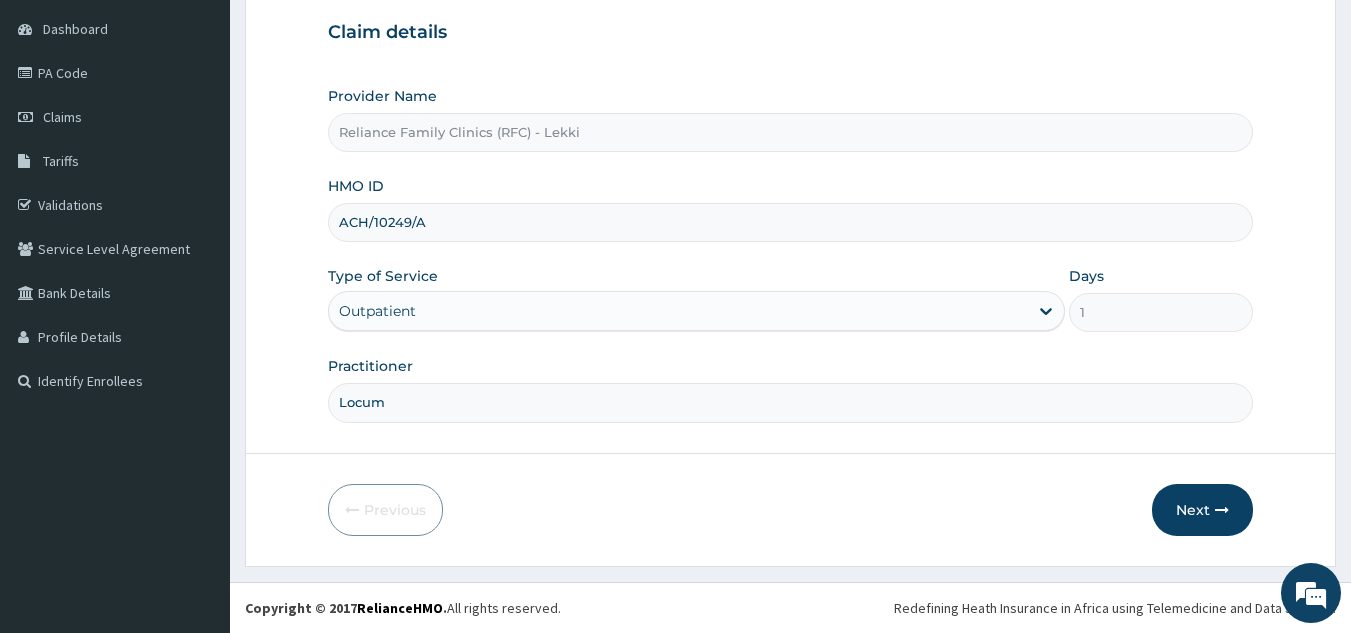 paste on "DPR/1001" 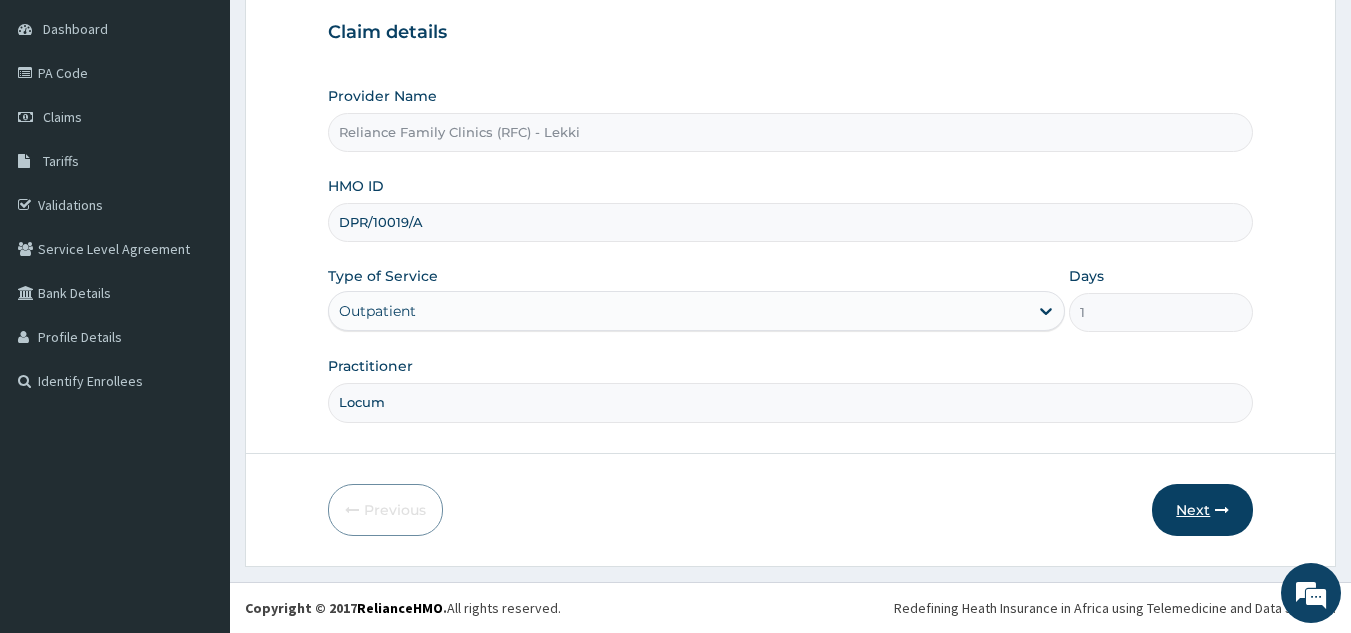 type on "DPR/10019/A" 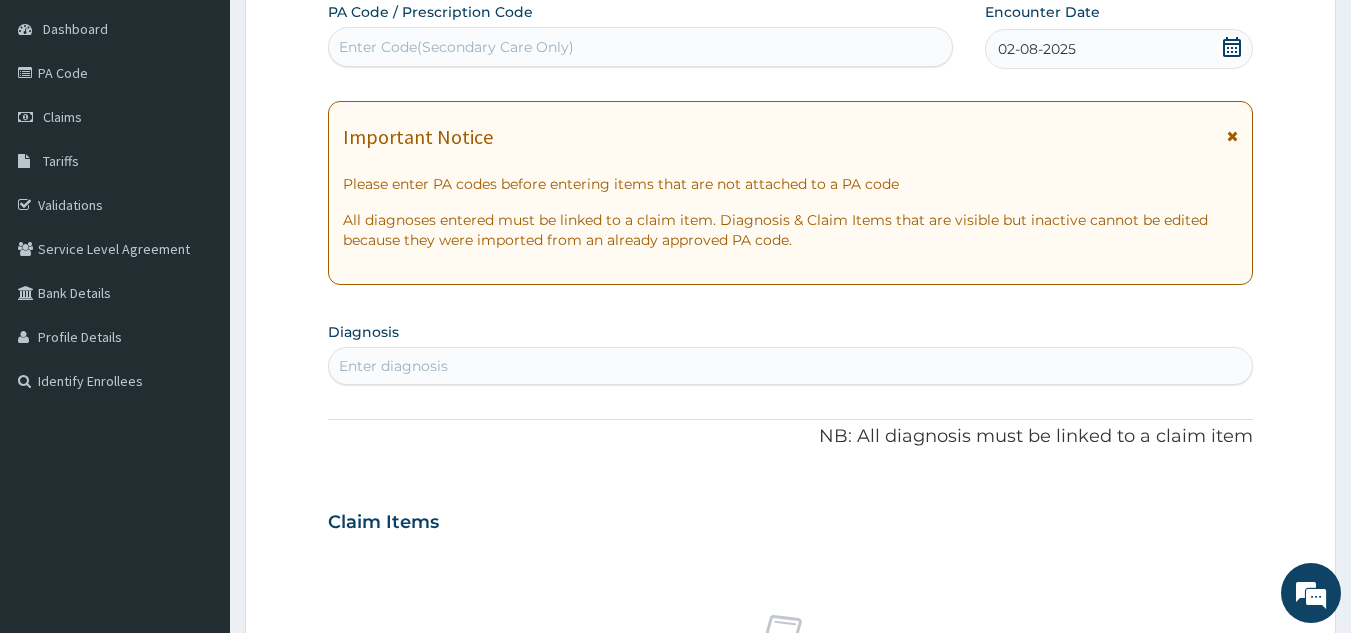 click on "Enter diagnosis" at bounding box center [791, 366] 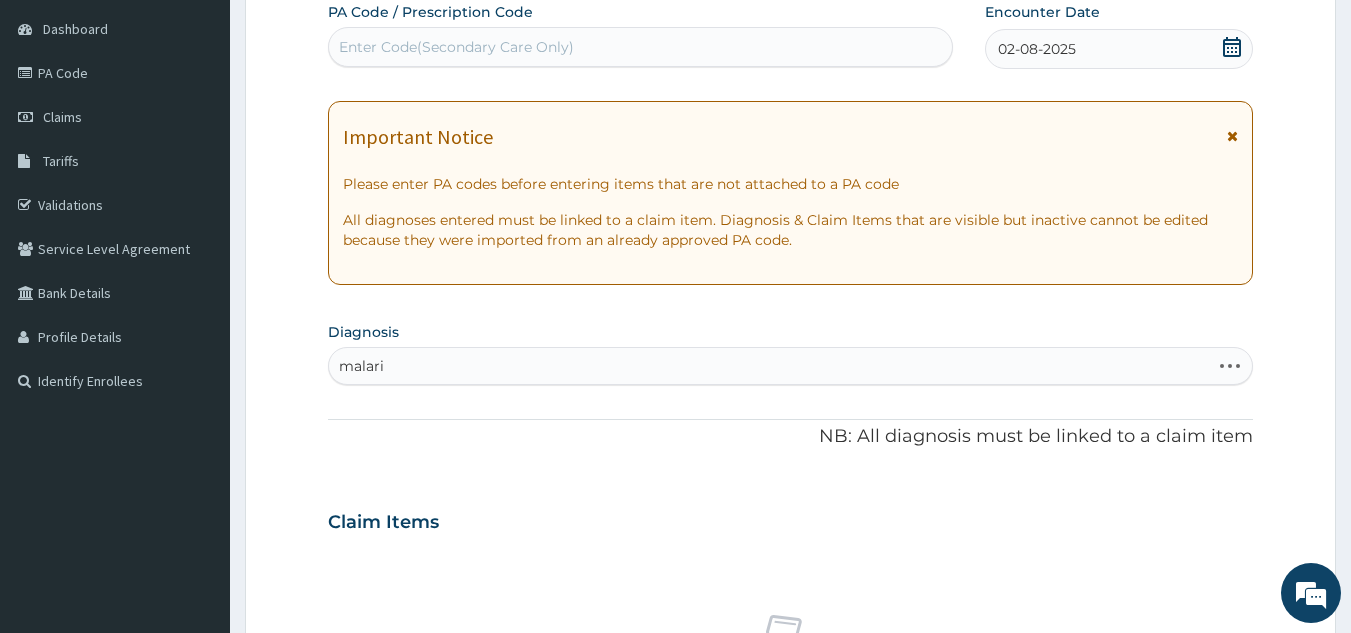 type on "malaria" 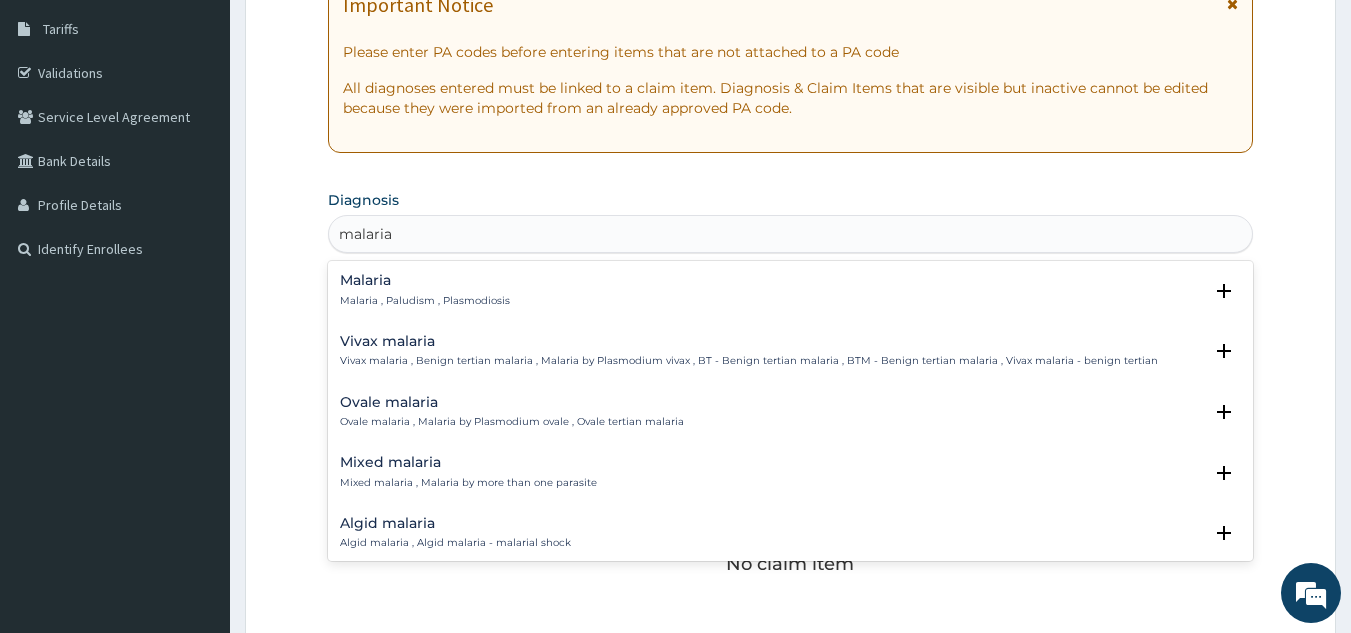 scroll, scrollTop: 322, scrollLeft: 0, axis: vertical 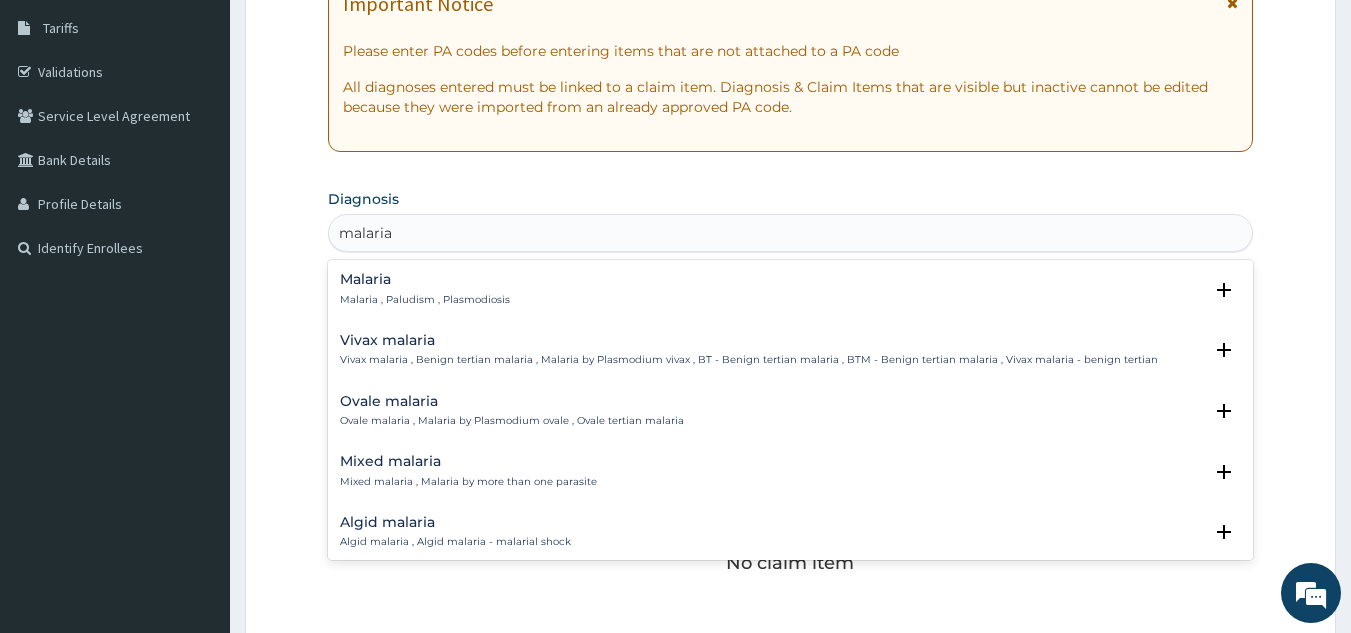 click on "Malaria" at bounding box center (425, 279) 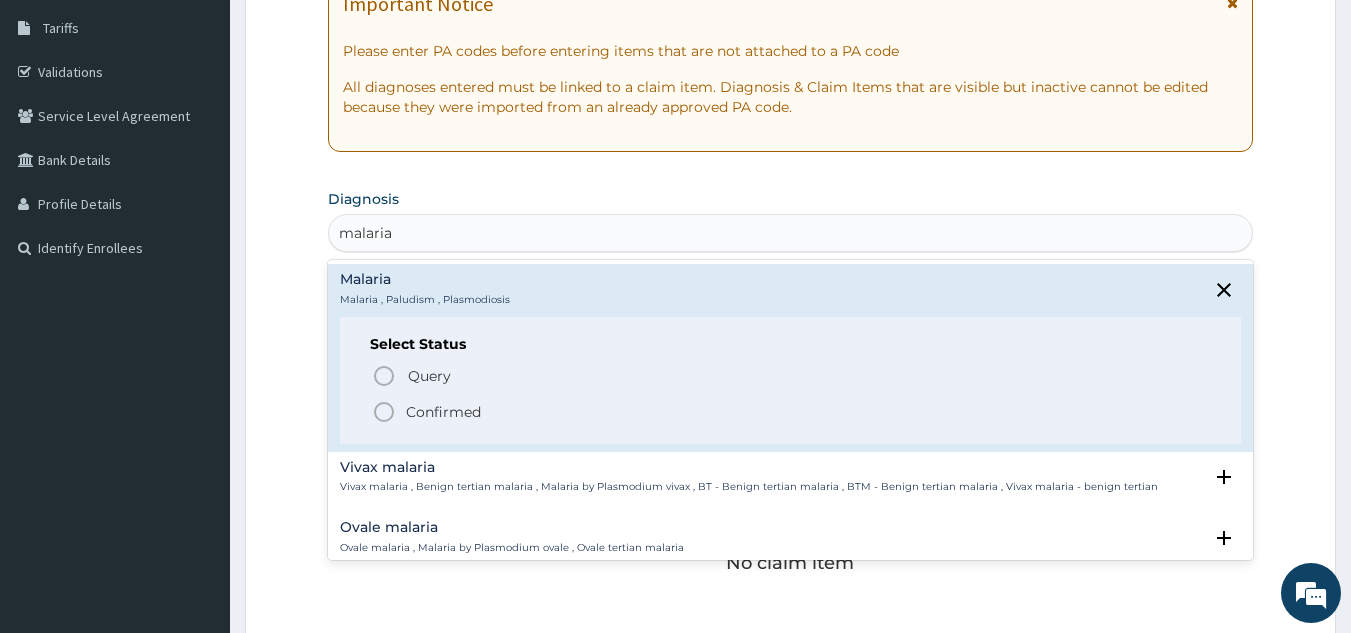 click 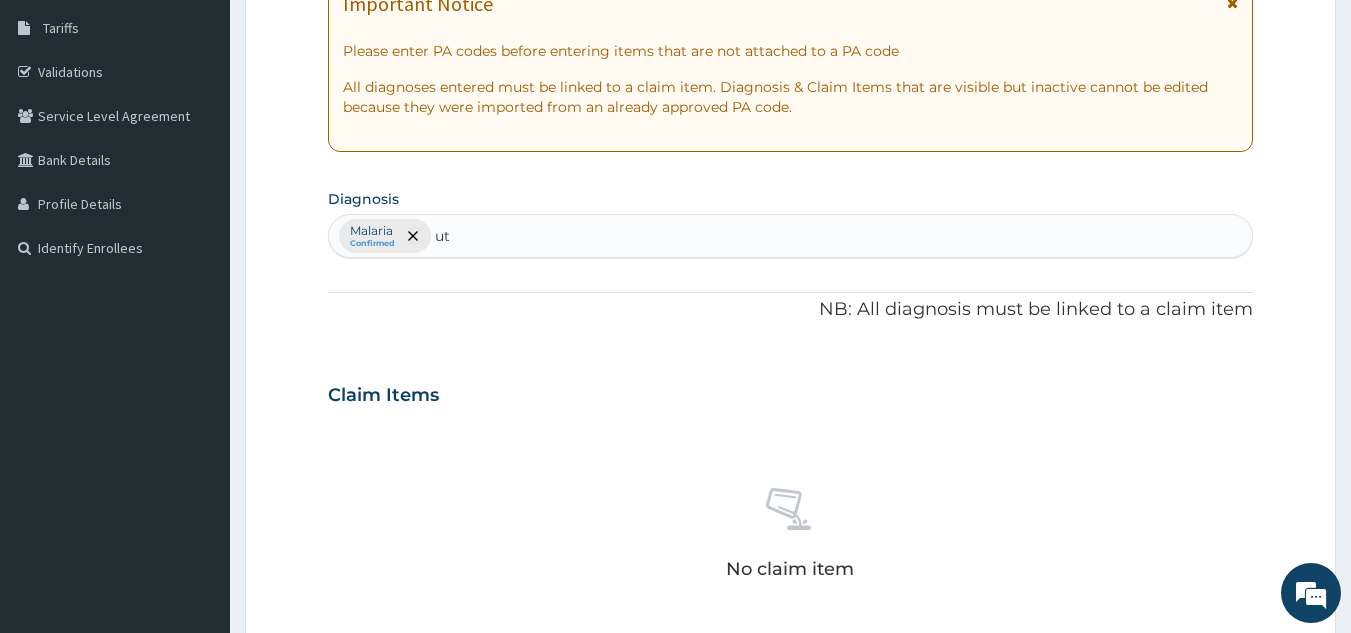 type on "uti" 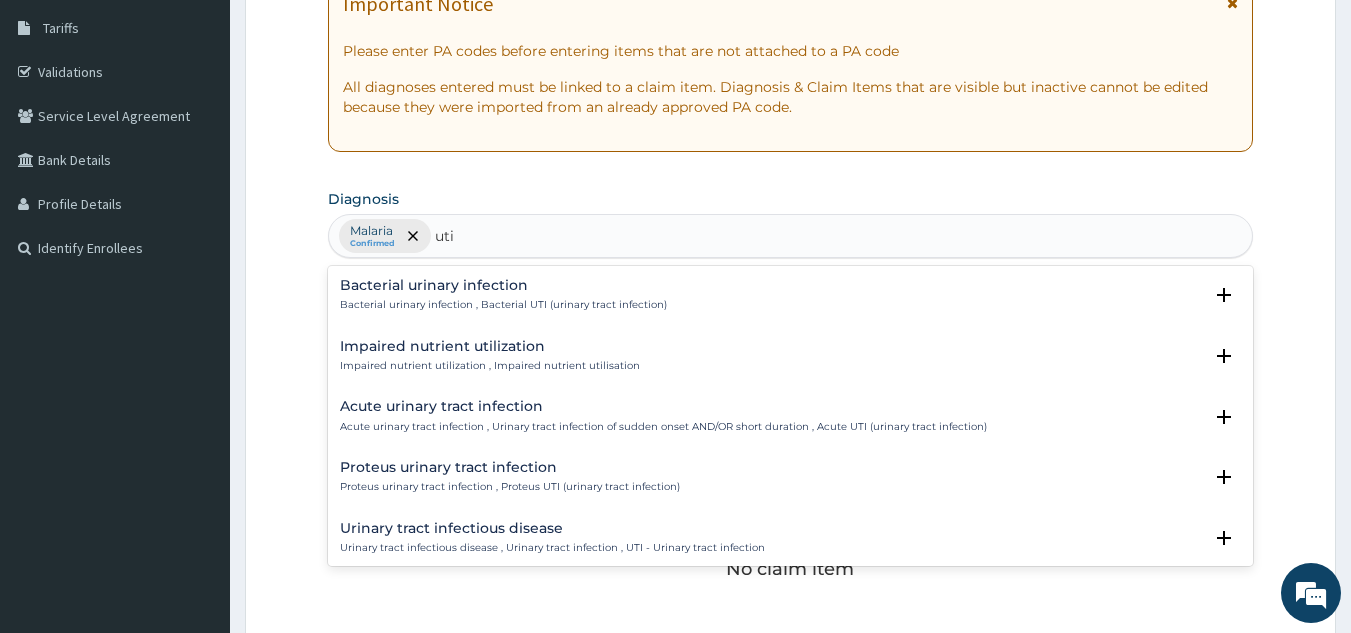 click on "Urinary tract infectious disease" at bounding box center [552, 528] 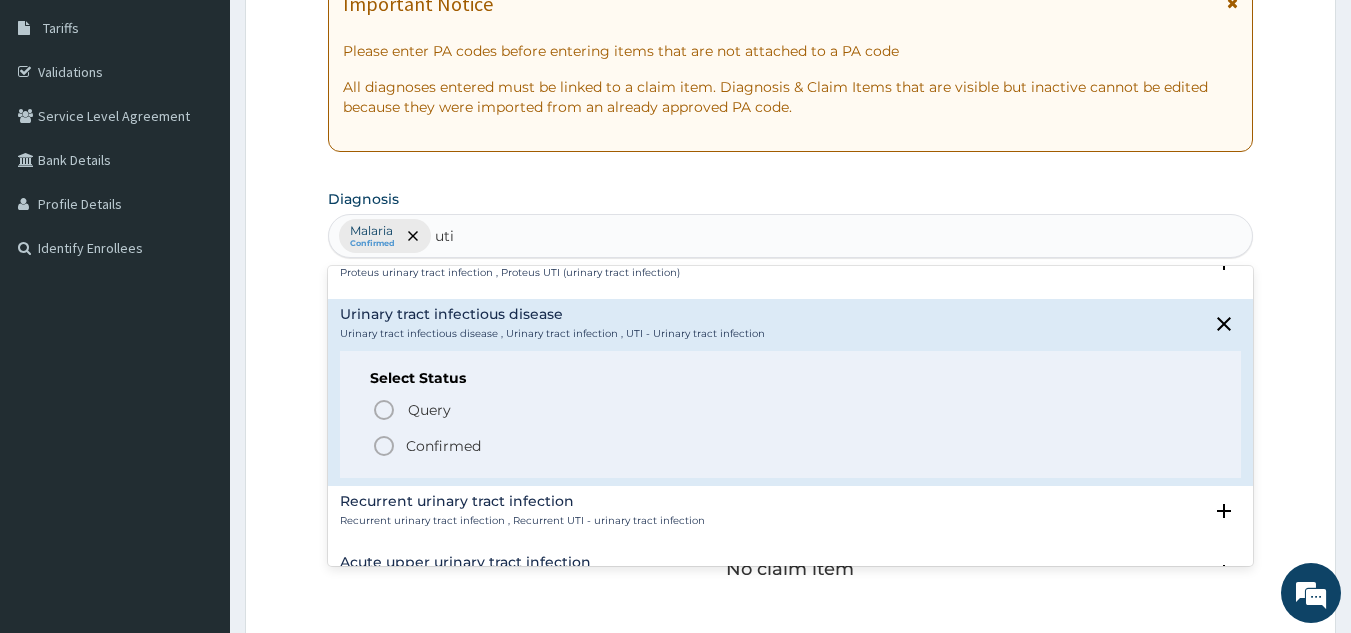 scroll, scrollTop: 215, scrollLeft: 0, axis: vertical 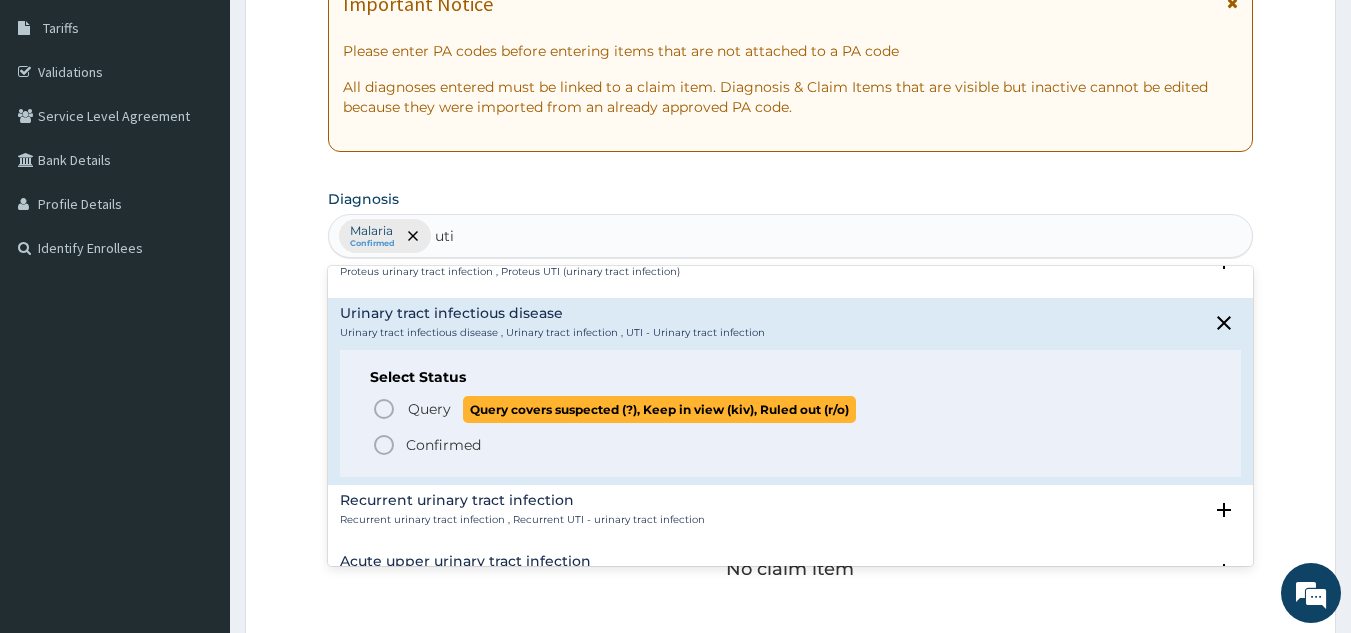 click 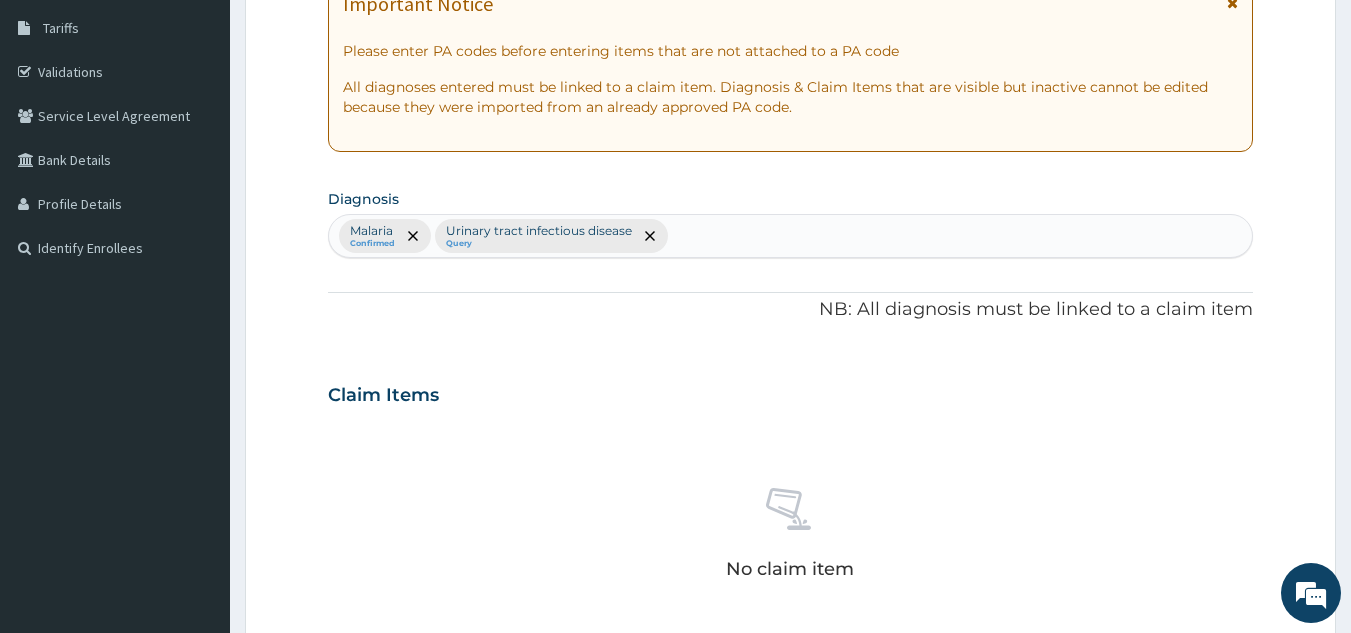 click on "Urinary tract infectious disease" at bounding box center [539, 231] 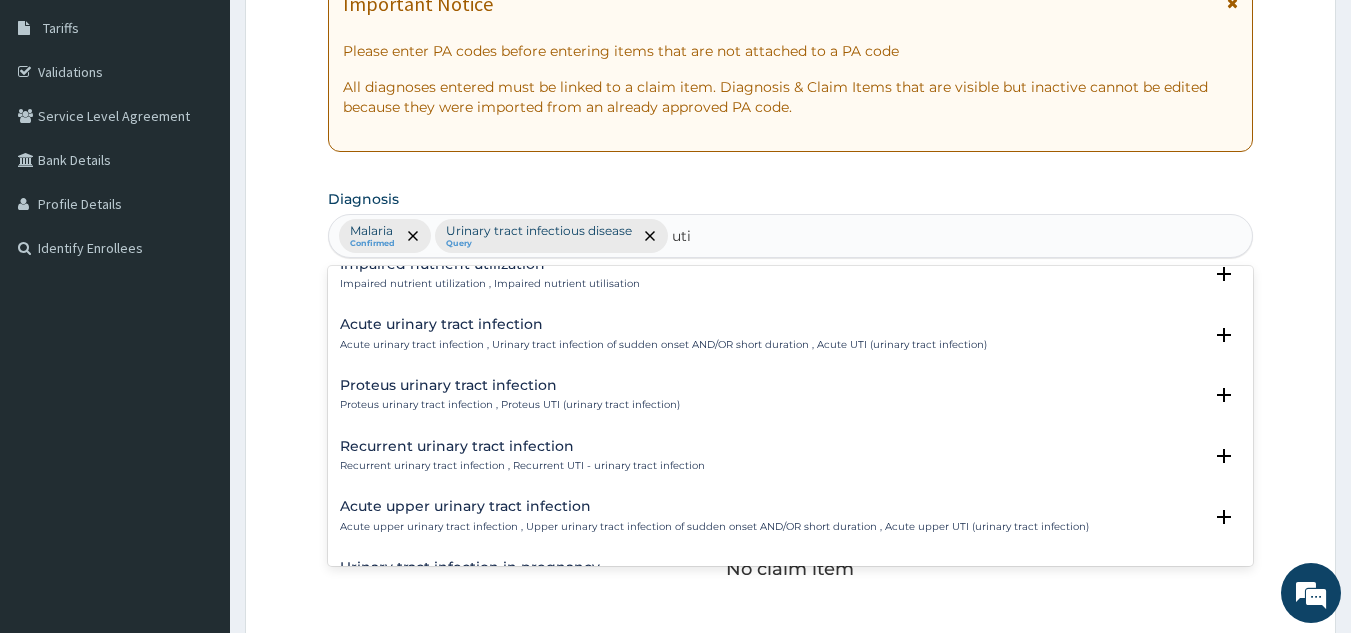 scroll, scrollTop: 0, scrollLeft: 0, axis: both 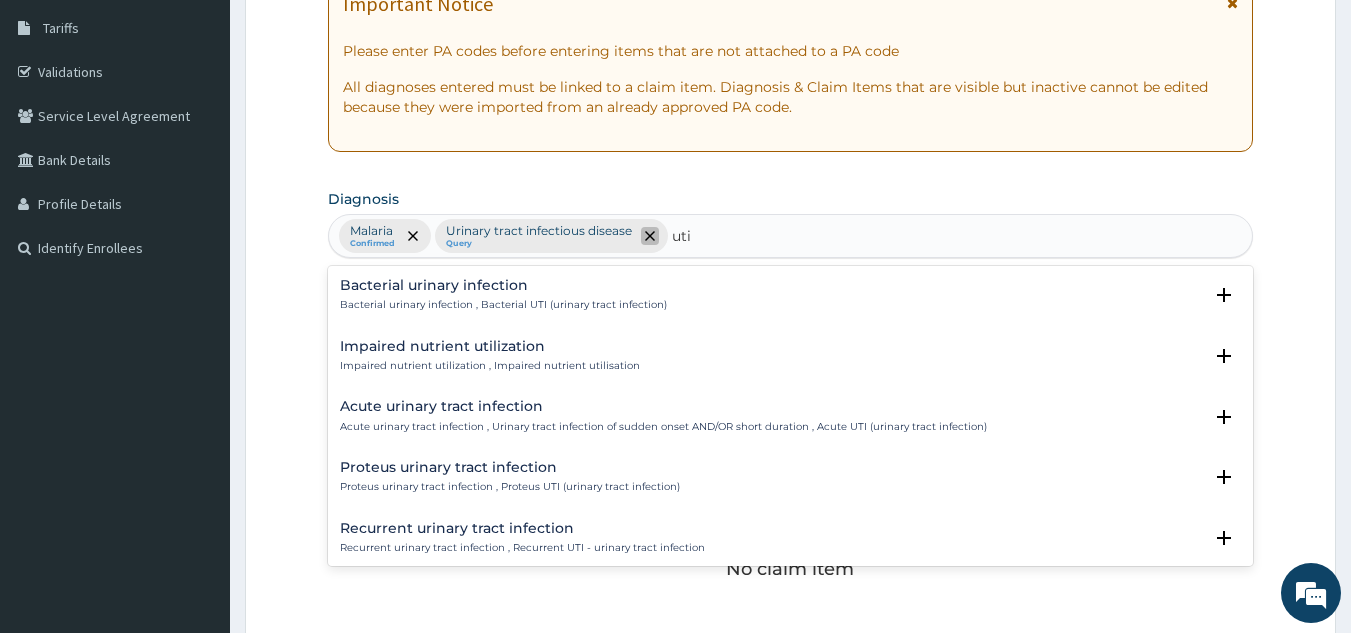 click 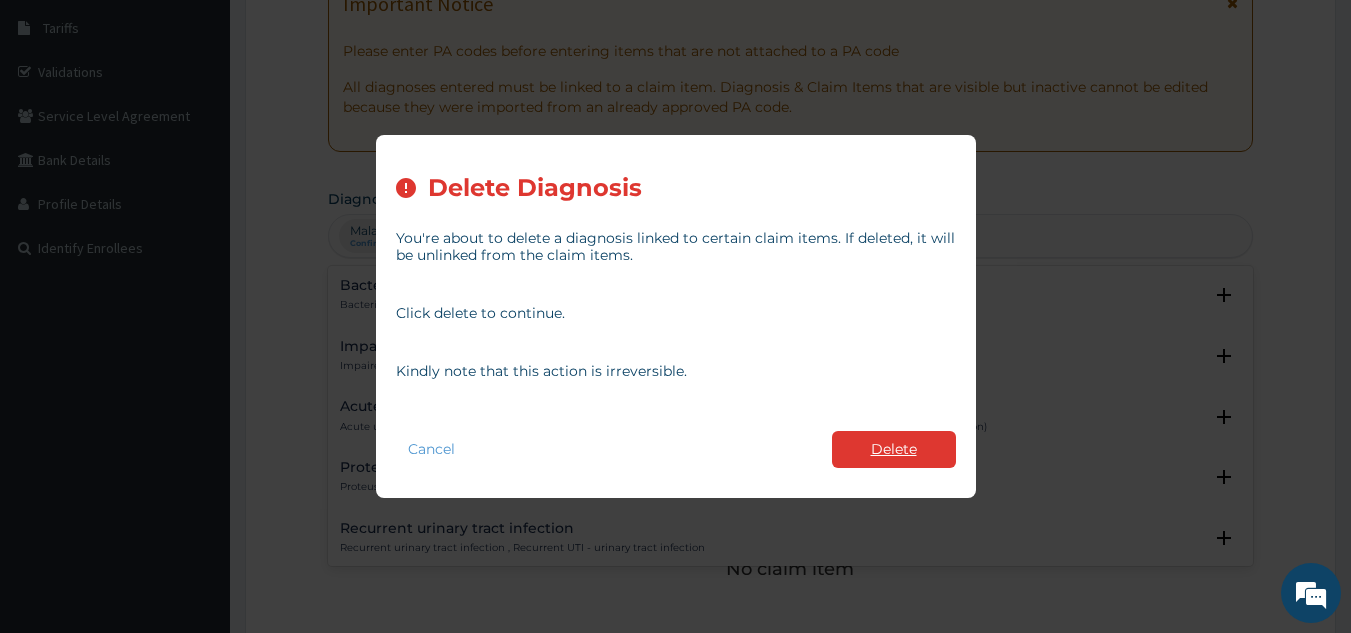 type on "uti" 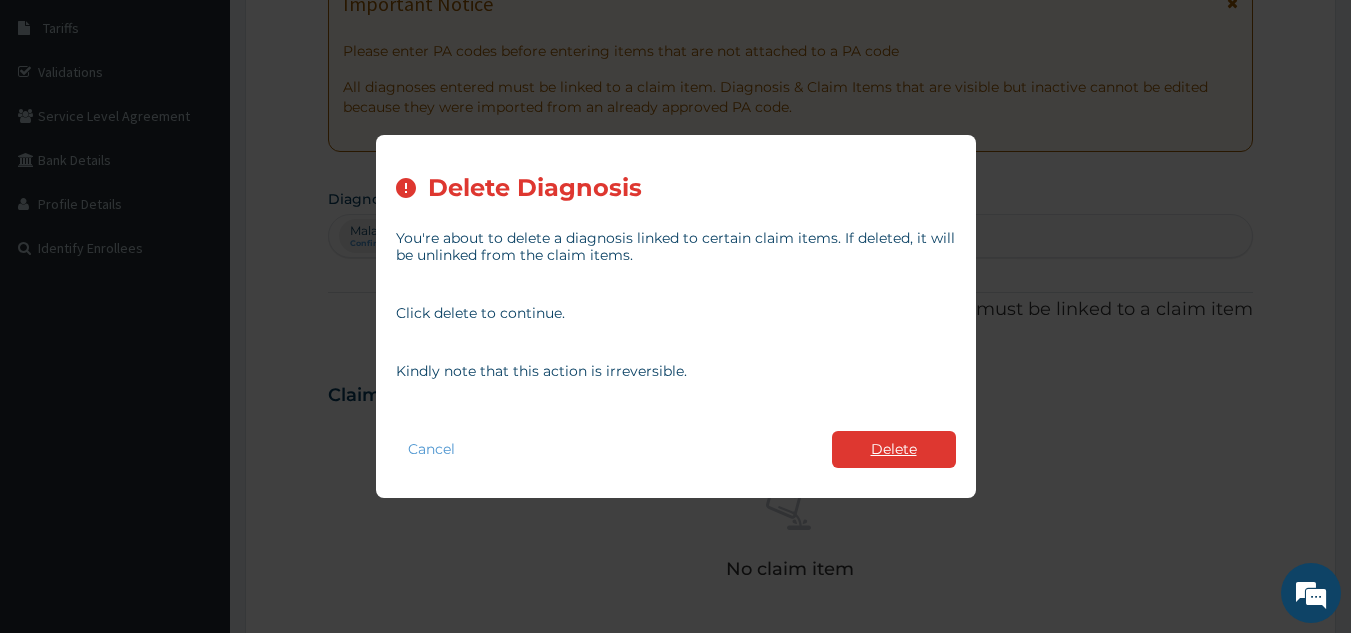 click on "Delete" at bounding box center [894, 449] 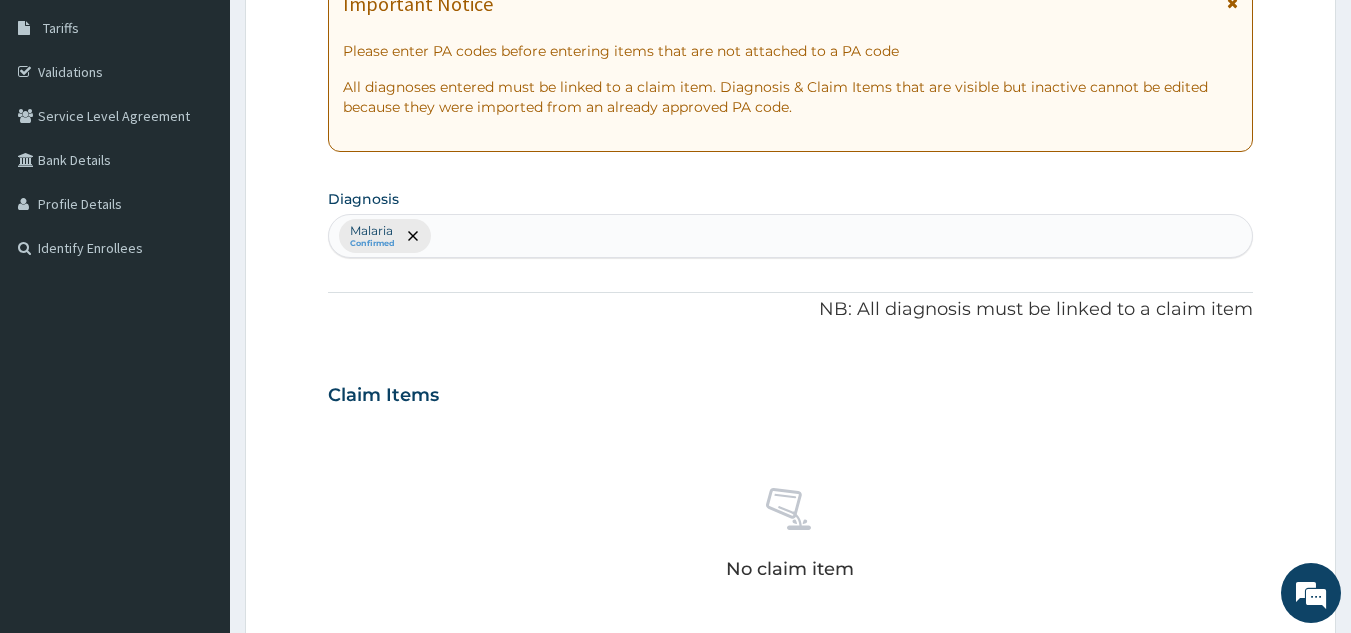 click on "Malaria Confirmed" at bounding box center [791, 236] 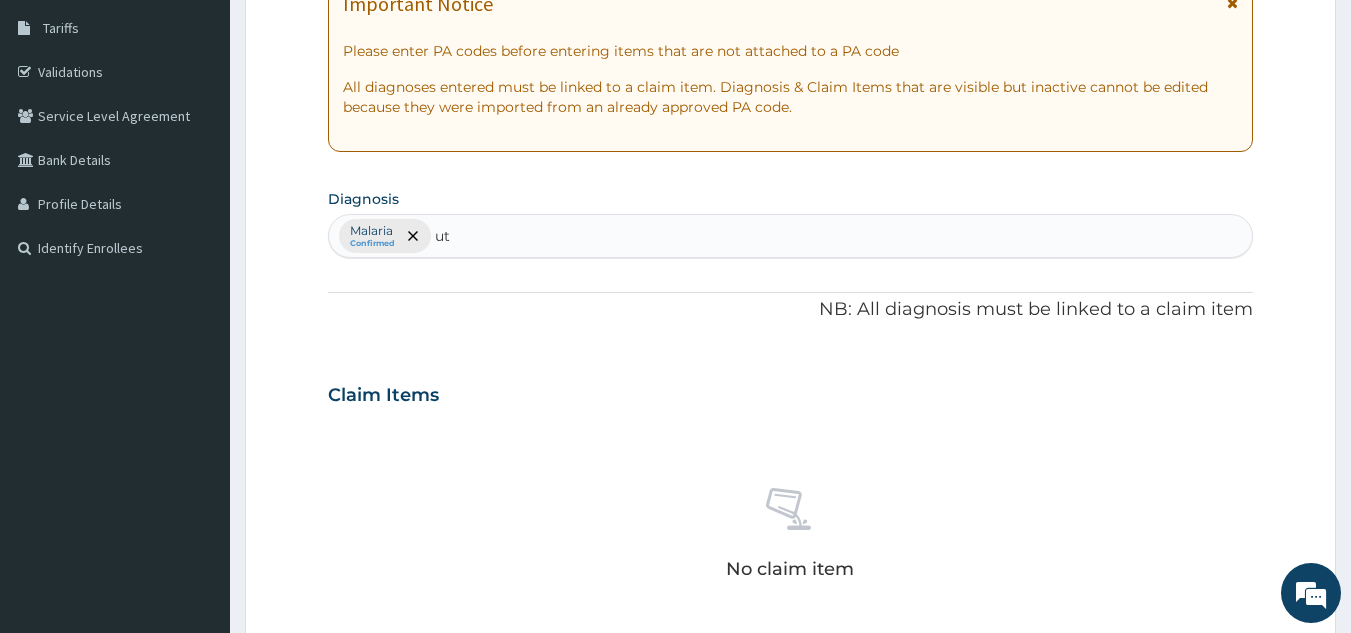 type on "uti" 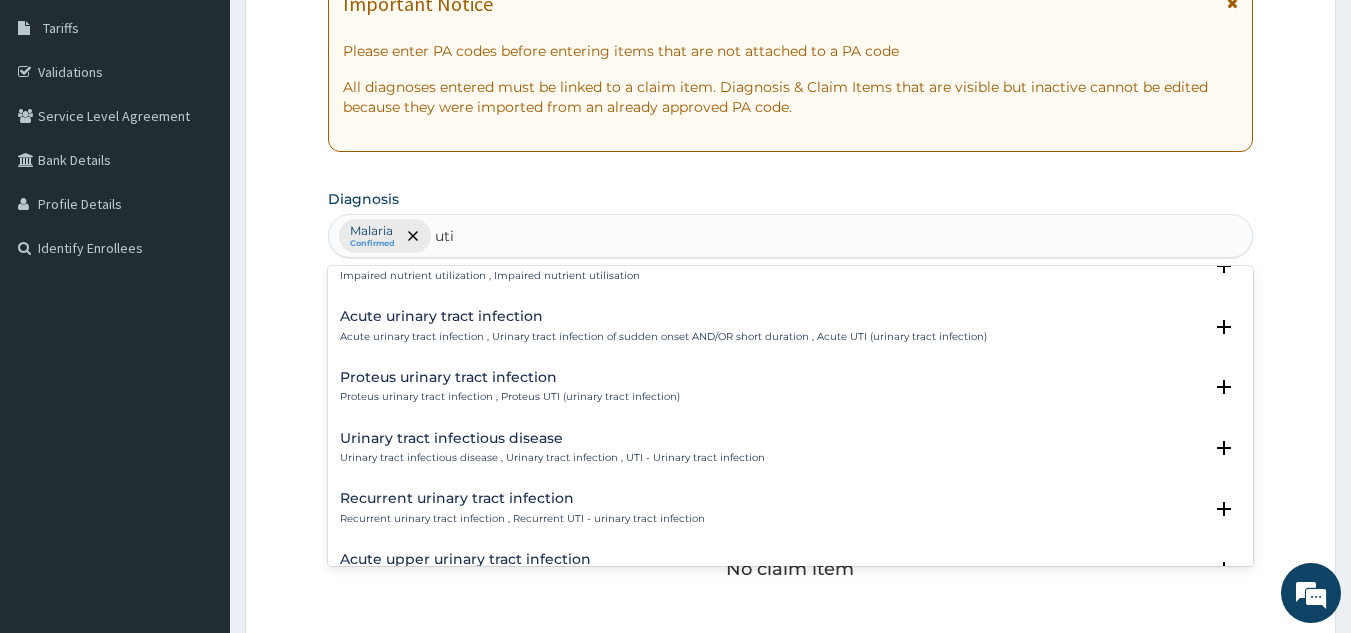 scroll, scrollTop: 92, scrollLeft: 0, axis: vertical 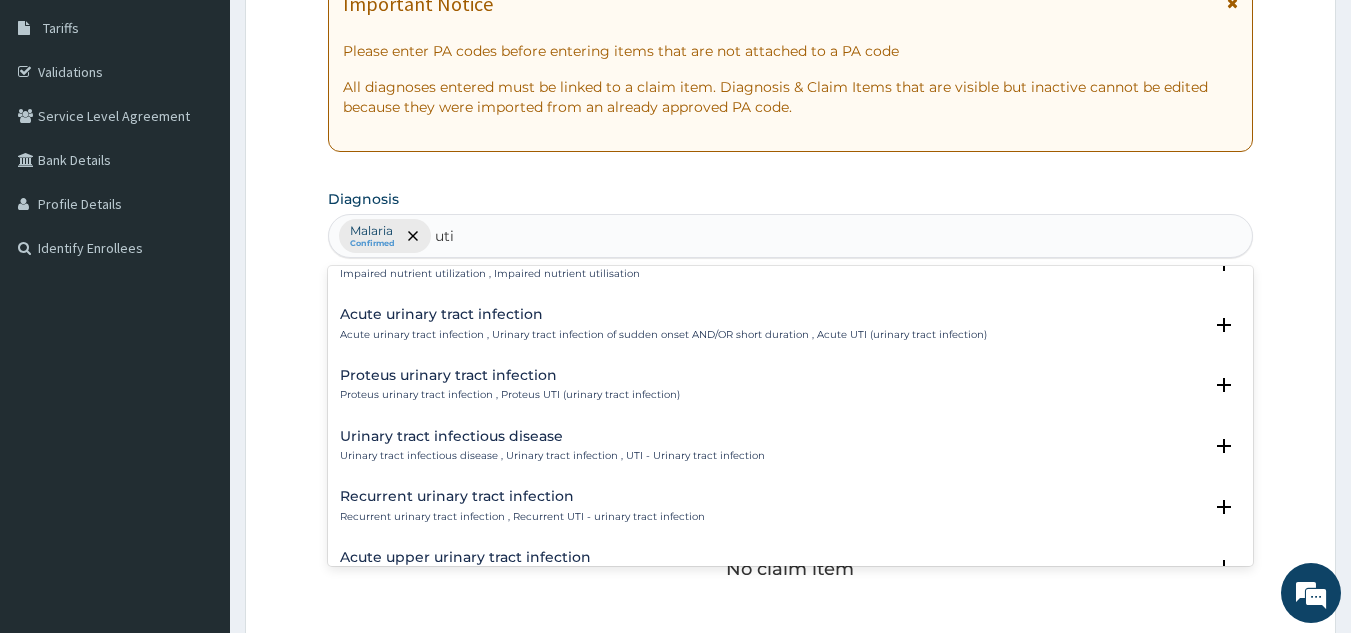 click on "Urinary tract infectious disease" at bounding box center [552, 436] 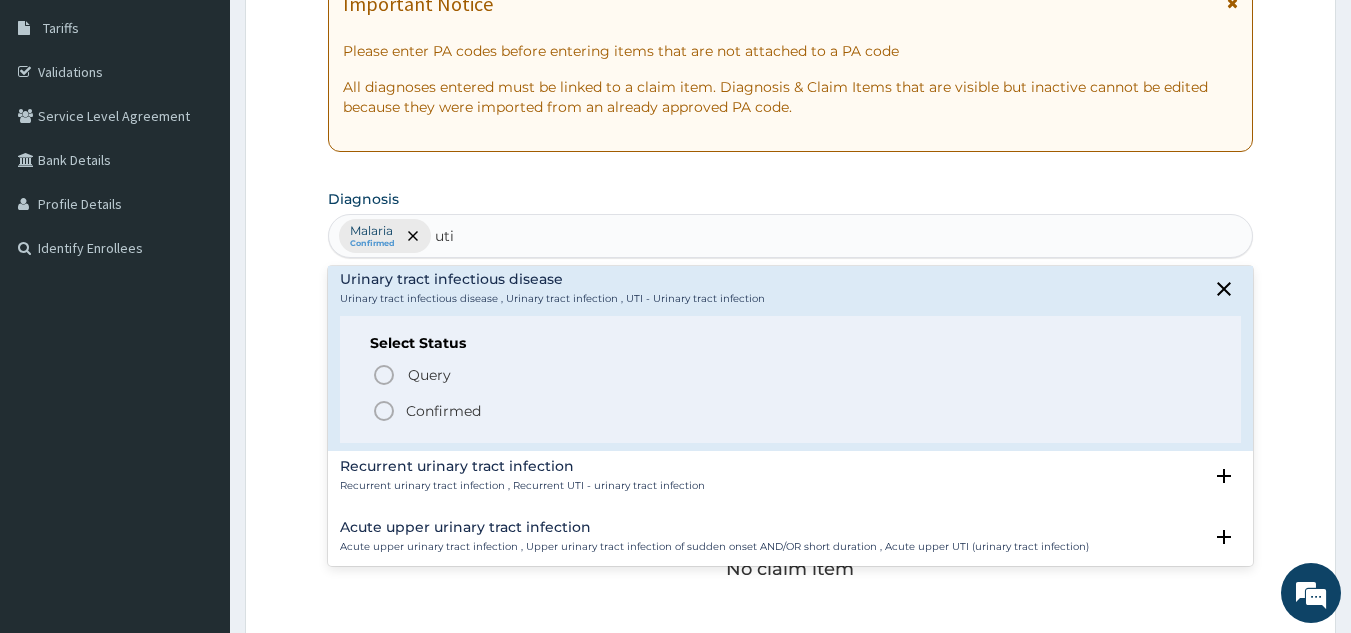 scroll, scrollTop: 251, scrollLeft: 0, axis: vertical 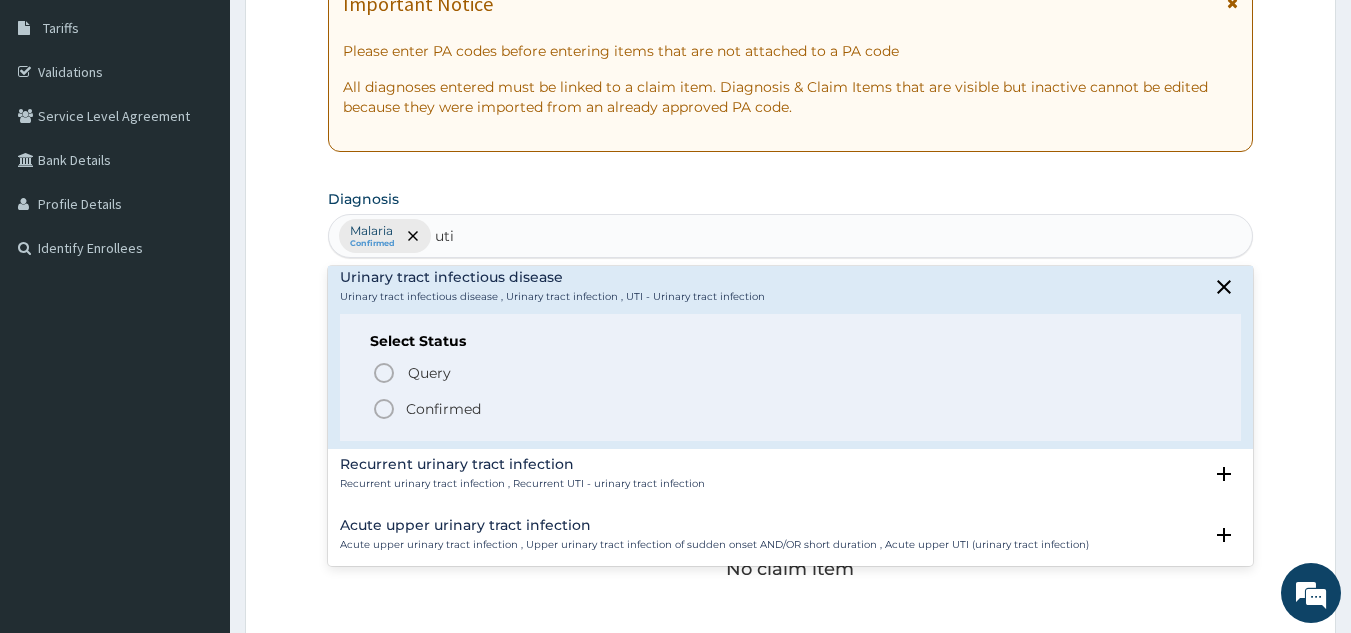 click 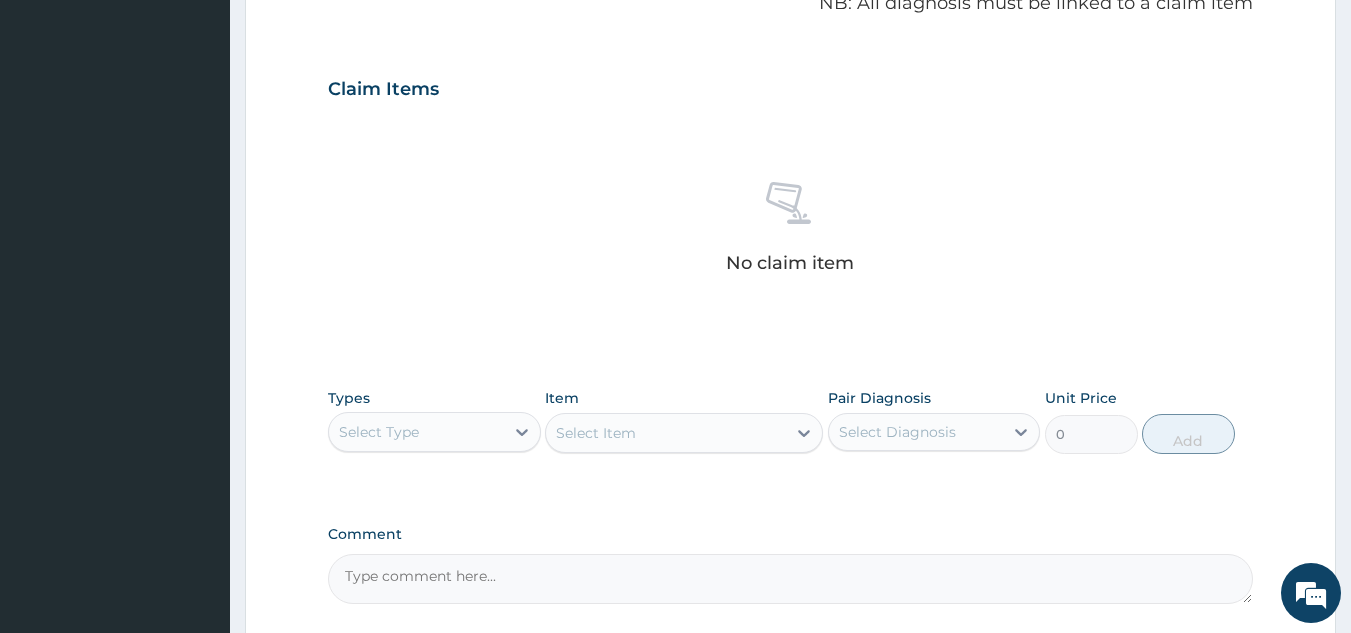 click on "Types Select Type" at bounding box center (434, 421) 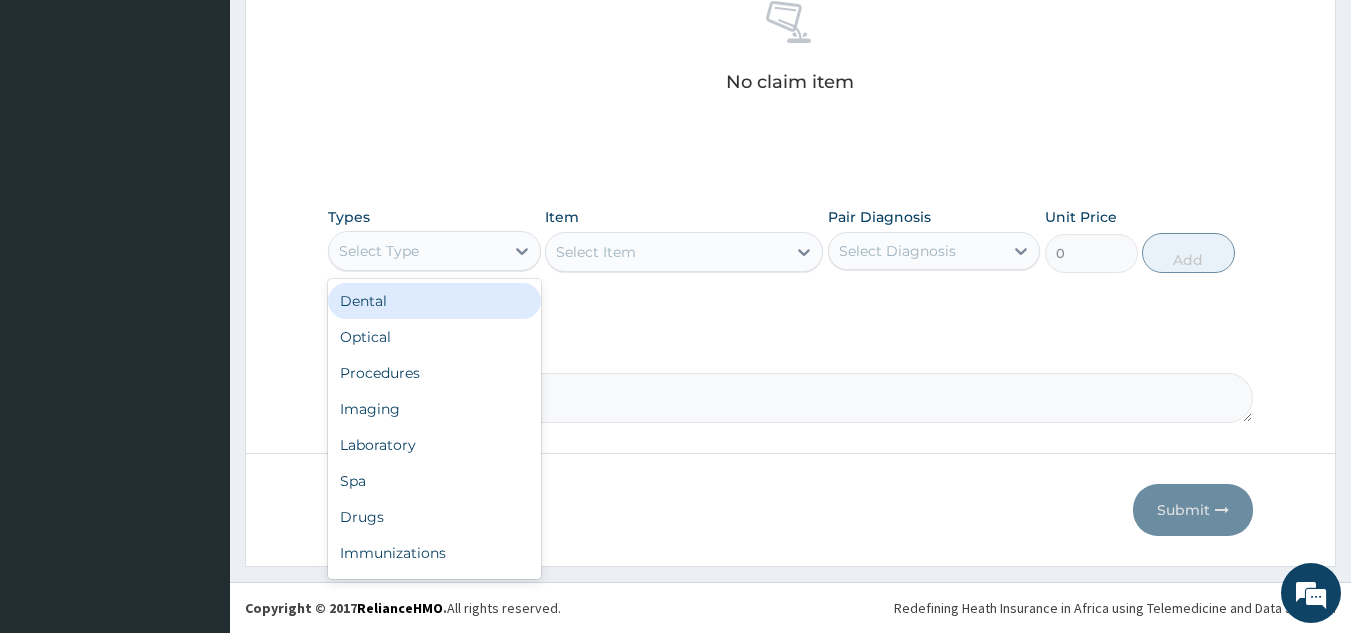 click on "Select Type" at bounding box center [416, 251] 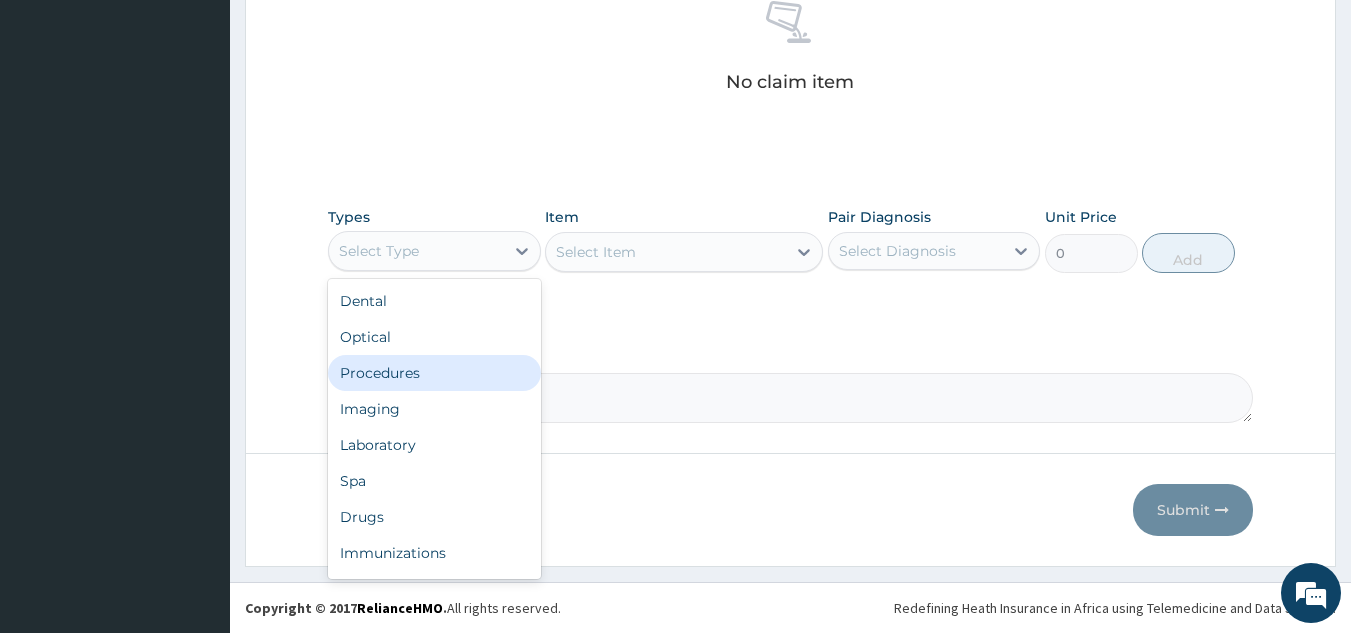 click on "Procedures" at bounding box center [434, 373] 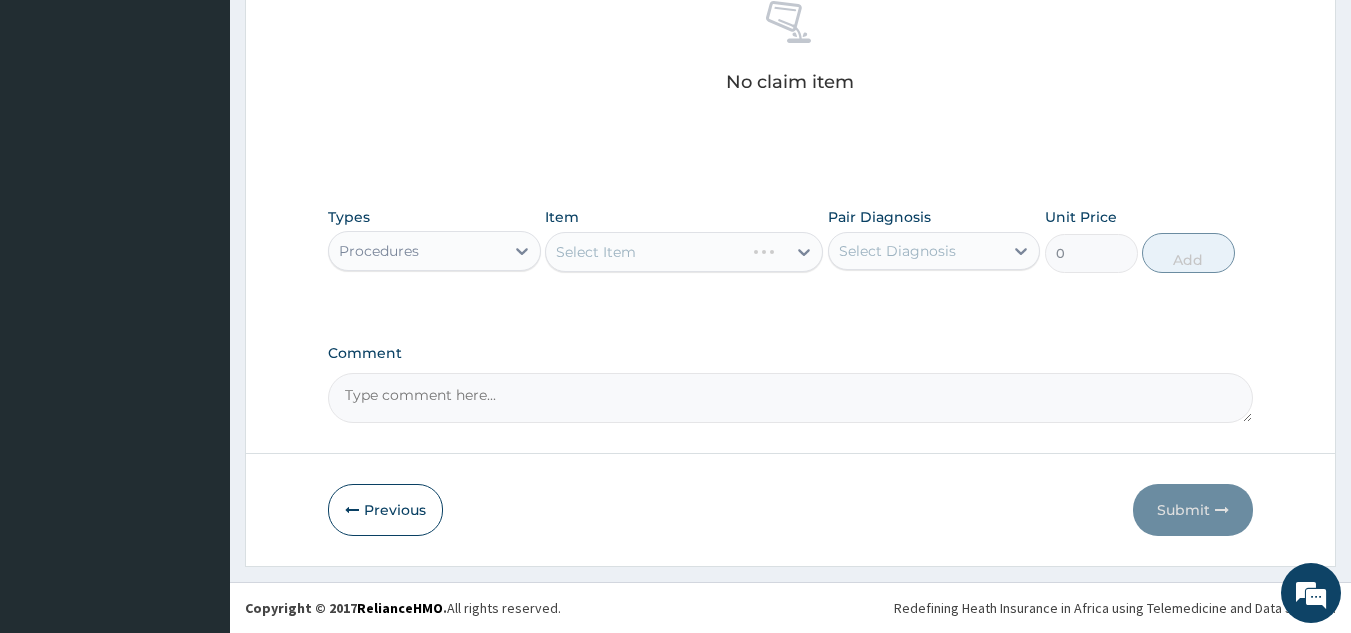 click on "Select Item" at bounding box center (684, 252) 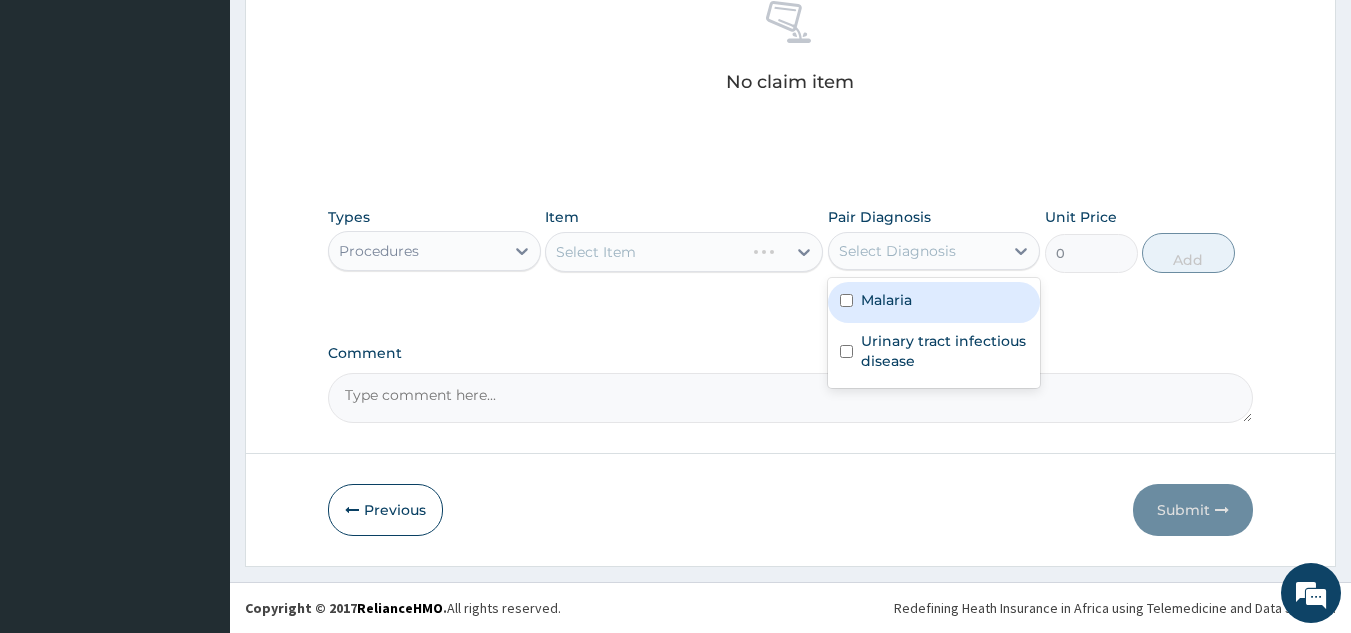 click on "Select Diagnosis" at bounding box center (897, 251) 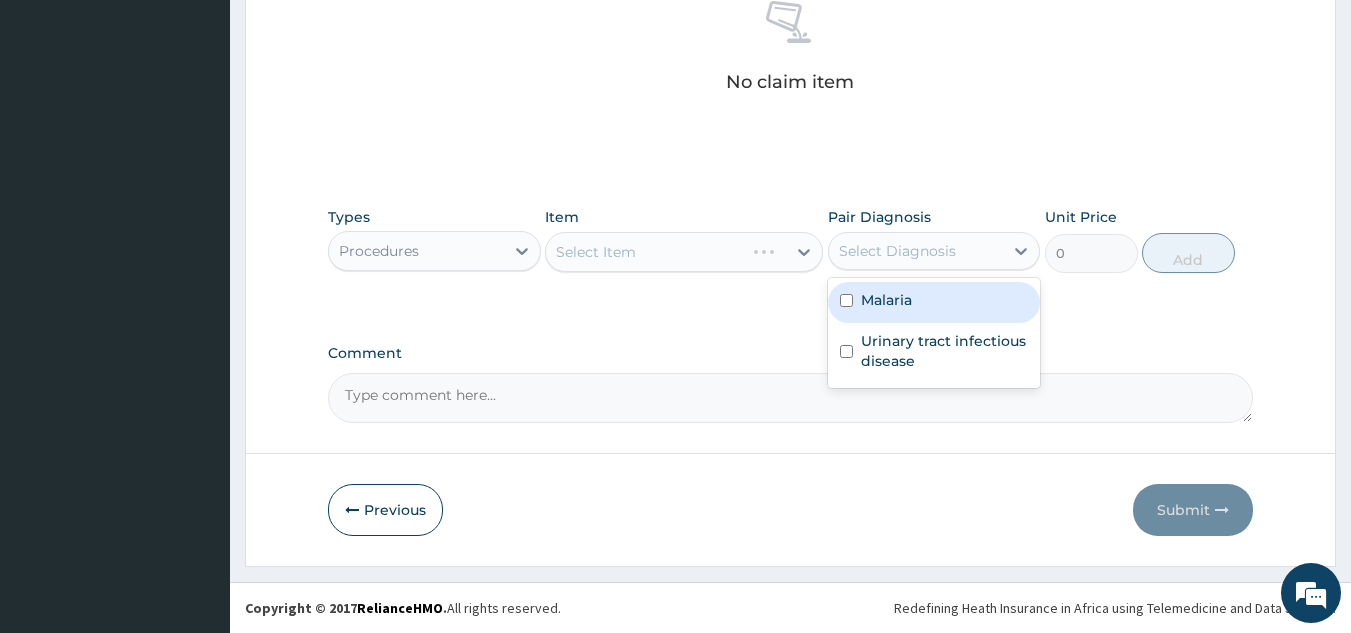 click on "Malaria" at bounding box center [934, 302] 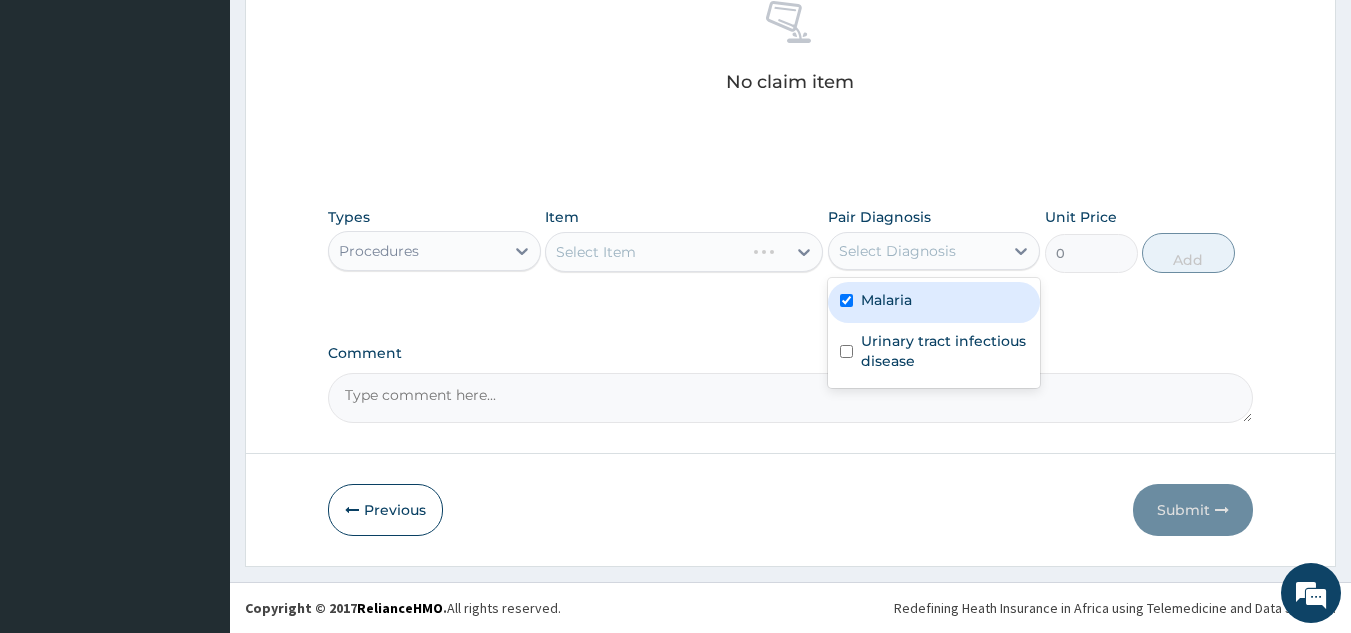 checkbox on "true" 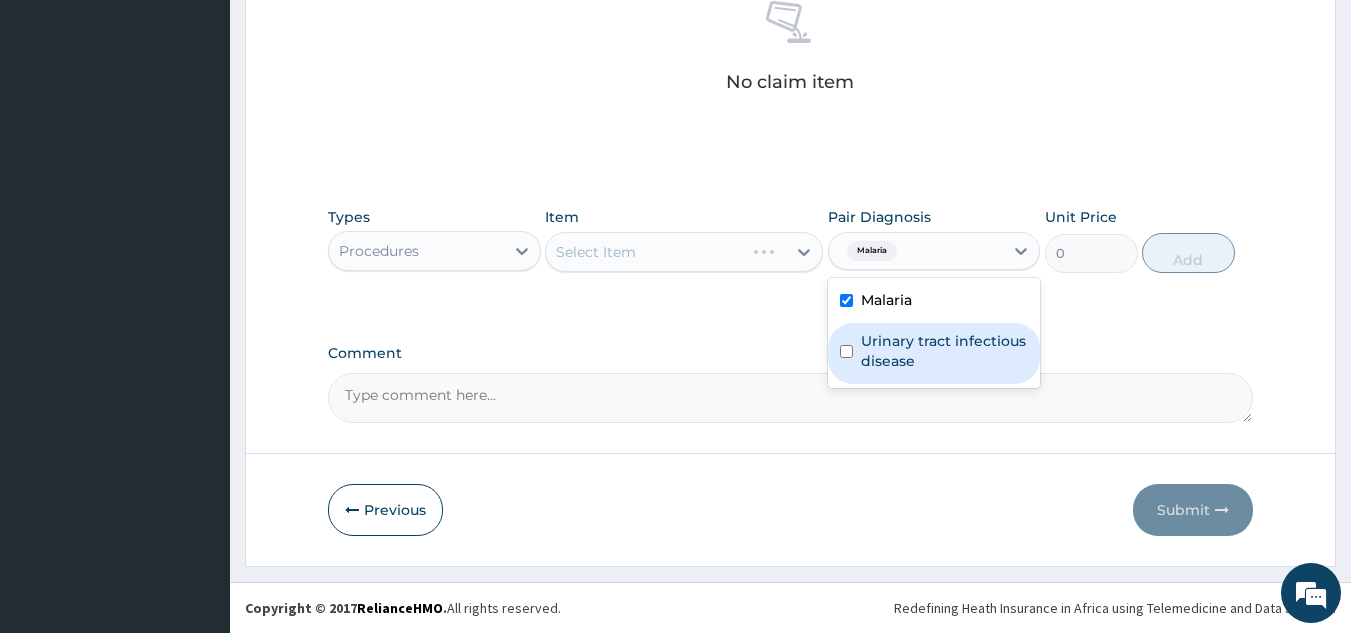 click on "Urinary tract infectious disease" at bounding box center (945, 351) 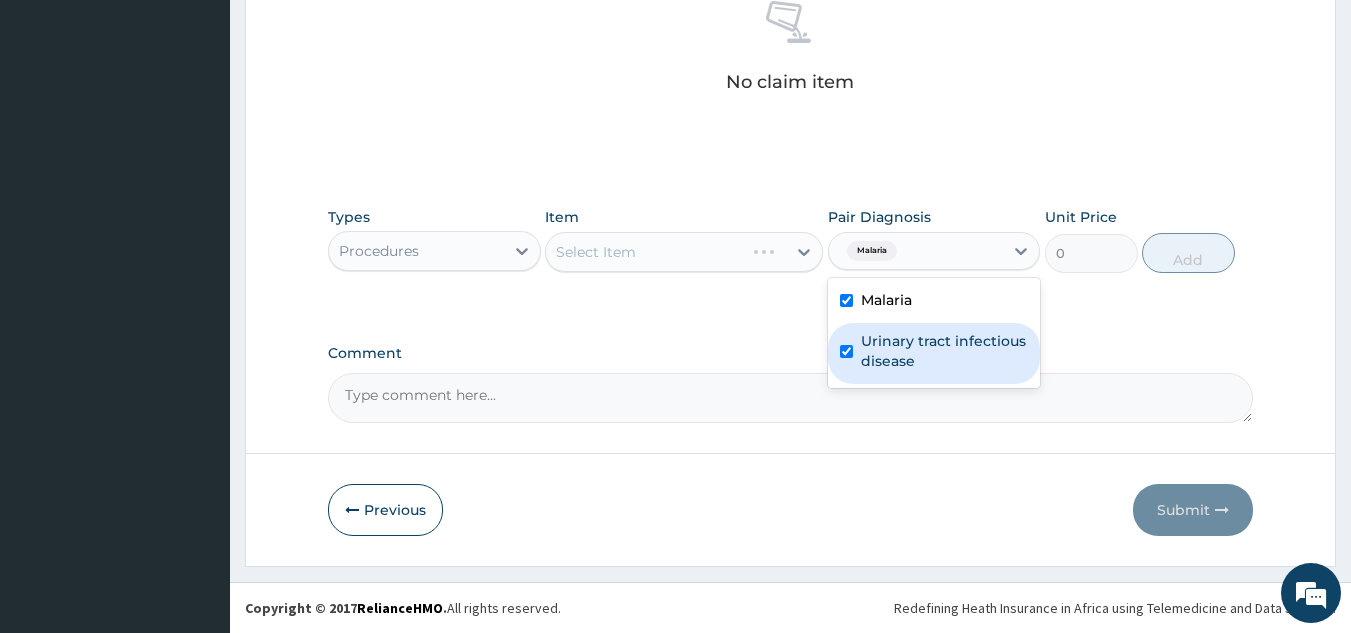 checkbox on "true" 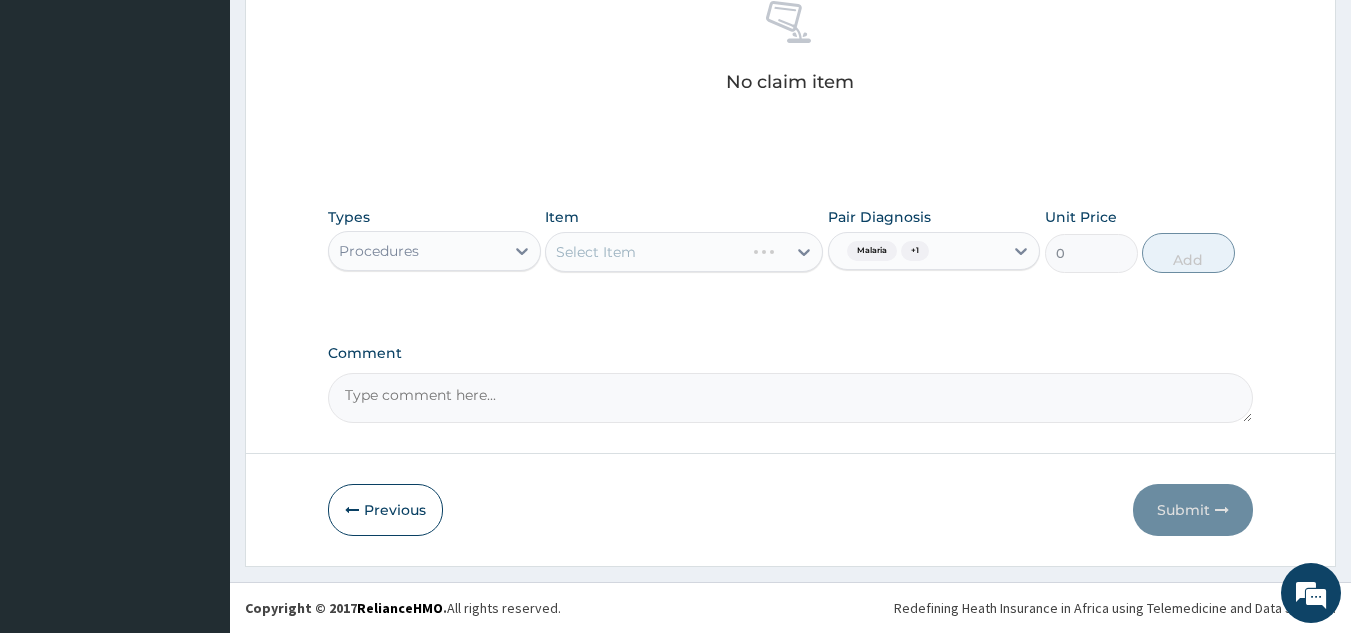 click on "Types Procedures Item Select Item Pair Diagnosis Malaria  + 1 Unit Price 0 Add" at bounding box center [791, 255] 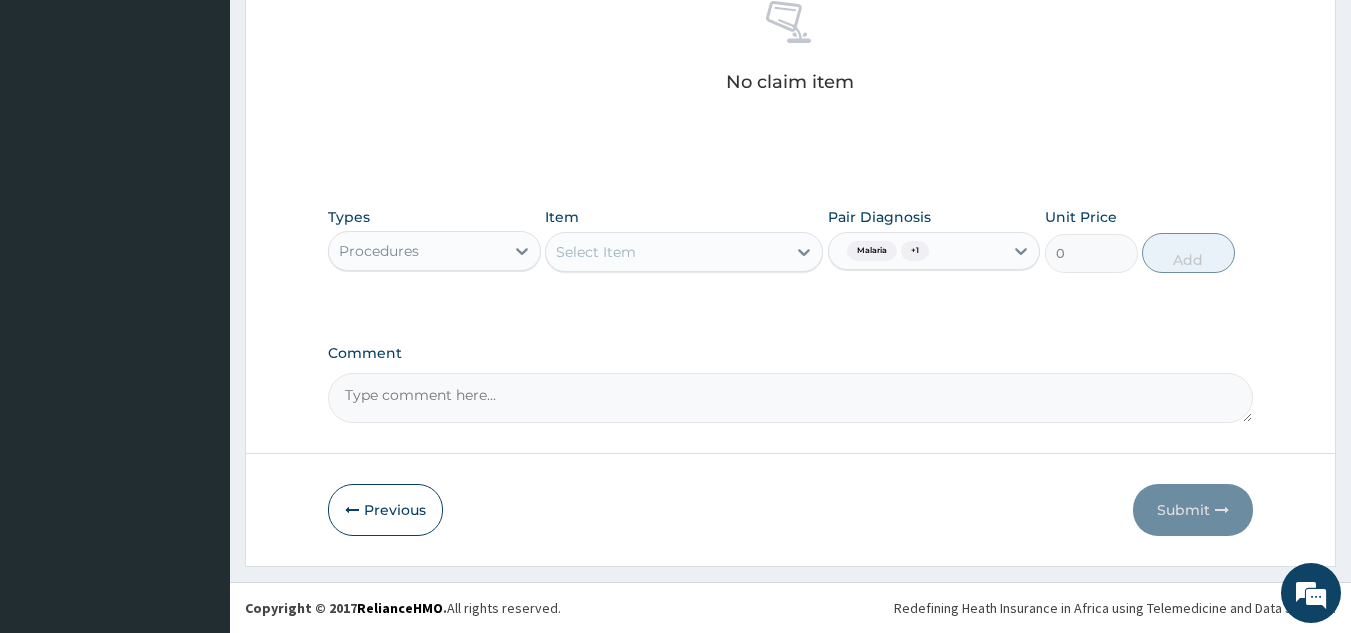 click on "Select Item" at bounding box center [666, 252] 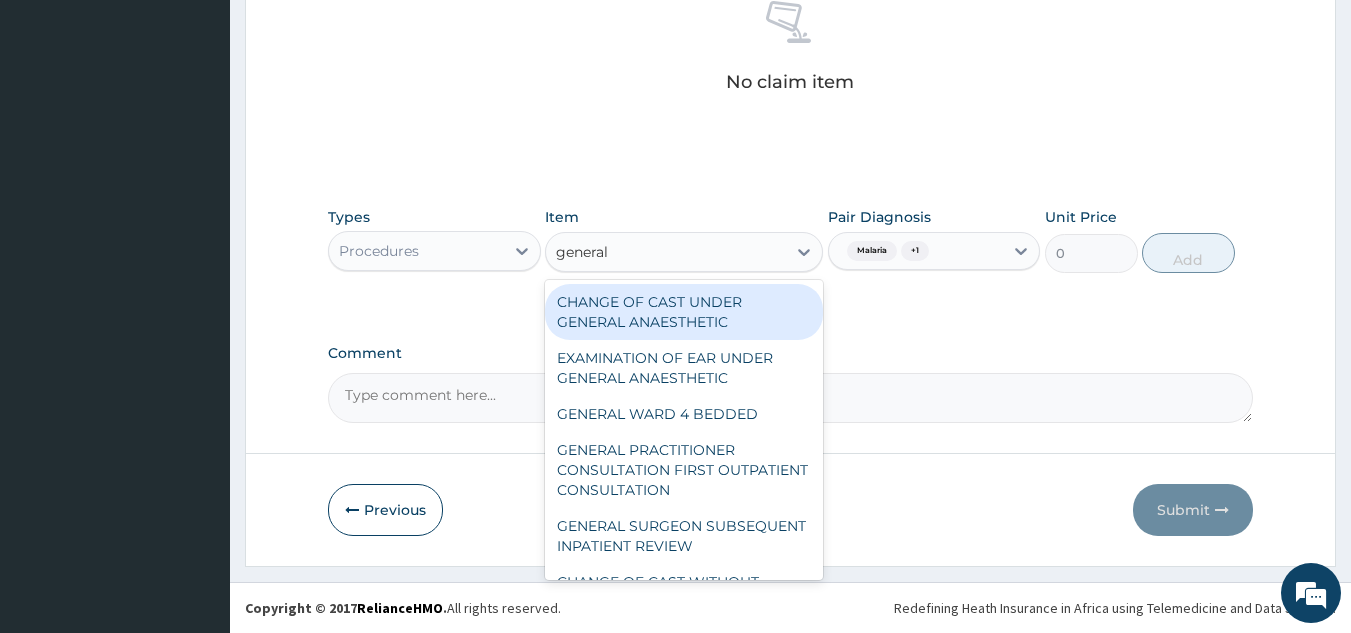 type on "general p" 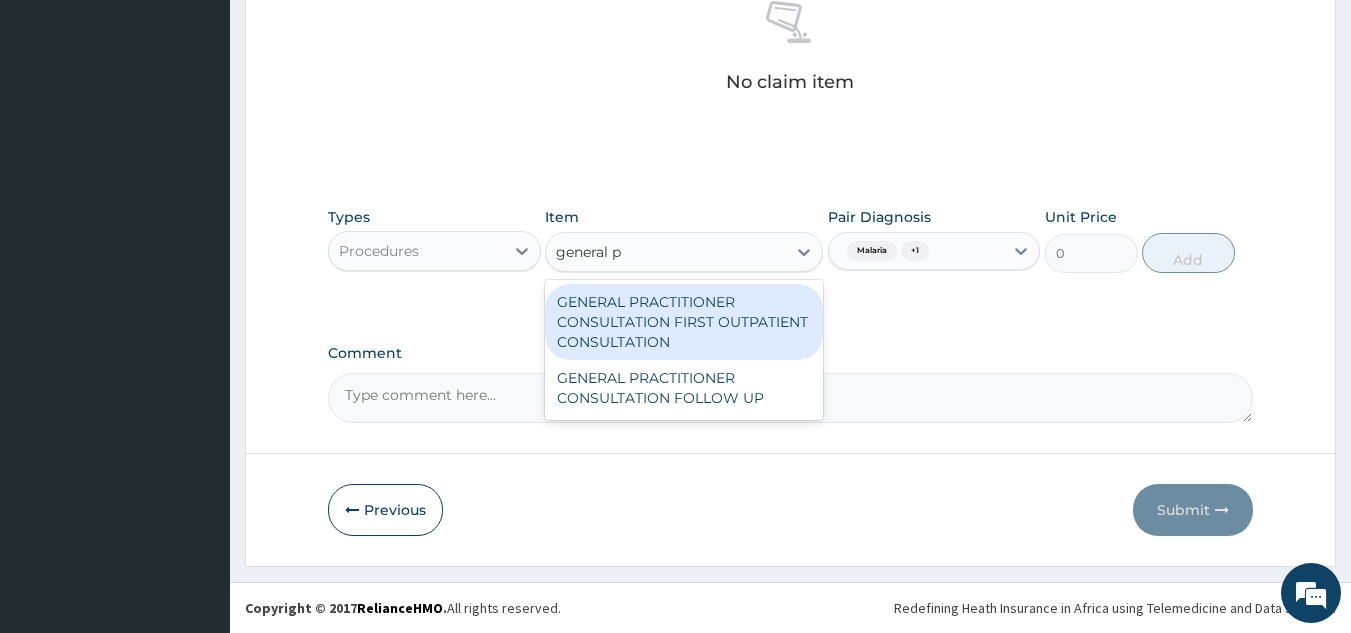 type 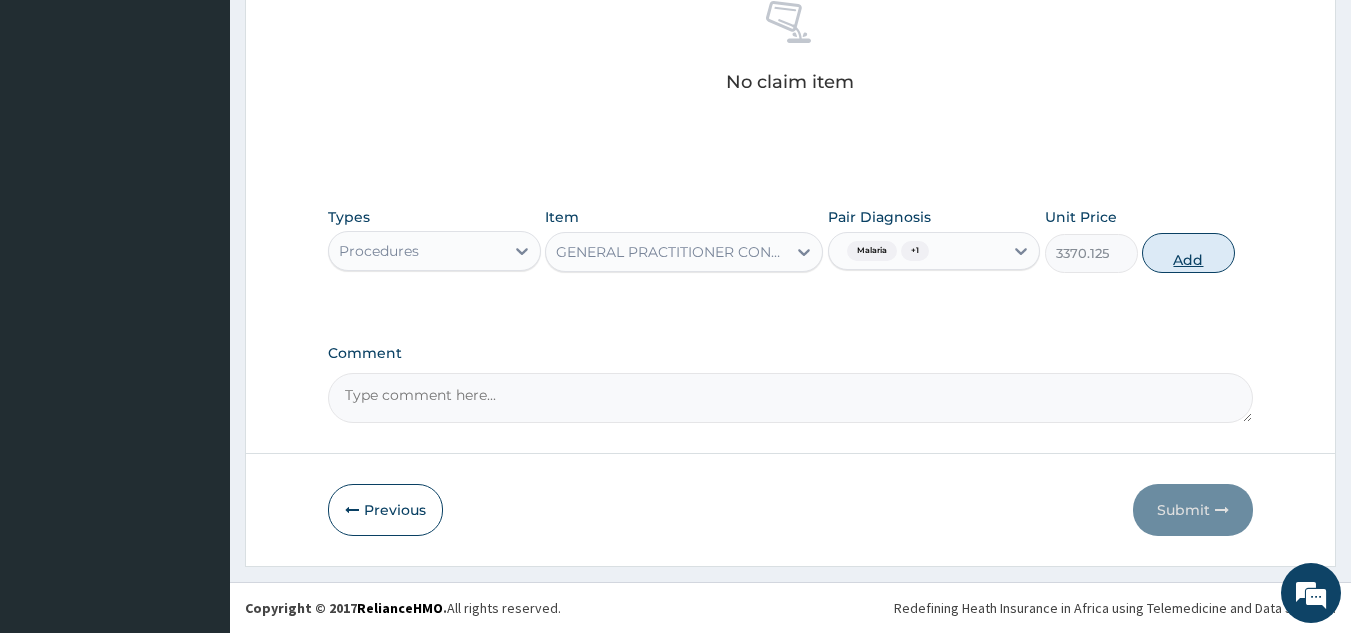 click on "Add" at bounding box center [1188, 253] 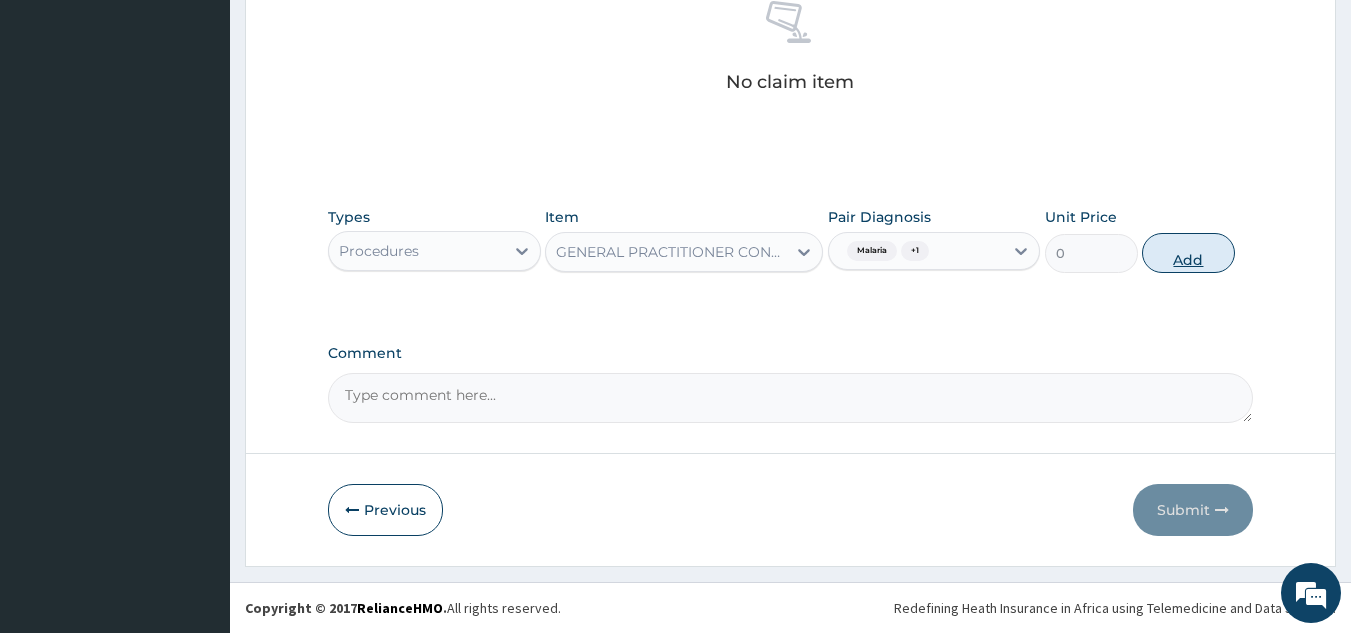 scroll, scrollTop: 760, scrollLeft: 0, axis: vertical 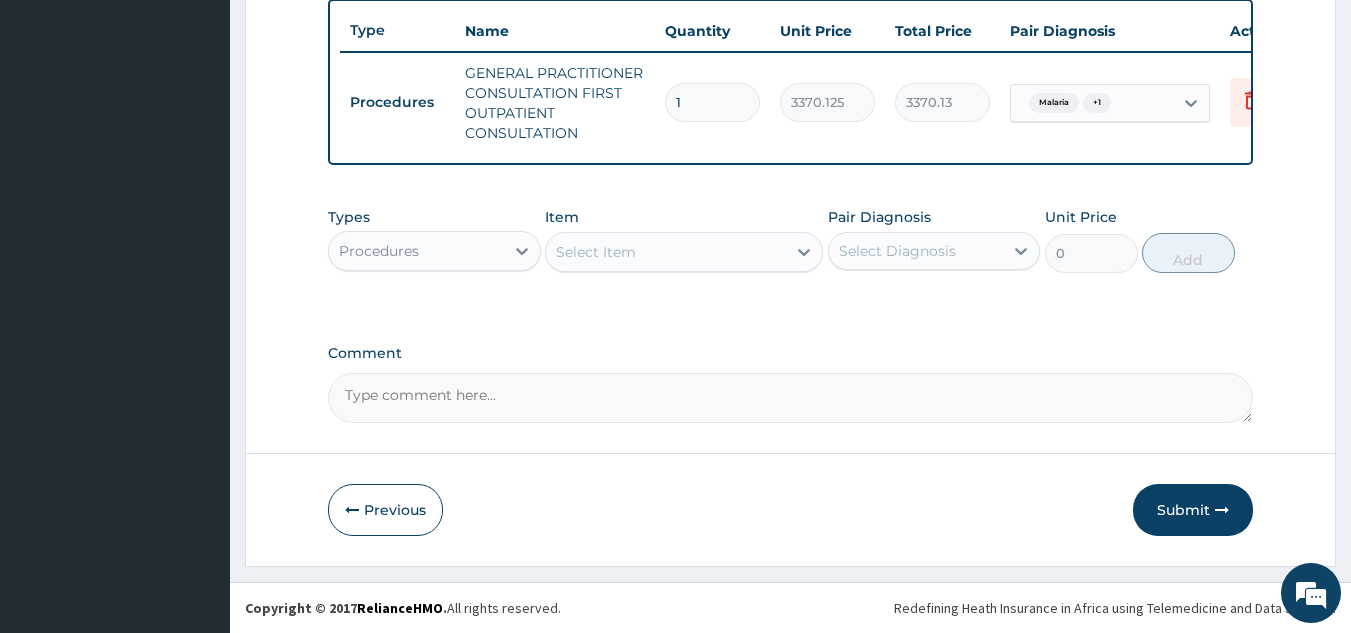 click on "Select Item" at bounding box center (666, 252) 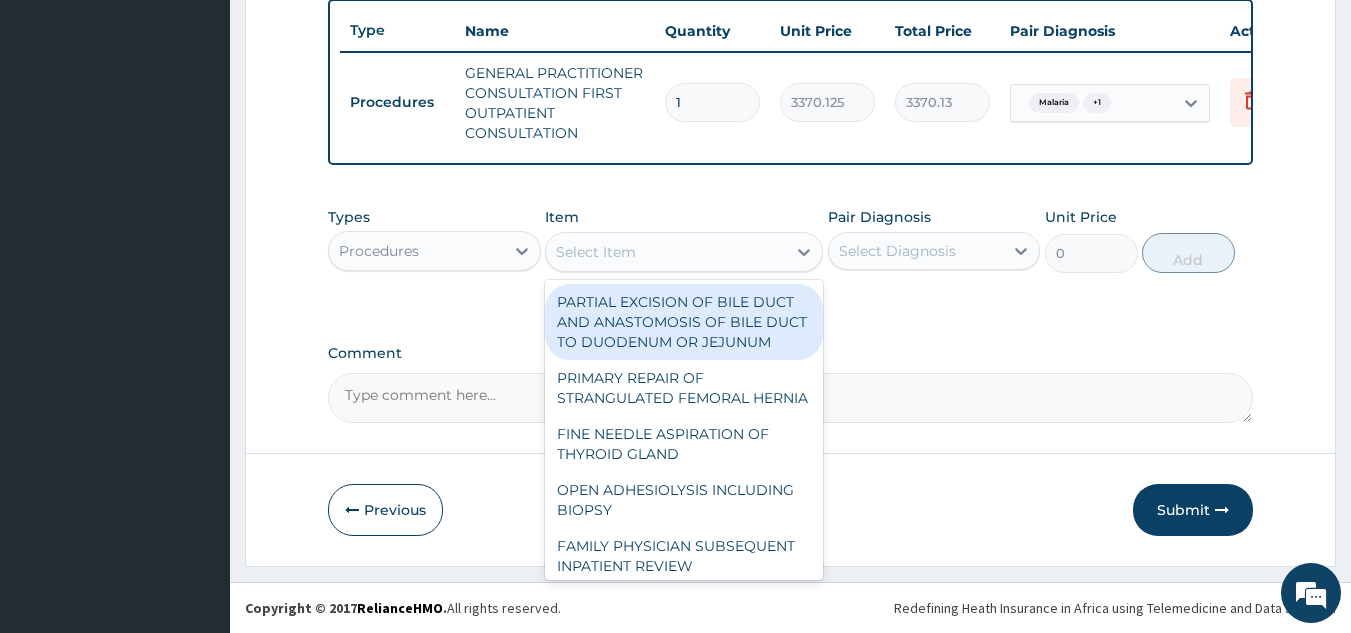 click on "Procedures" at bounding box center [416, 251] 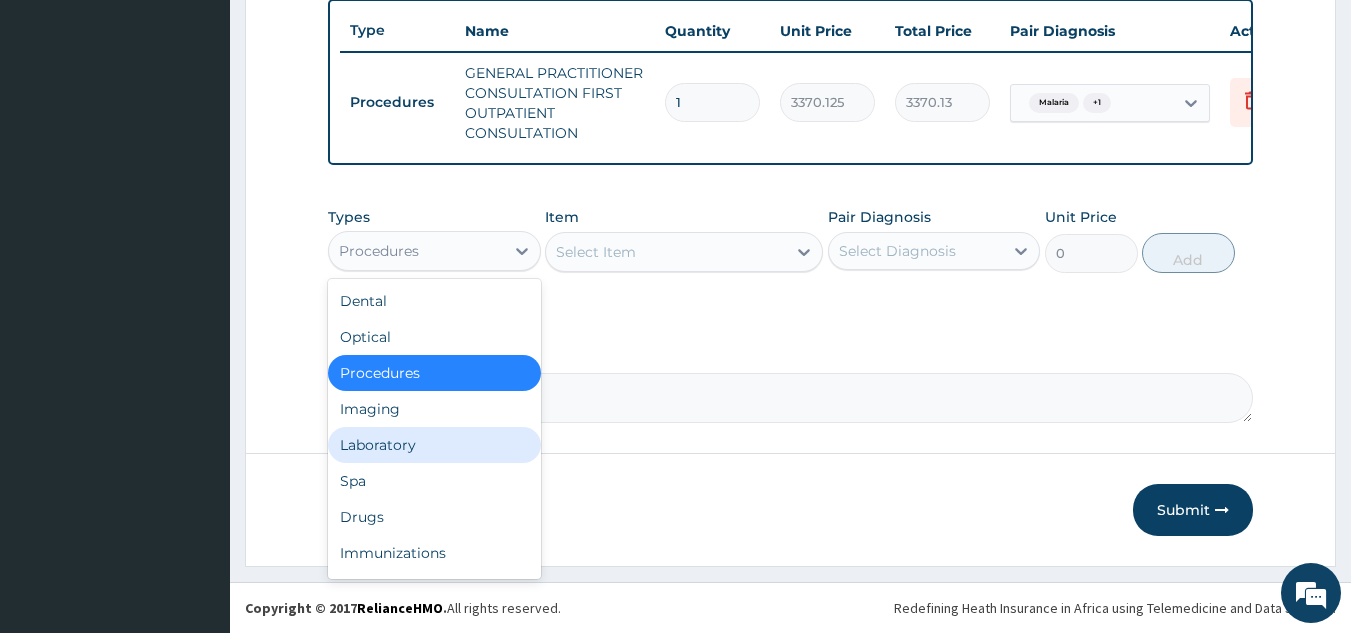 click on "Laboratory" at bounding box center [434, 445] 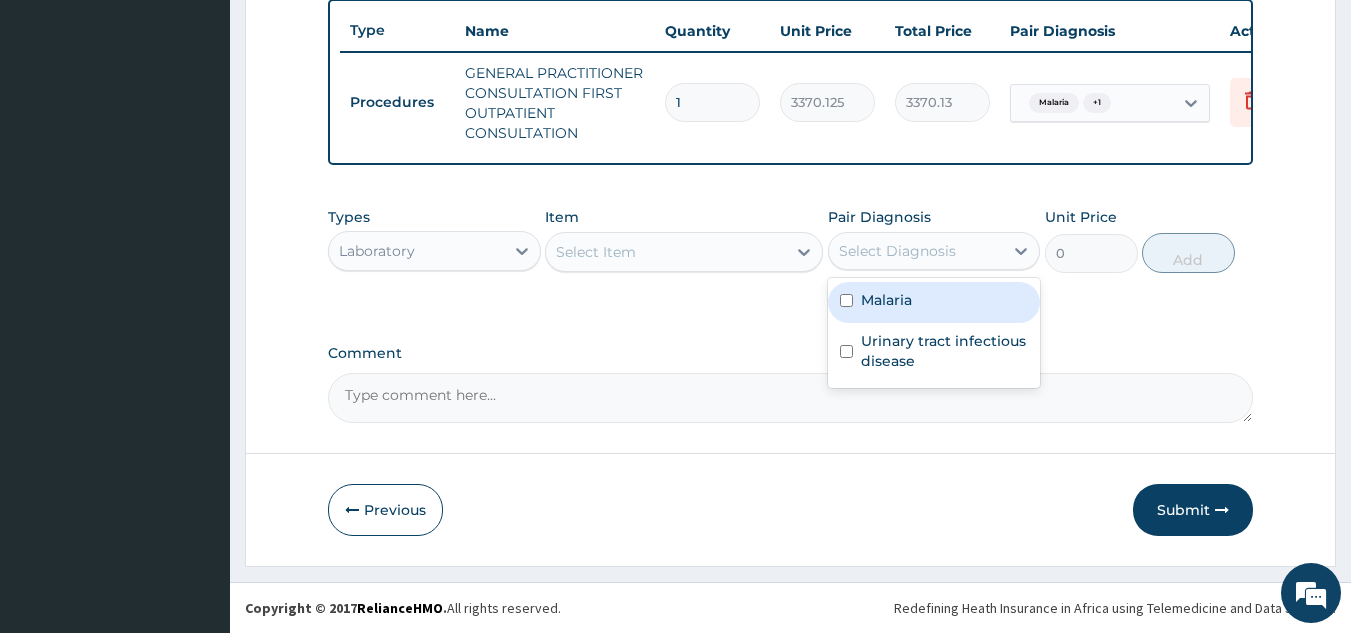 click on "Select Diagnosis" at bounding box center (897, 251) 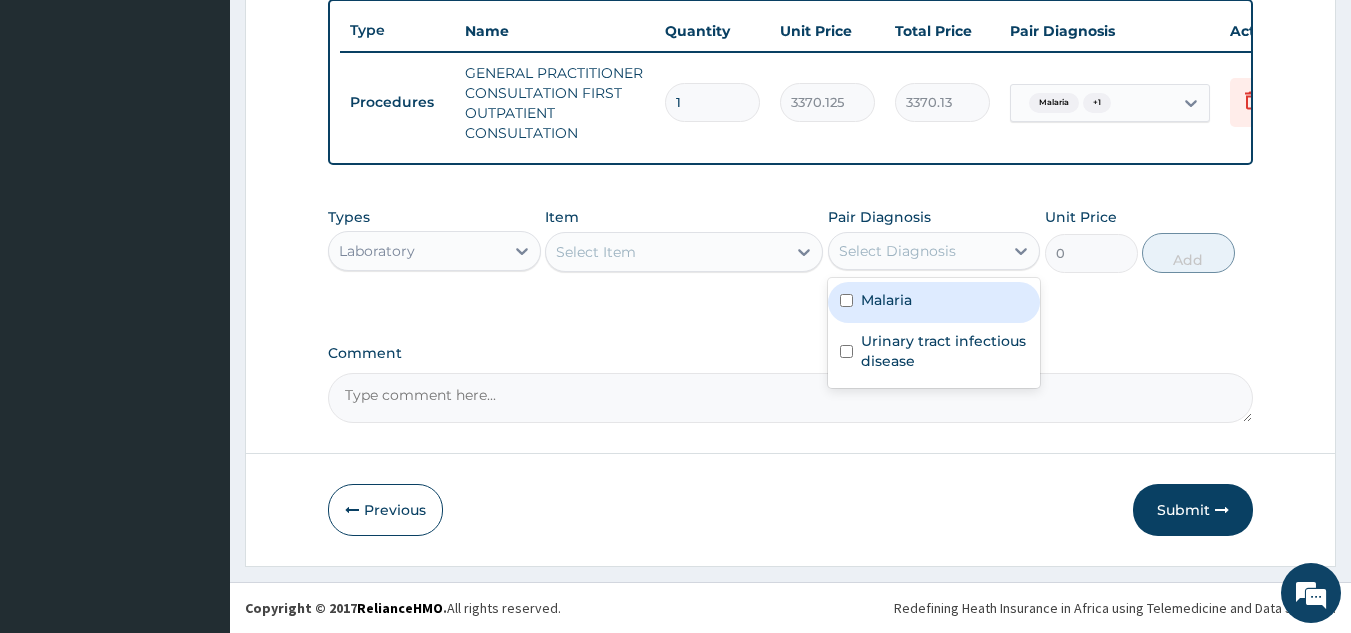 click on "Malaria" at bounding box center [886, 300] 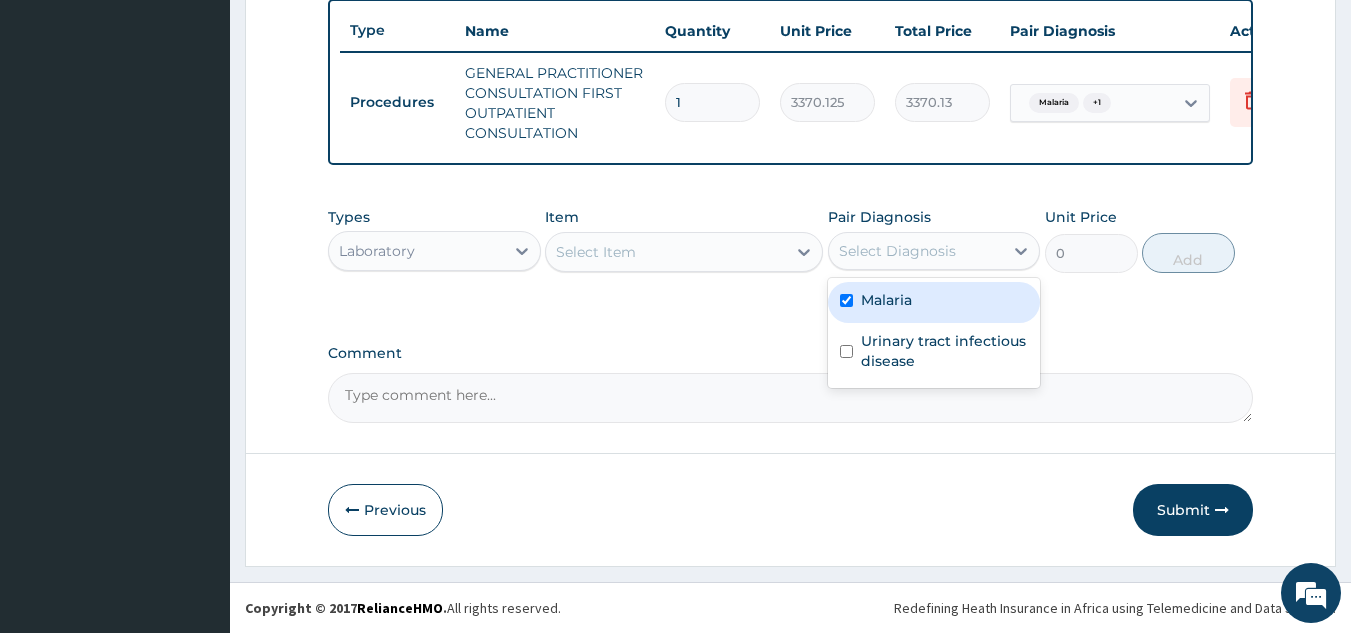 checkbox on "true" 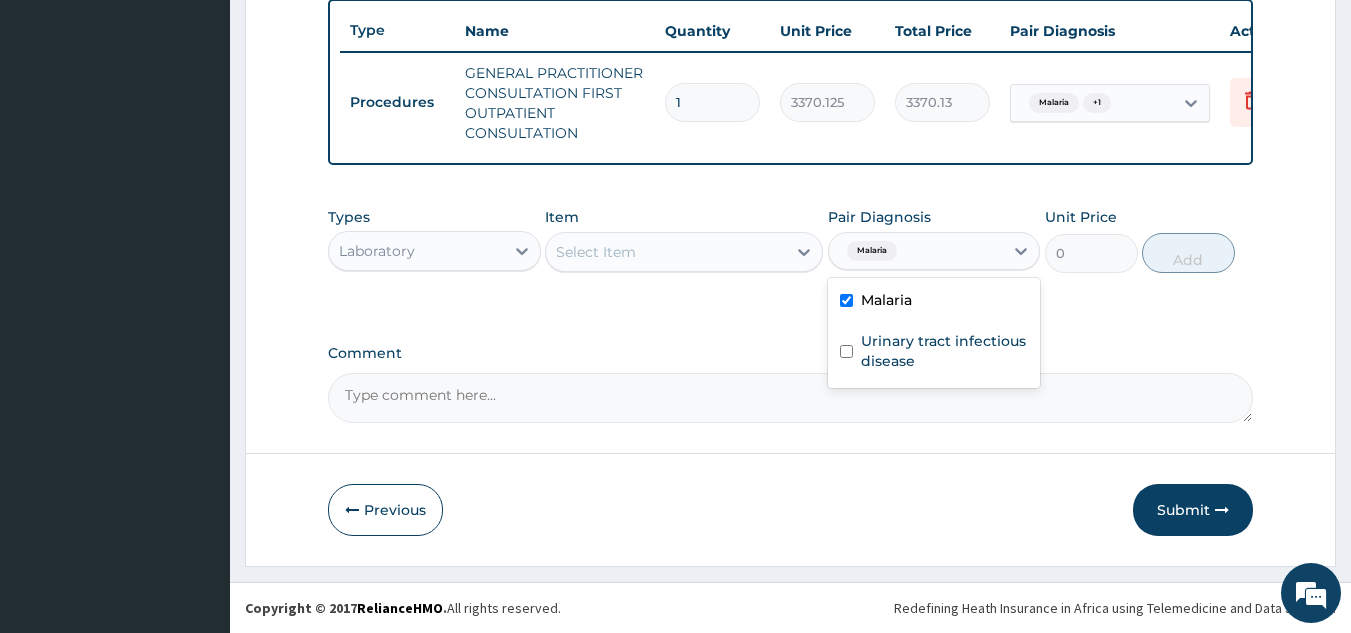 click on "Select Item" at bounding box center (666, 252) 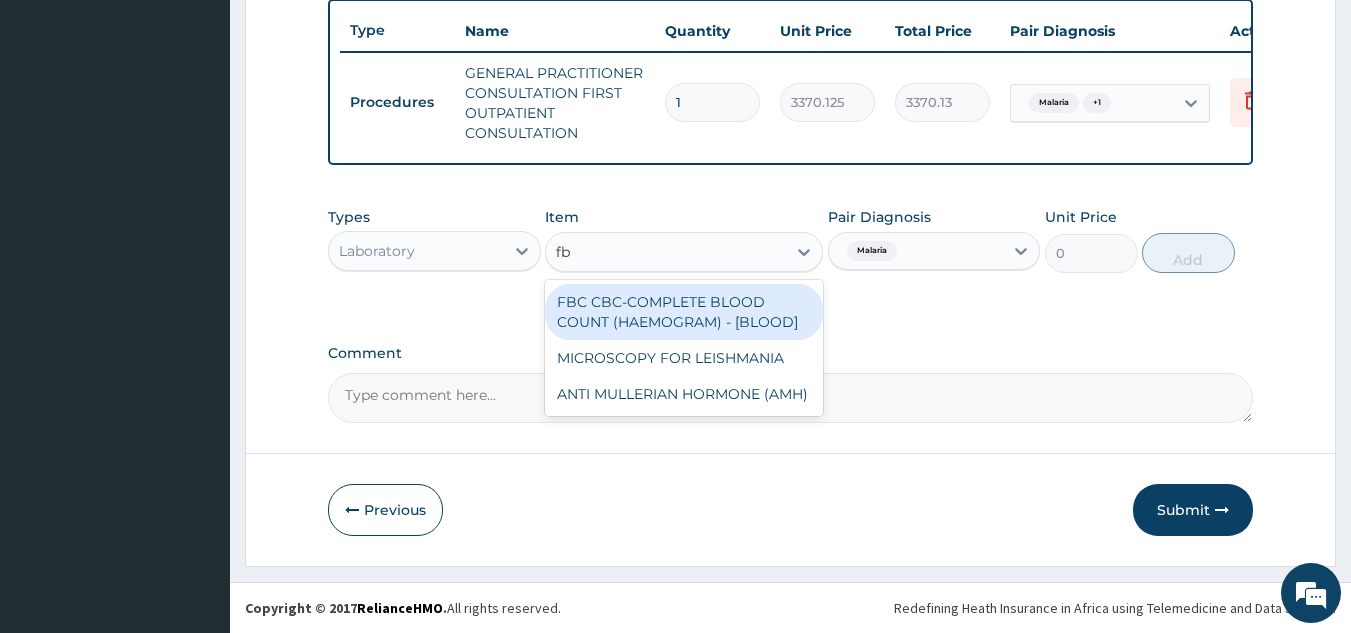 type on "fbc" 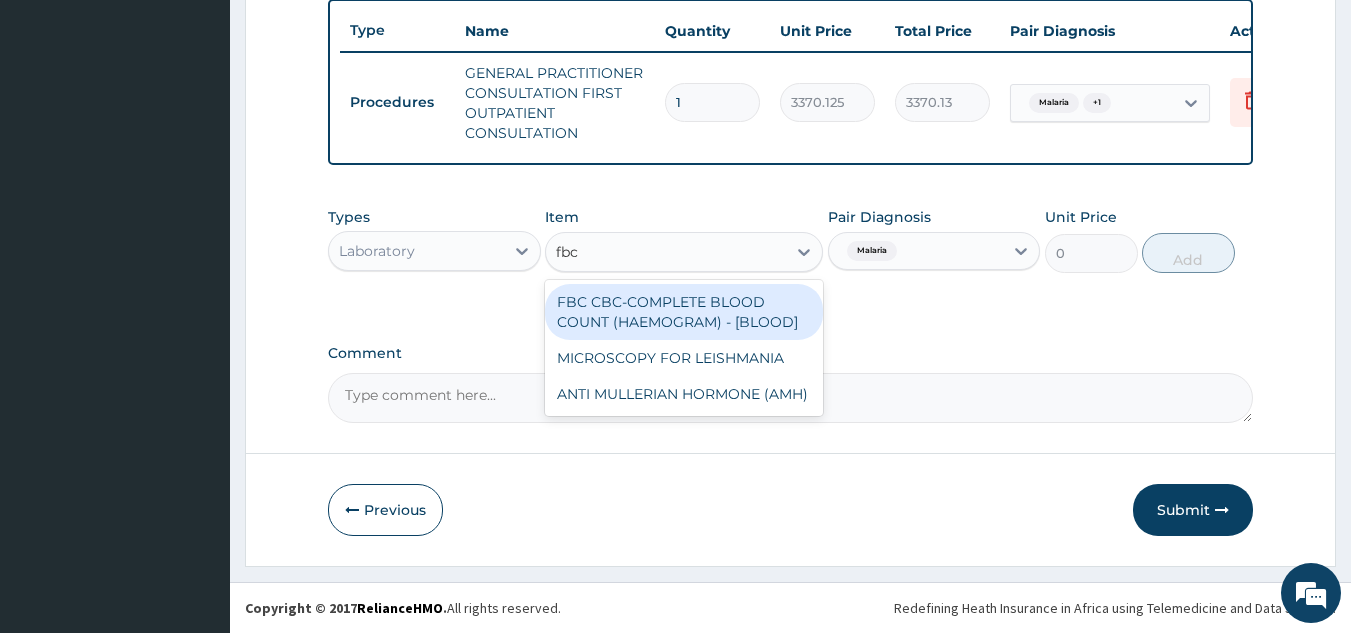 type 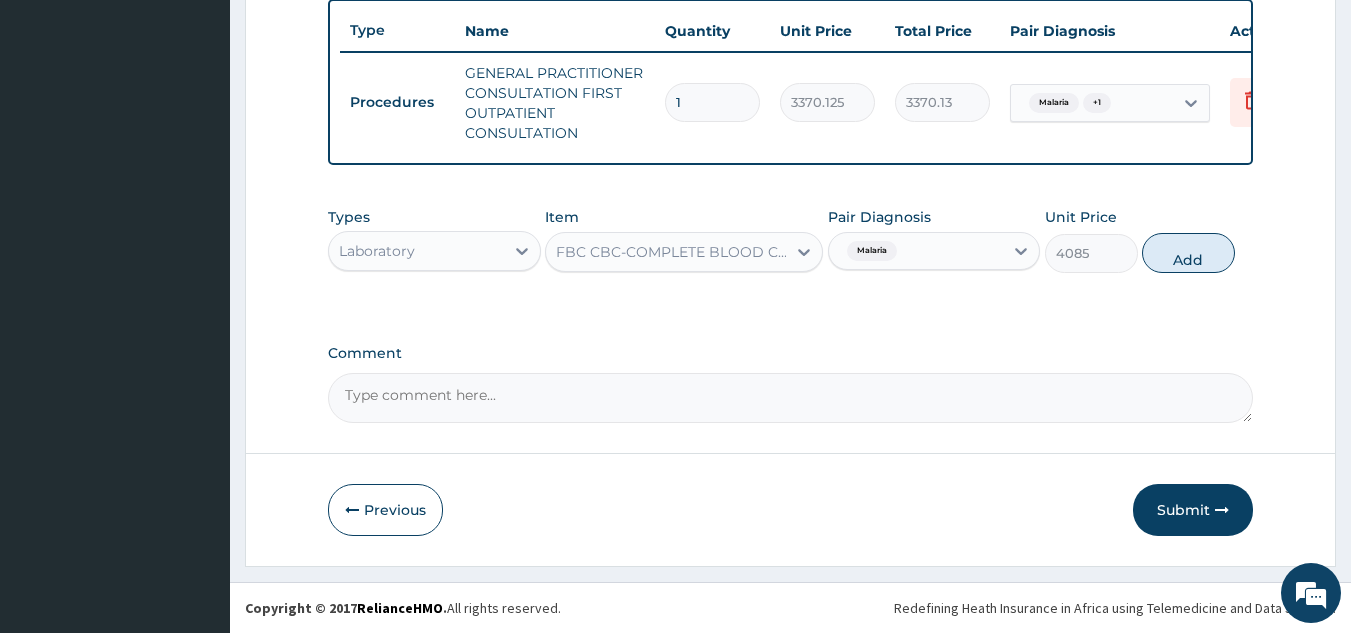 click on "Types Laboratory Item FBC CBC-COMPLETE BLOOD COUNT (HAEMOGRAM) - [BLOOD] Pair Diagnosis Malaria Unit Price 4085 Add" at bounding box center (791, 240) 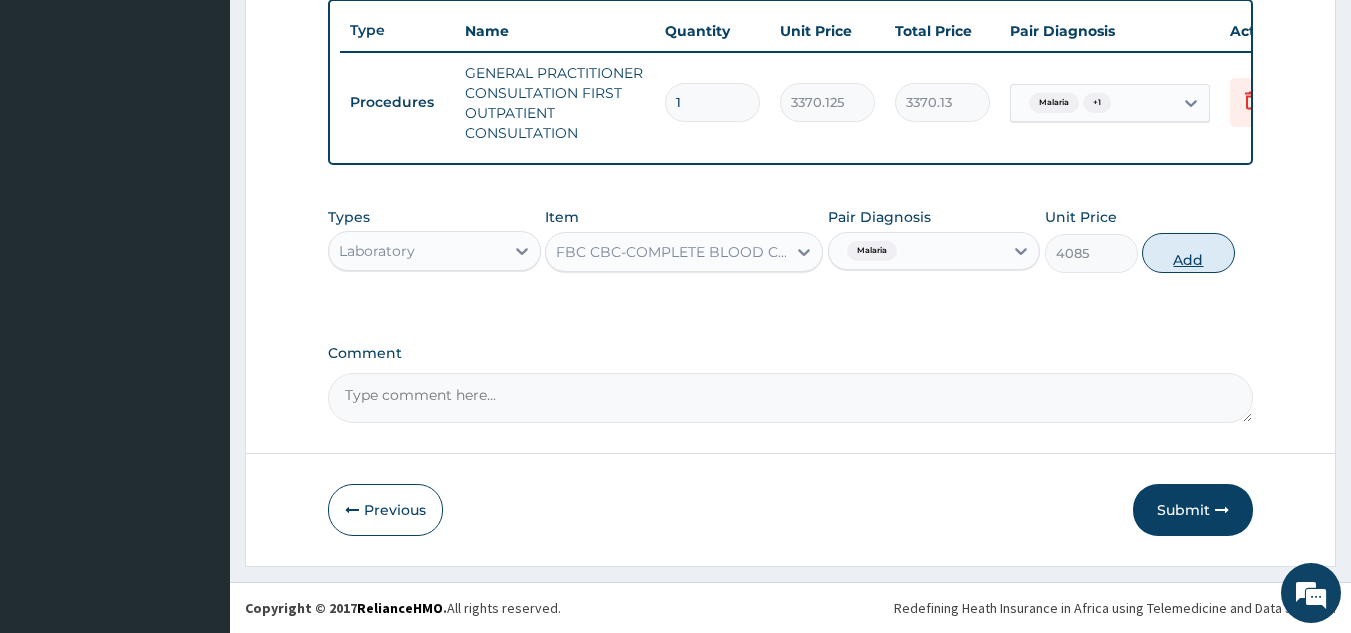 click on "Add" at bounding box center [1188, 253] 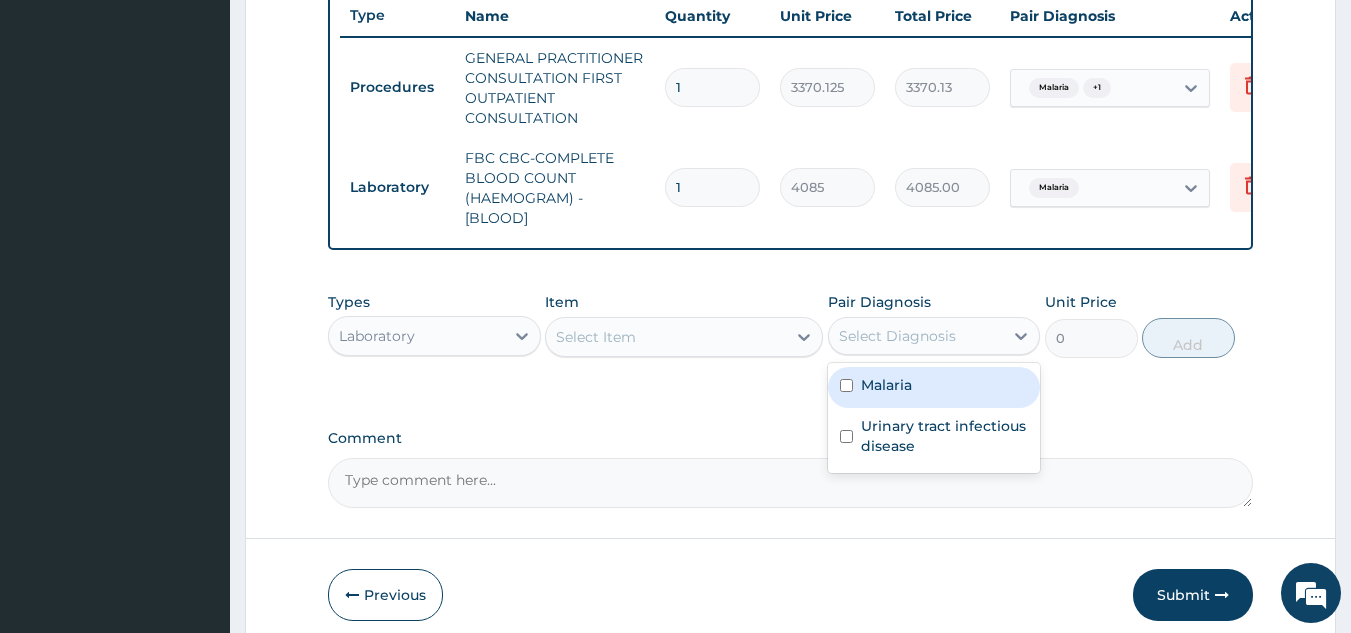 click on "Select Diagnosis" at bounding box center [916, 336] 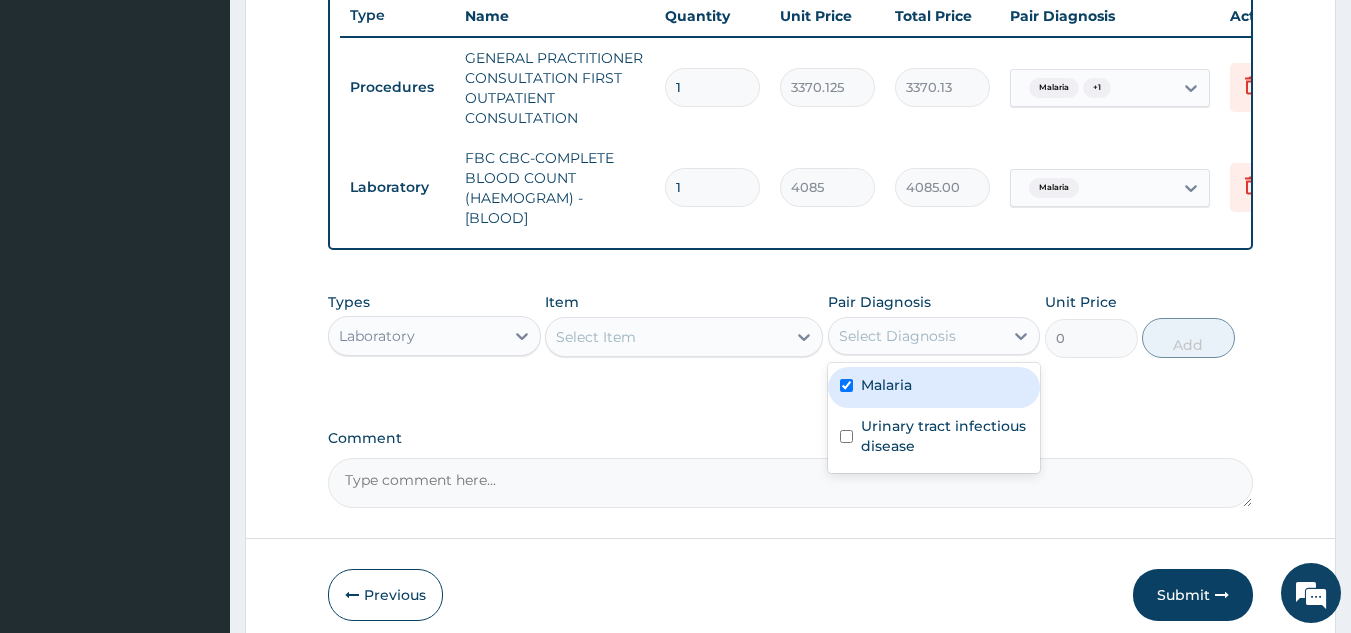 checkbox on "true" 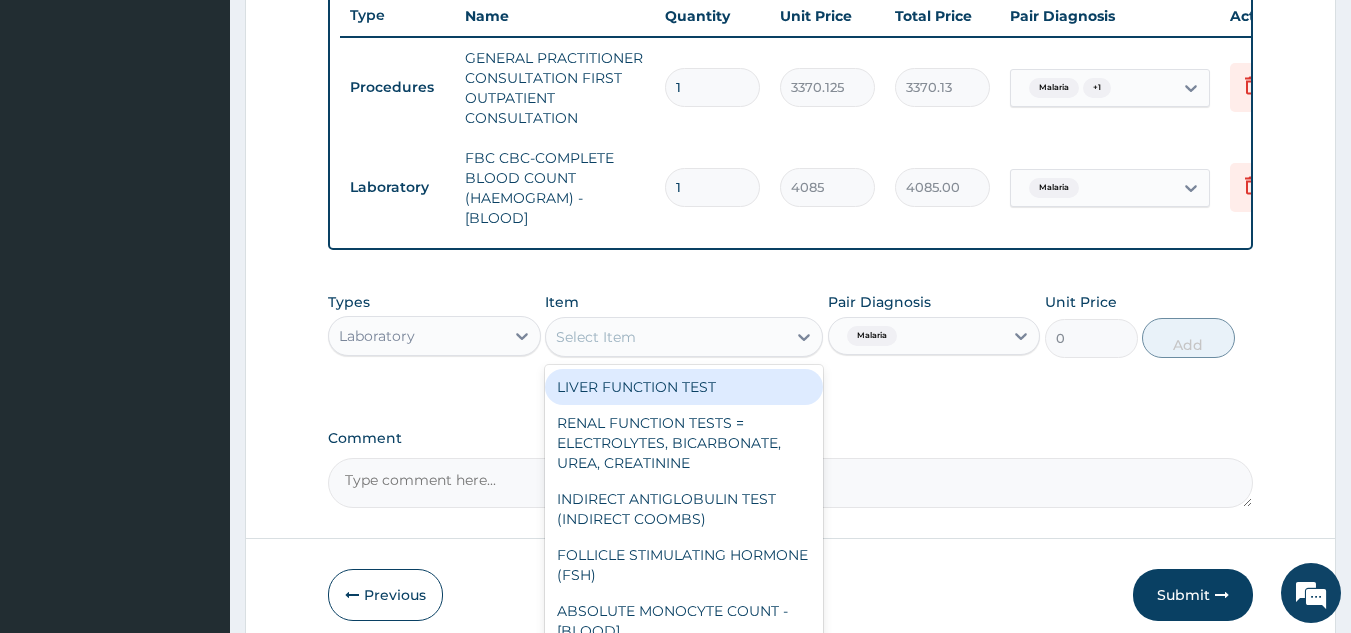 click on "Select Item" at bounding box center [666, 337] 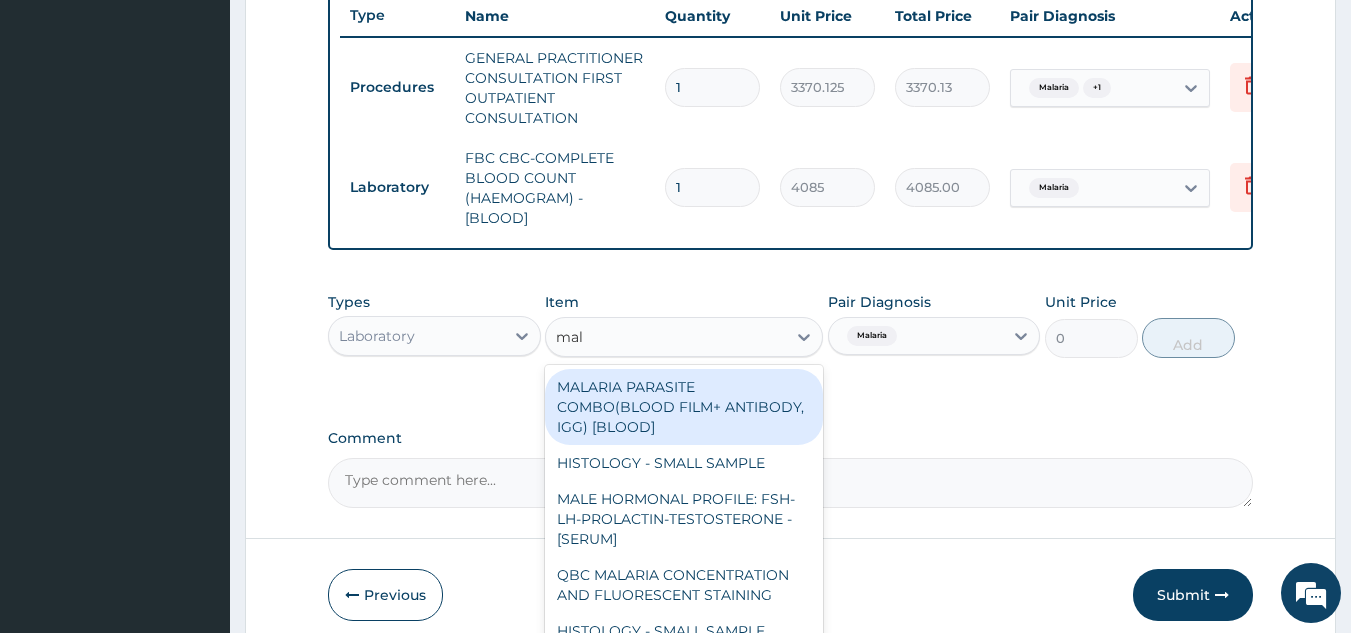type on "mala" 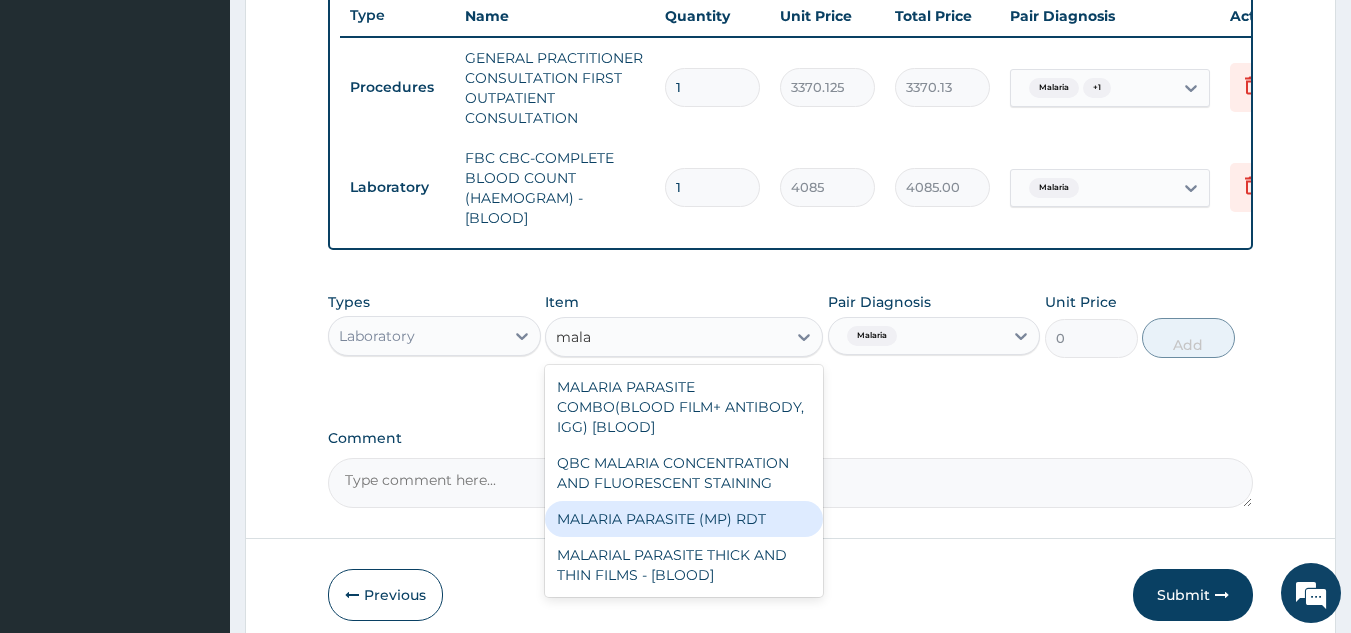 type 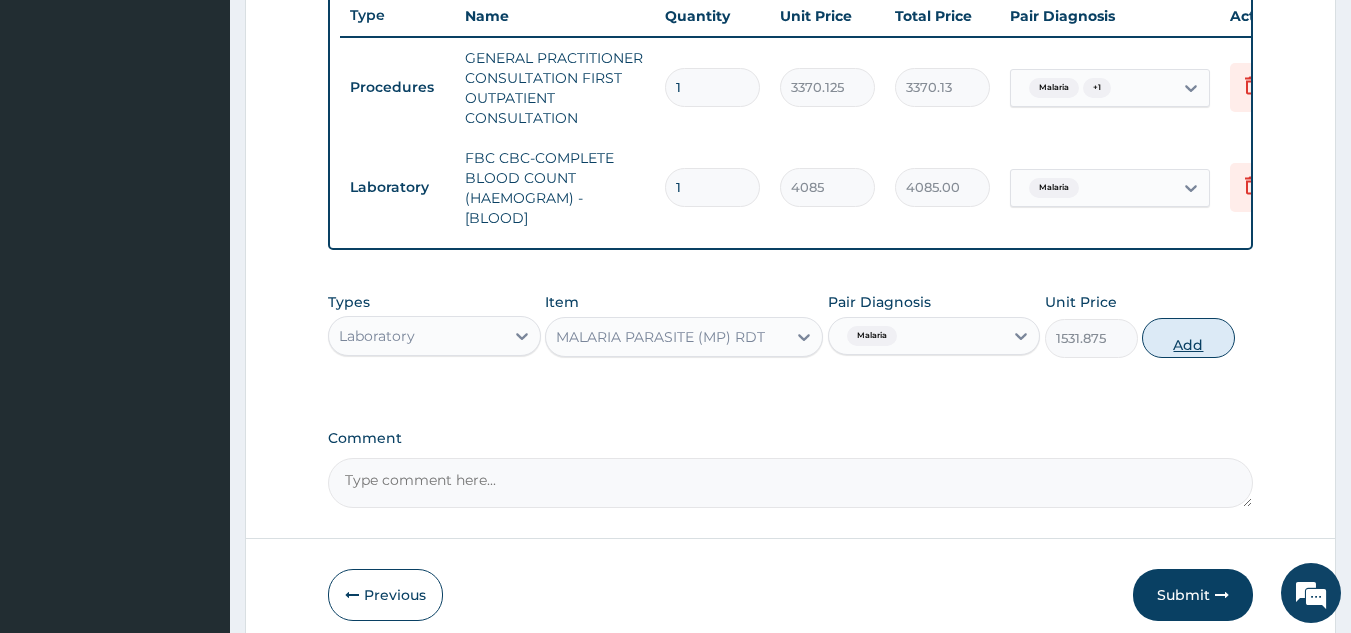 click on "Add" at bounding box center (1188, 338) 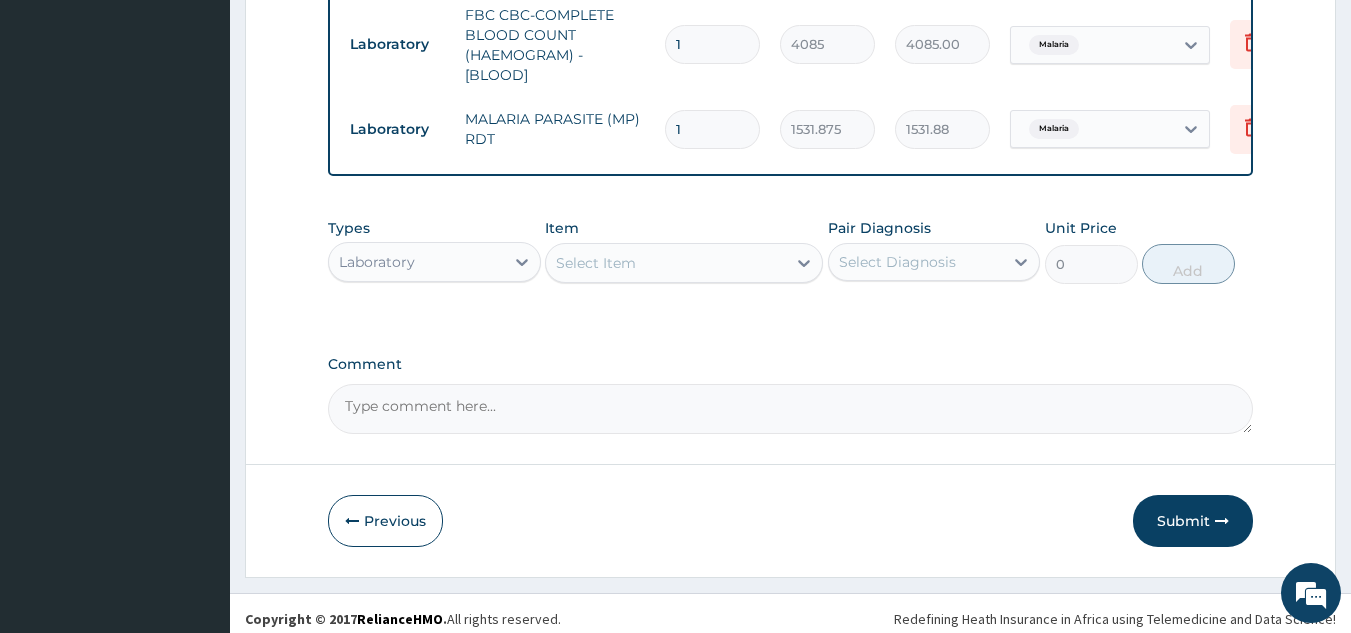 scroll, scrollTop: 905, scrollLeft: 0, axis: vertical 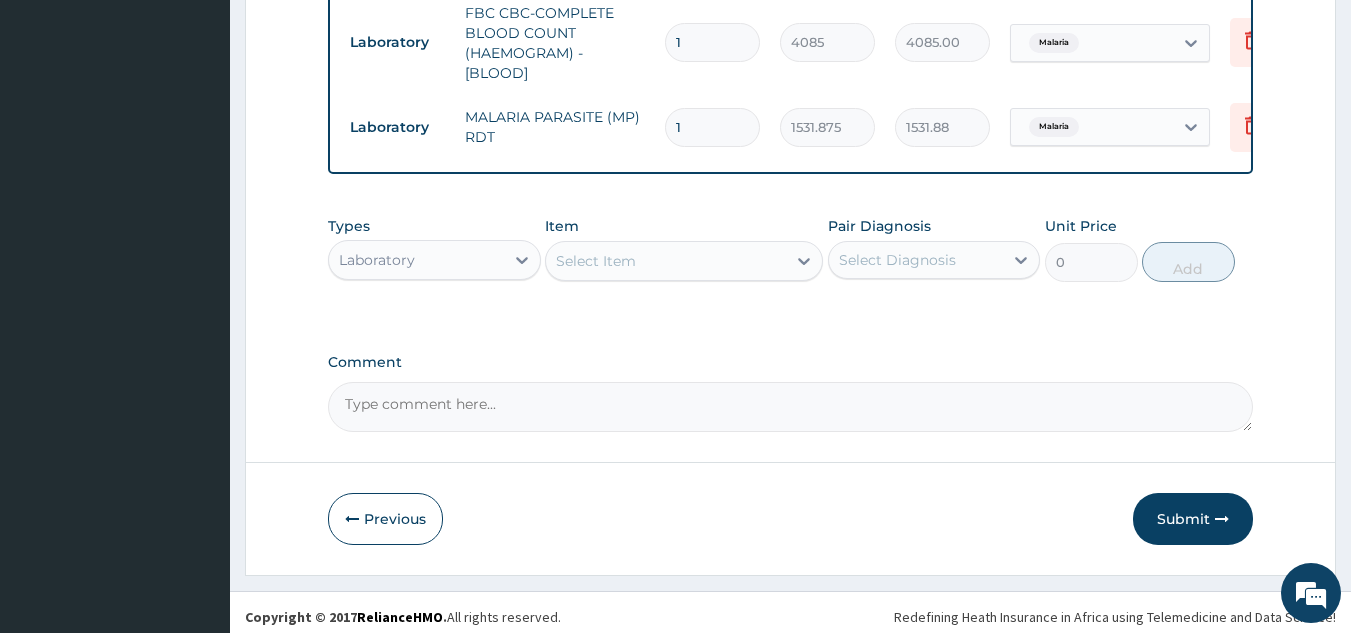 click on "Select Diagnosis" at bounding box center [897, 260] 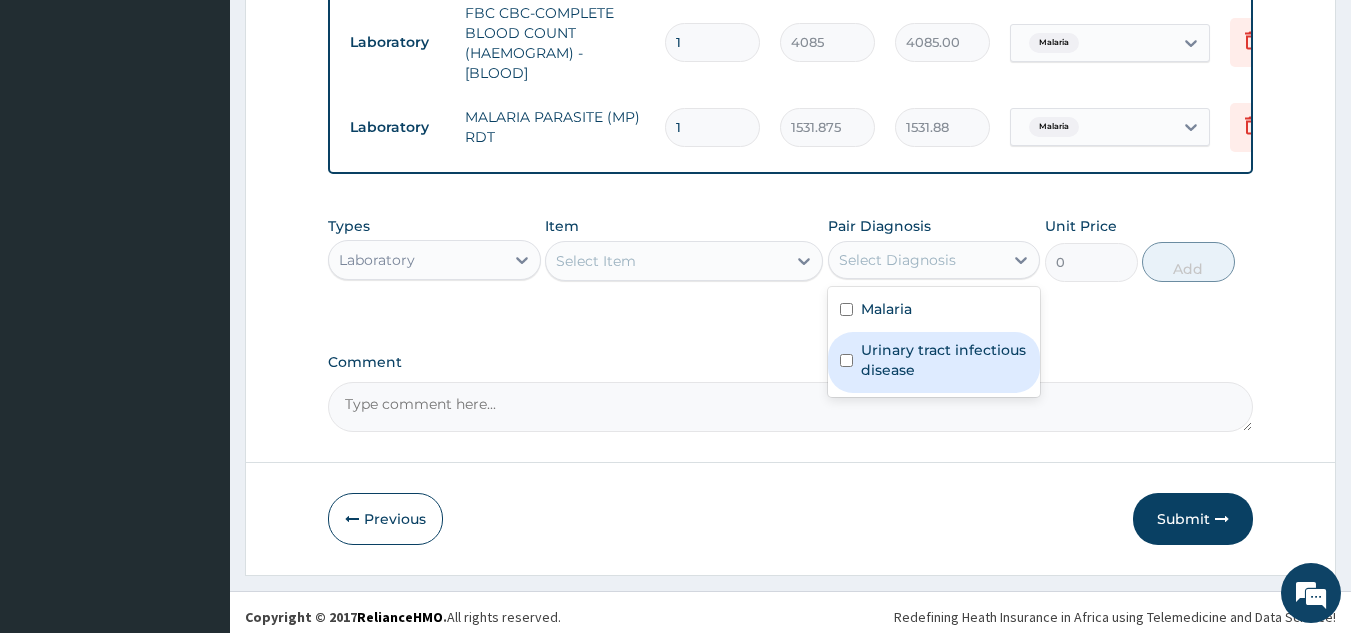 click on "Urinary tract infectious disease" at bounding box center (945, 360) 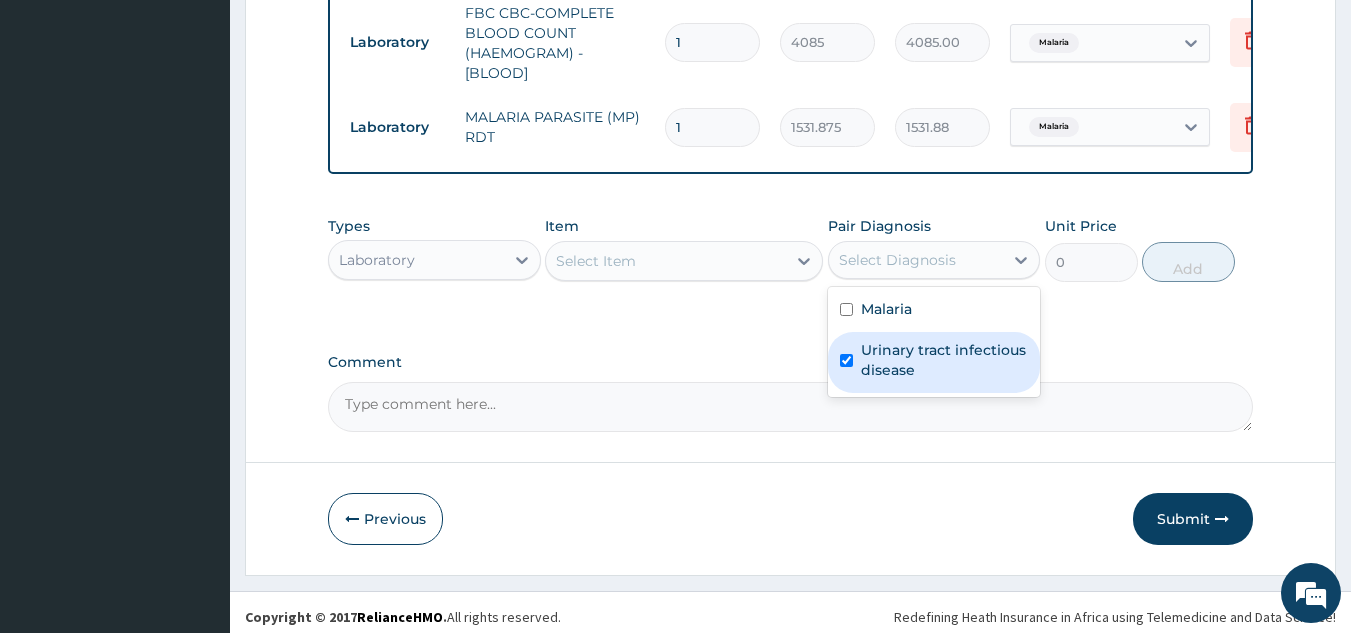 checkbox on "true" 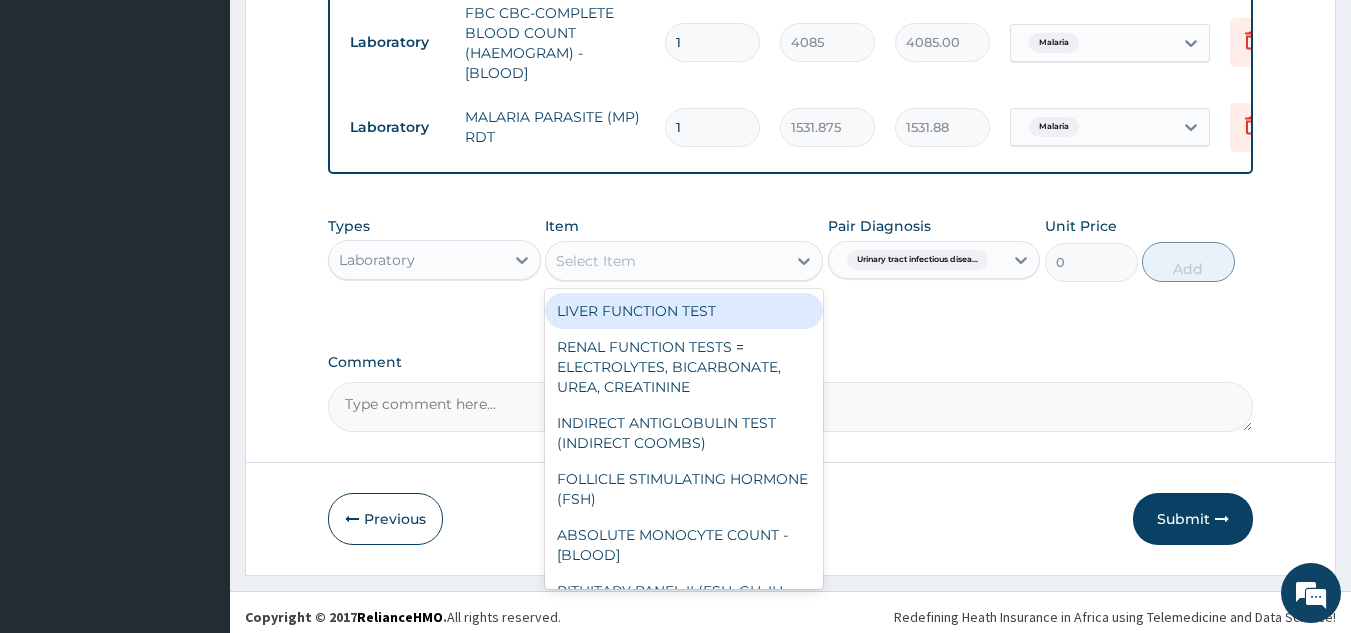 click on "Select Item" at bounding box center (666, 261) 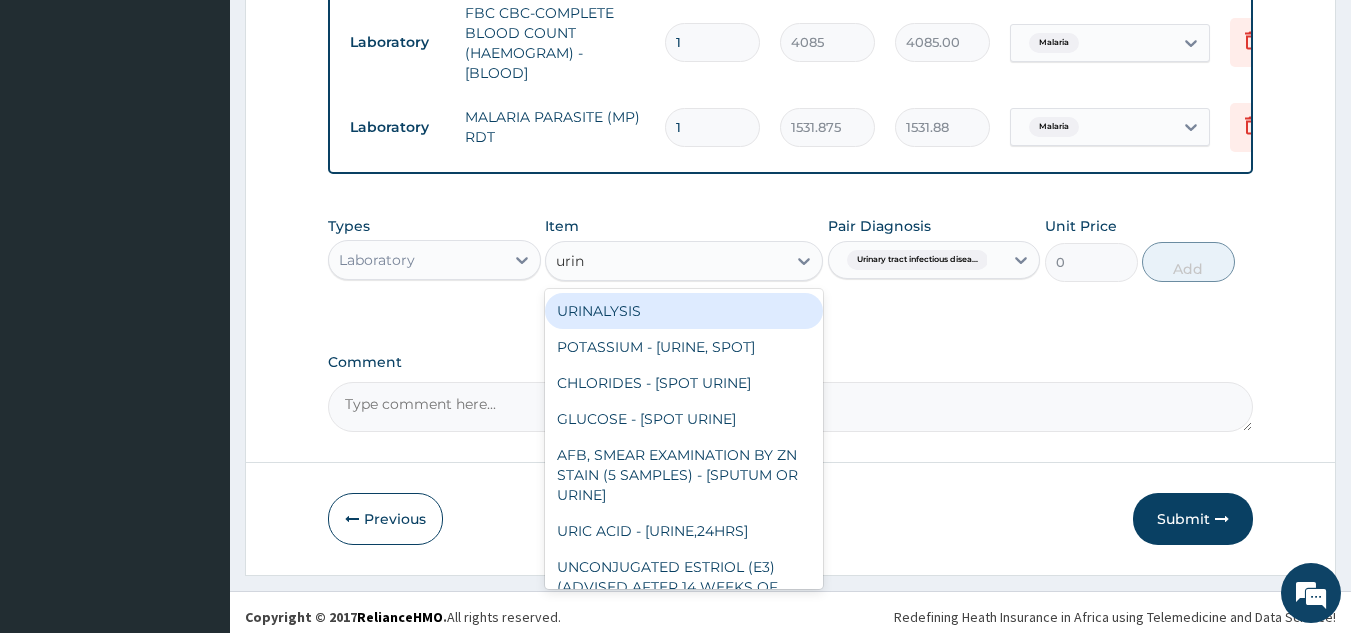 type on "urina" 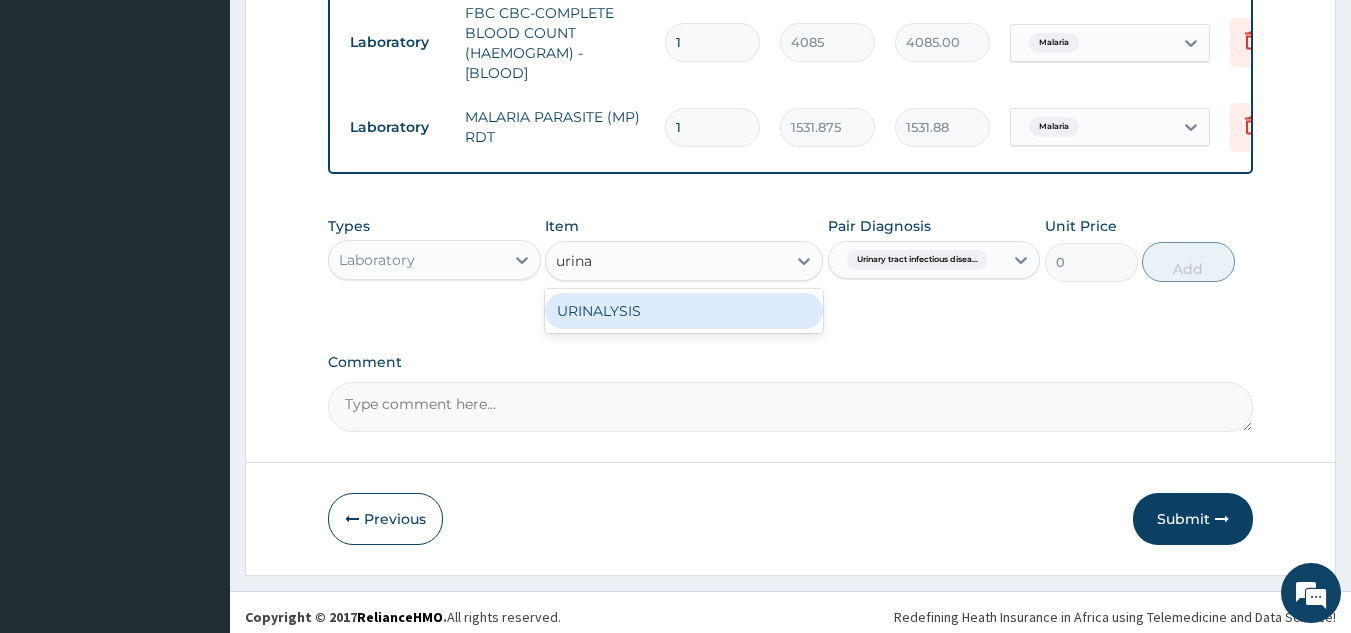 type 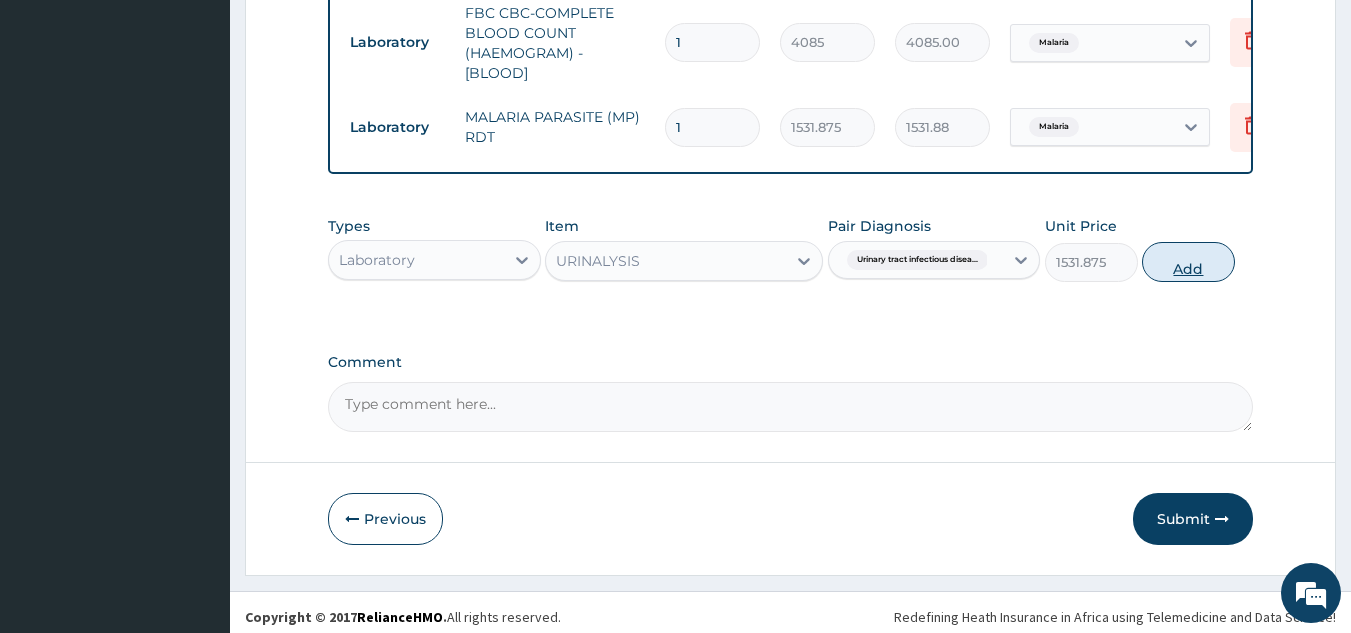 click on "Add" at bounding box center [1188, 262] 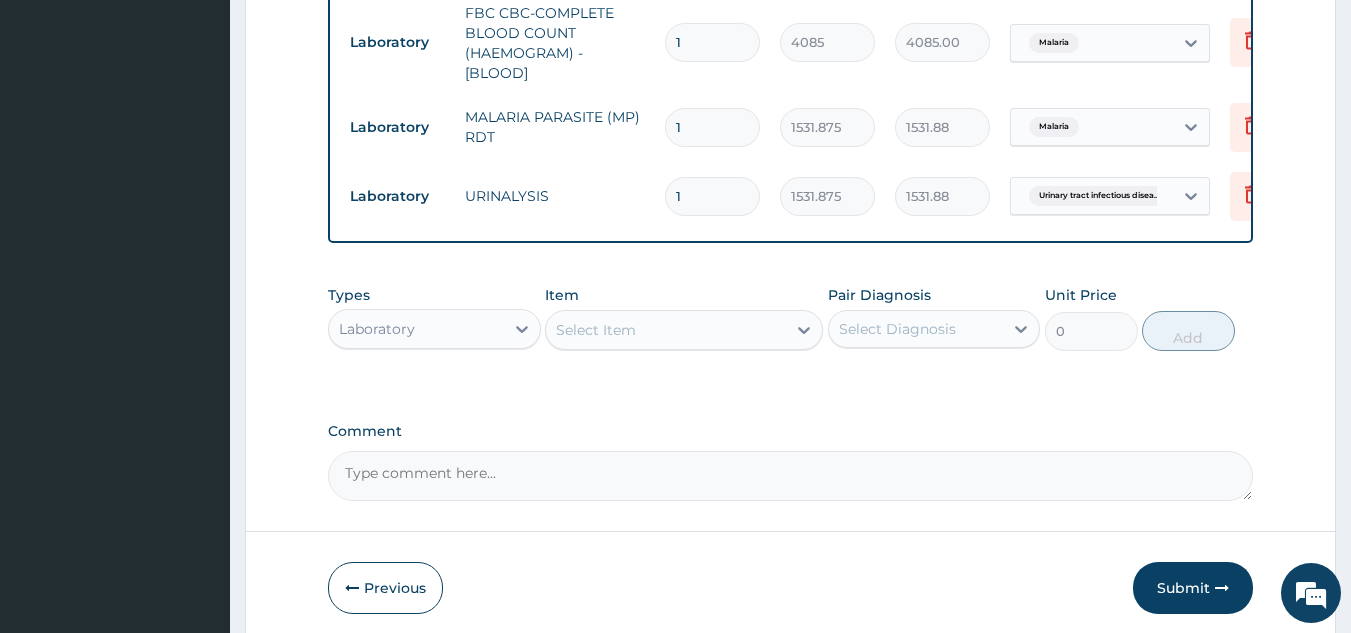 scroll, scrollTop: 998, scrollLeft: 0, axis: vertical 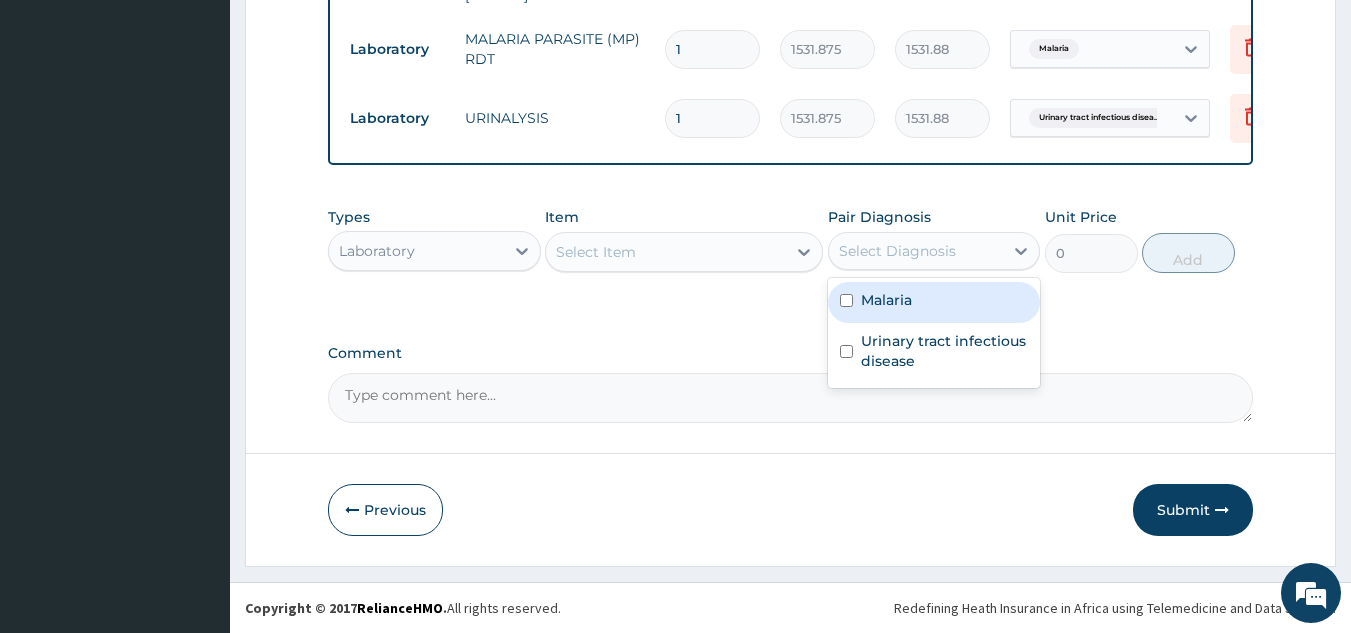 click on "Select Diagnosis" at bounding box center (916, 251) 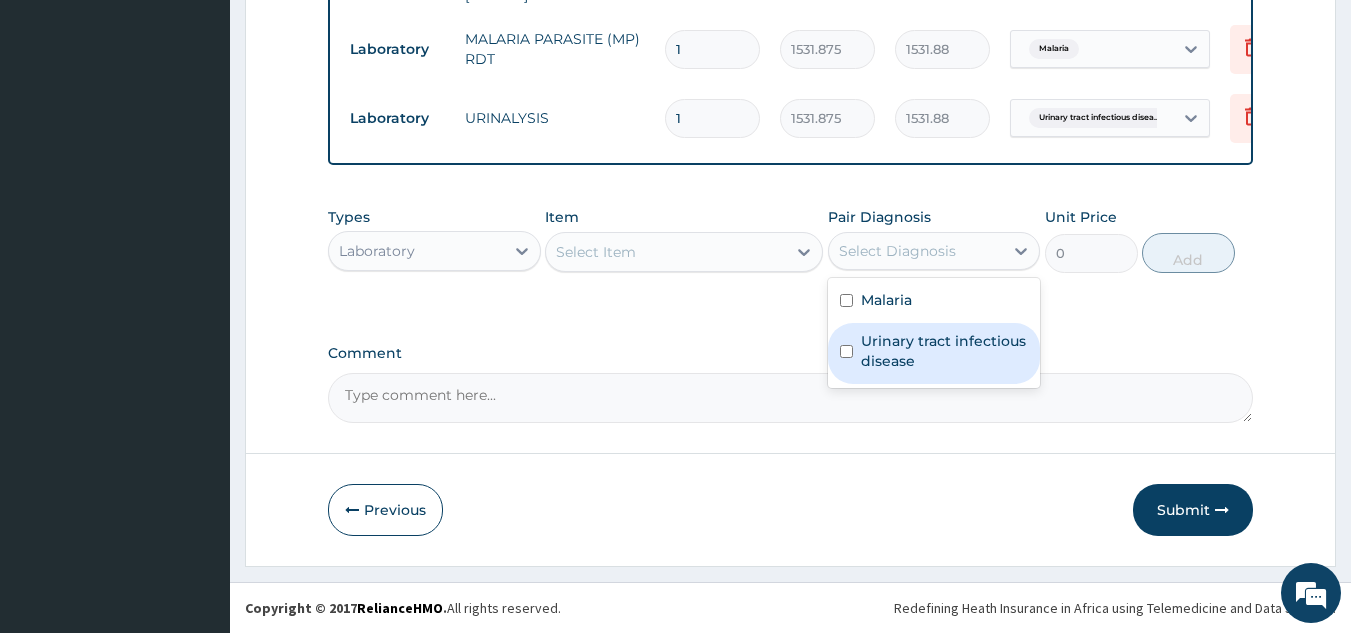 click on "Urinary tract infectious disease" at bounding box center (945, 351) 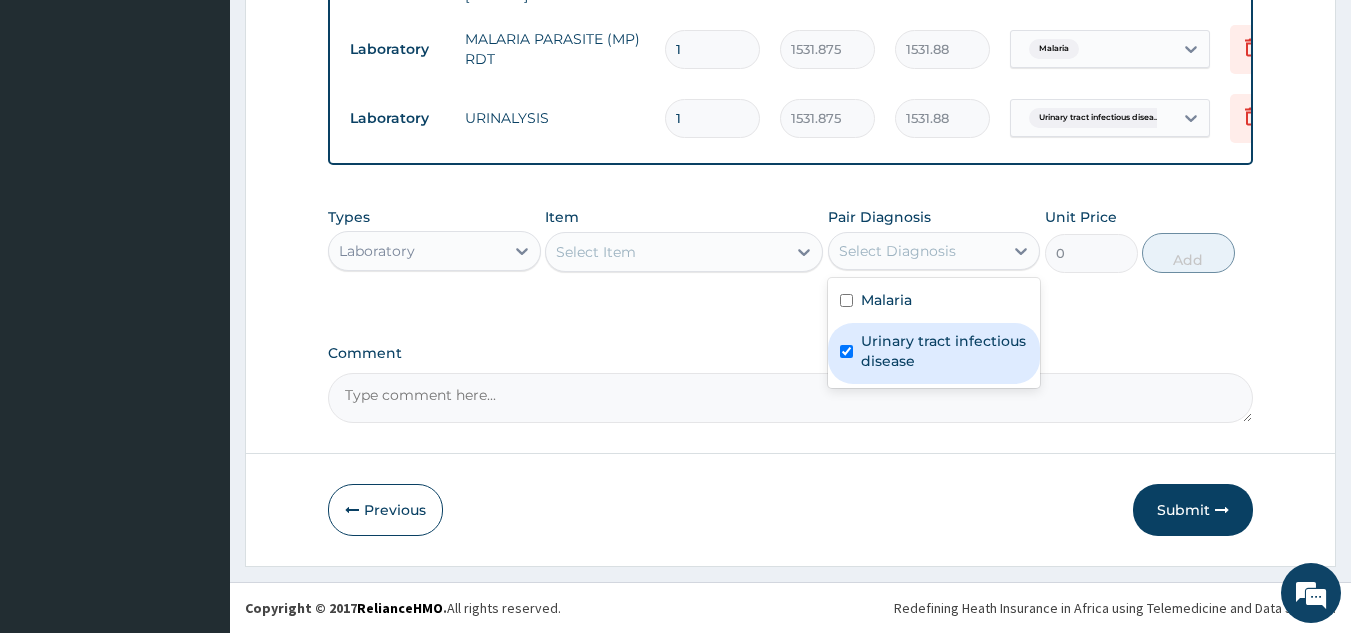 checkbox on "true" 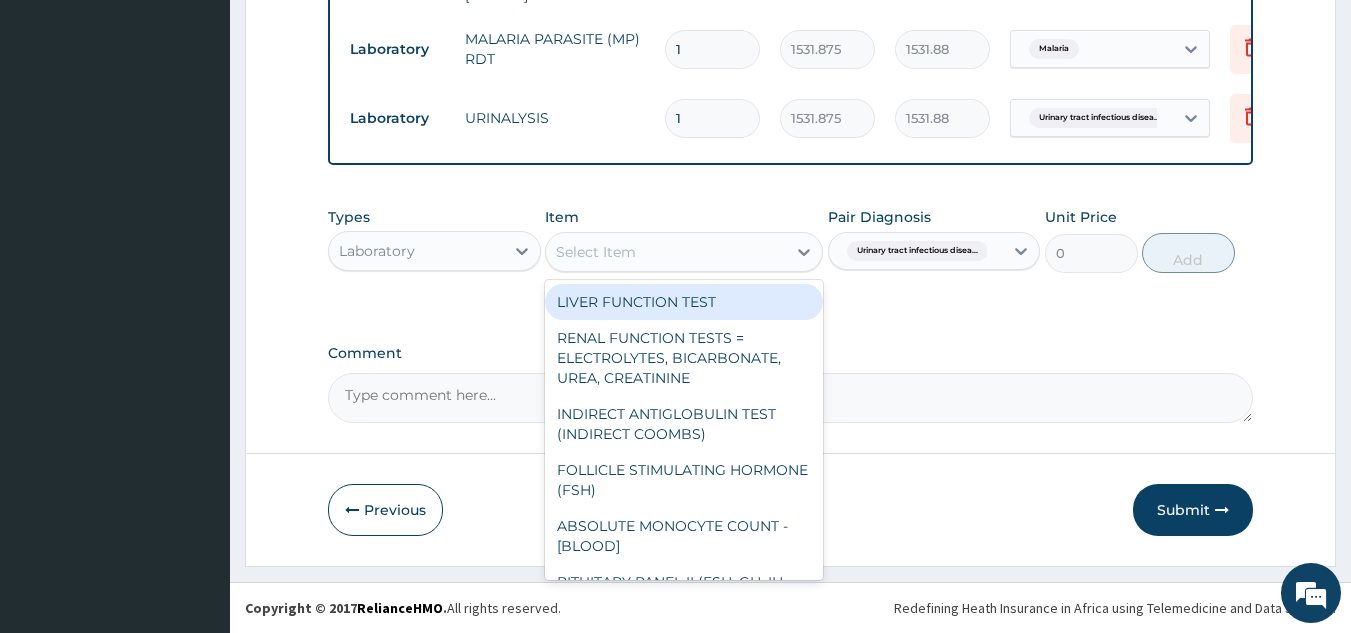click on "Select Item" at bounding box center [666, 252] 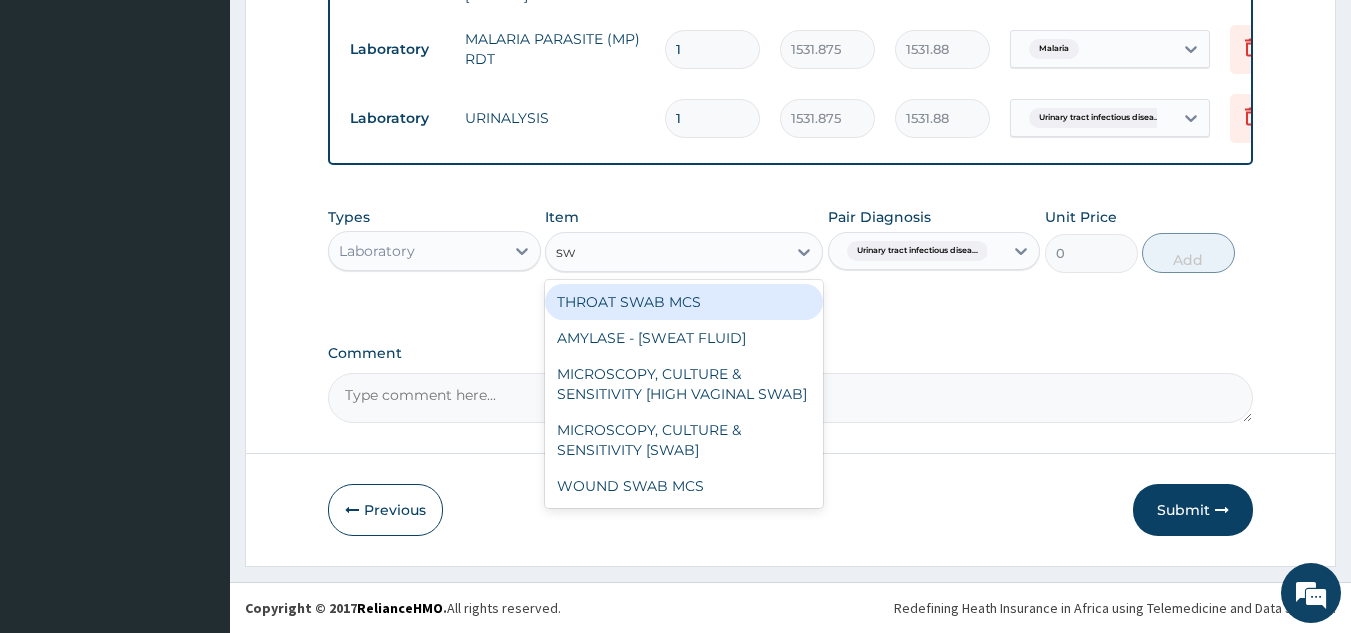 type on "s" 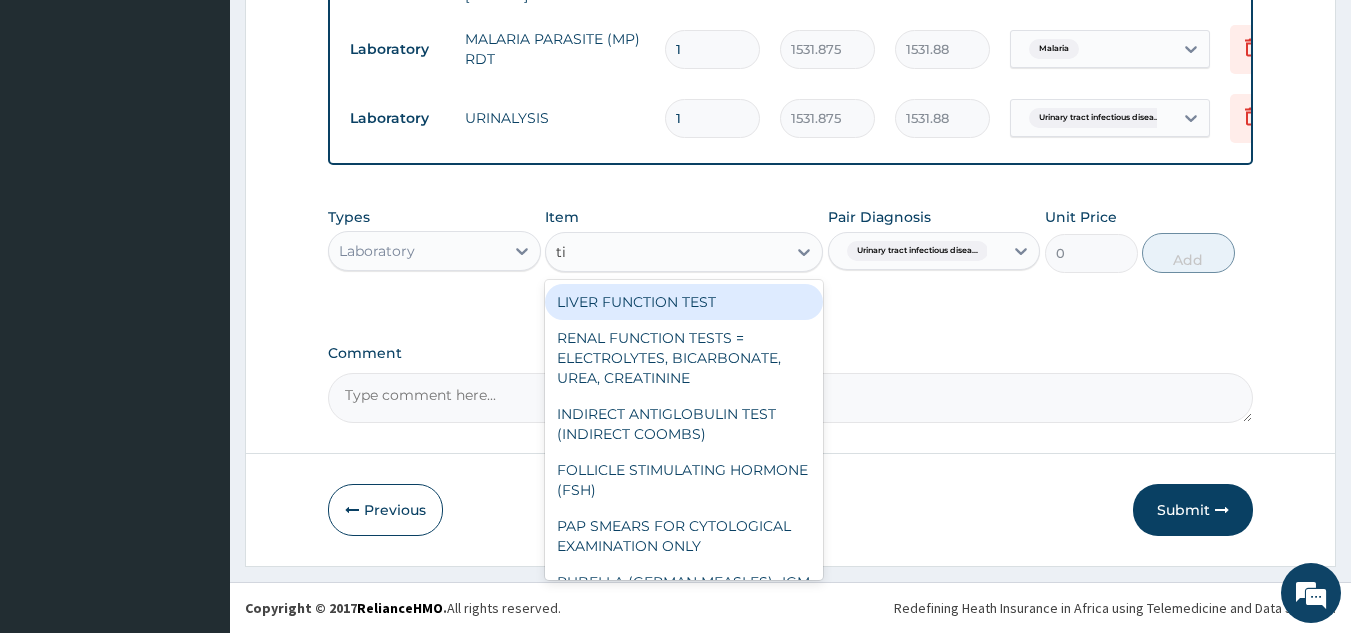 type on "t" 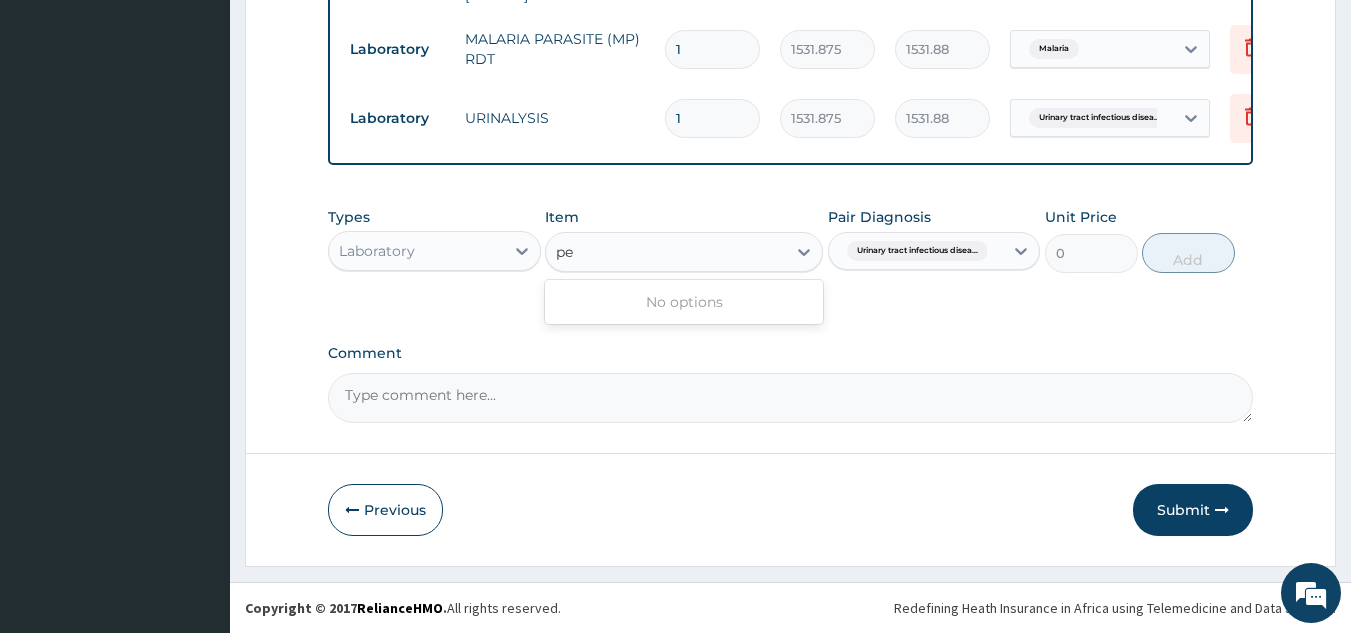 type on "p" 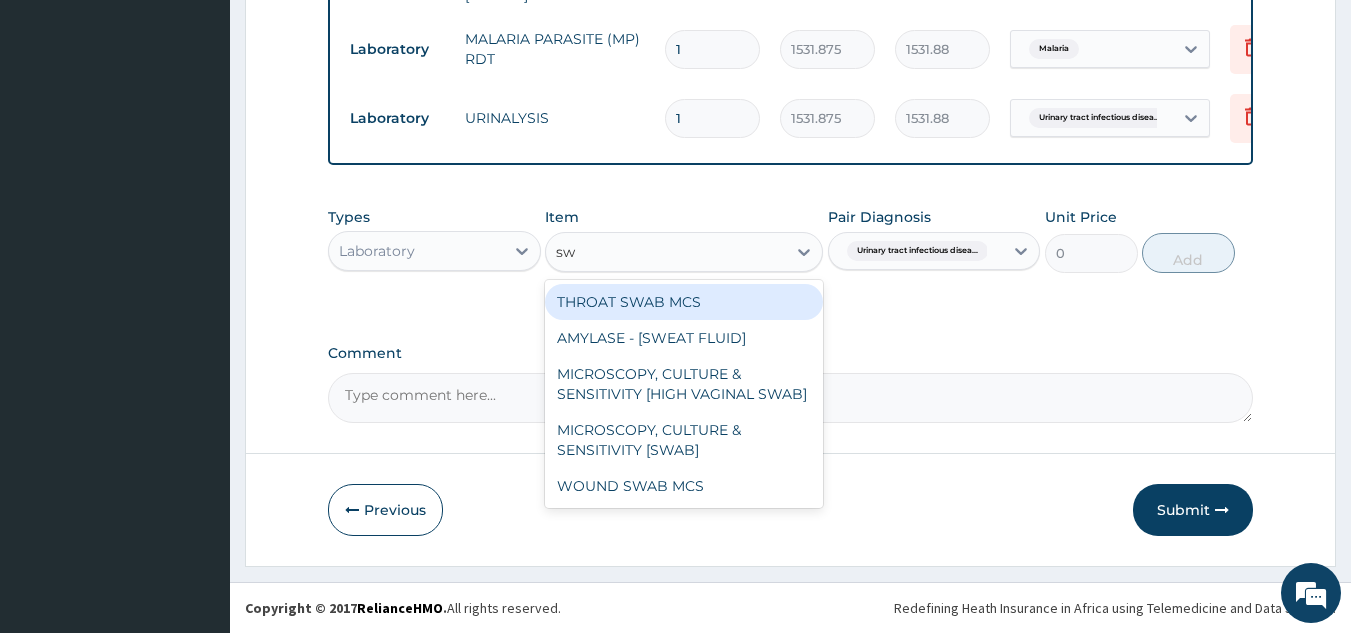 type on "swa" 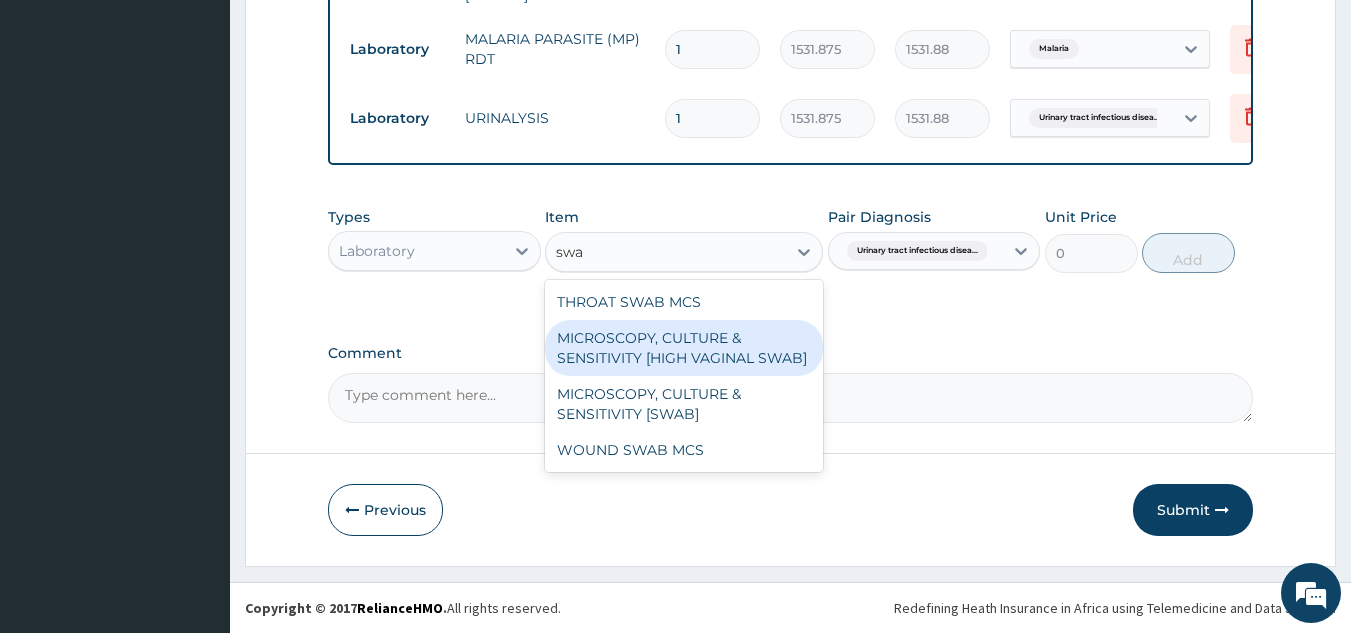 click on "MICROSCOPY, CULTURE & SENSITIVITY [HIGH VAGINAL SWAB]" at bounding box center (684, 348) 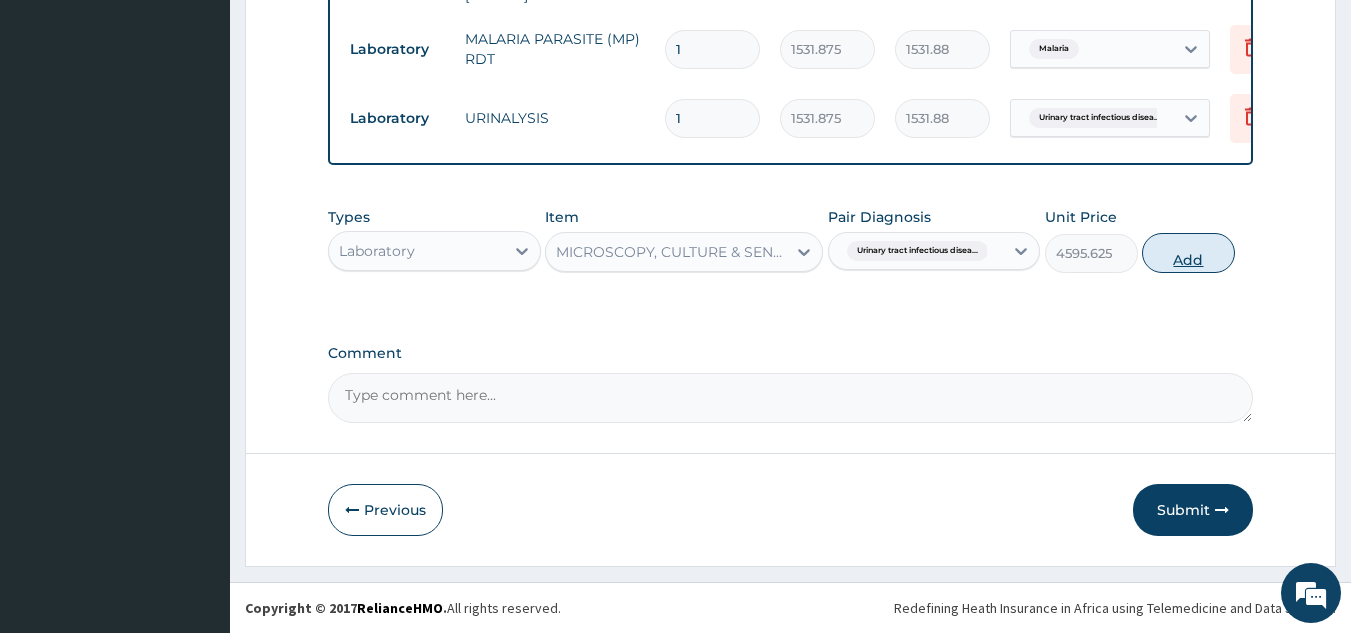 click on "Add" at bounding box center (1188, 253) 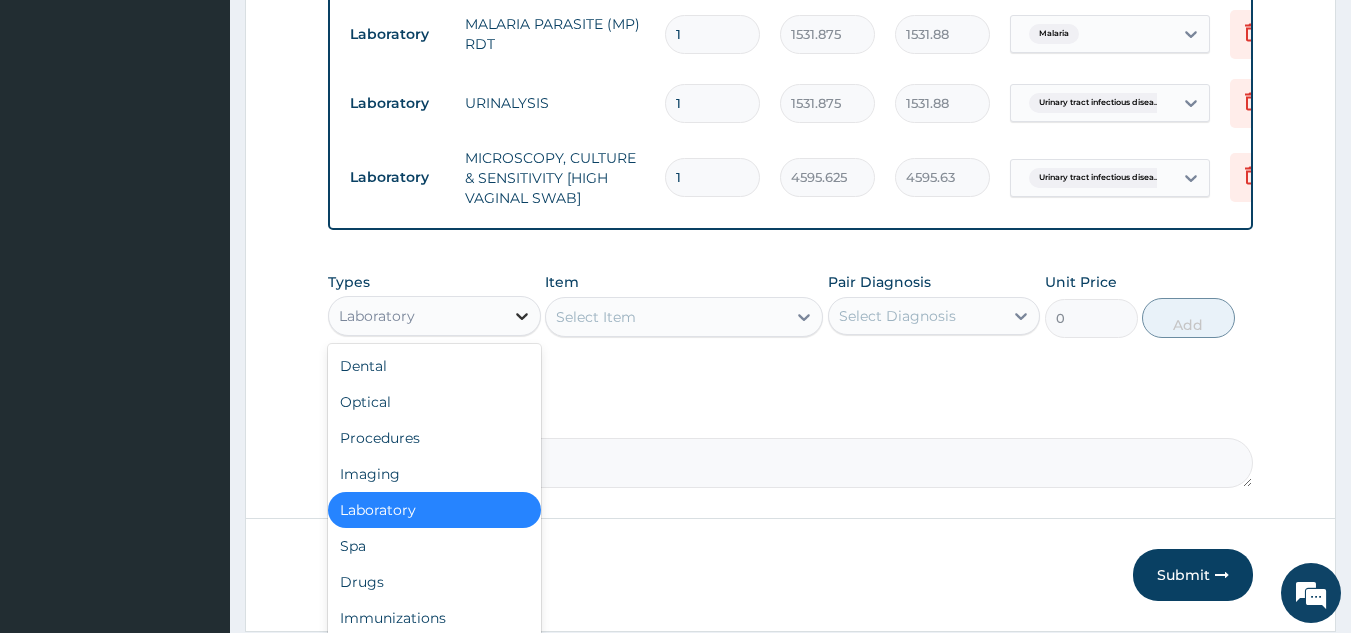 click at bounding box center [522, 316] 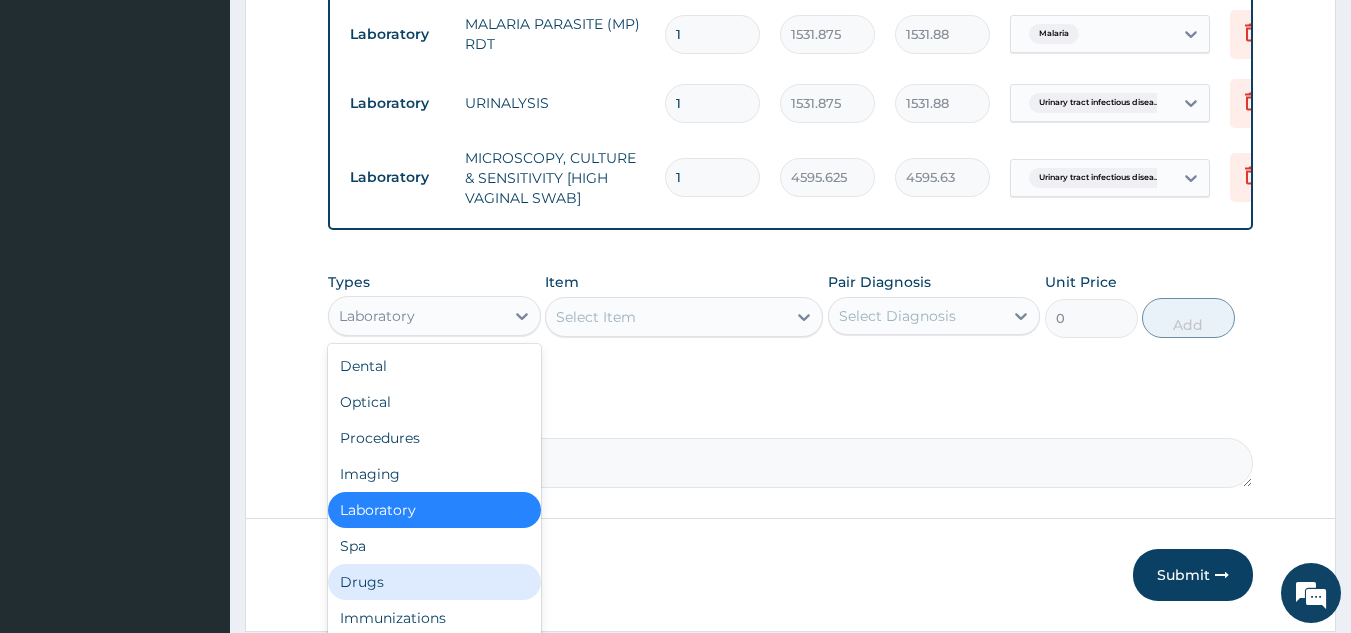click on "Drugs" at bounding box center [434, 582] 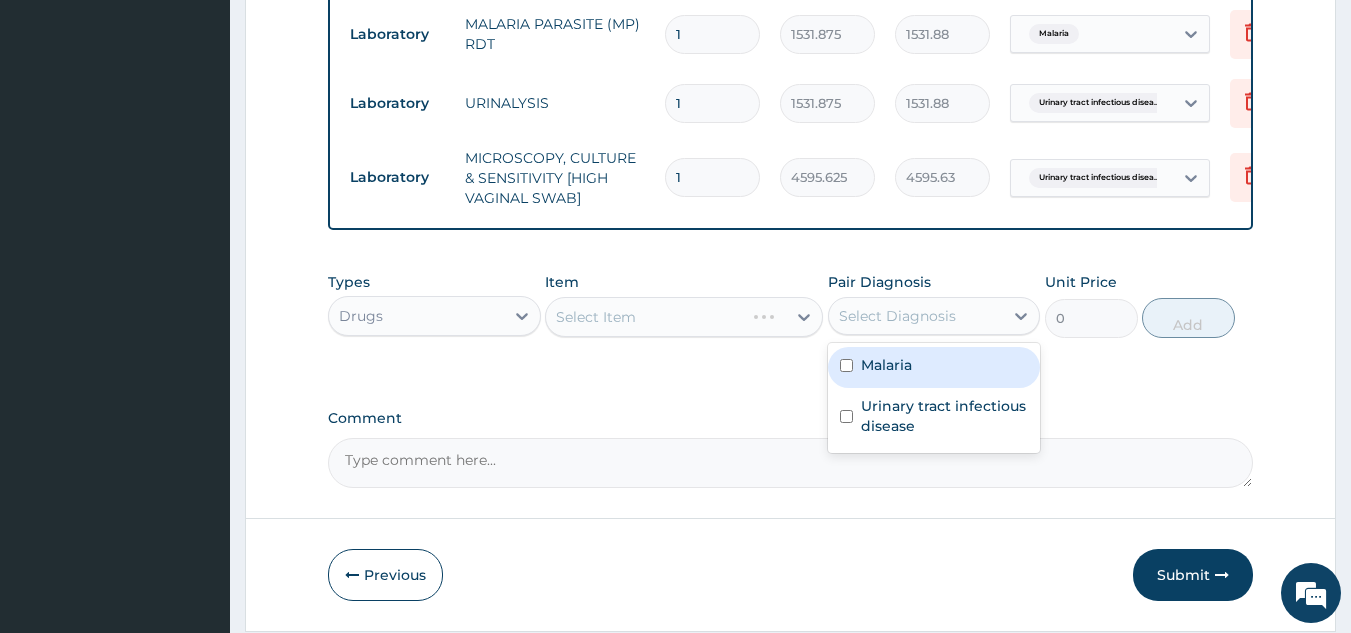 click on "Select Diagnosis" at bounding box center [897, 316] 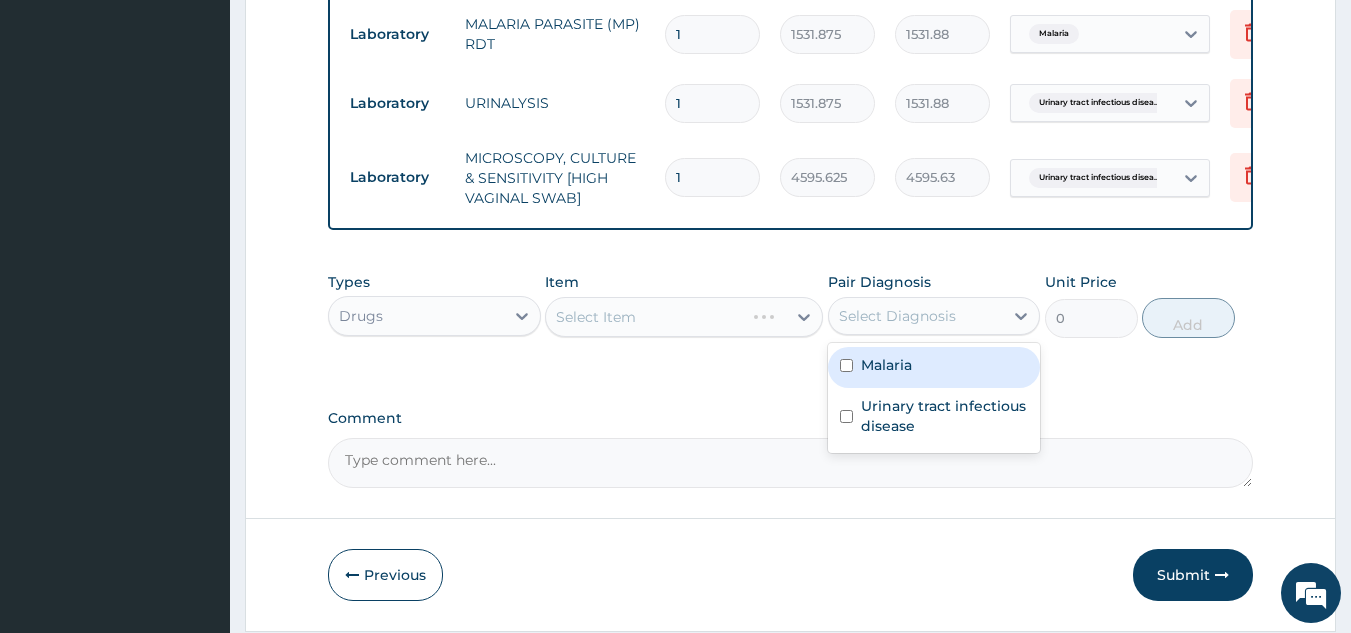 click on "Malaria" at bounding box center [934, 367] 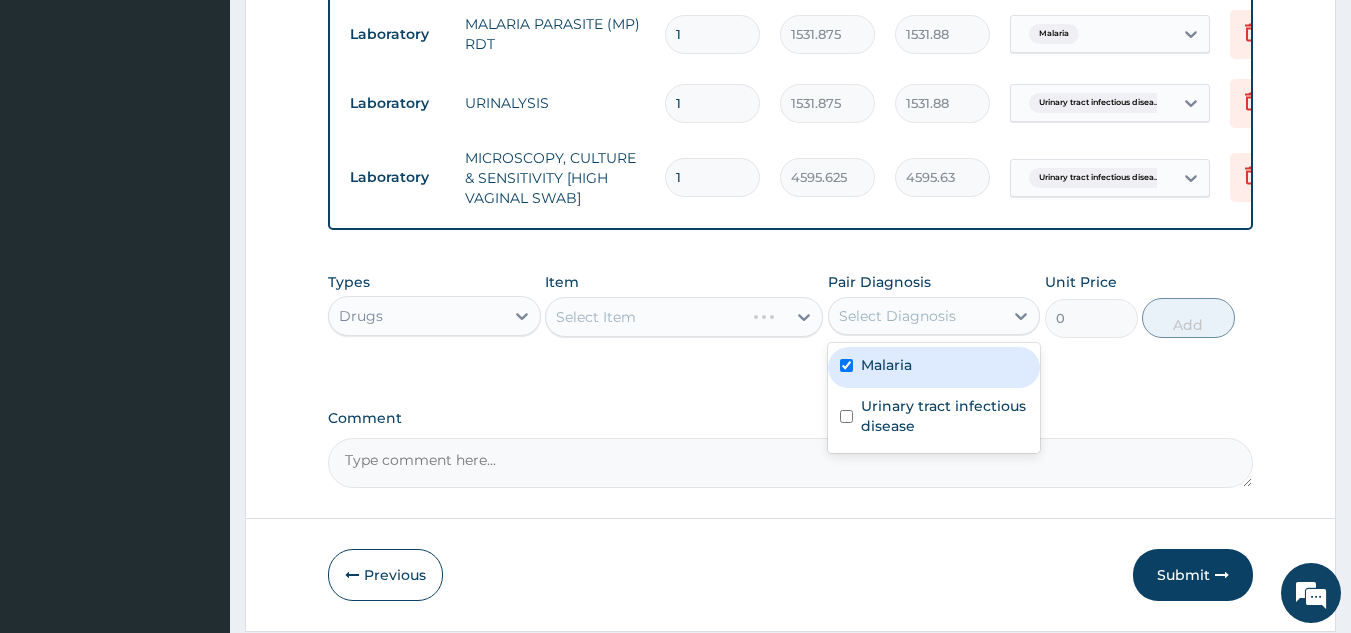 checkbox on "true" 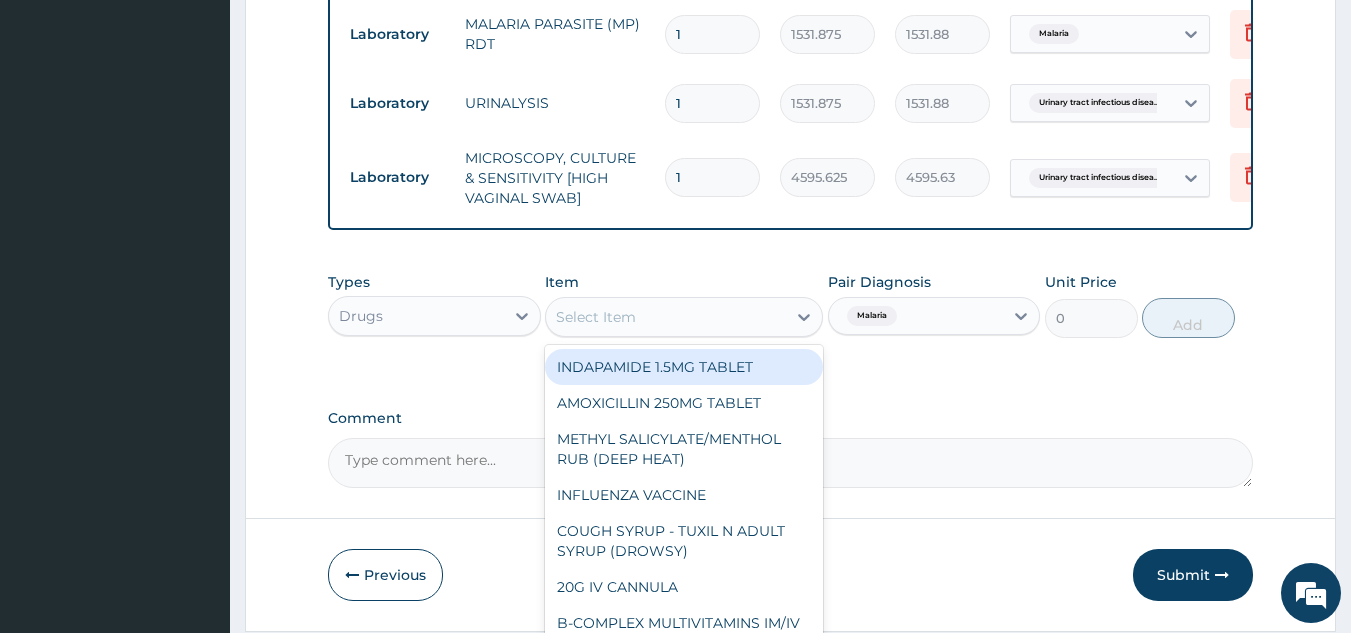 click on "Select Item" at bounding box center (596, 317) 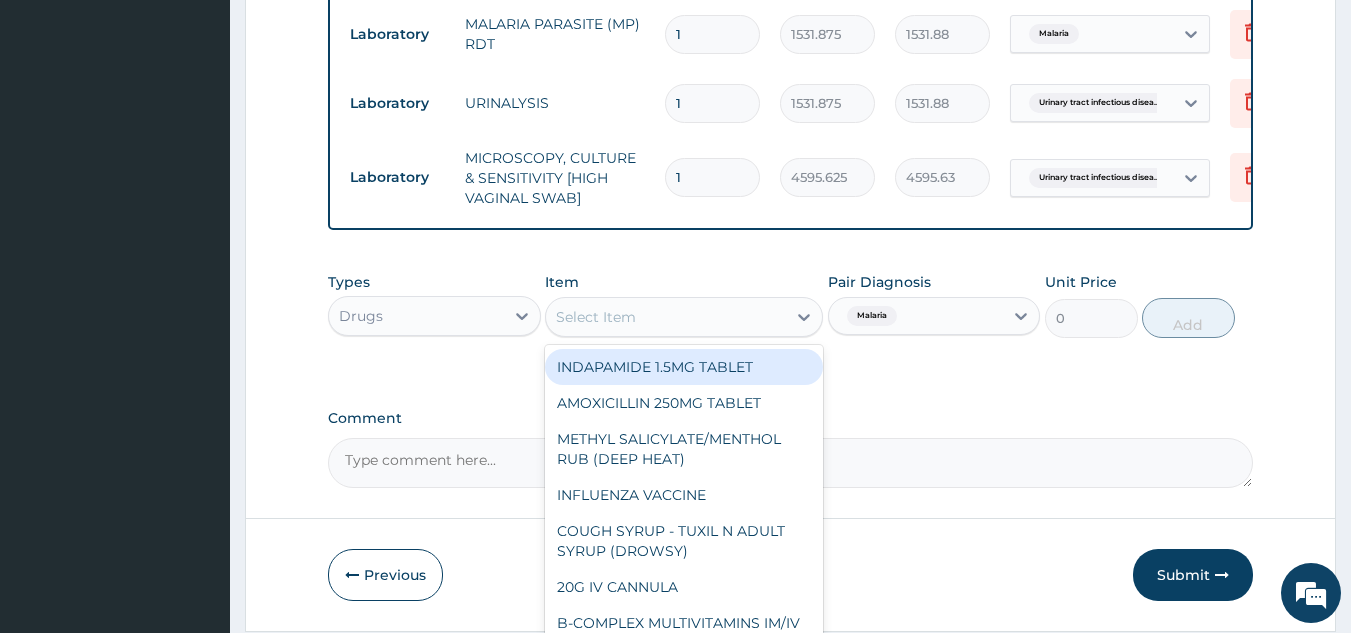 scroll, scrollTop: 1078, scrollLeft: 0, axis: vertical 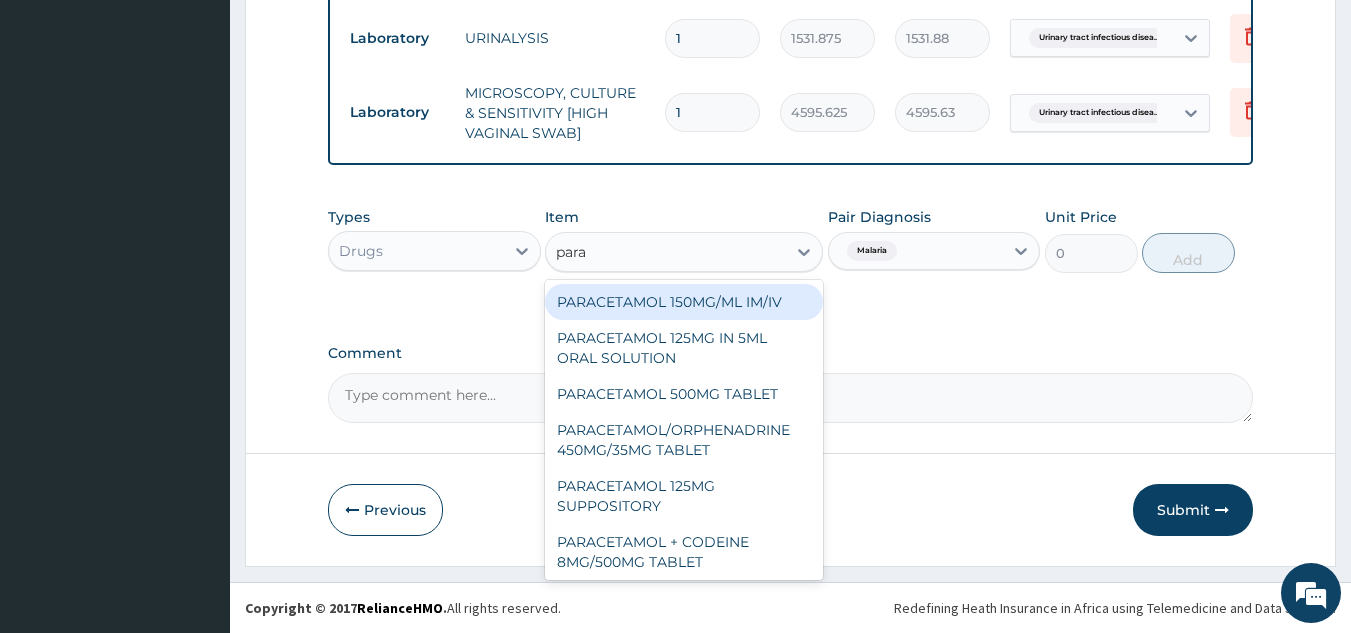 type on "parac" 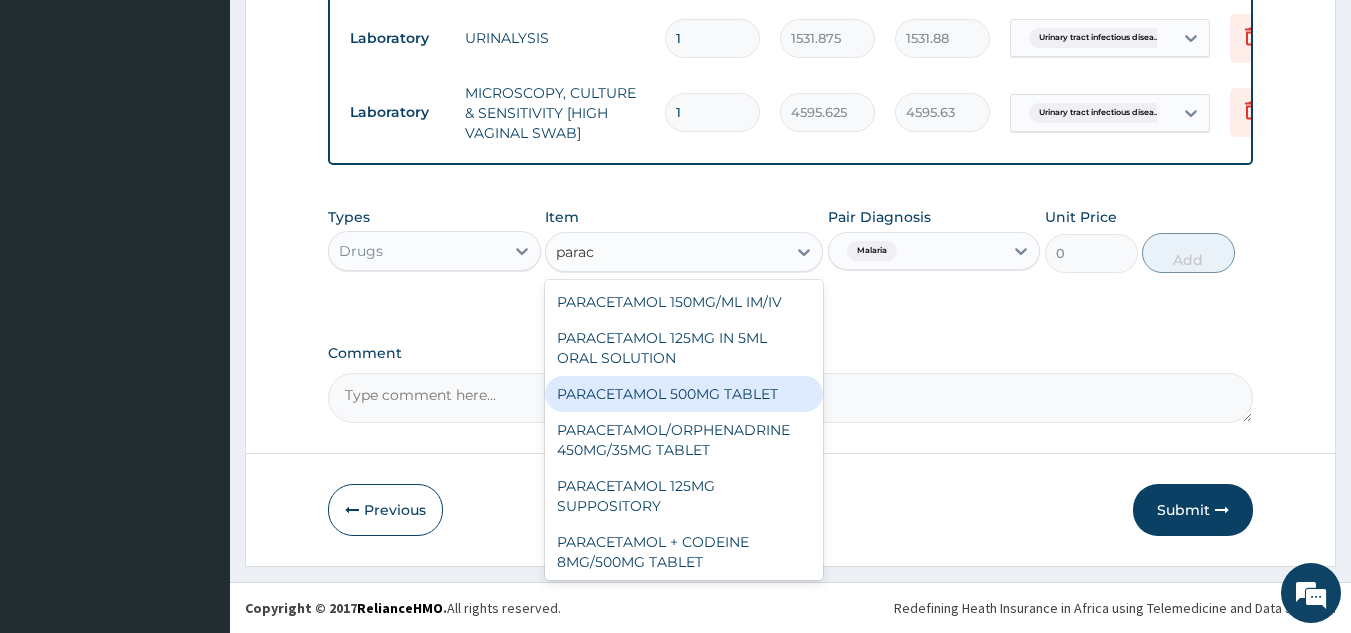 type 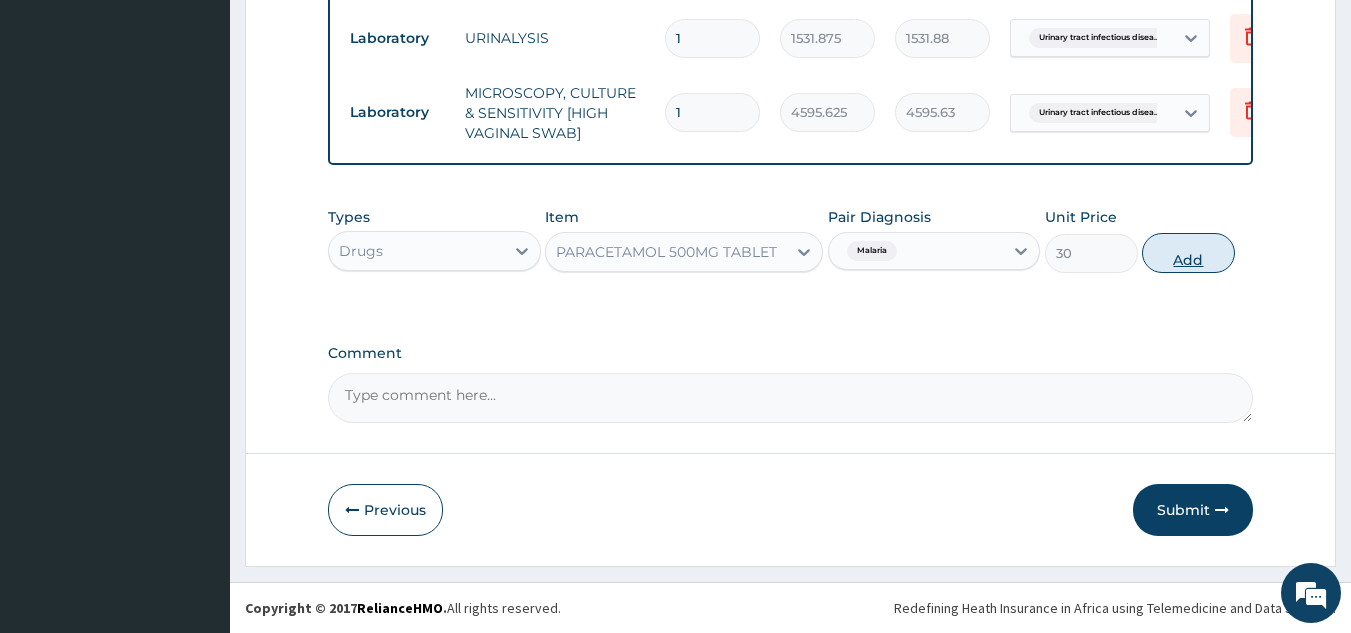 click on "Add" at bounding box center [1188, 253] 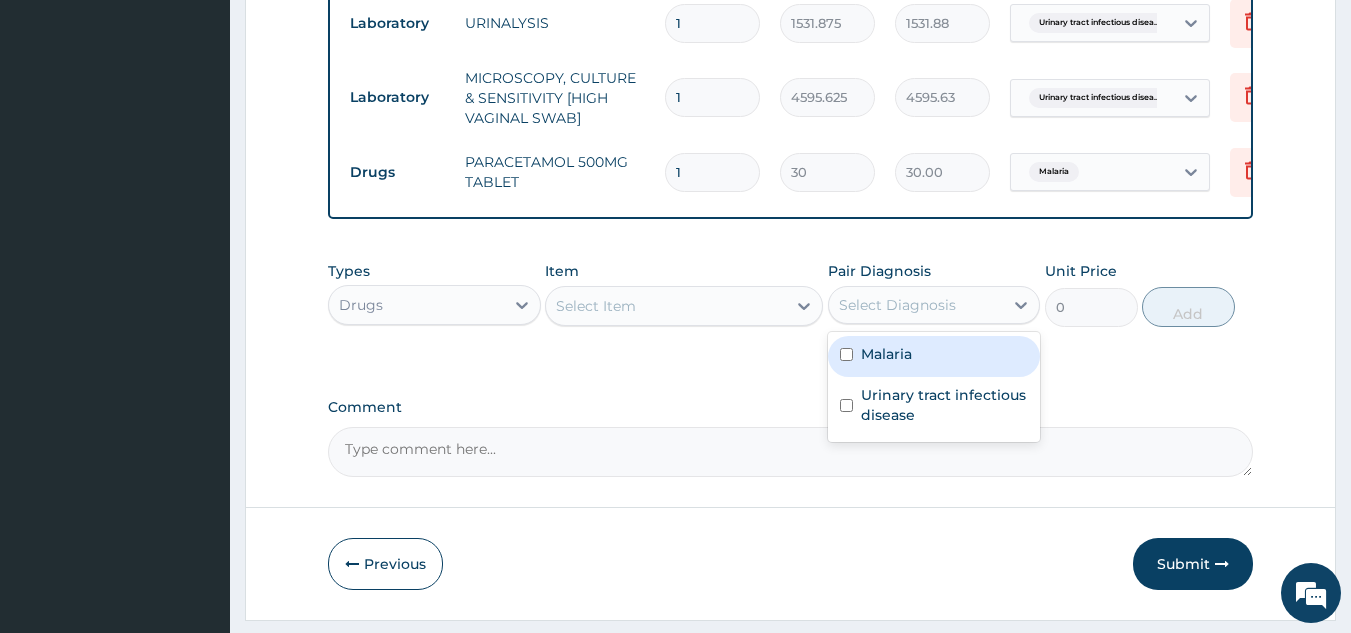 click on "Select Diagnosis" at bounding box center (916, 305) 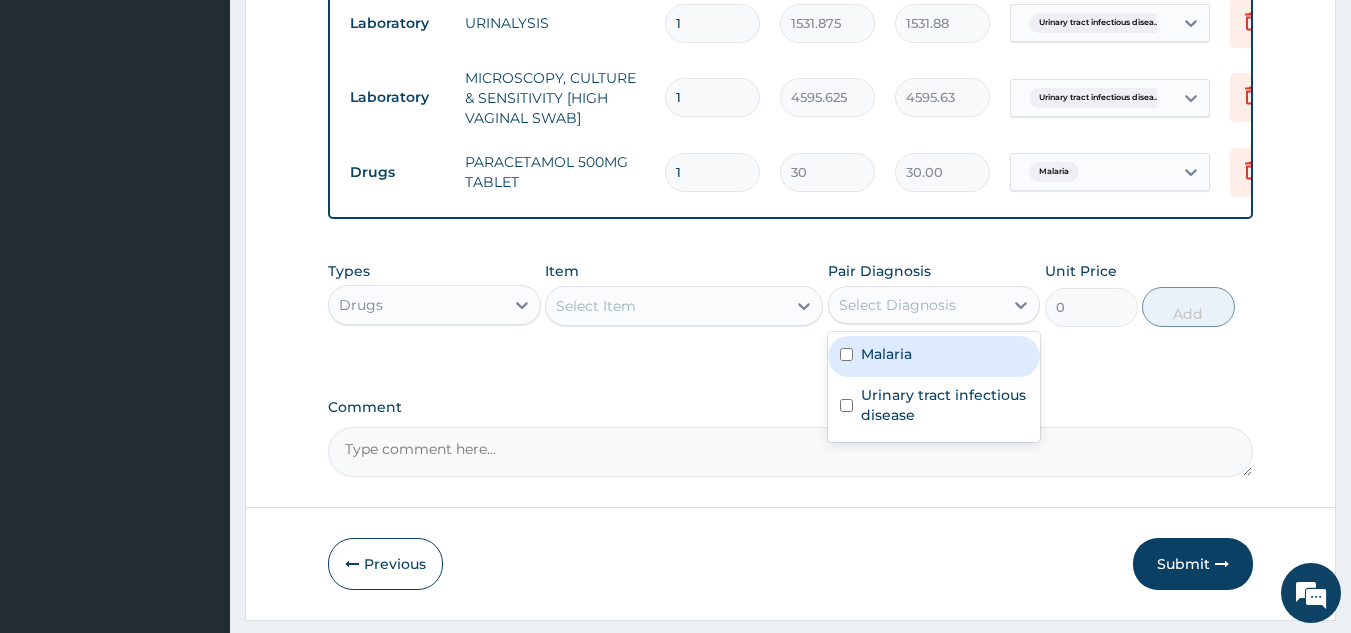 click on "Malaria" at bounding box center (934, 356) 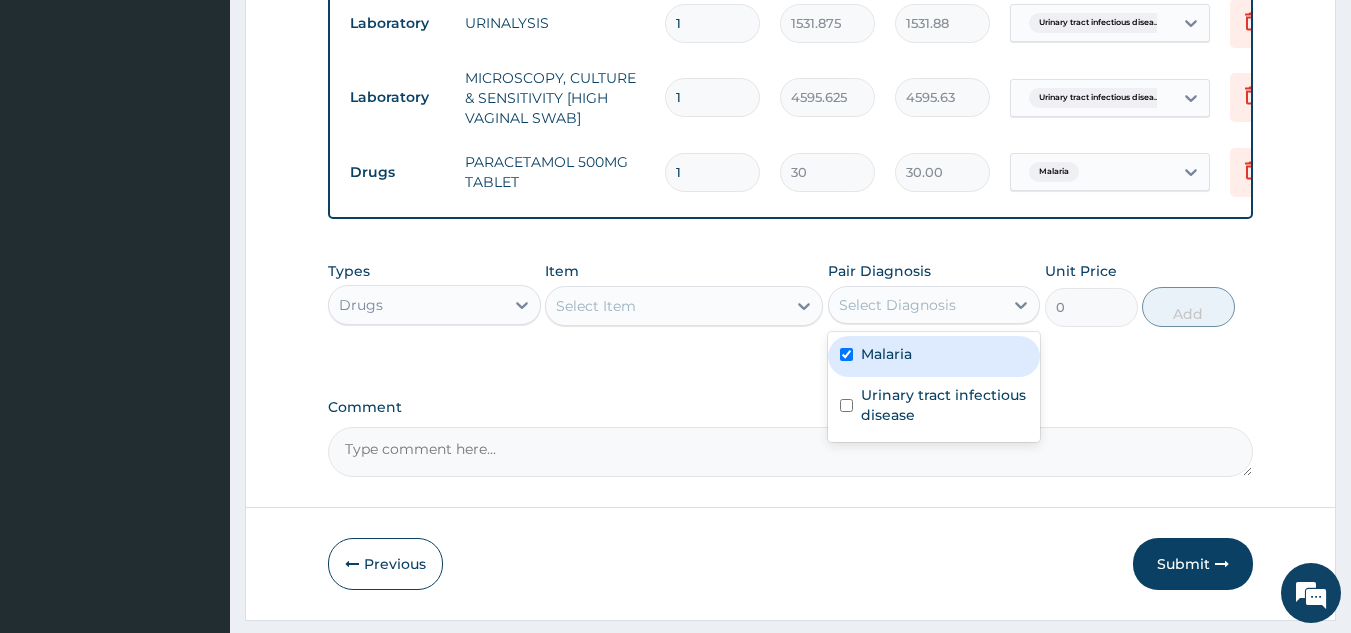 checkbox on "true" 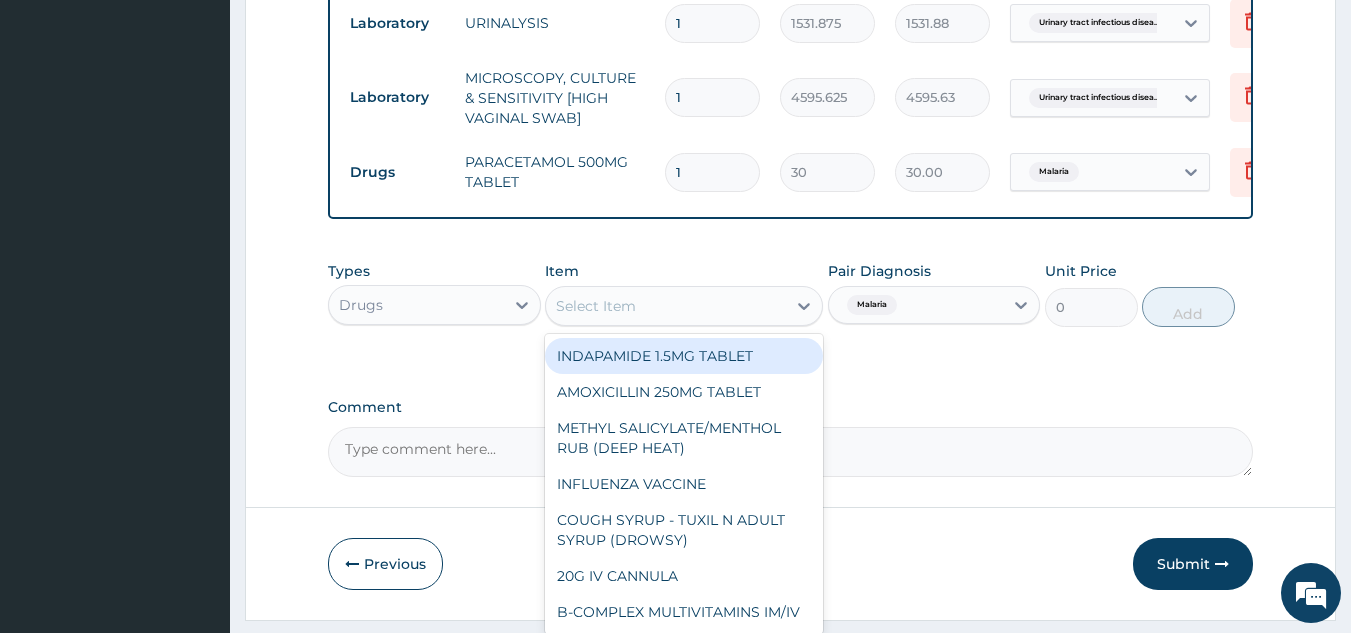 click on "Select Item" at bounding box center [666, 306] 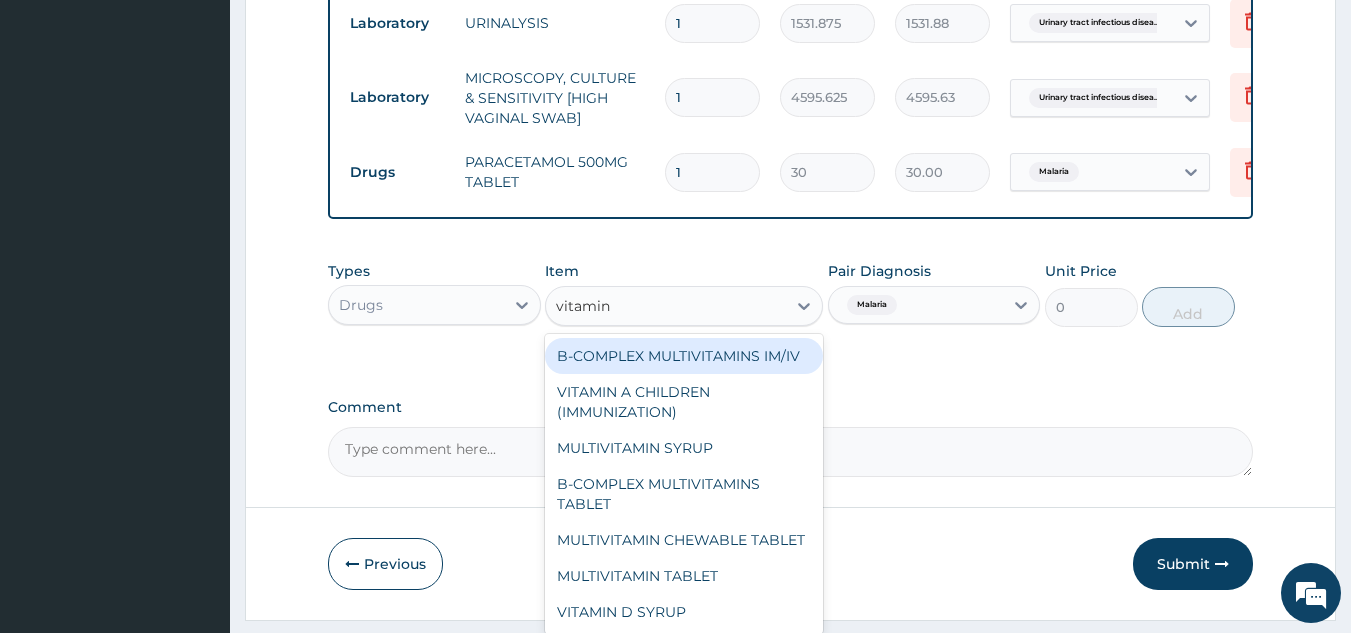 type on "vitamin c" 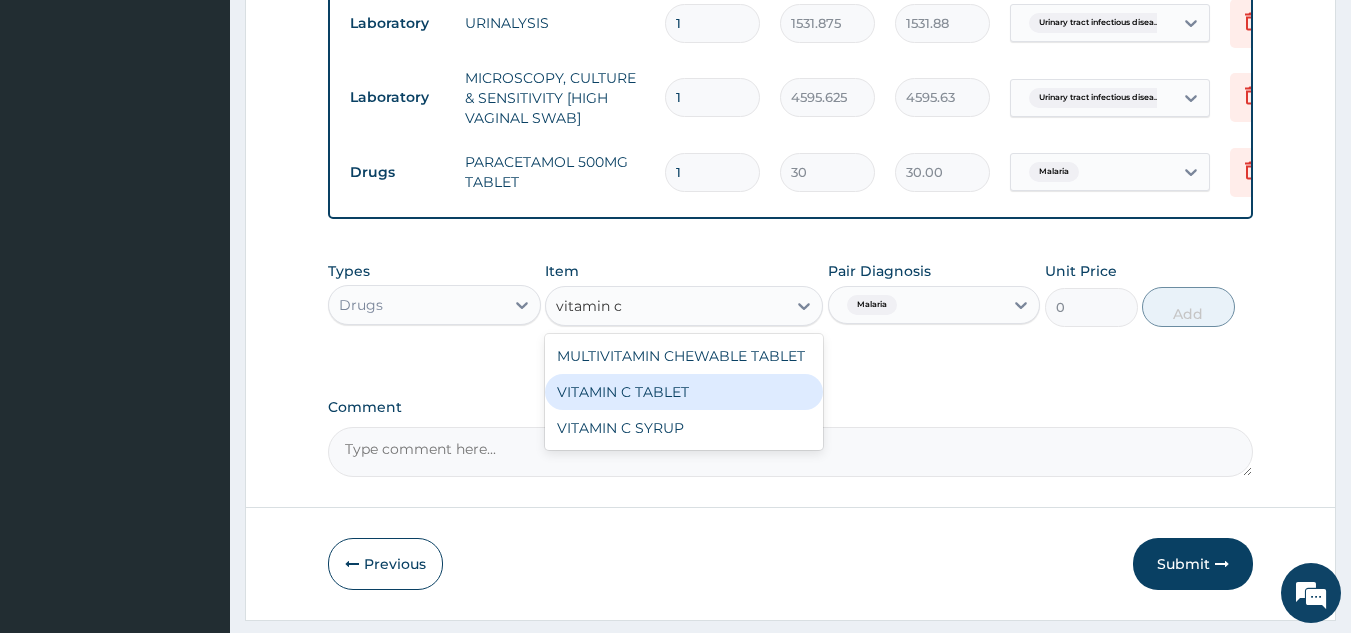 type 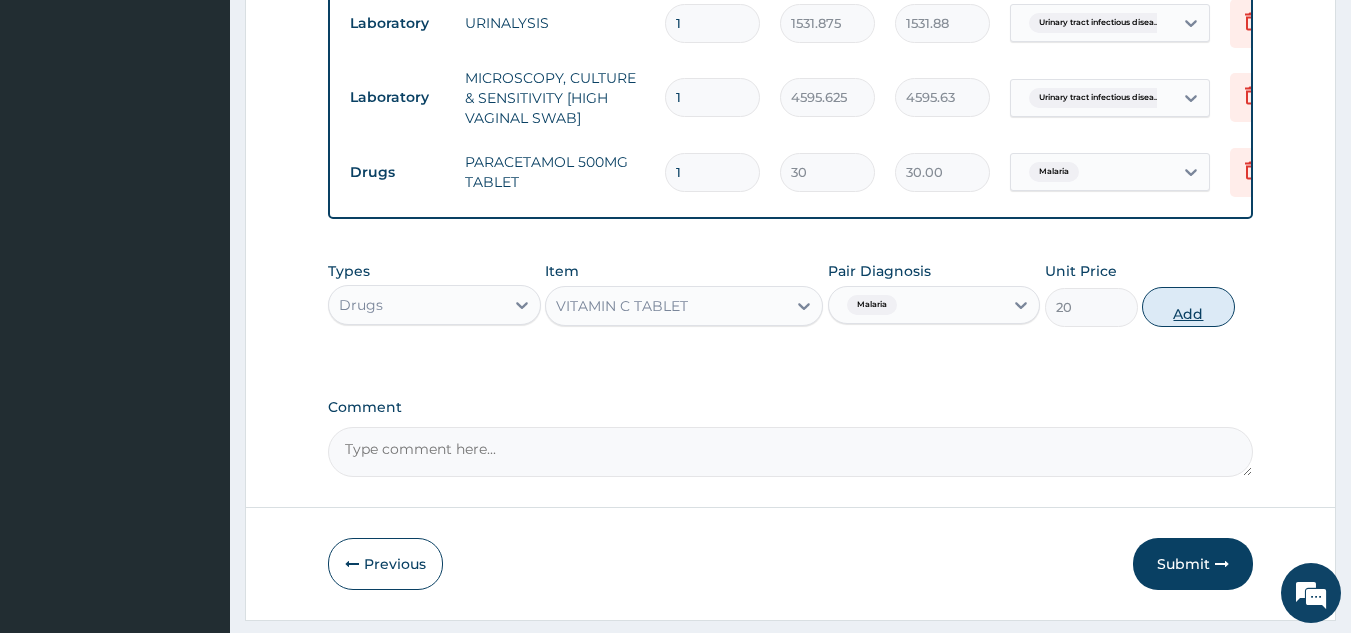 click on "Add" at bounding box center (1188, 307) 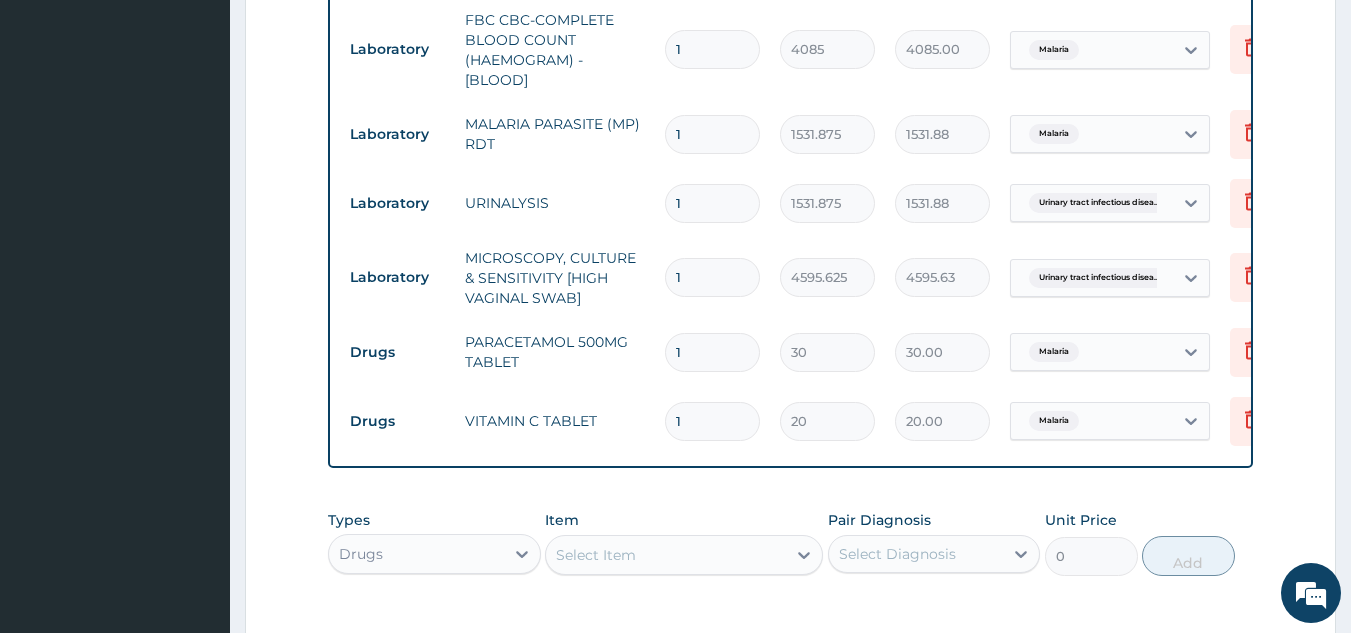 scroll, scrollTop: 944, scrollLeft: 0, axis: vertical 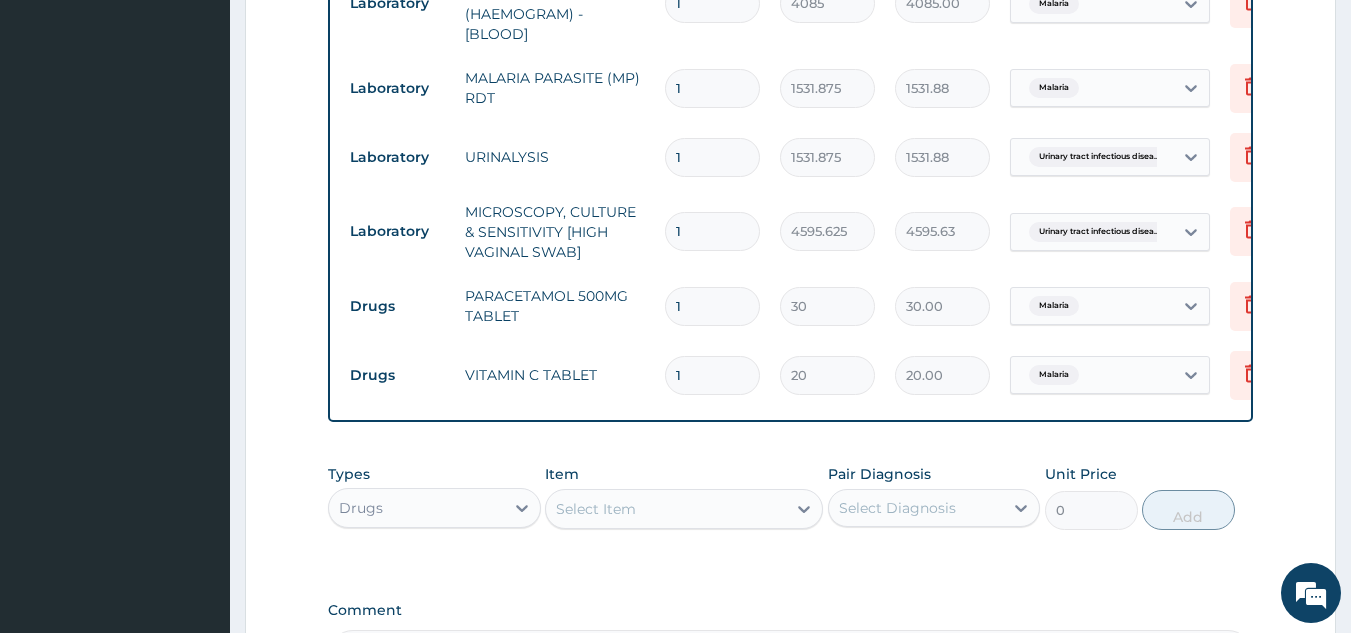click on "1" at bounding box center [712, 306] 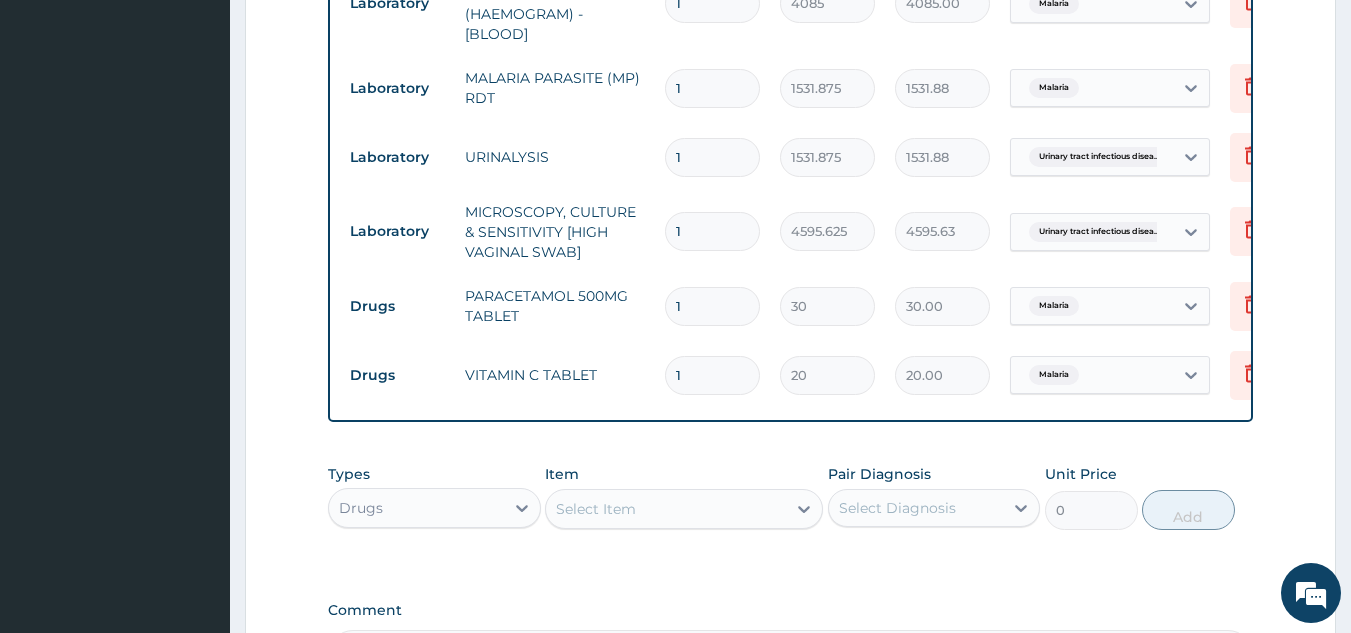 type on "18" 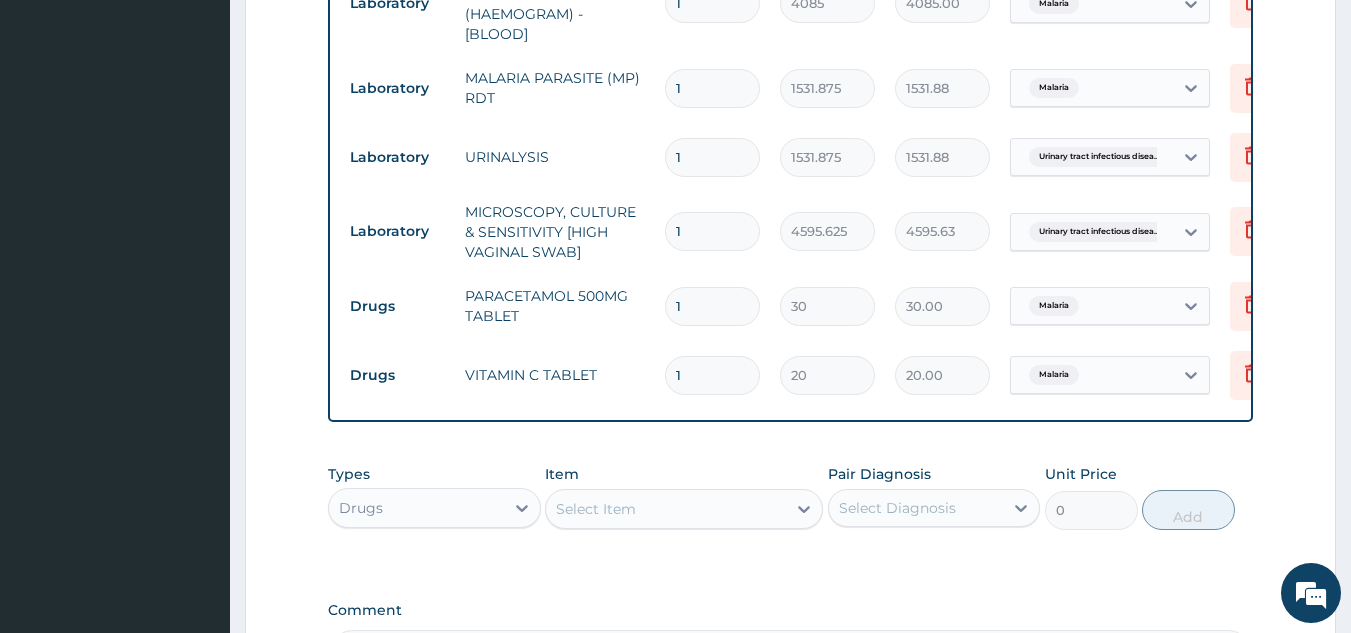 type on "540.00" 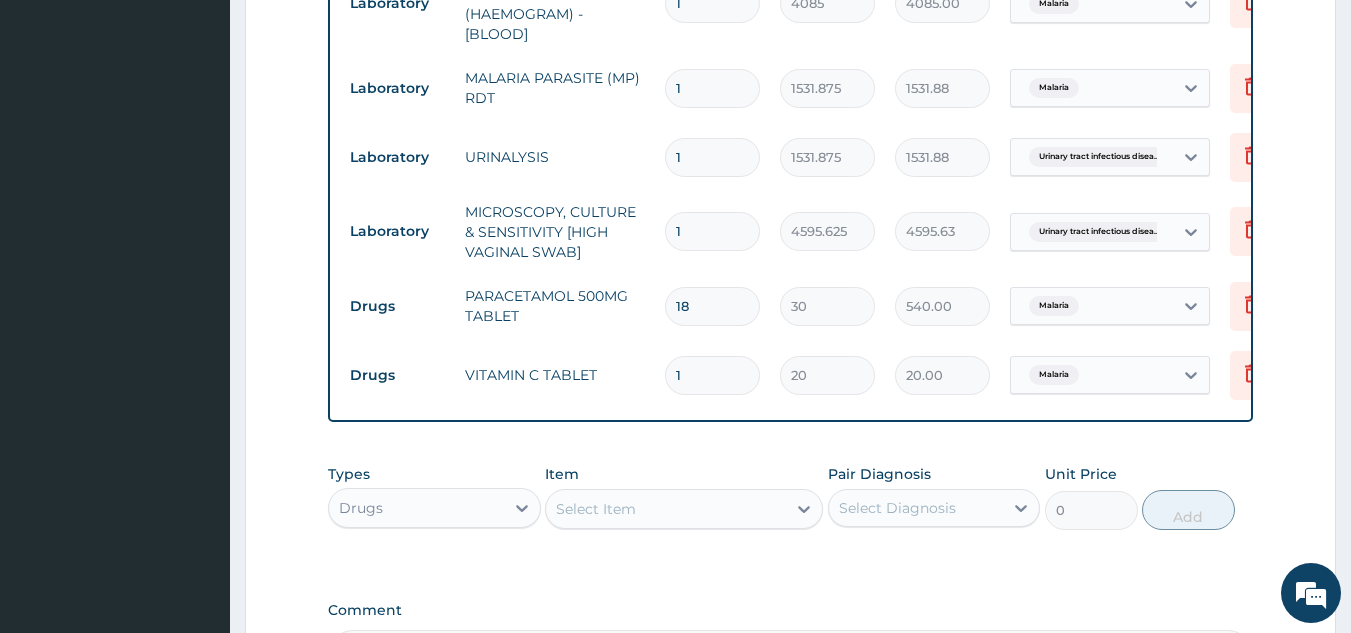 type on "18" 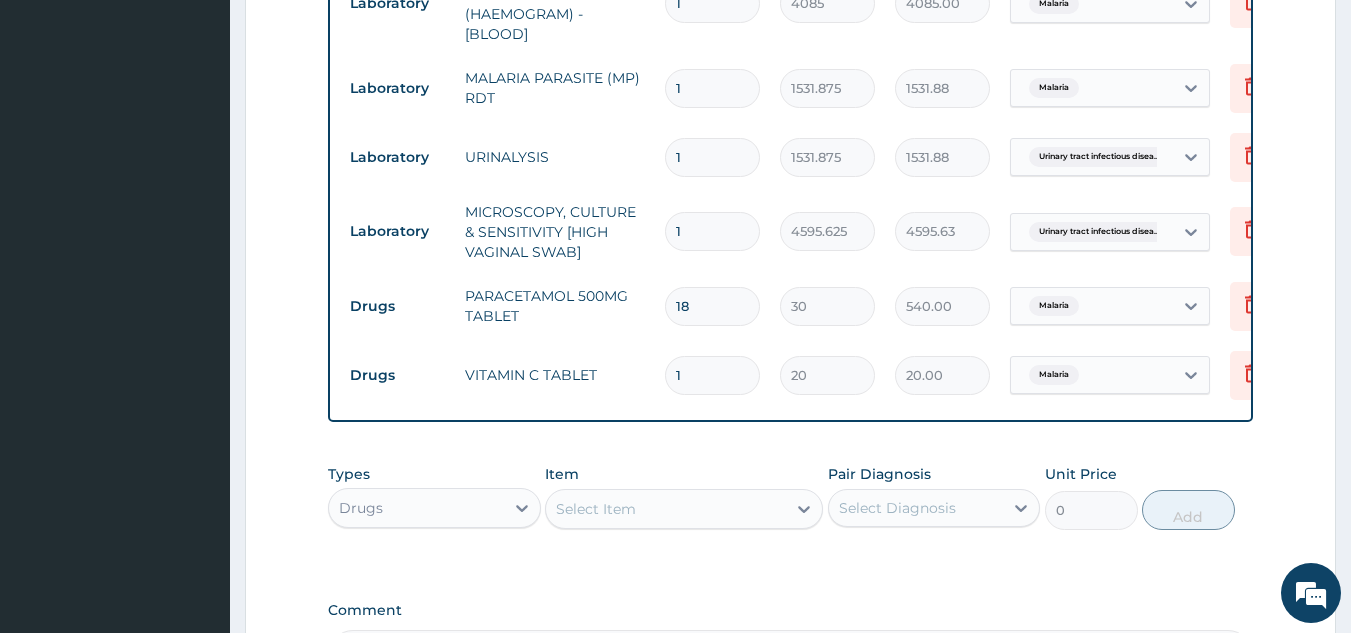 type 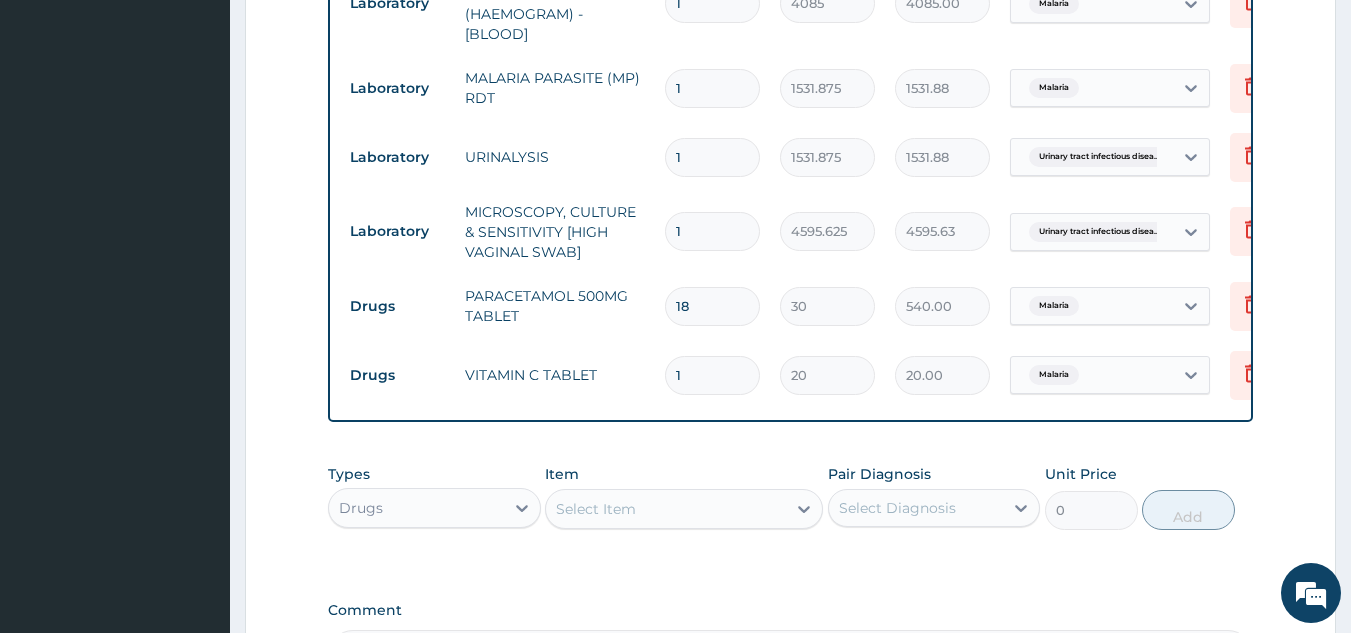 type on "0.00" 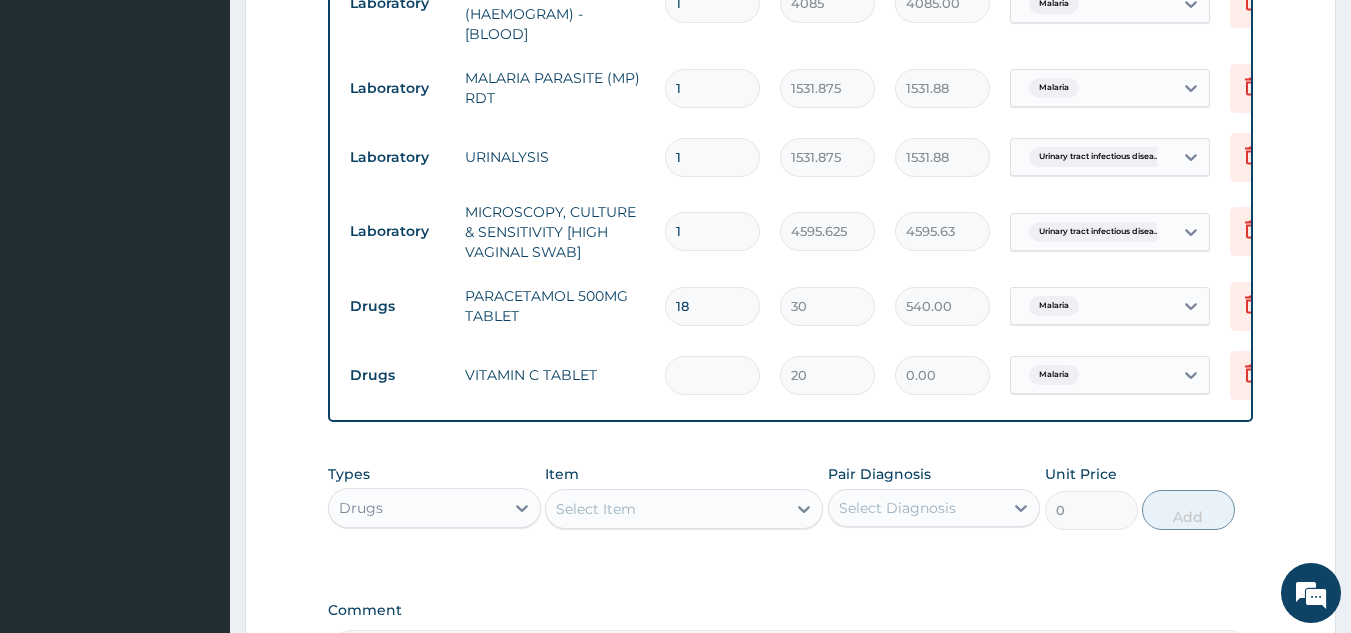 type on "2" 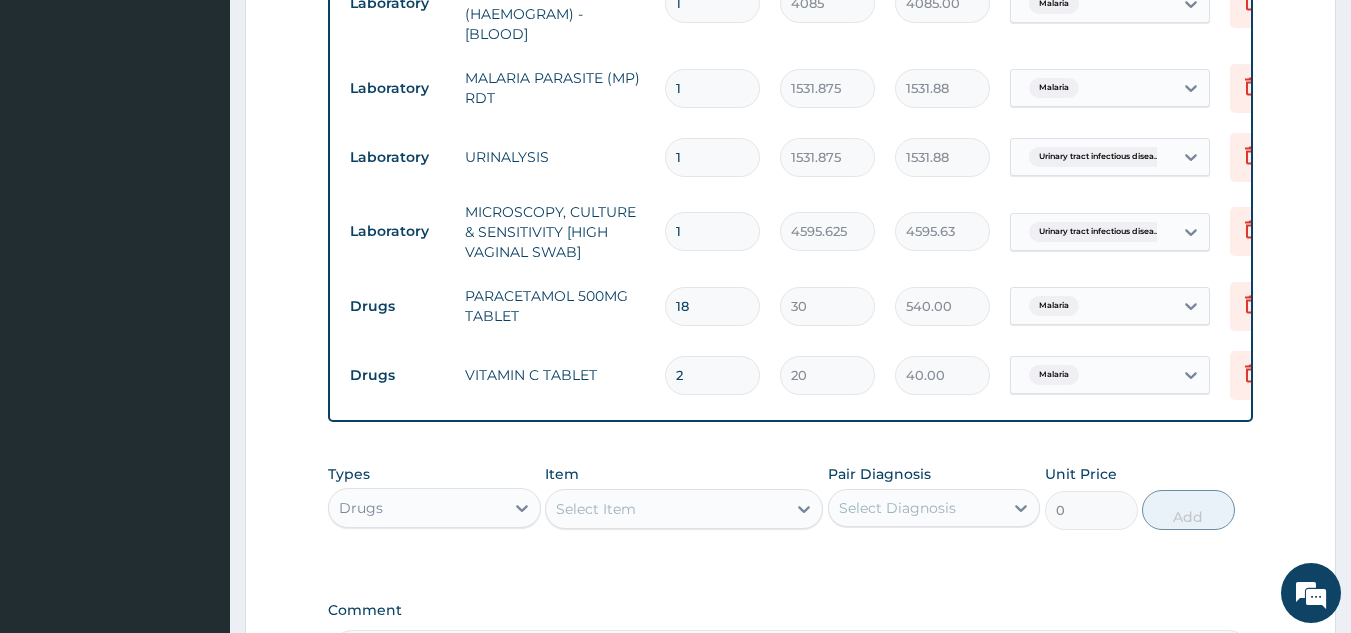 type on "21" 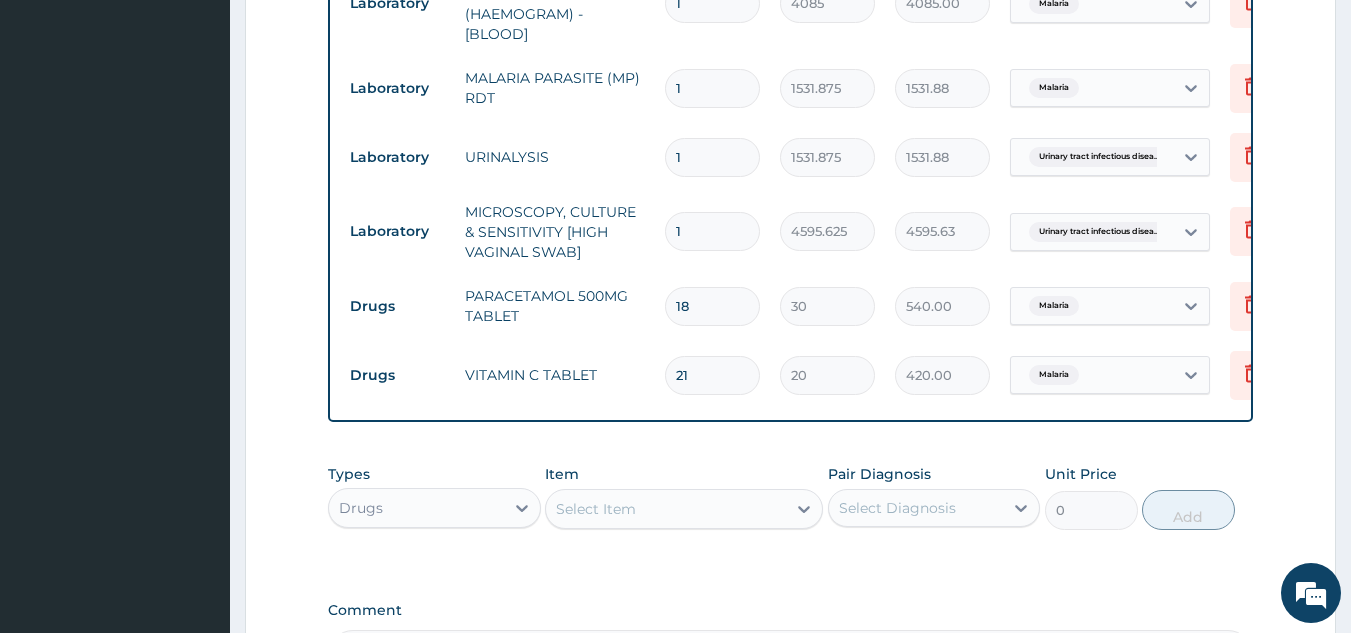 scroll, scrollTop: 1216, scrollLeft: 0, axis: vertical 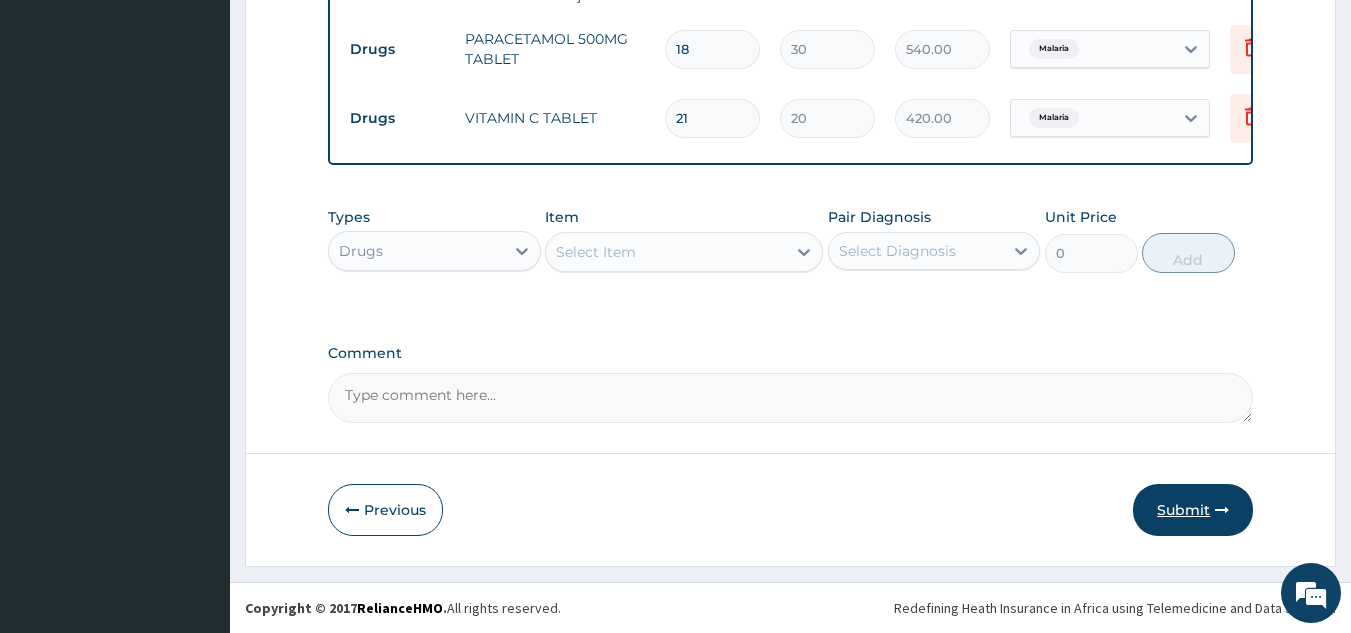 type on "21" 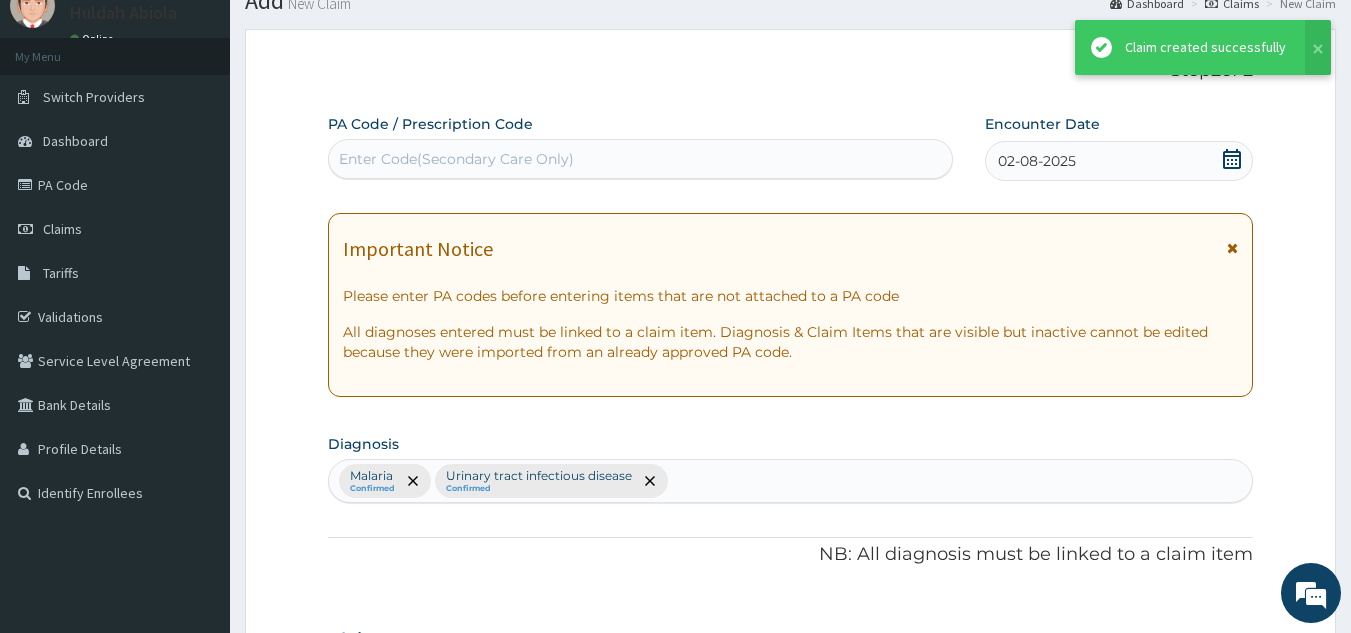 scroll, scrollTop: 1216, scrollLeft: 0, axis: vertical 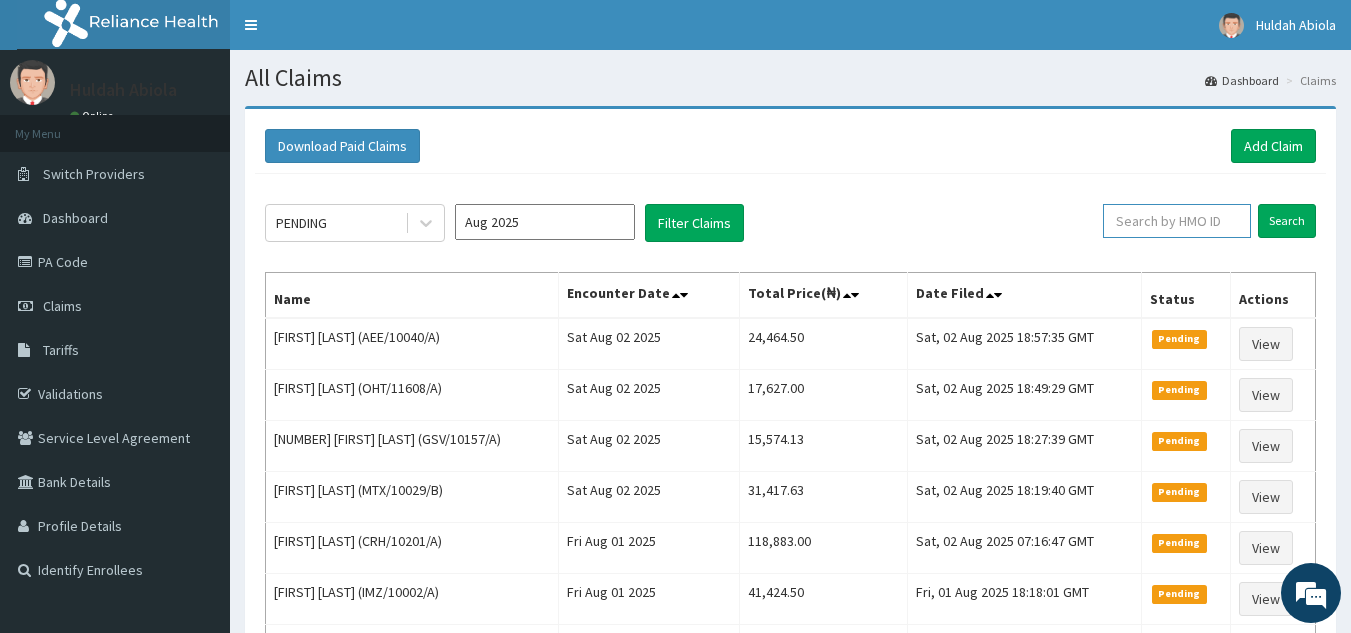 click at bounding box center (1177, 221) 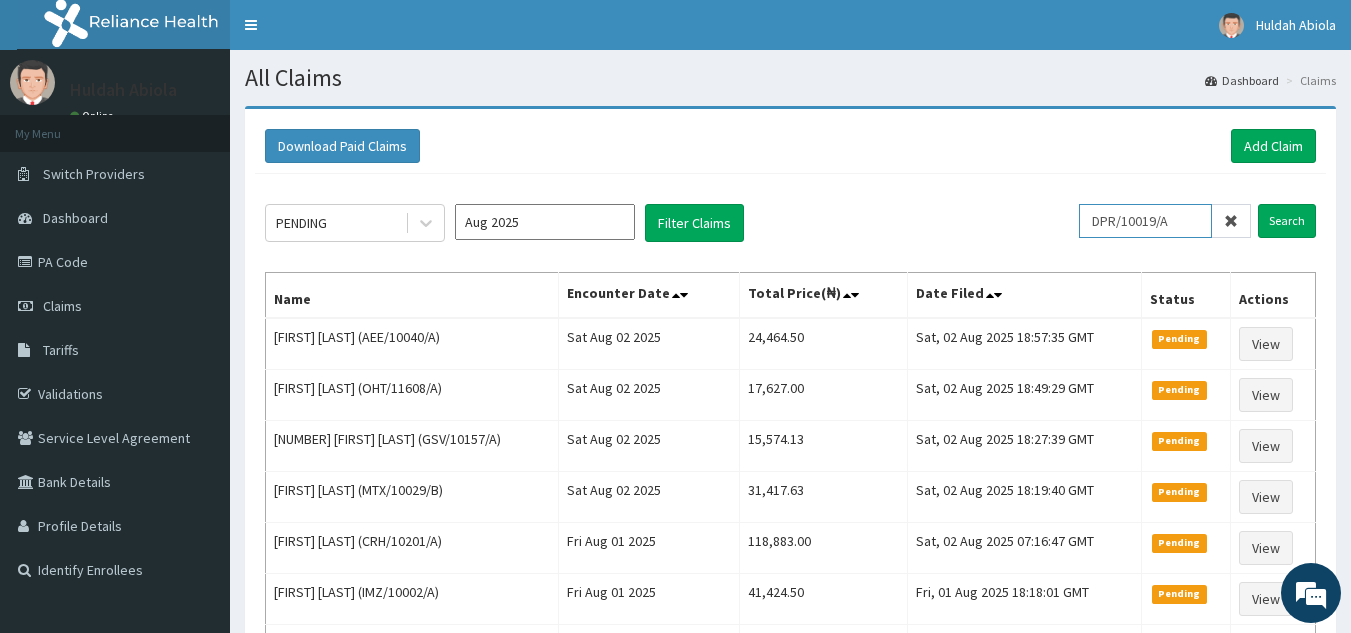 type on "DPR/10019/A" 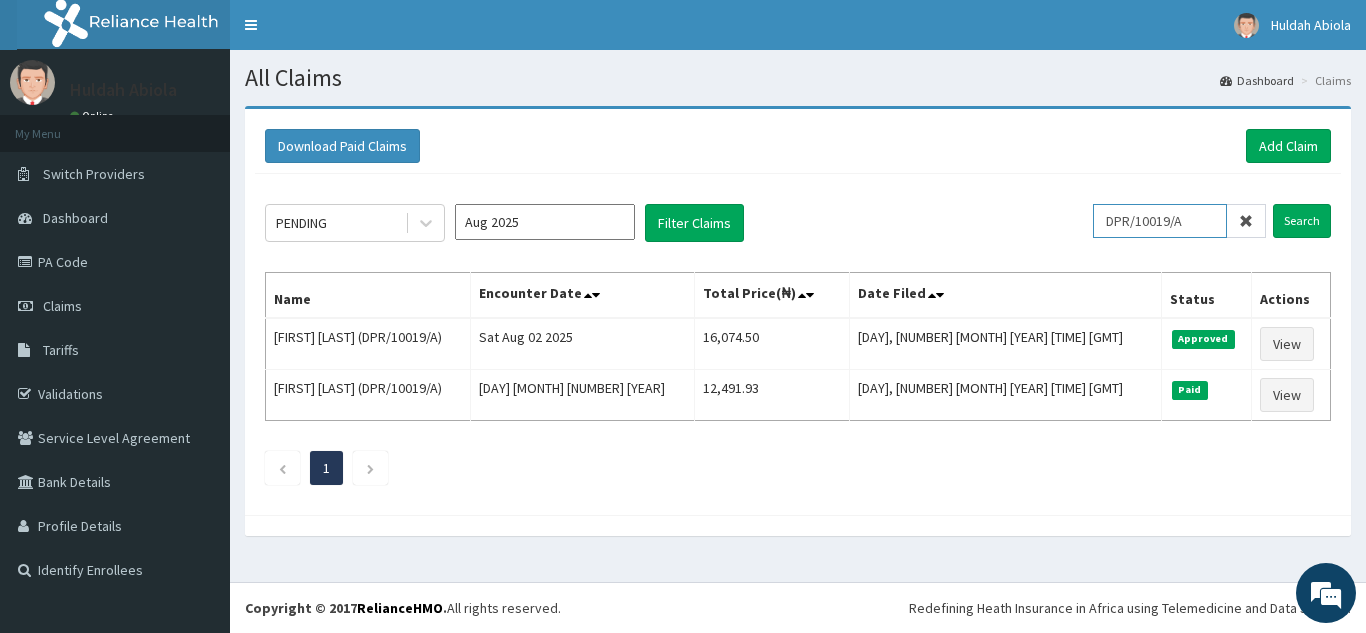 scroll, scrollTop: 0, scrollLeft: 0, axis: both 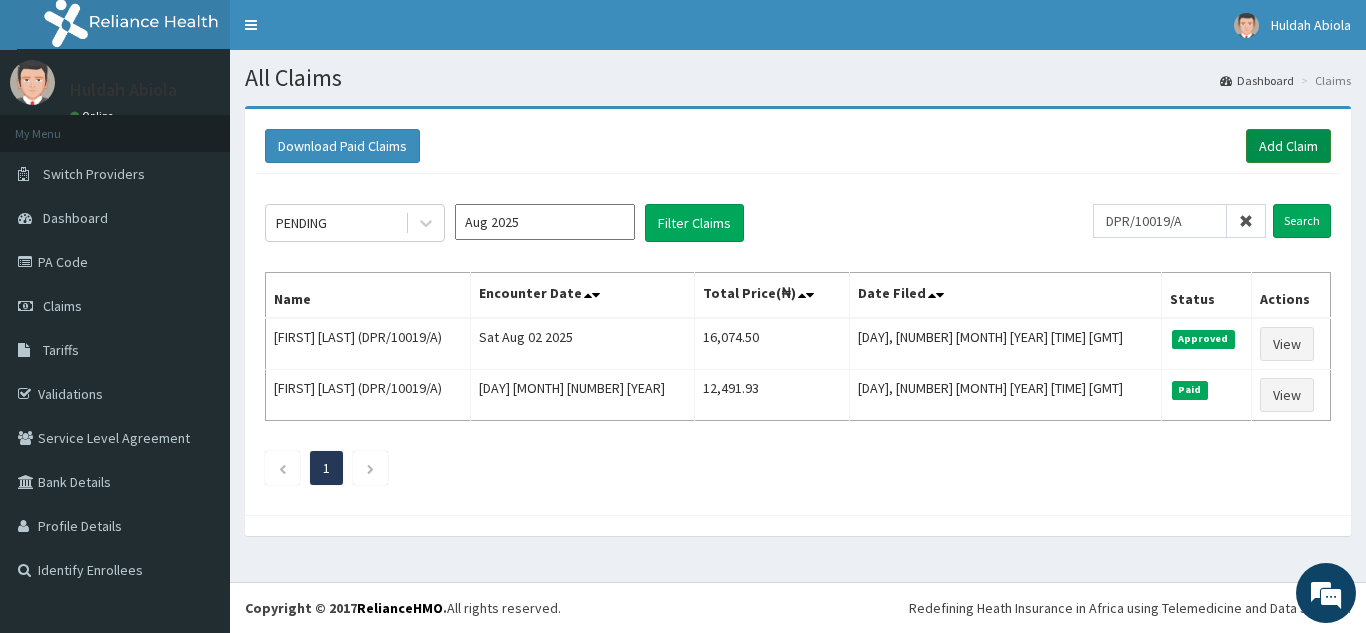 click on "Add Claim" at bounding box center [1288, 146] 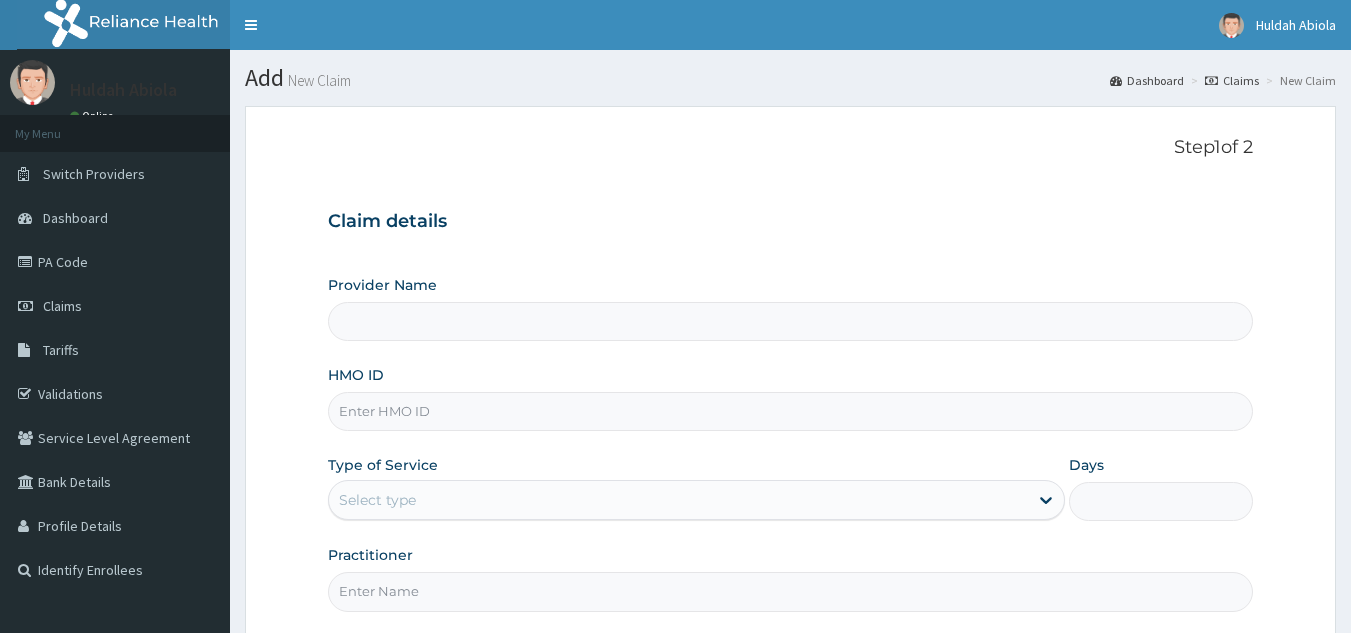 scroll, scrollTop: 0, scrollLeft: 0, axis: both 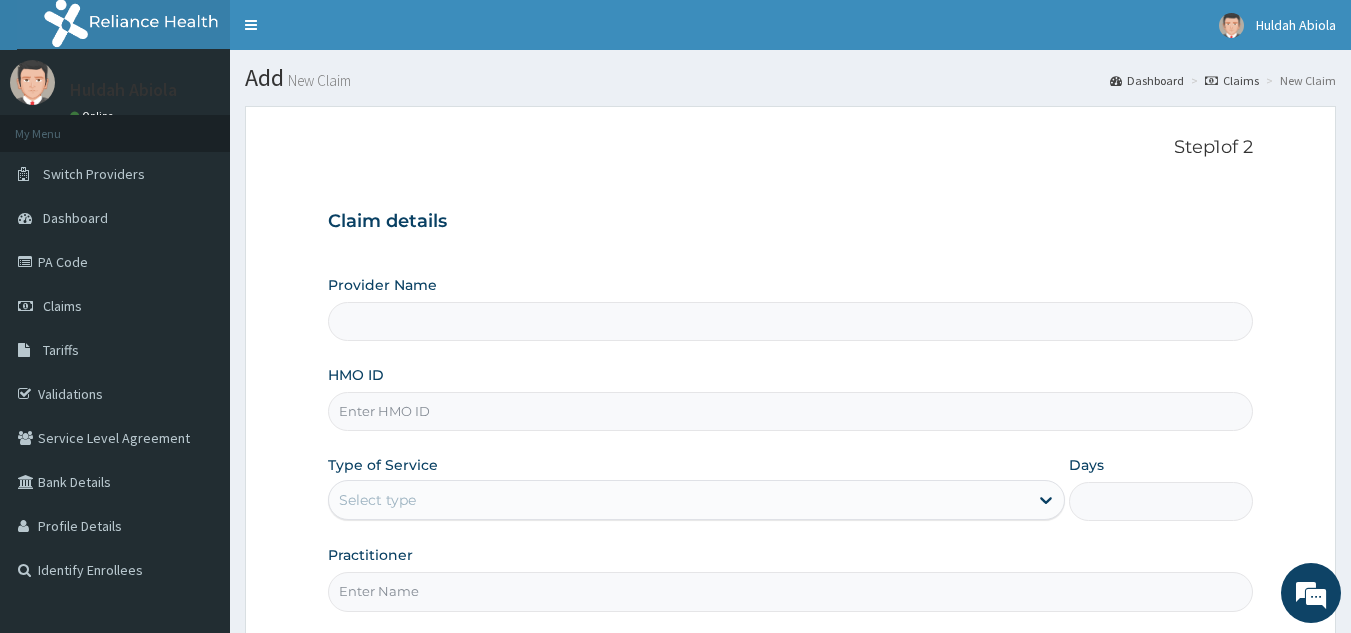 click on "HMO ID" at bounding box center (791, 411) 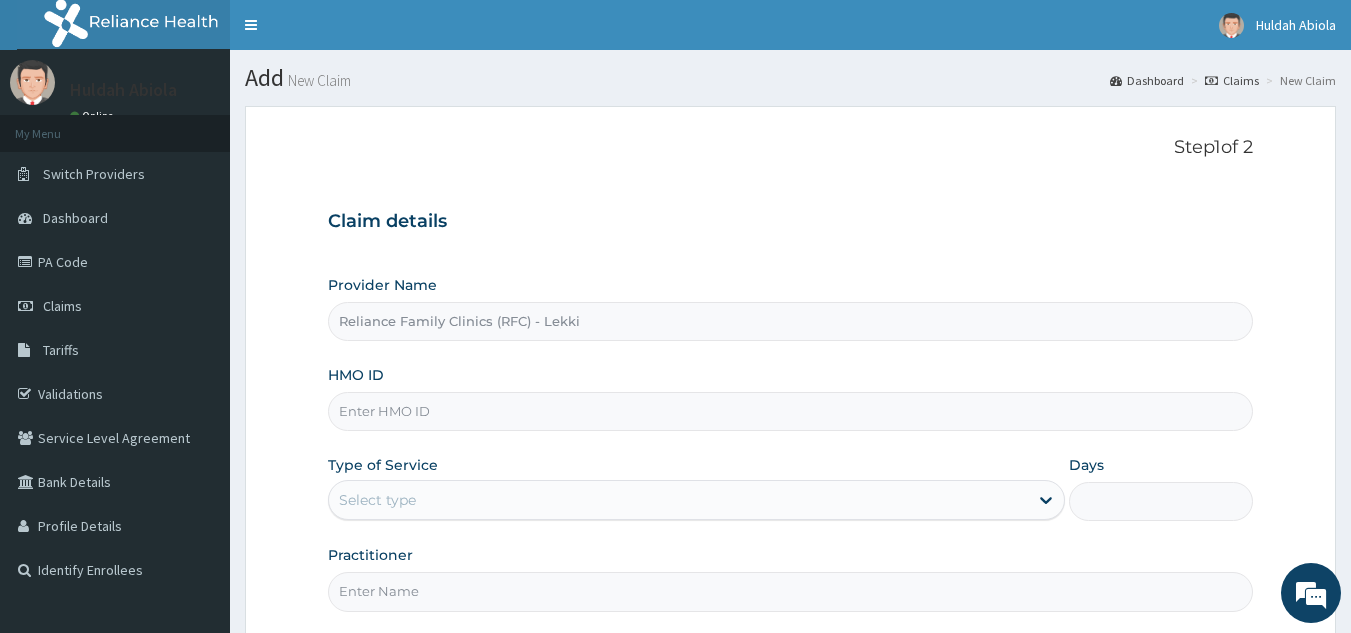 paste on "[NUMBER]" 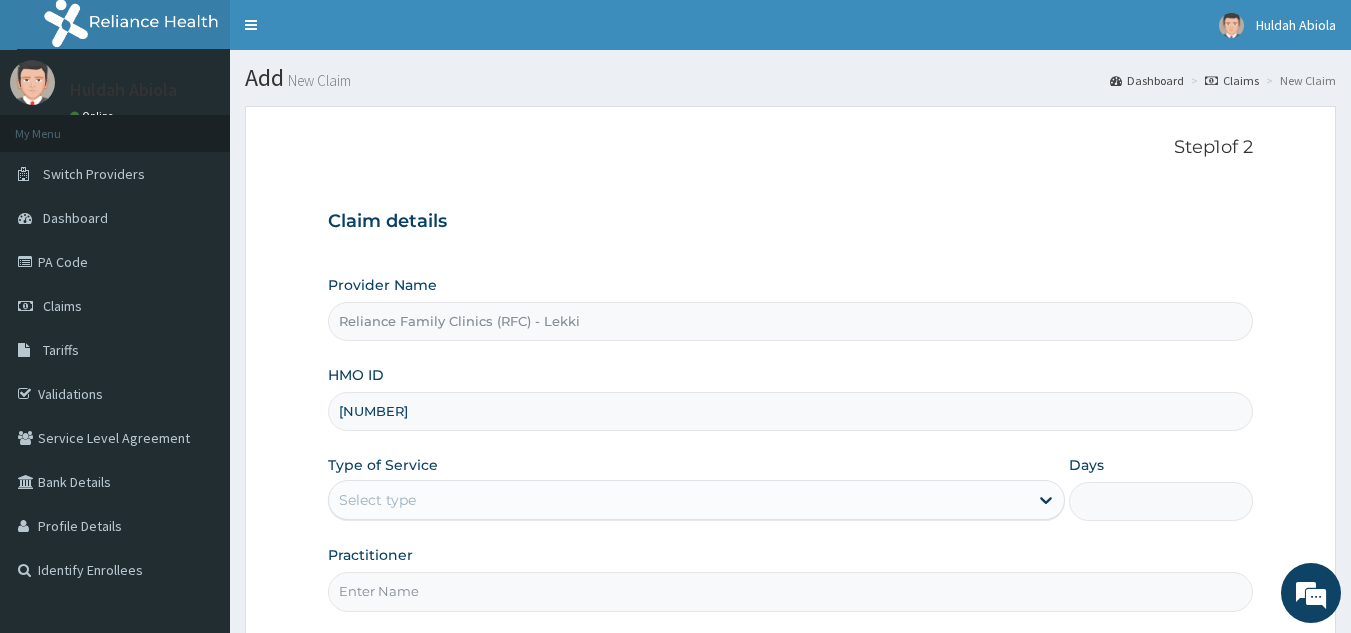 type on "[NUMBER]" 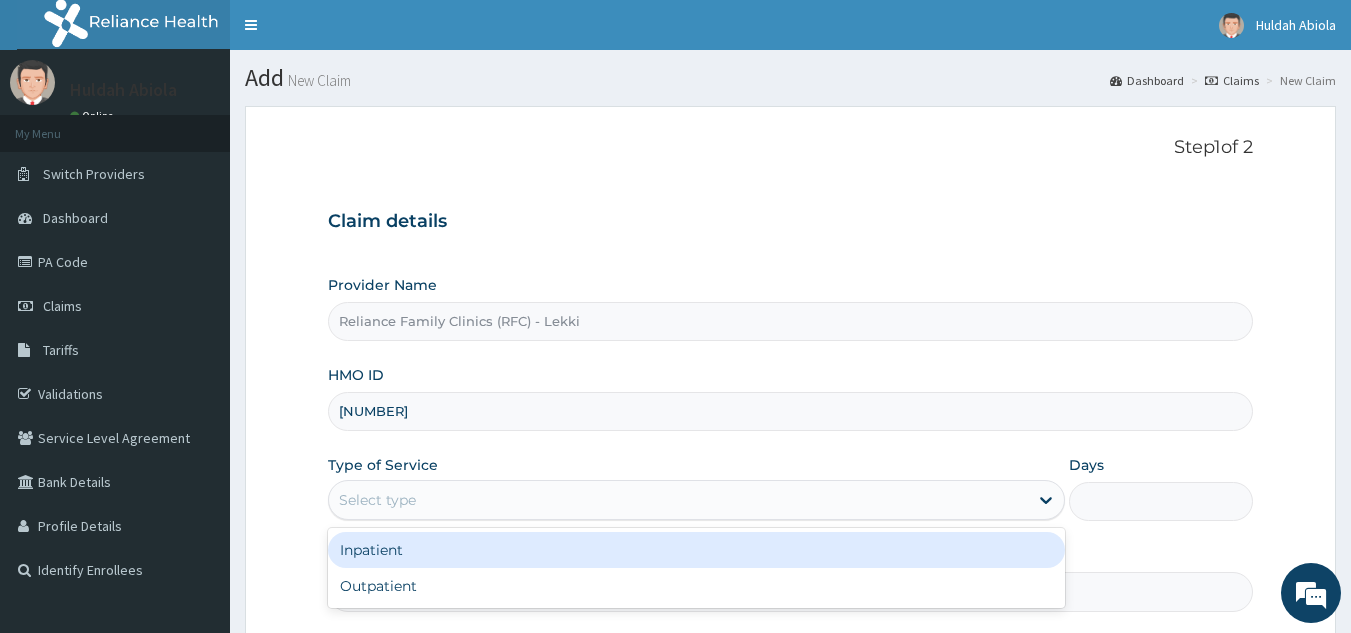 click on "Select type" at bounding box center (678, 500) 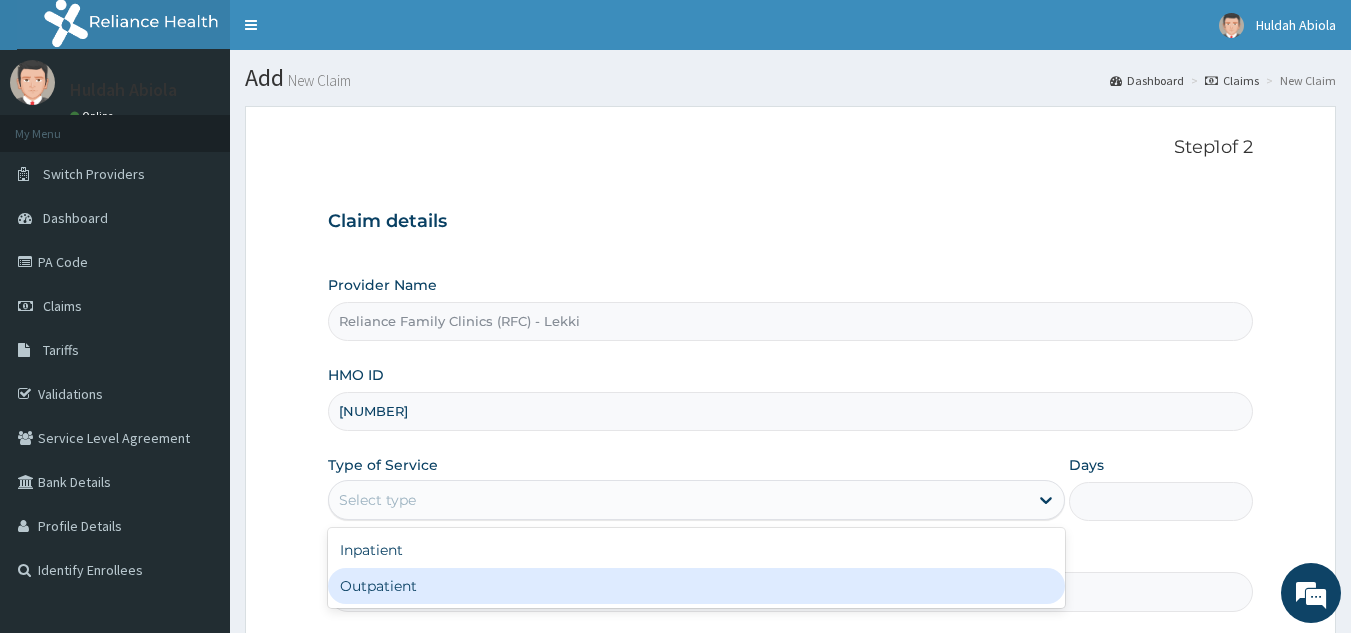 click on "Outpatient" at bounding box center (696, 586) 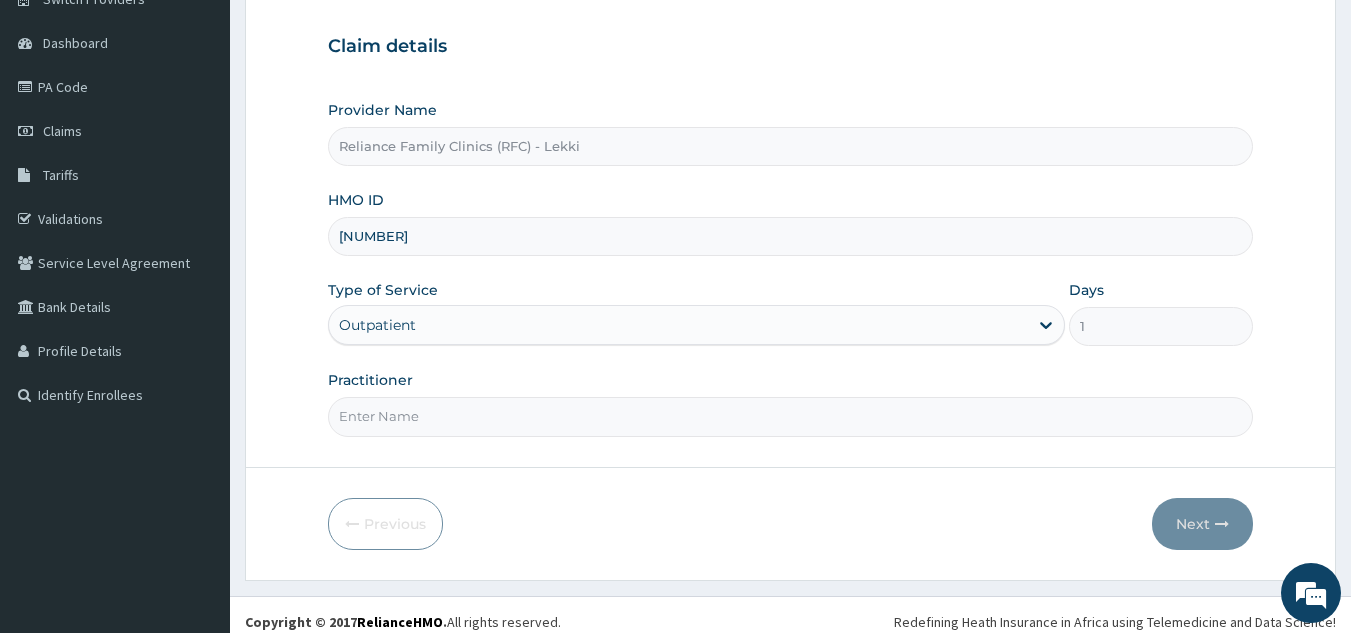 scroll, scrollTop: 176, scrollLeft: 0, axis: vertical 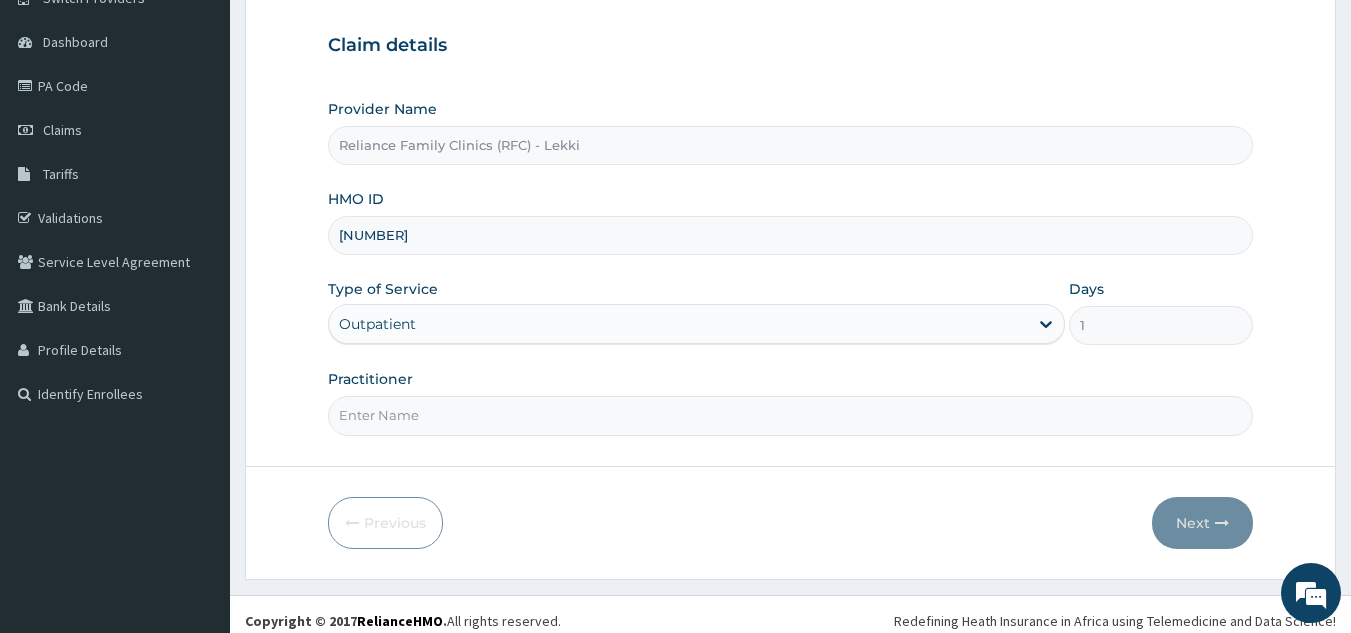 click on "Practitioner" at bounding box center (791, 415) 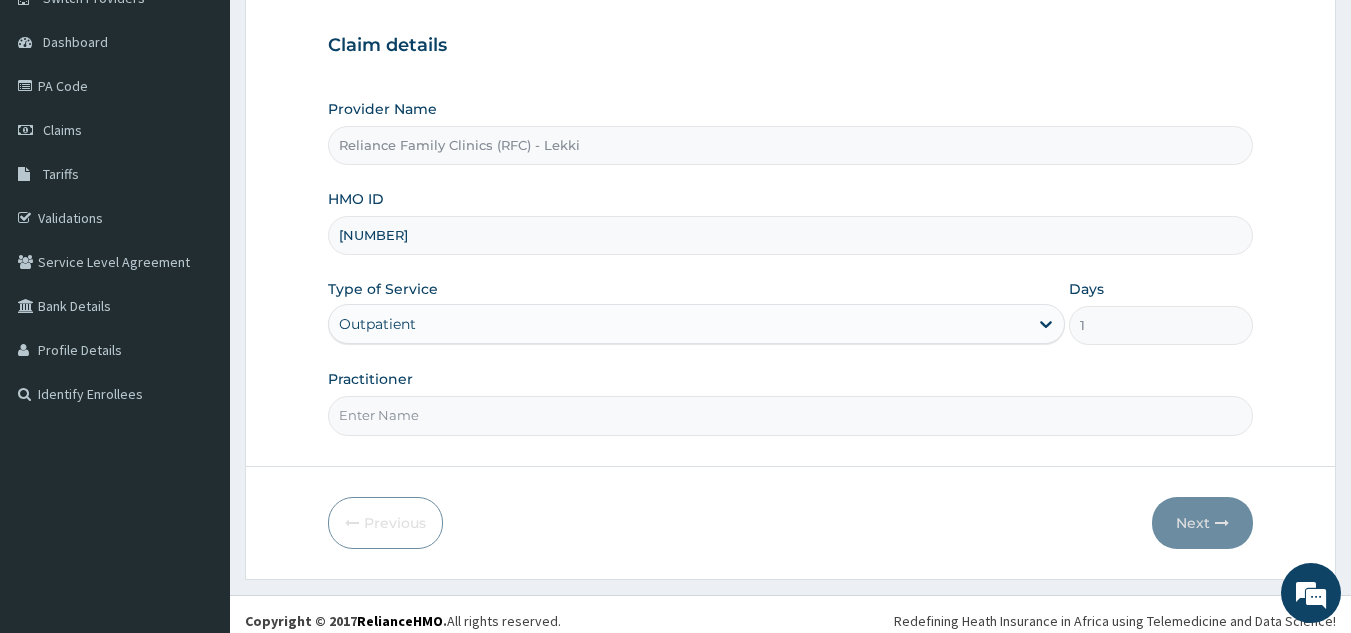 type on "Locum" 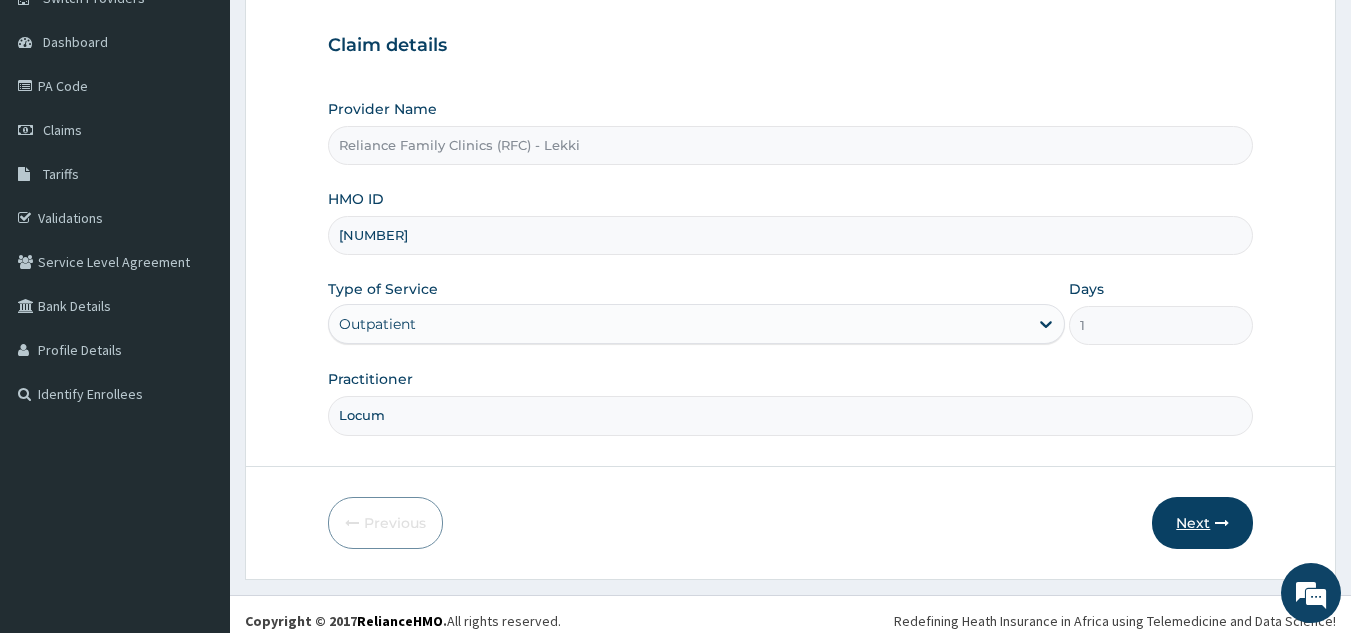 click on "Next" at bounding box center (1202, 523) 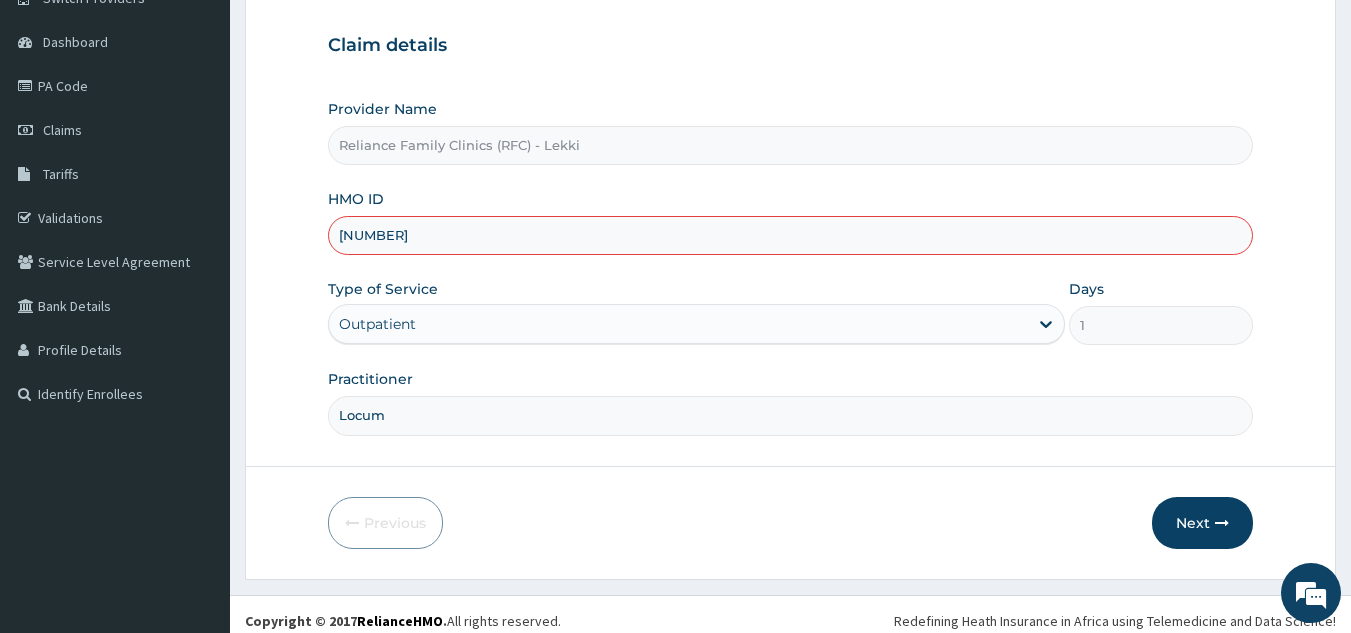 drag, startPoint x: 414, startPoint y: 219, endPoint x: 305, endPoint y: 243, distance: 111.61093 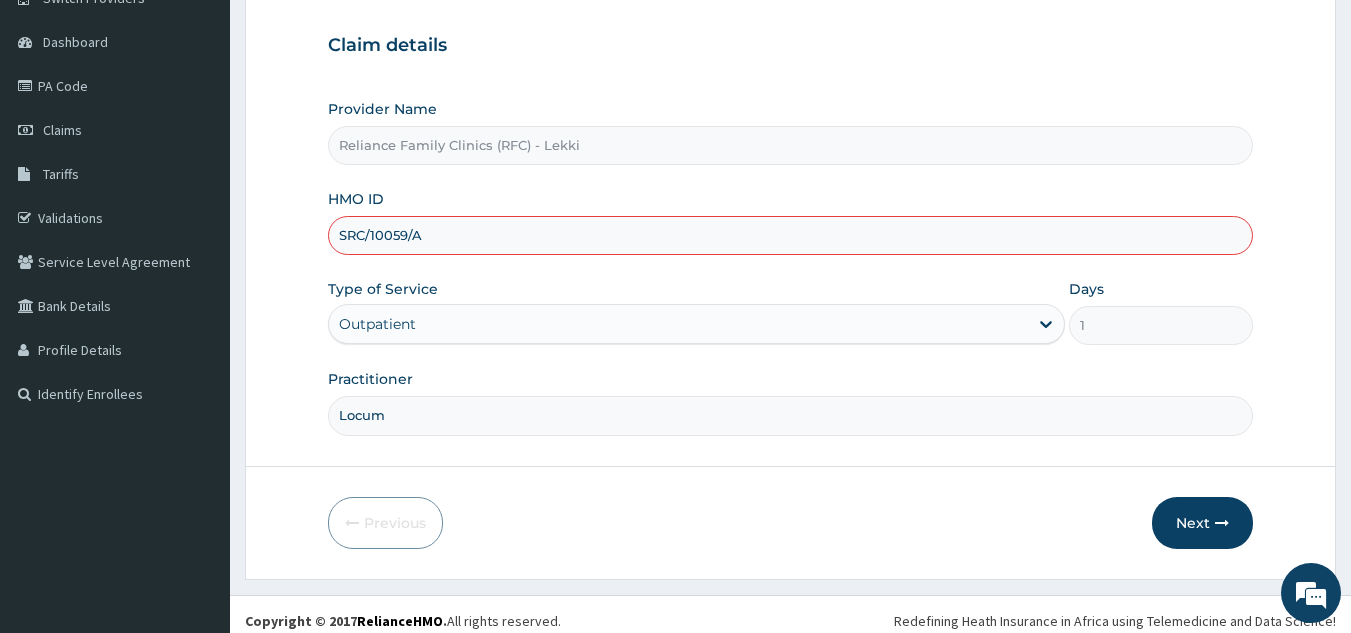 scroll, scrollTop: 189, scrollLeft: 0, axis: vertical 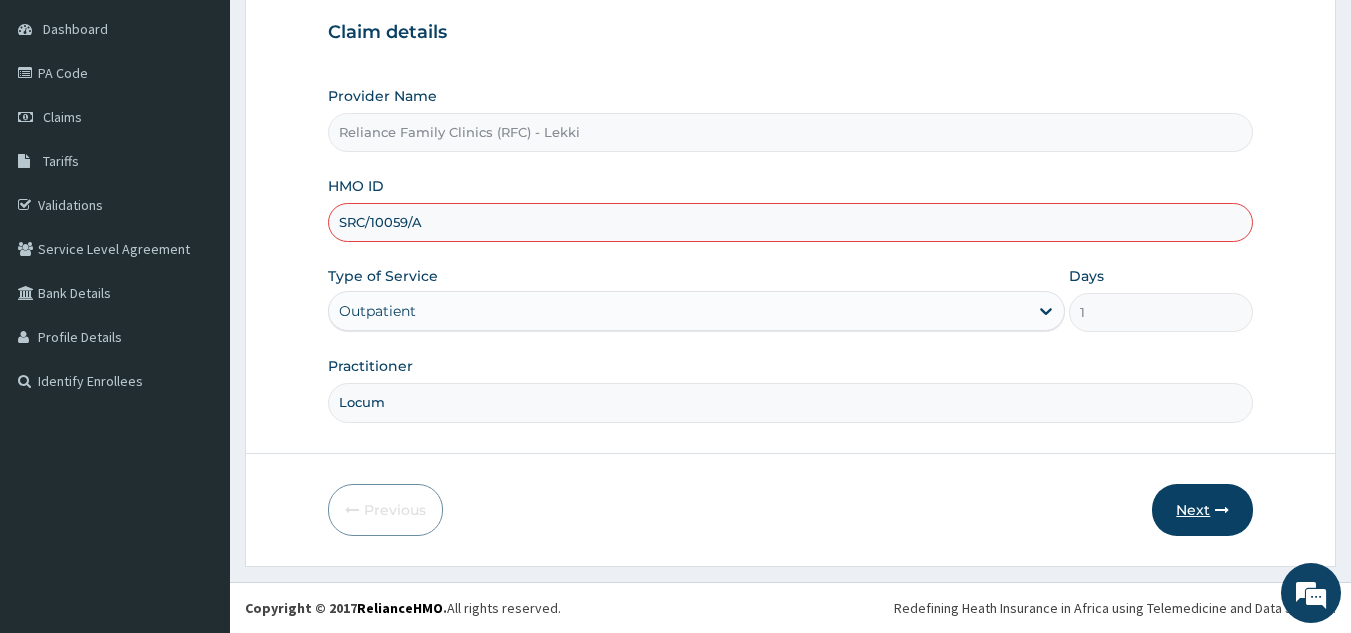type on "SRC/10059/A" 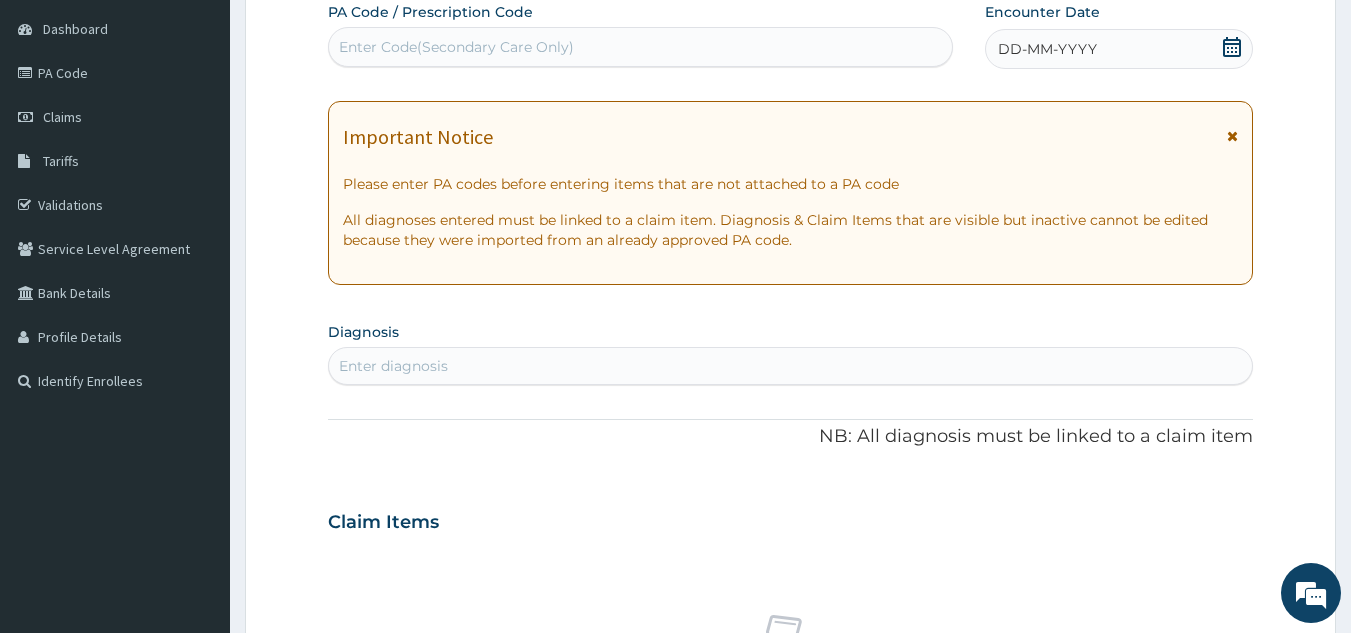click on "DD-MM-YYYY" at bounding box center (1119, 49) 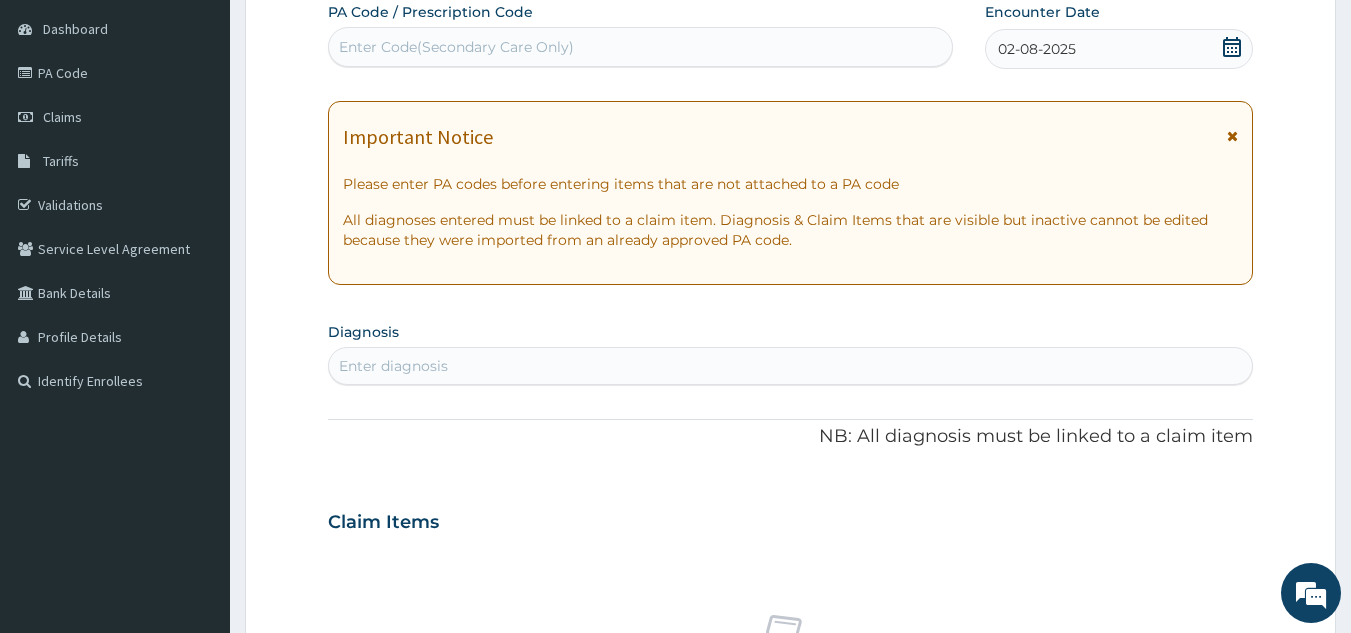click on "Enter diagnosis" at bounding box center [791, 366] 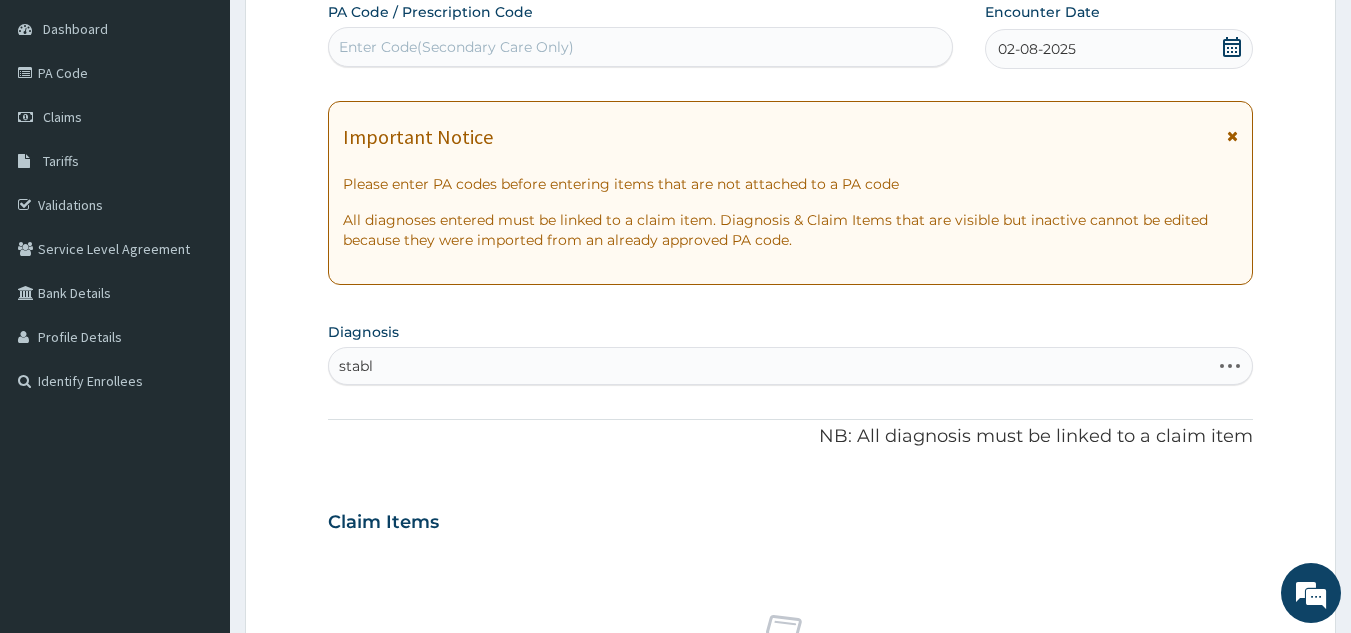 type on "stable" 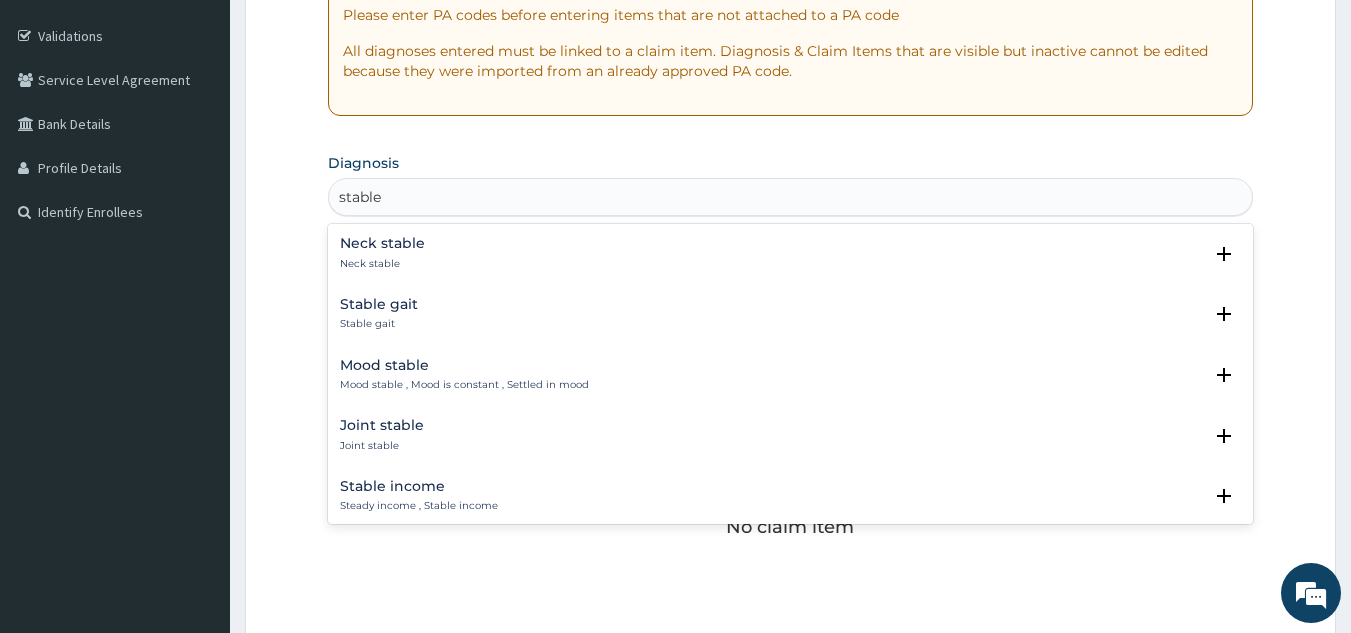 scroll, scrollTop: 360, scrollLeft: 0, axis: vertical 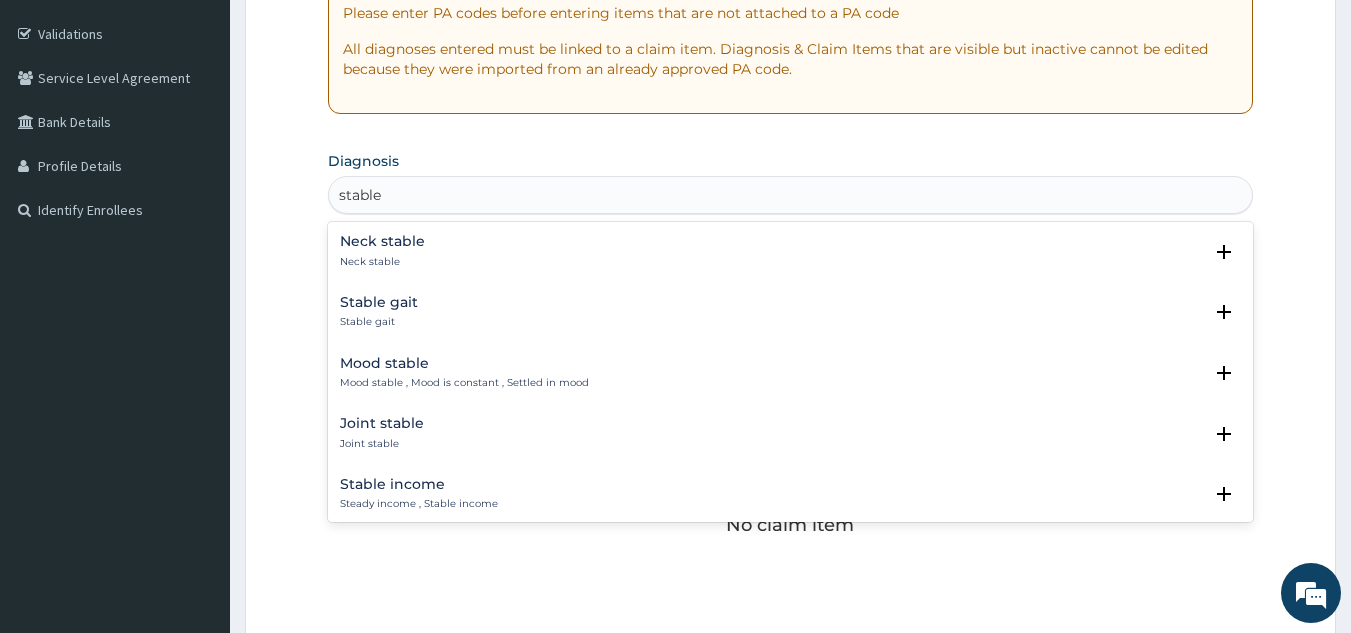 click on "Stable gait" at bounding box center (379, 302) 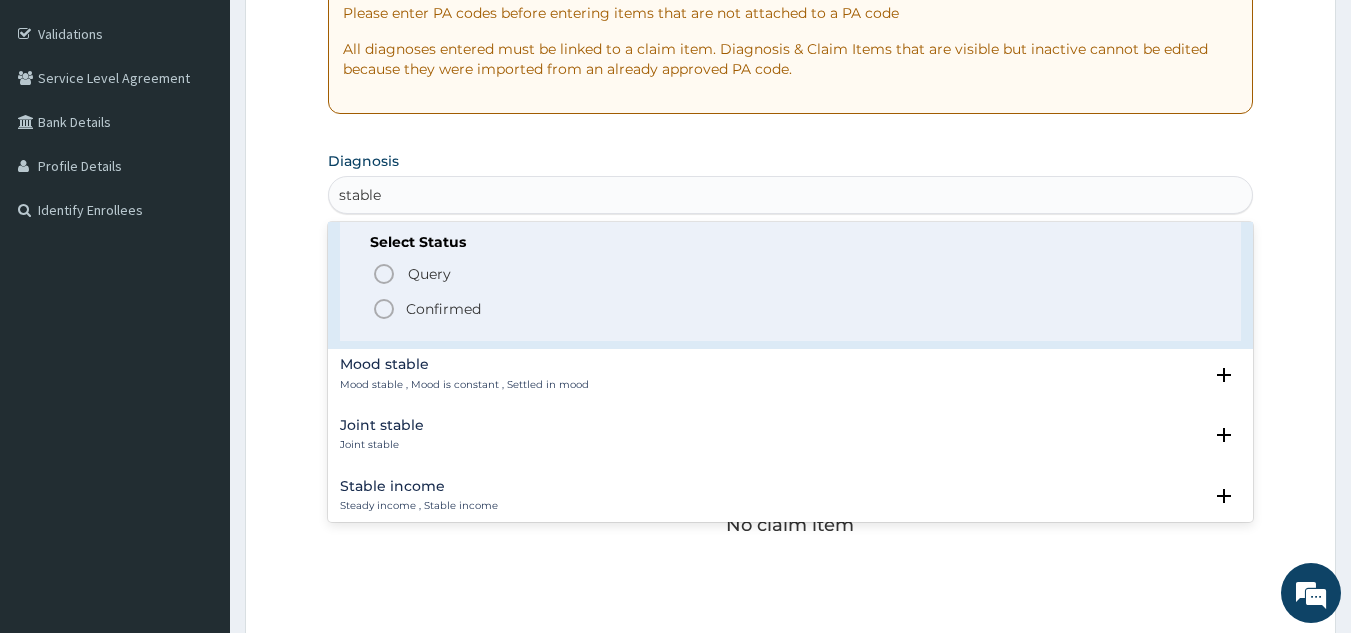 scroll, scrollTop: 126, scrollLeft: 0, axis: vertical 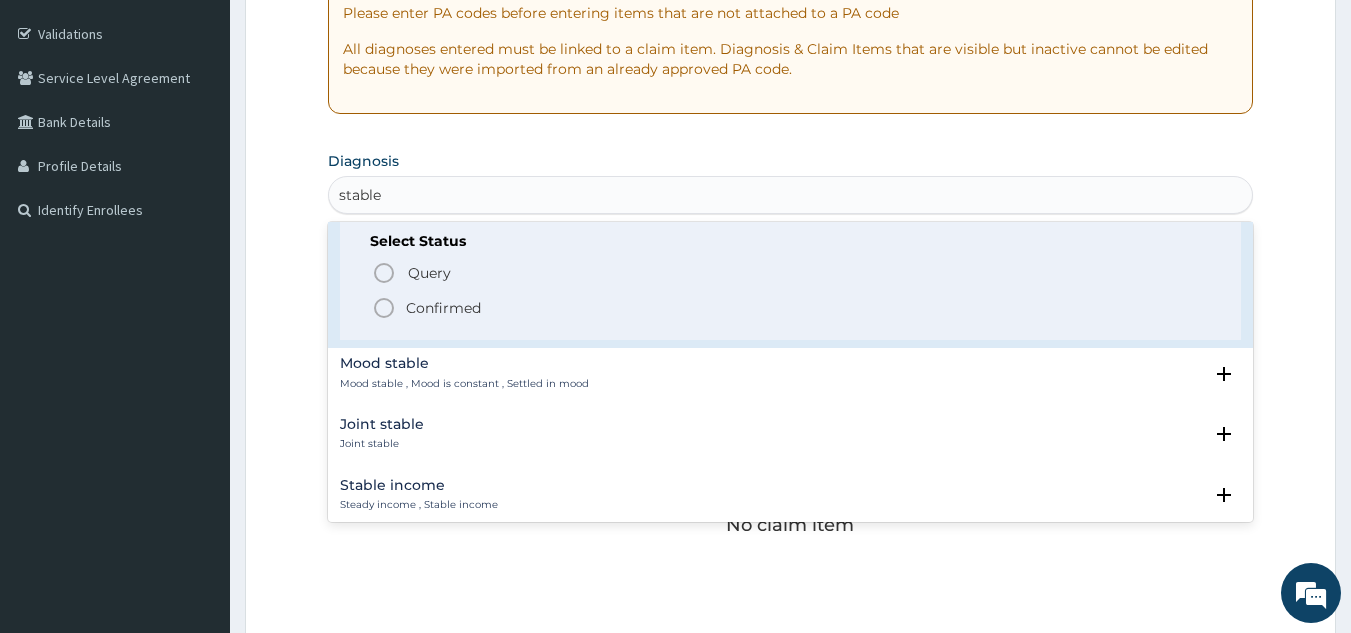 click 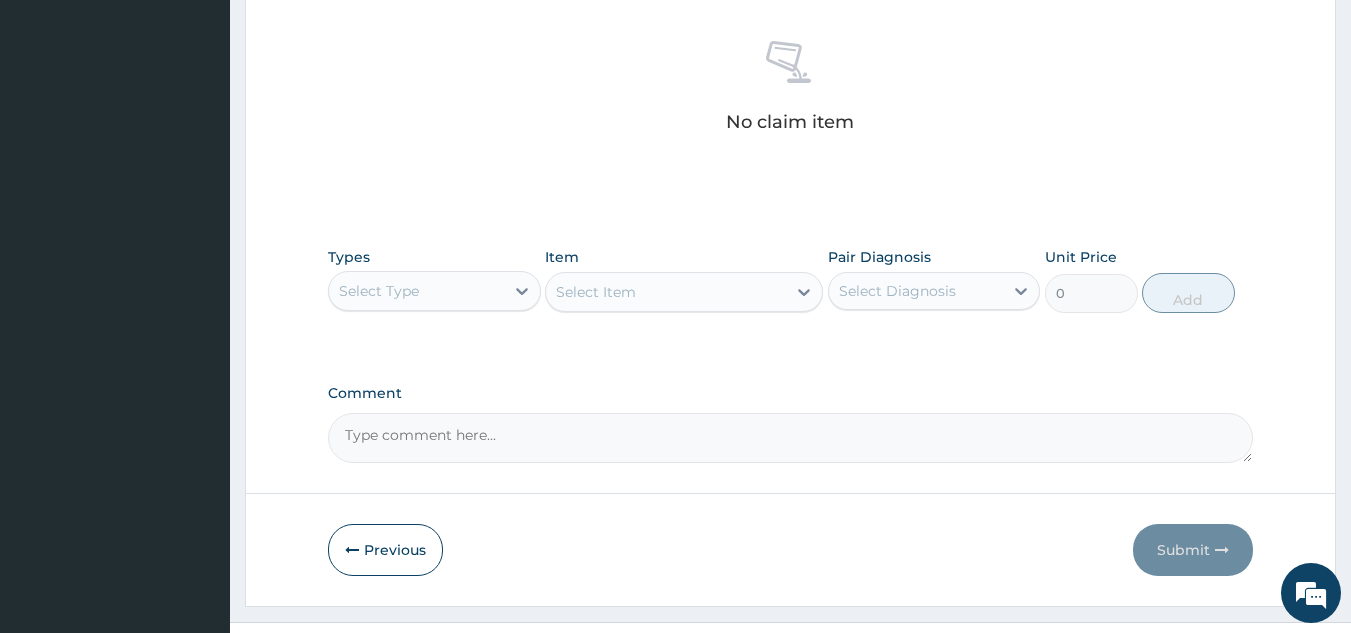 scroll, scrollTop: 770, scrollLeft: 0, axis: vertical 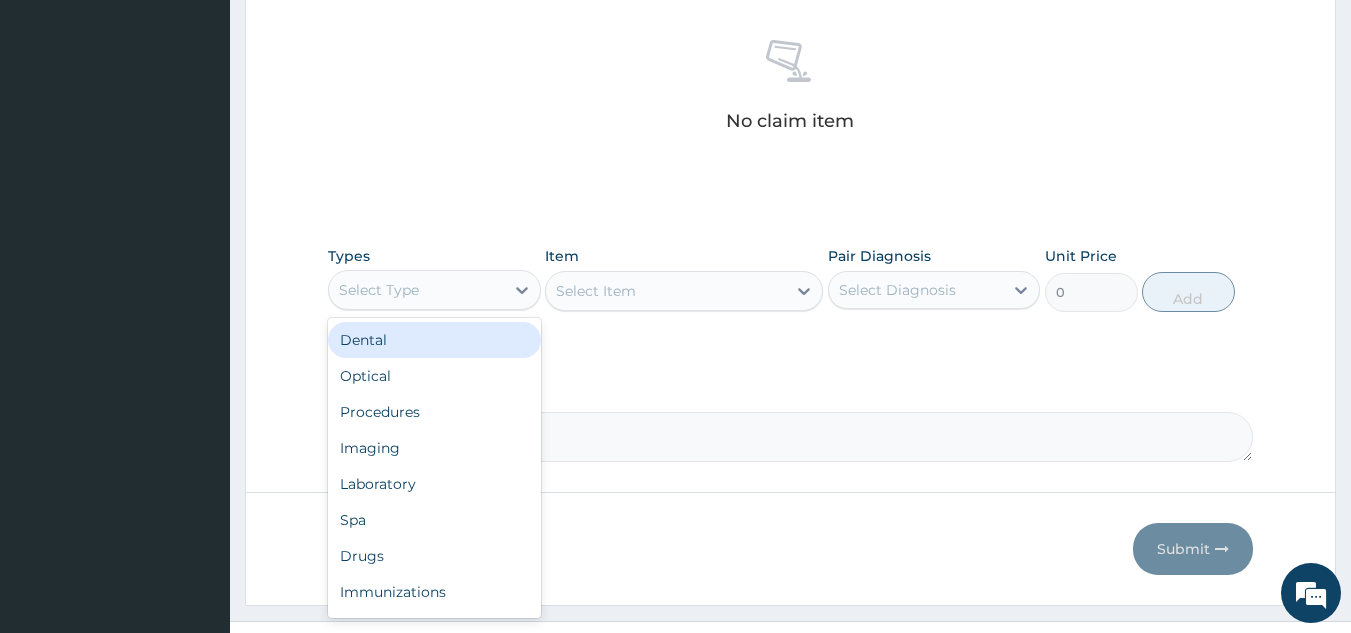 click on "Select Type" at bounding box center [434, 290] 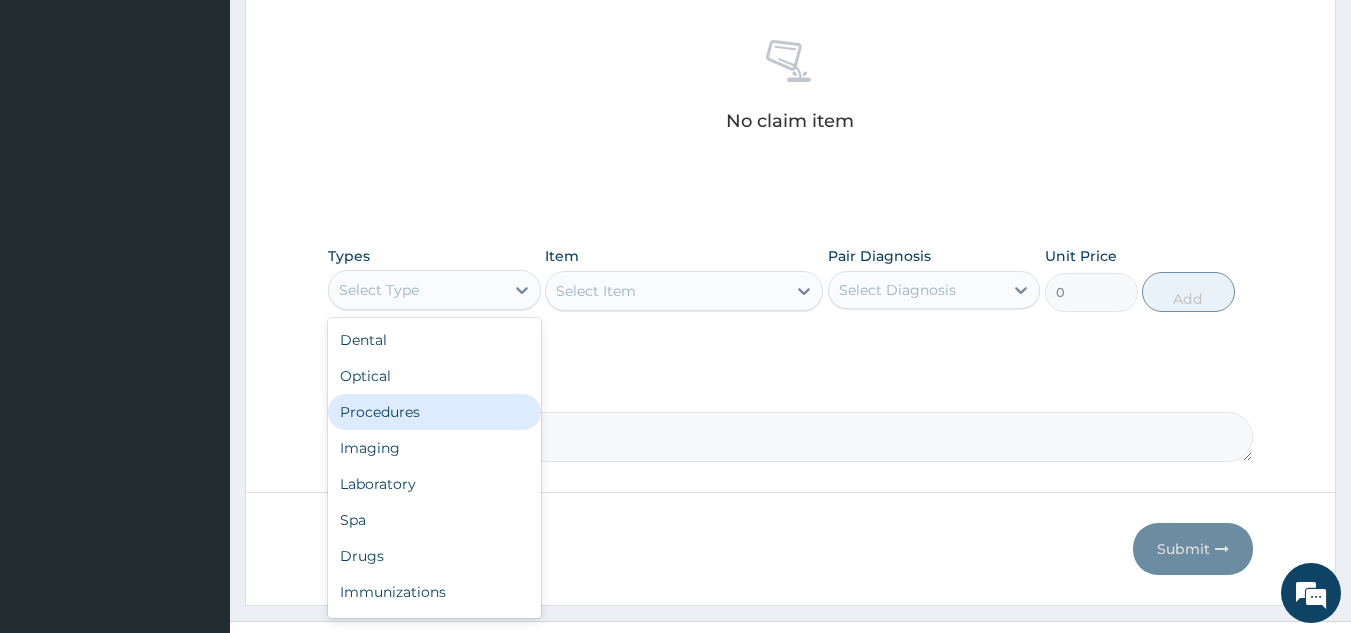 click on "Procedures" at bounding box center [434, 412] 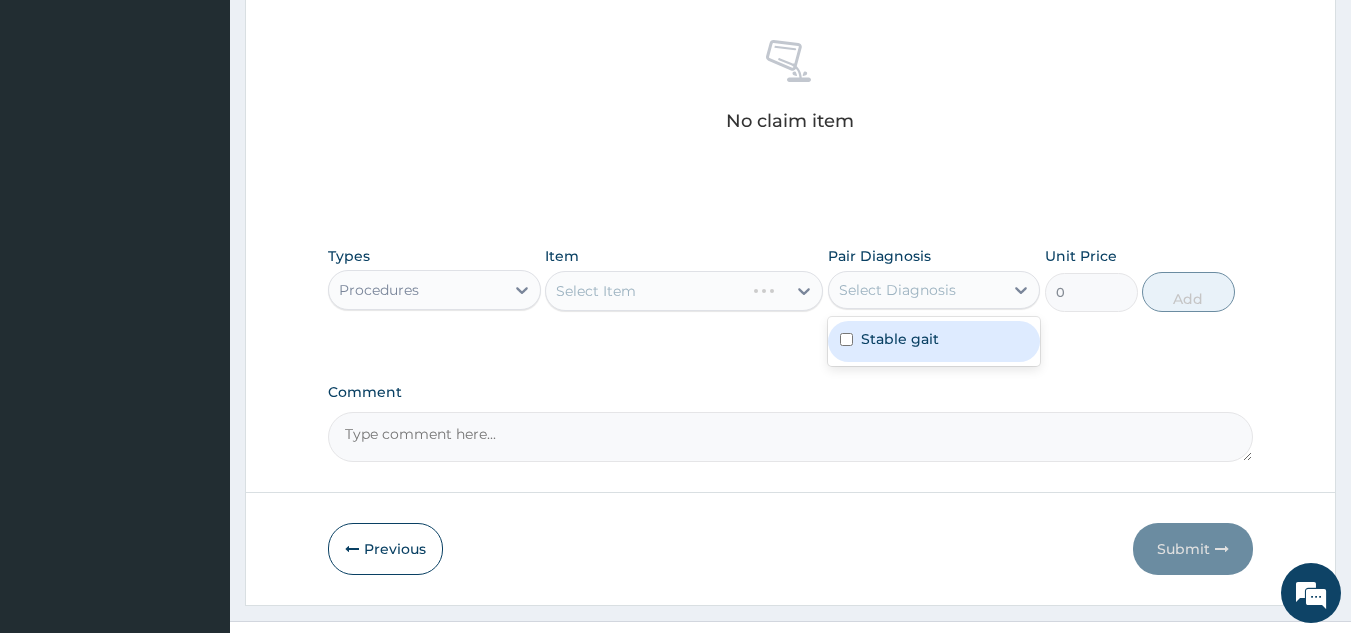 click on "Select Diagnosis" at bounding box center [897, 290] 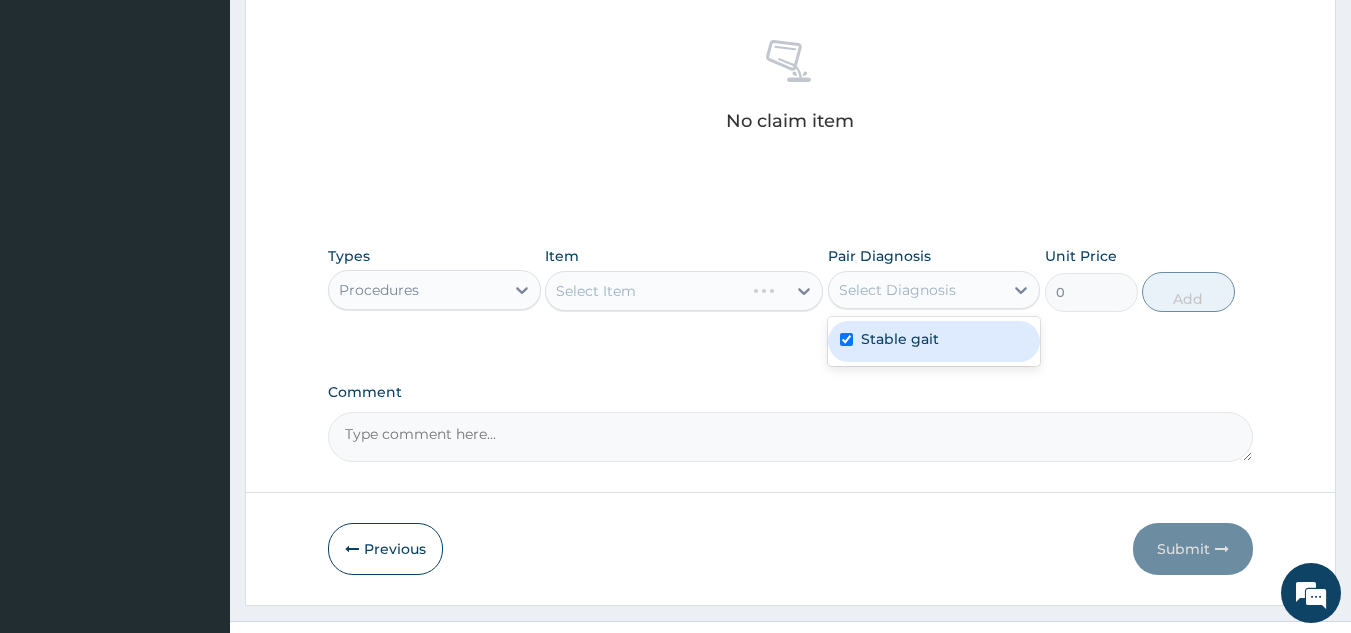 checkbox on "true" 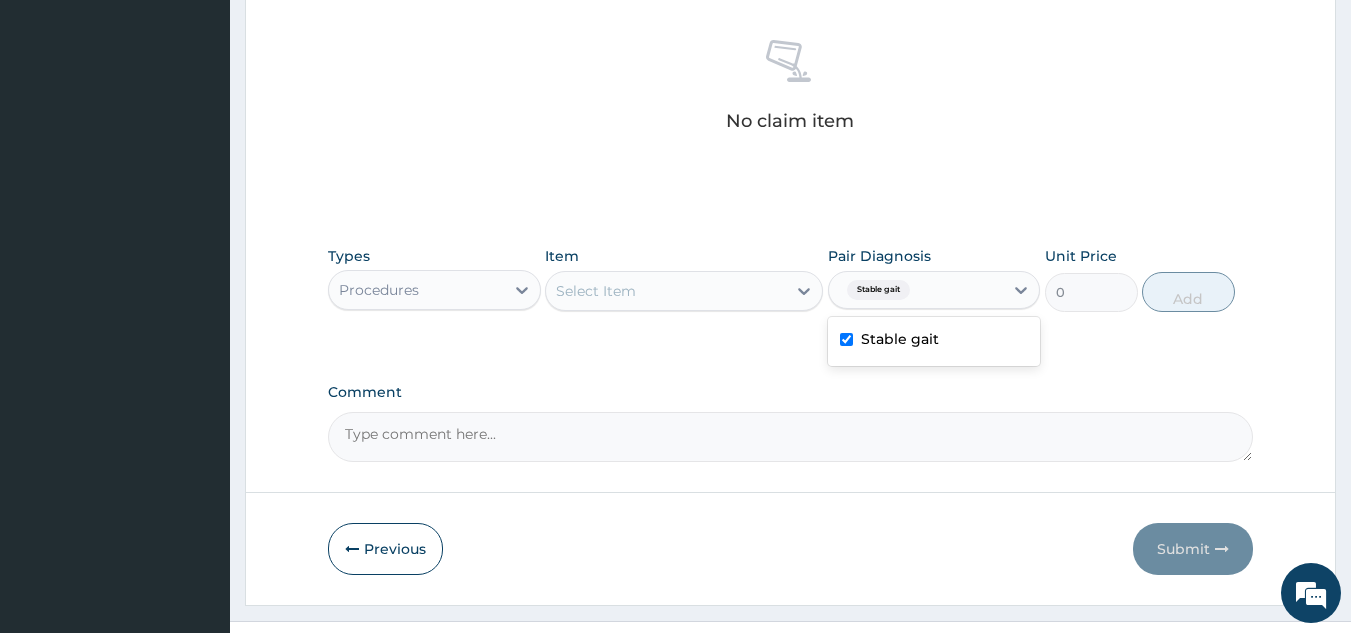 click on "Types Procedures Item Select Item Pair Diagnosis option Stable gait, selected. option Stable gait selected, 1 of 1. 1 result available. Use Up and Down to choose options, press Enter to select the currently focused option, press Escape to exit the menu, press Tab to select the option and exit the menu. Stable gait Stable gait Unit Price 0 Add" at bounding box center [791, 294] 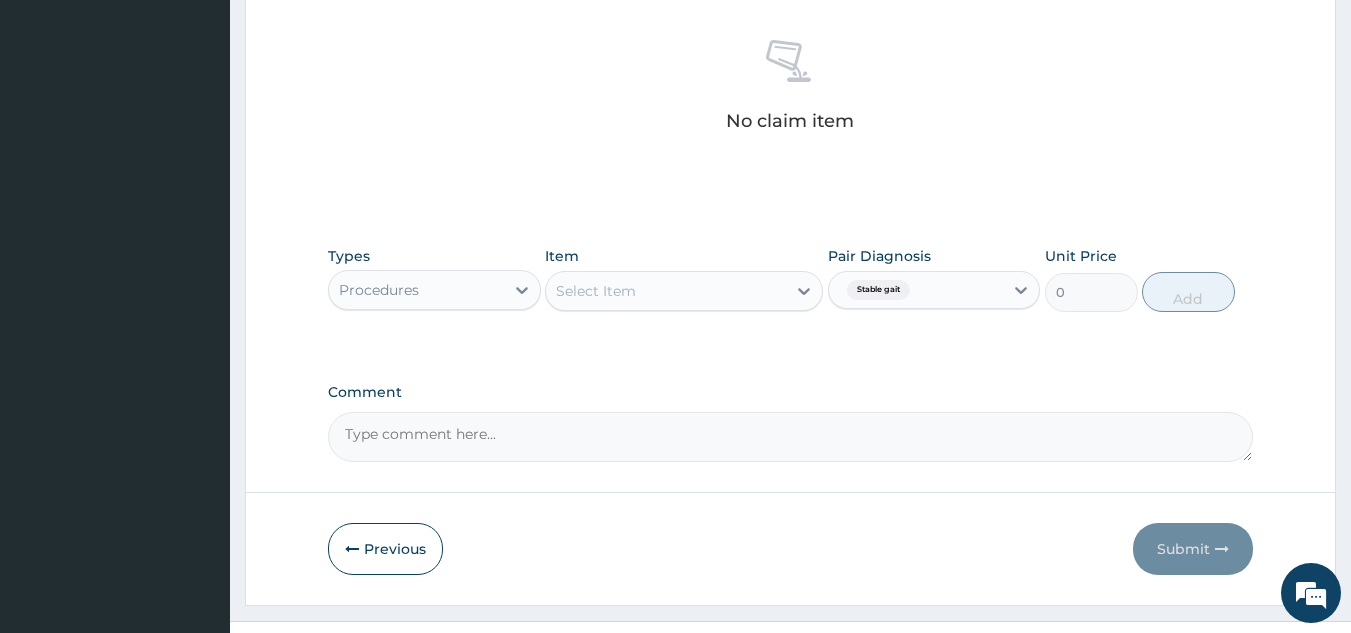 scroll, scrollTop: 809, scrollLeft: 0, axis: vertical 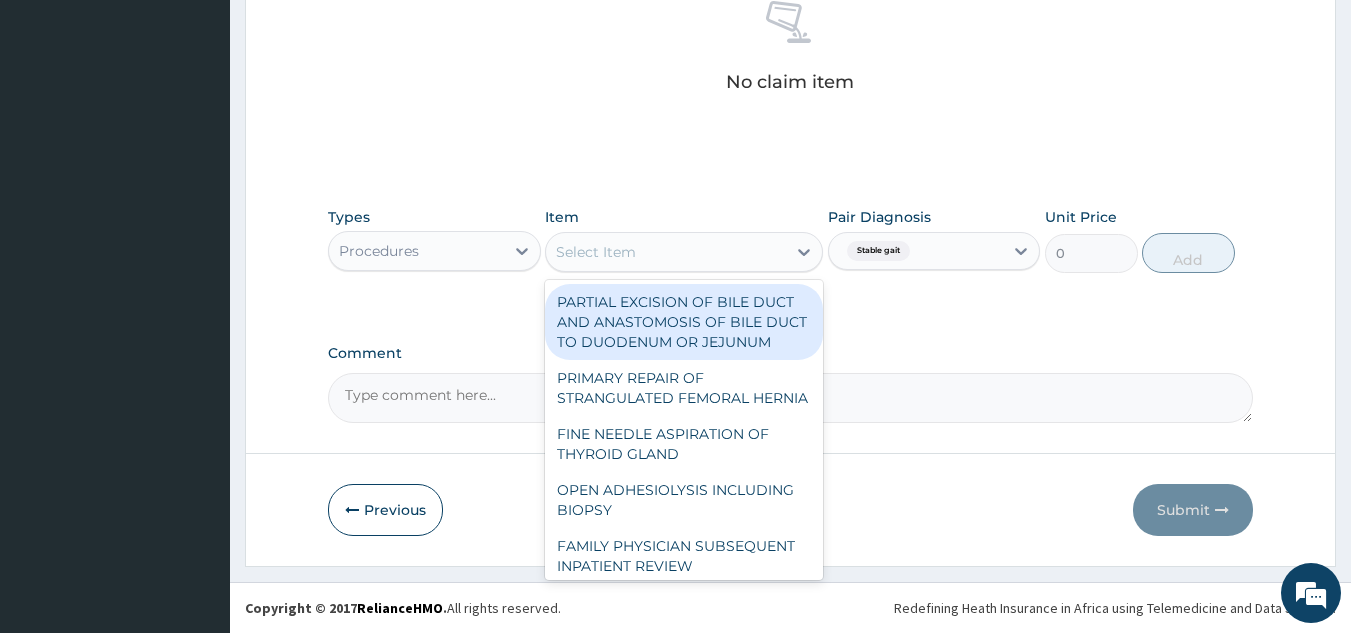 click on "Select Item" at bounding box center (666, 252) 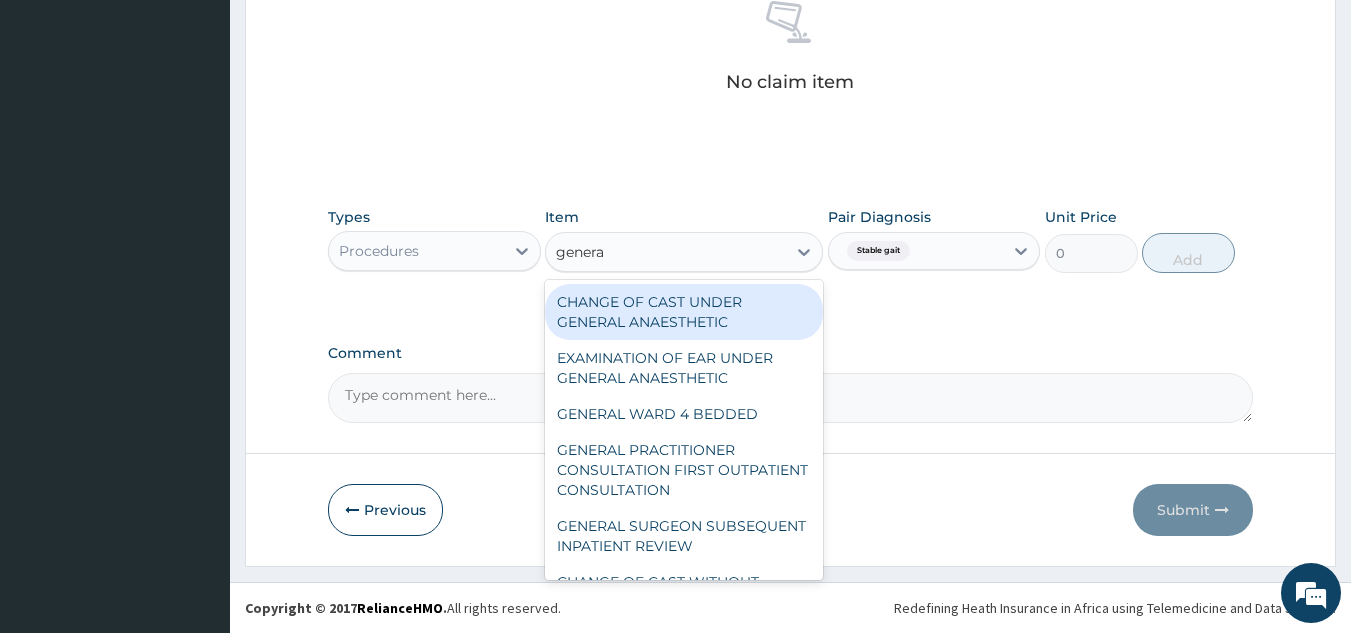 type on "general" 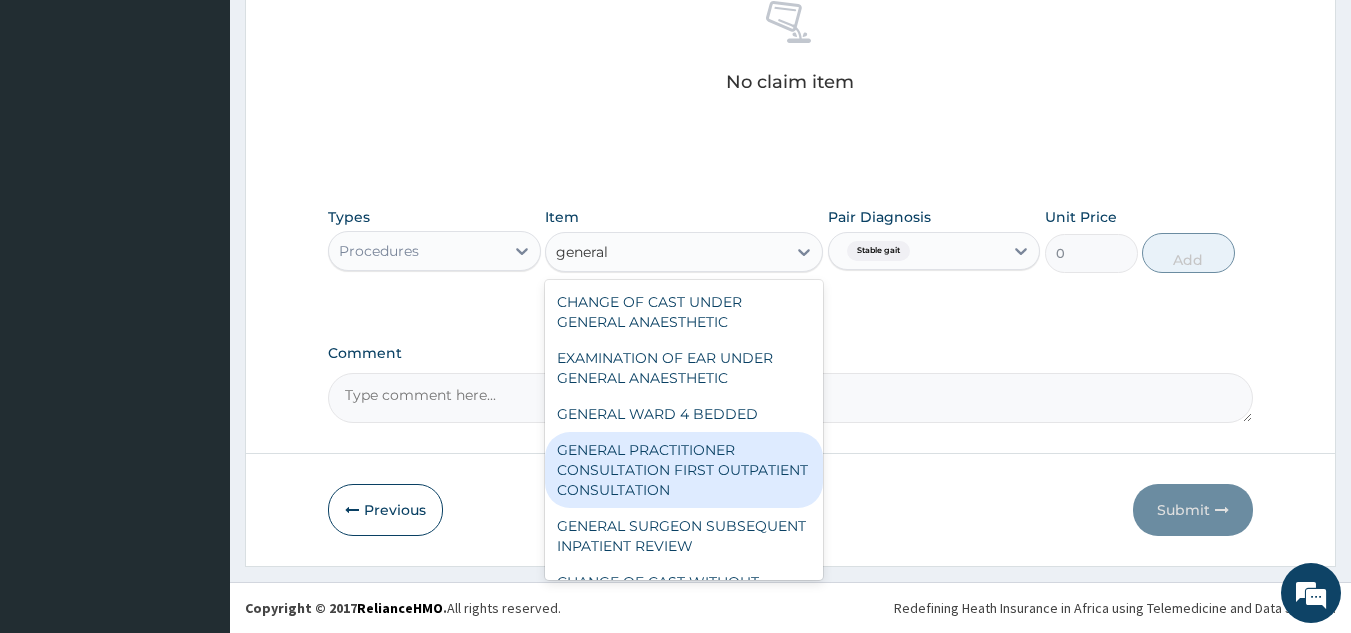 click on "GENERAL PRACTITIONER CONSULTATION FIRST OUTPATIENT CONSULTATION" at bounding box center [684, 470] 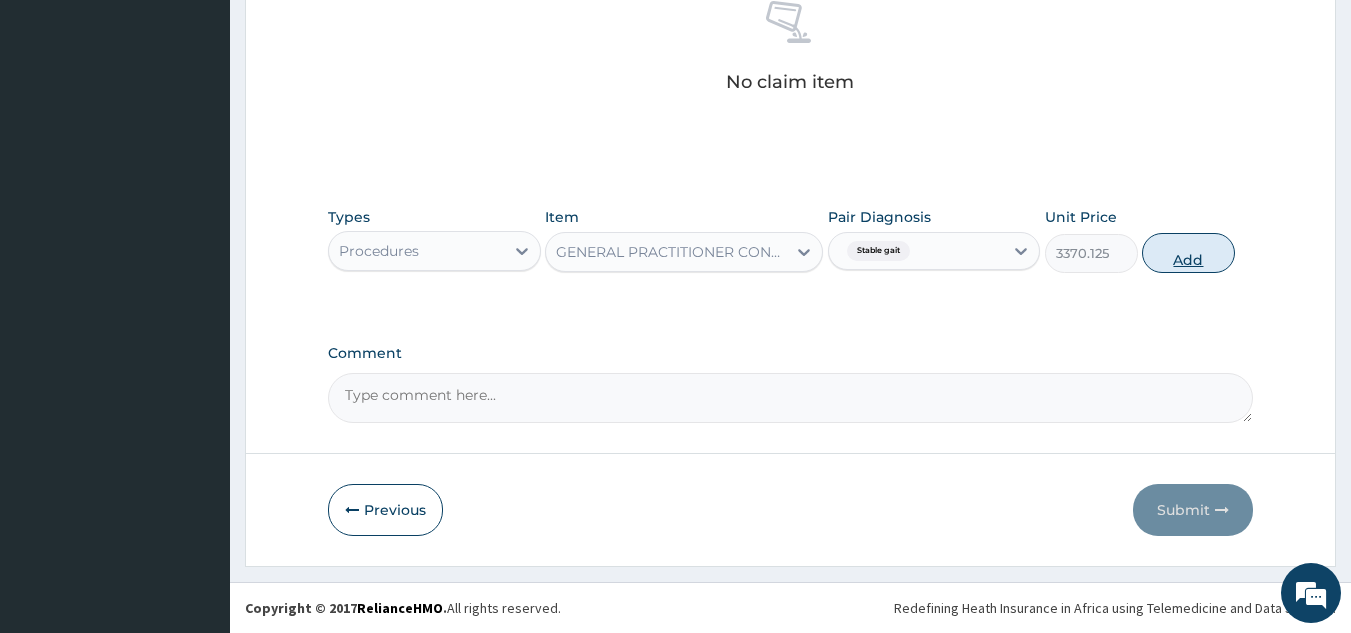 click on "Add" at bounding box center [1188, 253] 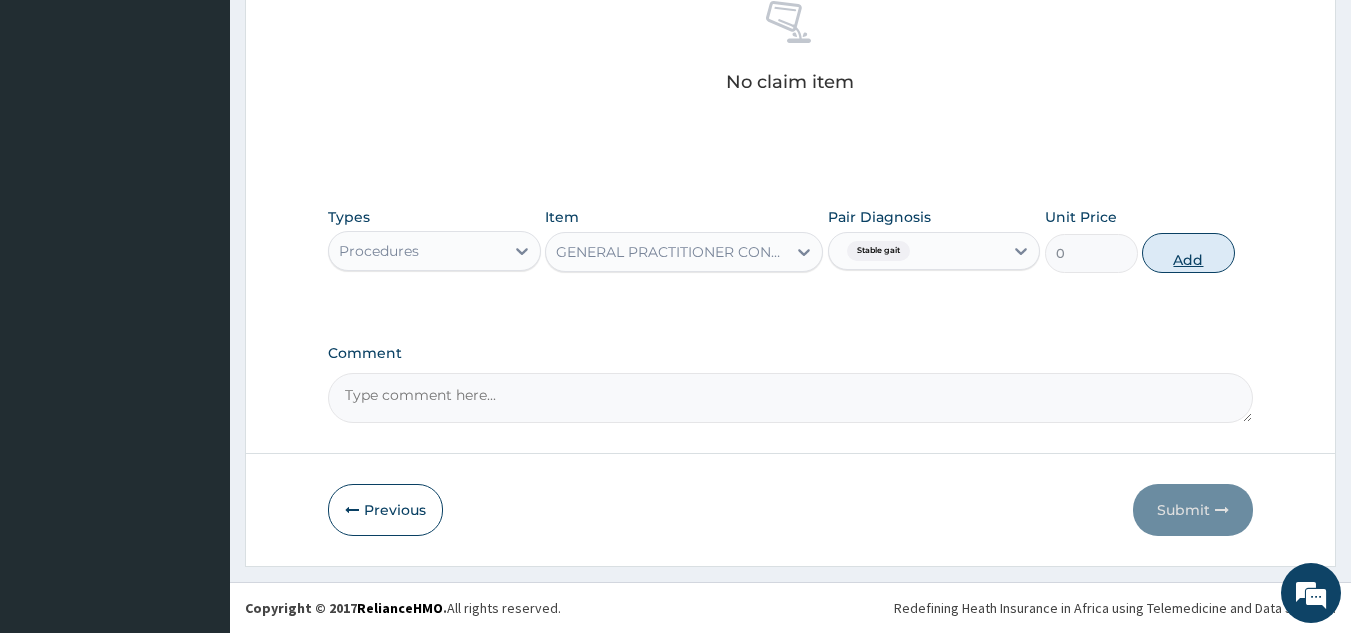 scroll, scrollTop: 760, scrollLeft: 0, axis: vertical 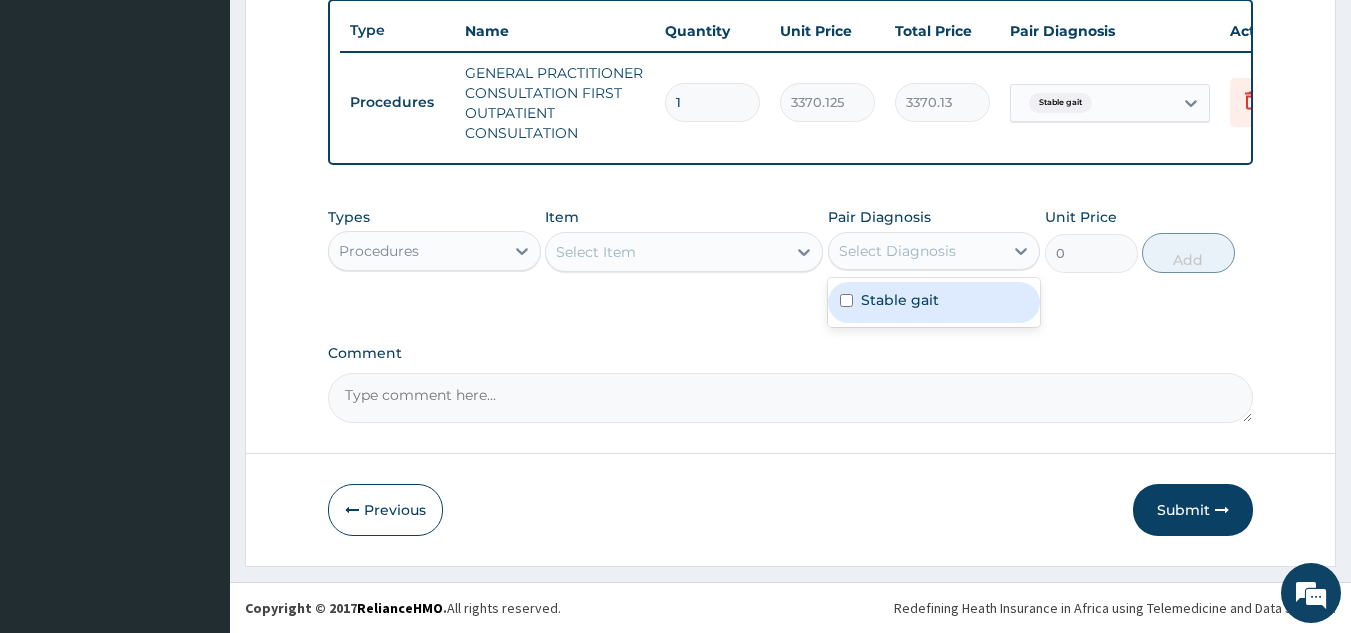 click on "Select Diagnosis" at bounding box center (916, 251) 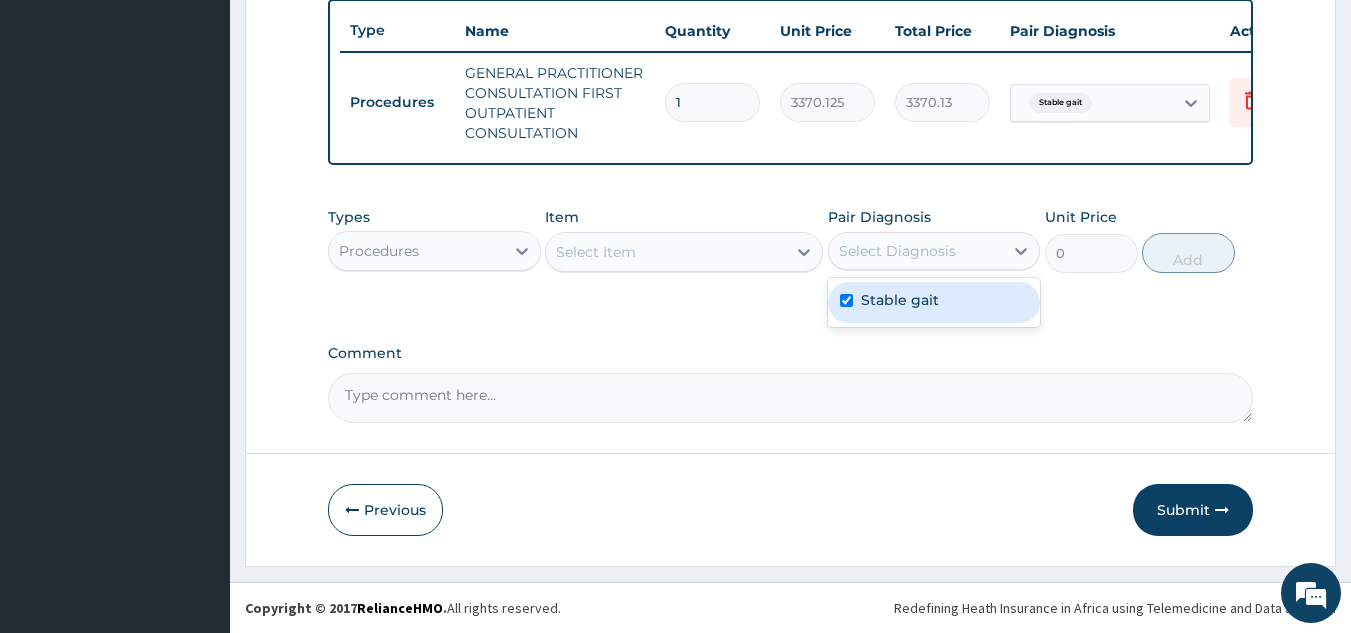 checkbox on "true" 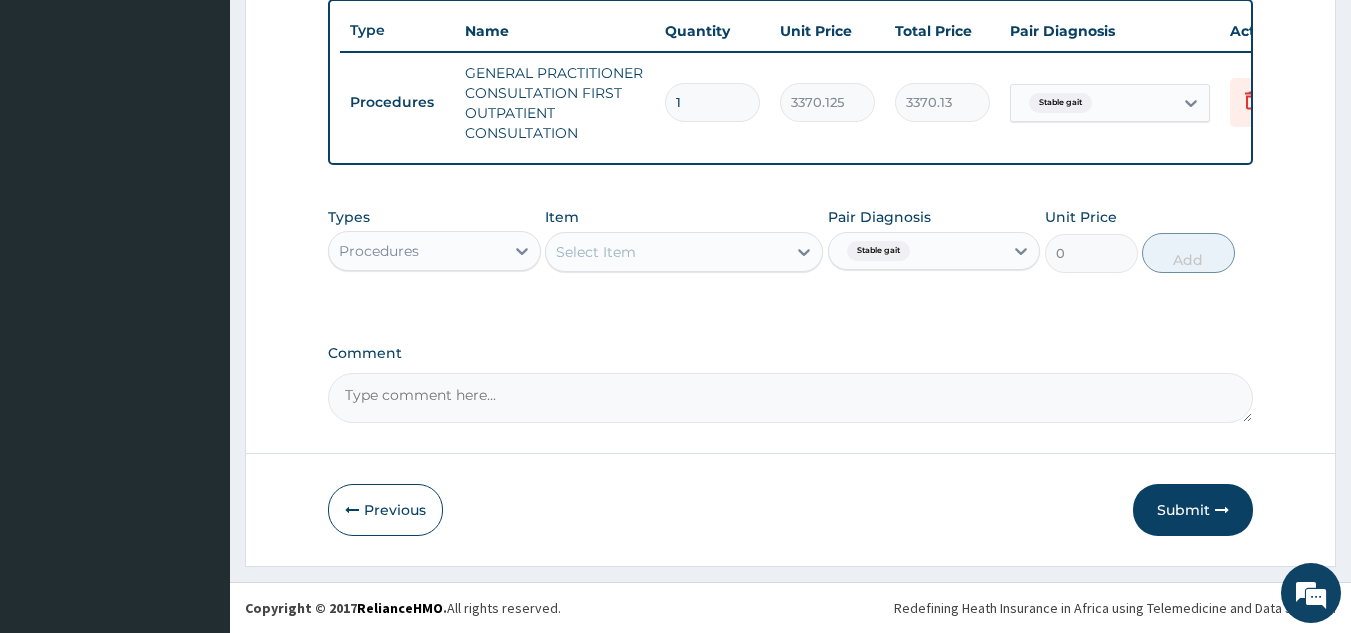 click on "Types Procedures Item Select Item Pair Diagnosis Stable gait Unit Price 0 Add" at bounding box center (791, 255) 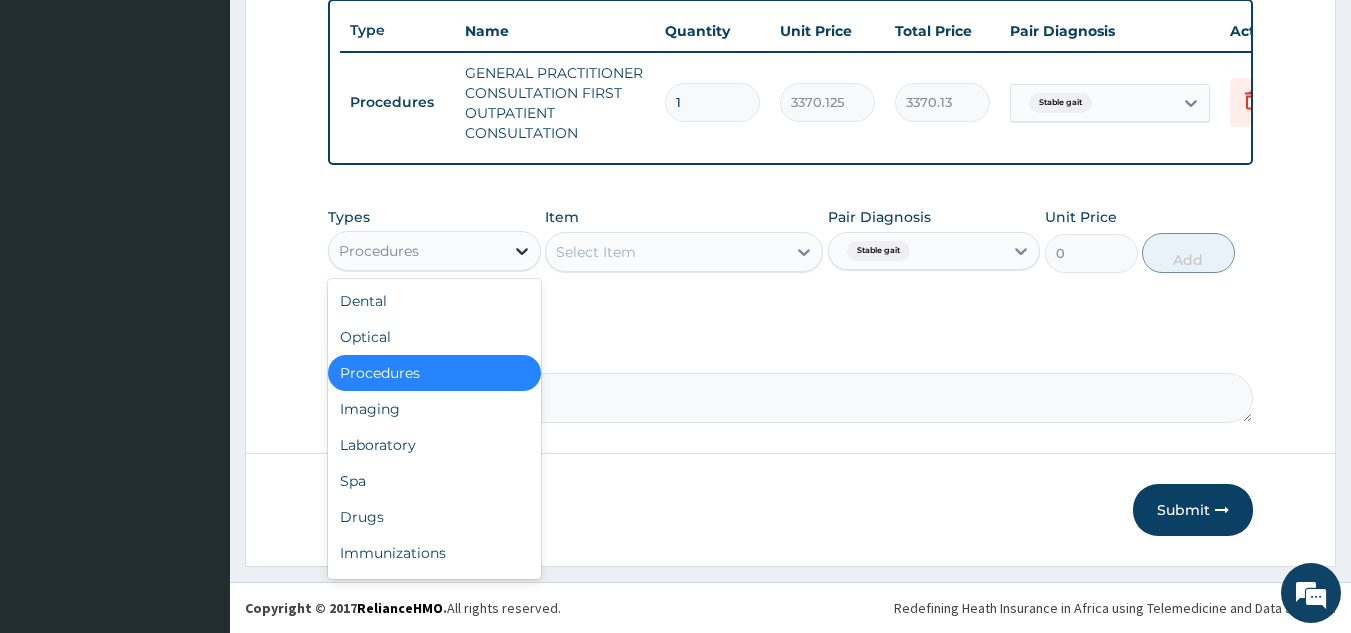 click at bounding box center (522, 251) 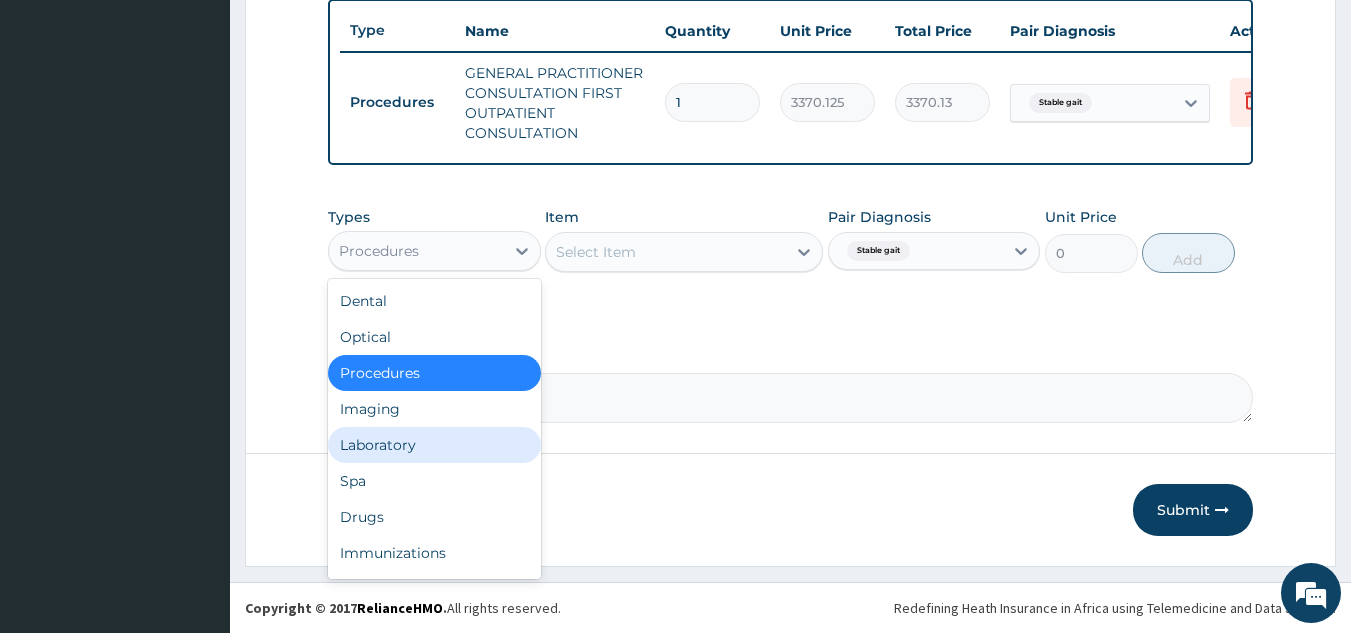 click on "Laboratory" at bounding box center (434, 445) 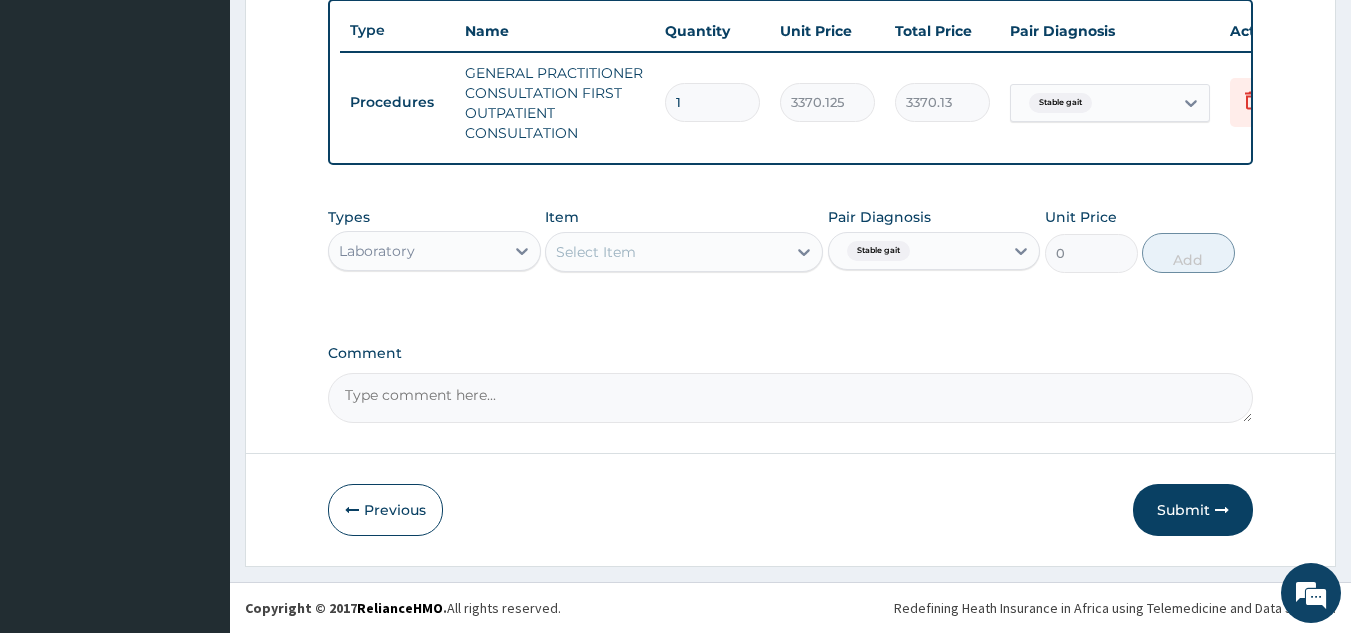 click on "Select Item" at bounding box center (666, 252) 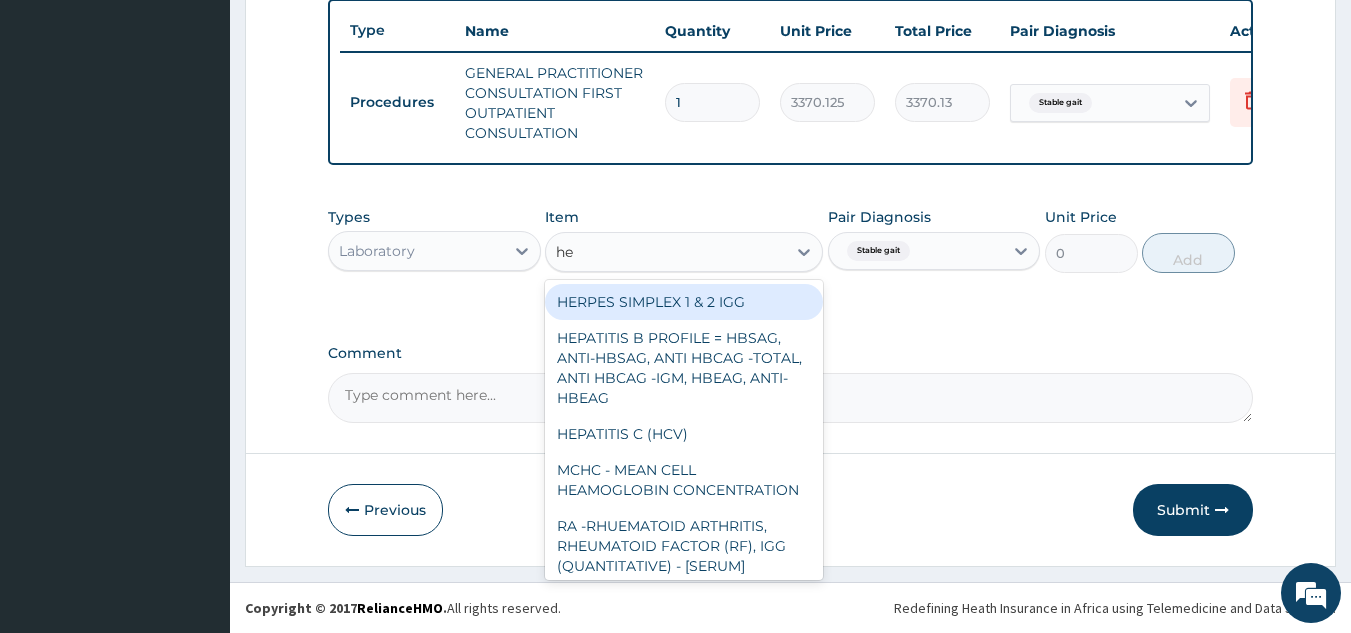 type on "hep" 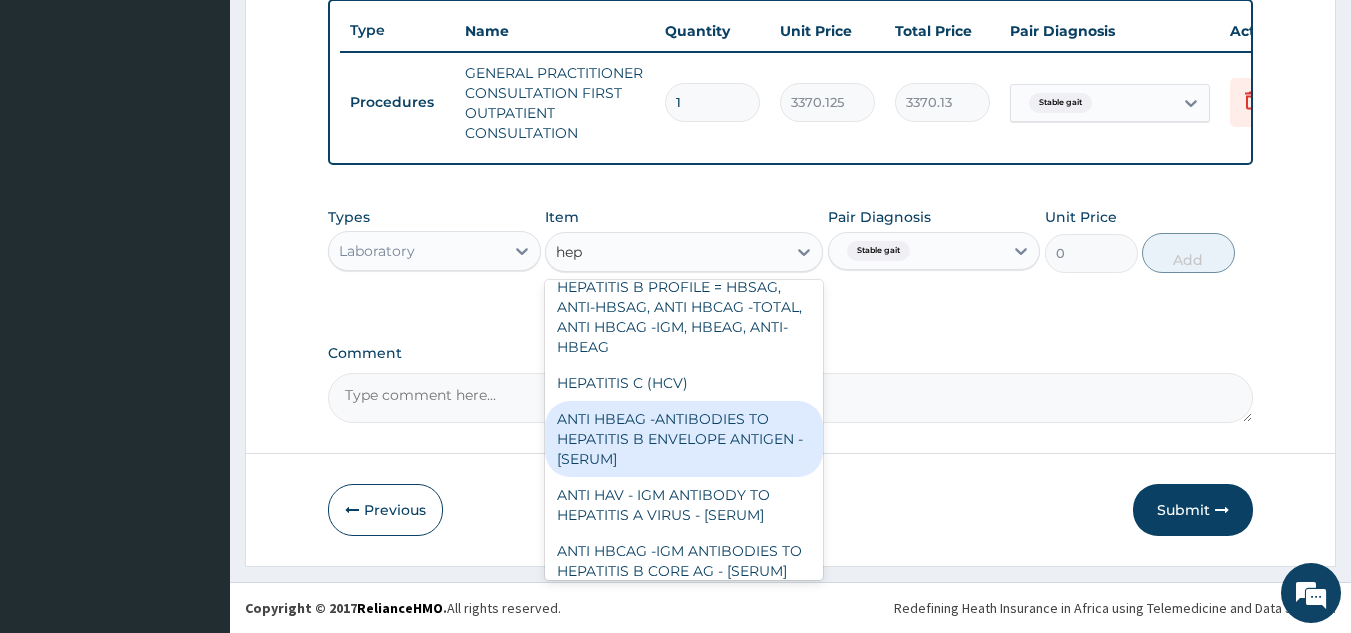 scroll, scrollTop: 0, scrollLeft: 0, axis: both 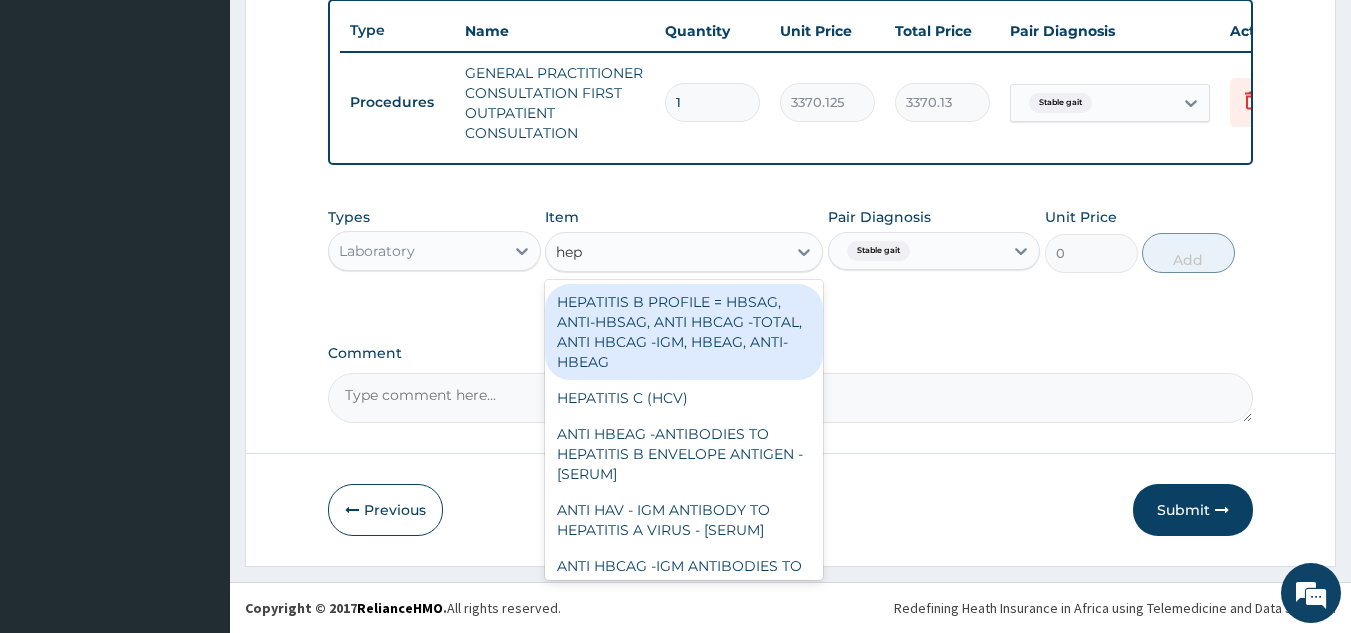 click on "HEPATITIS B PROFILE = HBSAG, ANTI-HBSAG, ANTI HBCAG -TOTAL, ANTI HBCAG -IGM, HBEAG, ANTI-HBEAG" at bounding box center [684, 332] 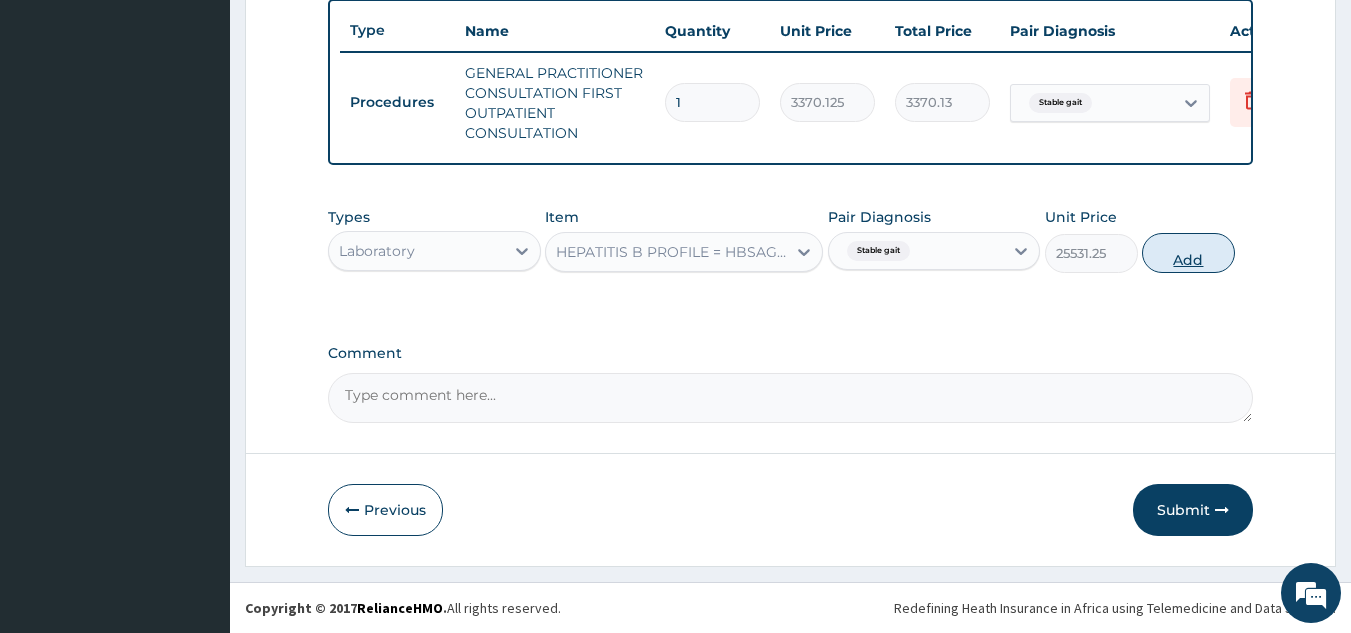 click on "Add" at bounding box center (1188, 253) 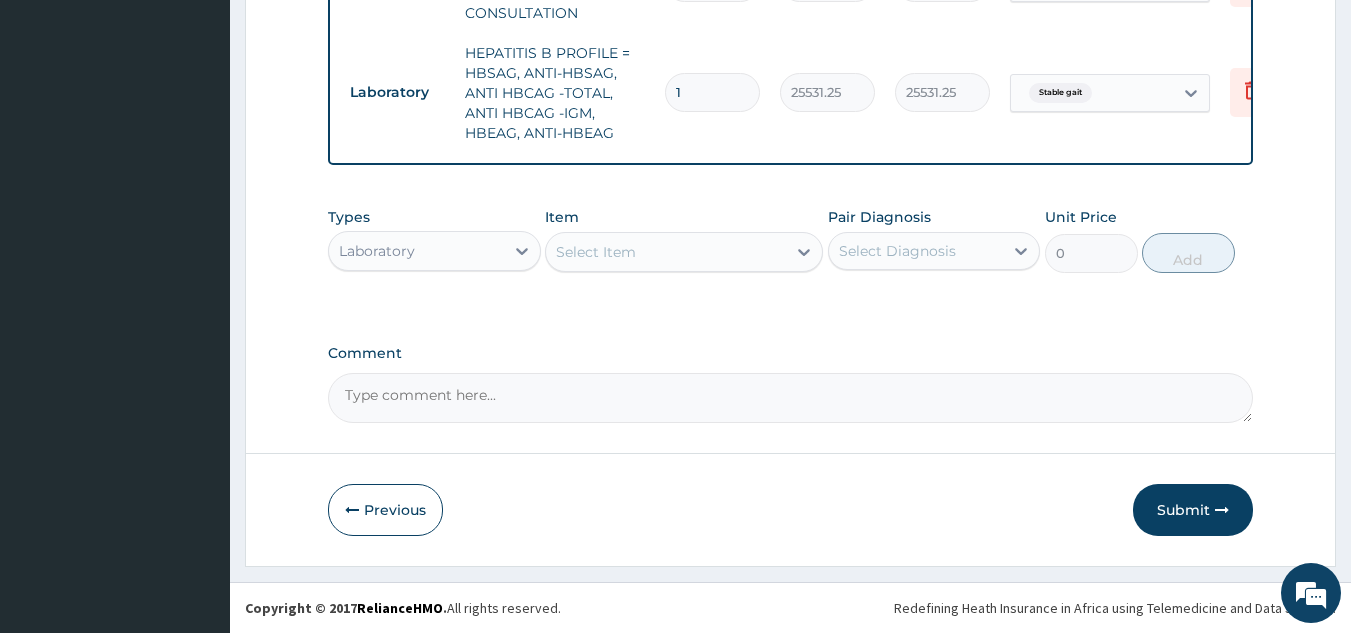 scroll, scrollTop: 880, scrollLeft: 0, axis: vertical 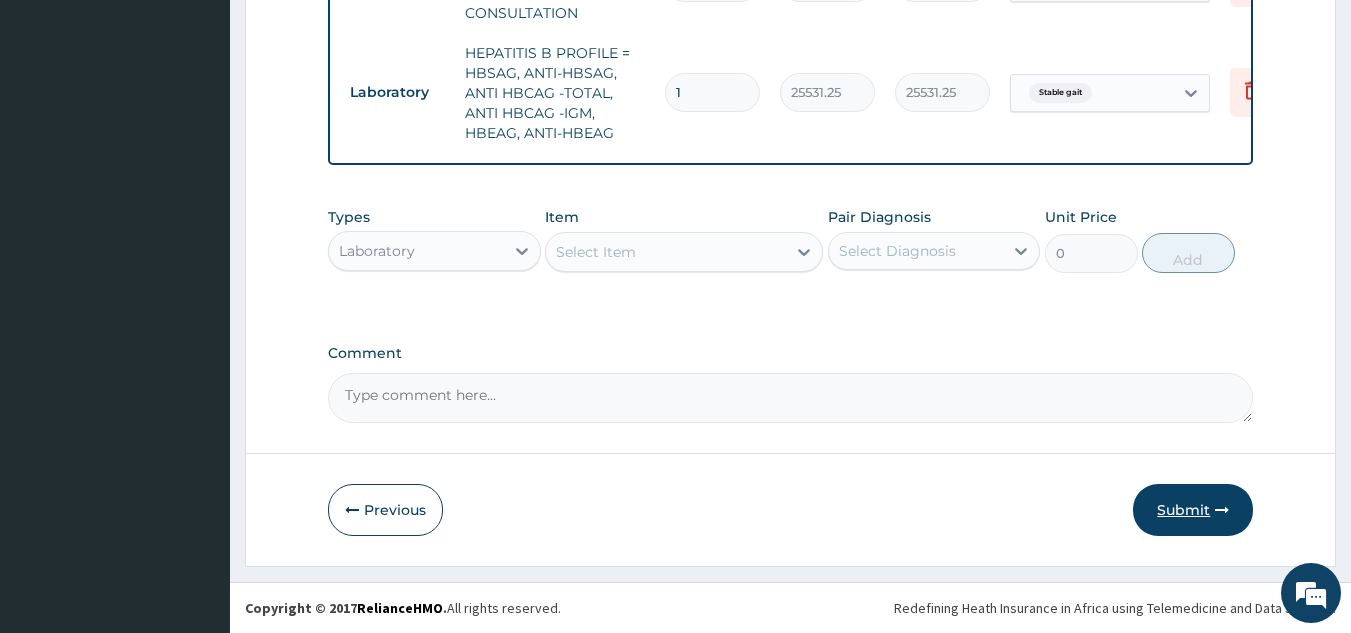 click on "Submit" at bounding box center (1193, 510) 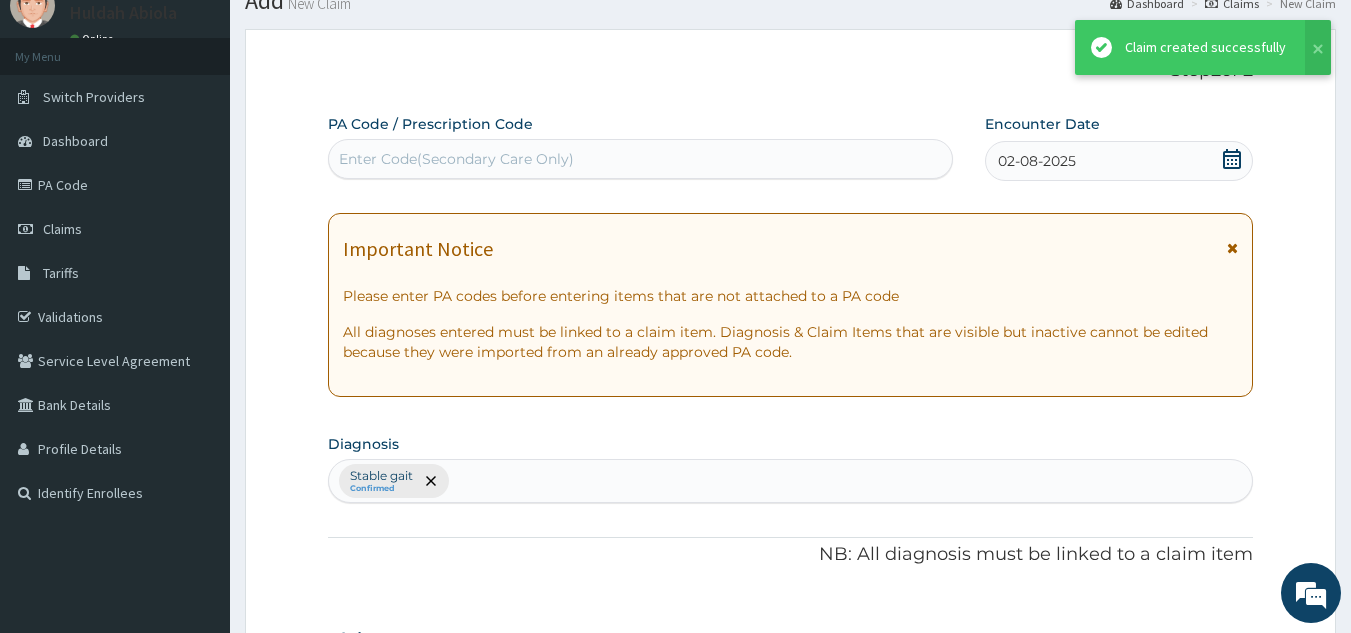 scroll, scrollTop: 880, scrollLeft: 0, axis: vertical 